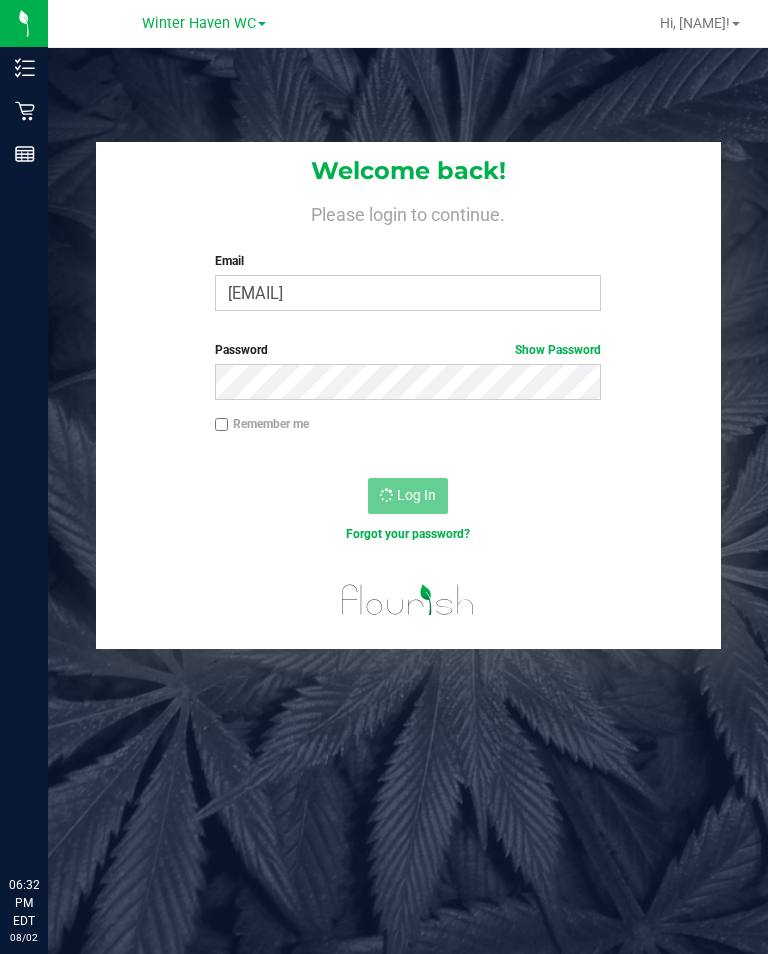 scroll, scrollTop: 0, scrollLeft: 0, axis: both 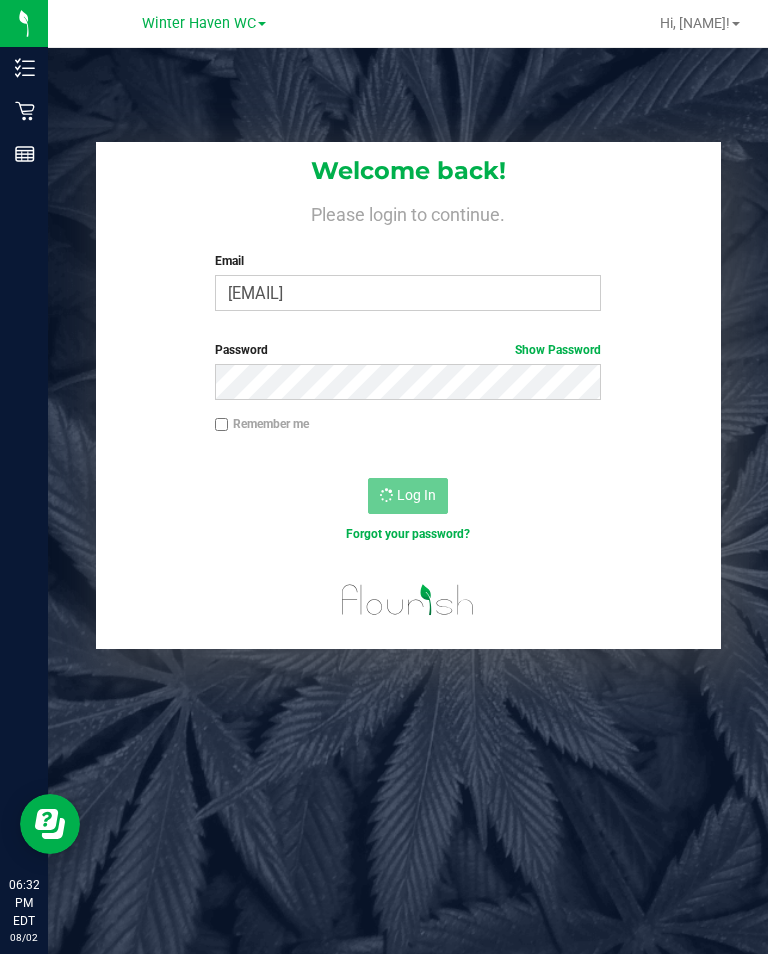 click on "Inventory" at bounding box center (0, 0) 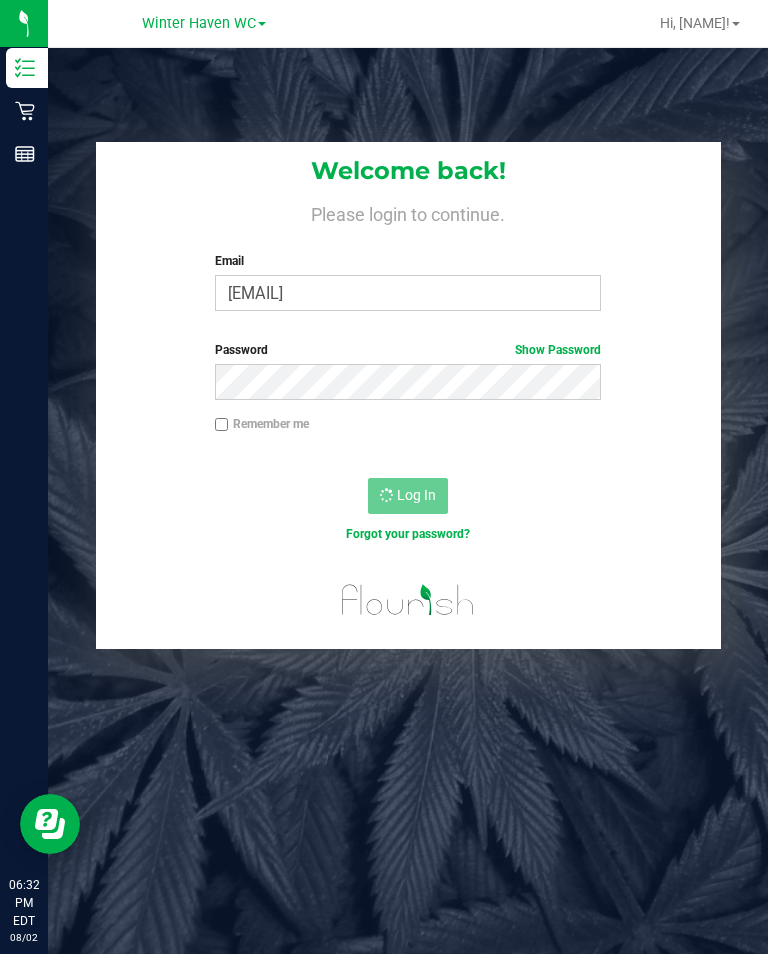 click on "Inventory" at bounding box center [0, 0] 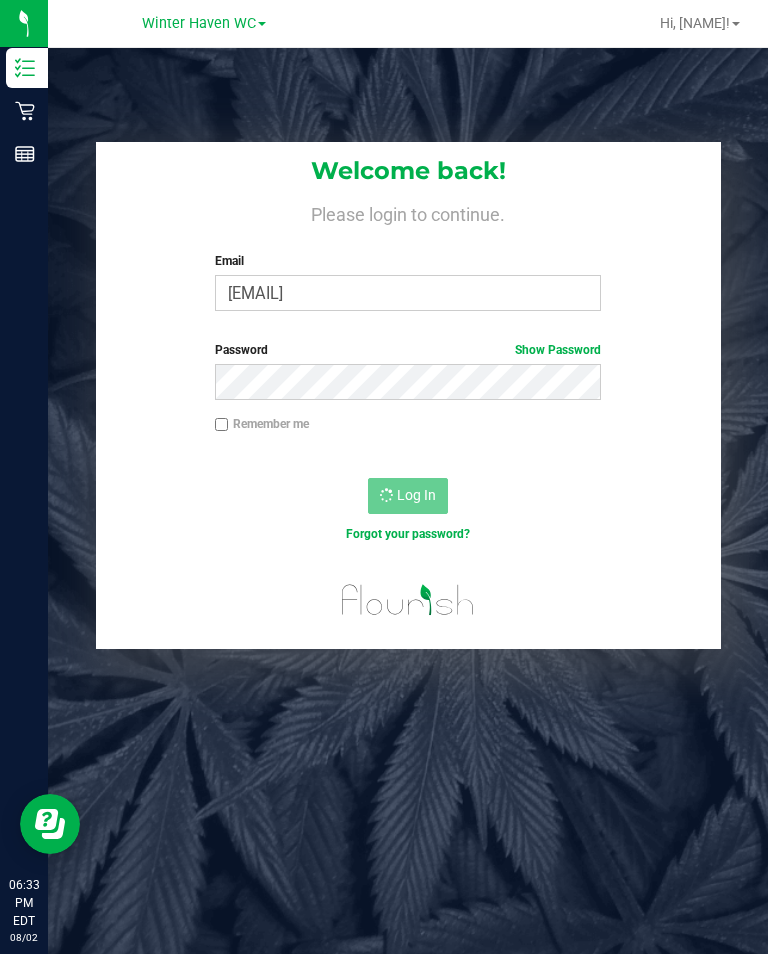 click on "Welcome back!
Please login to continue.
Email
[EMAIL]
Required
Please format your email correctly.
Password
Show Password
Remember me
Log In
Forgot your password?" at bounding box center [408, 525] 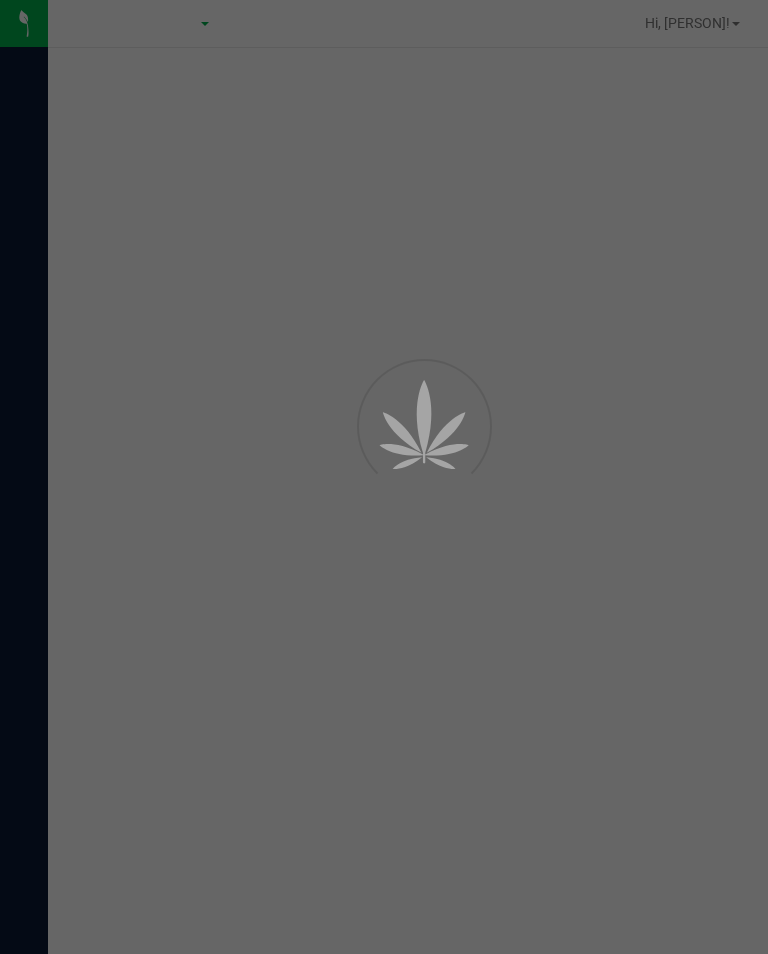 scroll, scrollTop: 0, scrollLeft: 0, axis: both 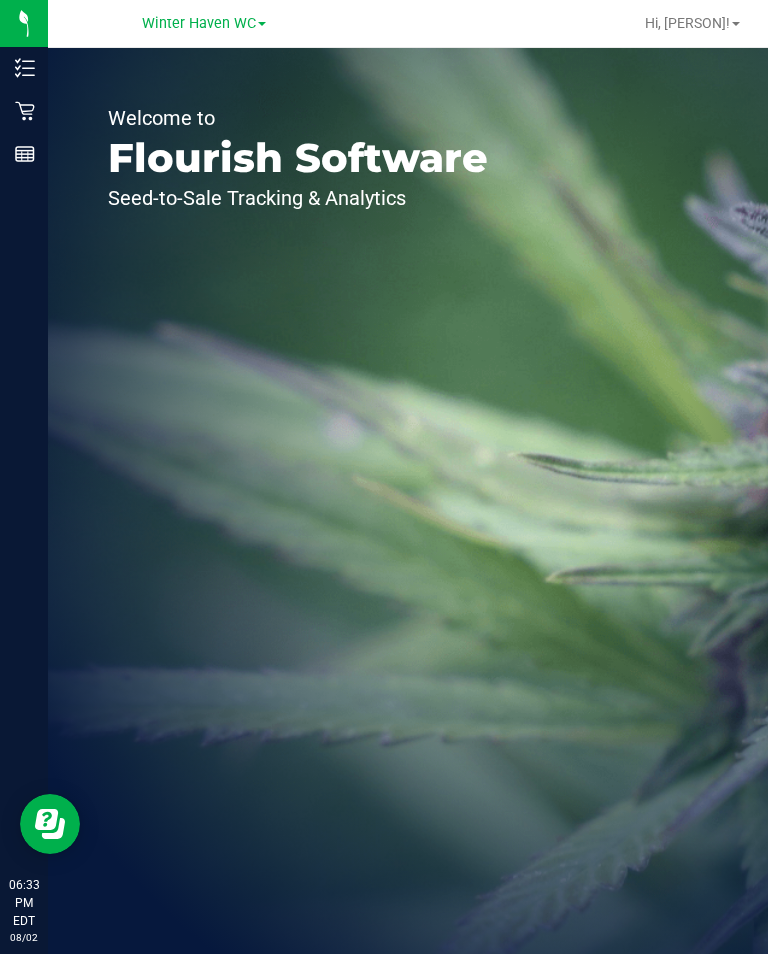 click 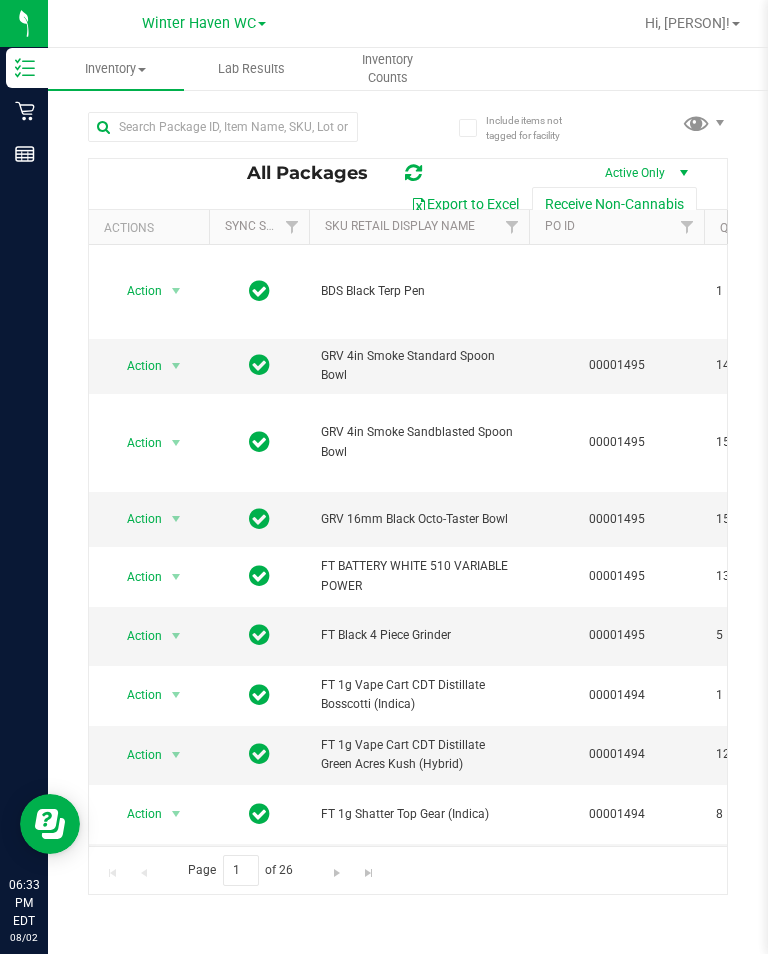 click on "Inventory Counts" at bounding box center (388, 69) 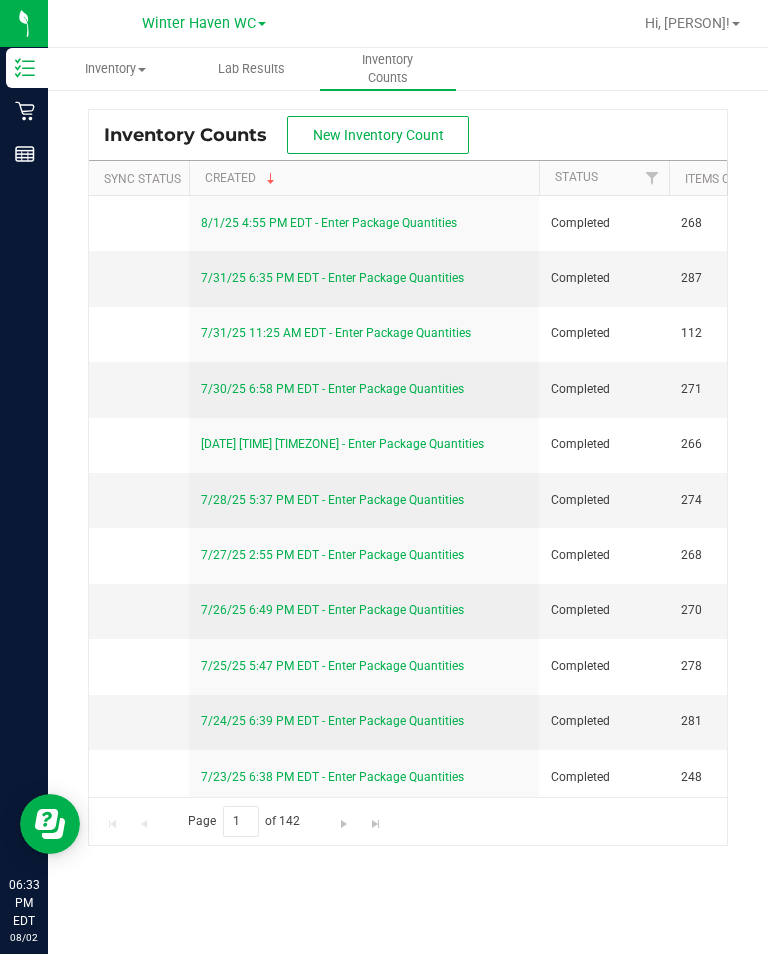 click on "New Inventory Count" at bounding box center (378, 135) 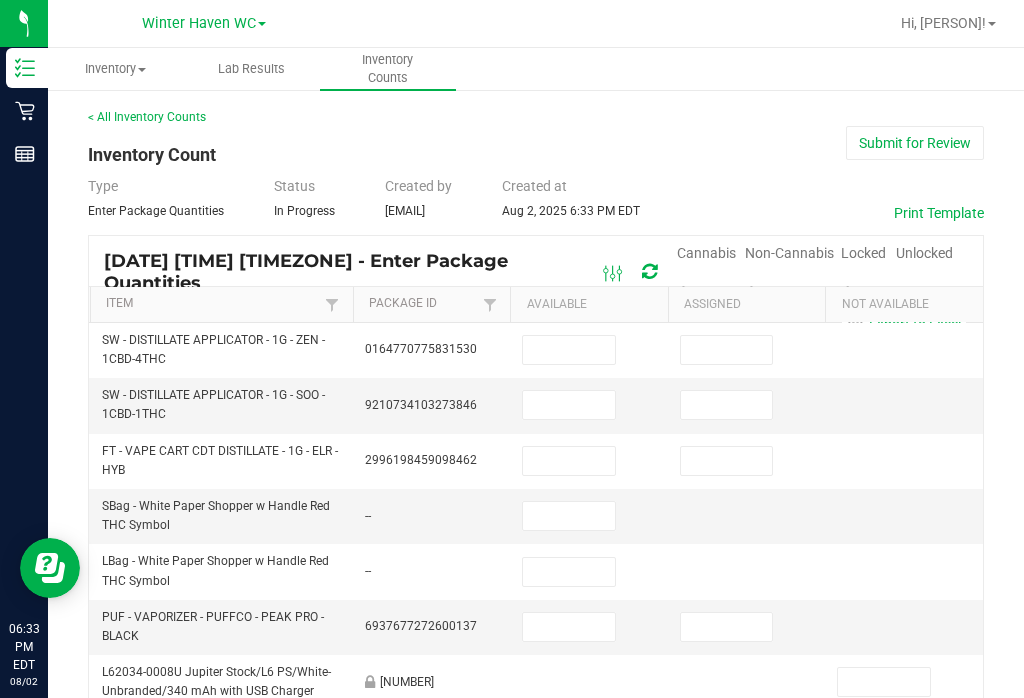 click on "Cannabis" at bounding box center [706, 253] 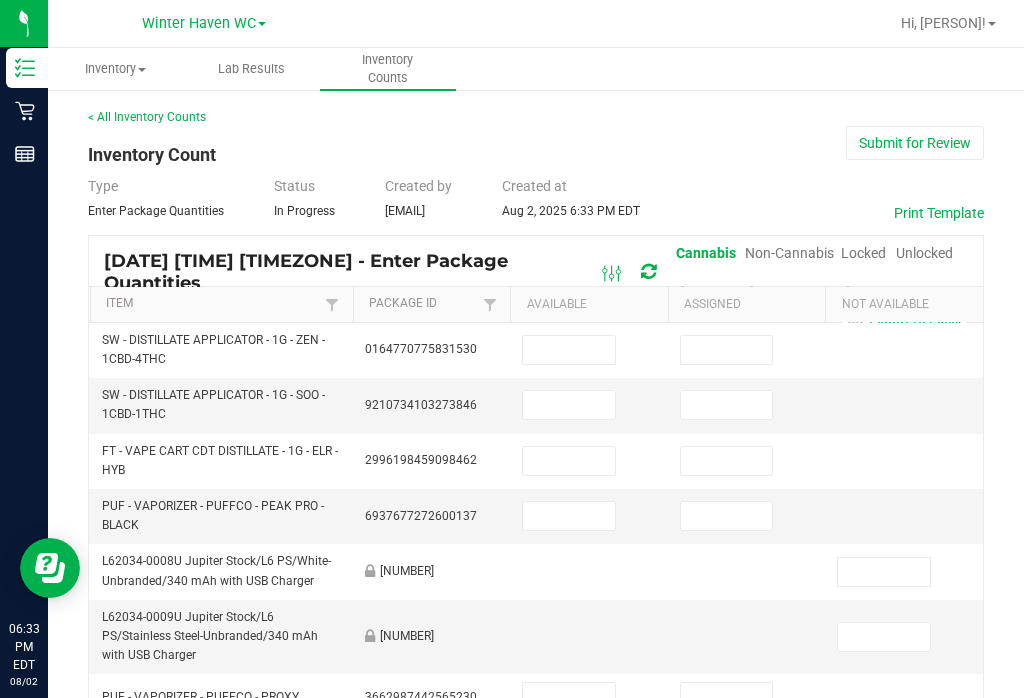 click on "[DATE] [TIME] [TIMEZONE]
- Enter Package Quantities   Cannabis   Non-Cannabis   Locked   Unlocked   Export to Excel  Item Package Id Available Assigned Not Available  SW - DISTILLATE APPLICATOR - 1G - ZEN - 1CBD-4THC   [NUMBER]   SW - DISTILLATE APPLICATOR - 1G - SOO - 1CBD-1THC   [NUMBER]   FT - VAPE CART CDT DISTILLATE - 1G - ELR - HYB   [NUMBER]   PUF - VAPORIZER - PUFFCO - PEAK PRO - BLACK   [NUMBER]   L62034-0008U Jupiter Stock/L6 PS/White-Unbranded/340 mAh with USB Charger   [NUMBER]   L62034-0009U Jupiter Stock/L6 PS/Stainless Steel-Unbranded/340 mAh with USB Charger   [NUMBER]   PUF - VAPORIZER - PUFFCO - PROXY   [NUMBER]   GRV - WATER PIPE - GRAV - BEAKER WATER PIPE - 8IN - CLEAR   [NUMBER]   FT - BATTERY - WHITE 510 AVD   [NUMBER]   FD - FLOWER GREENHOUSE - 3.5G - LMZ - HYB   [NUMBER]   FT - CANNABIS FLOWER - 3.5G - T12 - HYB   [NUMBER]   FT - CANNABIS FLOWER - 3.5G - T12 - HYB   [NUMBER]   1   2   3" at bounding box center (536, 834) 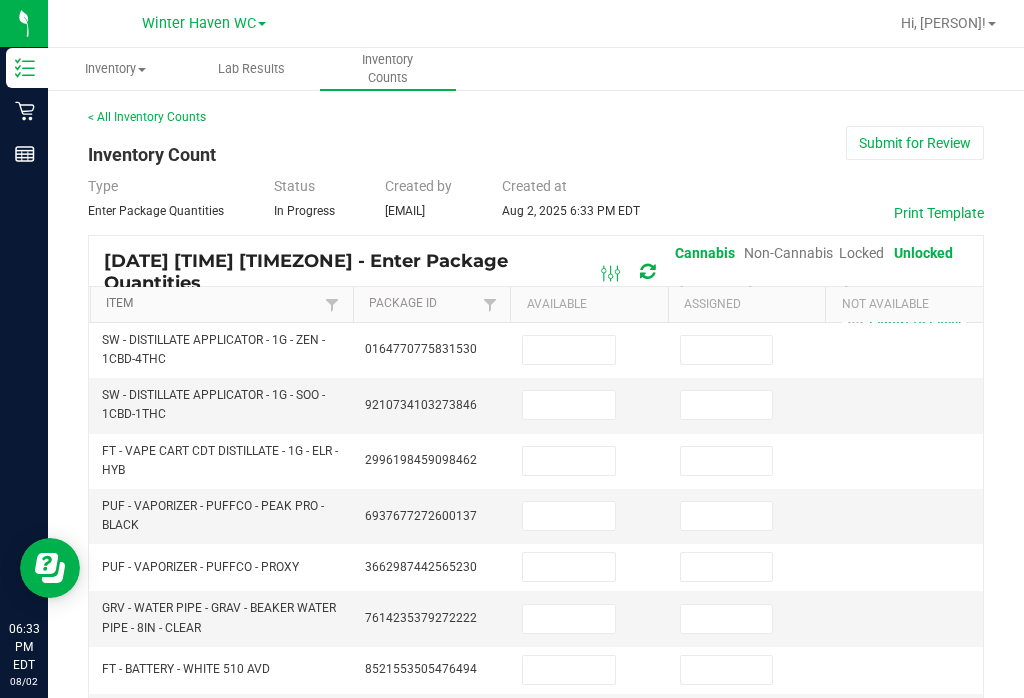 click on "Item" at bounding box center (213, 304) 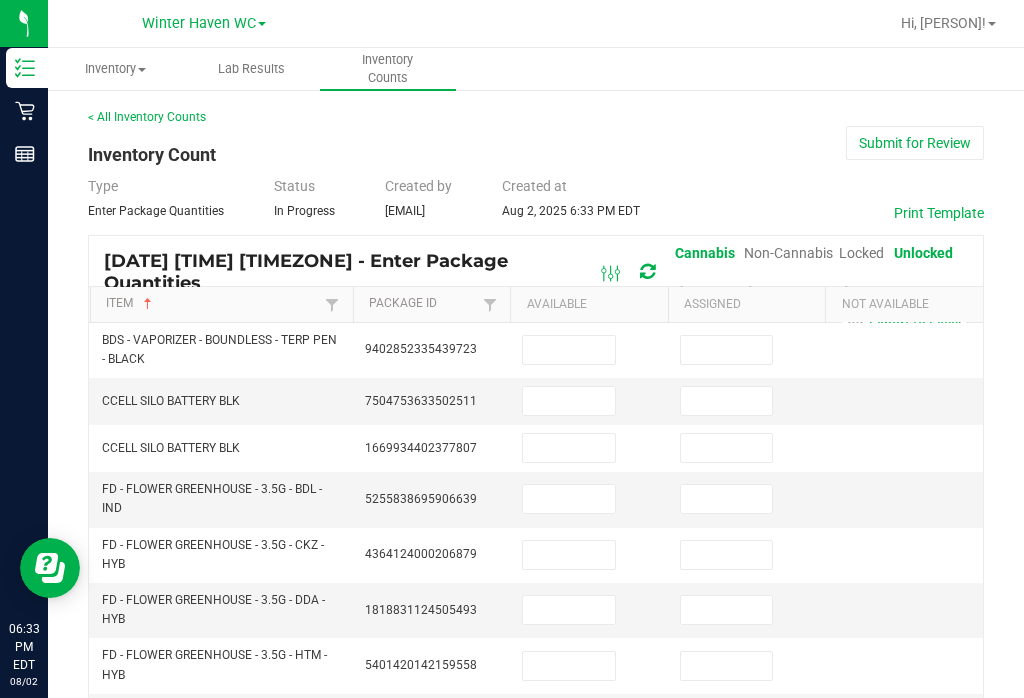 click at bounding box center (569, 350) 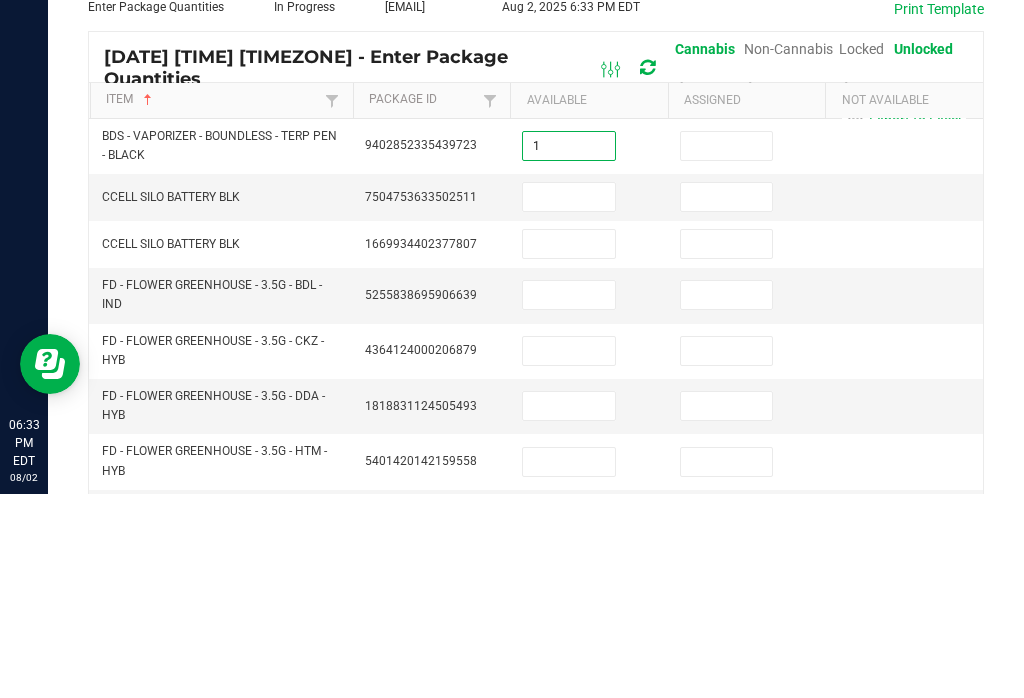 type on "1" 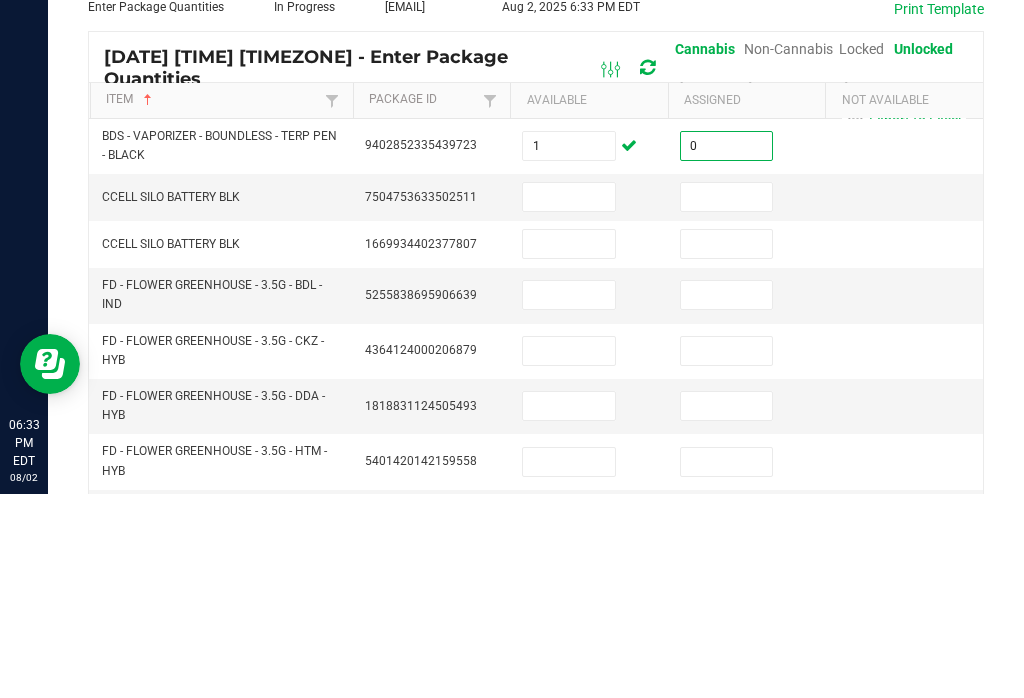 type on "0" 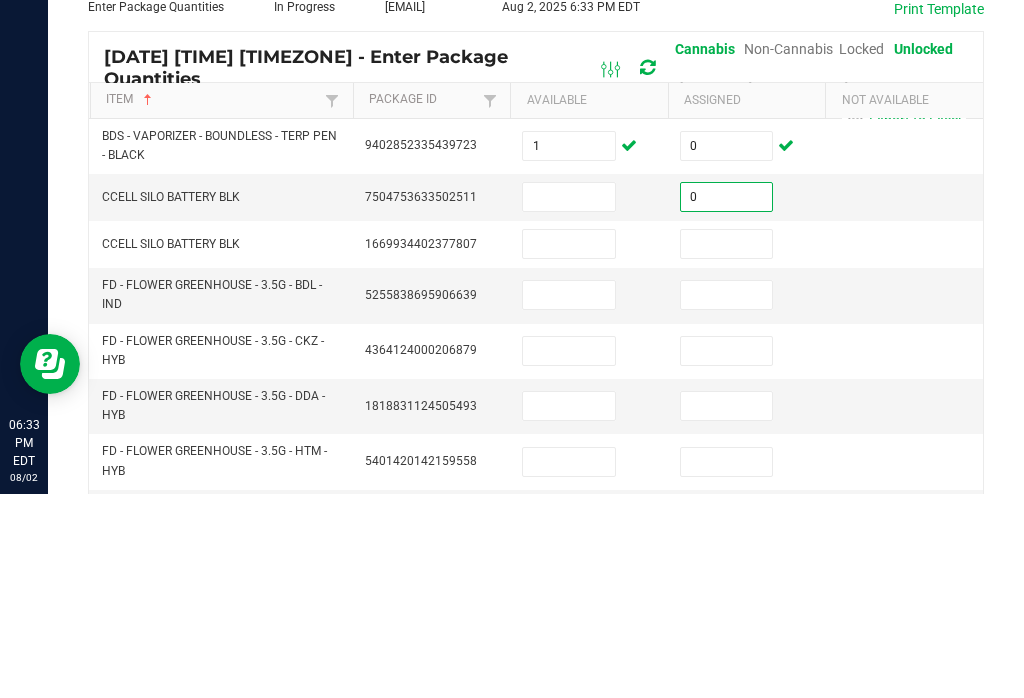 type on "0" 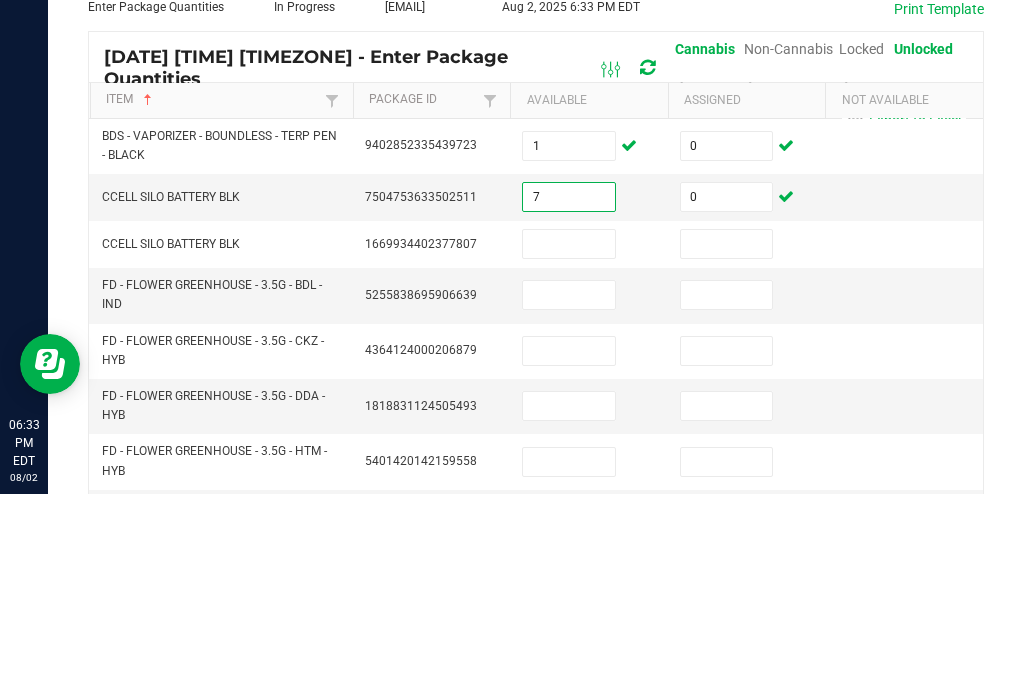 type on "7" 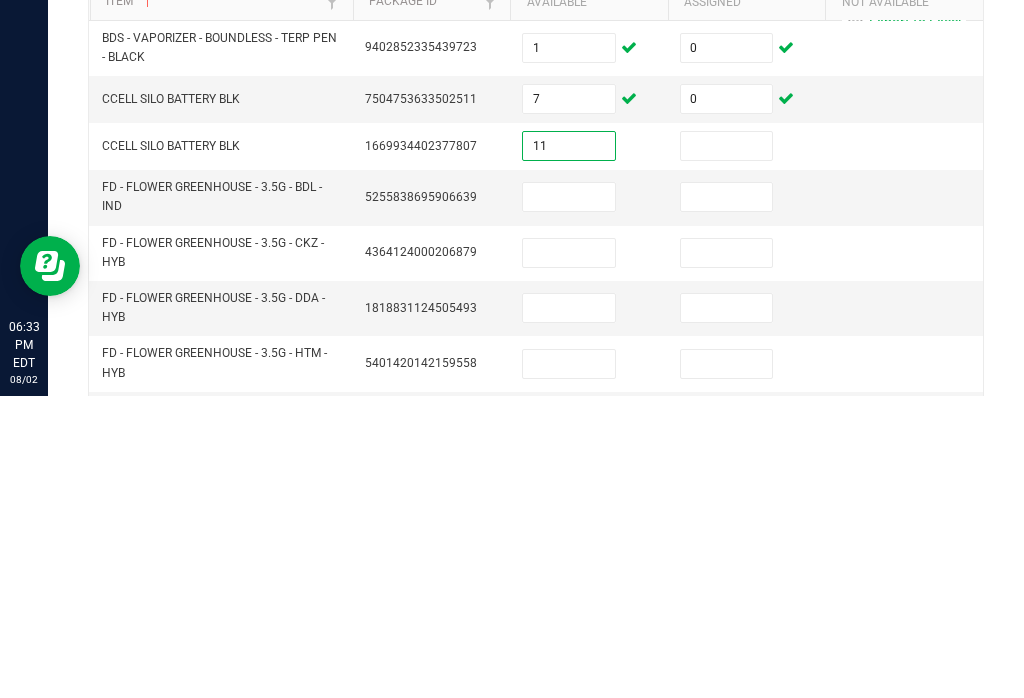 type on "11" 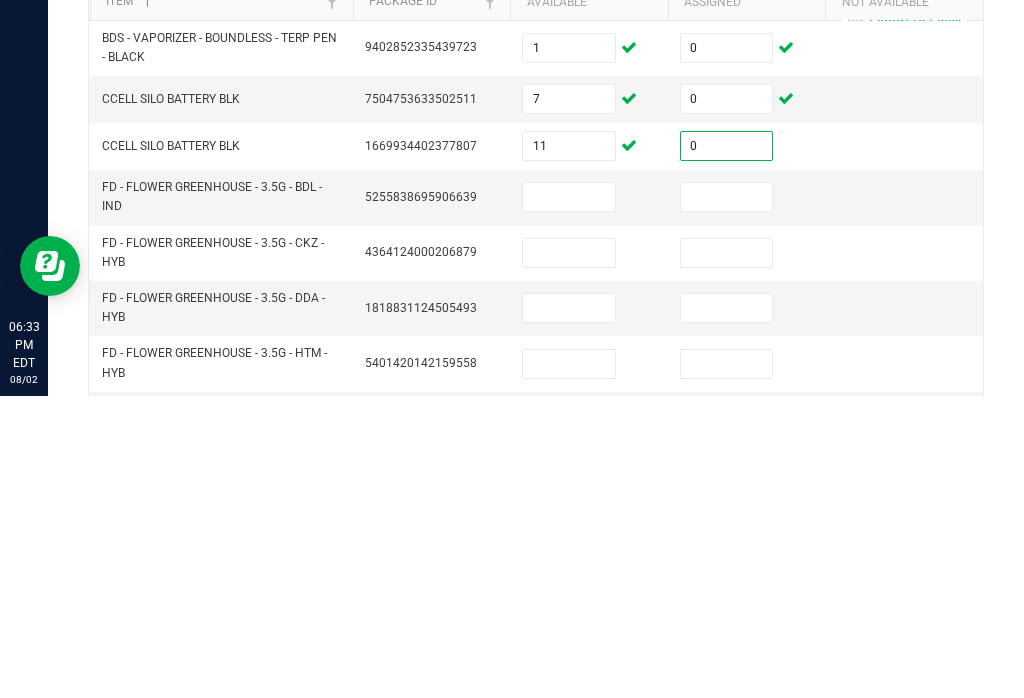 type on "0" 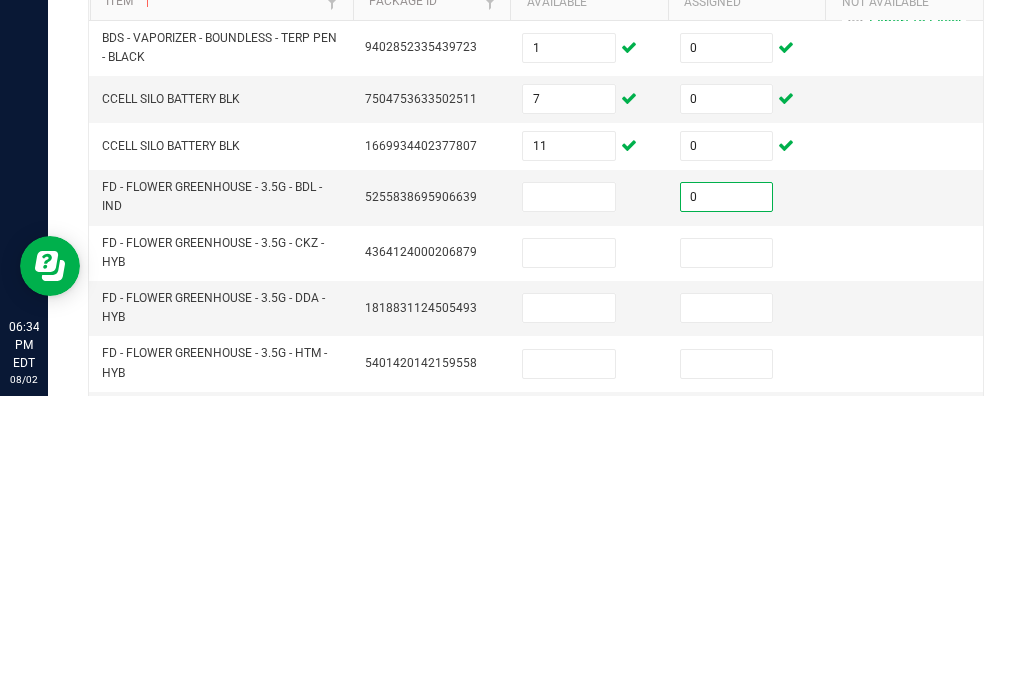 type on "0" 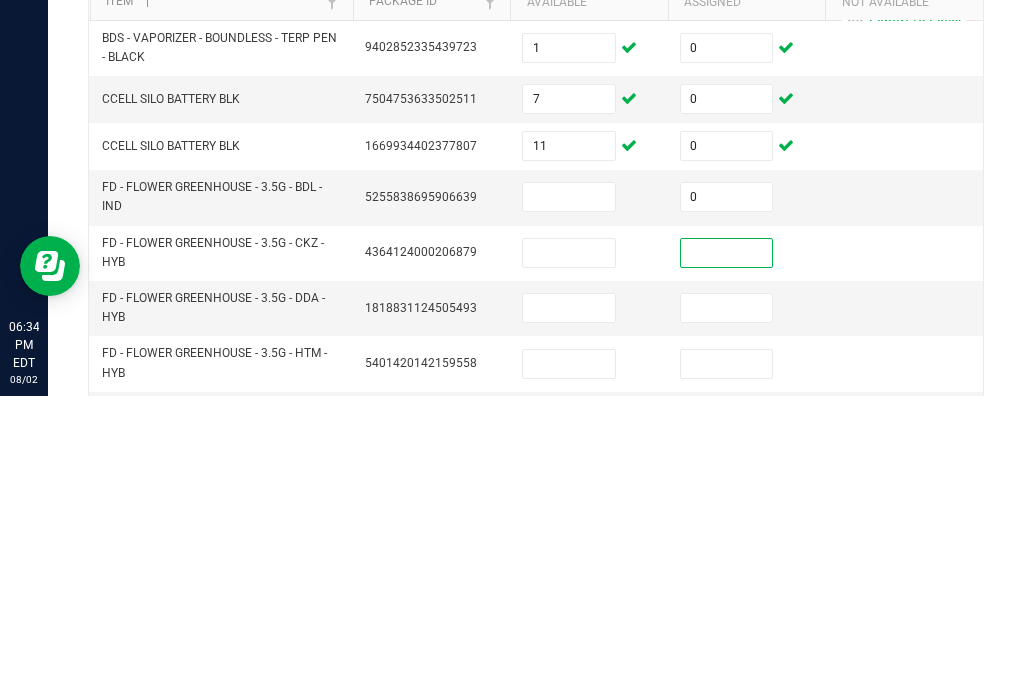 scroll, scrollTop: 0, scrollLeft: 0, axis: both 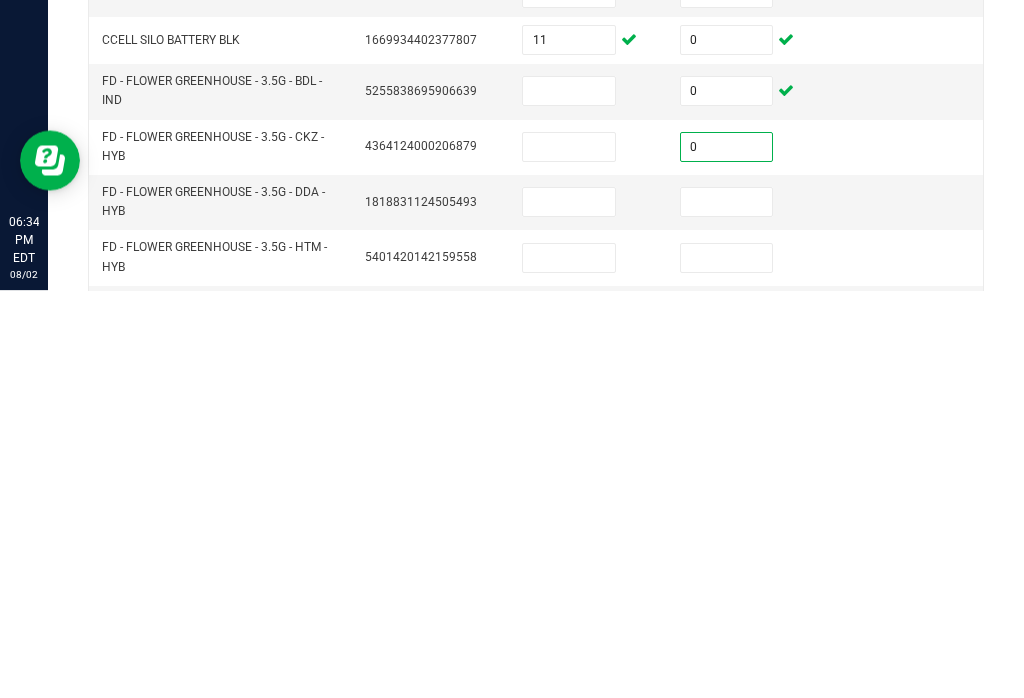 type on "0" 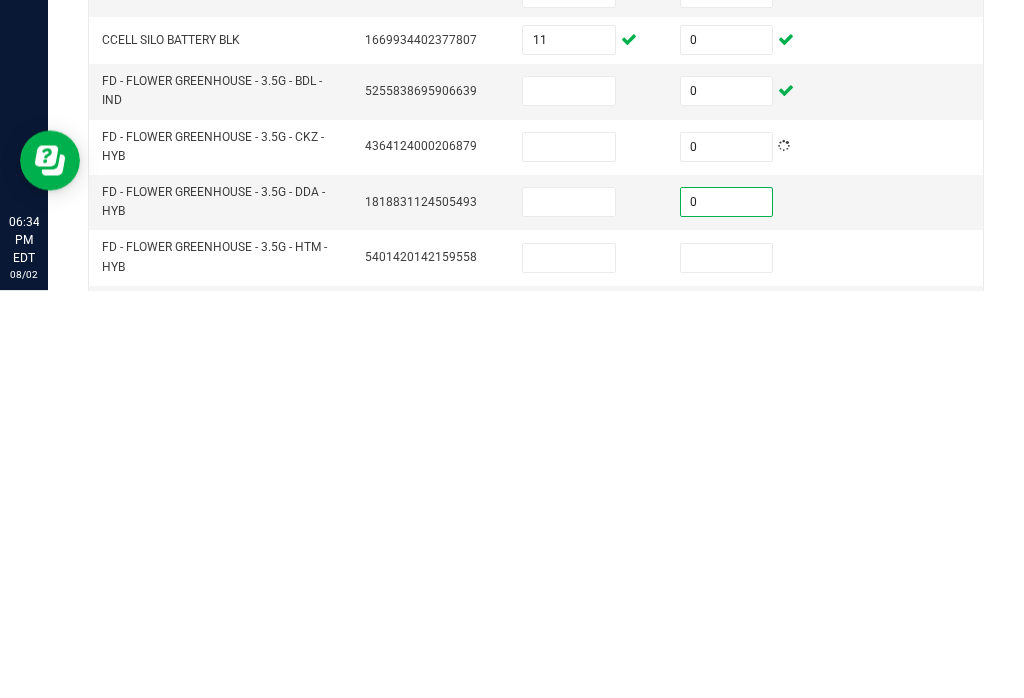 type on "0" 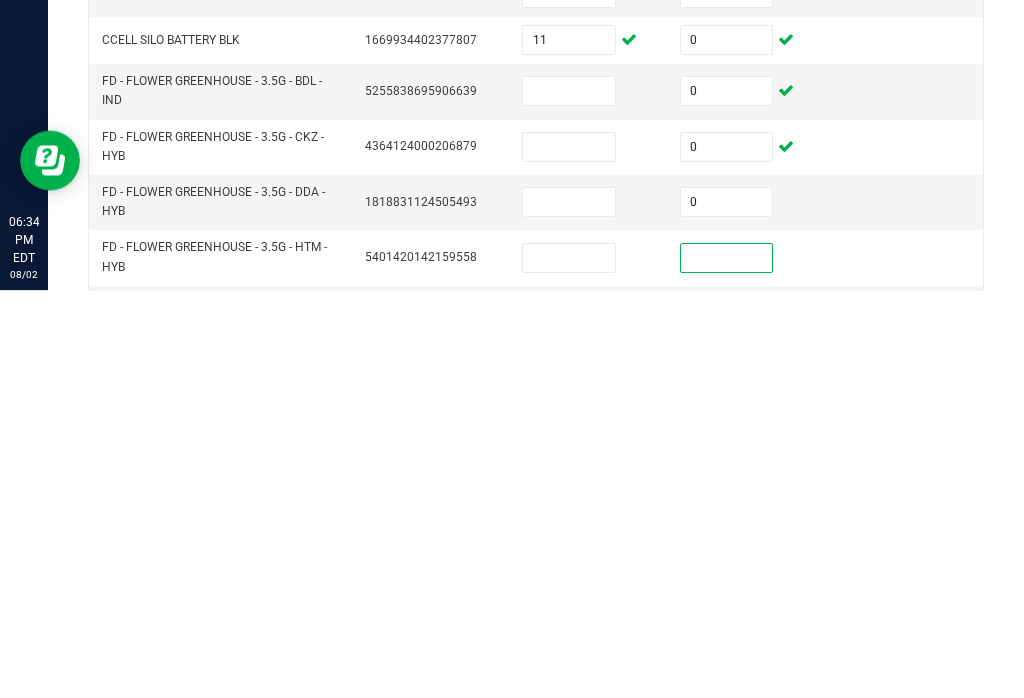 scroll, scrollTop: 31, scrollLeft: 0, axis: vertical 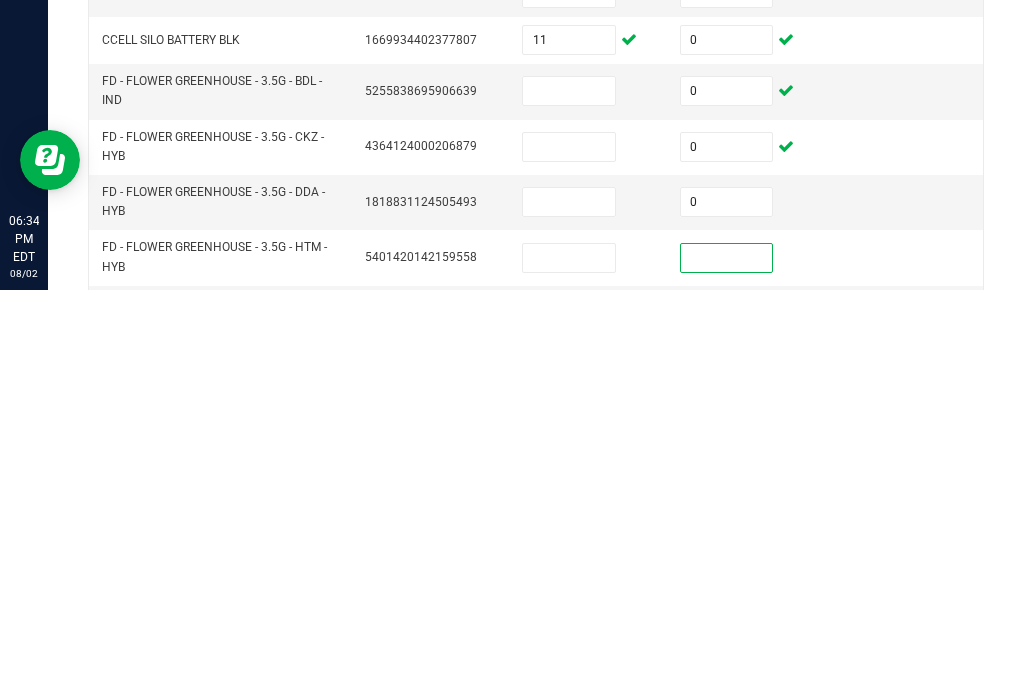 type 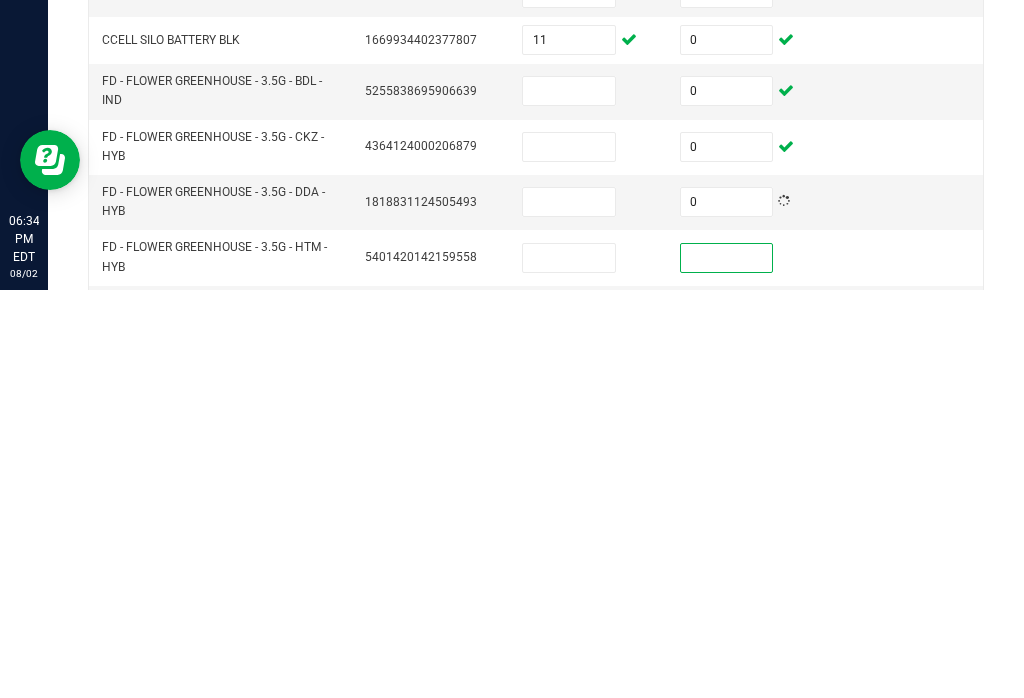 click at bounding box center [727, 721] 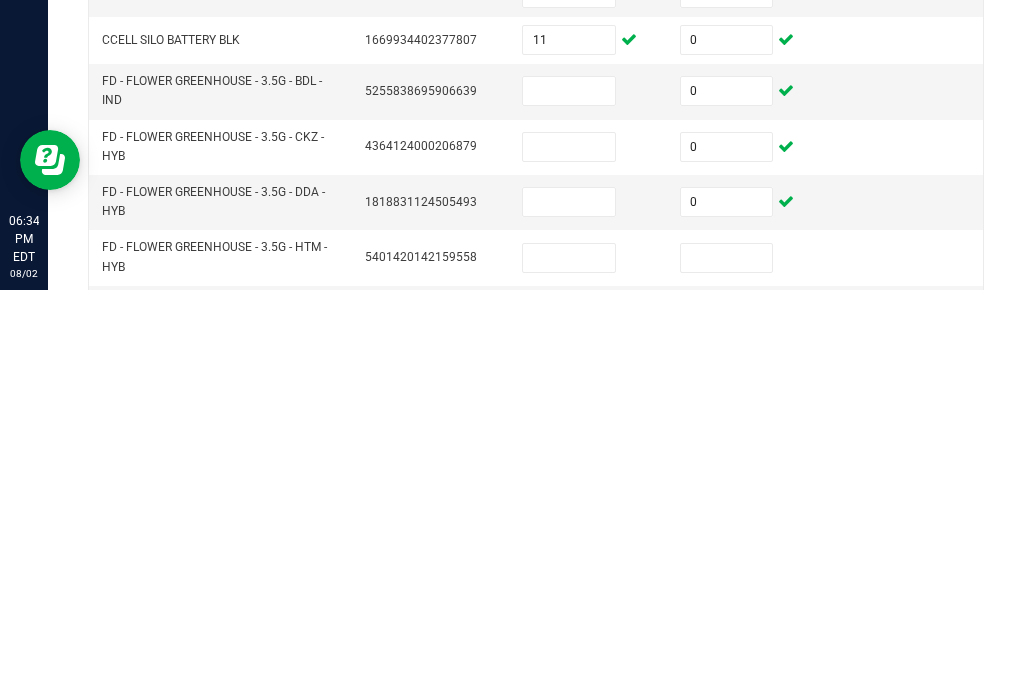 type on "0" 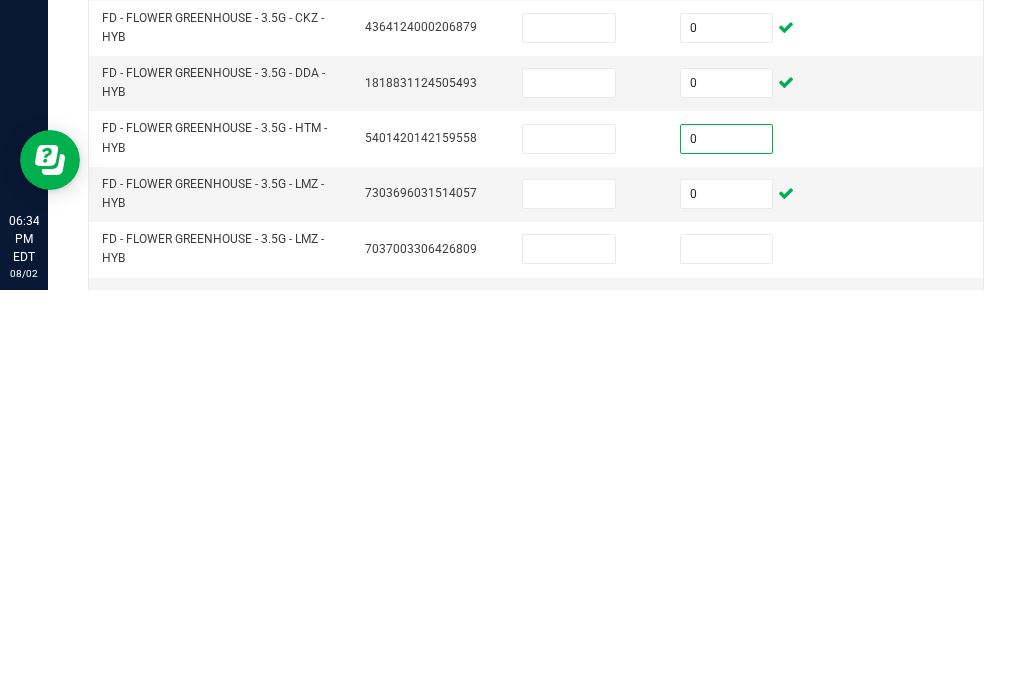 scroll, scrollTop: 139, scrollLeft: 0, axis: vertical 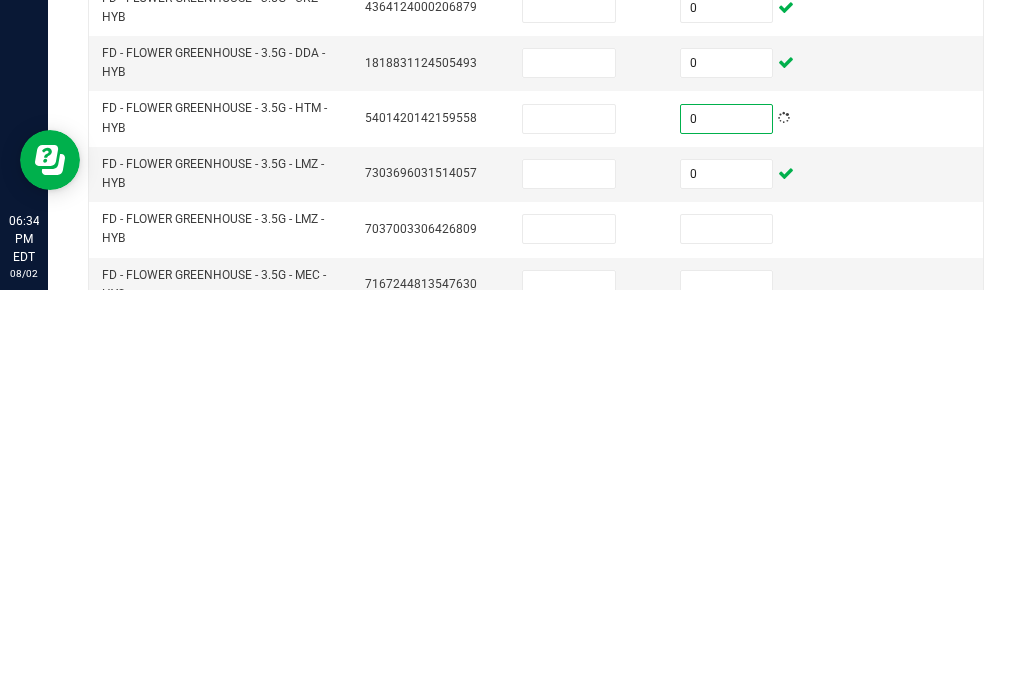 type on "0" 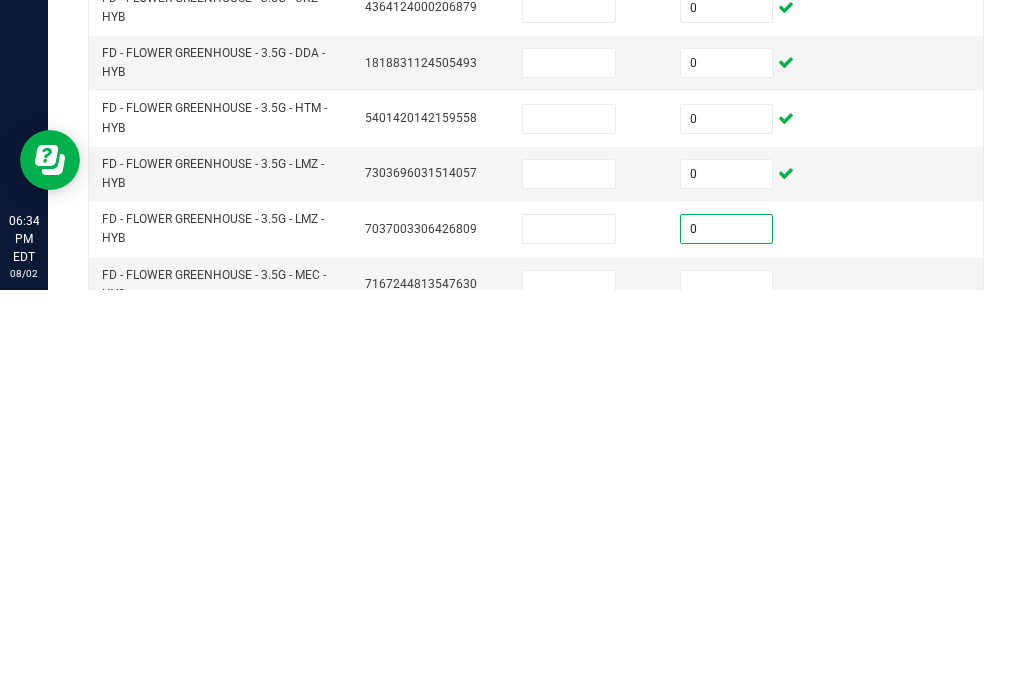 type on "0" 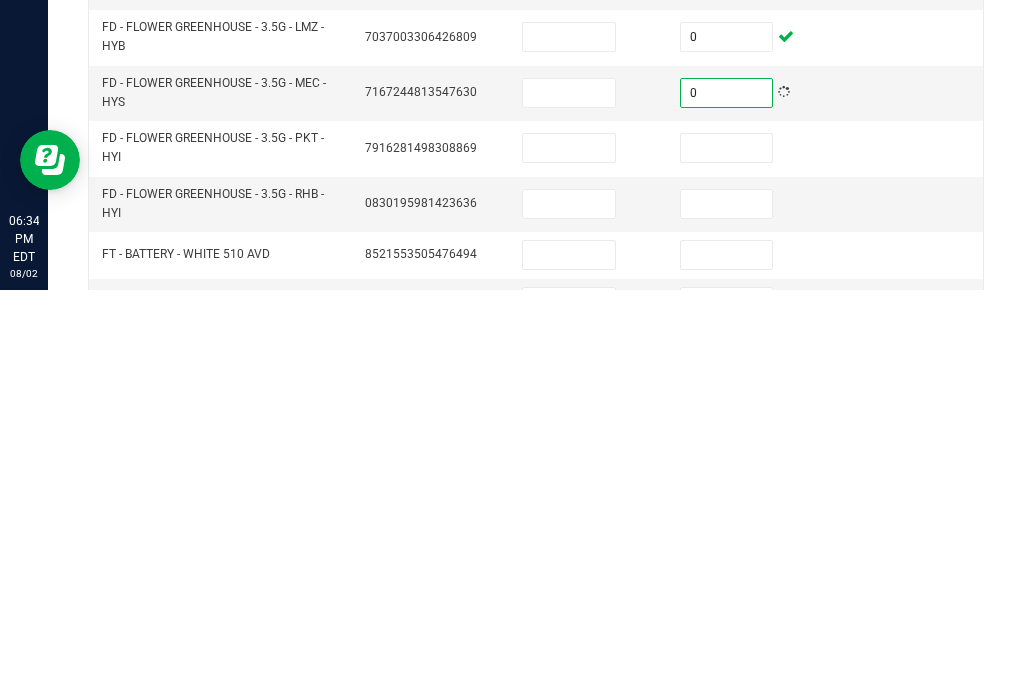 scroll, scrollTop: 330, scrollLeft: 0, axis: vertical 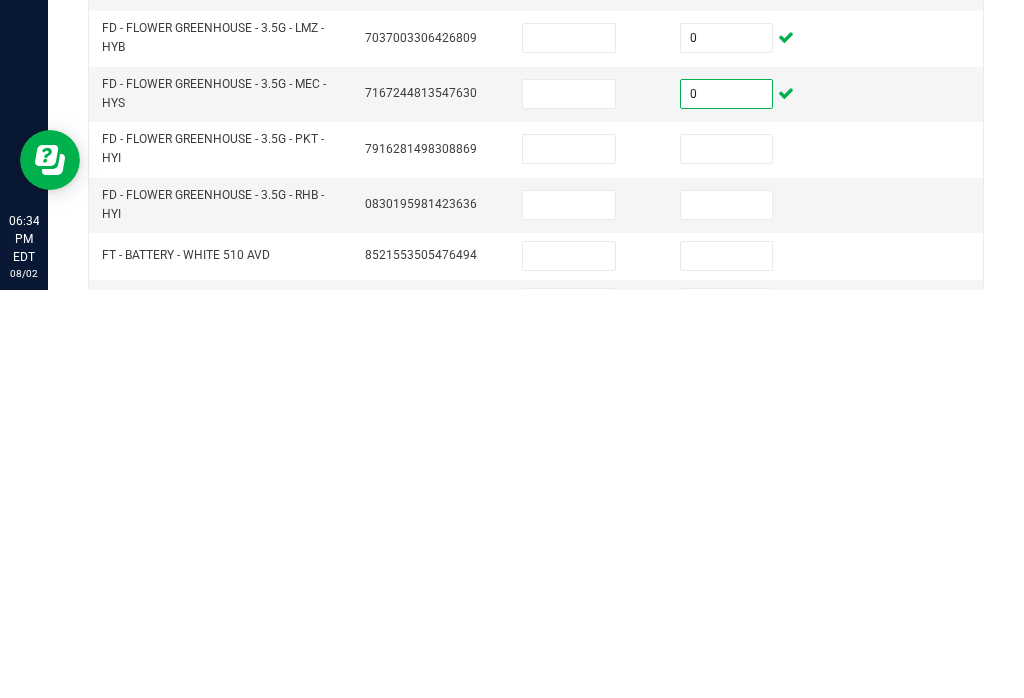 type on "0" 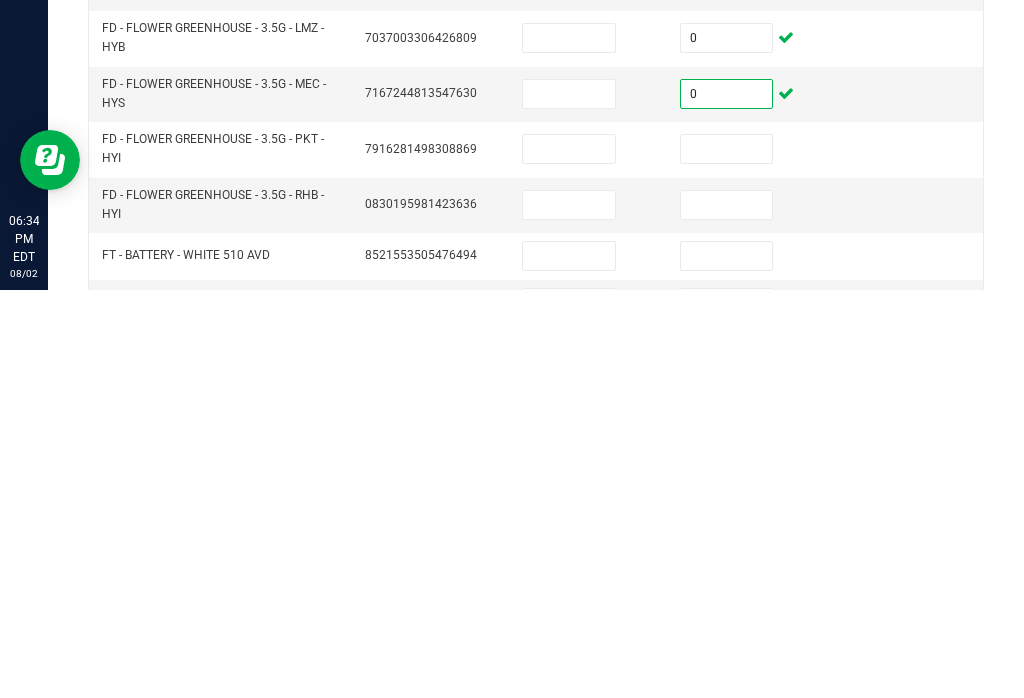 click at bounding box center [727, 557] 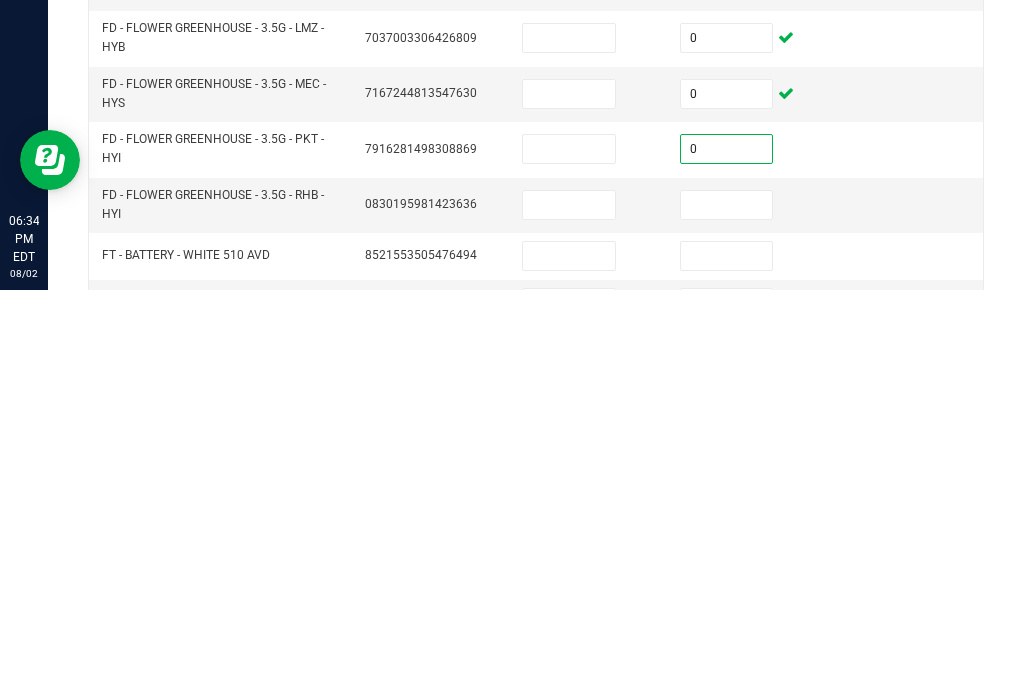 type on "0" 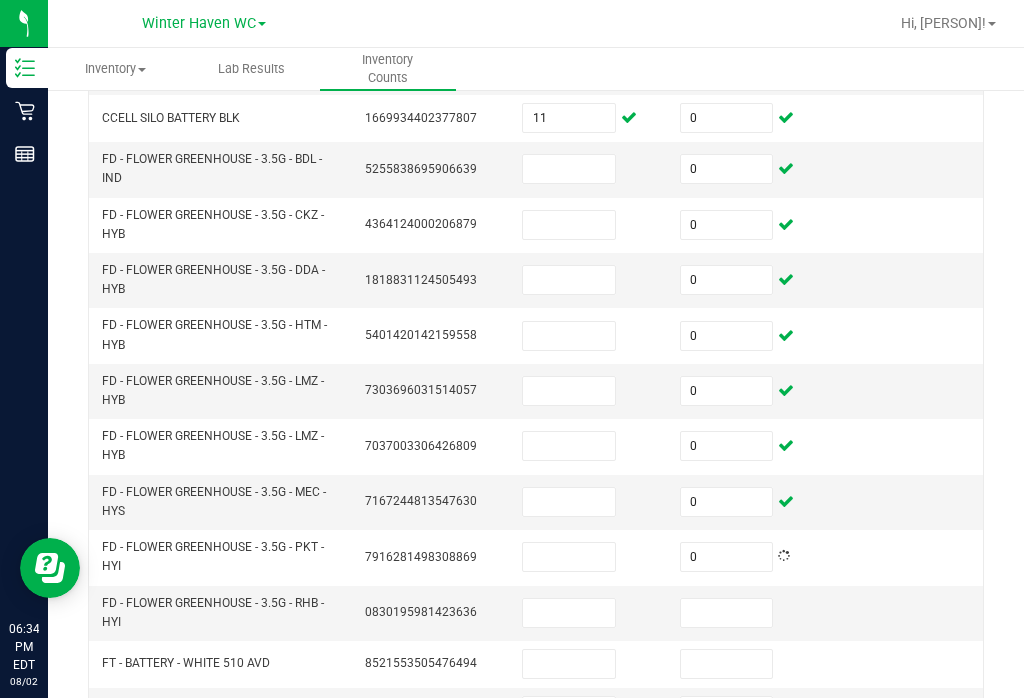 click at bounding box center [727, 613] 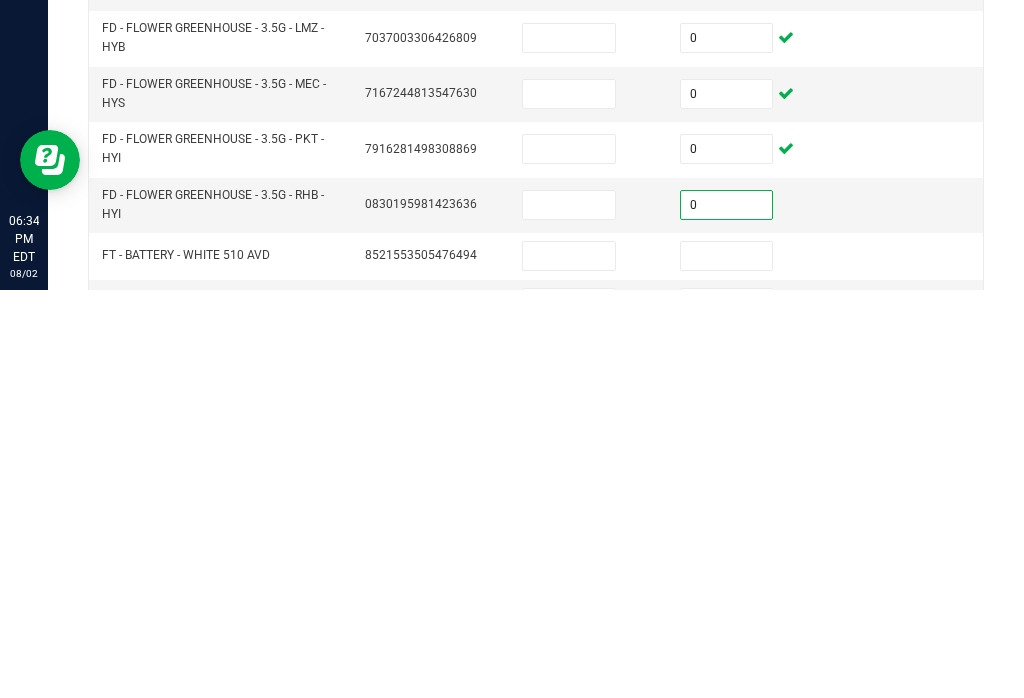 type on "0" 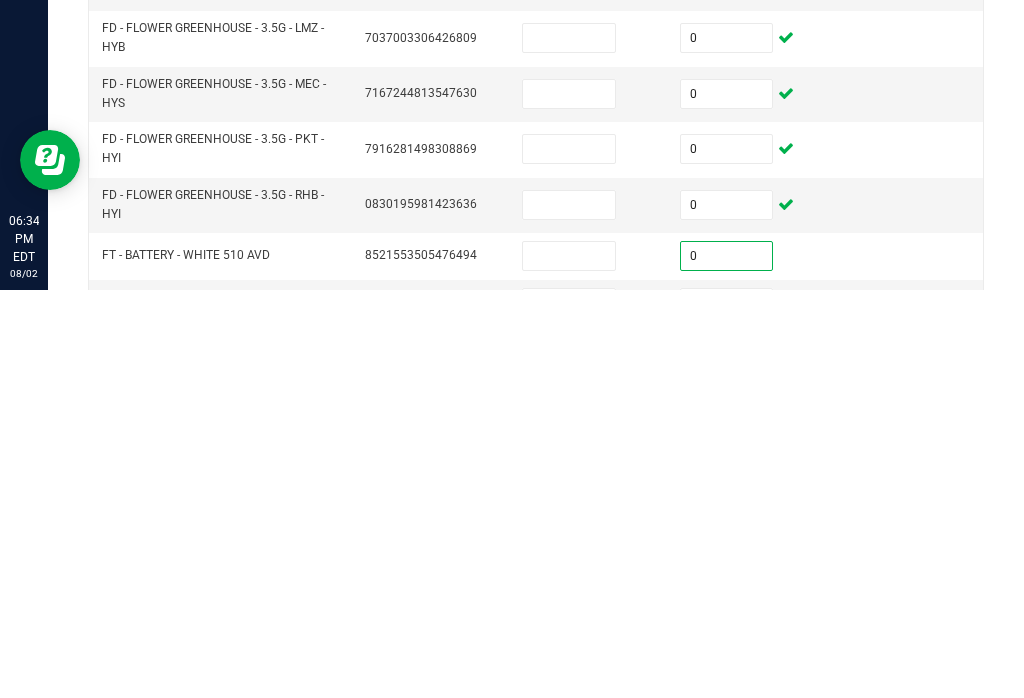 type on "0" 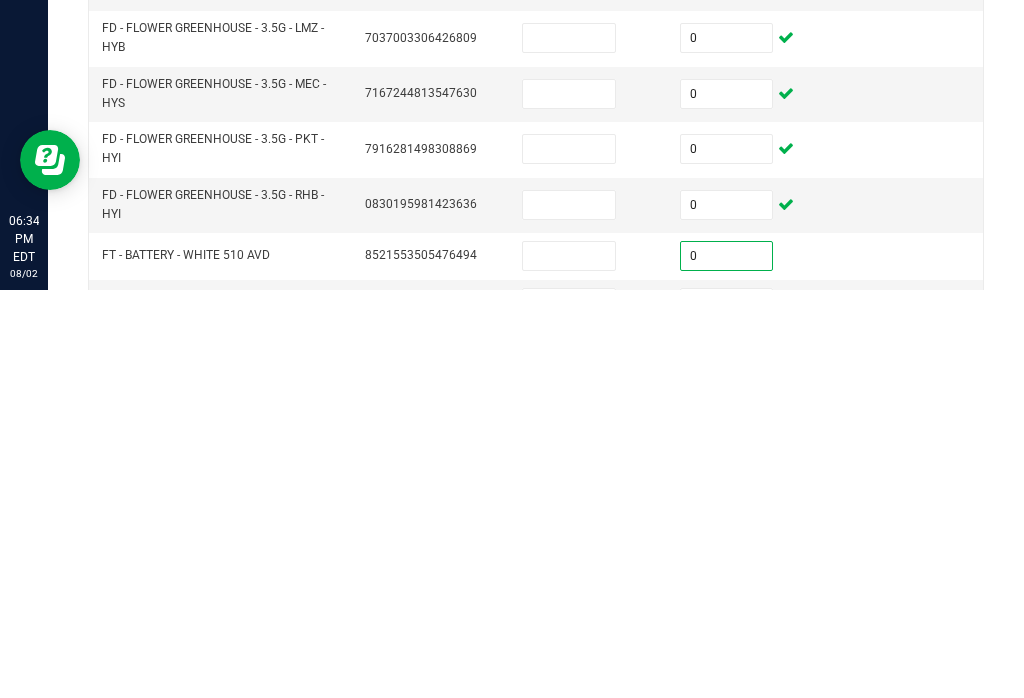 click at bounding box center [569, 664] 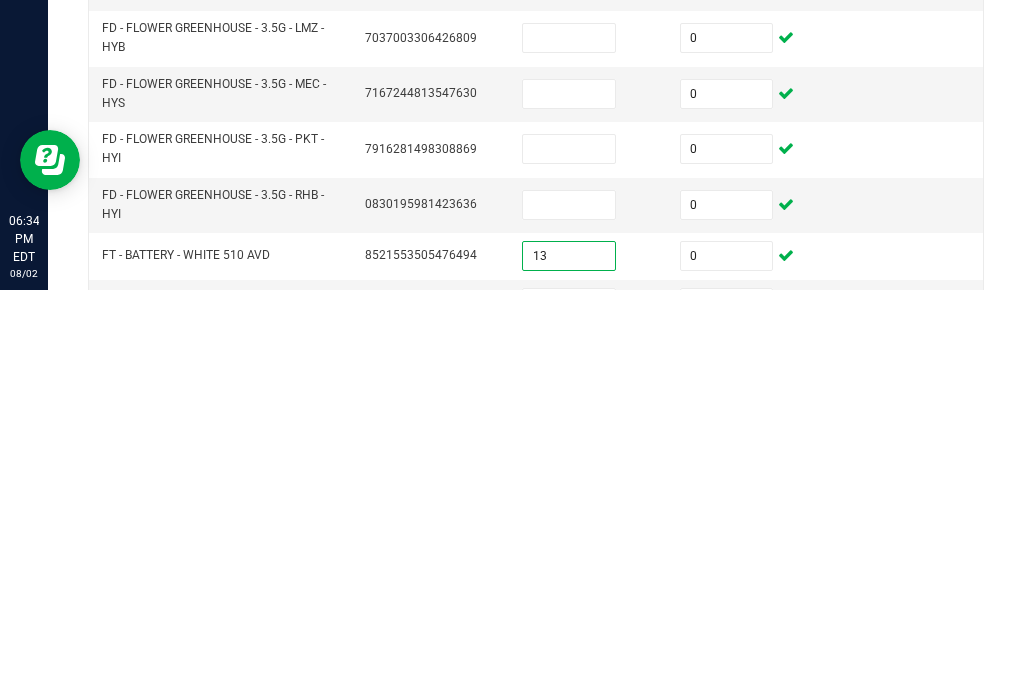 type on "13" 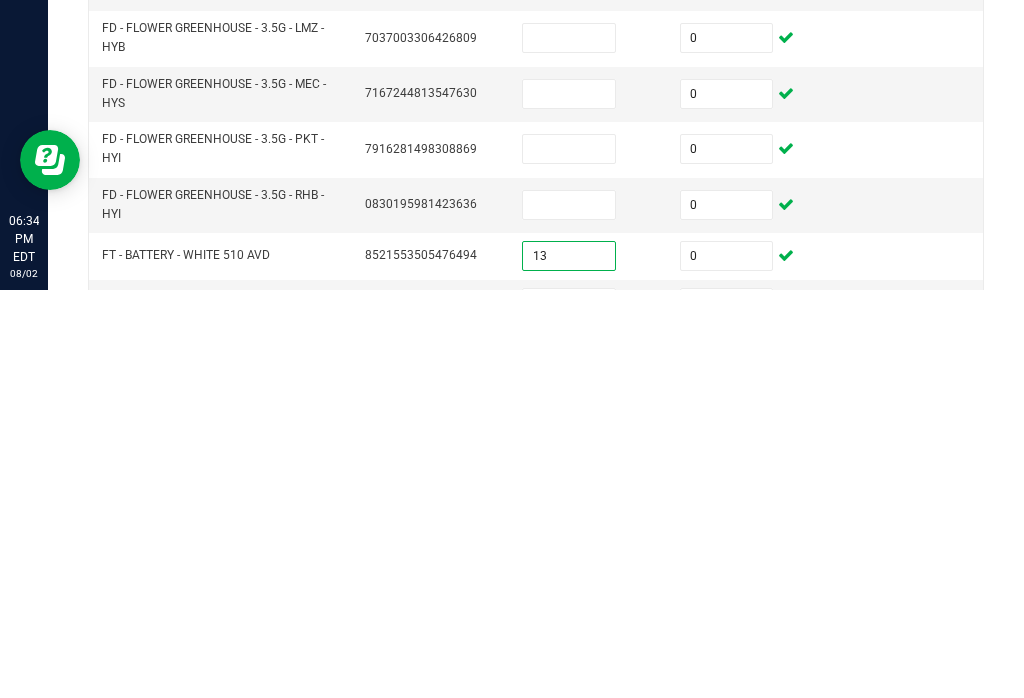 click at bounding box center [727, 711] 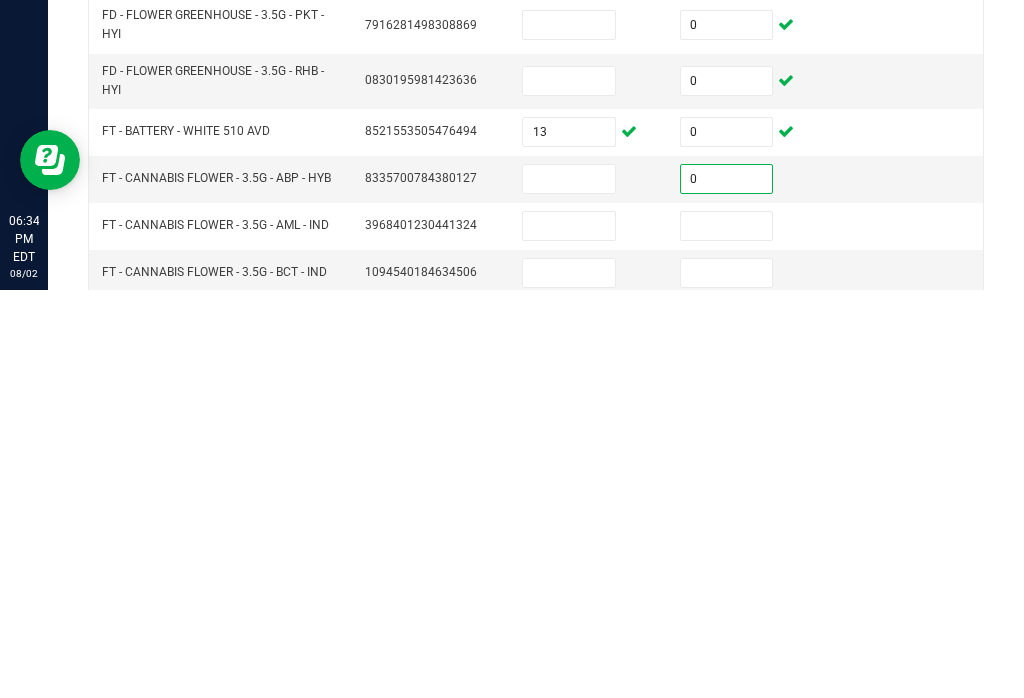 scroll, scrollTop: 453, scrollLeft: 0, axis: vertical 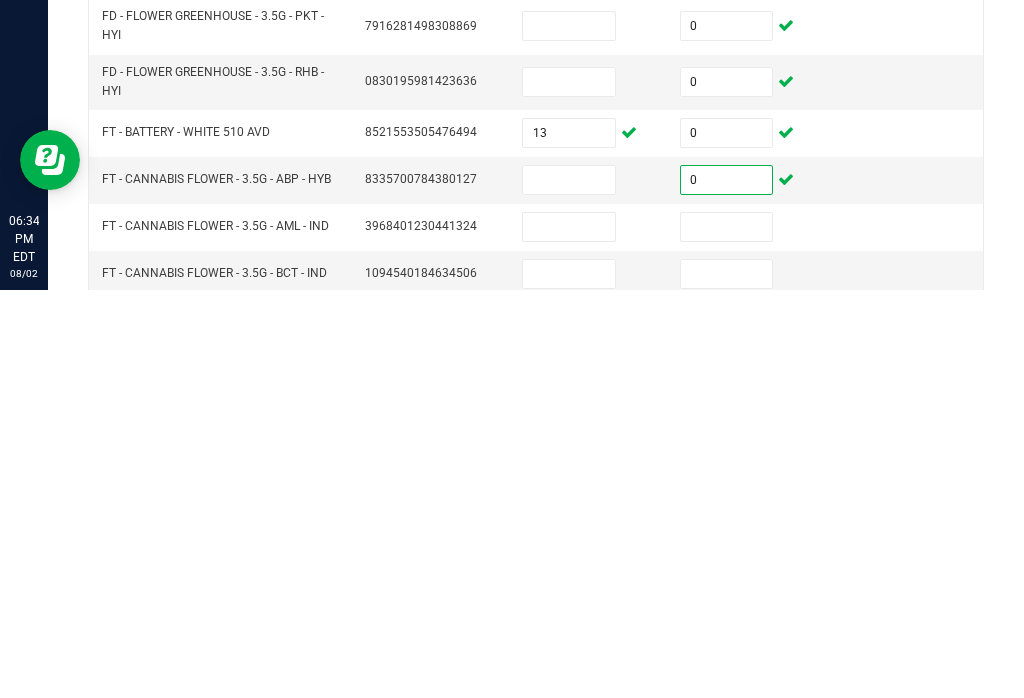 type on "0" 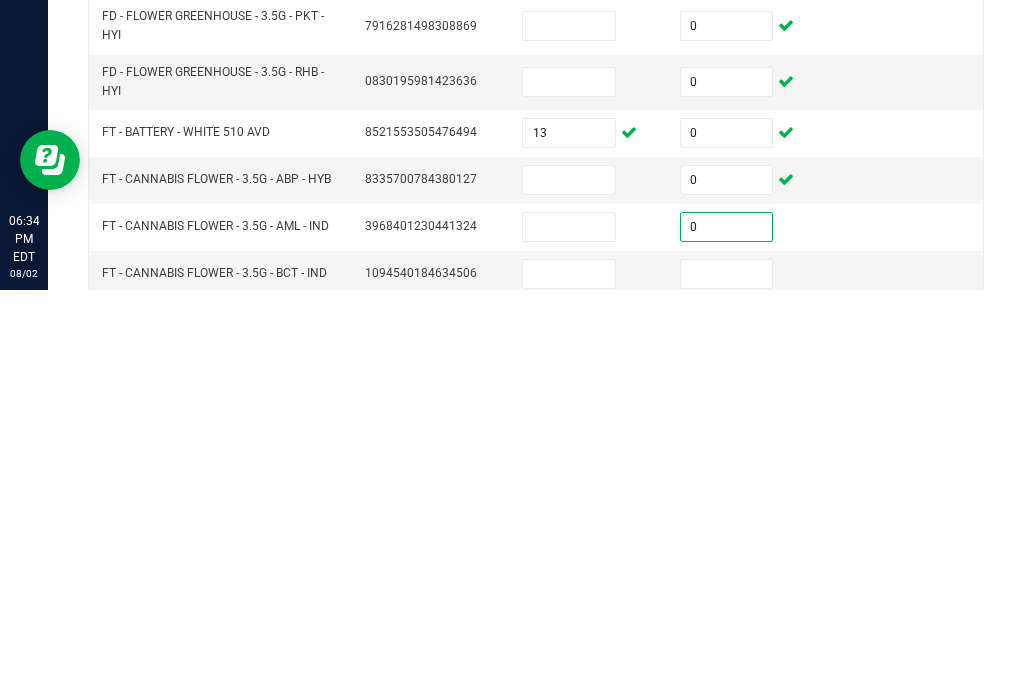 type on "0" 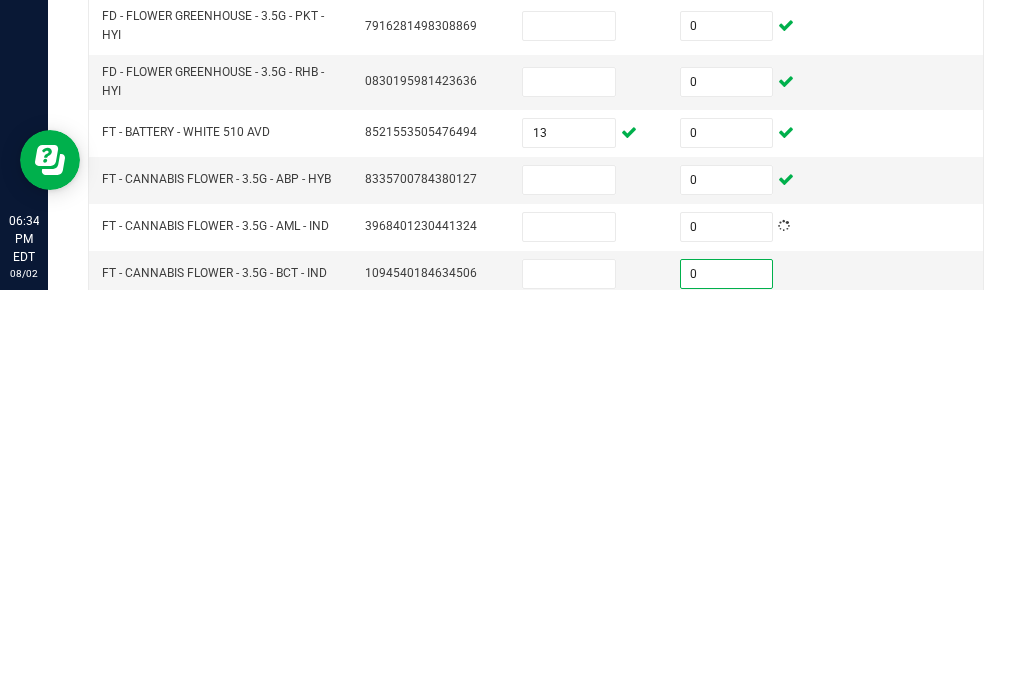 type on "0" 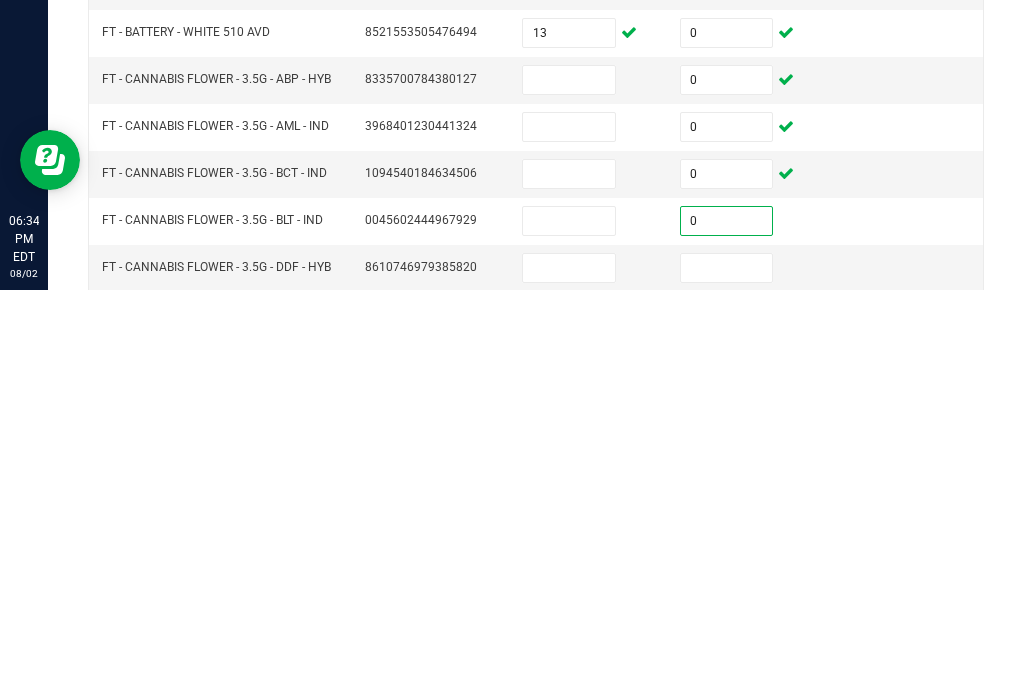 scroll, scrollTop: 565, scrollLeft: 0, axis: vertical 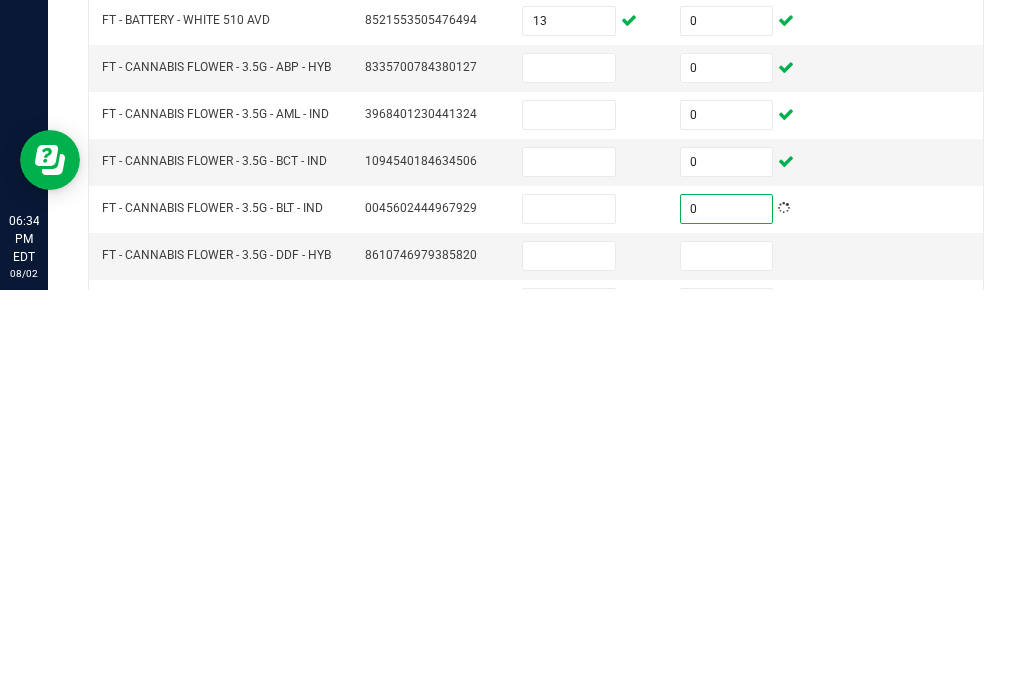 type on "0" 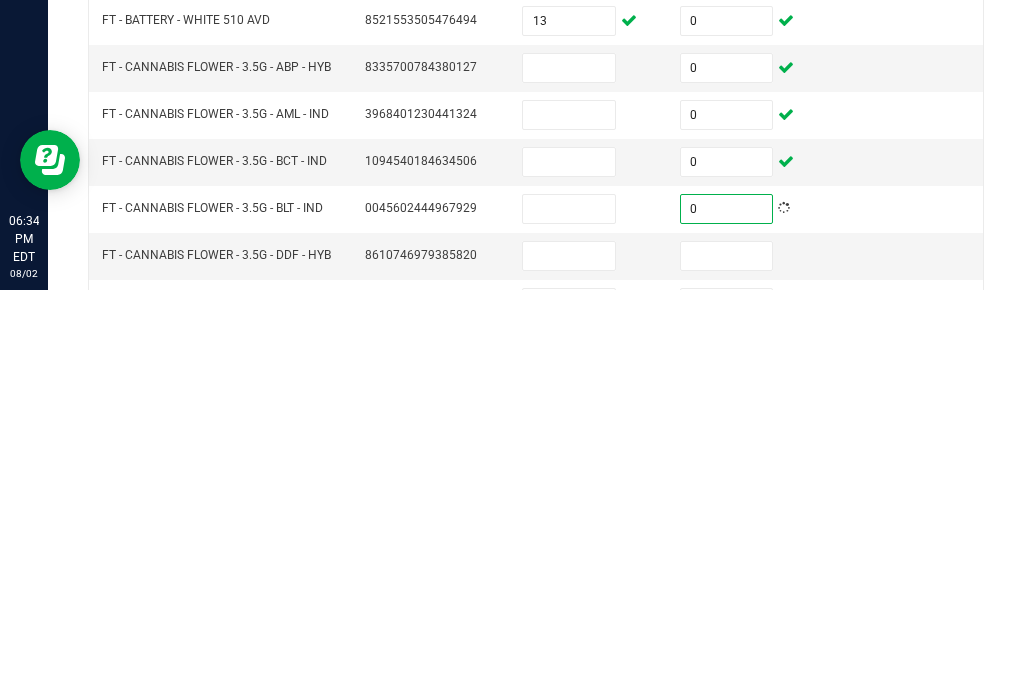 click at bounding box center (727, 664) 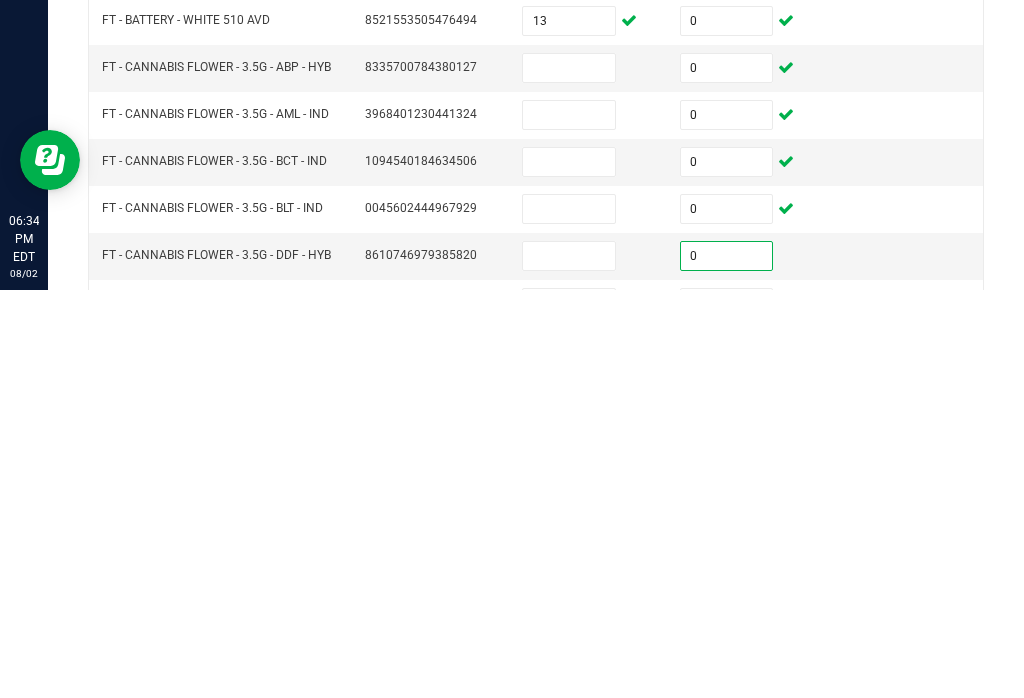 type on "0" 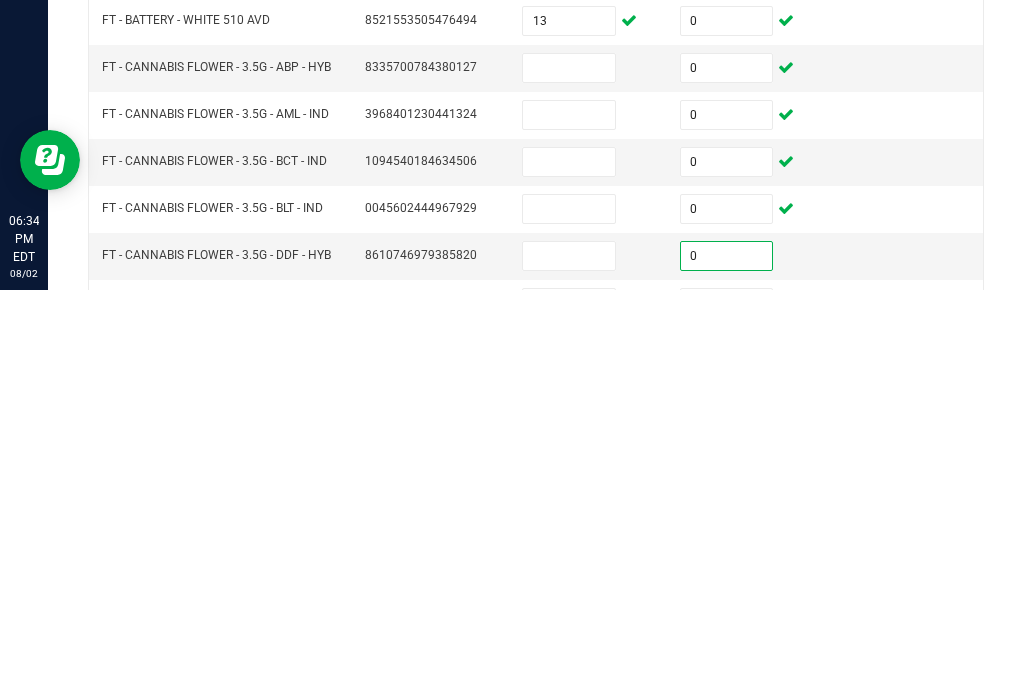 click at bounding box center (727, 711) 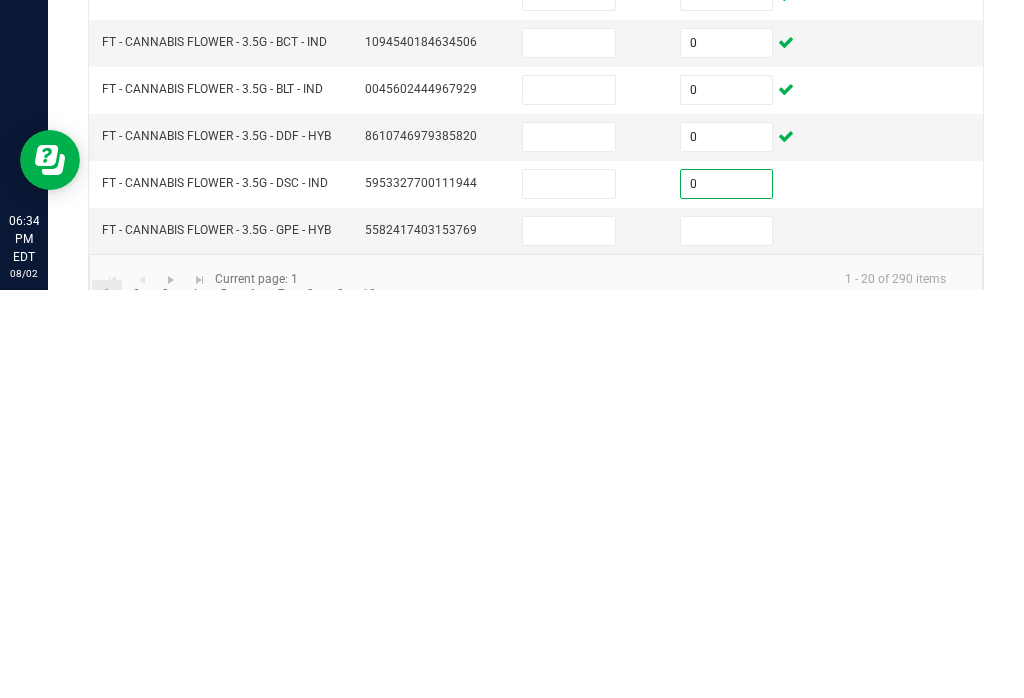 scroll, scrollTop: 682, scrollLeft: 0, axis: vertical 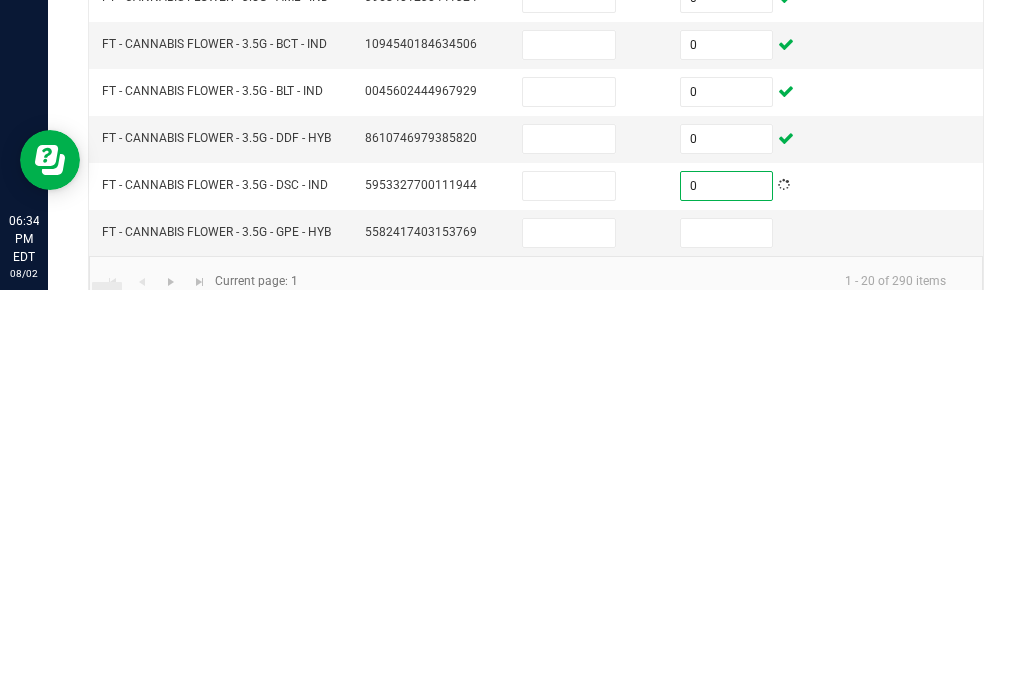 type on "0" 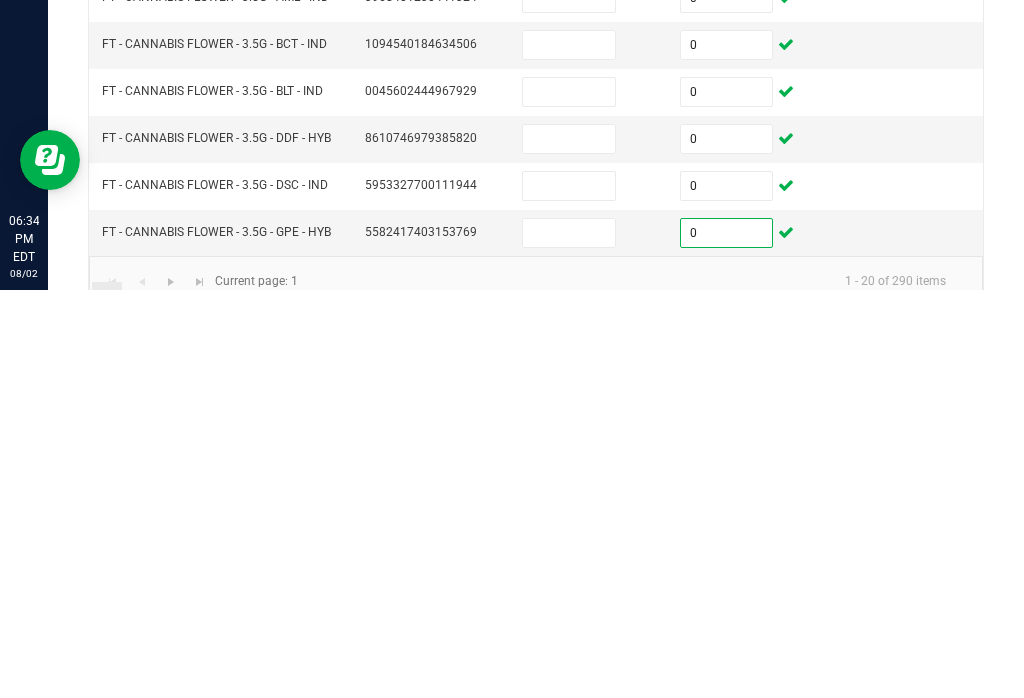 type on "0" 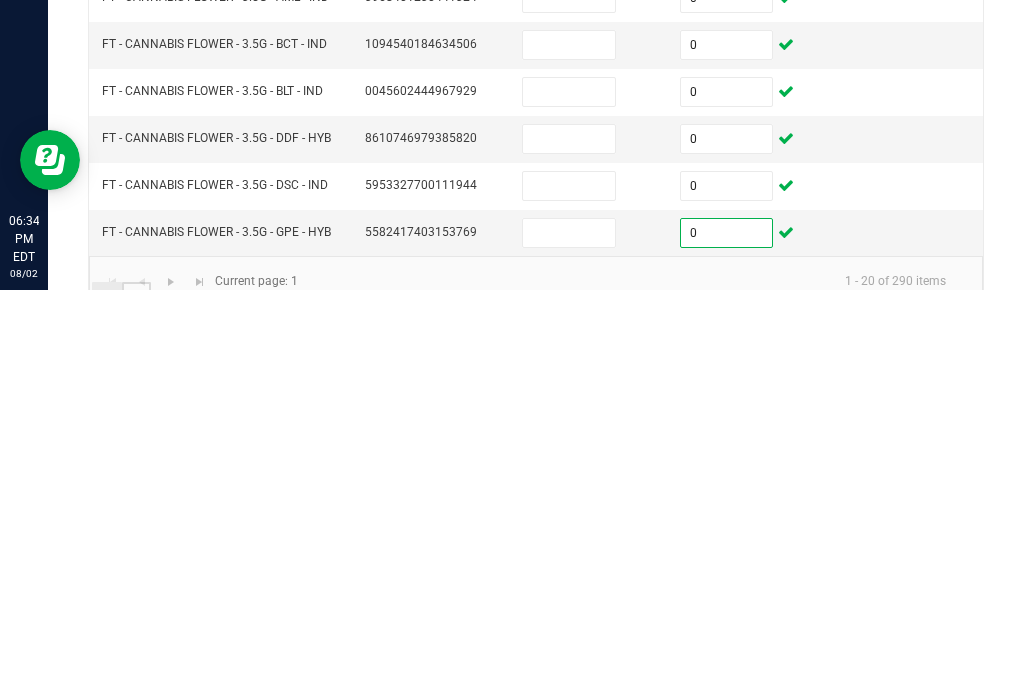 click on "2" 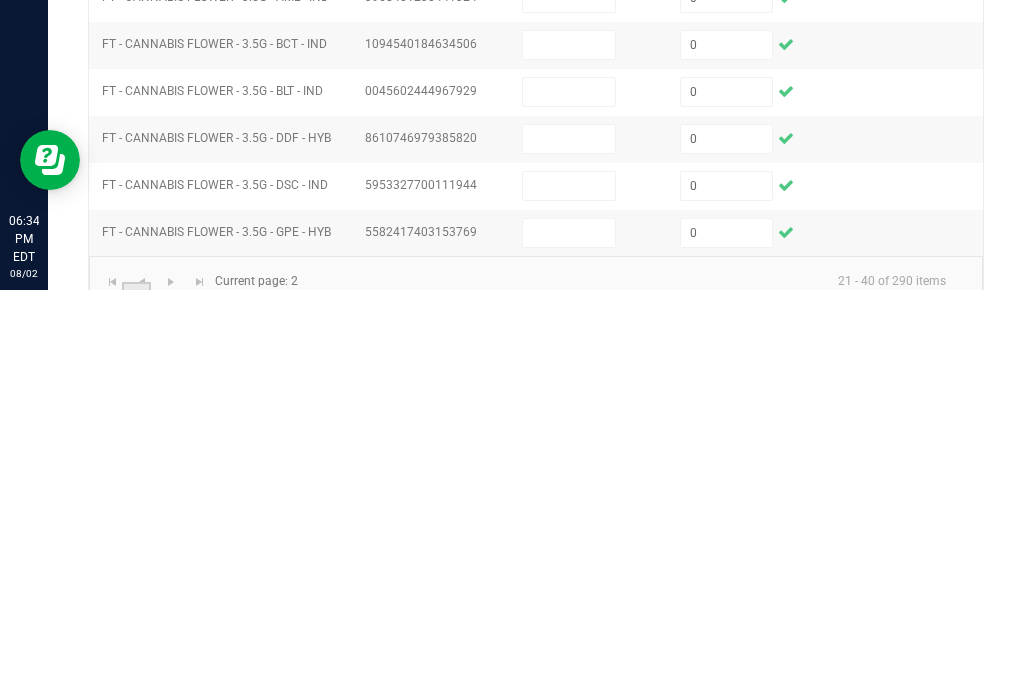 type 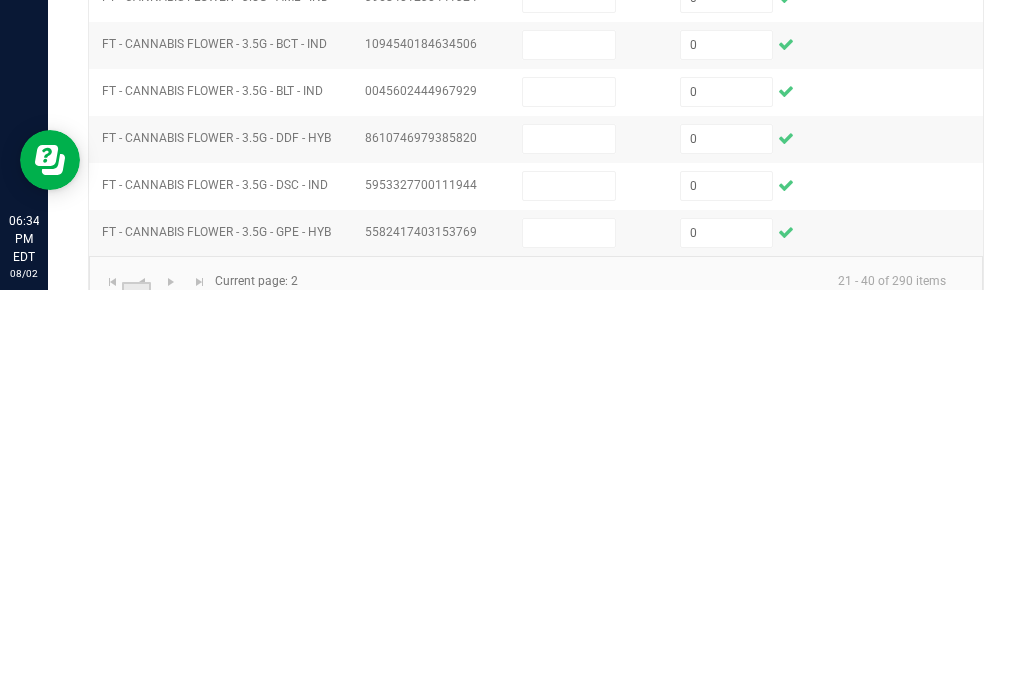 type 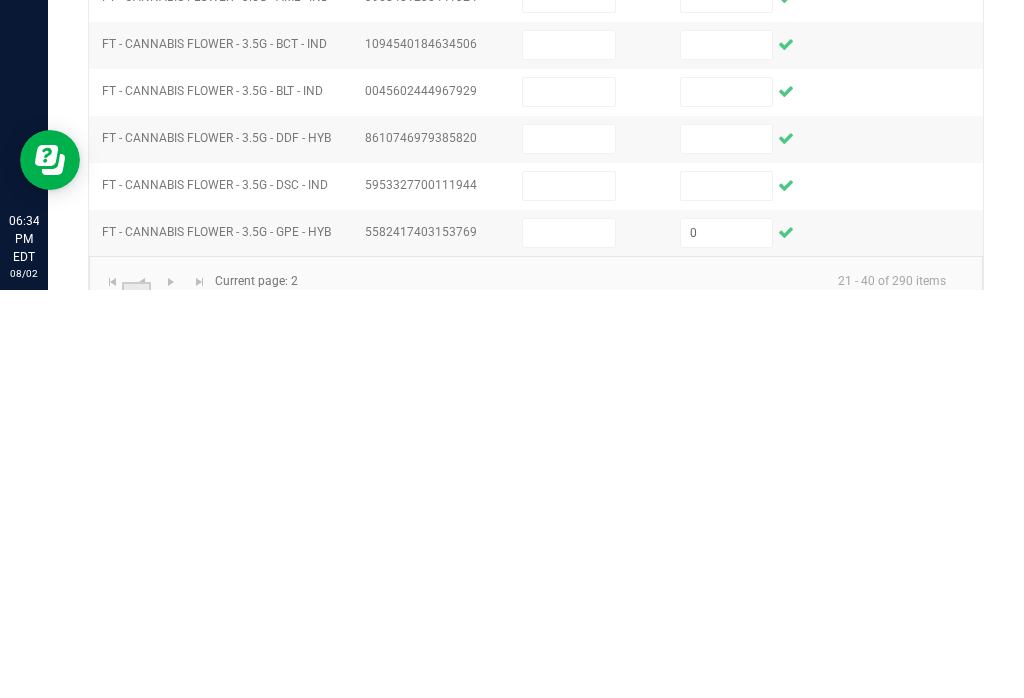 type 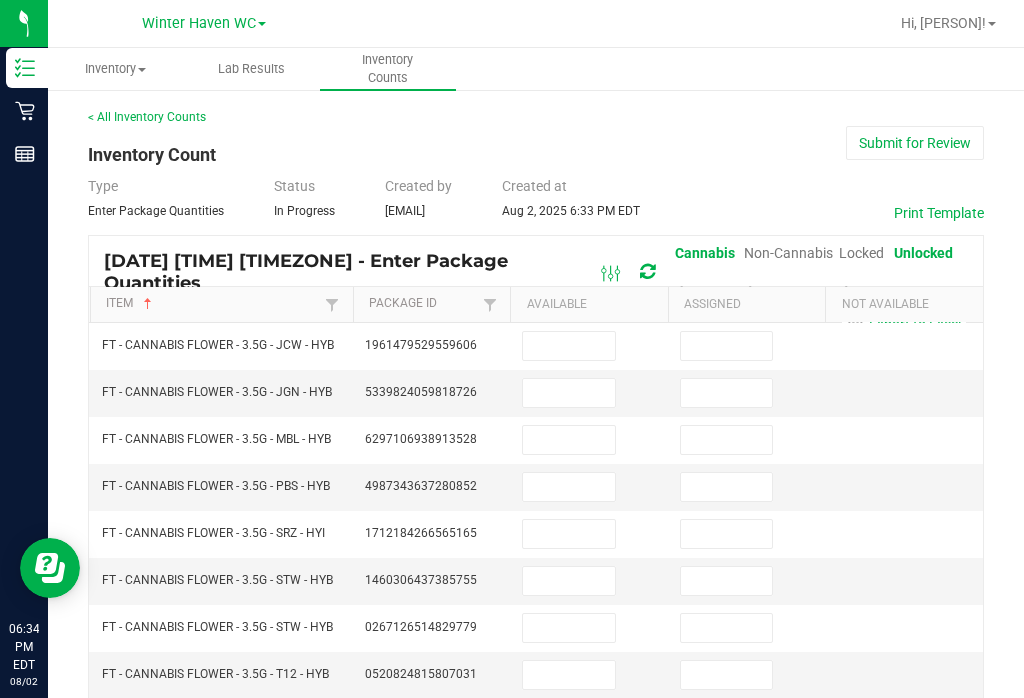 scroll, scrollTop: 0, scrollLeft: 0, axis: both 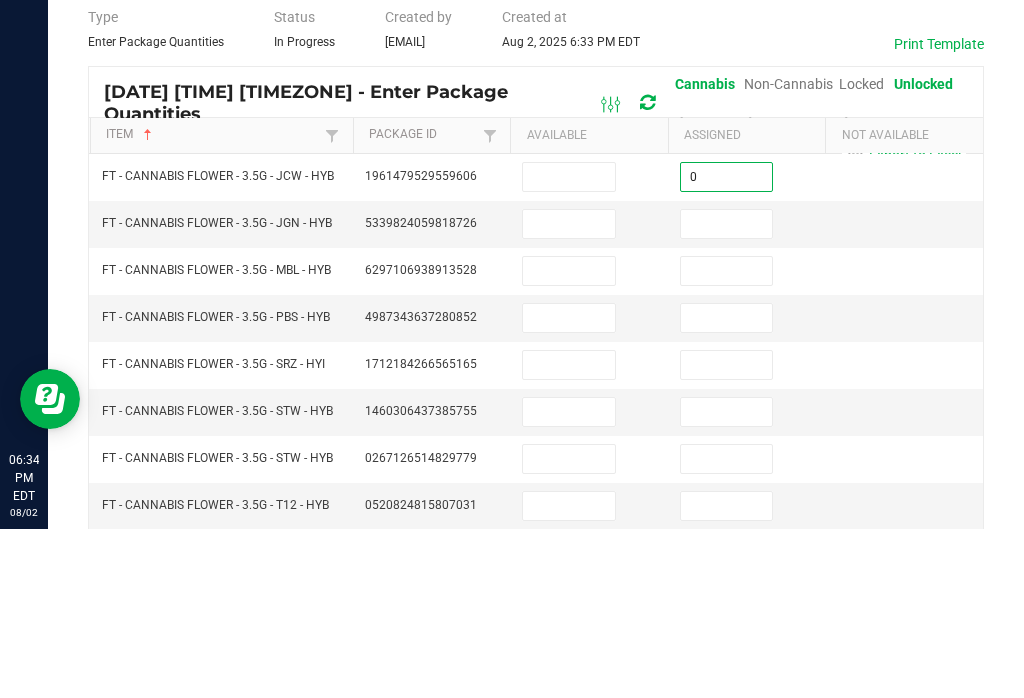 type on "0" 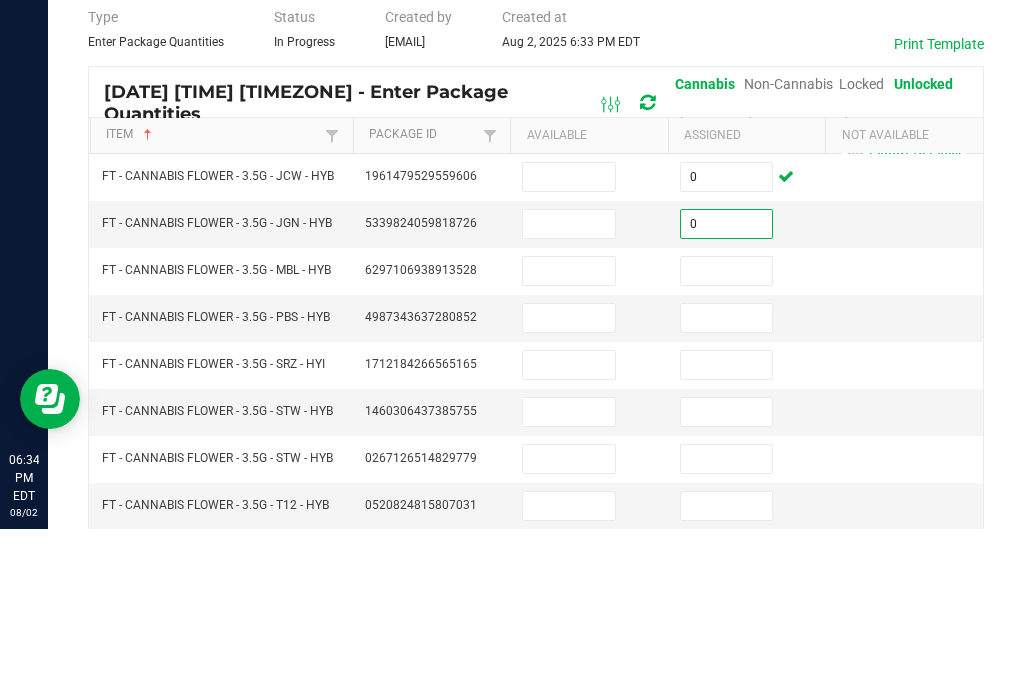 type on "0" 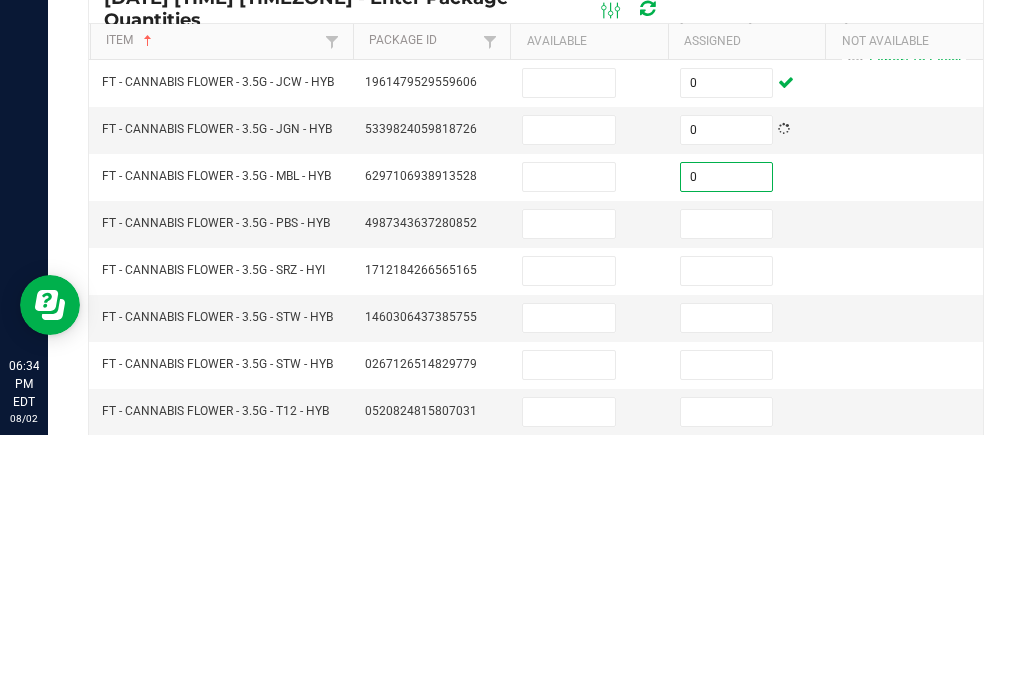 type on "0" 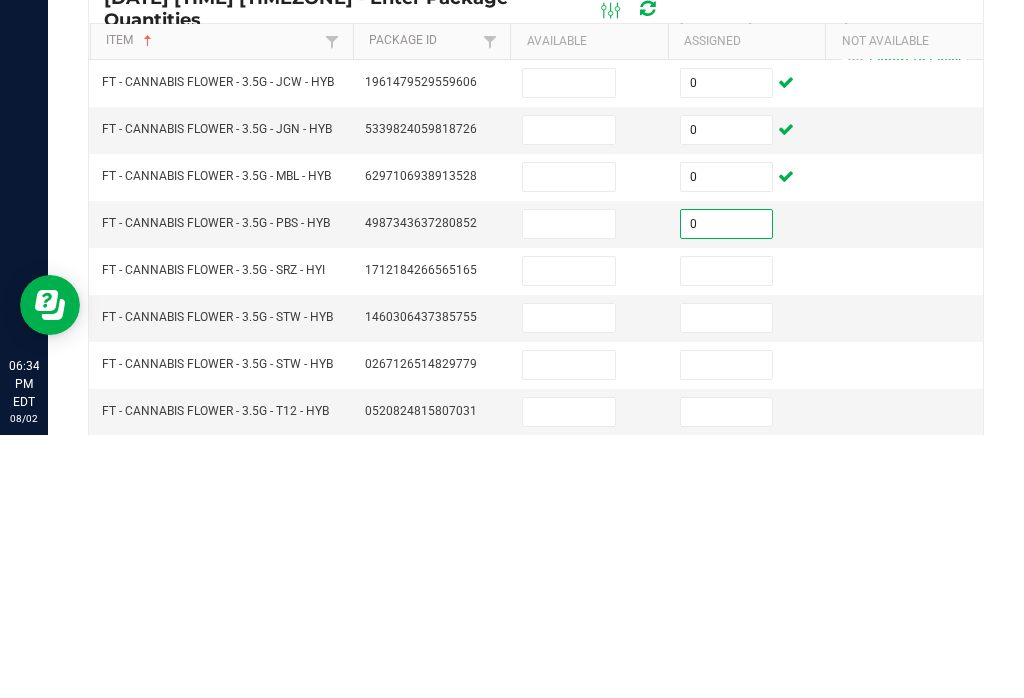 type on "0" 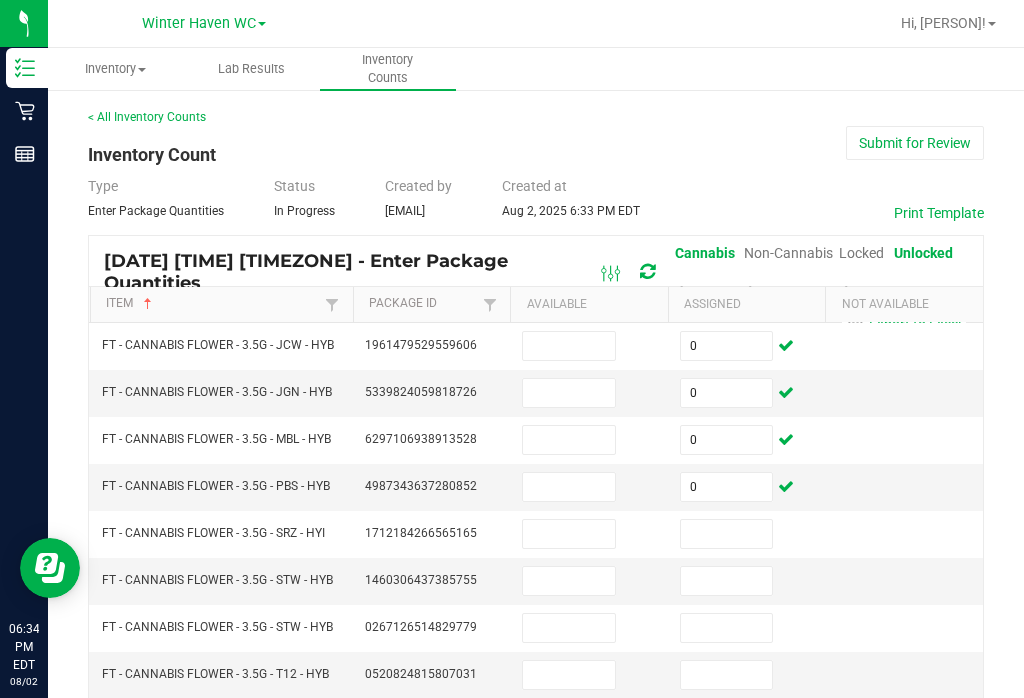 click at bounding box center (727, 534) 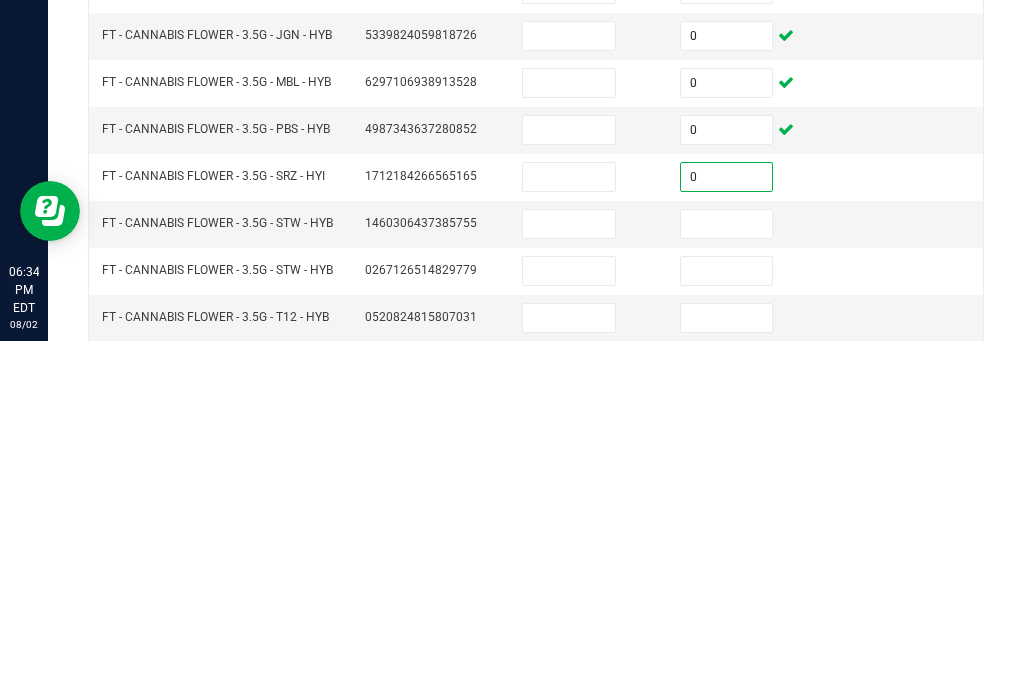 type on "0" 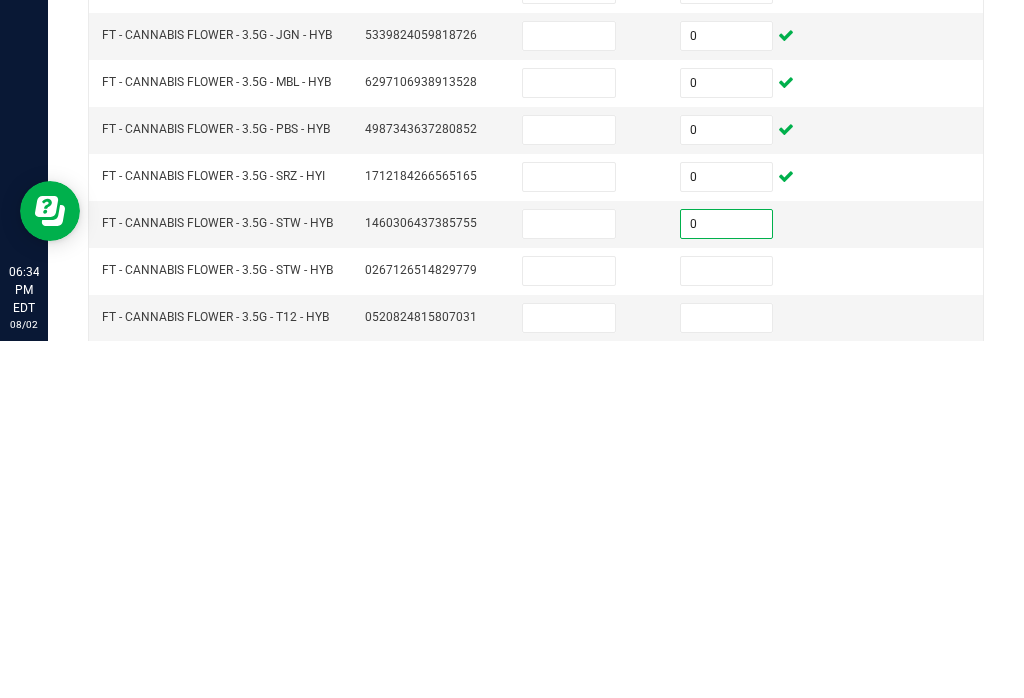 type on "0" 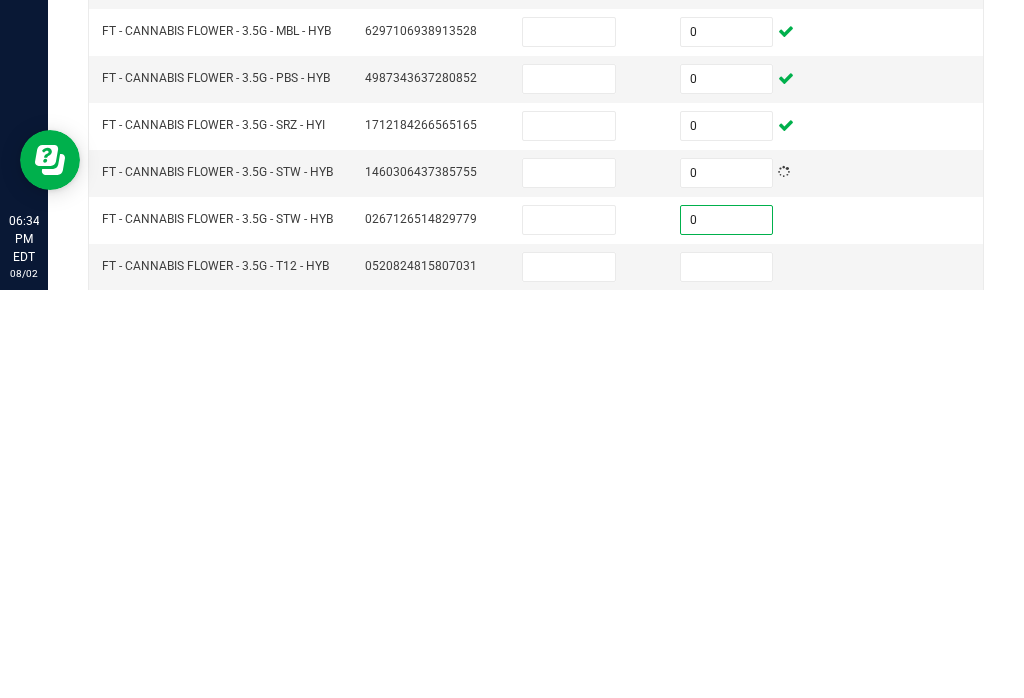 type on "0" 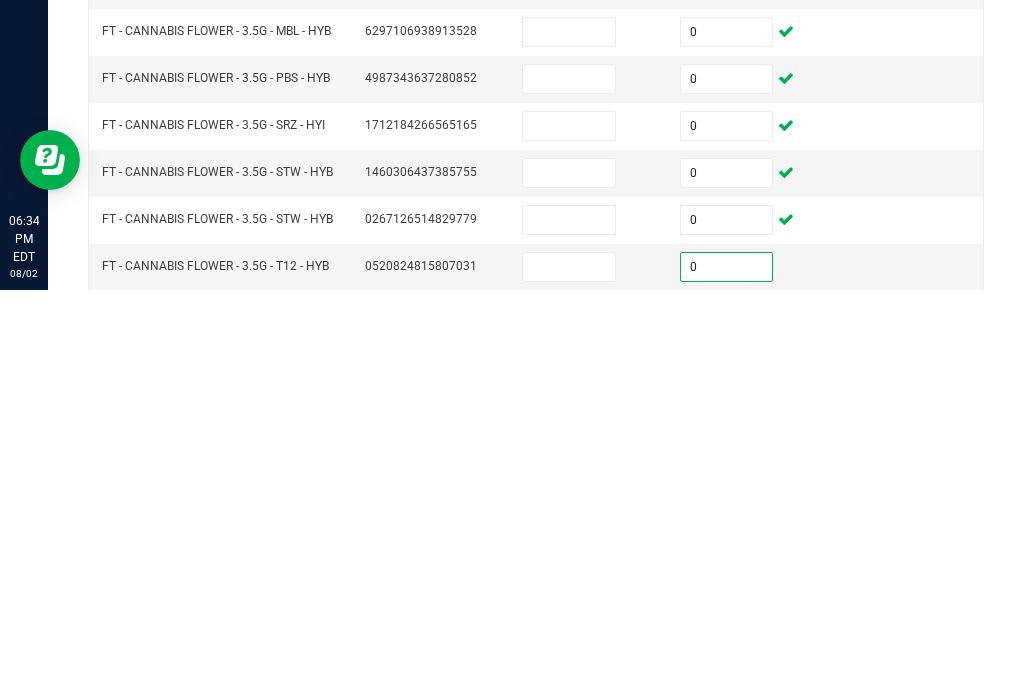 type on "0" 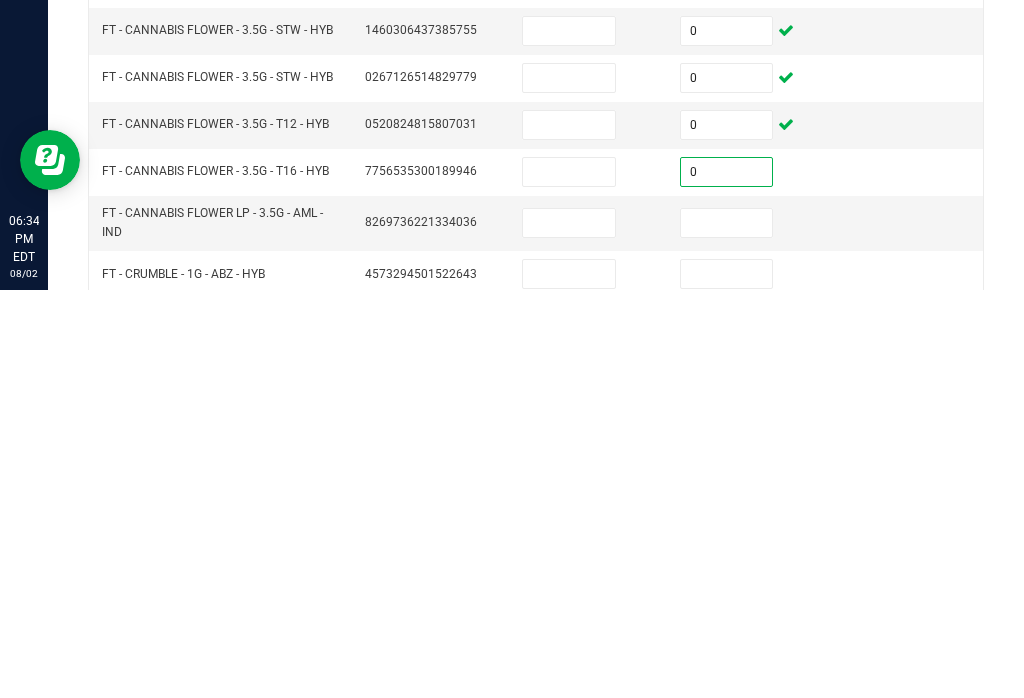 scroll, scrollTop: 150, scrollLeft: 0, axis: vertical 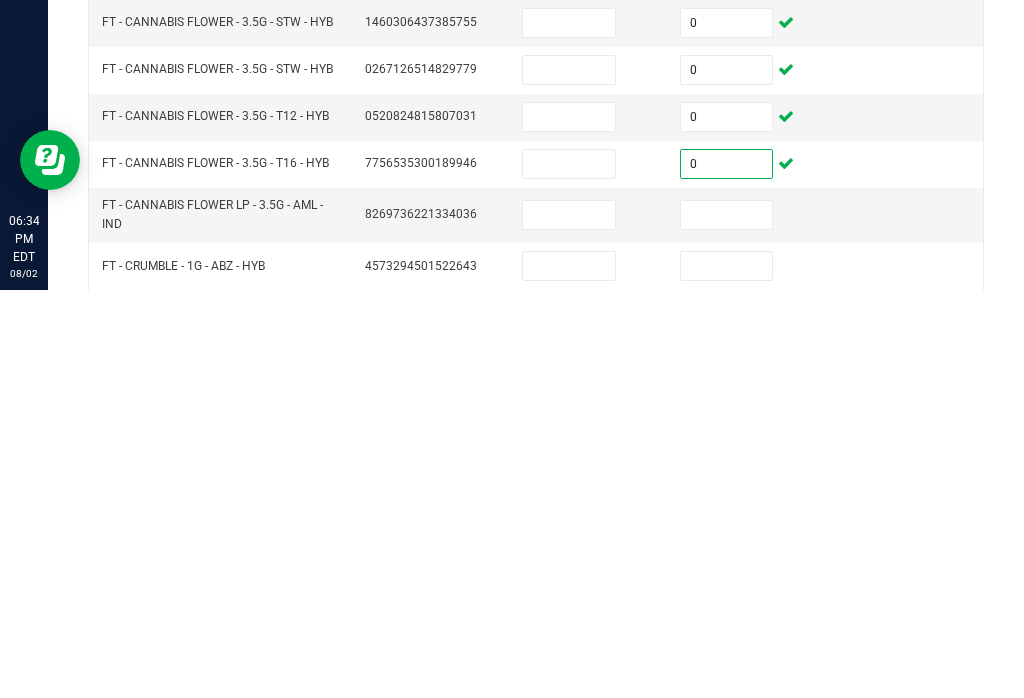 type on "0" 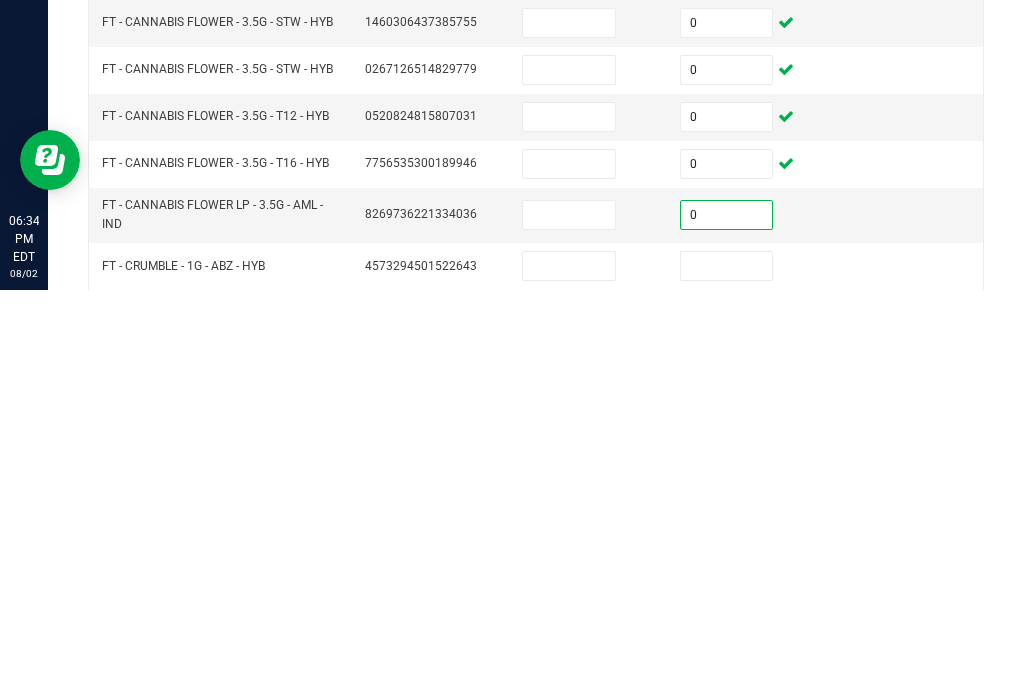 type on "0" 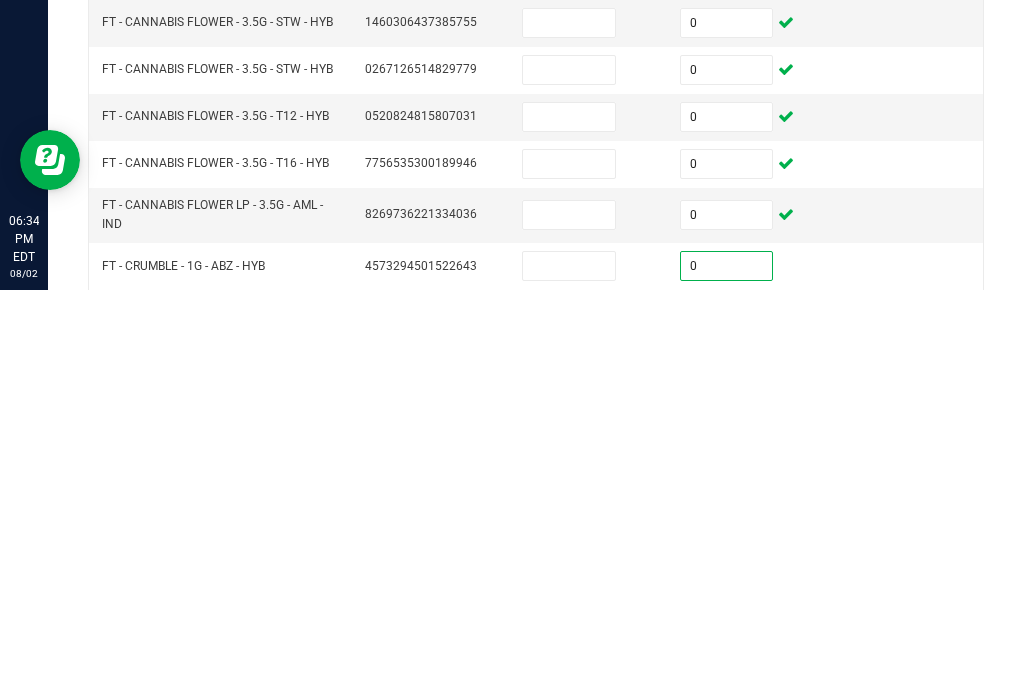 click on "0" at bounding box center (727, 674) 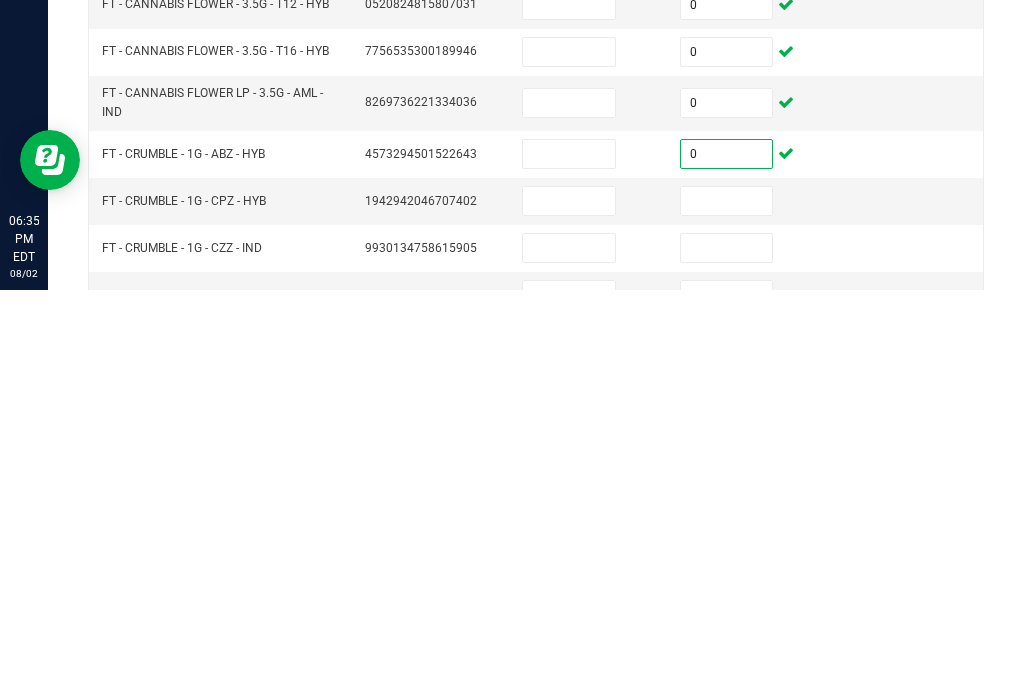 scroll, scrollTop: 262, scrollLeft: 0, axis: vertical 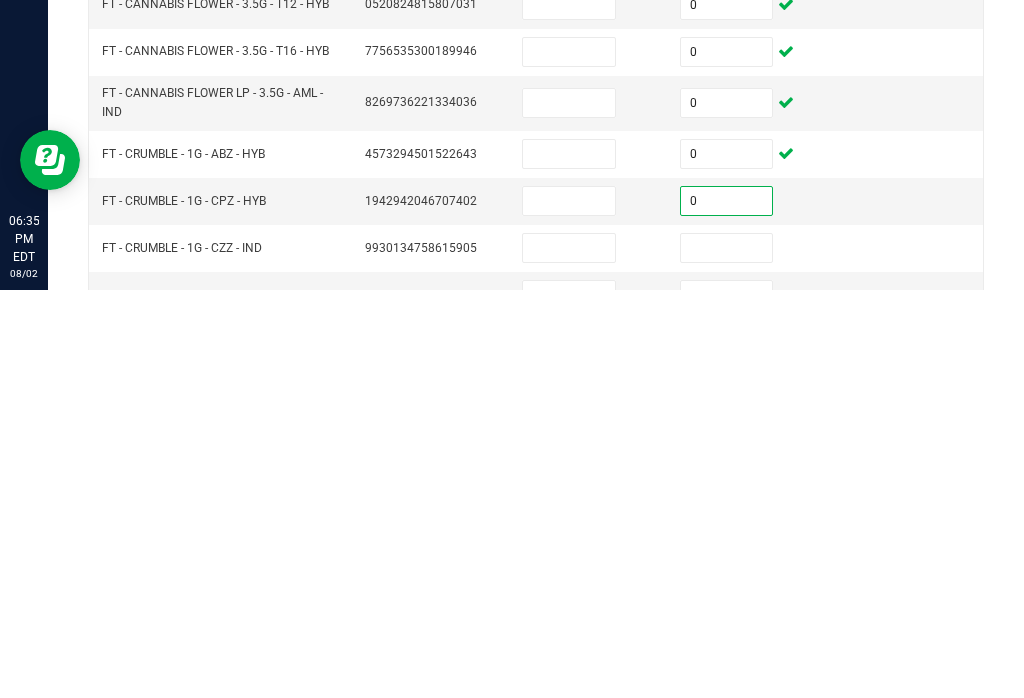 type on "0" 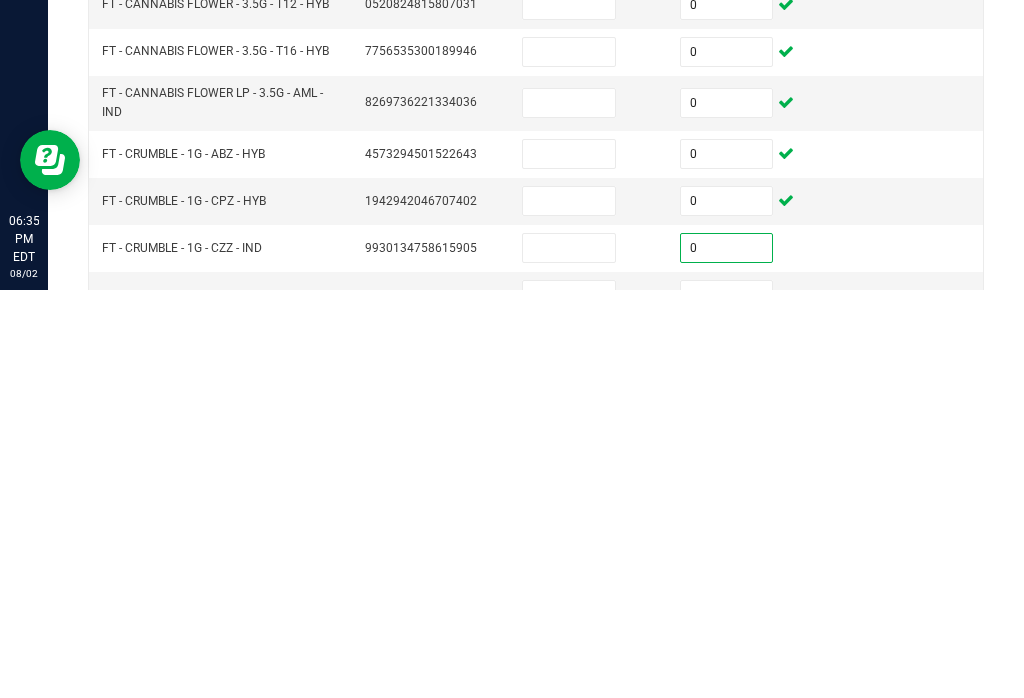 type on "0" 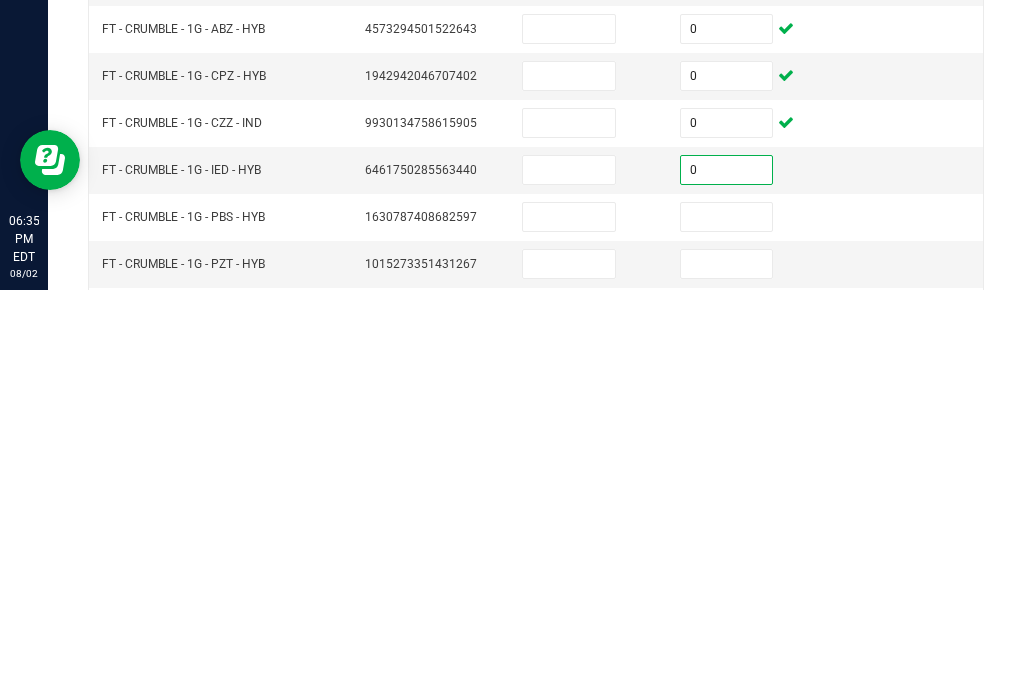 scroll, scrollTop: 391, scrollLeft: 0, axis: vertical 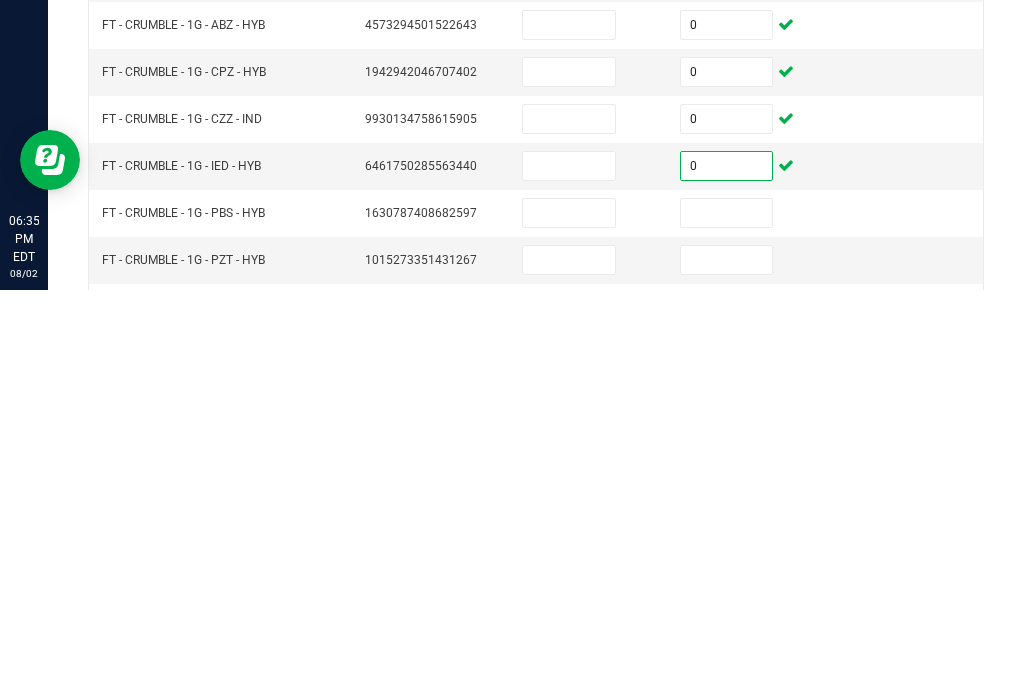 type on "0" 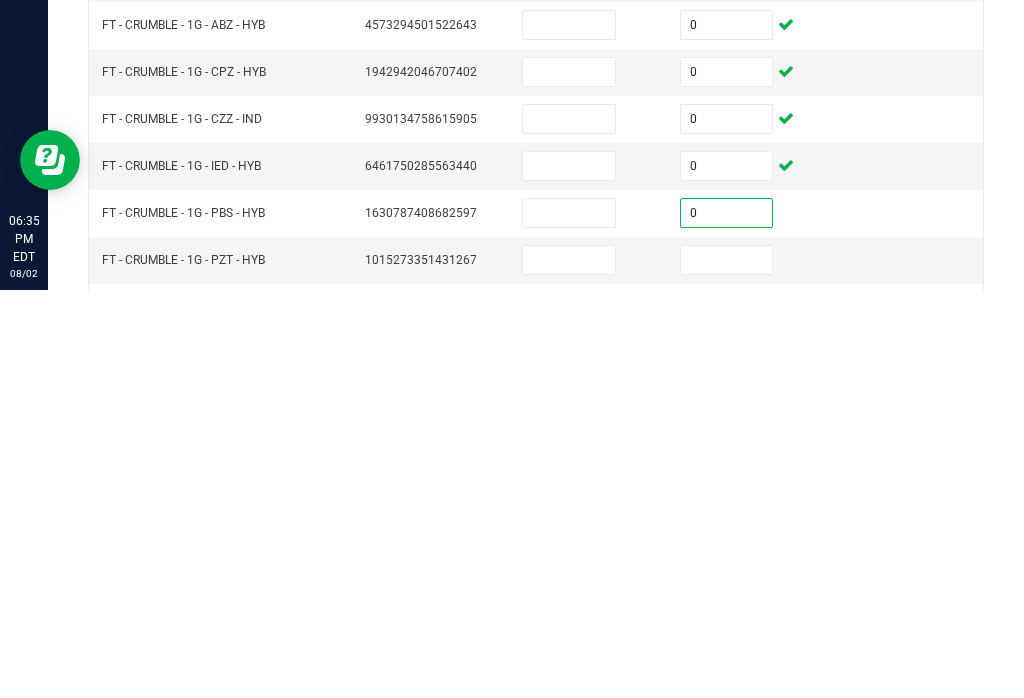 type on "0" 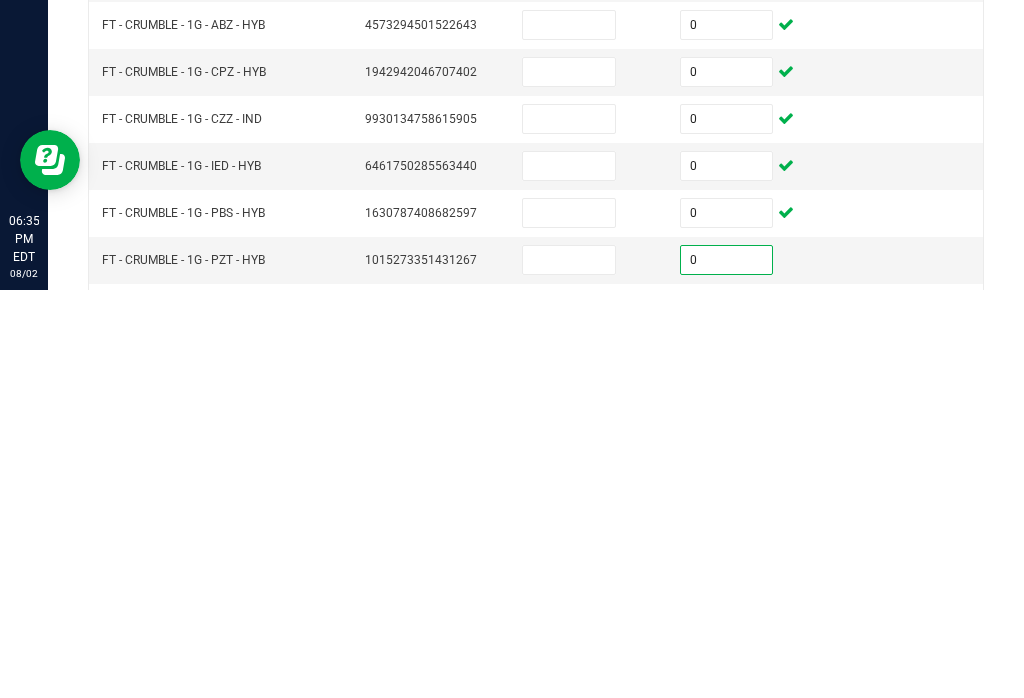 type on "0" 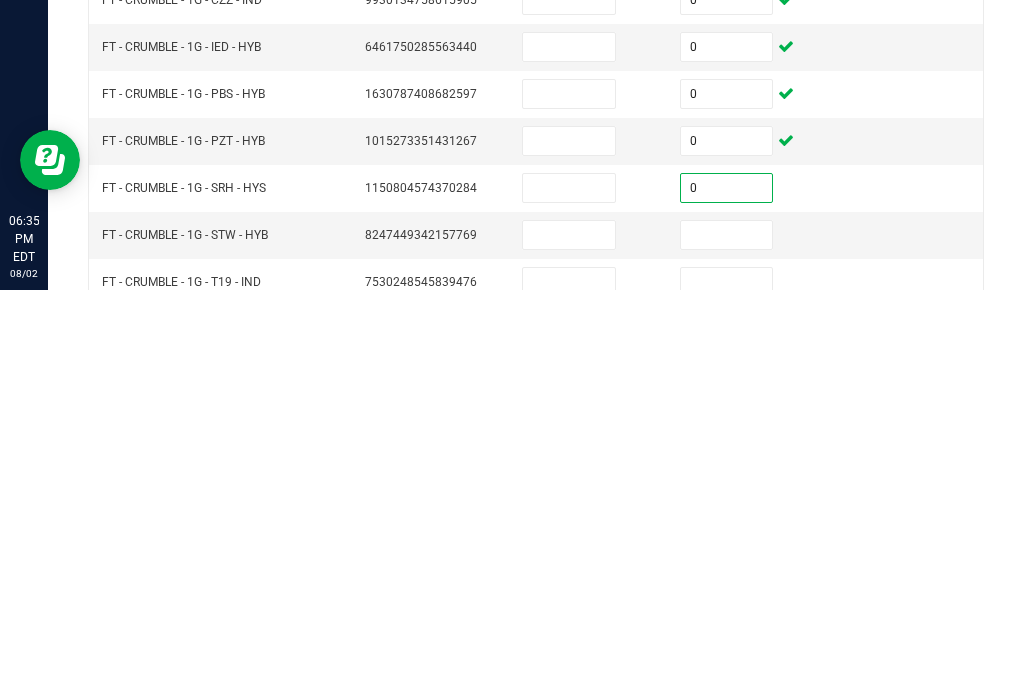 scroll, scrollTop: 529, scrollLeft: 0, axis: vertical 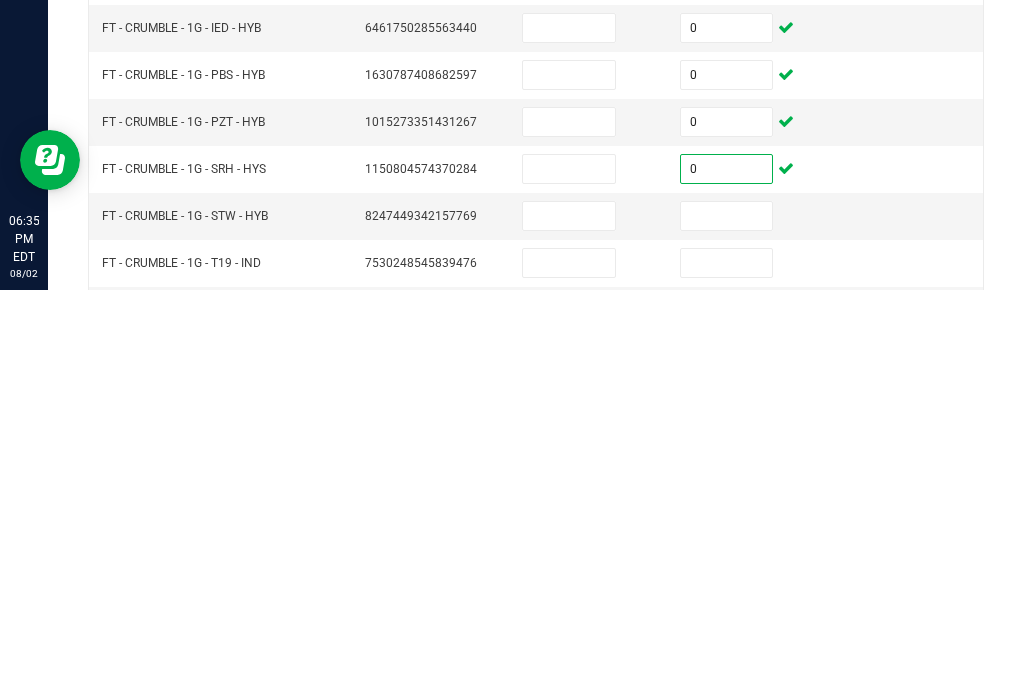 type on "0" 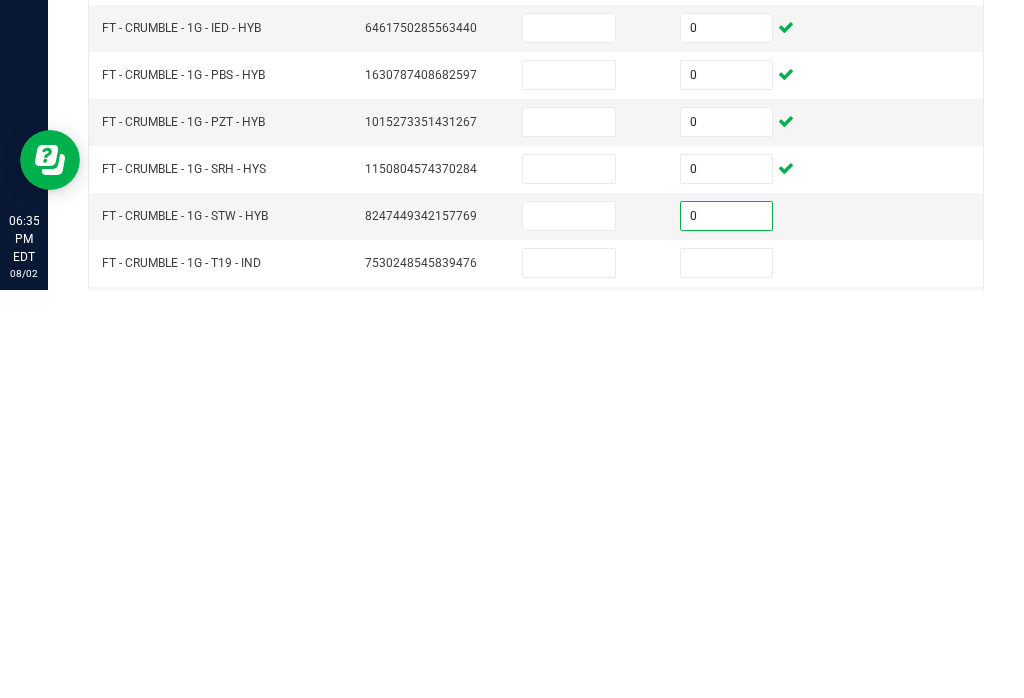 type on "0" 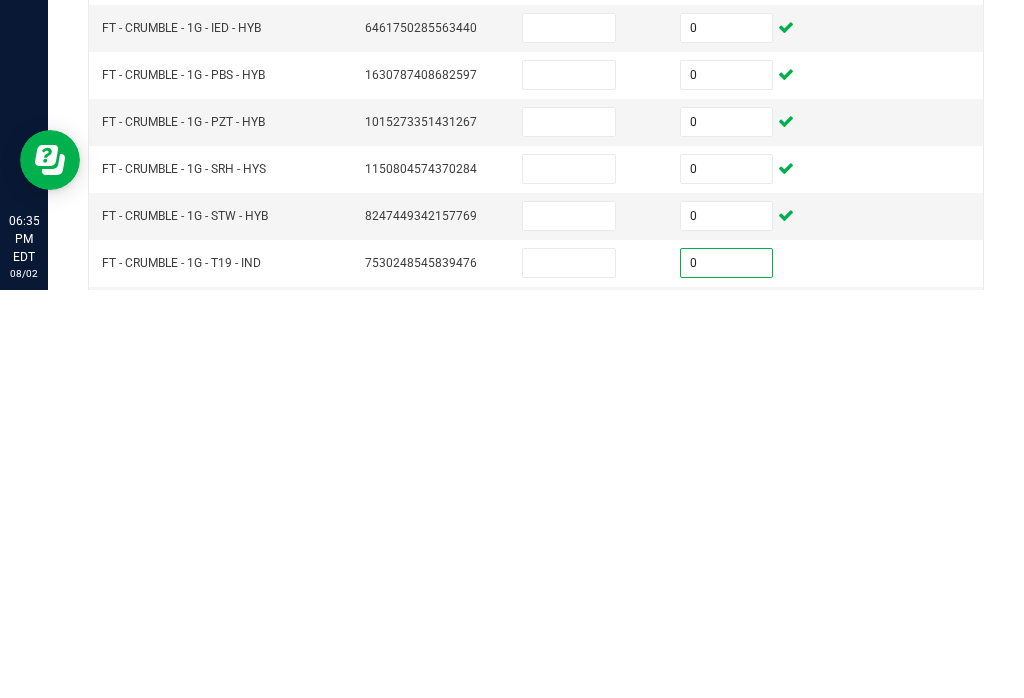 type on "0" 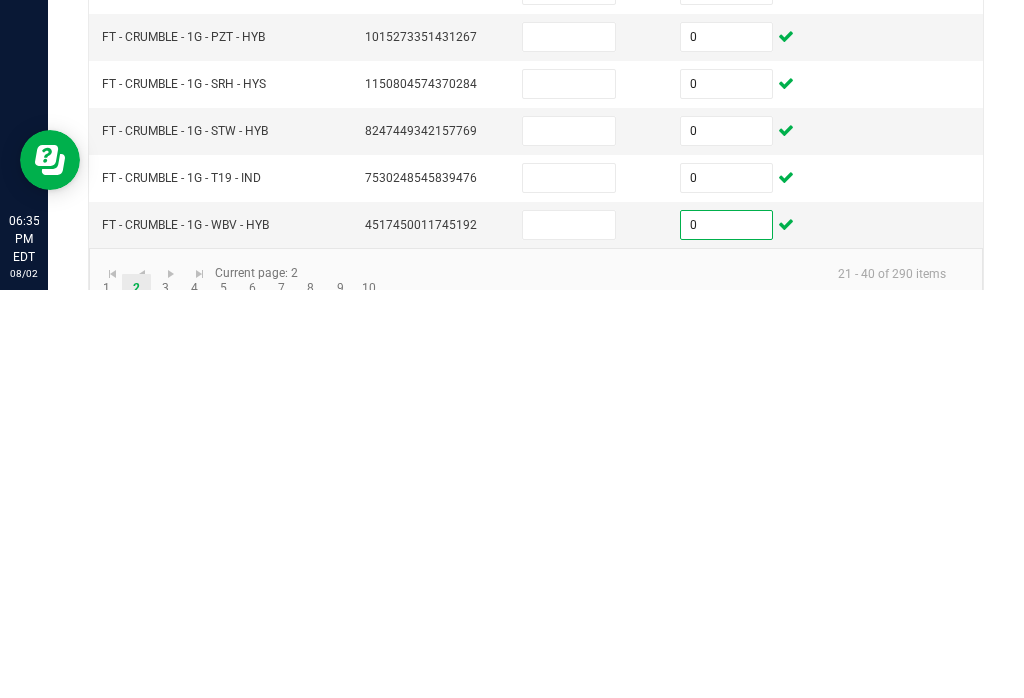 scroll, scrollTop: 613, scrollLeft: 0, axis: vertical 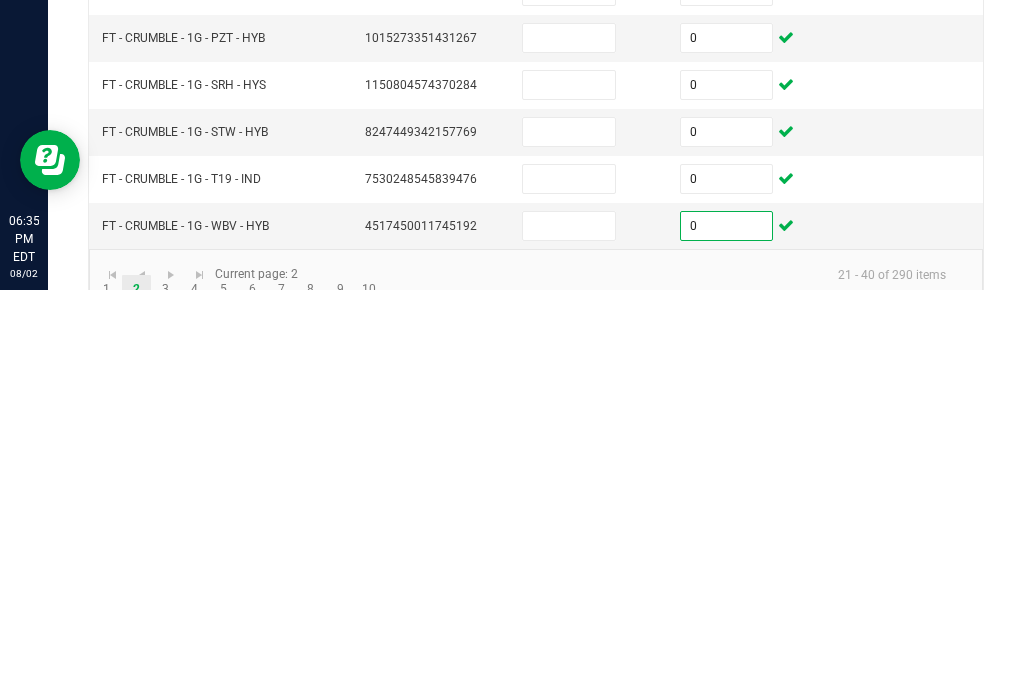type on "0" 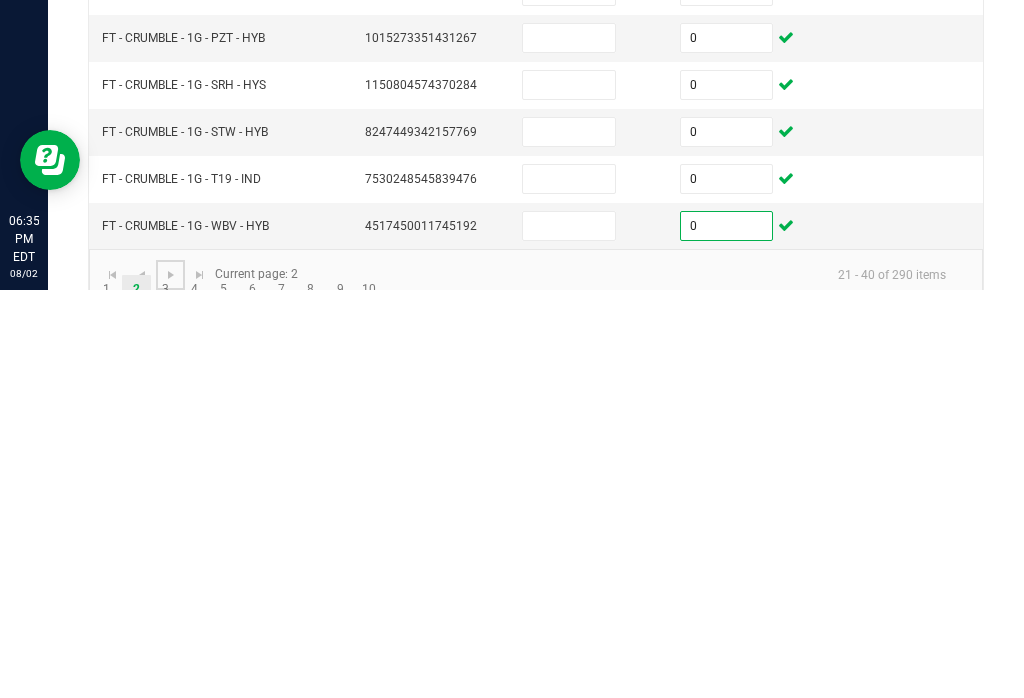 click 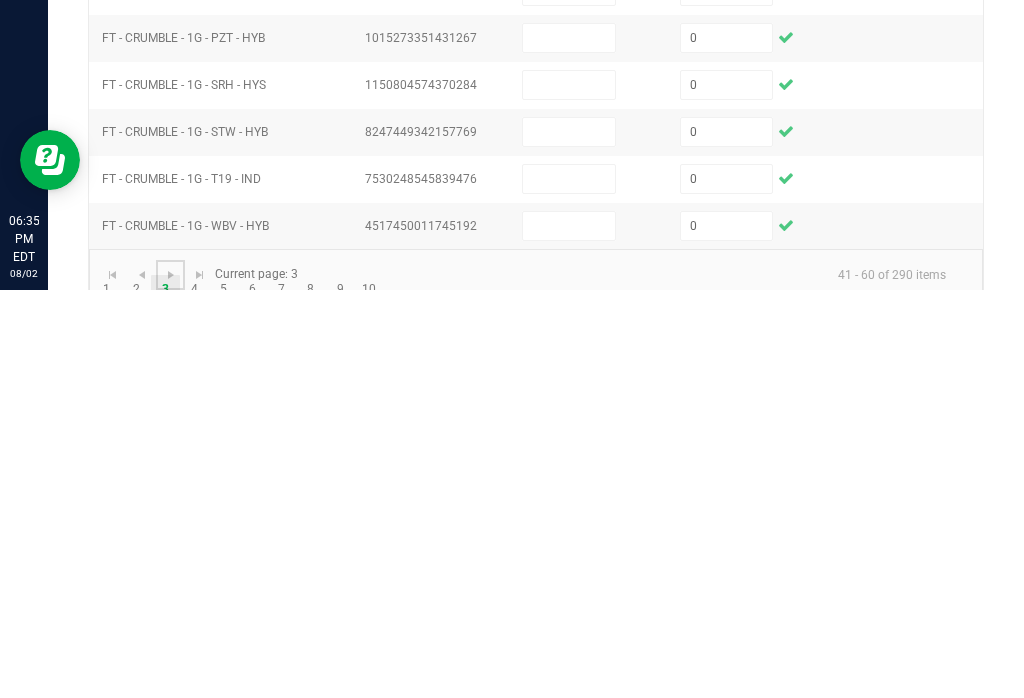type 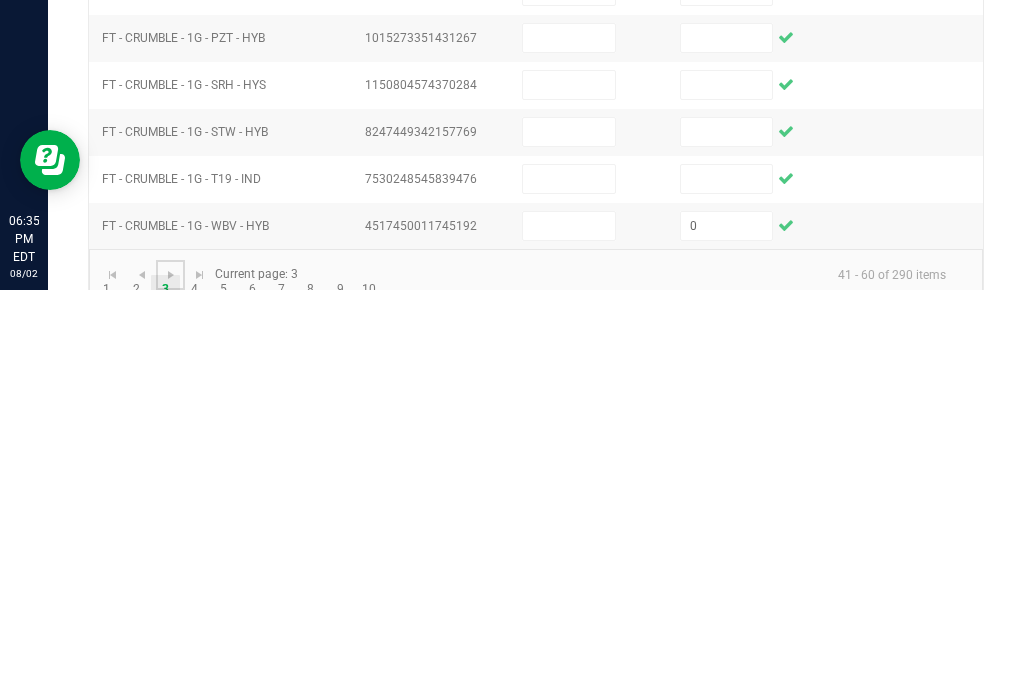 type 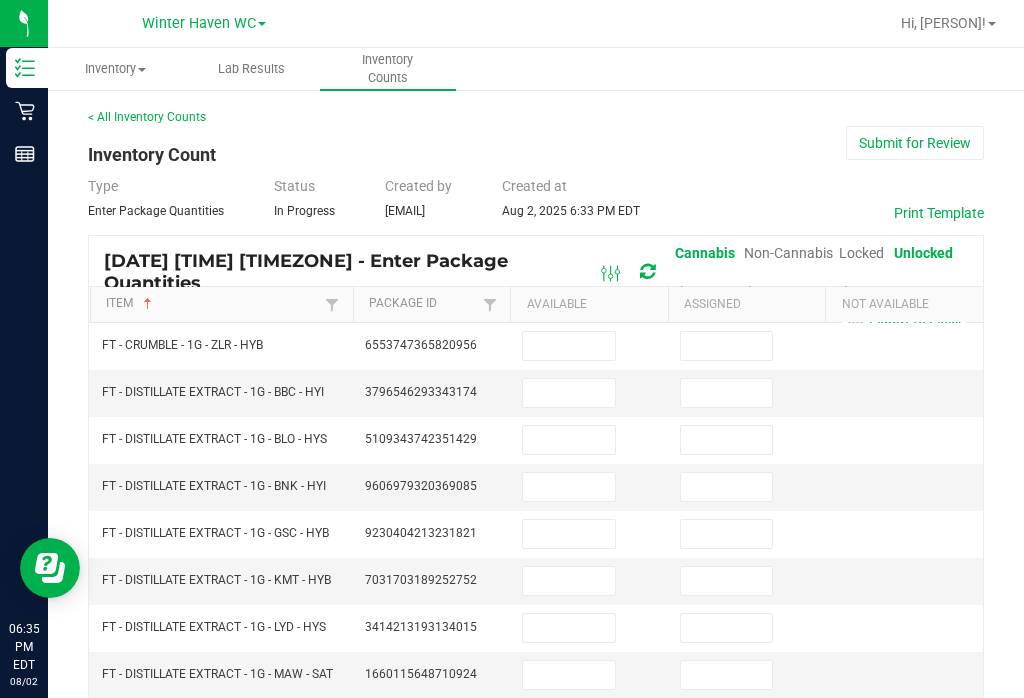 scroll, scrollTop: 0, scrollLeft: 0, axis: both 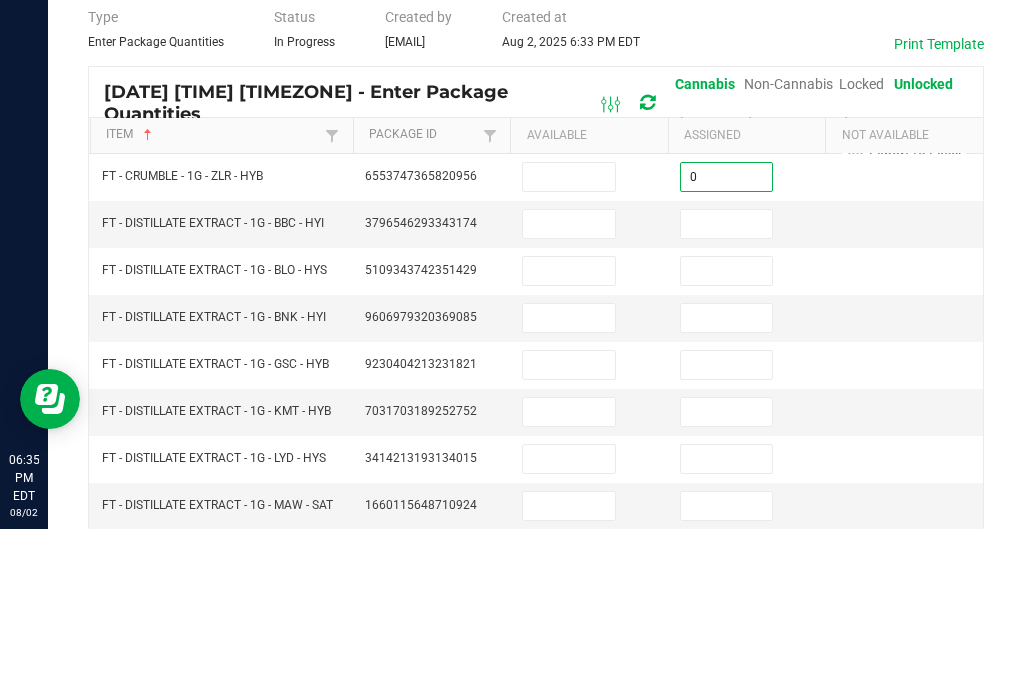 type on "0" 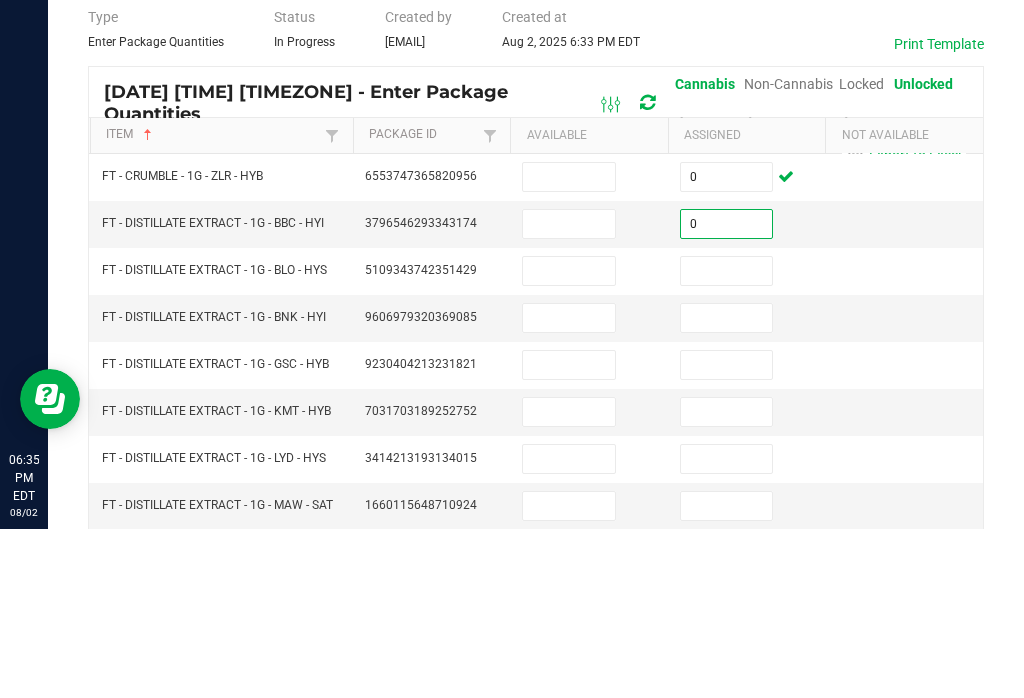 type on "0" 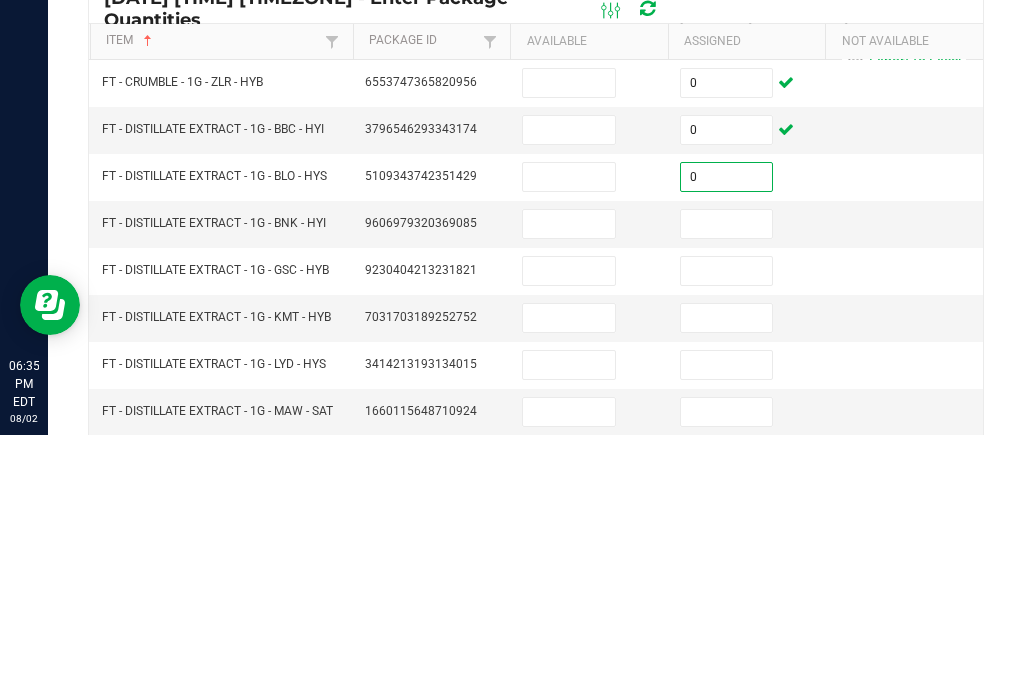 type on "0" 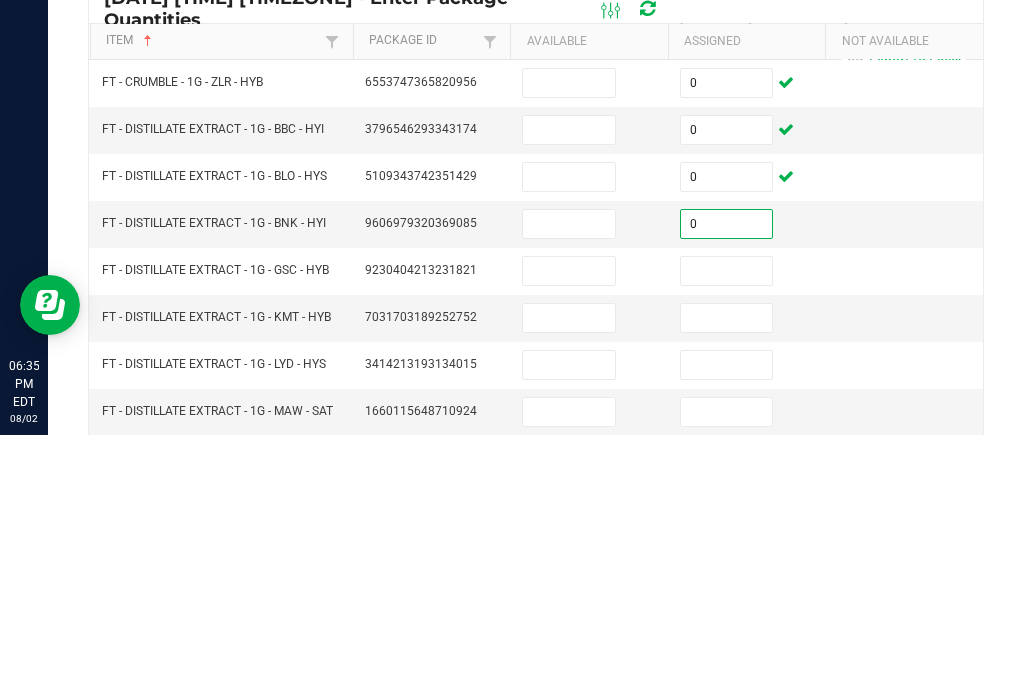type on "0" 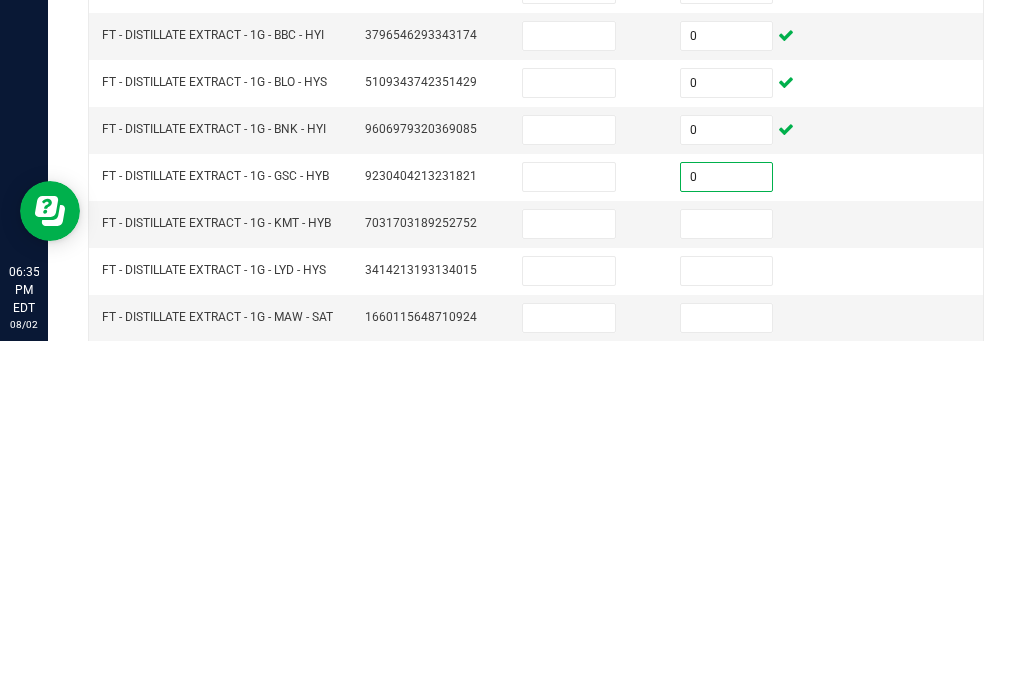 type on "0" 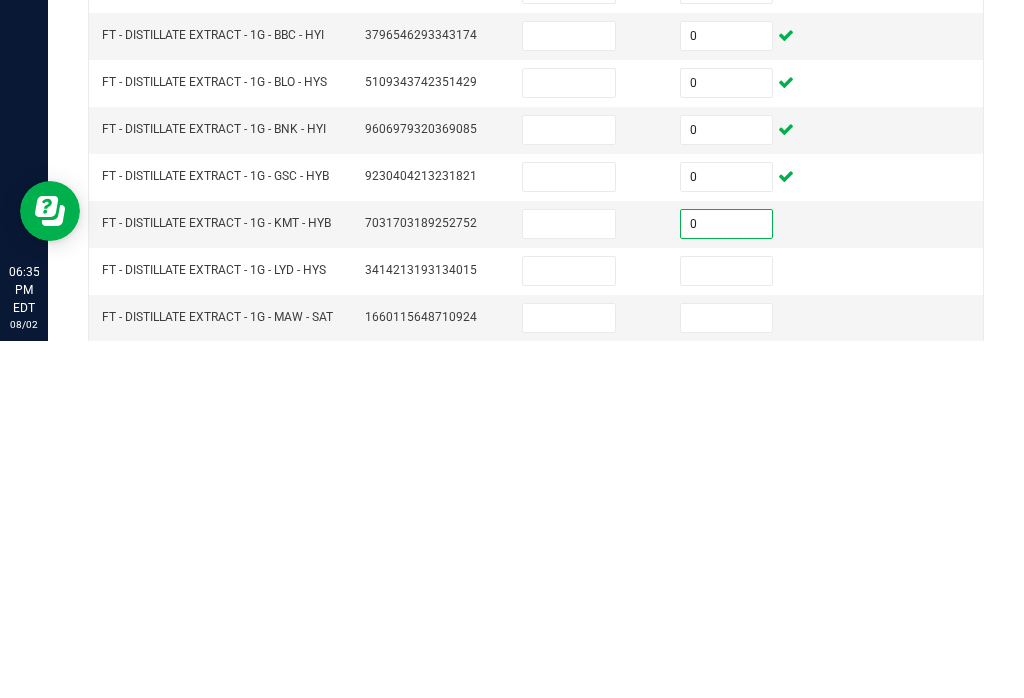 type on "0" 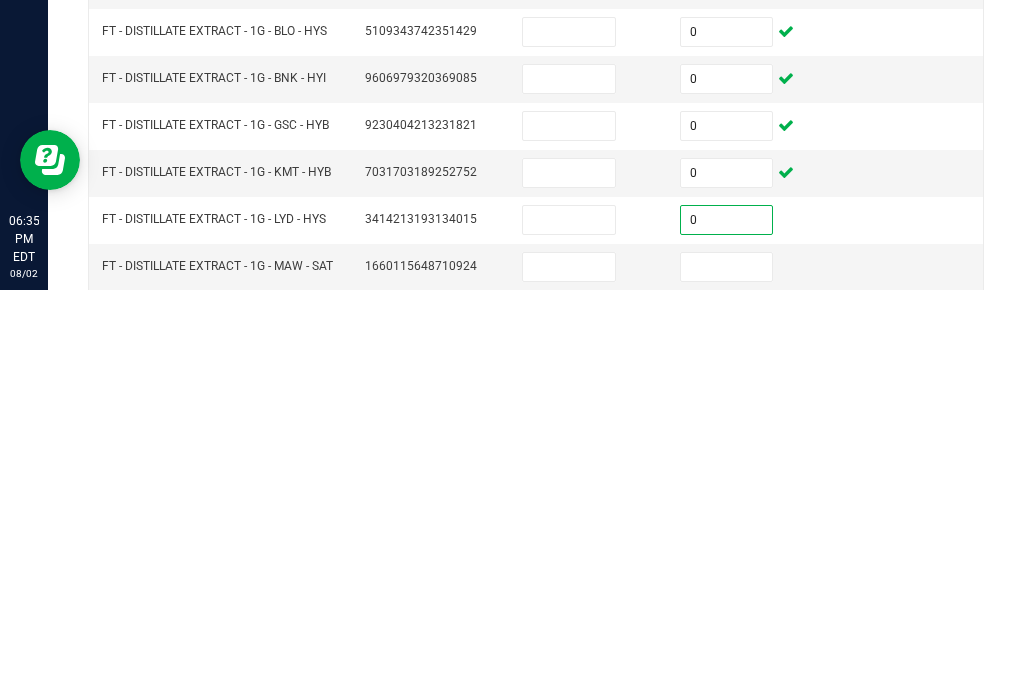 type on "0" 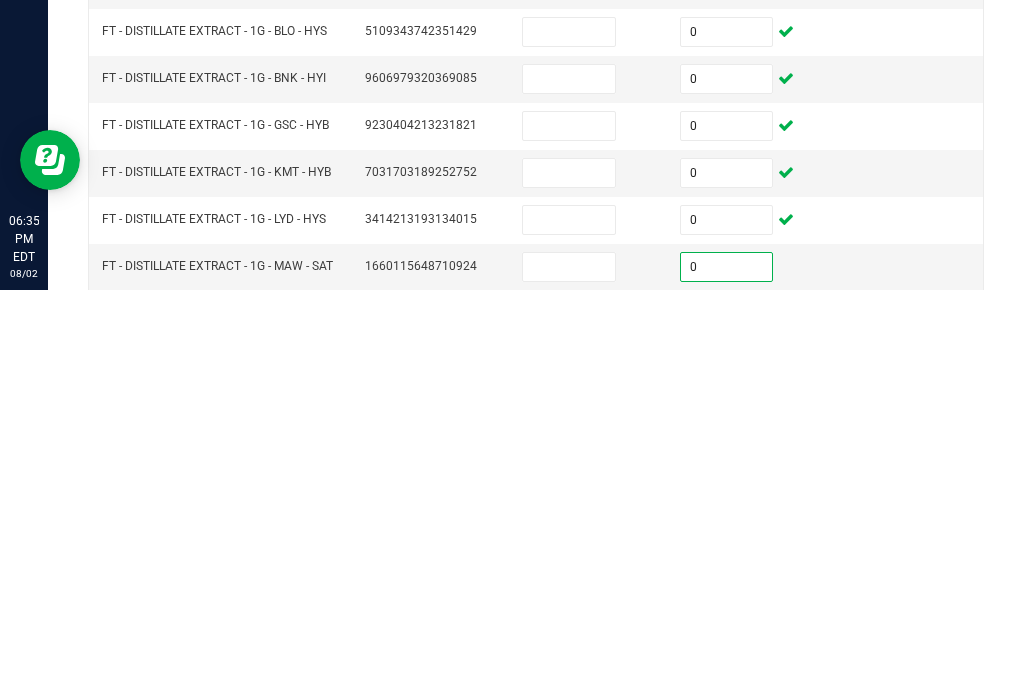 type on "0" 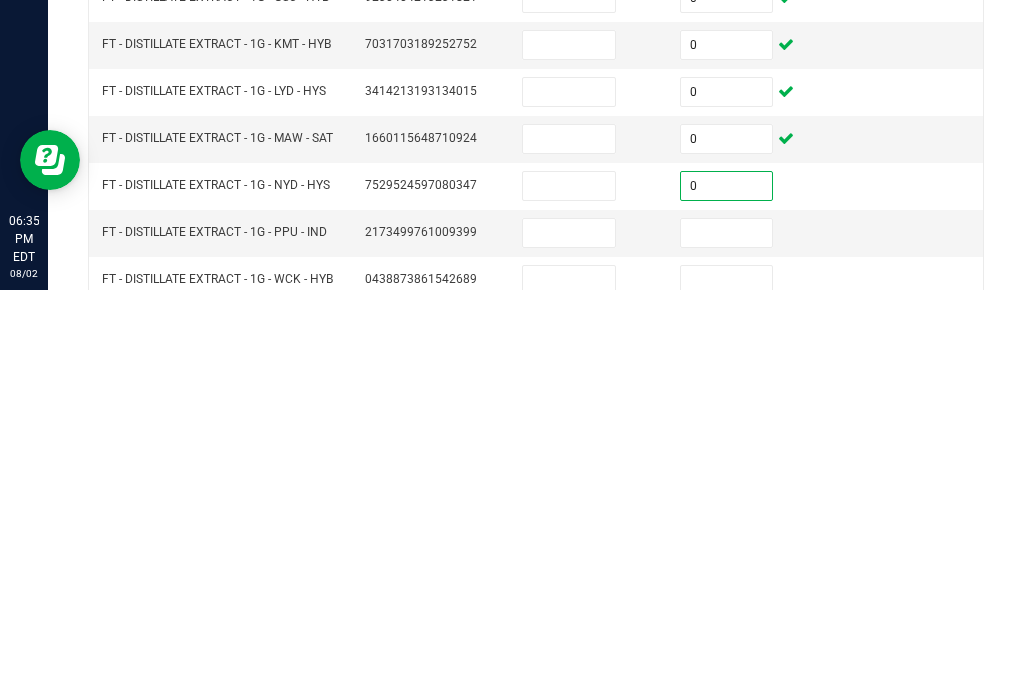 scroll, scrollTop: 127, scrollLeft: 0, axis: vertical 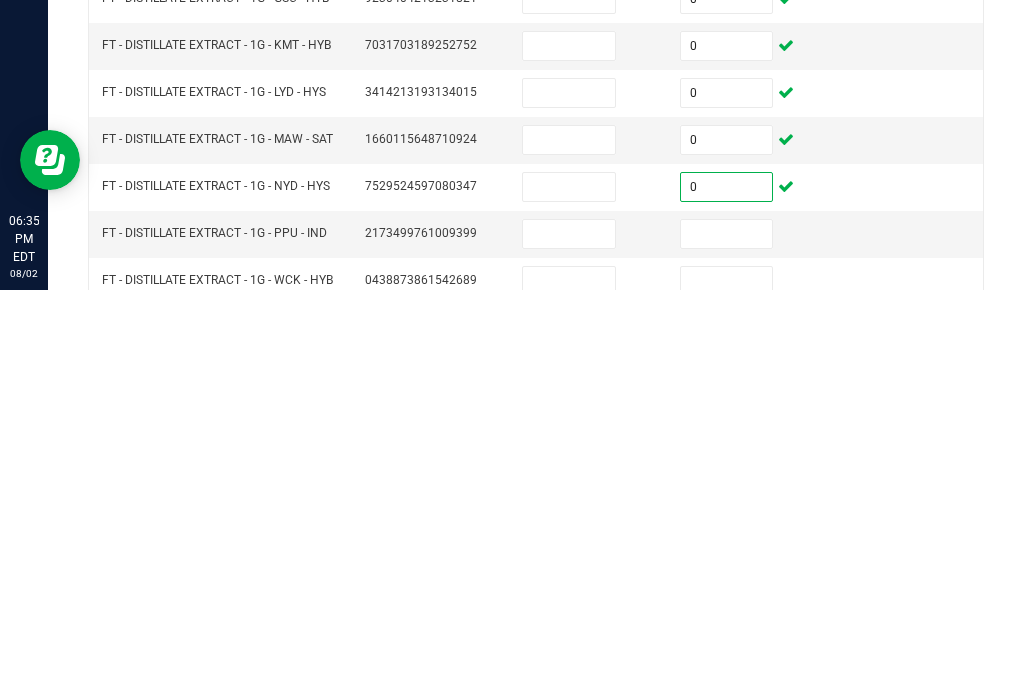 type on "0" 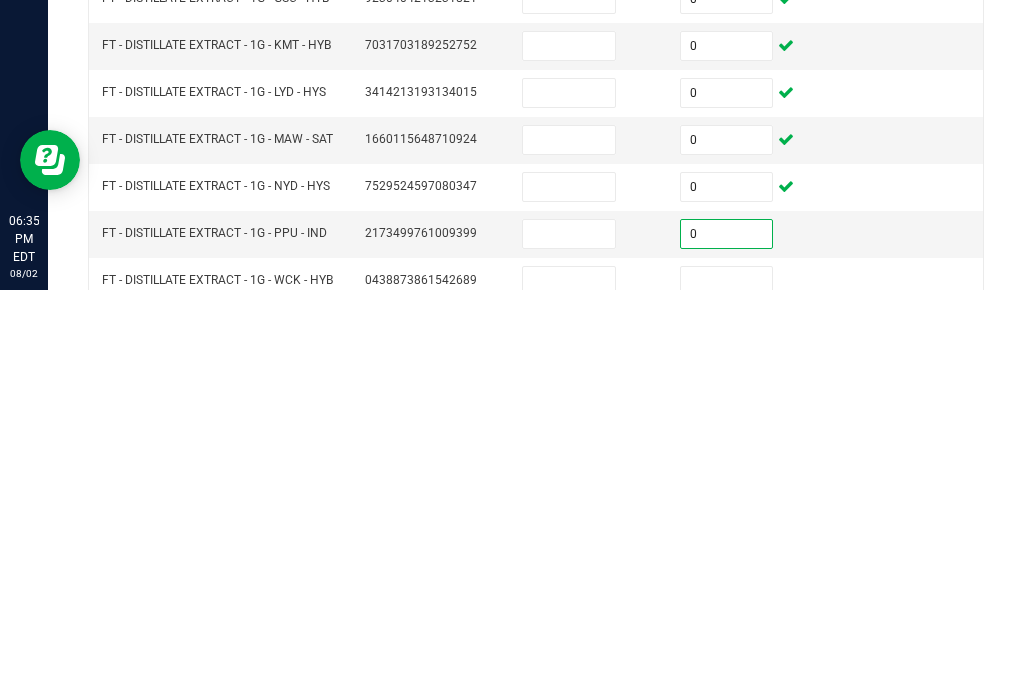 type on "0" 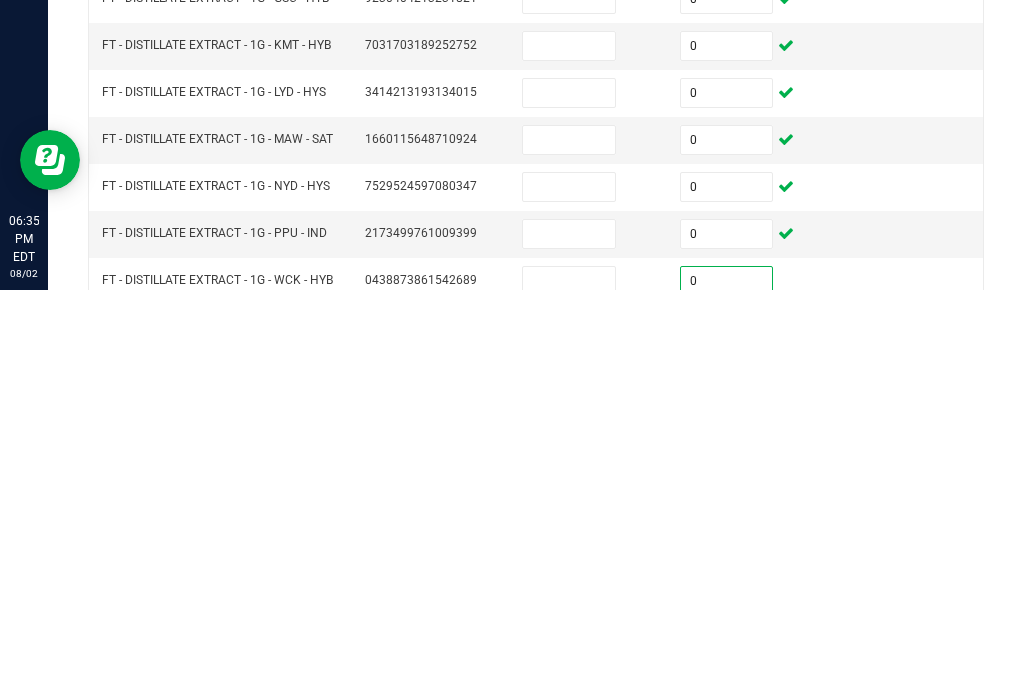 type on "0" 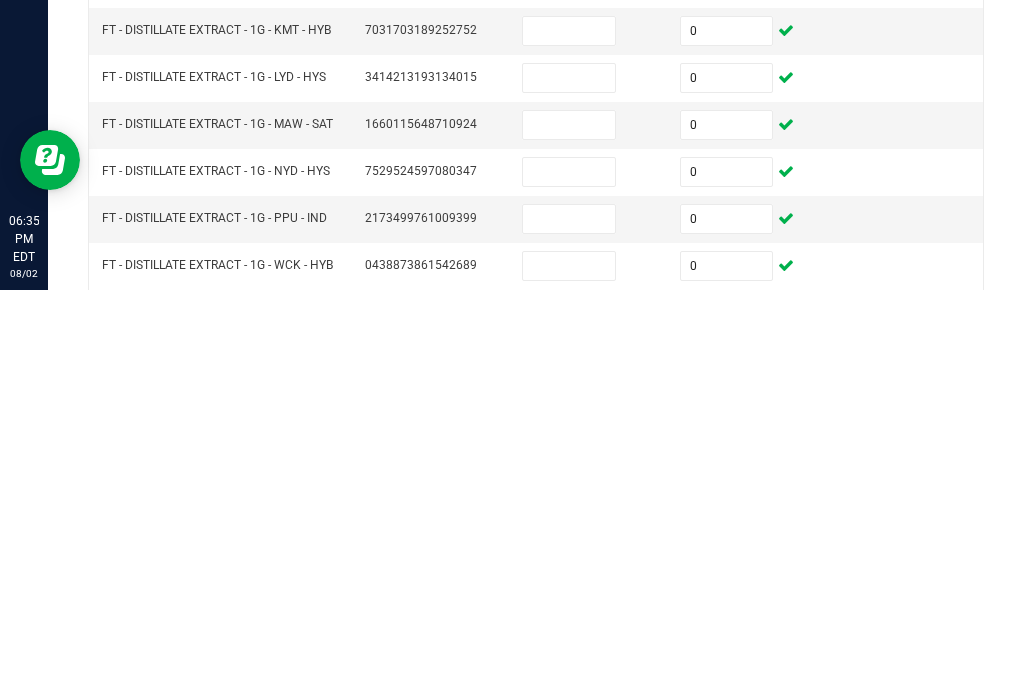 scroll, scrollTop: 232, scrollLeft: 0, axis: vertical 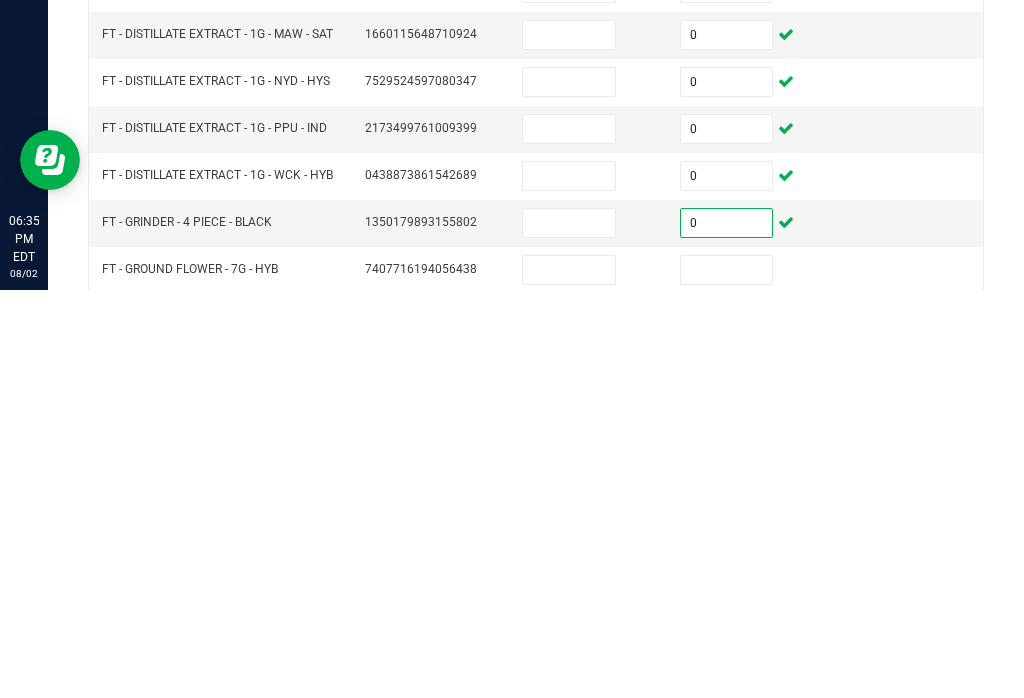 type on "0" 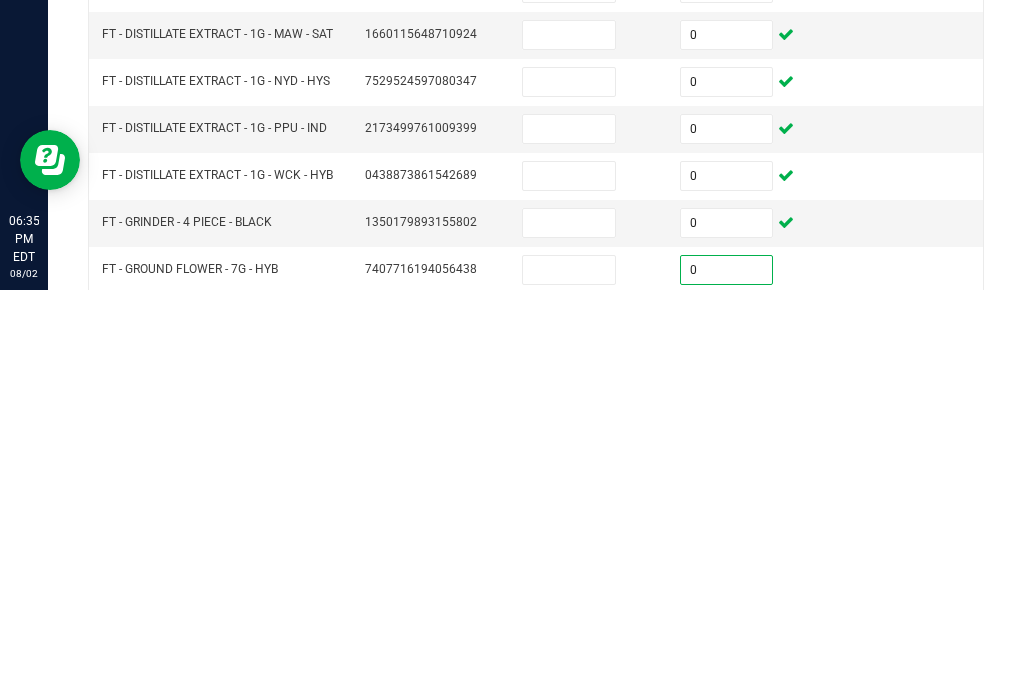 type on "0" 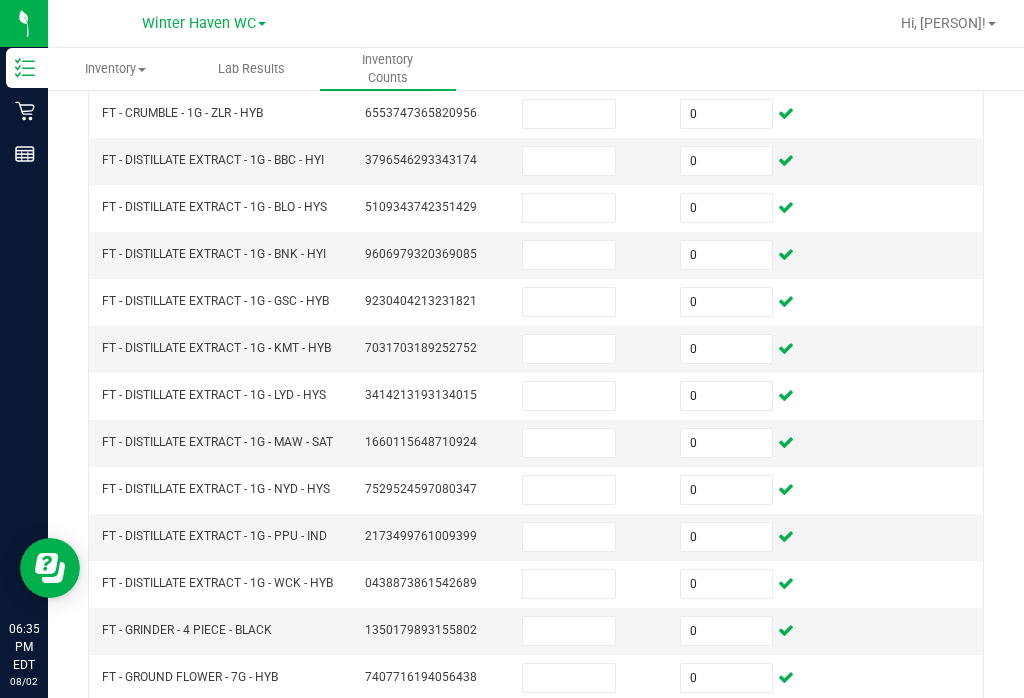 click at bounding box center [569, 631] 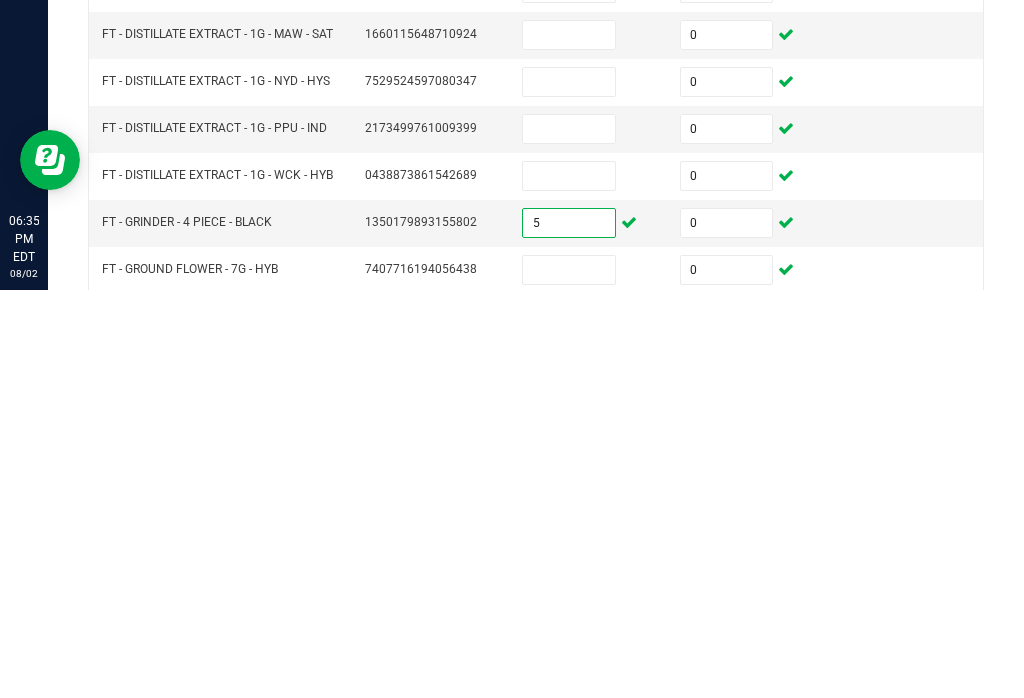 type on "5" 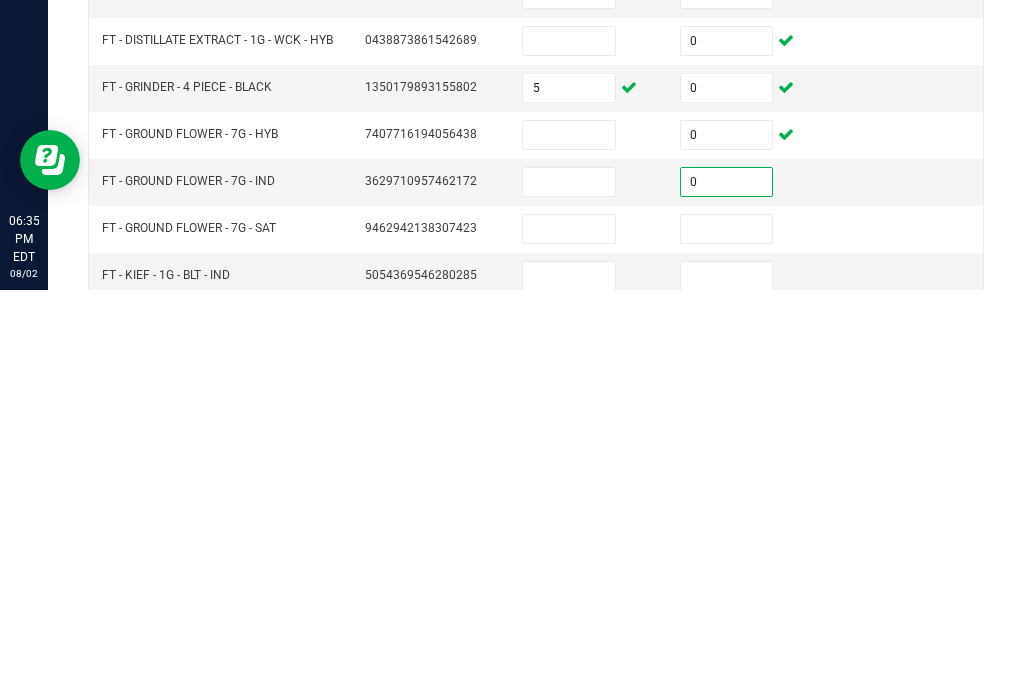 scroll, scrollTop: 382, scrollLeft: 0, axis: vertical 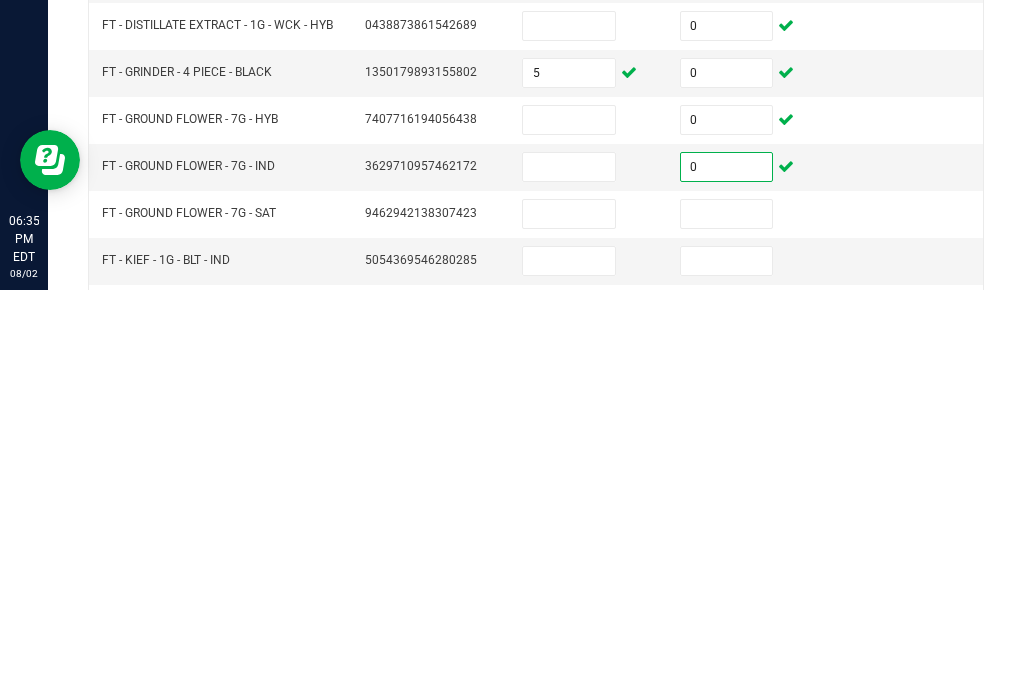 type on "0" 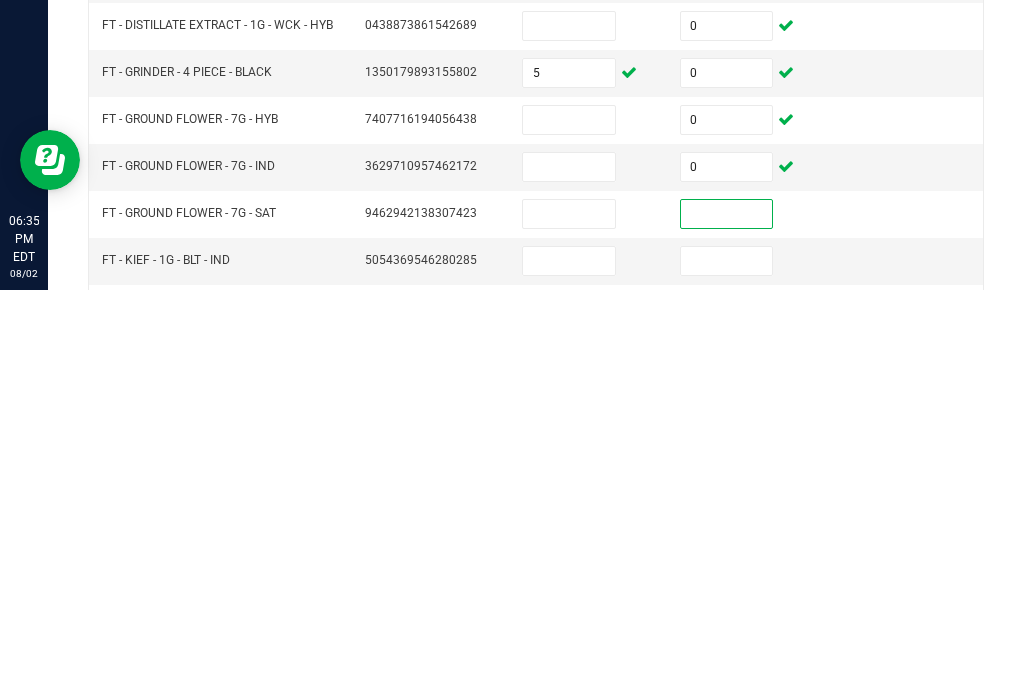 type 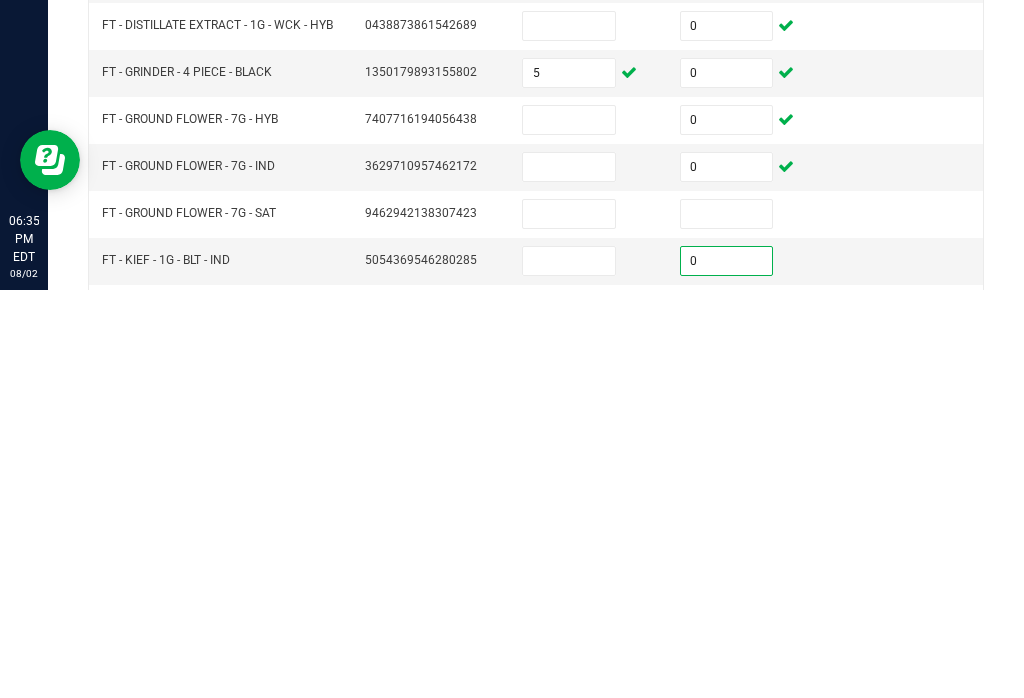type on "0" 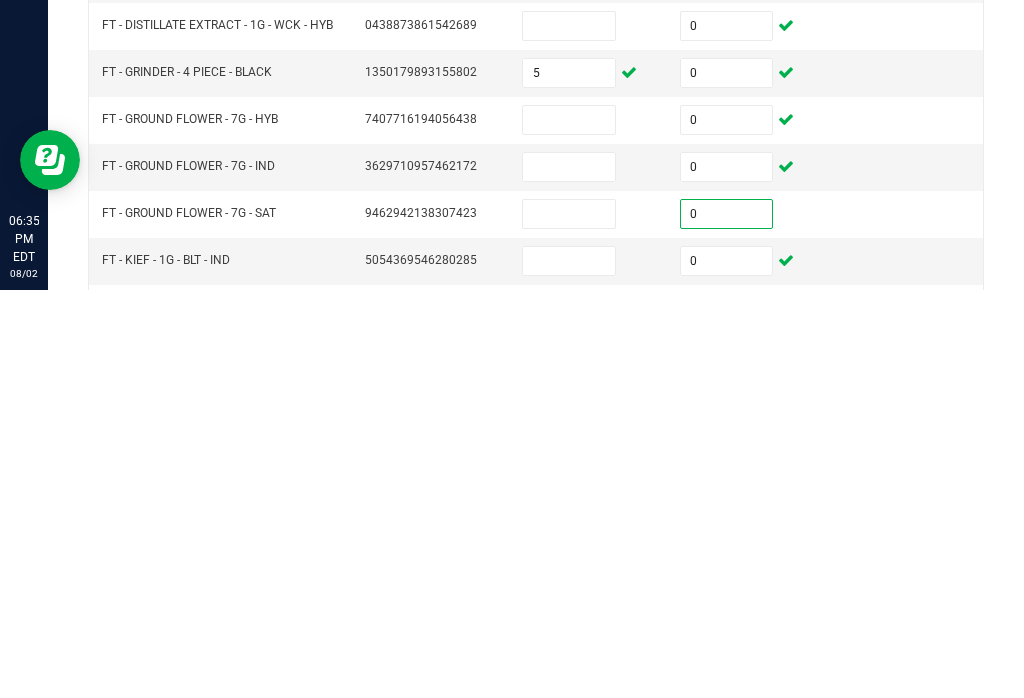 type on "0" 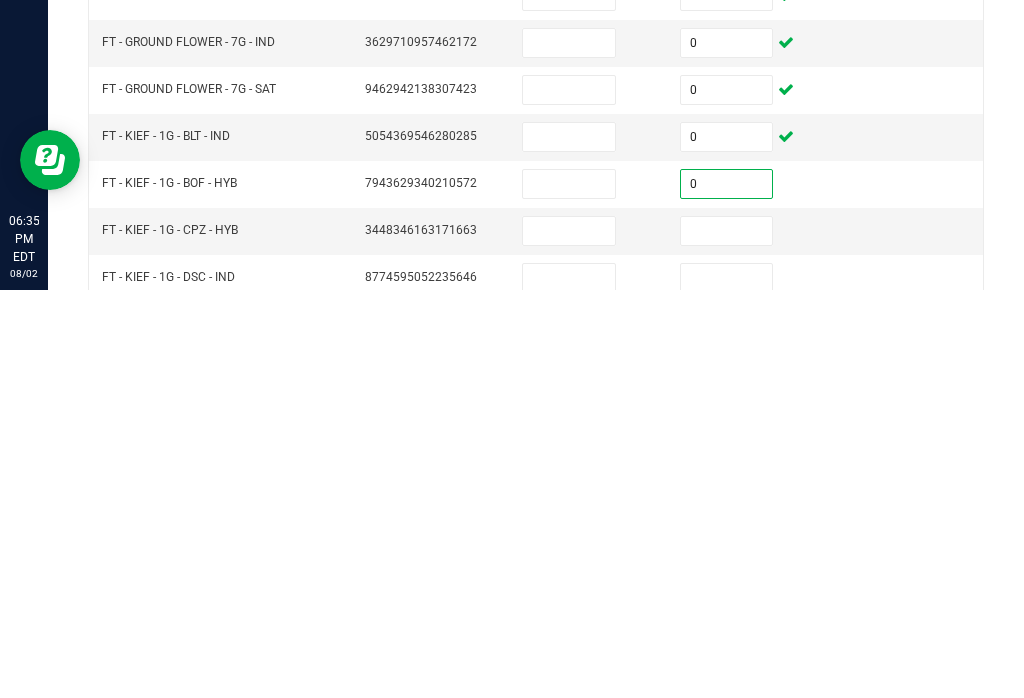 scroll, scrollTop: 550, scrollLeft: 0, axis: vertical 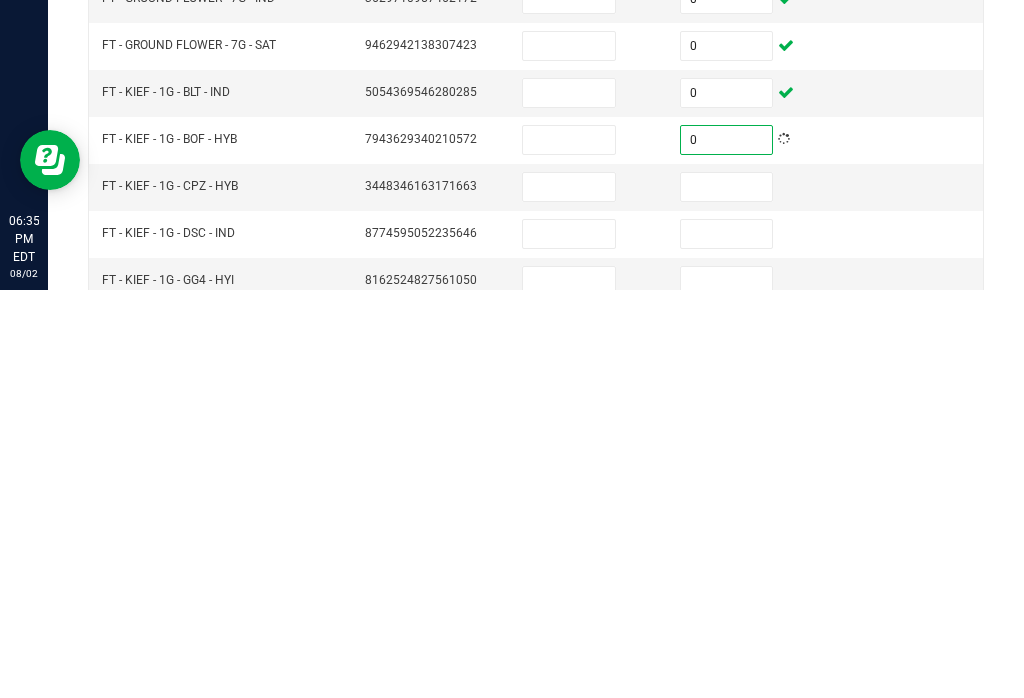 type on "0" 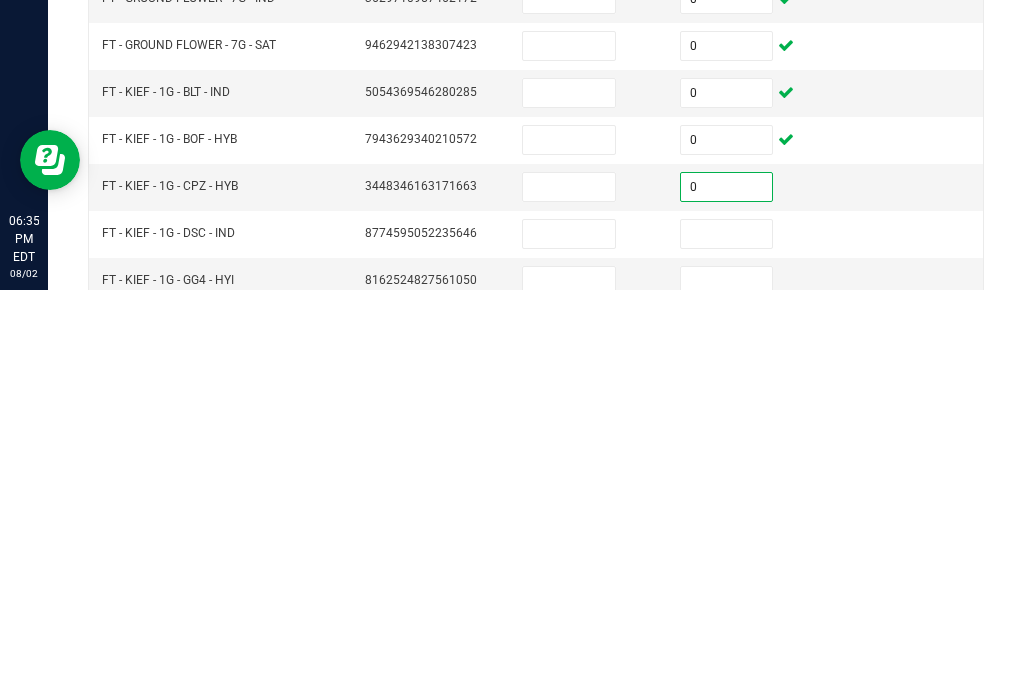 type on "0" 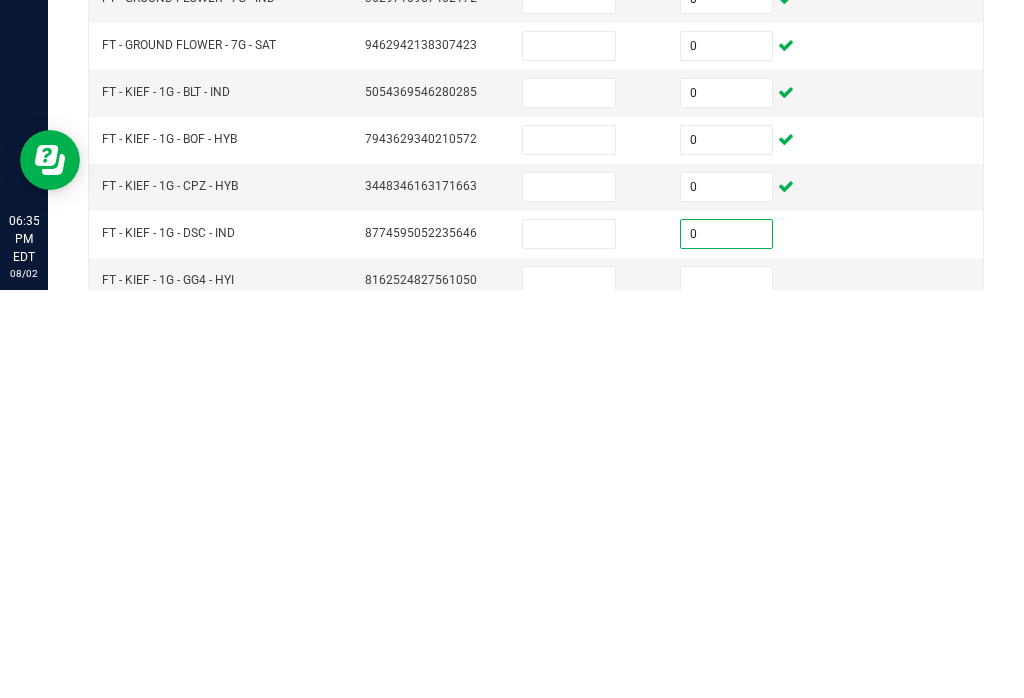 type on "0" 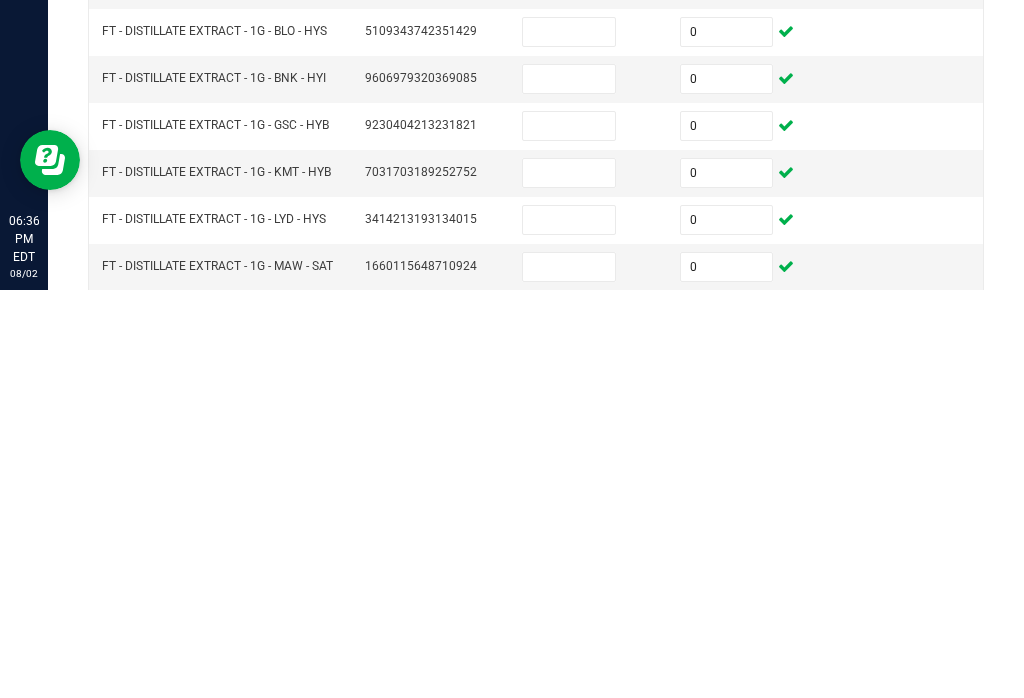 scroll, scrollTop: 0, scrollLeft: 0, axis: both 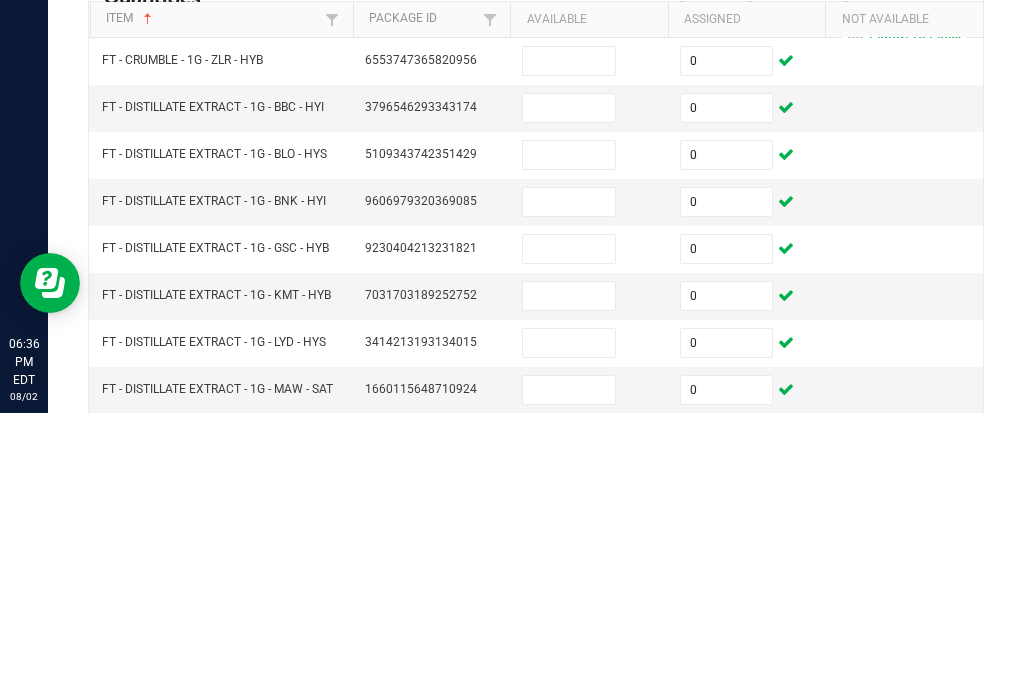 type on "0" 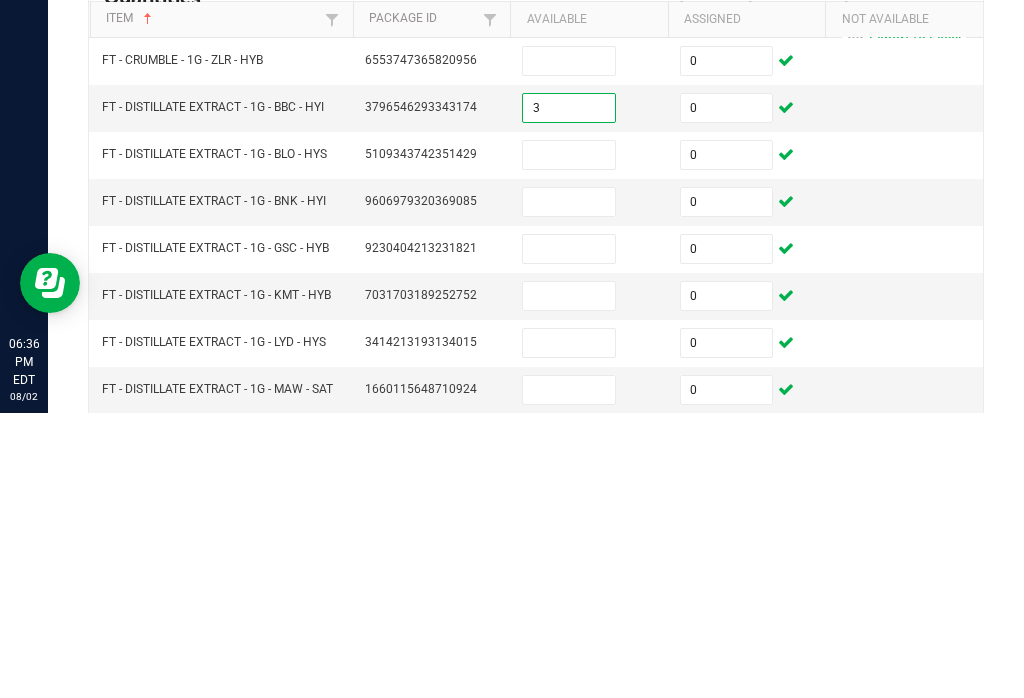 type on "3" 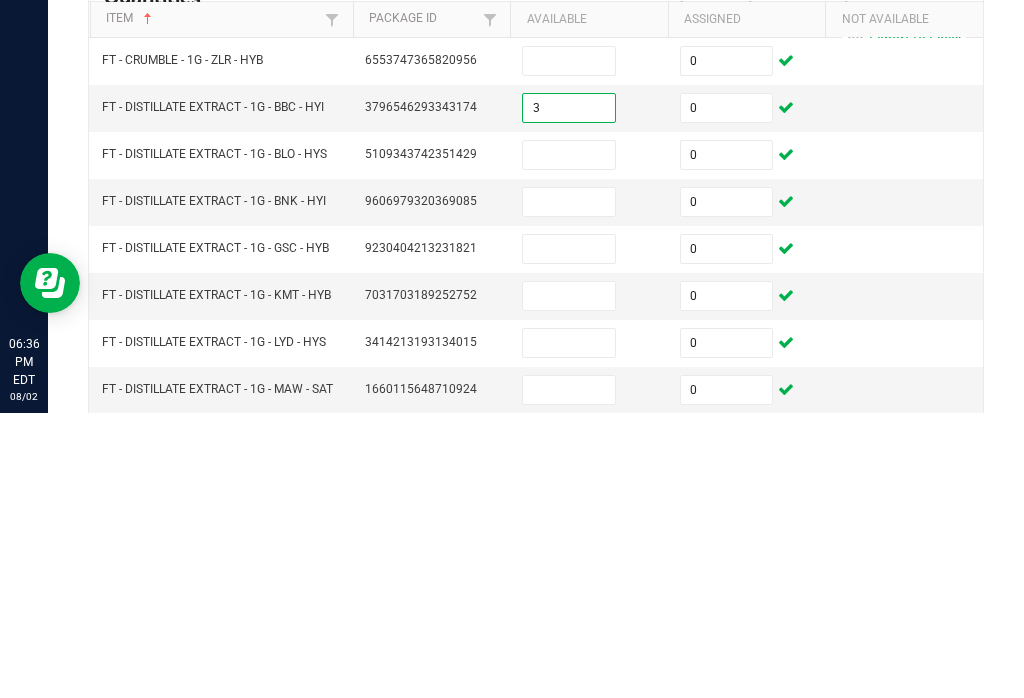 click at bounding box center (569, 440) 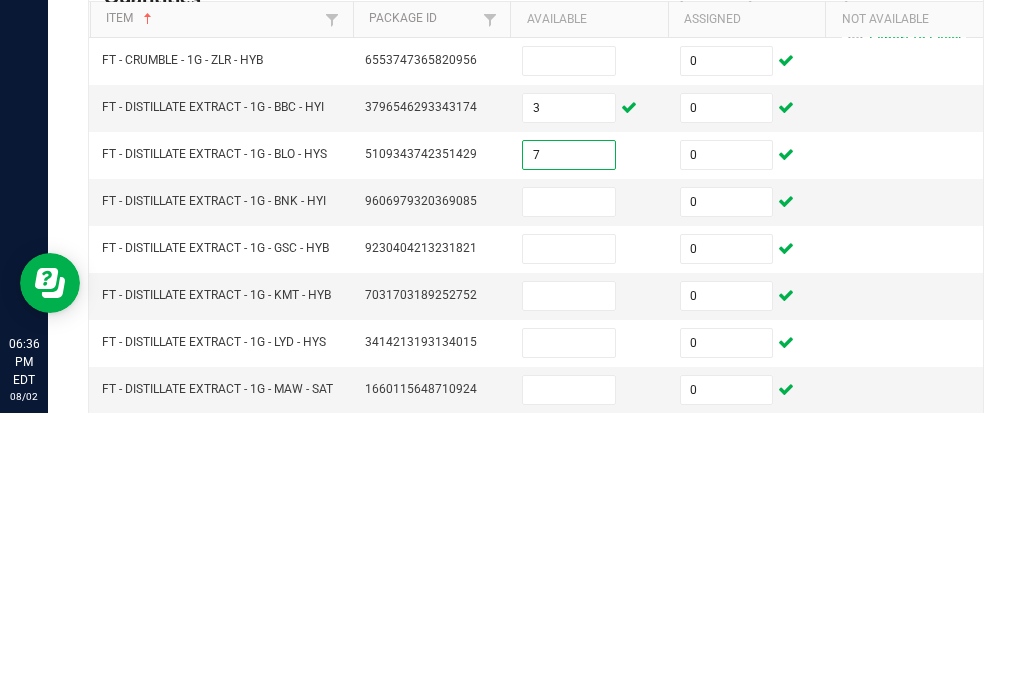 type on "7" 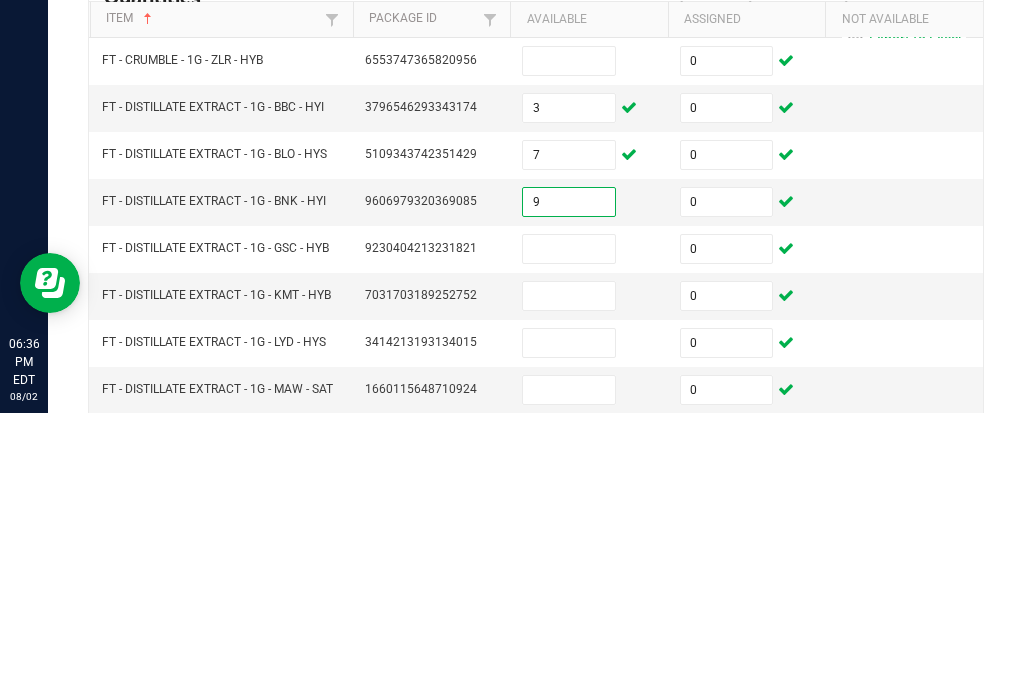 type on "9" 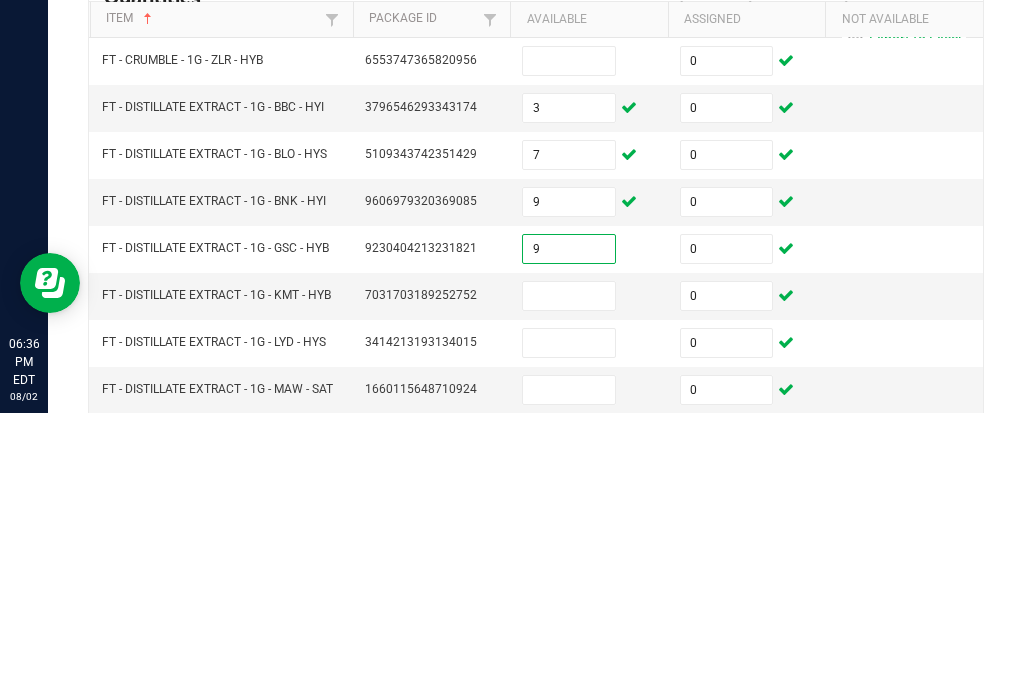 type on "9" 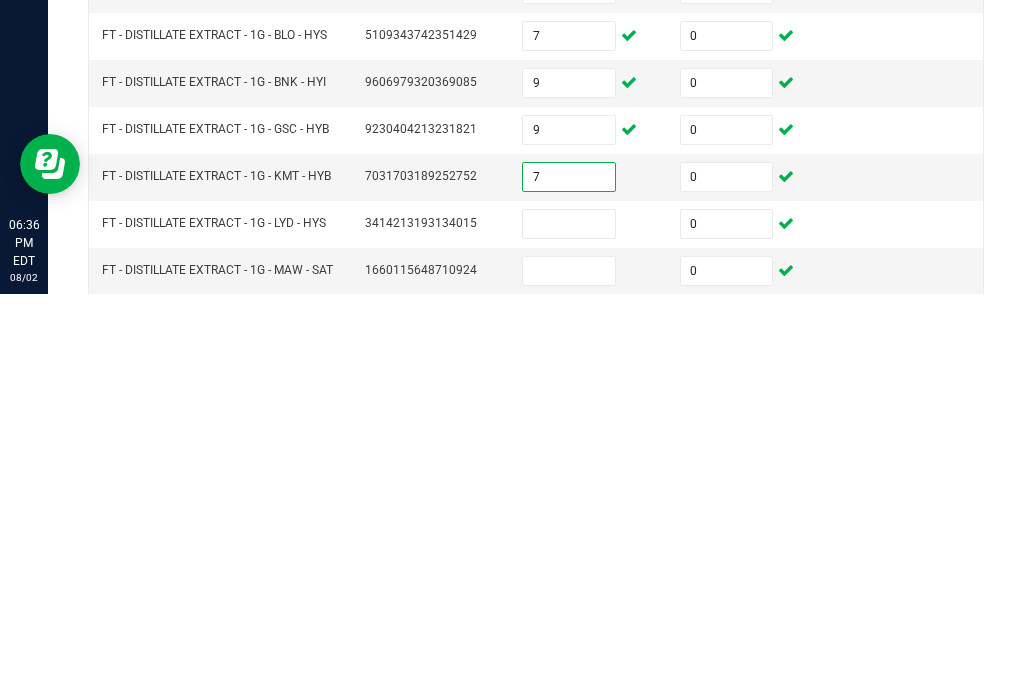 type on "7" 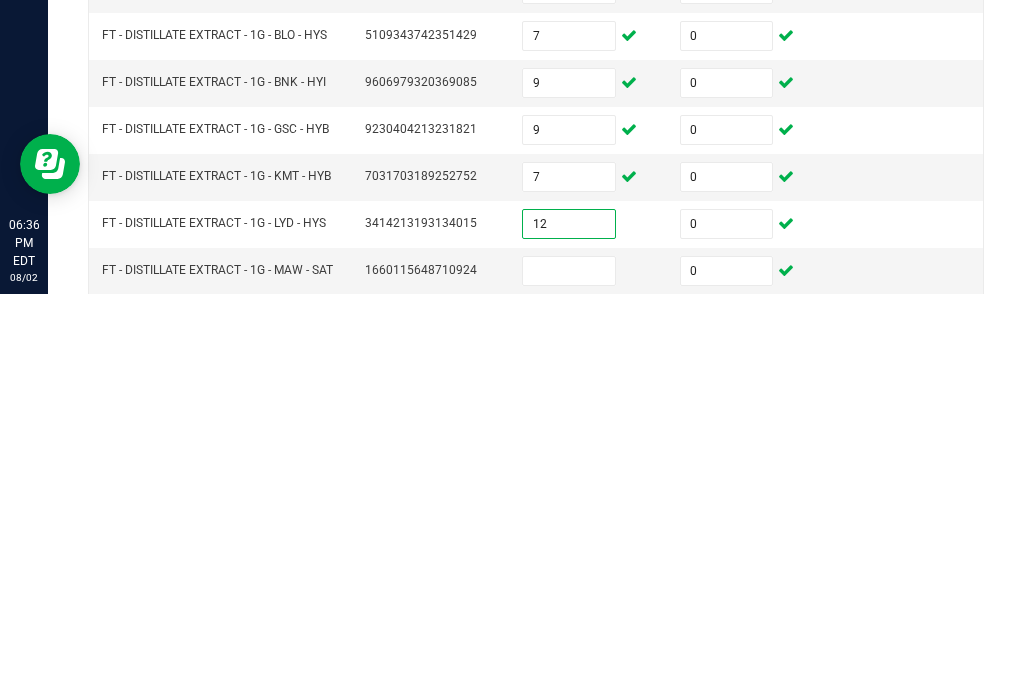 type on "12" 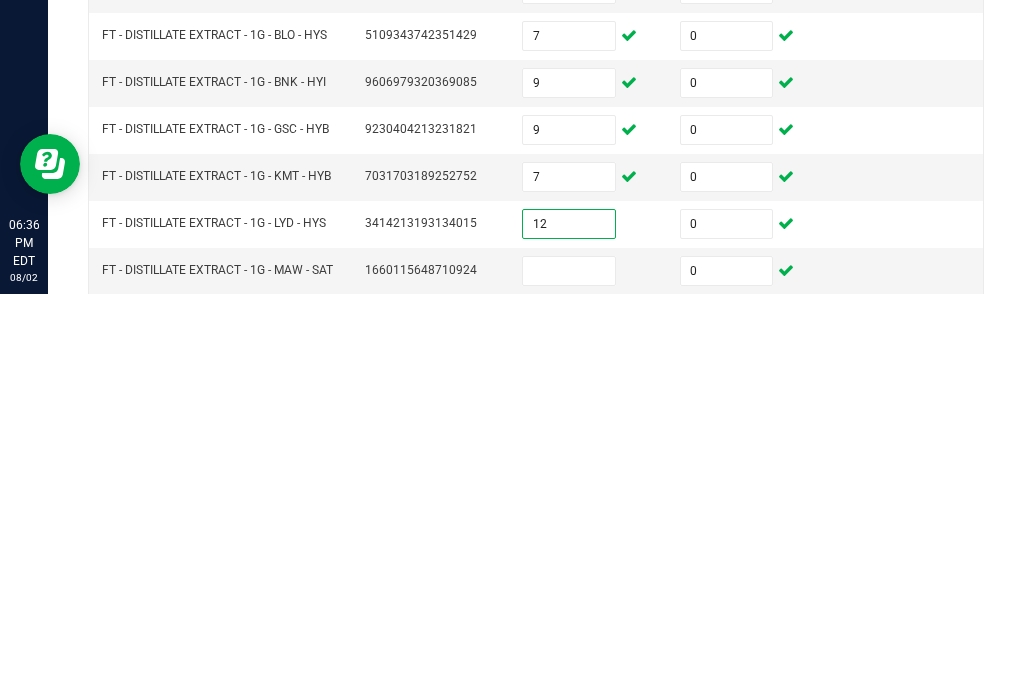 click at bounding box center (569, 675) 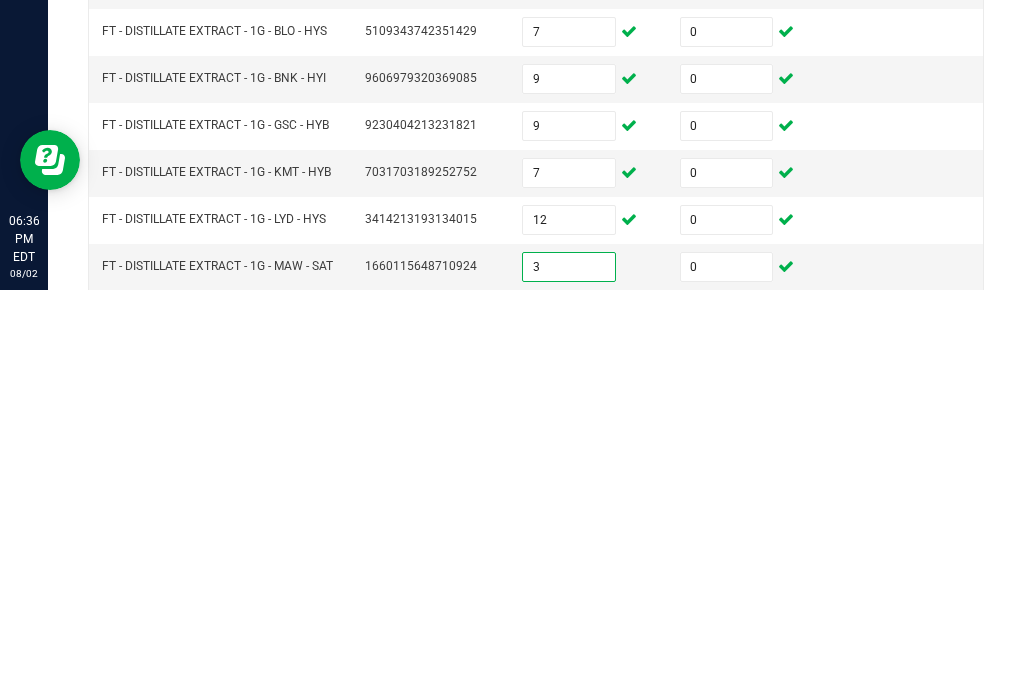 type on "3" 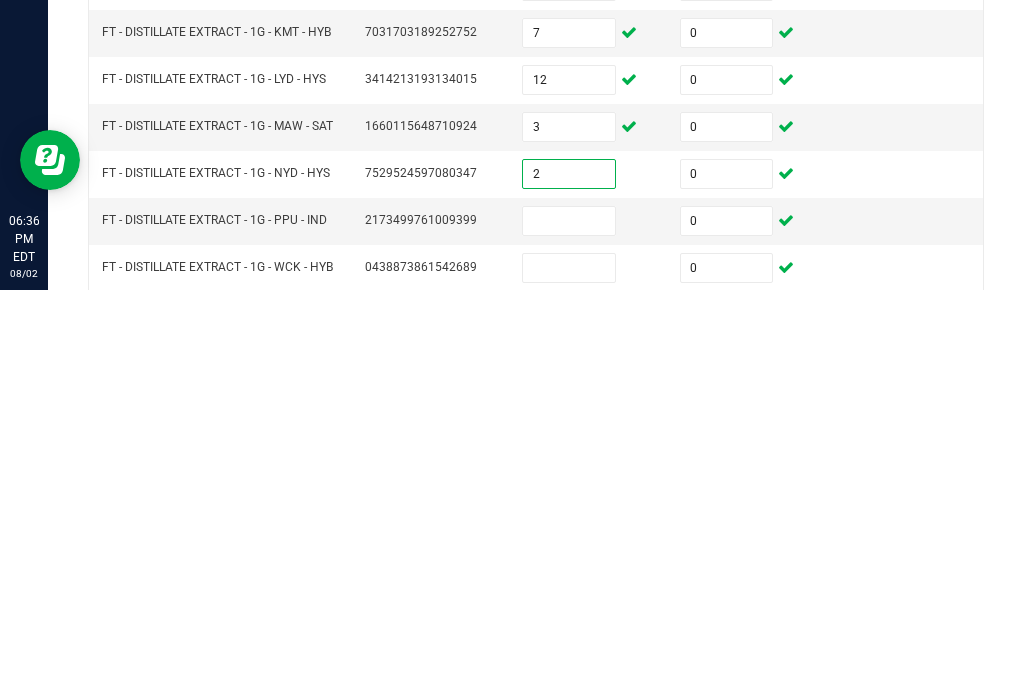 scroll, scrollTop: 139, scrollLeft: 0, axis: vertical 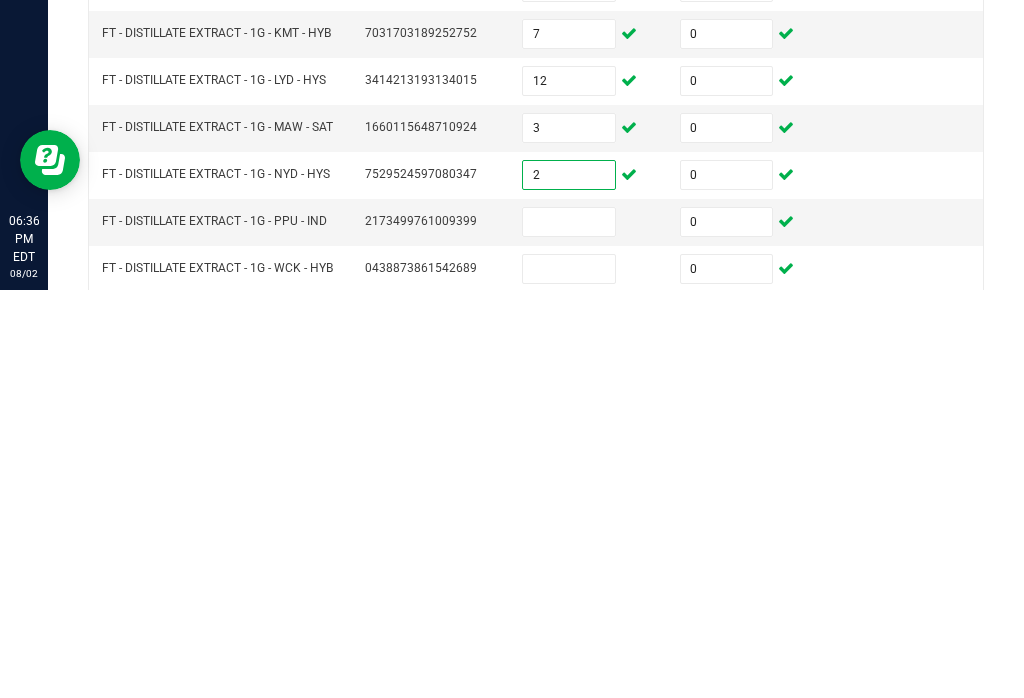 type on "2" 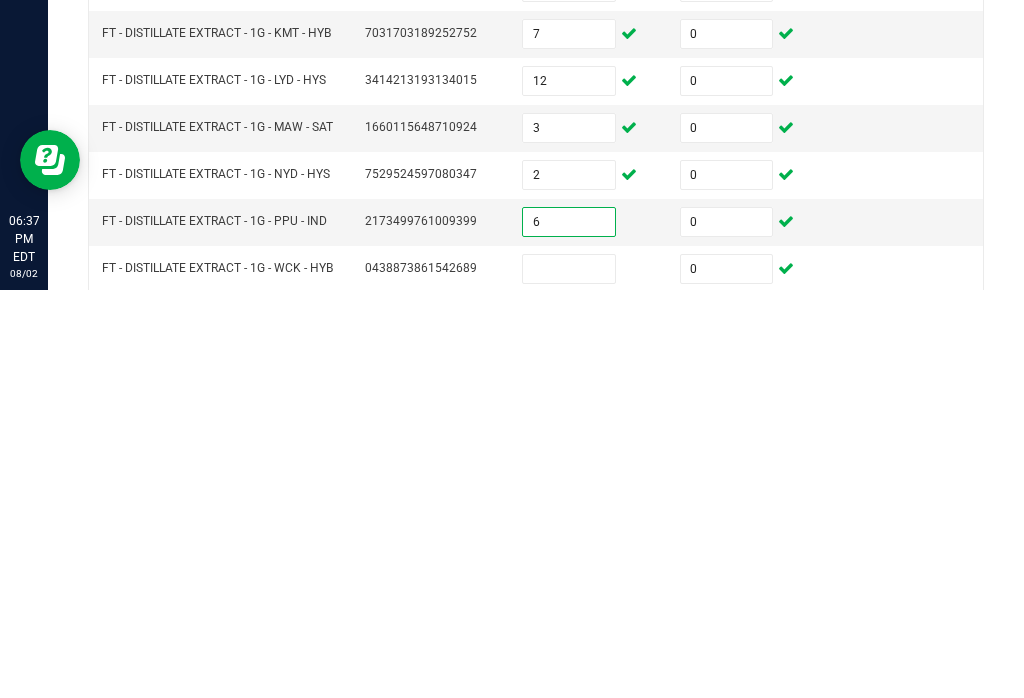 type on "6" 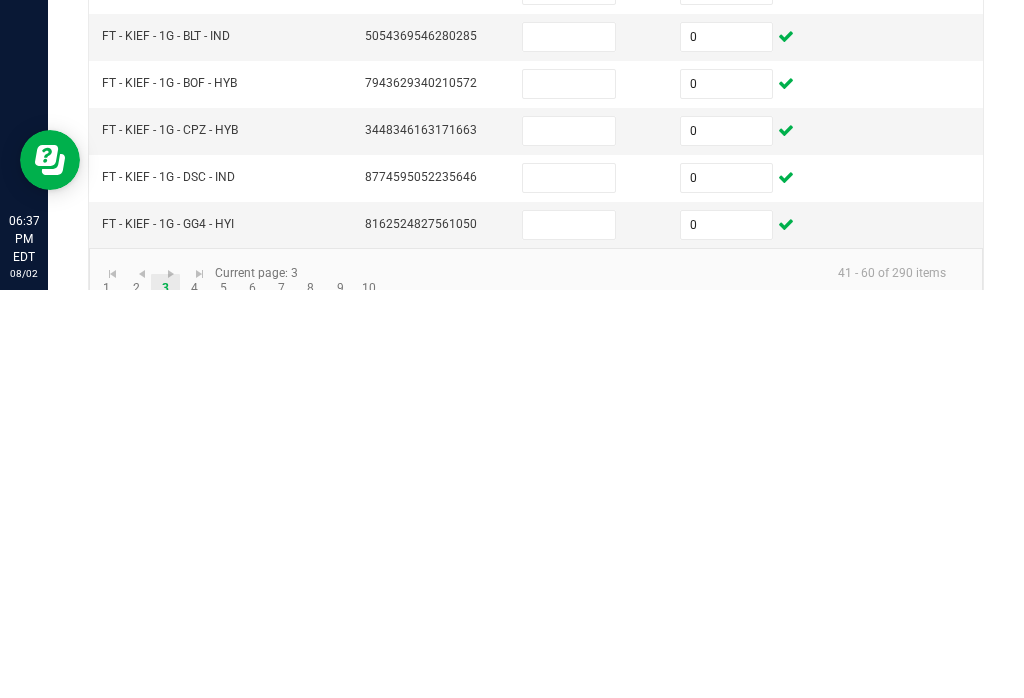 scroll, scrollTop: 605, scrollLeft: 0, axis: vertical 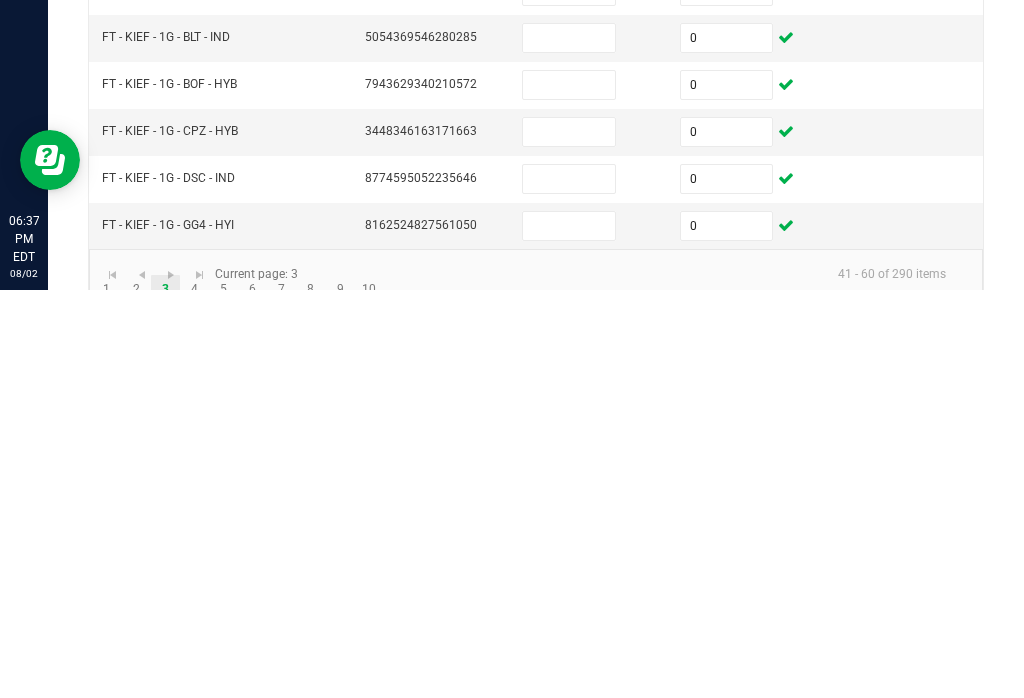 type on "3" 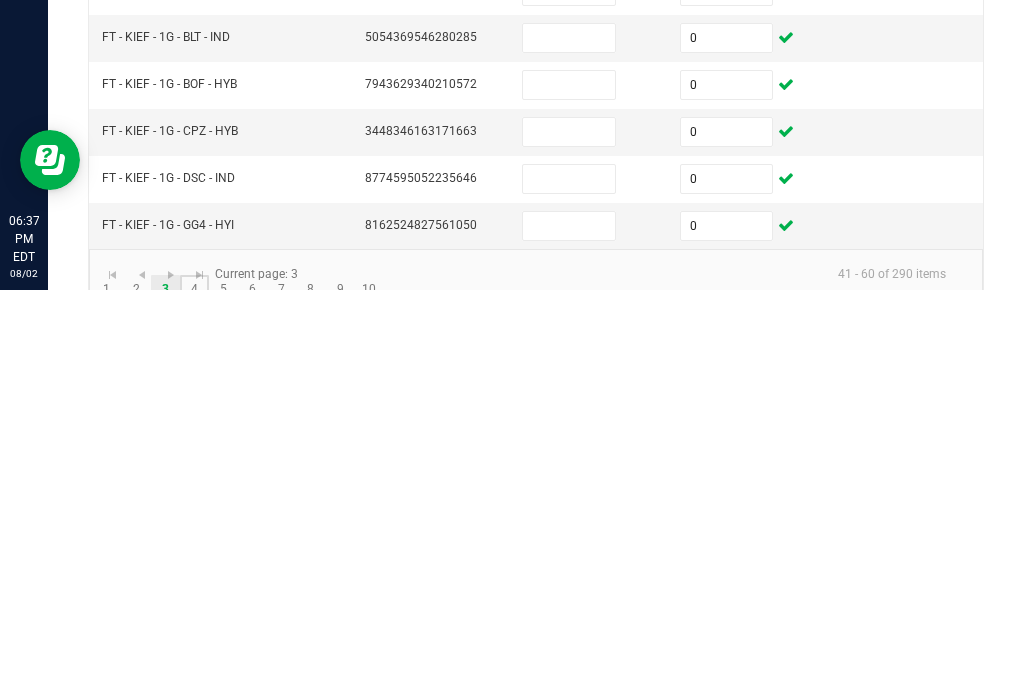 click on "4" 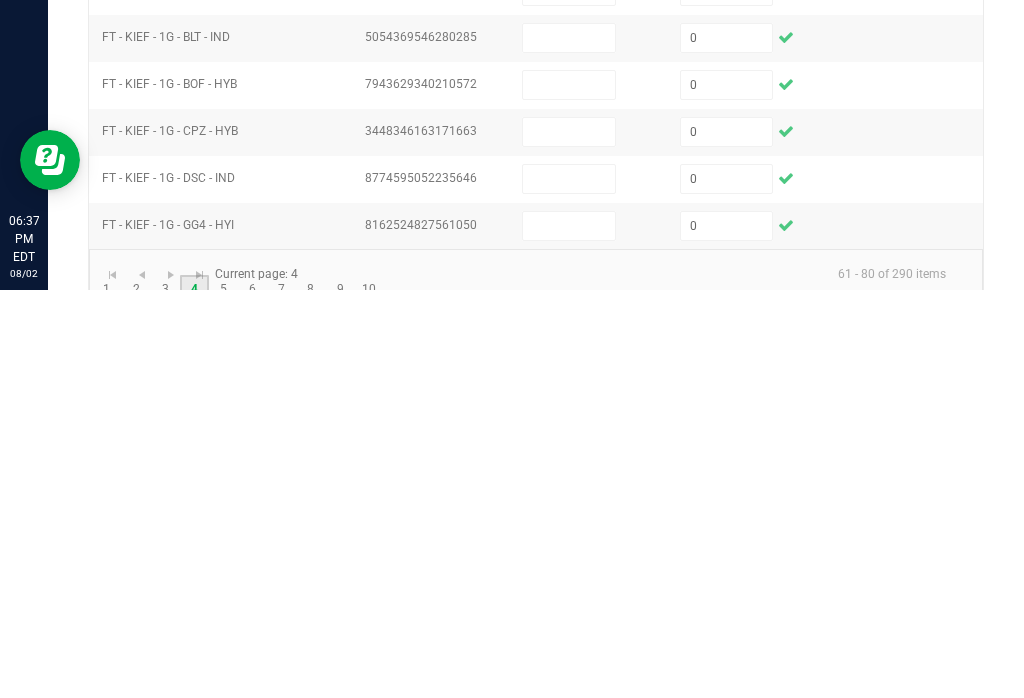 type 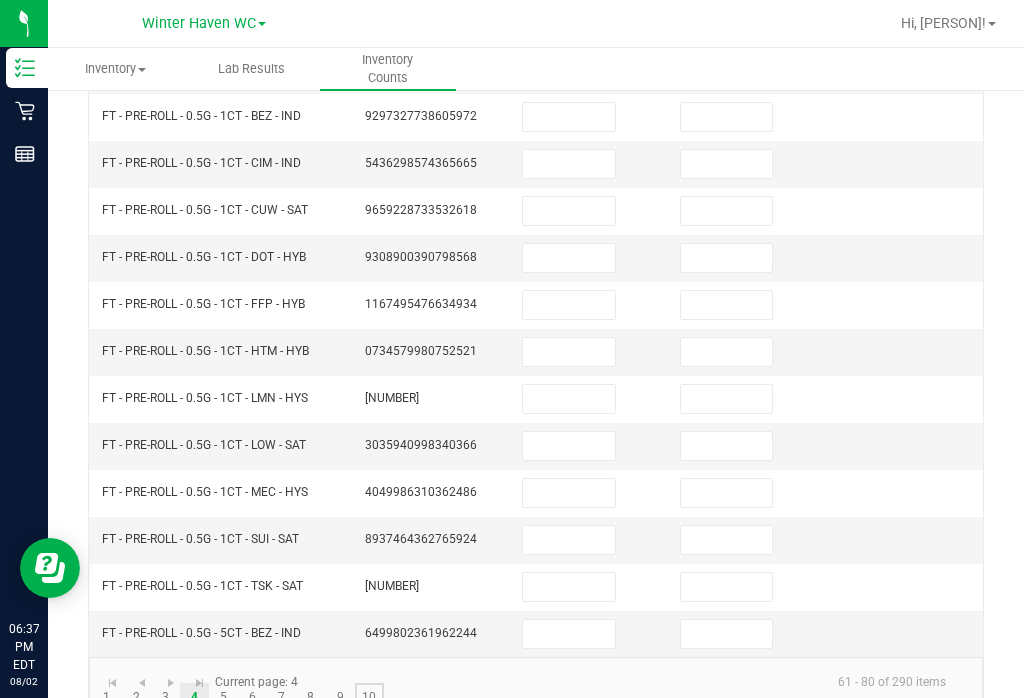 click on "10" 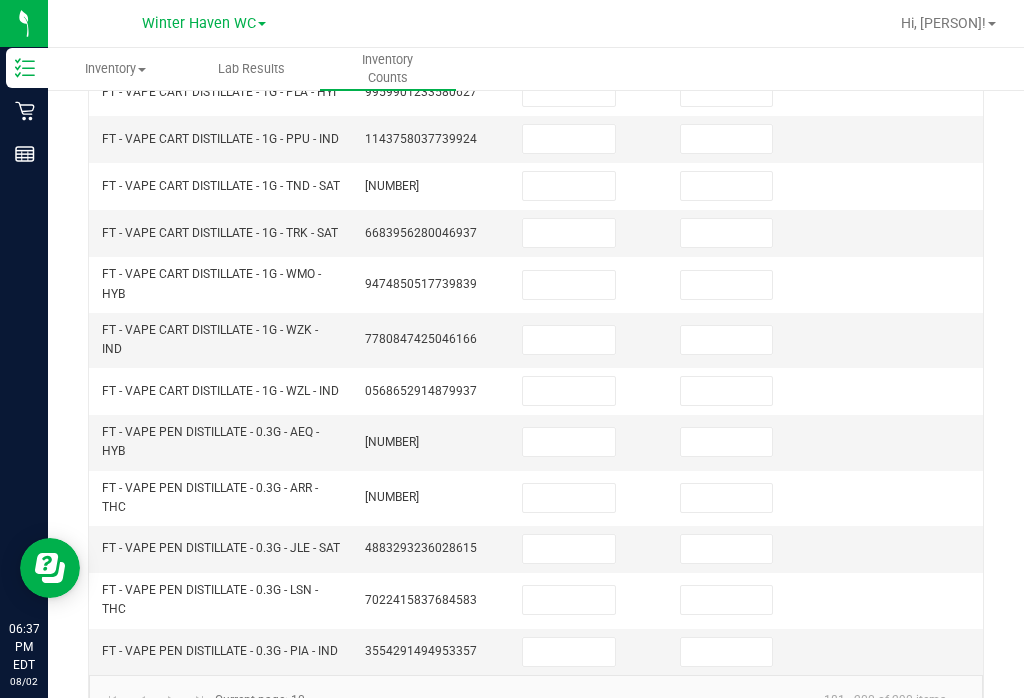 scroll, scrollTop: 661, scrollLeft: 0, axis: vertical 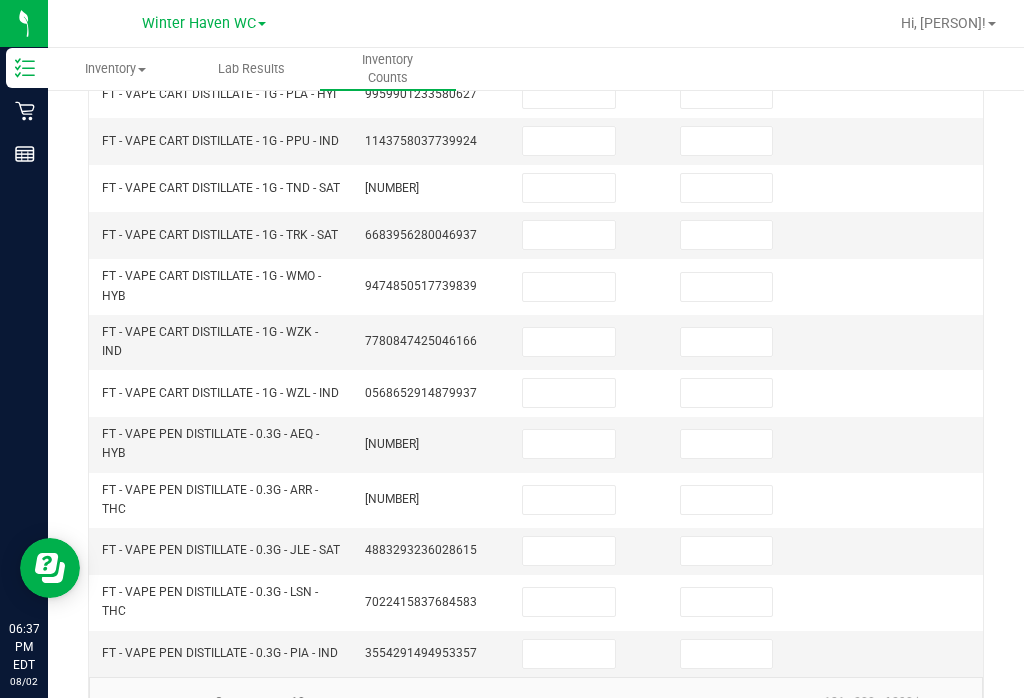 click on "..." 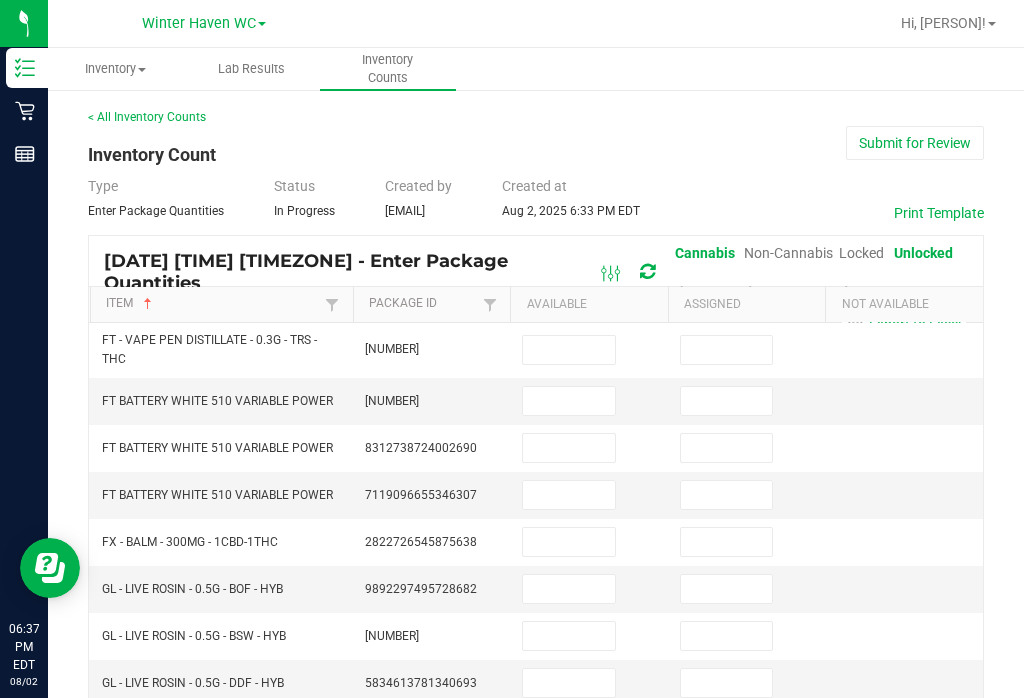 scroll, scrollTop: 0, scrollLeft: 0, axis: both 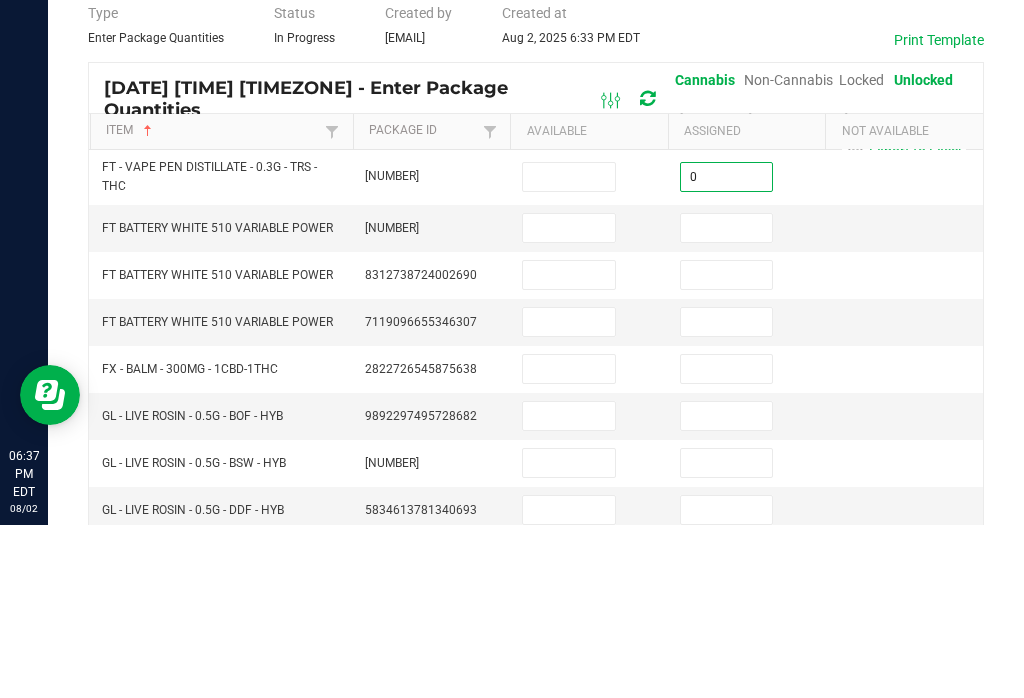 type on "0" 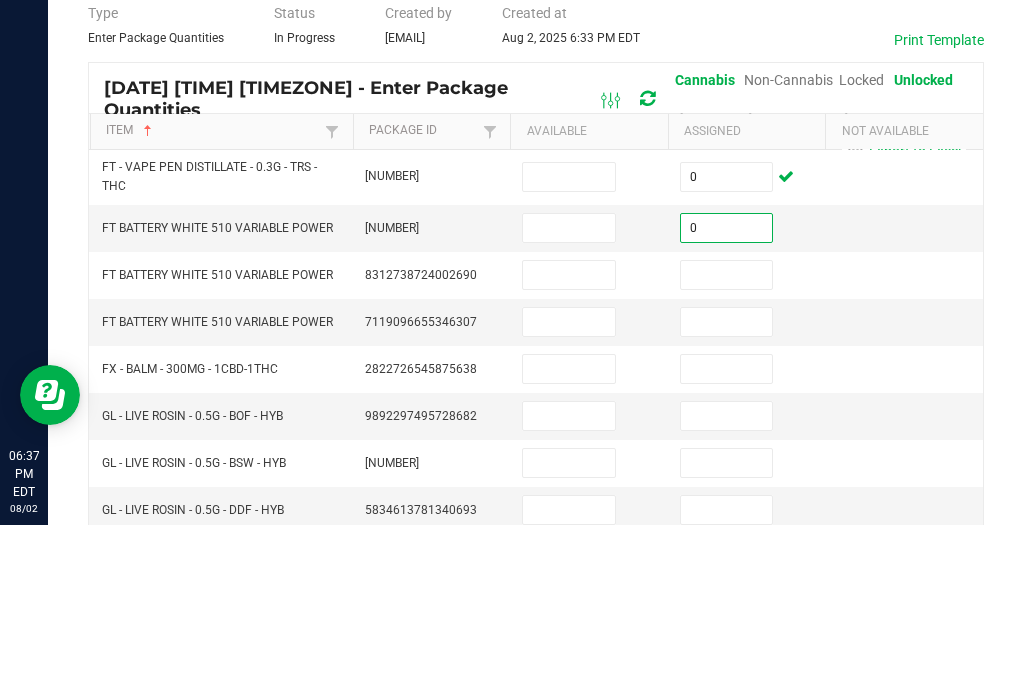 type on "0" 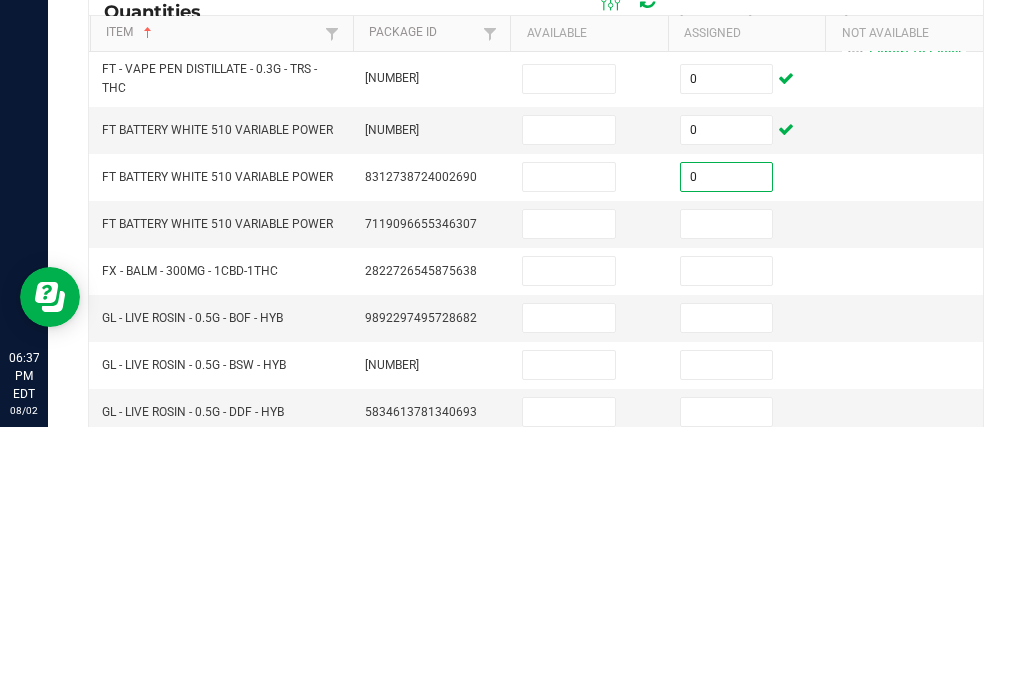 type on "0" 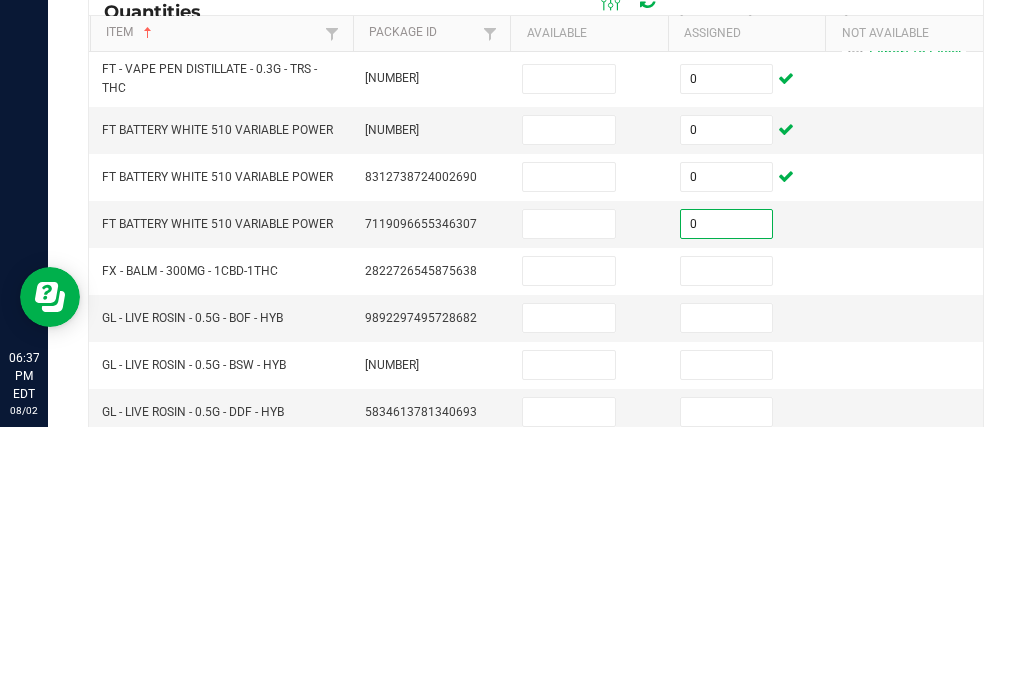 type on "0" 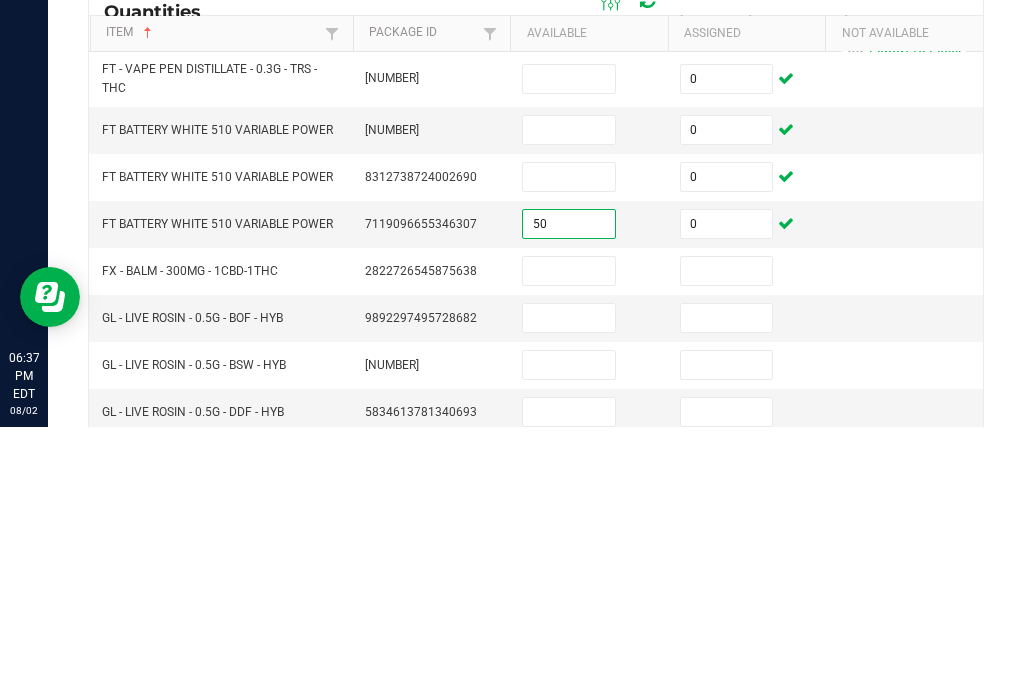 type on "50" 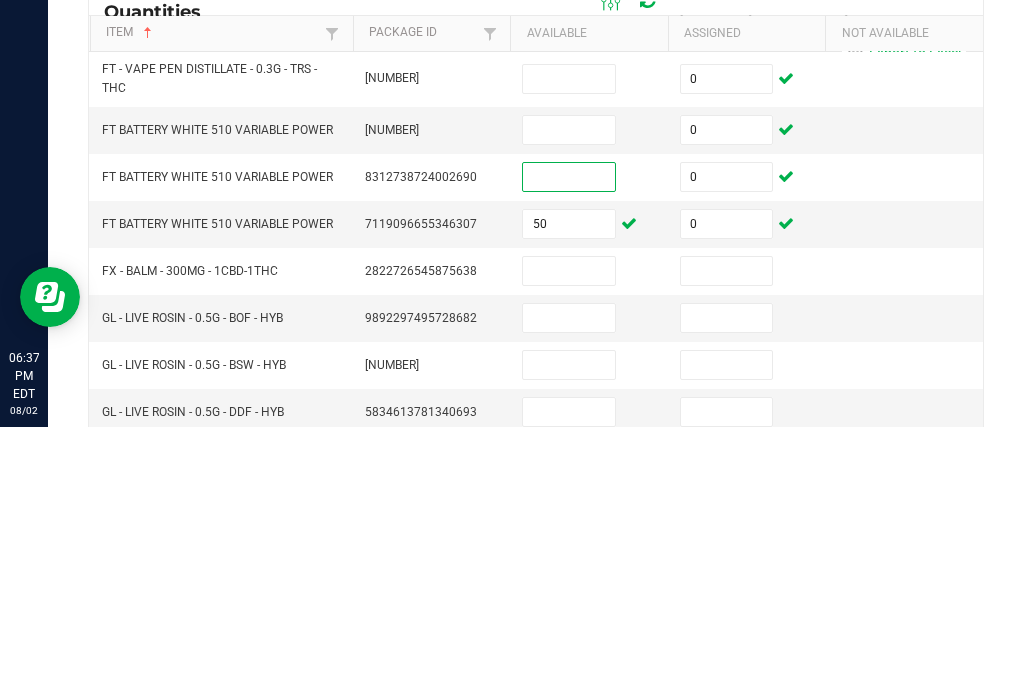 click on "50" at bounding box center (569, 495) 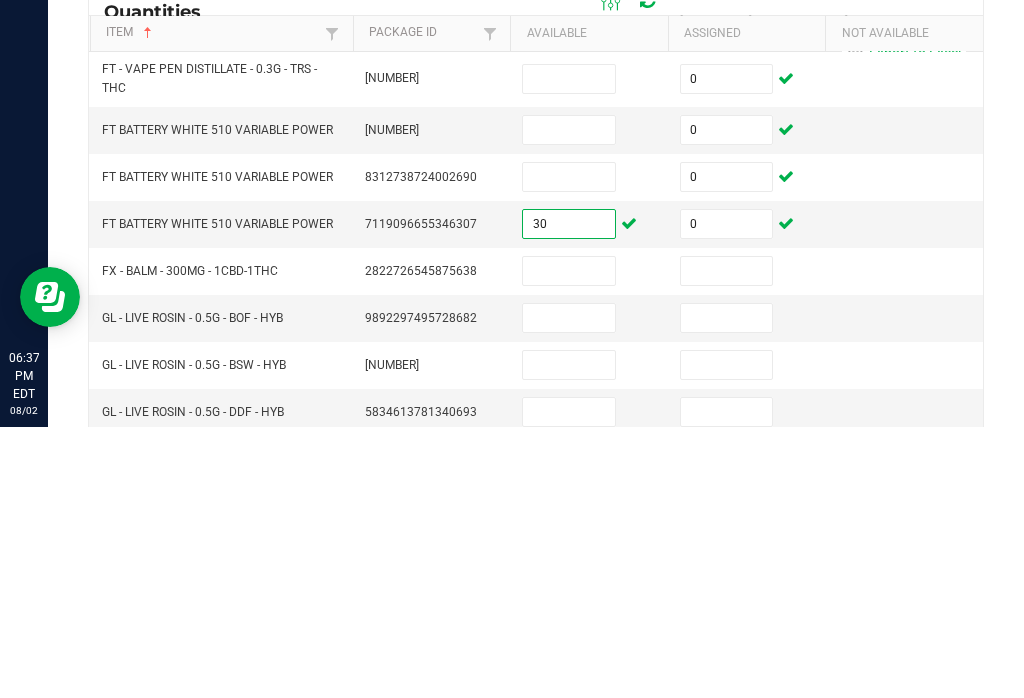 type on "30" 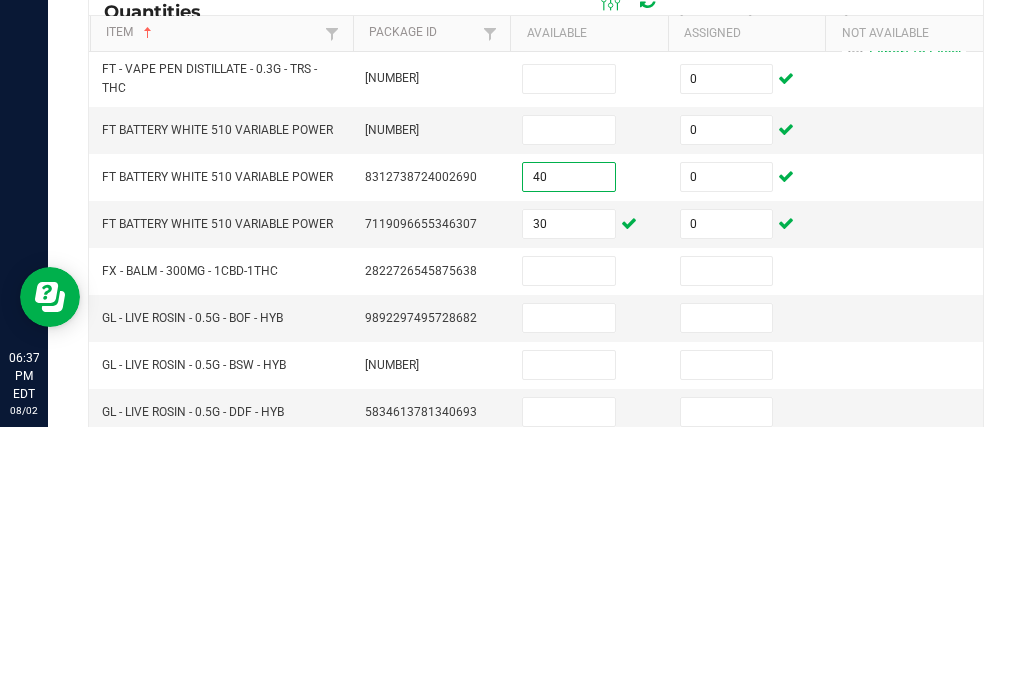 type on "40" 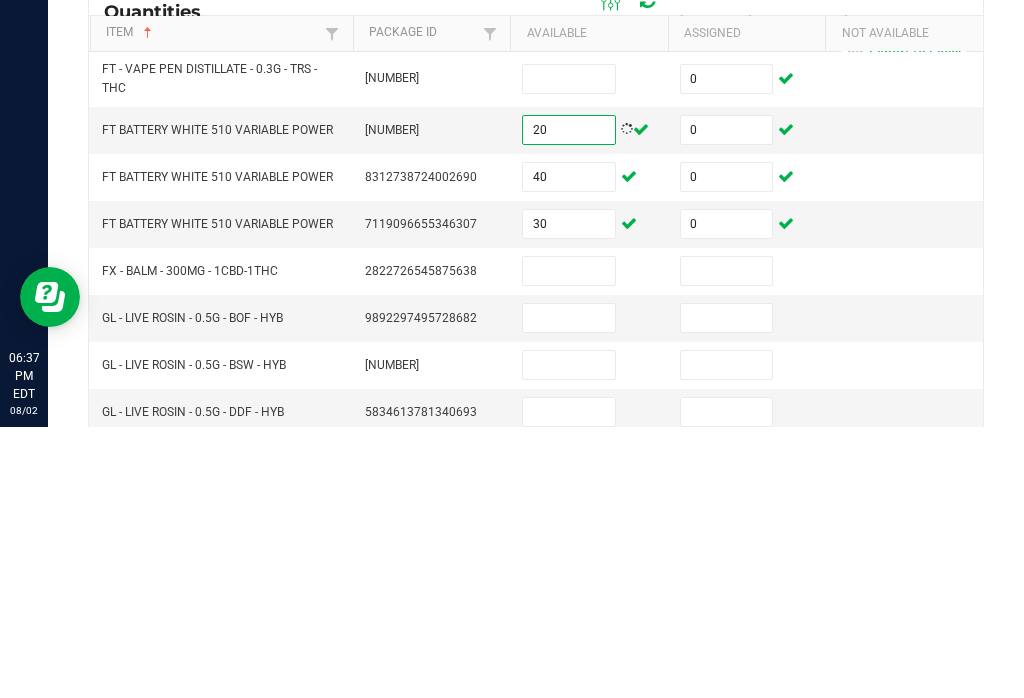 type on "20" 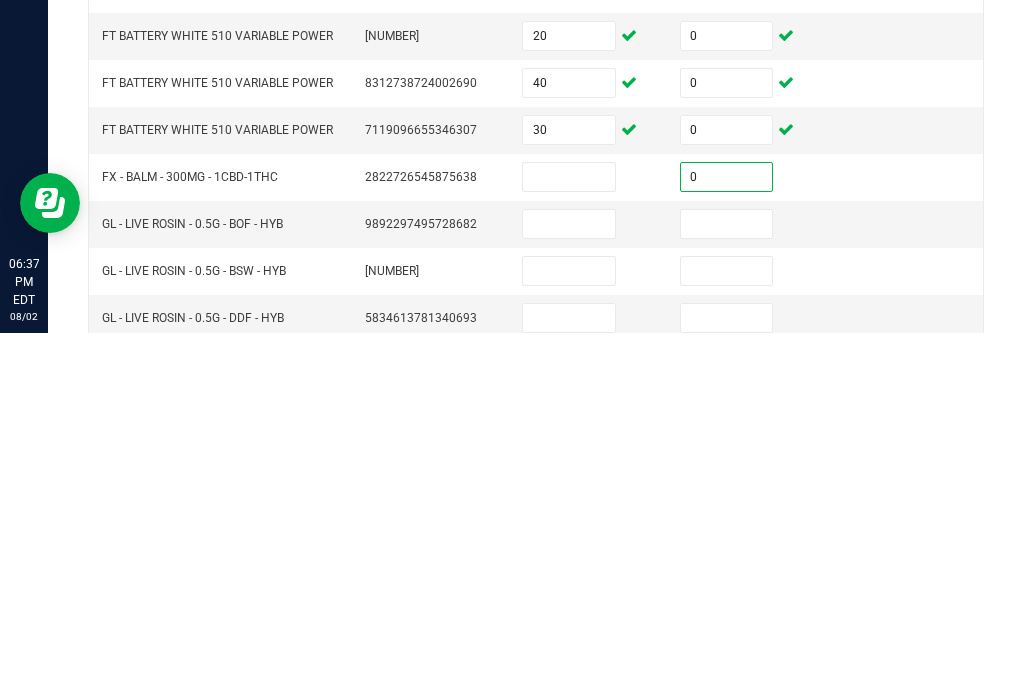 type on "0" 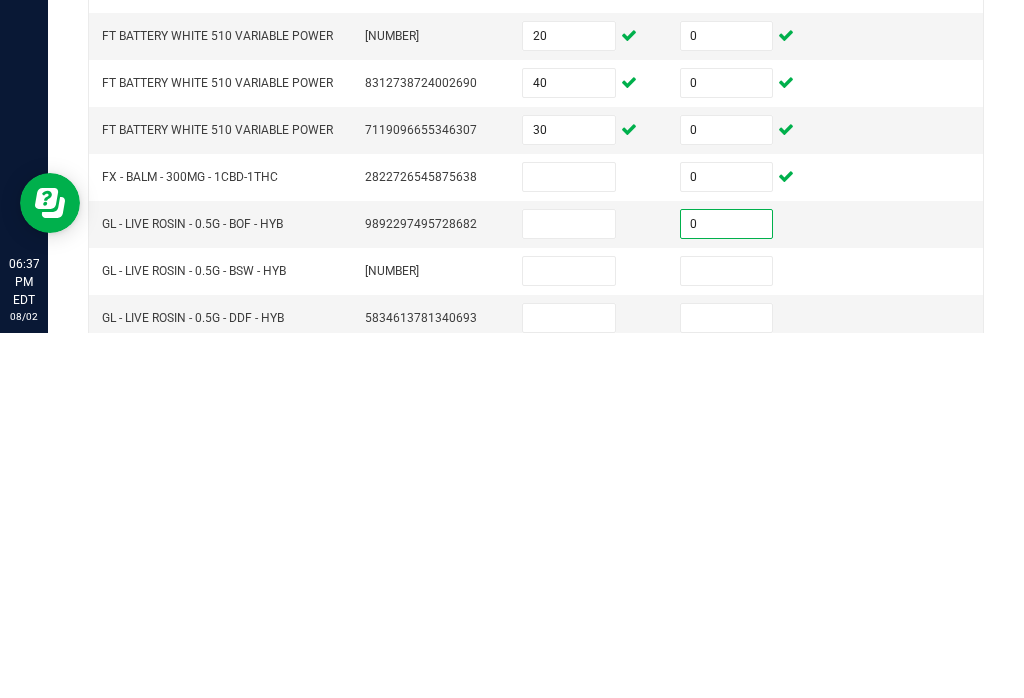 type on "0" 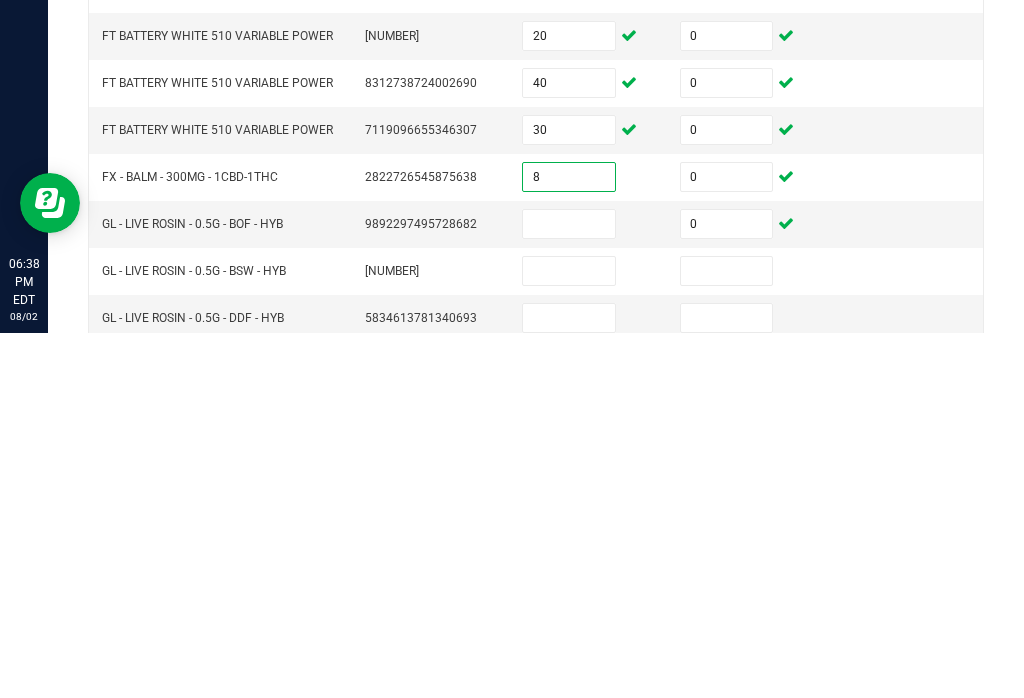 type on "8" 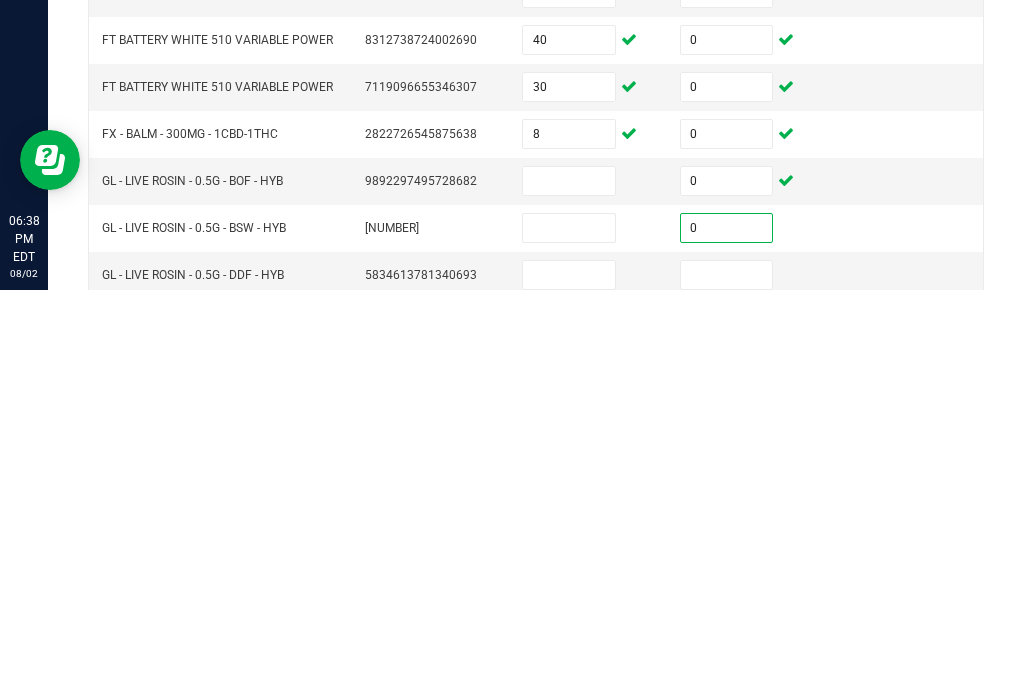 type on "0" 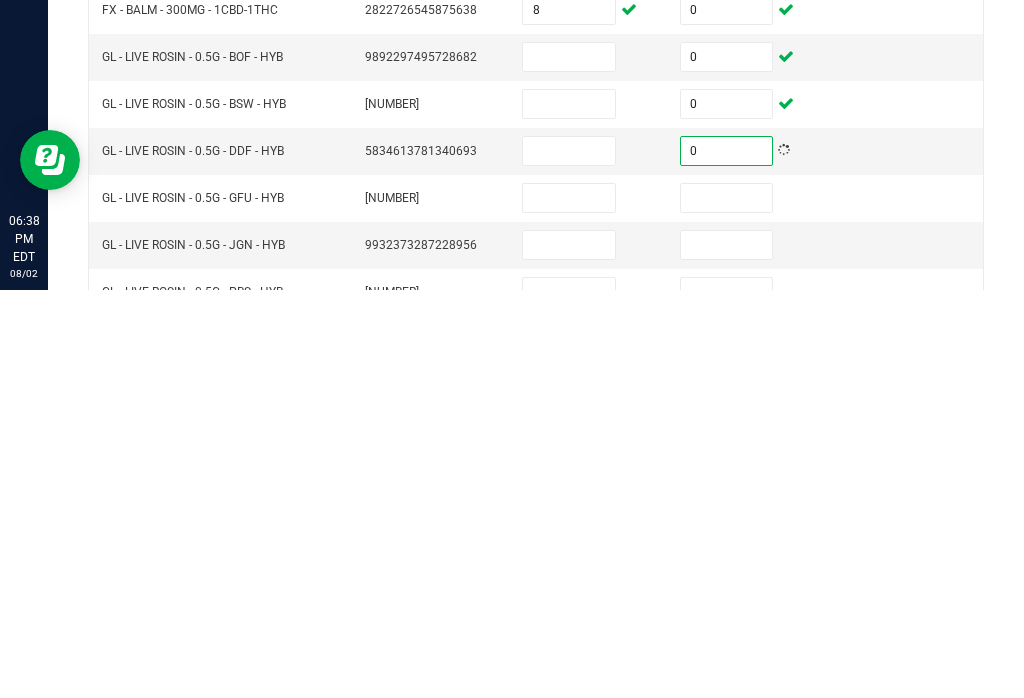 scroll, scrollTop: 122, scrollLeft: 0, axis: vertical 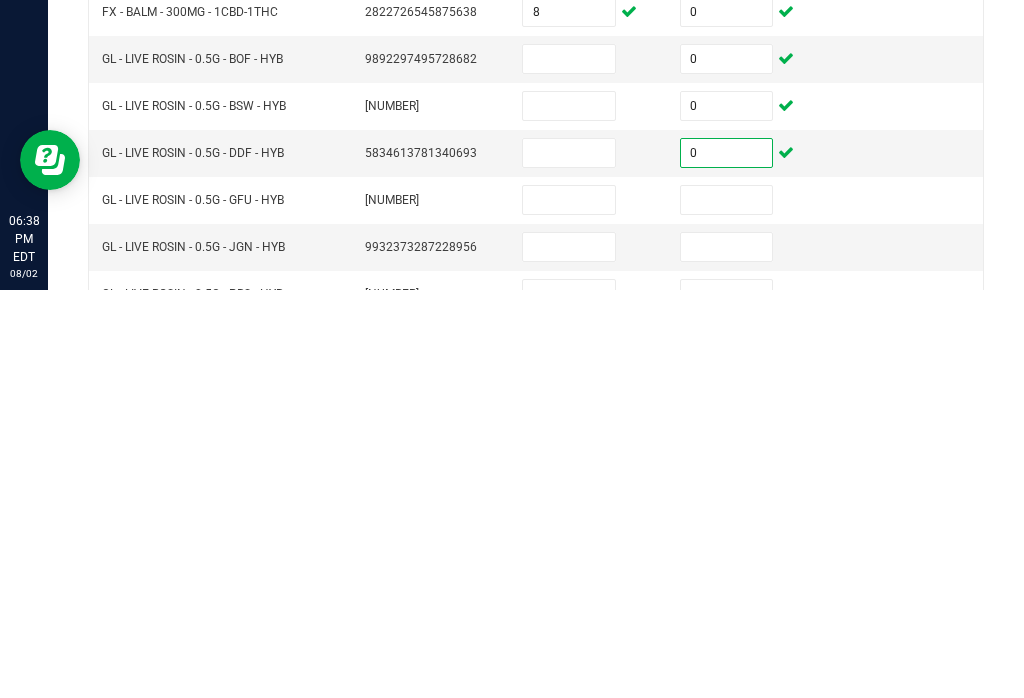 type on "0" 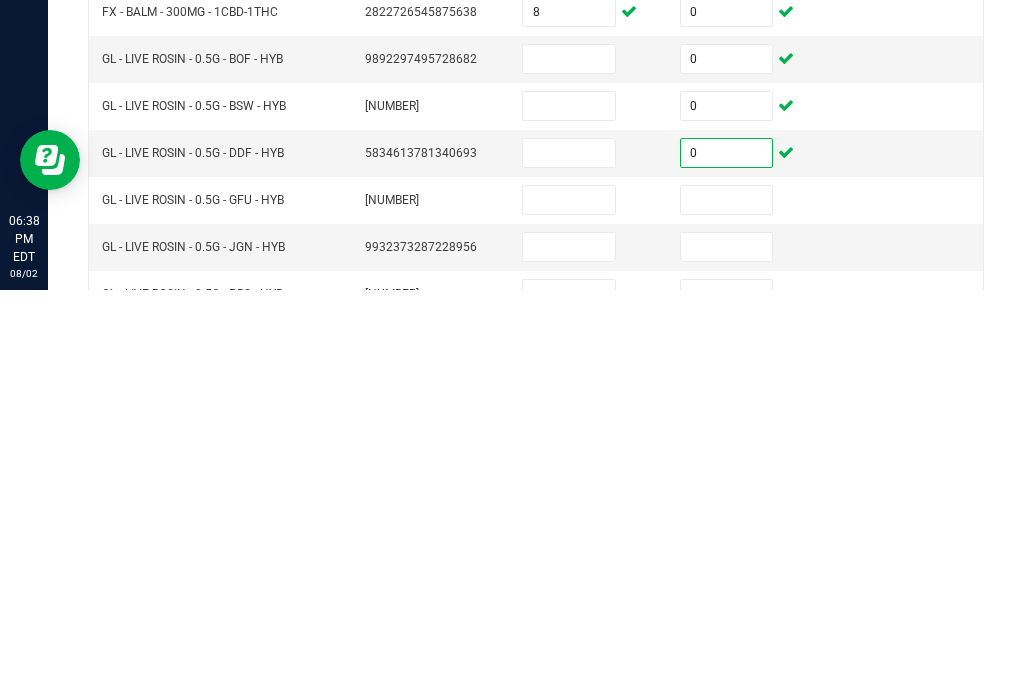 click at bounding box center [727, 608] 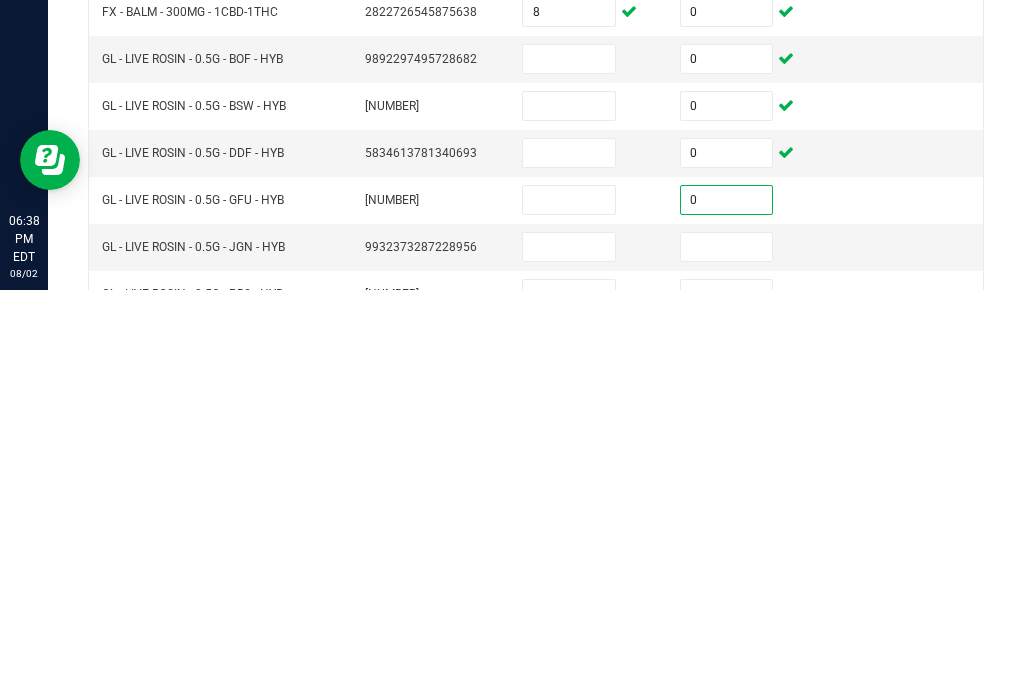 type on "0" 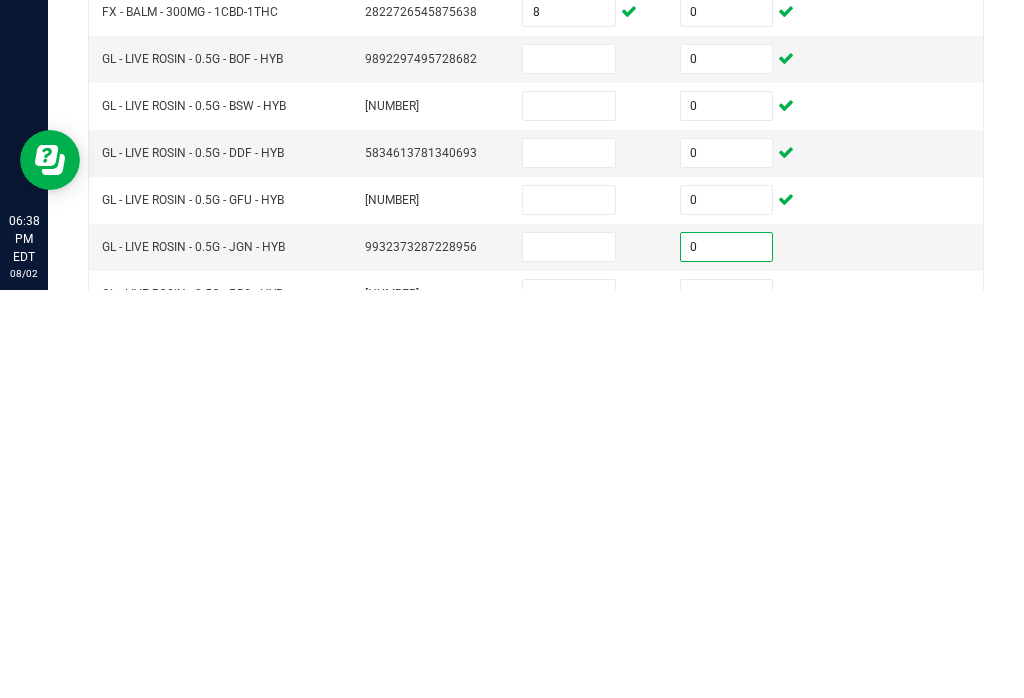 type on "0" 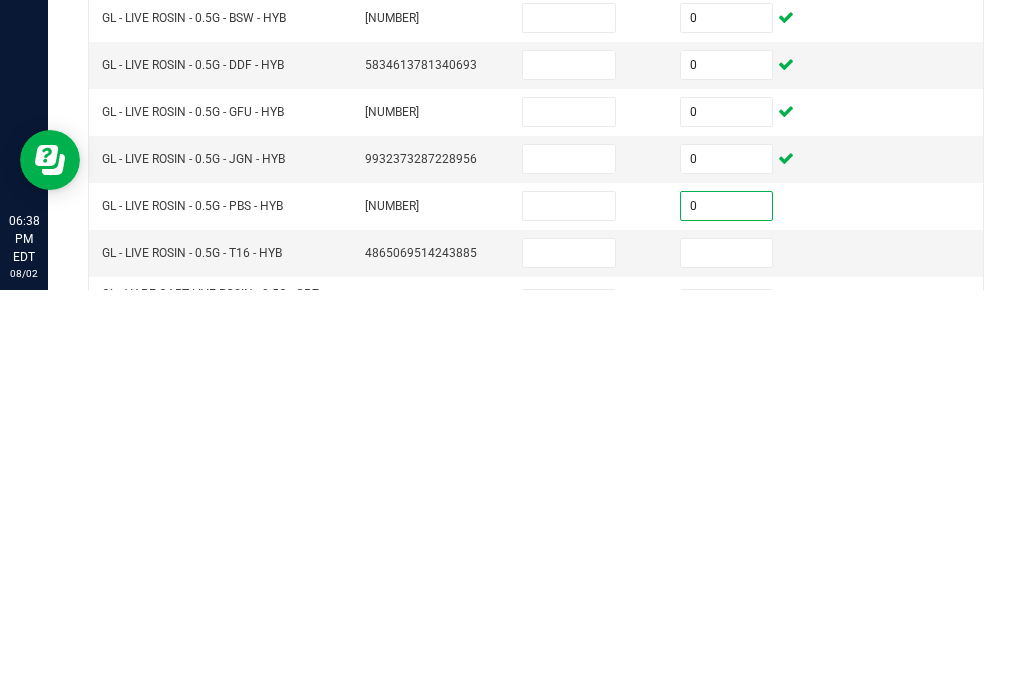 scroll, scrollTop: 250, scrollLeft: 0, axis: vertical 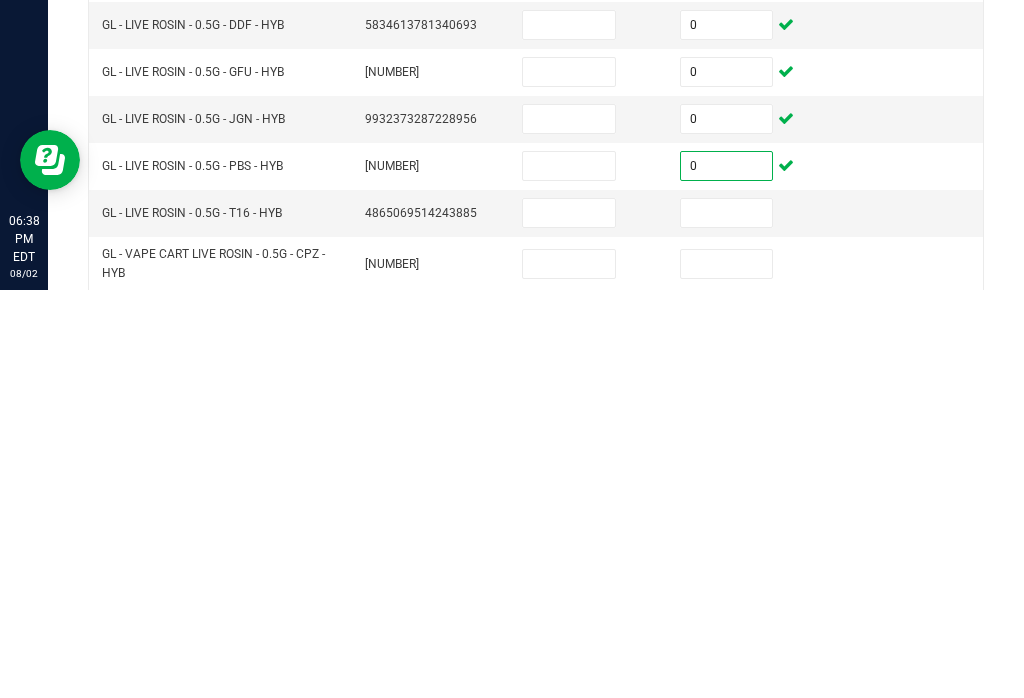 type on "0" 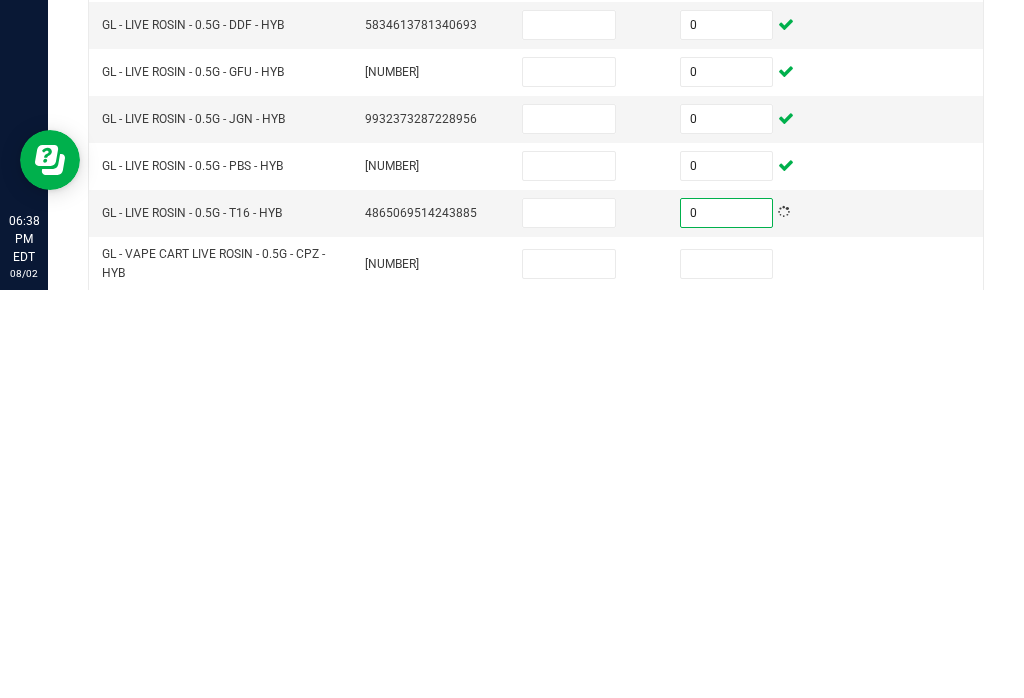 type on "0" 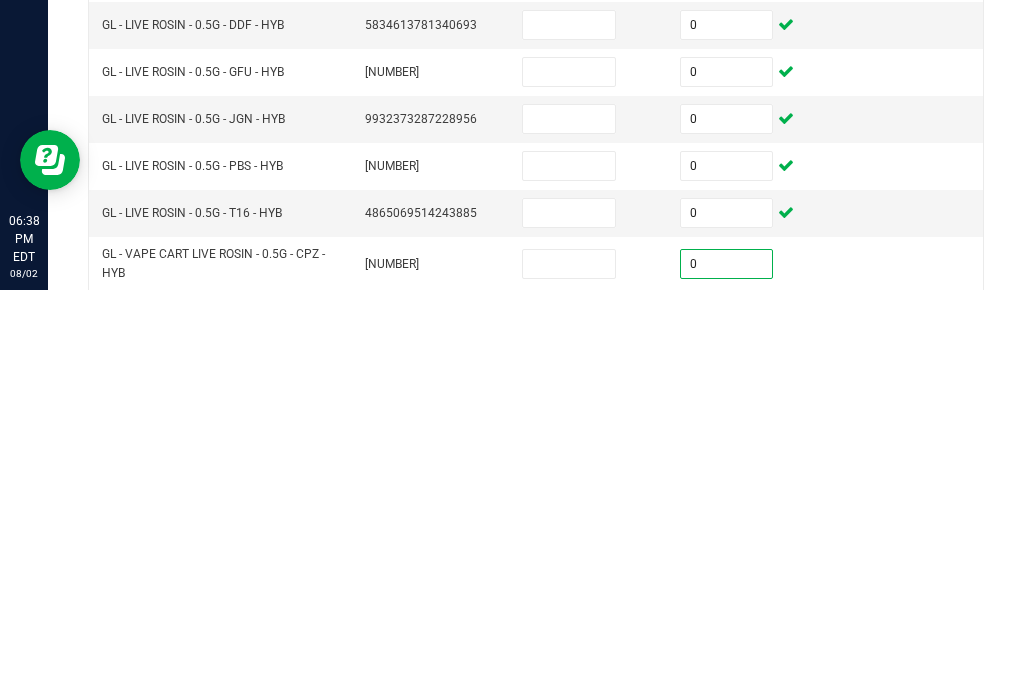 type on "0" 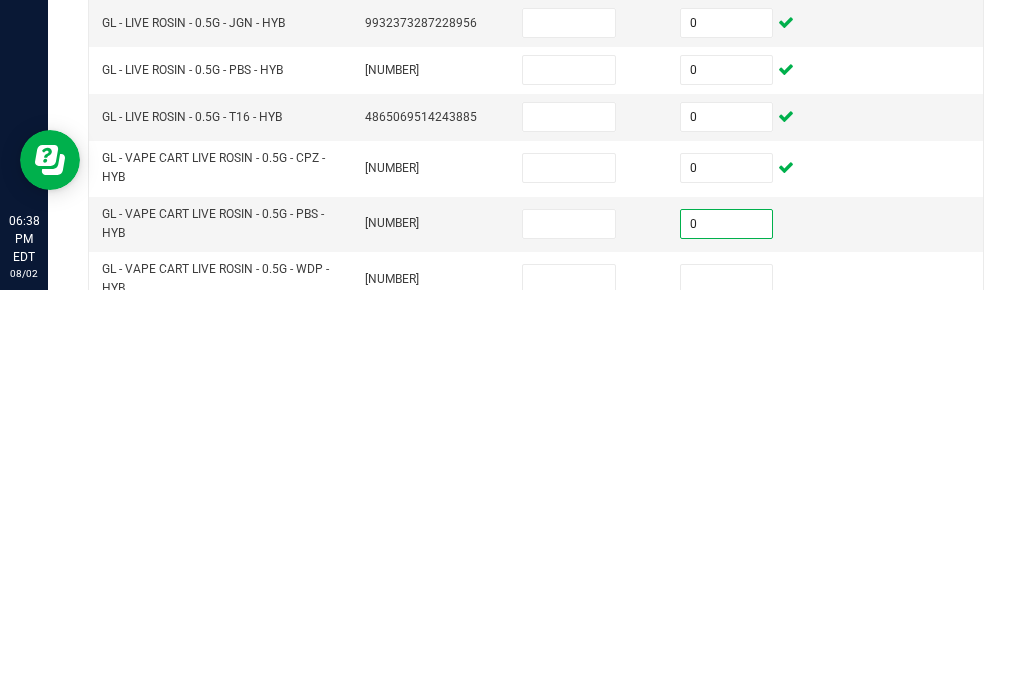 scroll, scrollTop: 349, scrollLeft: 0, axis: vertical 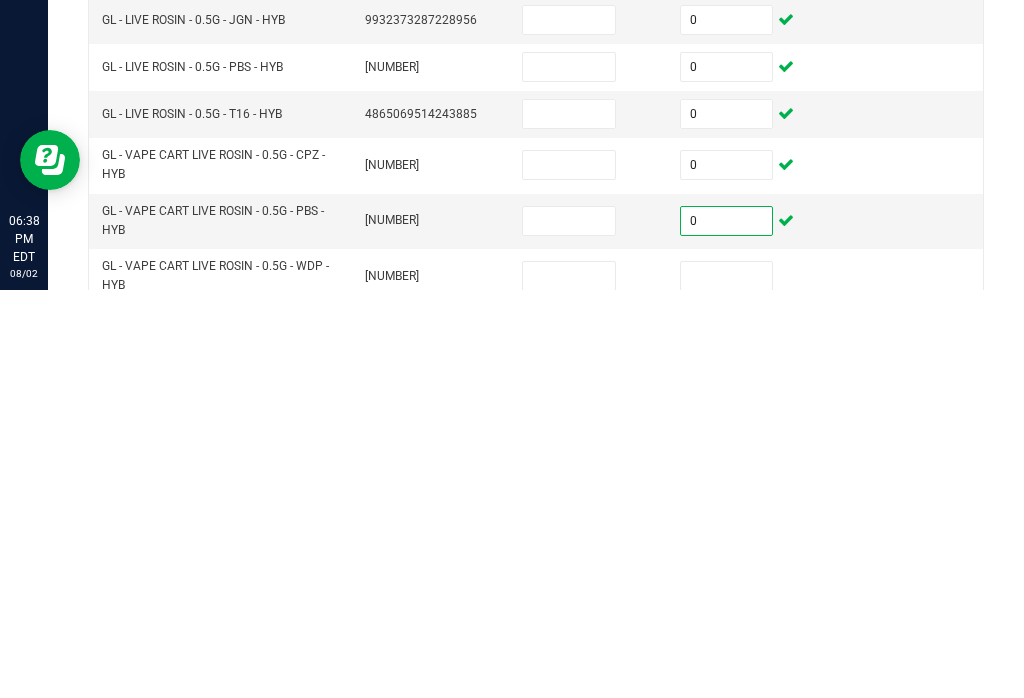 type on "0" 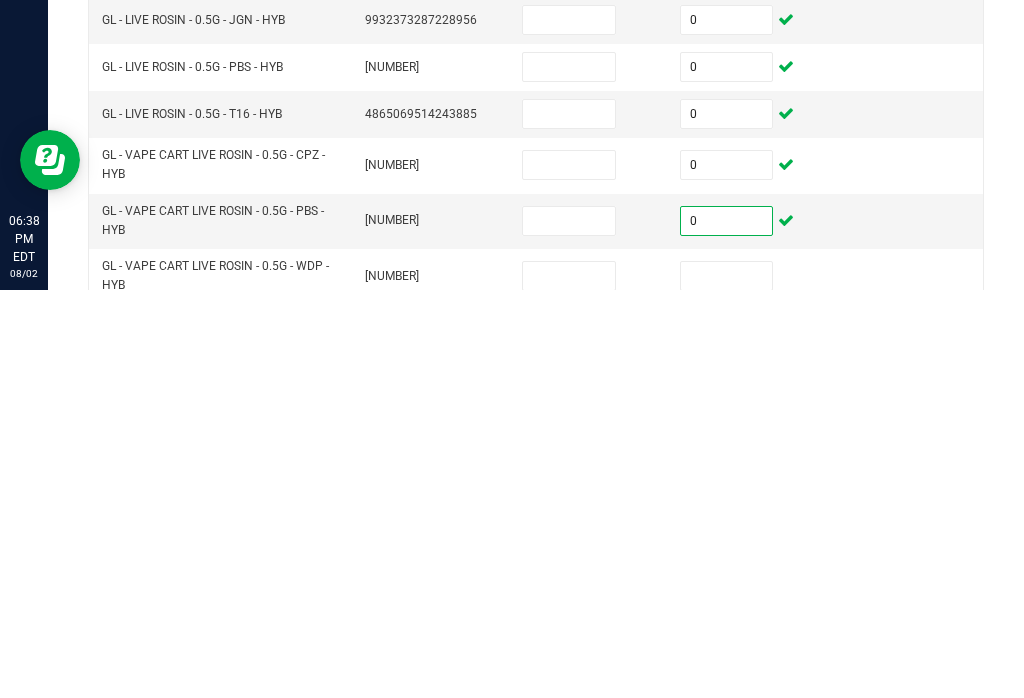 click at bounding box center [727, 684] 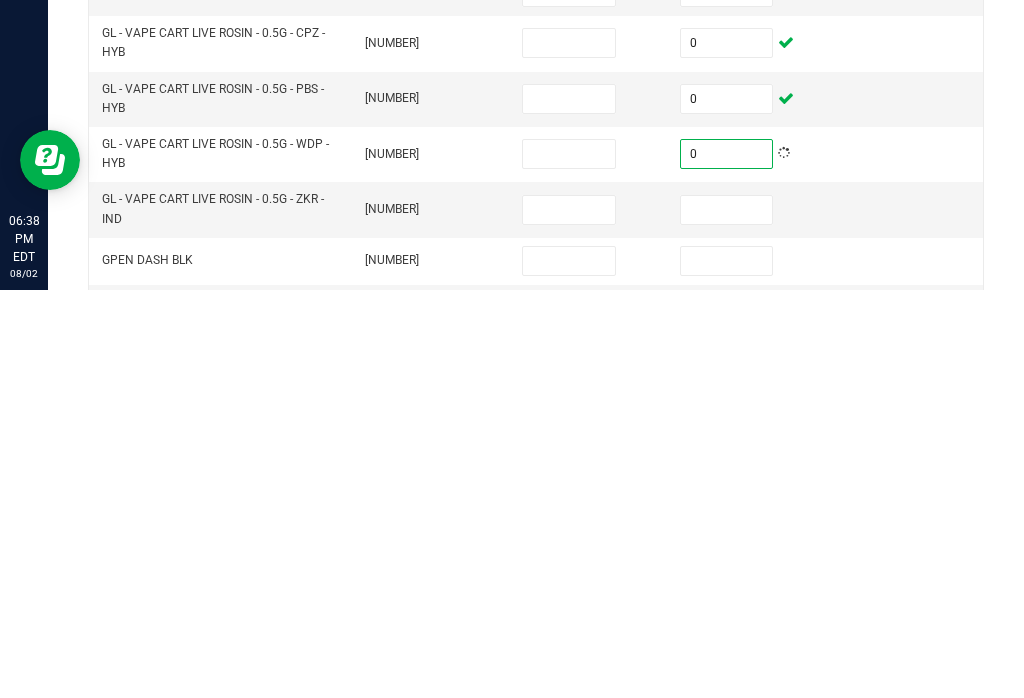 scroll, scrollTop: 469, scrollLeft: 0, axis: vertical 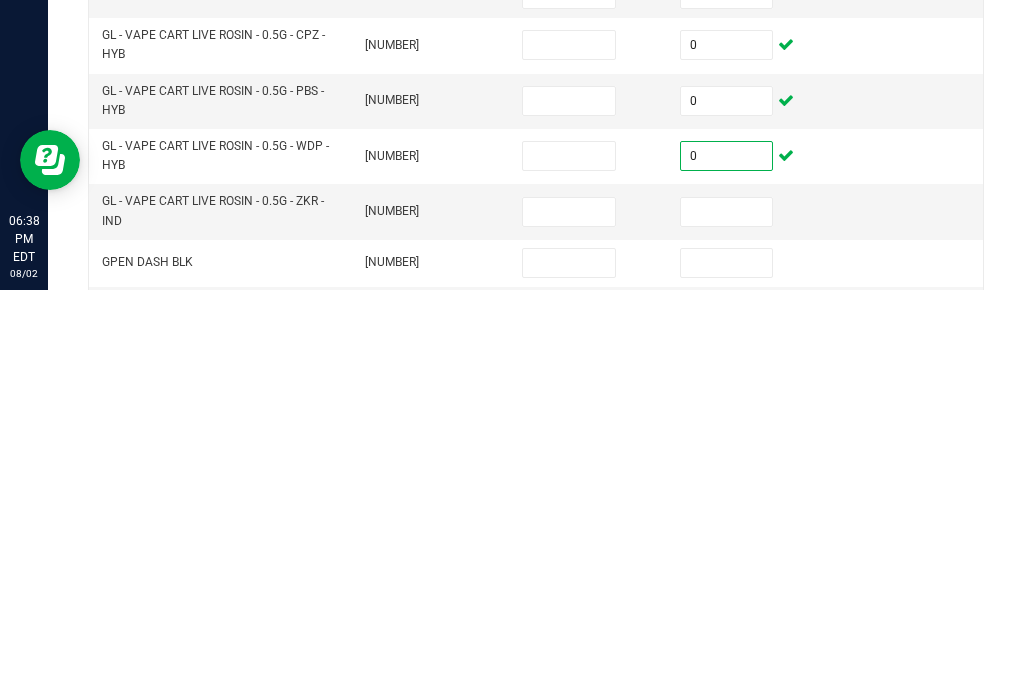 type on "0" 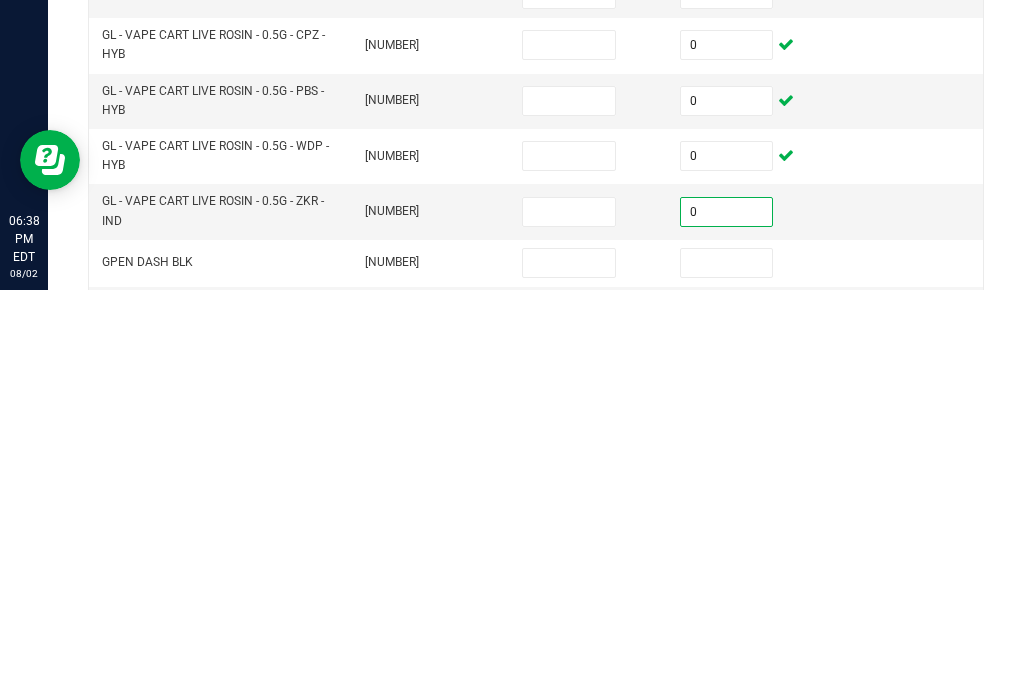 type on "0" 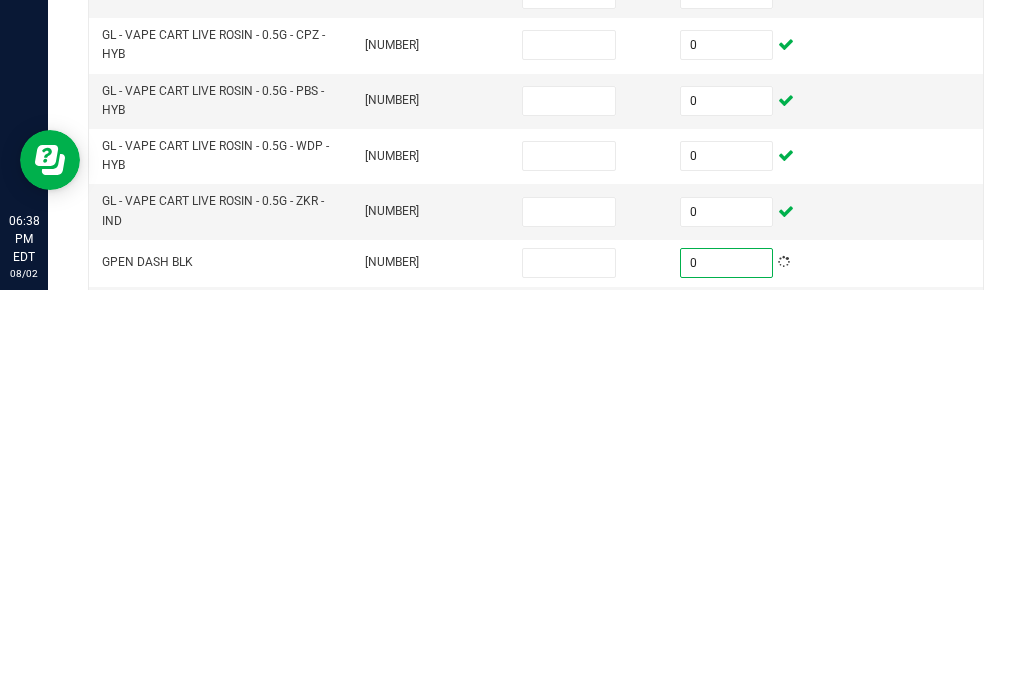 type on "0" 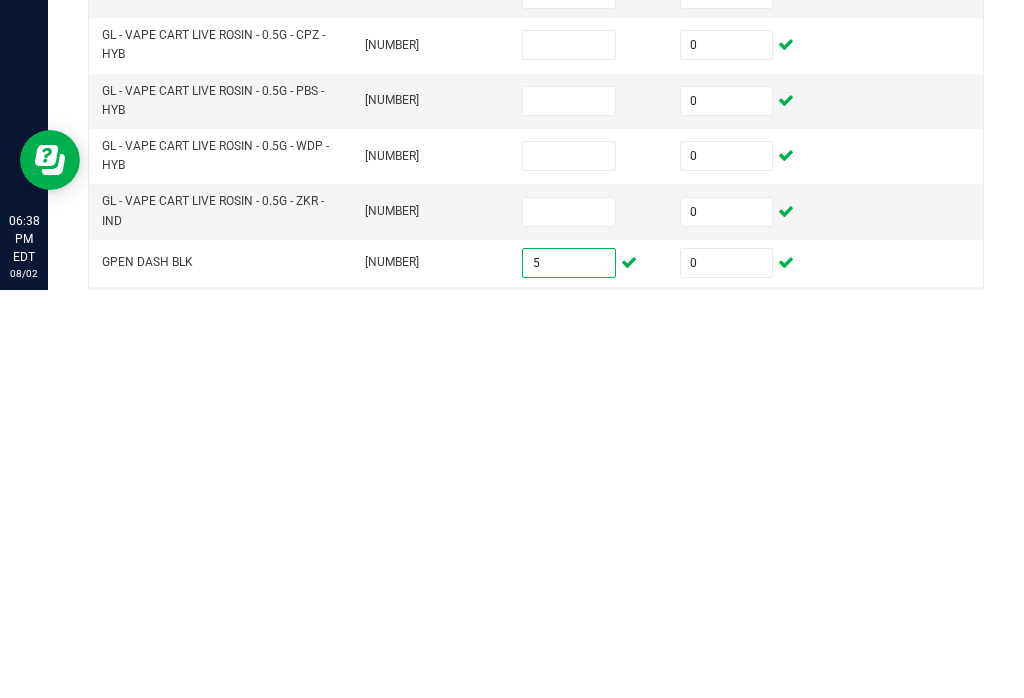 type on "5" 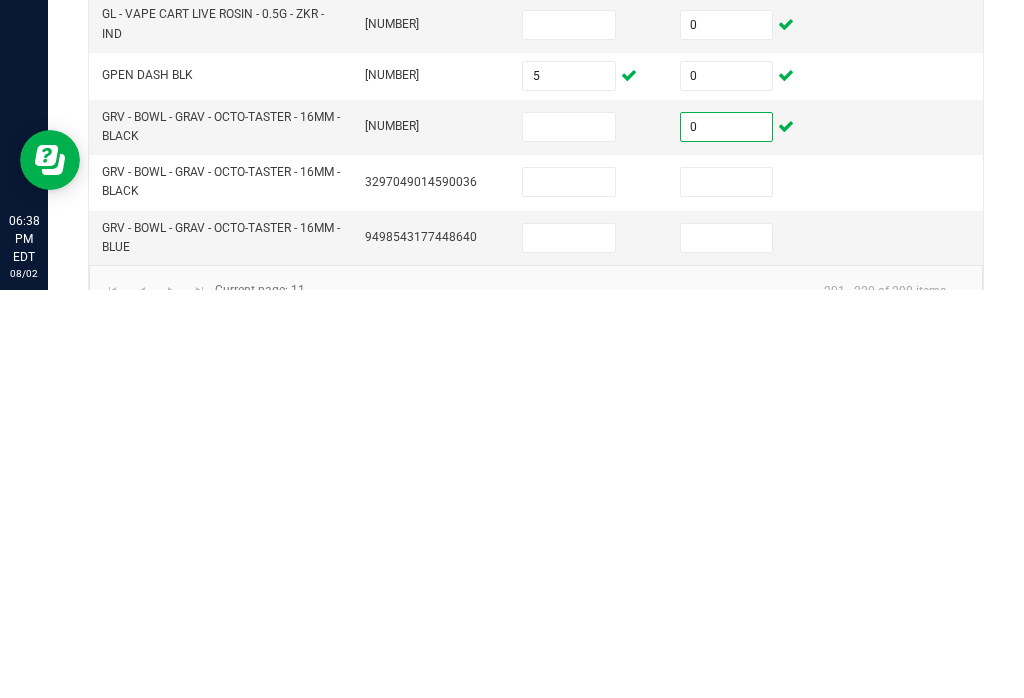 scroll, scrollTop: 657, scrollLeft: 0, axis: vertical 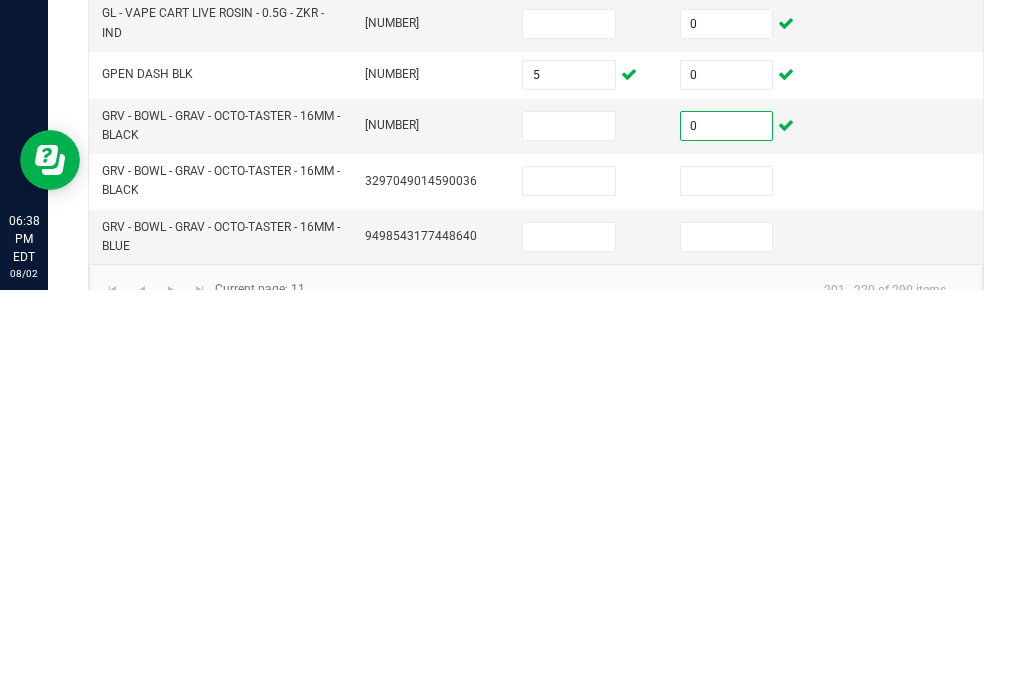 type on "0" 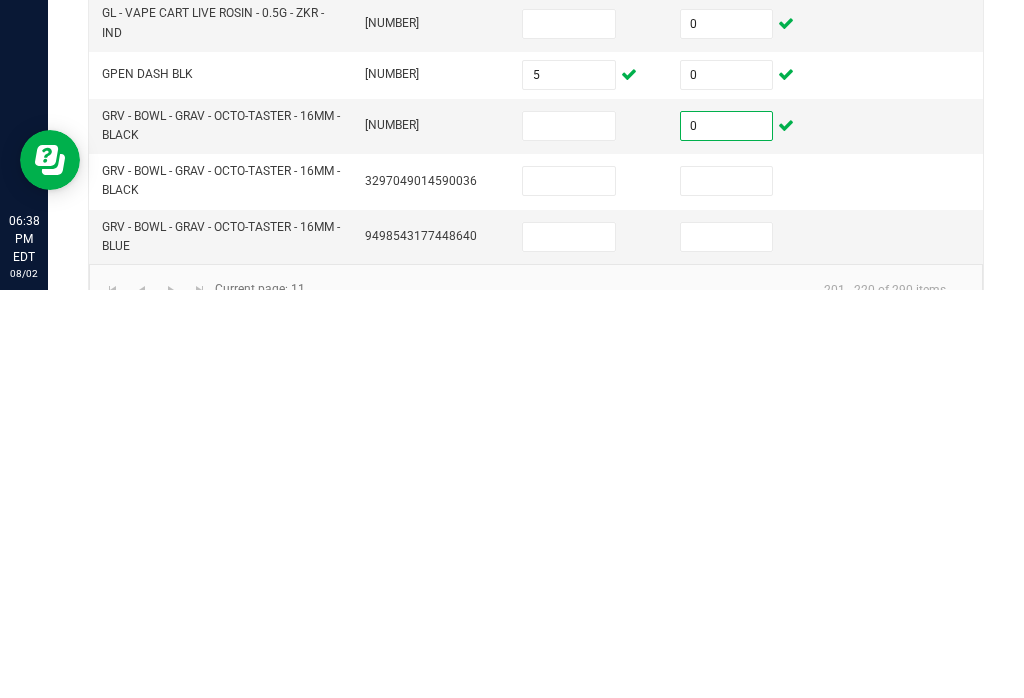 click at bounding box center [727, 589] 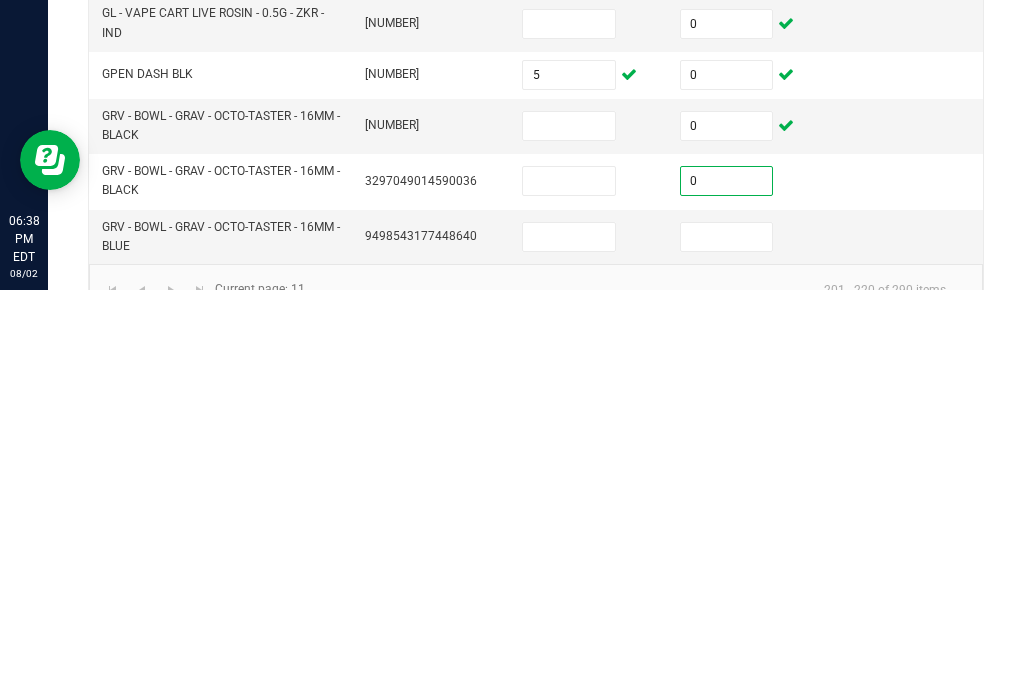 type on "0" 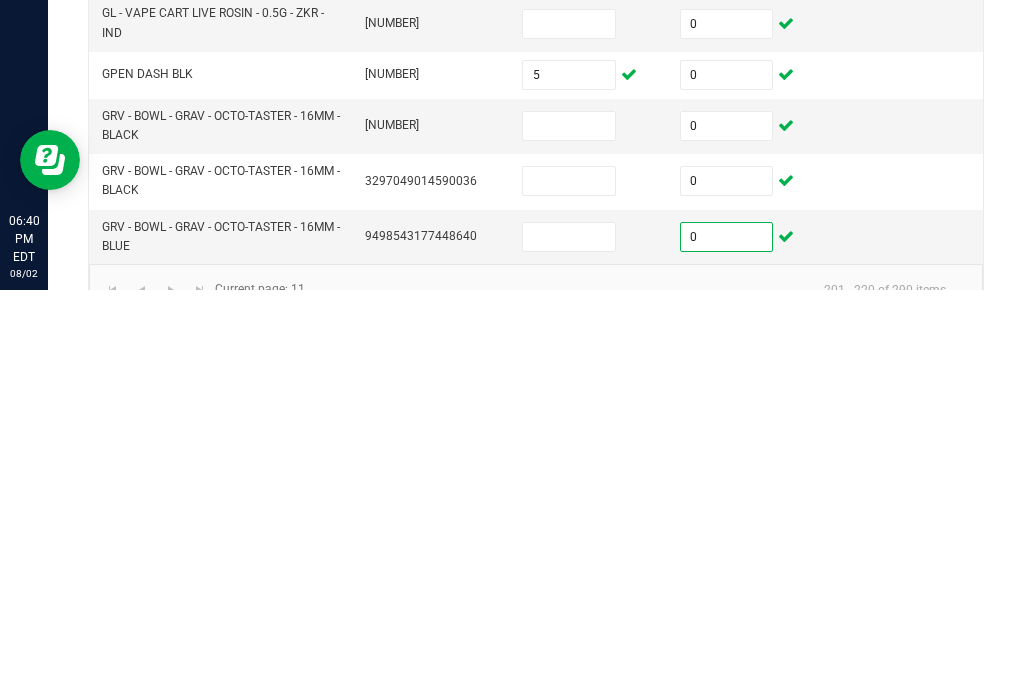 type on "0" 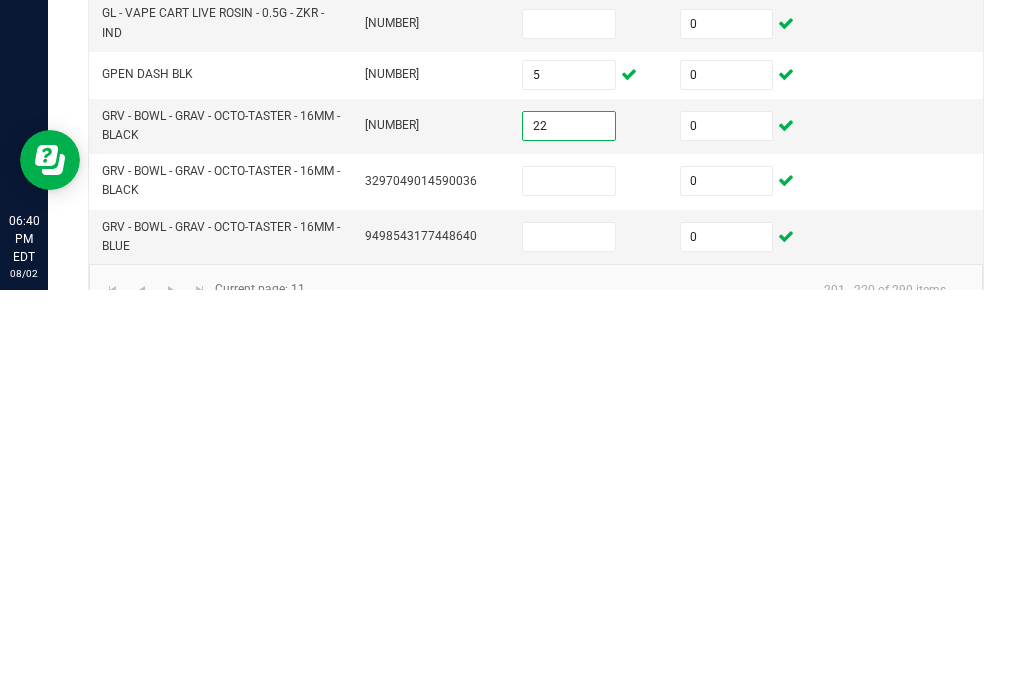 type on "22" 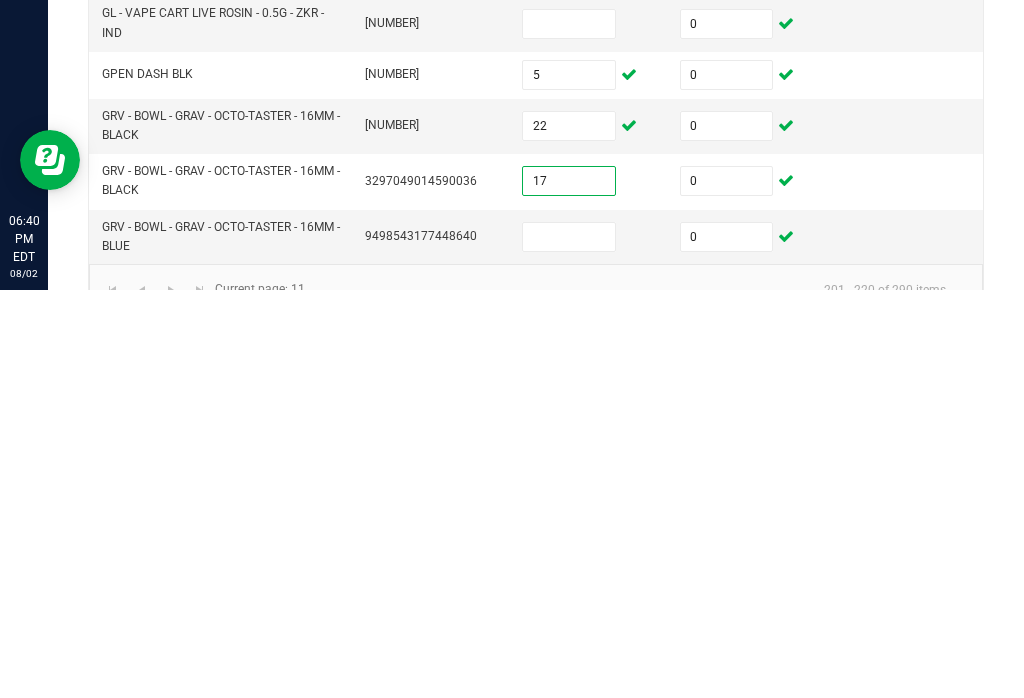 type on "17" 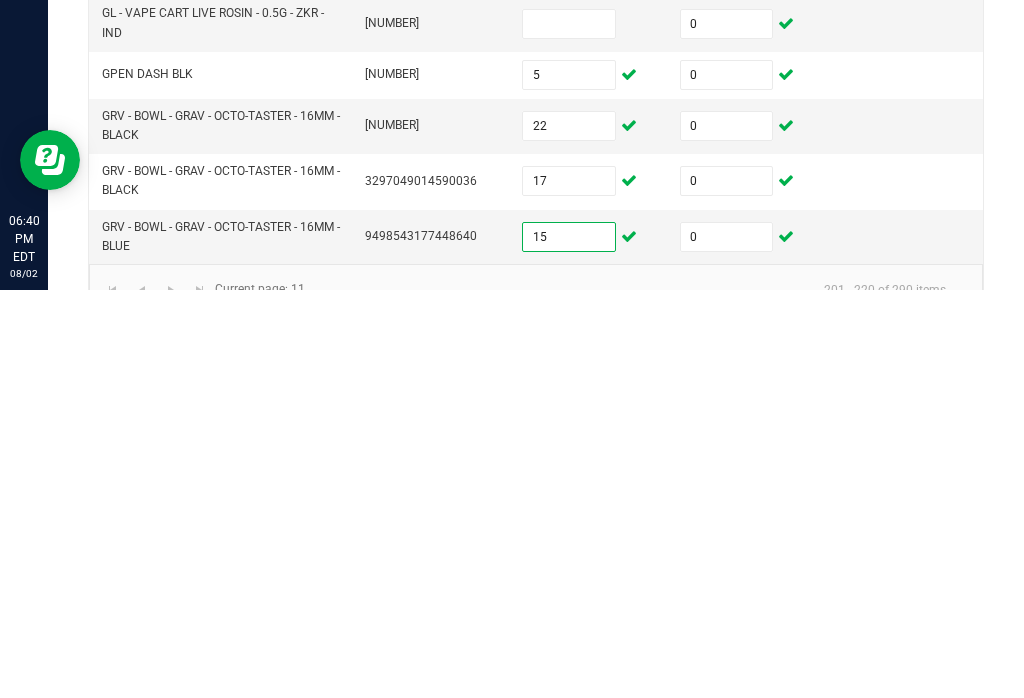 type on "15" 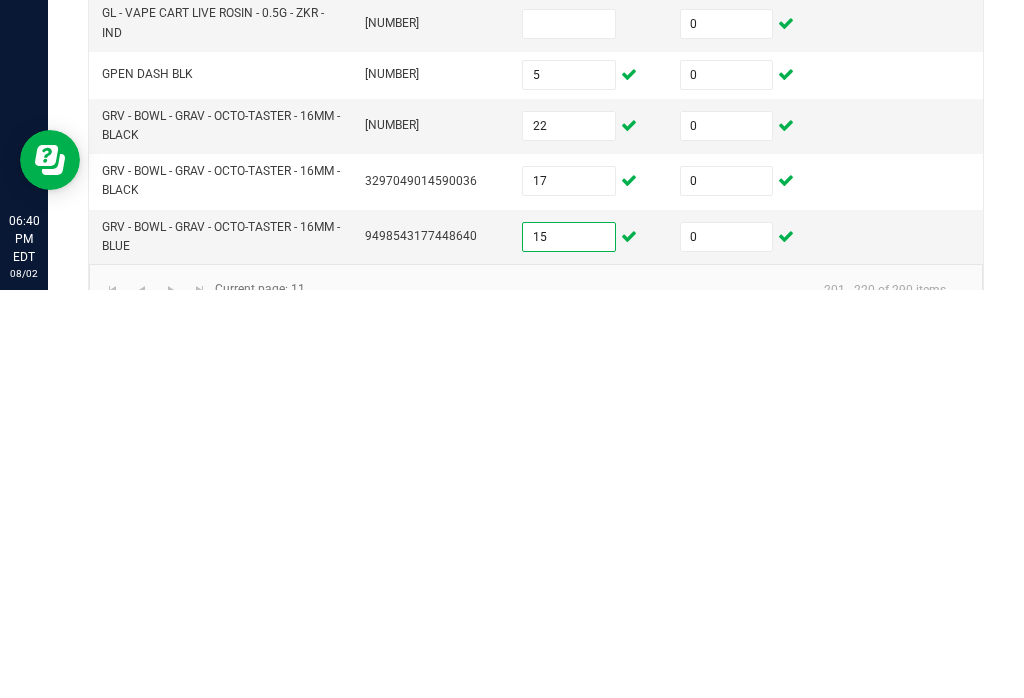 click on "12" 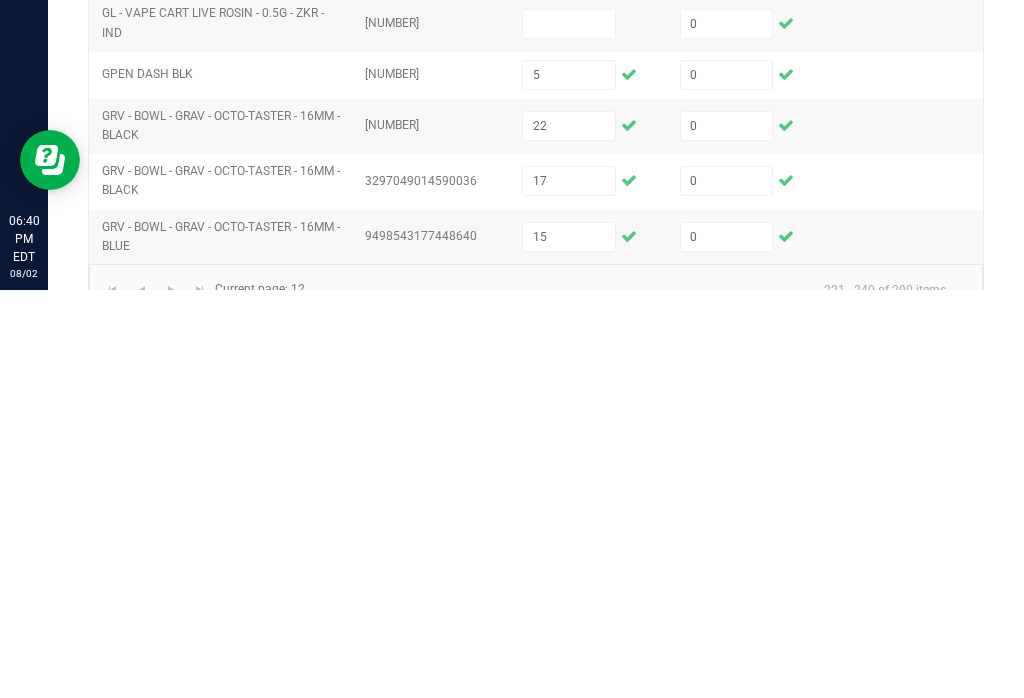 type 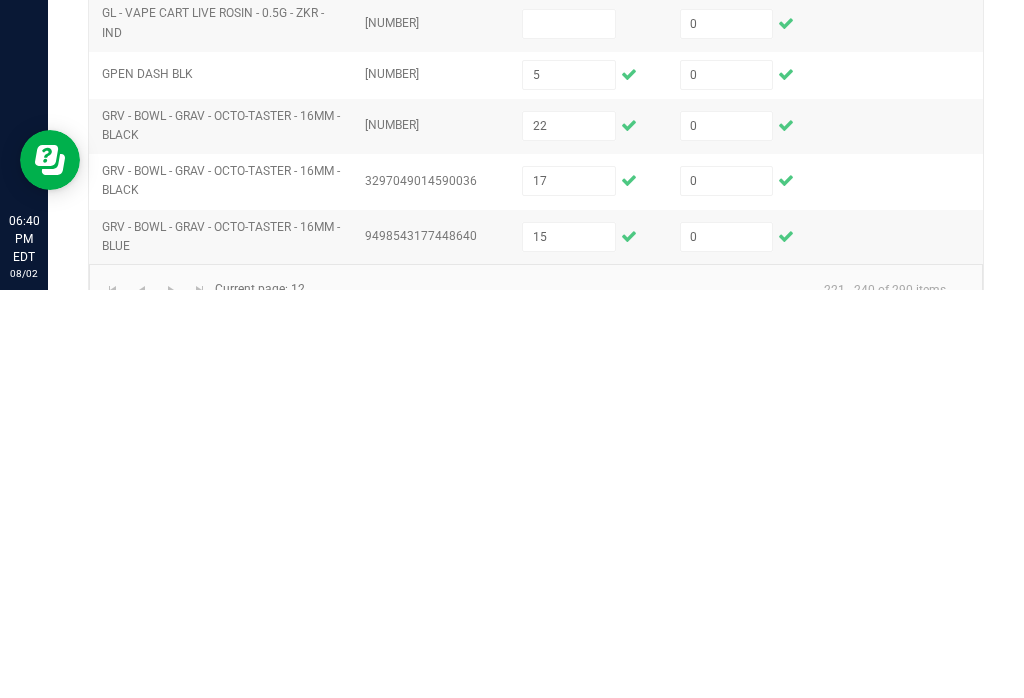 type 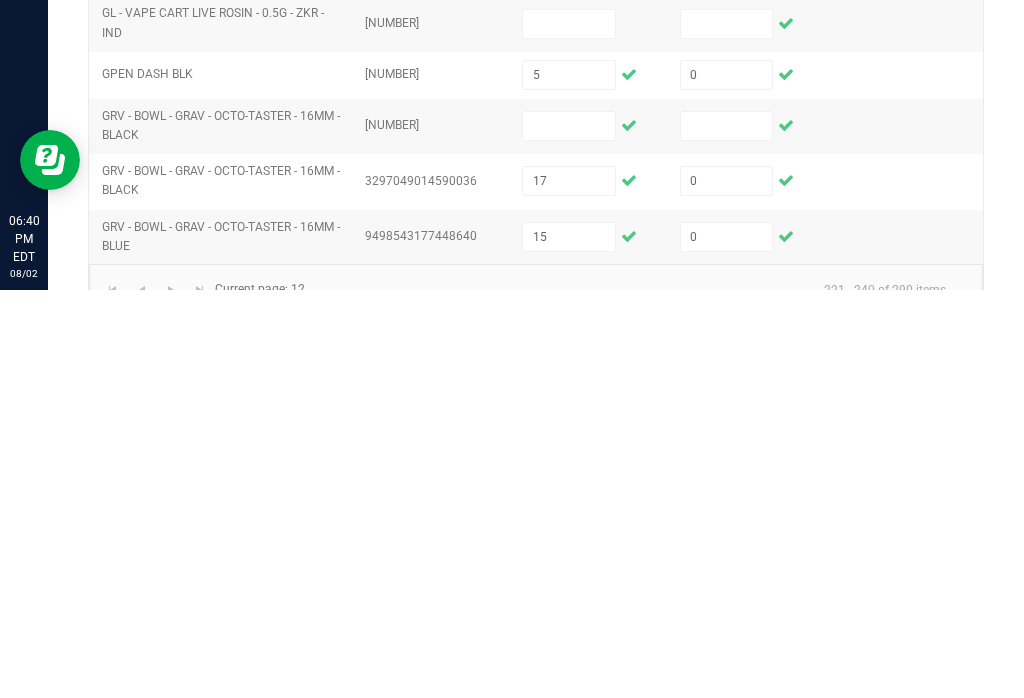 type 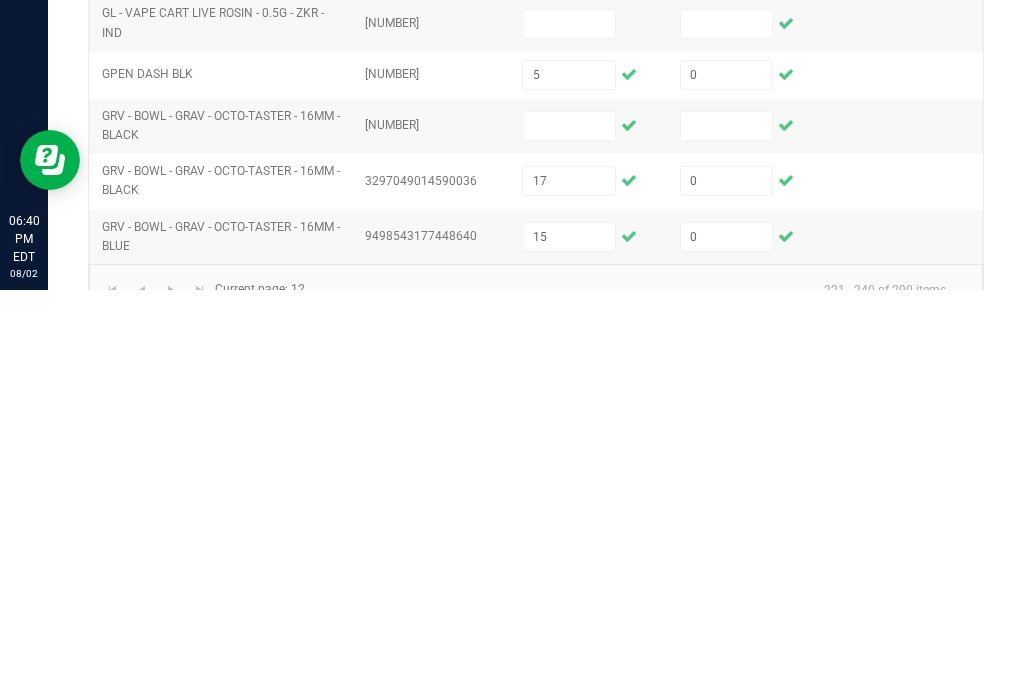 type 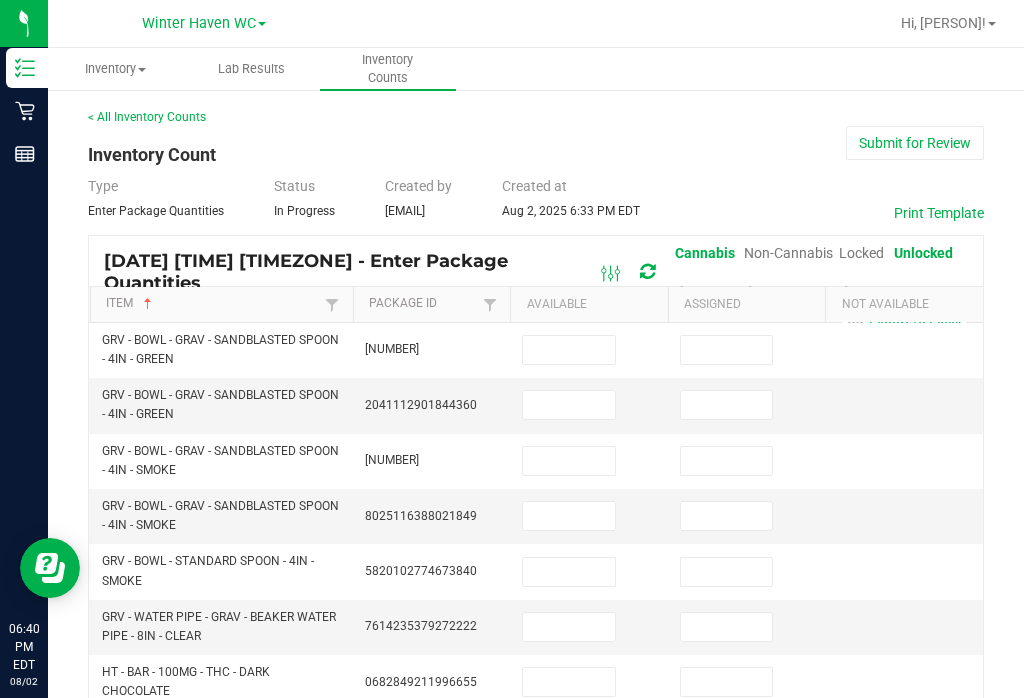 scroll, scrollTop: 0, scrollLeft: 0, axis: both 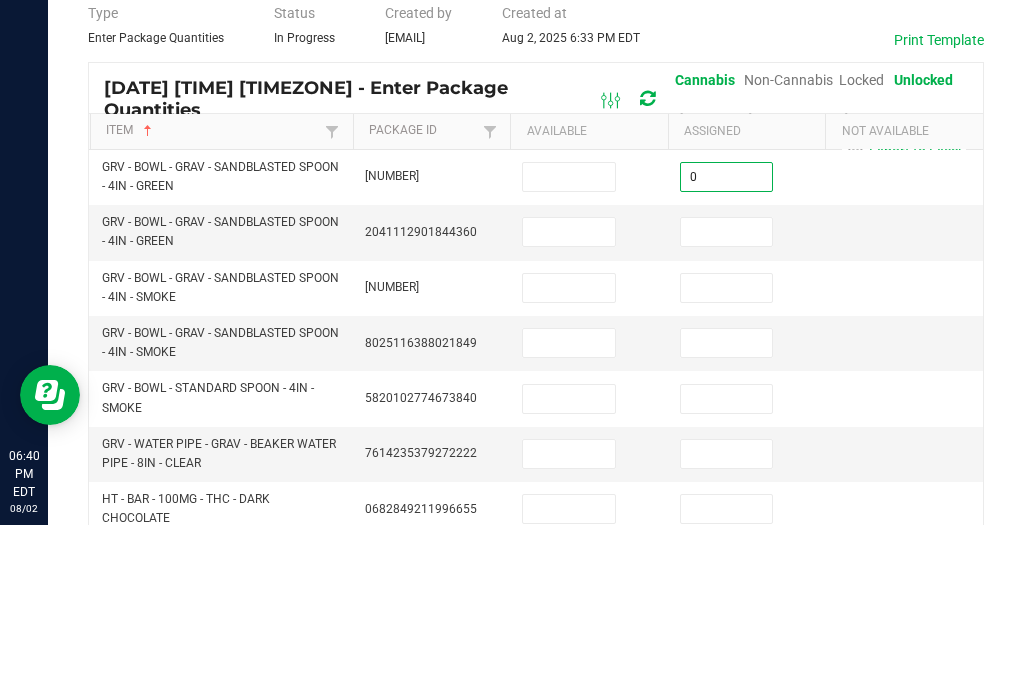 click at bounding box center (569, 350) 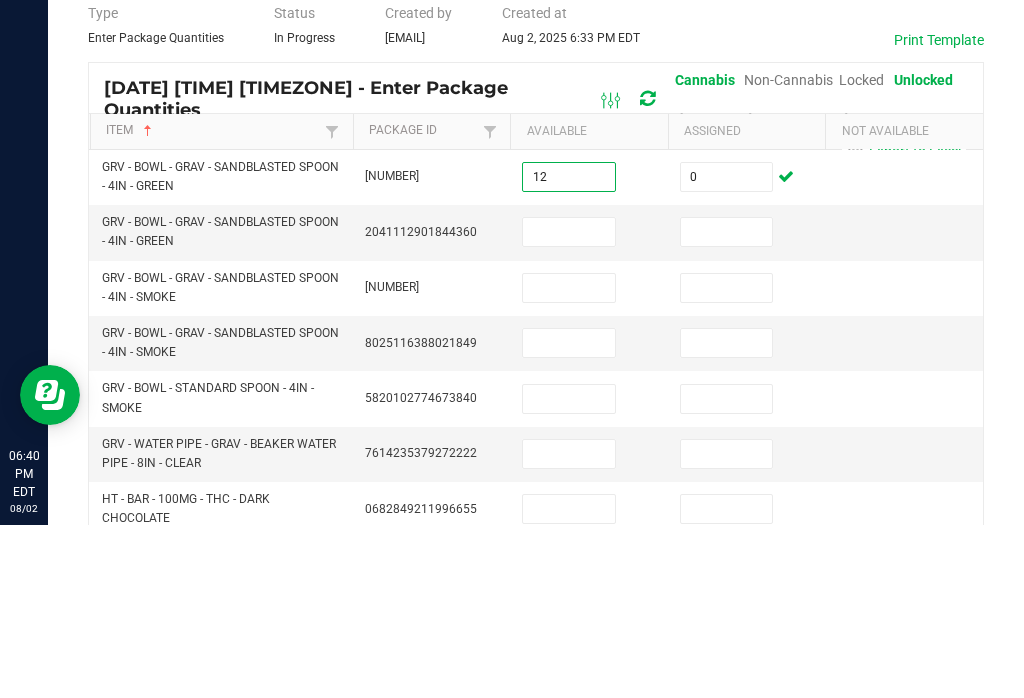 click at bounding box center (569, 405) 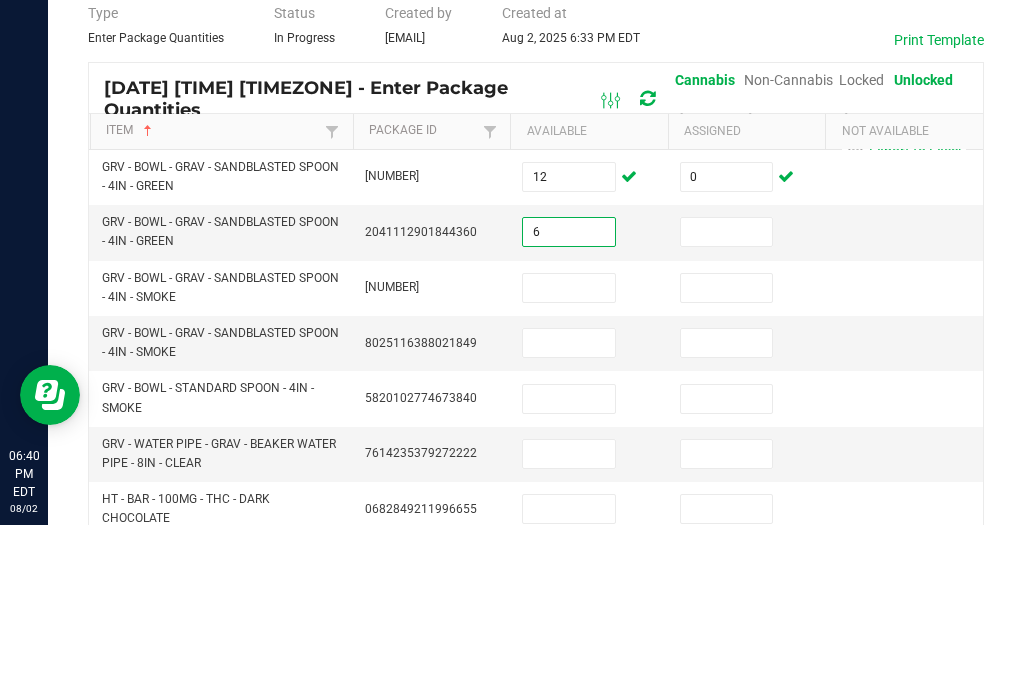 click at bounding box center [727, 405] 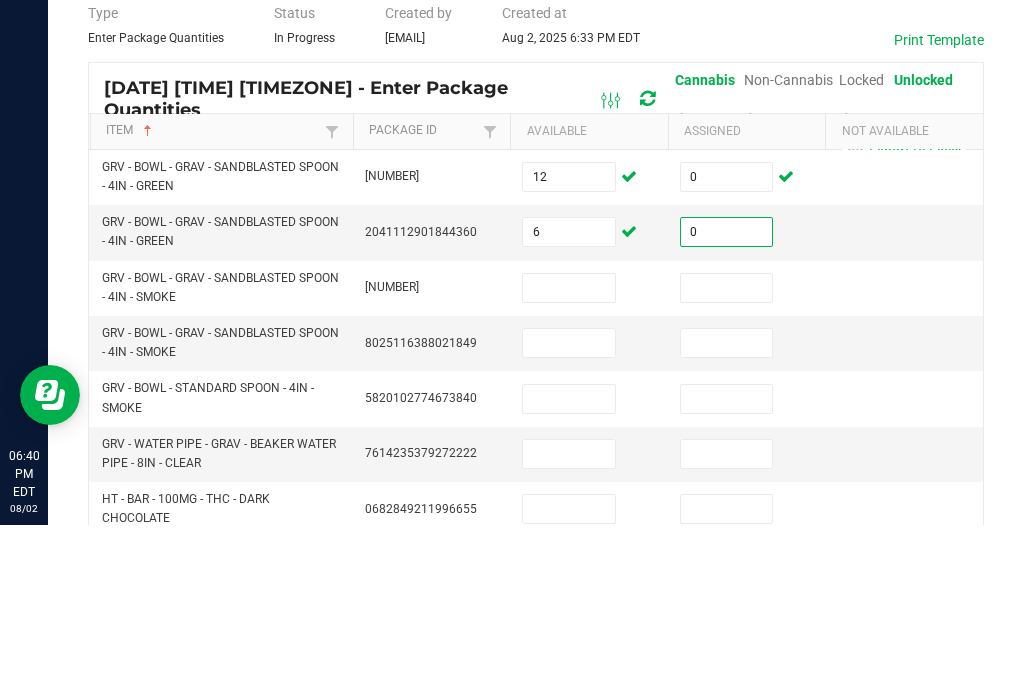 click at bounding box center [727, 461] 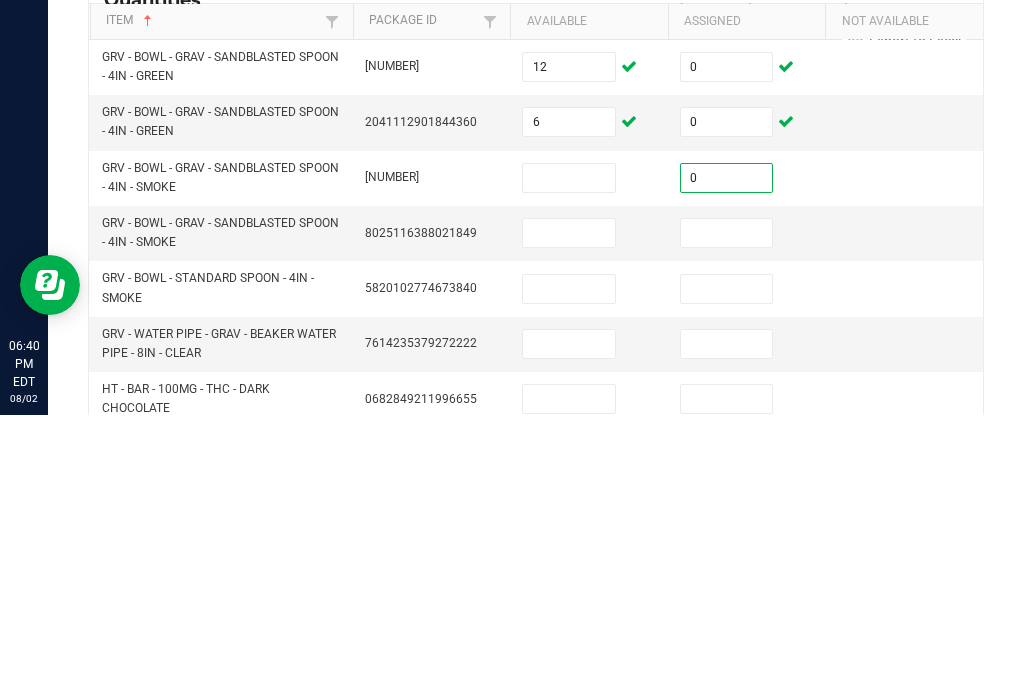 click at bounding box center [569, 461] 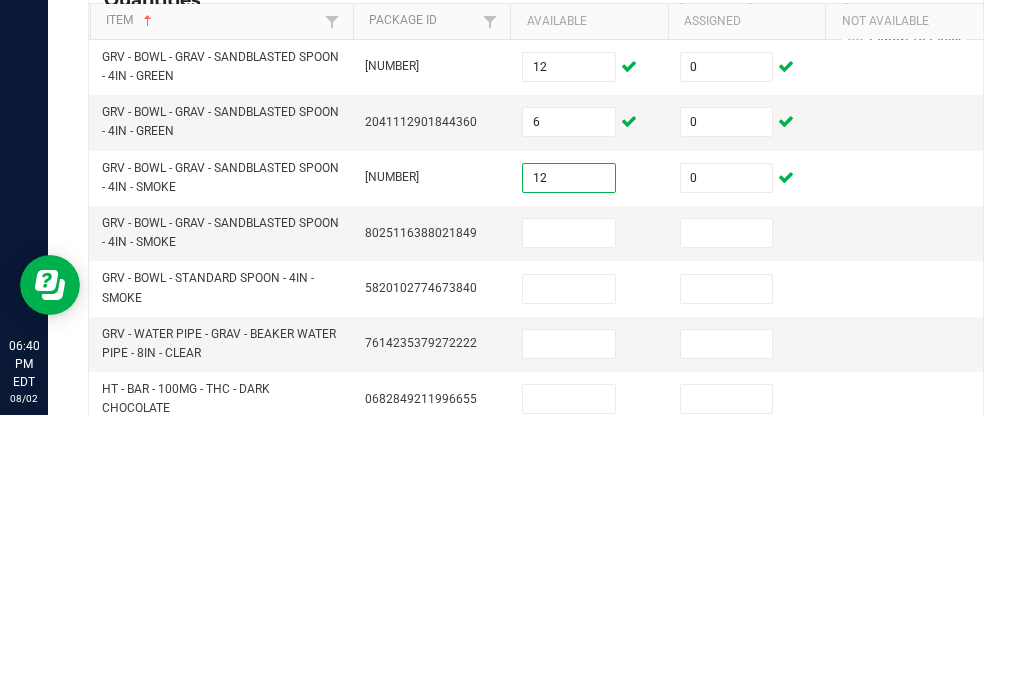click at bounding box center [569, 516] 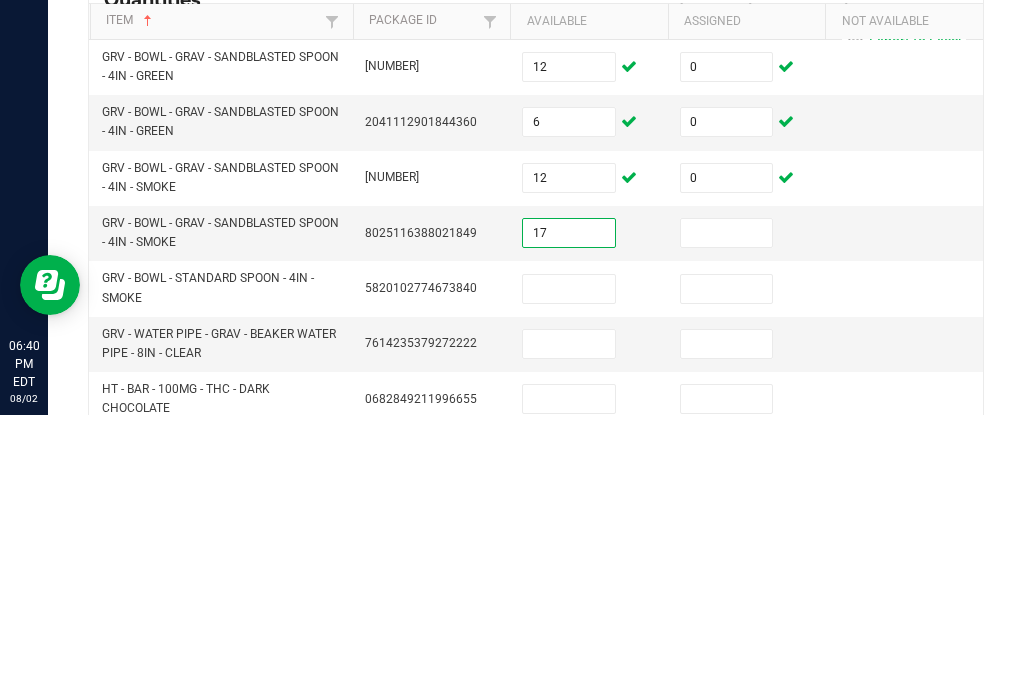 click at bounding box center [727, 516] 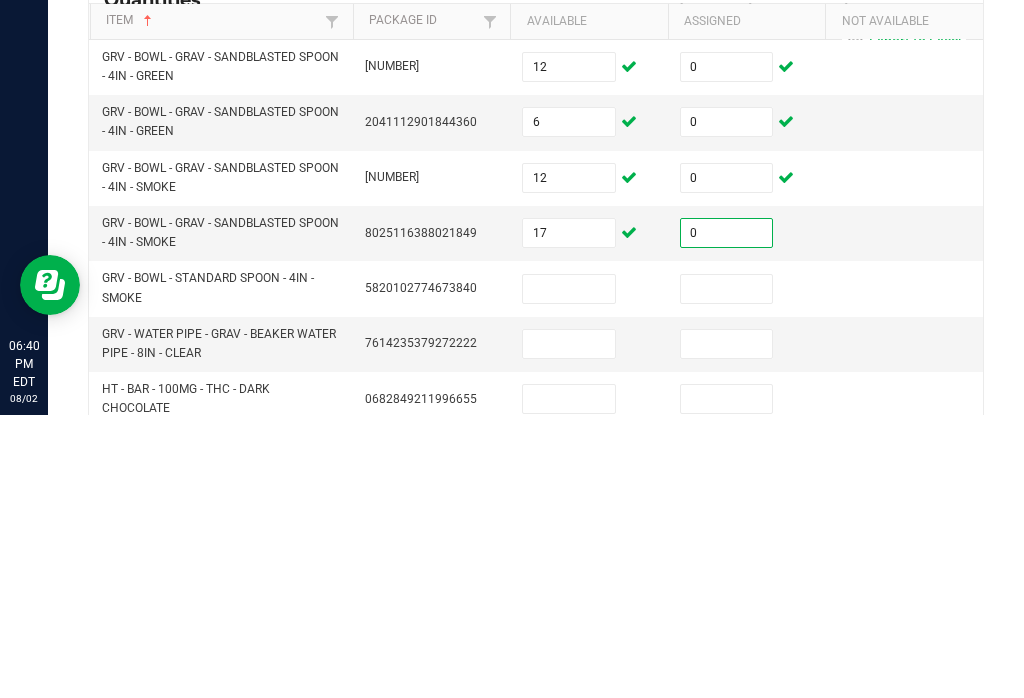 click at bounding box center [727, 572] 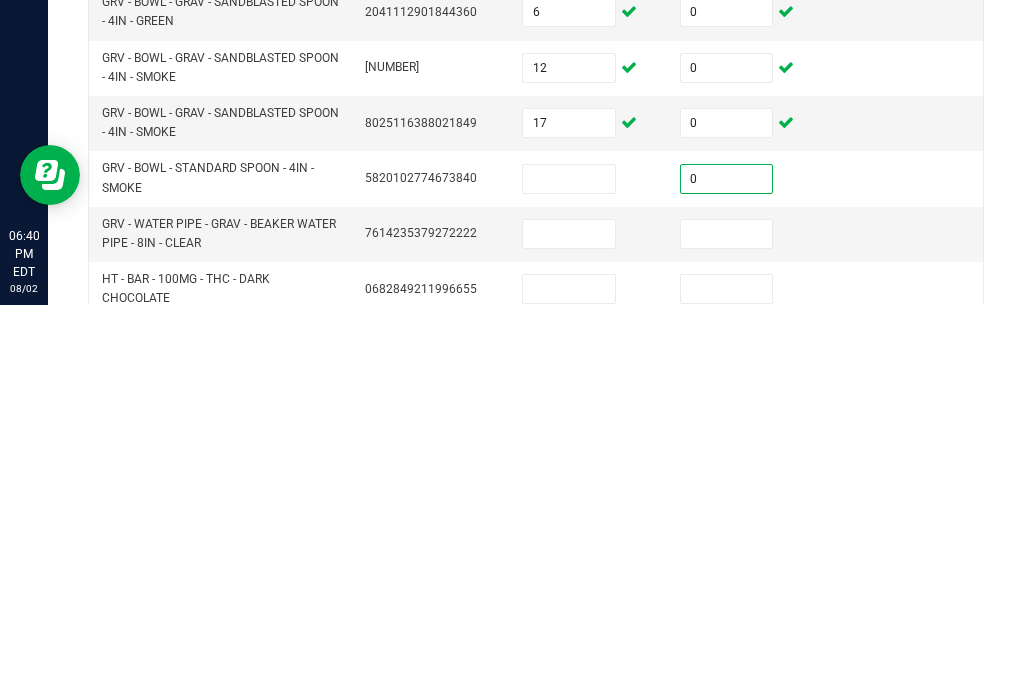 click at bounding box center (569, 572) 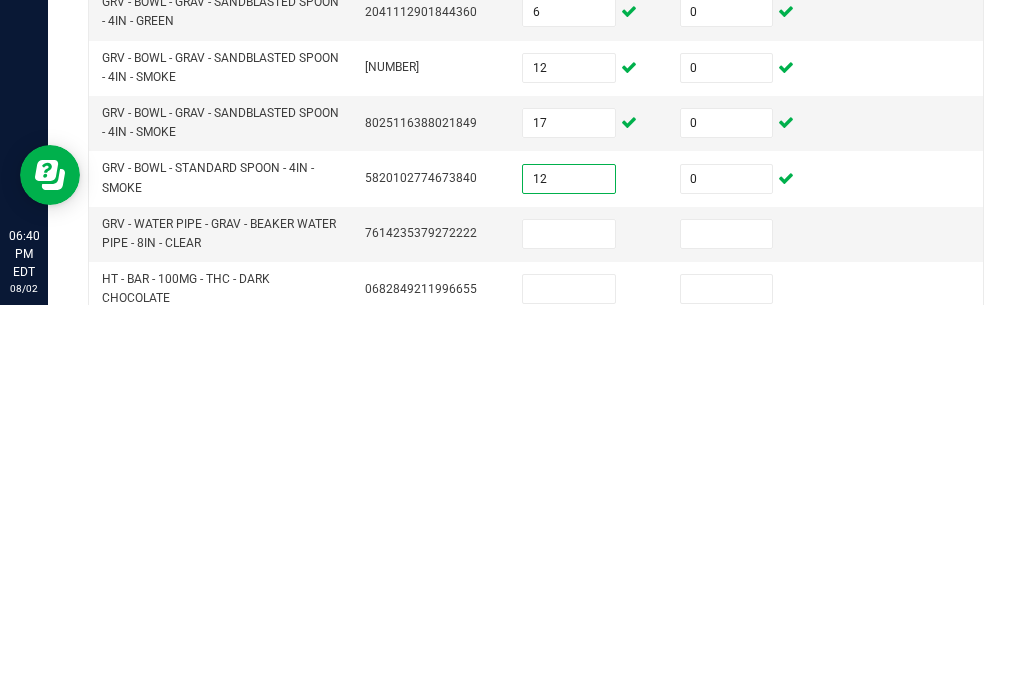 click at bounding box center [727, 627] 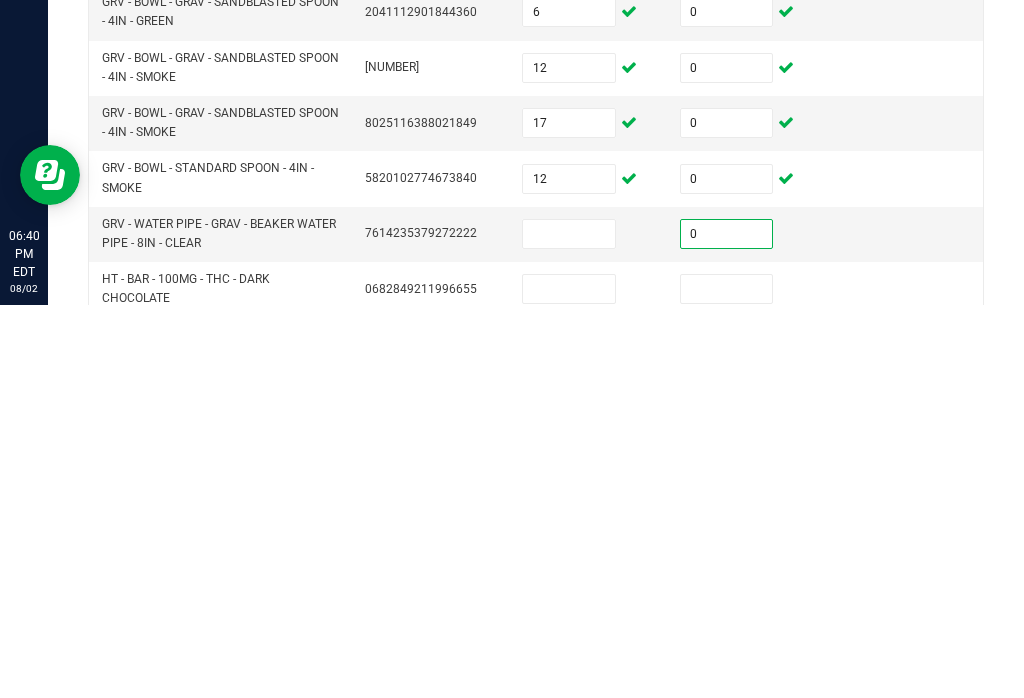 click at bounding box center (569, 627) 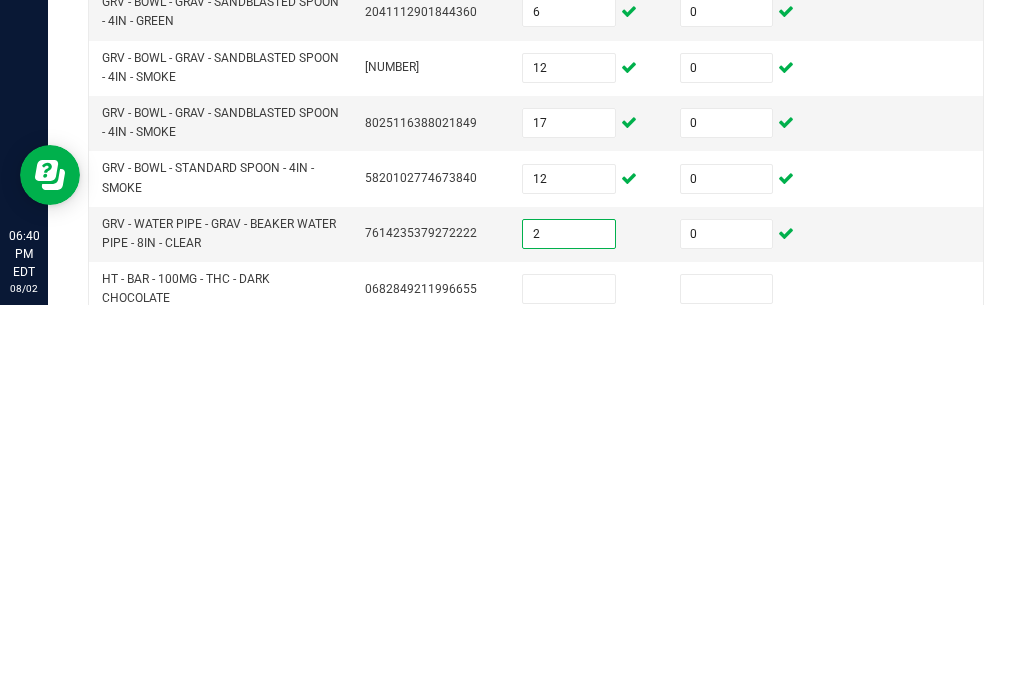 click at bounding box center (727, 682) 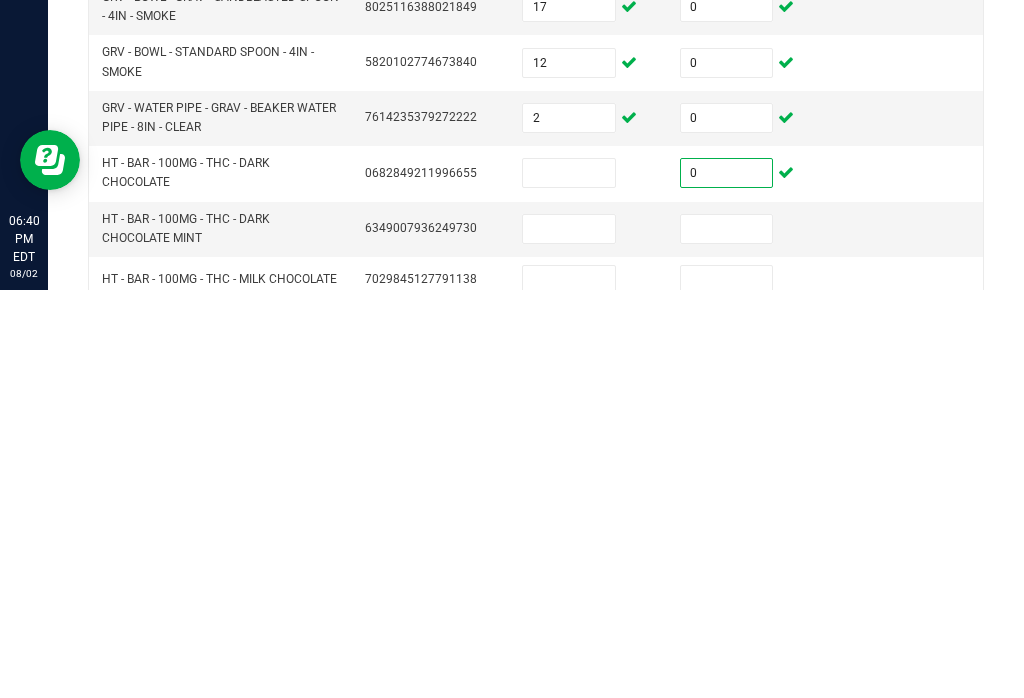 scroll, scrollTop: 100, scrollLeft: 0, axis: vertical 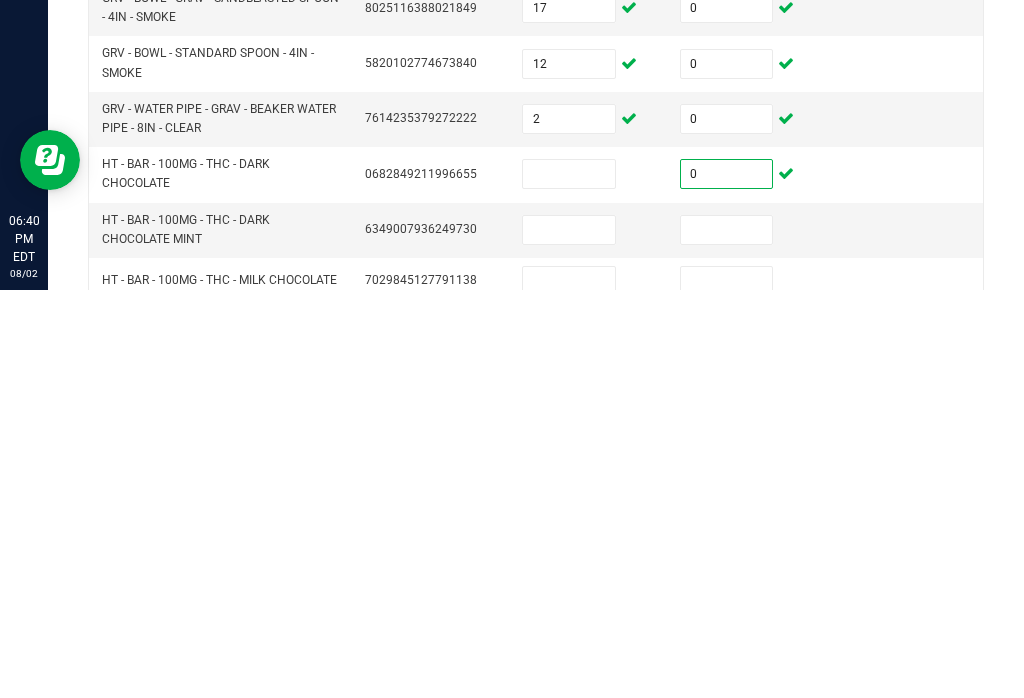 click at bounding box center (727, 638) 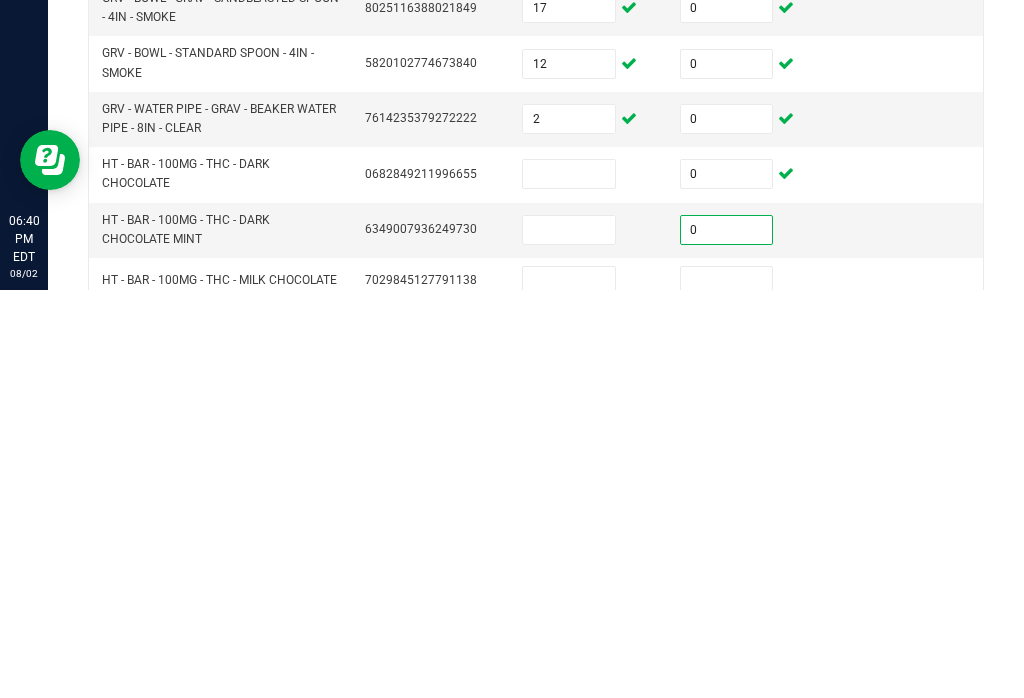 click at bounding box center [727, 689] 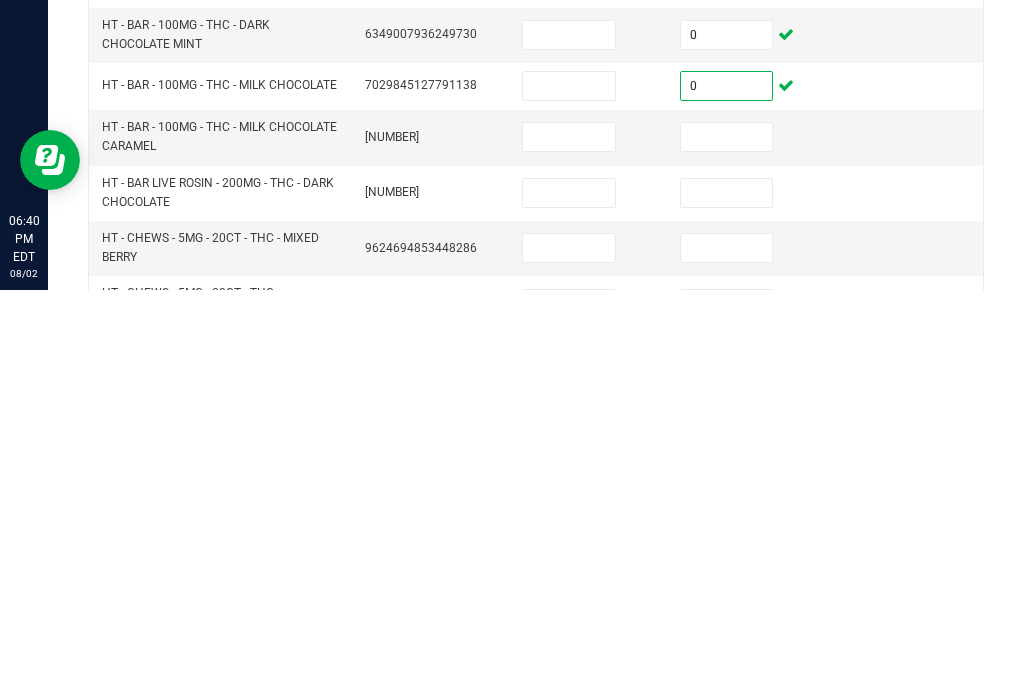 scroll, scrollTop: 294, scrollLeft: 0, axis: vertical 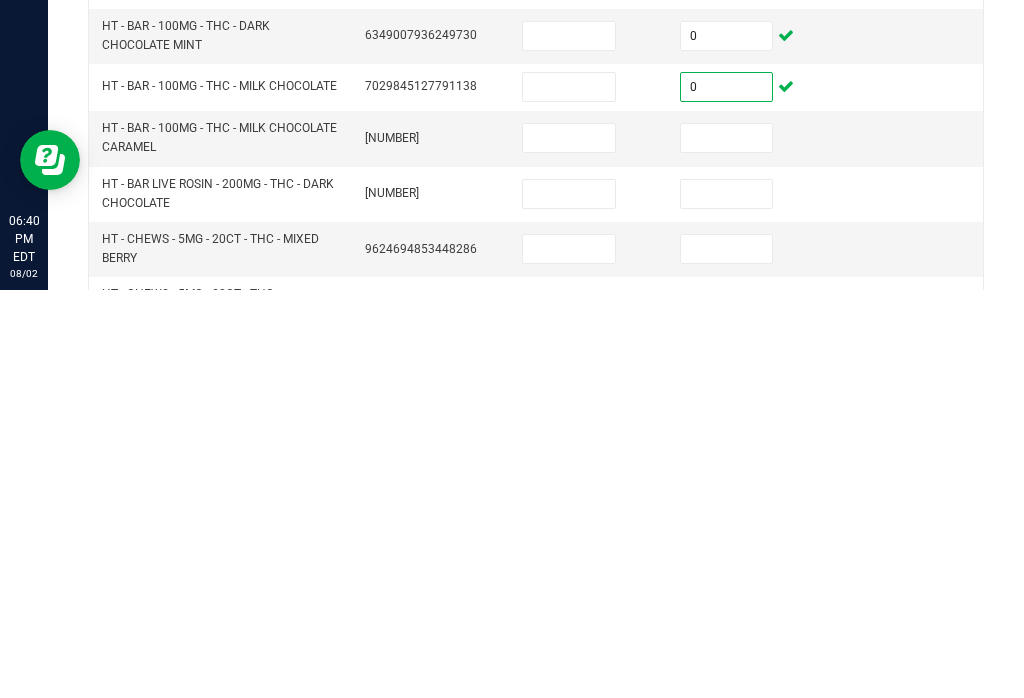 click at bounding box center [727, 546] 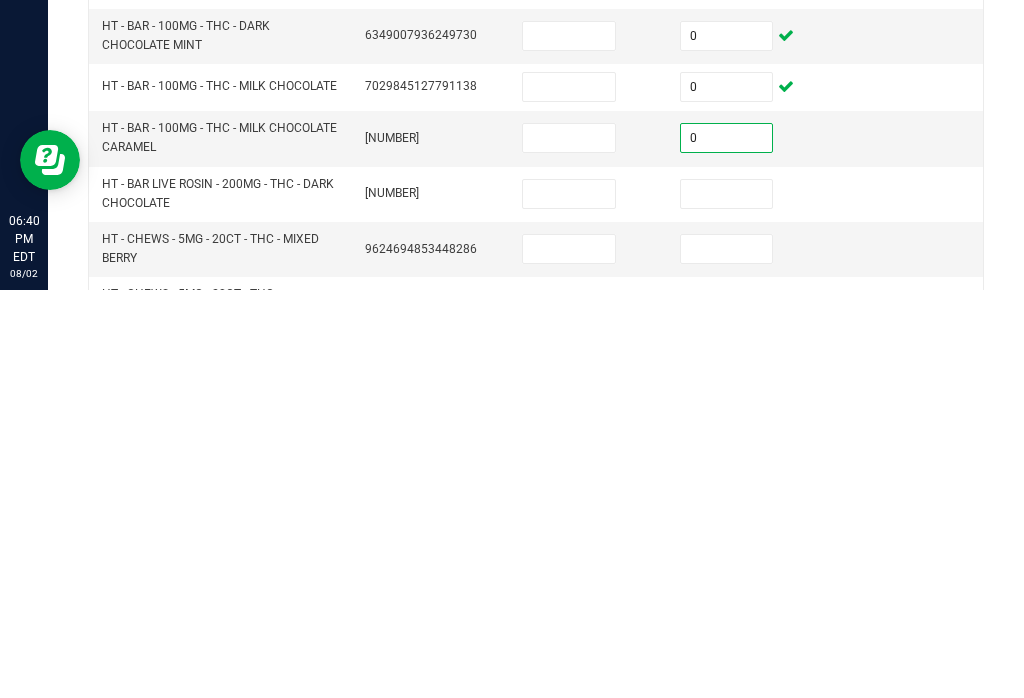click at bounding box center [727, 602] 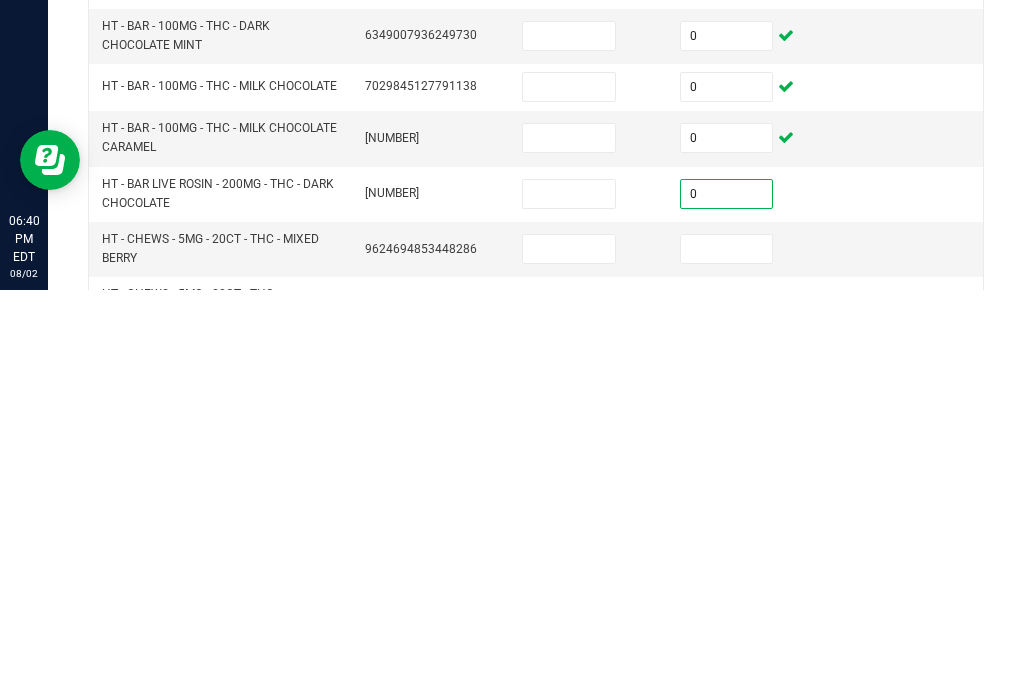 click at bounding box center (727, 657) 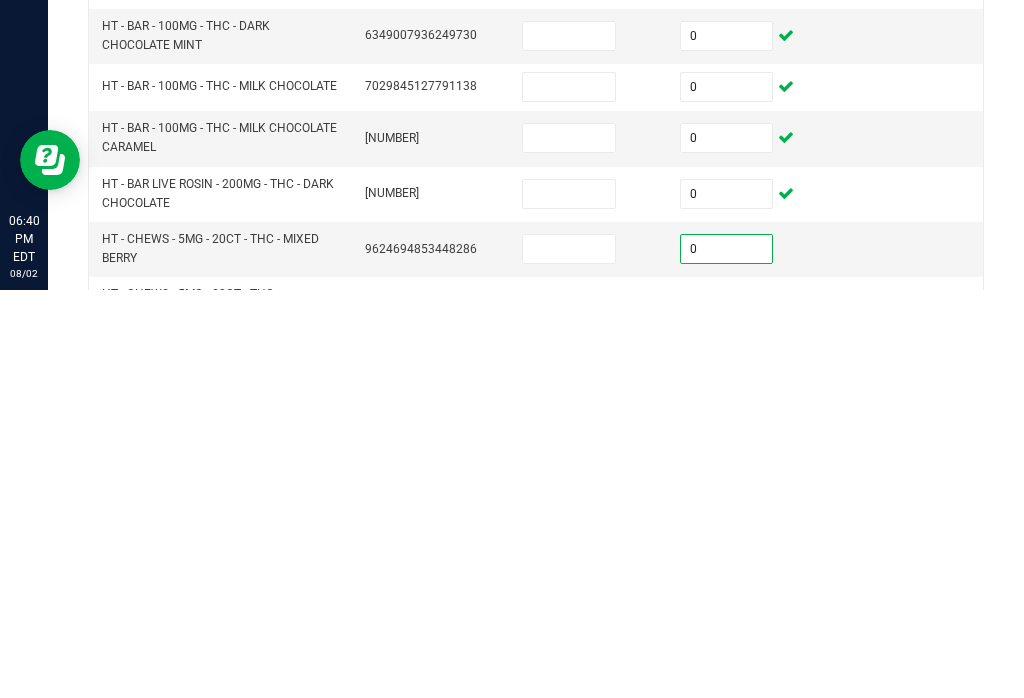 click at bounding box center (727, 713) 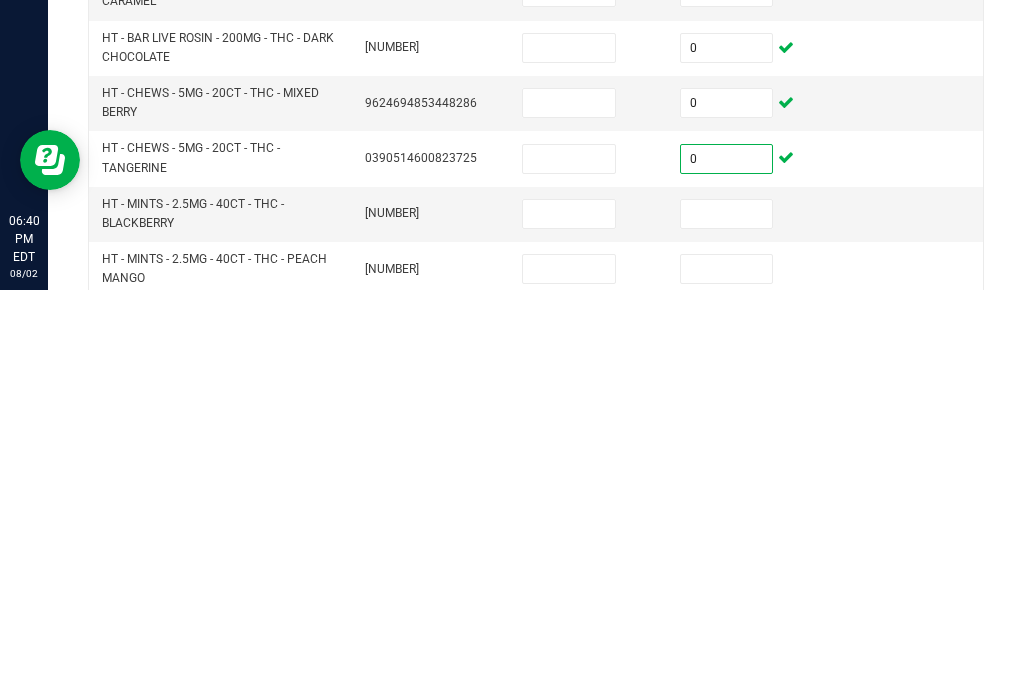 scroll, scrollTop: 439, scrollLeft: 0, axis: vertical 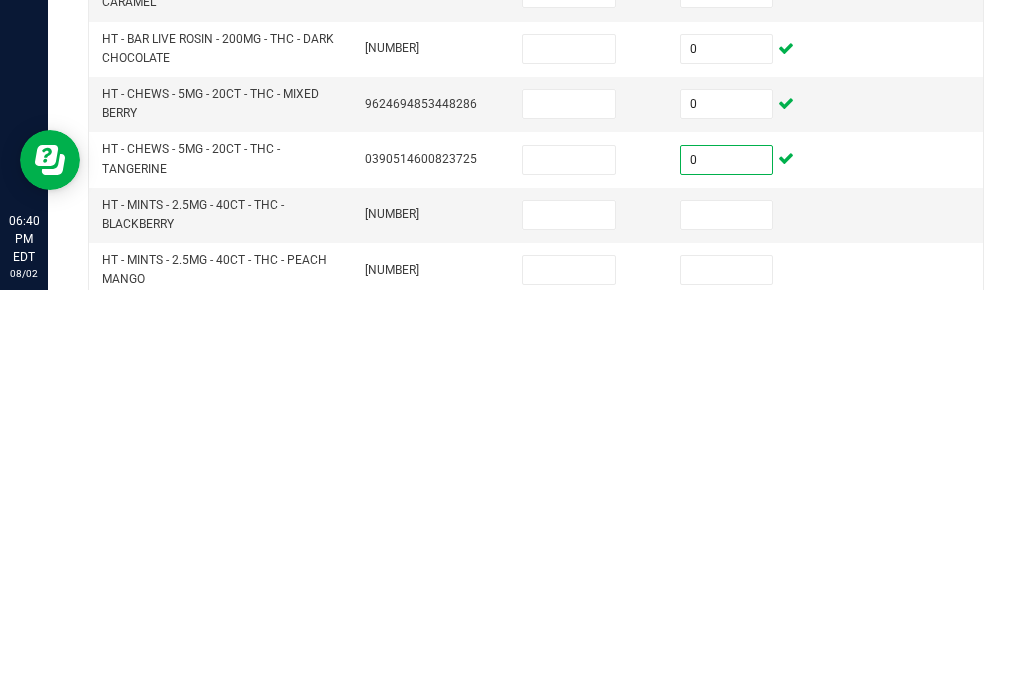 click at bounding box center [727, 623] 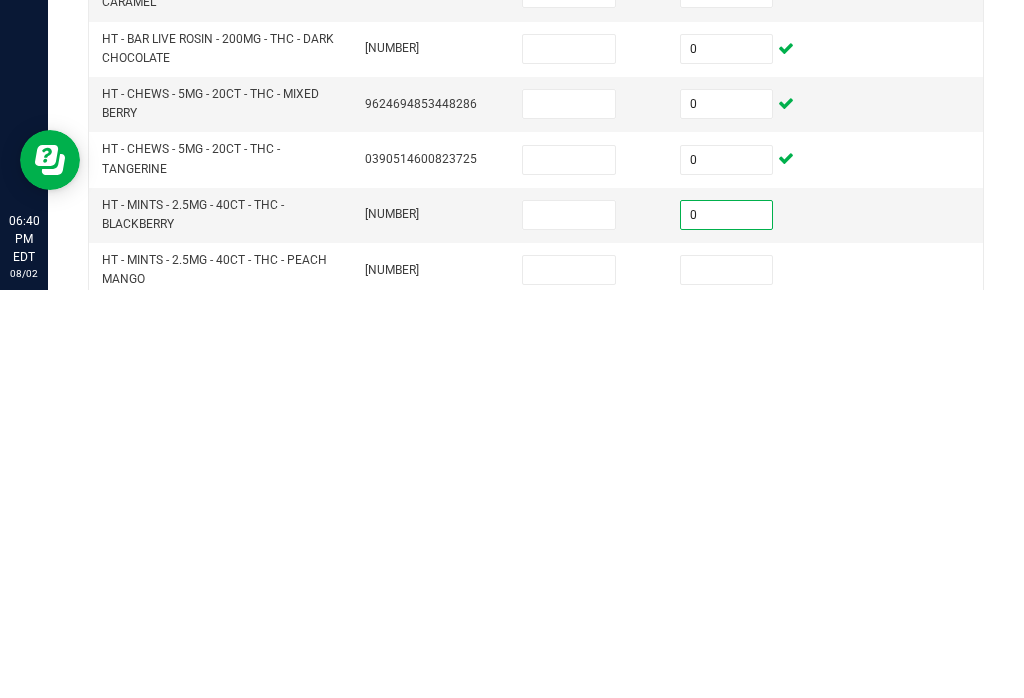 click at bounding box center [727, 678] 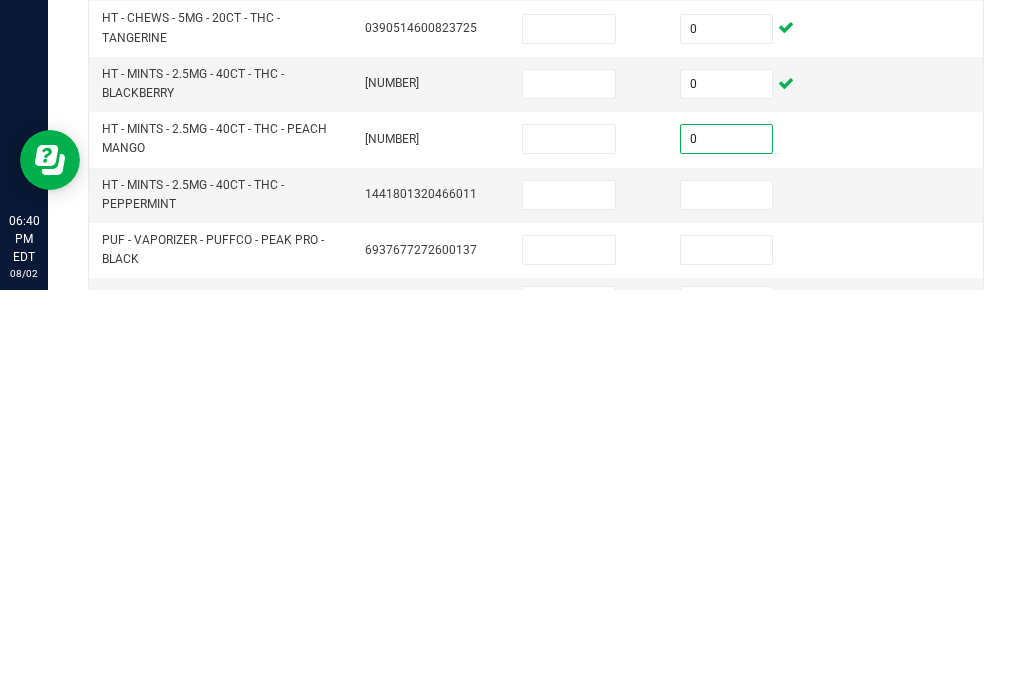 scroll, scrollTop: 570, scrollLeft: 0, axis: vertical 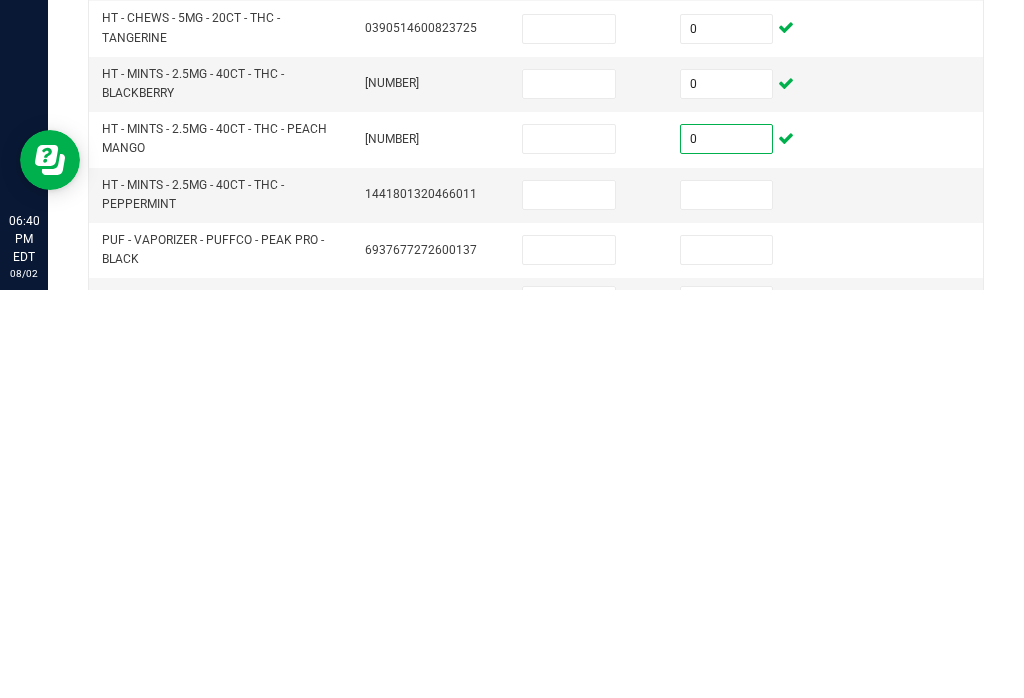 click at bounding box center (727, 603) 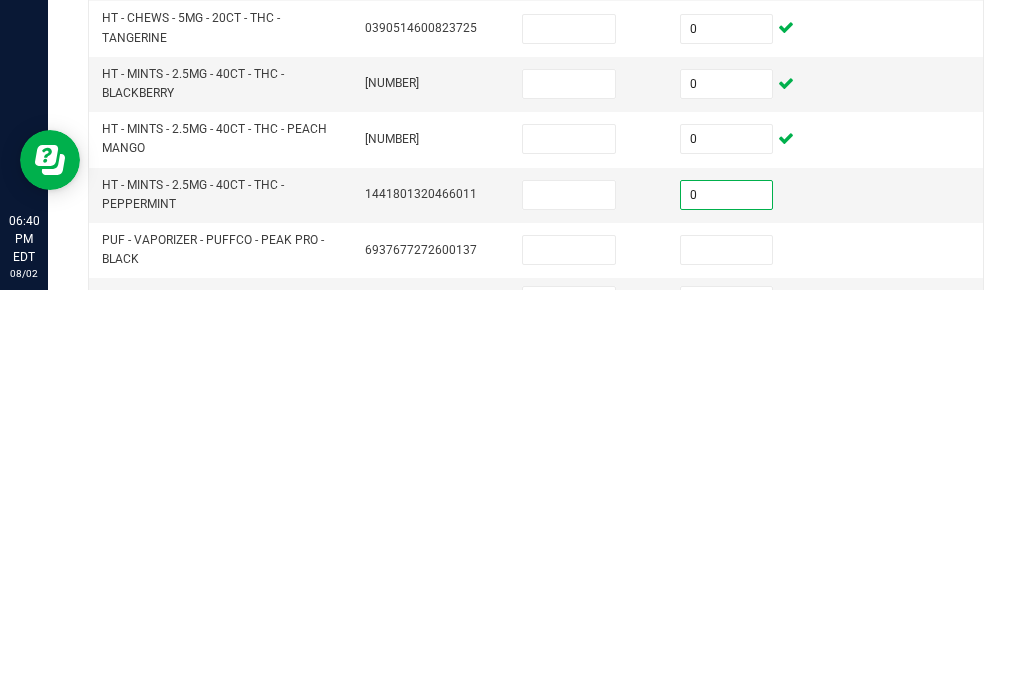 click at bounding box center (727, 658) 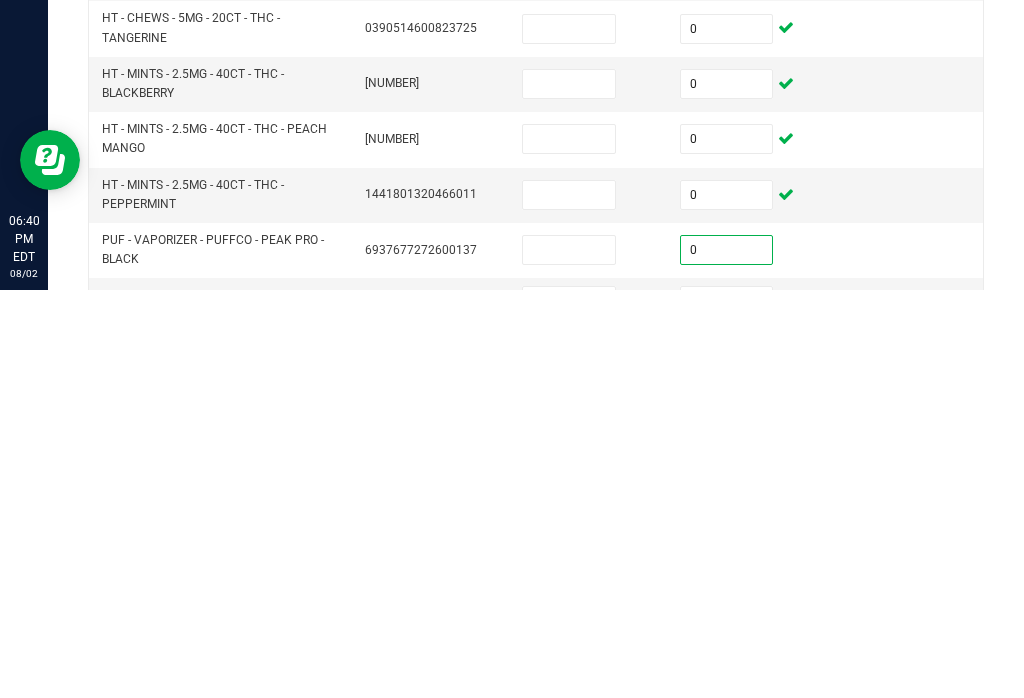 click at bounding box center [569, 658] 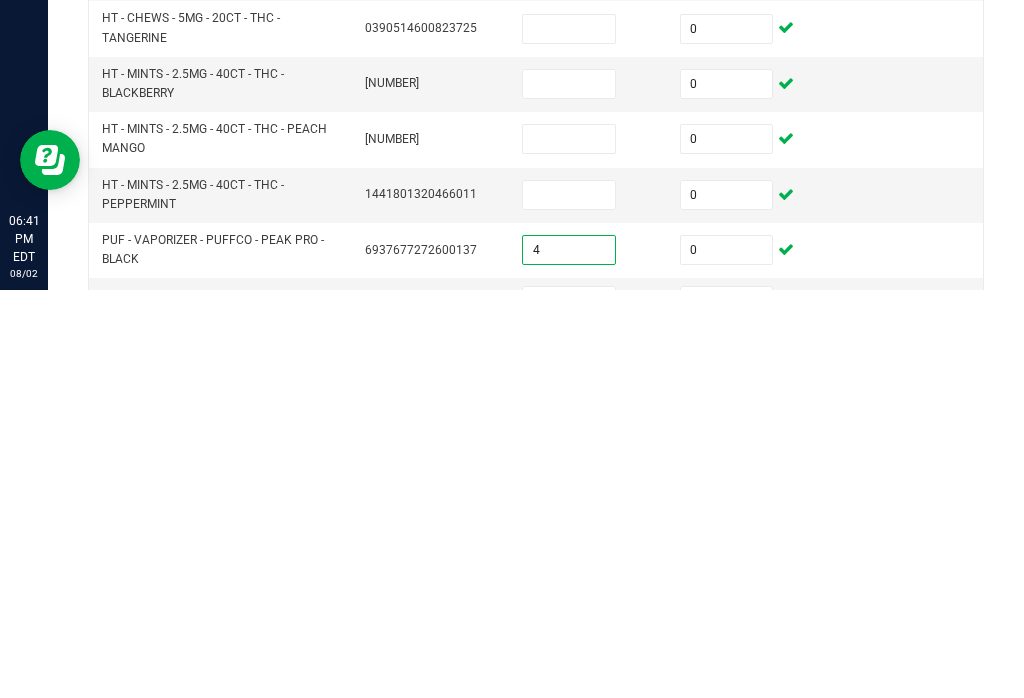 click at bounding box center [569, 709] 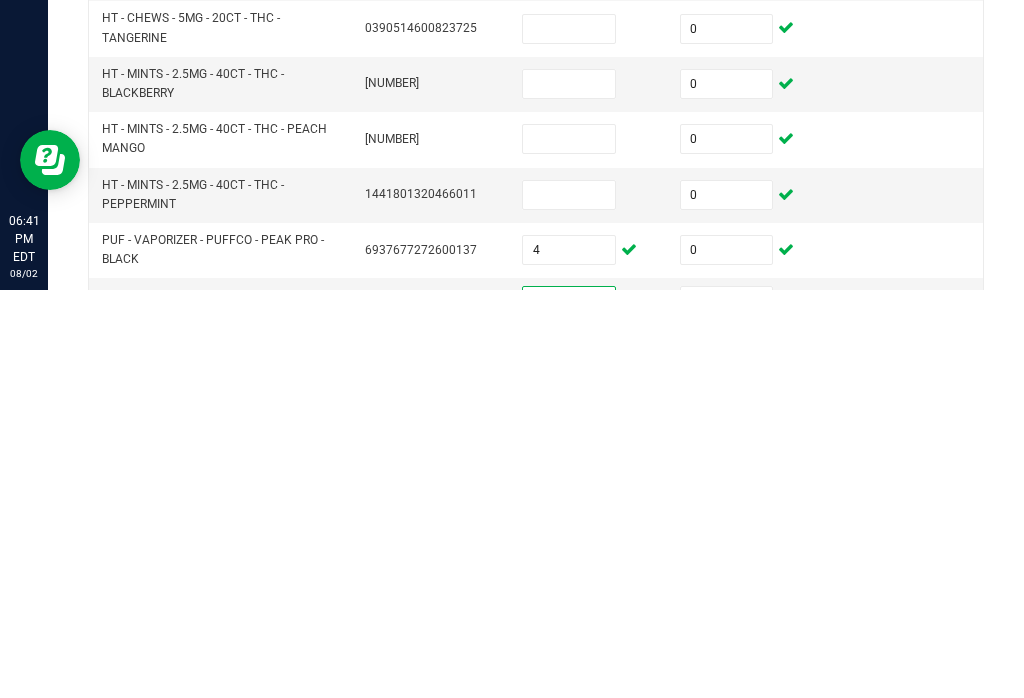 click at bounding box center [727, 709] 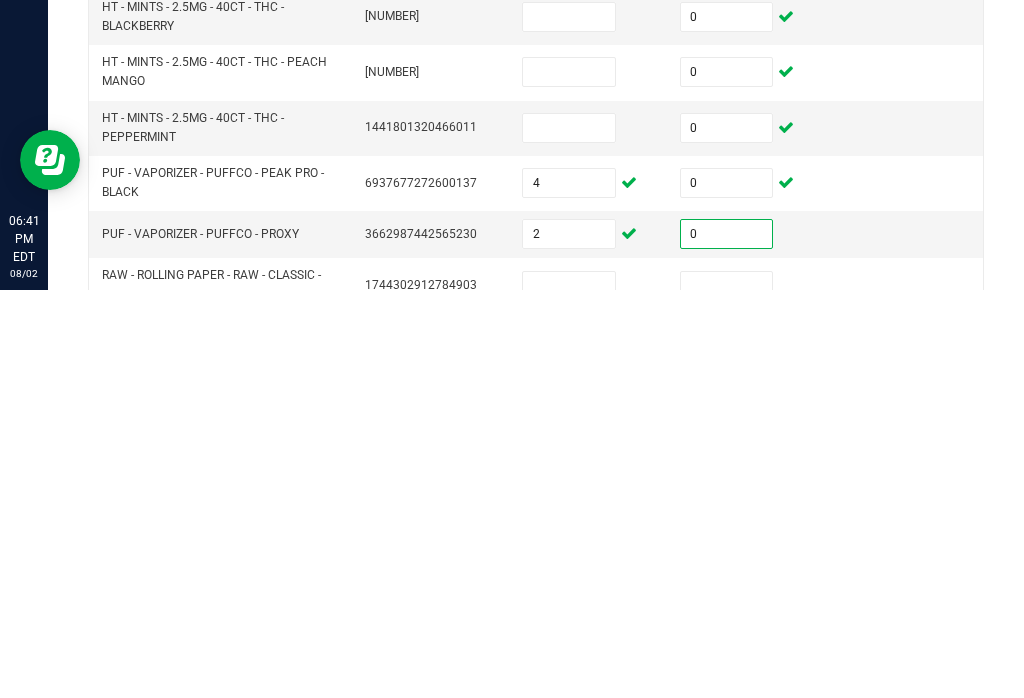 scroll, scrollTop: 711, scrollLeft: 0, axis: vertical 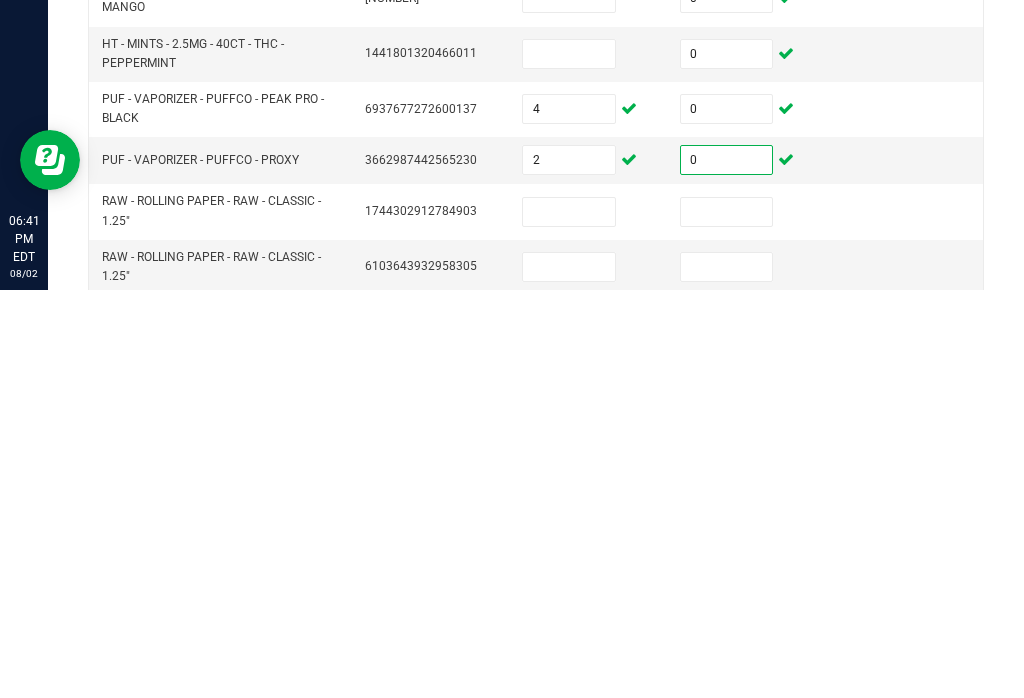 click at bounding box center [727, 620] 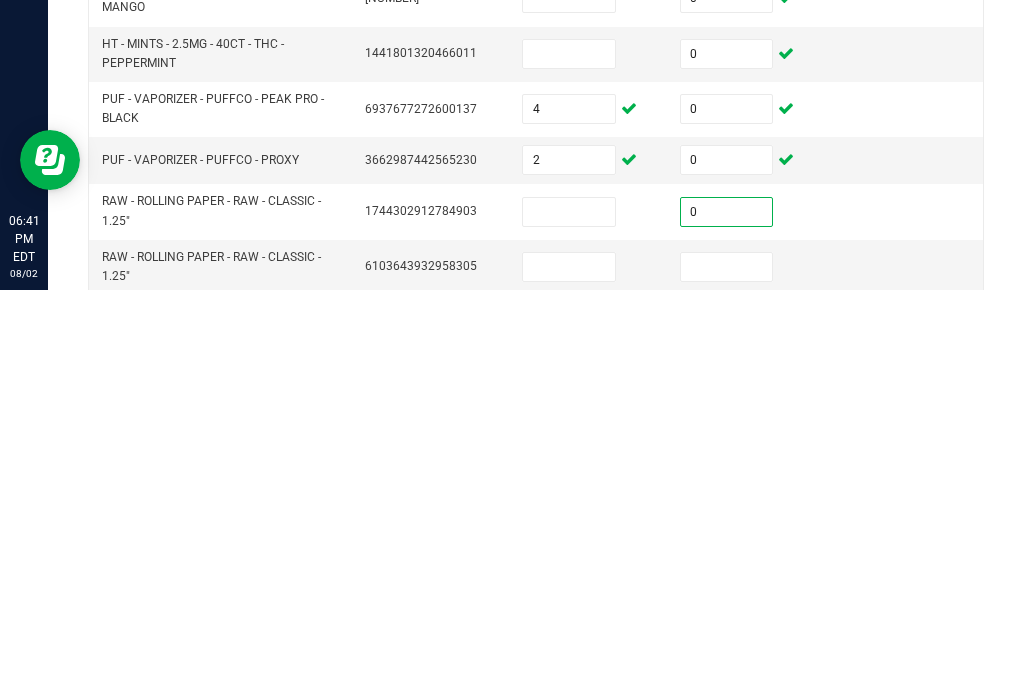 click at bounding box center [727, 675] 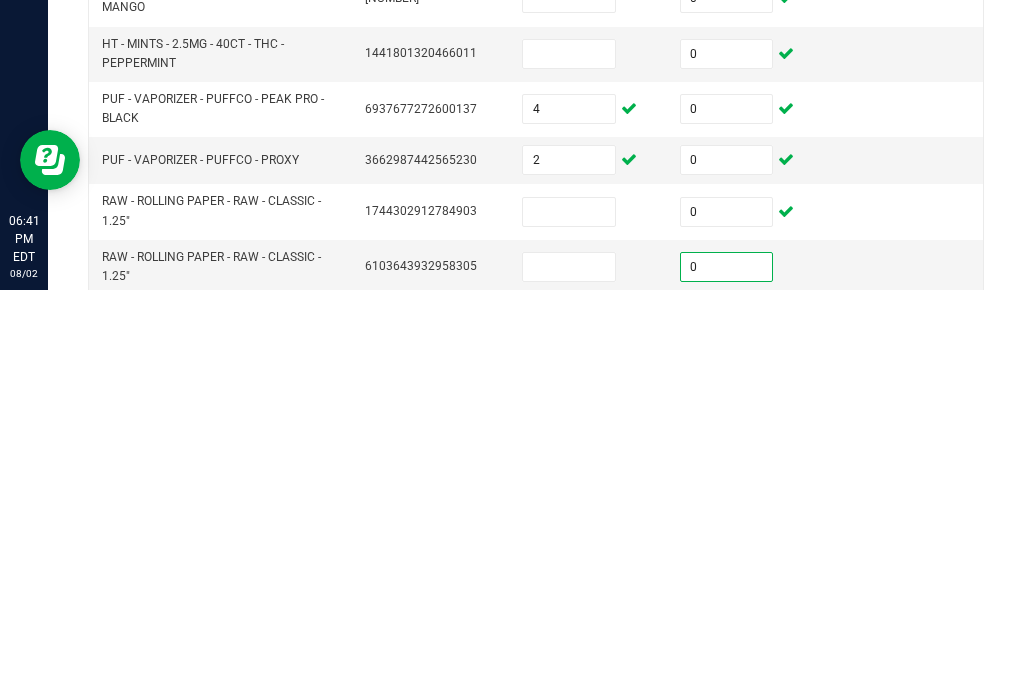 click at bounding box center (569, 675) 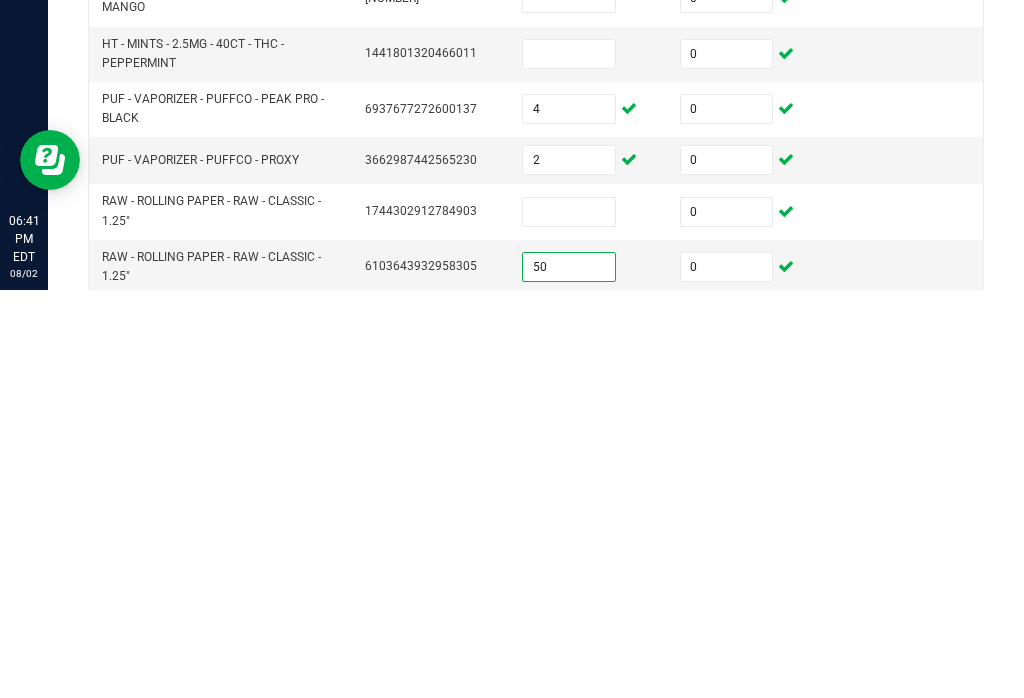 click at bounding box center [569, 620] 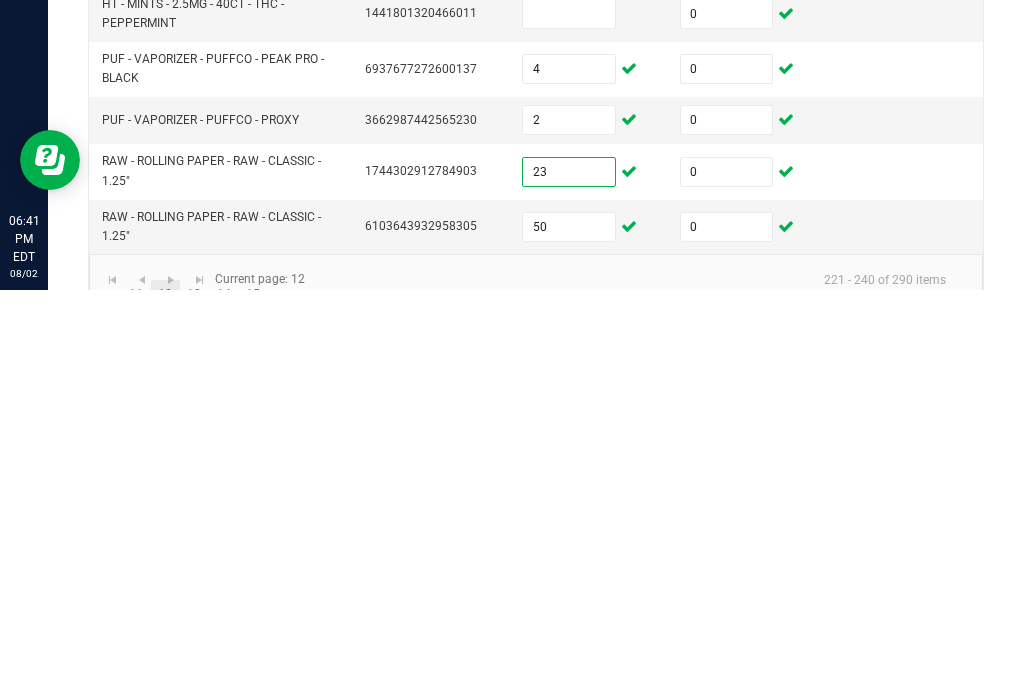 scroll, scrollTop: 749, scrollLeft: 0, axis: vertical 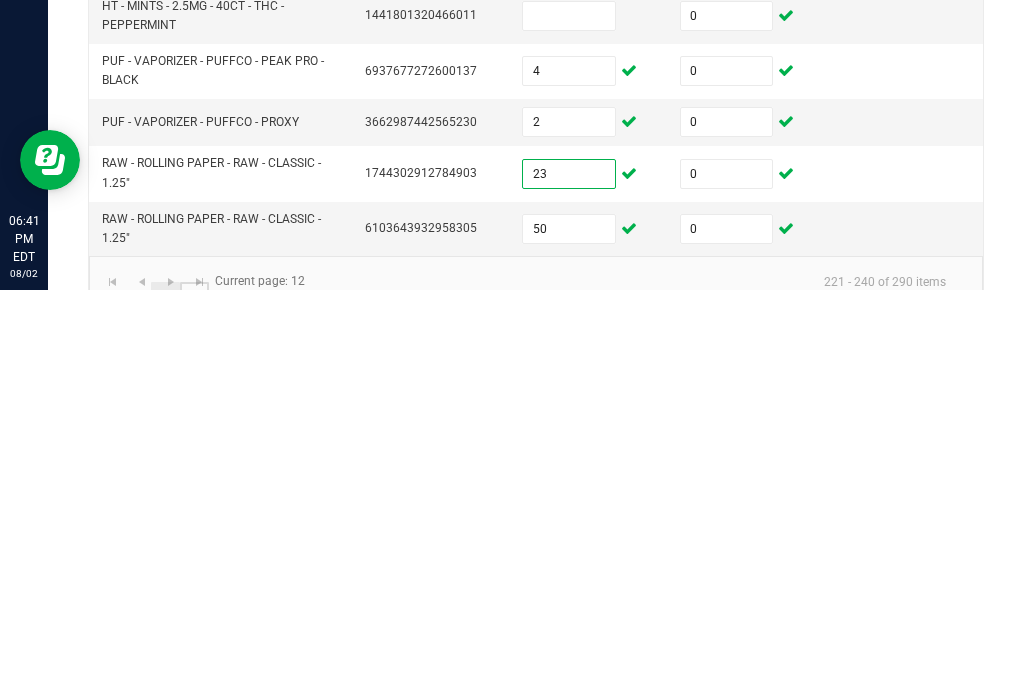 click on "13" 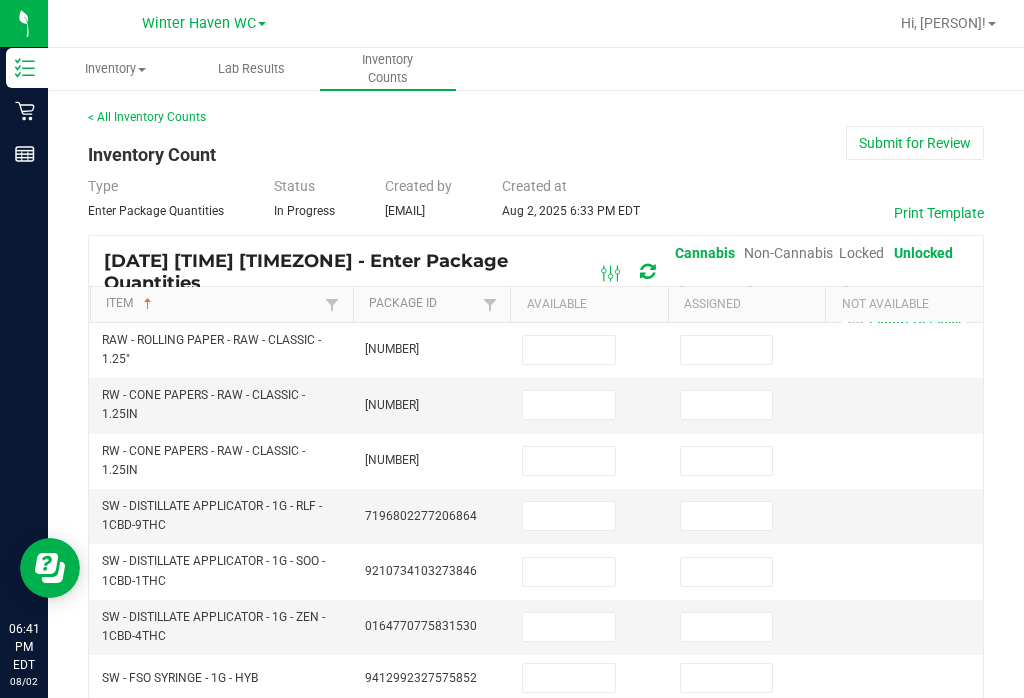 scroll, scrollTop: 0, scrollLeft: 0, axis: both 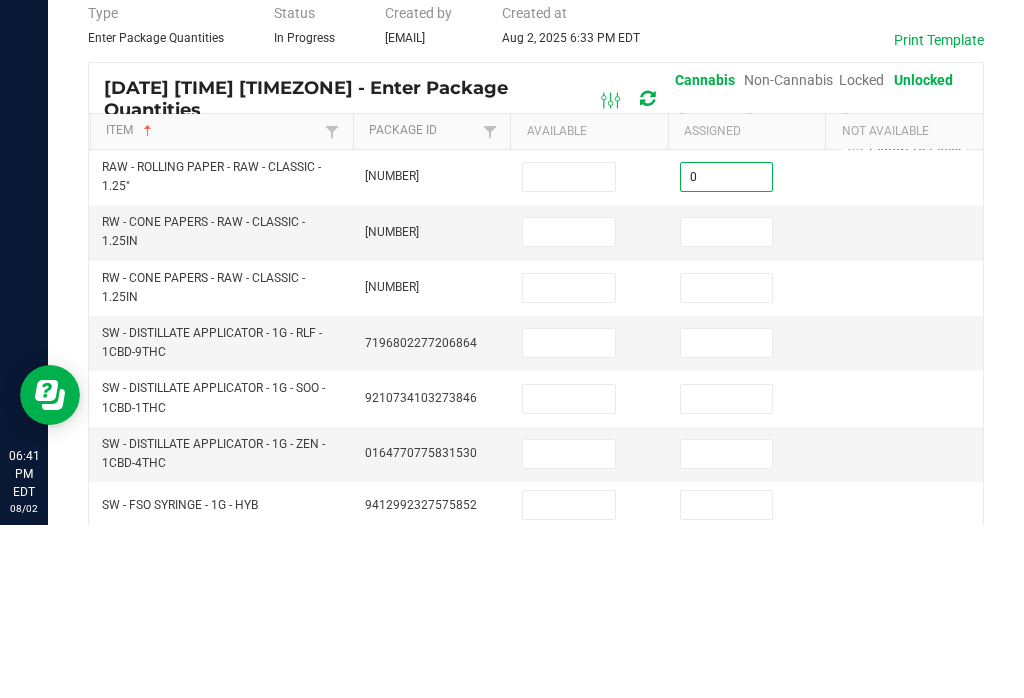 click at bounding box center (569, 350) 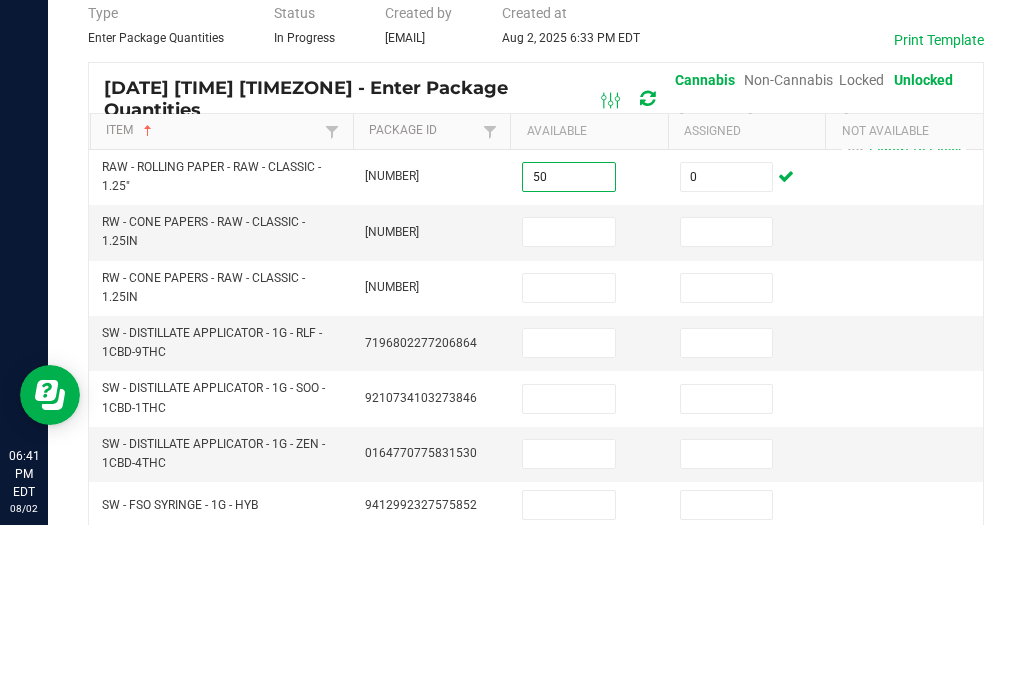 click at bounding box center [727, 405] 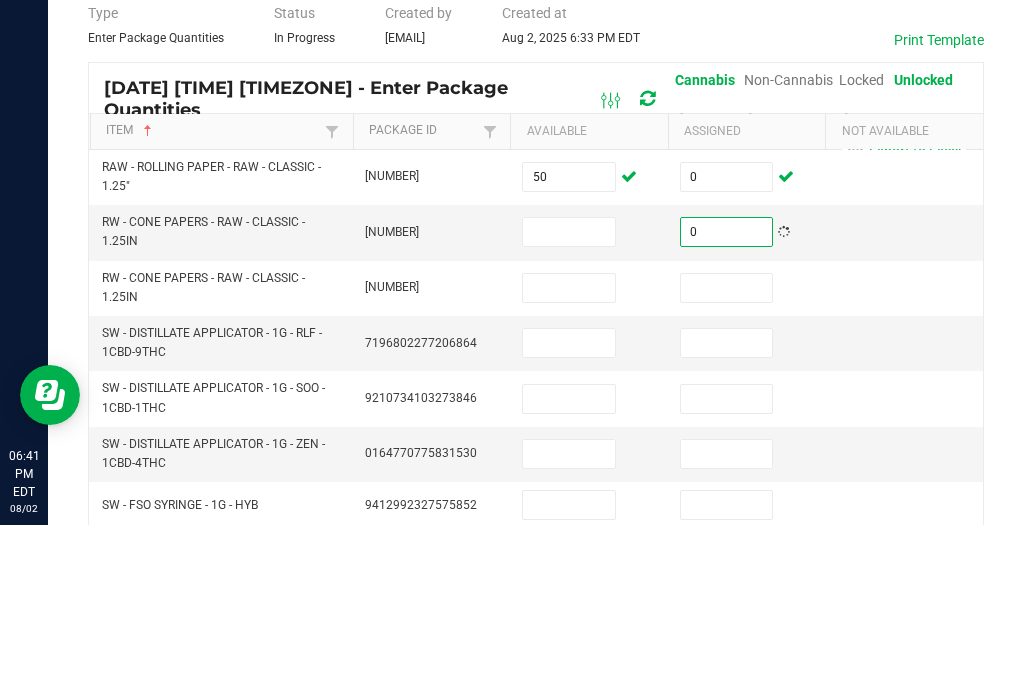 click at bounding box center [569, 405] 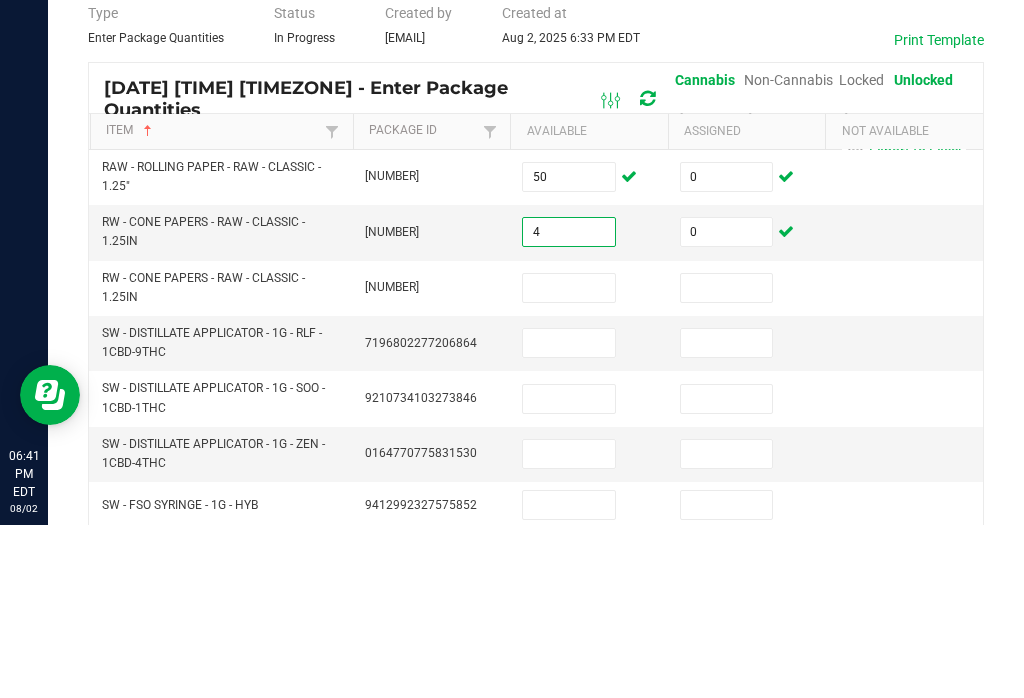 click at bounding box center [569, 461] 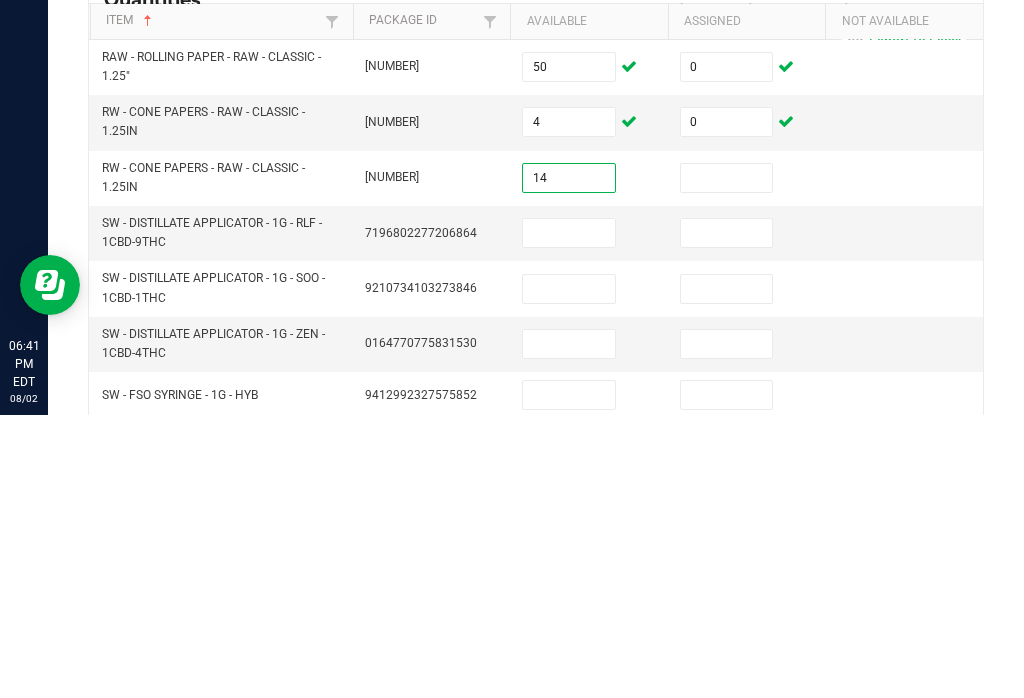 click at bounding box center (727, 461) 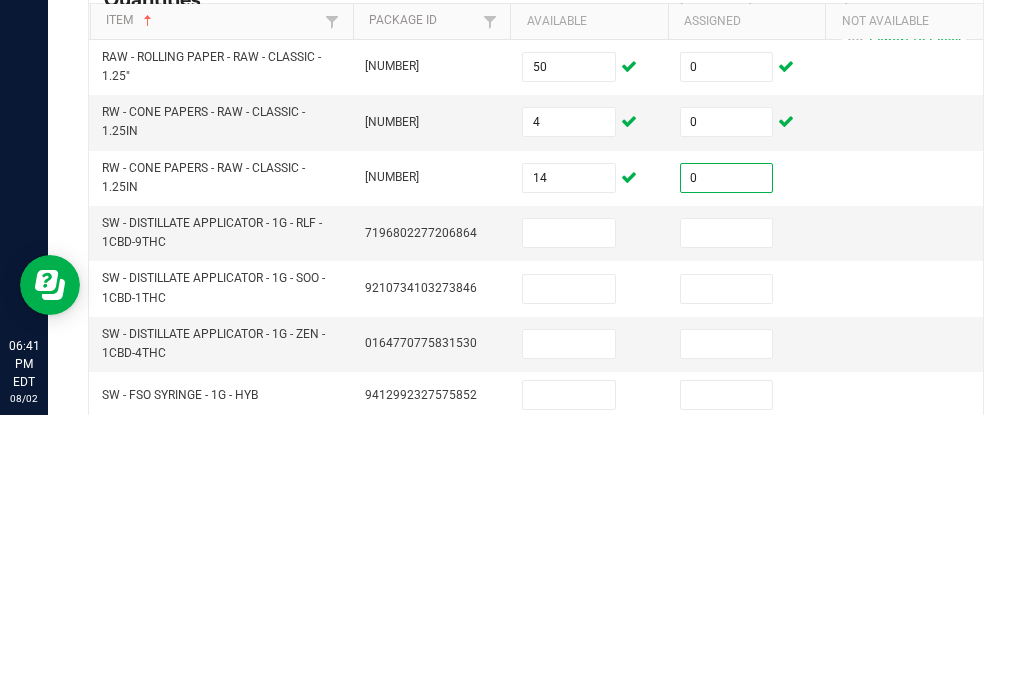 click at bounding box center [727, 516] 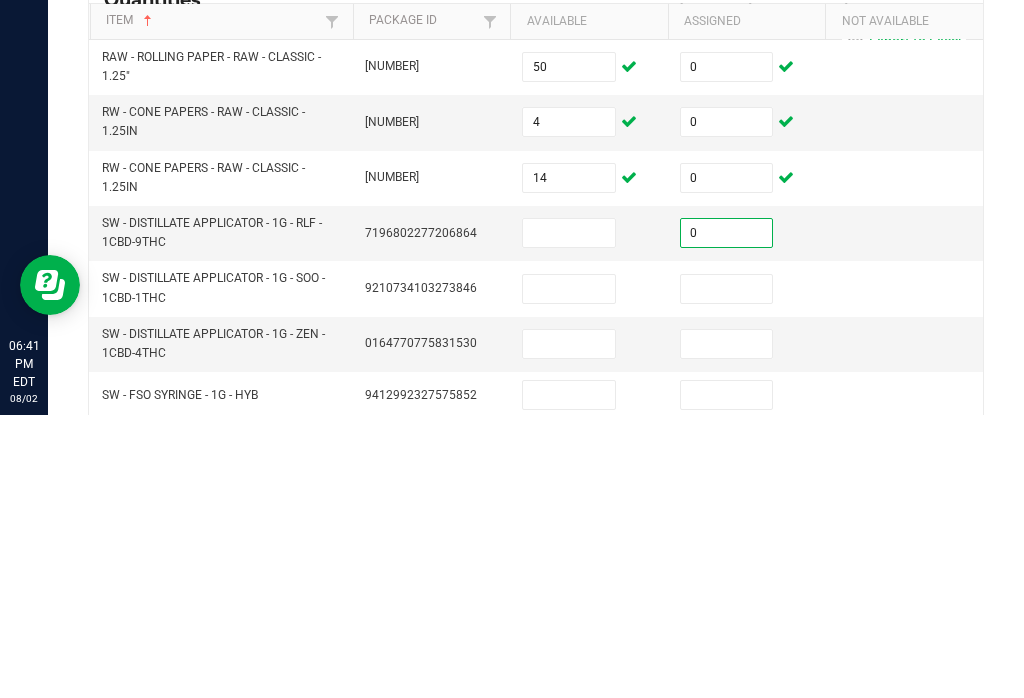 click at bounding box center [727, 572] 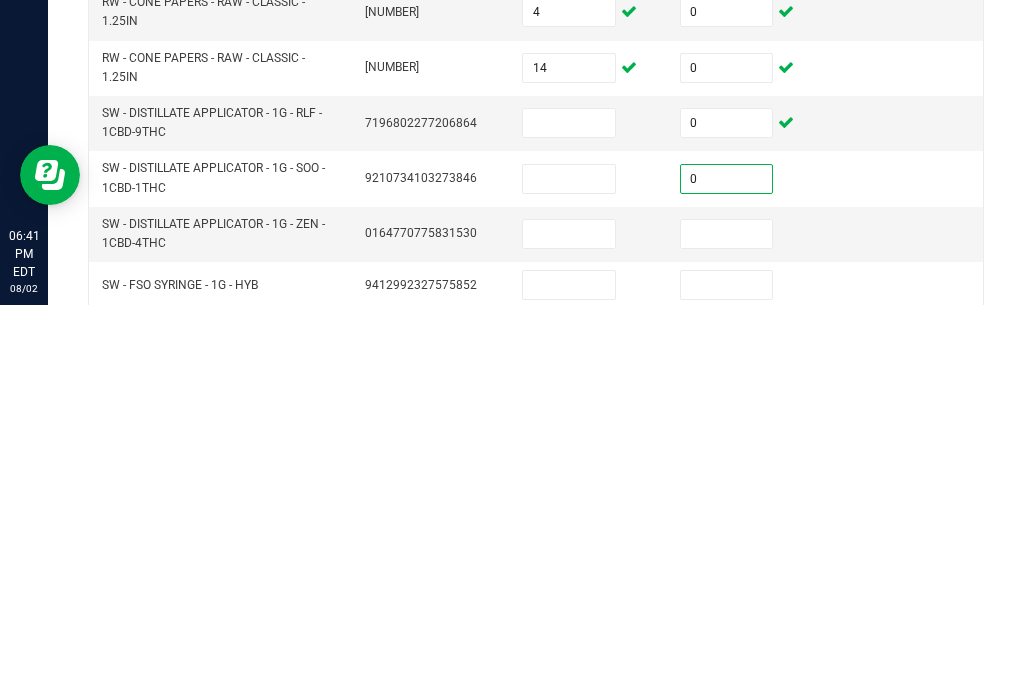 click at bounding box center (727, 627) 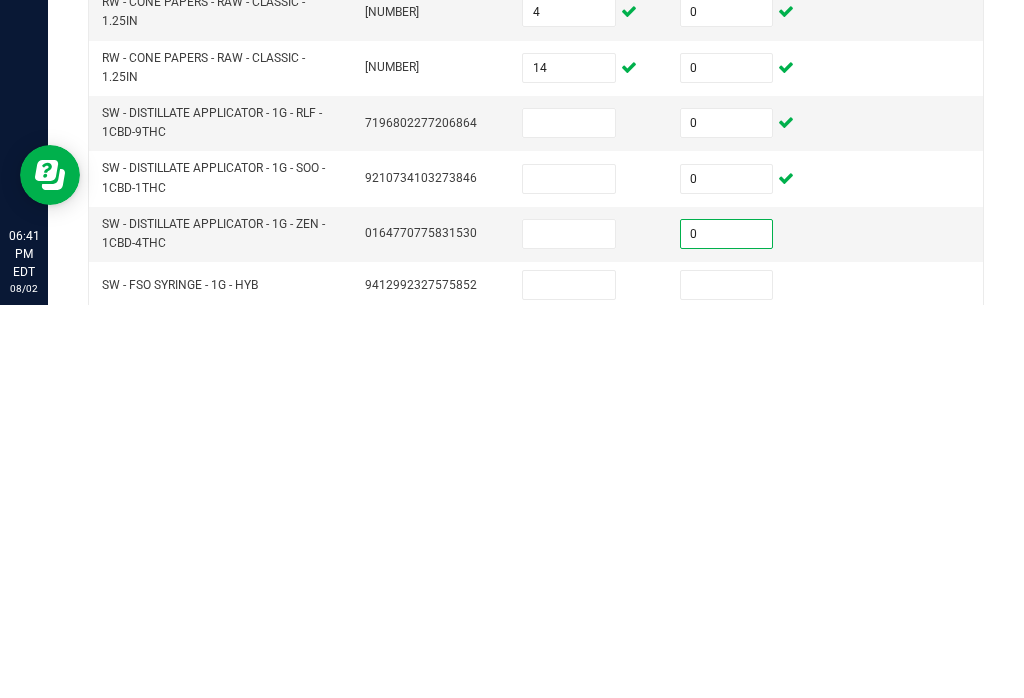 click at bounding box center (569, 516) 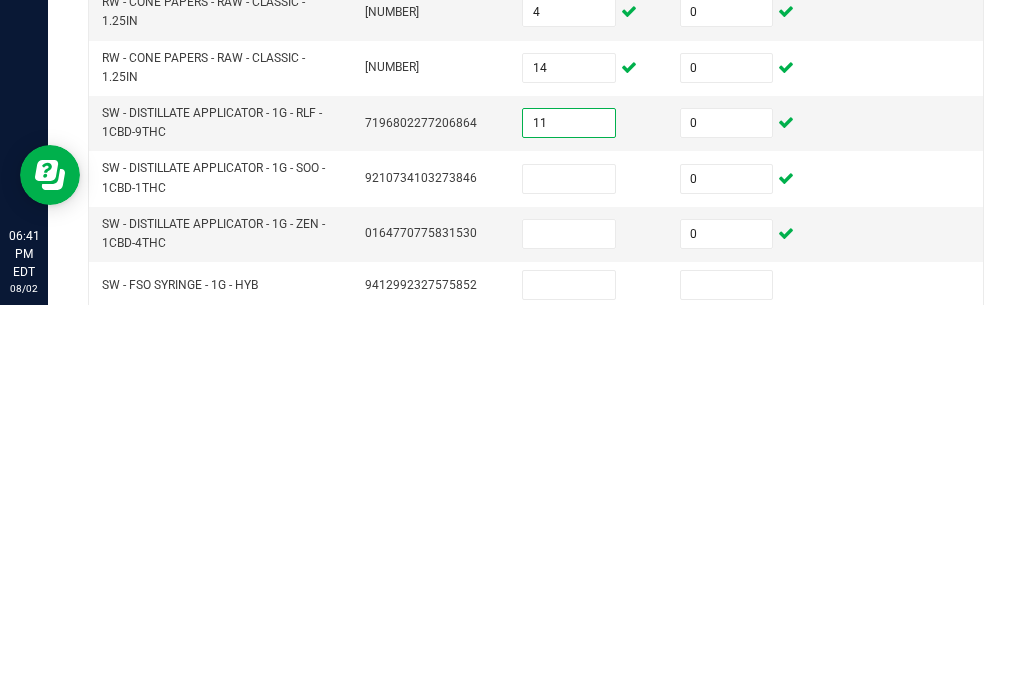 click at bounding box center (569, 572) 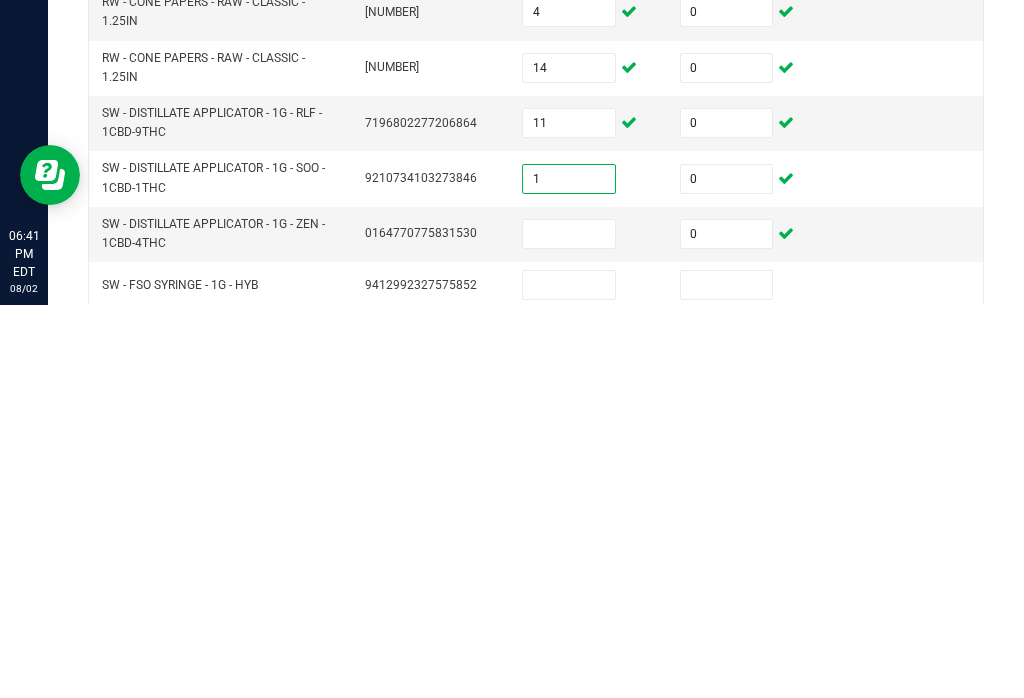 click at bounding box center [569, 627] 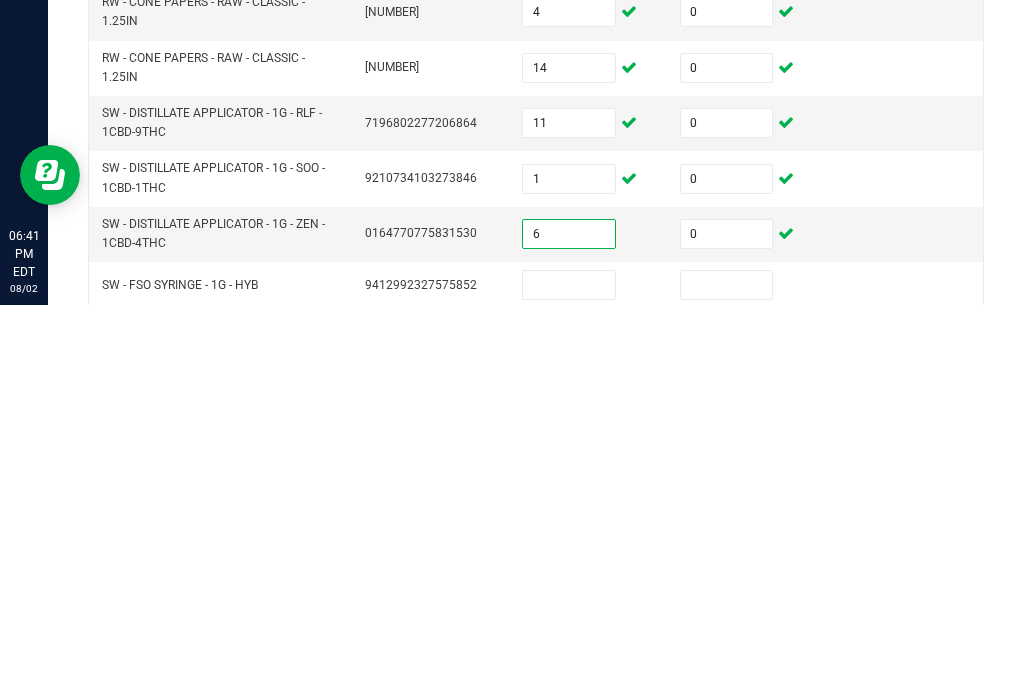 click at bounding box center [727, 678] 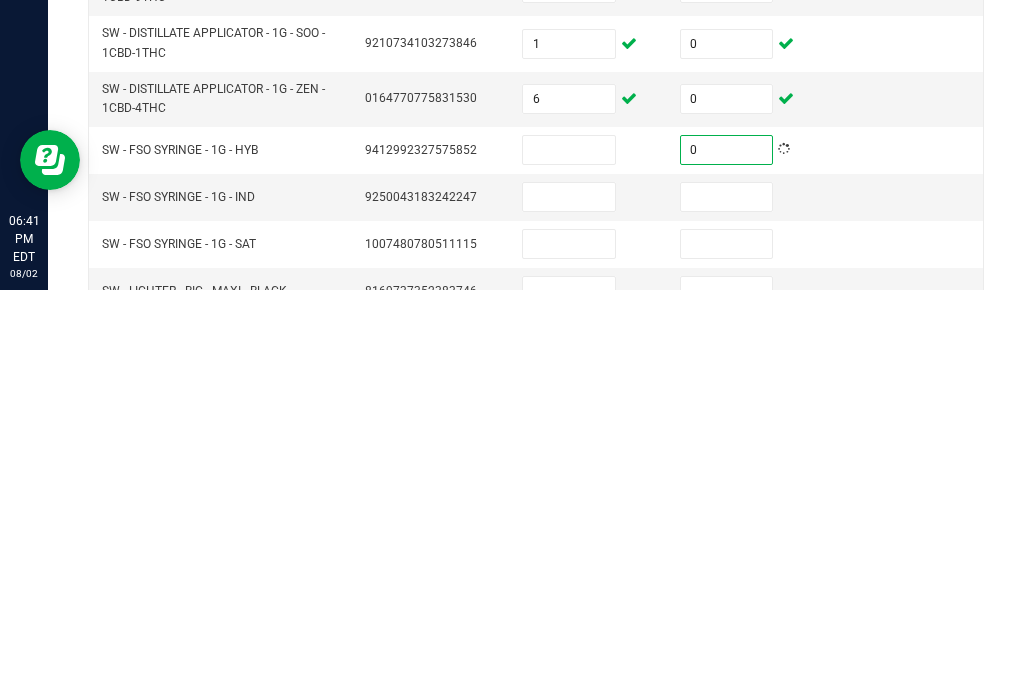 scroll, scrollTop: 117, scrollLeft: 0, axis: vertical 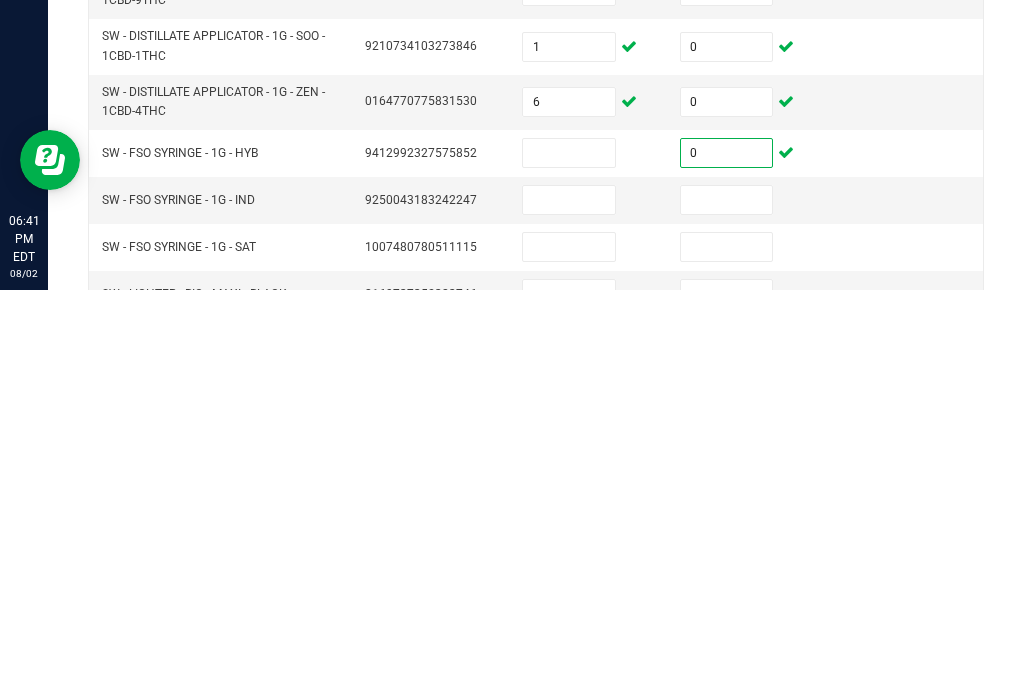 click at bounding box center (727, 608) 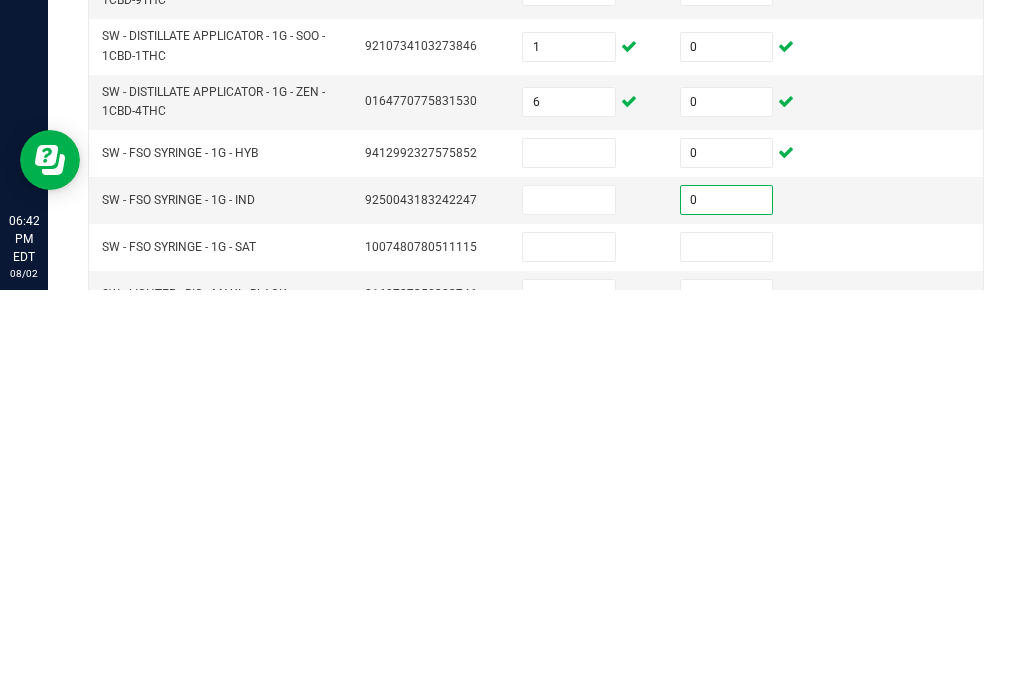 click at bounding box center (727, 655) 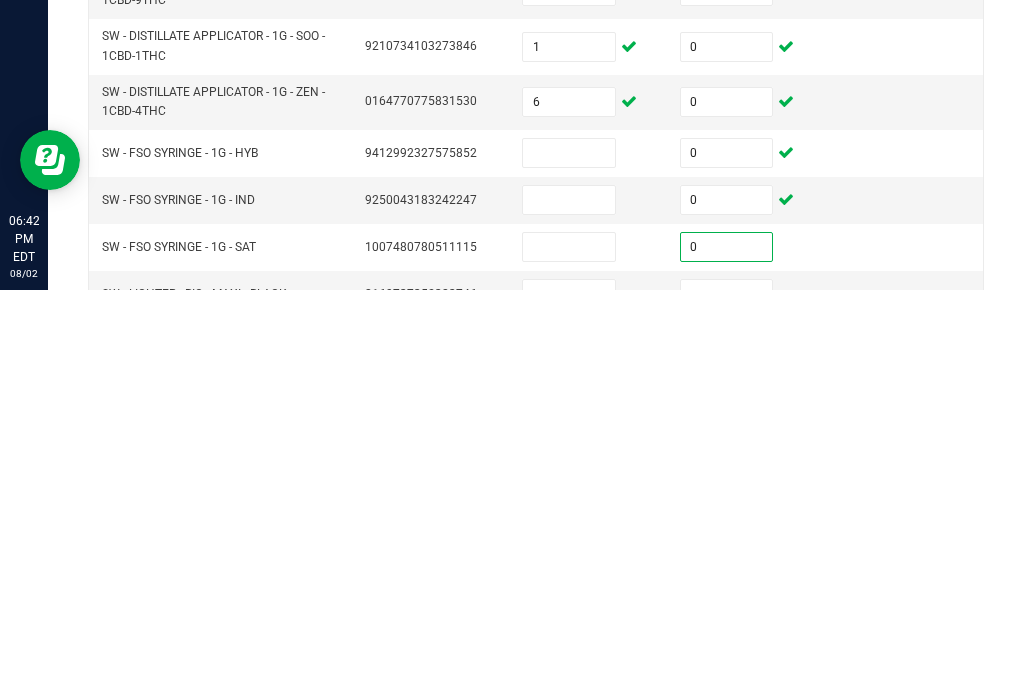 click at bounding box center (727, 702) 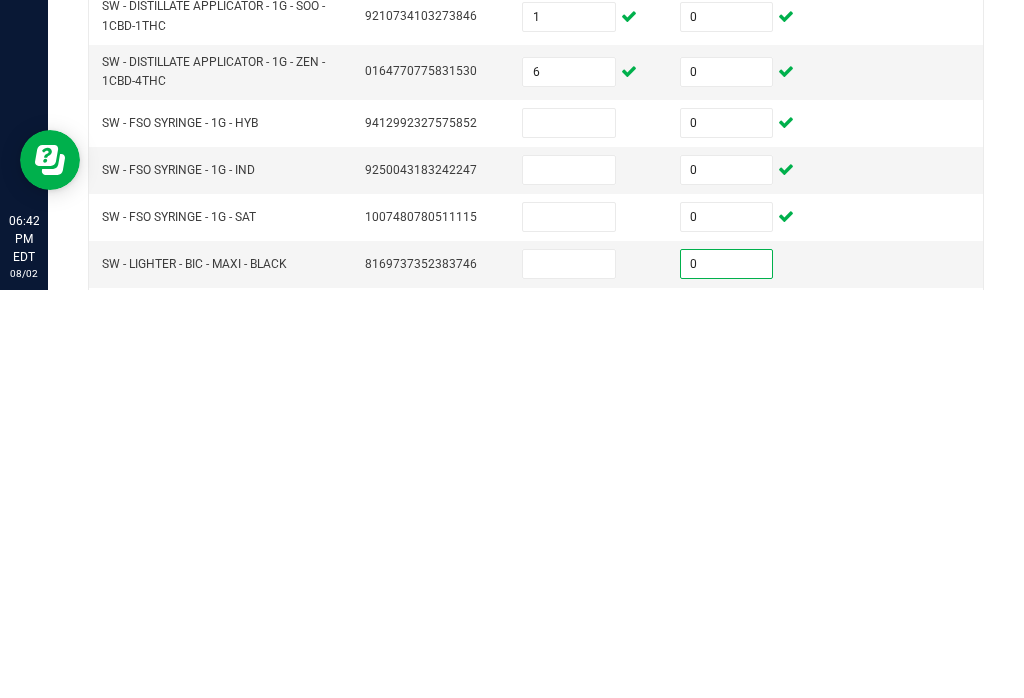 scroll, scrollTop: 173, scrollLeft: 0, axis: vertical 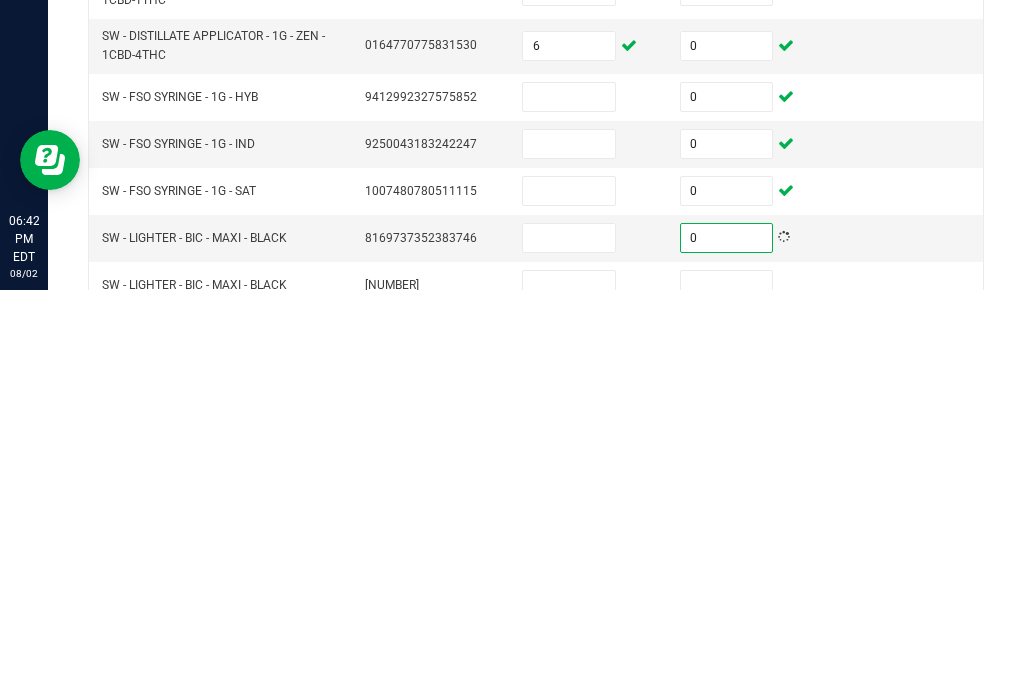 click at bounding box center (727, 693) 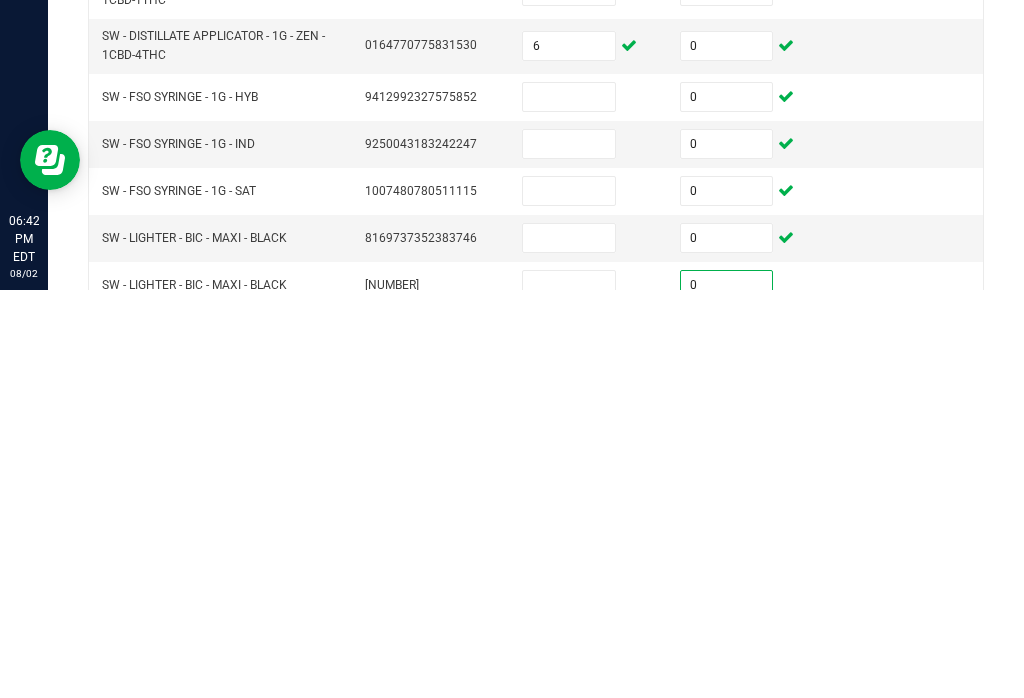click at bounding box center (569, 693) 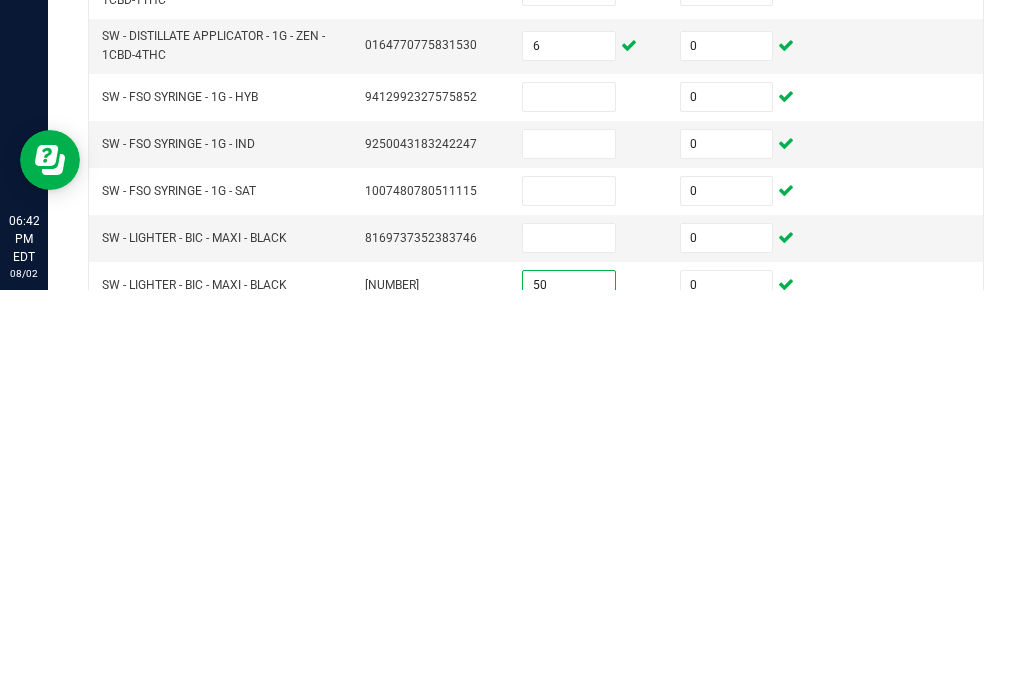 click at bounding box center (569, 646) 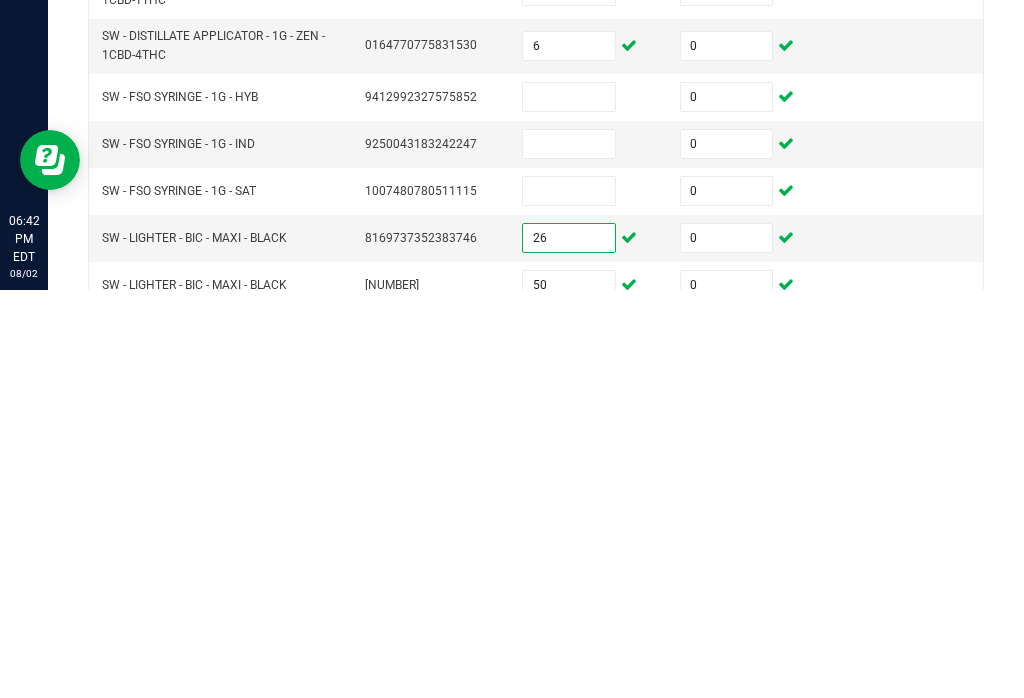 click at bounding box center (569, 505) 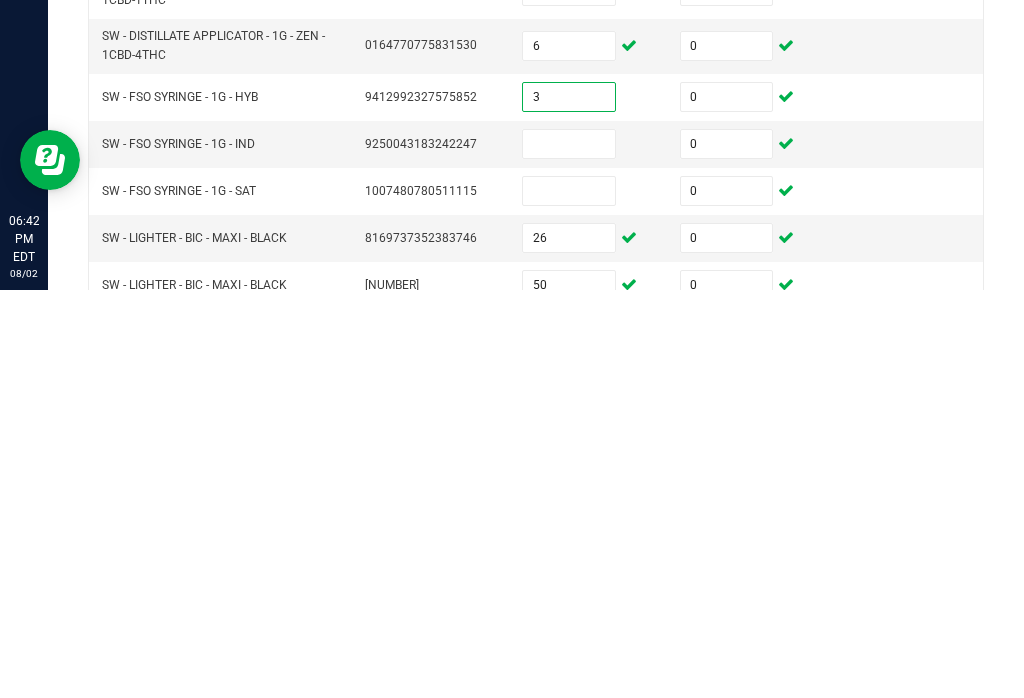 click at bounding box center [569, 552] 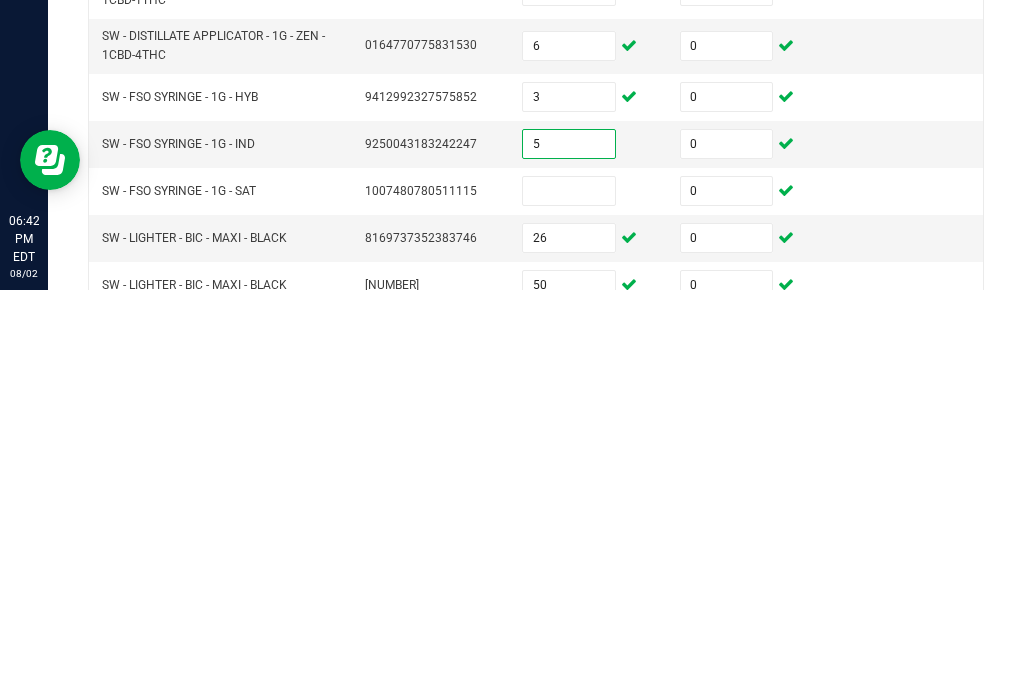 click at bounding box center (569, 599) 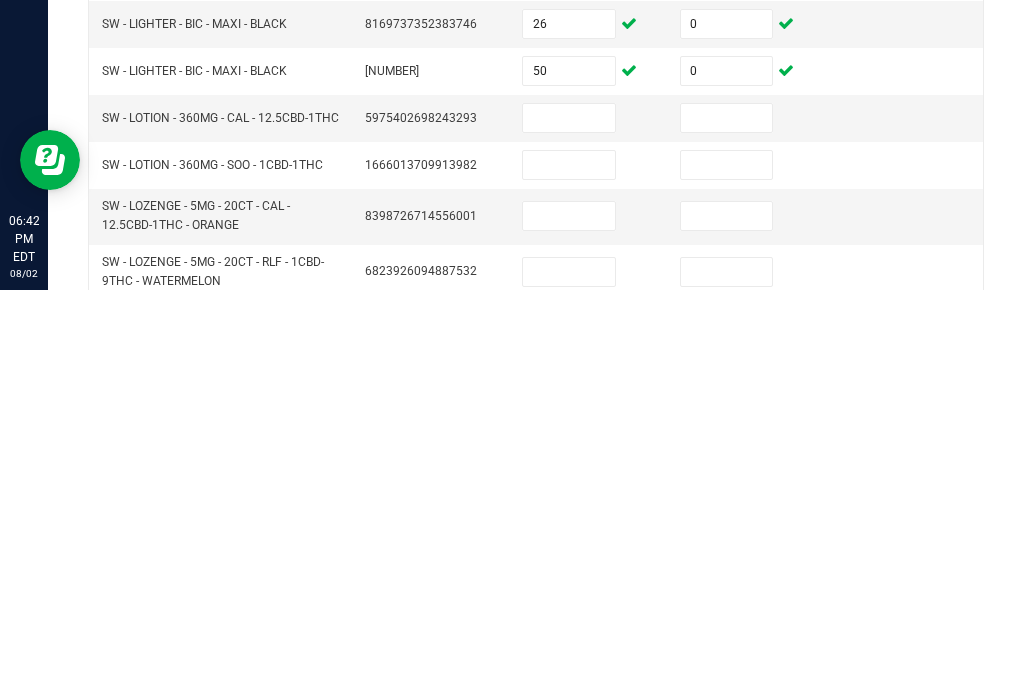 scroll, scrollTop: 410, scrollLeft: 0, axis: vertical 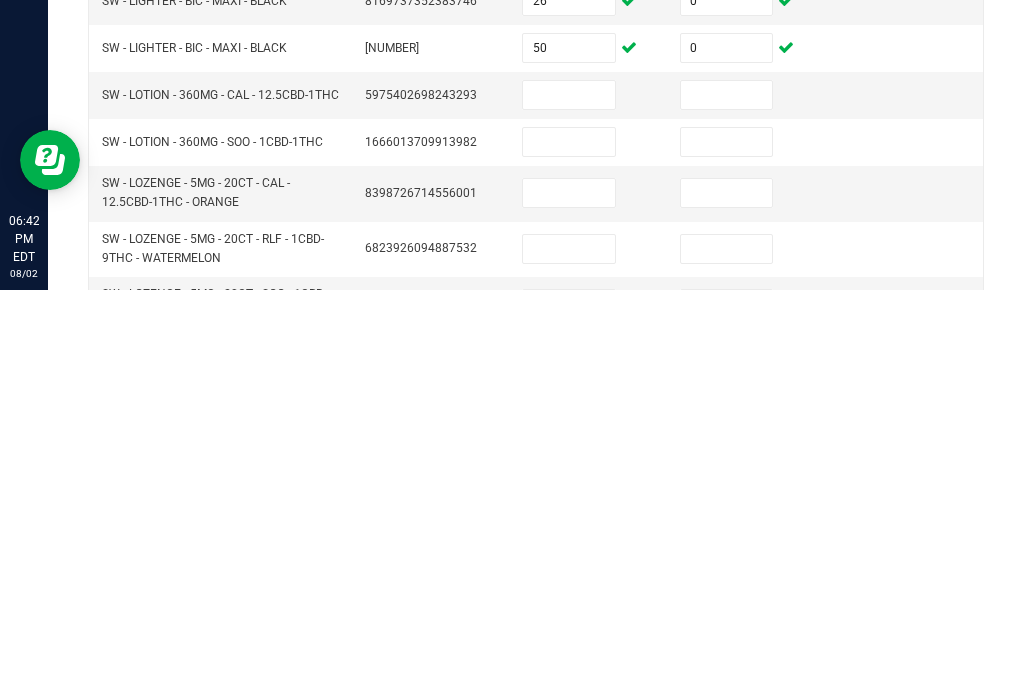 click at bounding box center (727, 503) 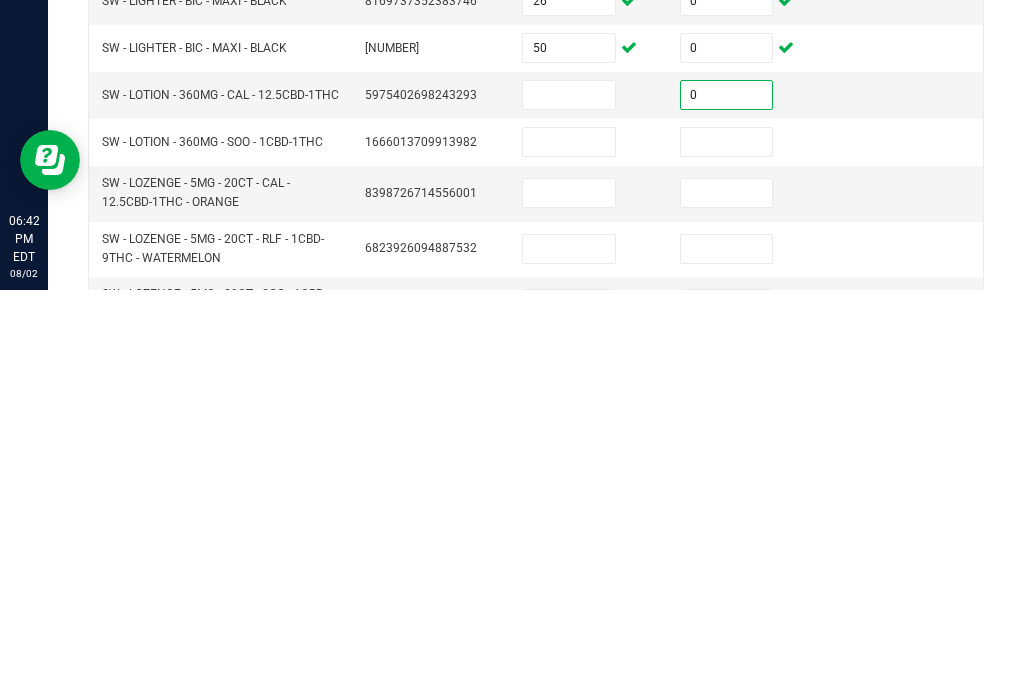 click at bounding box center (727, 550) 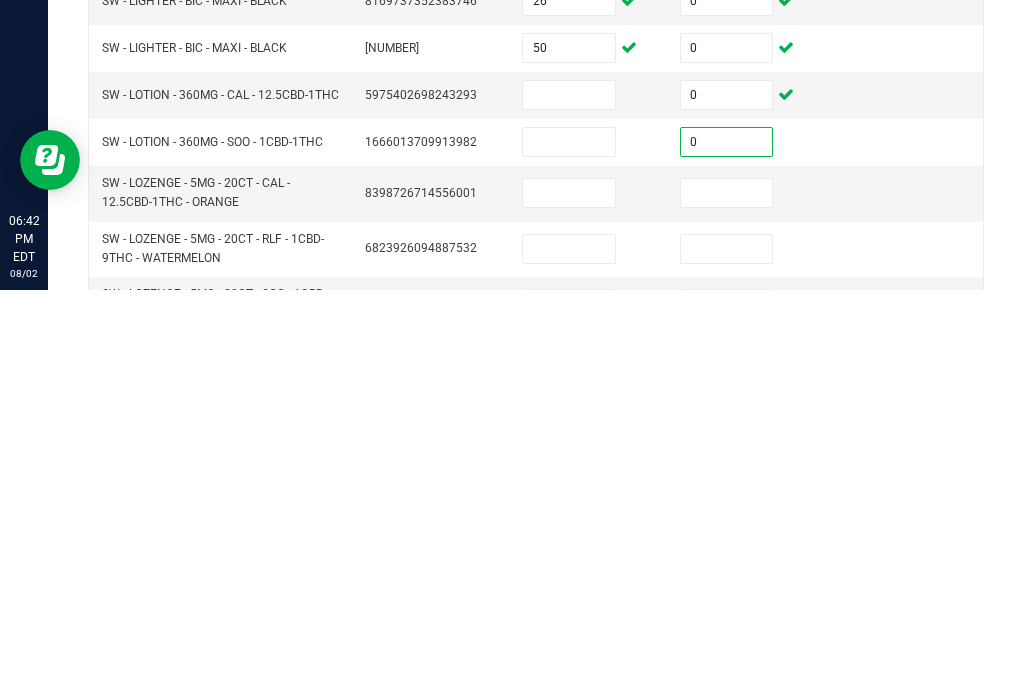 click at bounding box center [569, 503] 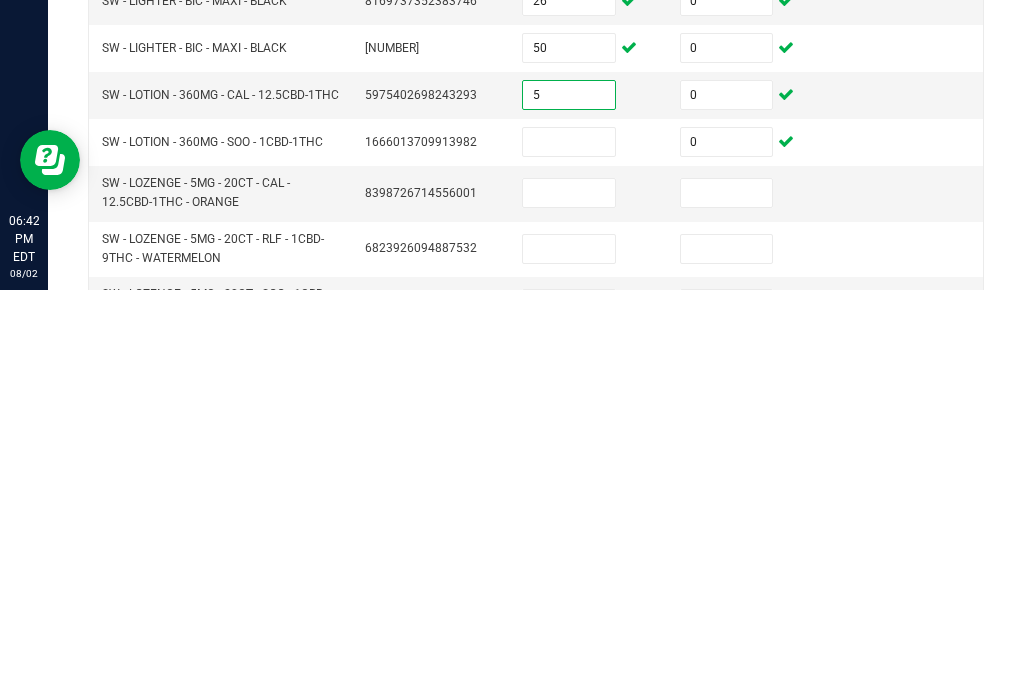 click at bounding box center (569, 550) 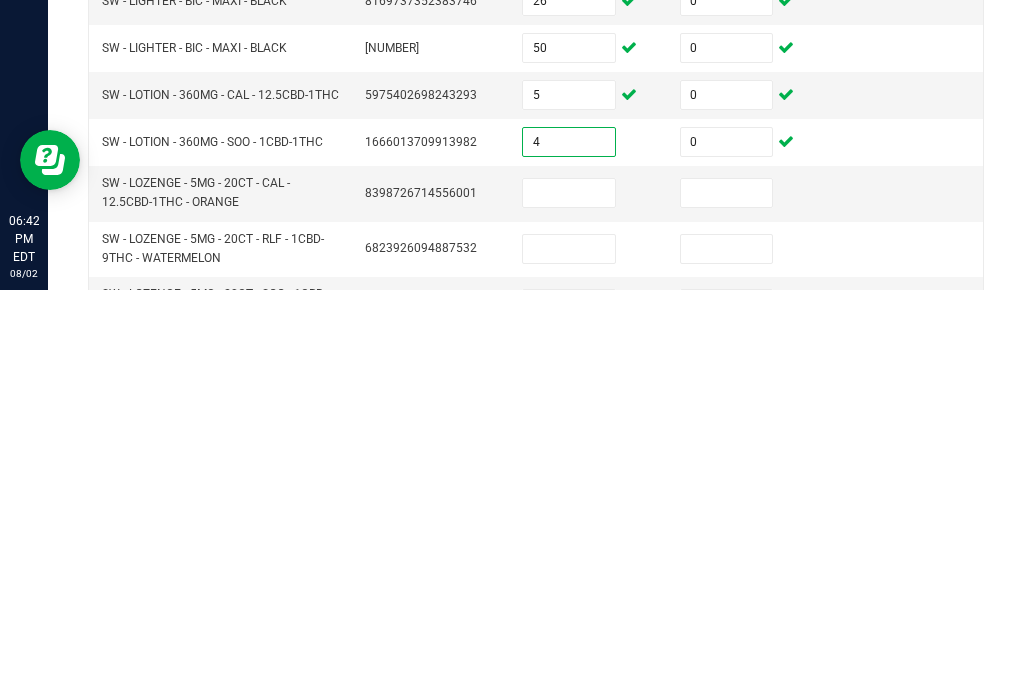 click at bounding box center (727, 601) 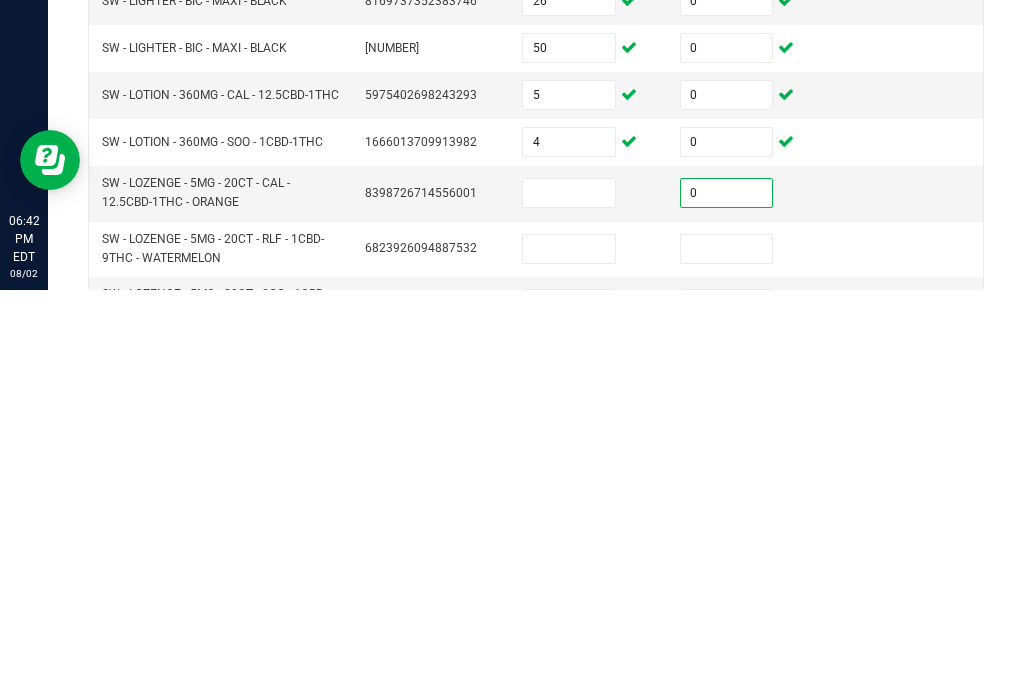 click at bounding box center (727, 657) 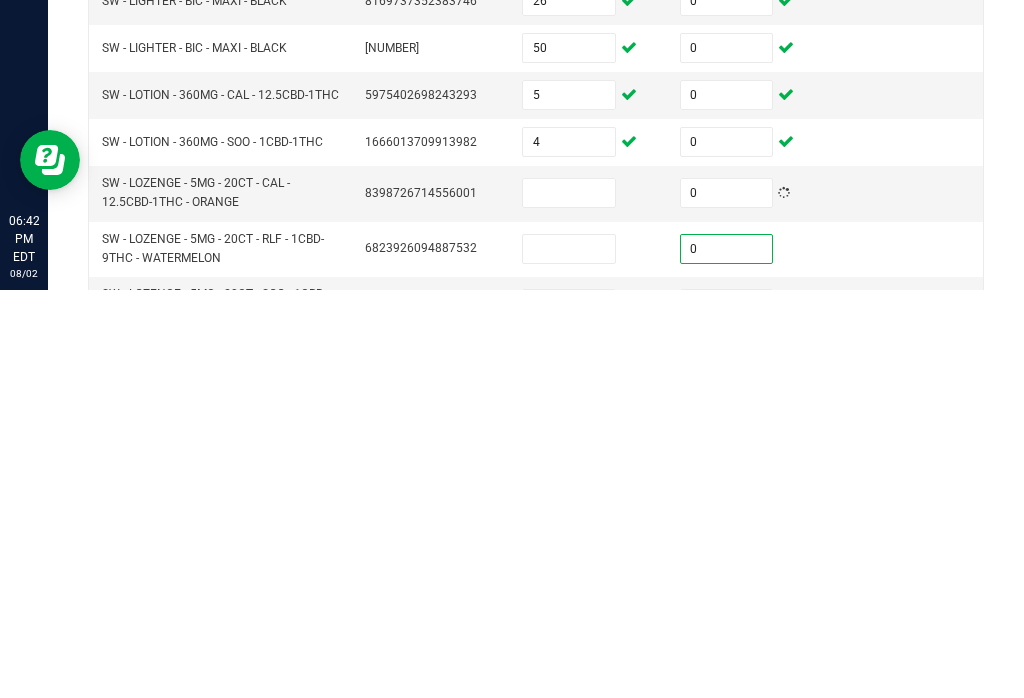 click at bounding box center [727, 712] 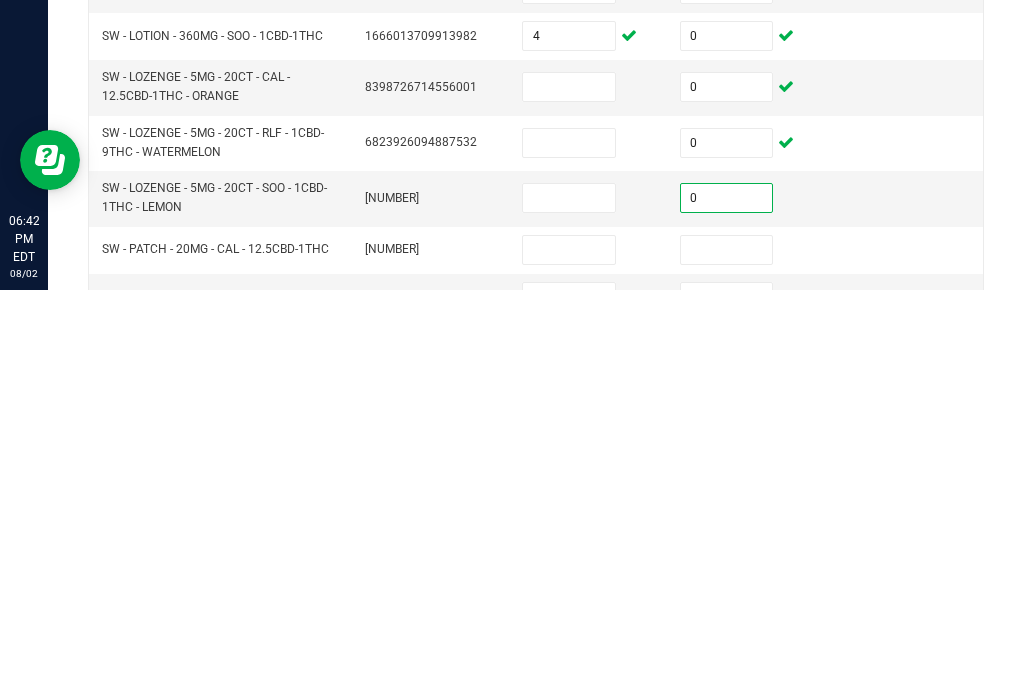 scroll, scrollTop: 525, scrollLeft: 0, axis: vertical 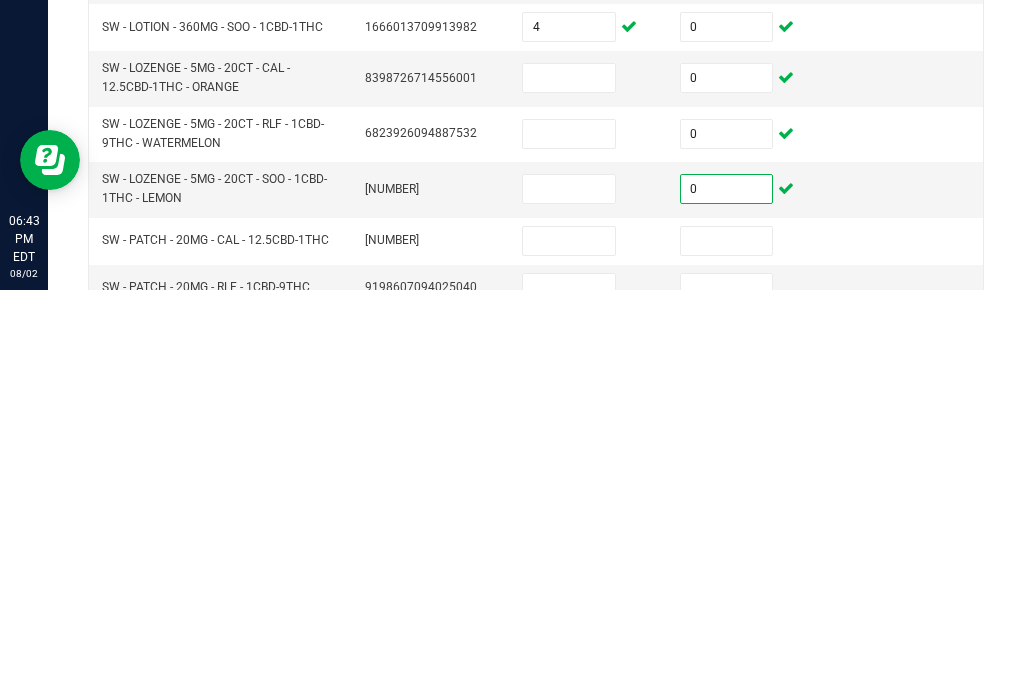 click at bounding box center [569, 486] 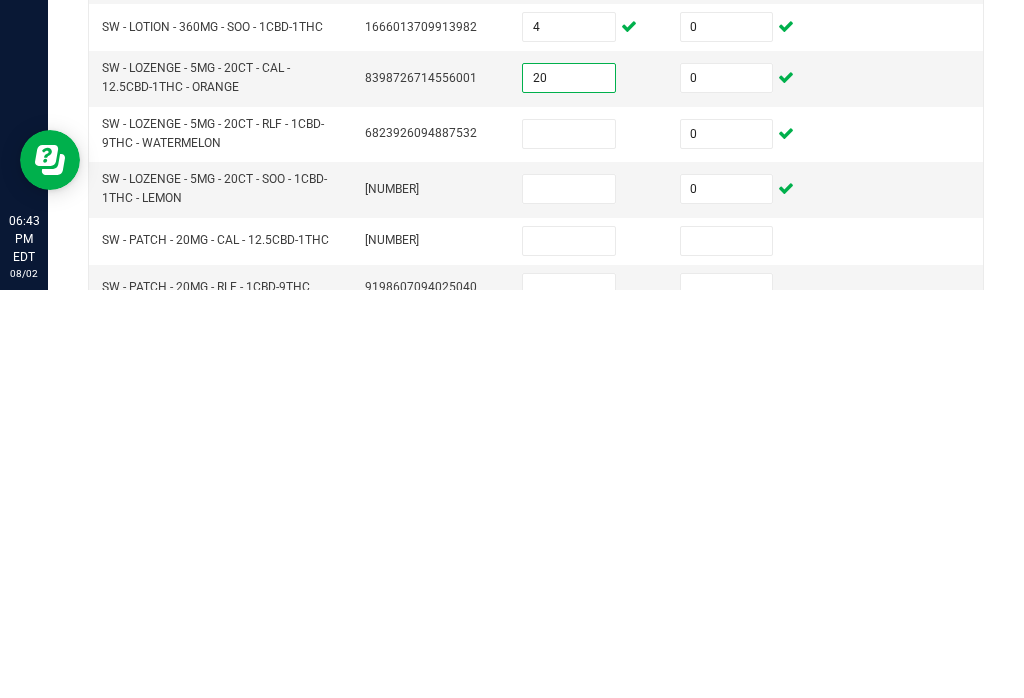 click at bounding box center (569, 542) 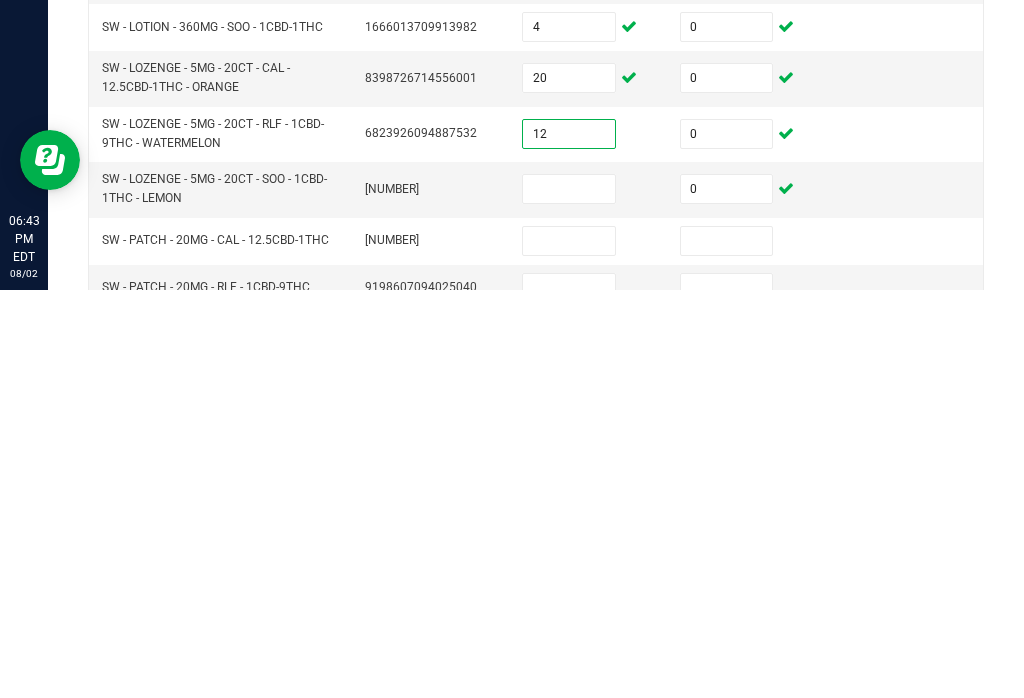 click at bounding box center (569, 597) 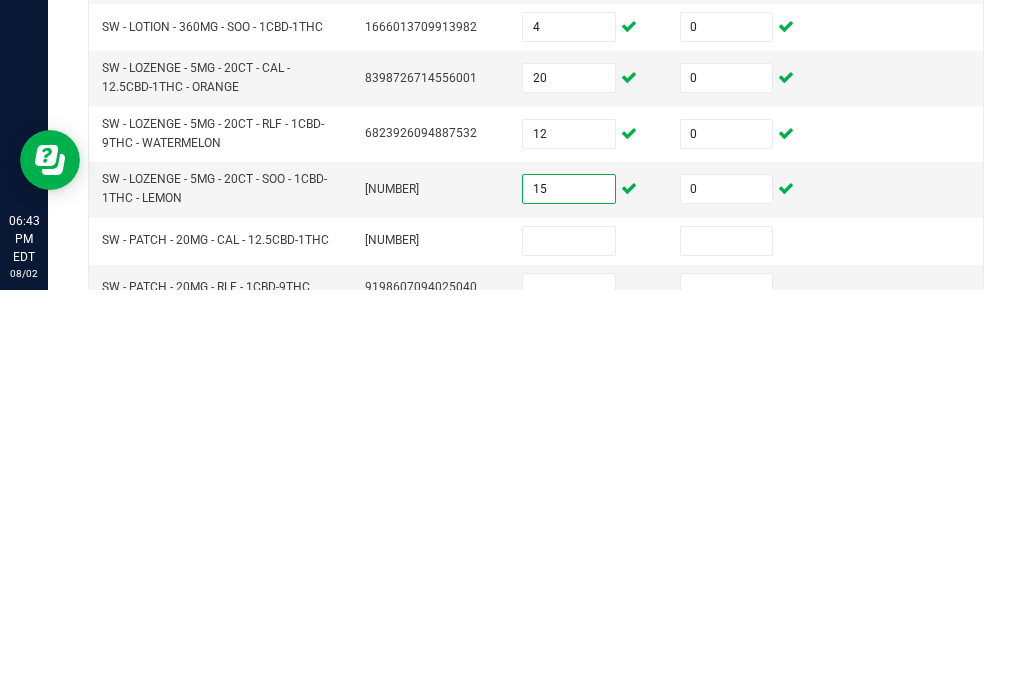 click at bounding box center [727, 649] 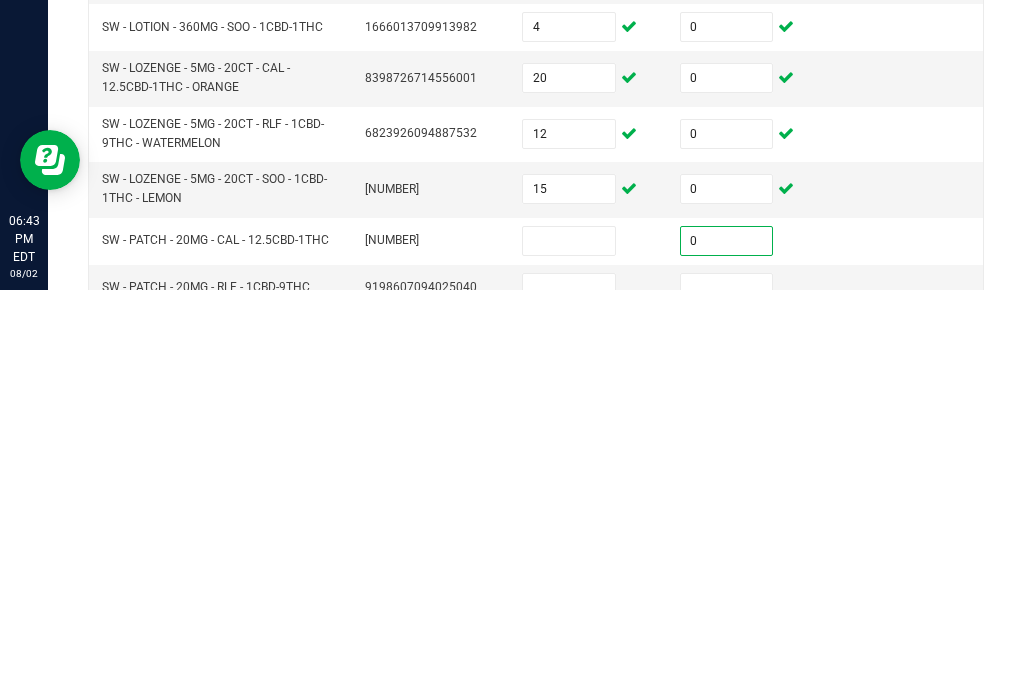 click at bounding box center [727, 696] 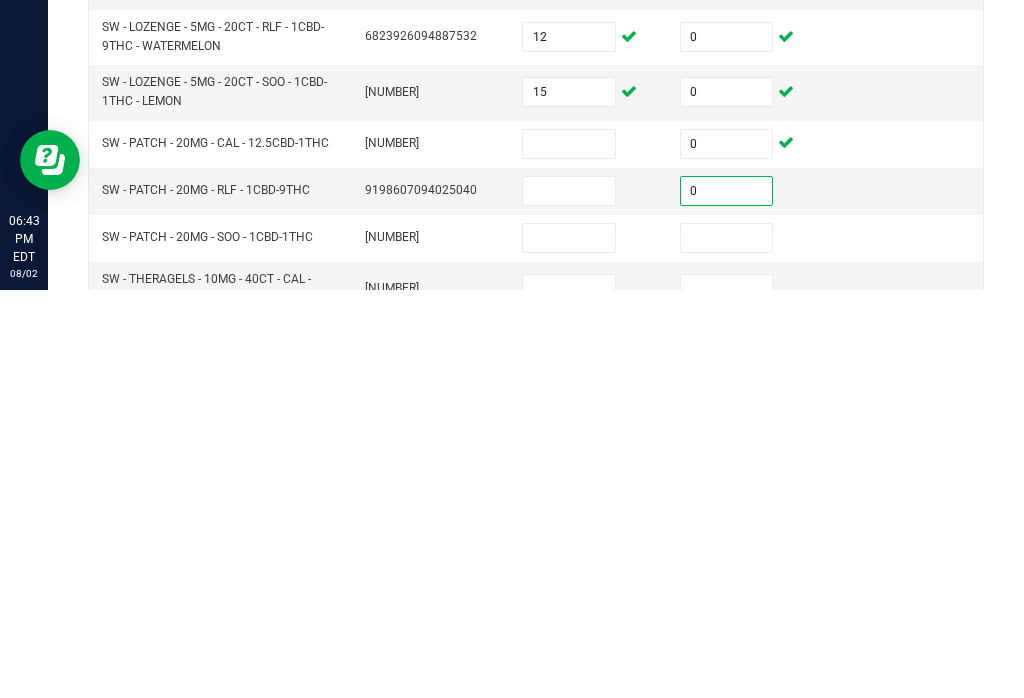 scroll, scrollTop: 624, scrollLeft: 0, axis: vertical 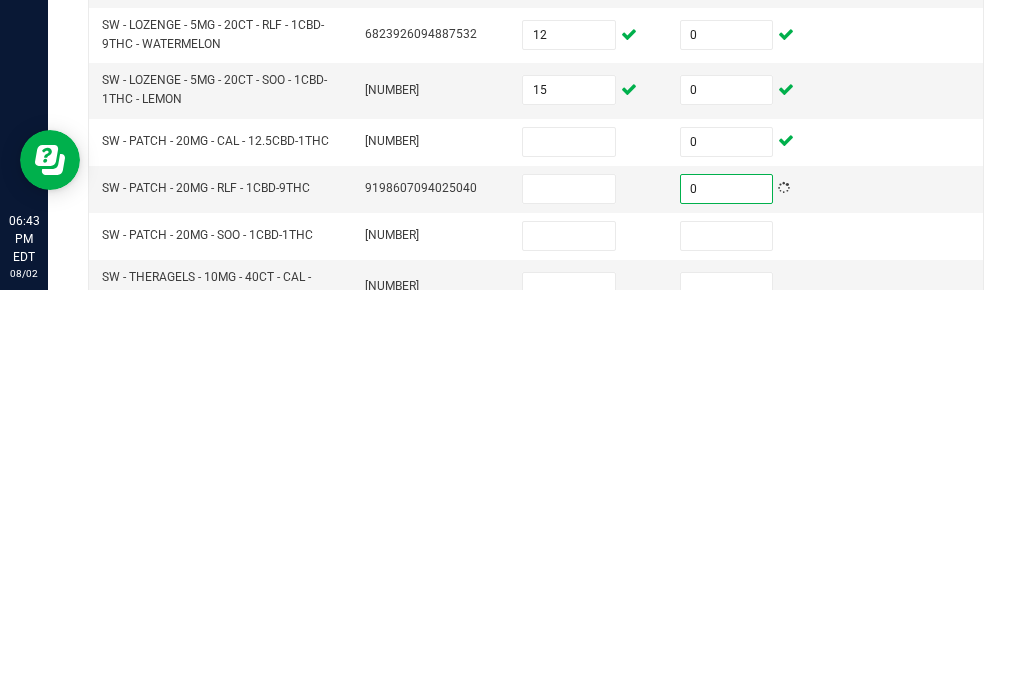 click at bounding box center [727, 644] 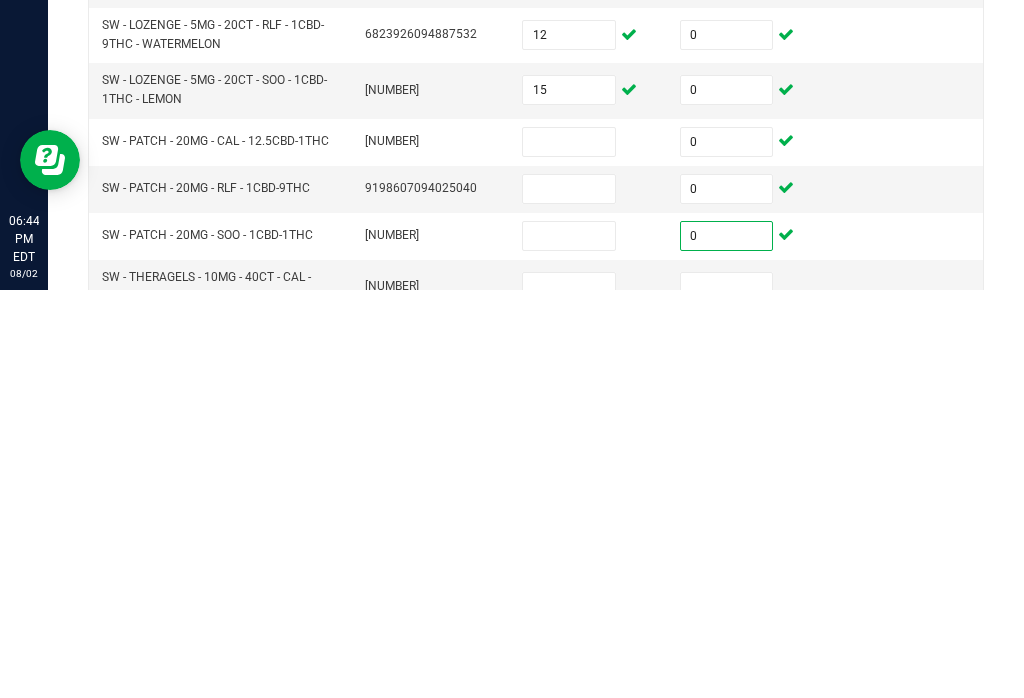 click at bounding box center [569, 550] 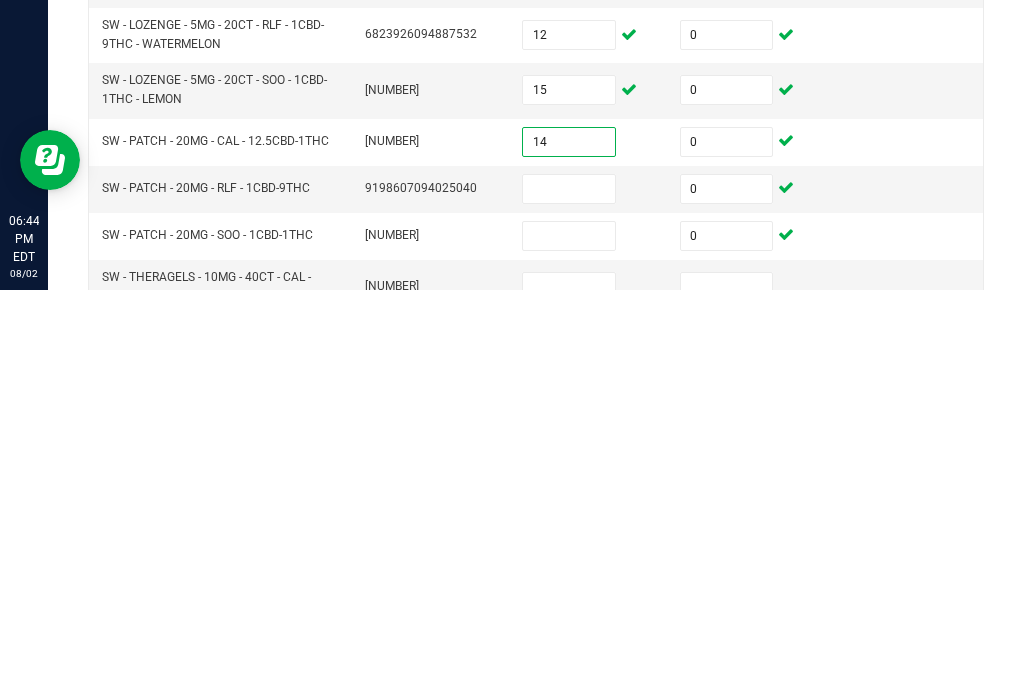 click at bounding box center [569, 597] 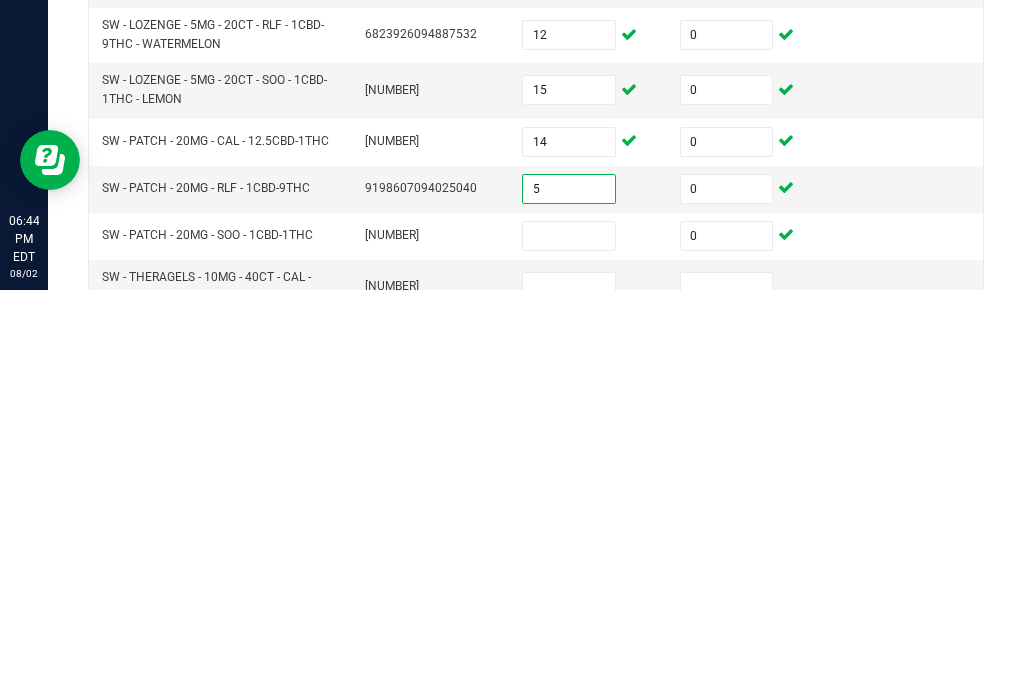 click at bounding box center [569, 644] 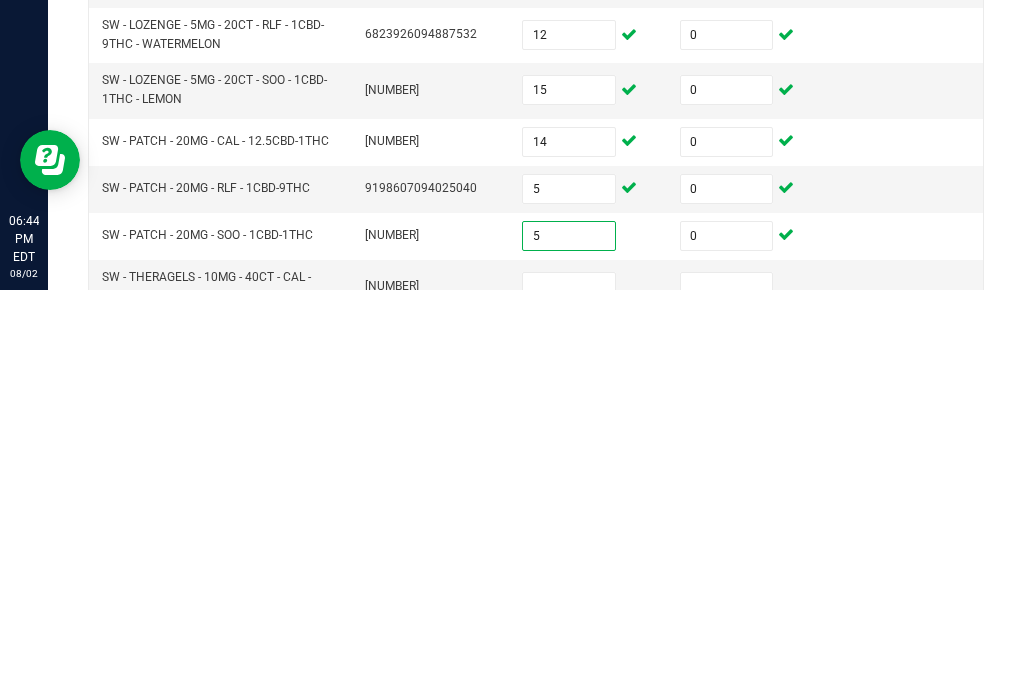 click at bounding box center (727, 695) 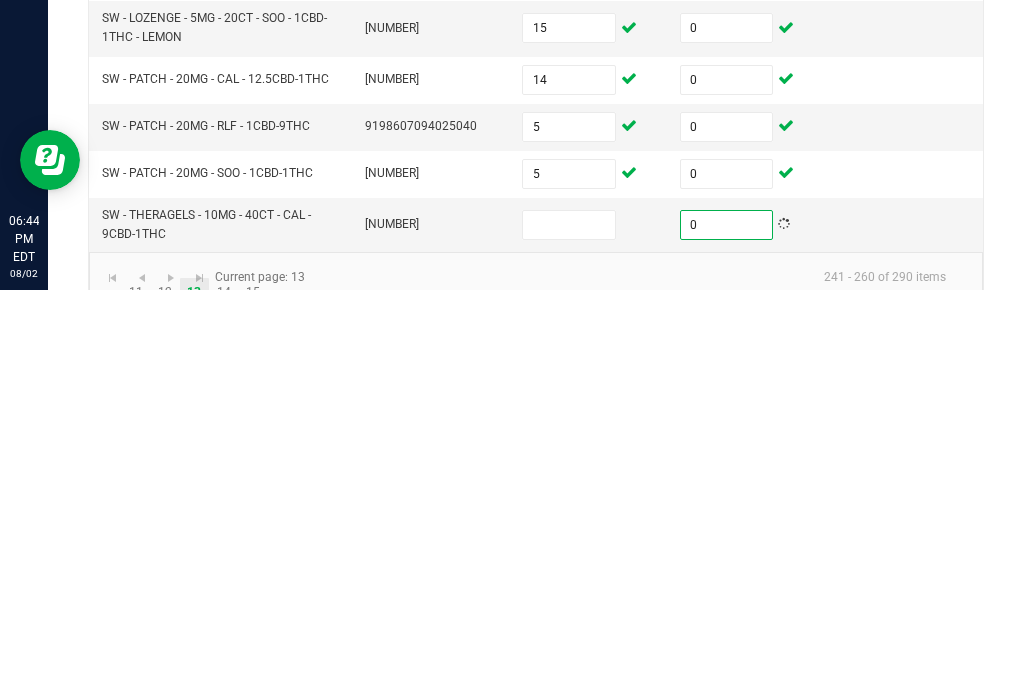 scroll, scrollTop: 685, scrollLeft: 0, axis: vertical 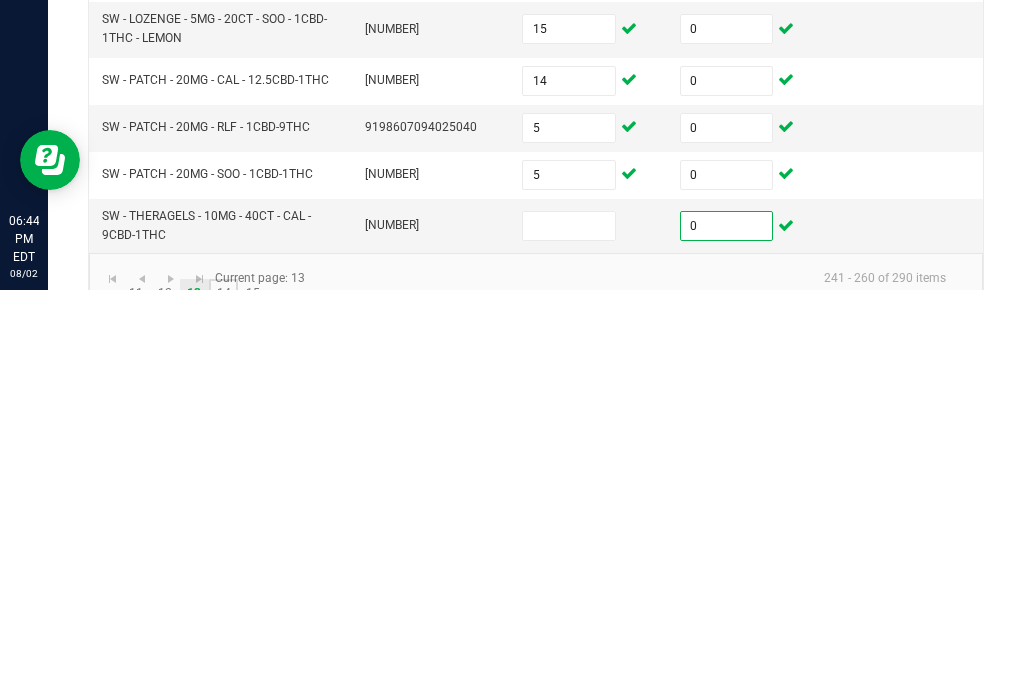 click on "14" 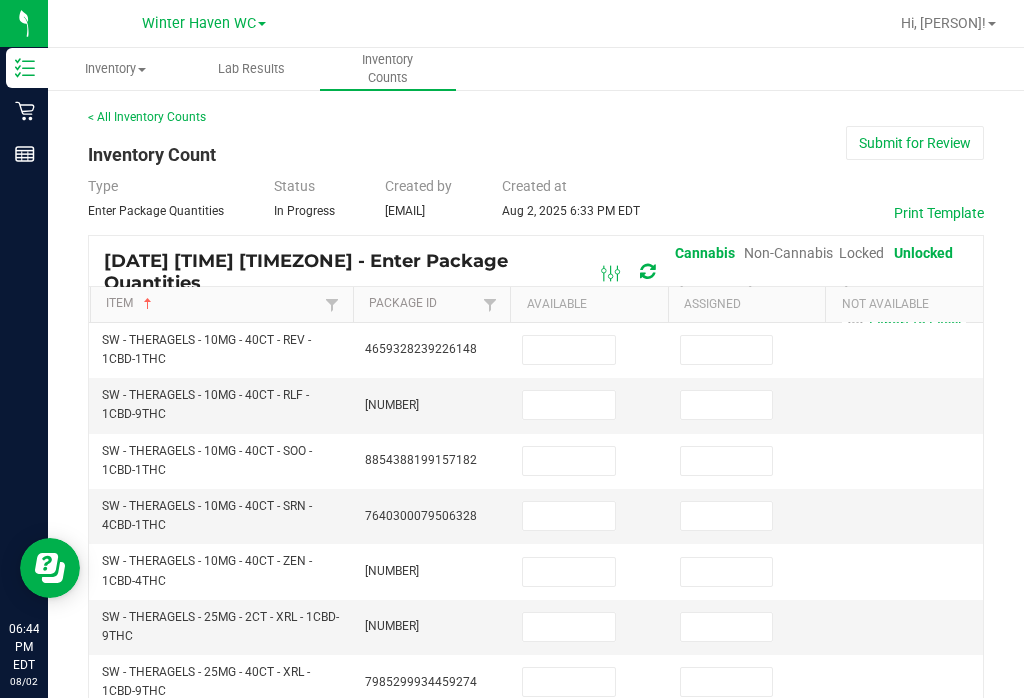 scroll, scrollTop: 0, scrollLeft: 0, axis: both 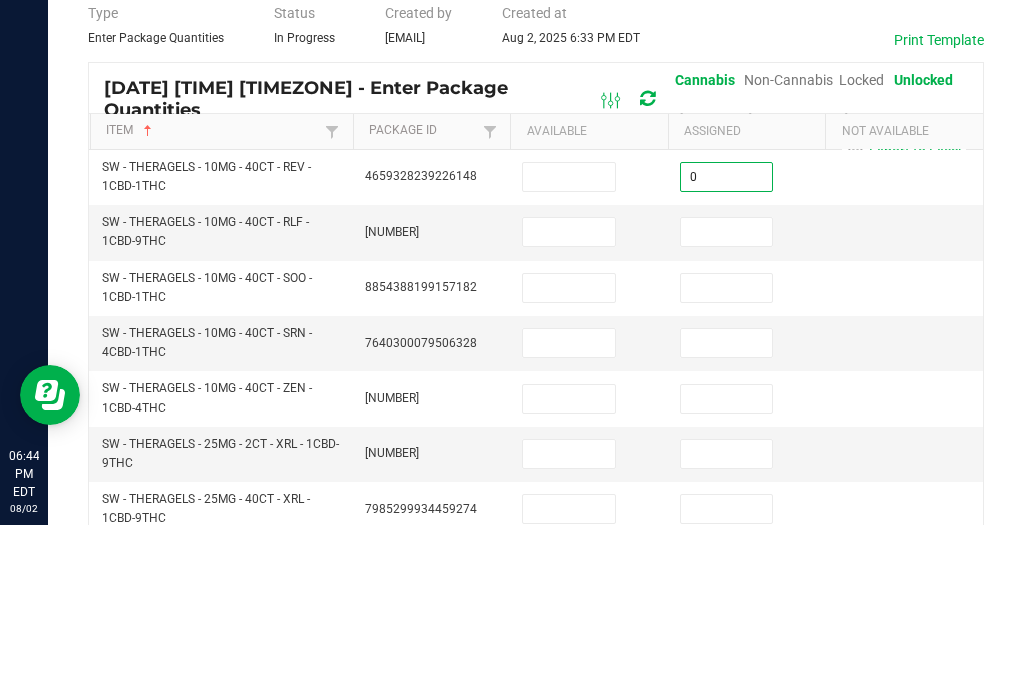 click at bounding box center [727, 405] 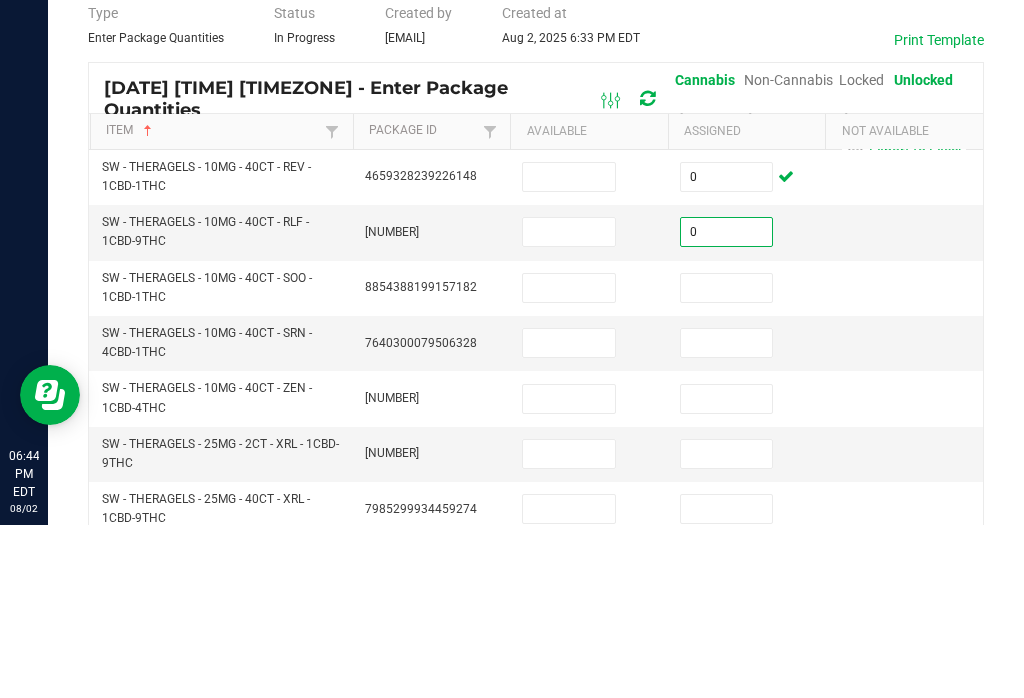 click at bounding box center (727, 461) 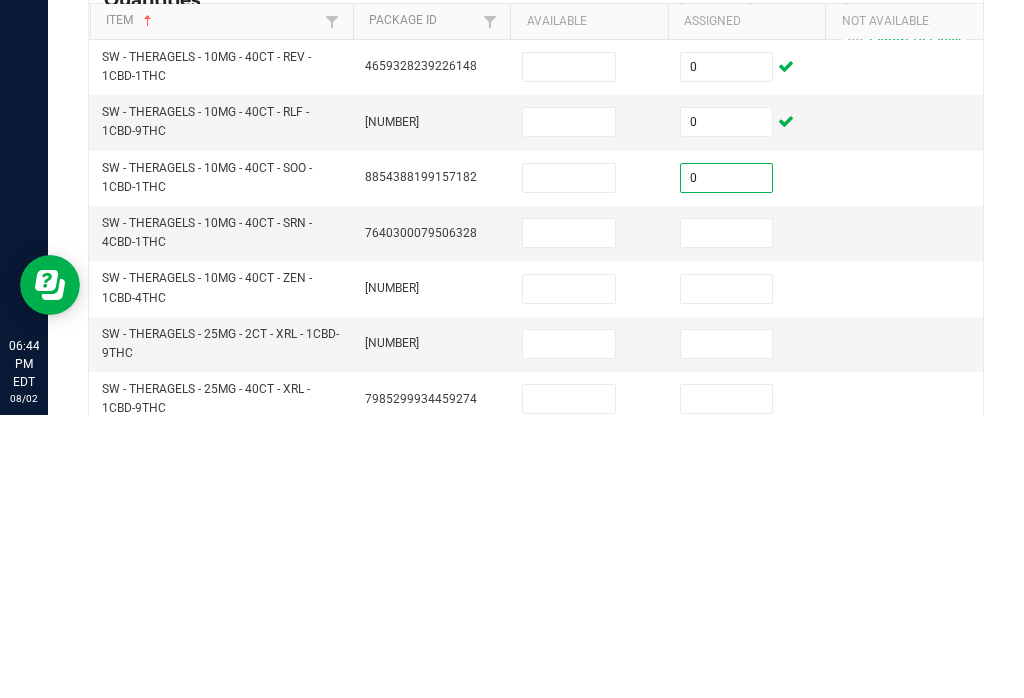 click at bounding box center (727, 516) 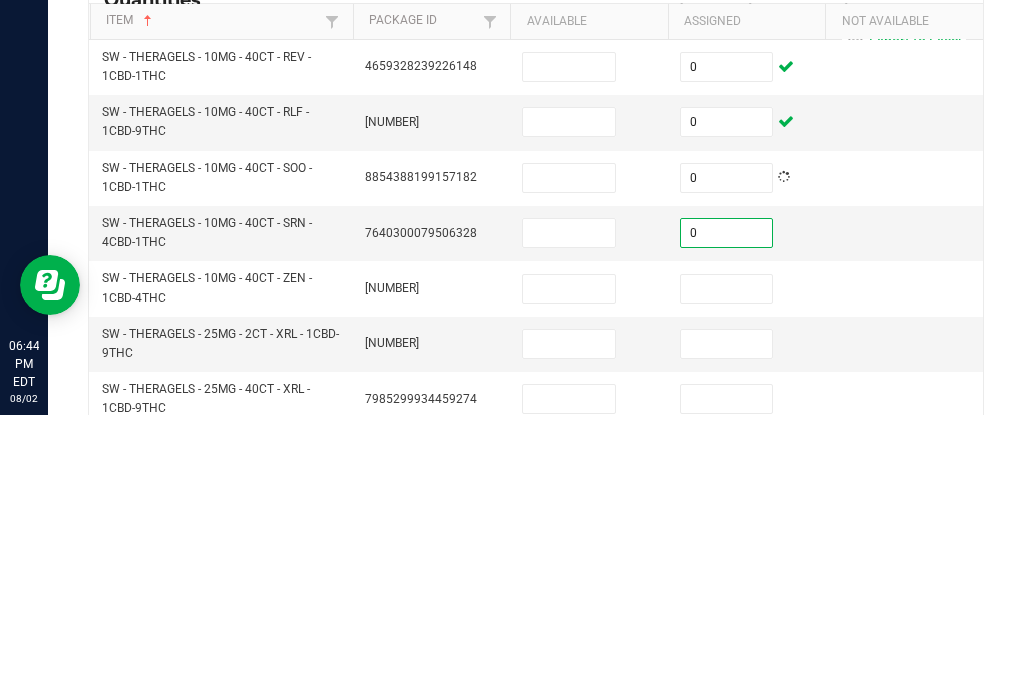 click at bounding box center (727, 572) 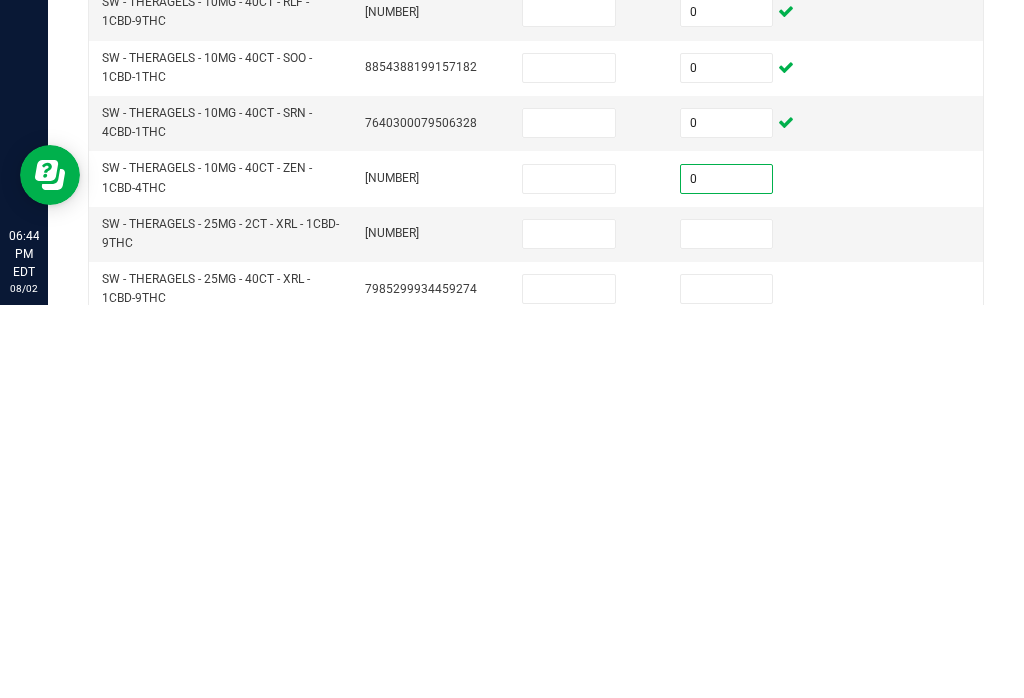 click at bounding box center (727, 627) 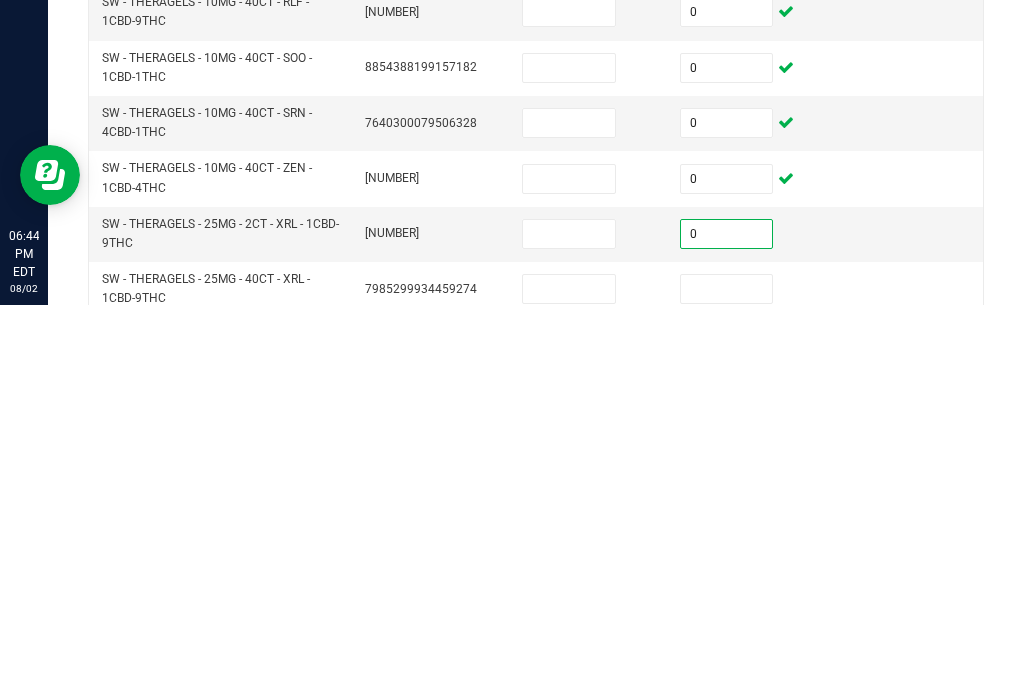 click at bounding box center (727, 682) 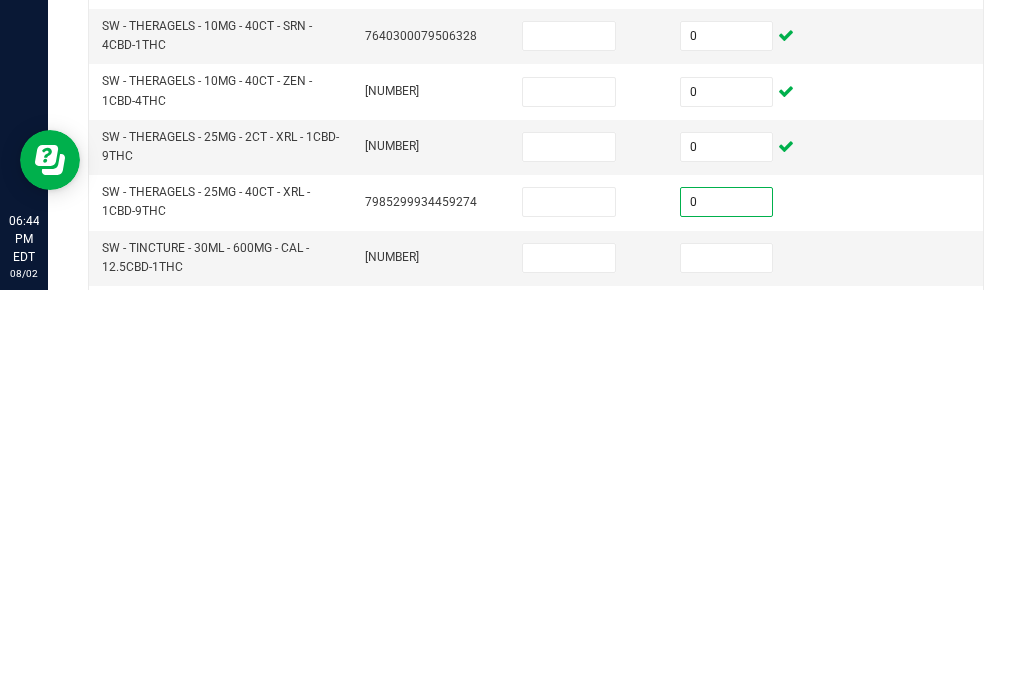 scroll, scrollTop: 71, scrollLeft: 0, axis: vertical 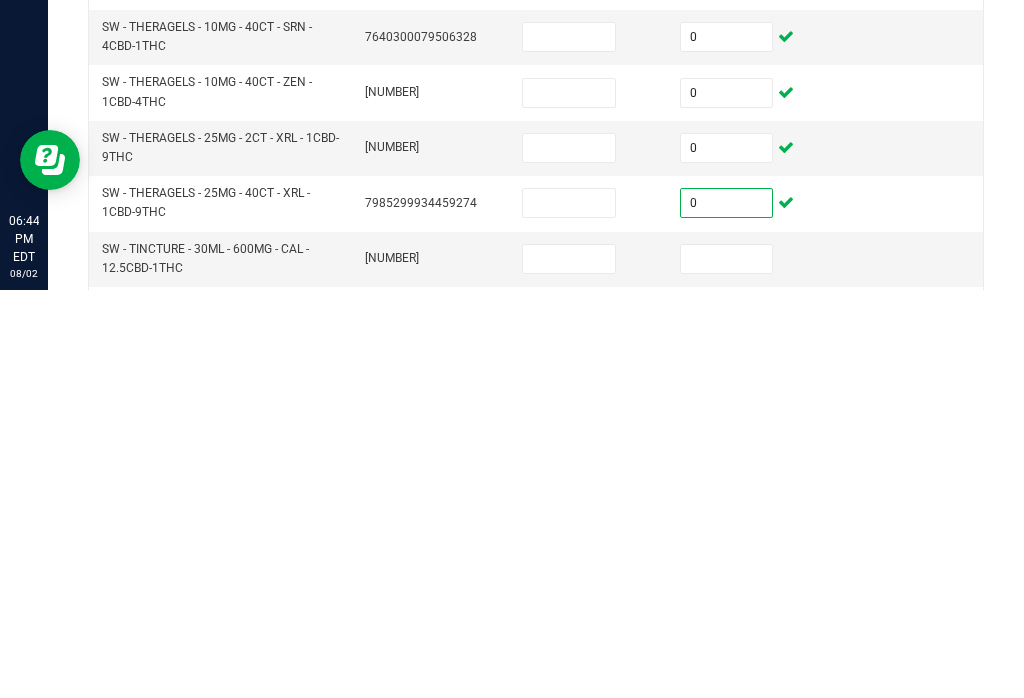click at bounding box center [727, 667] 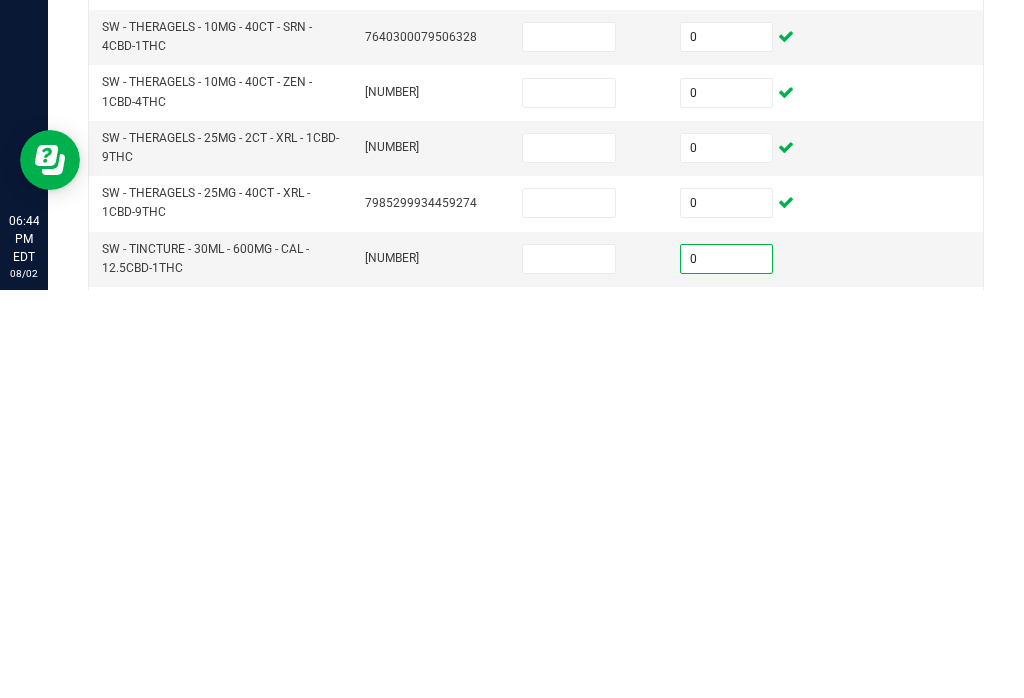 click at bounding box center [727, 722] 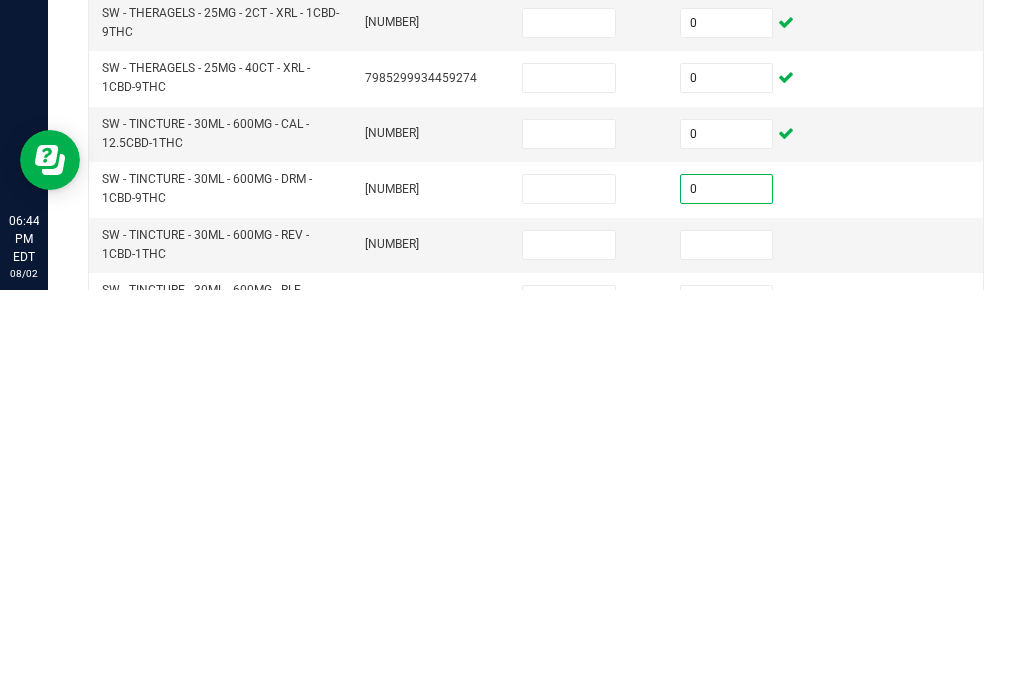 scroll, scrollTop: 199, scrollLeft: 0, axis: vertical 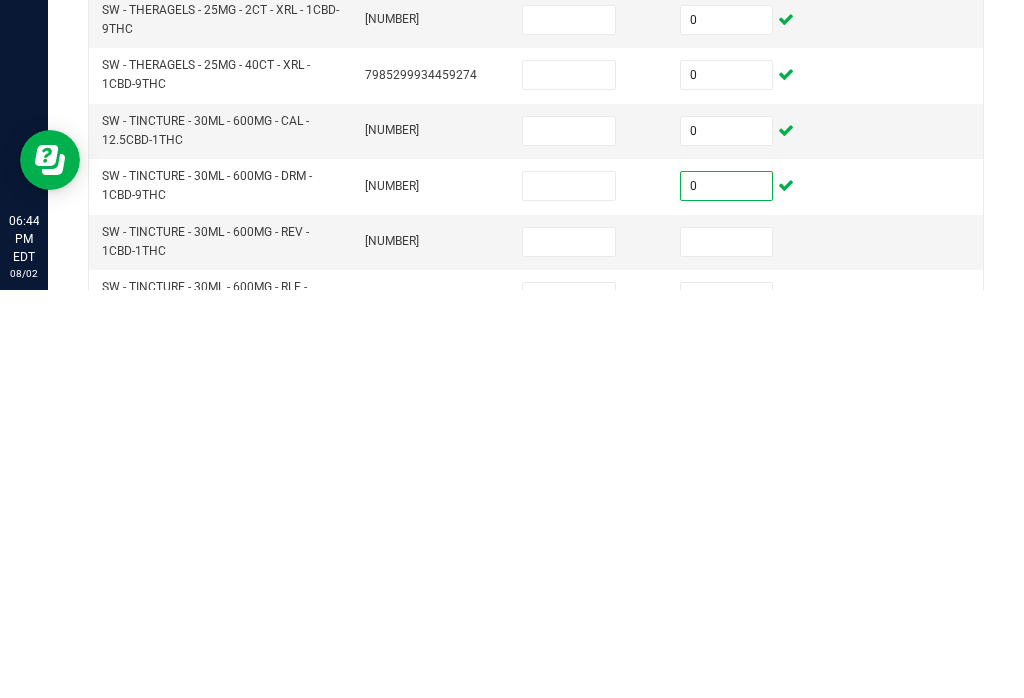 click at bounding box center (727, 650) 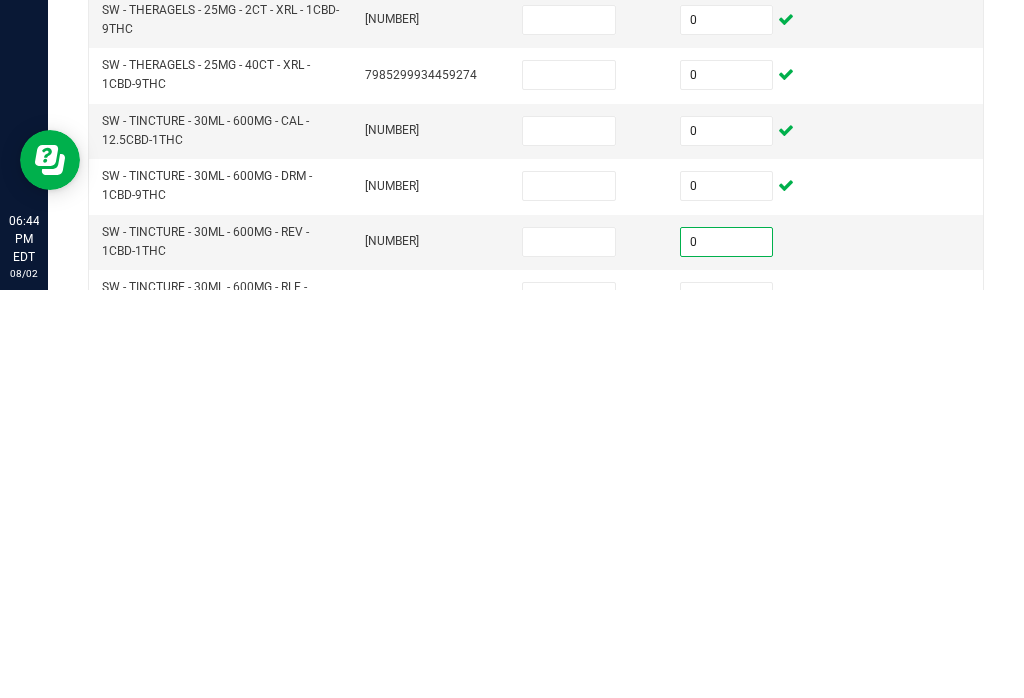 click at bounding box center [727, 705] 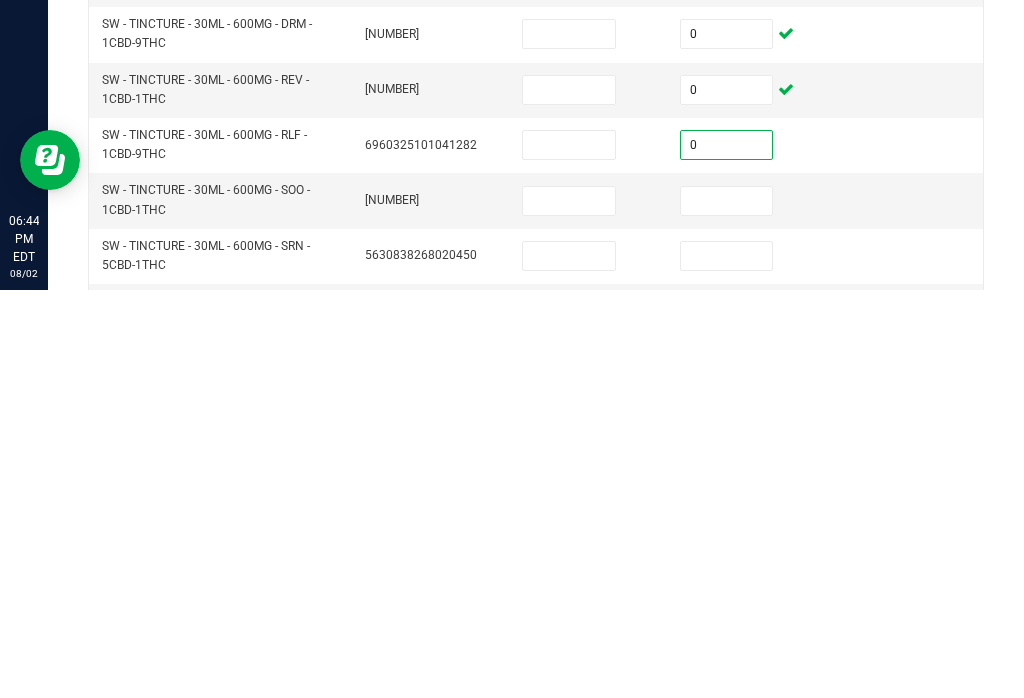 scroll, scrollTop: 348, scrollLeft: 0, axis: vertical 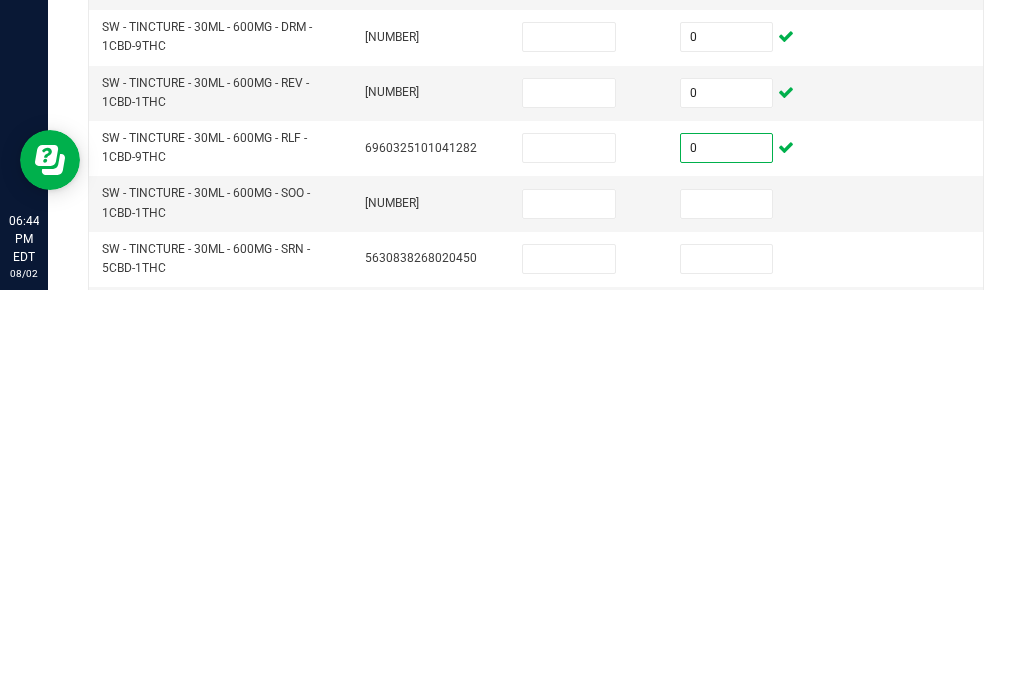 click at bounding box center (727, 612) 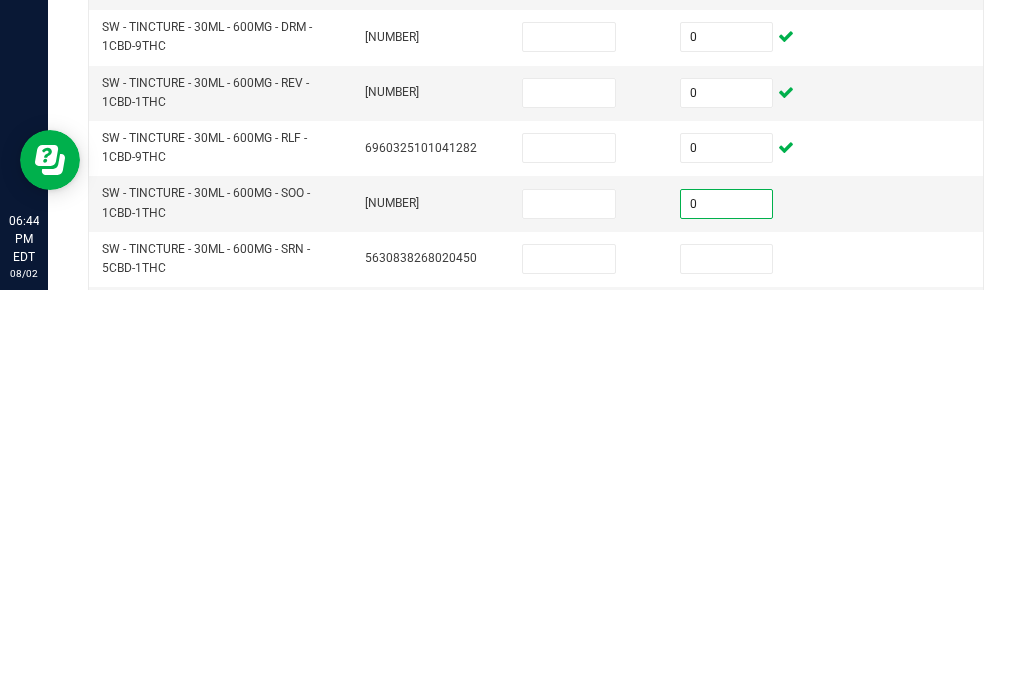 click at bounding box center (727, 667) 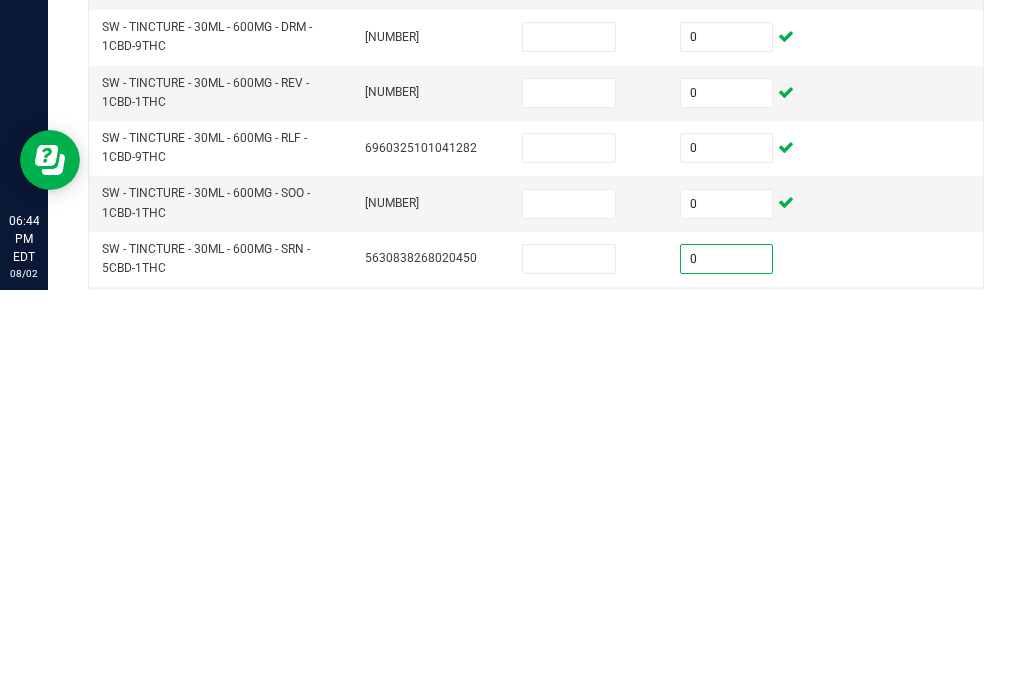 click at bounding box center [727, 722] 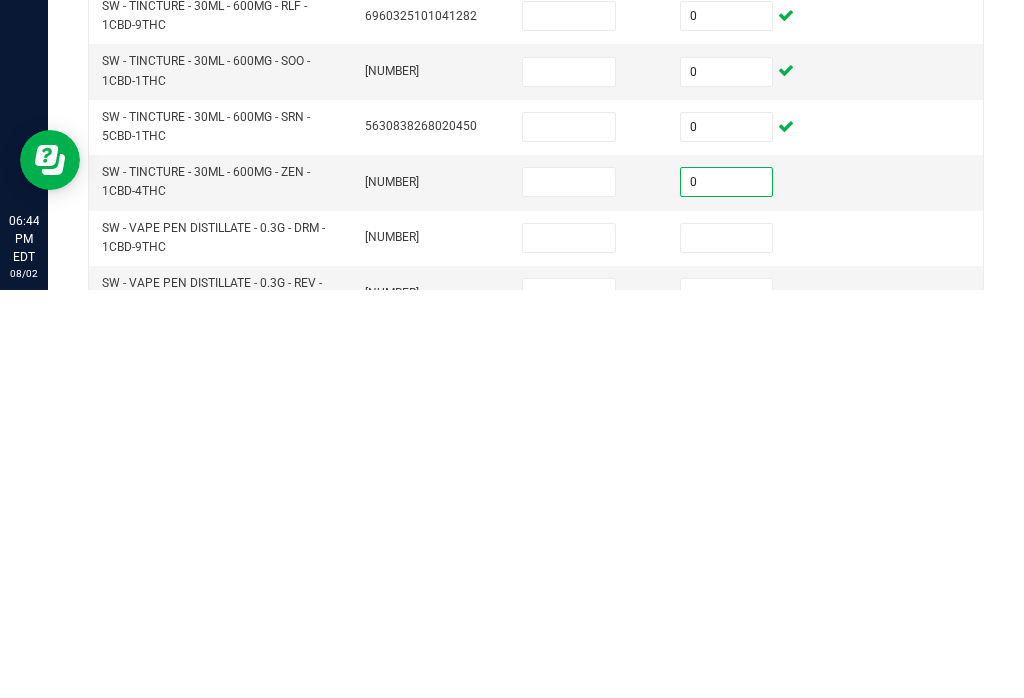 scroll, scrollTop: 485, scrollLeft: 0, axis: vertical 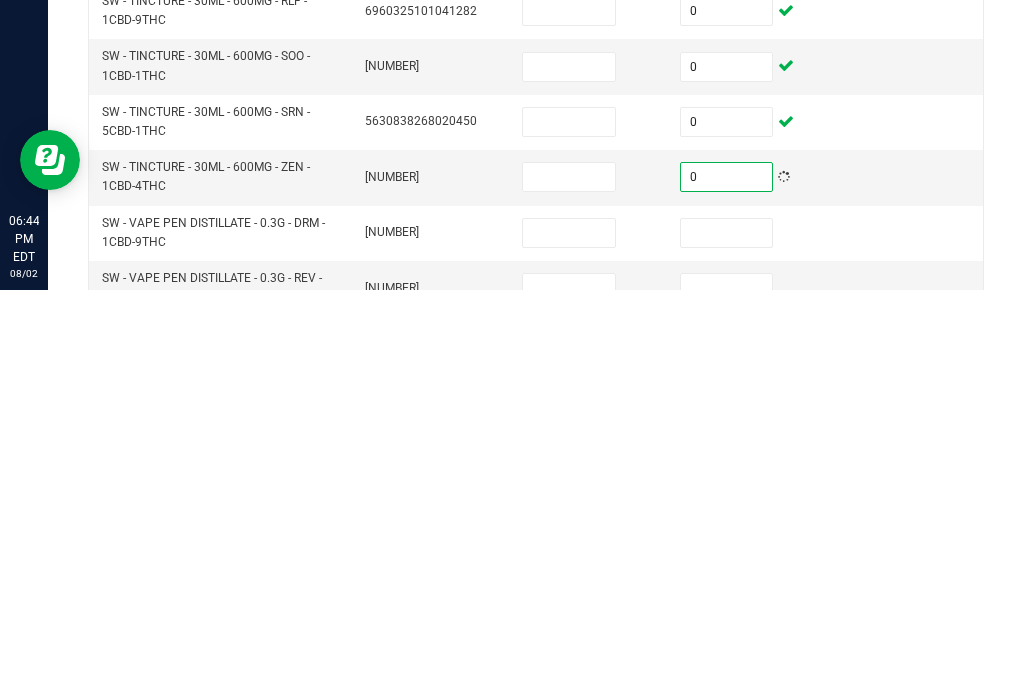 click at bounding box center [727, 641] 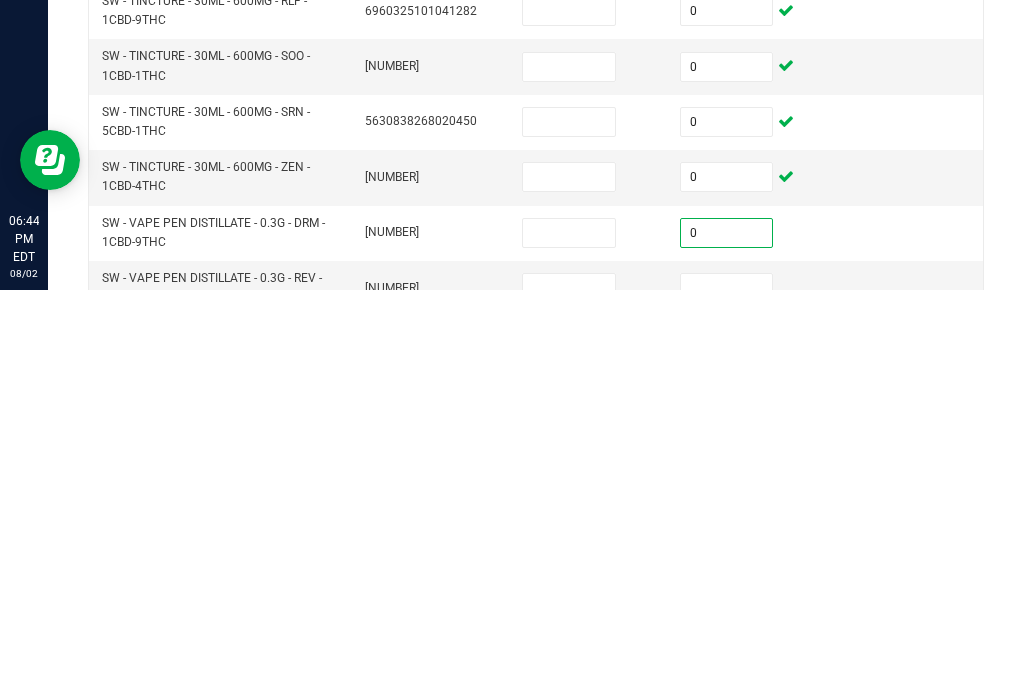 click at bounding box center (727, 696) 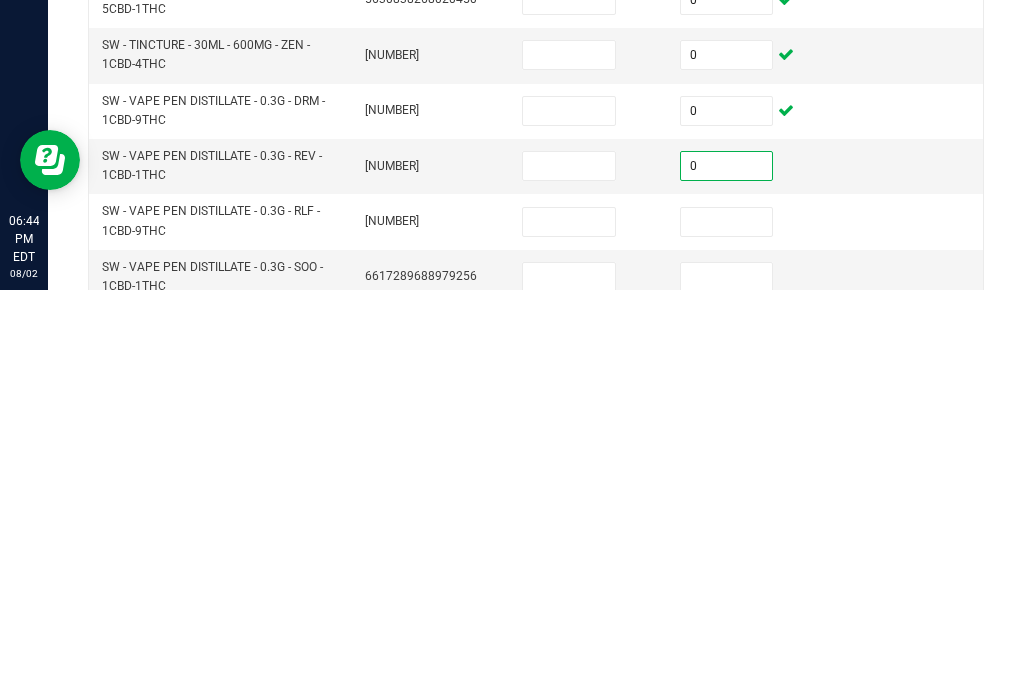 scroll, scrollTop: 604, scrollLeft: 0, axis: vertical 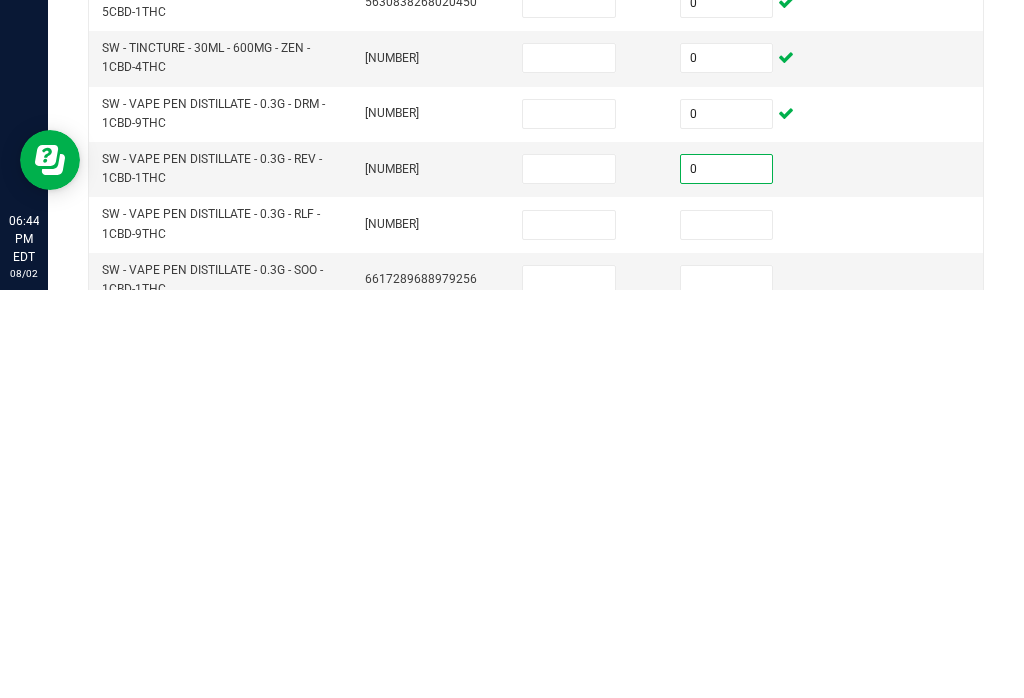 click at bounding box center (727, 633) 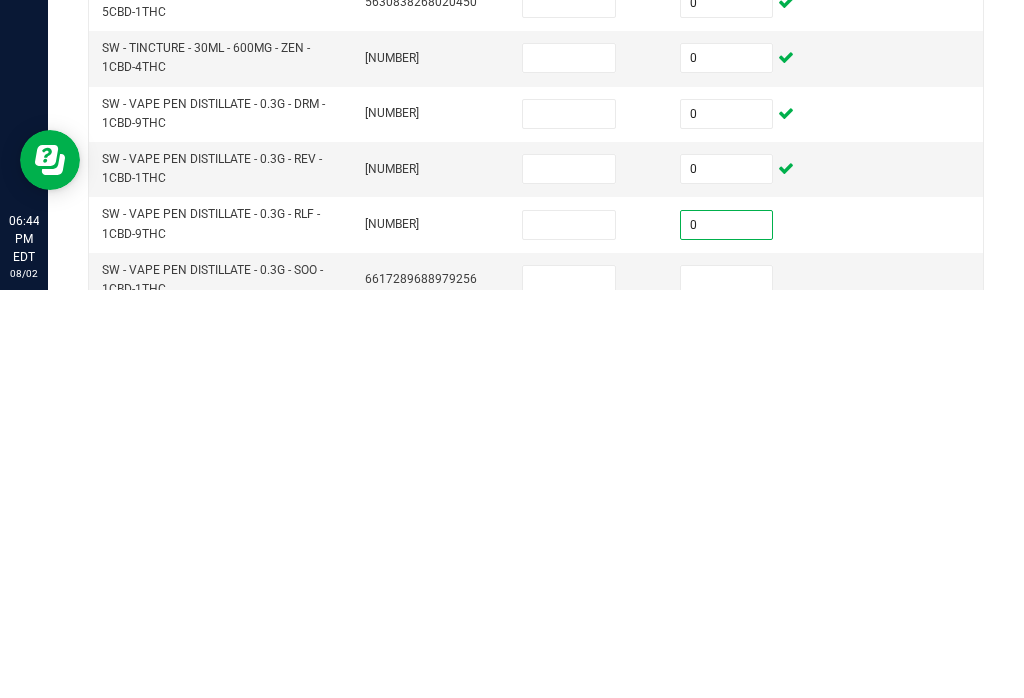 click at bounding box center (727, 688) 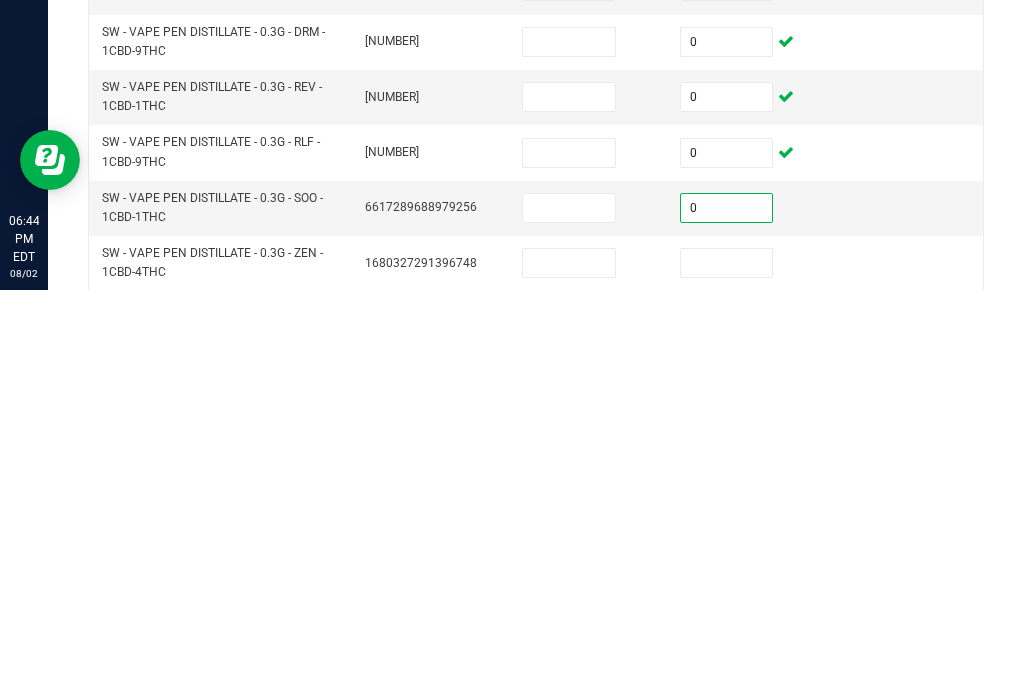 scroll, scrollTop: 684, scrollLeft: 0, axis: vertical 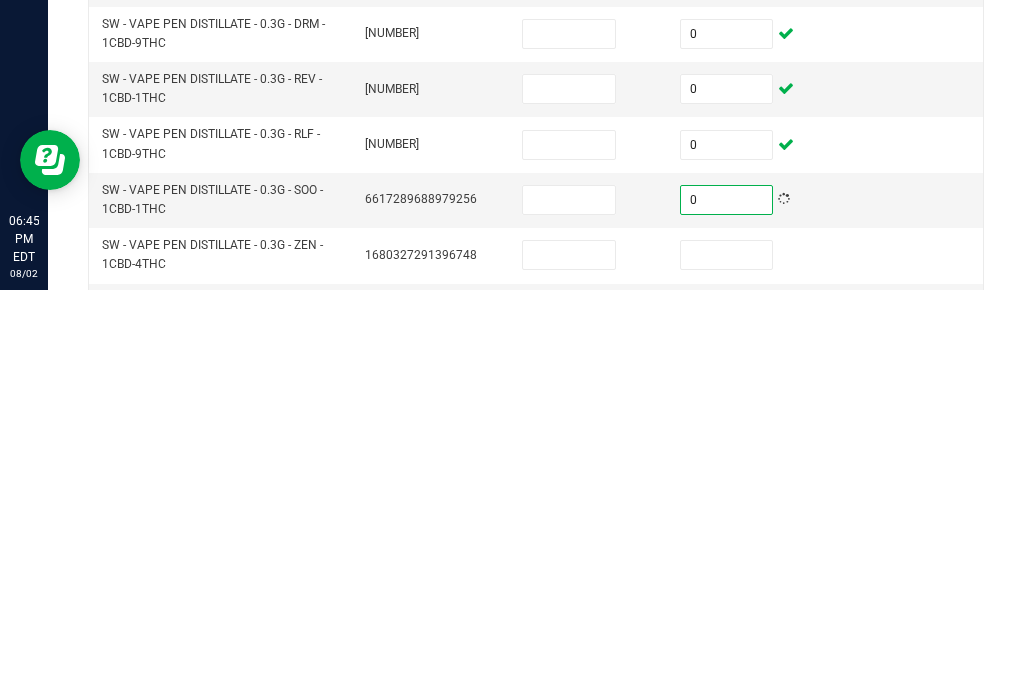 click at bounding box center (727, 663) 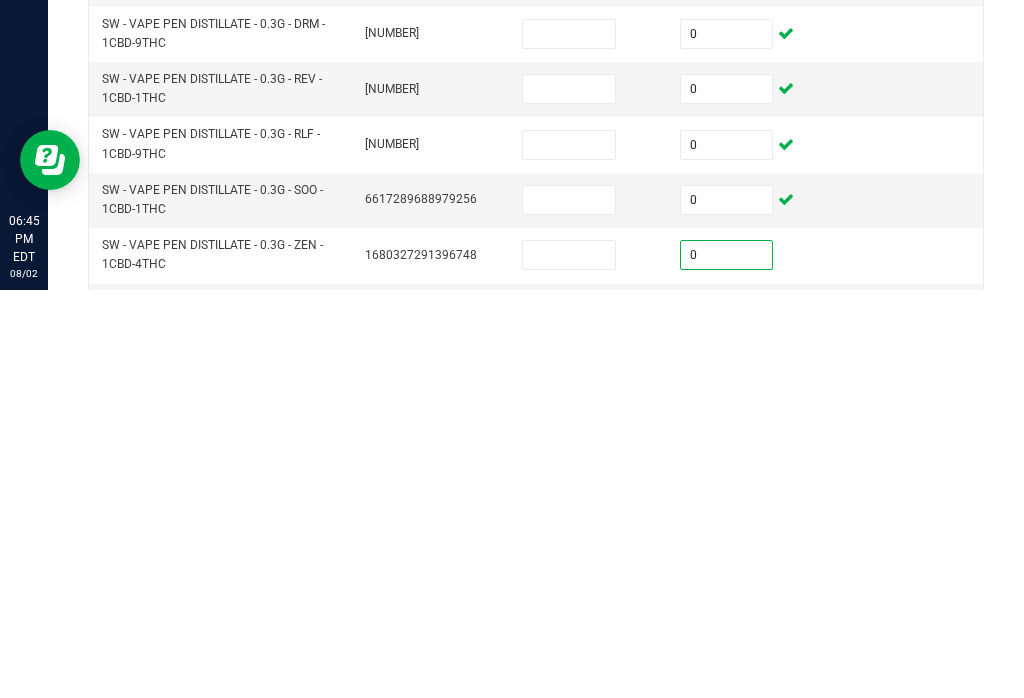 click at bounding box center [727, 719] 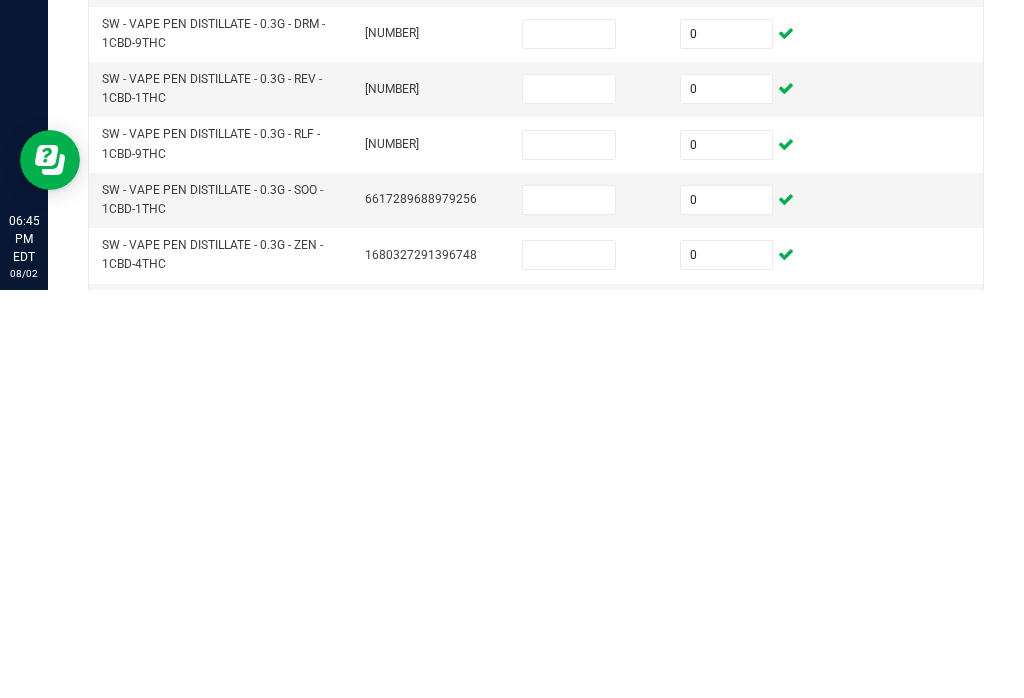 click at bounding box center (569, 719) 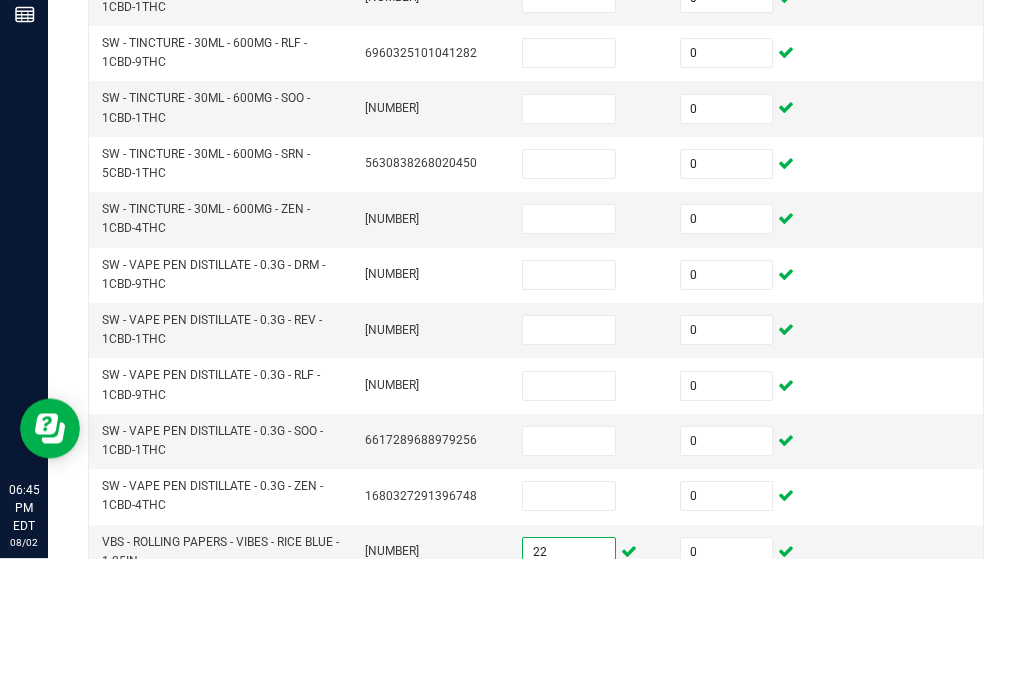 scroll, scrollTop: 711, scrollLeft: 0, axis: vertical 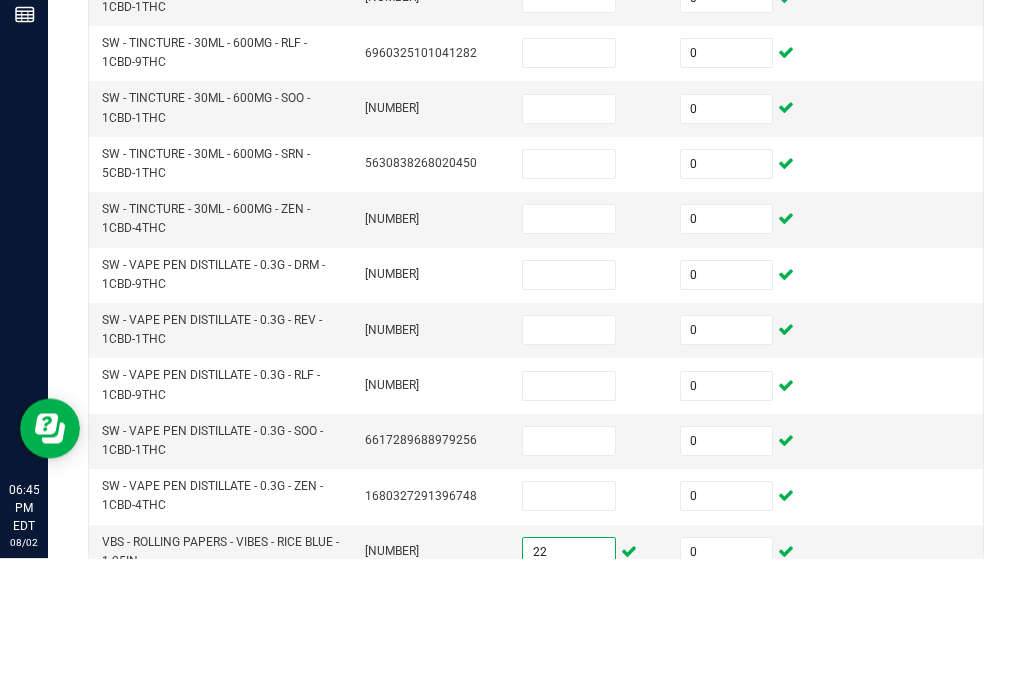 click at bounding box center (569, 359) 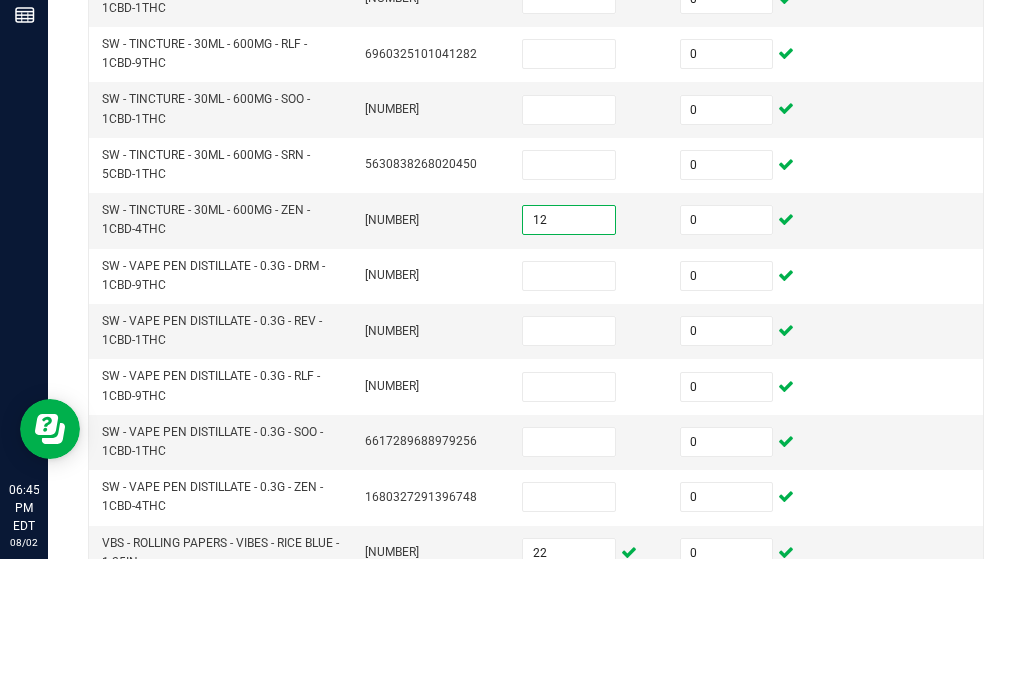 click at bounding box center (569, 304) 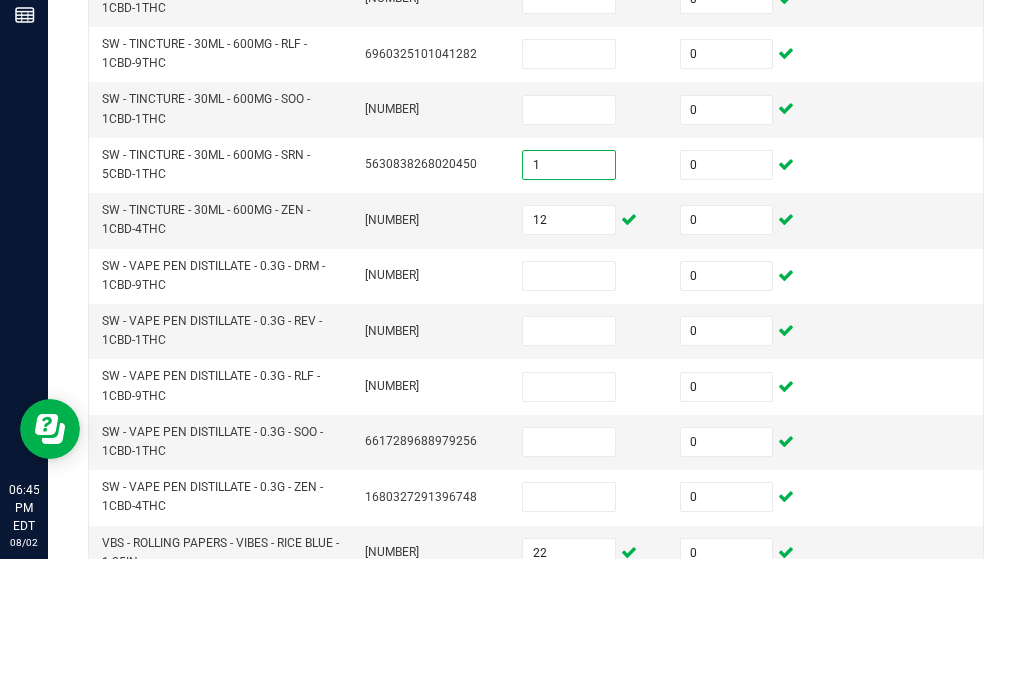 click at bounding box center [569, 249] 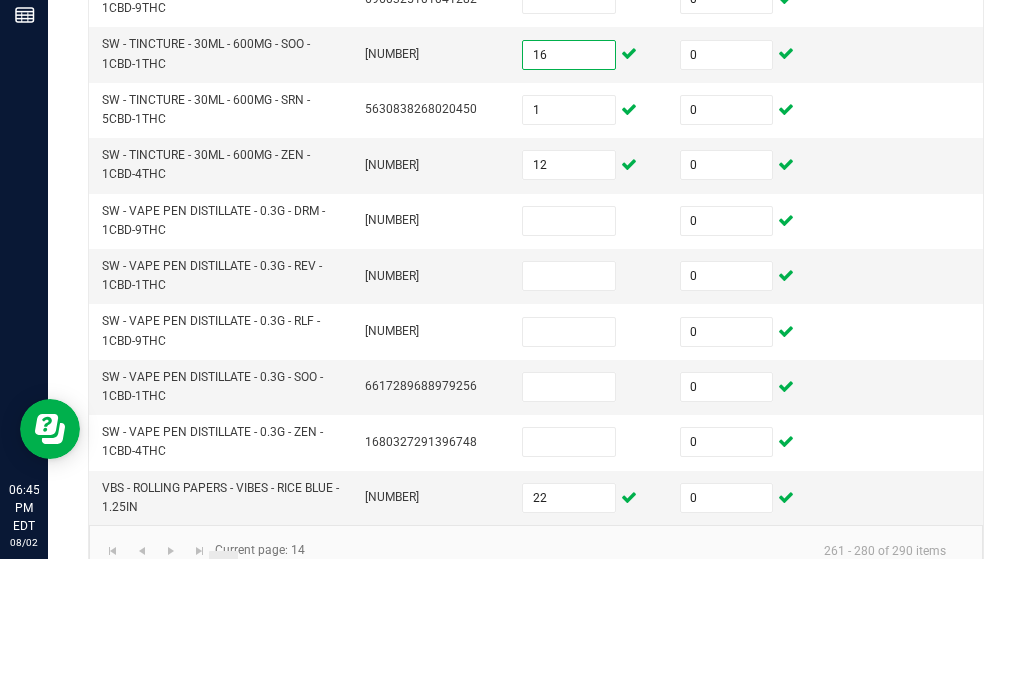 scroll, scrollTop: 765, scrollLeft: 0, axis: vertical 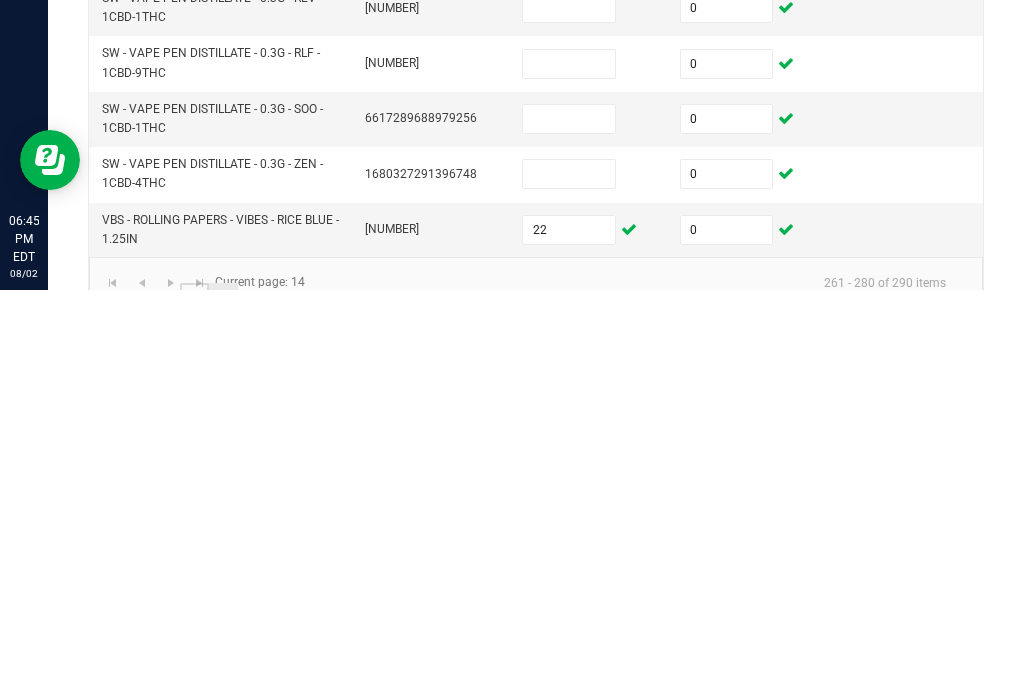 click on "13" 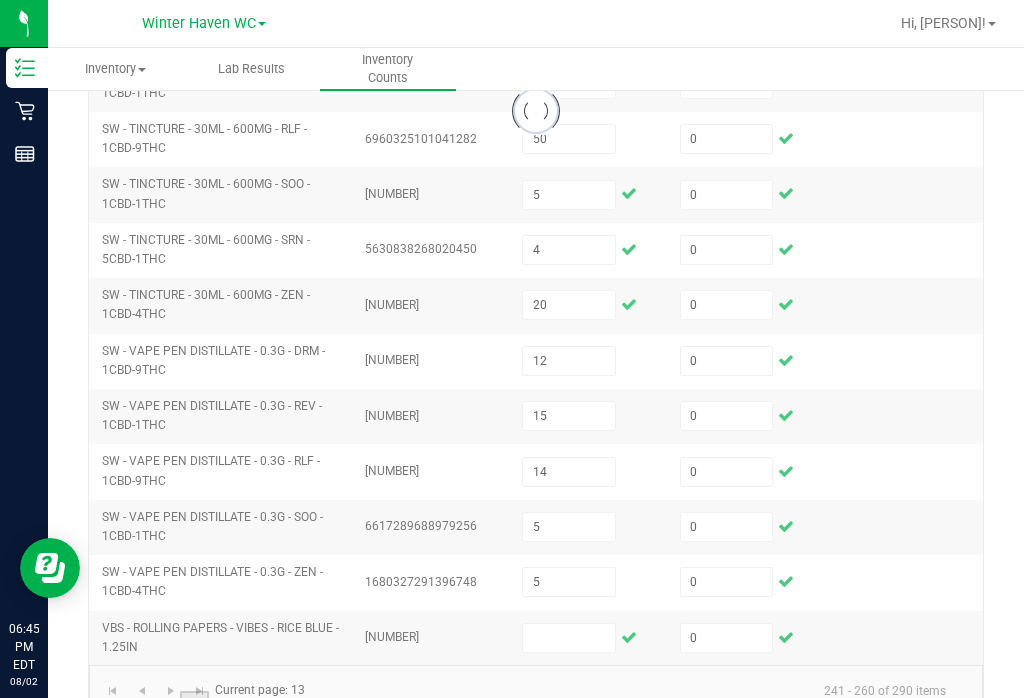 scroll, scrollTop: 685, scrollLeft: 0, axis: vertical 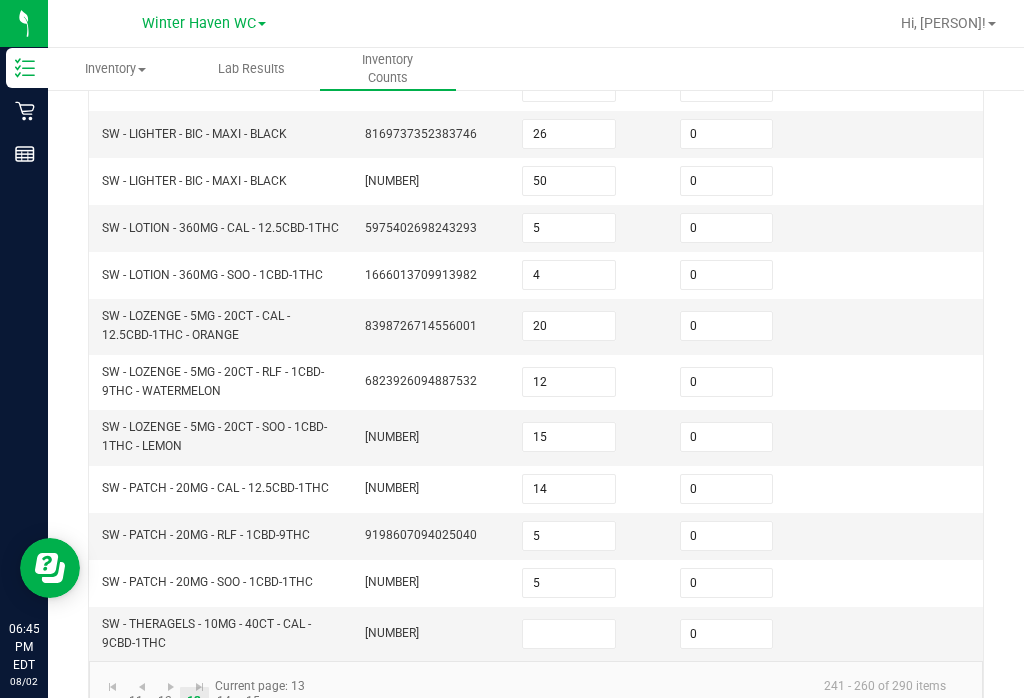 click at bounding box center (569, 634) 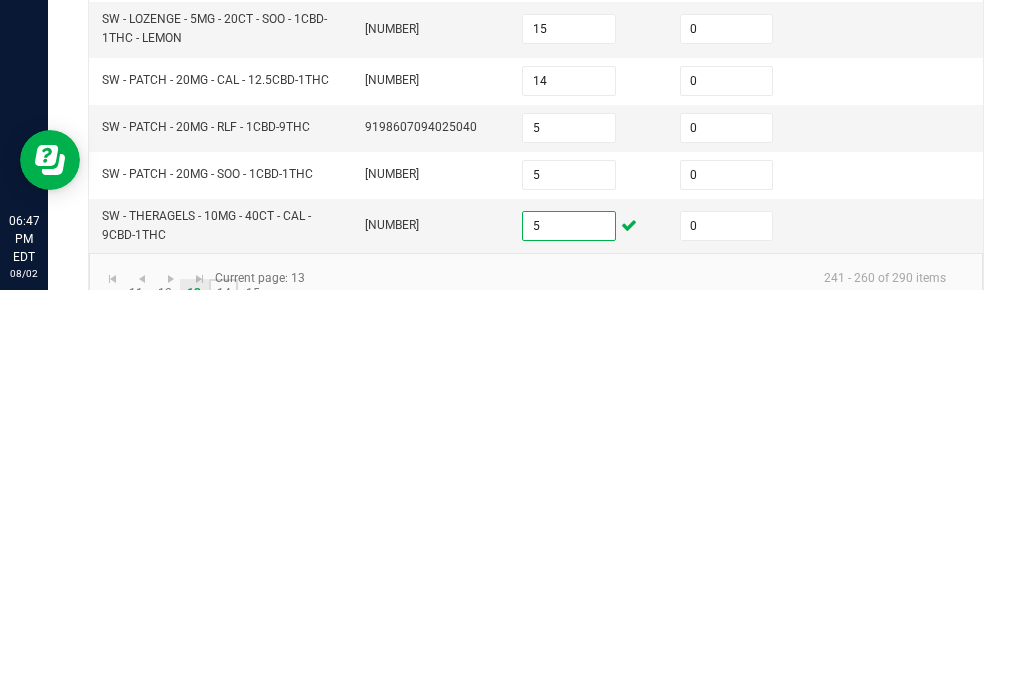 click on "14" 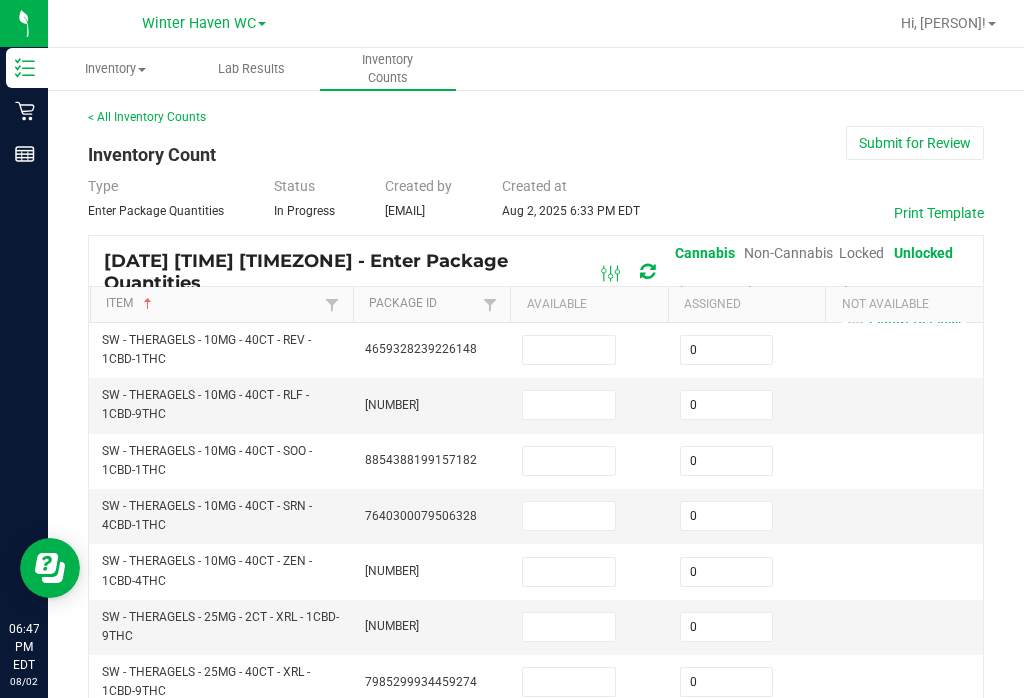 scroll, scrollTop: 0, scrollLeft: 0, axis: both 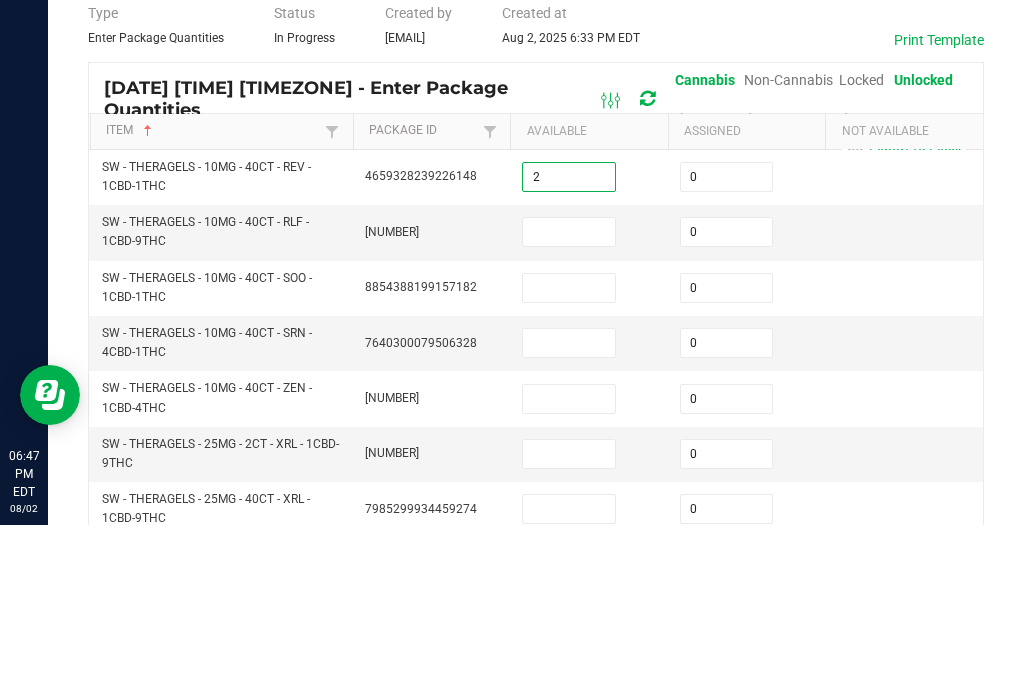 click at bounding box center [569, 405] 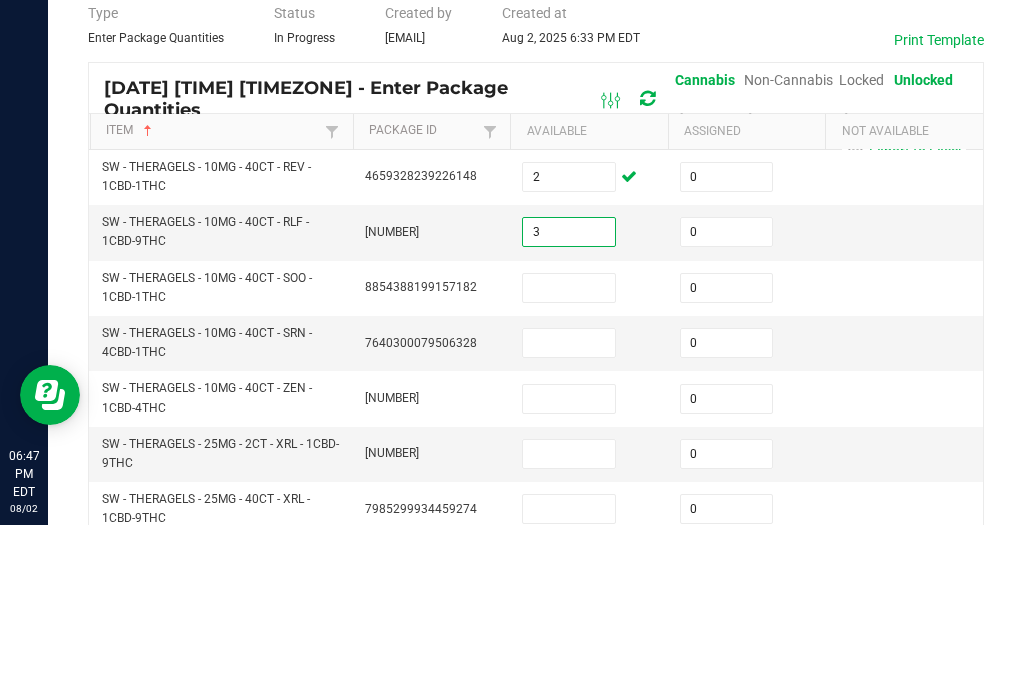 click at bounding box center [569, 461] 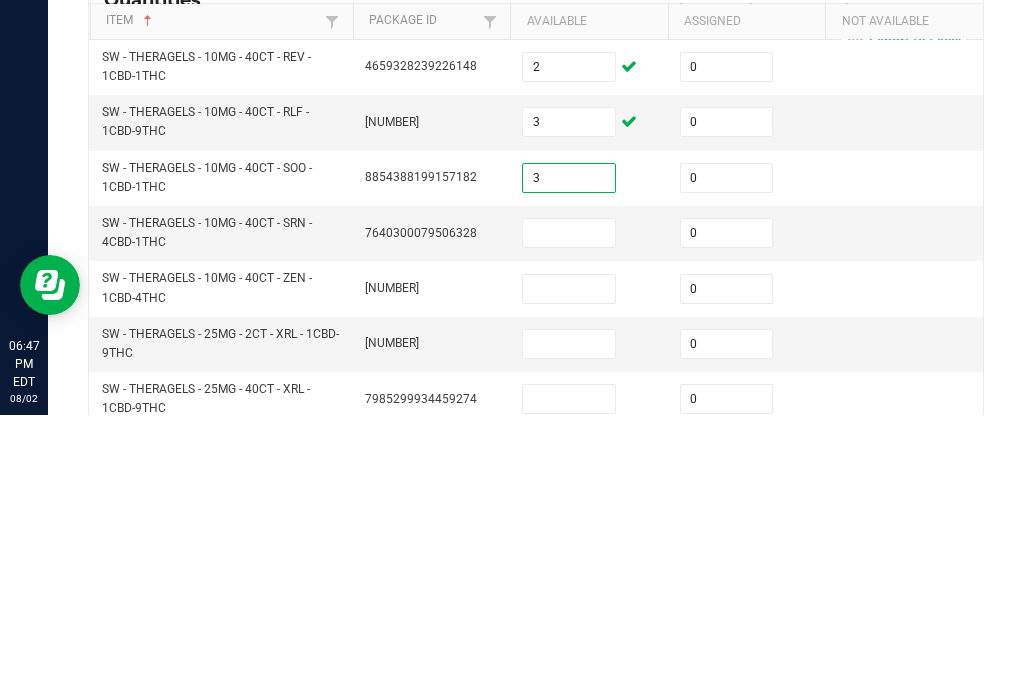 click at bounding box center (569, 516) 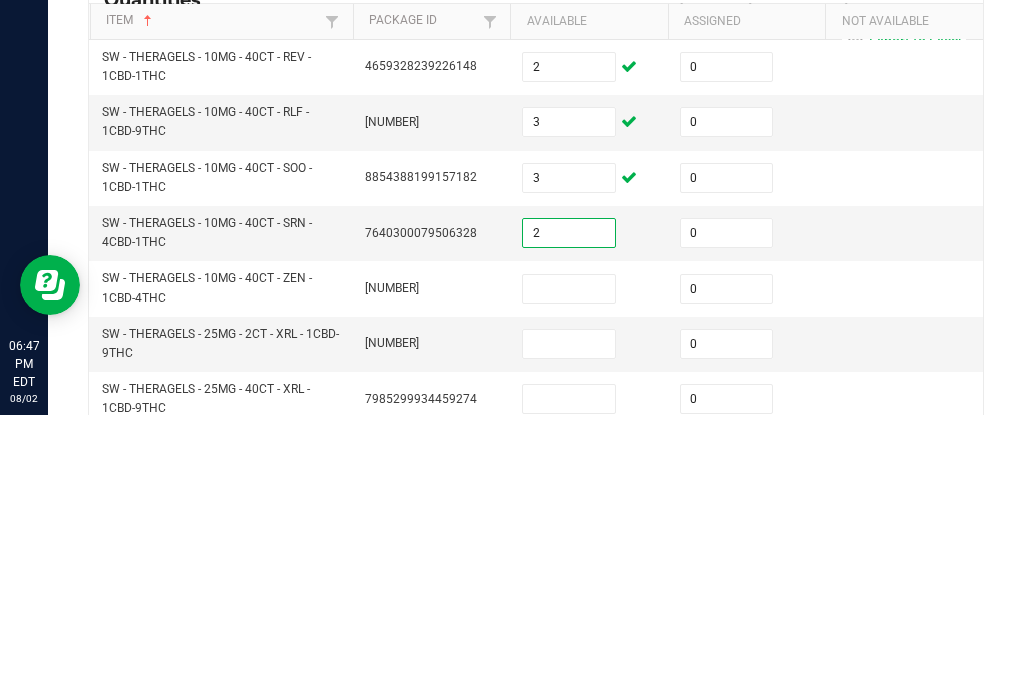 click at bounding box center [569, 572] 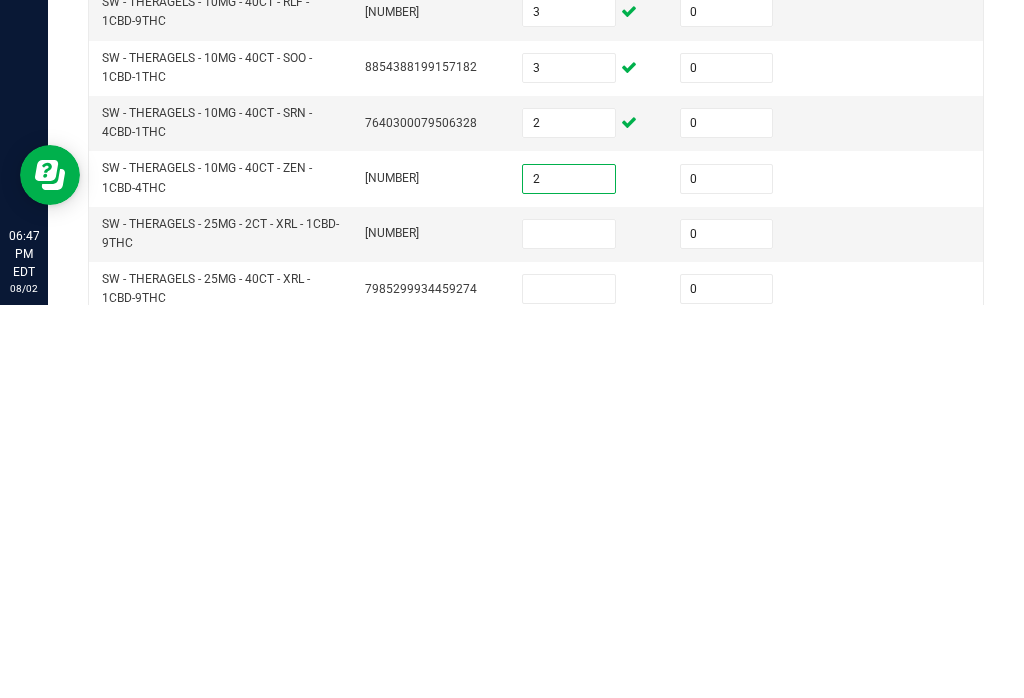 click at bounding box center (569, 627) 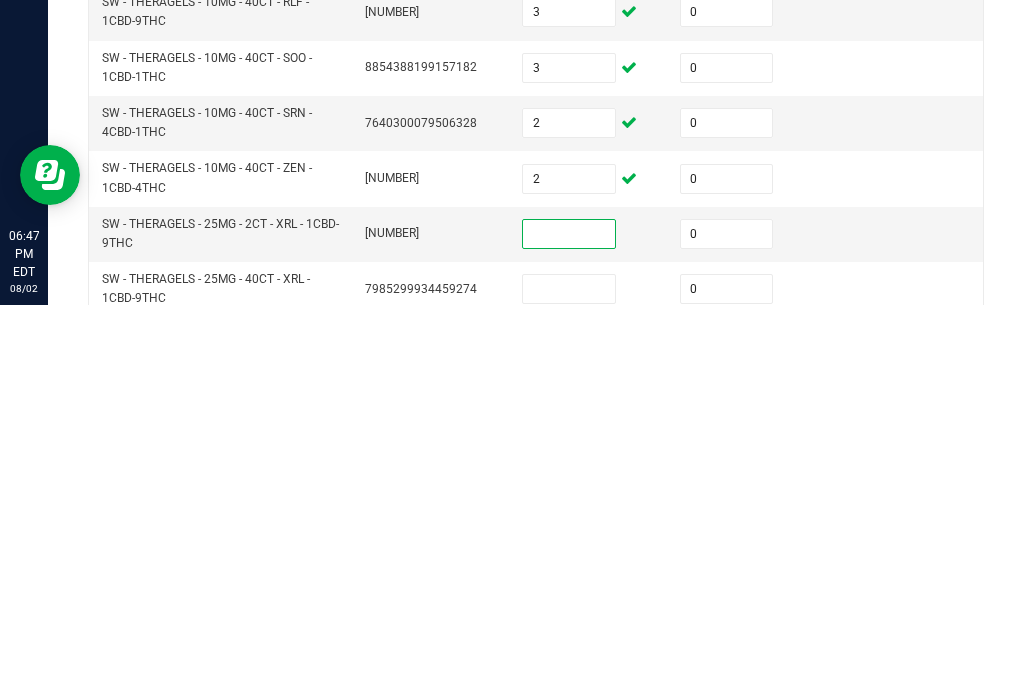 click at bounding box center (569, 682) 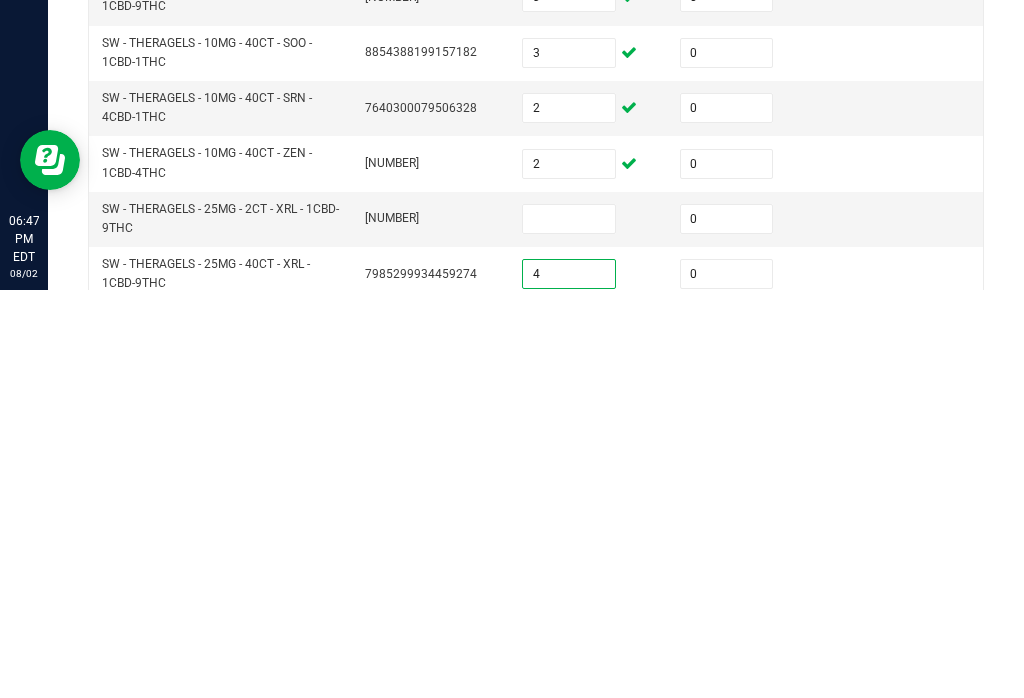 click at bounding box center [569, 627] 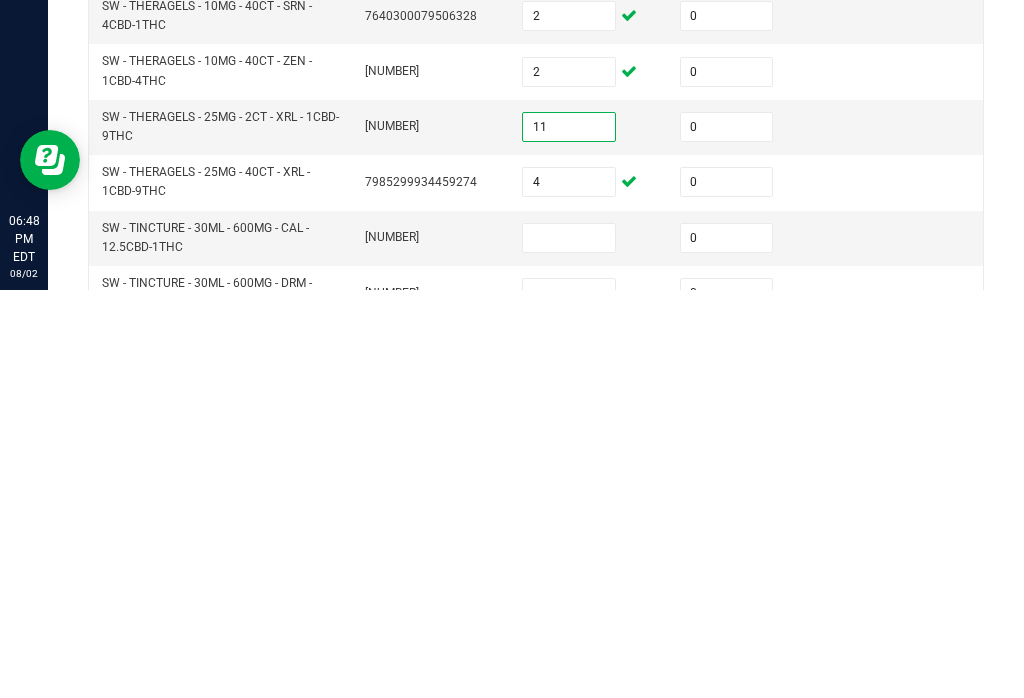 scroll, scrollTop: 99, scrollLeft: 0, axis: vertical 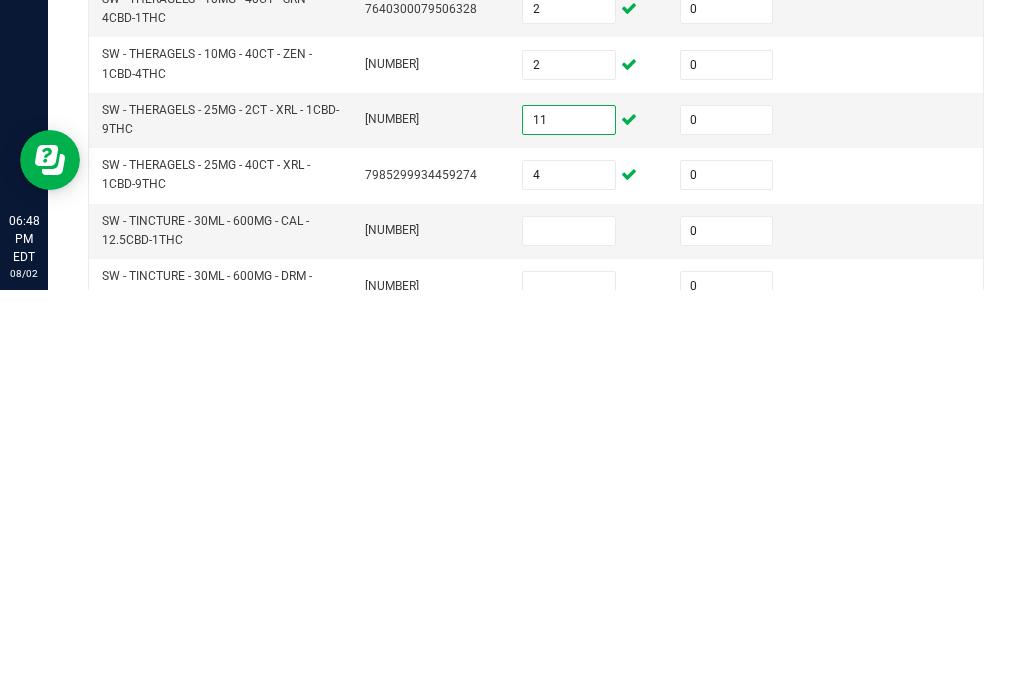 click at bounding box center (569, 639) 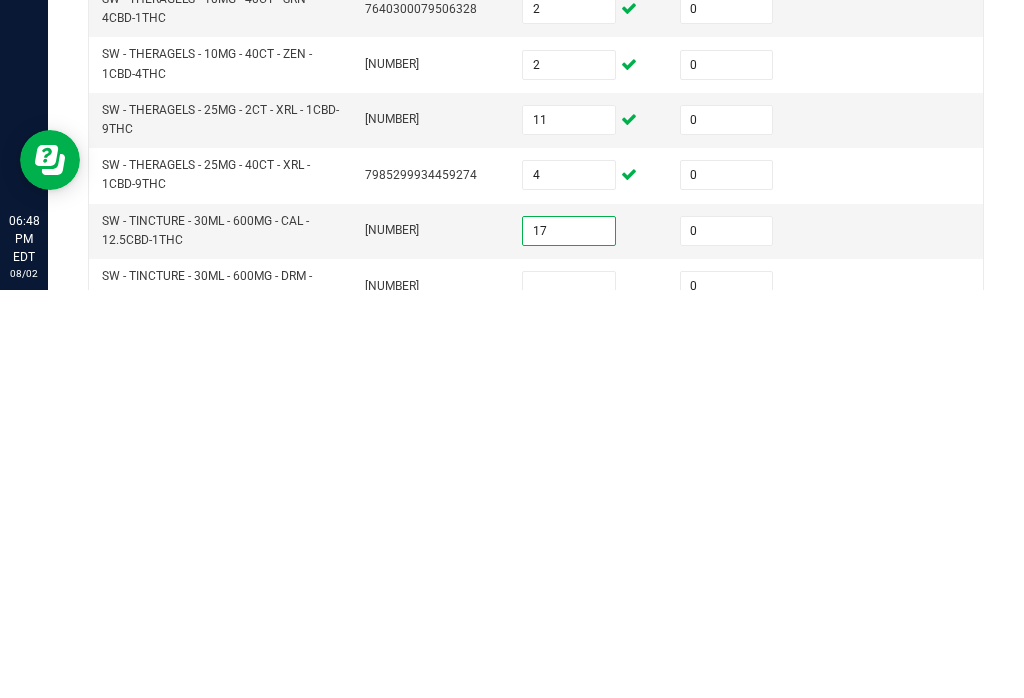 click on "17" at bounding box center [589, 639] 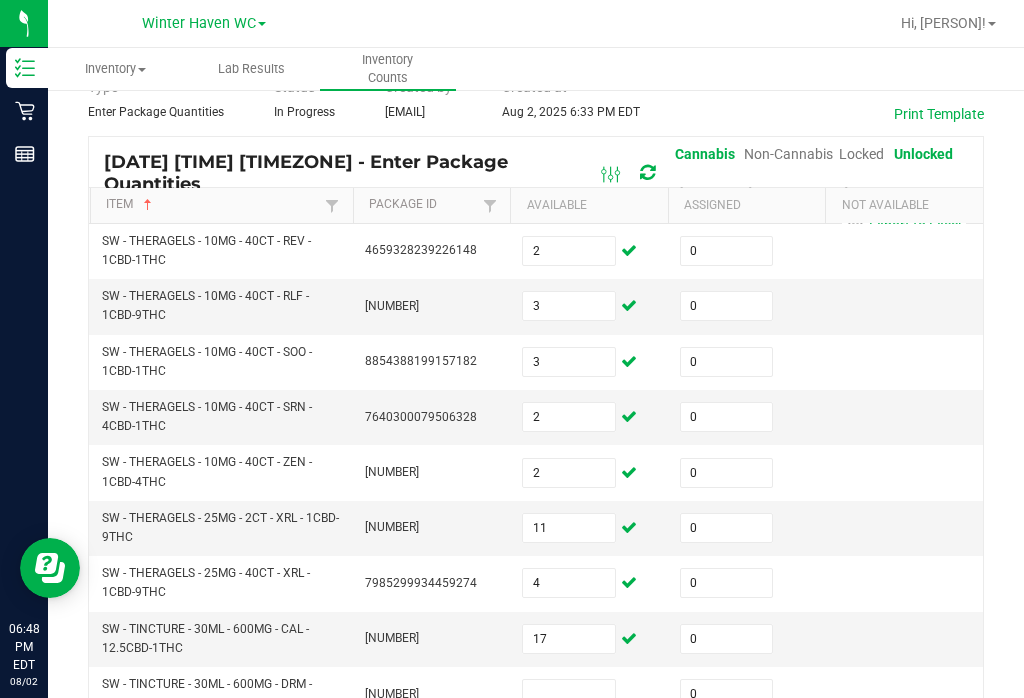 click at bounding box center (569, 694) 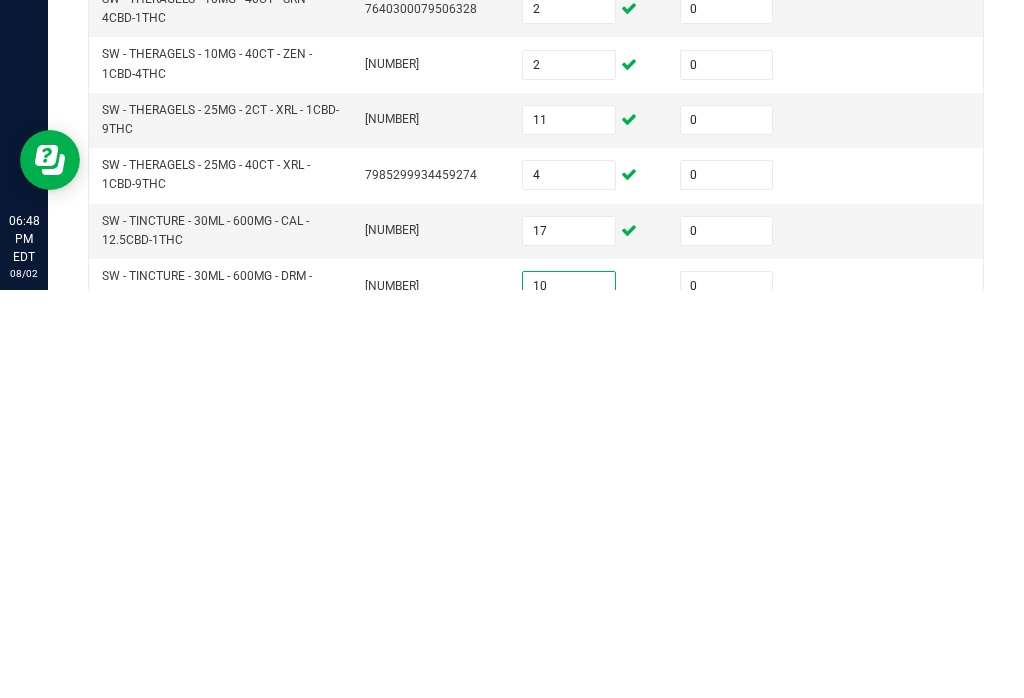 scroll, scrollTop: 208, scrollLeft: 0, axis: vertical 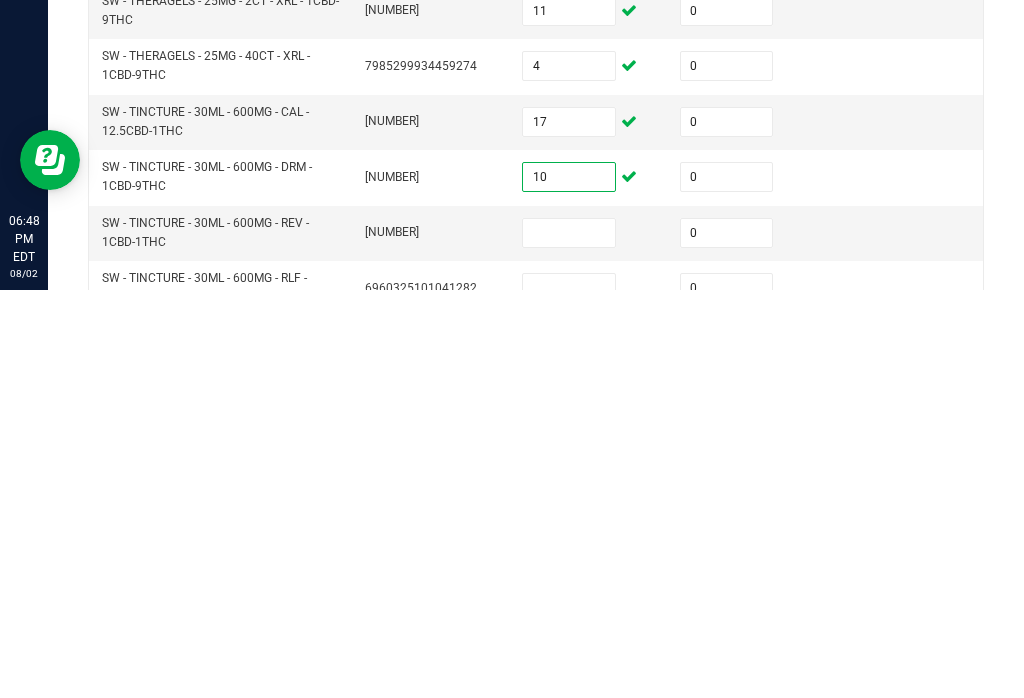 click at bounding box center [569, 641] 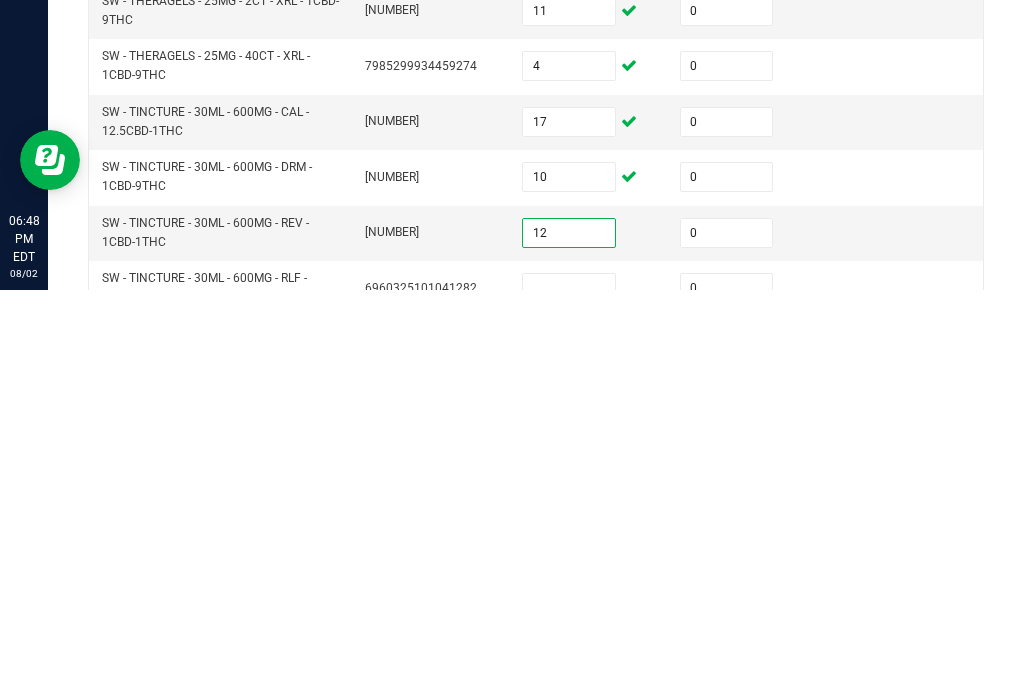 click at bounding box center [569, 696] 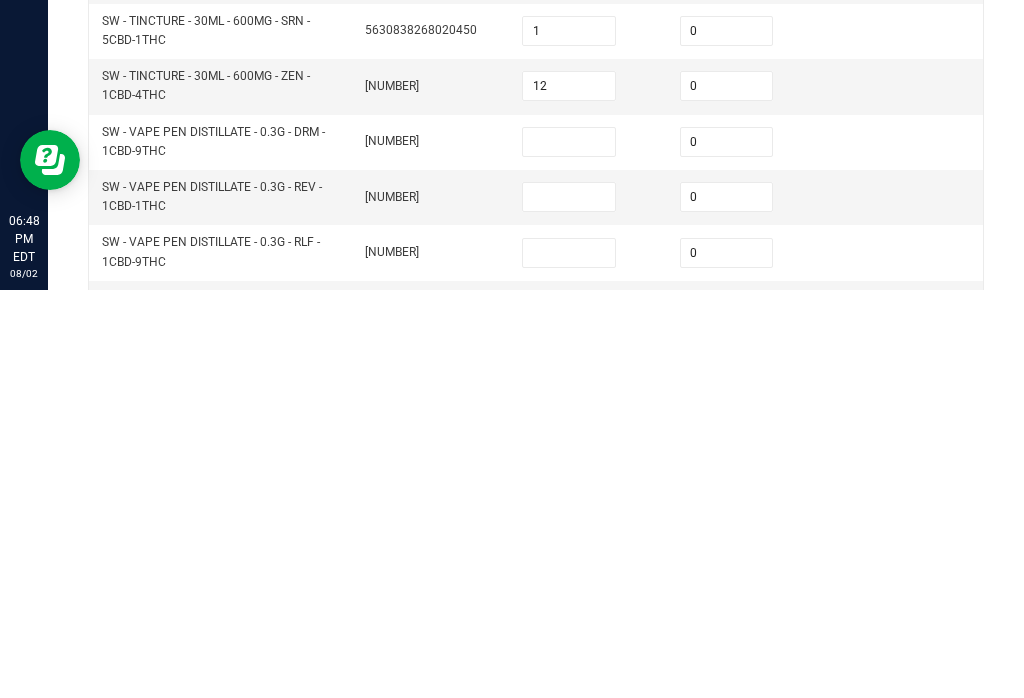 scroll, scrollTop: 578, scrollLeft: 0, axis: vertical 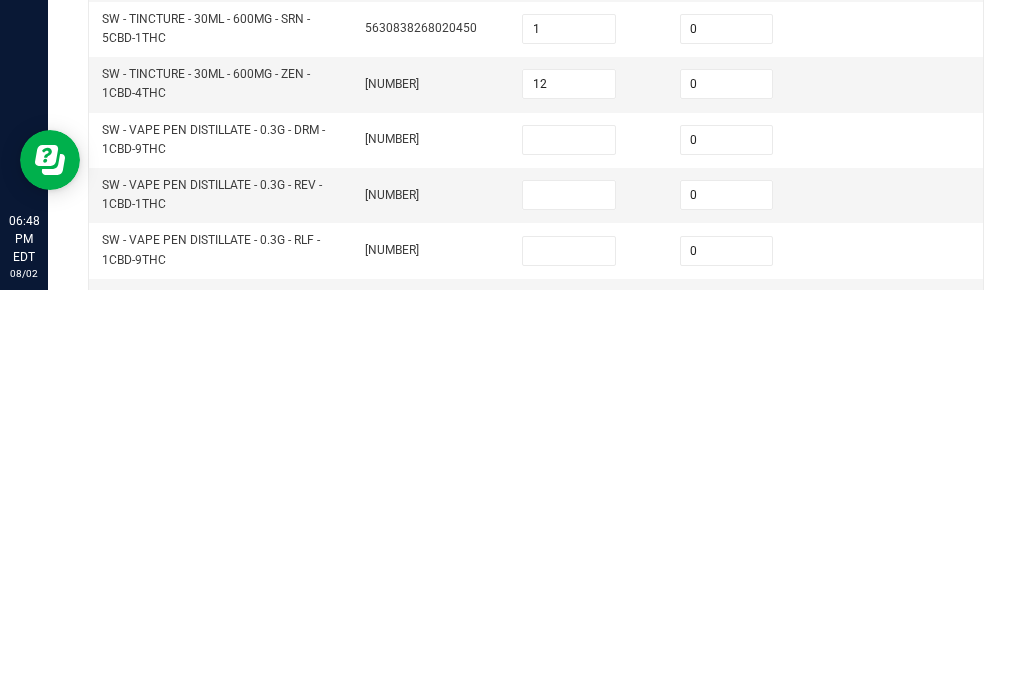 click at bounding box center [569, 548] 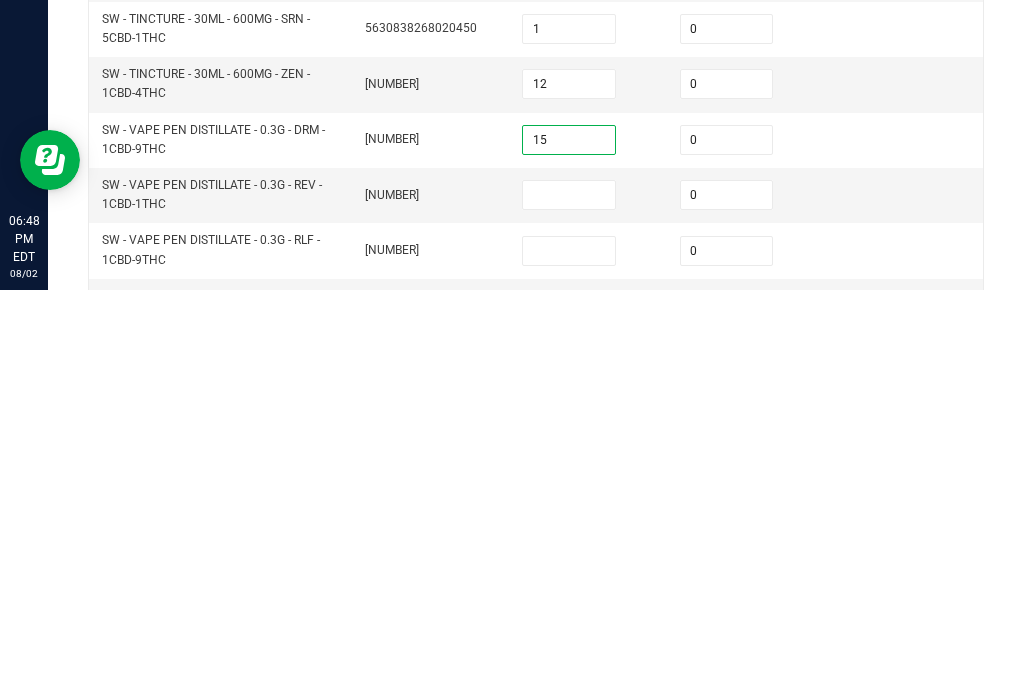 click at bounding box center (569, 603) 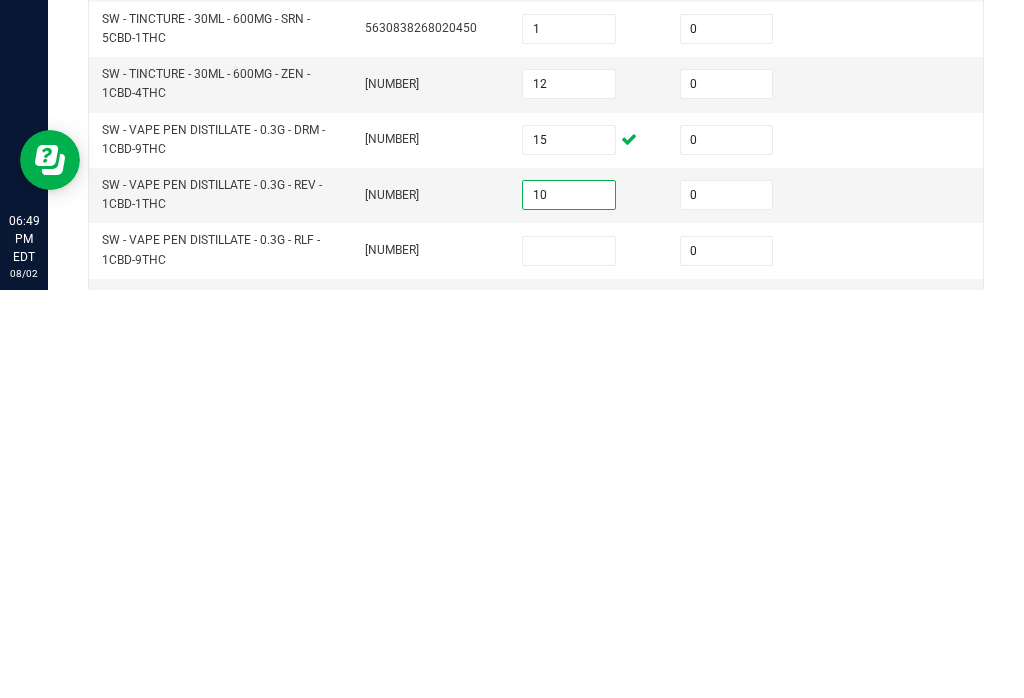 click at bounding box center [569, 659] 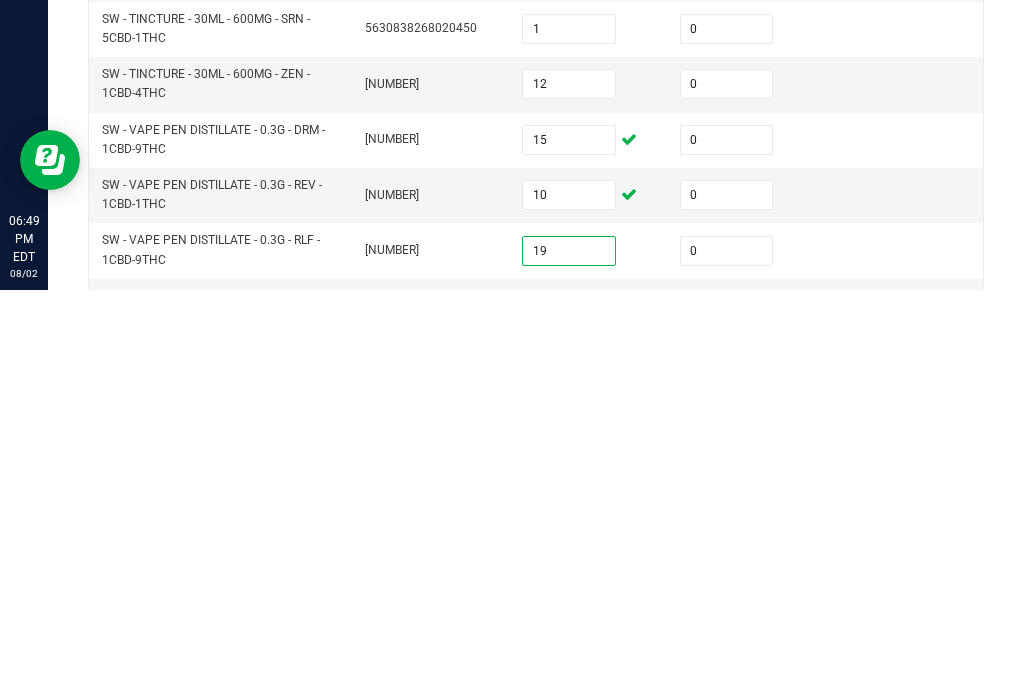 click at bounding box center [569, 714] 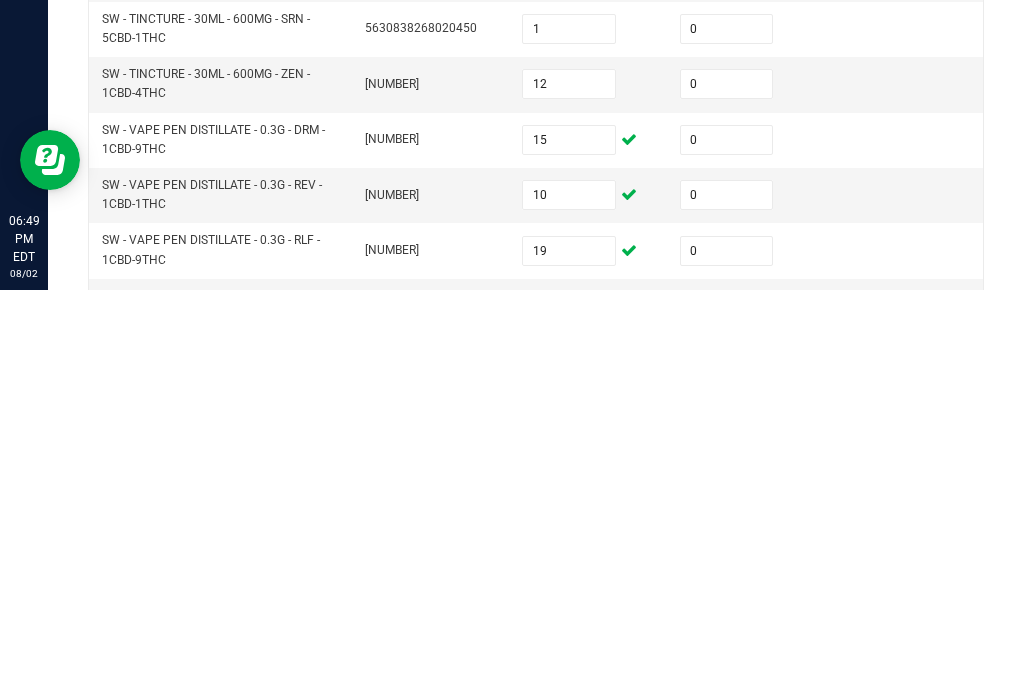 scroll, scrollTop: 681, scrollLeft: 0, axis: vertical 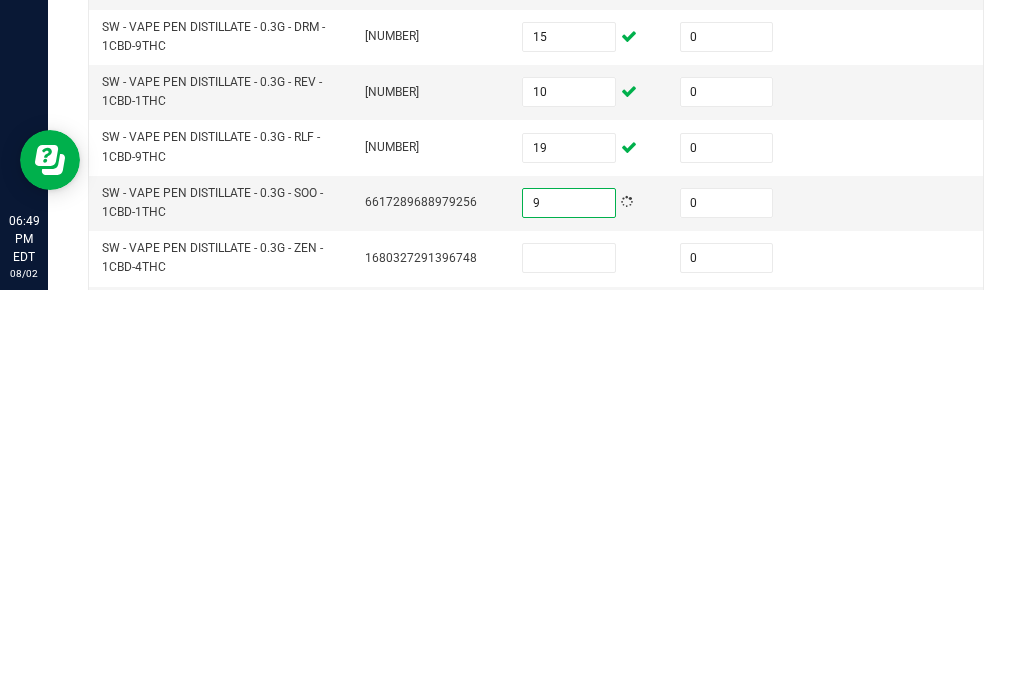 click at bounding box center (569, 666) 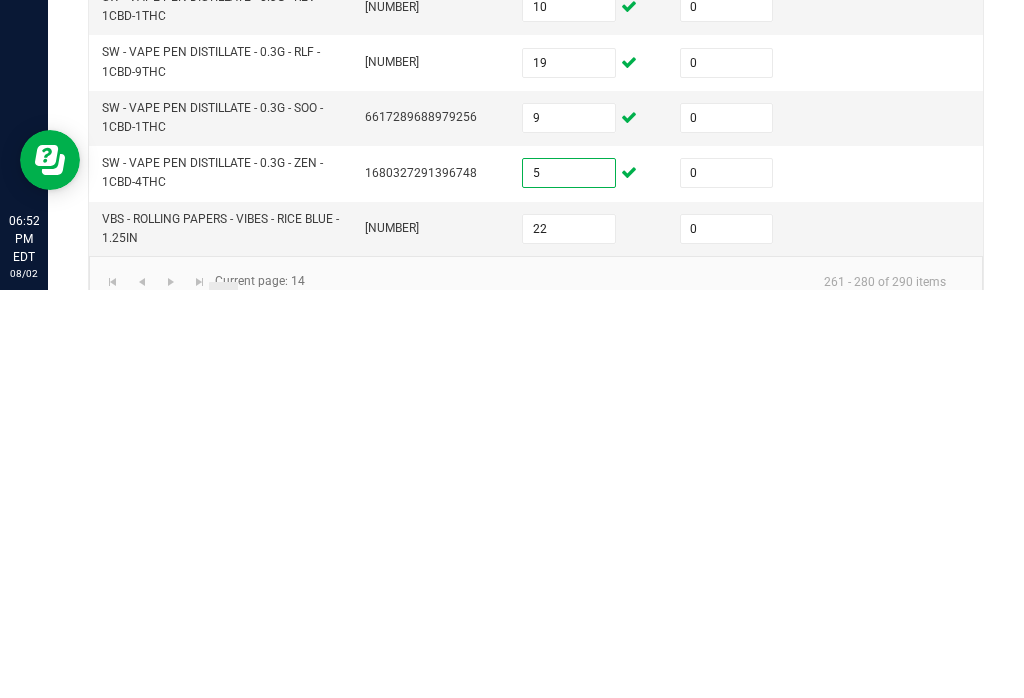 scroll, scrollTop: 765, scrollLeft: 0, axis: vertical 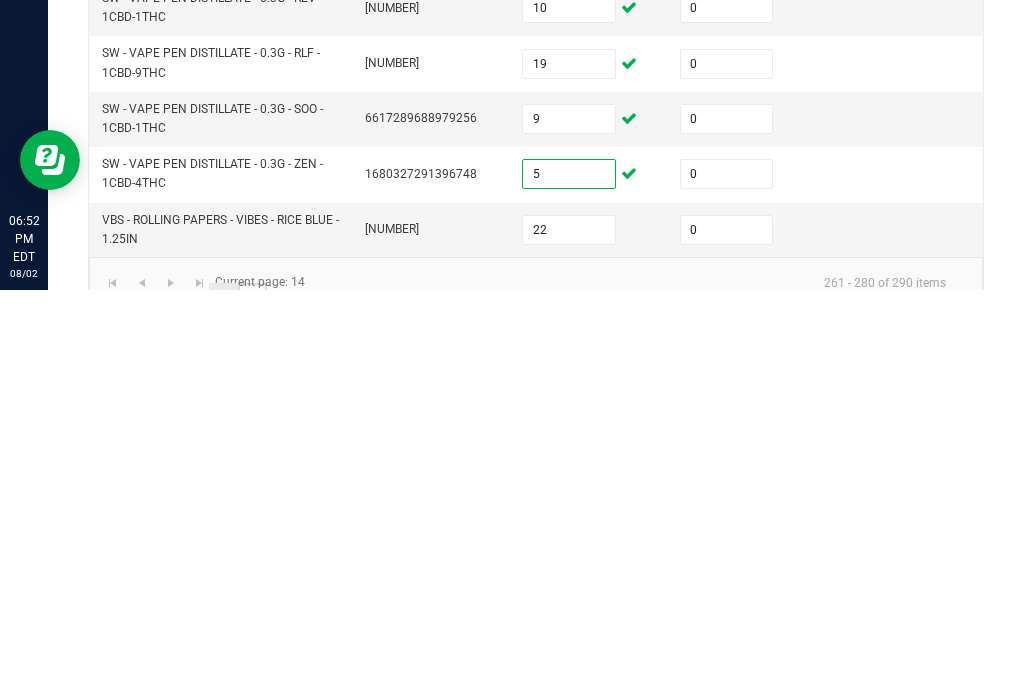 click on "15" 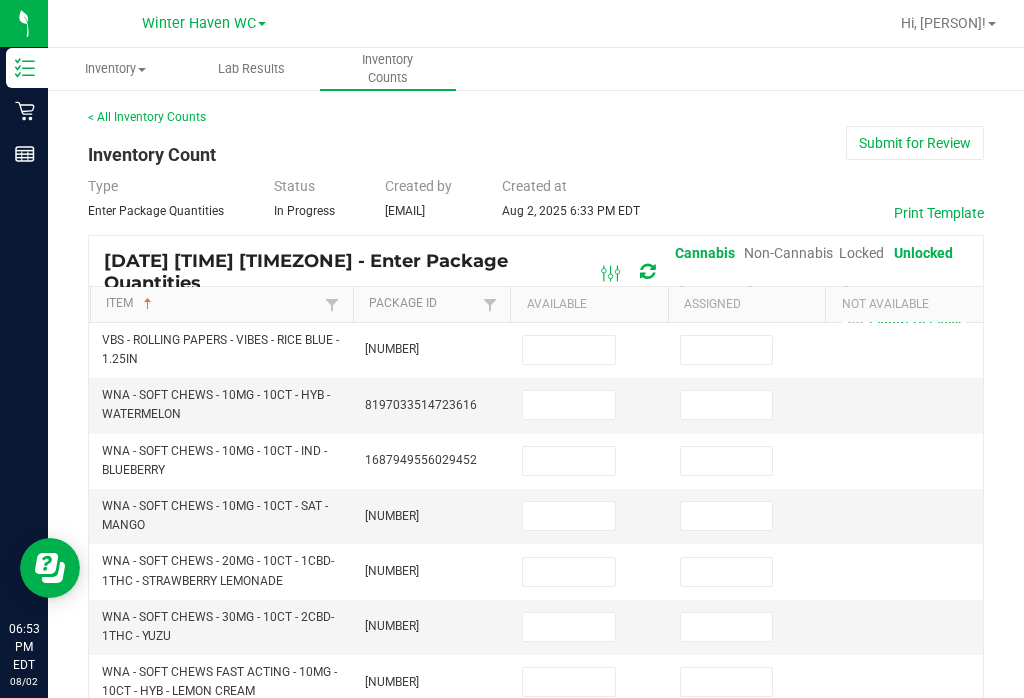 scroll, scrollTop: 0, scrollLeft: 0, axis: both 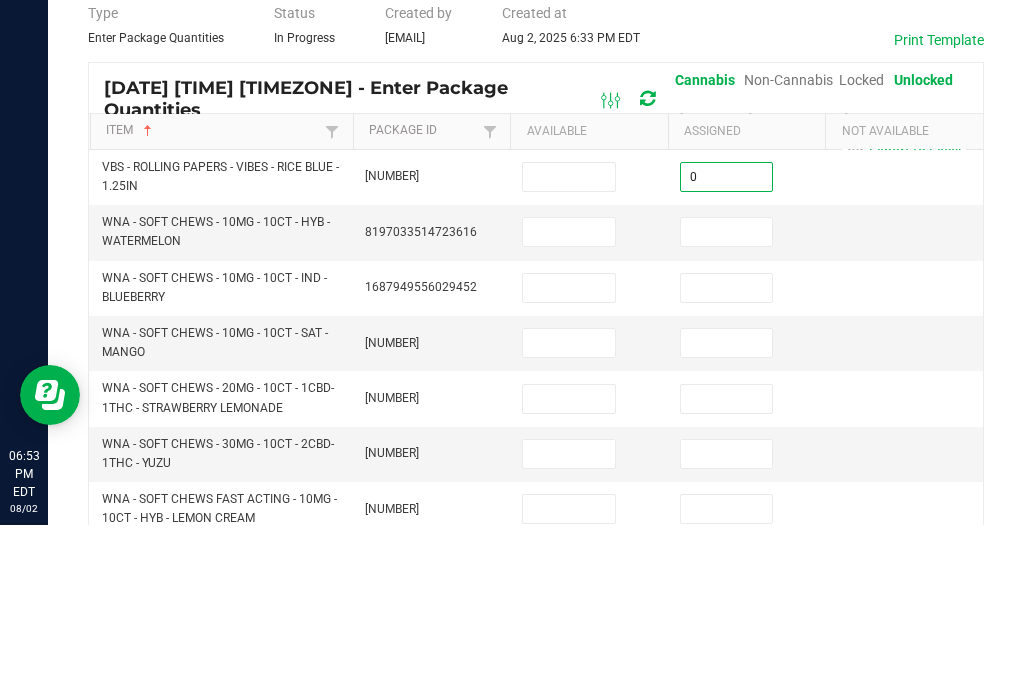 click at bounding box center (569, 350) 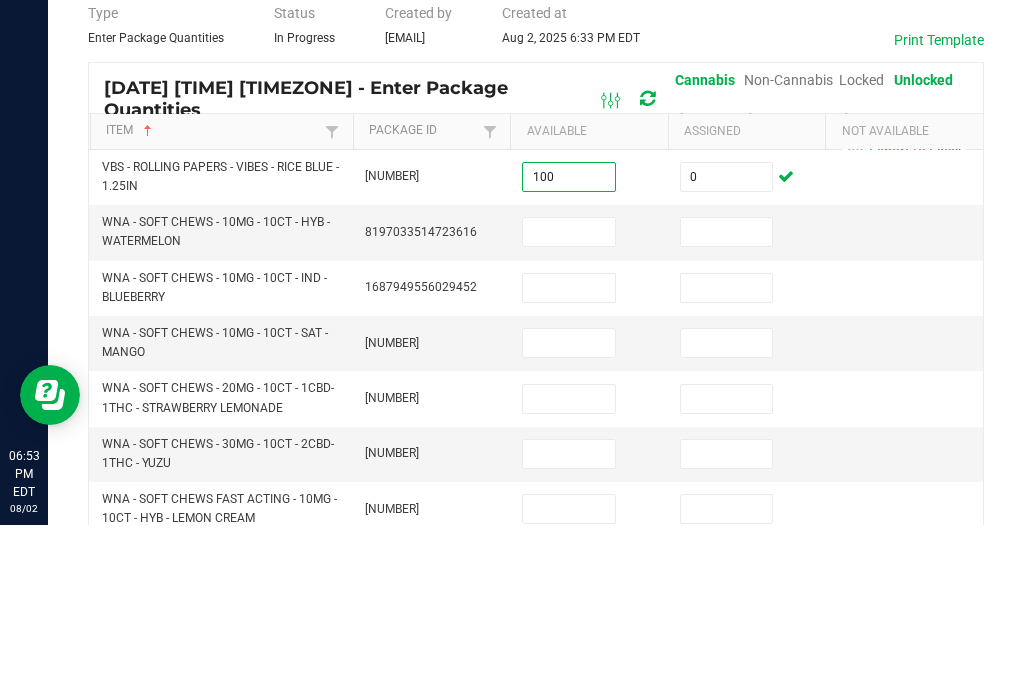 click at bounding box center [727, 405] 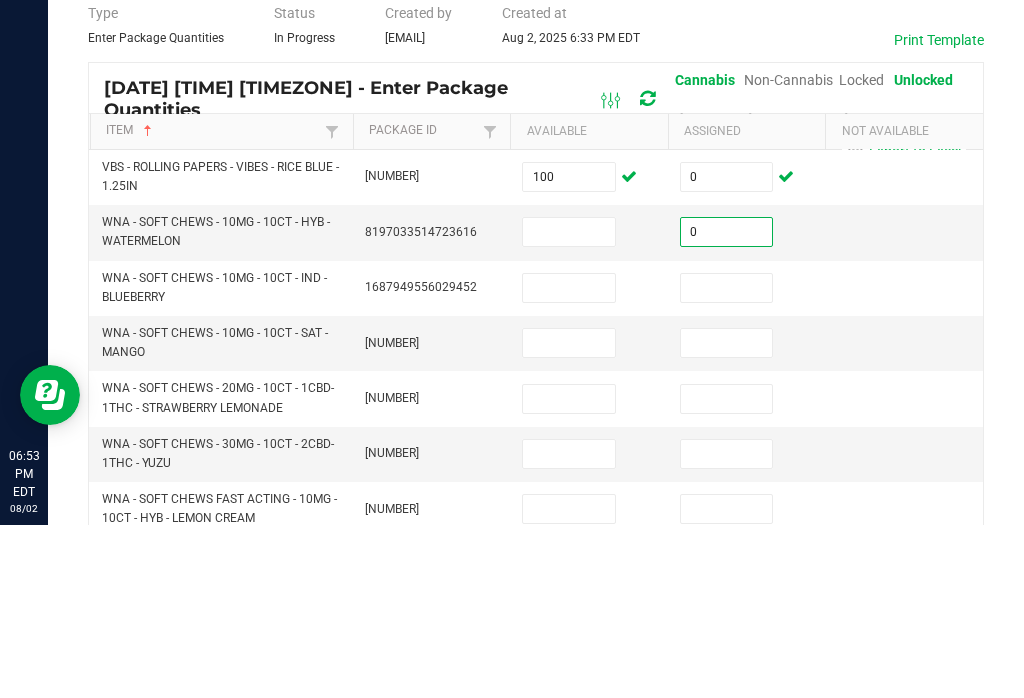 click at bounding box center (727, 461) 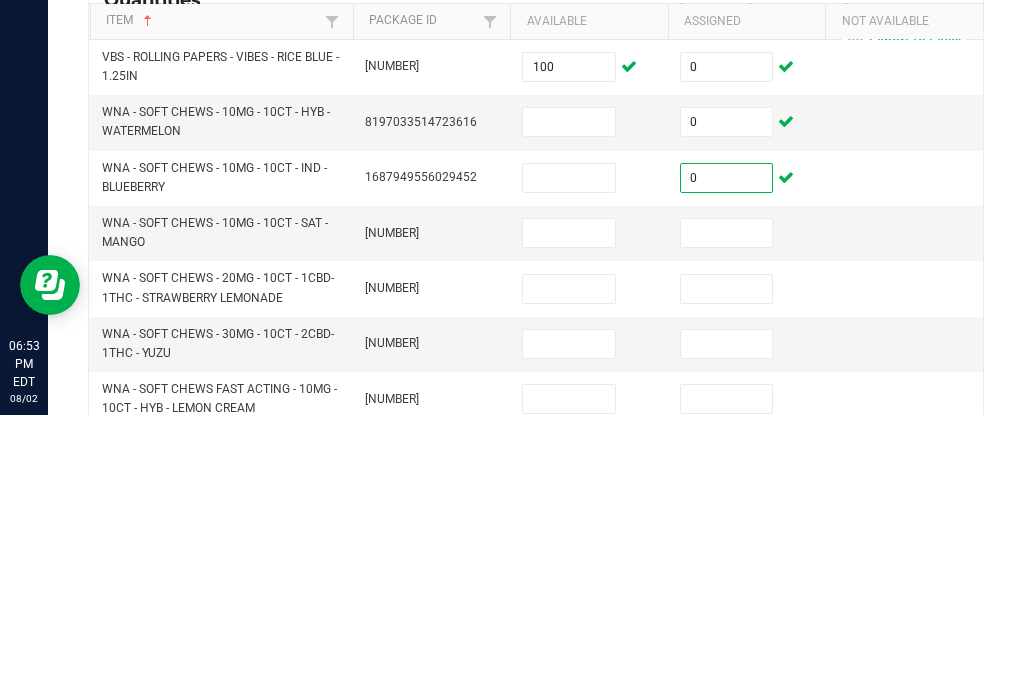 click at bounding box center (569, 405) 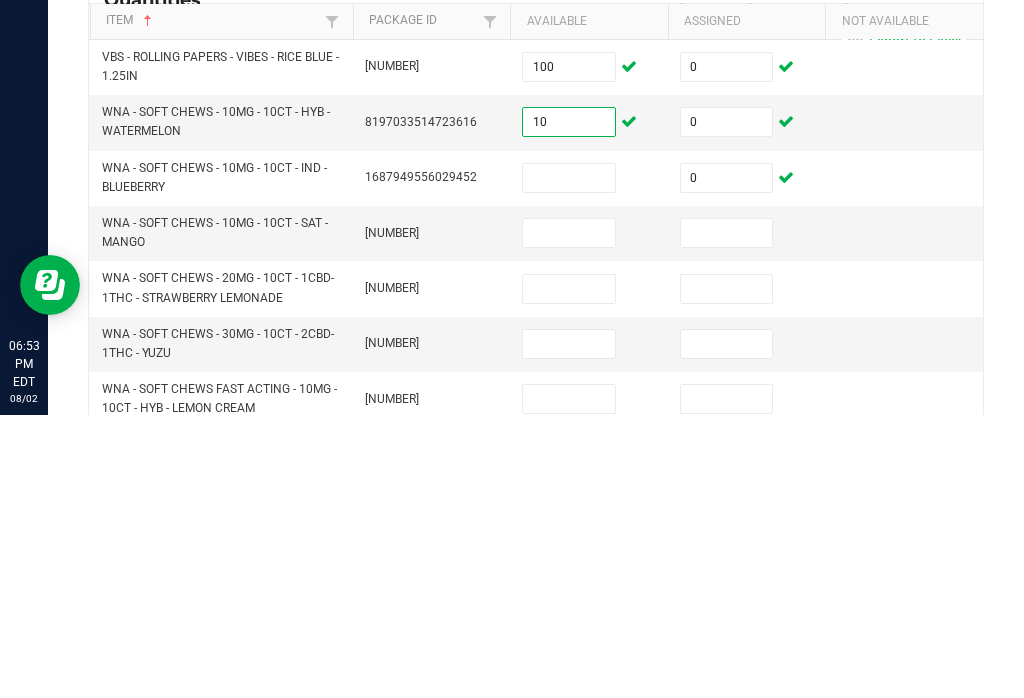 click at bounding box center (727, 516) 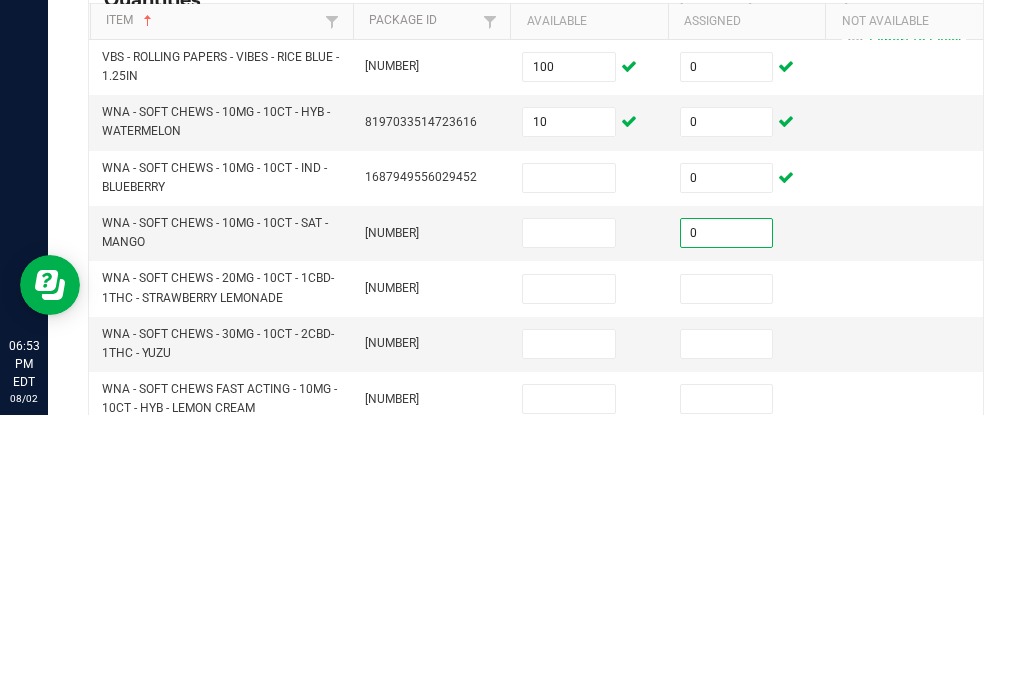 click at bounding box center [727, 572] 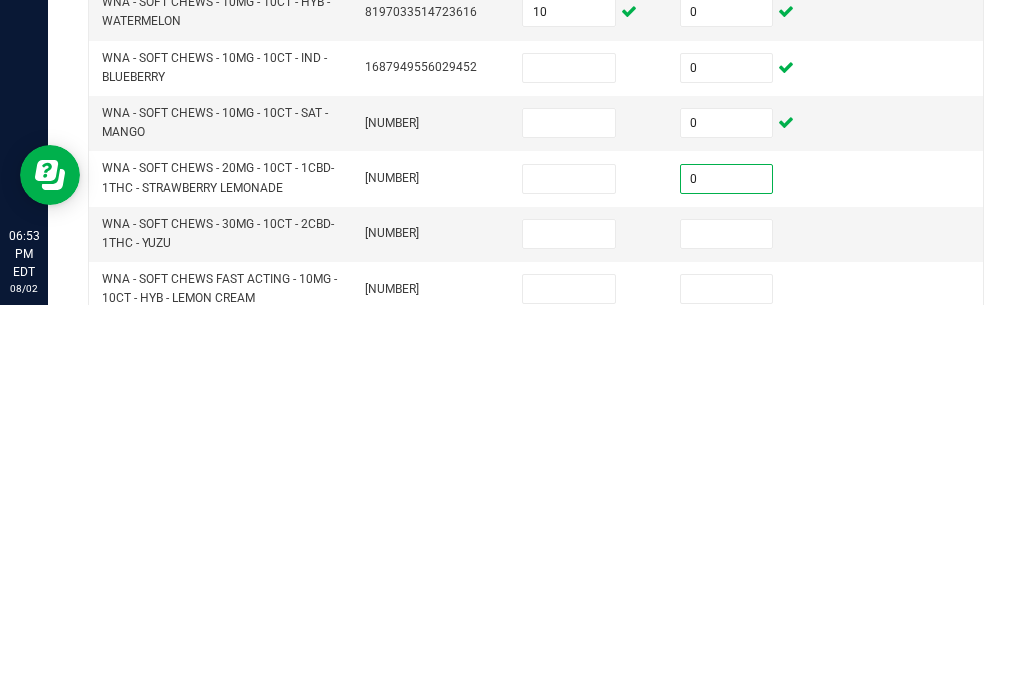 click at bounding box center [727, 627] 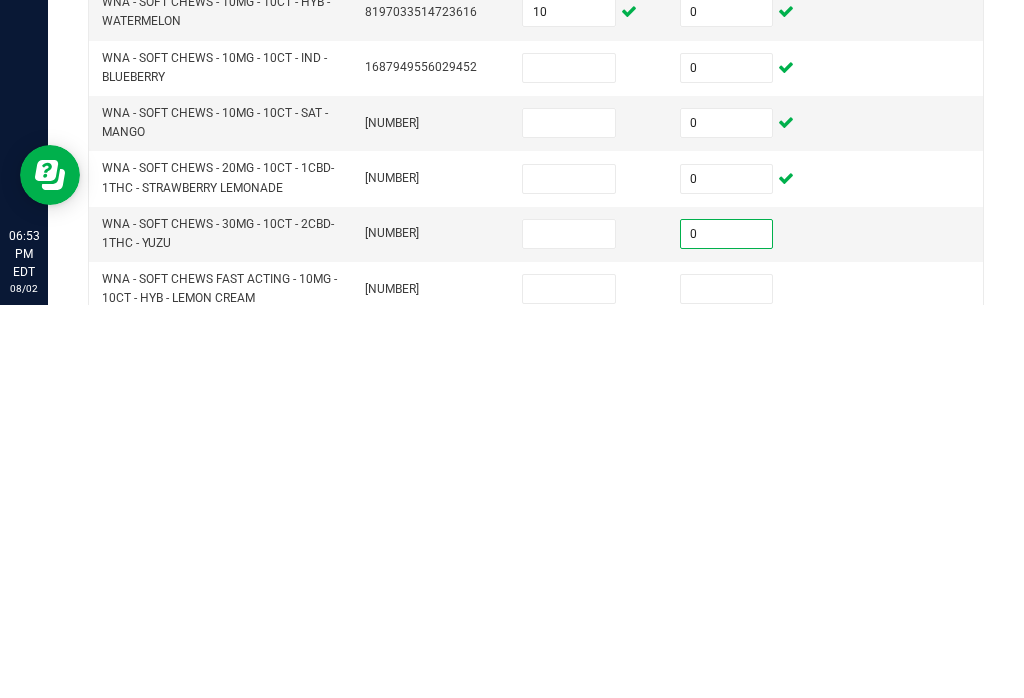 click at bounding box center (727, 682) 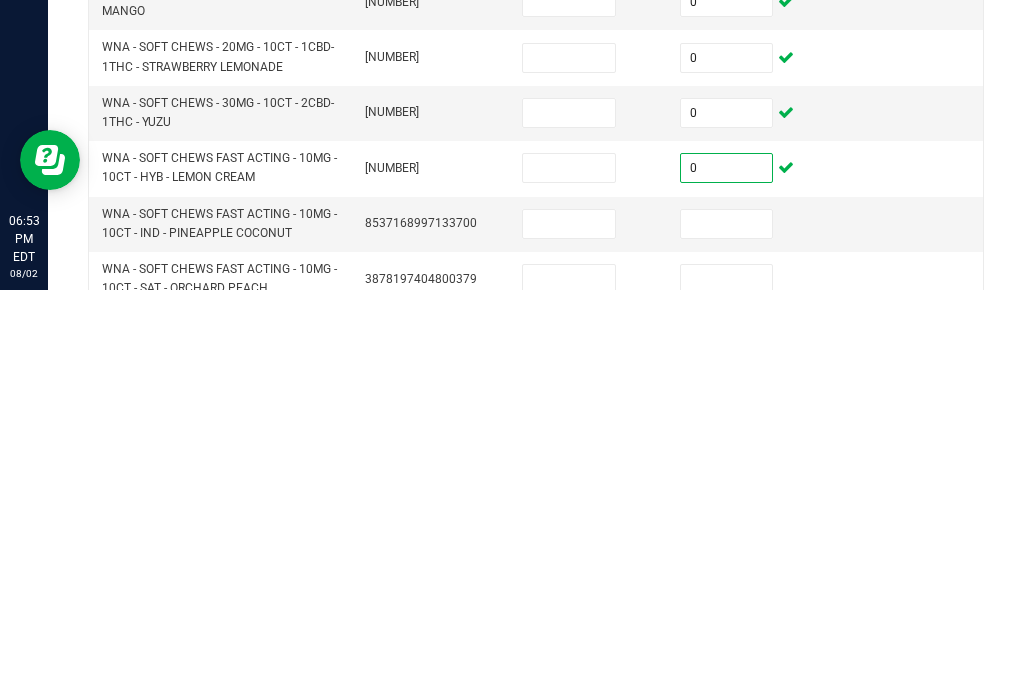 scroll, scrollTop: 104, scrollLeft: 0, axis: vertical 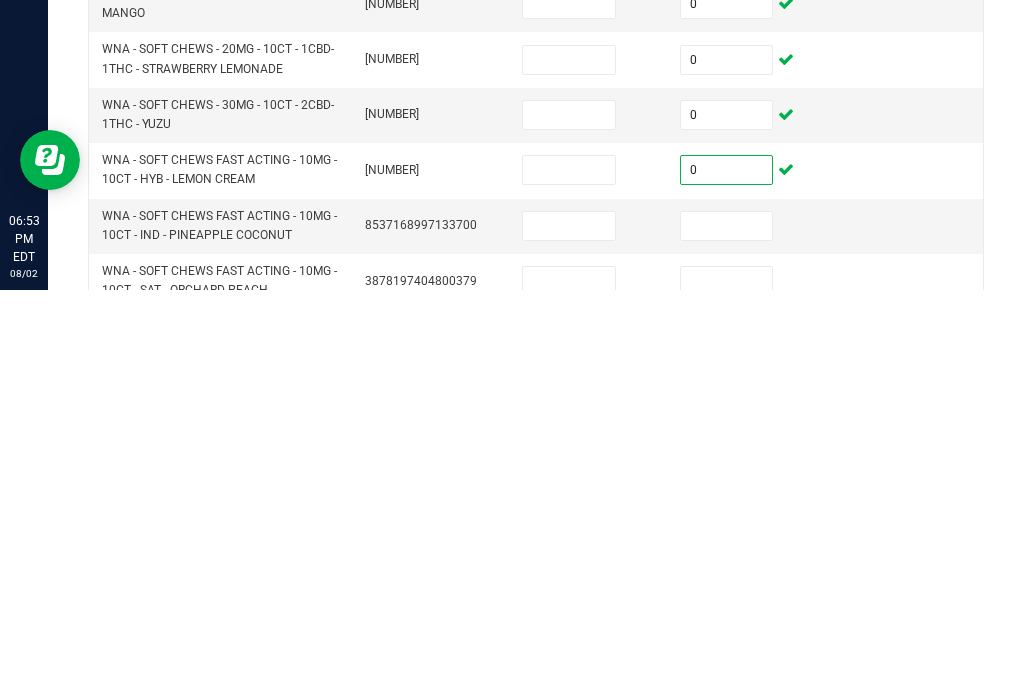click at bounding box center (727, 634) 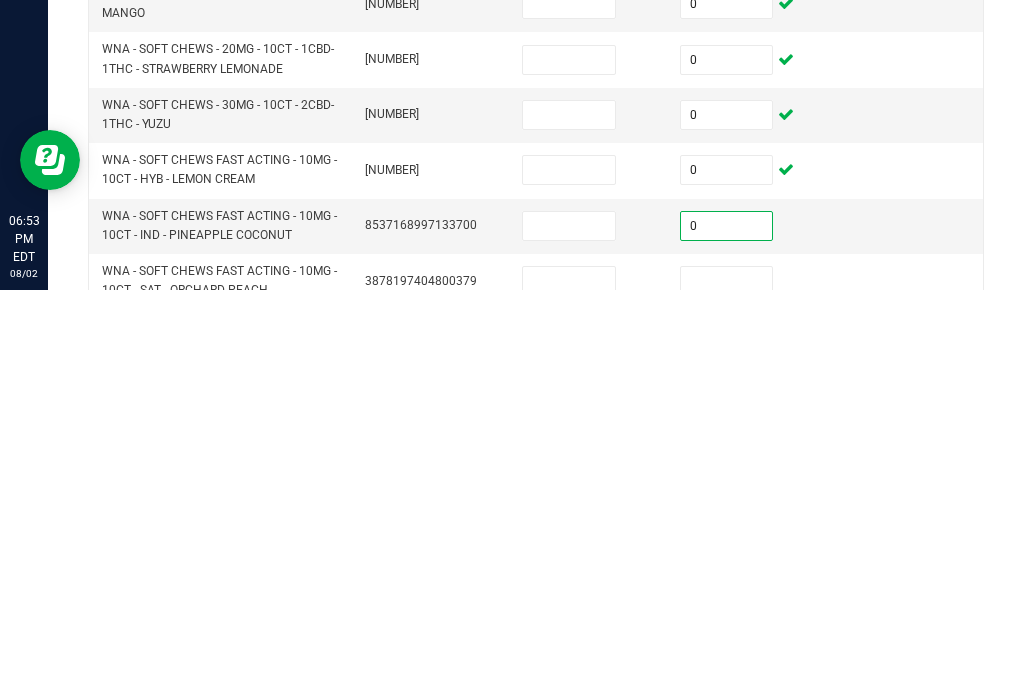 click at bounding box center [727, 689] 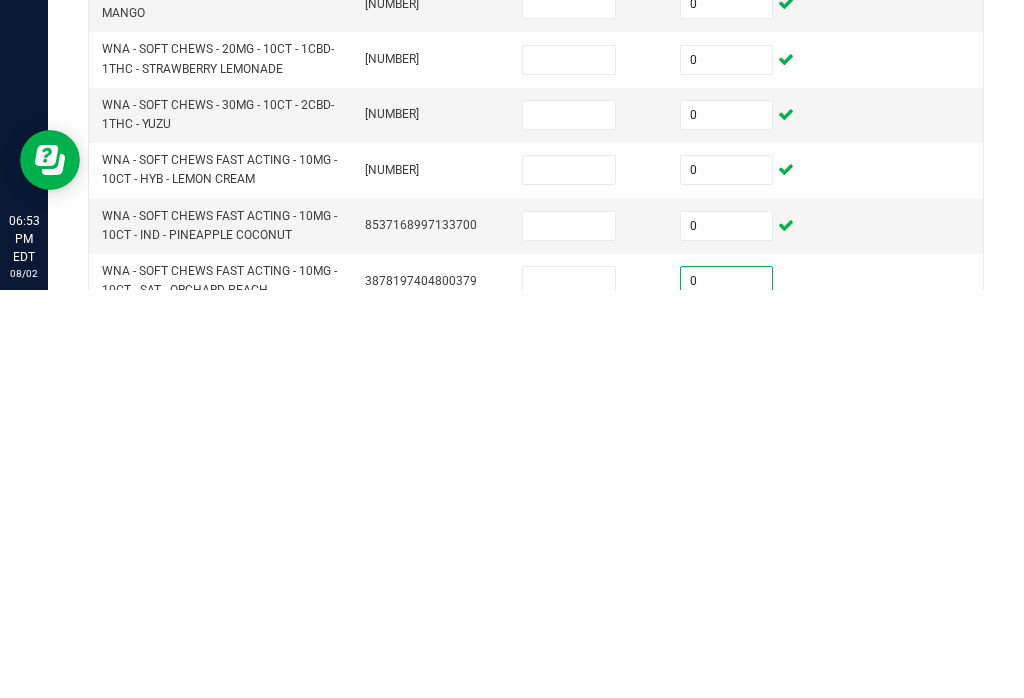 click at bounding box center (569, 689) 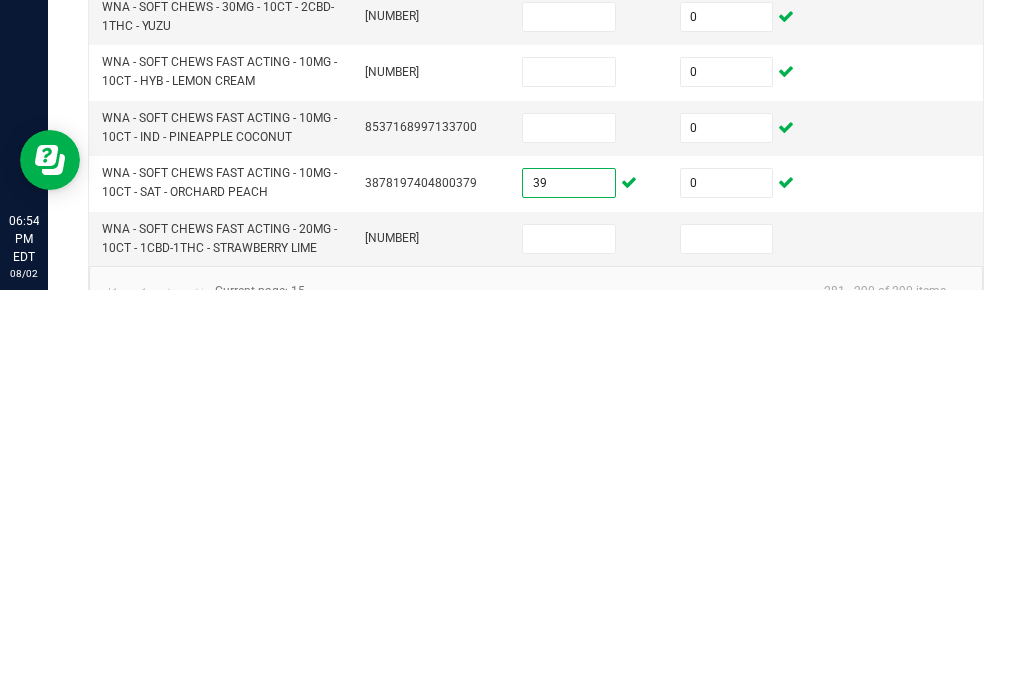 scroll, scrollTop: 213, scrollLeft: 0, axis: vertical 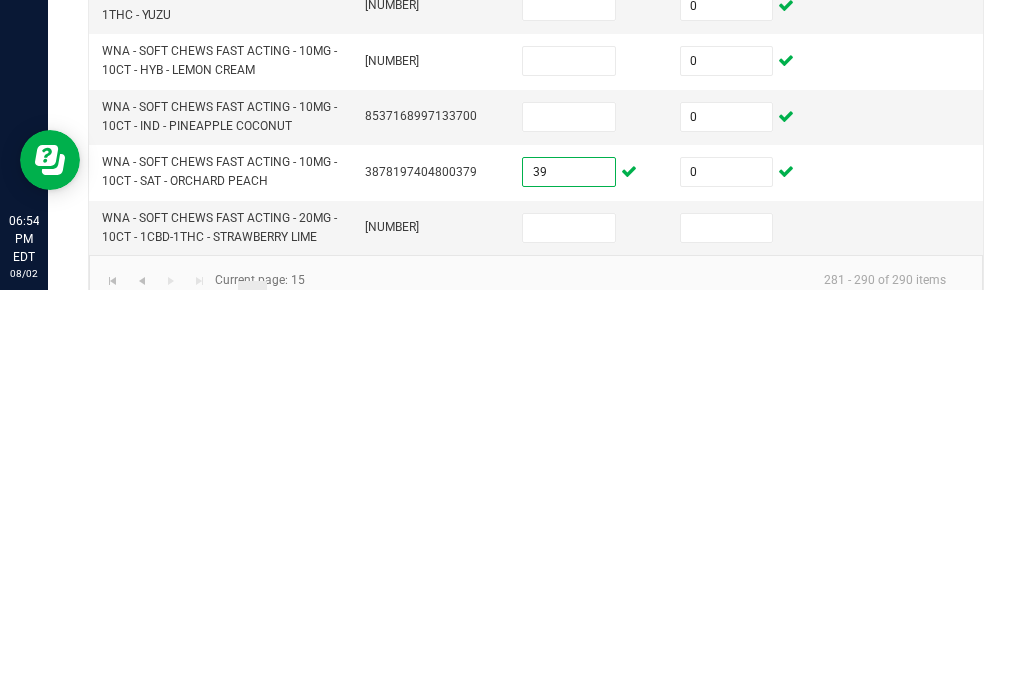 click at bounding box center (727, 636) 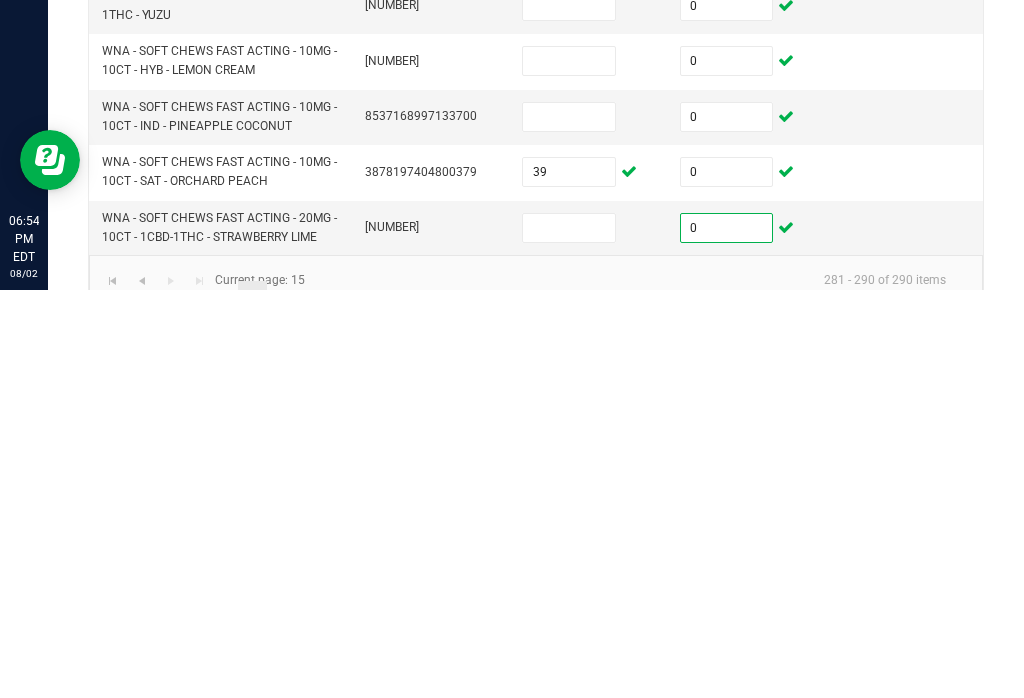click at bounding box center [569, 636] 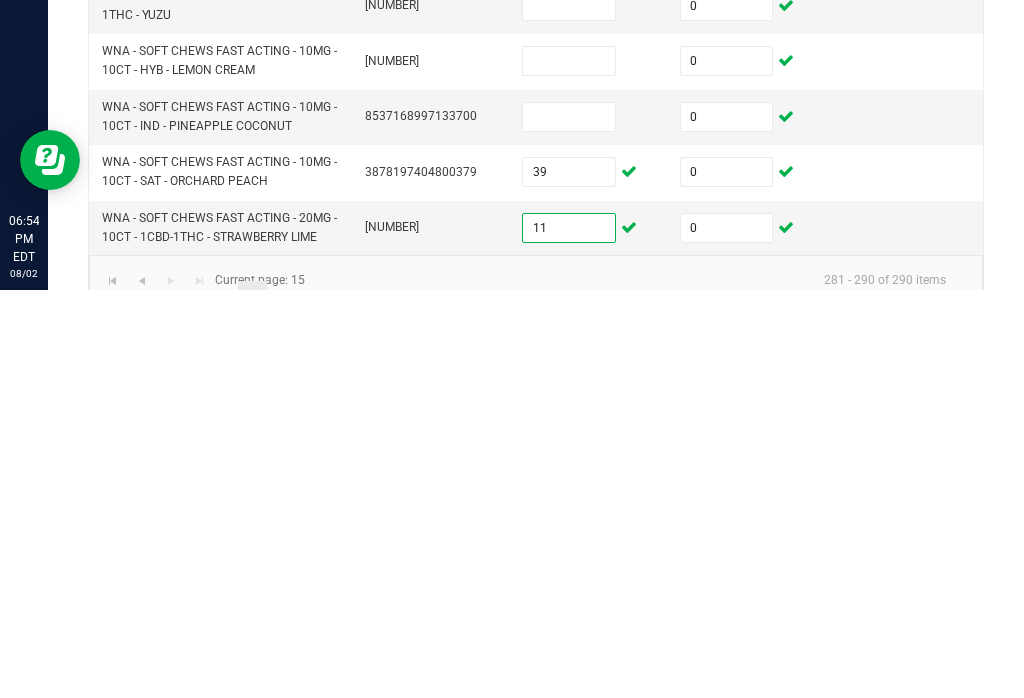 click at bounding box center [569, 525] 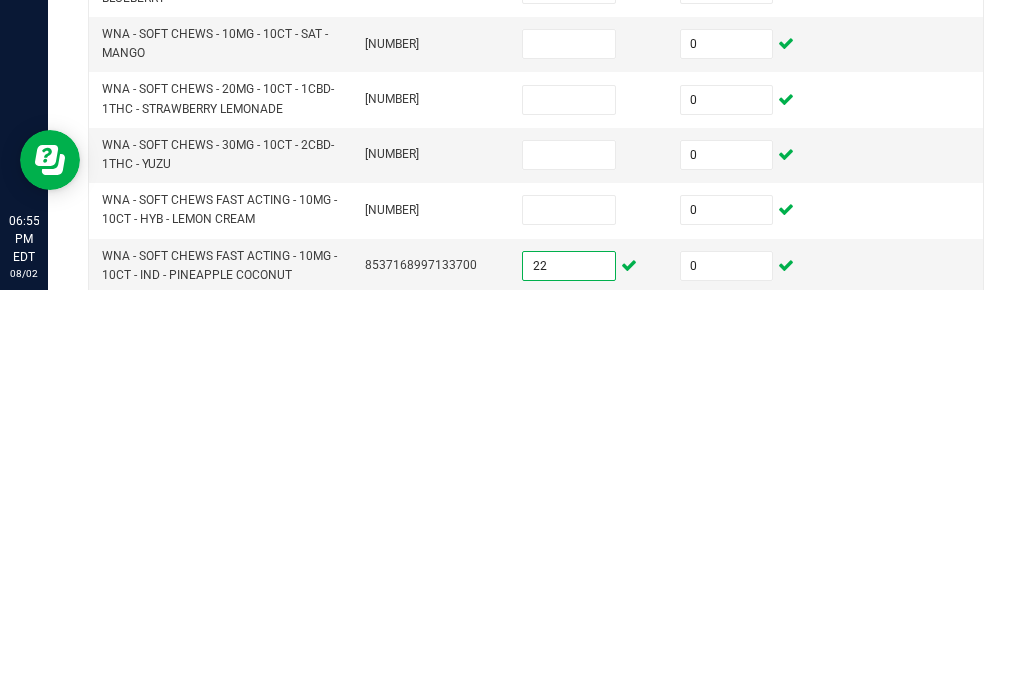 scroll, scrollTop: 54, scrollLeft: 0, axis: vertical 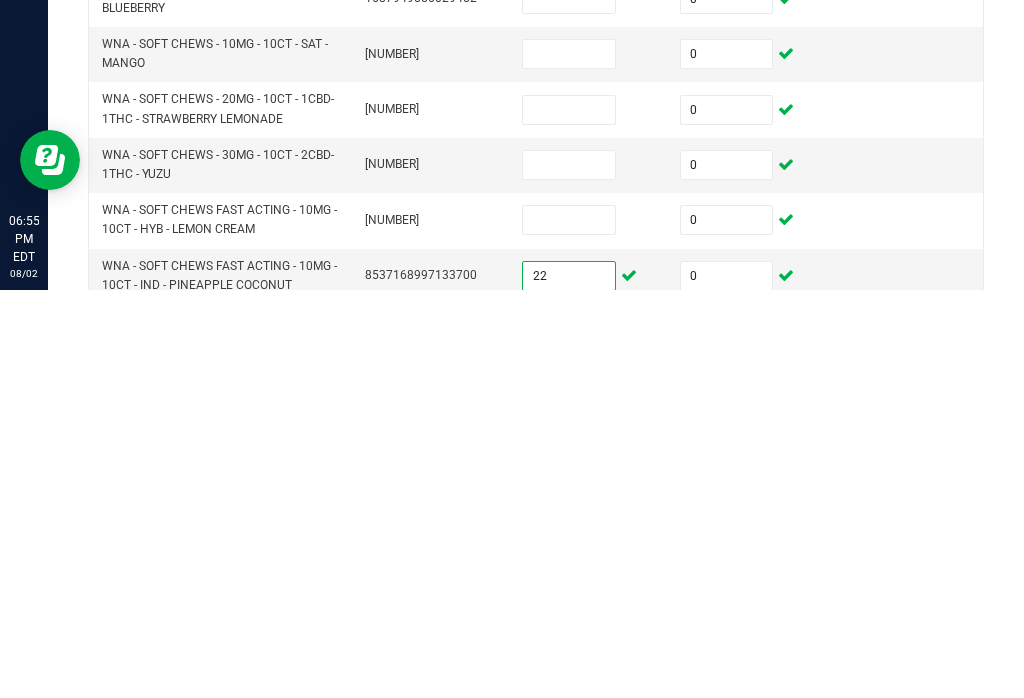 click at bounding box center [569, 573] 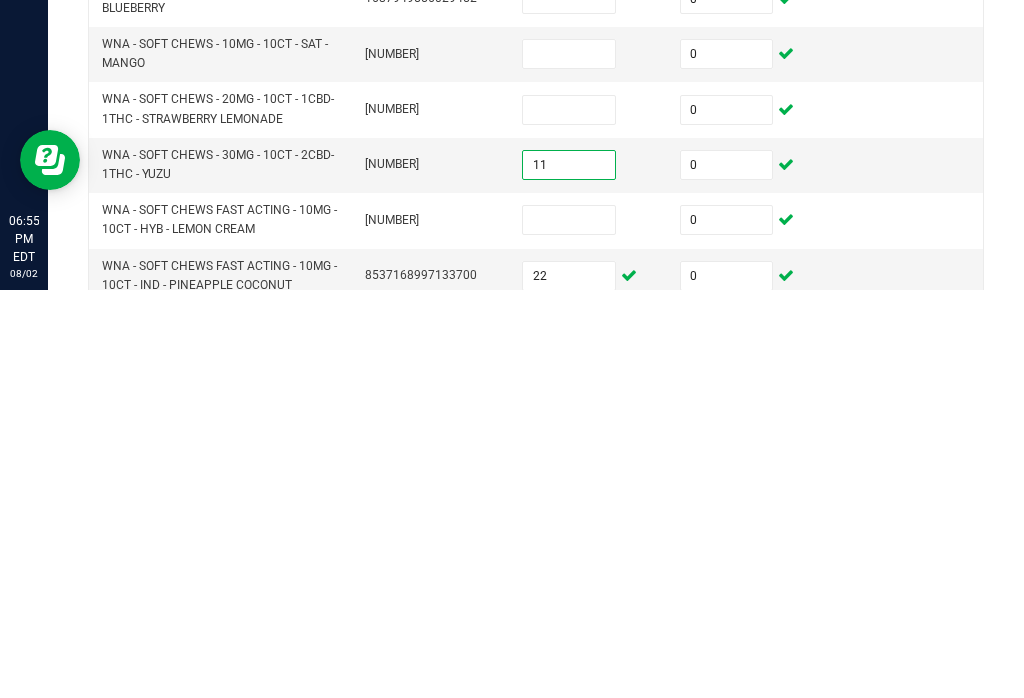 click at bounding box center (569, 462) 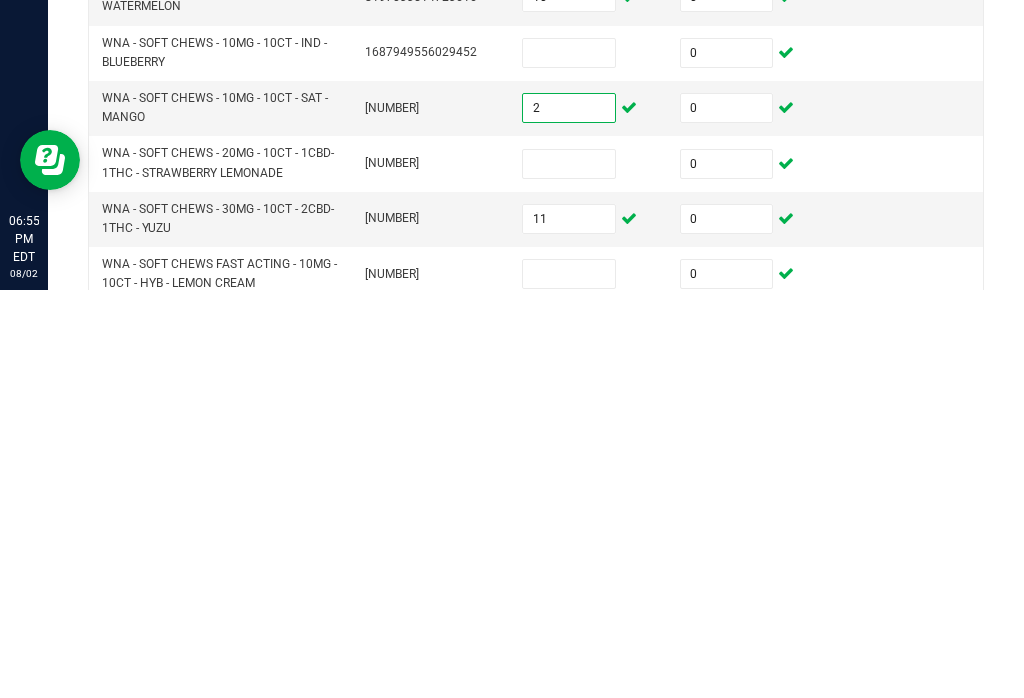 scroll, scrollTop: 0, scrollLeft: 0, axis: both 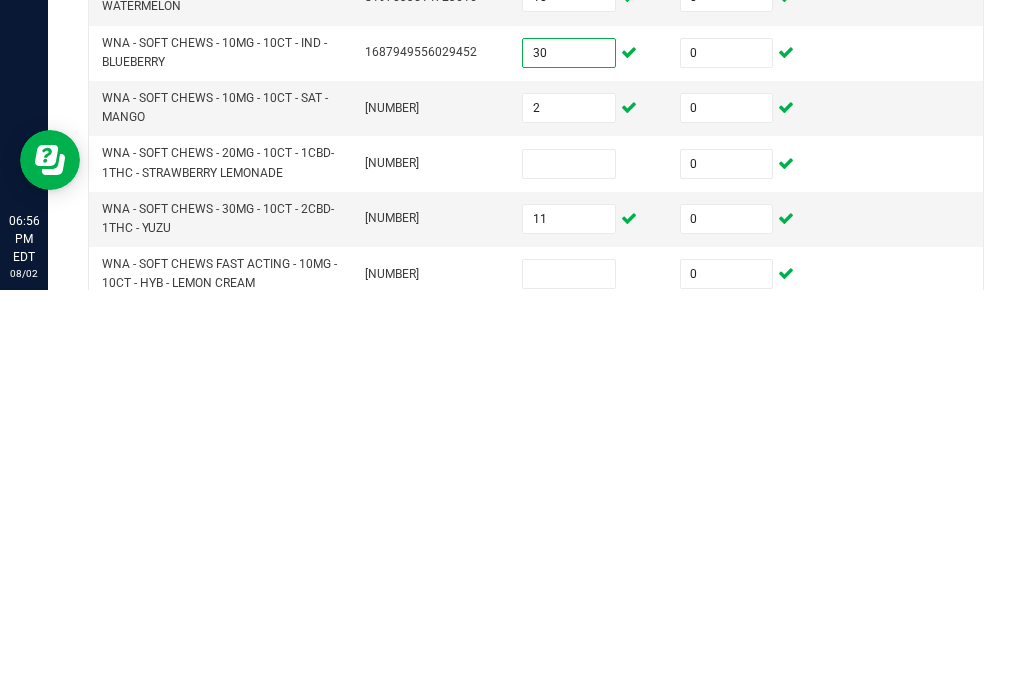 click at bounding box center [569, 572] 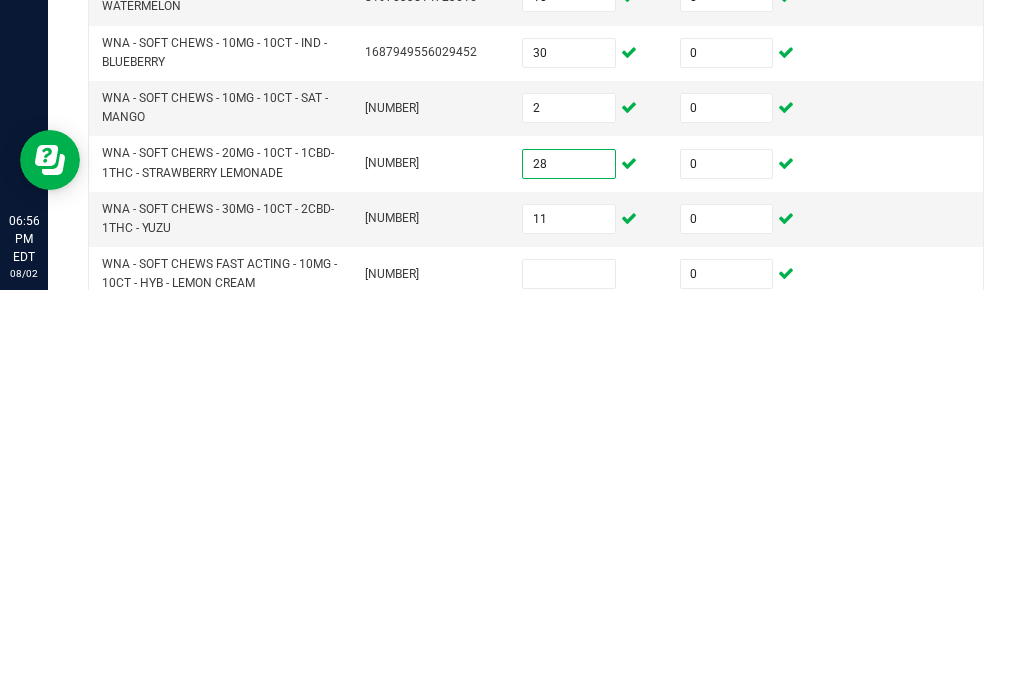 click at bounding box center [569, 682] 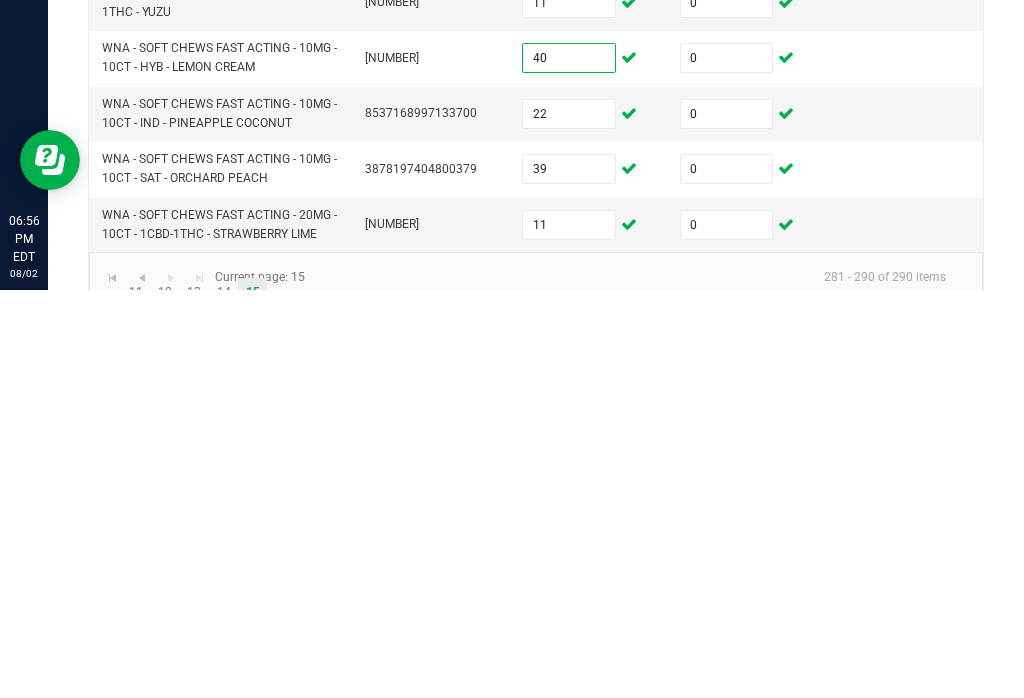 scroll, scrollTop: 215, scrollLeft: 0, axis: vertical 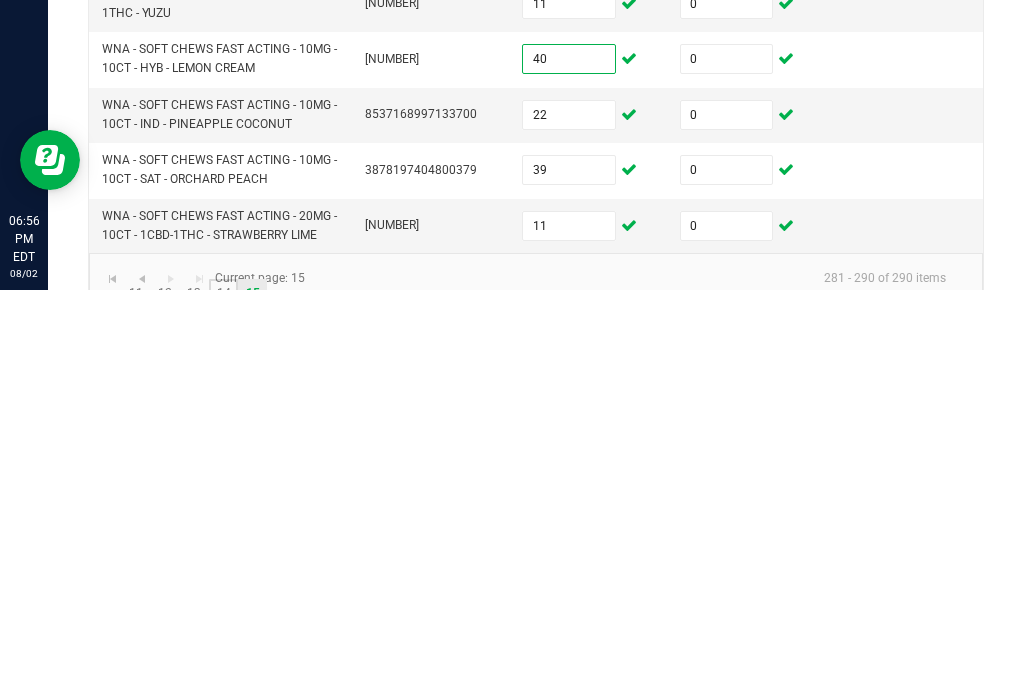 click on "14" 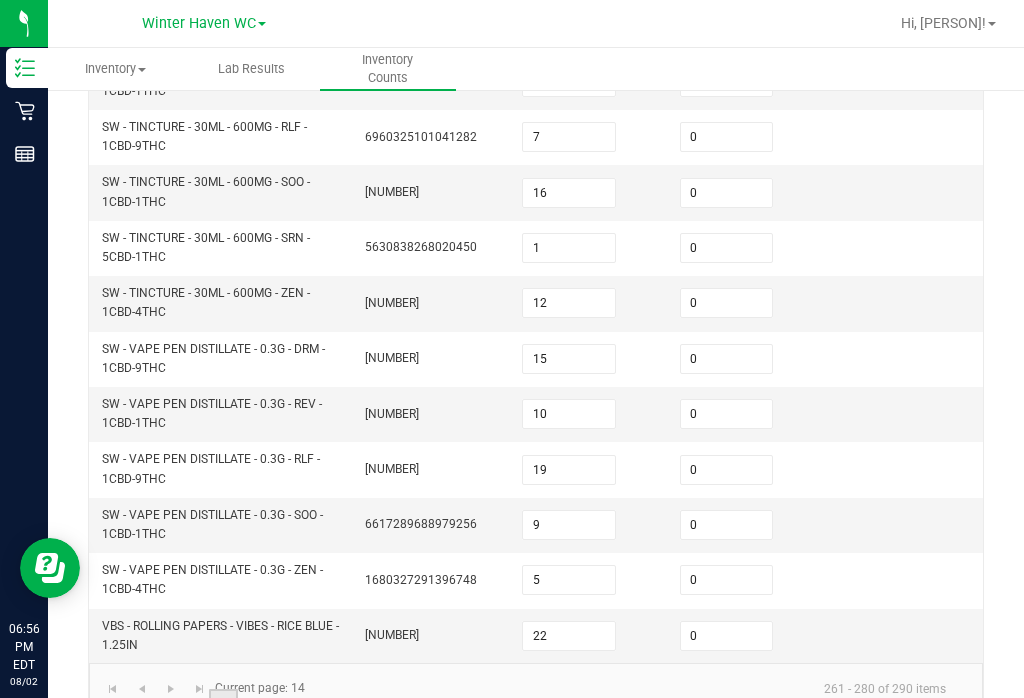 scroll, scrollTop: 765, scrollLeft: 0, axis: vertical 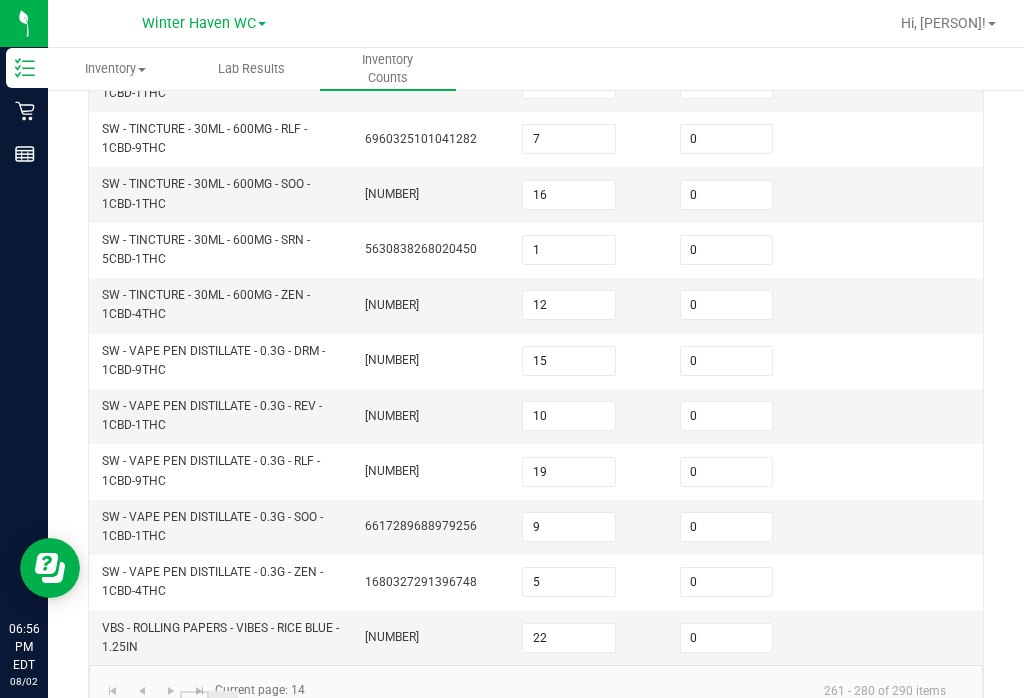 click on "13" 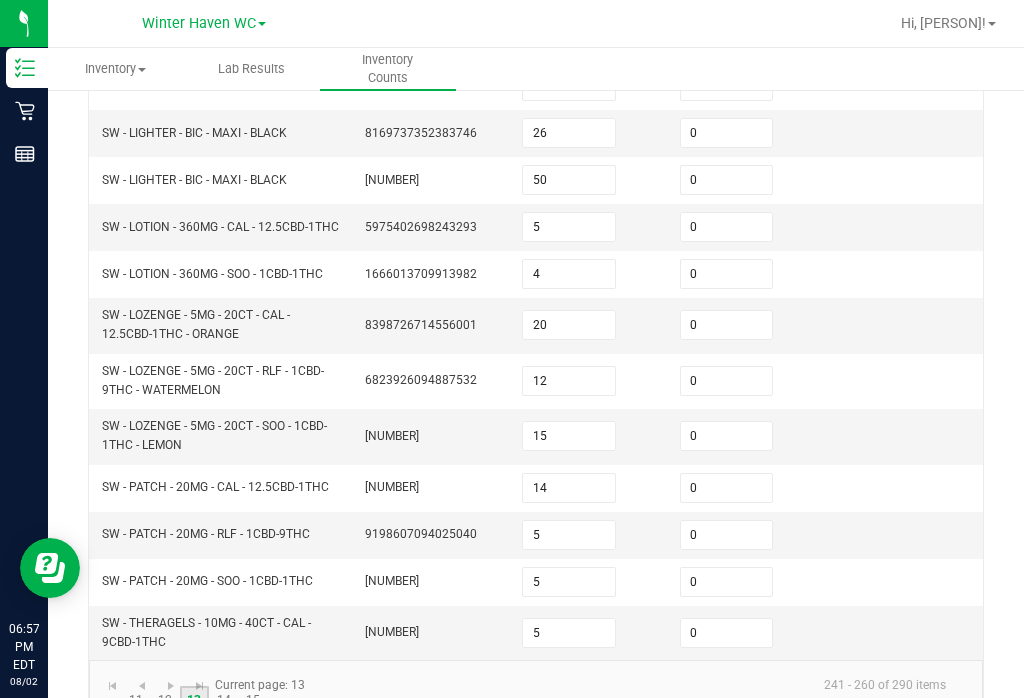 scroll, scrollTop: 685, scrollLeft: 0, axis: vertical 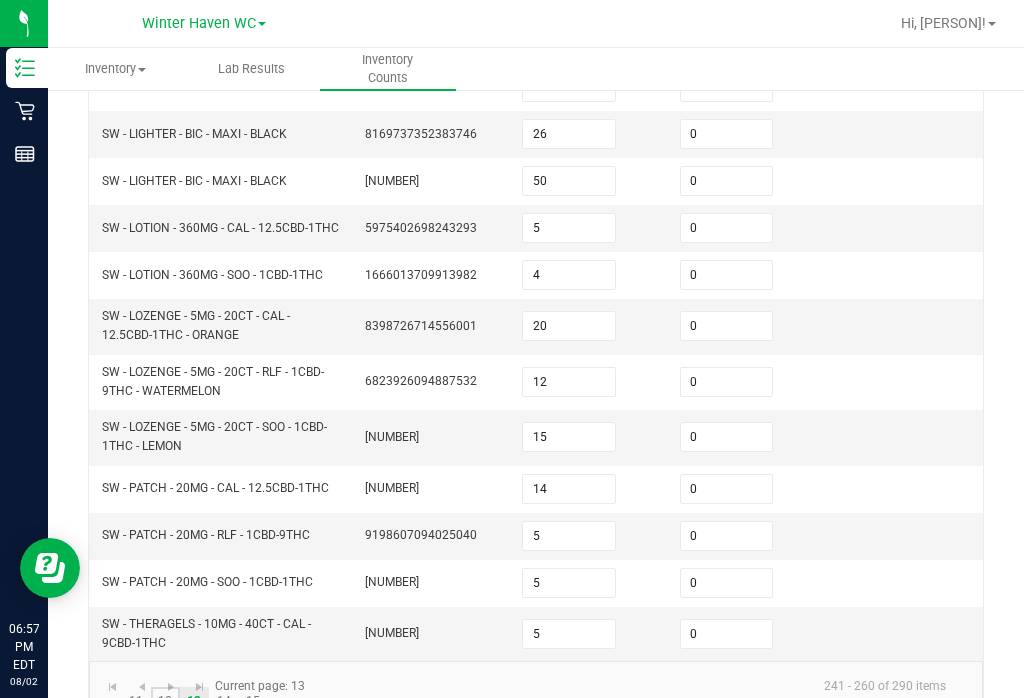 click on "12" 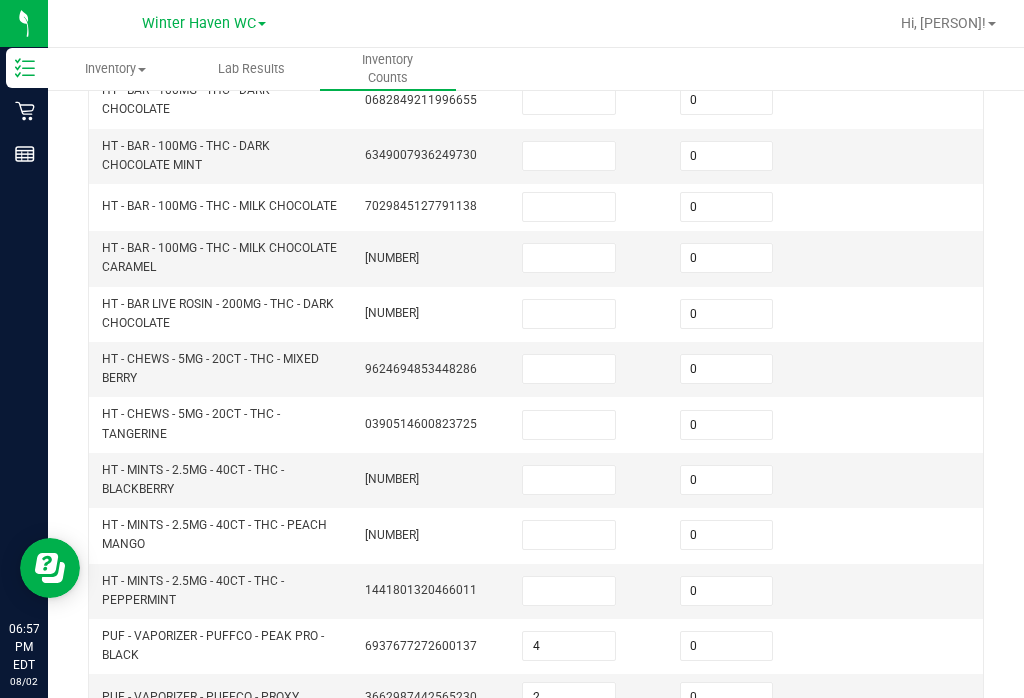 scroll, scrollTop: 578, scrollLeft: 0, axis: vertical 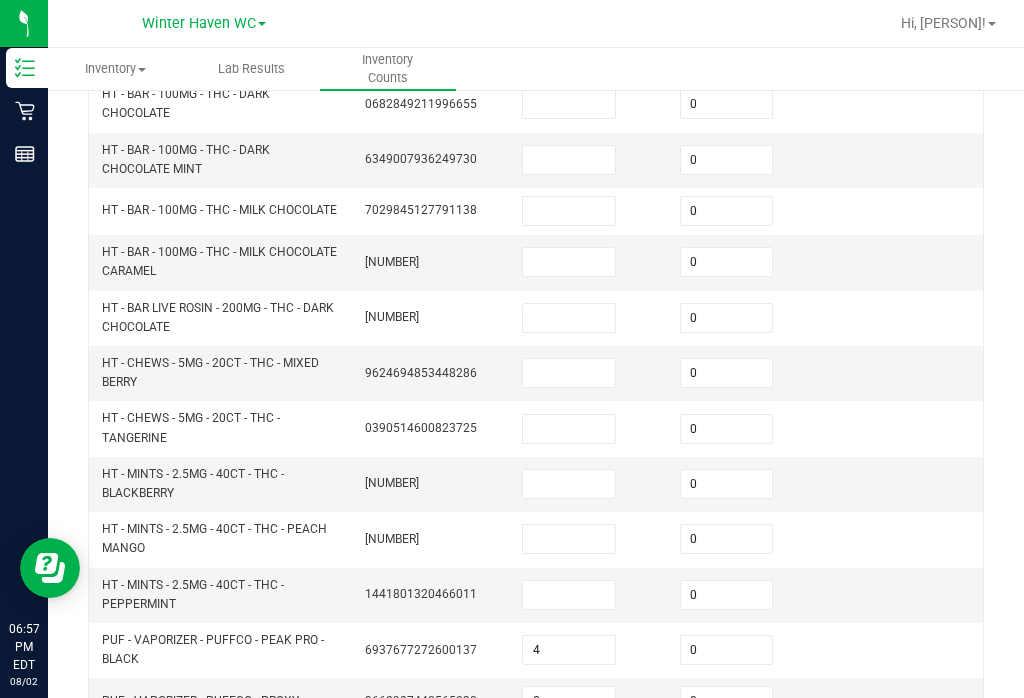 click at bounding box center (569, 318) 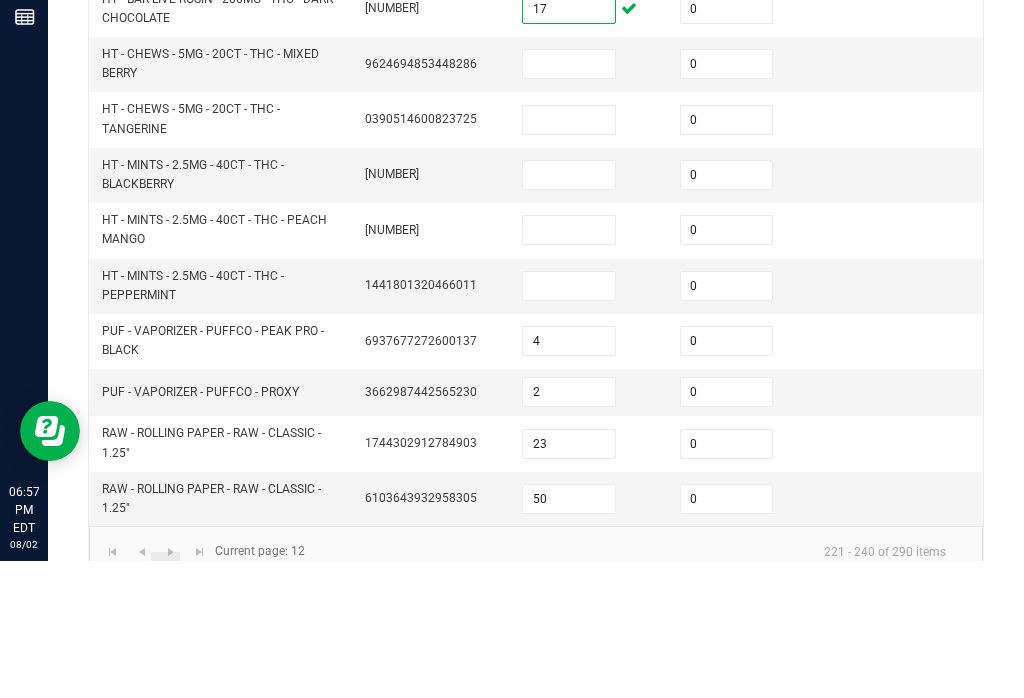 scroll, scrollTop: 749, scrollLeft: 0, axis: vertical 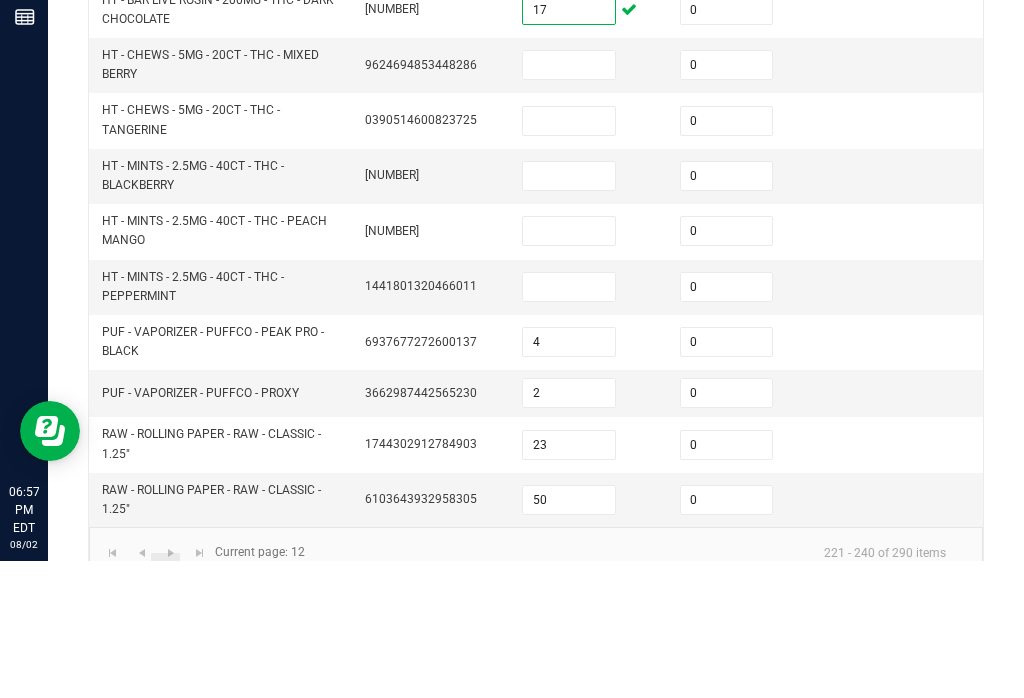 click at bounding box center (569, 424) 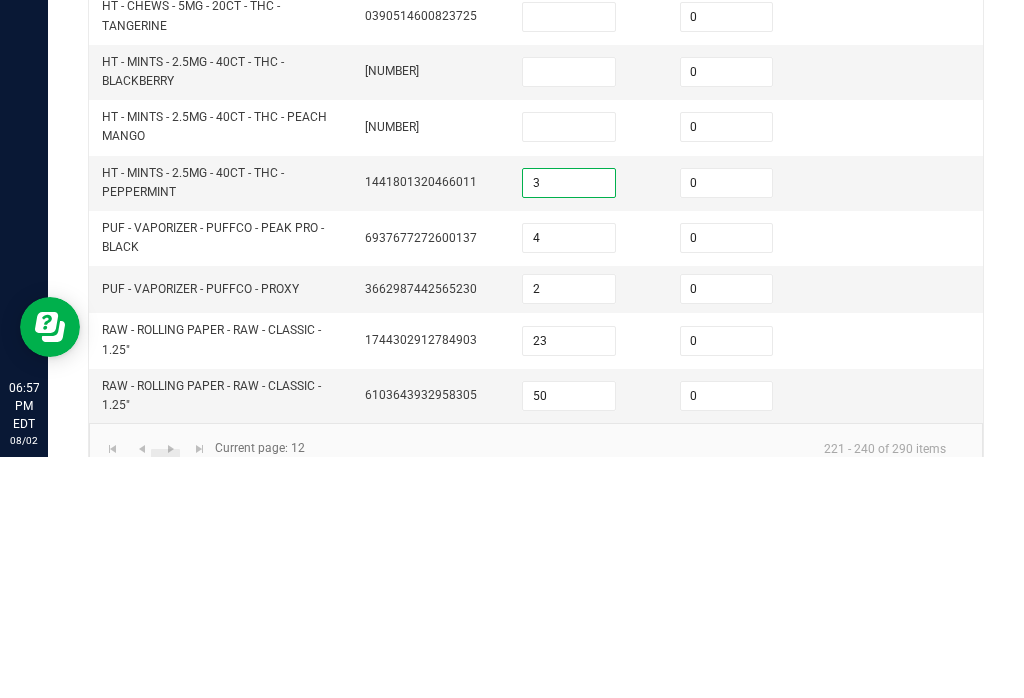 click at bounding box center [569, 368] 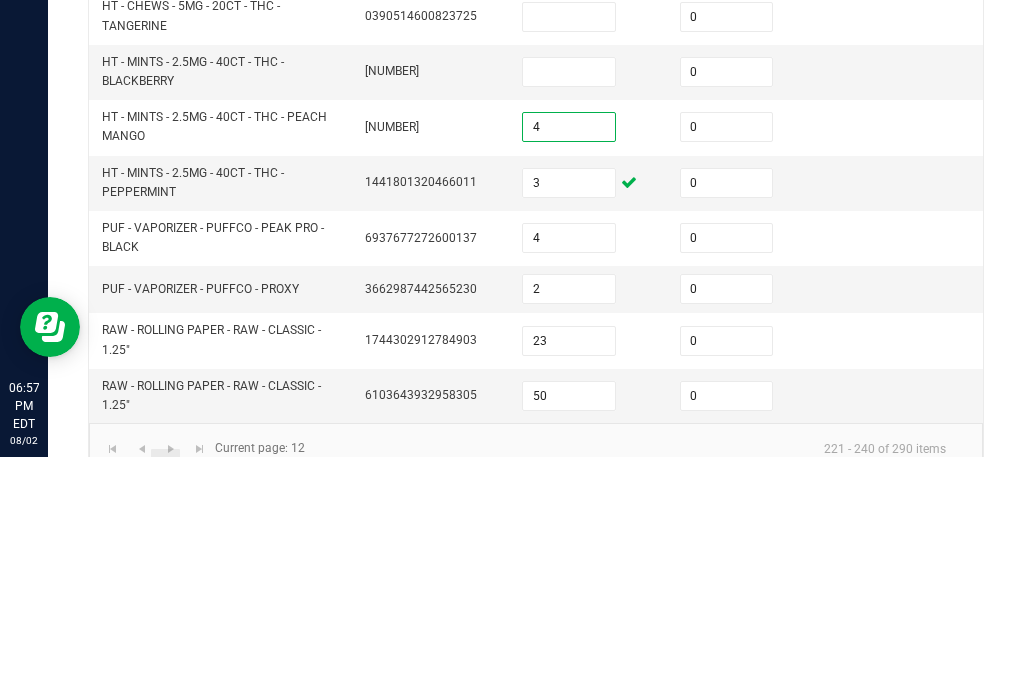 click at bounding box center [569, 313] 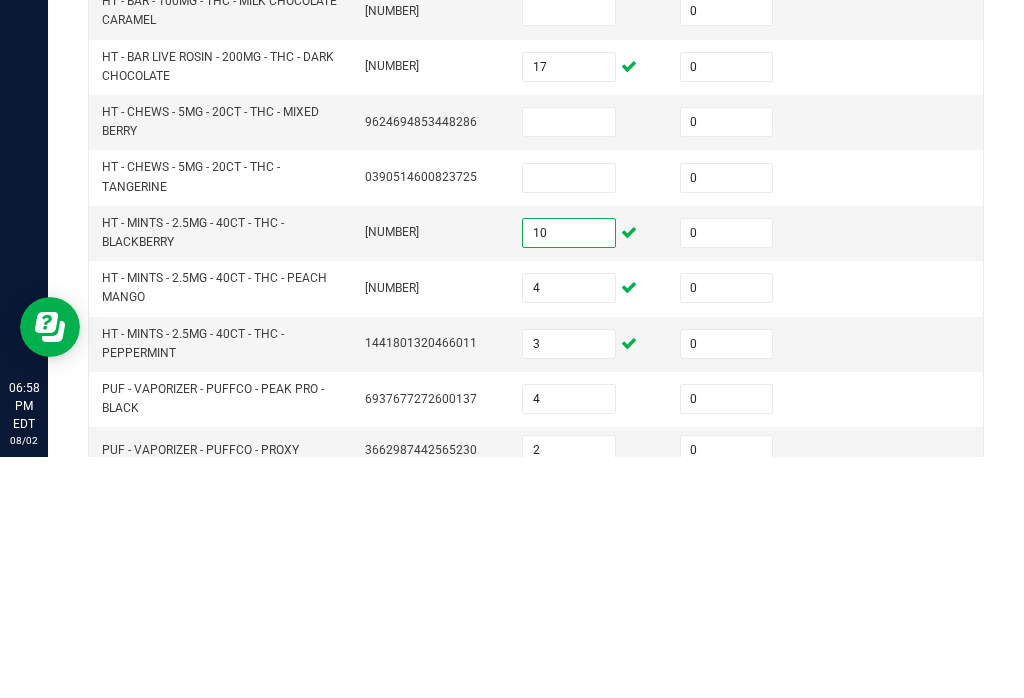 scroll, scrollTop: 587, scrollLeft: 0, axis: vertical 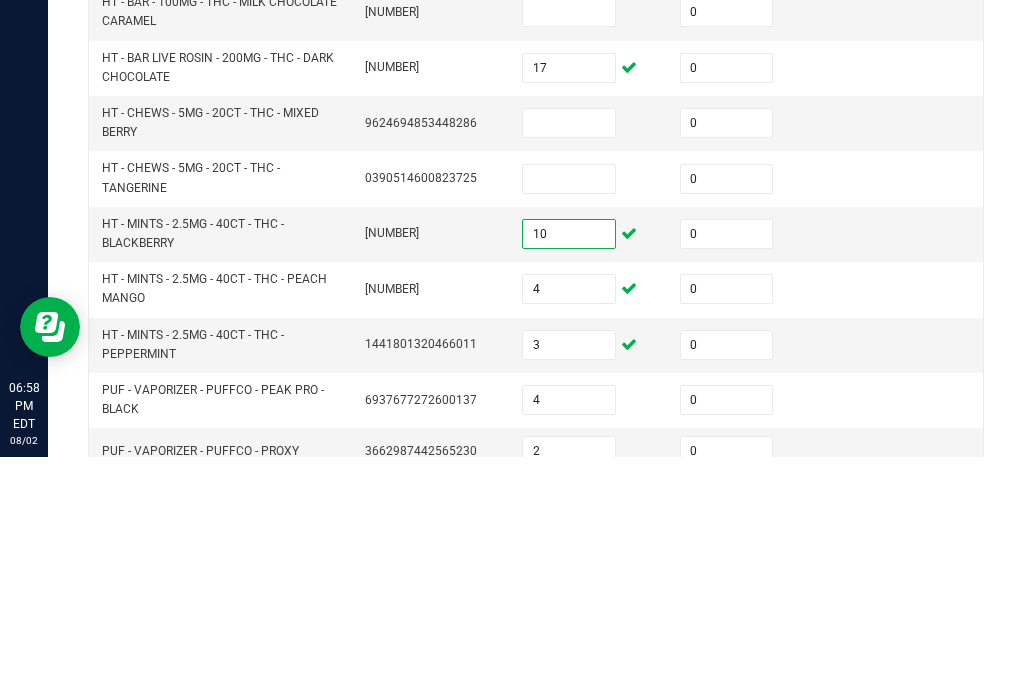 click at bounding box center [569, 364] 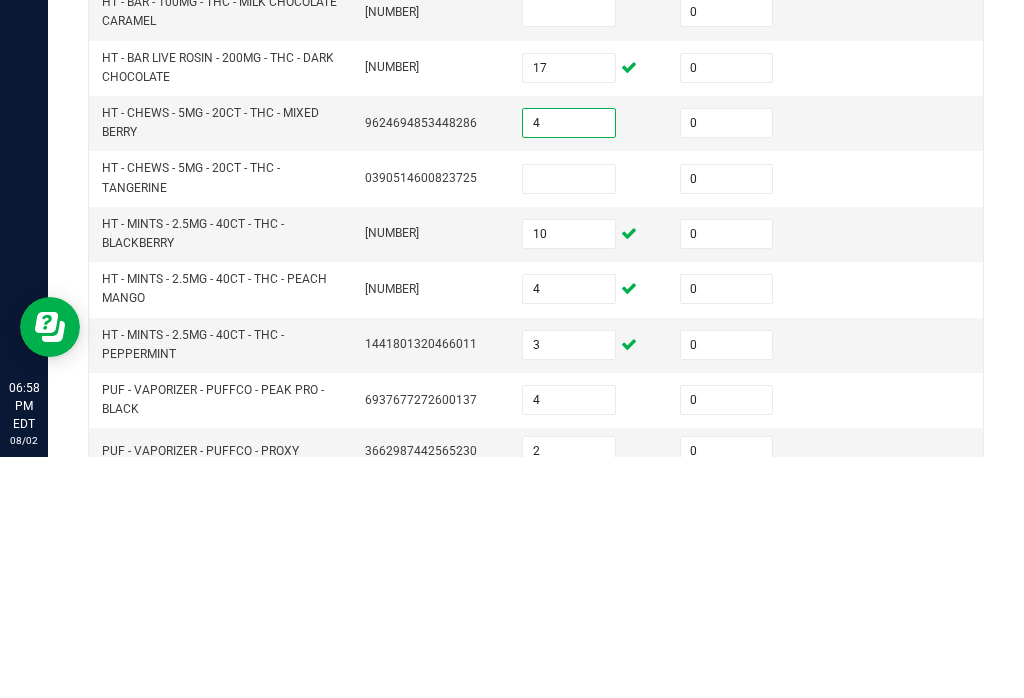 click at bounding box center (569, 420) 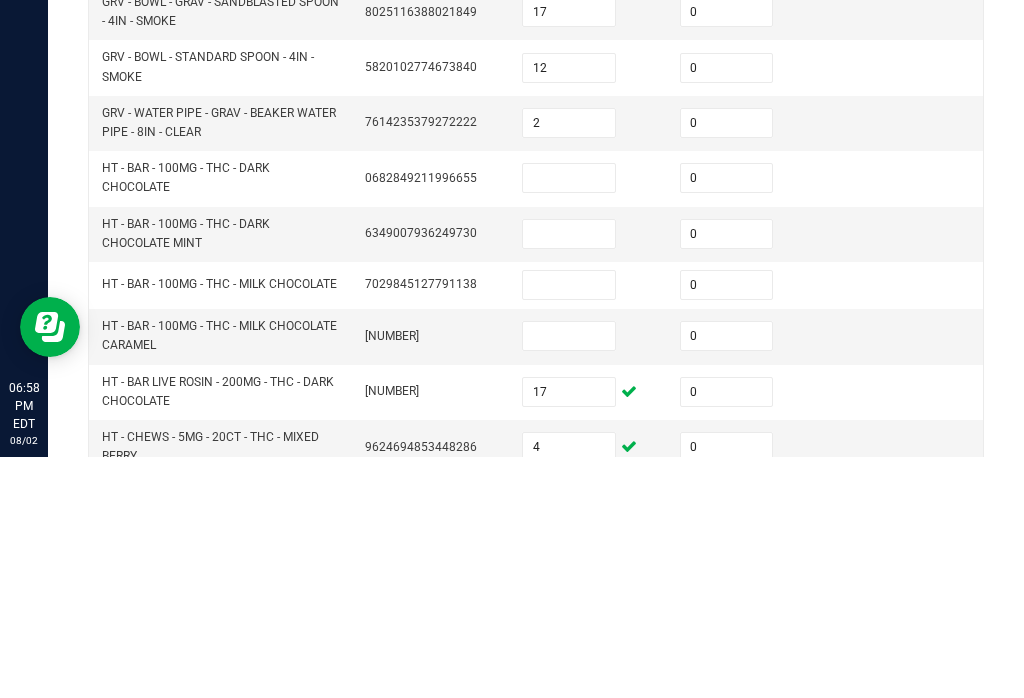 scroll, scrollTop: 263, scrollLeft: 0, axis: vertical 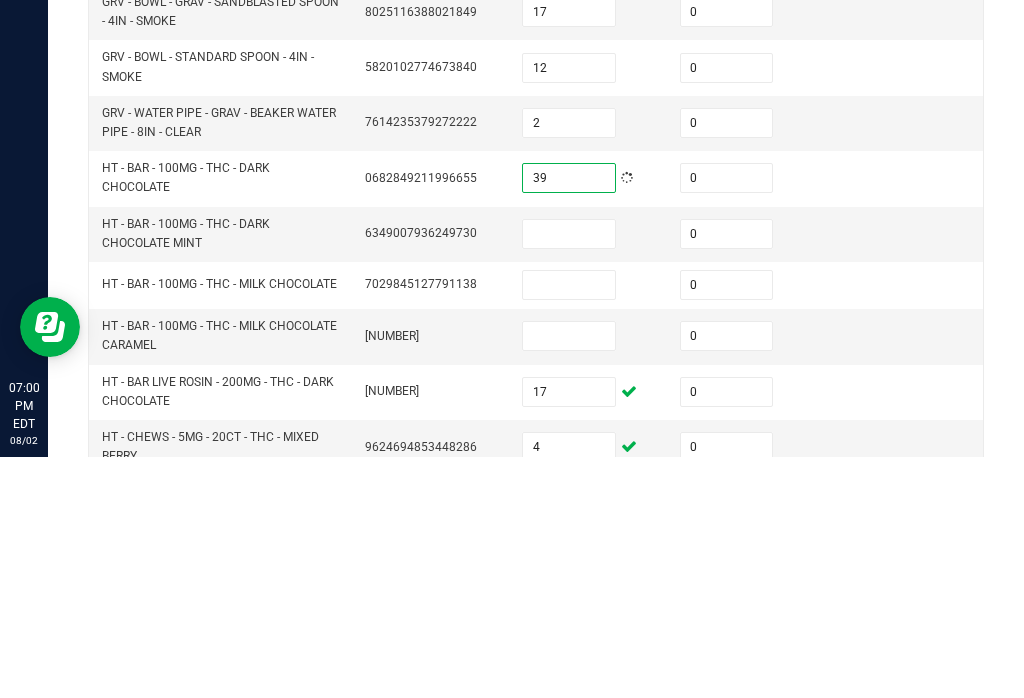 click at bounding box center [569, 475] 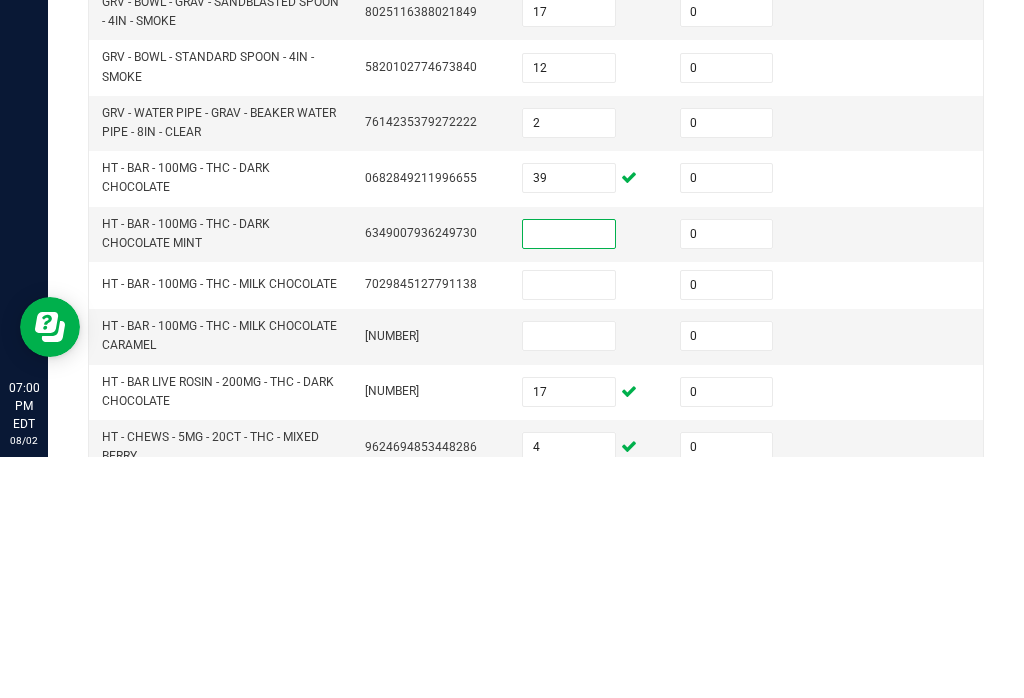 click at bounding box center [569, 526] 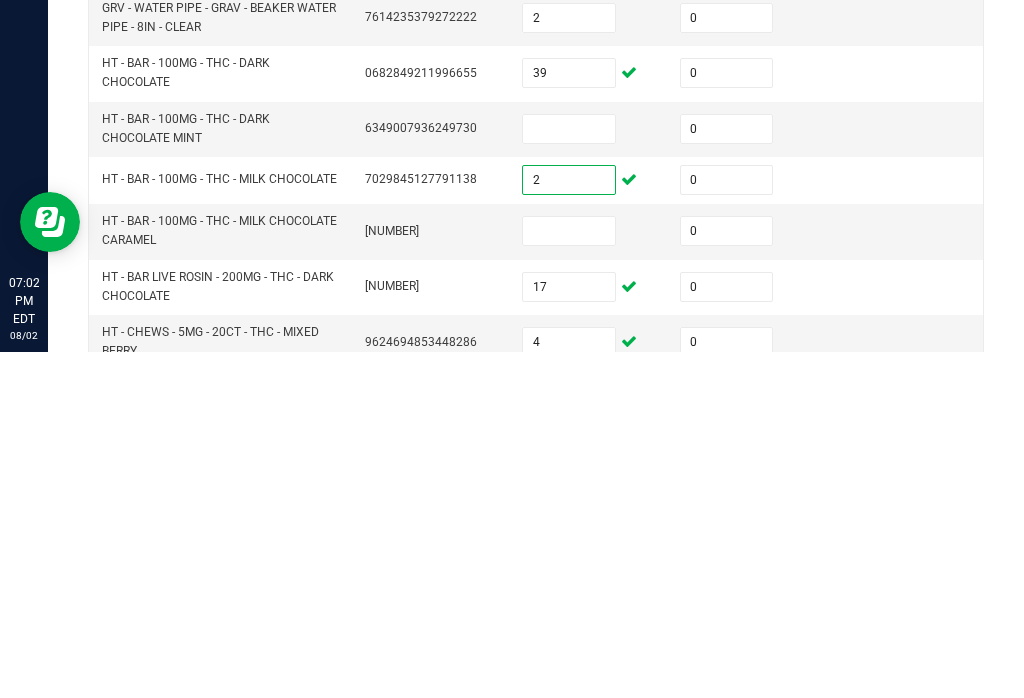 click at bounding box center [569, 475] 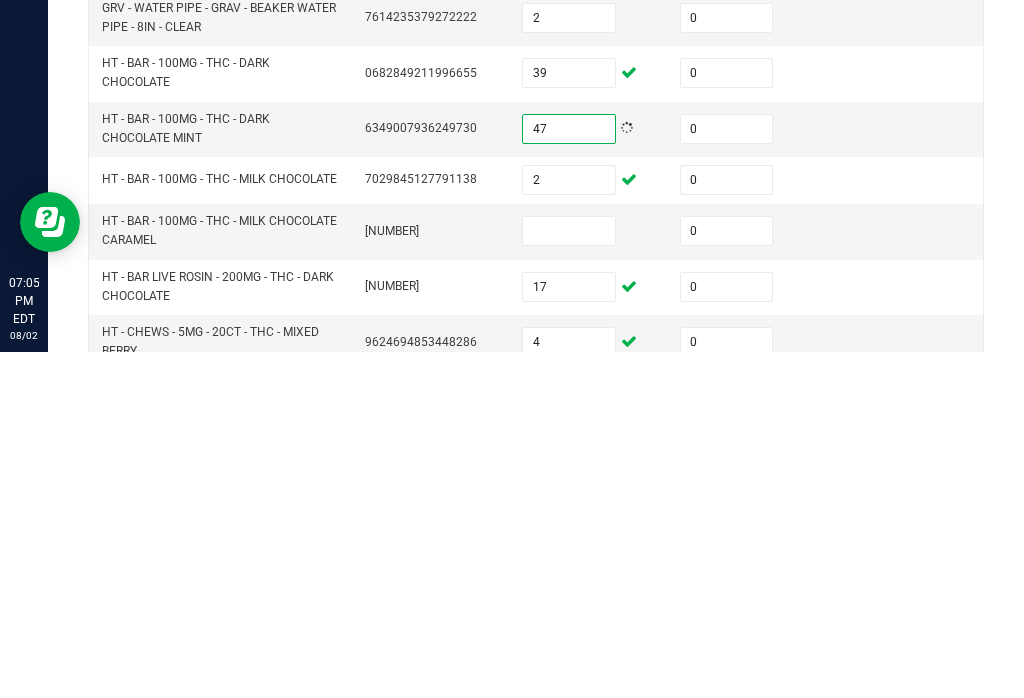 click at bounding box center [569, 577] 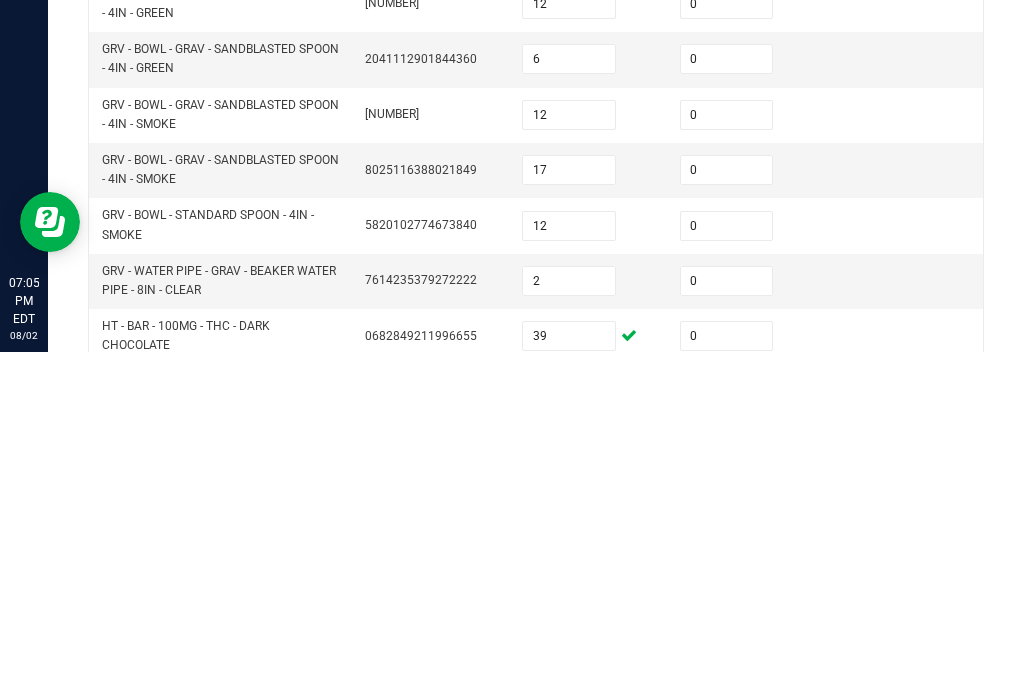 scroll, scrollTop: 0, scrollLeft: 0, axis: both 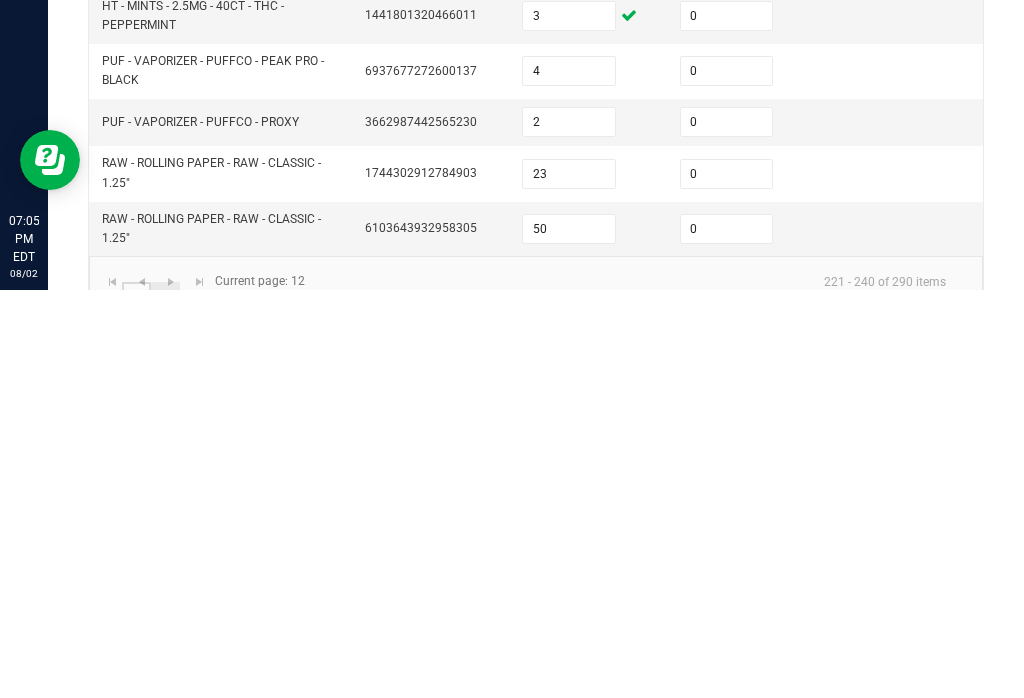 click on "11" 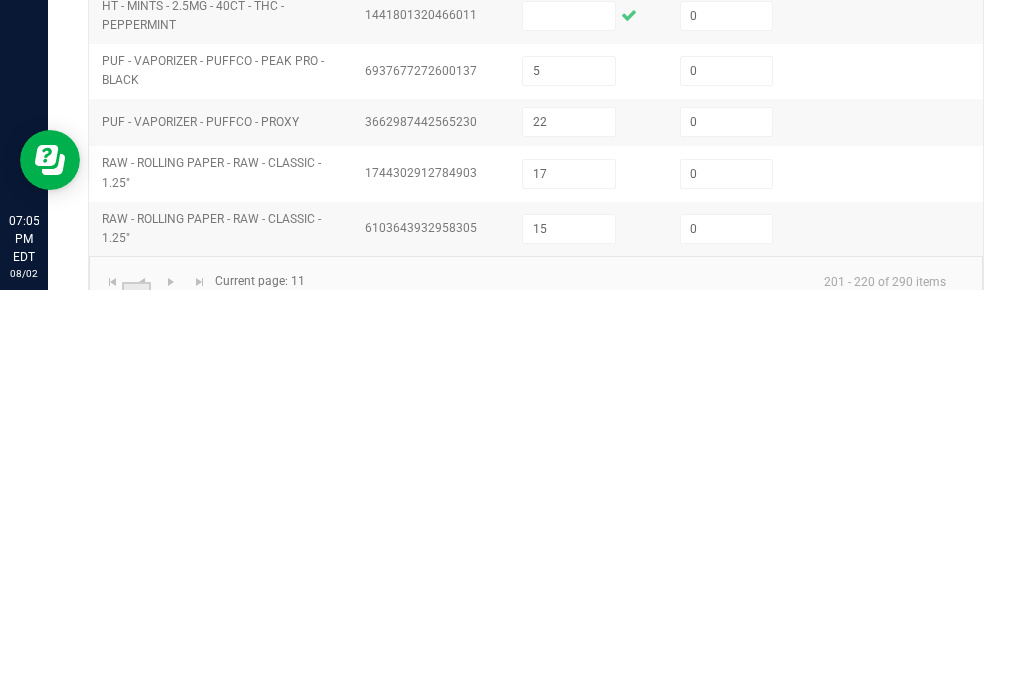 scroll, scrollTop: 669, scrollLeft: 0, axis: vertical 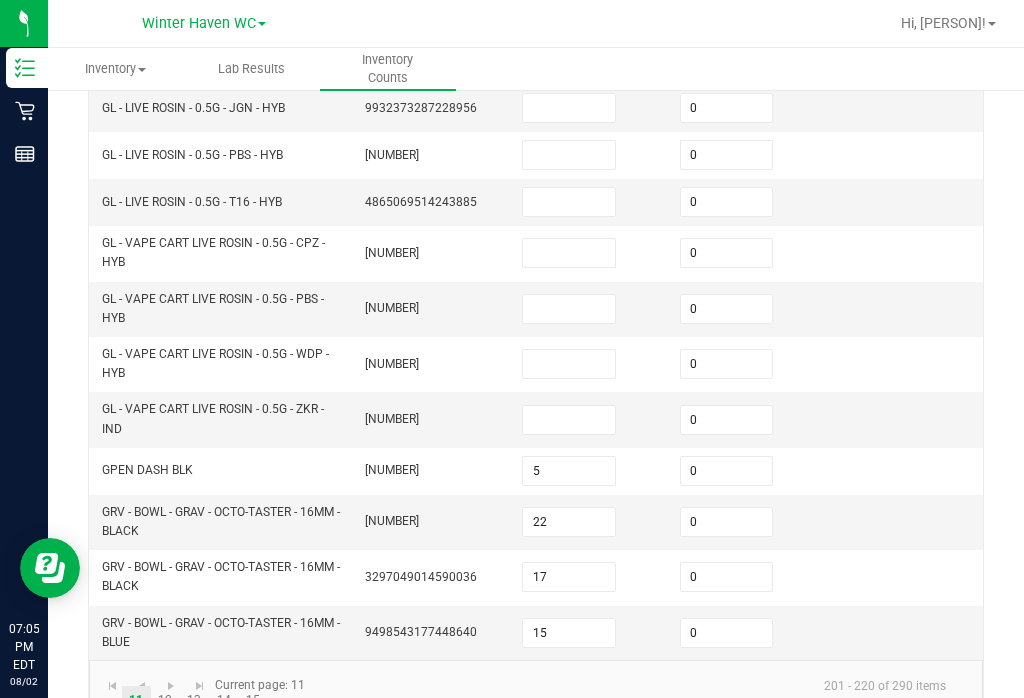 click at bounding box center [569, 253] 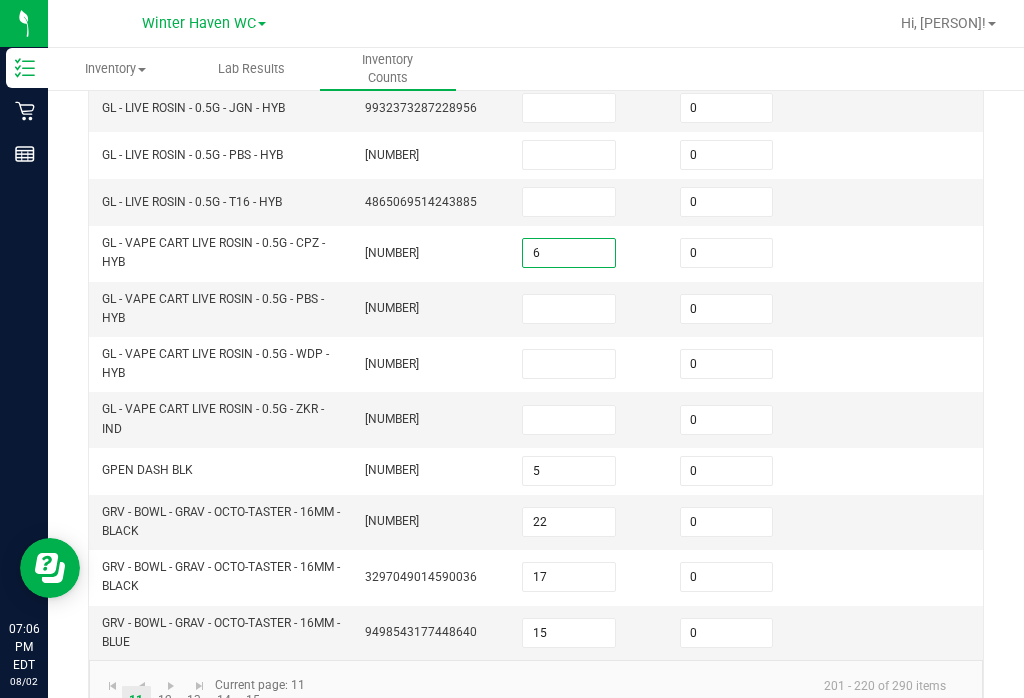 click at bounding box center [569, 309] 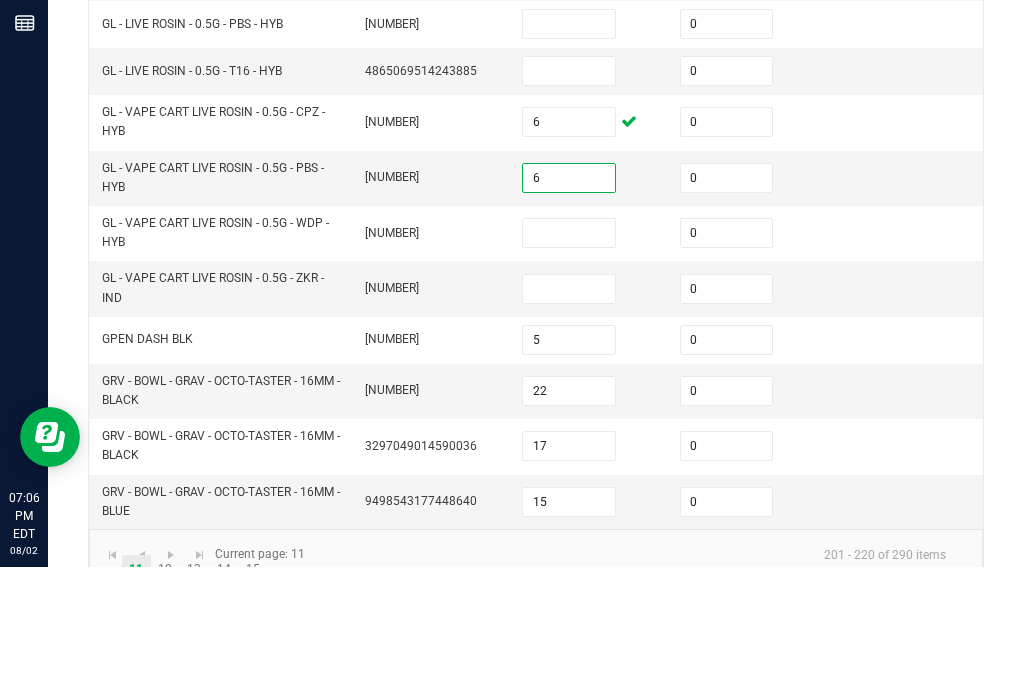 click at bounding box center [569, 364] 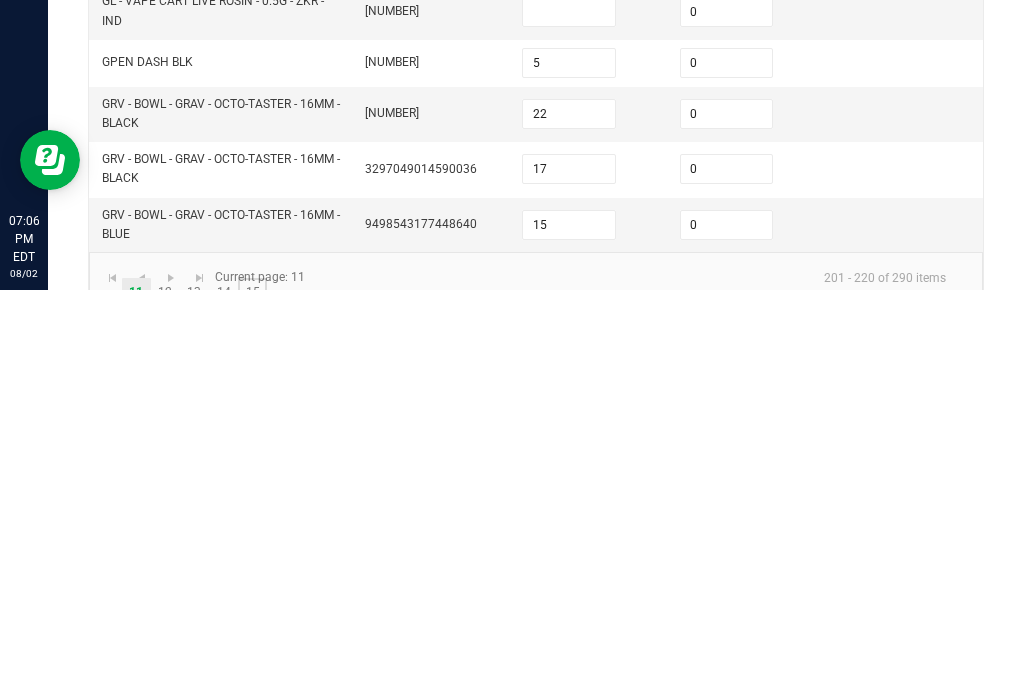 click on "15" 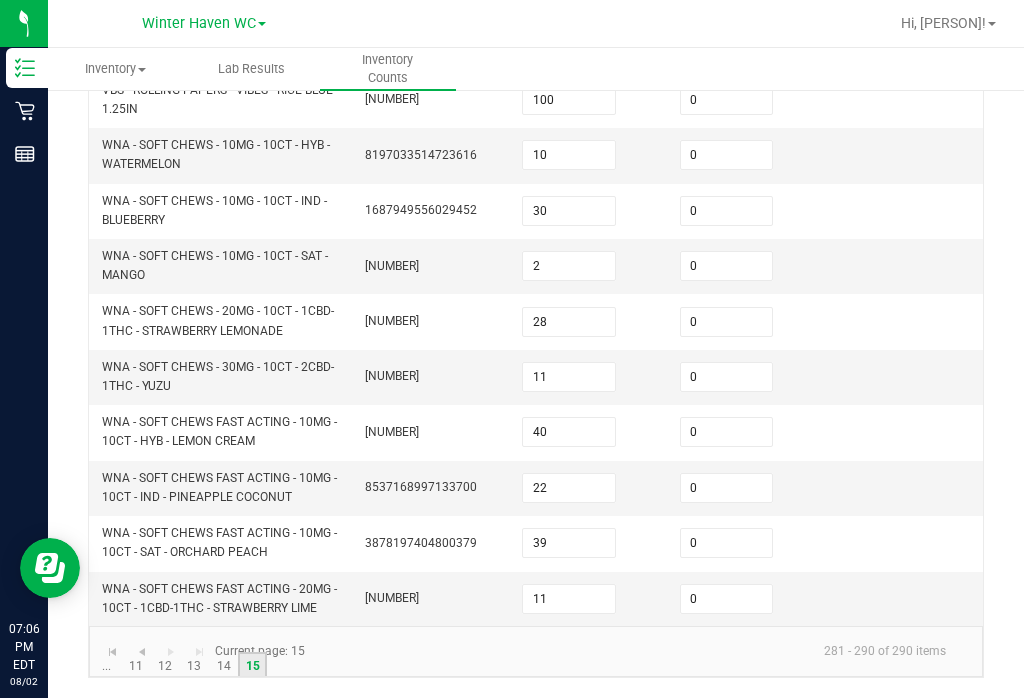 scroll, scrollTop: 215, scrollLeft: 0, axis: vertical 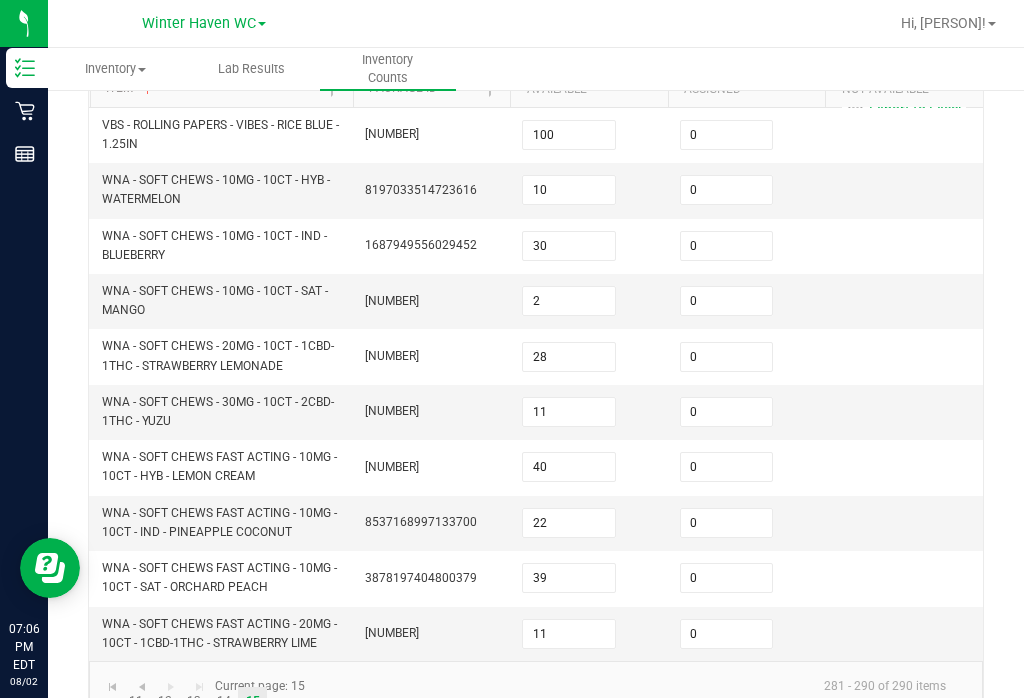 click on "10" at bounding box center [569, 190] 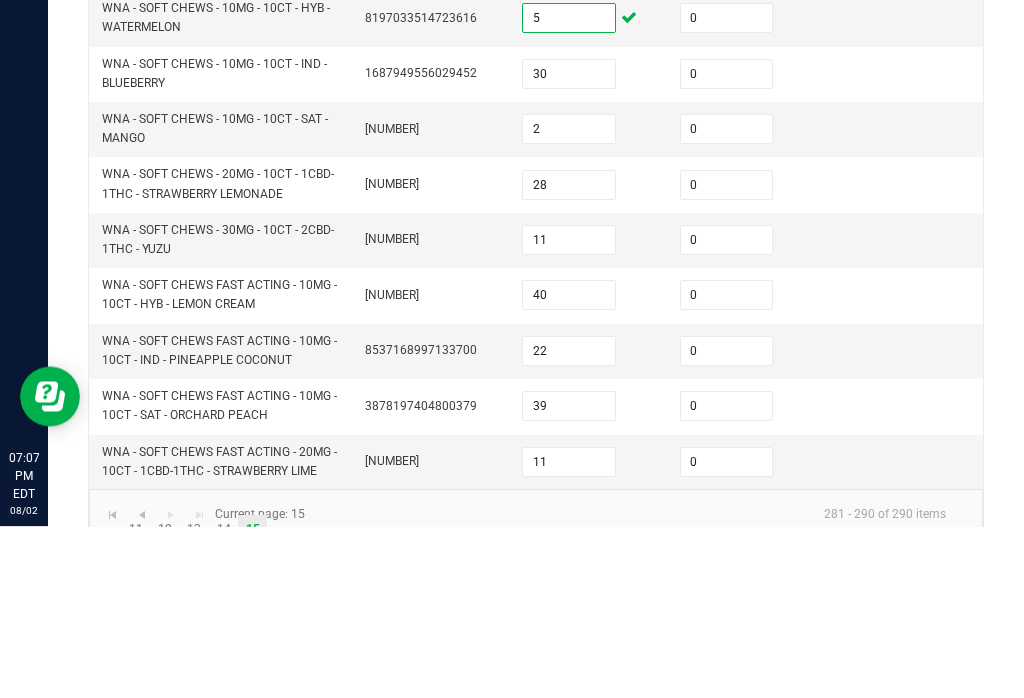 click on "28" at bounding box center [569, 357] 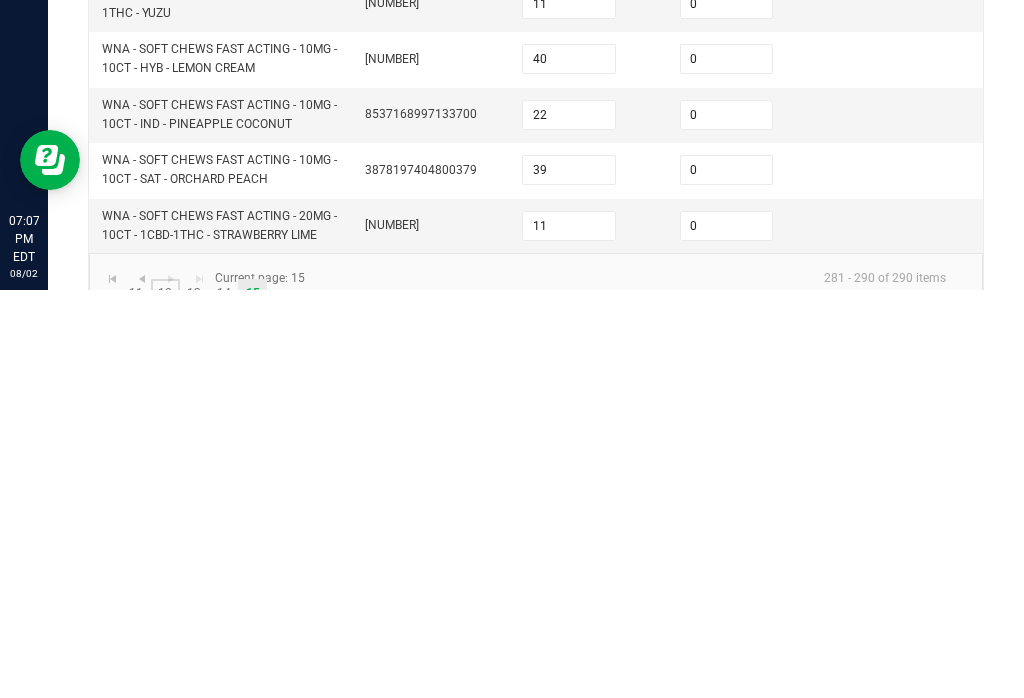 click on "12" 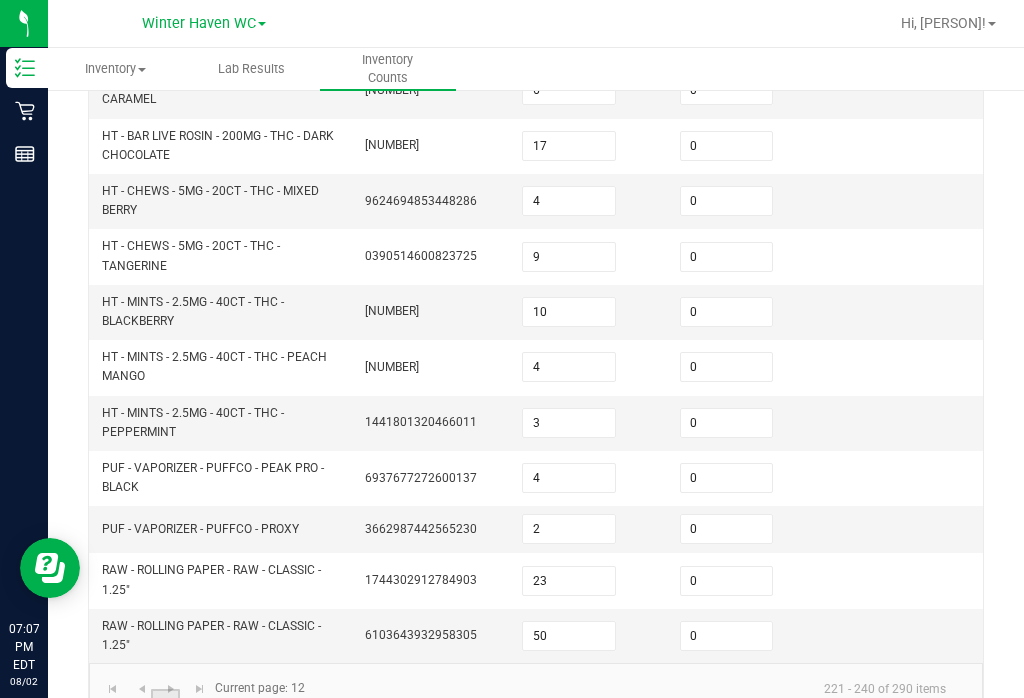 scroll, scrollTop: 749, scrollLeft: 0, axis: vertical 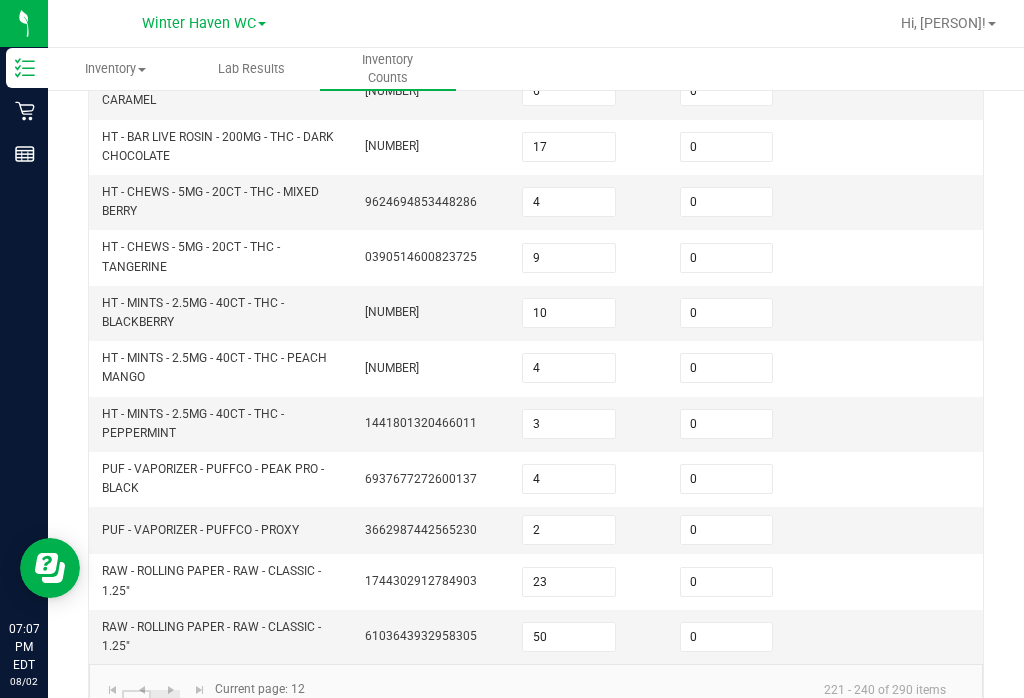 click on "11" 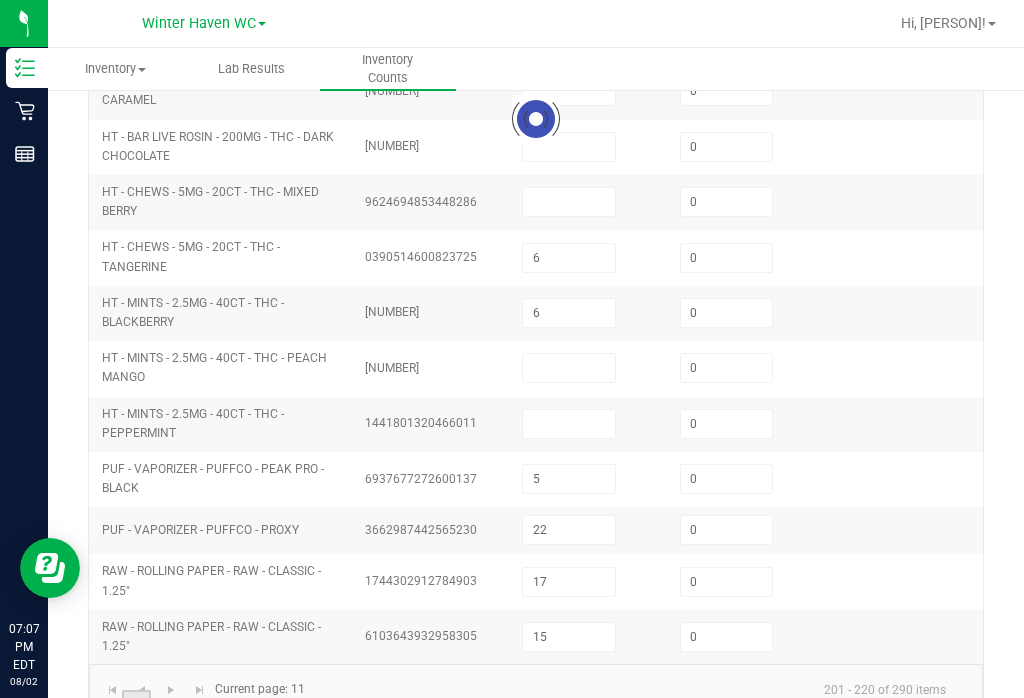 scroll, scrollTop: 669, scrollLeft: 0, axis: vertical 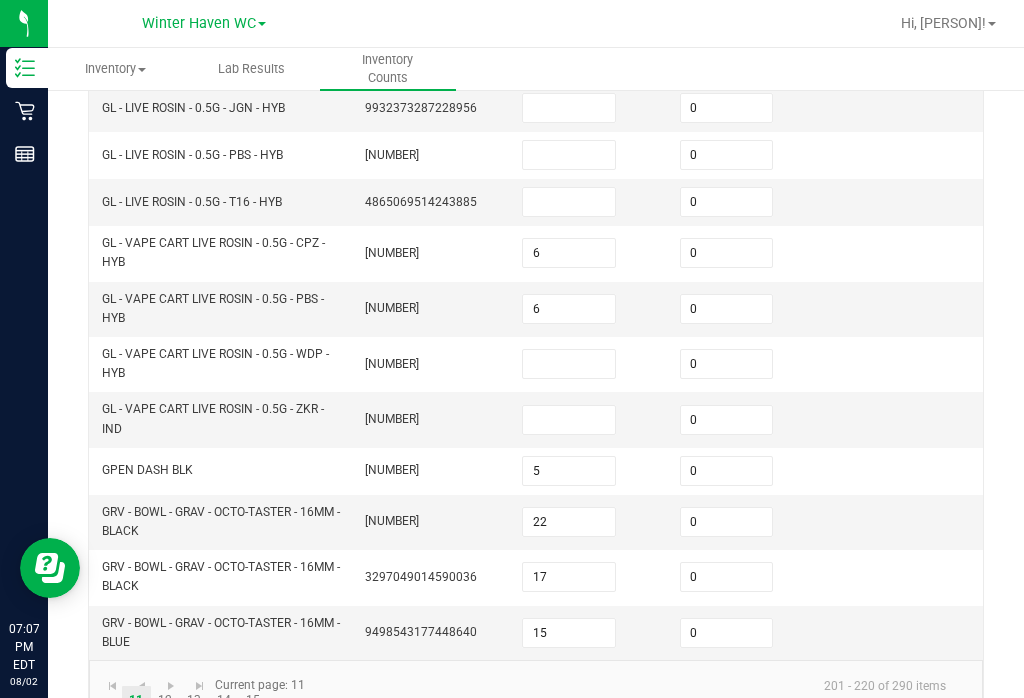 click at bounding box center [569, 364] 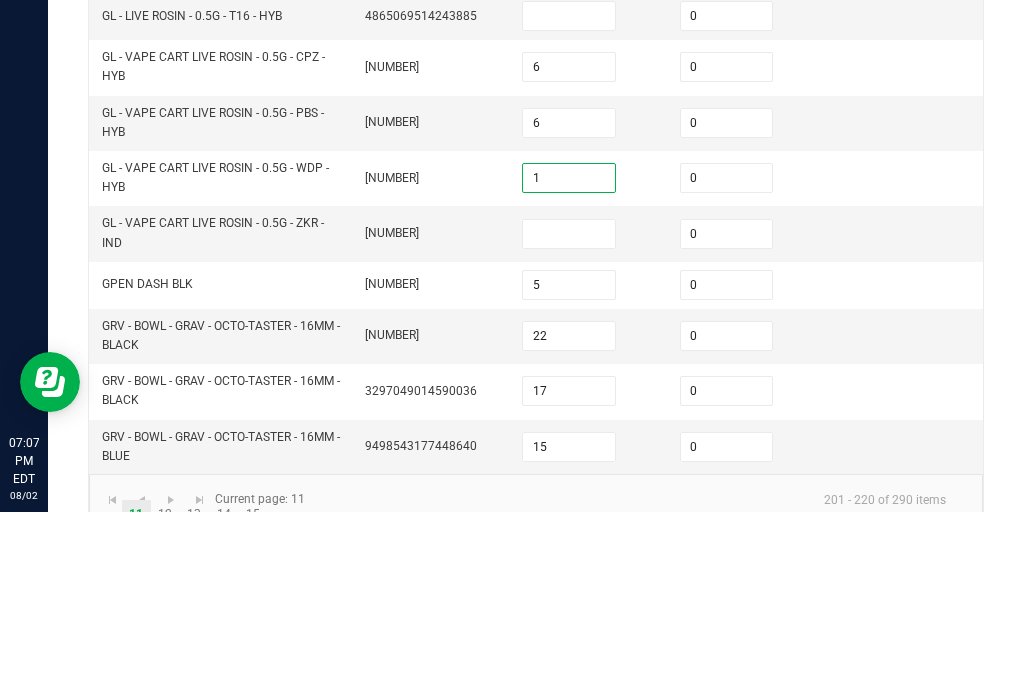 click at bounding box center [569, 420] 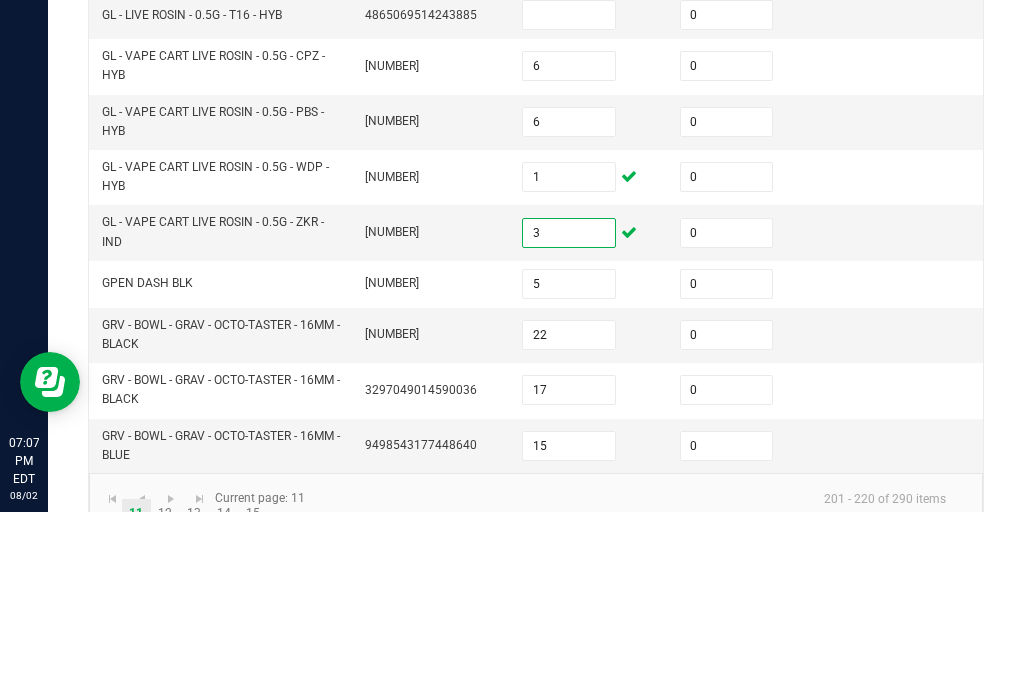 scroll, scrollTop: 669, scrollLeft: 0, axis: vertical 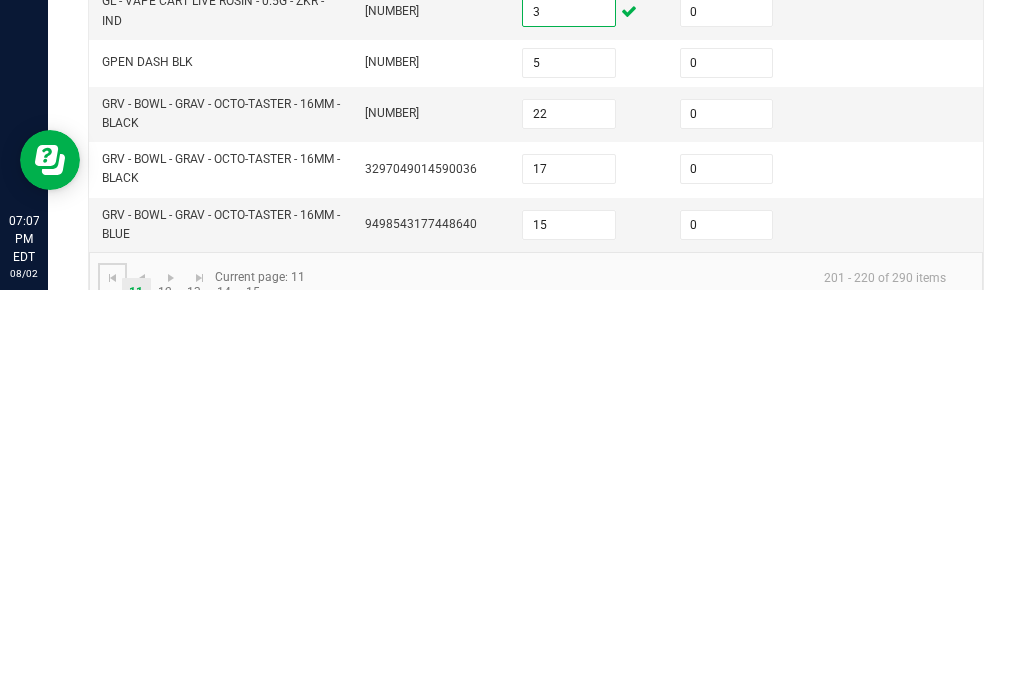 click 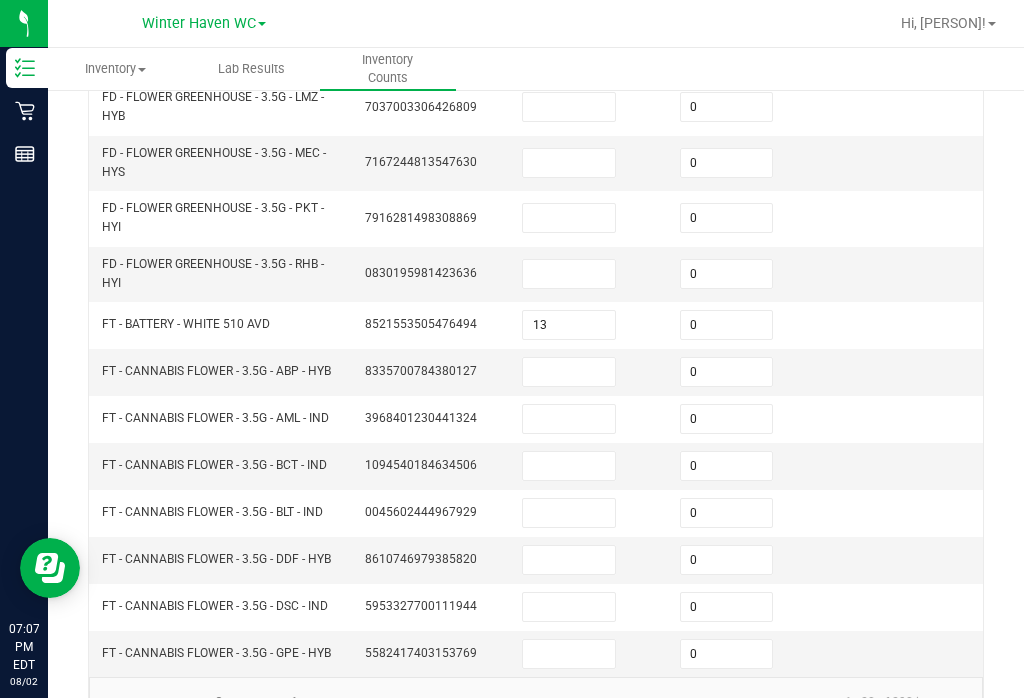 click on "2" 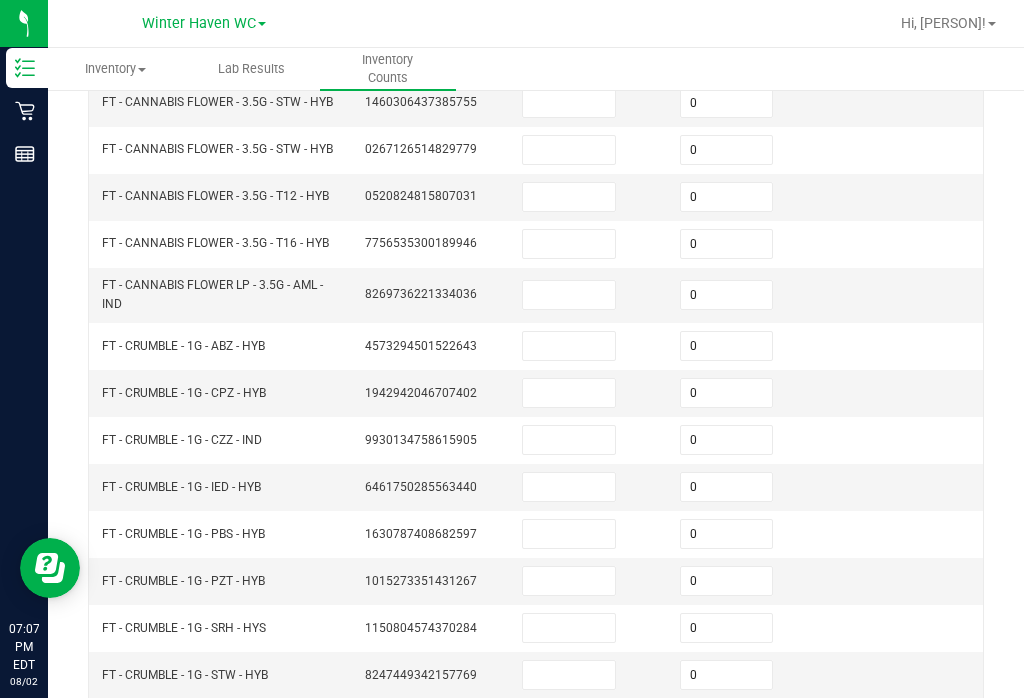scroll, scrollTop: 480, scrollLeft: 0, axis: vertical 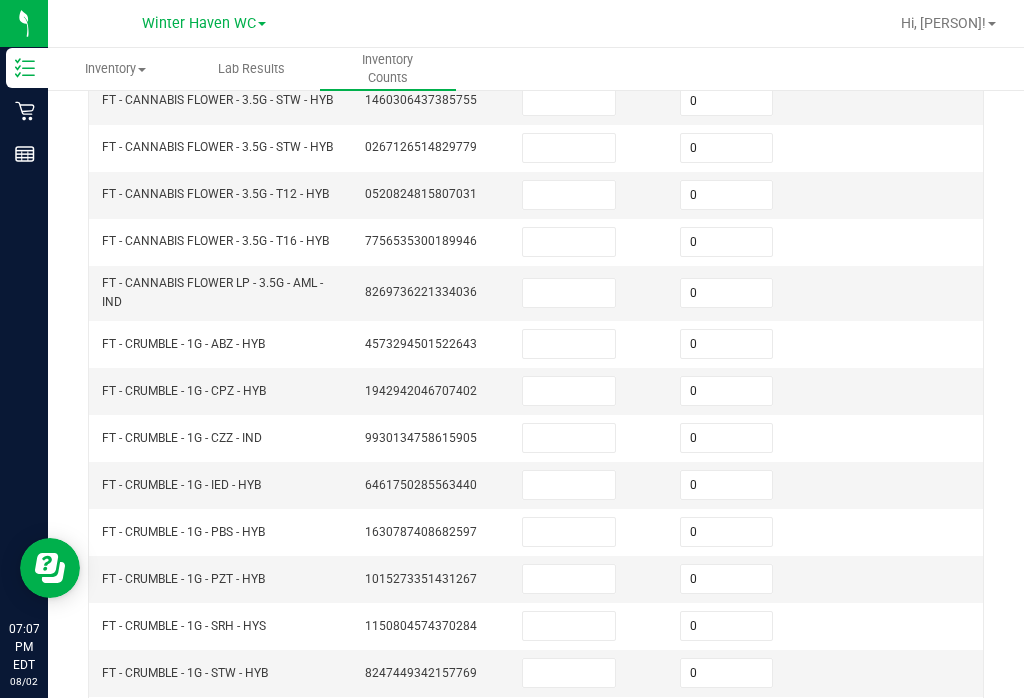 click at bounding box center (569, 344) 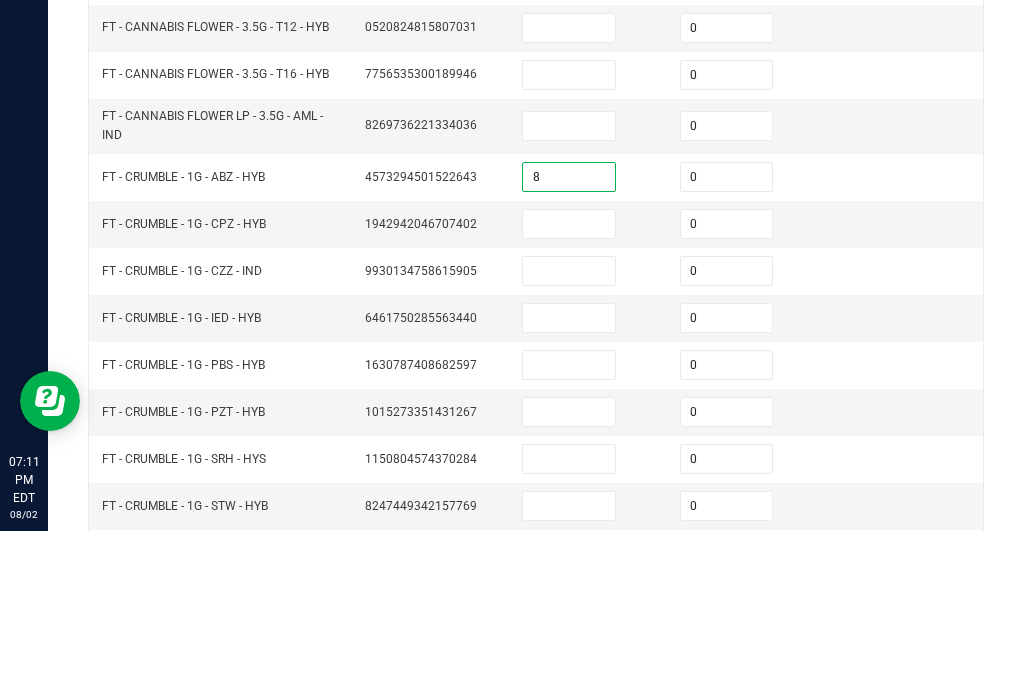 click at bounding box center (569, 391) 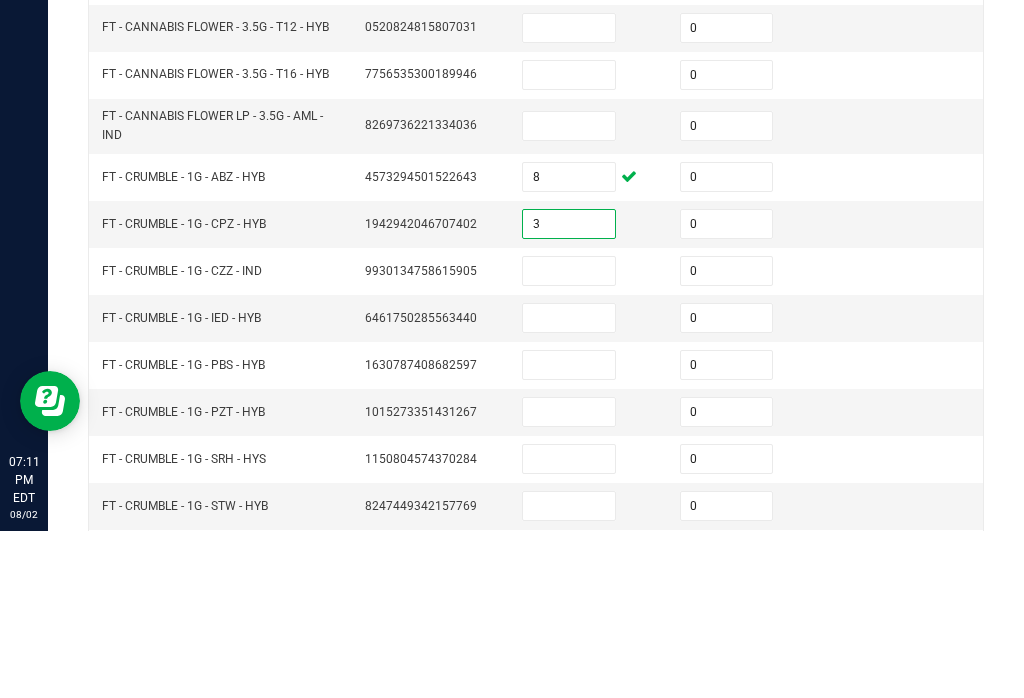 click at bounding box center (569, 438) 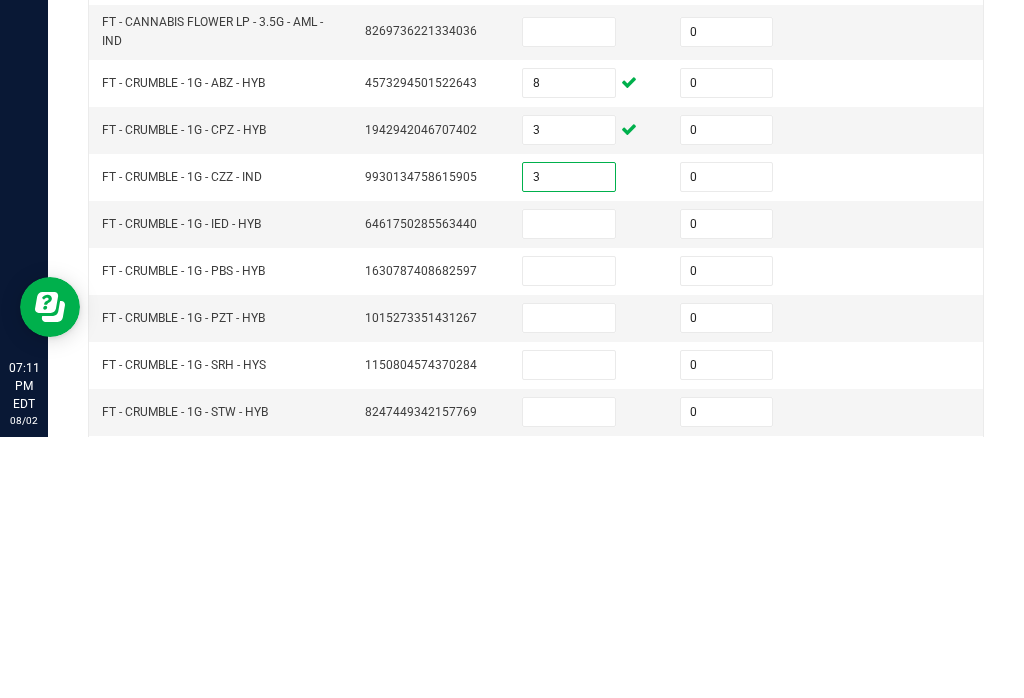 click at bounding box center [569, 485] 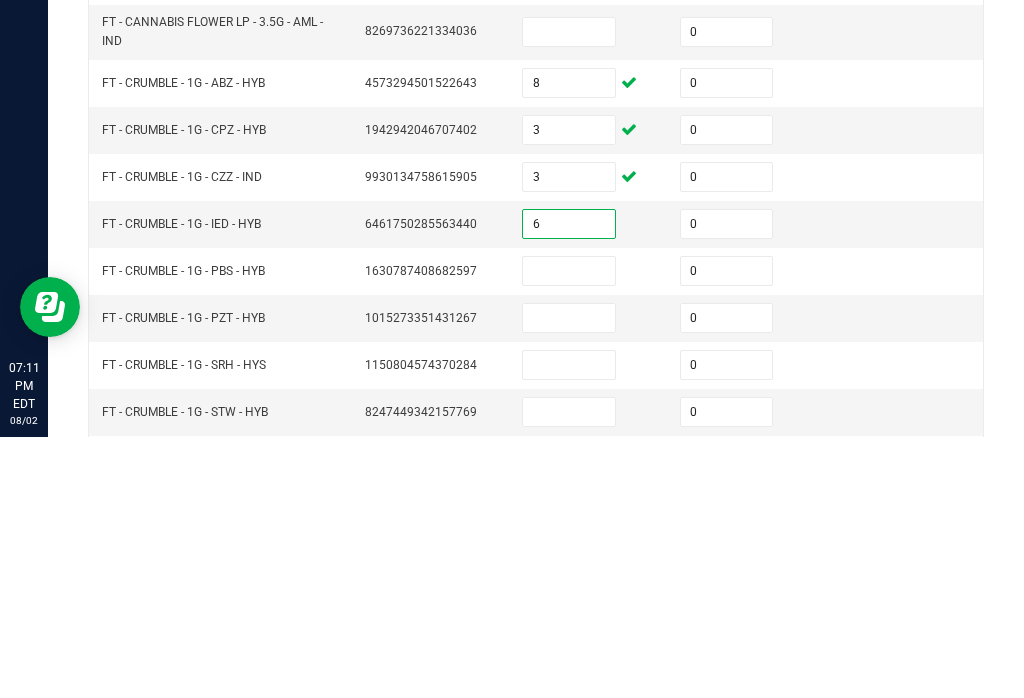 click at bounding box center (569, 532) 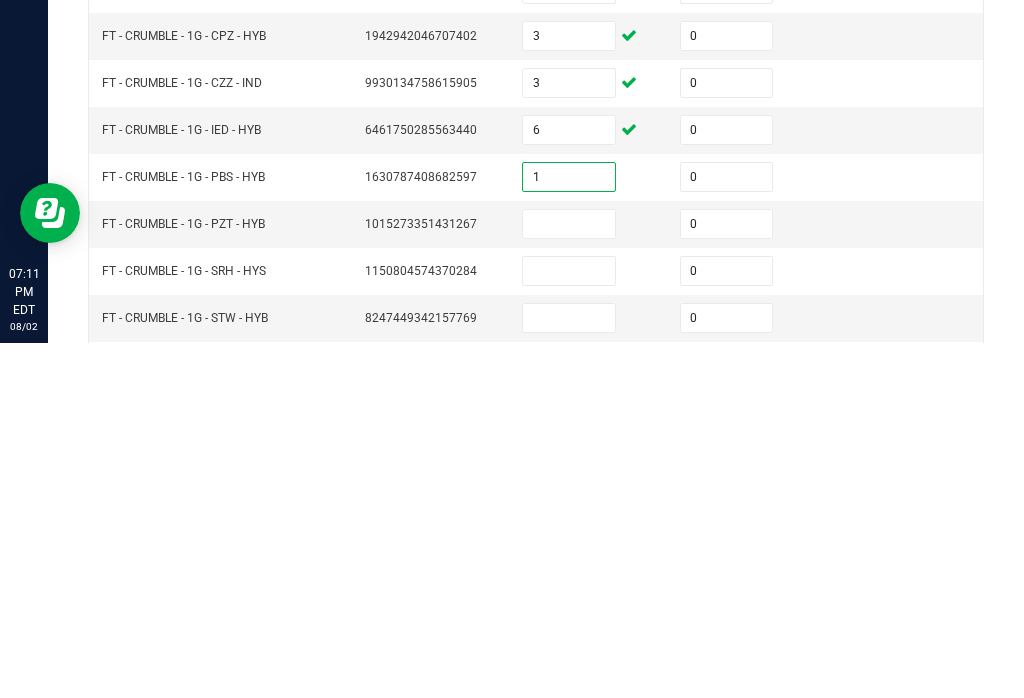 click at bounding box center [569, 579] 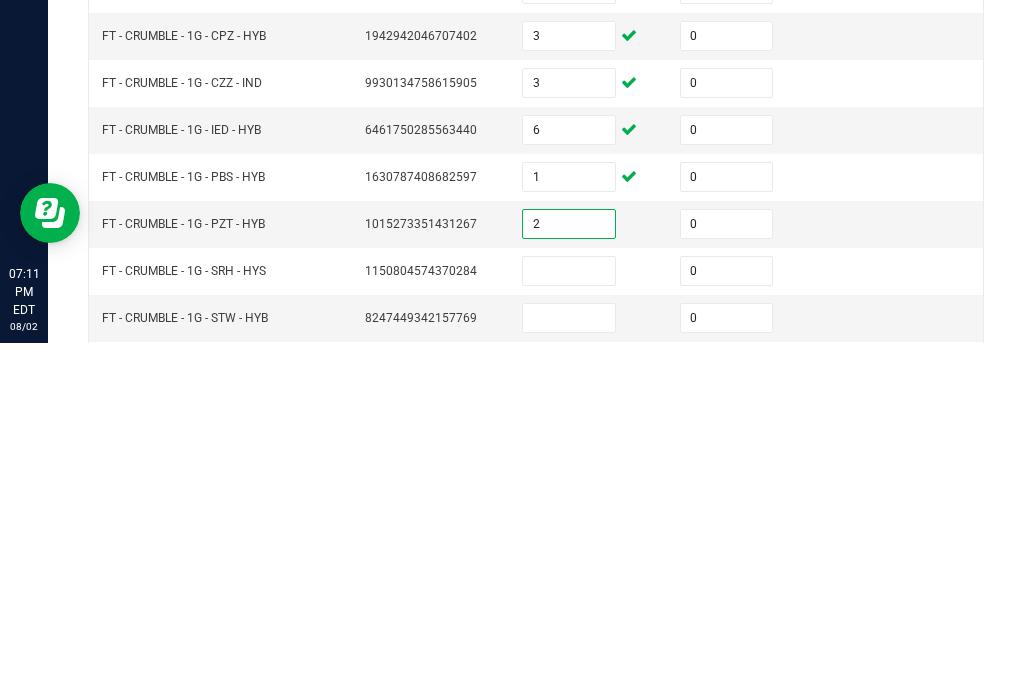 click at bounding box center [569, 626] 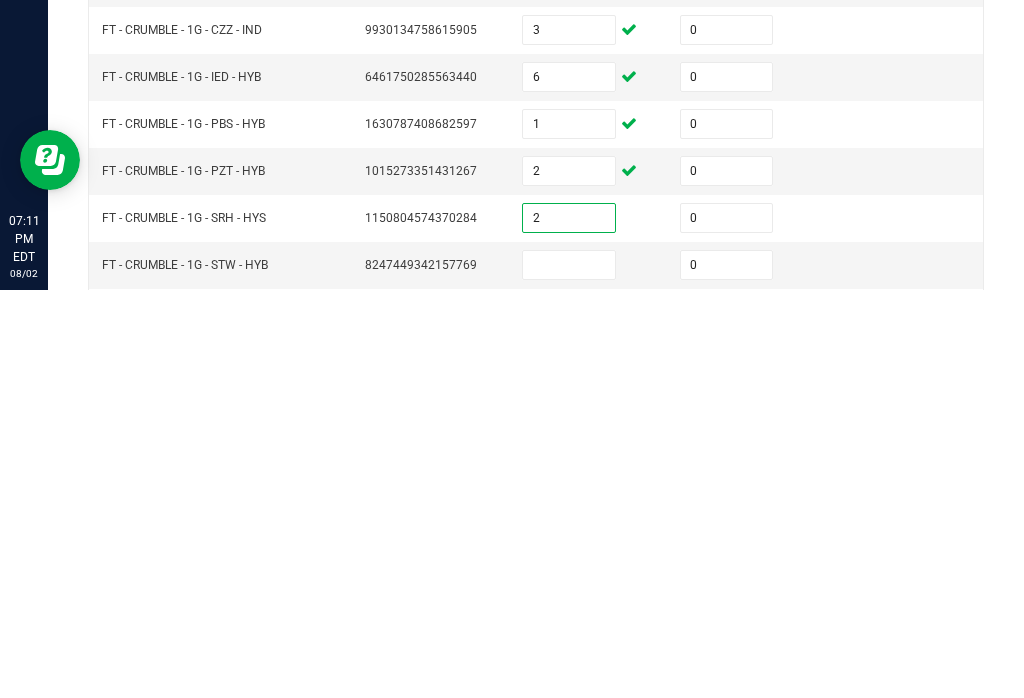 click at bounding box center (569, 673) 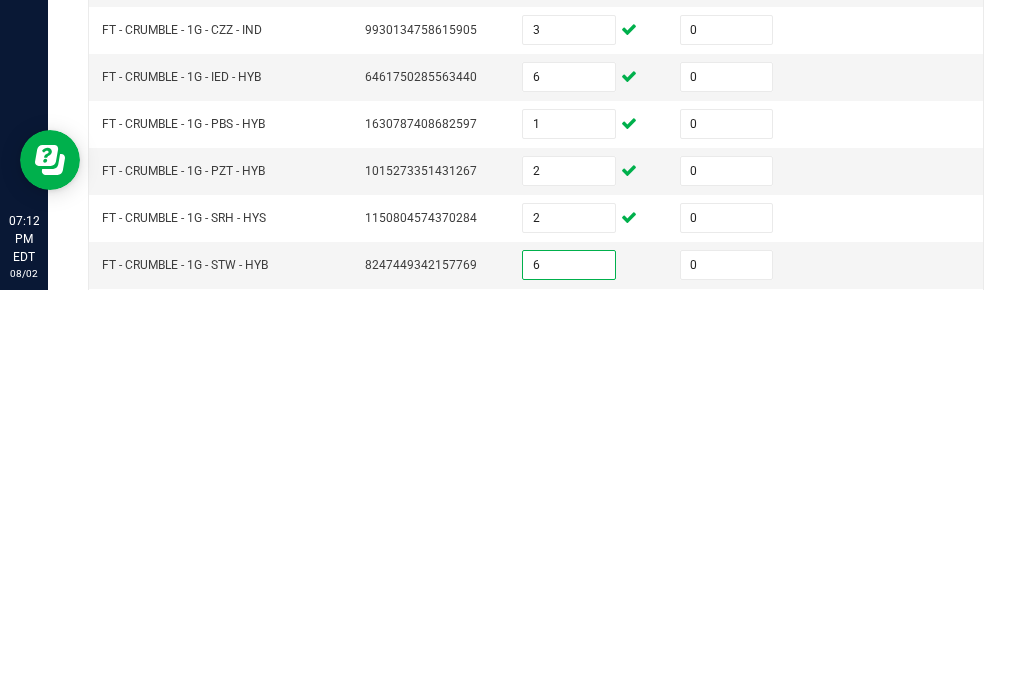 click at bounding box center (569, 720) 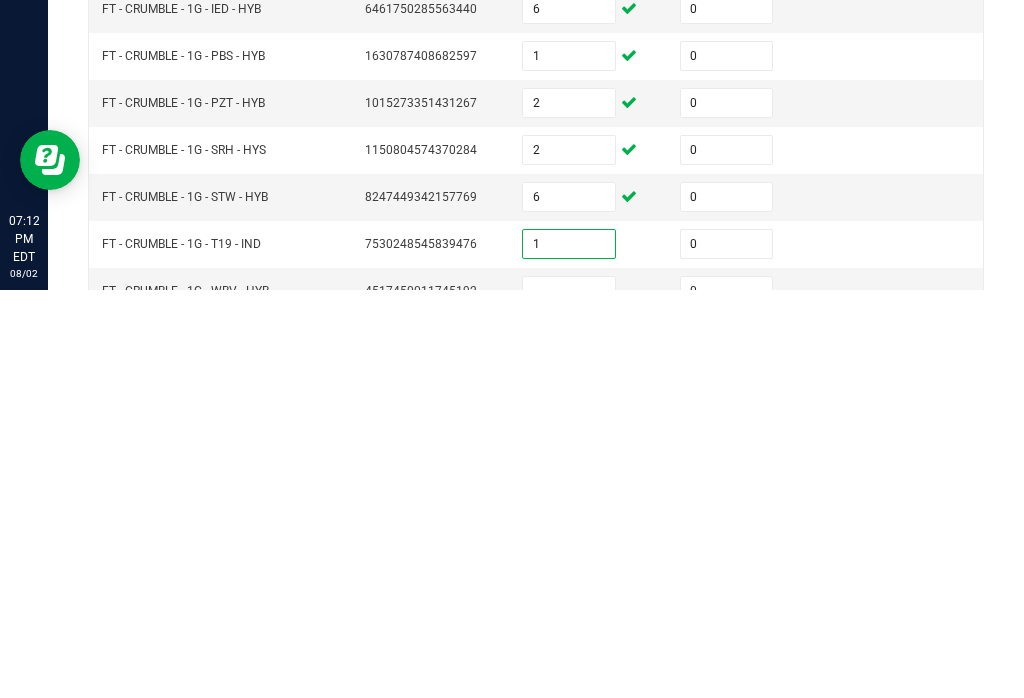 scroll, scrollTop: 610, scrollLeft: 0, axis: vertical 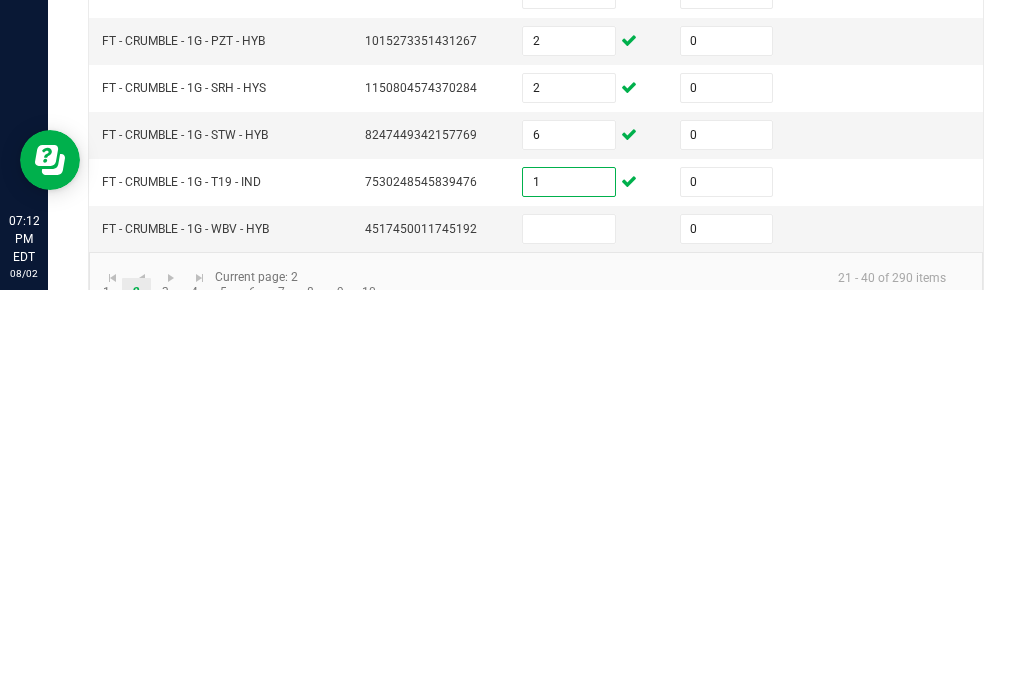 click at bounding box center (569, 637) 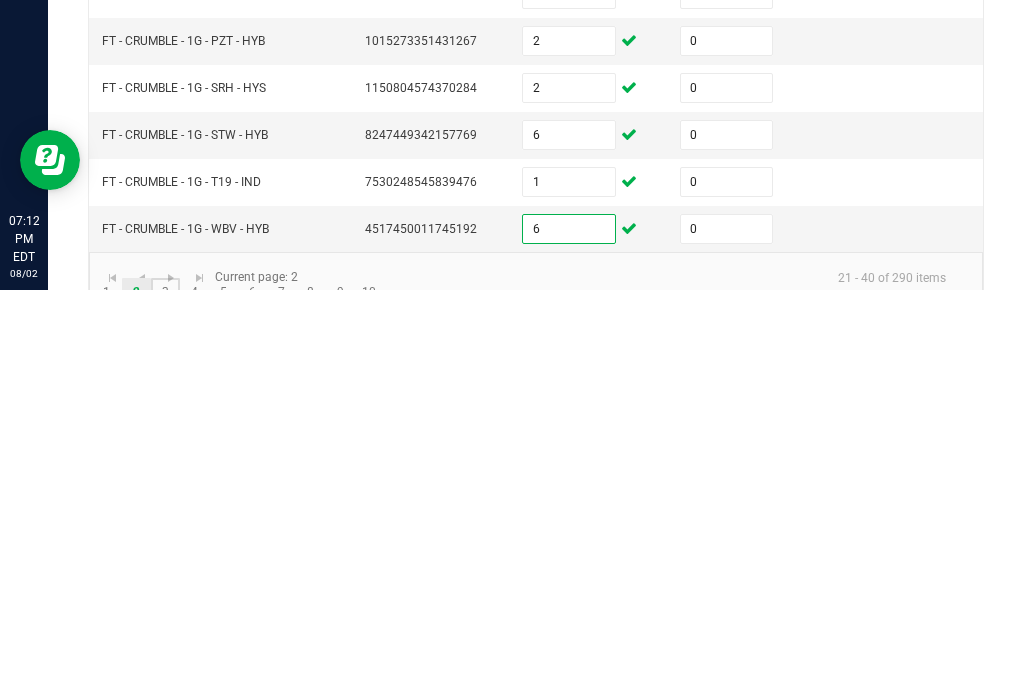 click on "3" 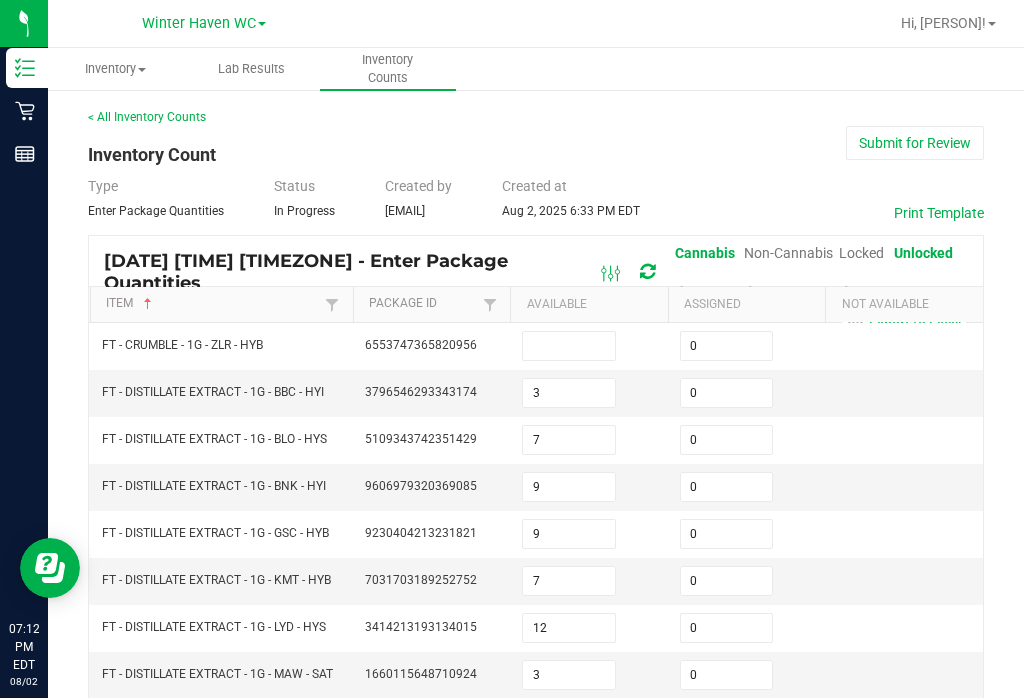 scroll, scrollTop: -25, scrollLeft: 0, axis: vertical 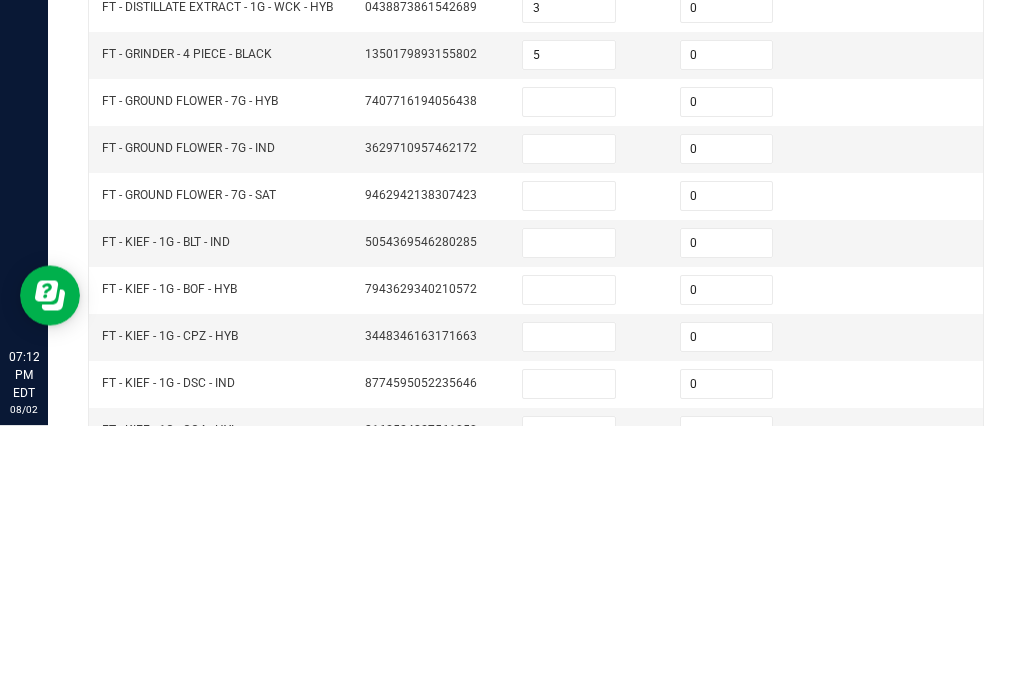 click at bounding box center [569, 375] 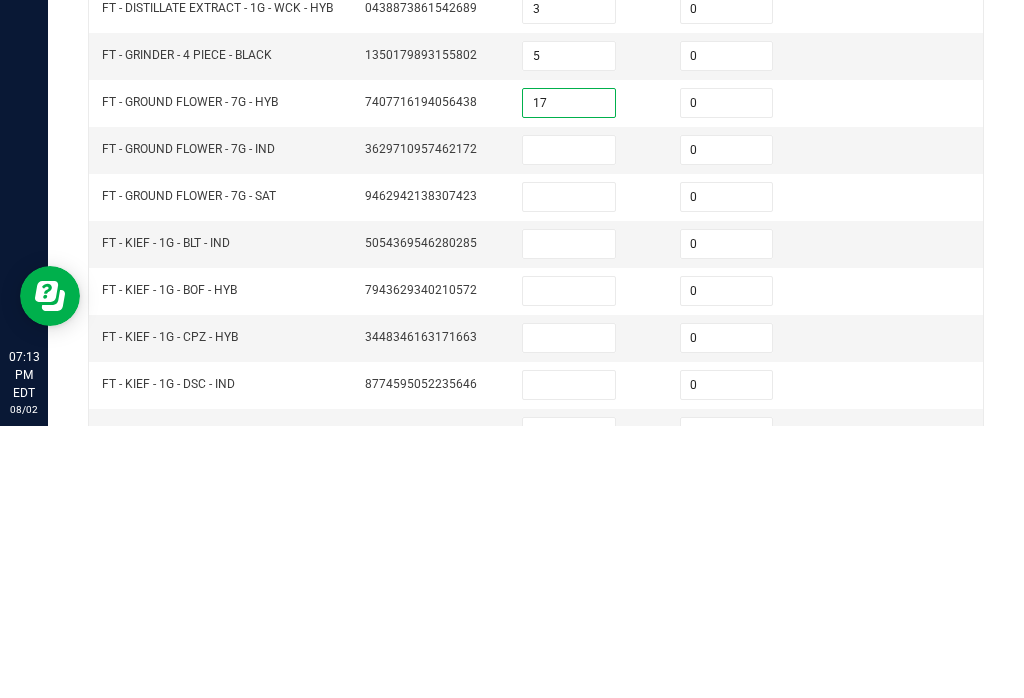 click at bounding box center [569, 422] 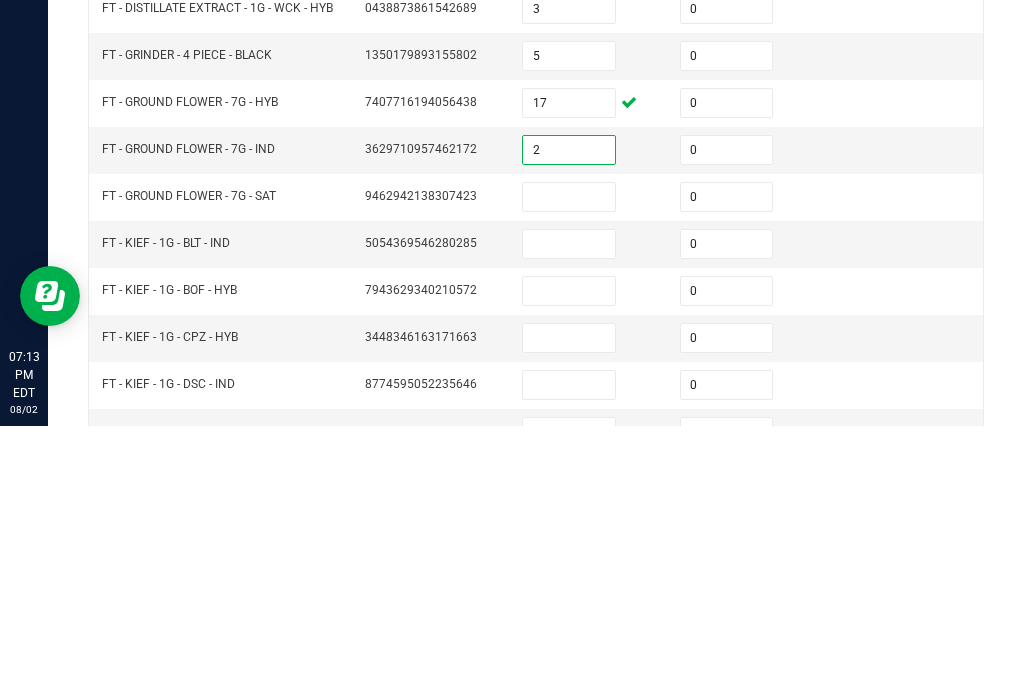 click at bounding box center (569, 469) 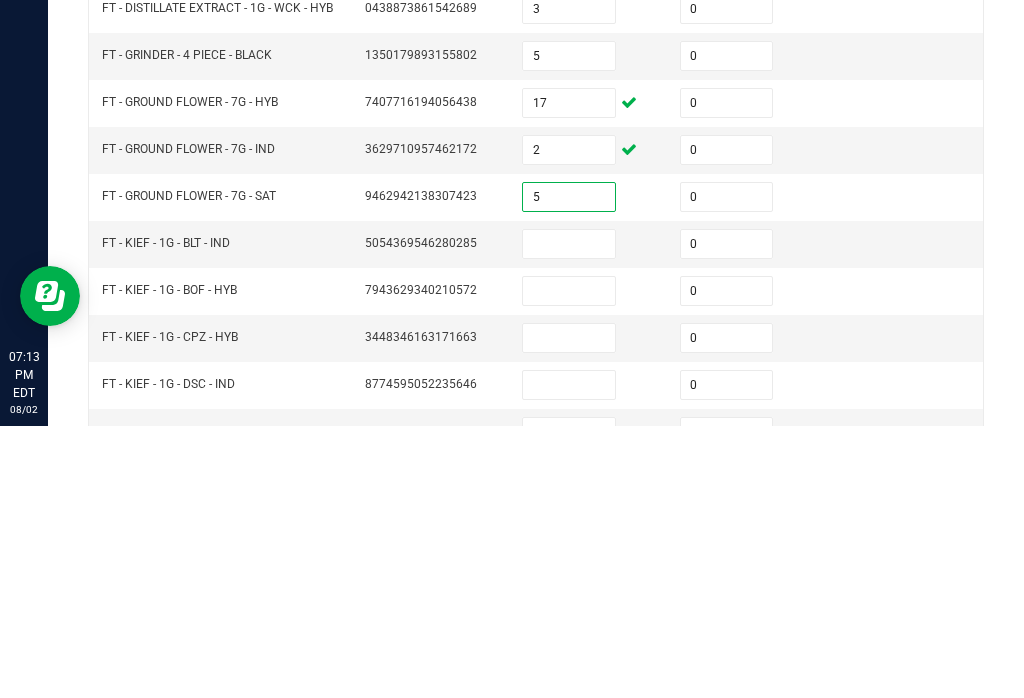 click at bounding box center [569, 516] 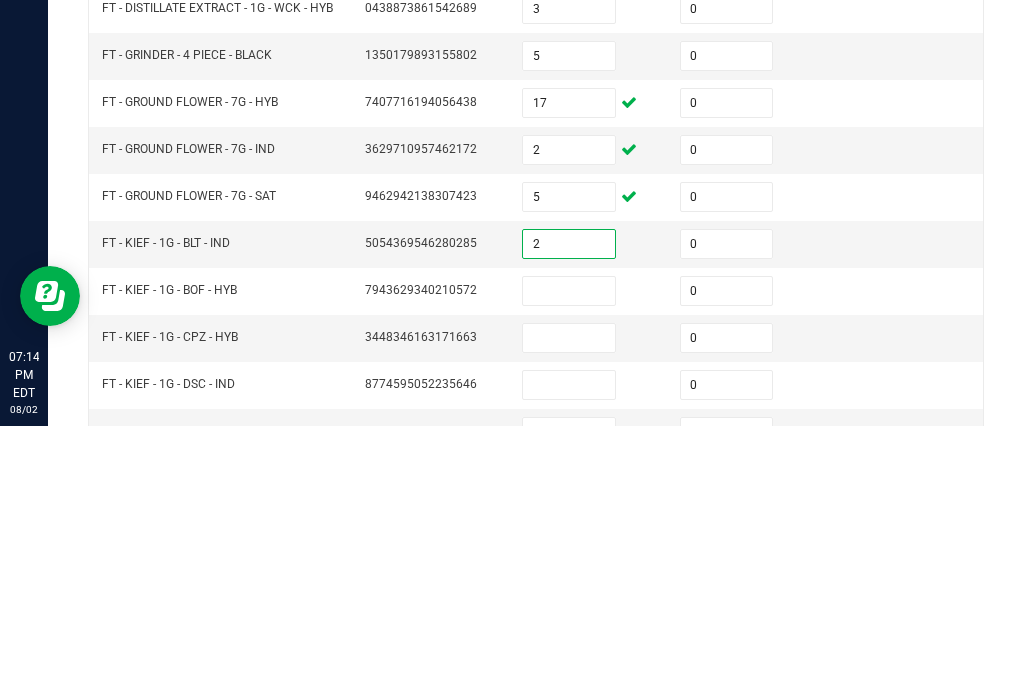 click at bounding box center (569, 563) 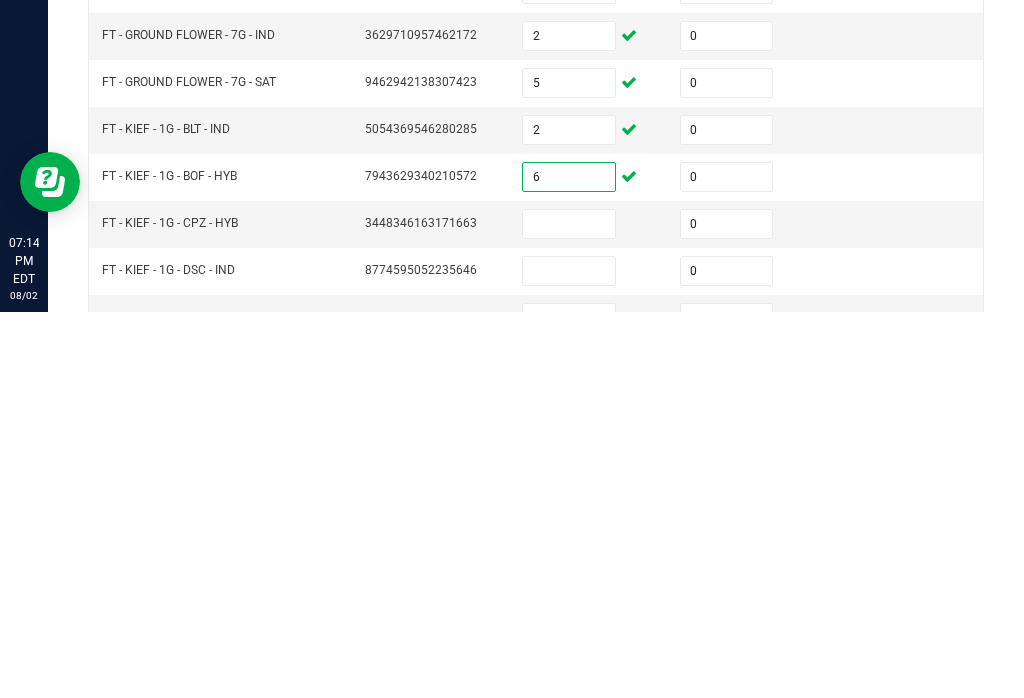 click at bounding box center [569, 610] 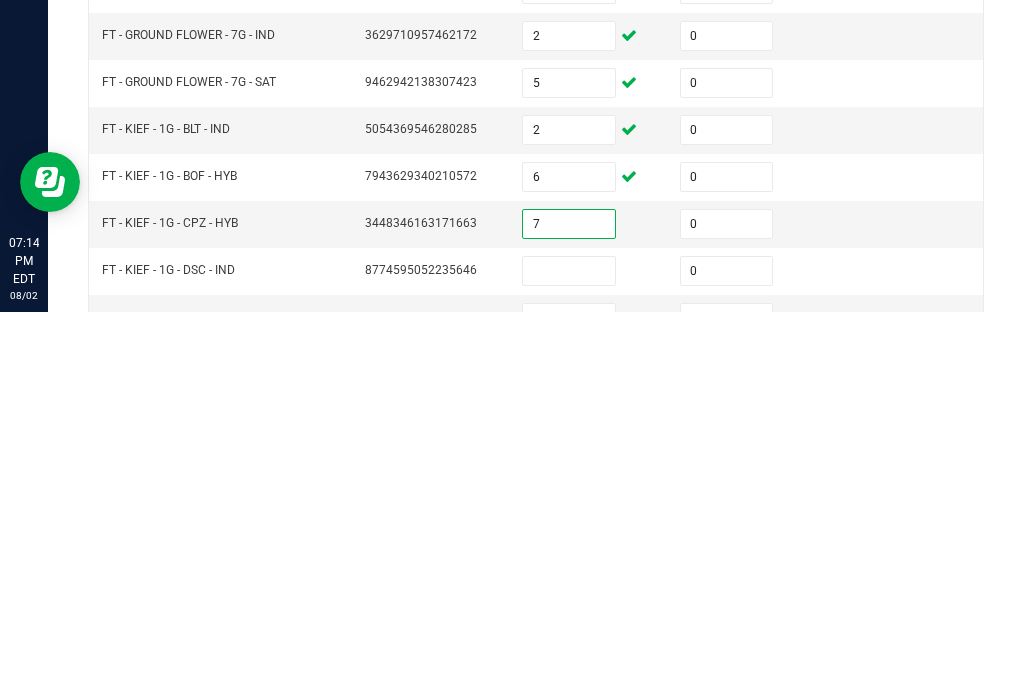 click at bounding box center (569, 657) 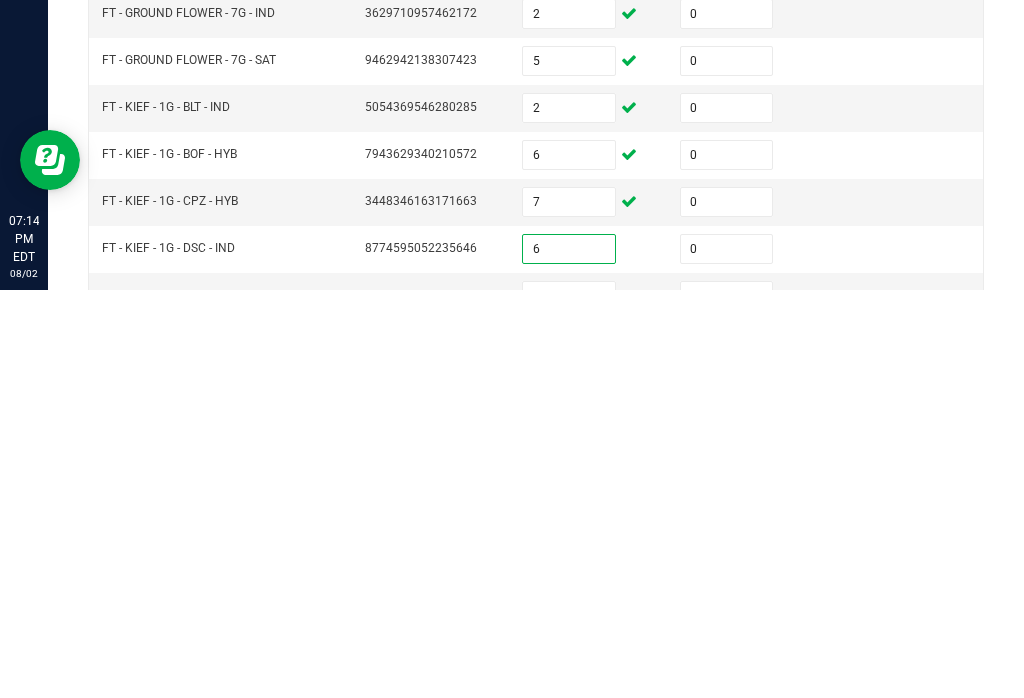 click at bounding box center [569, 704] 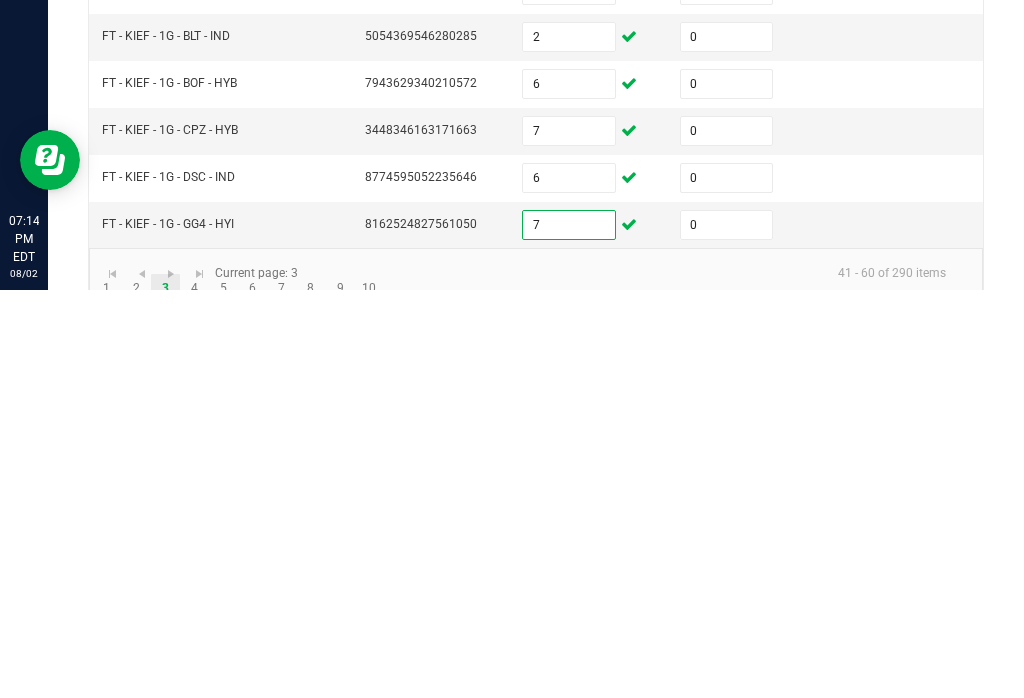 scroll, scrollTop: 605, scrollLeft: 0, axis: vertical 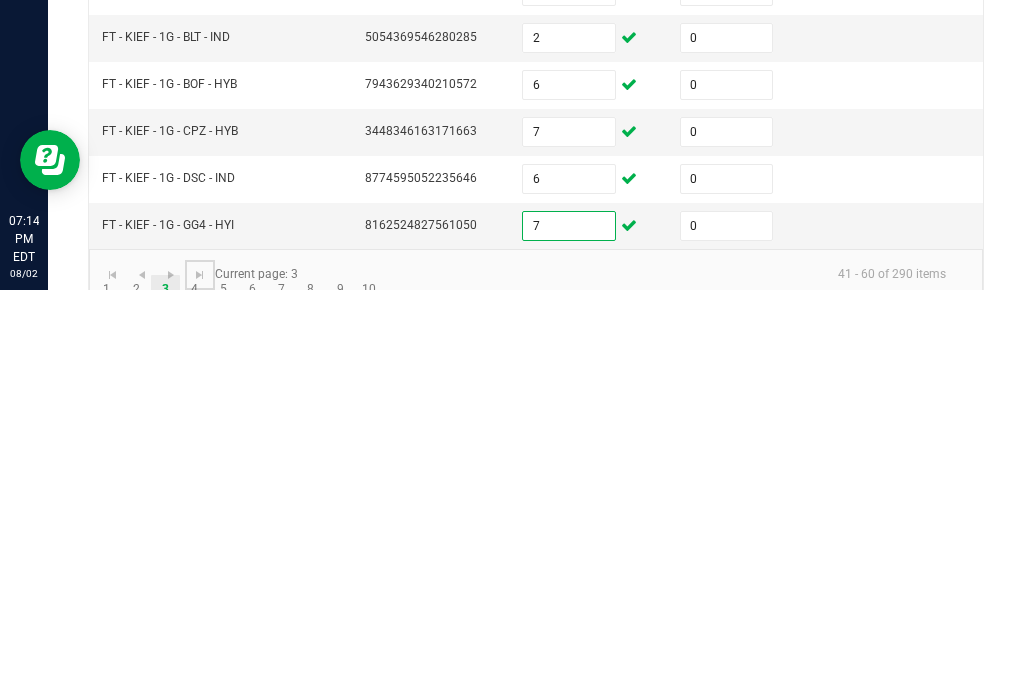click 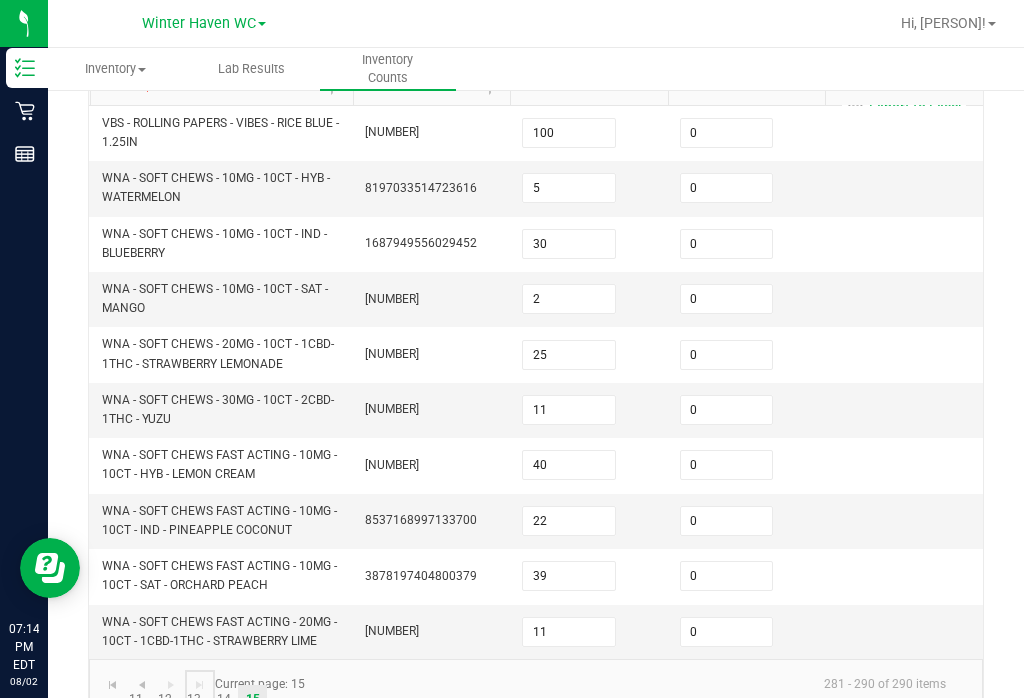 scroll, scrollTop: 215, scrollLeft: 0, axis: vertical 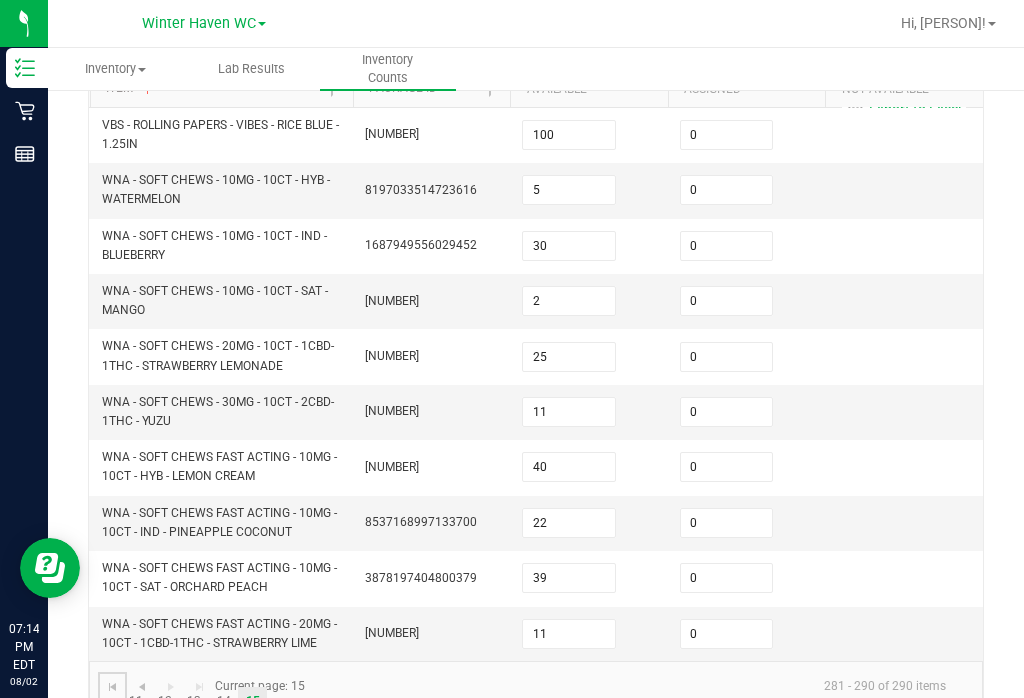 click 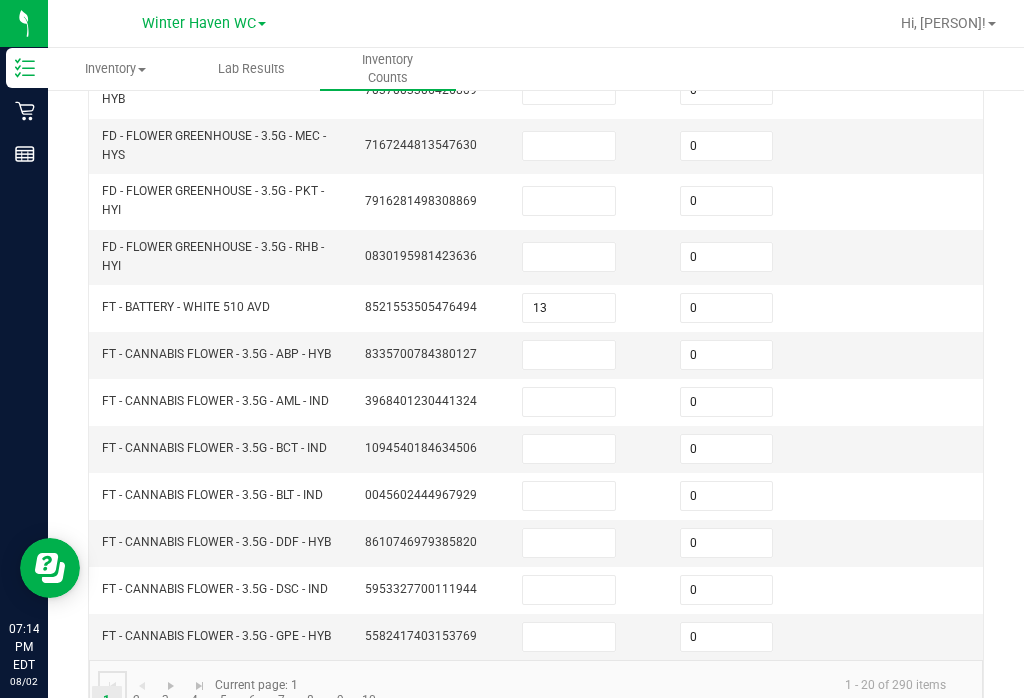 scroll, scrollTop: 685, scrollLeft: 0, axis: vertical 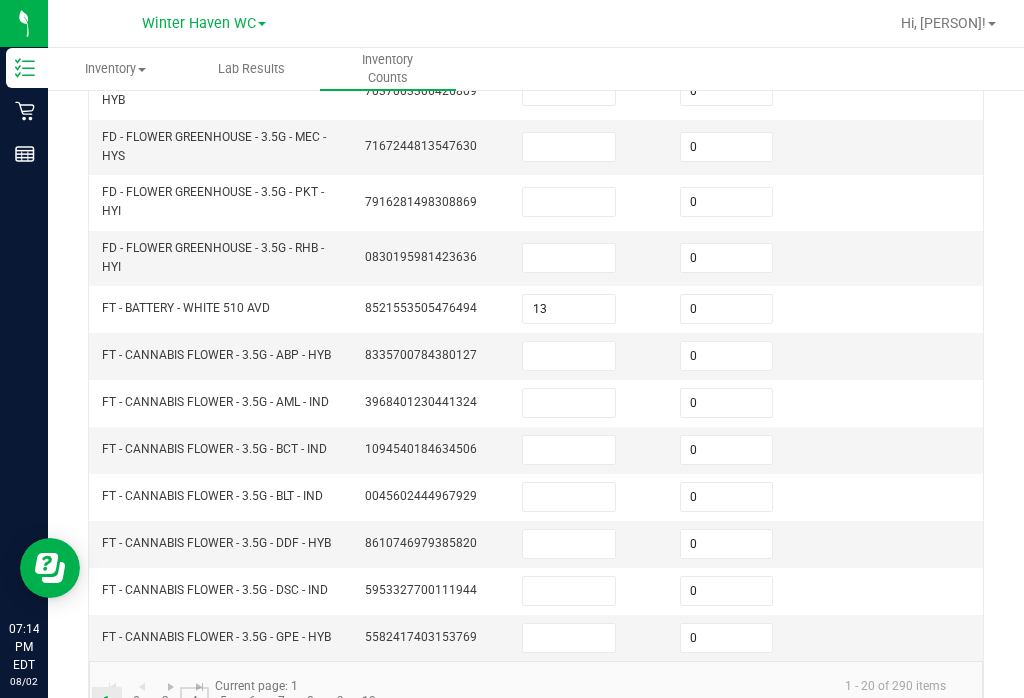 click on "4" 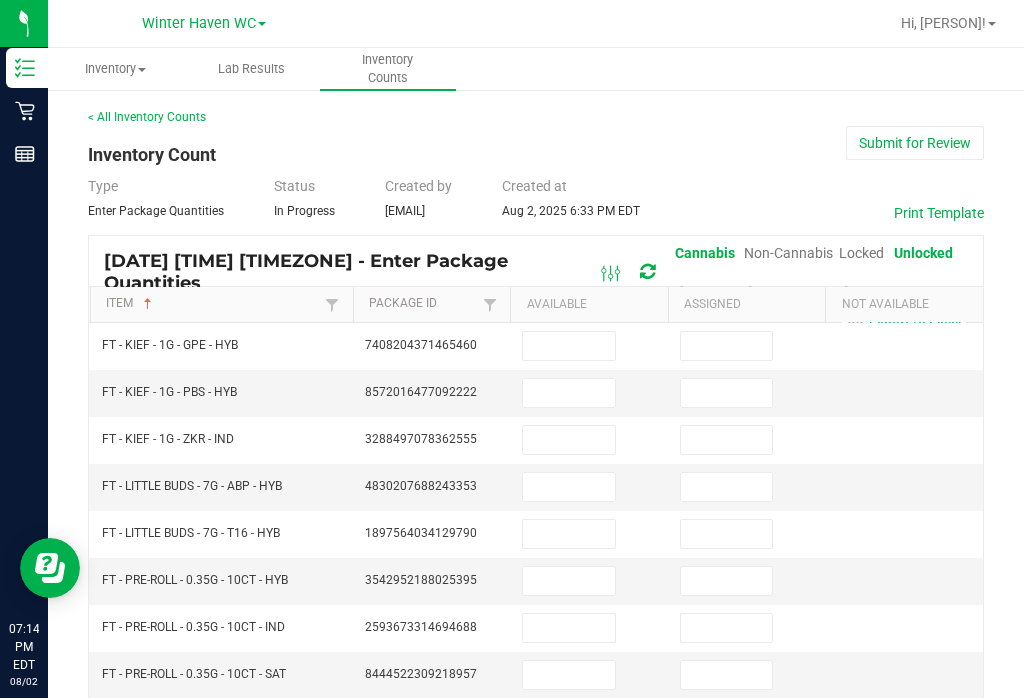 scroll, scrollTop: 0, scrollLeft: 0, axis: both 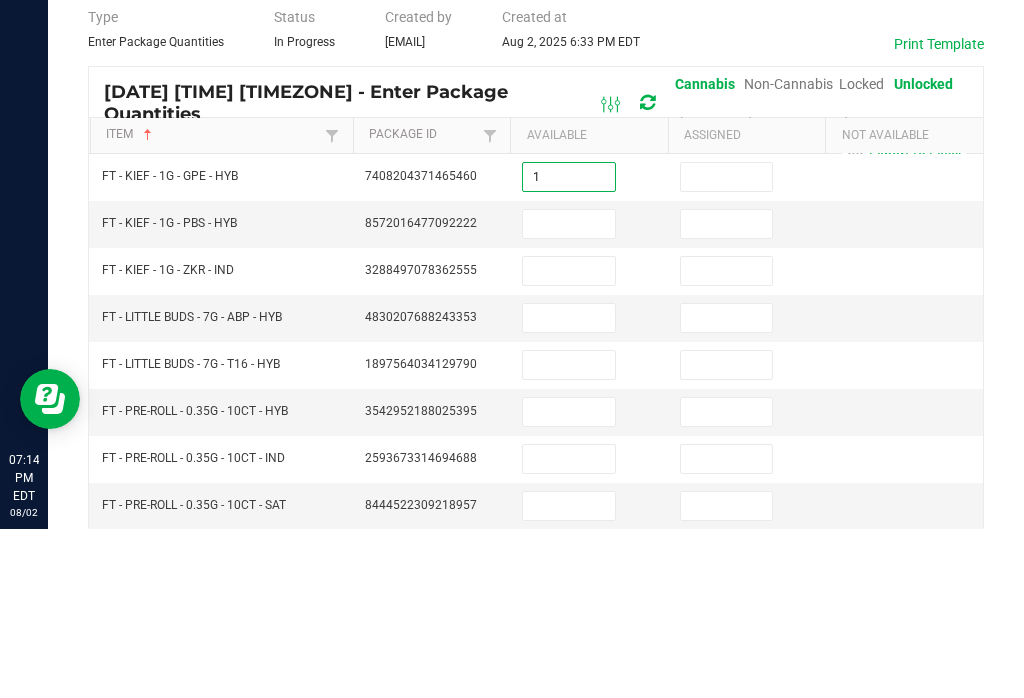 click at bounding box center [569, 393] 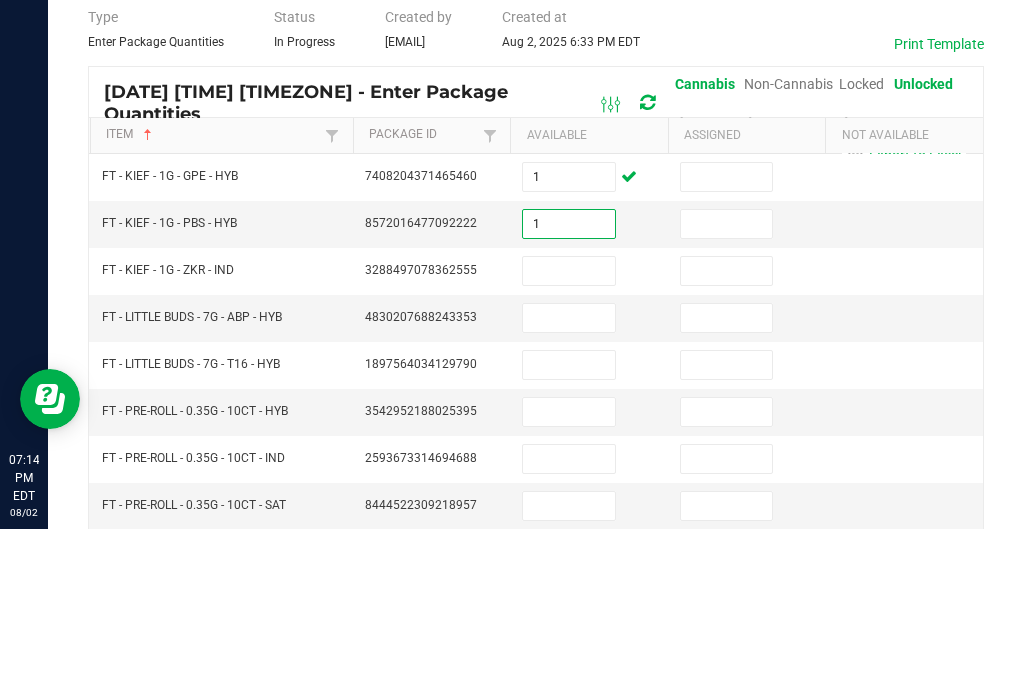 click at bounding box center [569, 440] 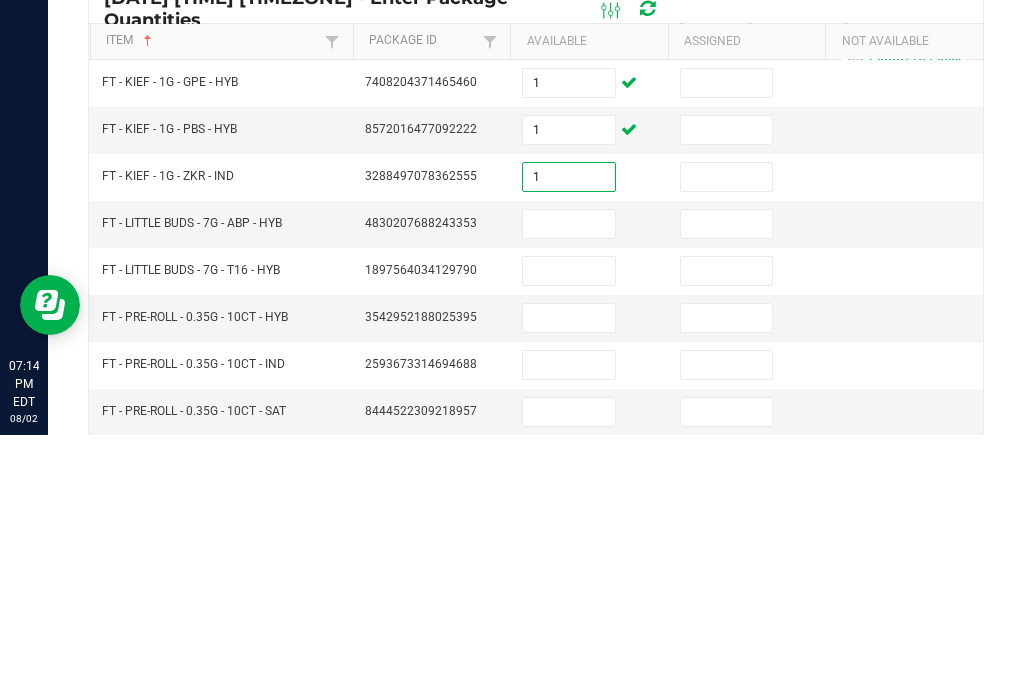 click at bounding box center [727, 346] 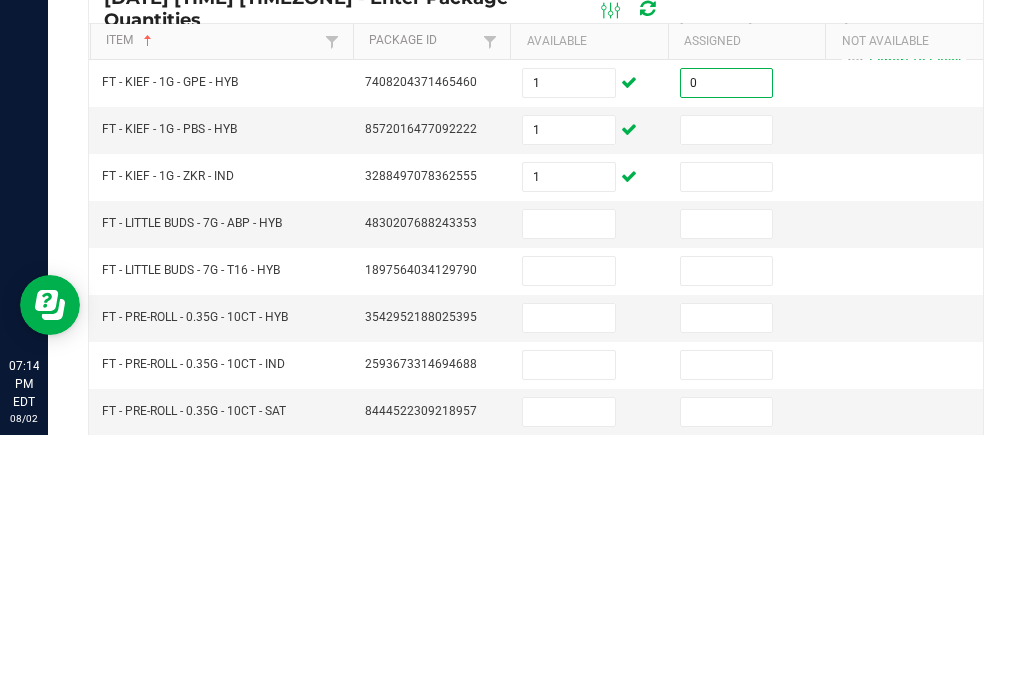 click at bounding box center [727, 393] 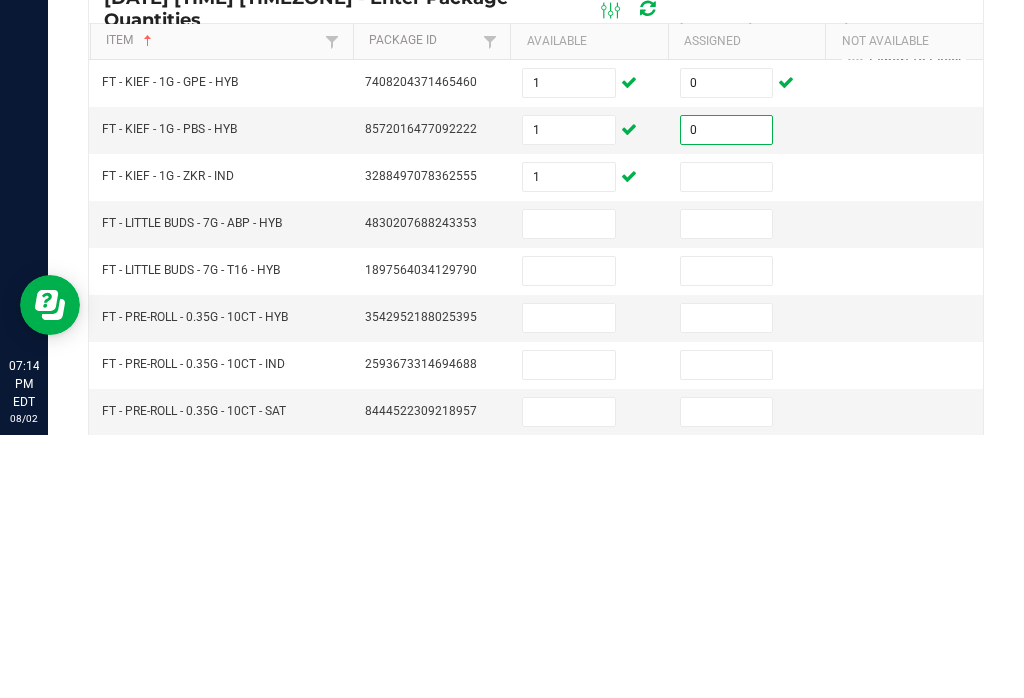 click at bounding box center (727, 440) 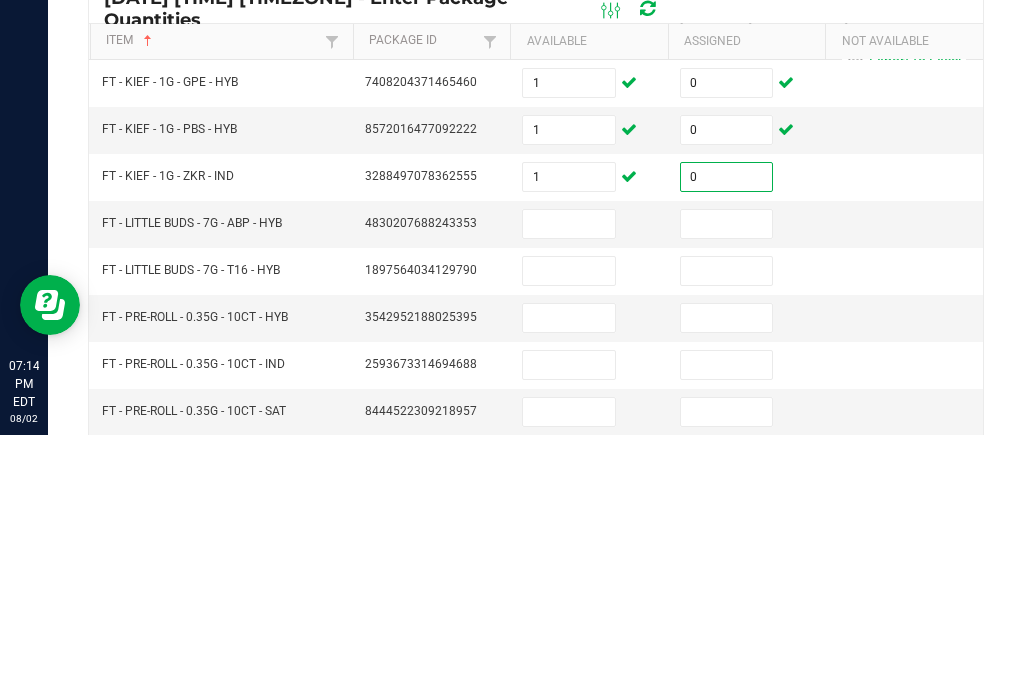 click at bounding box center [727, 487] 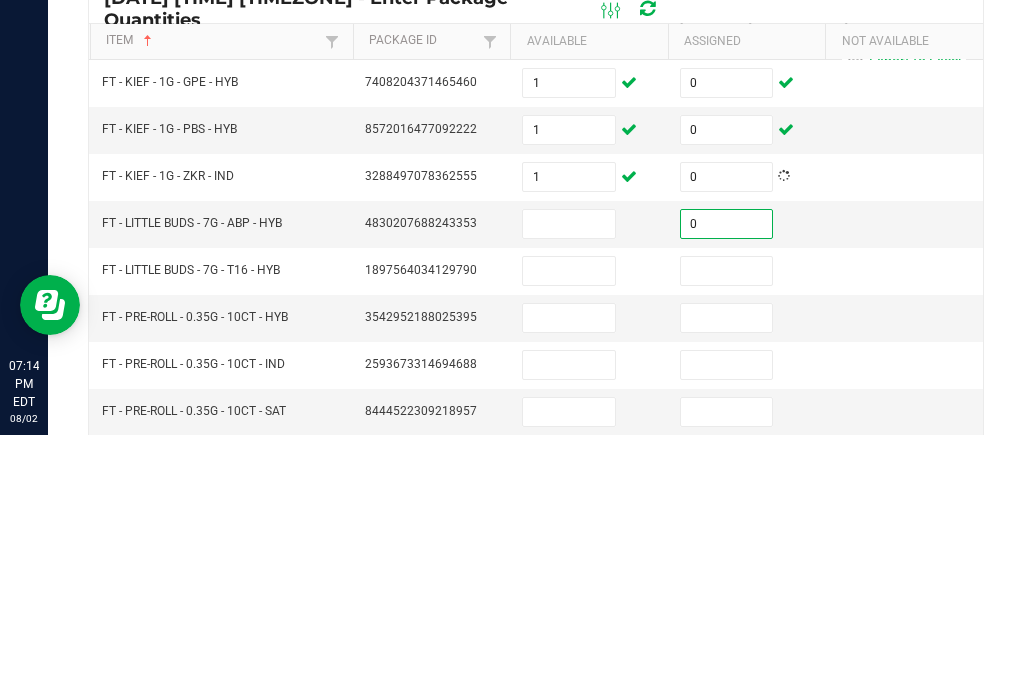 click at bounding box center [727, 534] 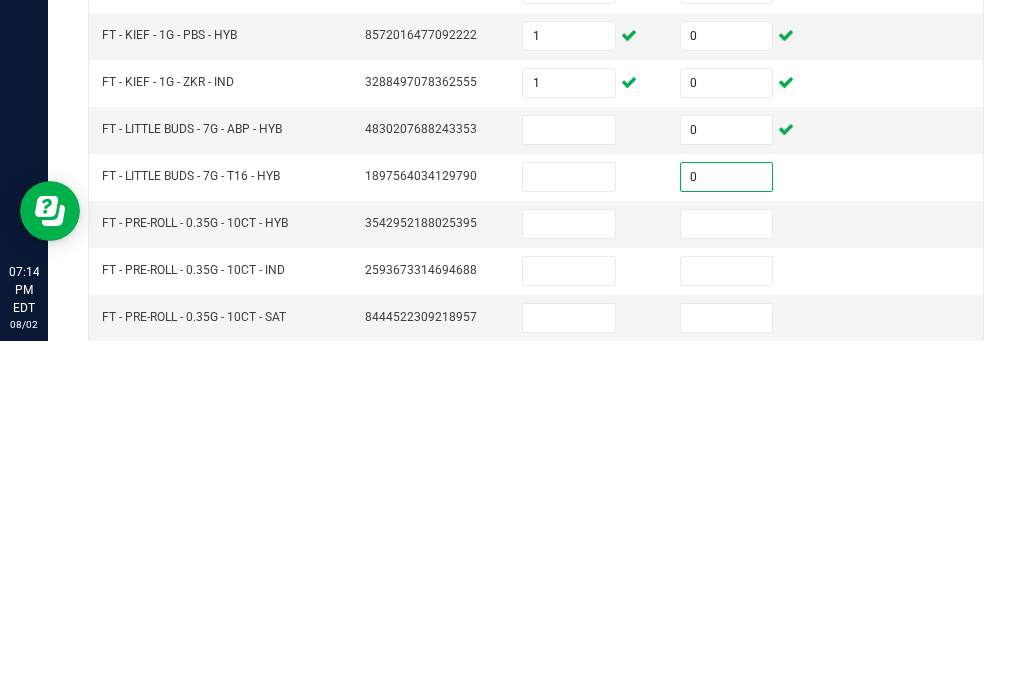 click at bounding box center (727, 581) 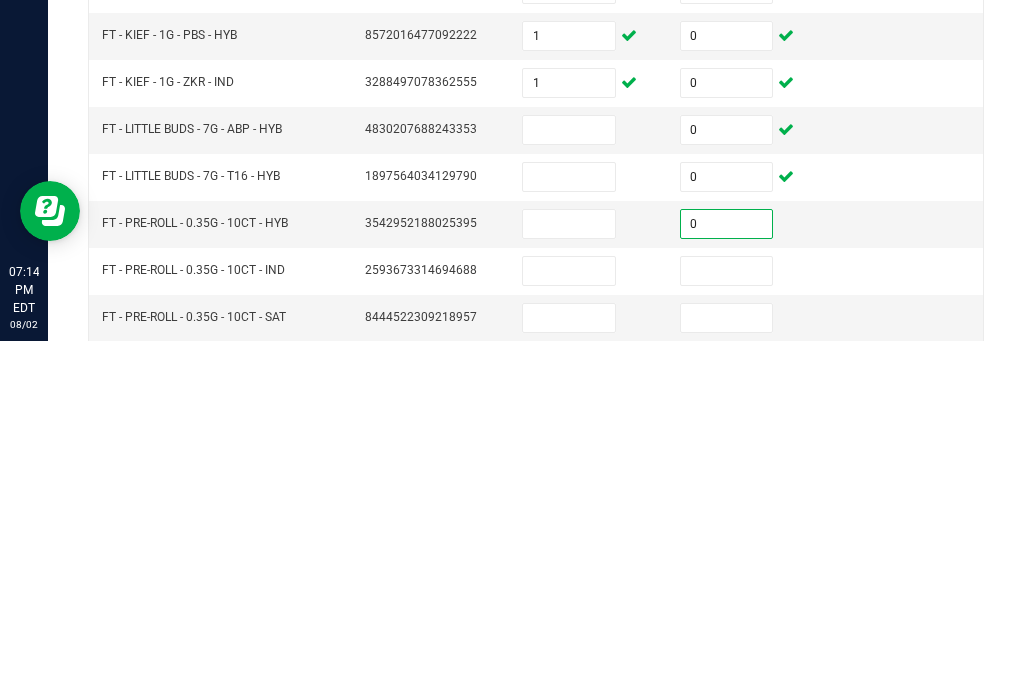 click at bounding box center [727, 628] 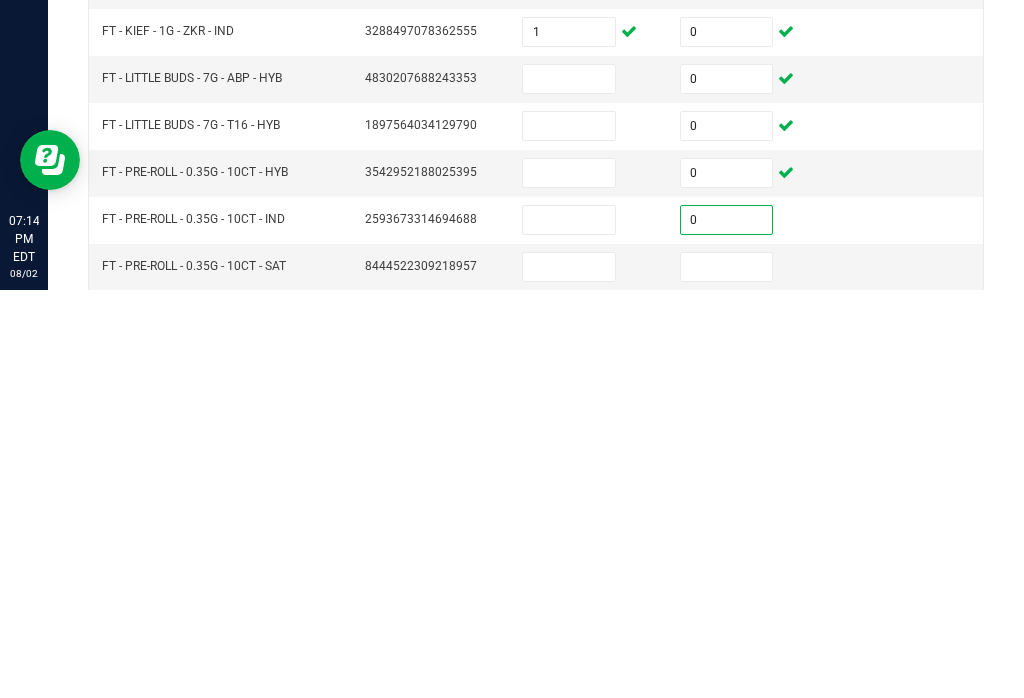 click at bounding box center (727, 675) 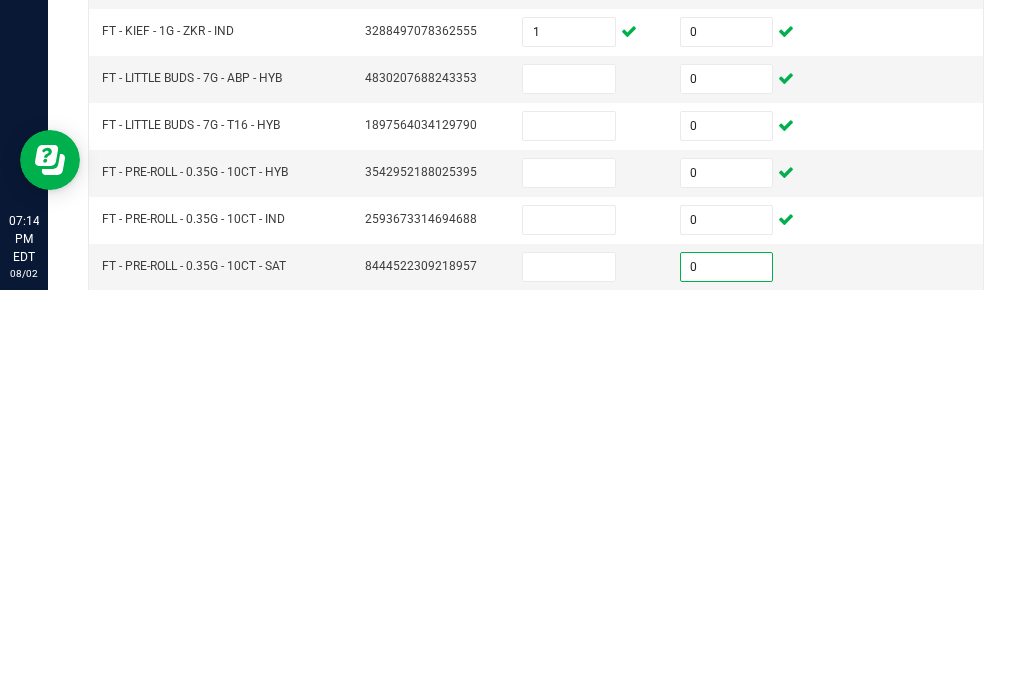 click at bounding box center [727, 722] 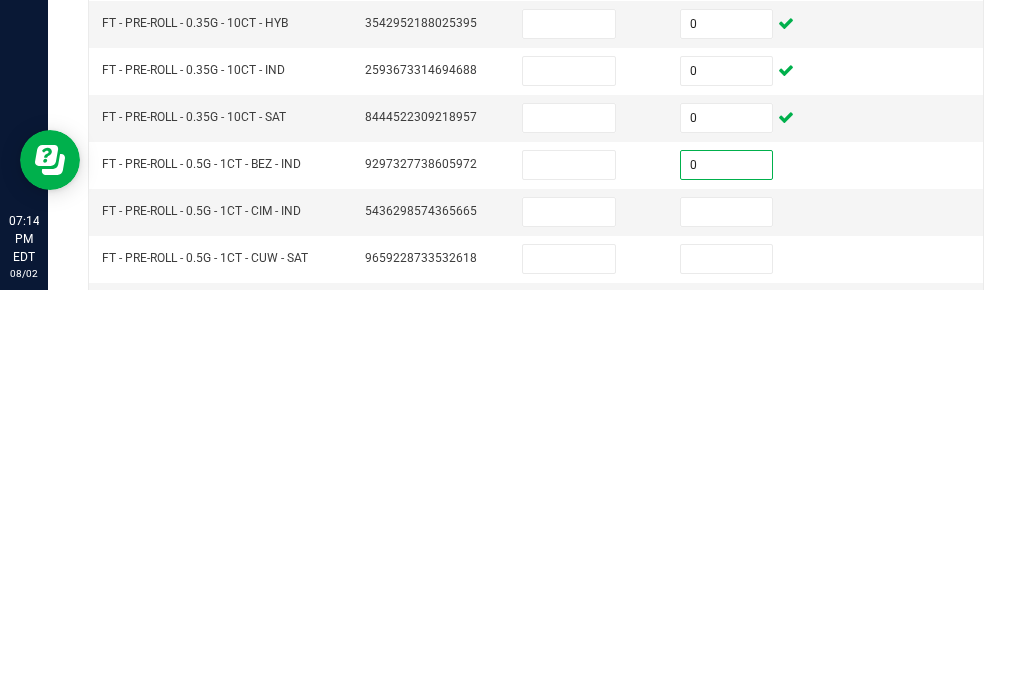 scroll, scrollTop: 148, scrollLeft: 0, axis: vertical 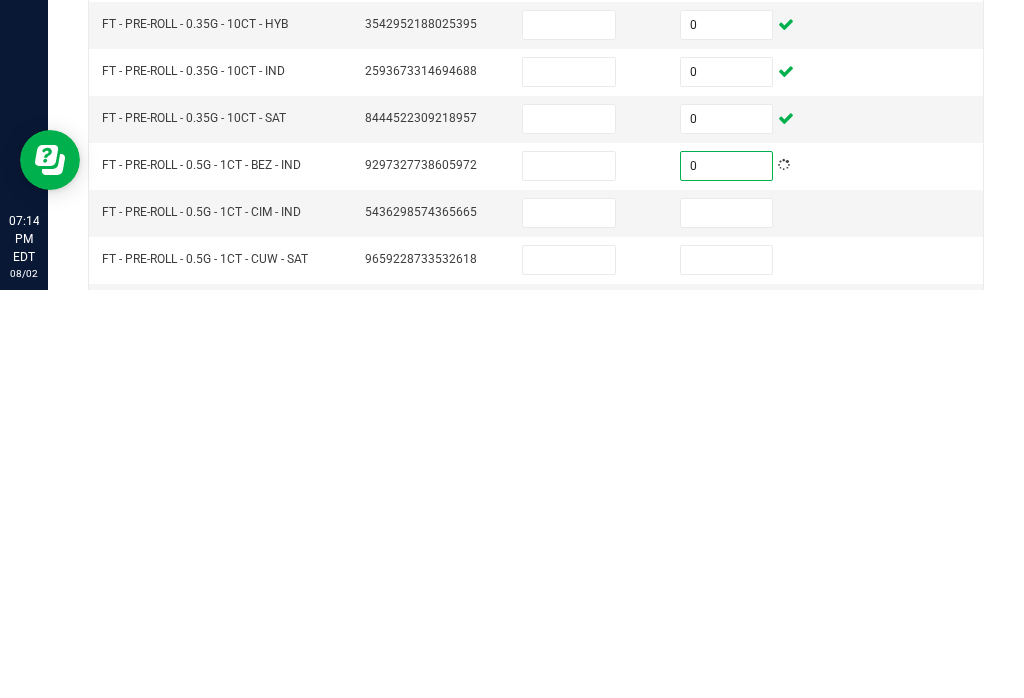 click at bounding box center (727, 621) 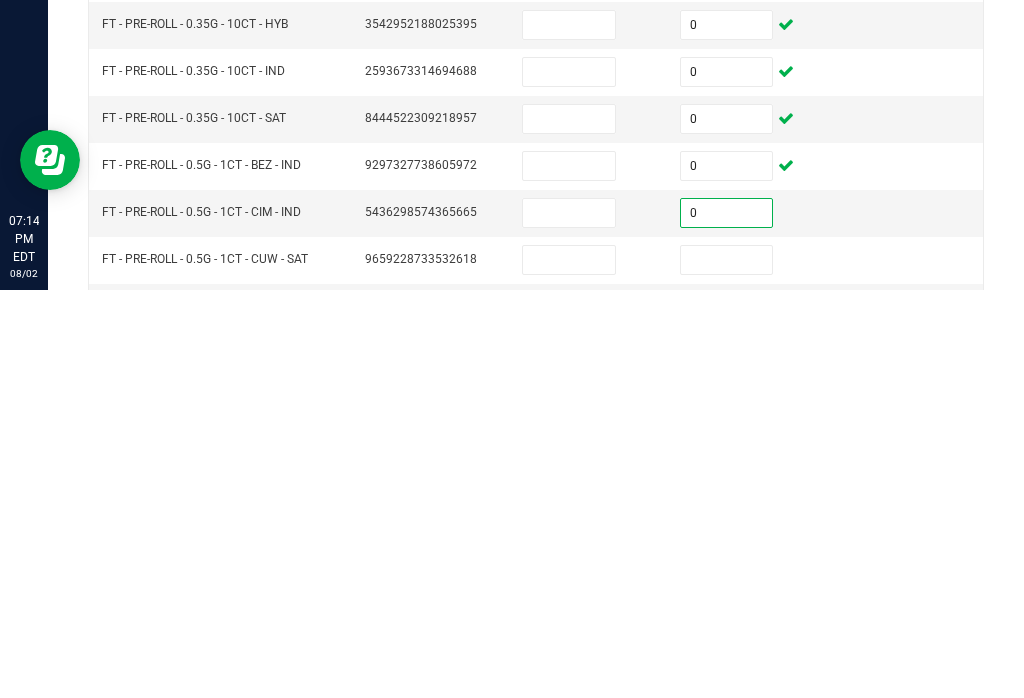 click at bounding box center [727, 668] 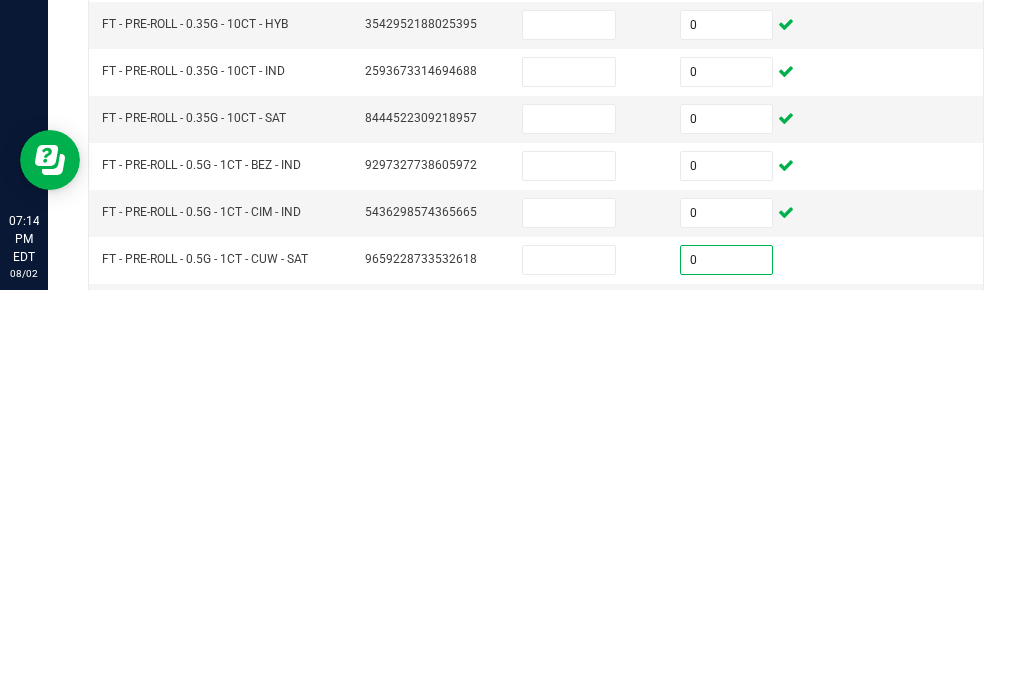 click at bounding box center [727, 715] 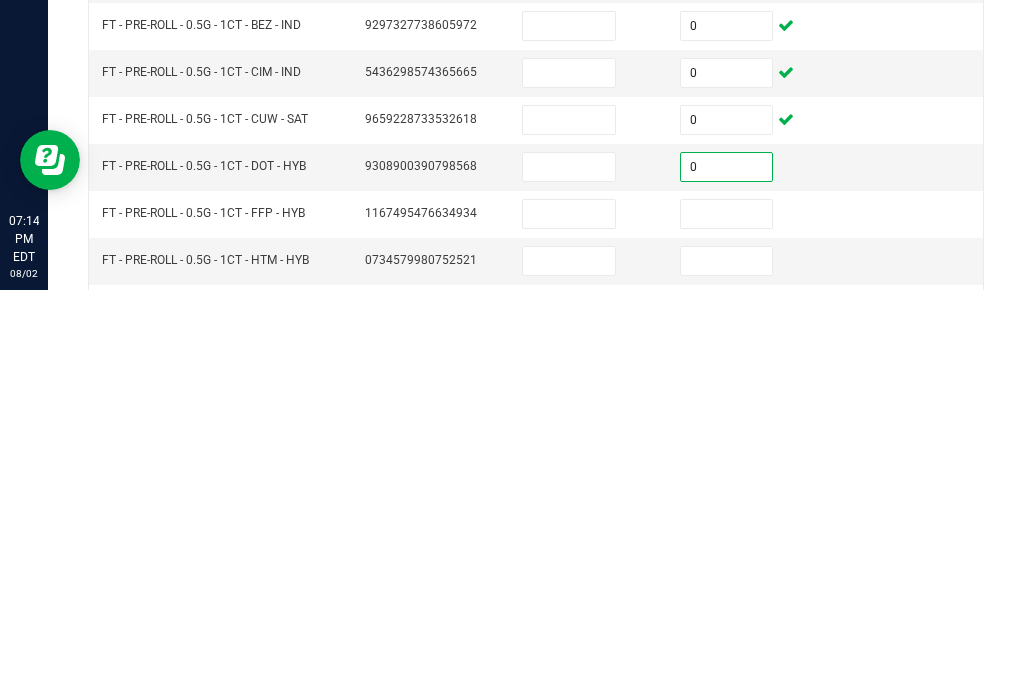 scroll, scrollTop: 288, scrollLeft: 0, axis: vertical 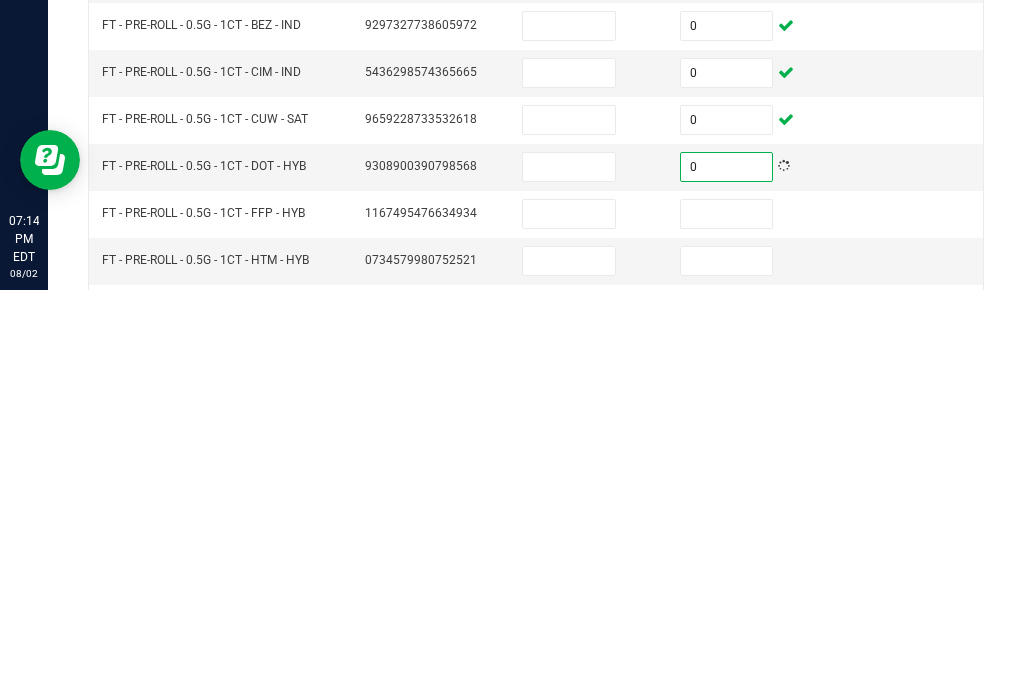 click at bounding box center [727, 622] 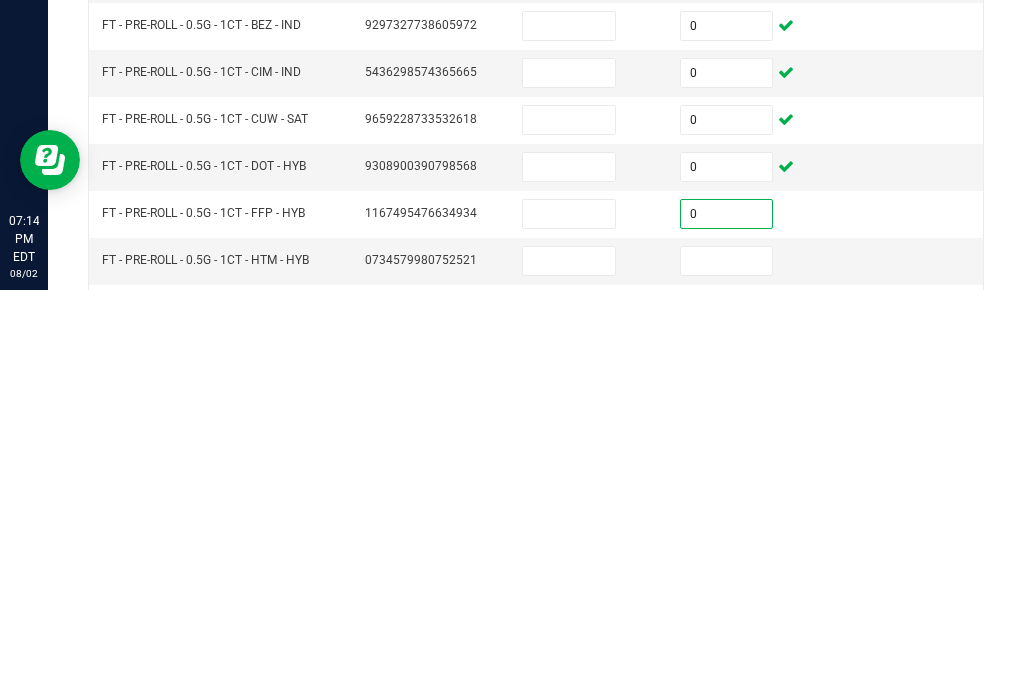 click at bounding box center [727, 669] 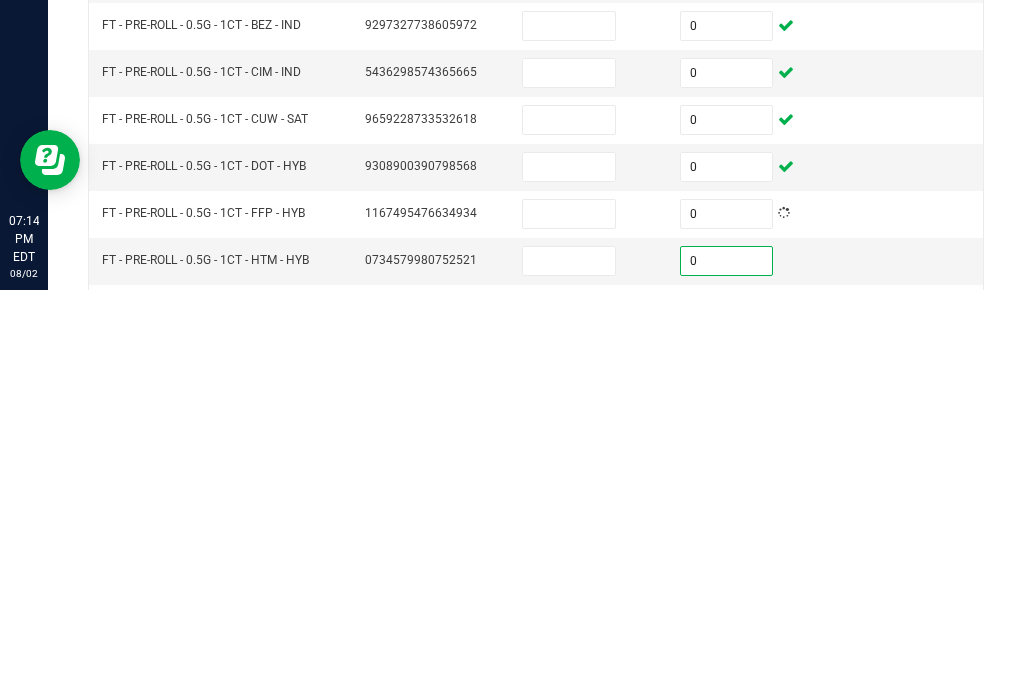click at bounding box center (727, 716) 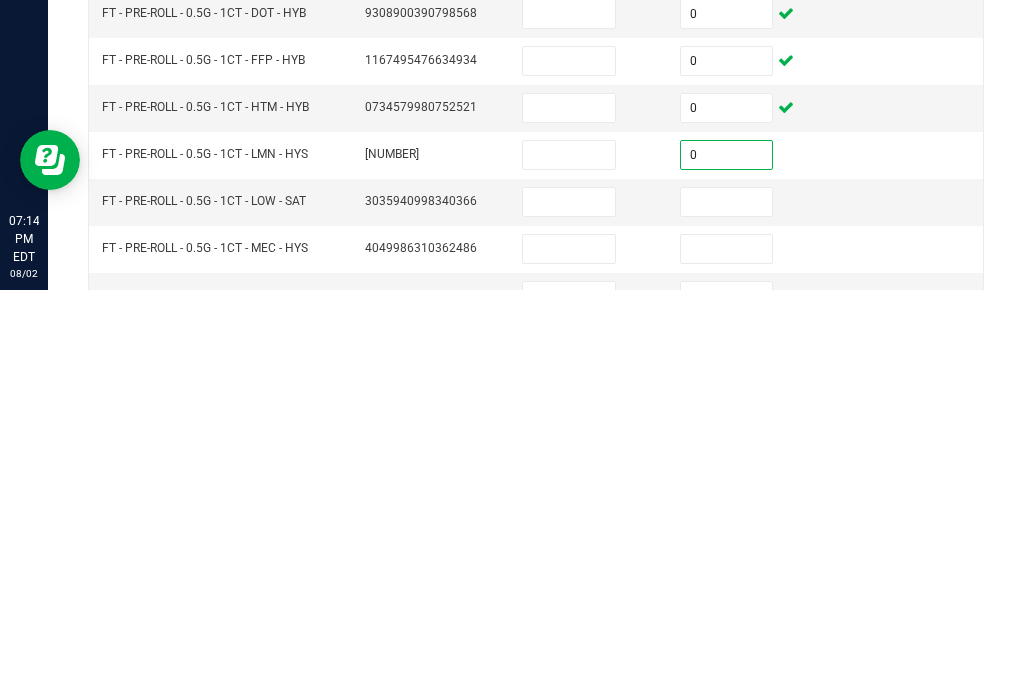 scroll, scrollTop: 457, scrollLeft: 0, axis: vertical 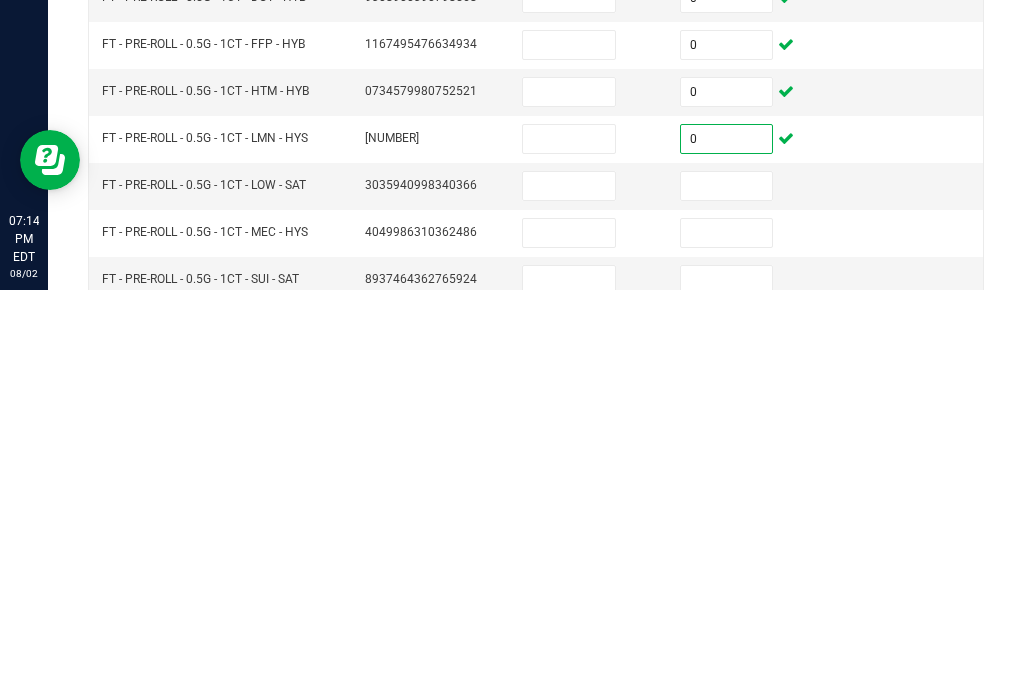 click at bounding box center (727, 594) 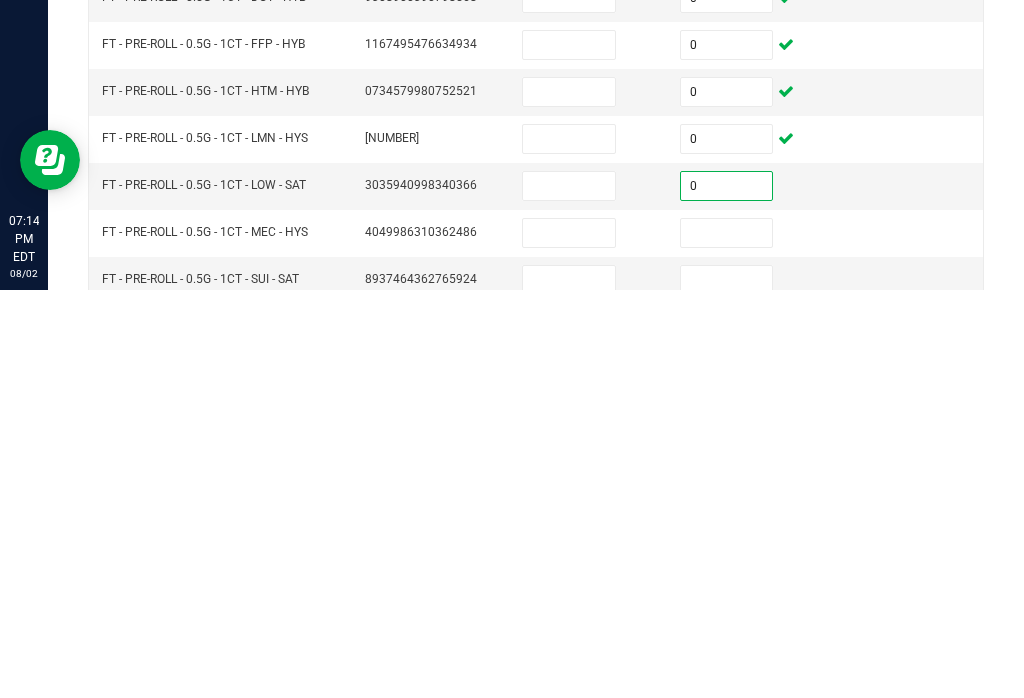 click at bounding box center [727, 641] 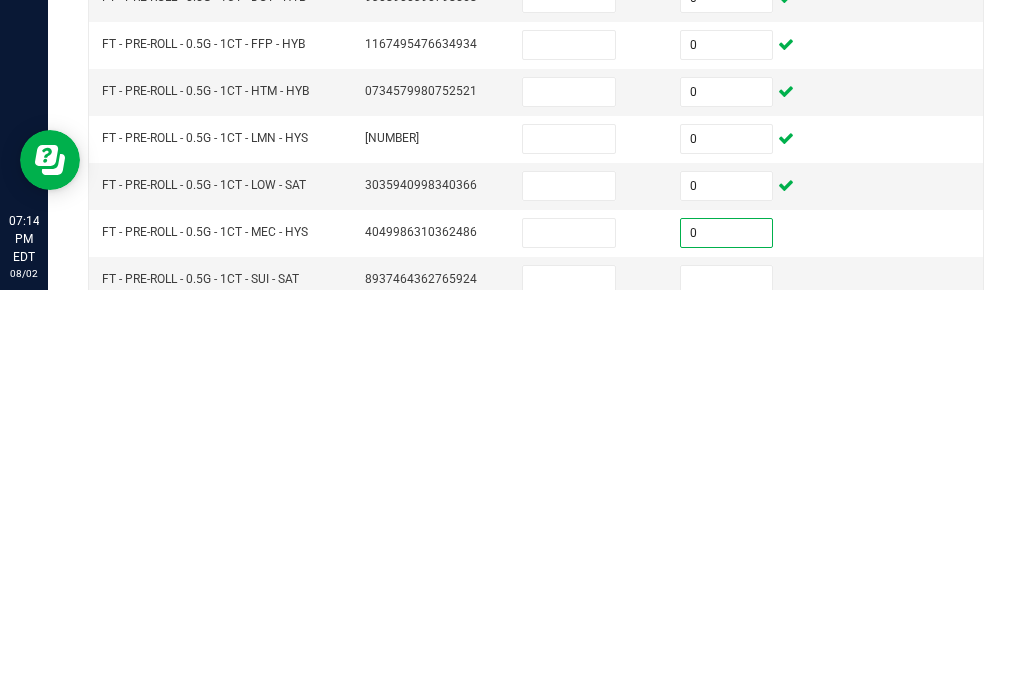 click at bounding box center [727, 688] 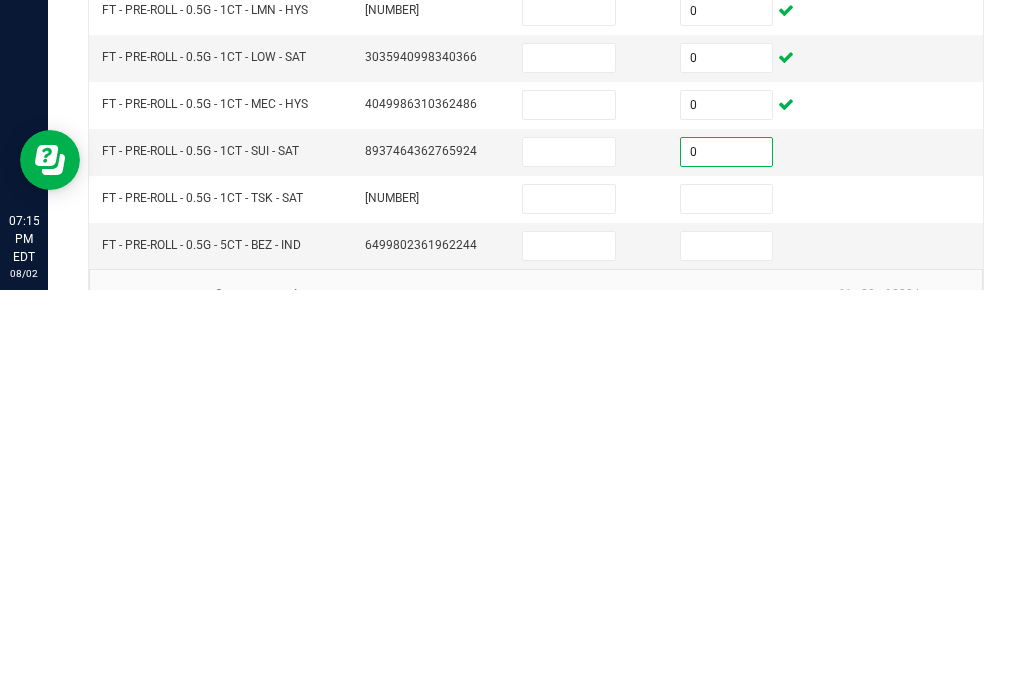 scroll, scrollTop: 586, scrollLeft: 0, axis: vertical 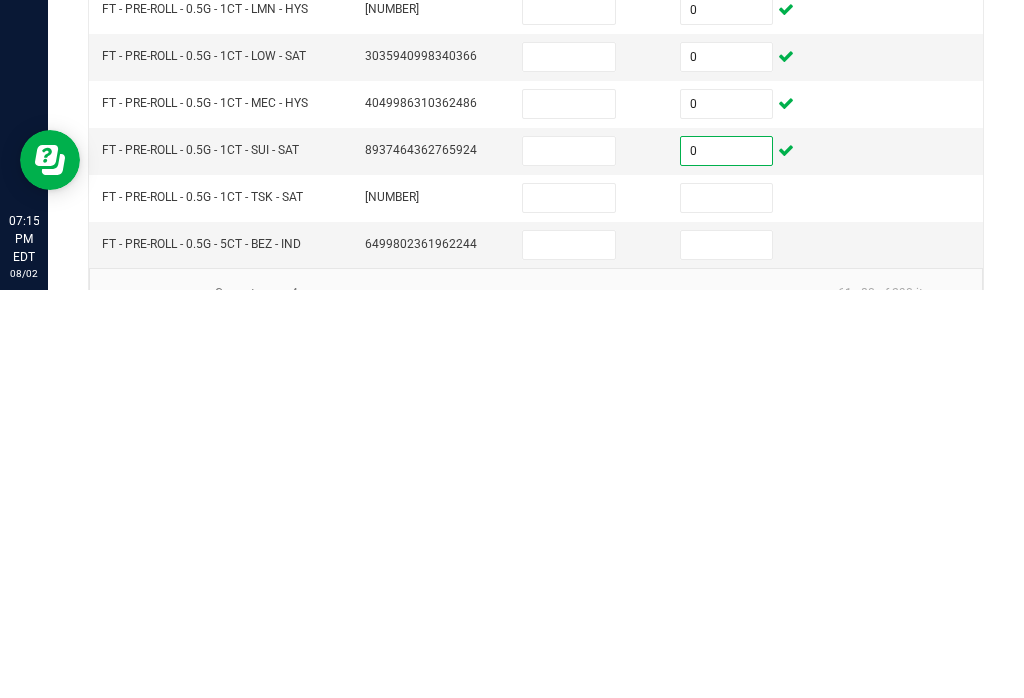 click at bounding box center (727, 606) 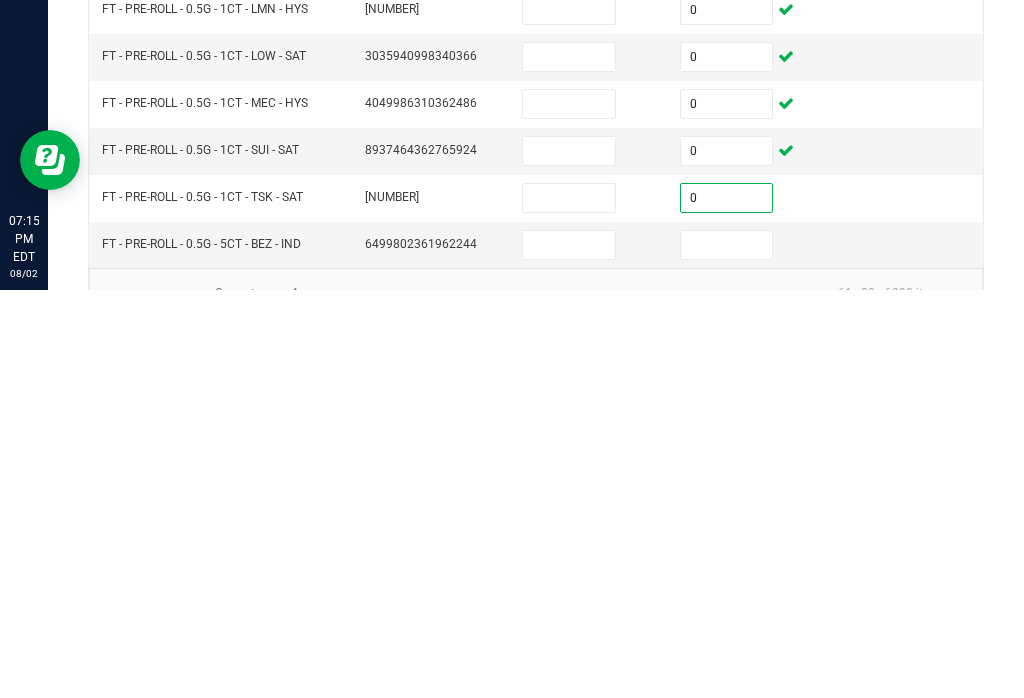 click at bounding box center (727, 653) 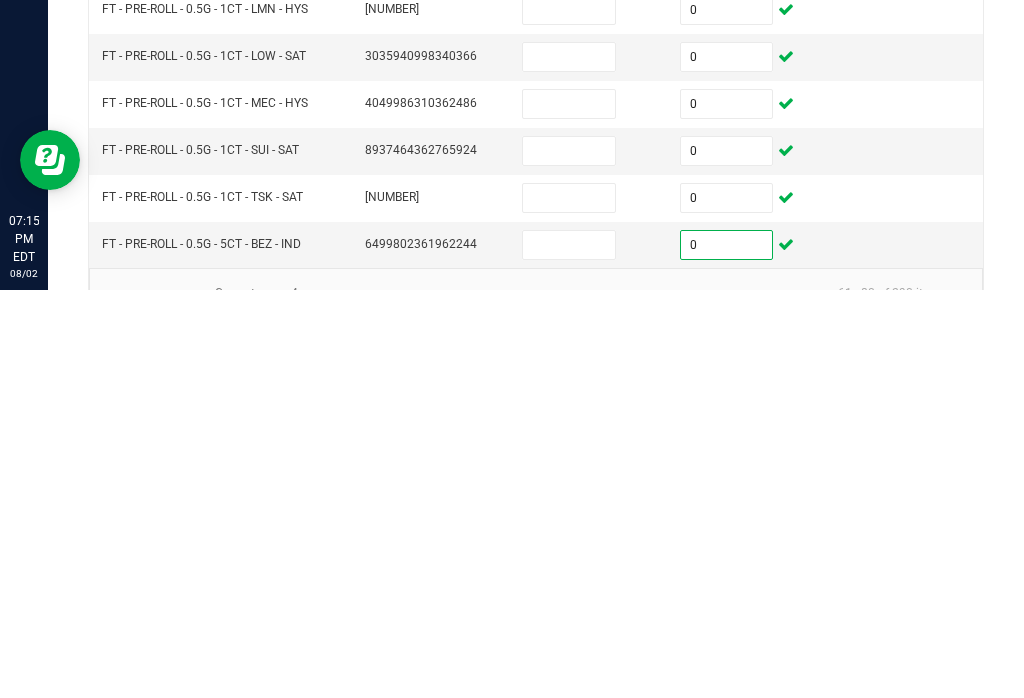 click on "5" 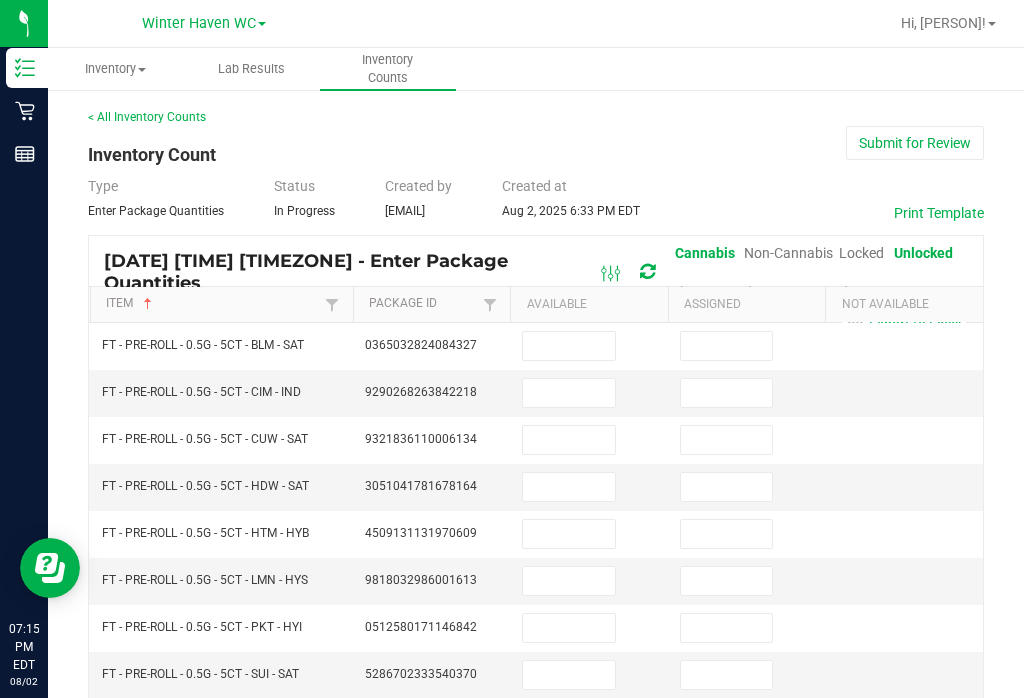 scroll, scrollTop: 0, scrollLeft: 0, axis: both 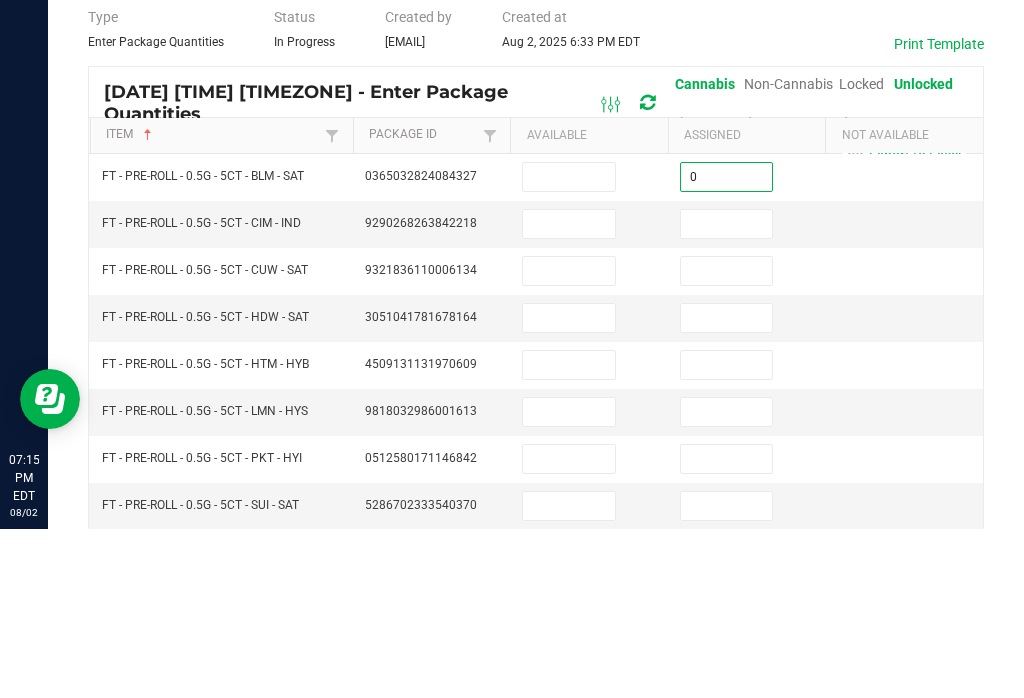 click at bounding box center (727, 393) 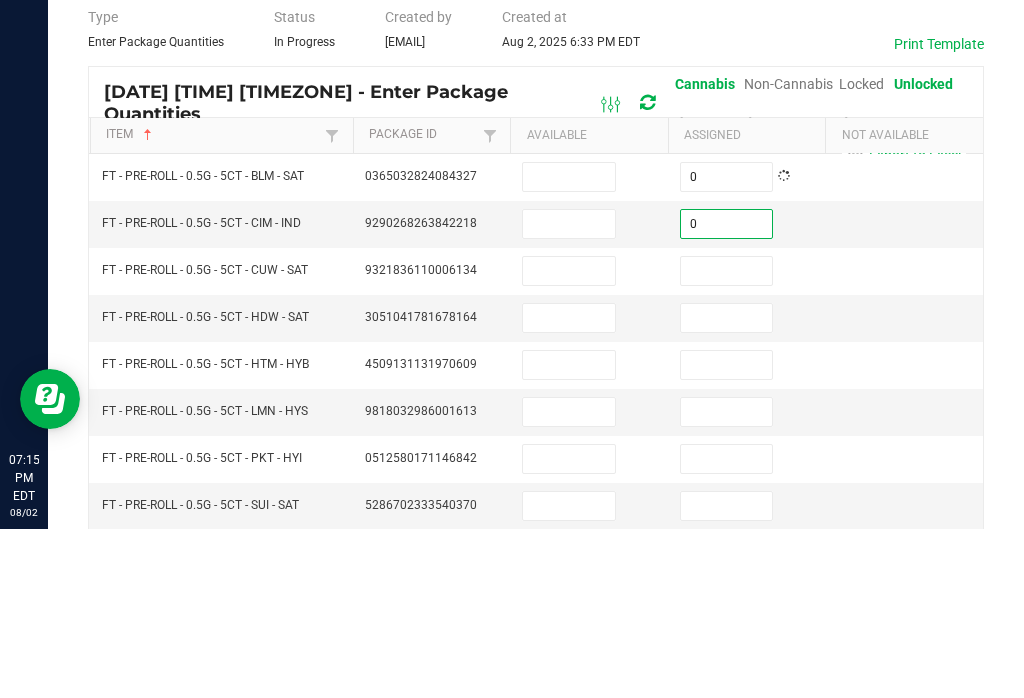 click at bounding box center [727, 440] 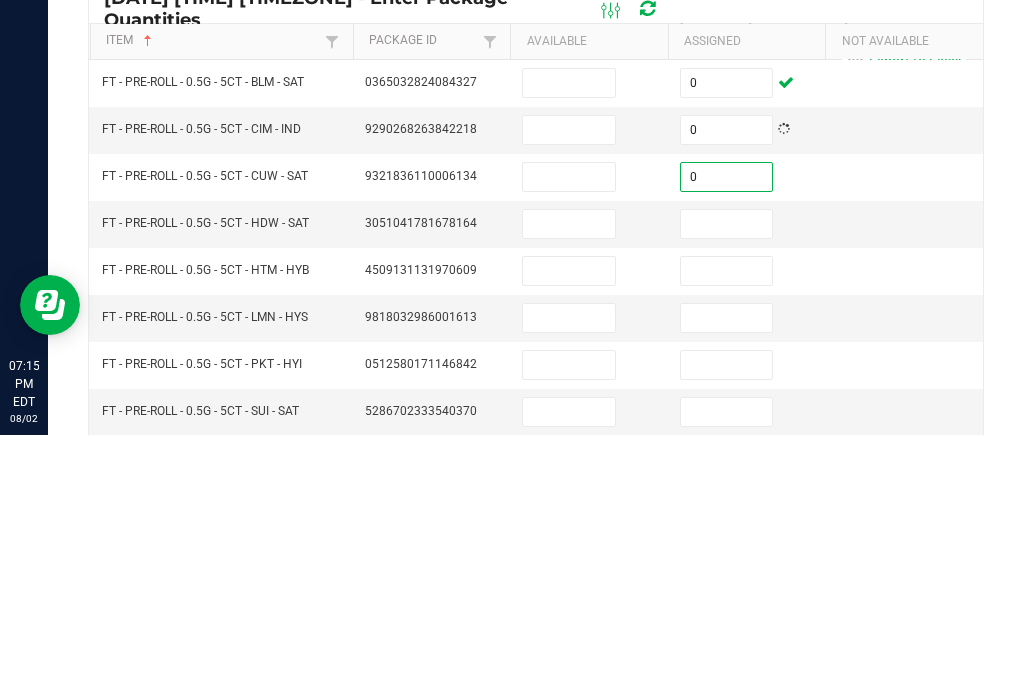 click at bounding box center (727, 487) 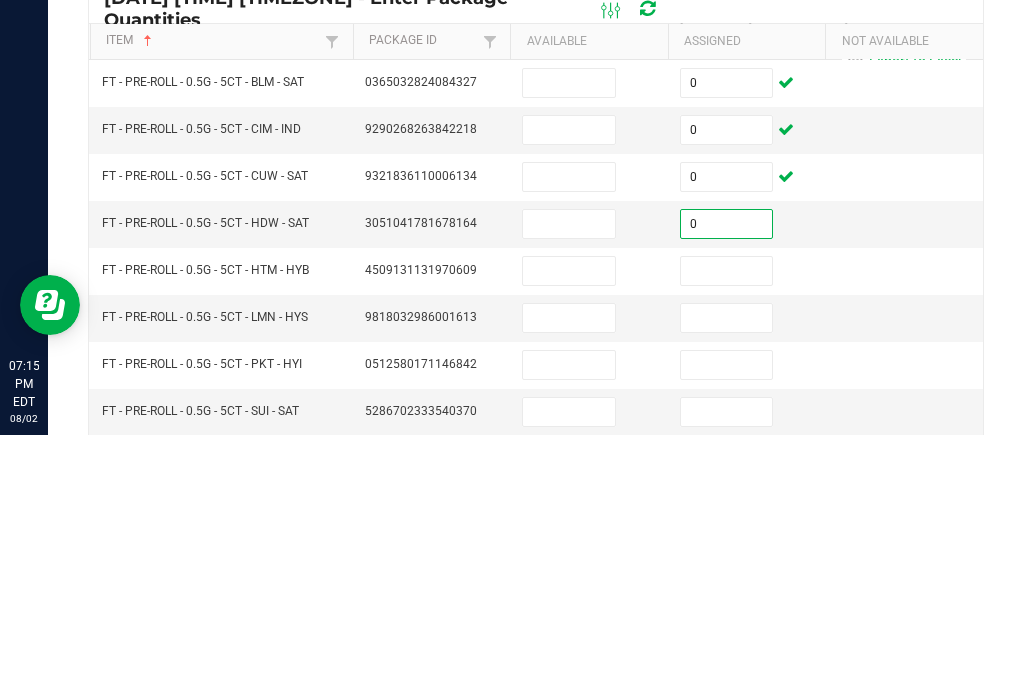 click at bounding box center [727, 534] 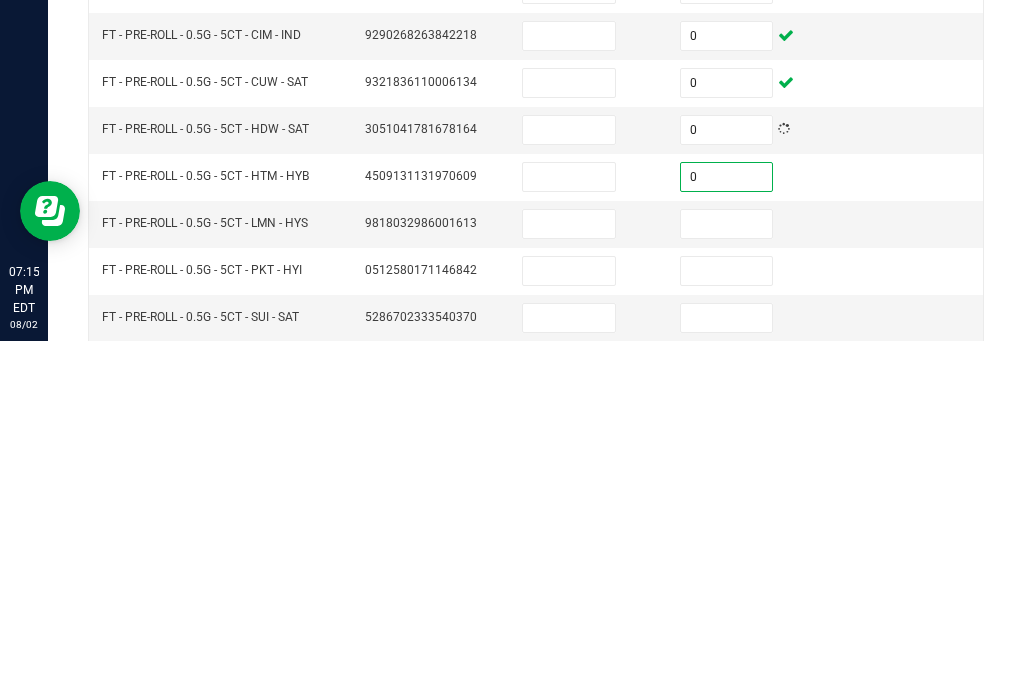 click at bounding box center [727, 581] 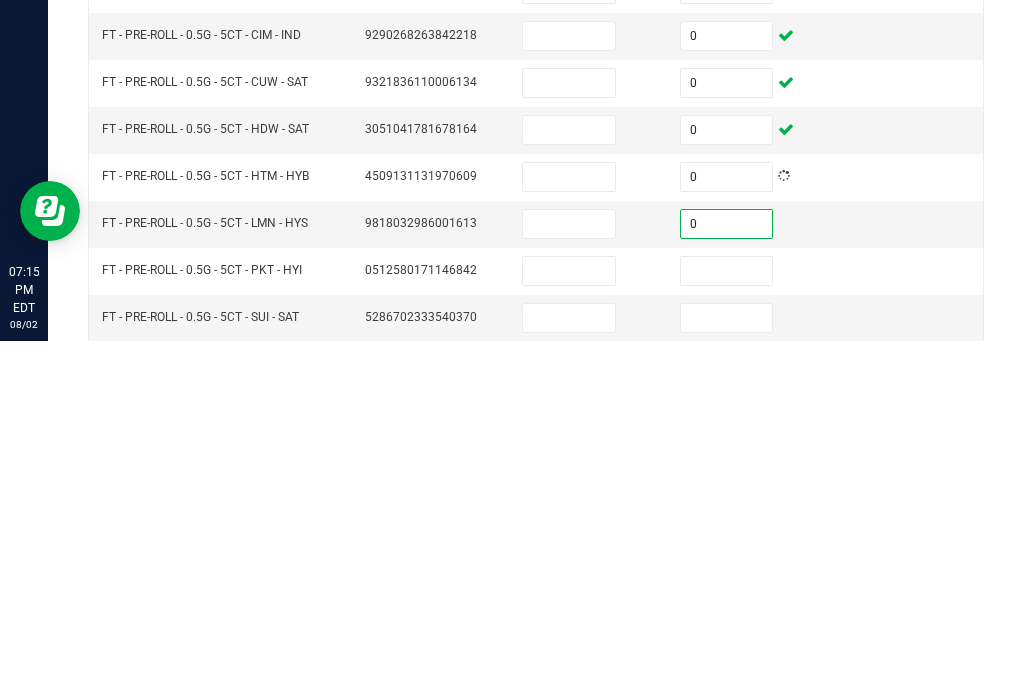 click at bounding box center (727, 628) 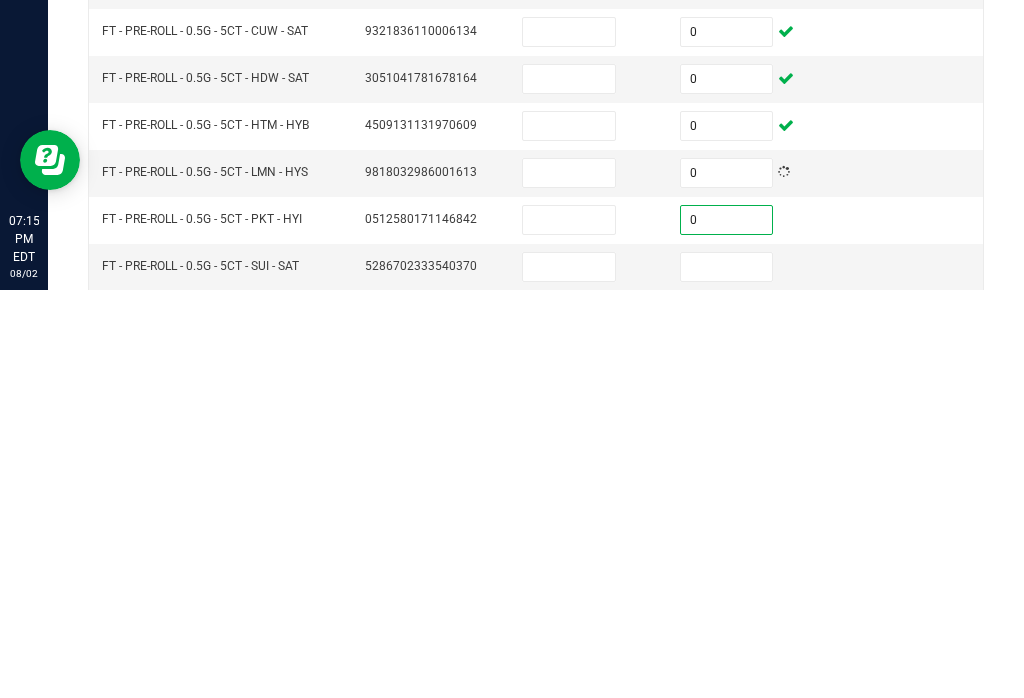click at bounding box center (727, 675) 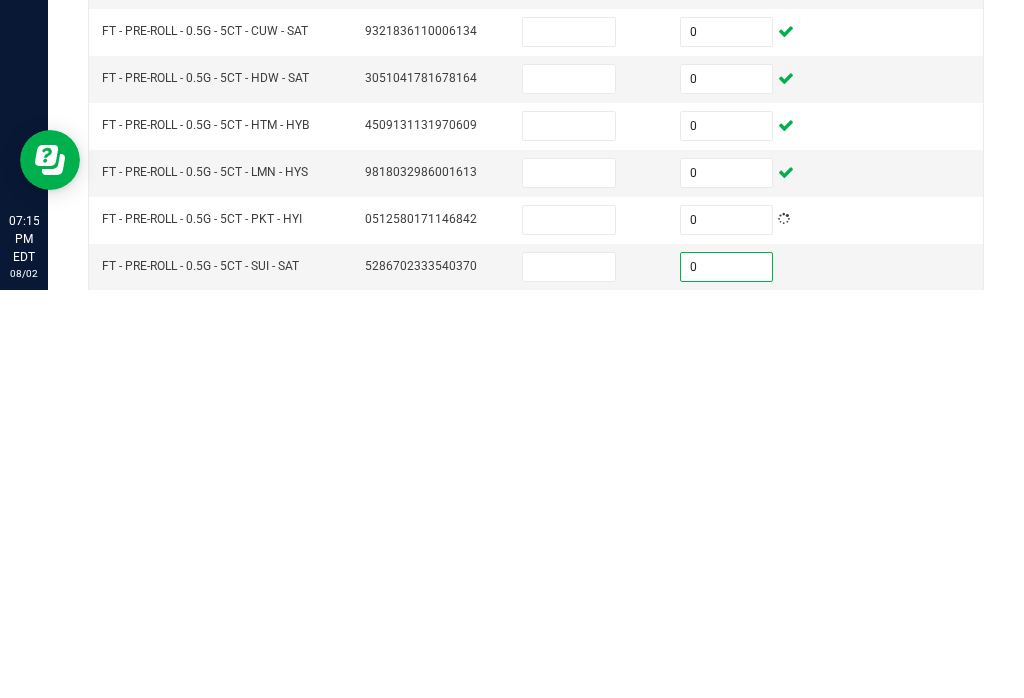 click at bounding box center [727, 722] 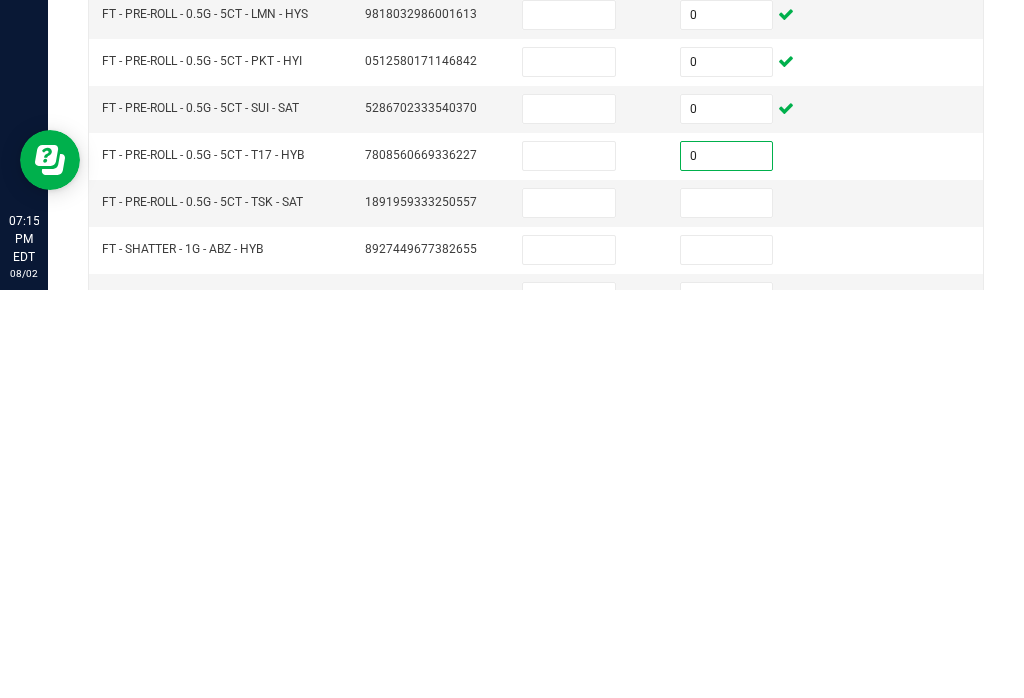 scroll, scrollTop: 160, scrollLeft: 0, axis: vertical 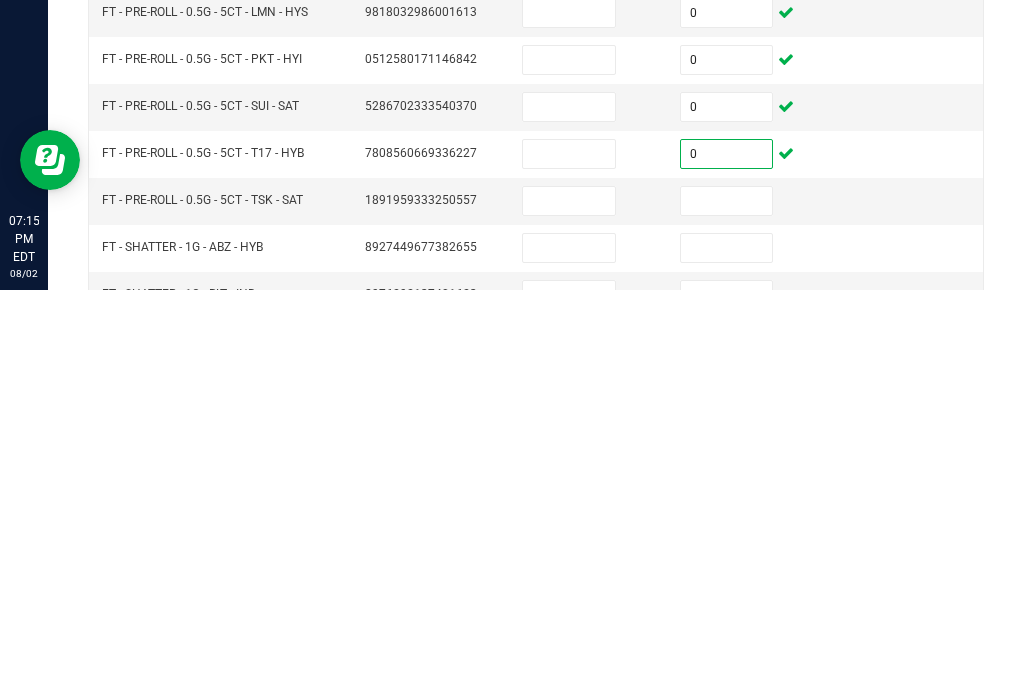 click at bounding box center (727, 609) 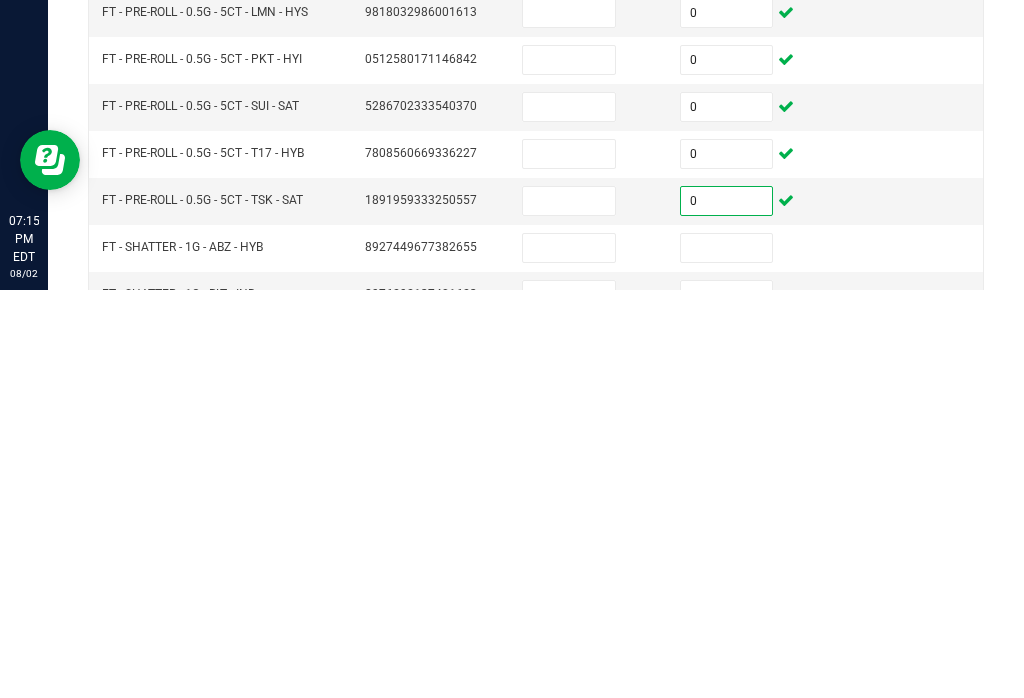 click at bounding box center [569, 656] 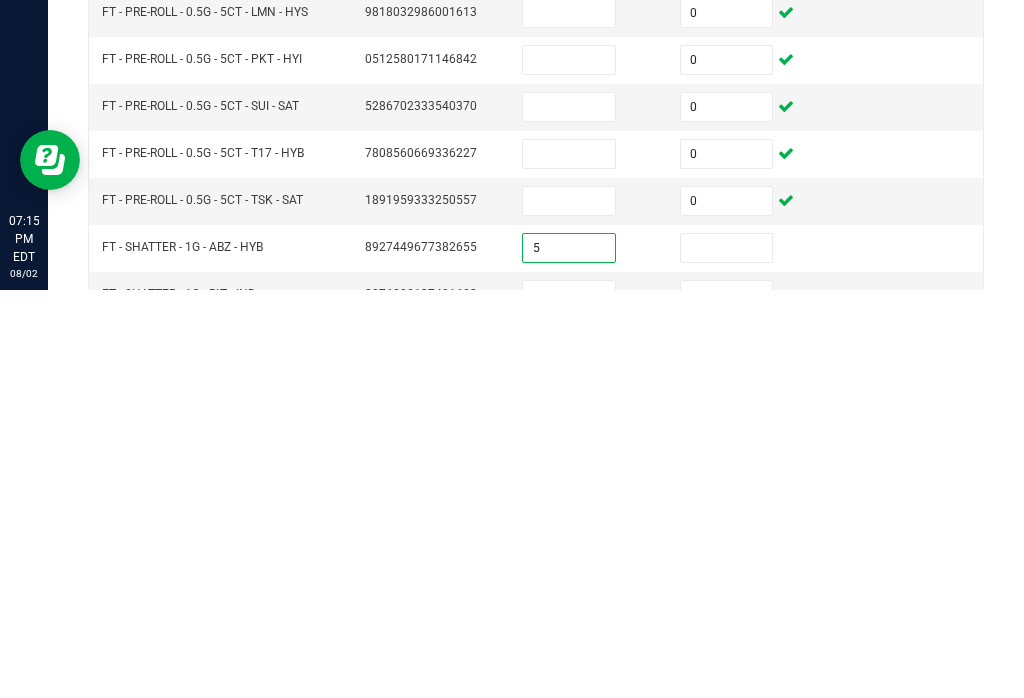 click at bounding box center (727, 656) 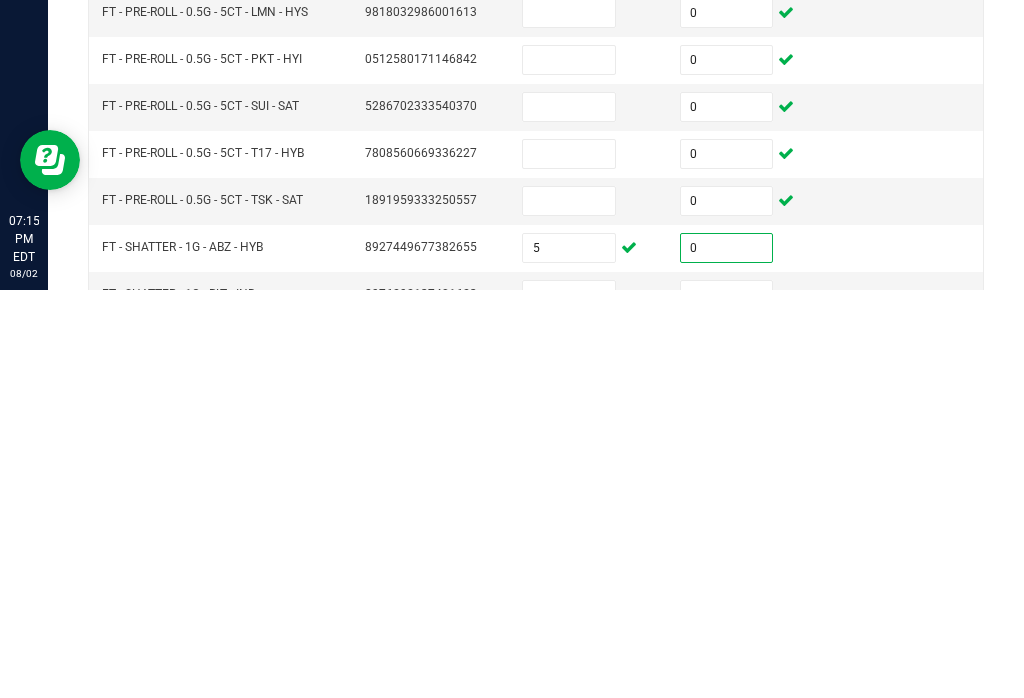 click at bounding box center (727, 703) 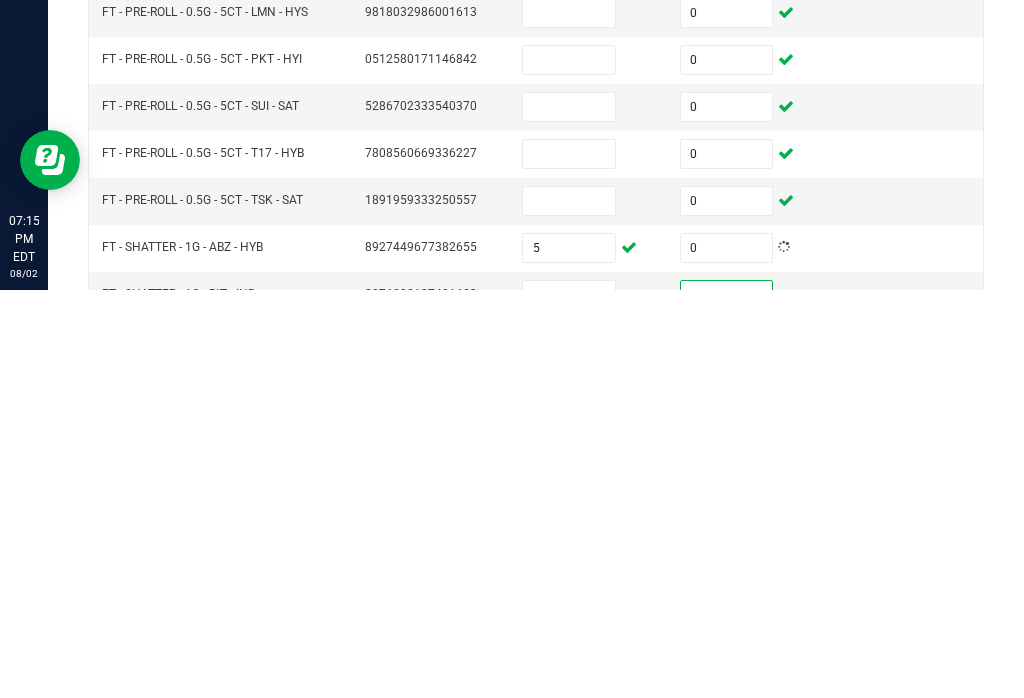 click at bounding box center [569, 703] 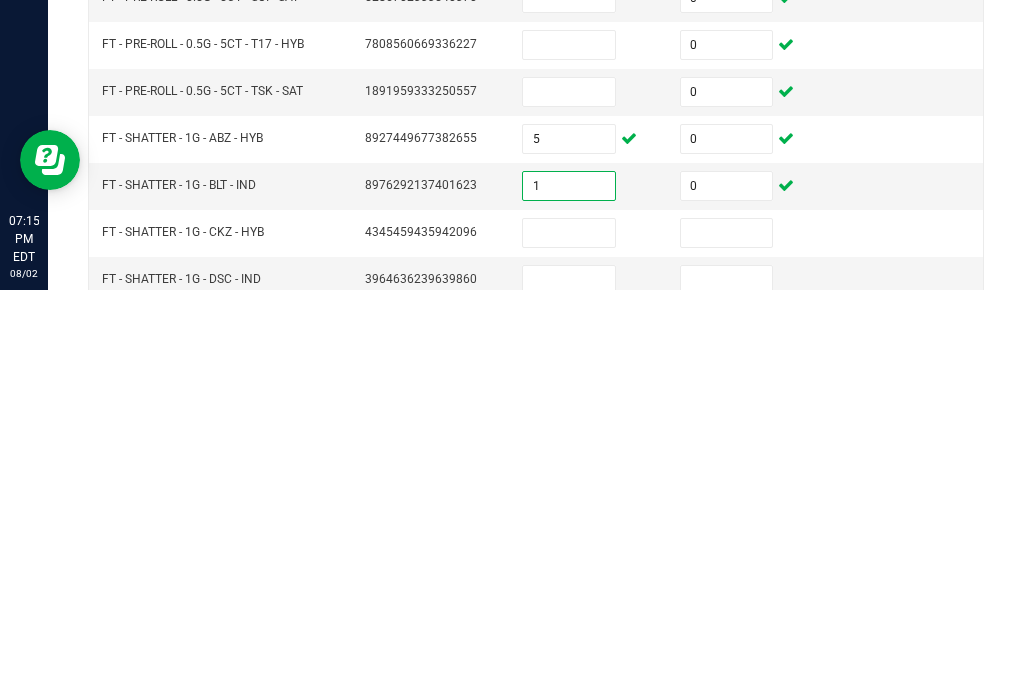 scroll, scrollTop: 268, scrollLeft: 0, axis: vertical 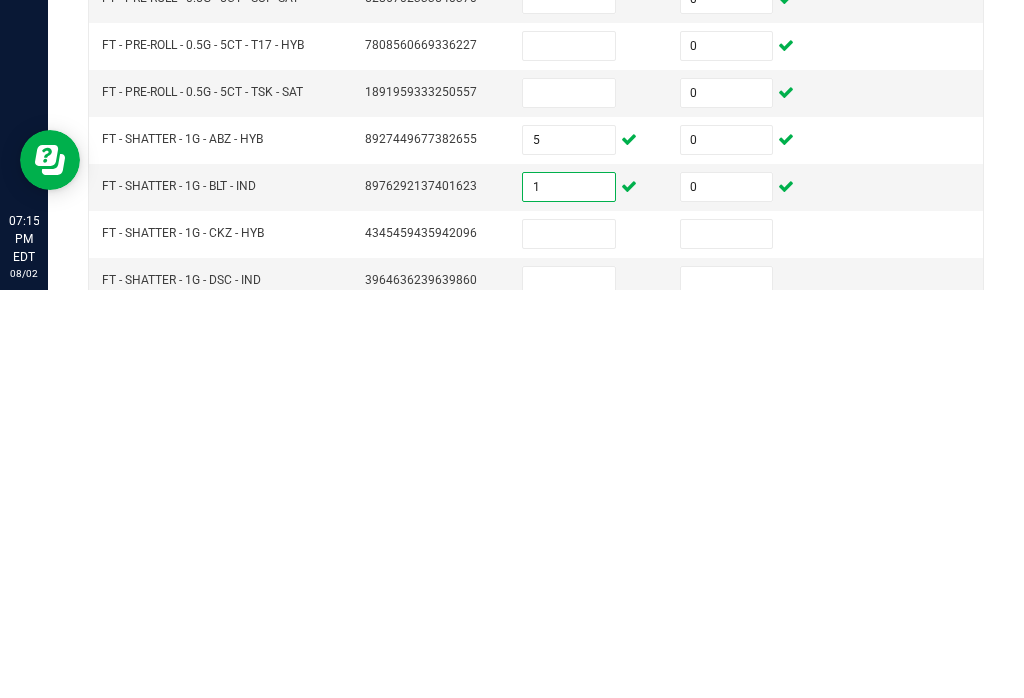 click at bounding box center (569, 642) 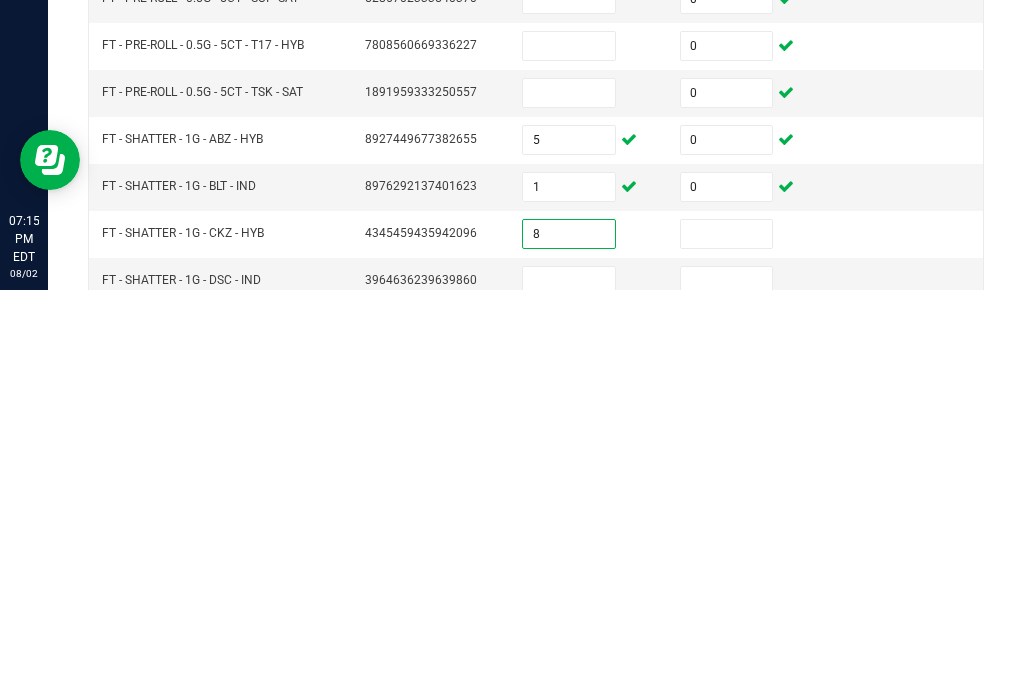 click at bounding box center [727, 642] 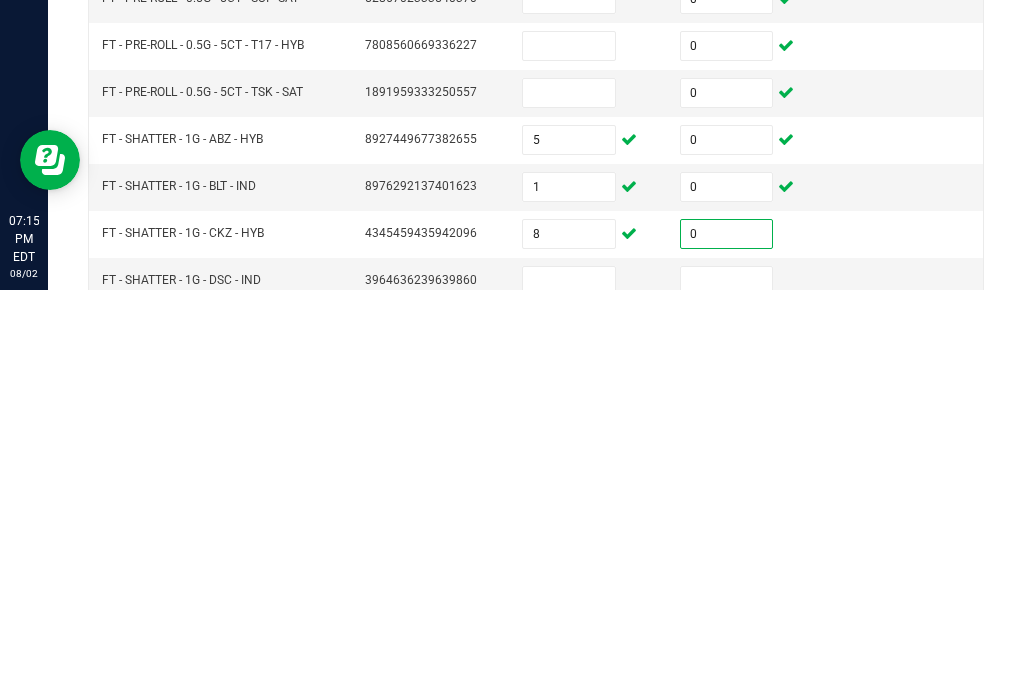 click at bounding box center (727, 689) 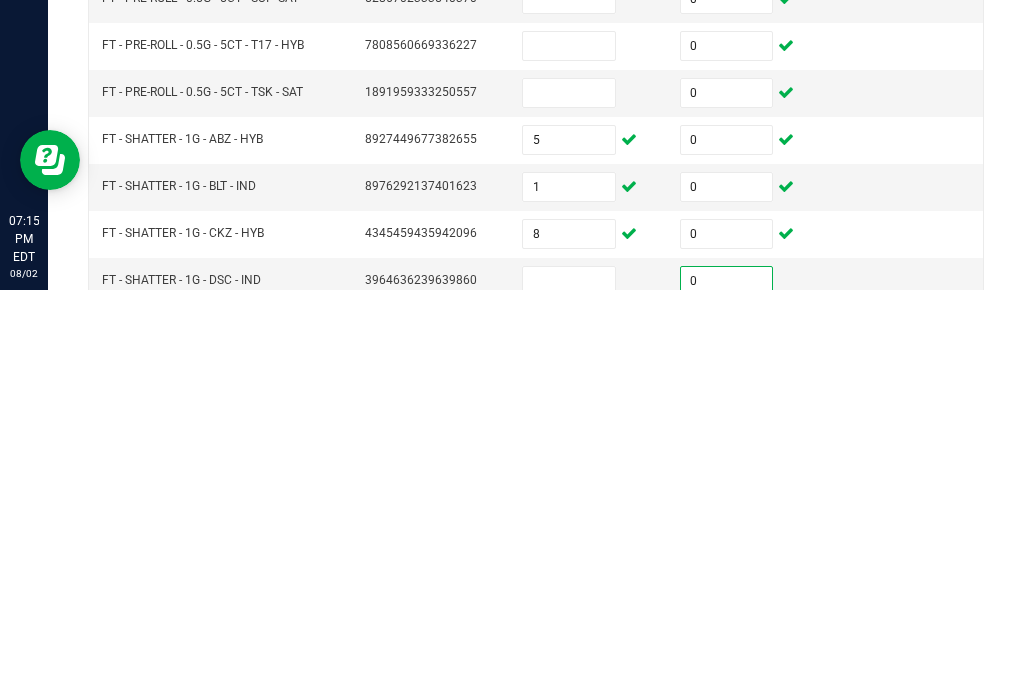 click at bounding box center (569, 689) 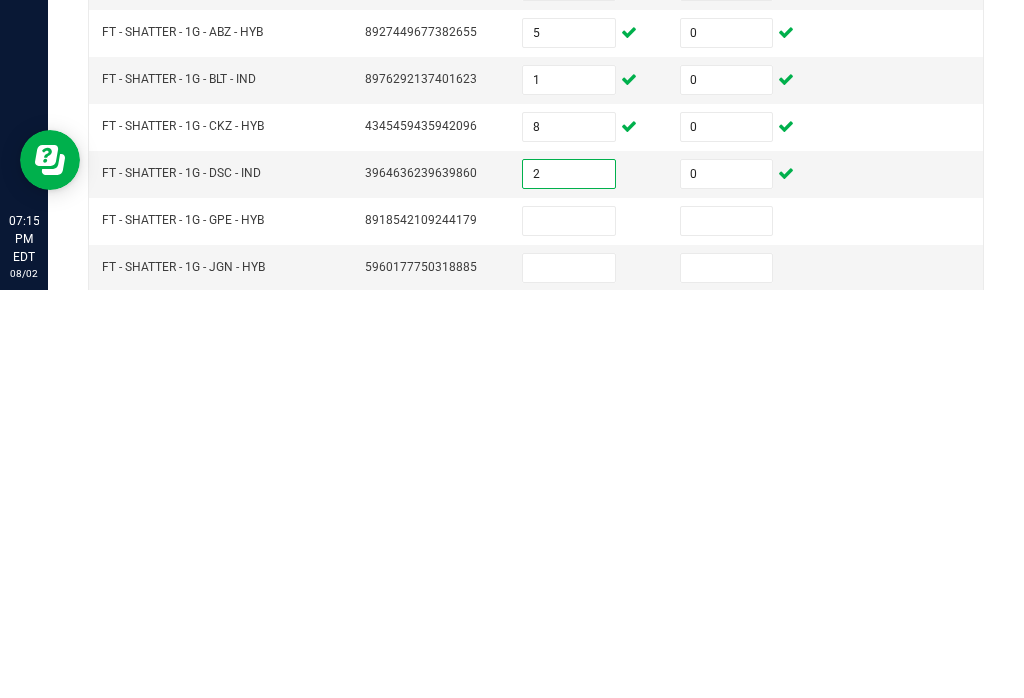 scroll, scrollTop: 392, scrollLeft: 0, axis: vertical 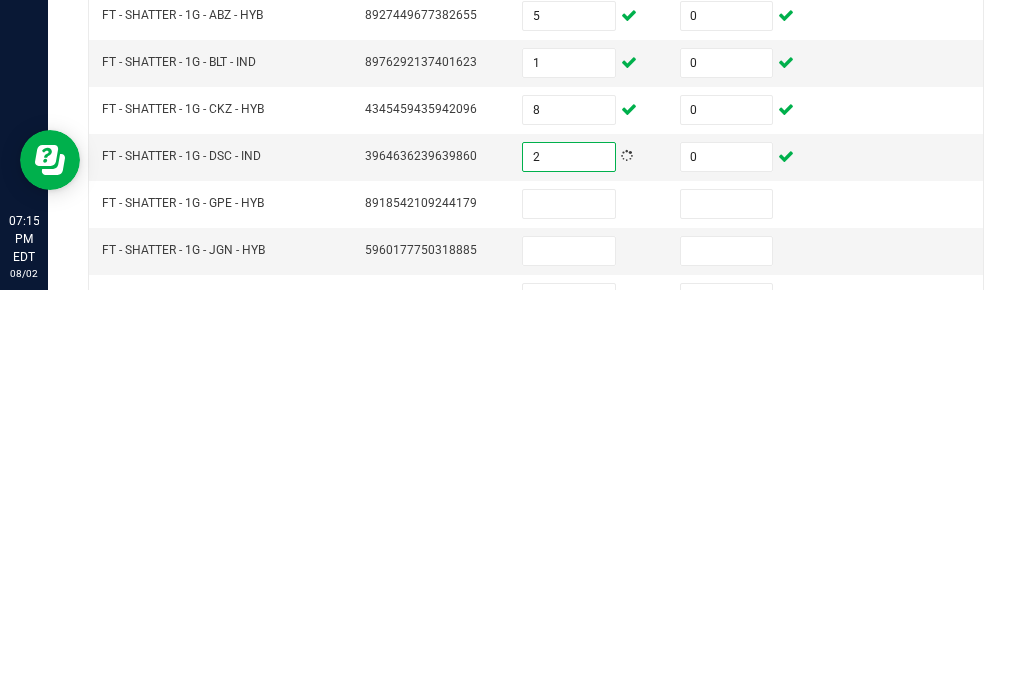 click at bounding box center [569, 612] 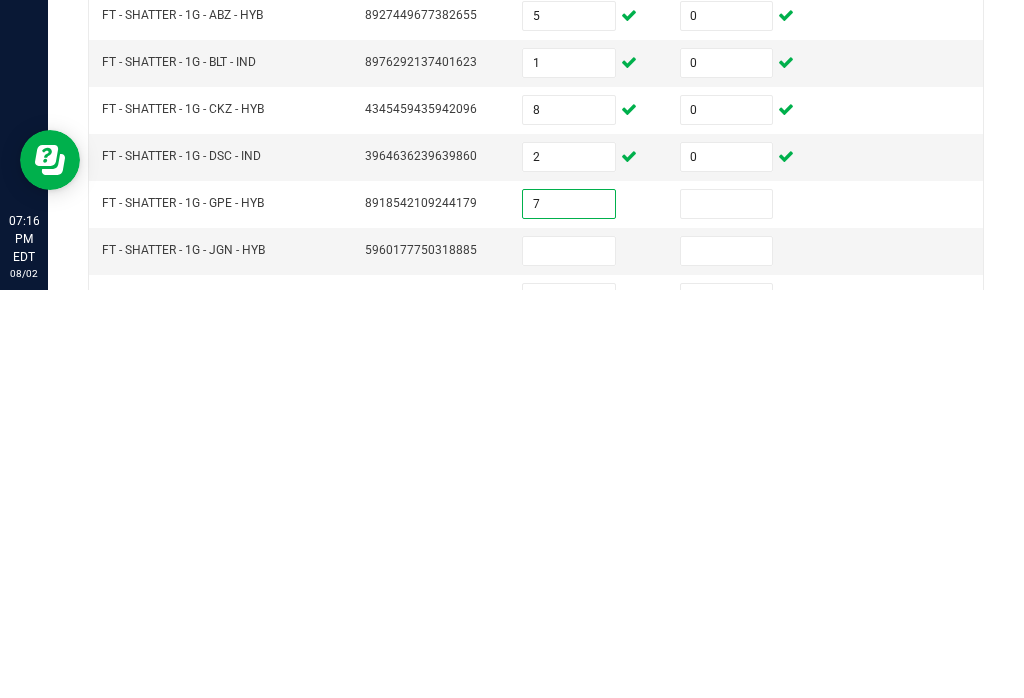 click at bounding box center (727, 612) 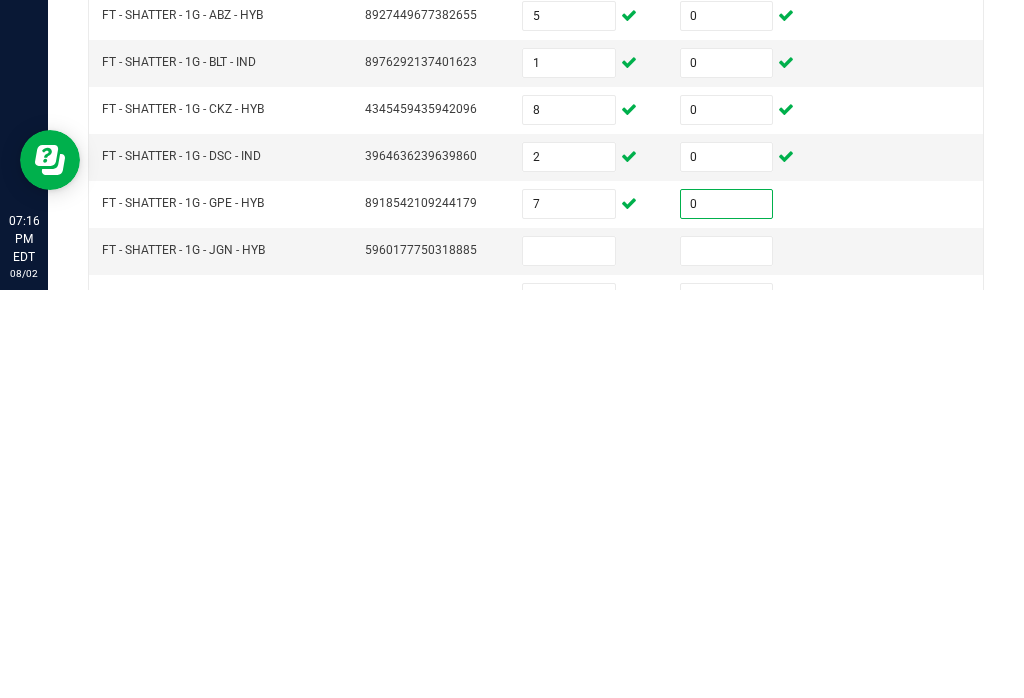 click at bounding box center [727, 659] 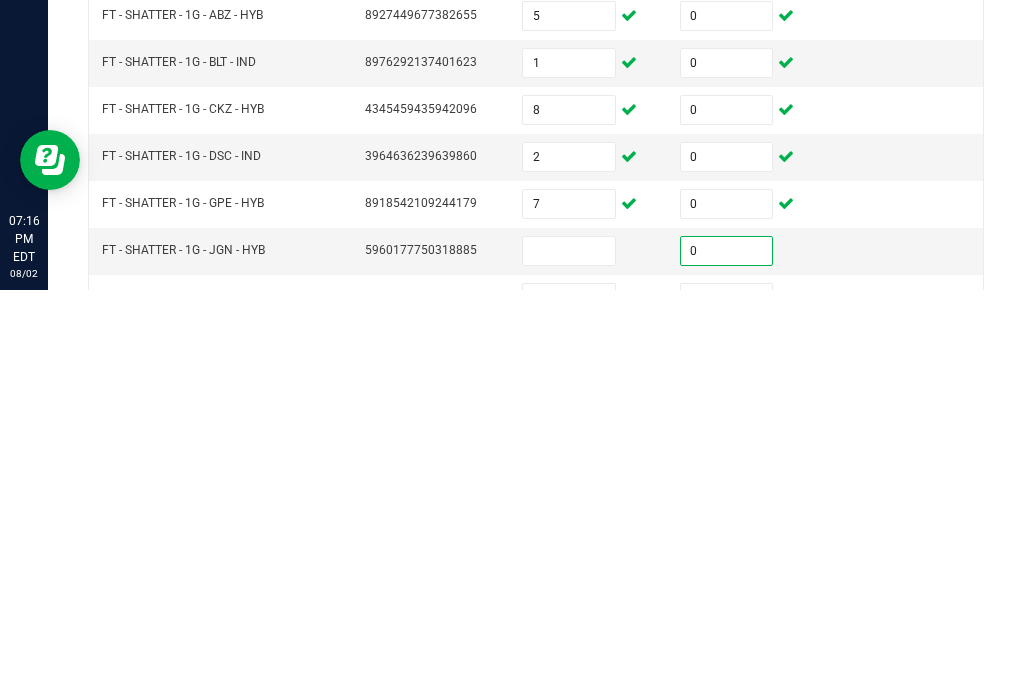 click at bounding box center (569, 659) 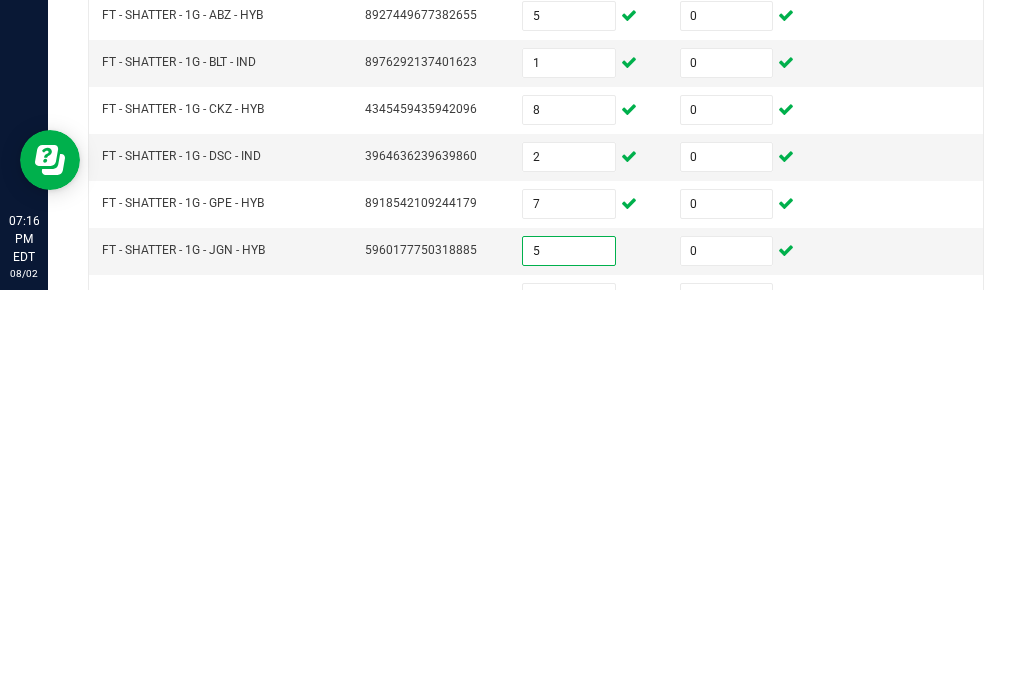 click at bounding box center [569, 706] 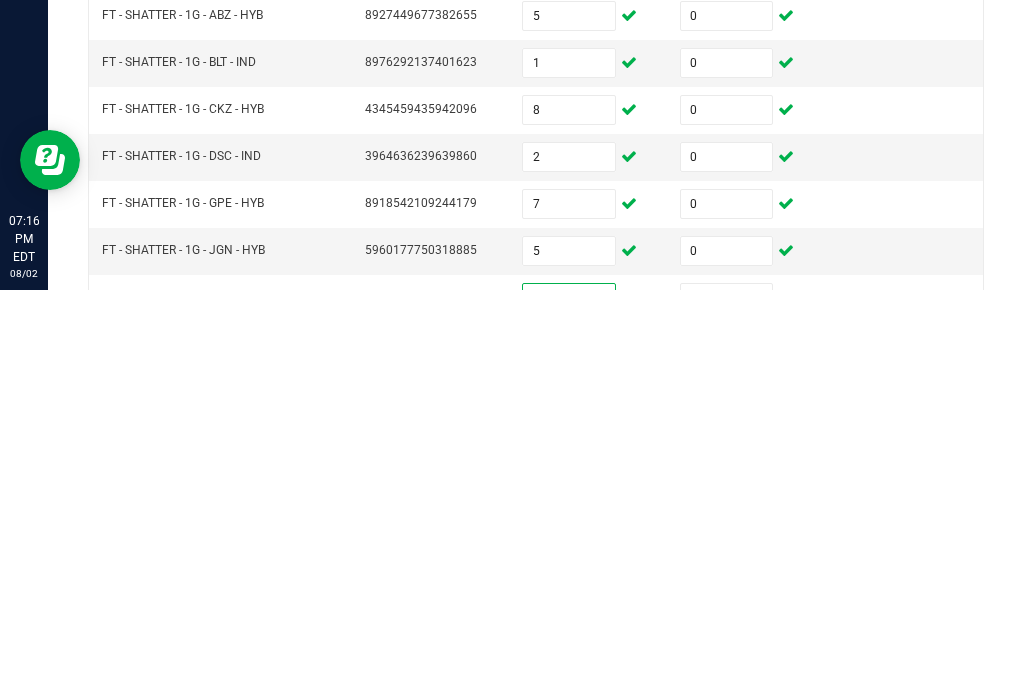 click at bounding box center [727, 706] 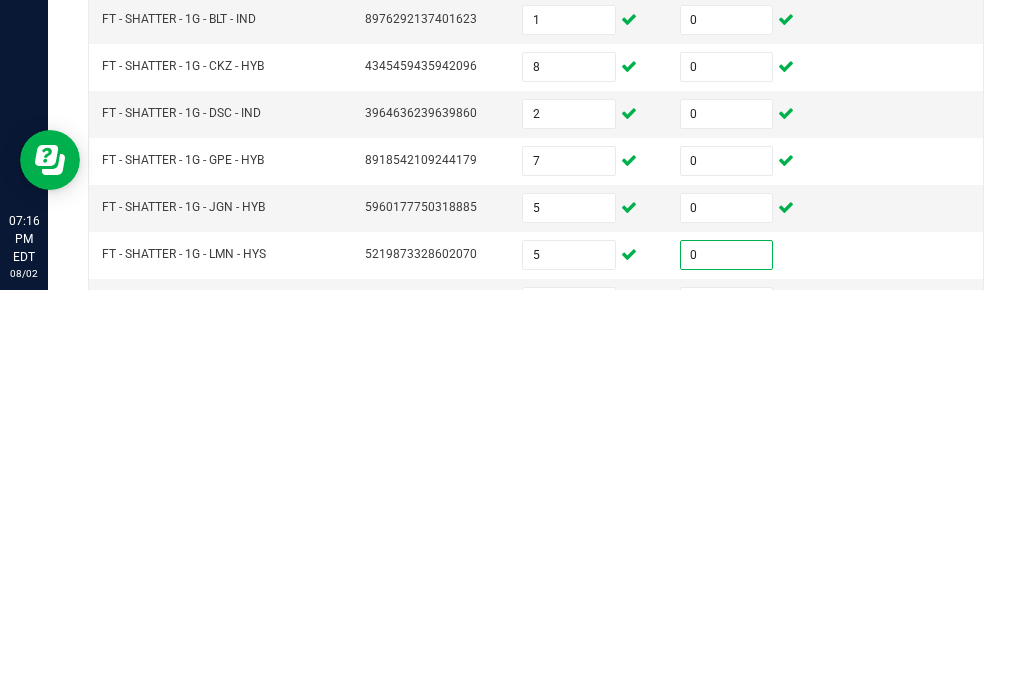 scroll, scrollTop: 483, scrollLeft: 0, axis: vertical 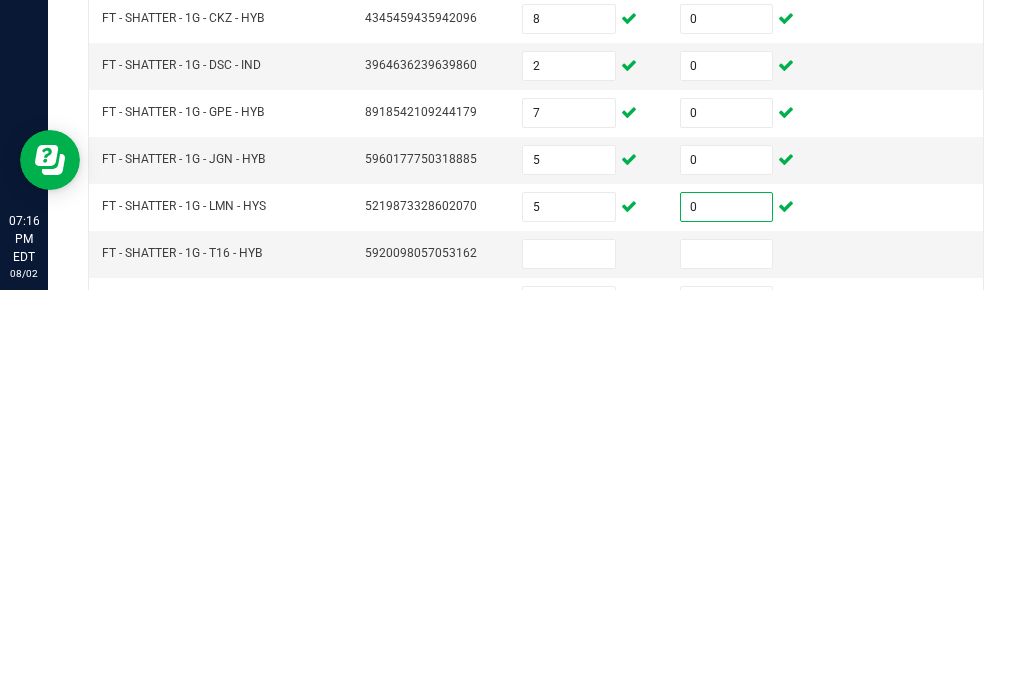 click at bounding box center (727, 662) 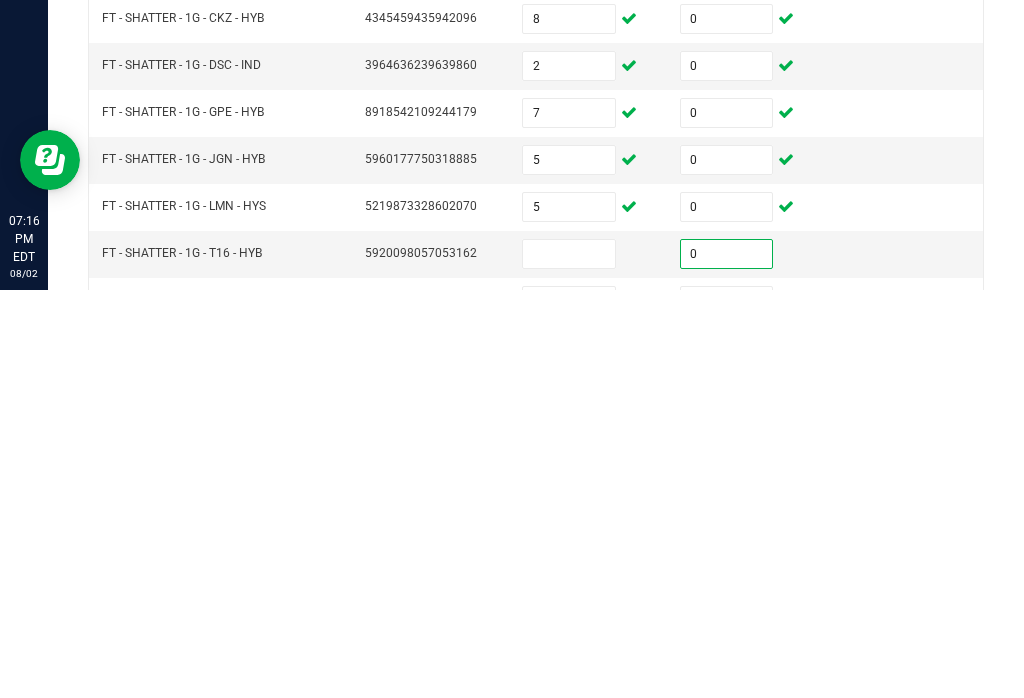 click at bounding box center [569, 662] 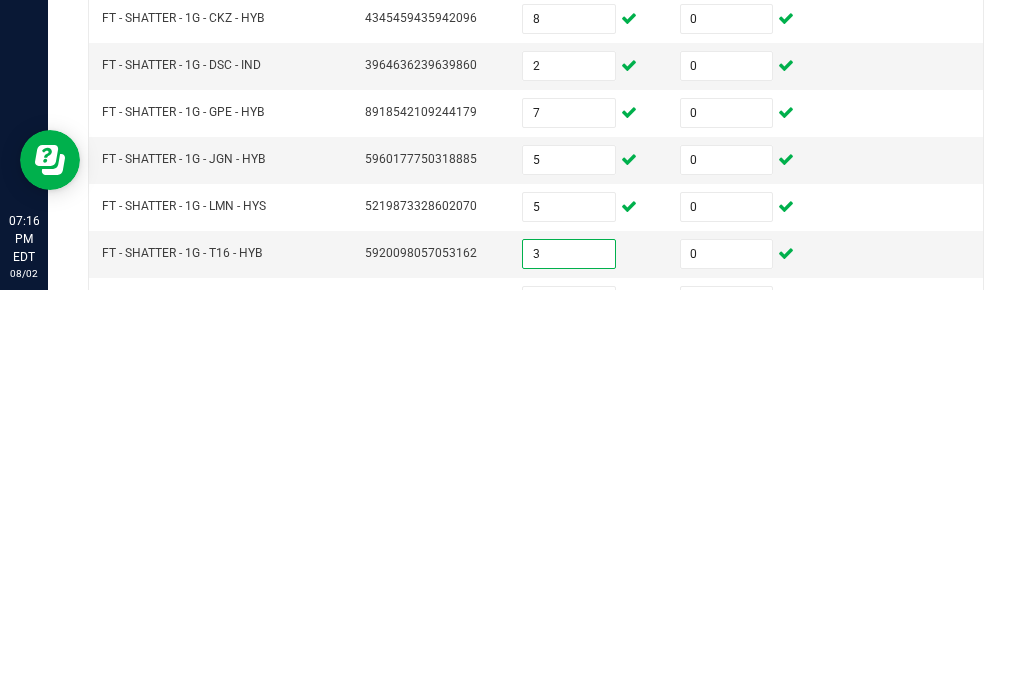 click at bounding box center [569, 709] 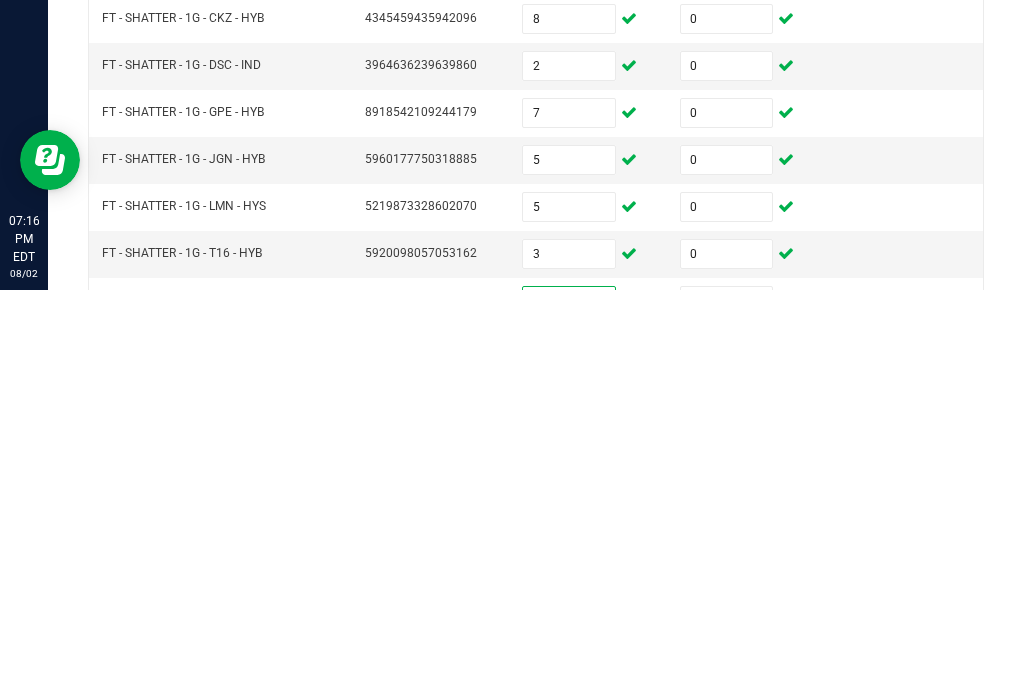 click at bounding box center (727, 709) 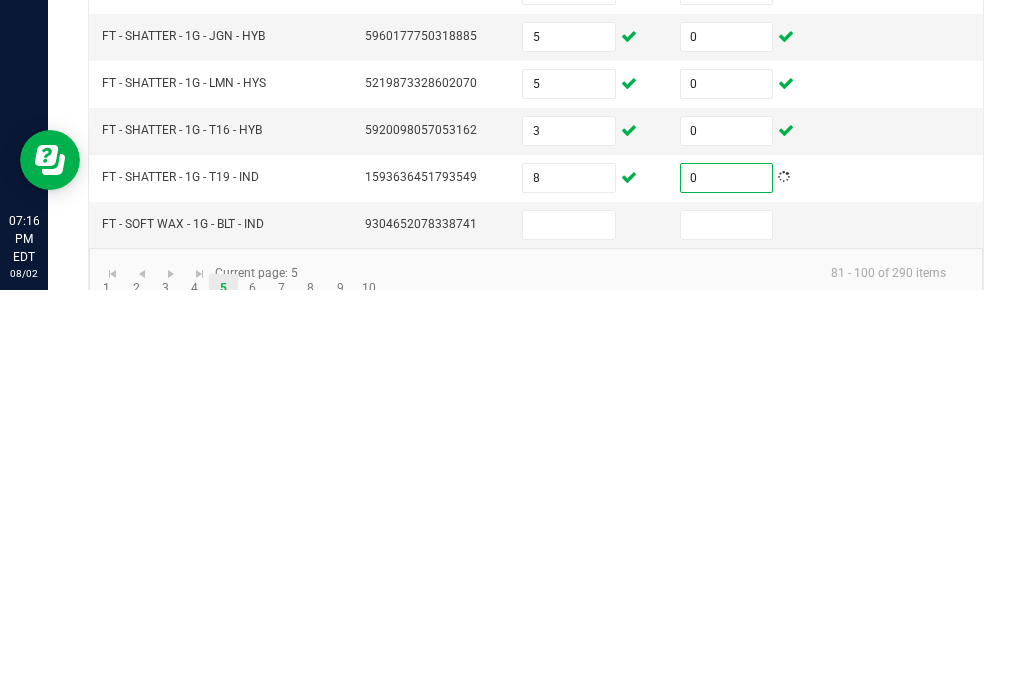scroll, scrollTop: 605, scrollLeft: 0, axis: vertical 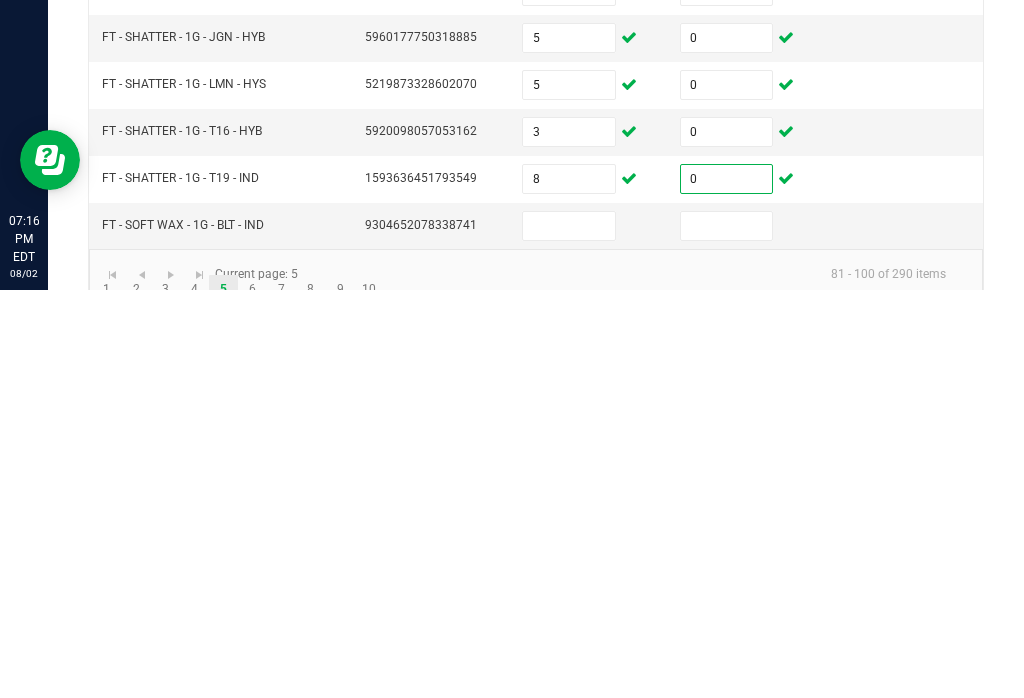 click at bounding box center (727, 634) 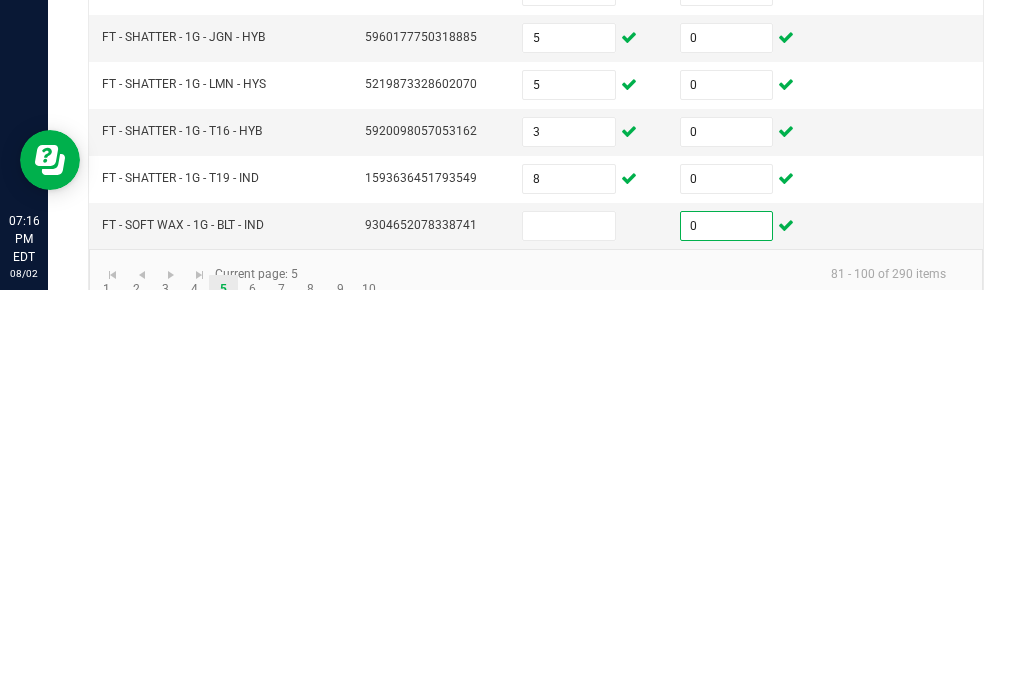 click at bounding box center (569, 634) 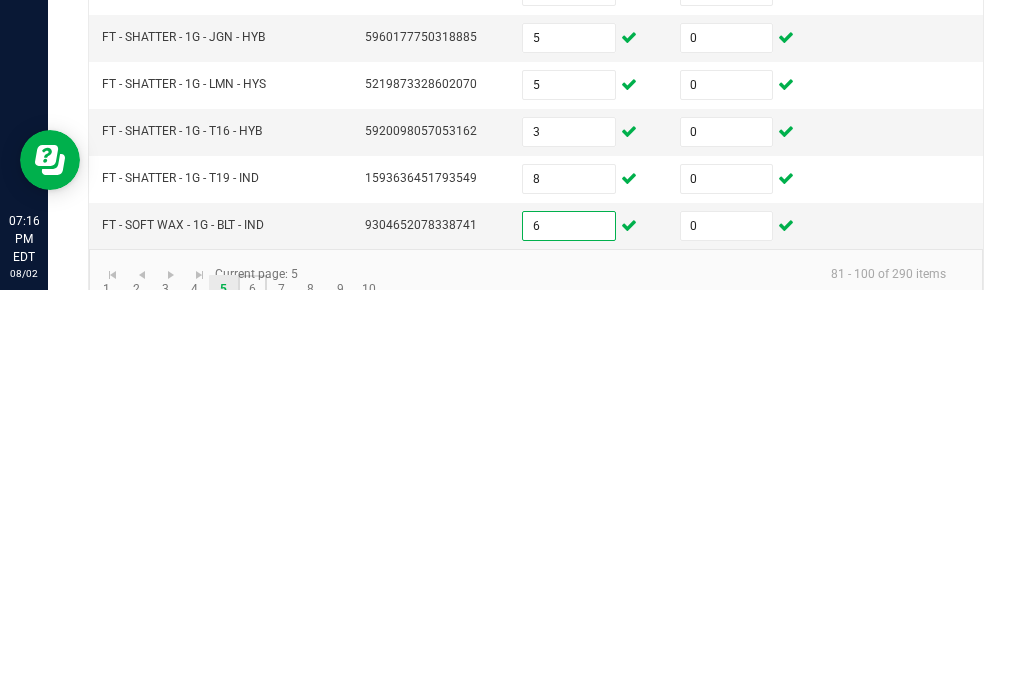 click on "6" 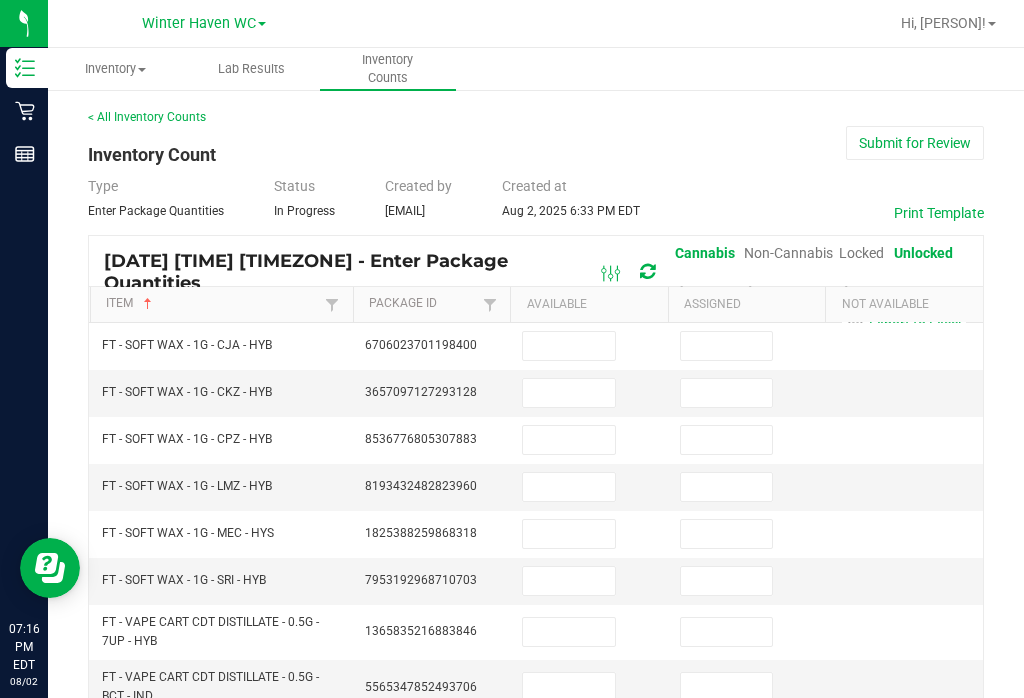 scroll, scrollTop: 0, scrollLeft: 0, axis: both 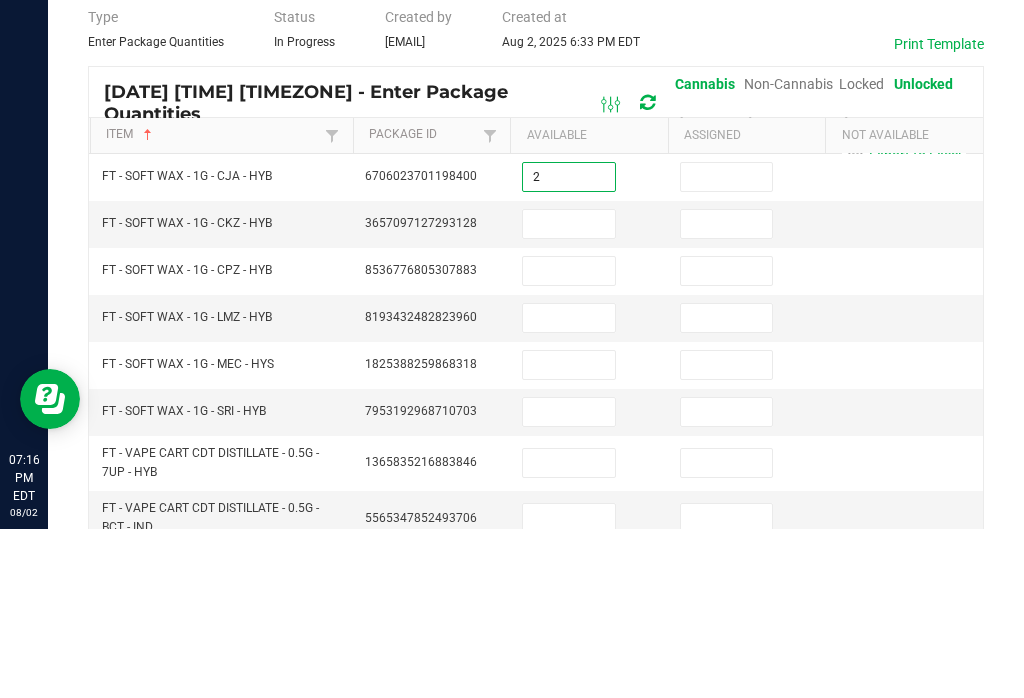 click at bounding box center (727, 346) 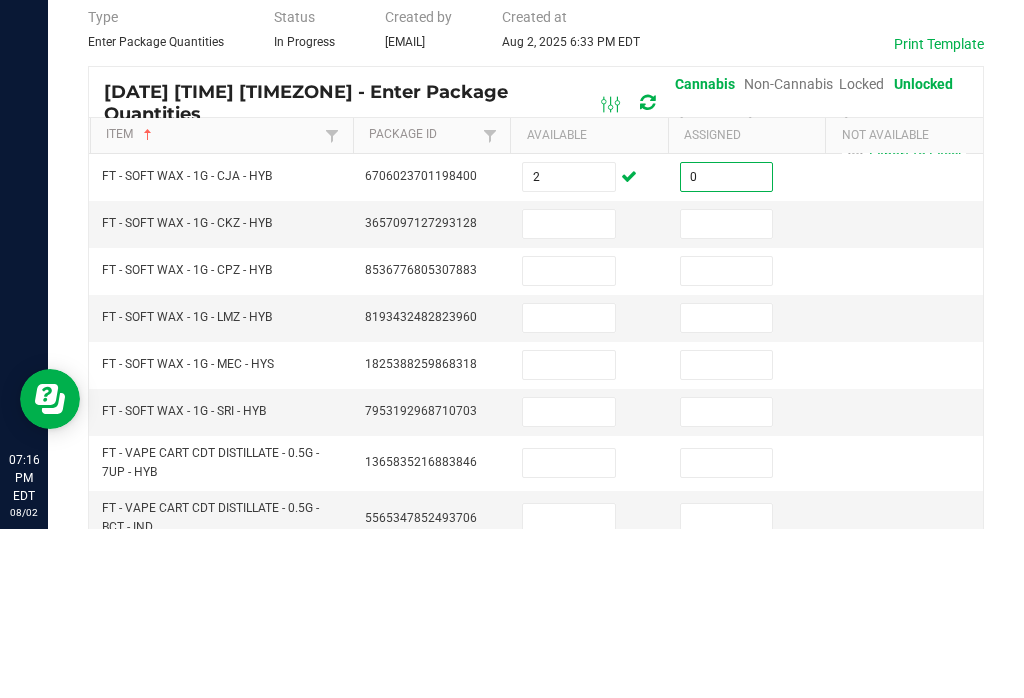 click at bounding box center (727, 393) 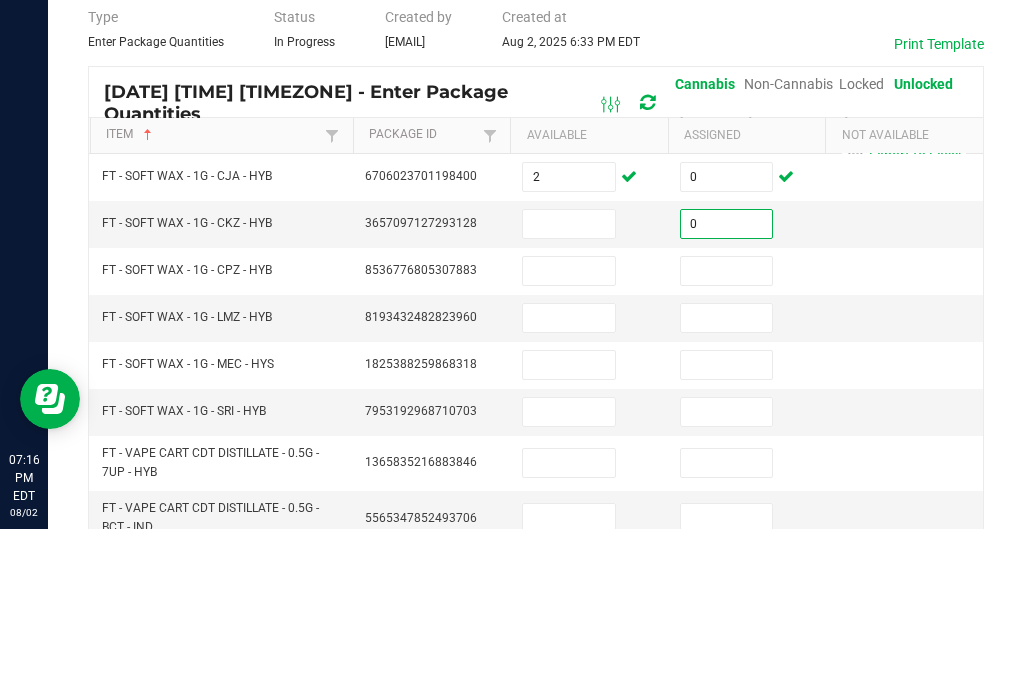 click at bounding box center (569, 393) 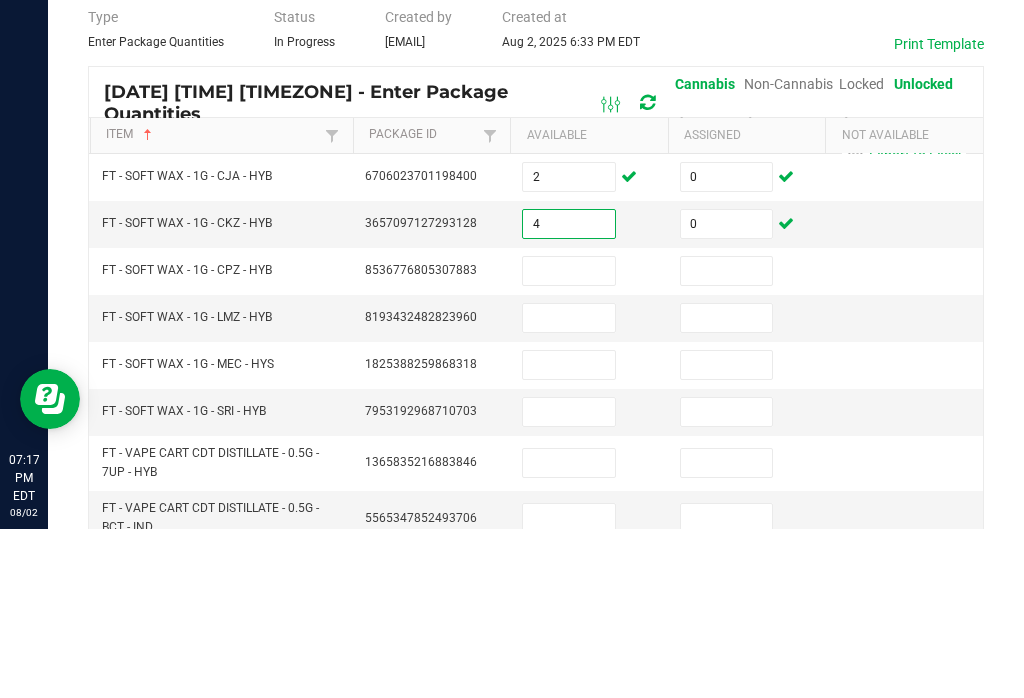 click at bounding box center (727, 440) 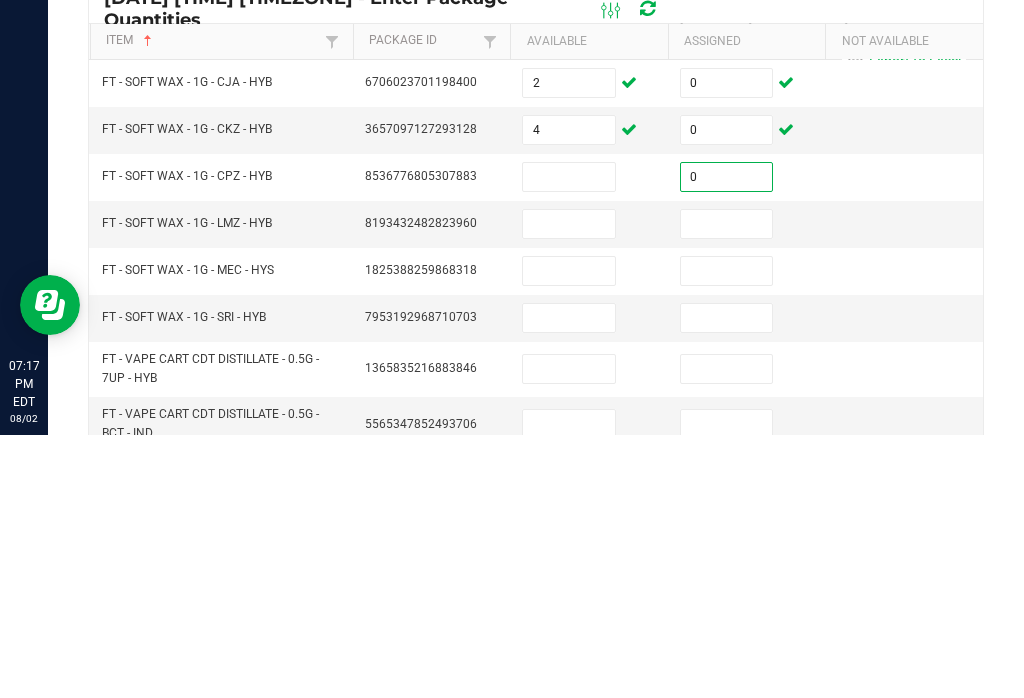 click at bounding box center [569, 440] 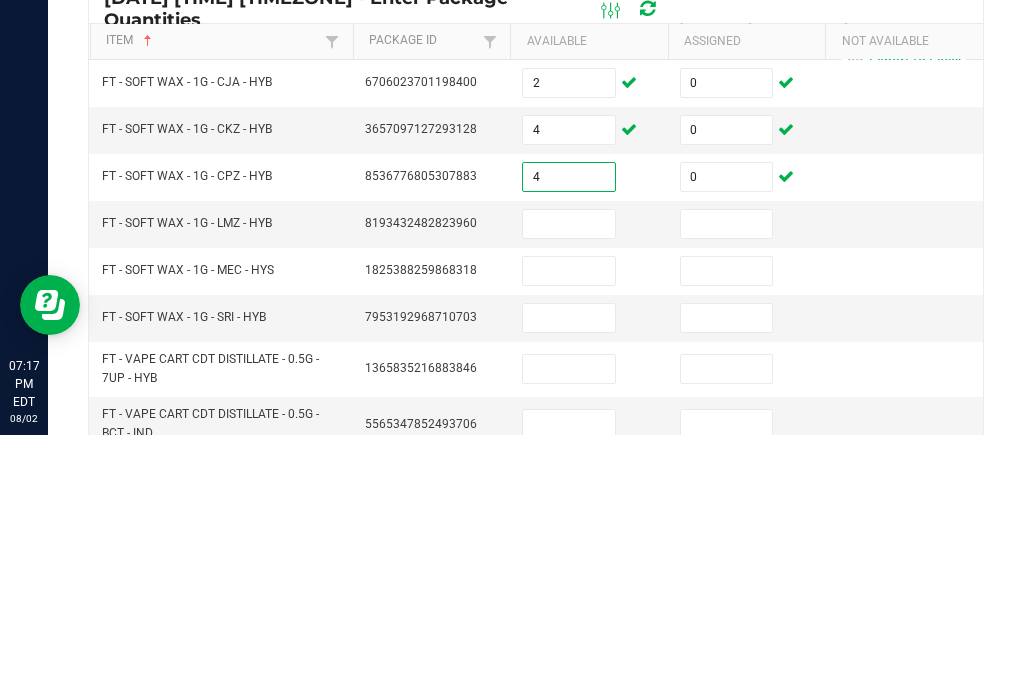 click at bounding box center [727, 487] 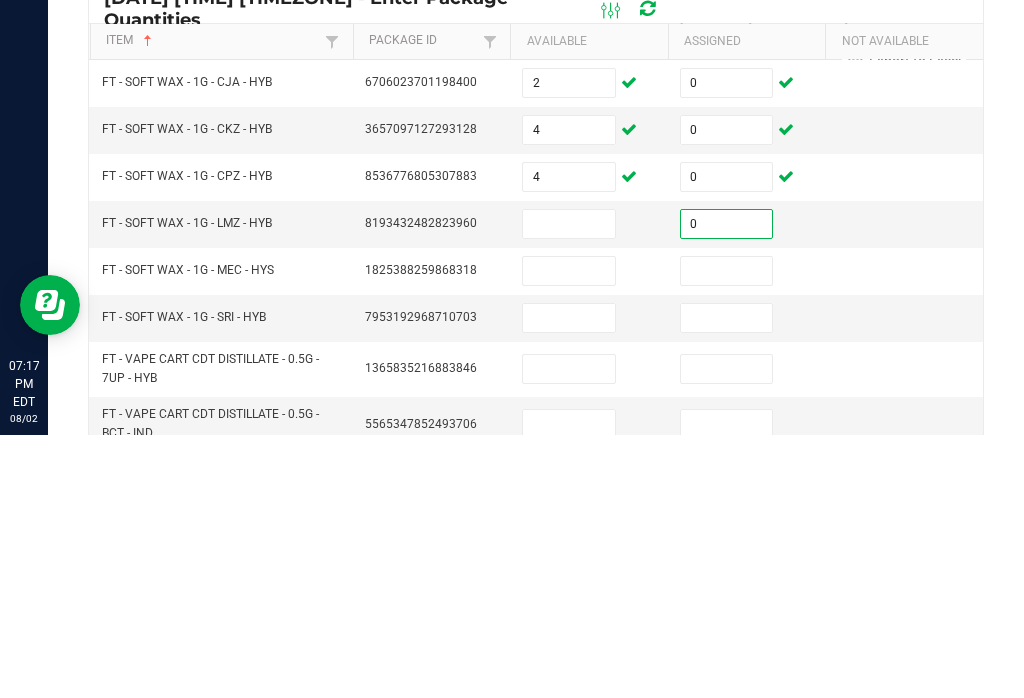 click at bounding box center [569, 487] 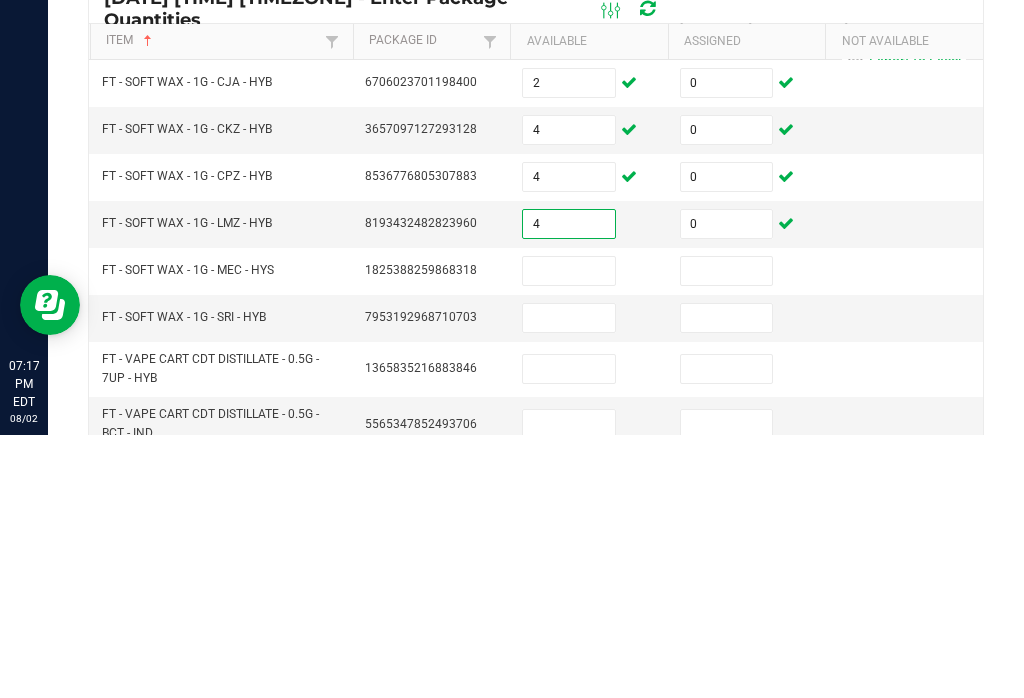 click at bounding box center [727, 534] 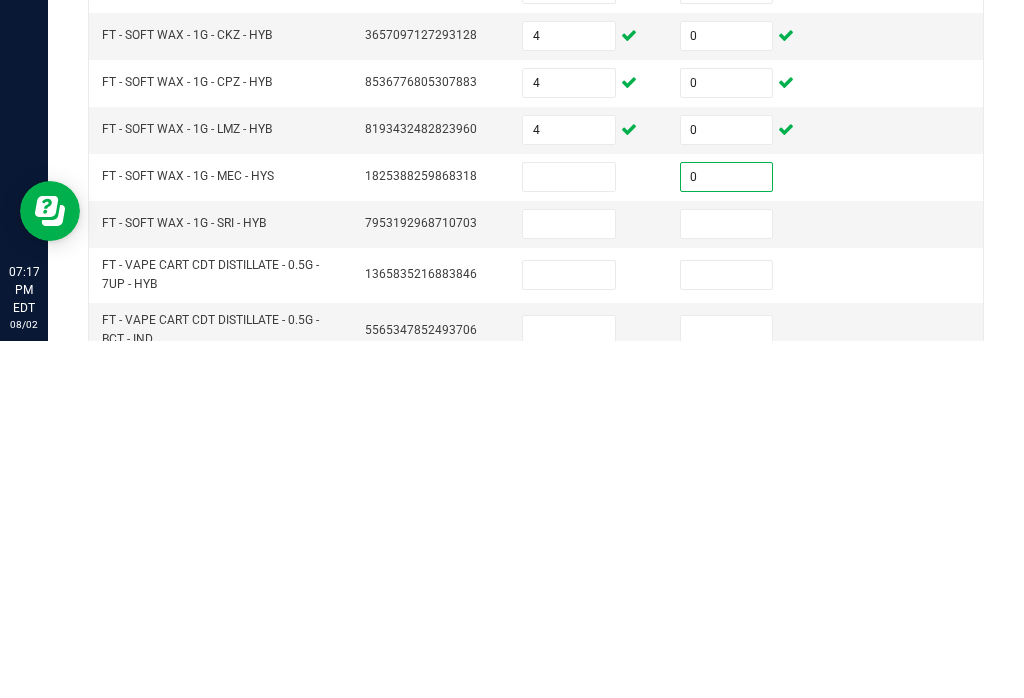 click at bounding box center (569, 534) 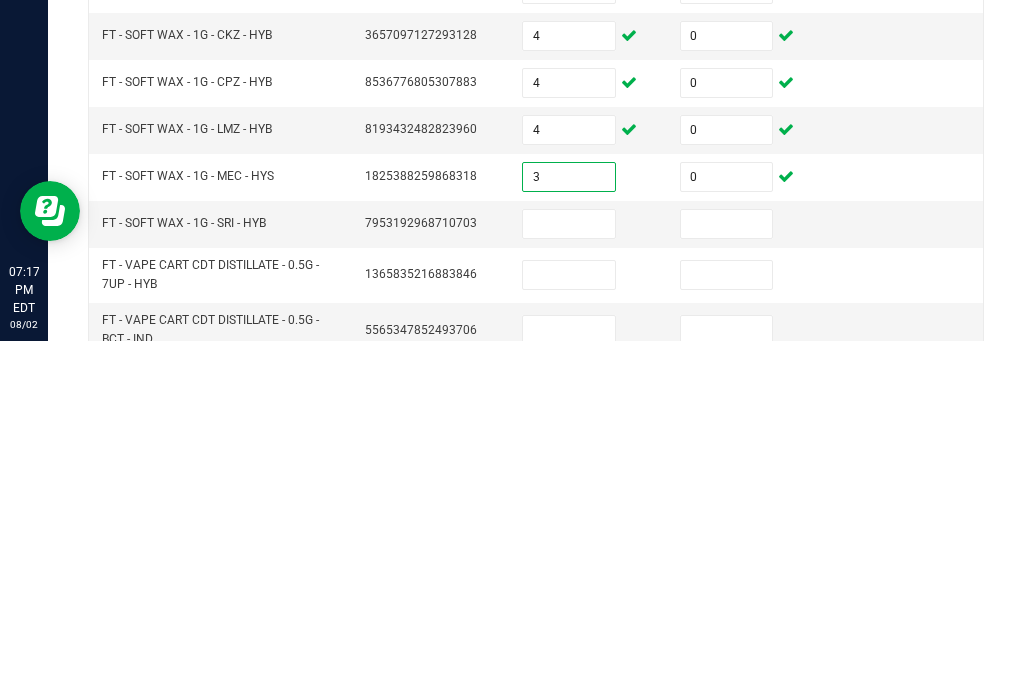 click at bounding box center [727, 581] 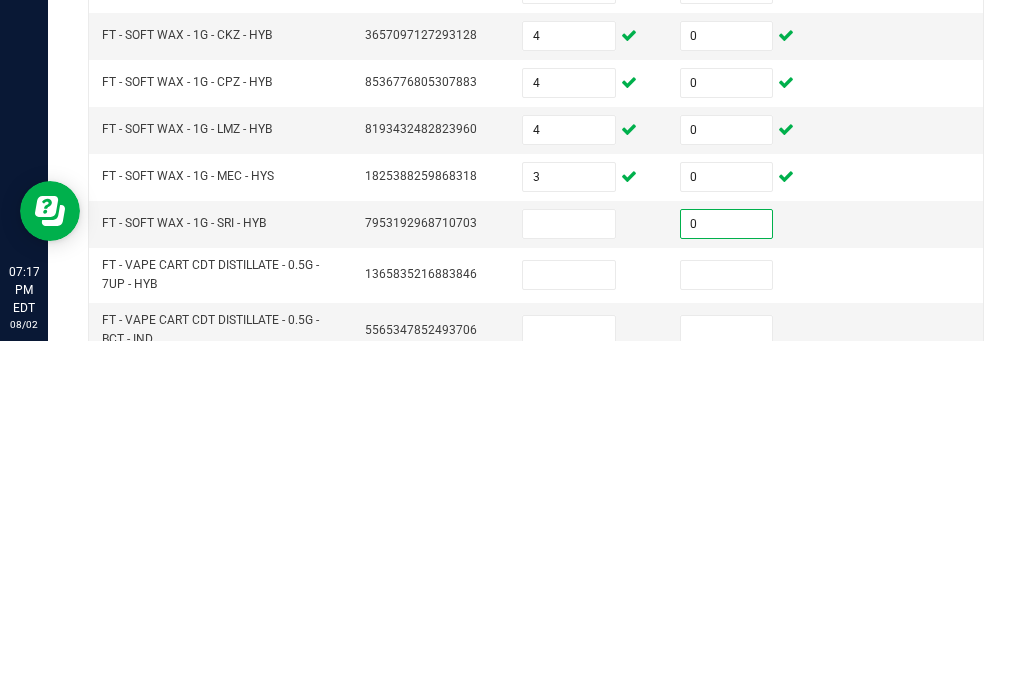 click at bounding box center [569, 581] 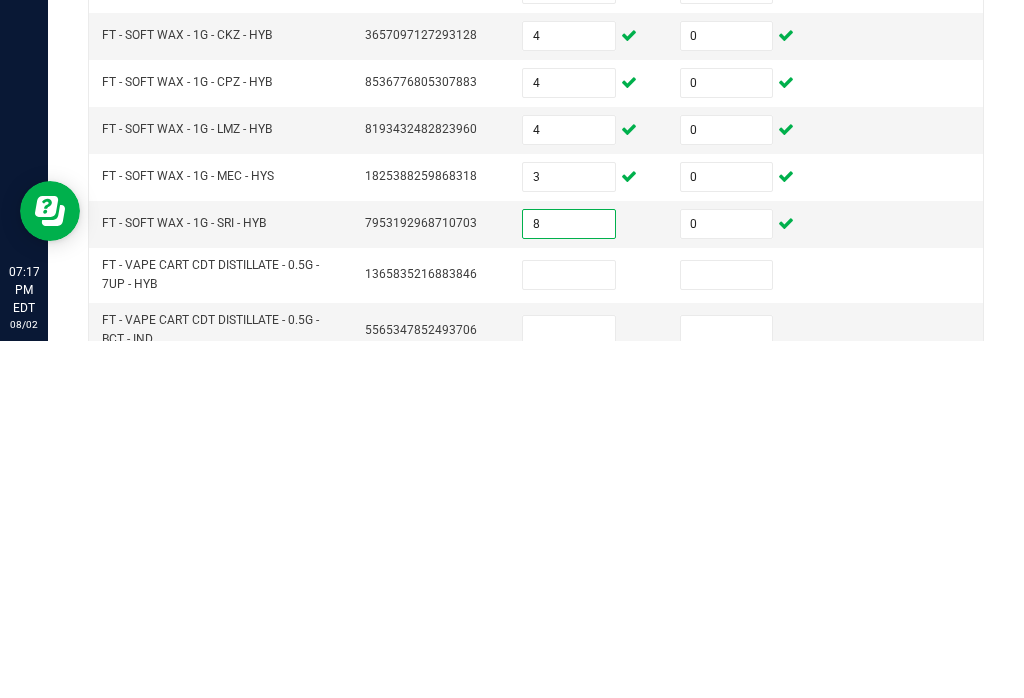 click at bounding box center (727, 632) 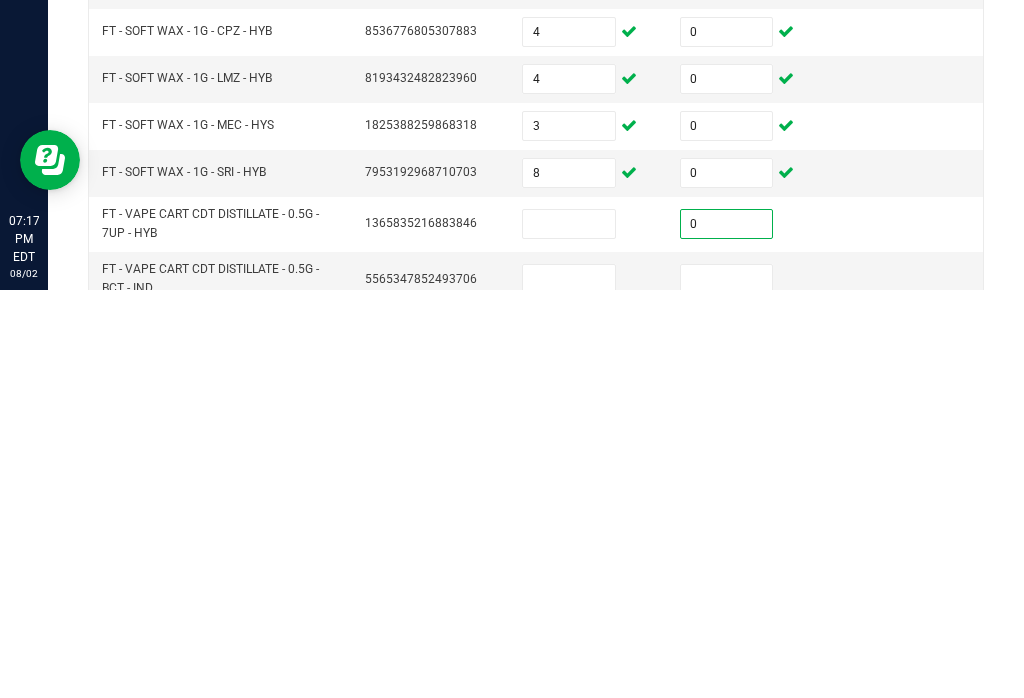 click at bounding box center (727, 687) 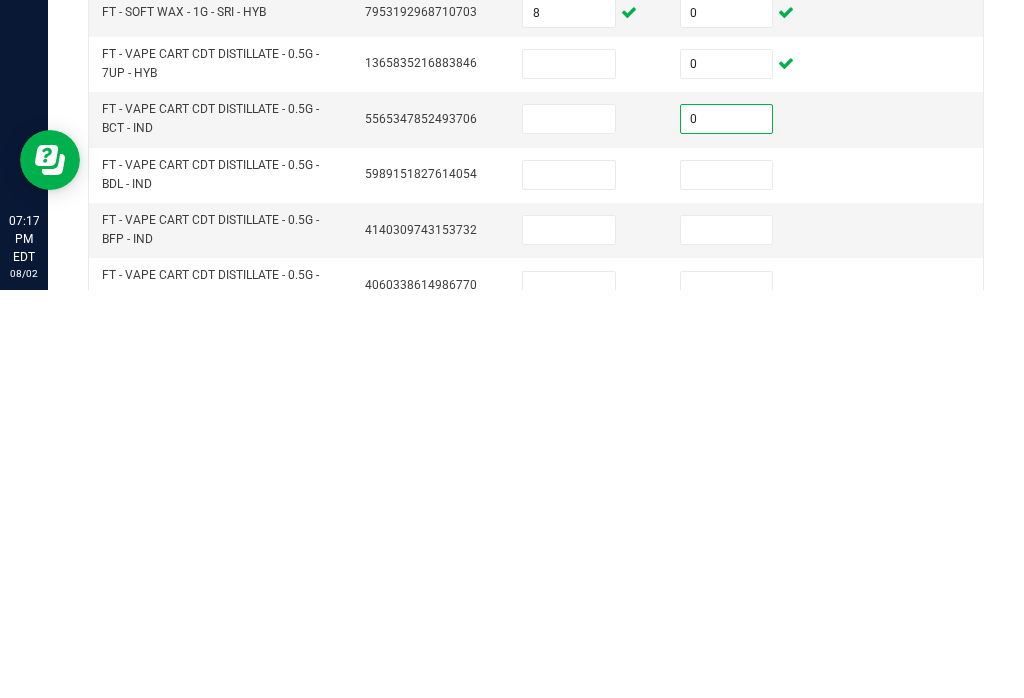 scroll, scrollTop: 160, scrollLeft: 0, axis: vertical 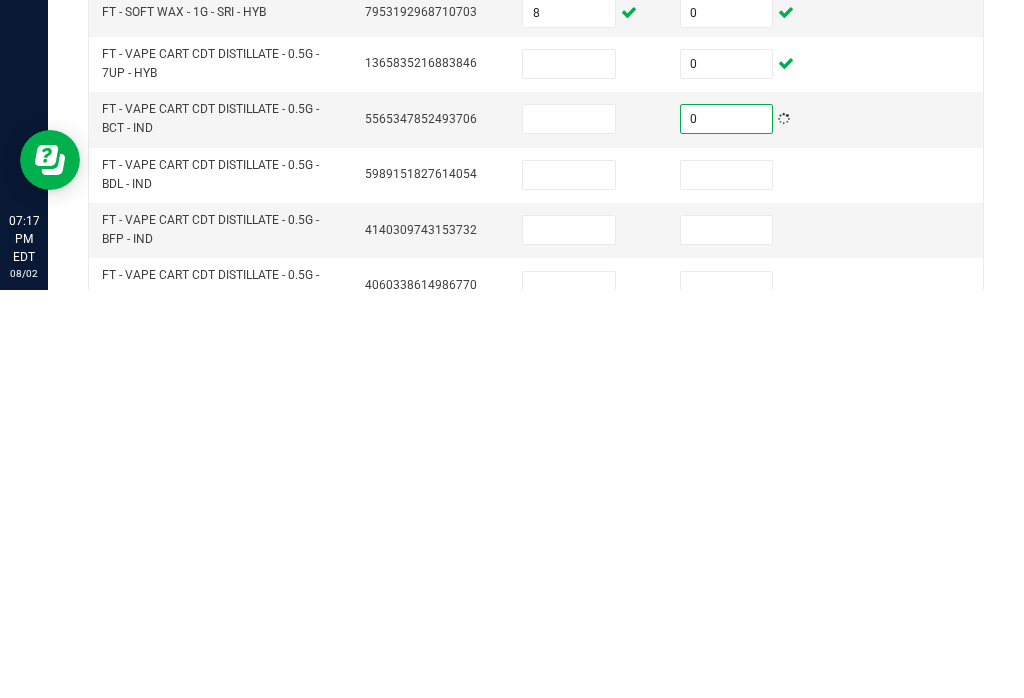 click at bounding box center (727, 583) 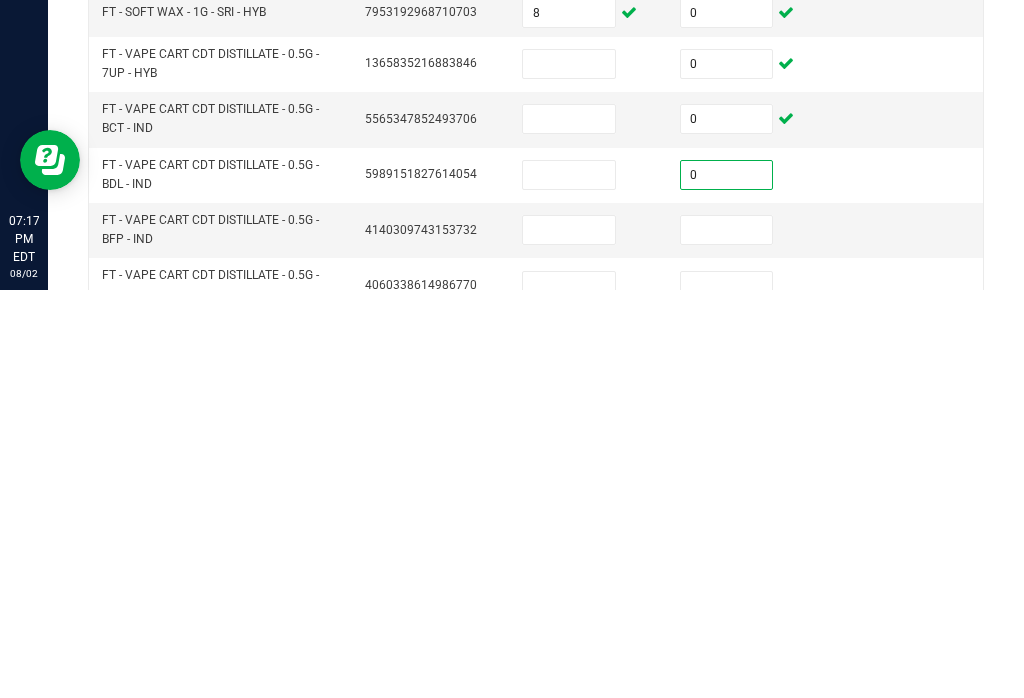 click at bounding box center (727, 638) 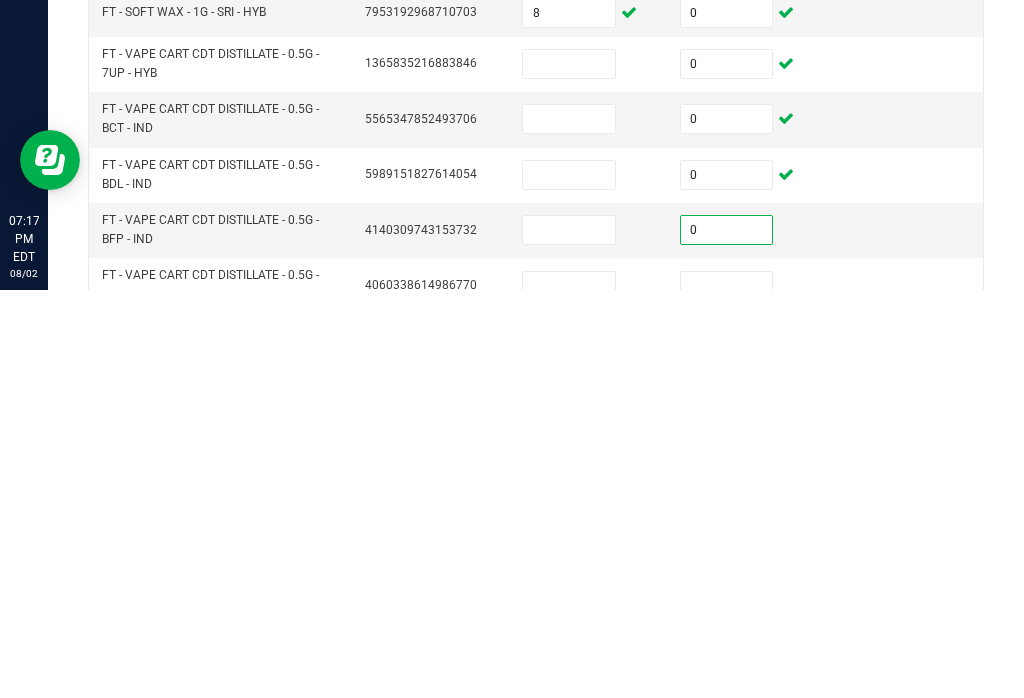 click at bounding box center [727, 694] 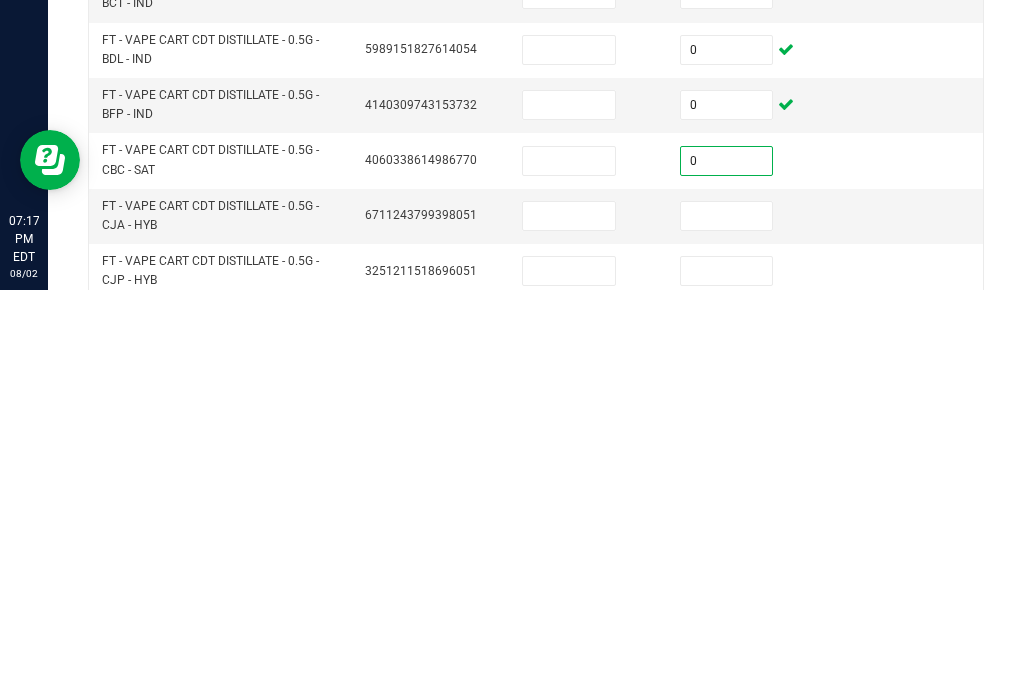 scroll, scrollTop: 288, scrollLeft: 0, axis: vertical 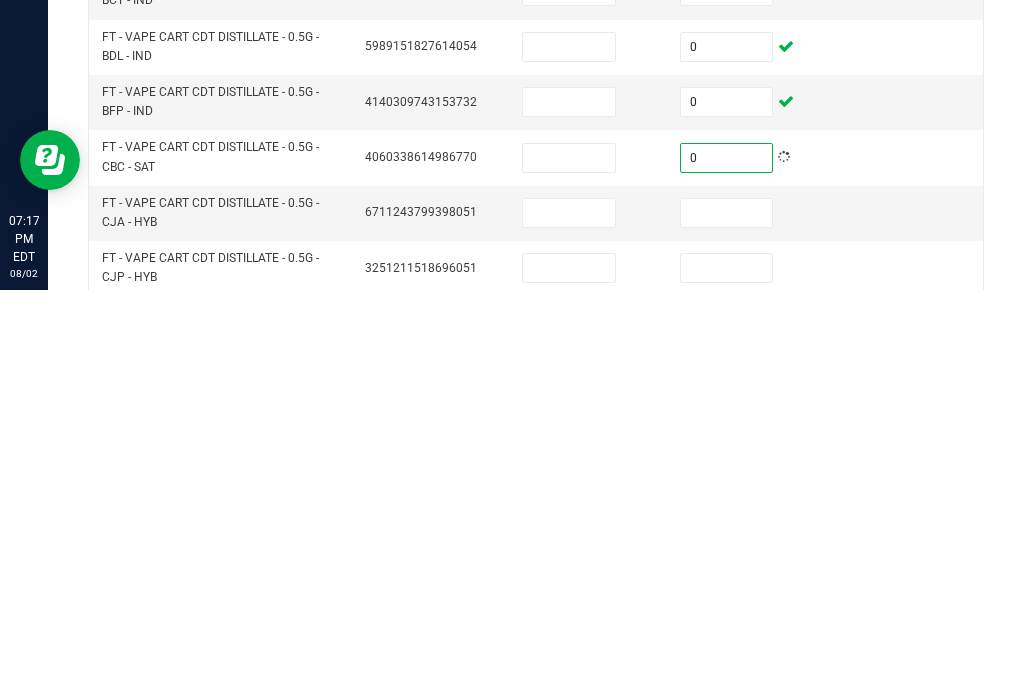 click at bounding box center (727, 621) 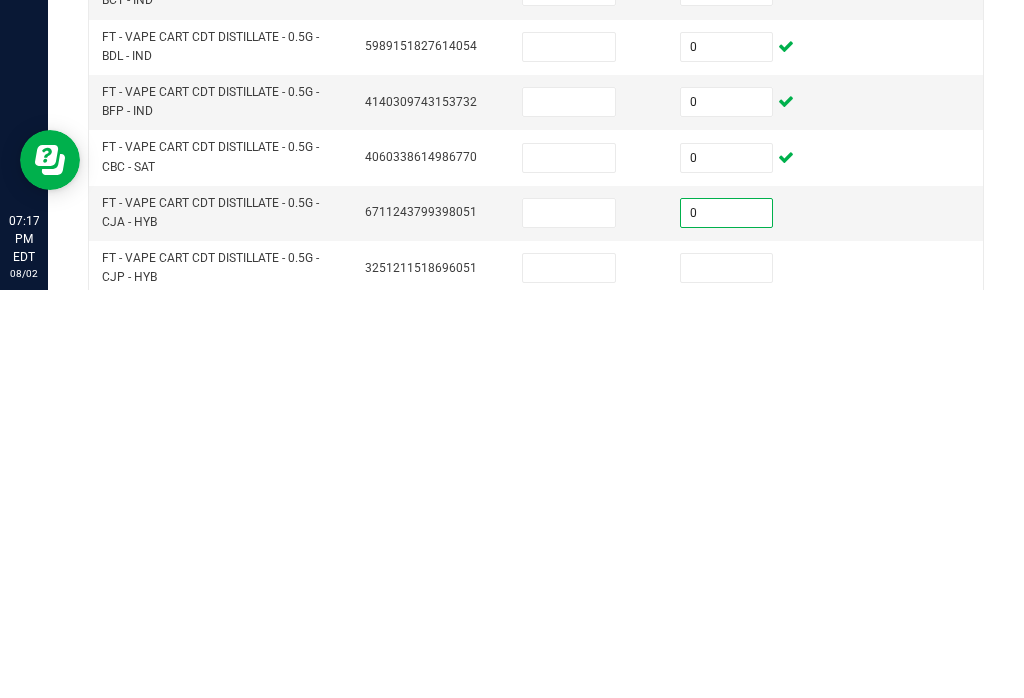 click at bounding box center [727, 676] 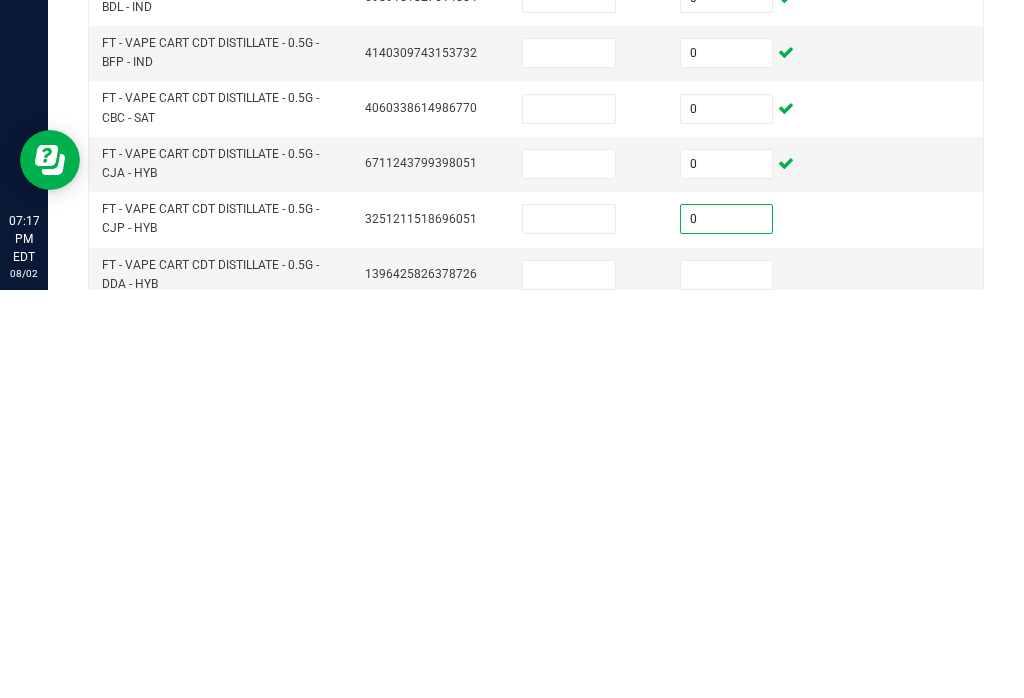 scroll, scrollTop: 413, scrollLeft: 0, axis: vertical 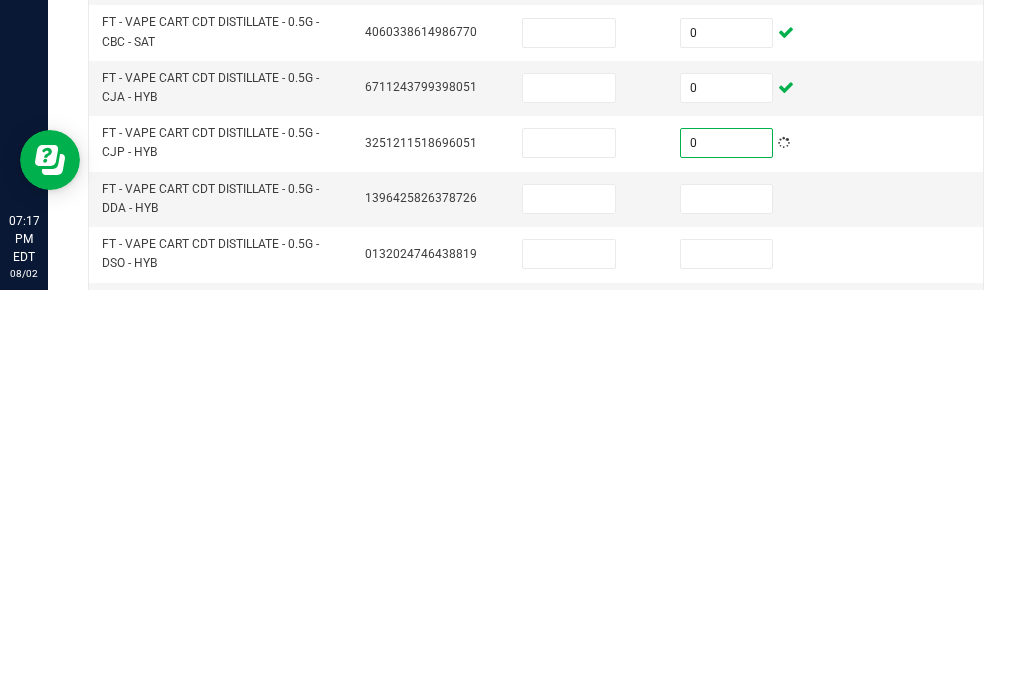 click at bounding box center [727, 607] 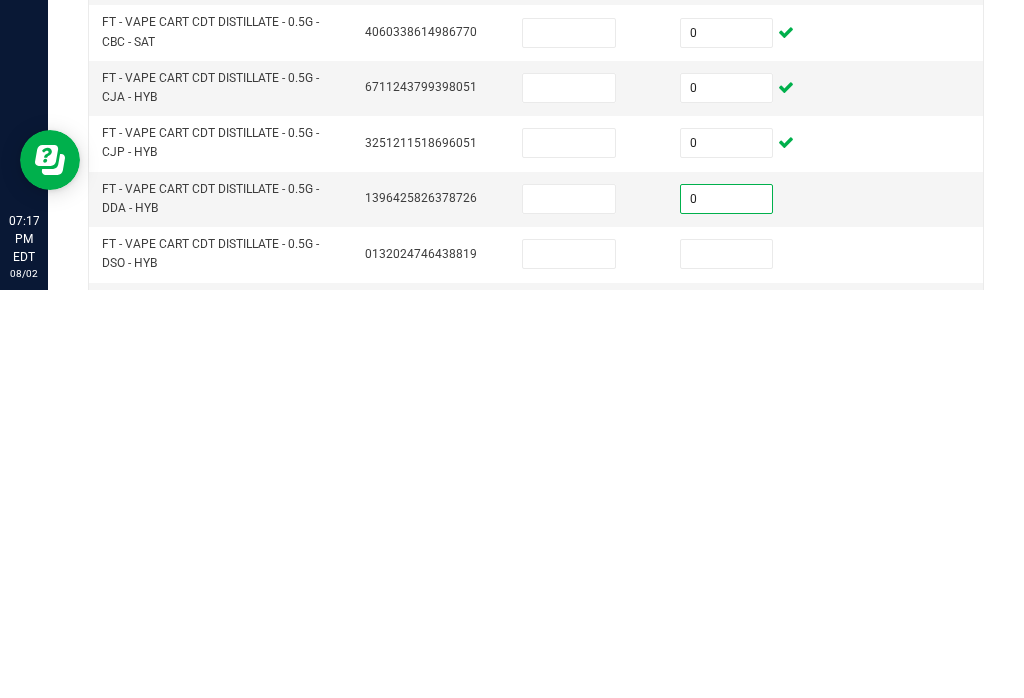 click at bounding box center (727, 662) 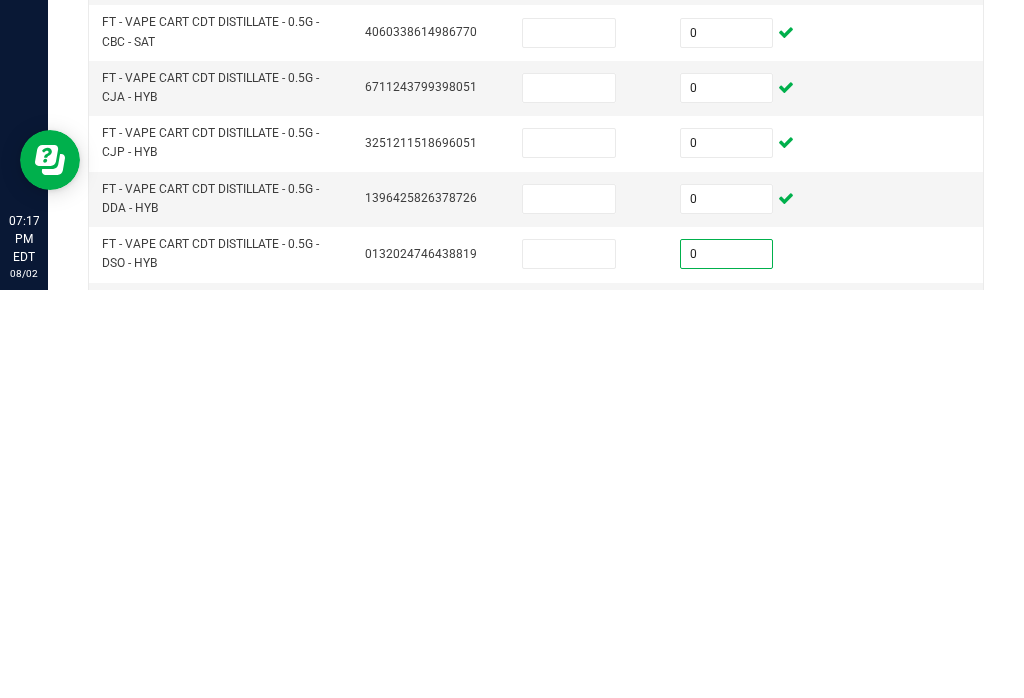 click at bounding box center (727, 718) 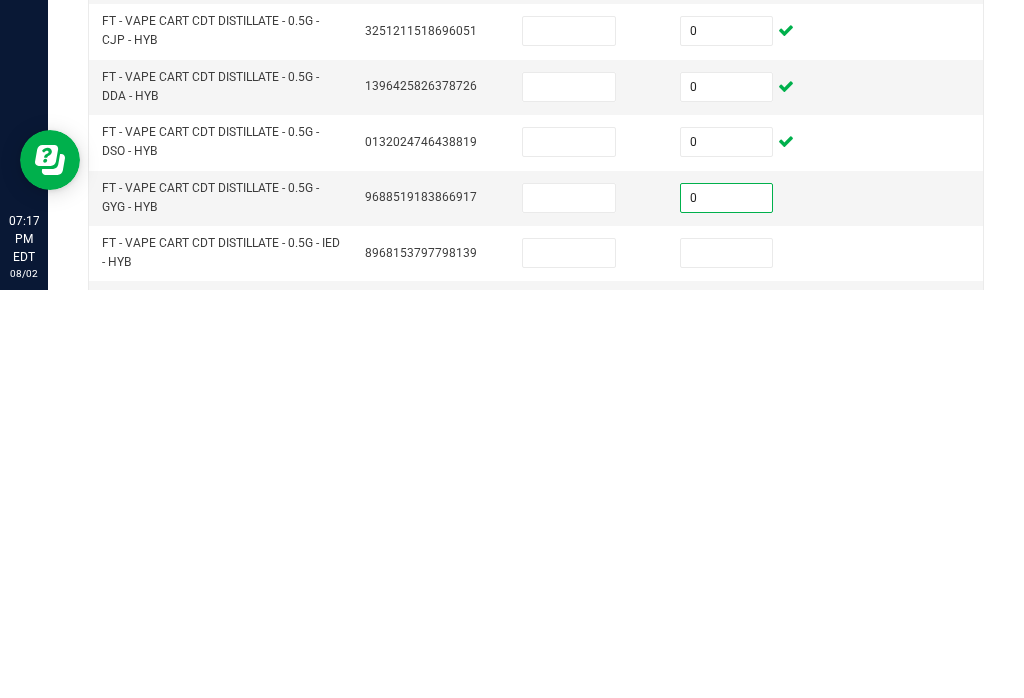 scroll, scrollTop: 540, scrollLeft: 0, axis: vertical 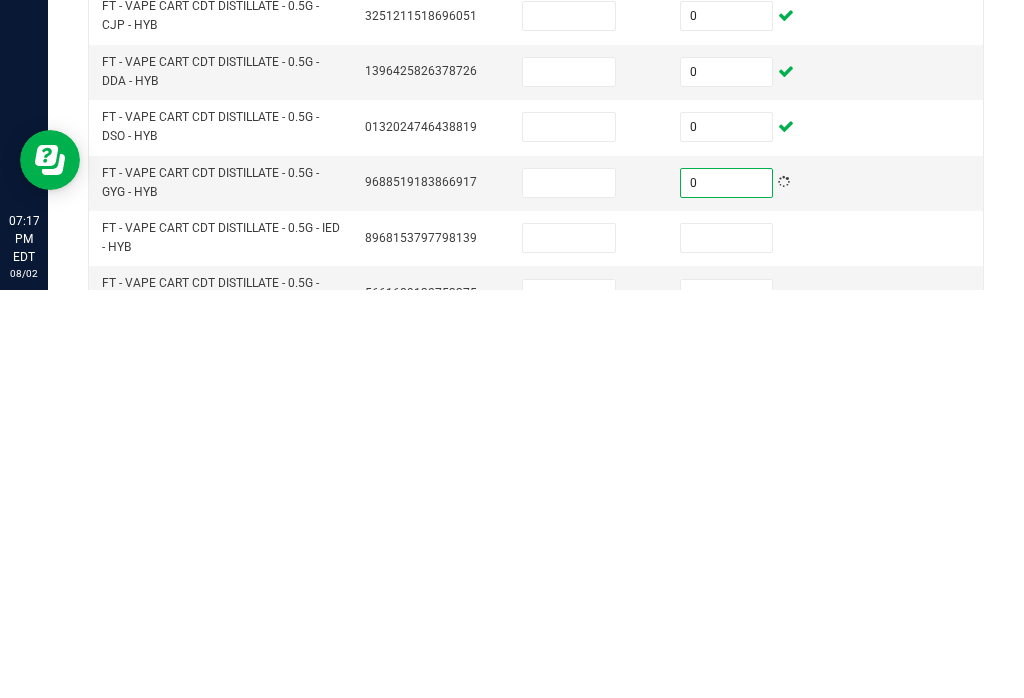 click at bounding box center [727, 646] 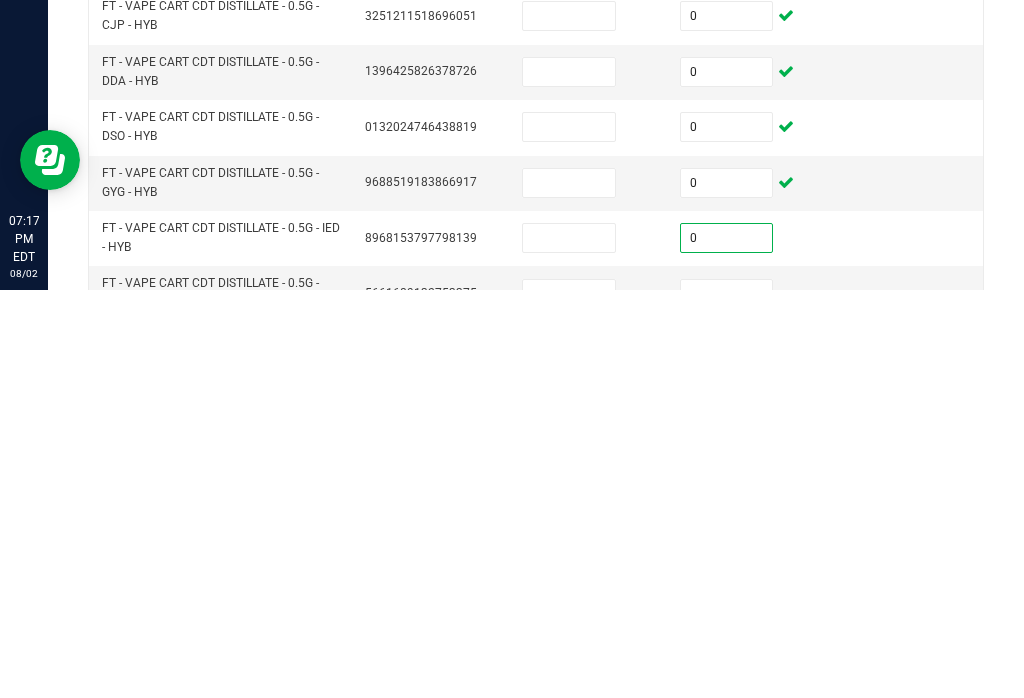 click at bounding box center [727, 702] 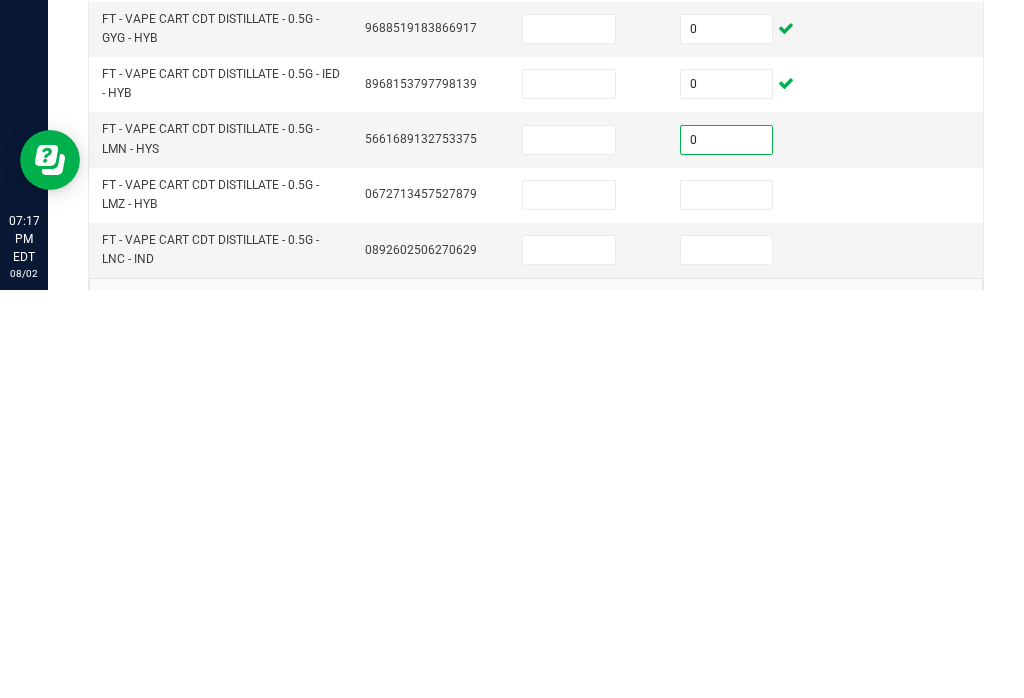 scroll, scrollTop: 690, scrollLeft: 0, axis: vertical 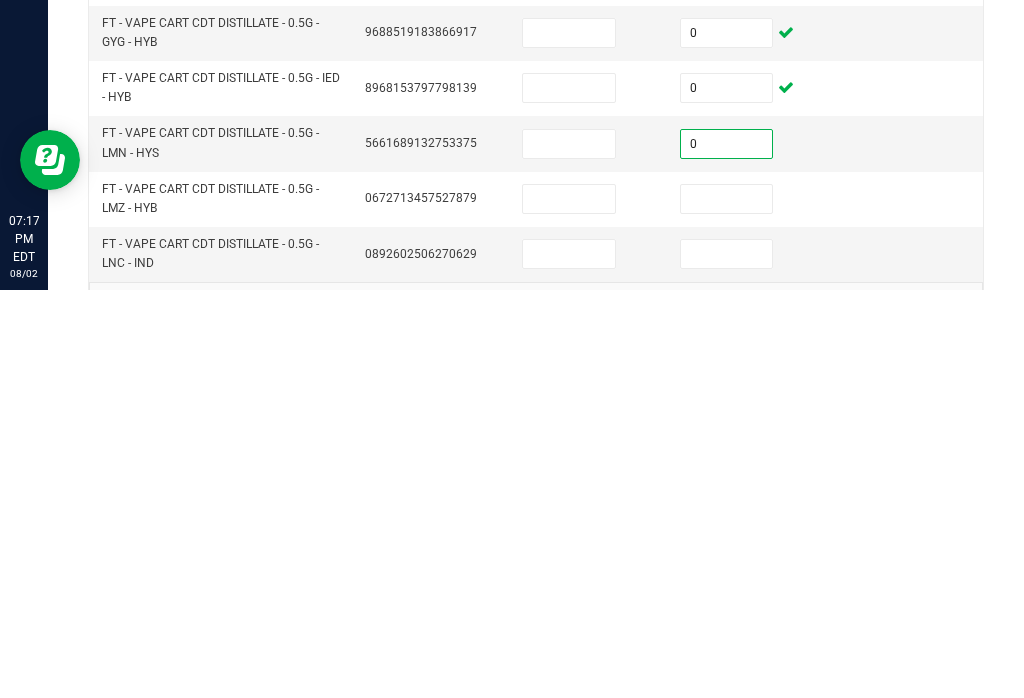 click at bounding box center (727, 607) 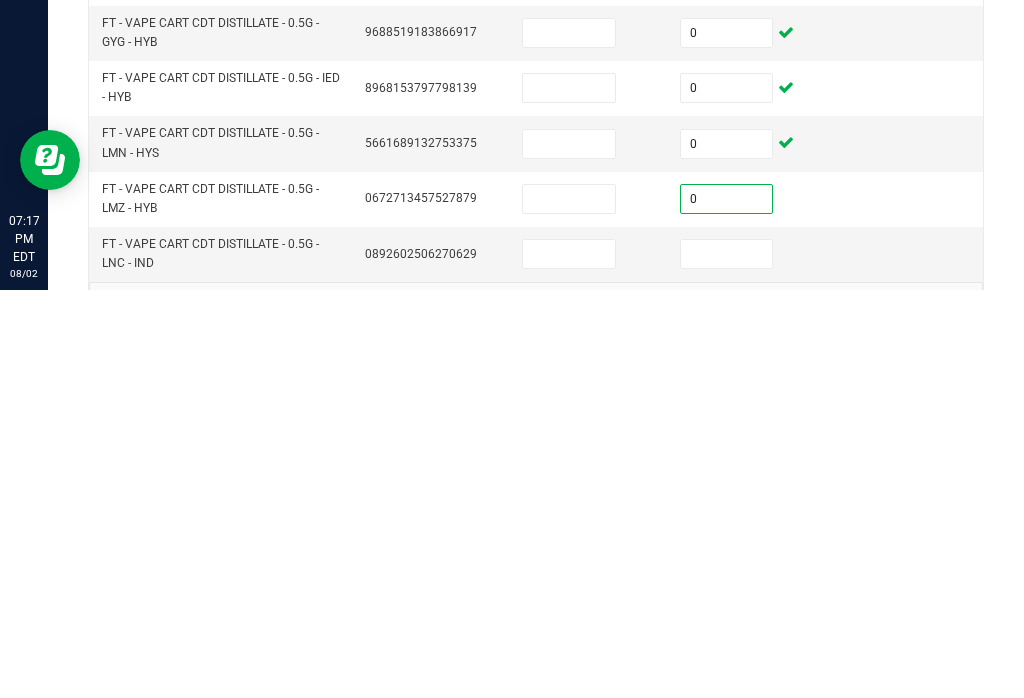 click at bounding box center [727, 662] 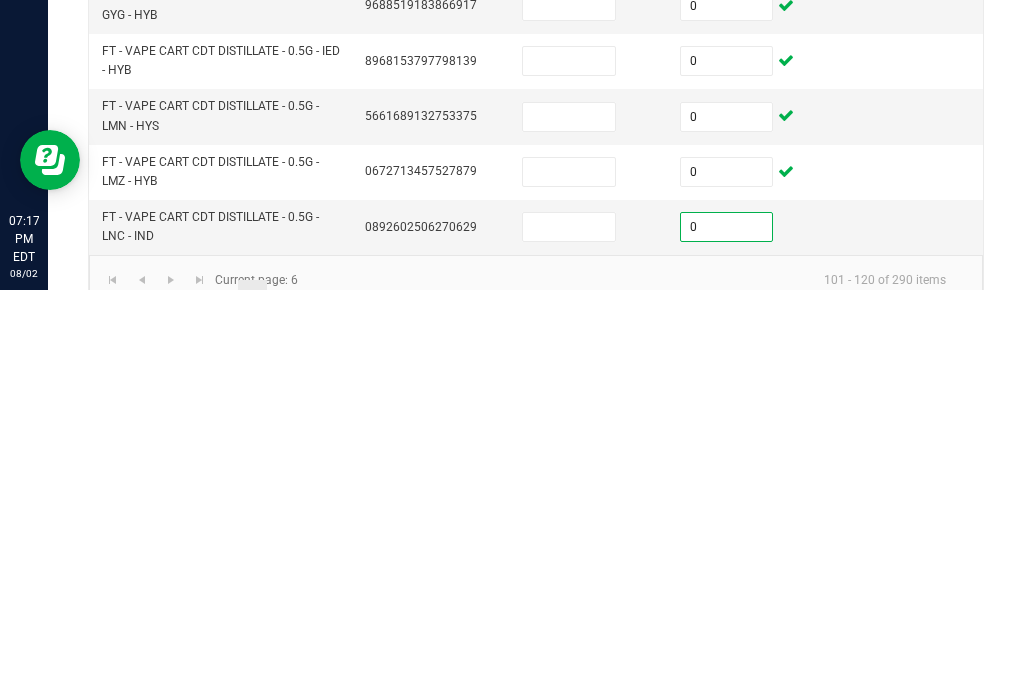 scroll, scrollTop: 716, scrollLeft: 0, axis: vertical 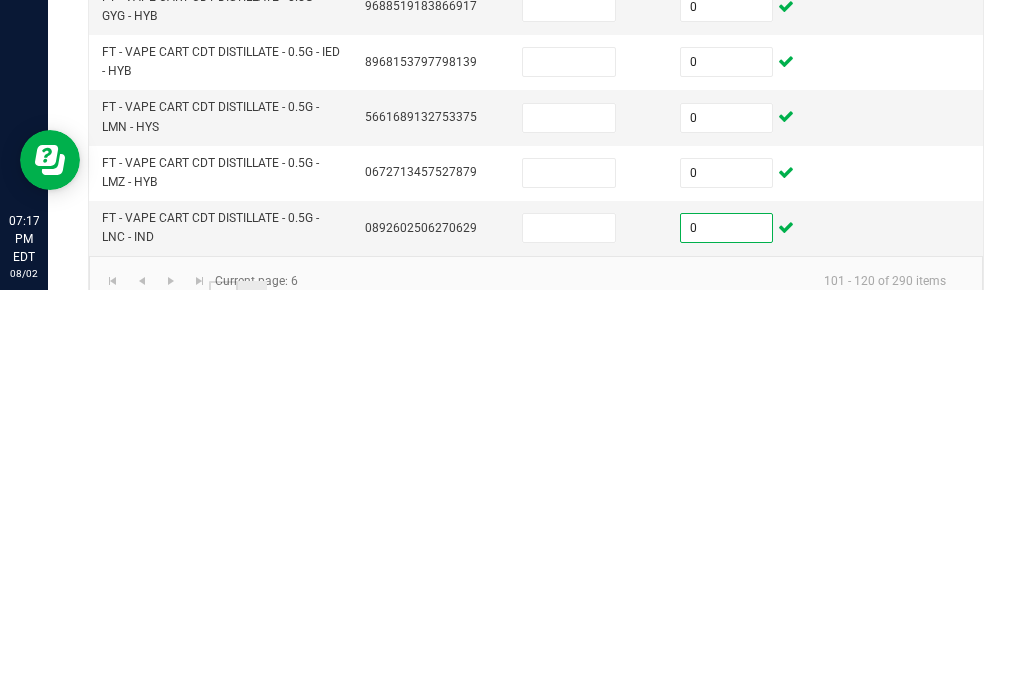 click on "5" 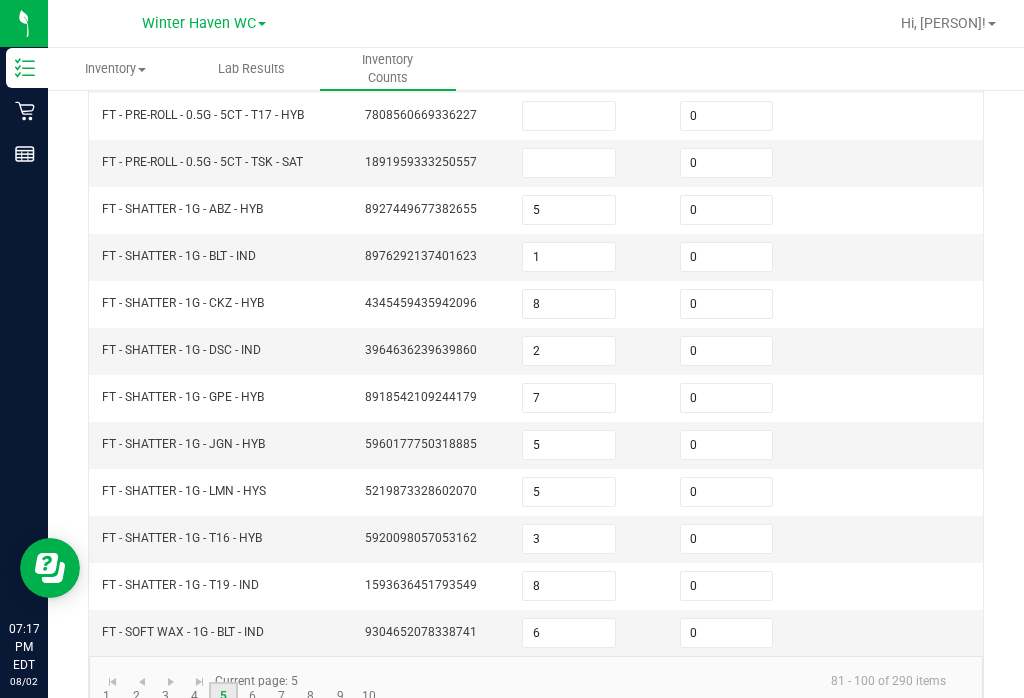 scroll, scrollTop: 605, scrollLeft: 0, axis: vertical 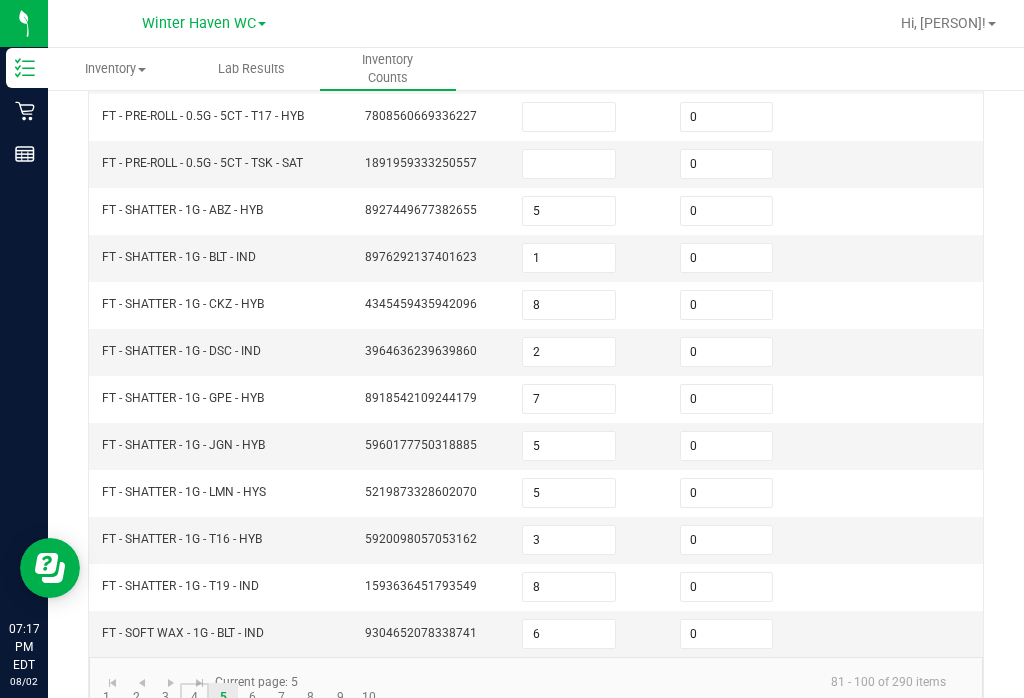 click on "4" 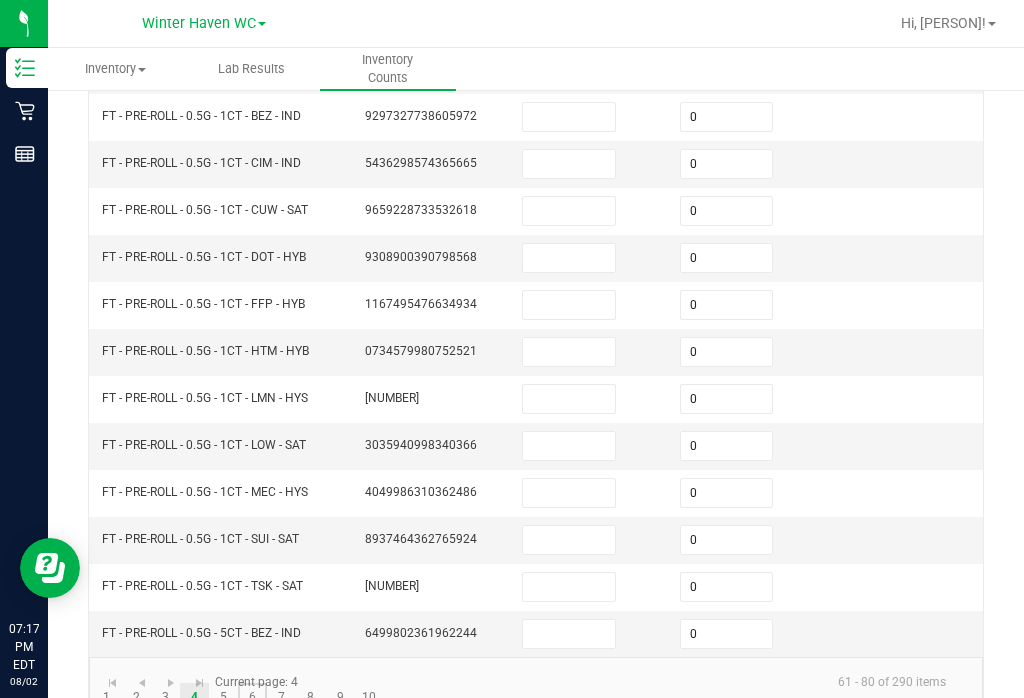 click on "6" 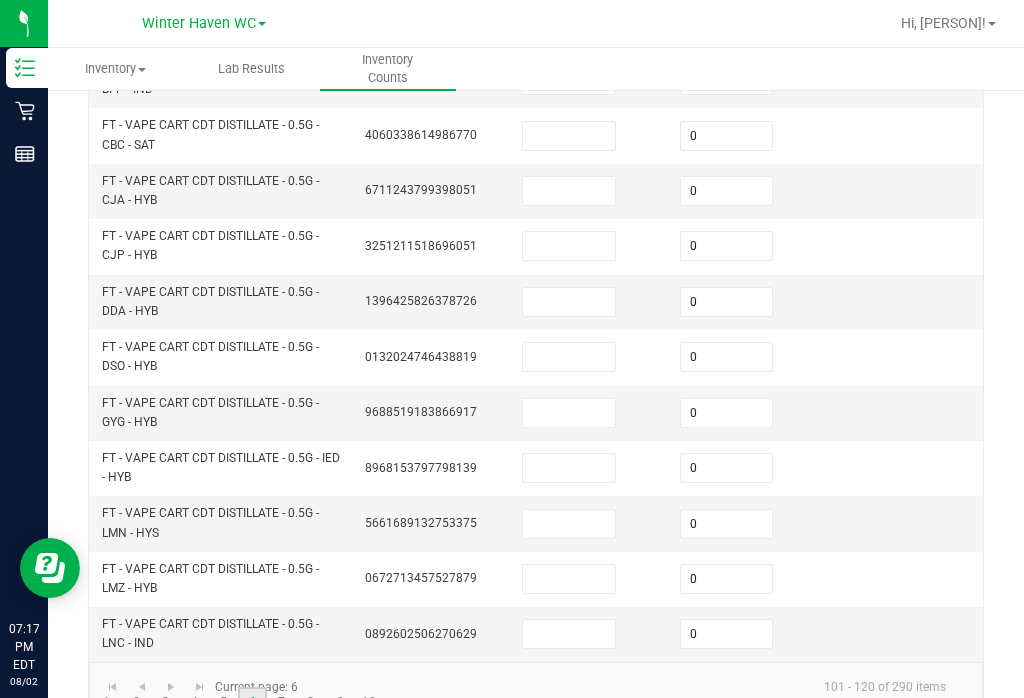 scroll, scrollTop: 717, scrollLeft: 0, axis: vertical 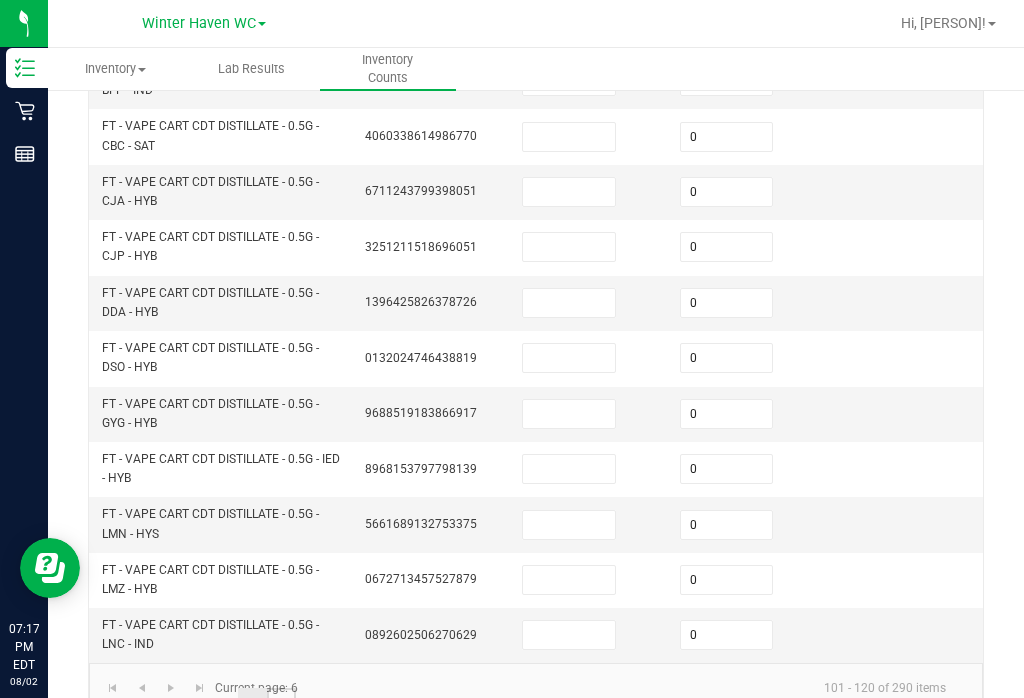 click on "7" 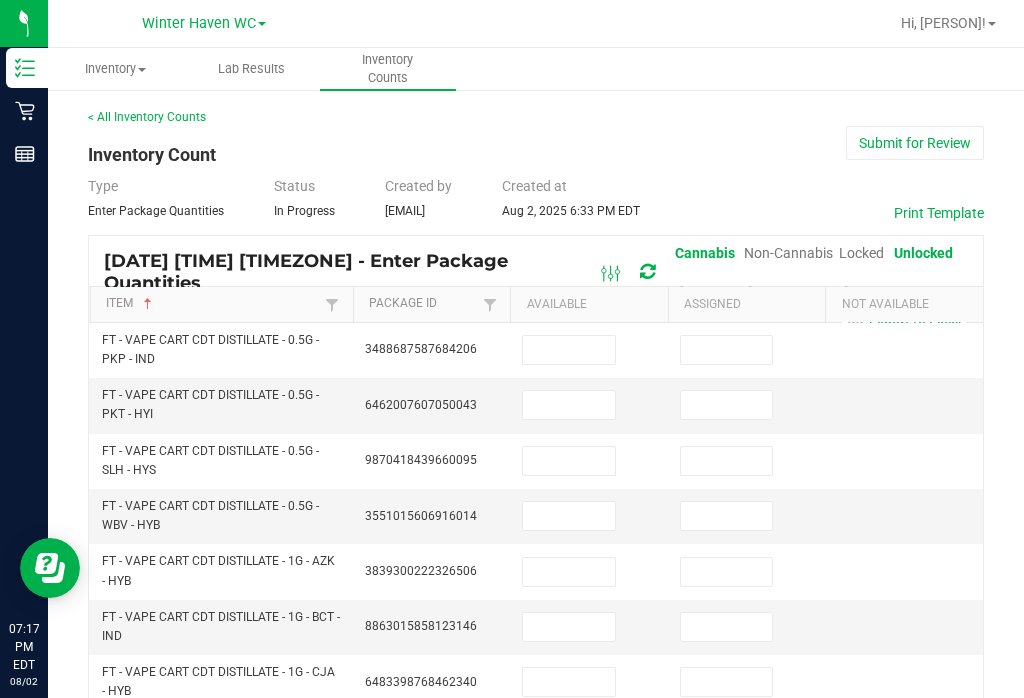 scroll, scrollTop: 0, scrollLeft: 0, axis: both 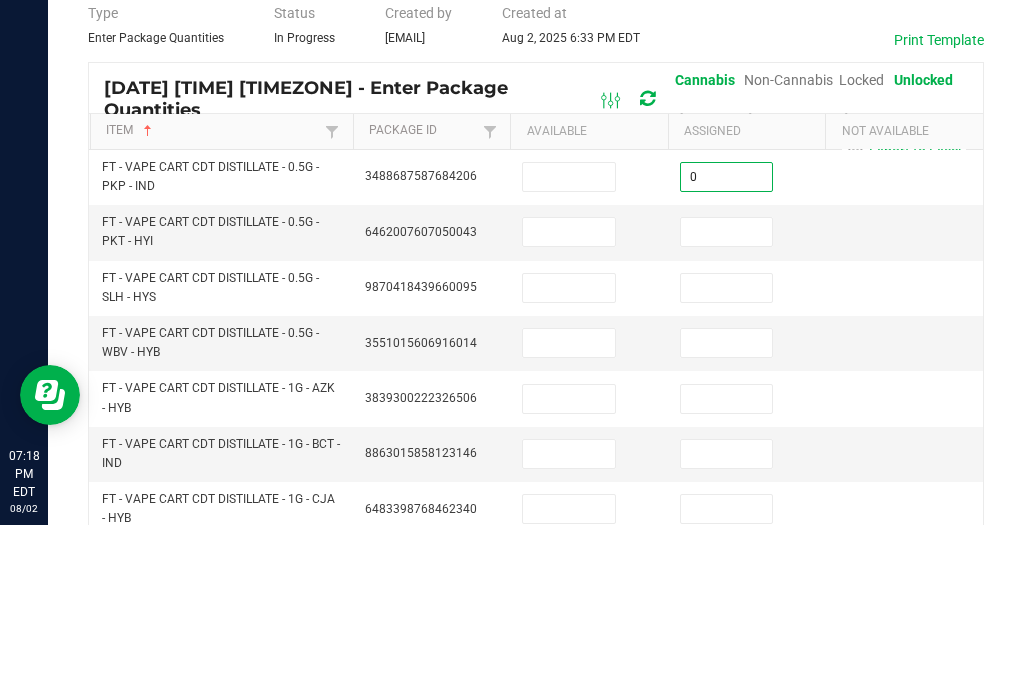 click at bounding box center [727, 405] 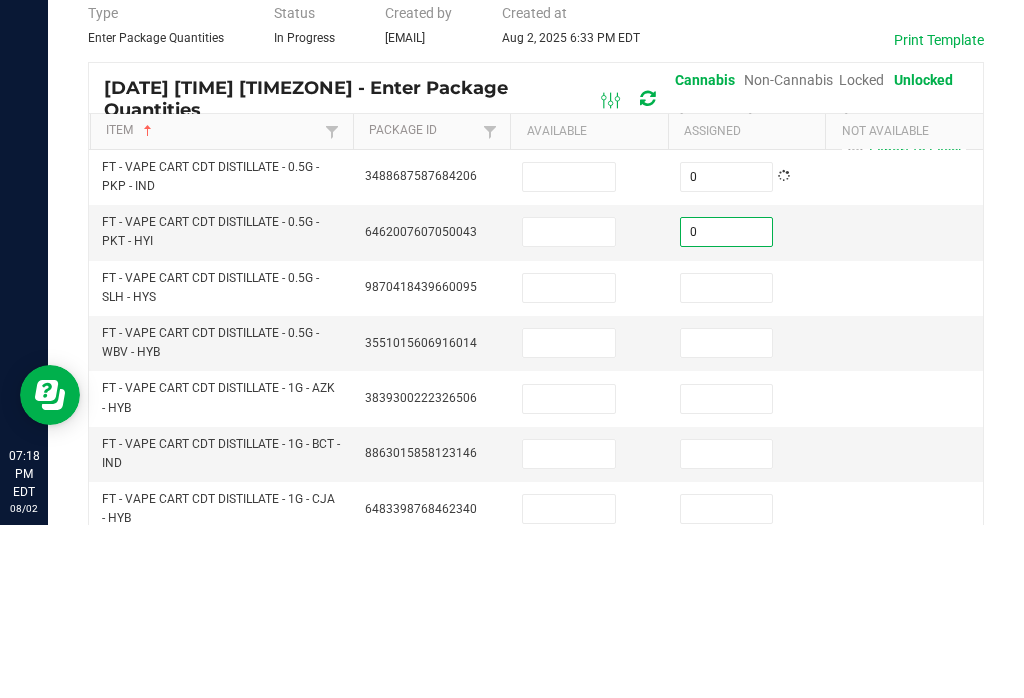 click at bounding box center [727, 461] 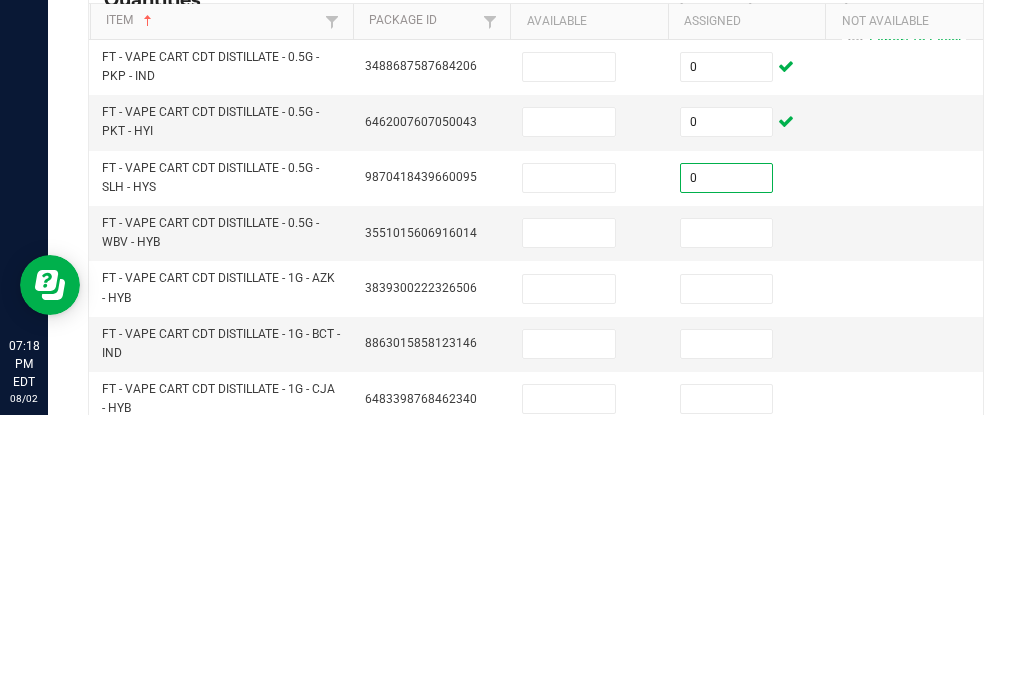 click at bounding box center [727, 516] 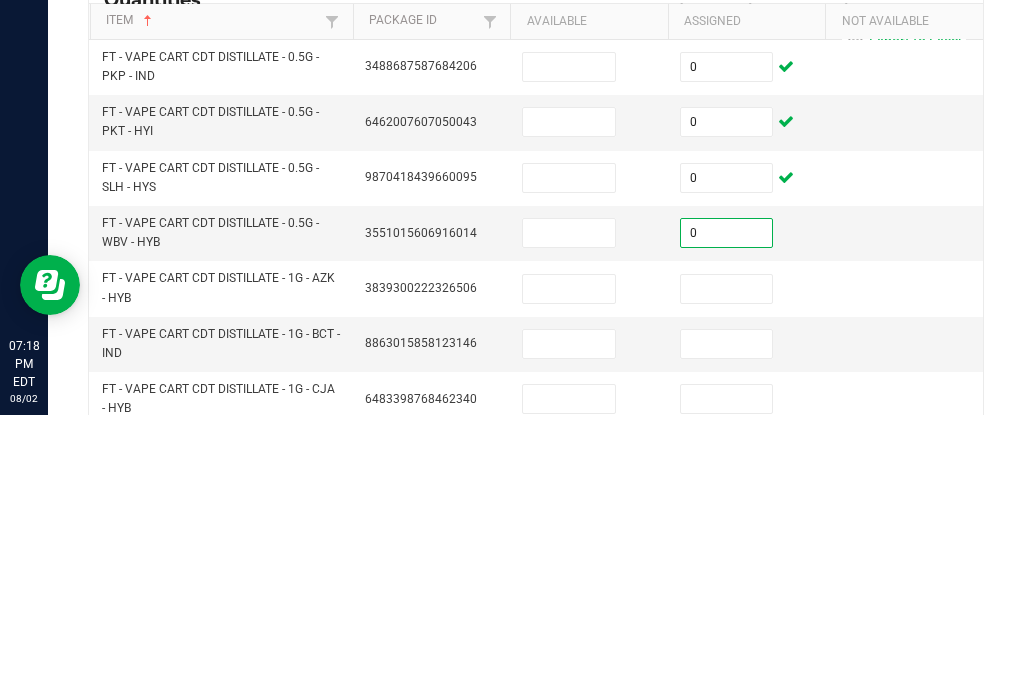 click at bounding box center [727, 572] 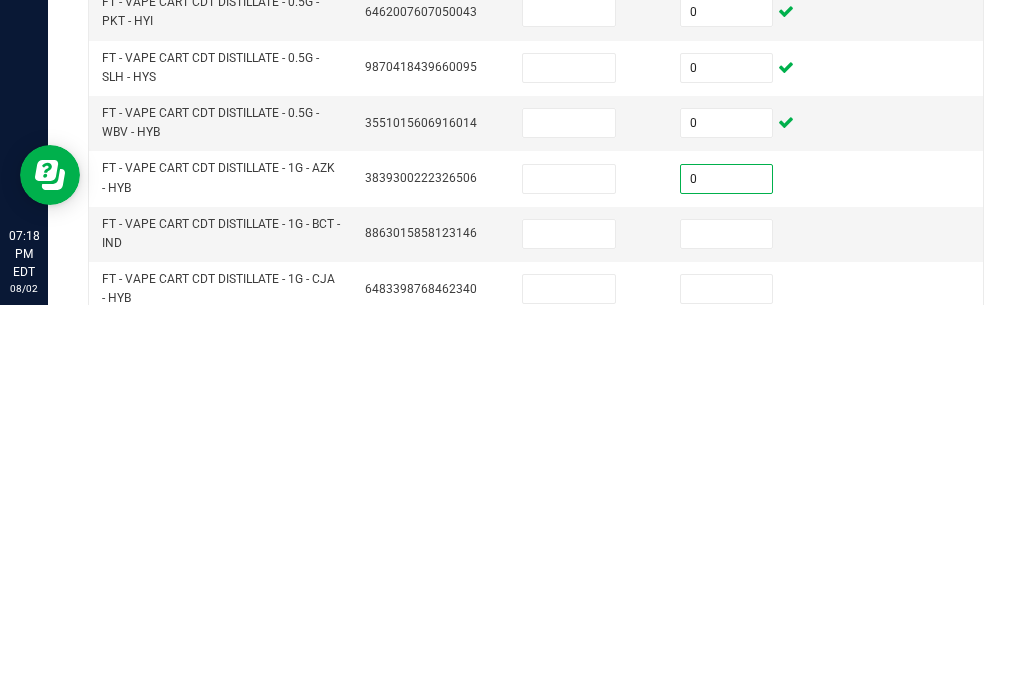 click at bounding box center (727, 627) 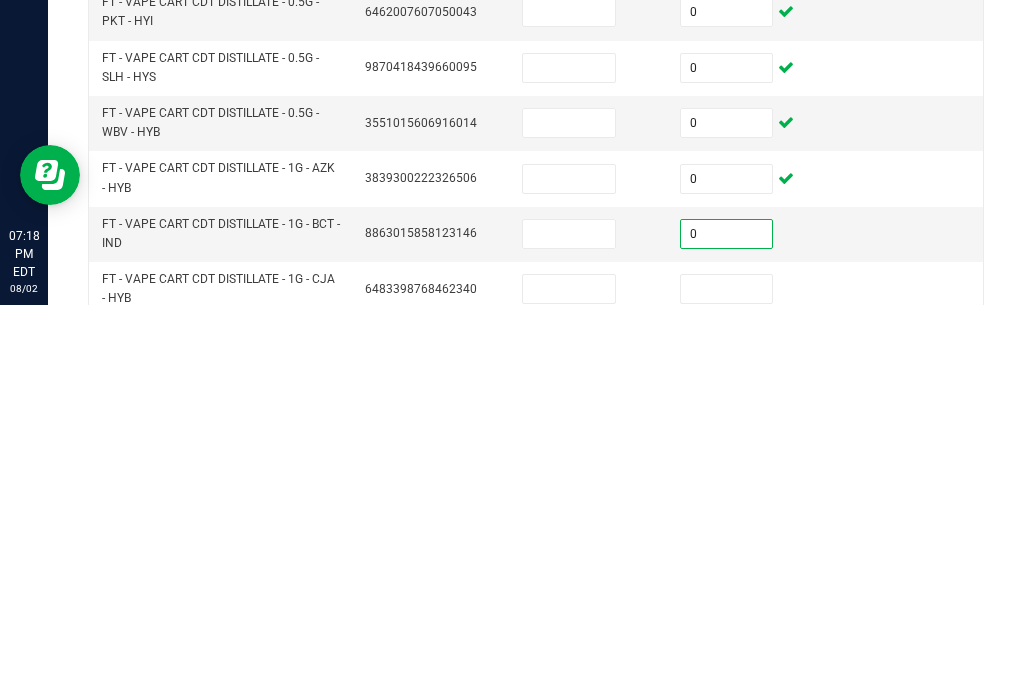 click at bounding box center [727, 682] 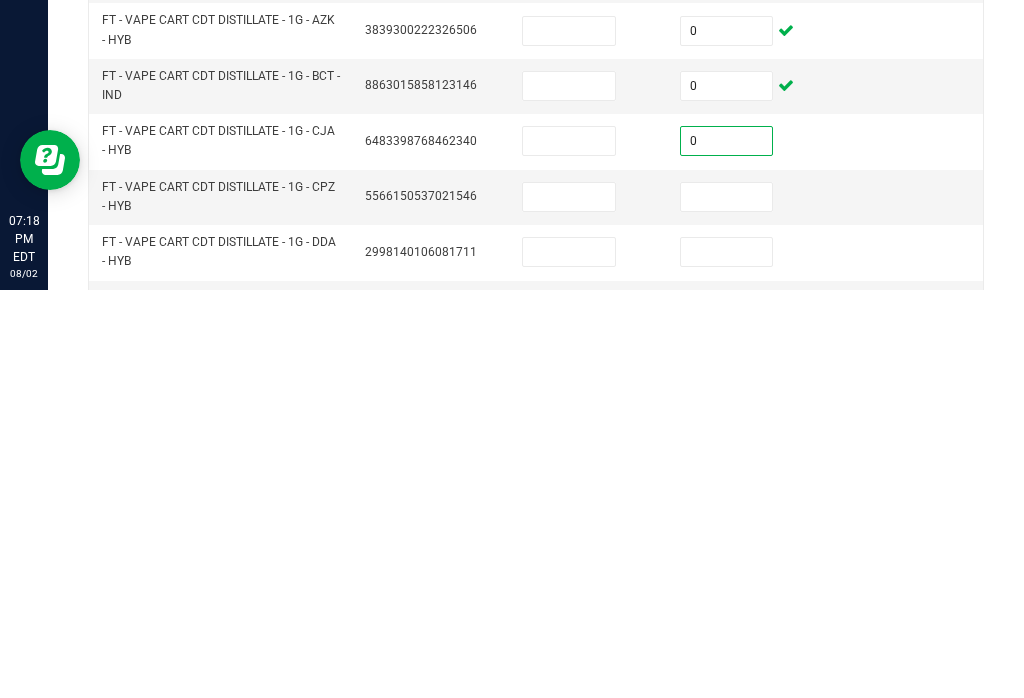 scroll, scrollTop: 132, scrollLeft: 0, axis: vertical 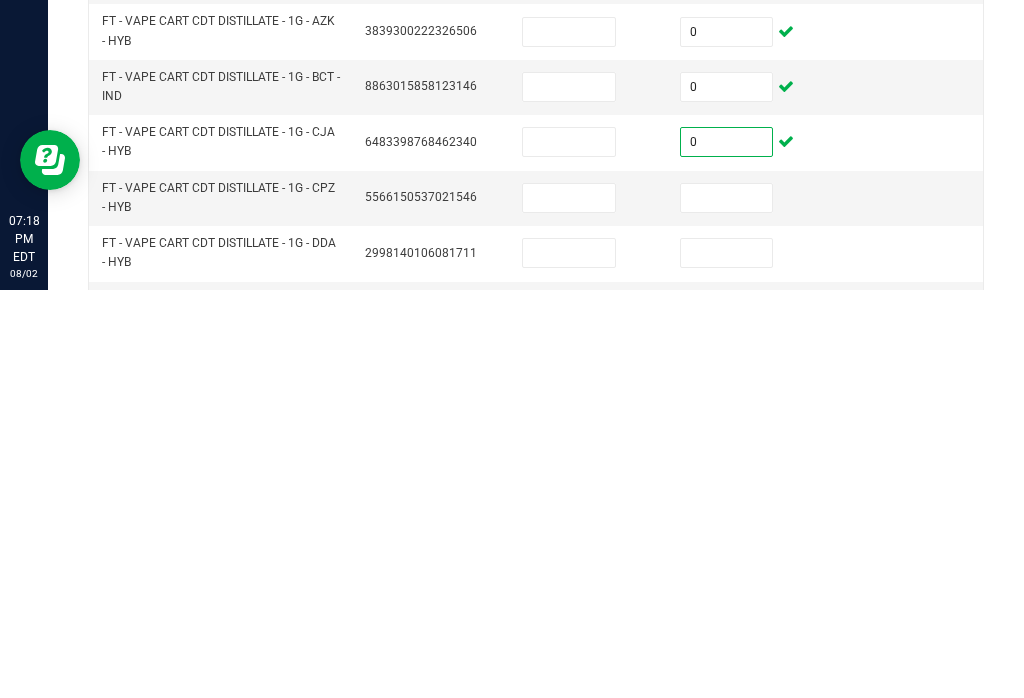 click at bounding box center (727, 606) 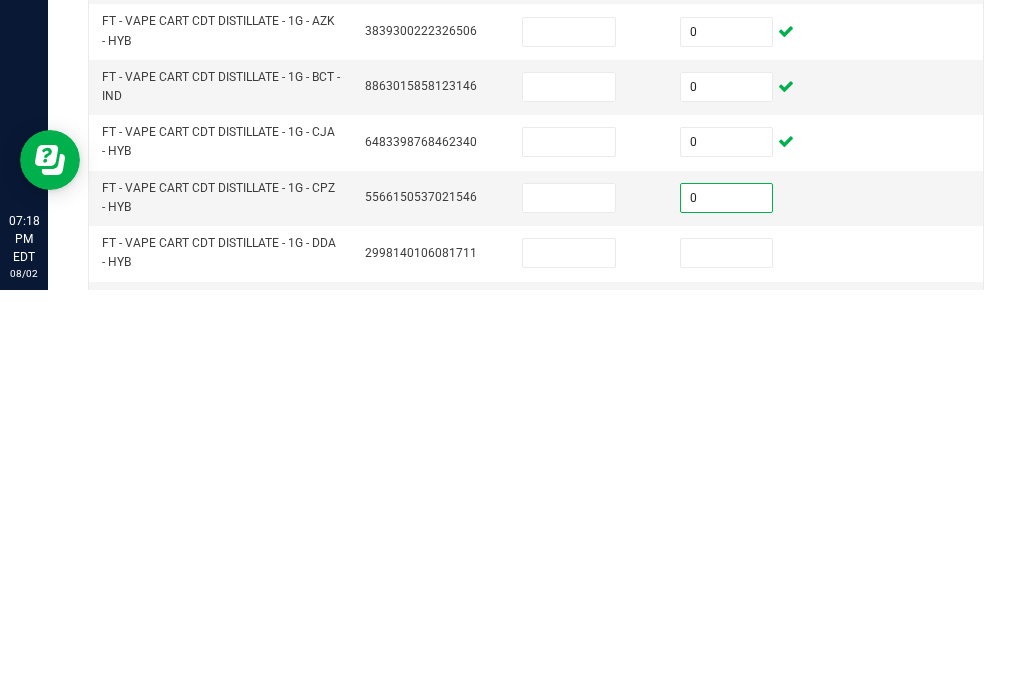 click at bounding box center (727, 661) 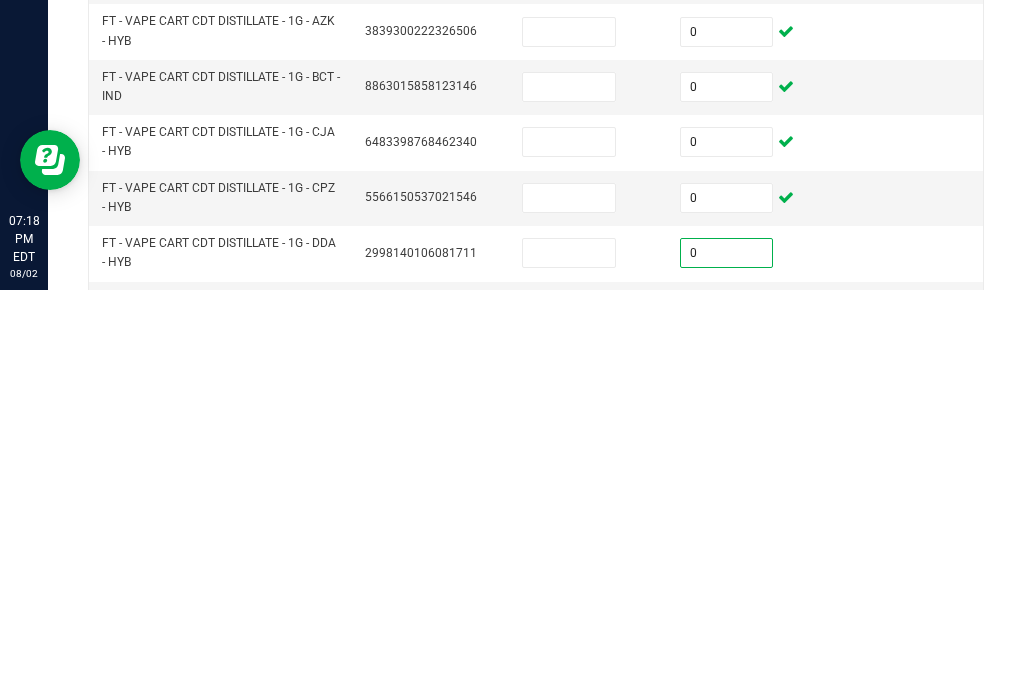 click at bounding box center (727, 717) 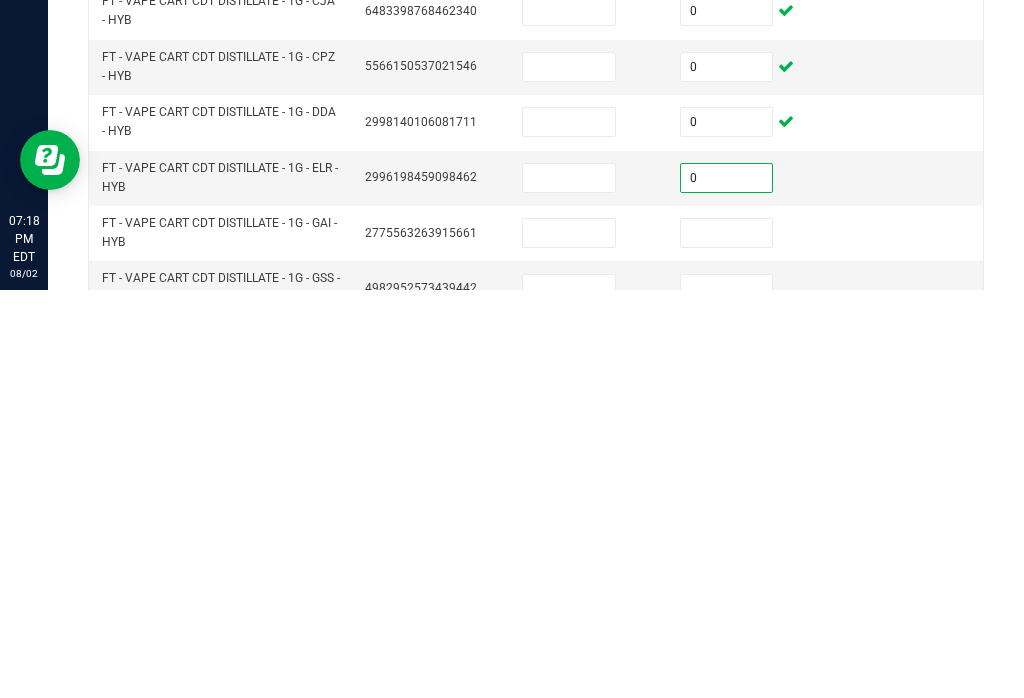 scroll, scrollTop: 281, scrollLeft: 0, axis: vertical 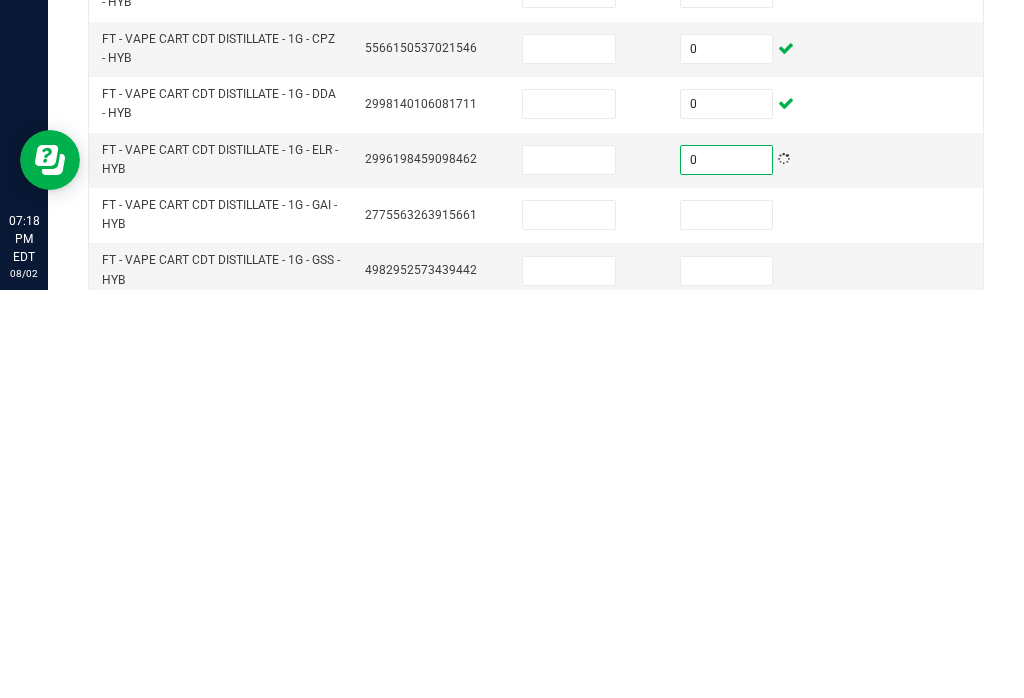 click at bounding box center (727, 623) 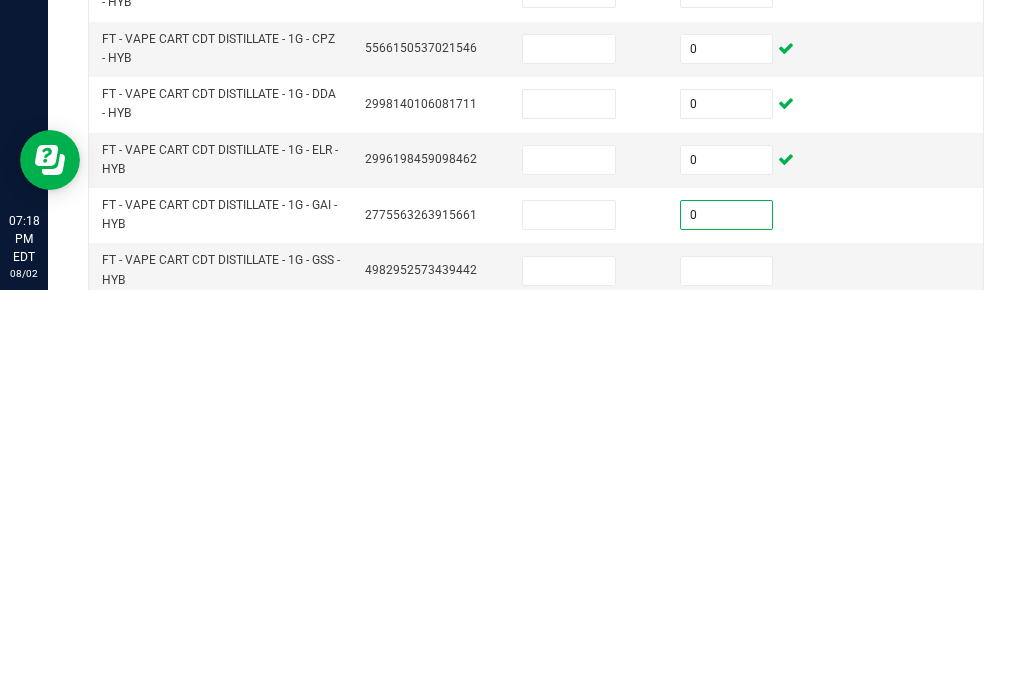 click at bounding box center (727, 679) 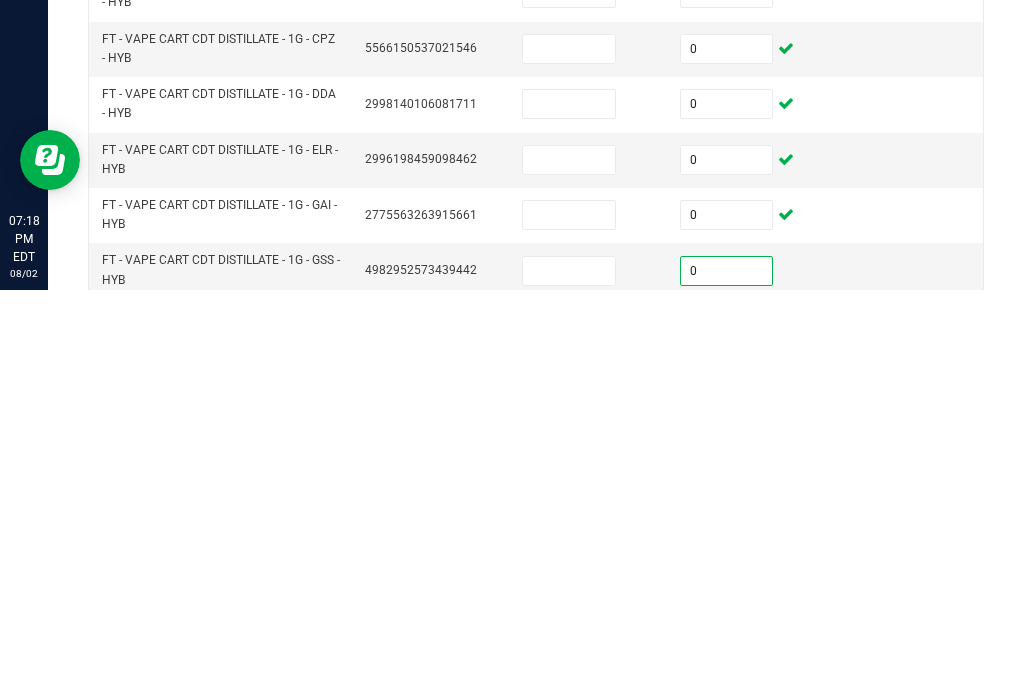 click at bounding box center (727, 734) 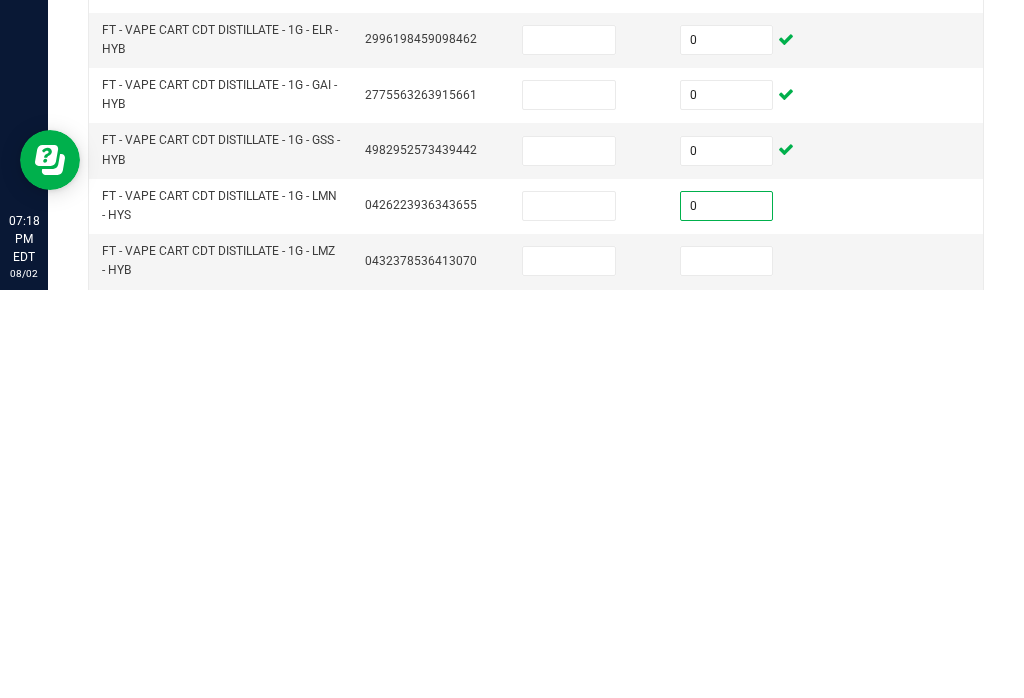 scroll, scrollTop: 423, scrollLeft: 0, axis: vertical 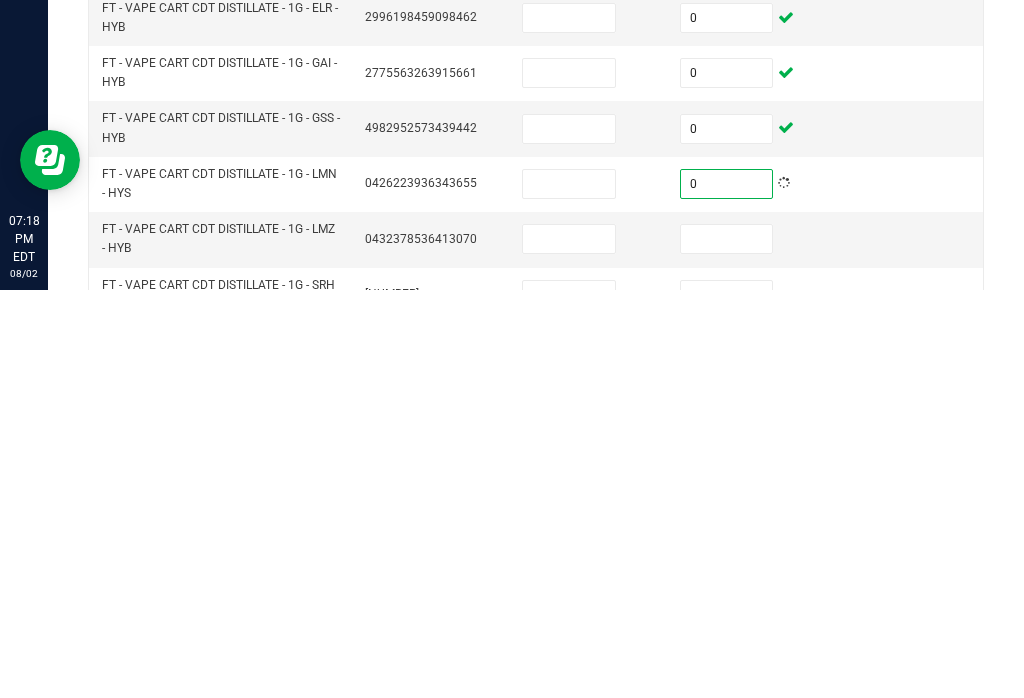 click at bounding box center (727, 647) 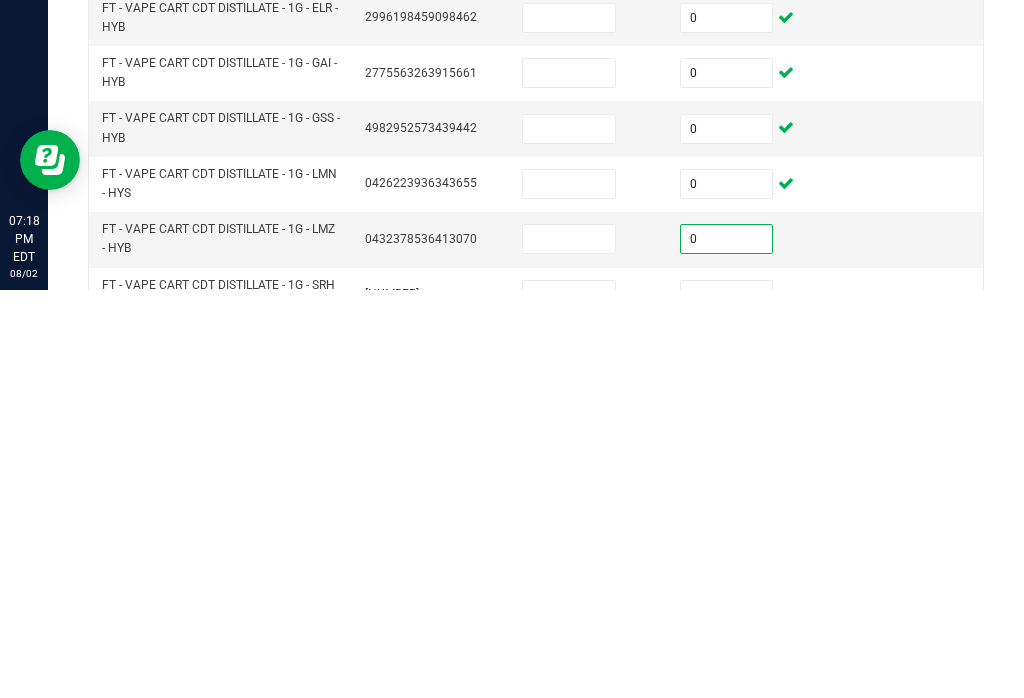 click at bounding box center (727, 703) 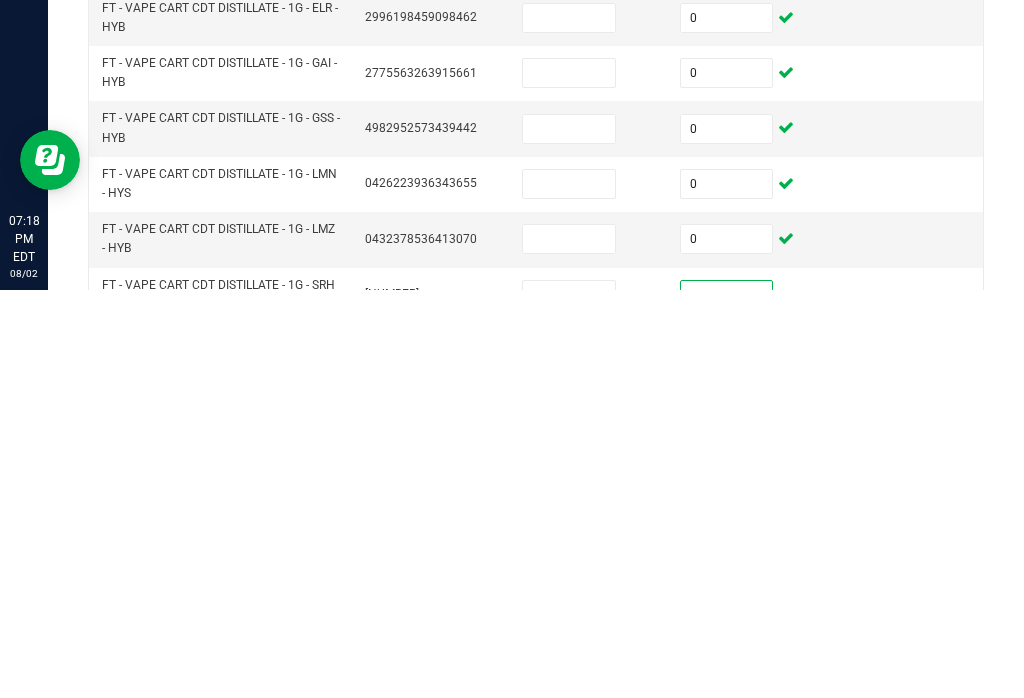 scroll, scrollTop: 541, scrollLeft: 0, axis: vertical 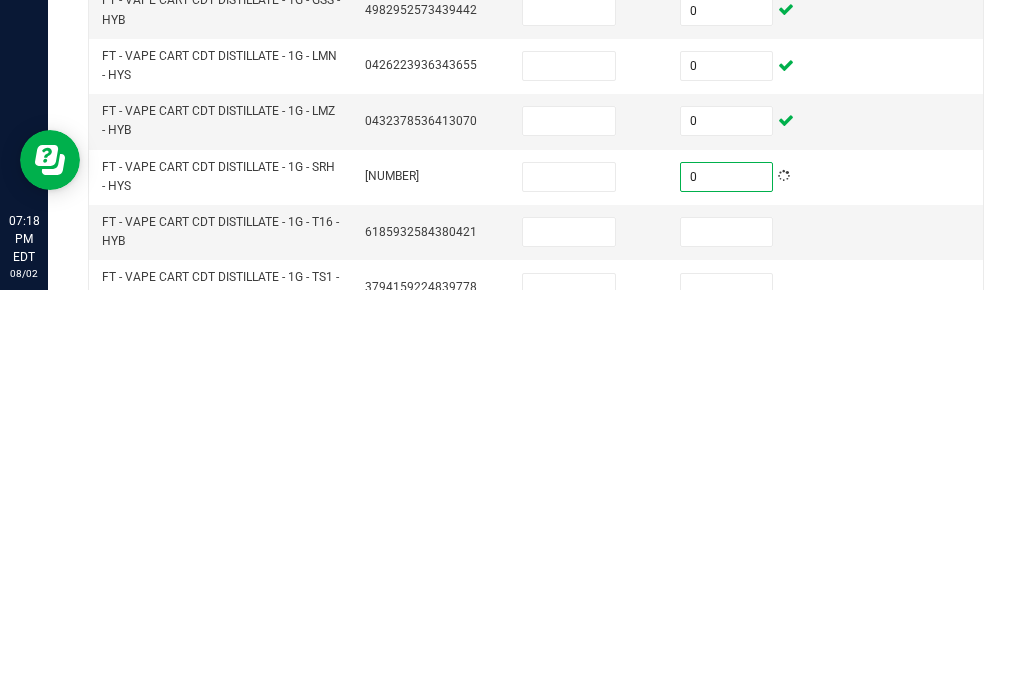 click at bounding box center [727, 640] 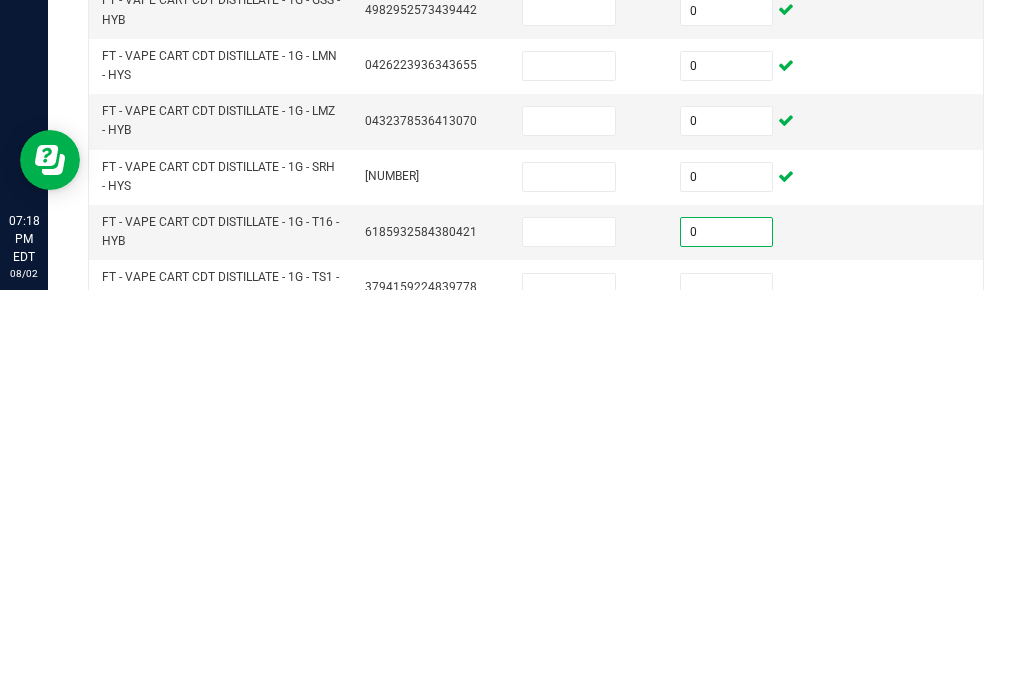 click at bounding box center [727, 696] 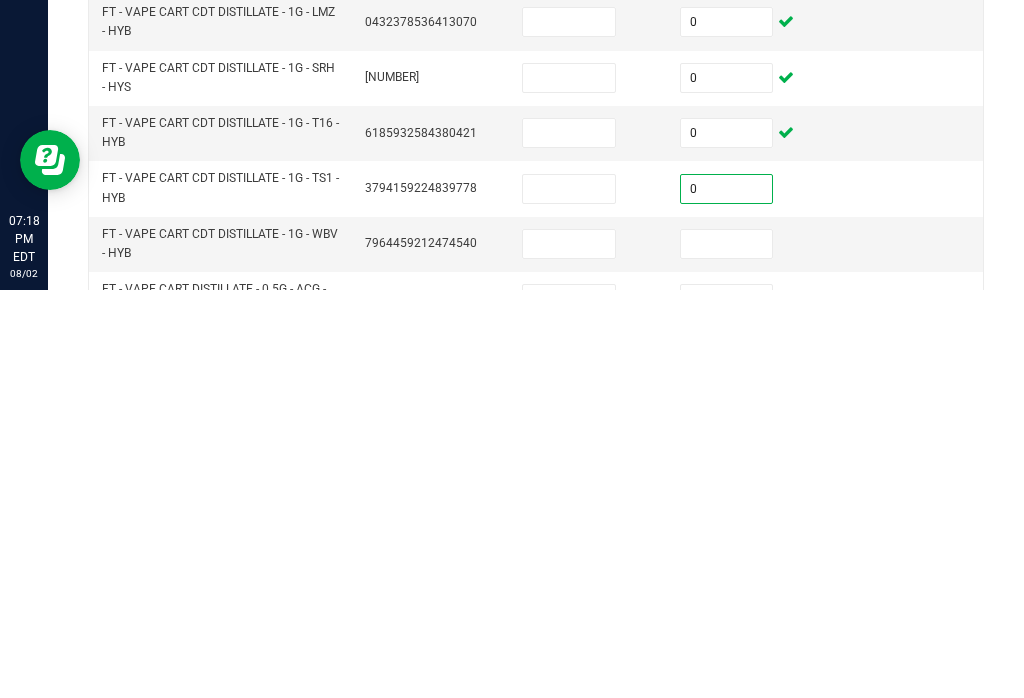 scroll, scrollTop: 641, scrollLeft: 0, axis: vertical 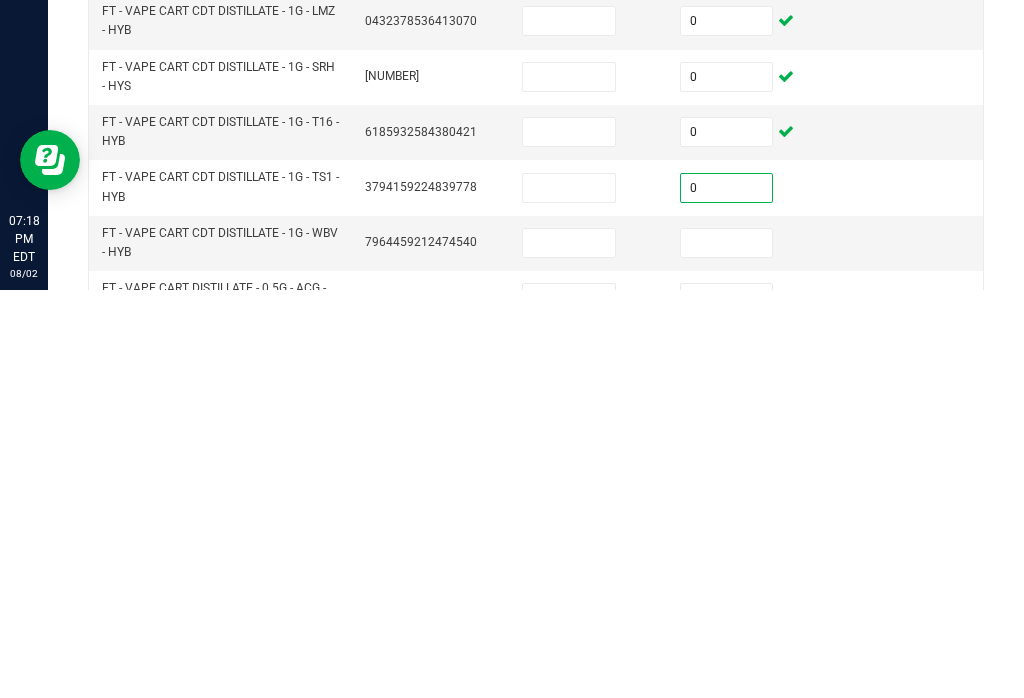 click at bounding box center (727, 651) 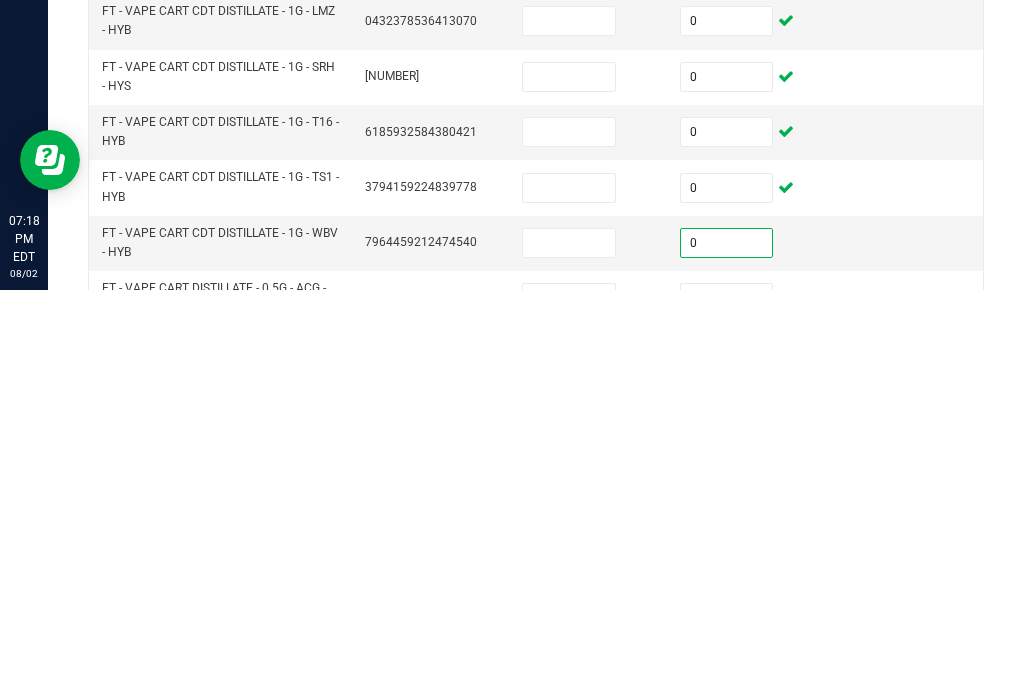 click at bounding box center (727, 706) 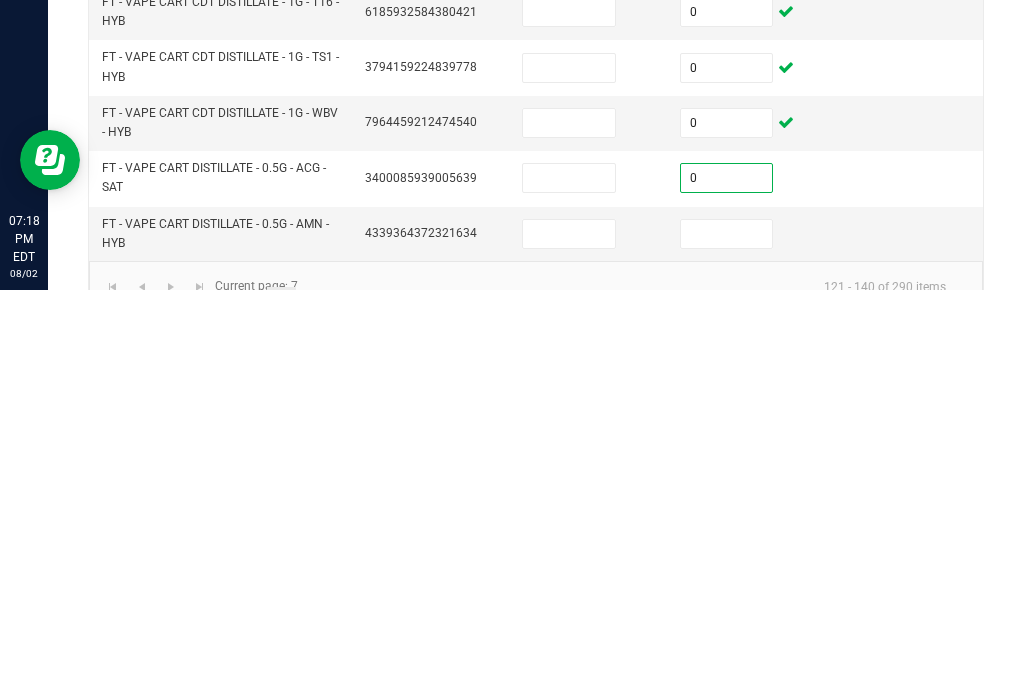 scroll, scrollTop: 759, scrollLeft: 0, axis: vertical 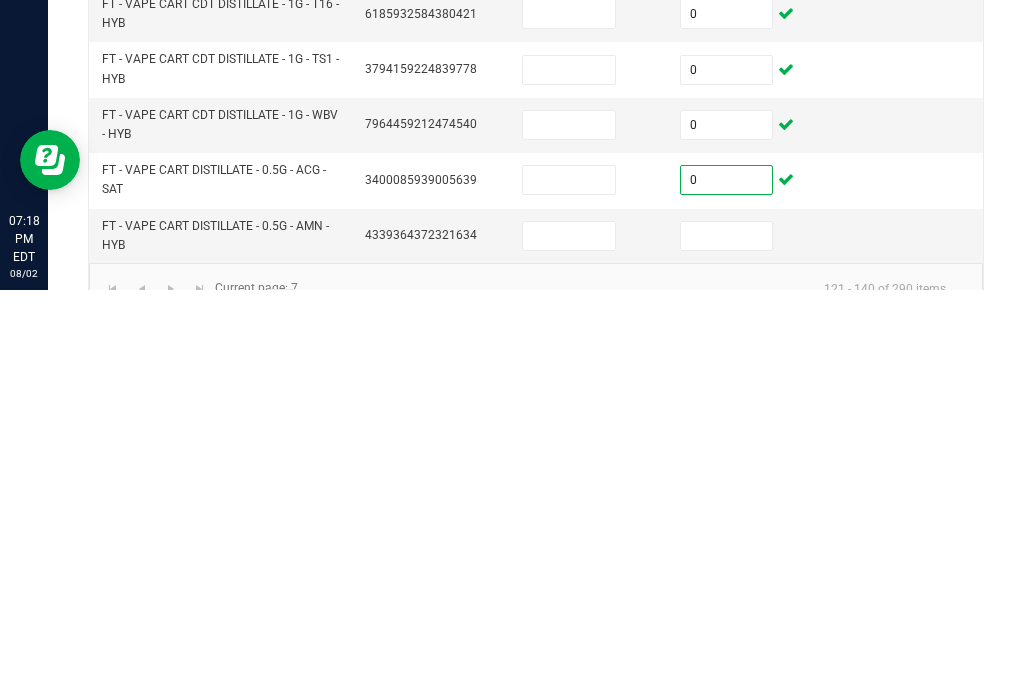 click at bounding box center (727, 644) 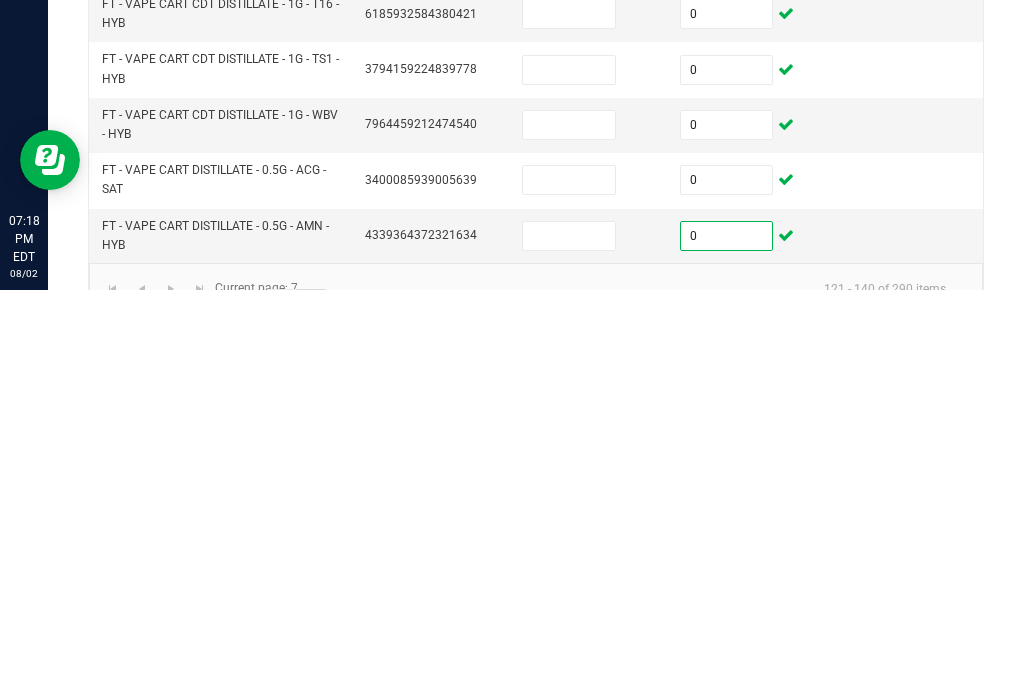 click on "8" 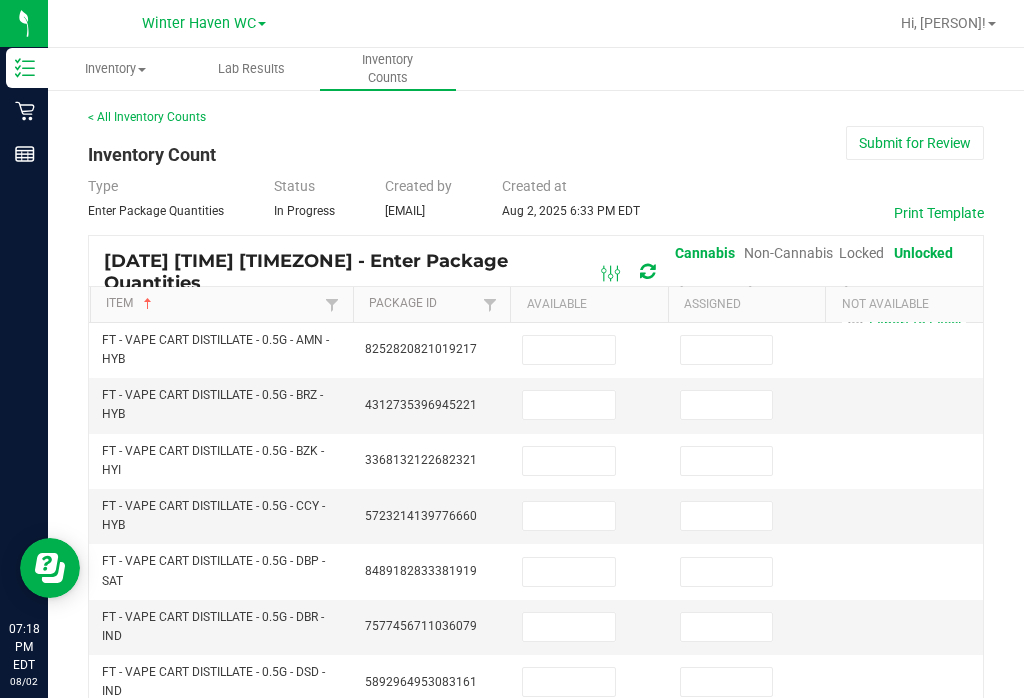 scroll, scrollTop: 0, scrollLeft: 0, axis: both 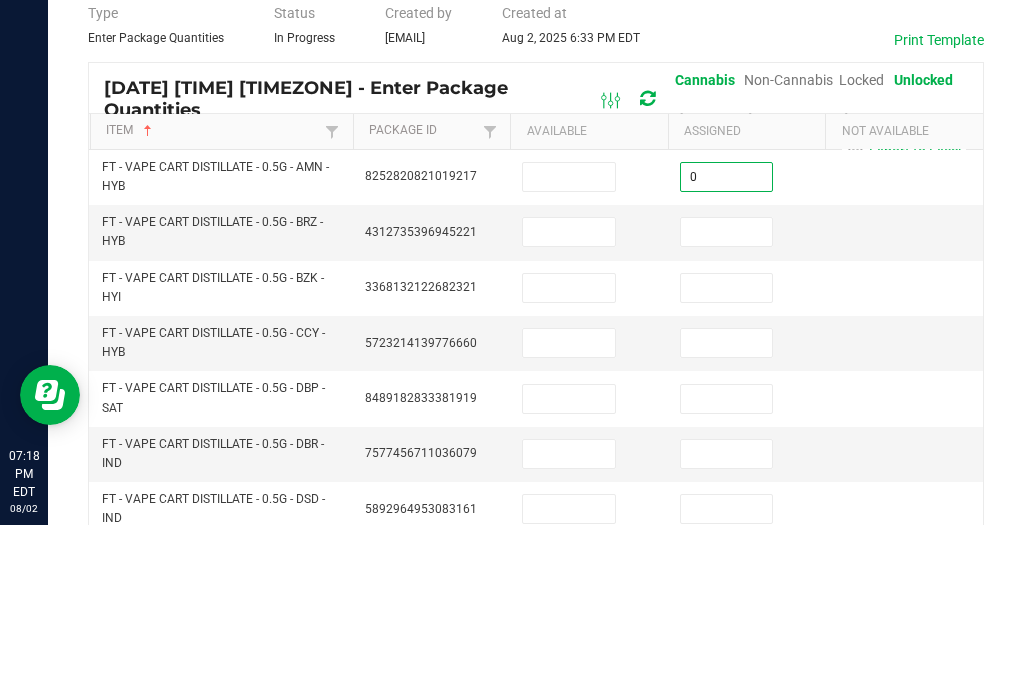 click at bounding box center [727, 405] 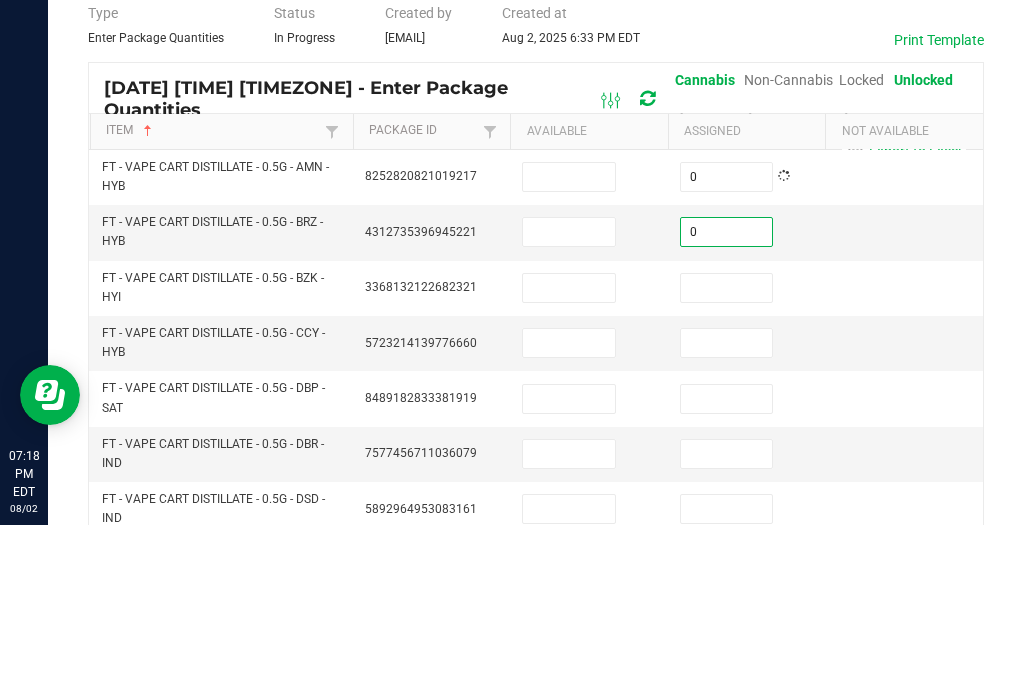 click at bounding box center (727, 461) 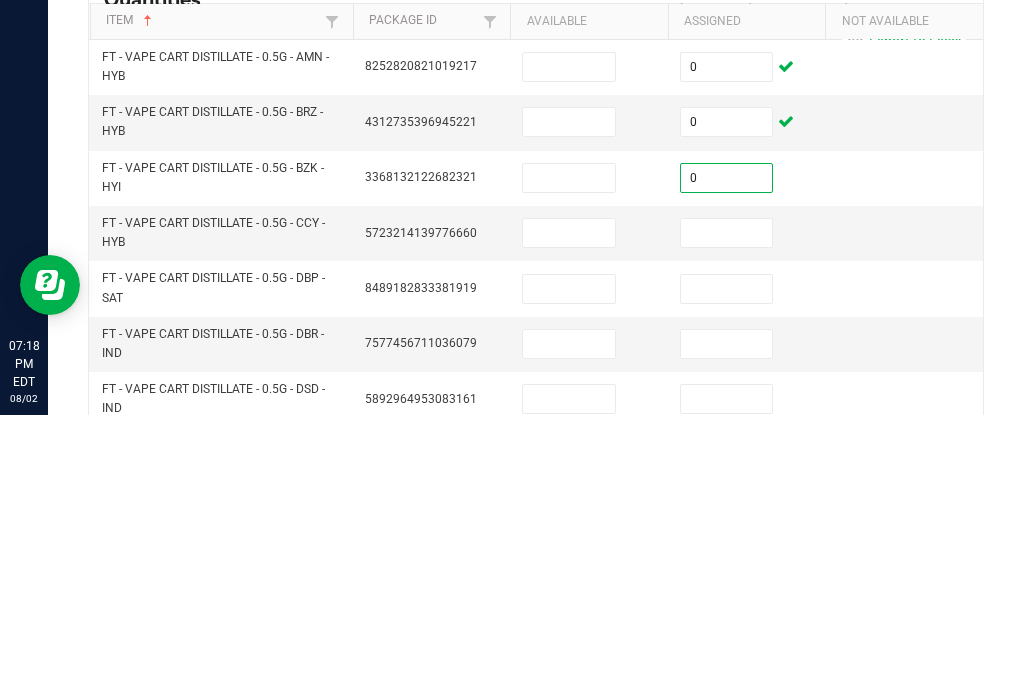 click at bounding box center [727, 516] 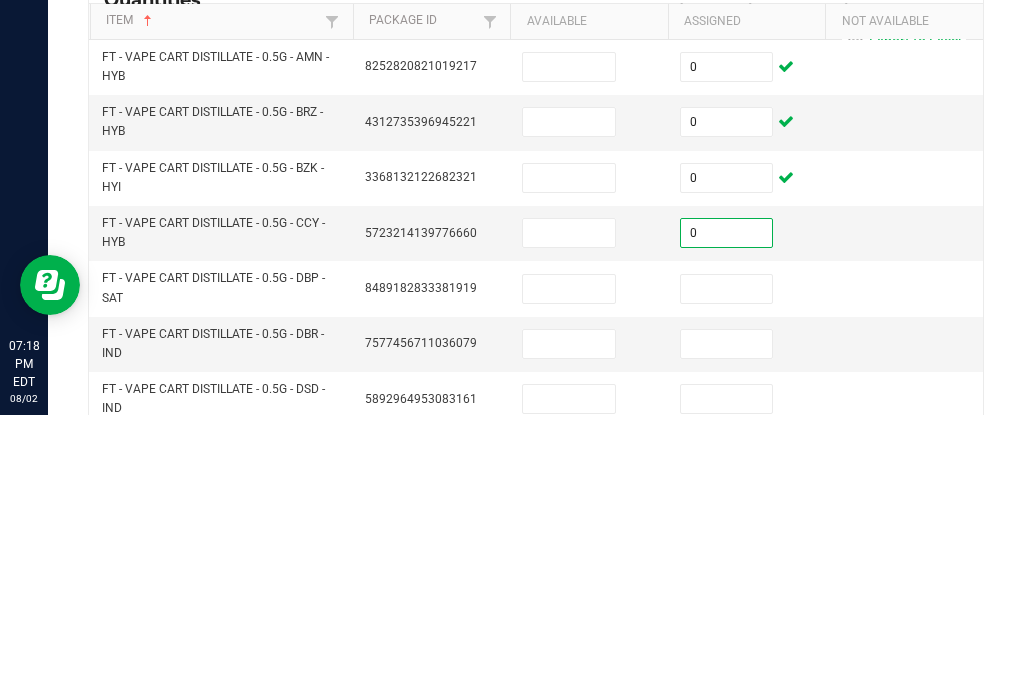 click at bounding box center (727, 572) 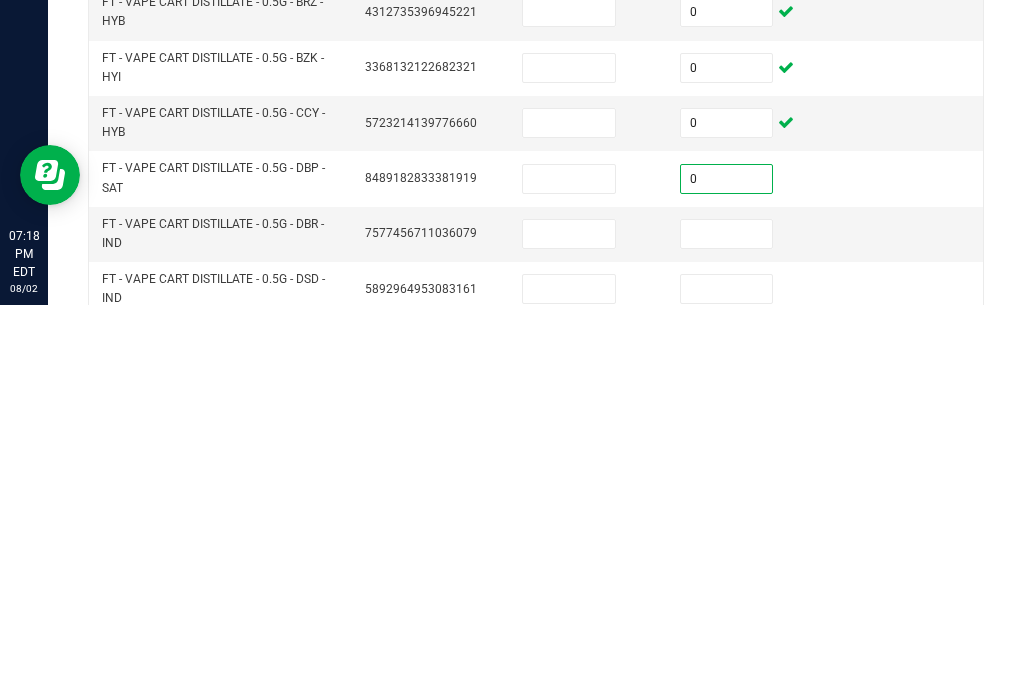 click at bounding box center [727, 627] 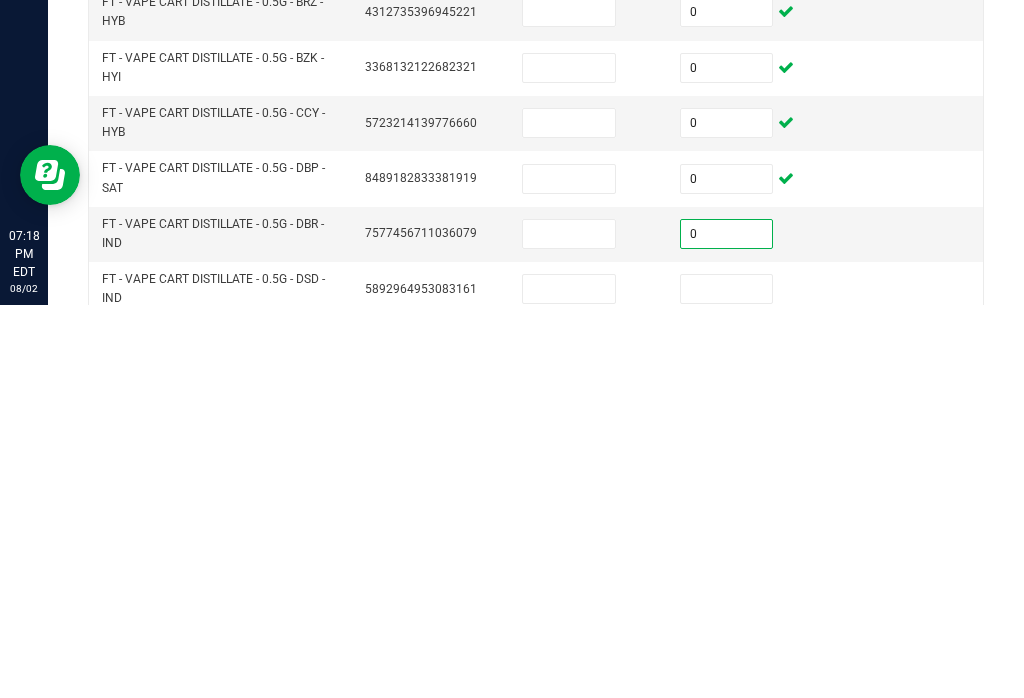 click at bounding box center [727, 682] 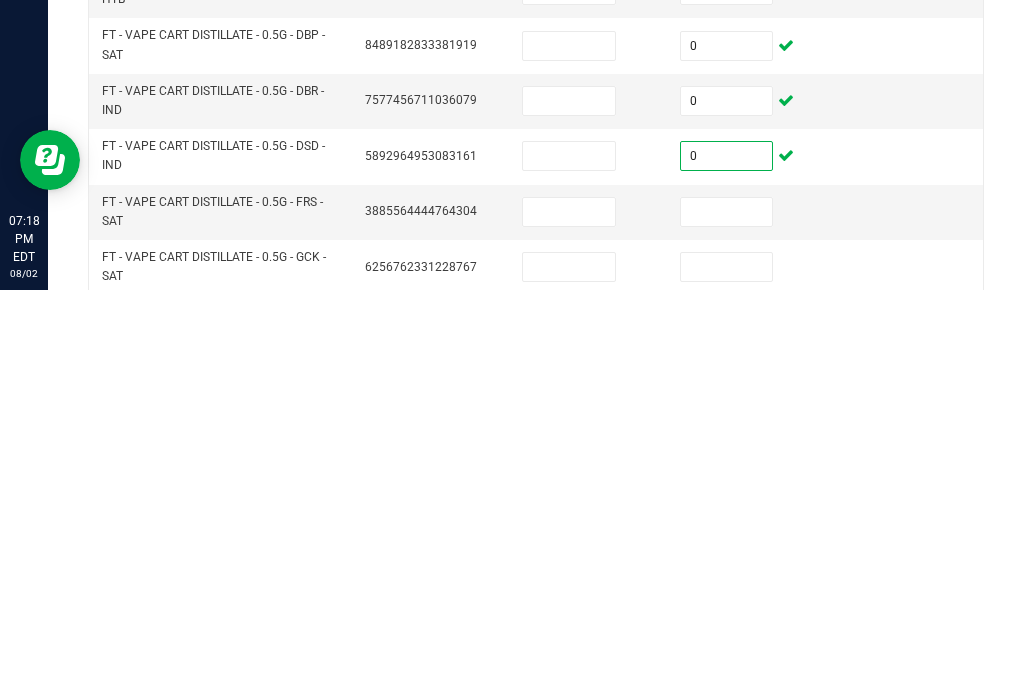 scroll, scrollTop: 117, scrollLeft: 0, axis: vertical 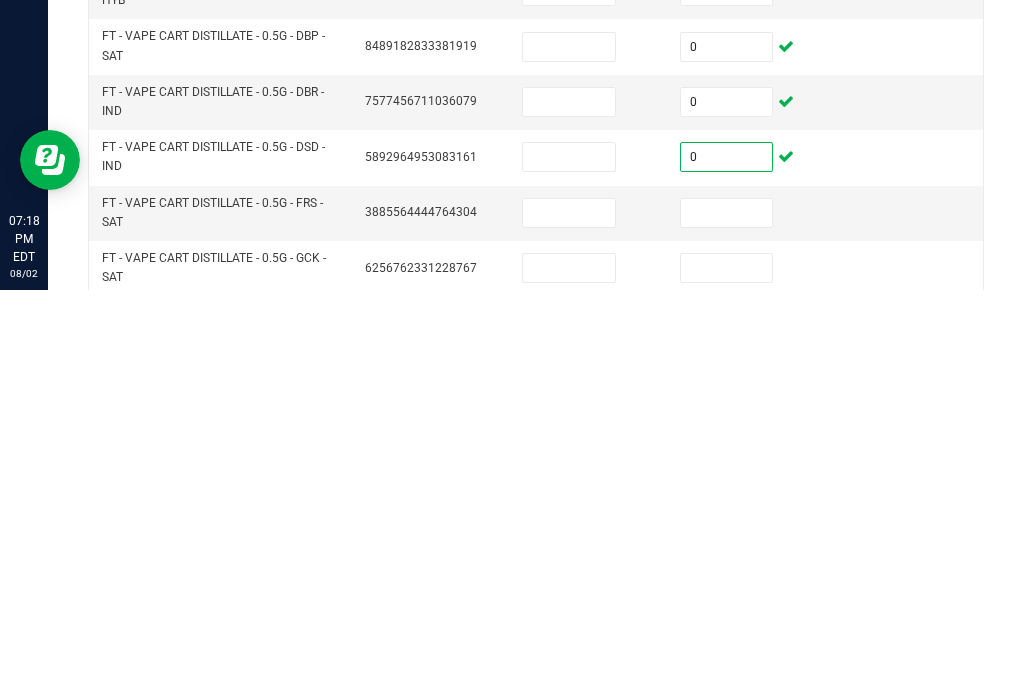 click at bounding box center [727, 621] 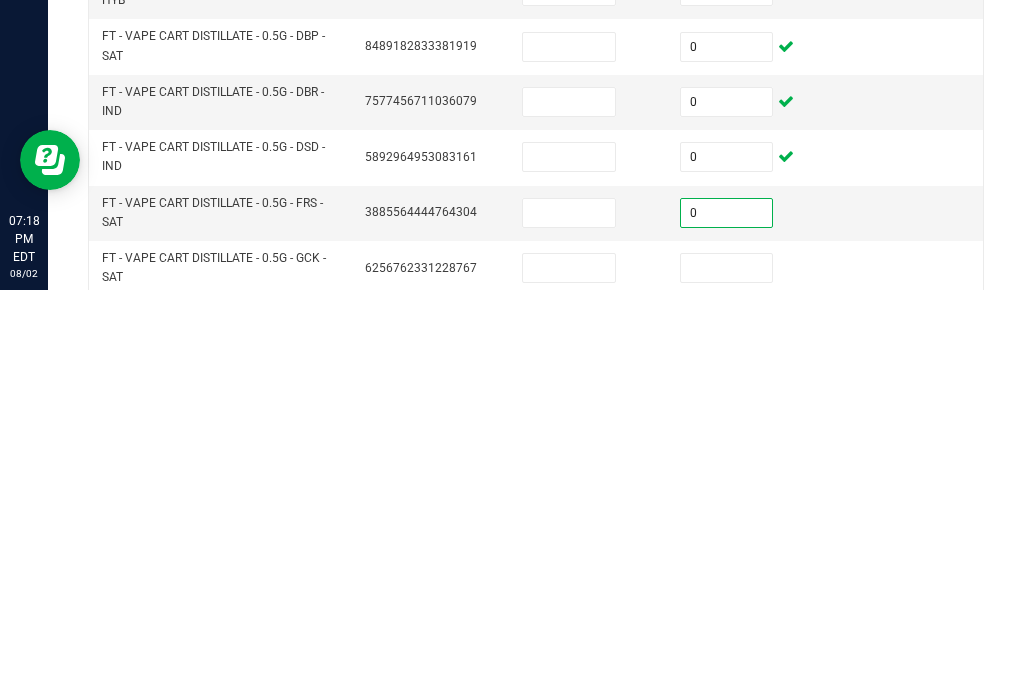 click at bounding box center [727, 676] 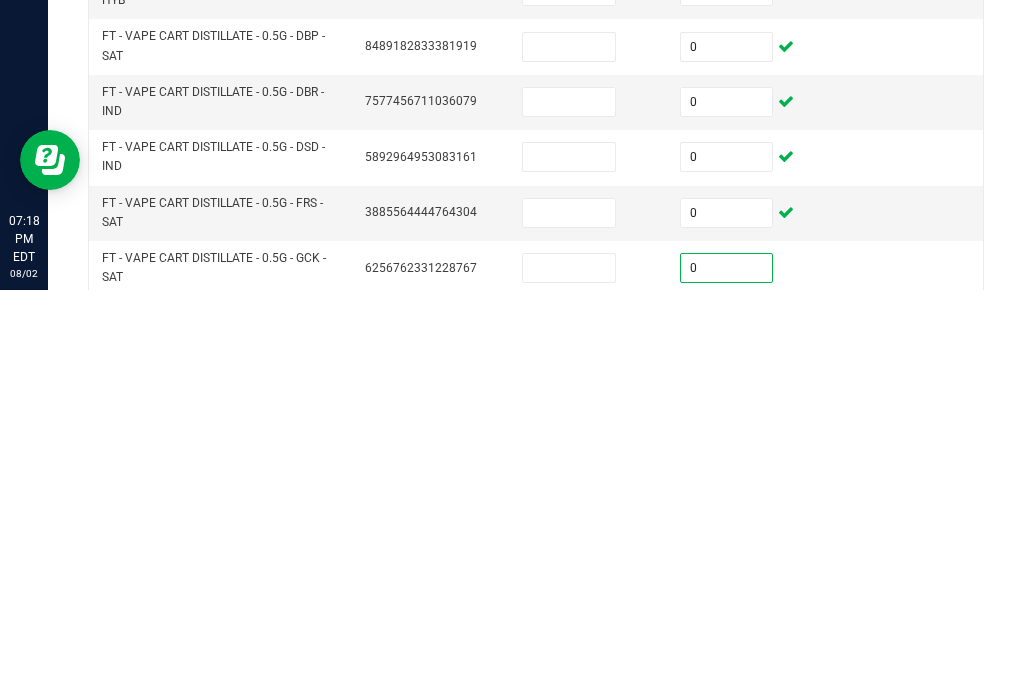 click at bounding box center [727, 732] 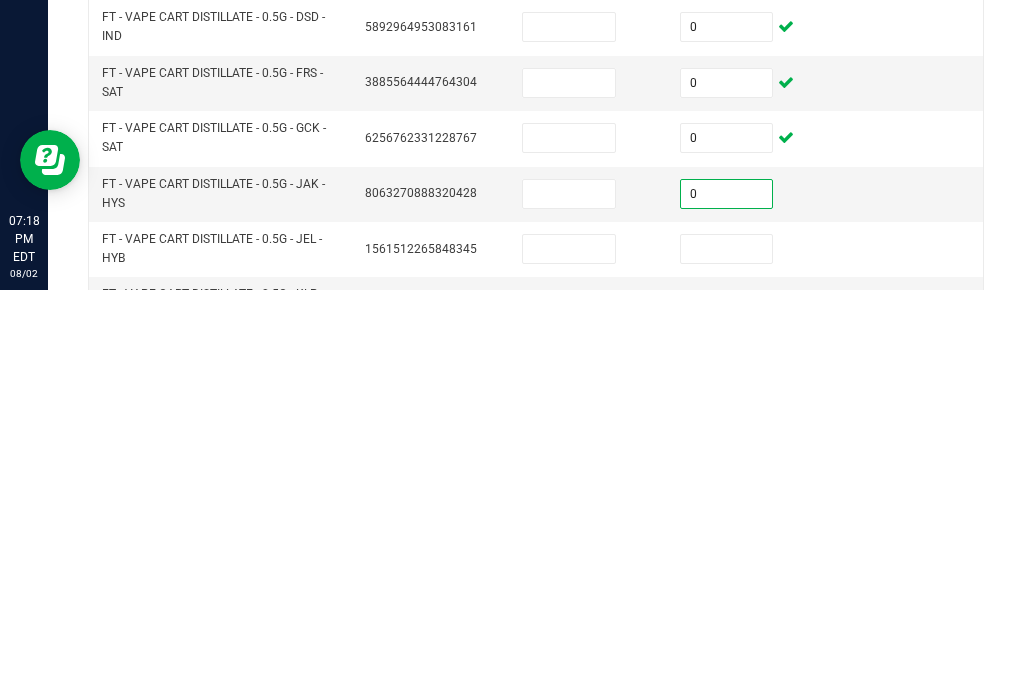 scroll, scrollTop: 250, scrollLeft: 0, axis: vertical 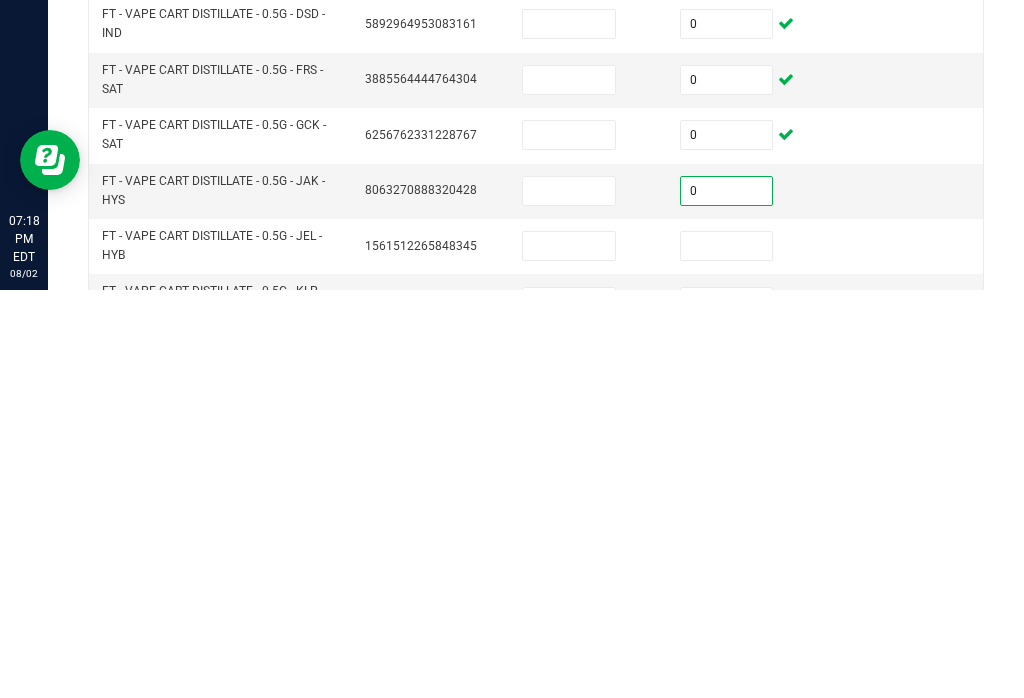 click at bounding box center [727, 654] 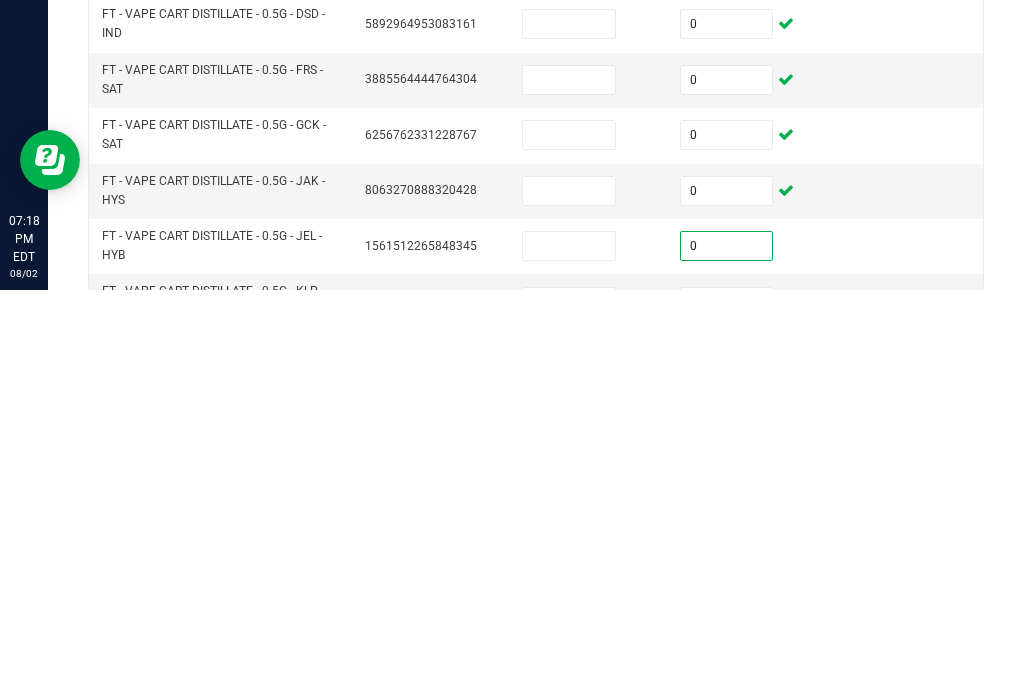 click at bounding box center (727, 710) 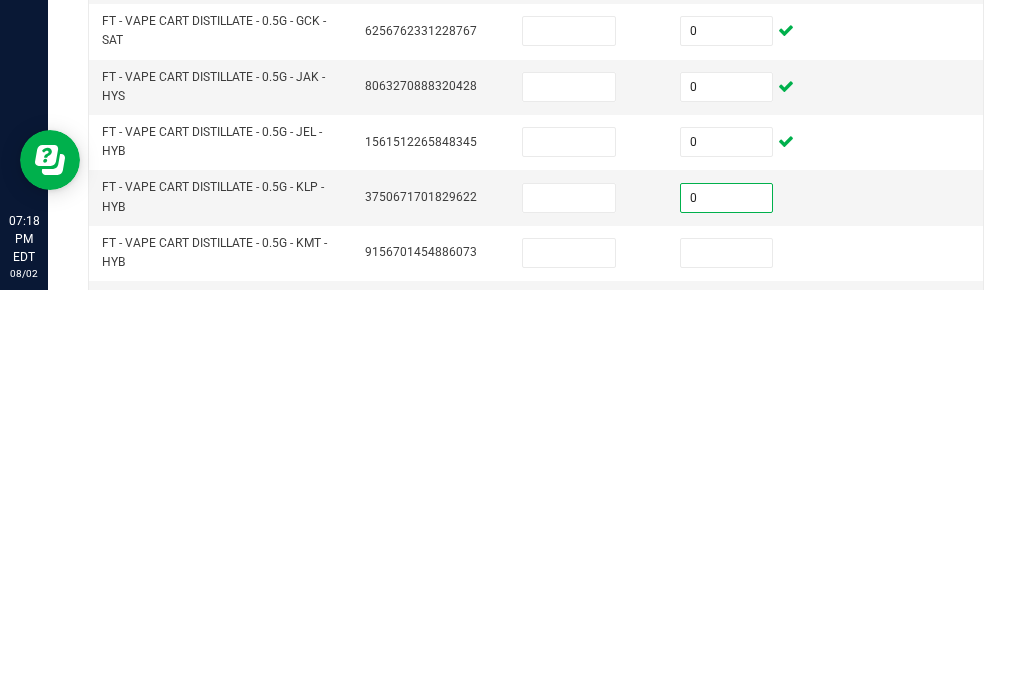 scroll, scrollTop: 357, scrollLeft: 0, axis: vertical 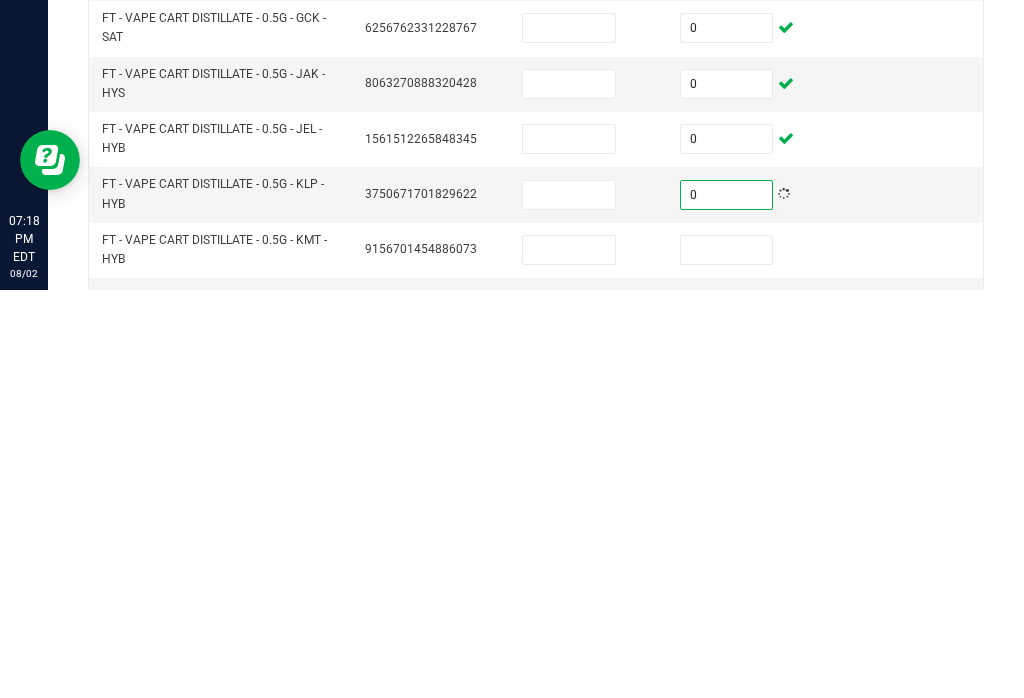 click at bounding box center [727, 658] 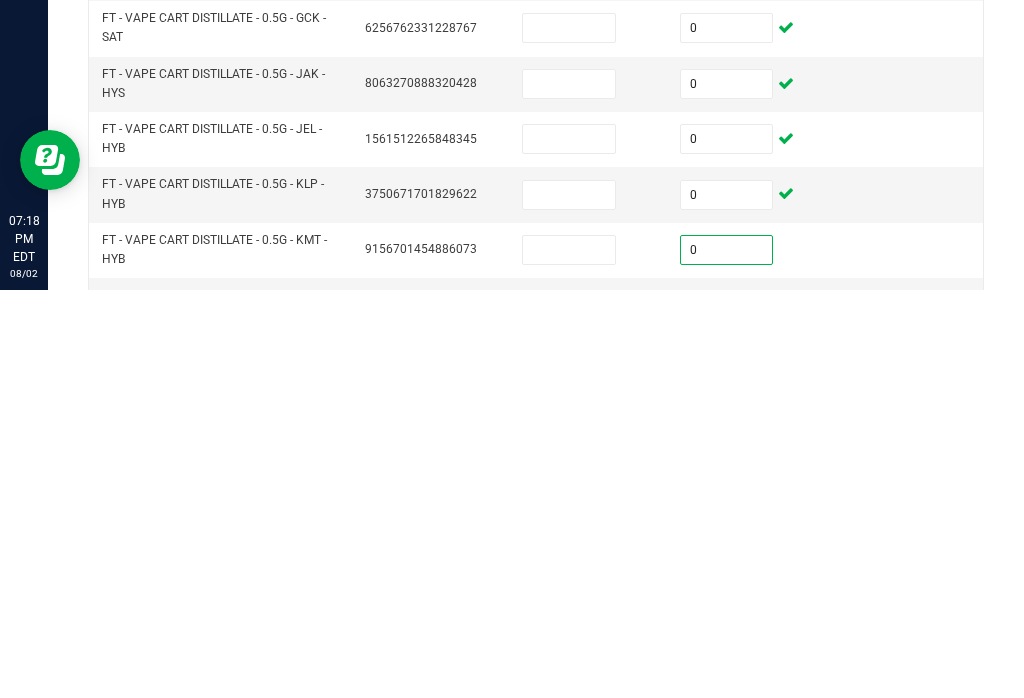 click at bounding box center [727, 713] 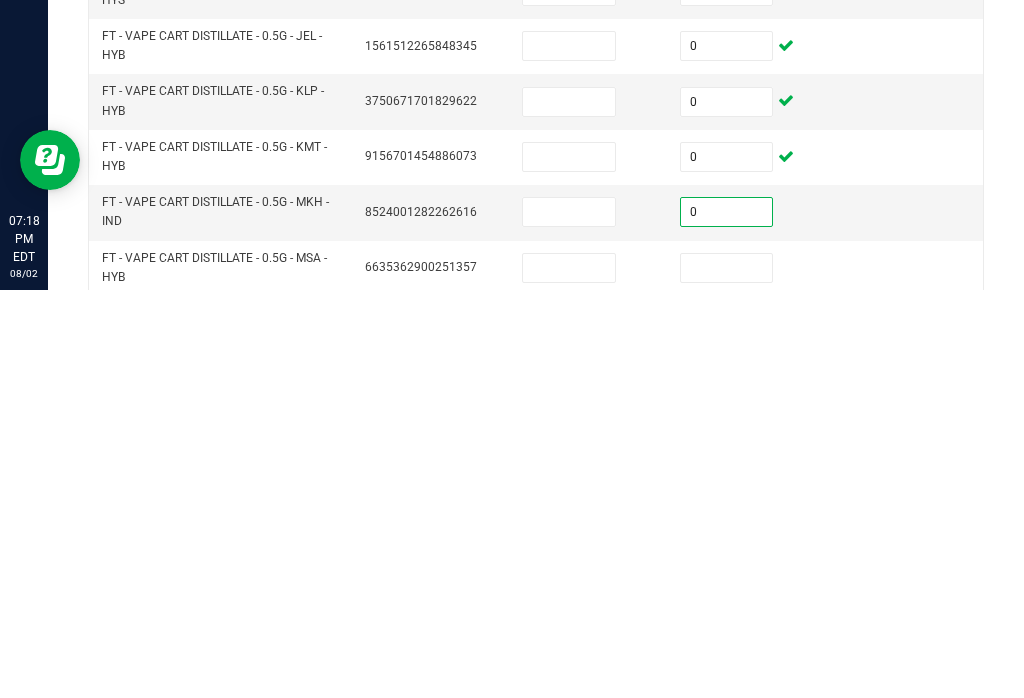 scroll, scrollTop: 447, scrollLeft: 0, axis: vertical 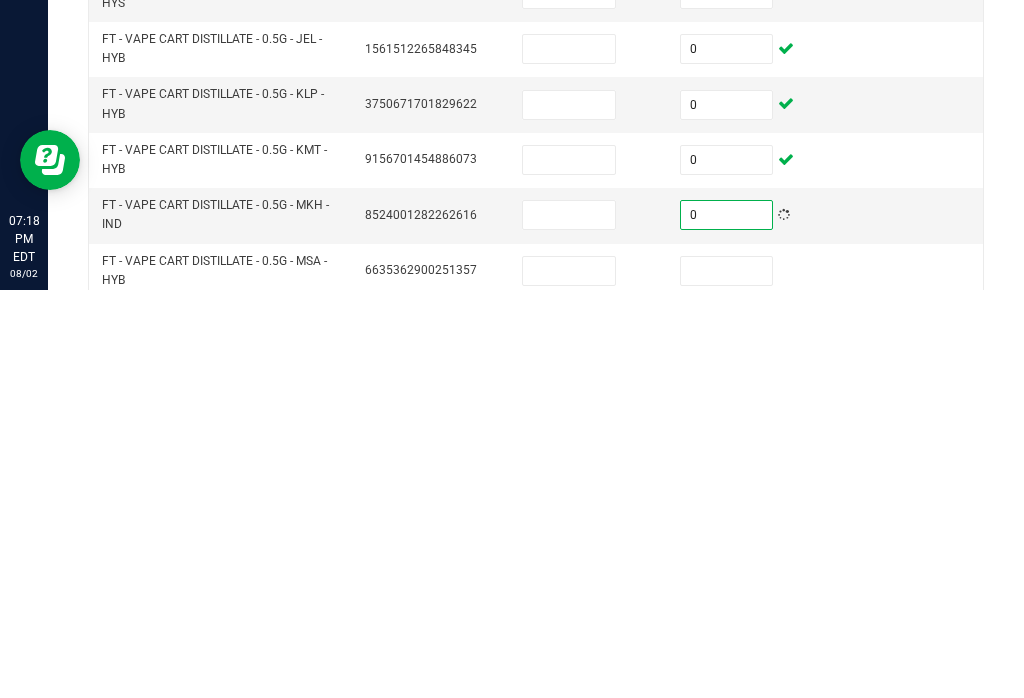 click at bounding box center (727, 679) 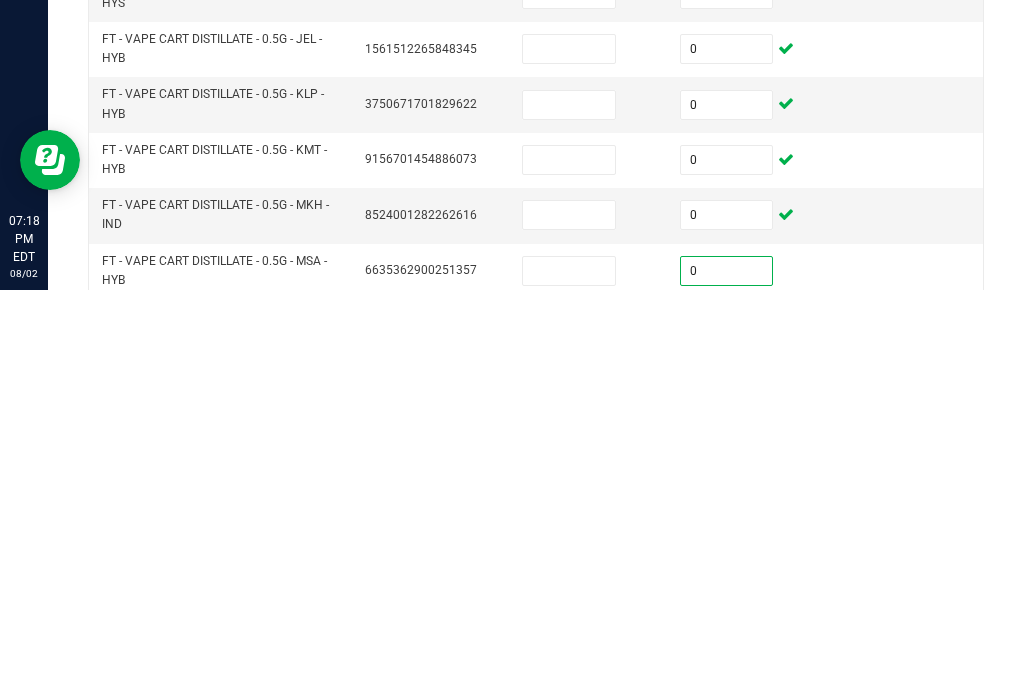 click at bounding box center [727, 734] 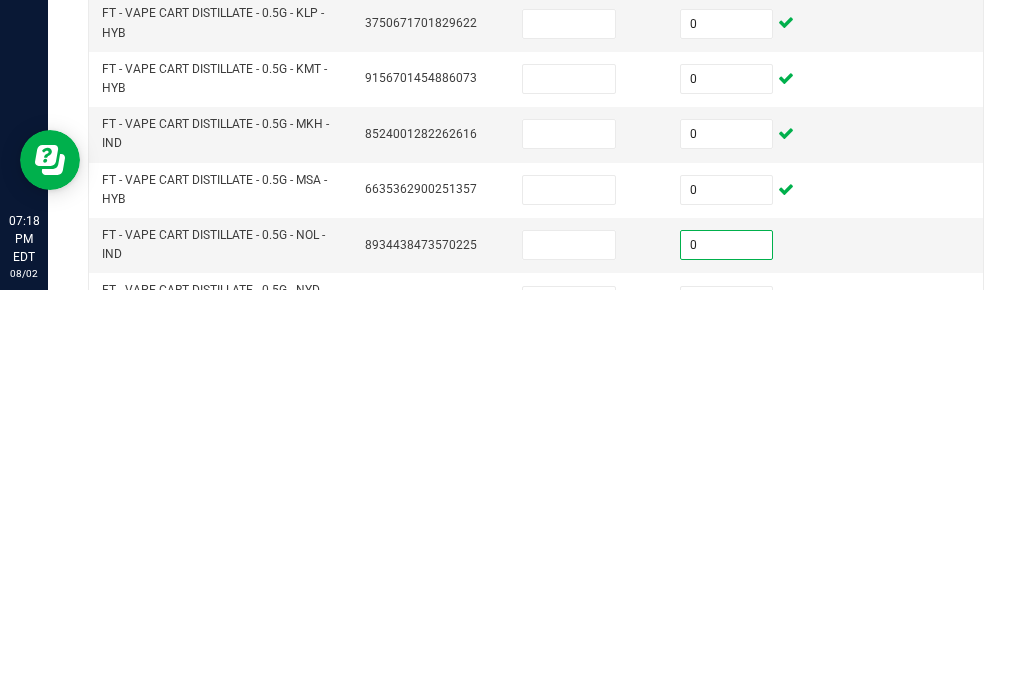 scroll, scrollTop: 547, scrollLeft: 0, axis: vertical 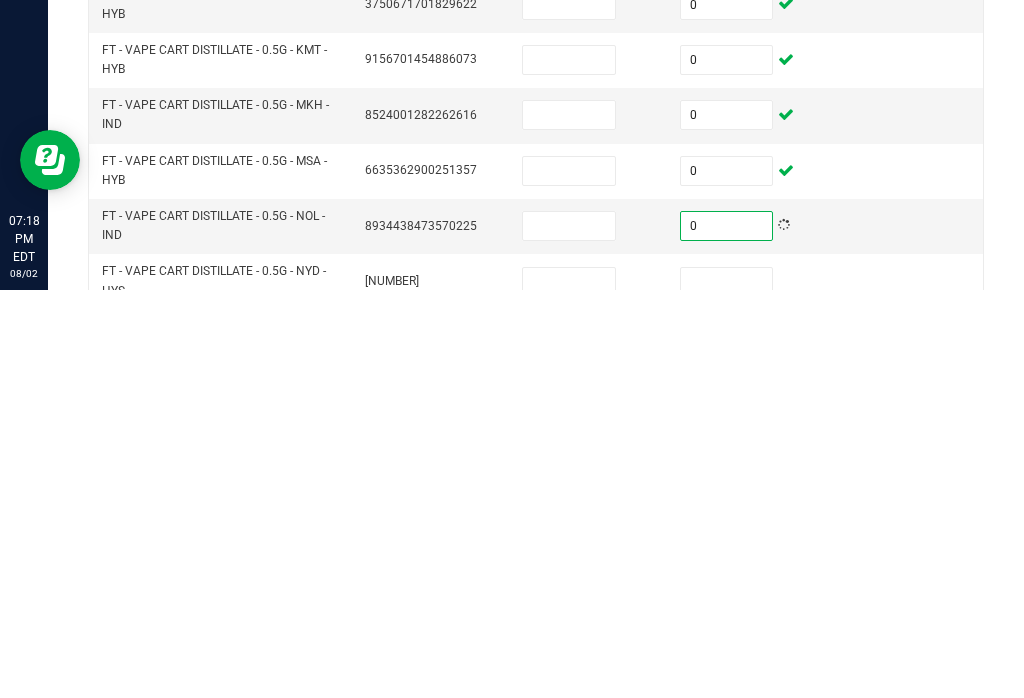 click at bounding box center [727, 690] 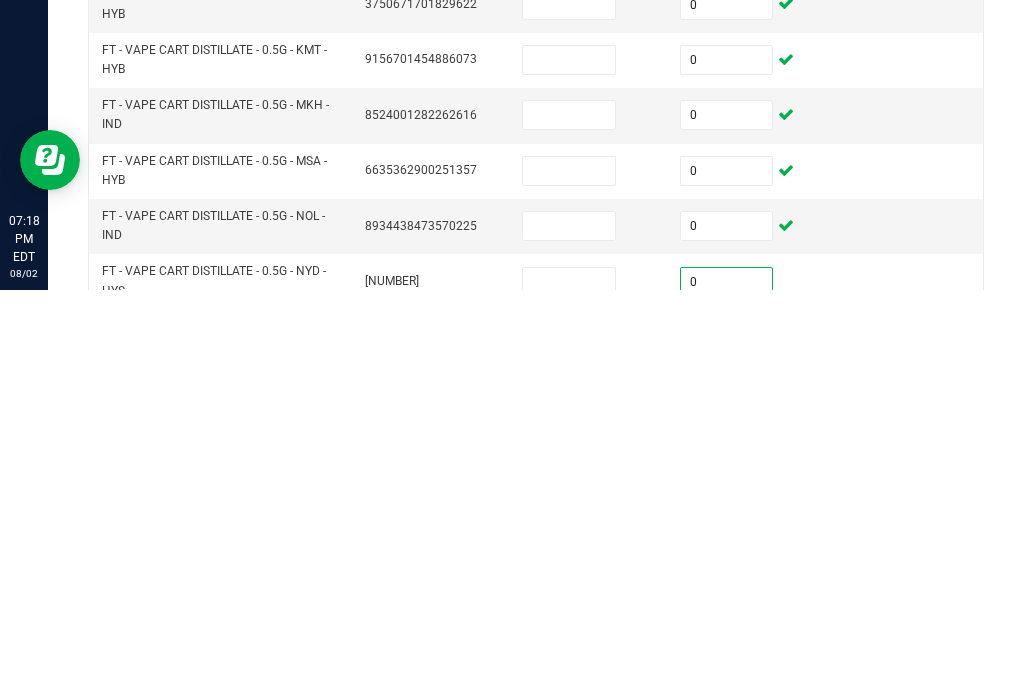 click at bounding box center (727, 745) 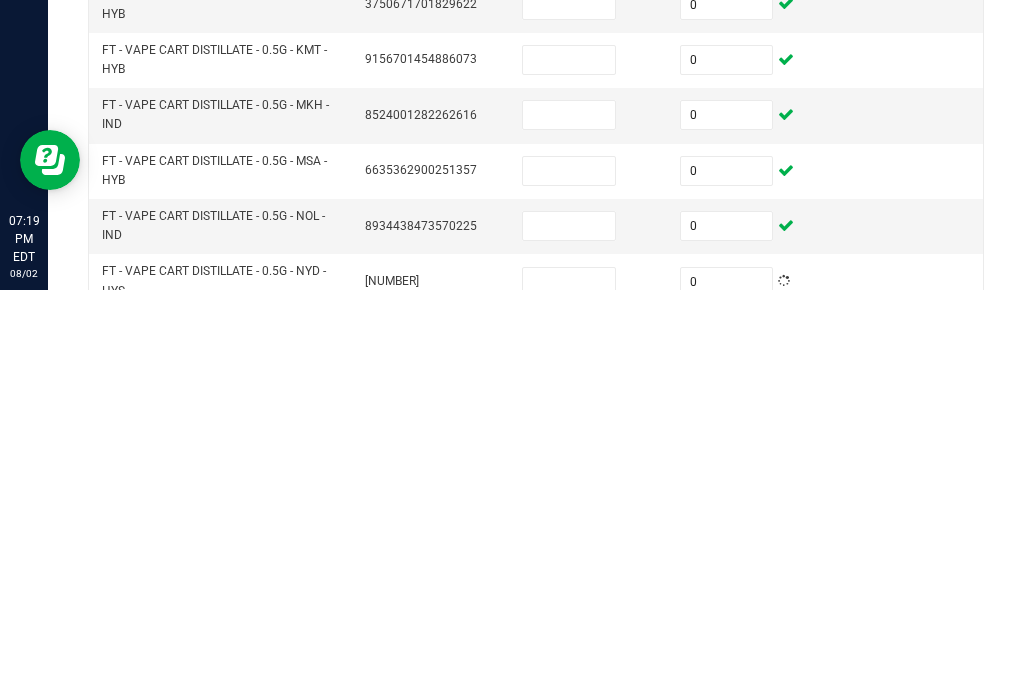 scroll, scrollTop: 765, scrollLeft: 0, axis: vertical 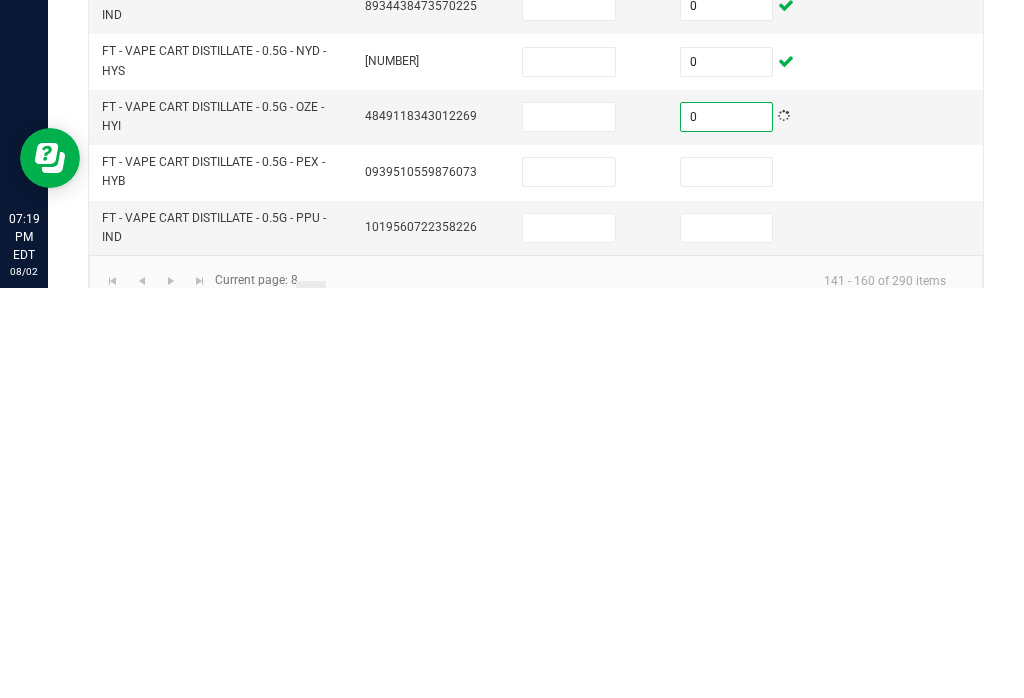 click at bounding box center [727, 582] 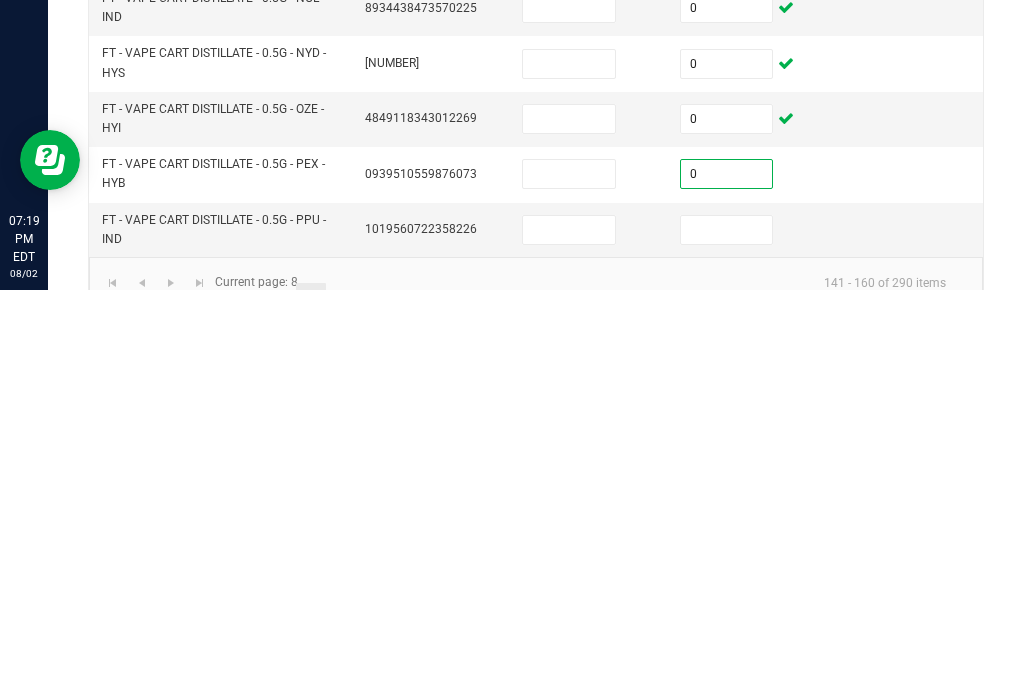 click at bounding box center [727, 638] 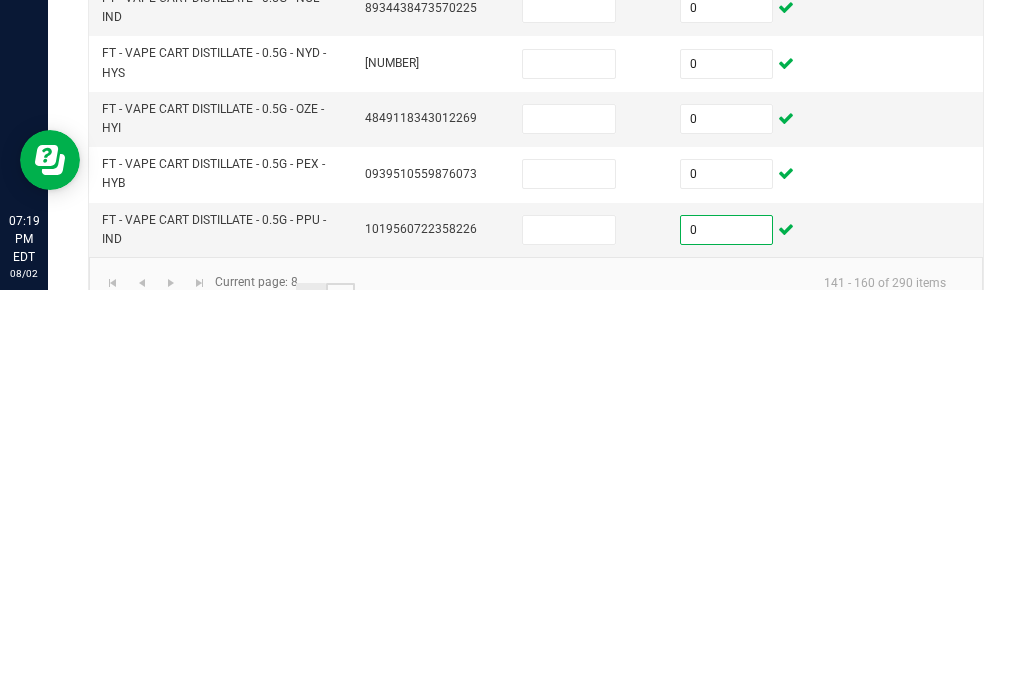 click on "9" 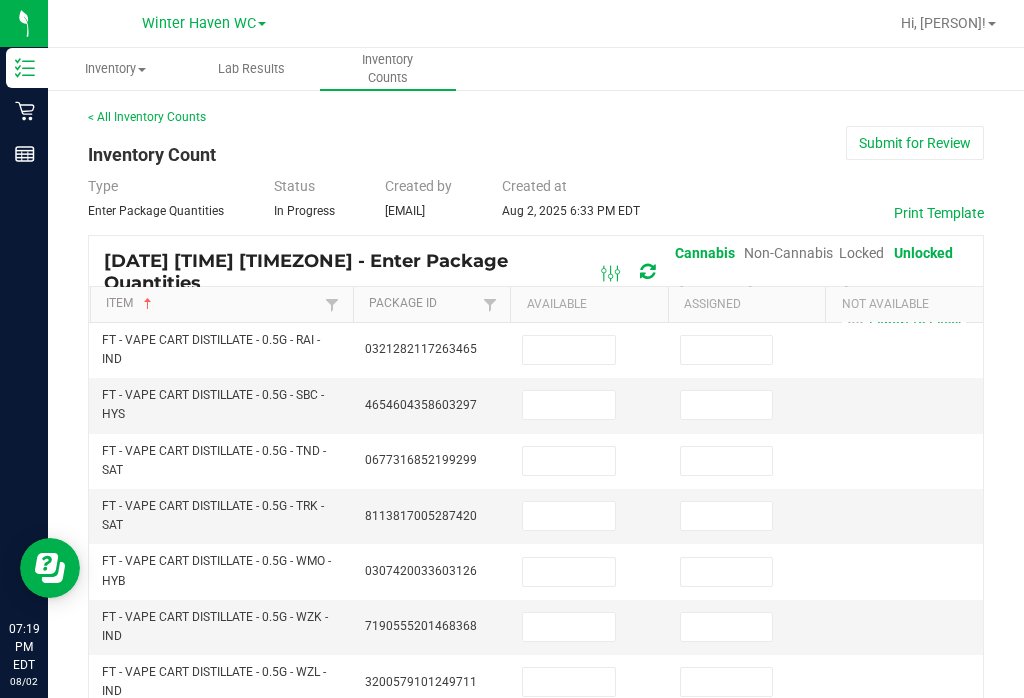 scroll, scrollTop: 0, scrollLeft: 0, axis: both 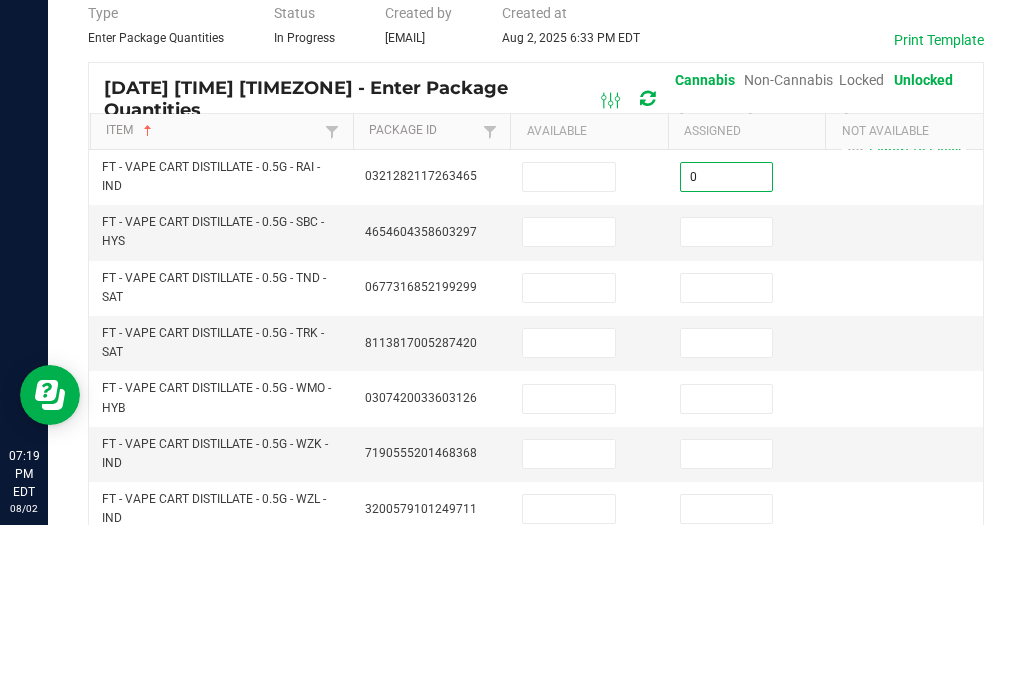 click at bounding box center (727, 405) 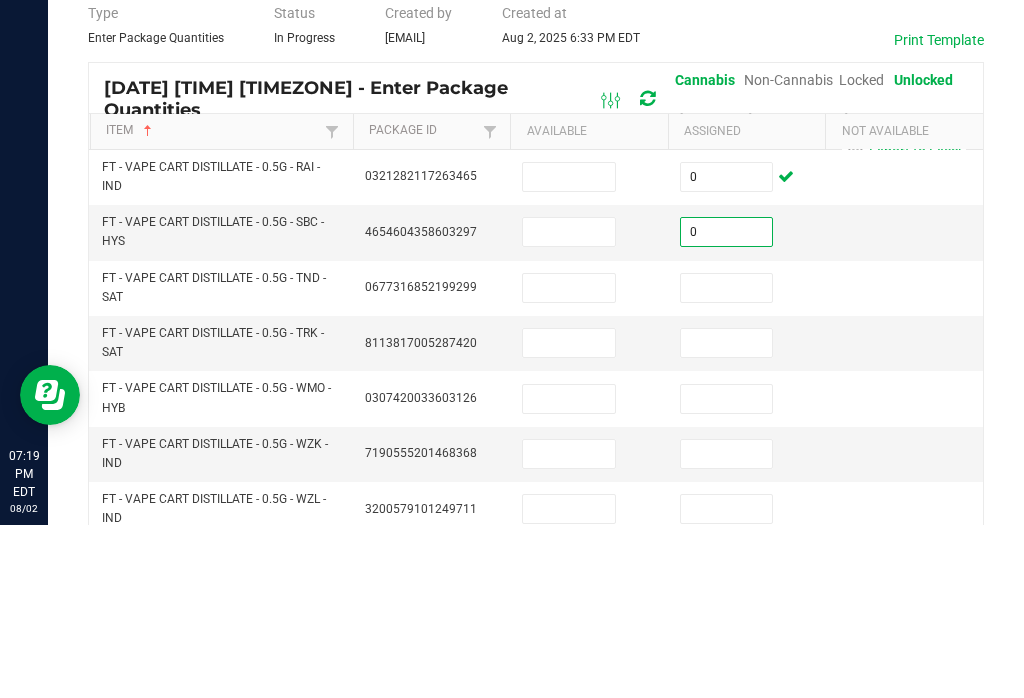 click at bounding box center [727, 461] 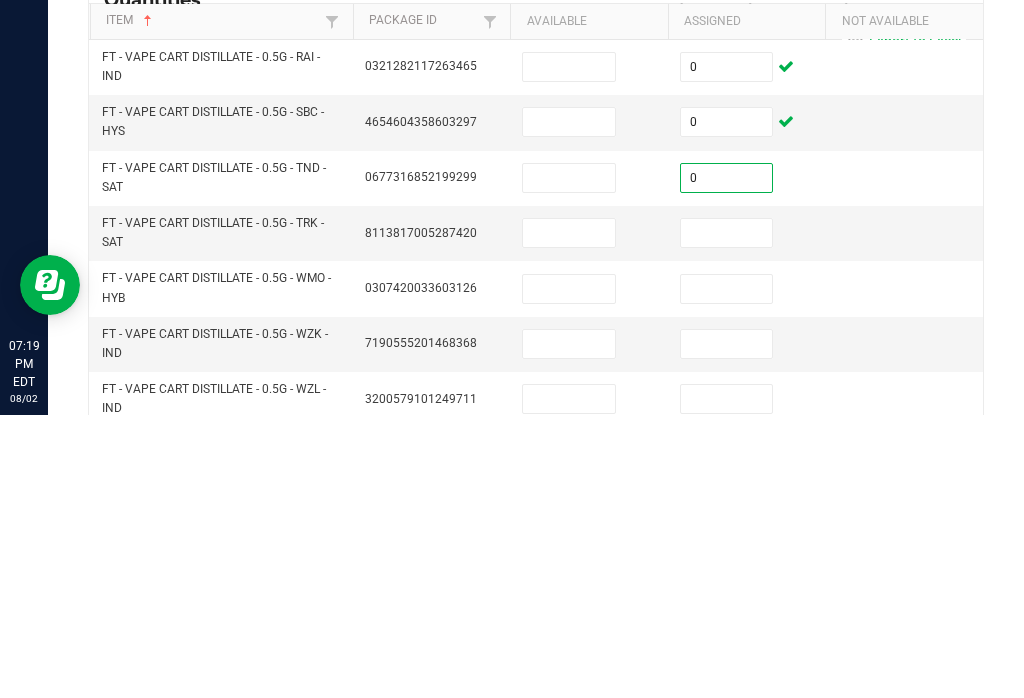 click at bounding box center [727, 516] 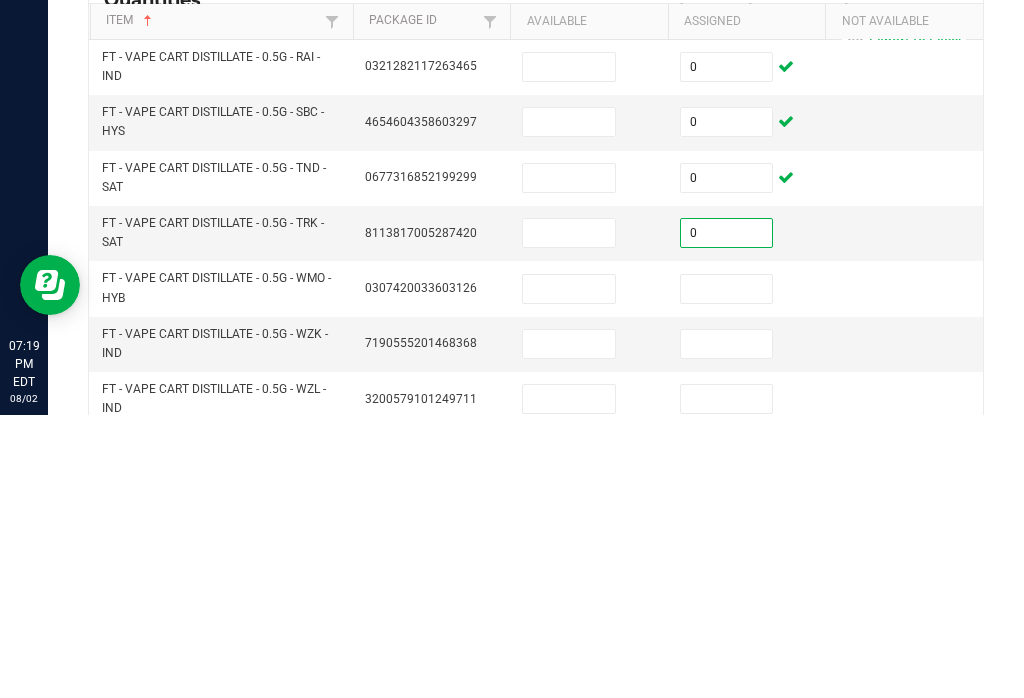 click at bounding box center (727, 572) 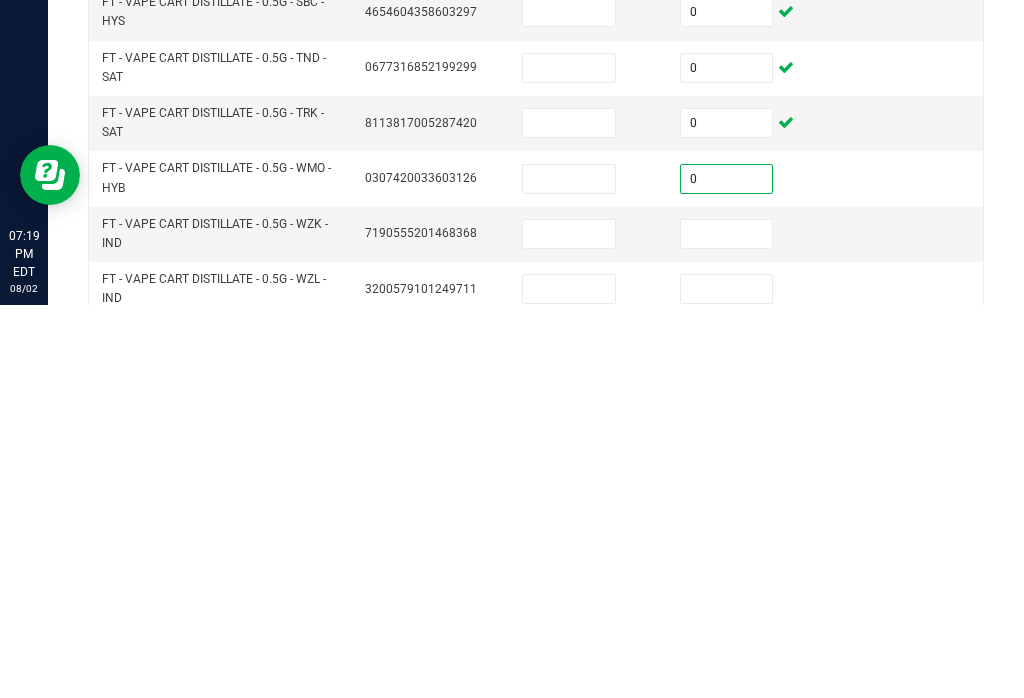 click at bounding box center (727, 627) 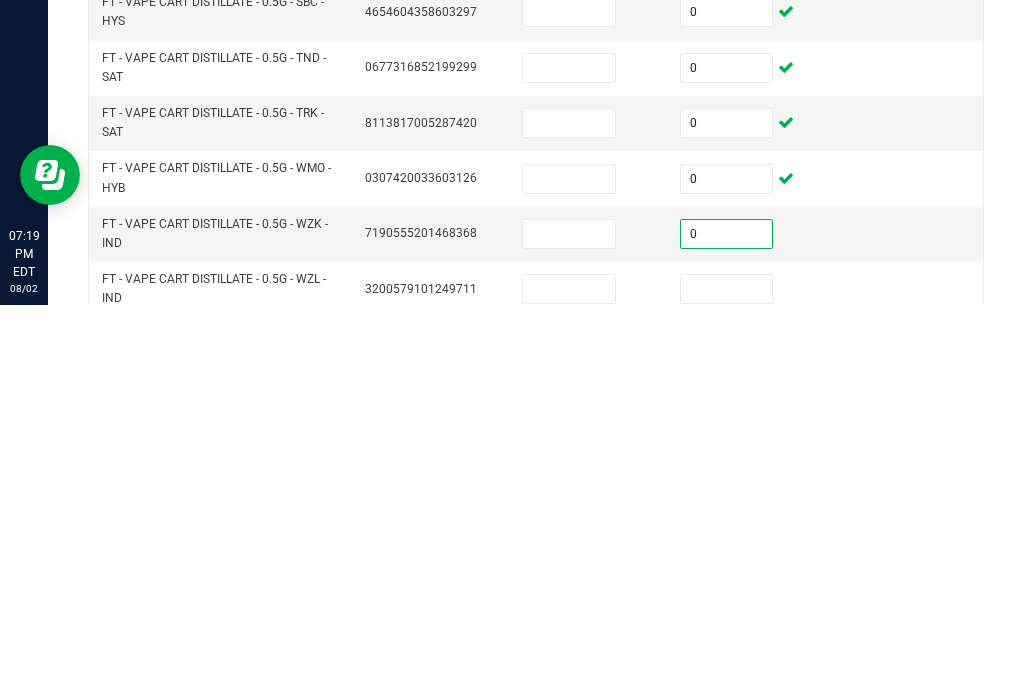 click at bounding box center (727, 682) 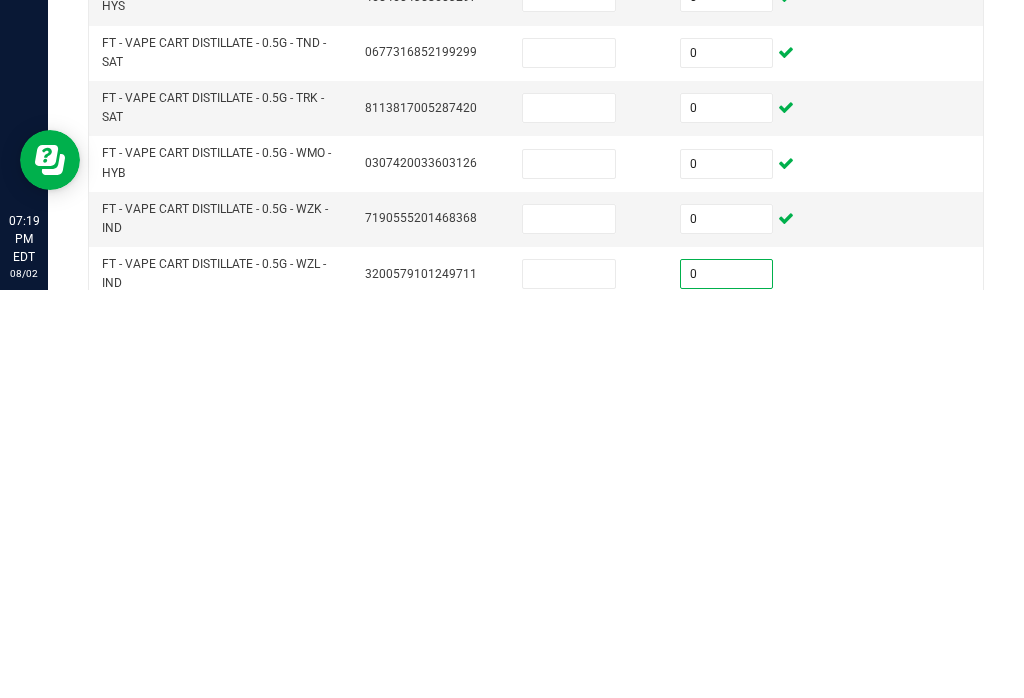 click at bounding box center [727, 734] 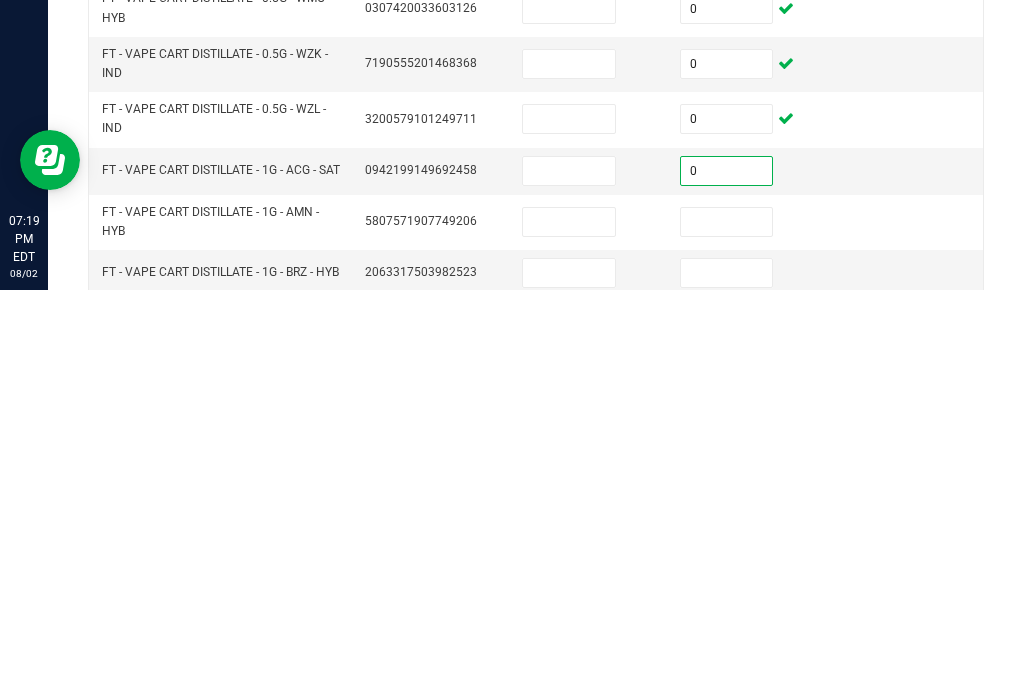 scroll, scrollTop: 161, scrollLeft: 0, axis: vertical 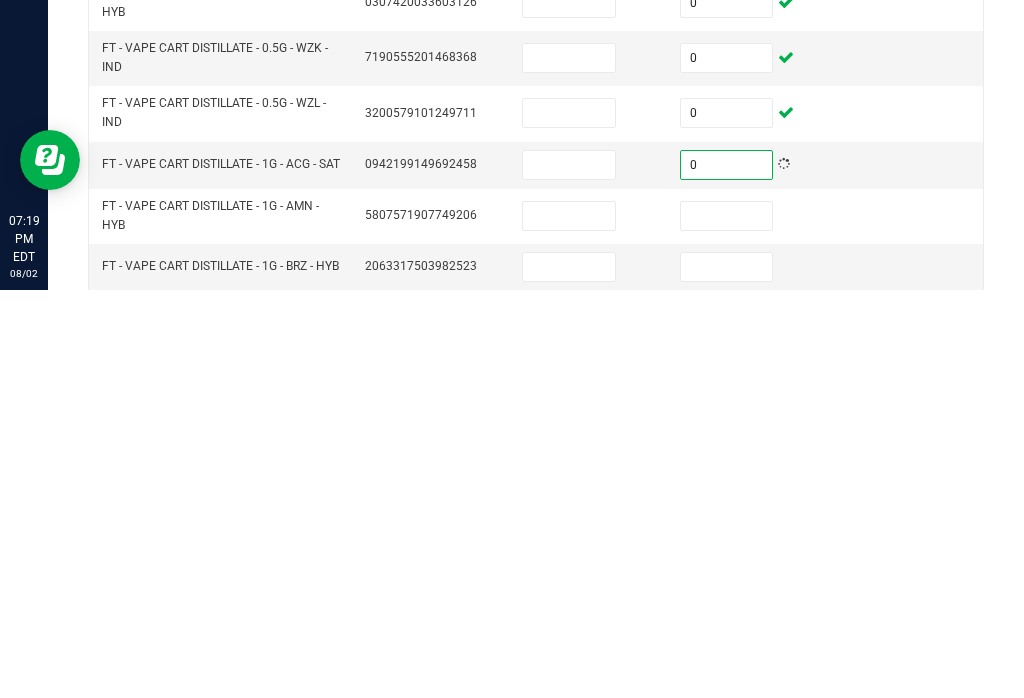 click at bounding box center [727, 624] 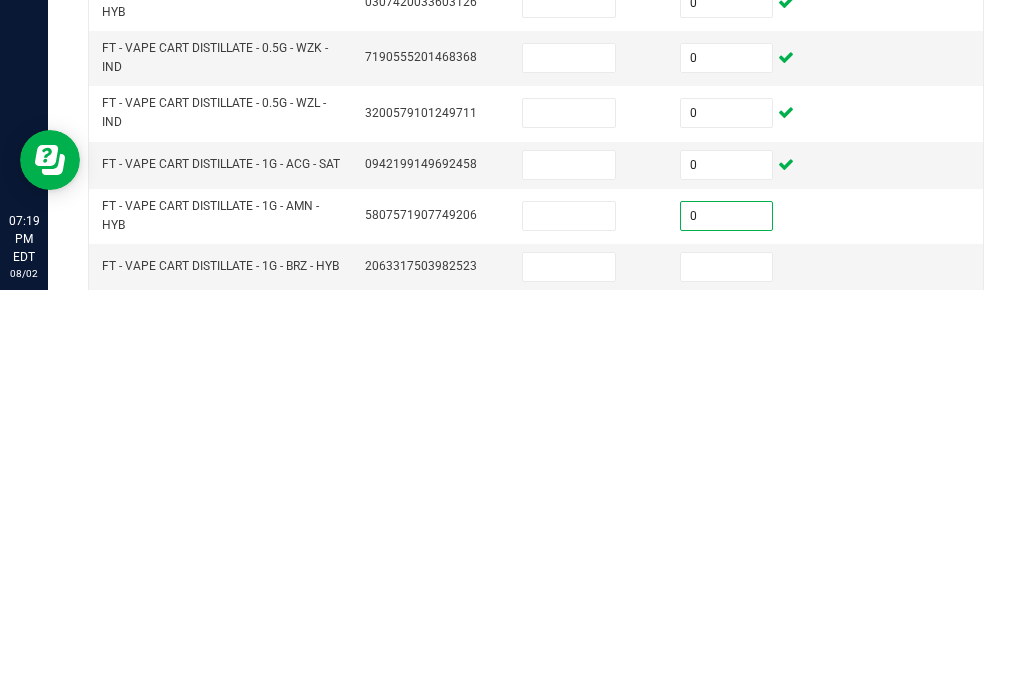 click at bounding box center (727, 675) 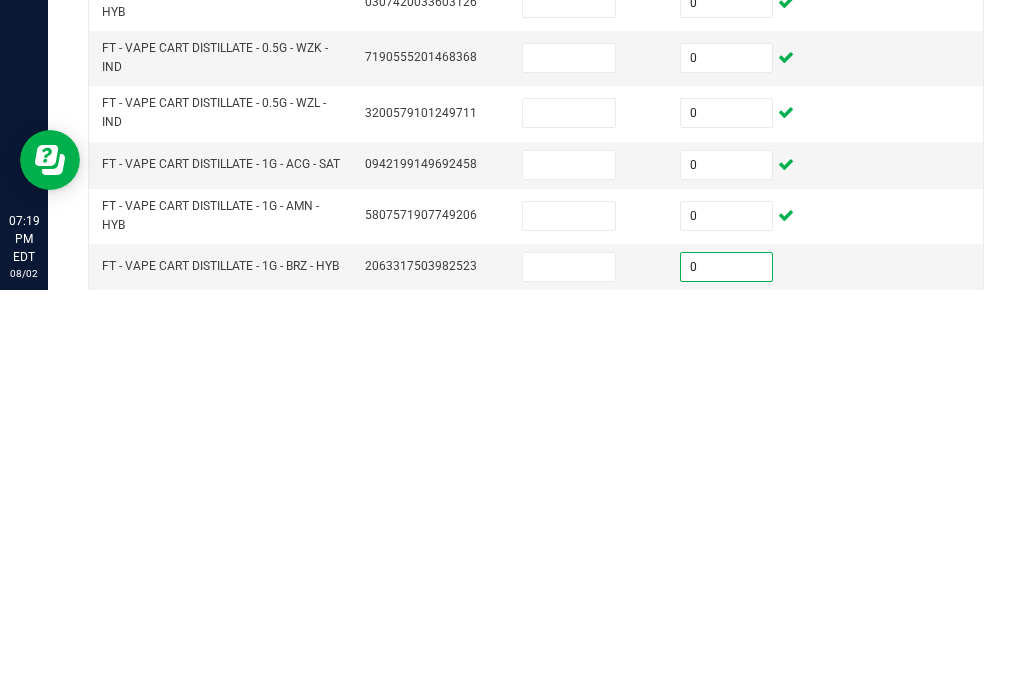 click at bounding box center (727, 722) 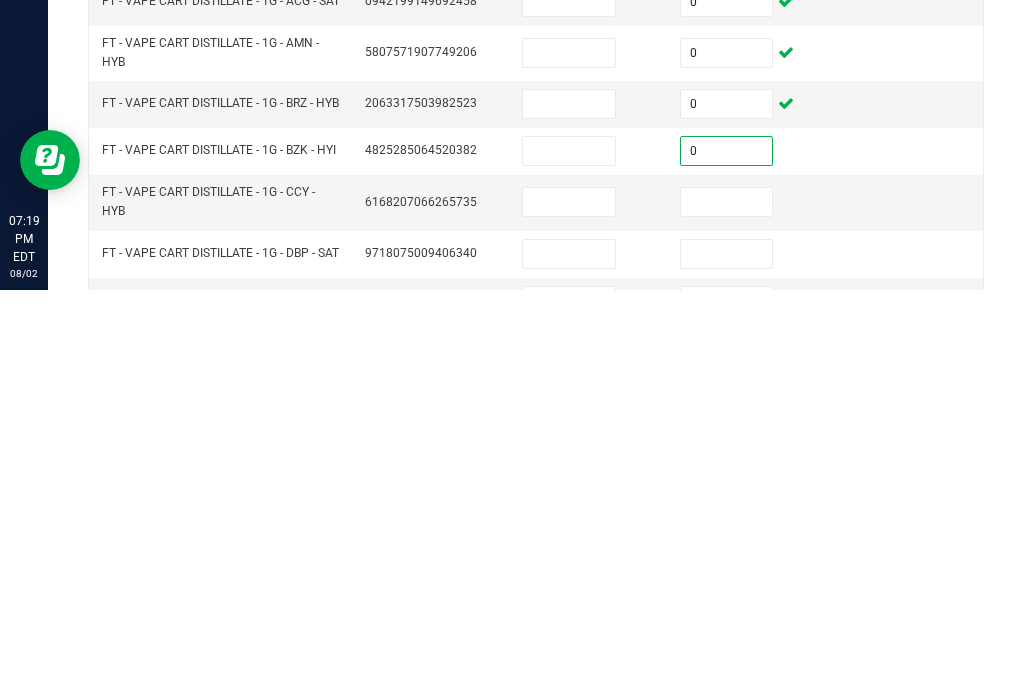 scroll, scrollTop: 327, scrollLeft: 0, axis: vertical 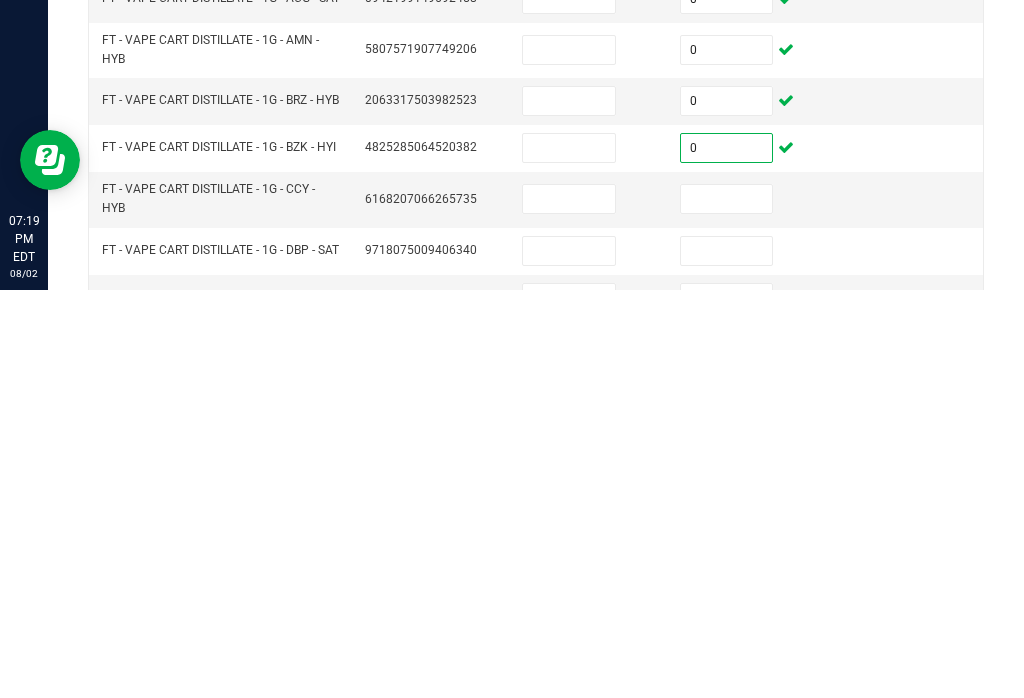 click at bounding box center (727, 607) 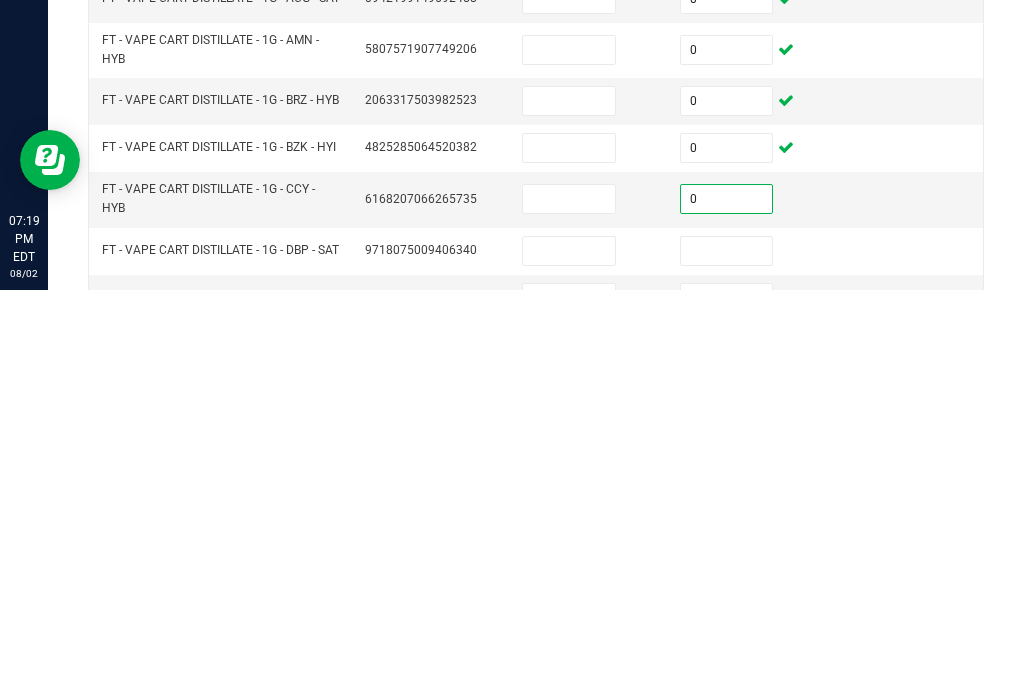 click at bounding box center [727, 659] 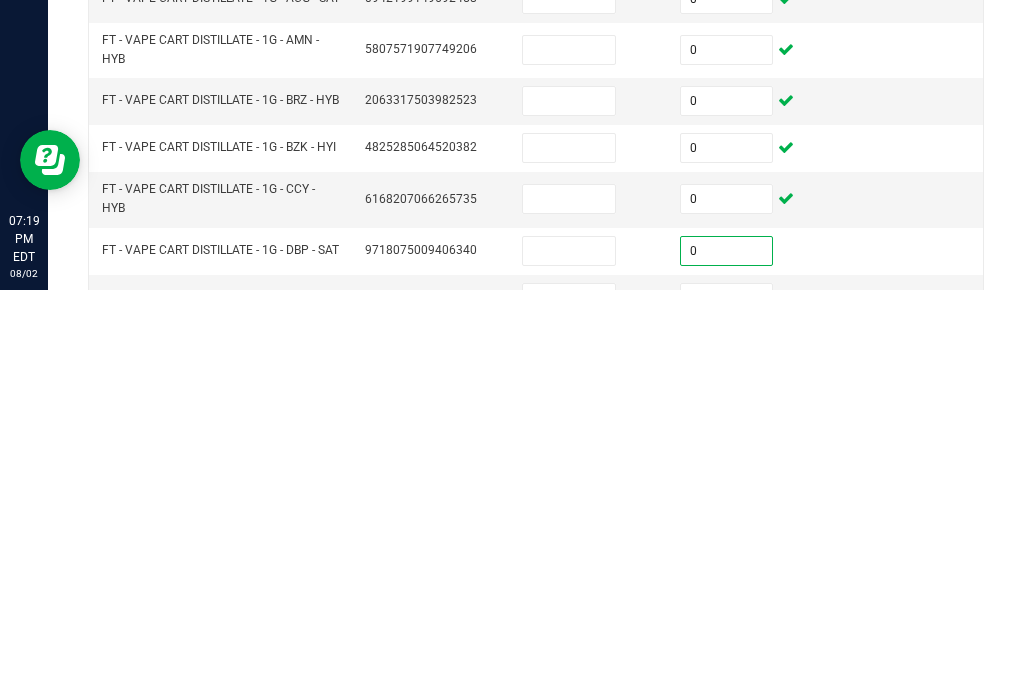click at bounding box center (727, 706) 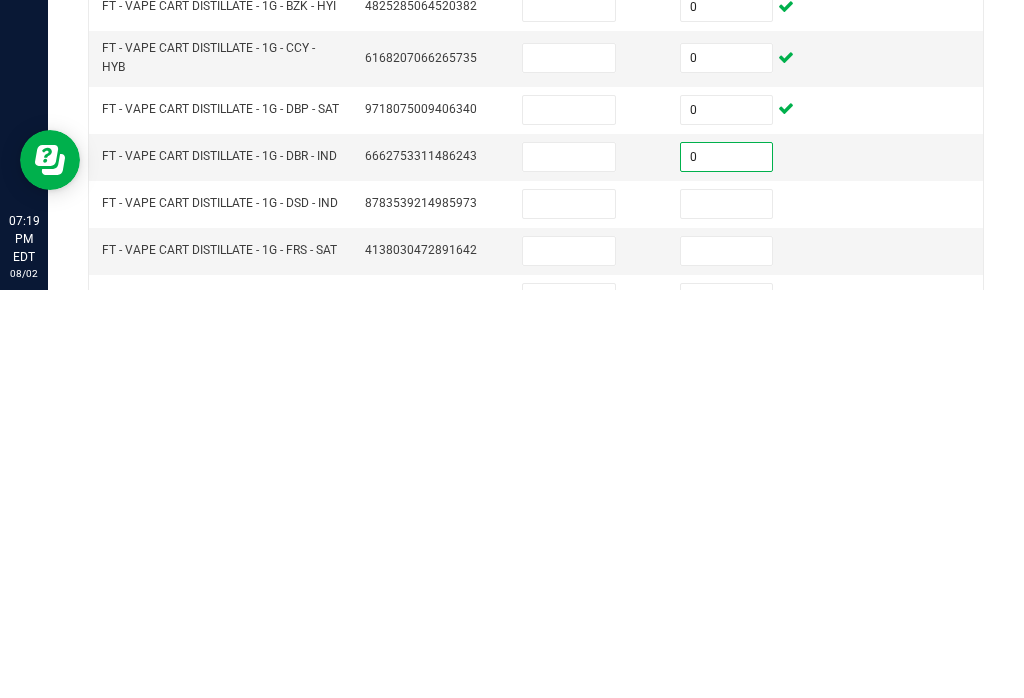 scroll, scrollTop: 483, scrollLeft: 0, axis: vertical 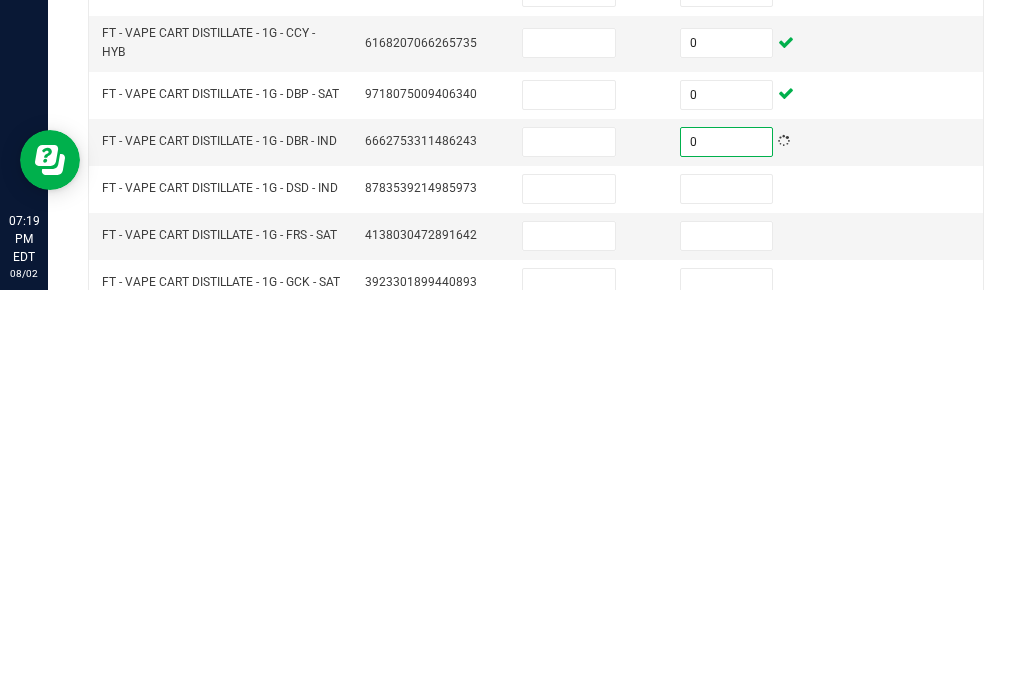 click at bounding box center (727, 597) 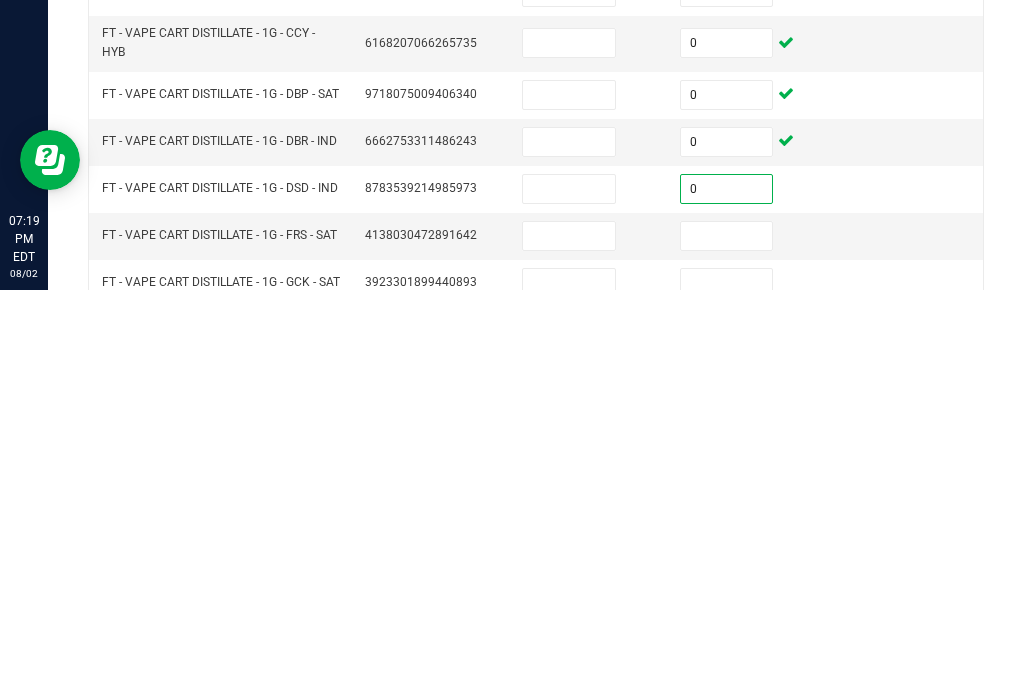 click at bounding box center [727, 644] 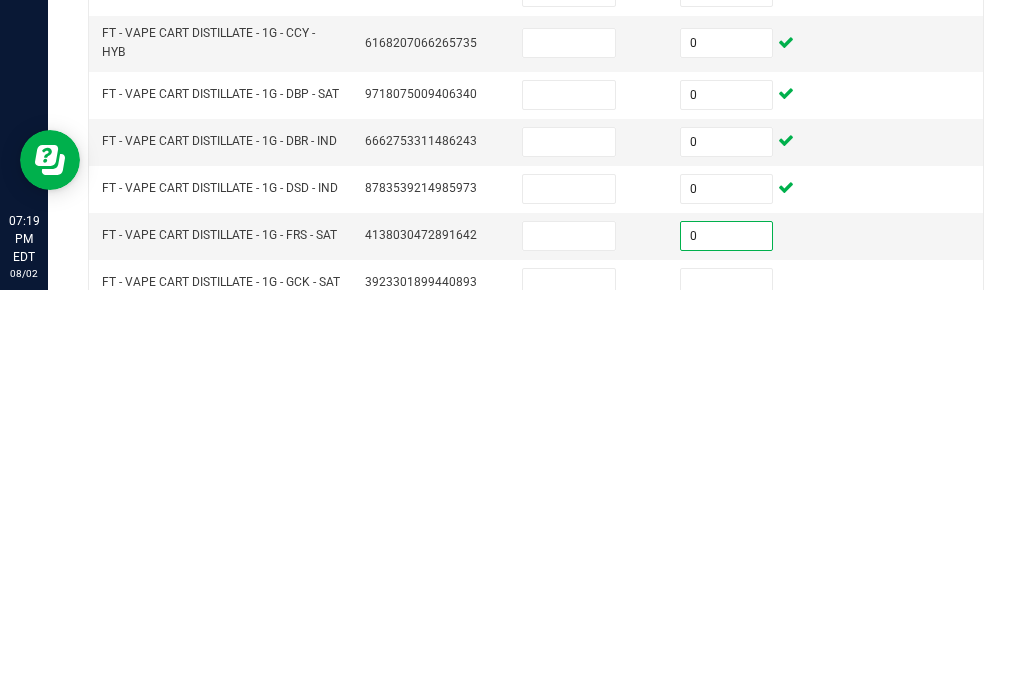 click at bounding box center (727, 691) 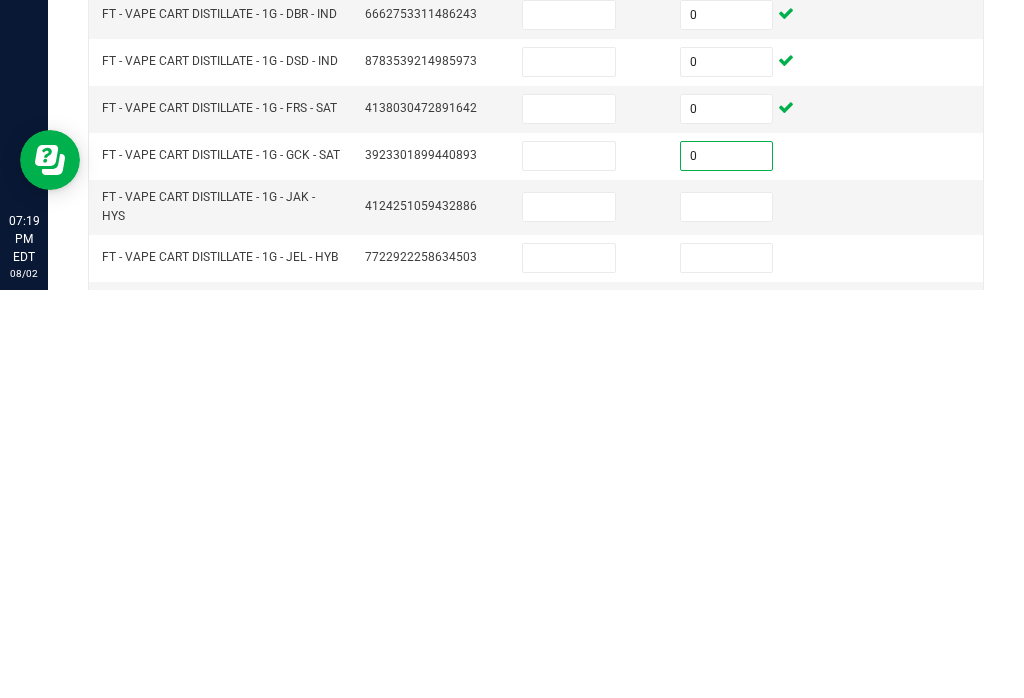 scroll, scrollTop: 634, scrollLeft: 0, axis: vertical 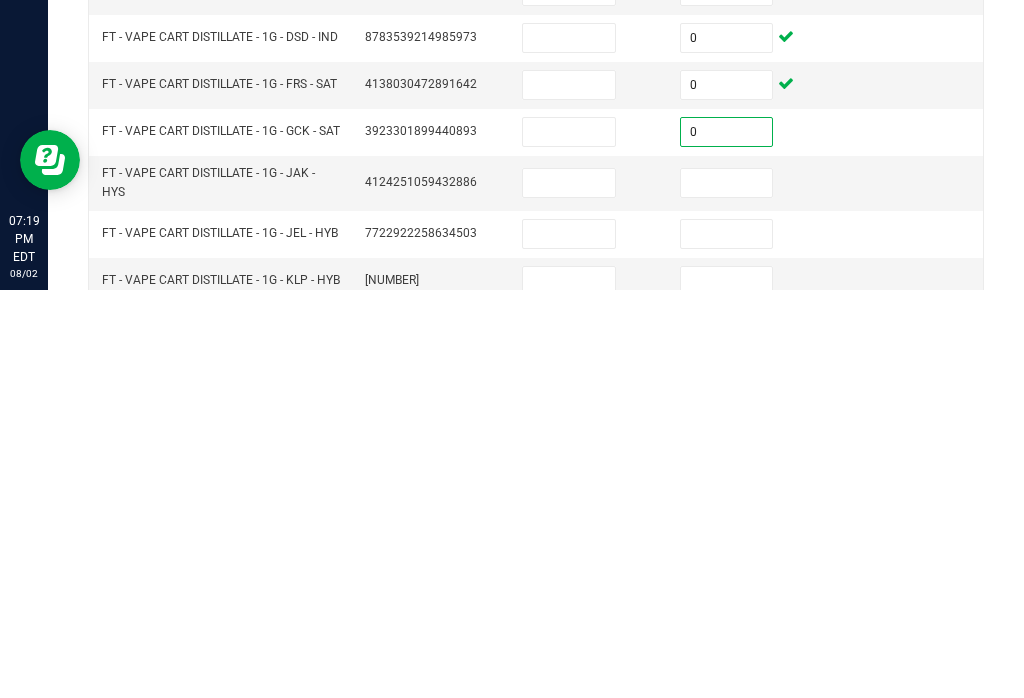 click at bounding box center (727, 591) 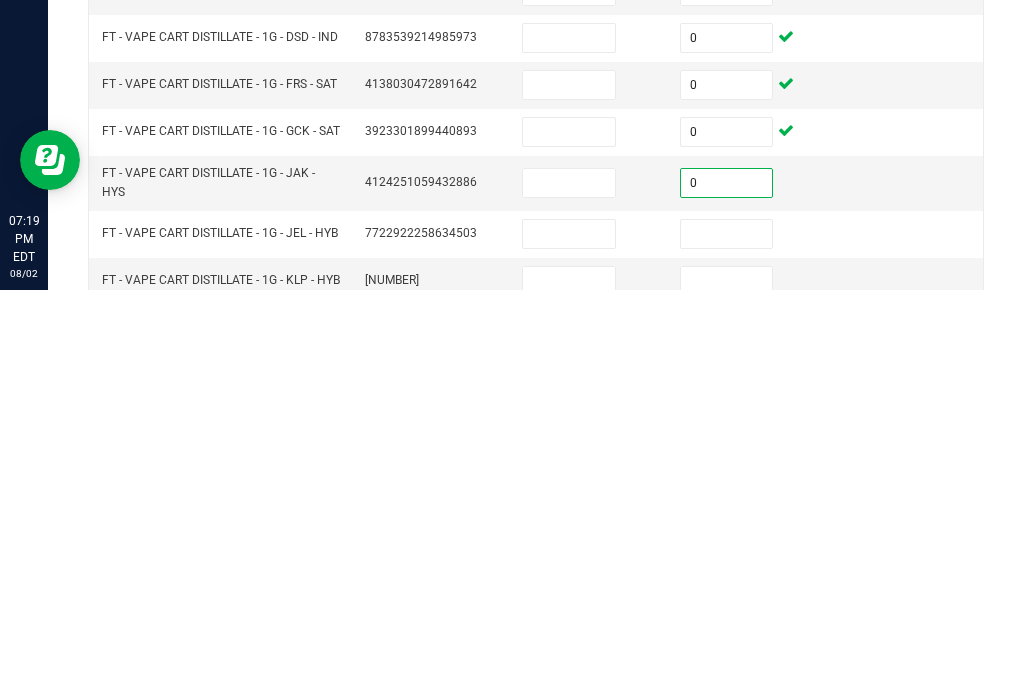 click at bounding box center [727, 642] 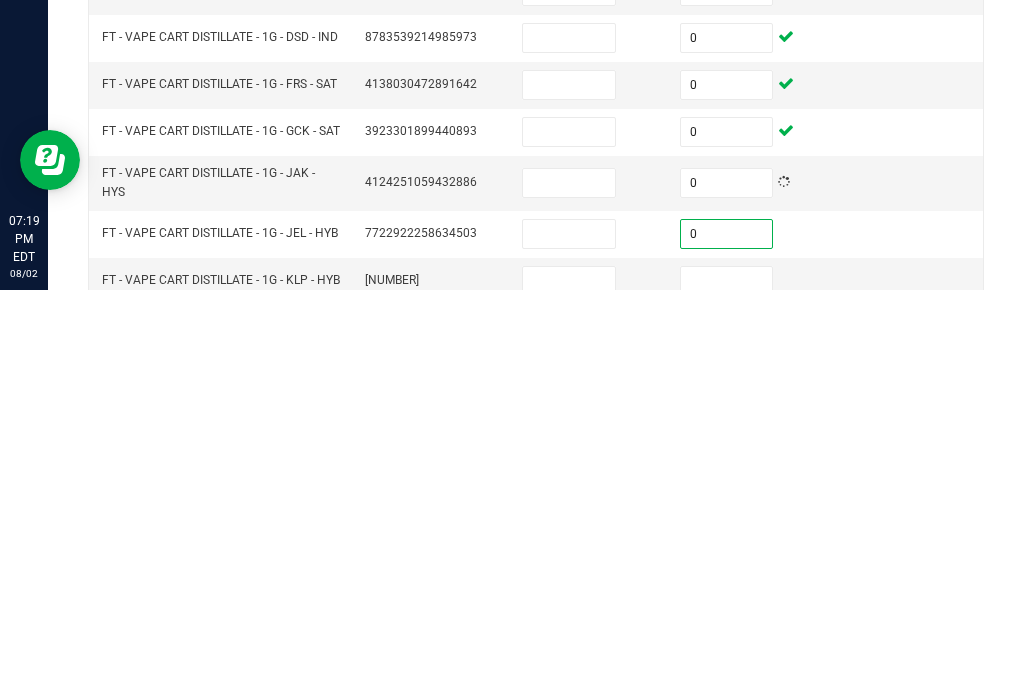 click at bounding box center (727, 689) 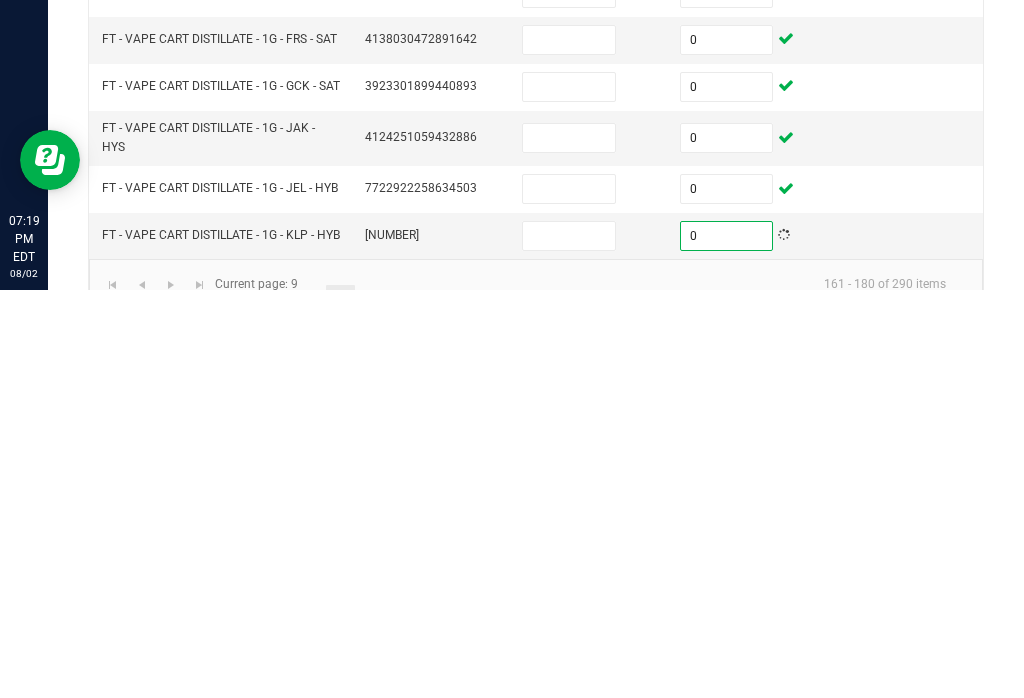 scroll, scrollTop: 677, scrollLeft: 0, axis: vertical 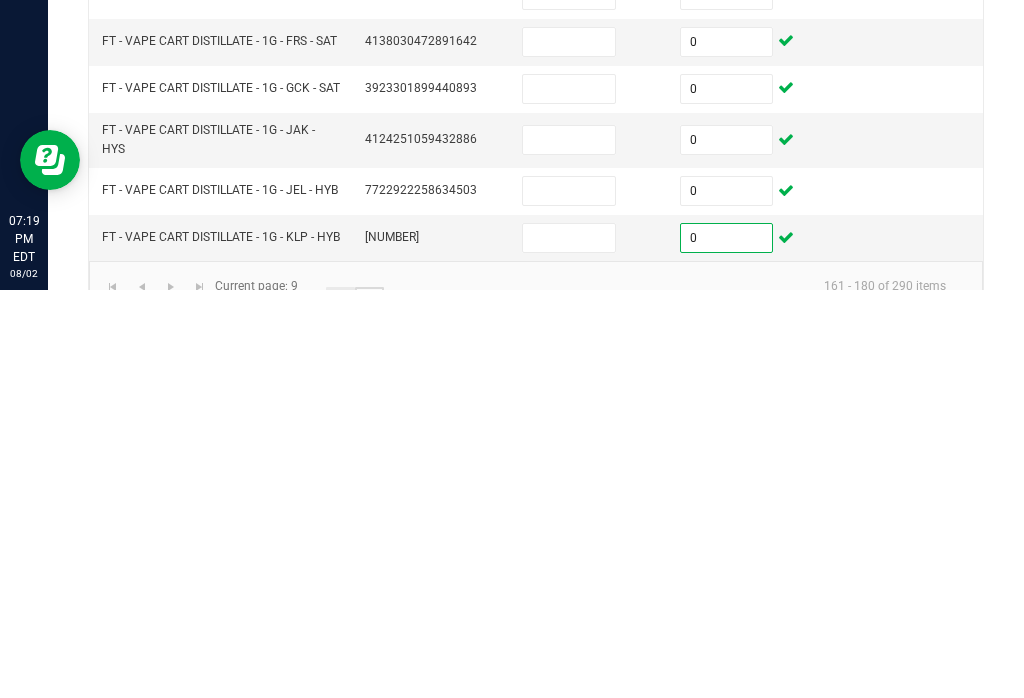 click on "10" 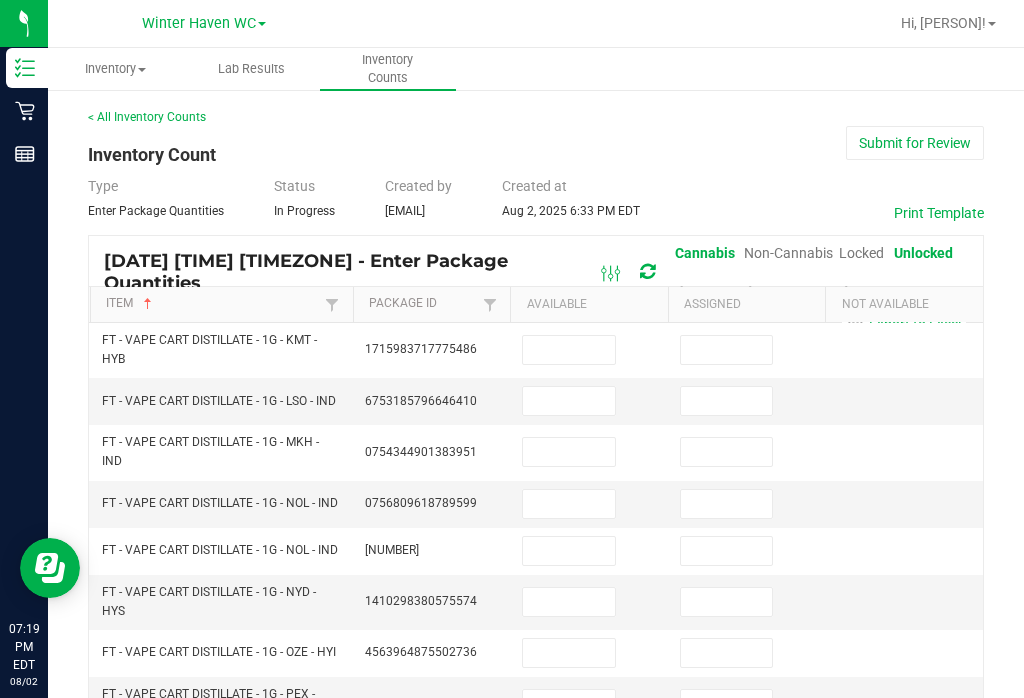 scroll, scrollTop: 0, scrollLeft: 0, axis: both 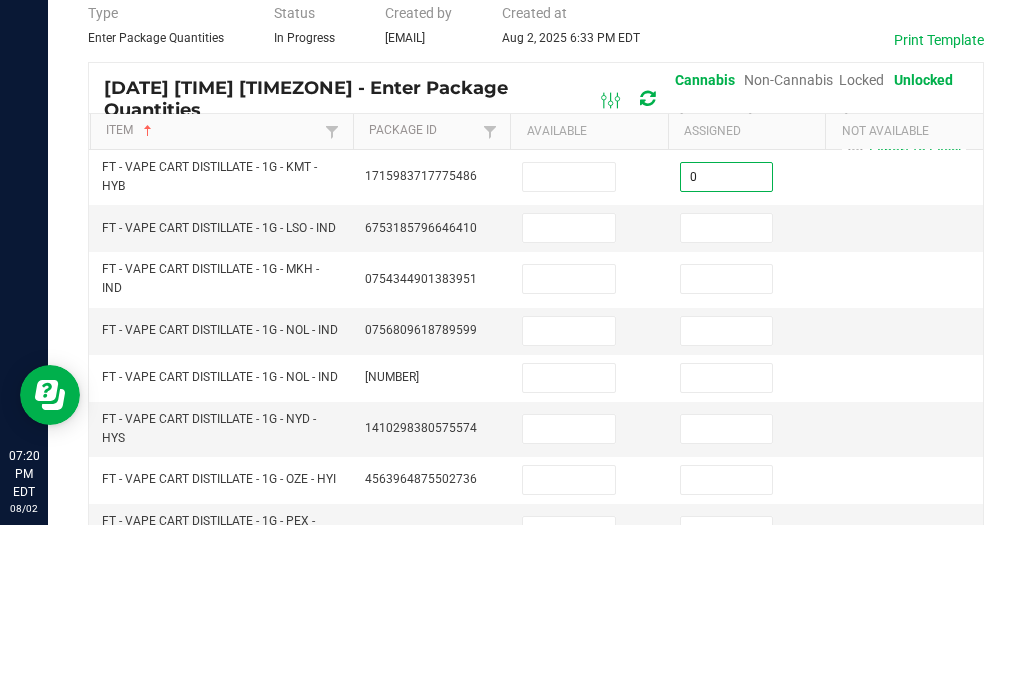 click at bounding box center [727, 401] 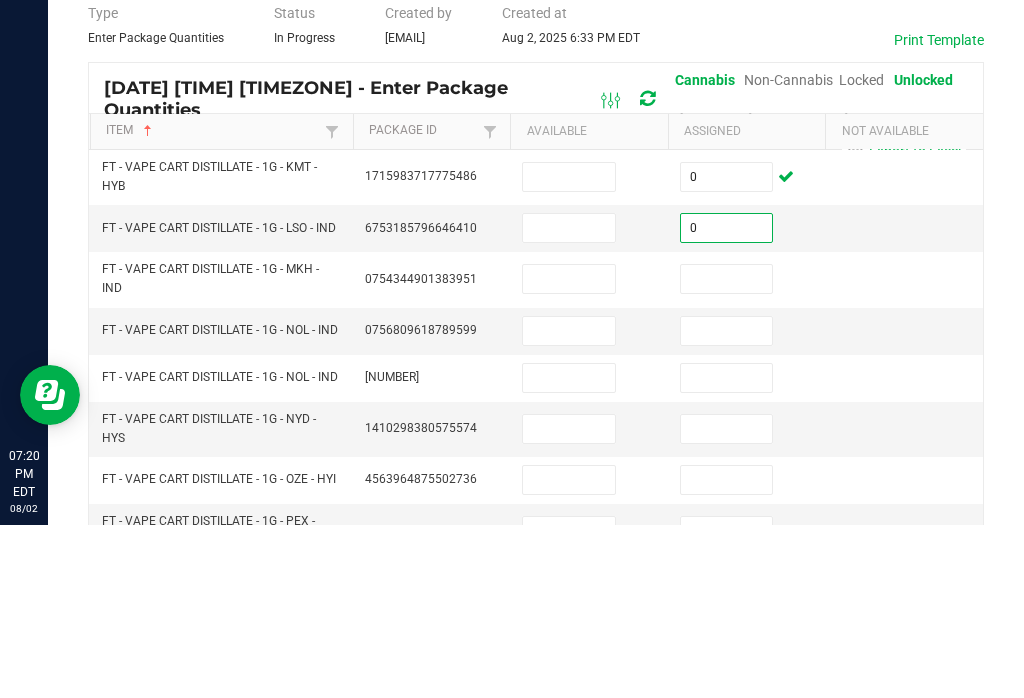 click at bounding box center (727, 452) 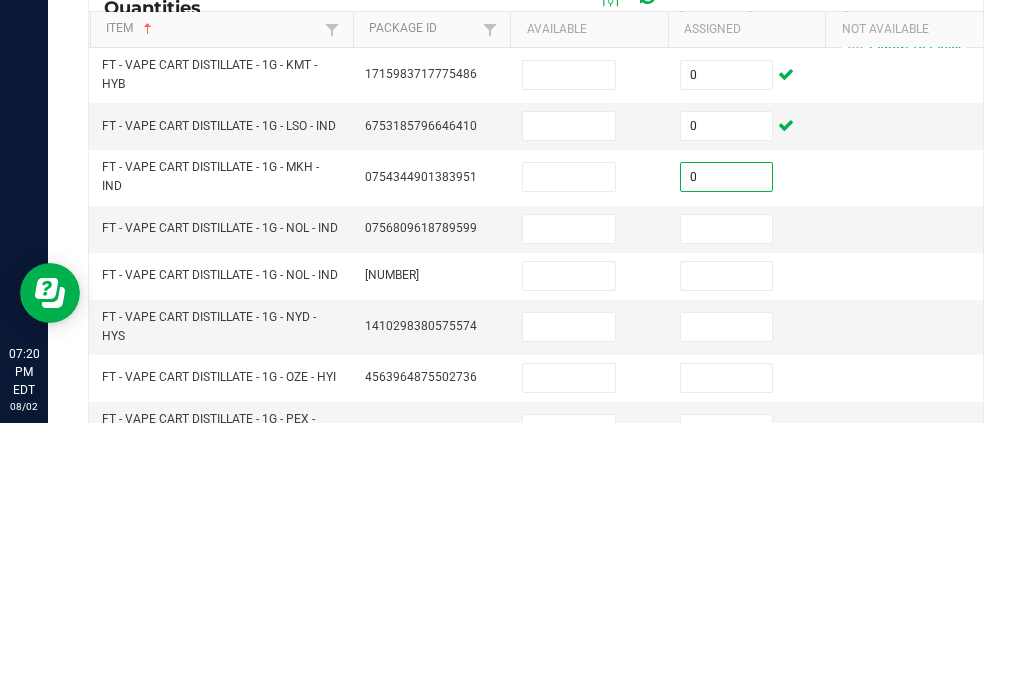 click at bounding box center (727, 504) 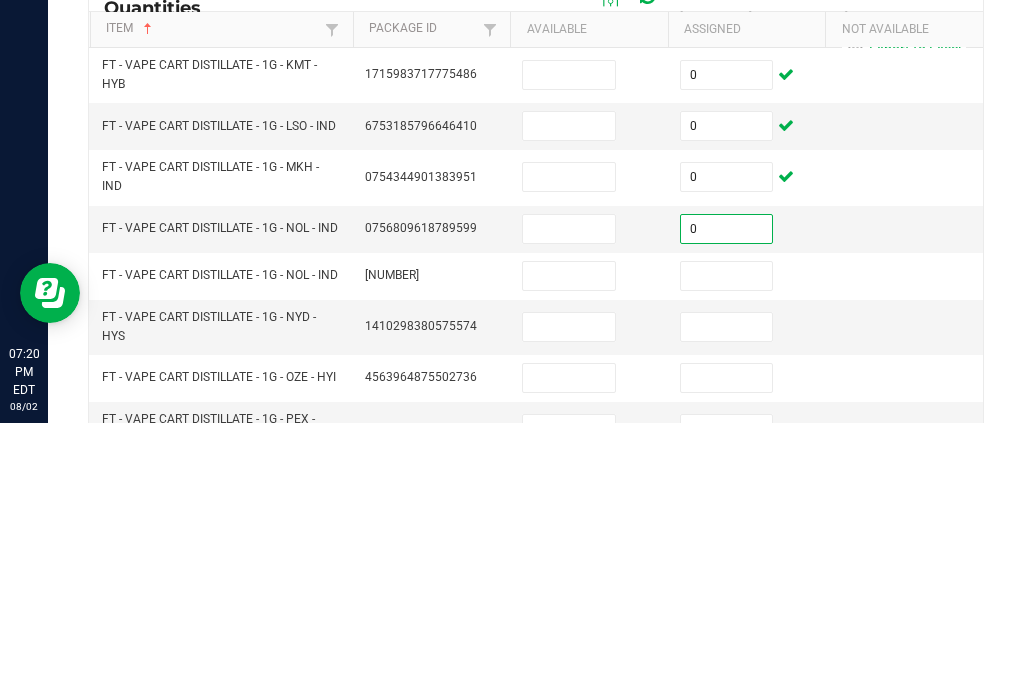 click at bounding box center [727, 551] 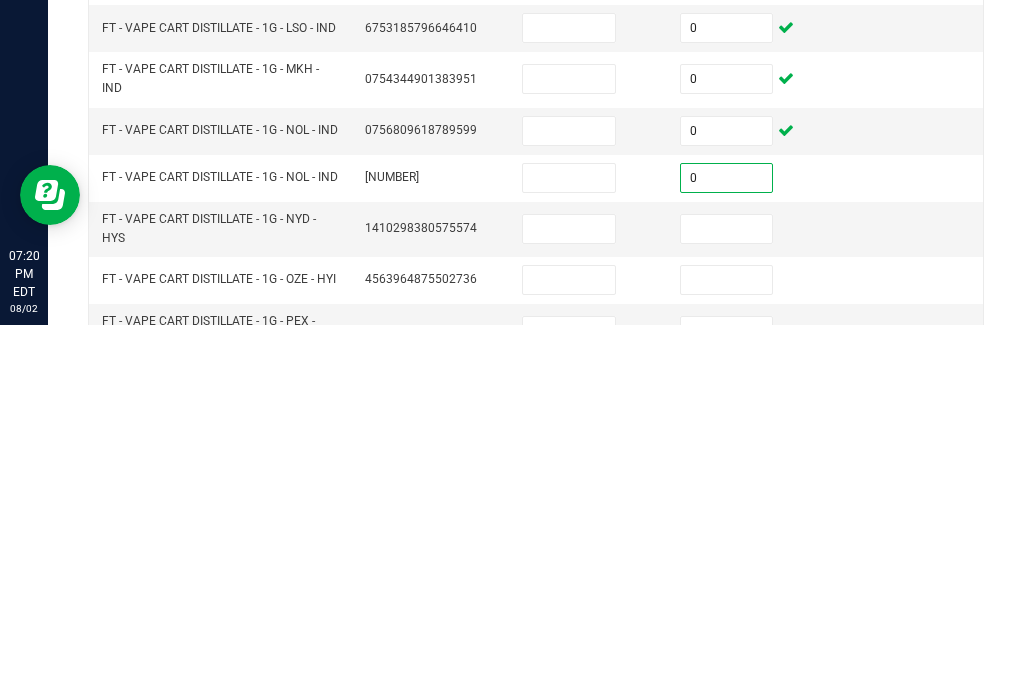 click at bounding box center [727, 602] 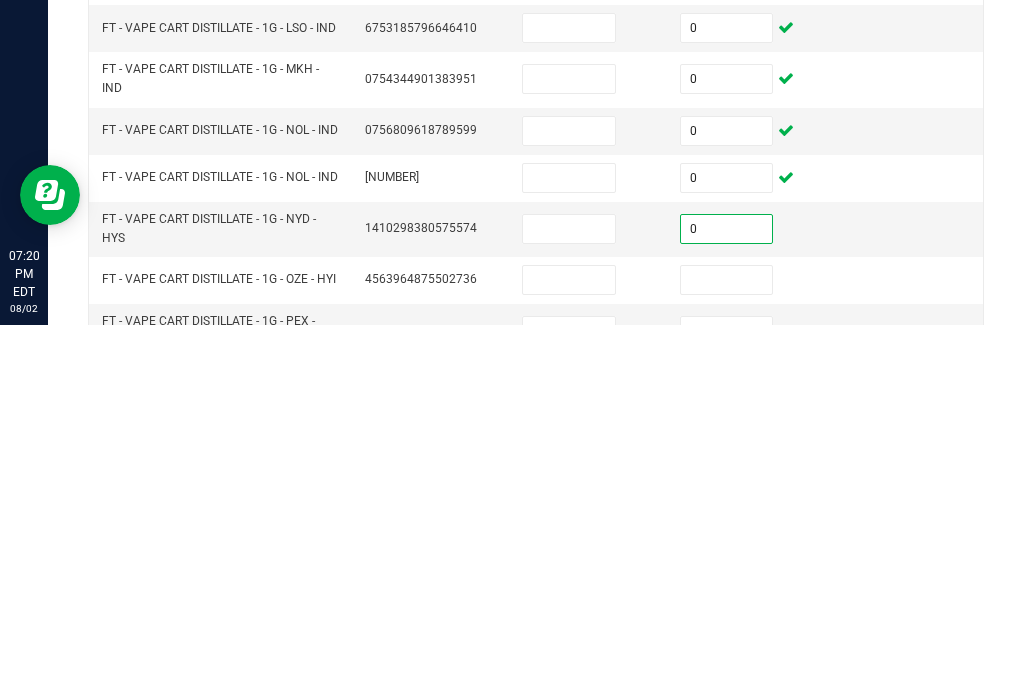 click at bounding box center [727, 653] 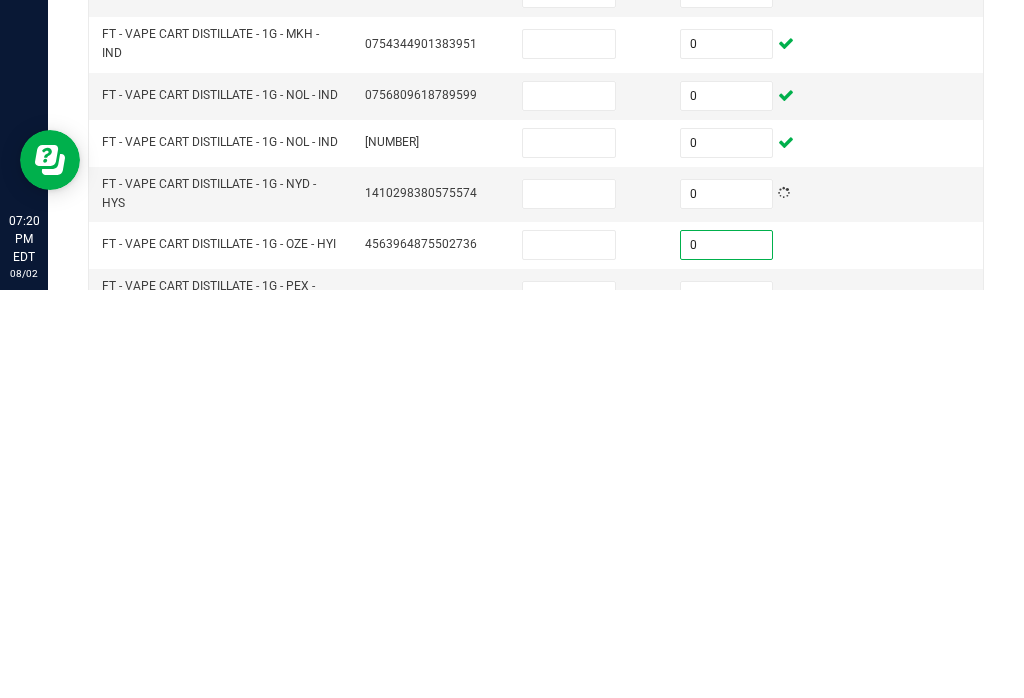 click at bounding box center (727, 704) 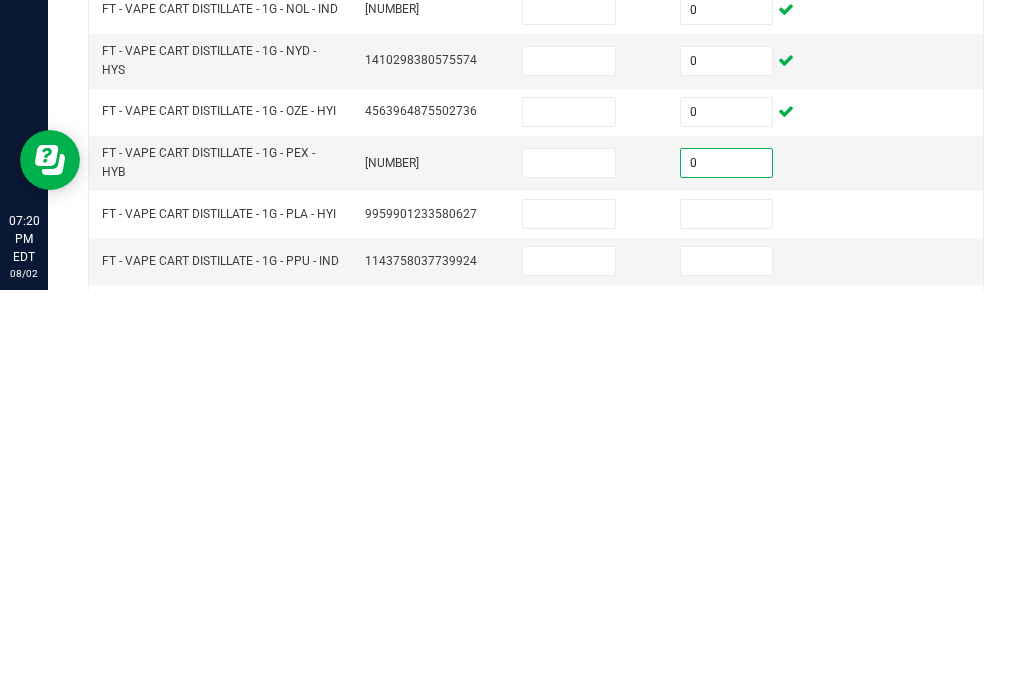 scroll, scrollTop: 132, scrollLeft: 0, axis: vertical 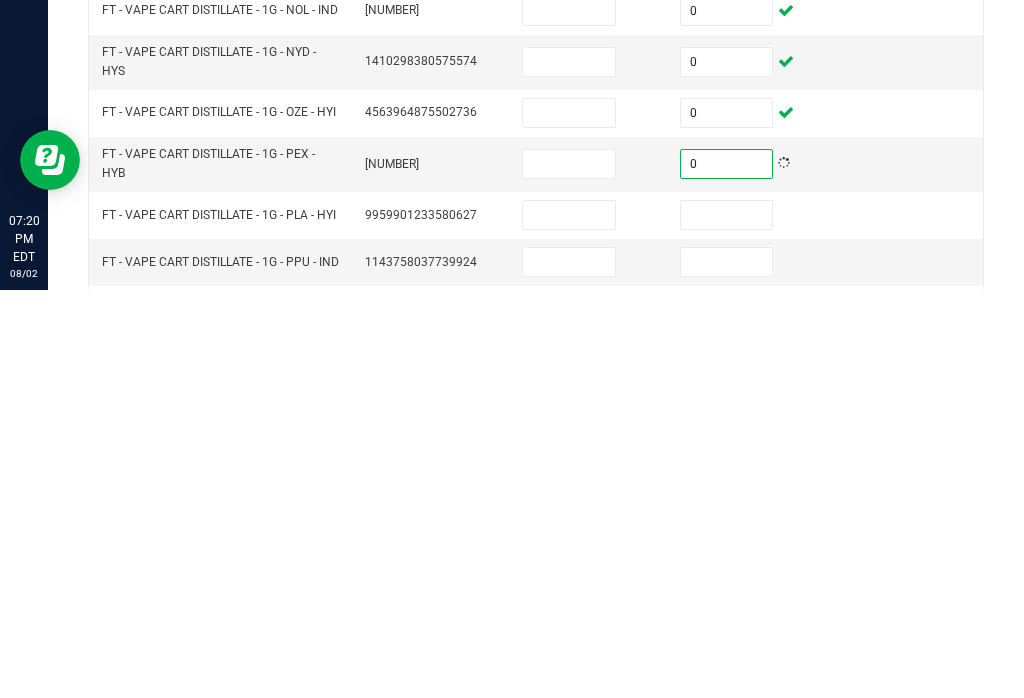 click at bounding box center (727, 623) 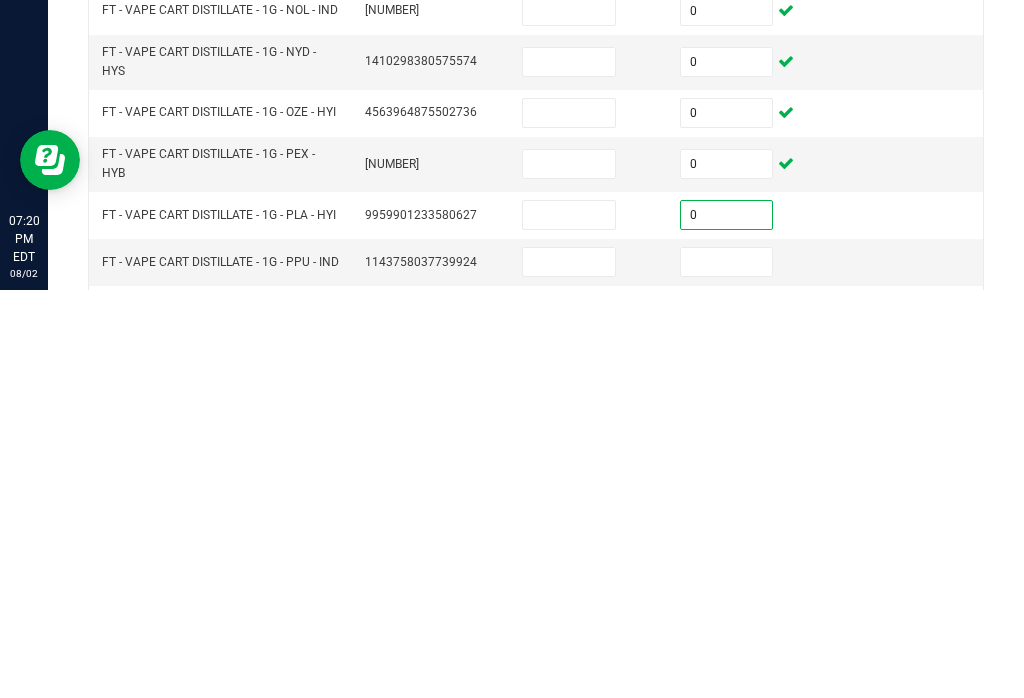 click at bounding box center (727, 670) 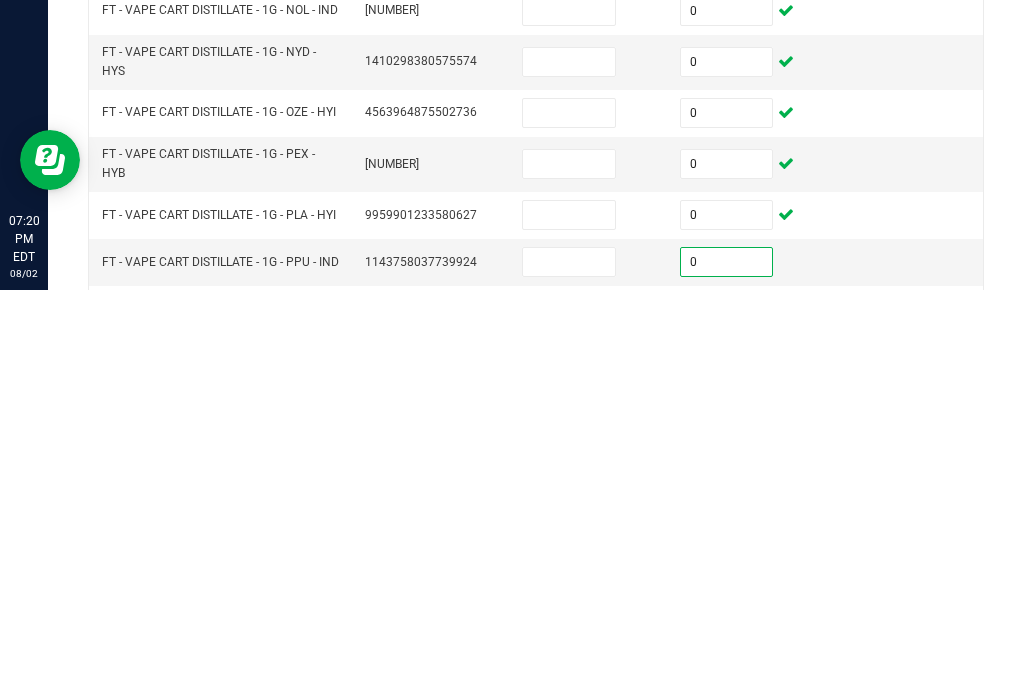 click at bounding box center (727, 717) 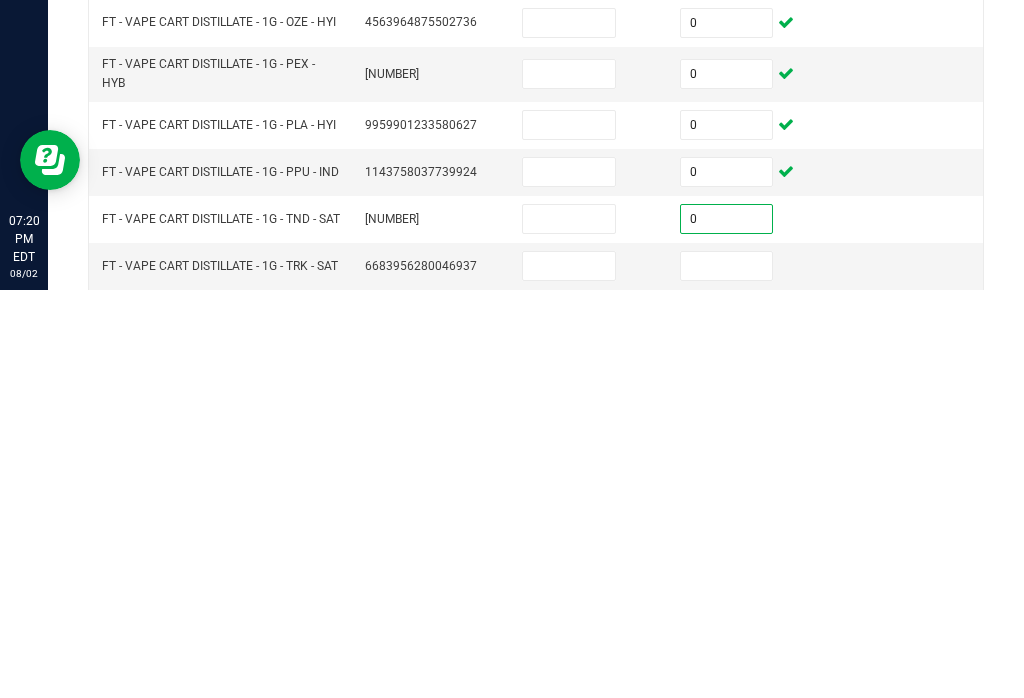 scroll, scrollTop: 280, scrollLeft: 0, axis: vertical 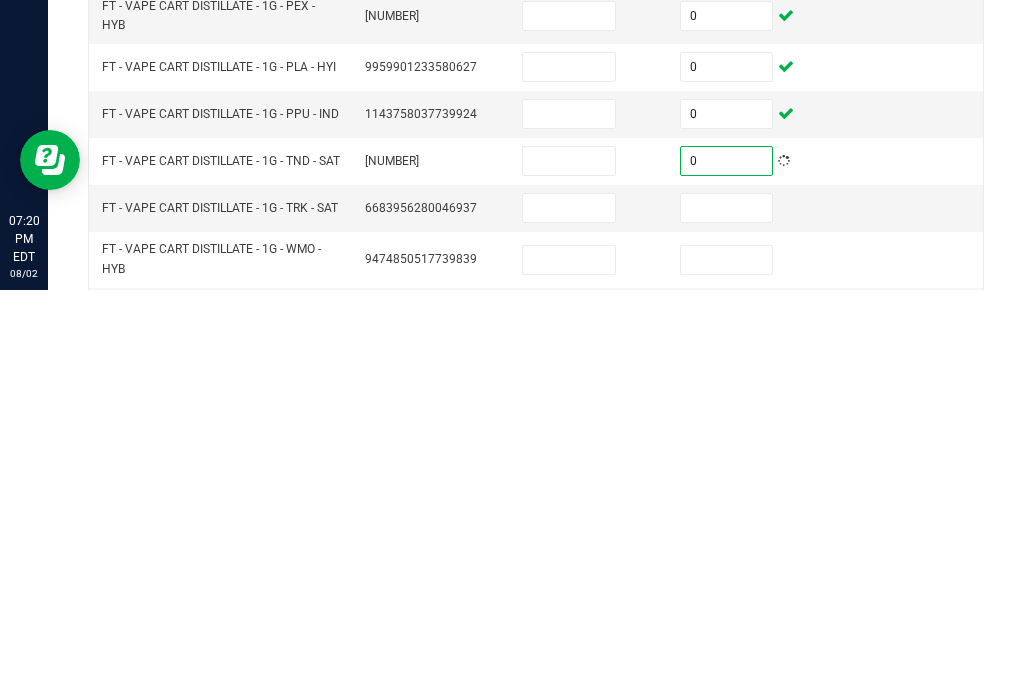 click at bounding box center [727, 616] 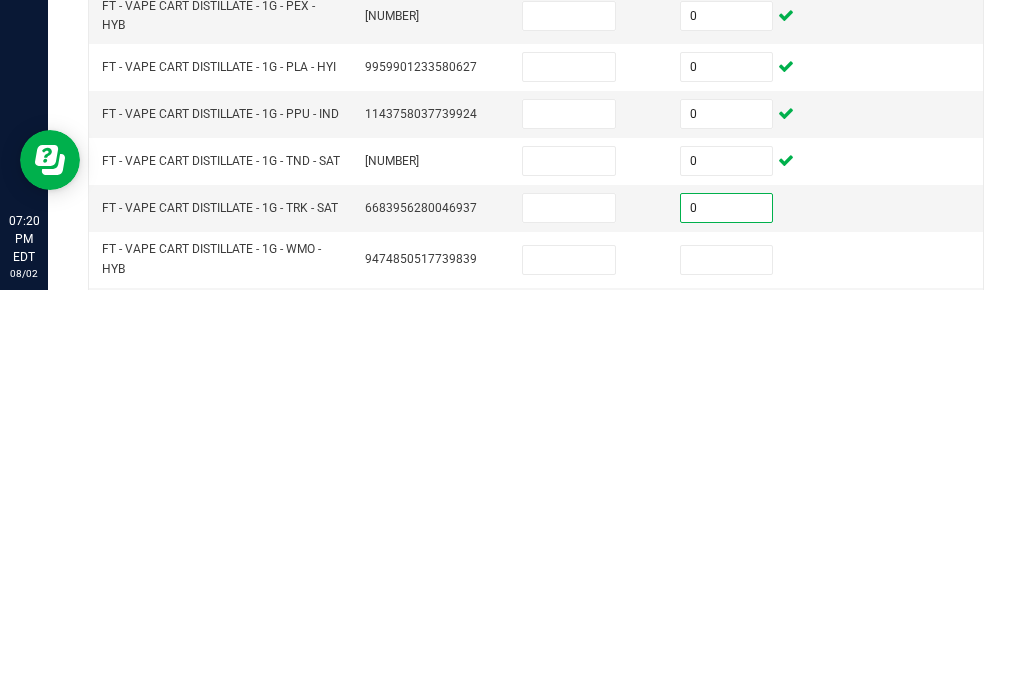 click at bounding box center [727, 668] 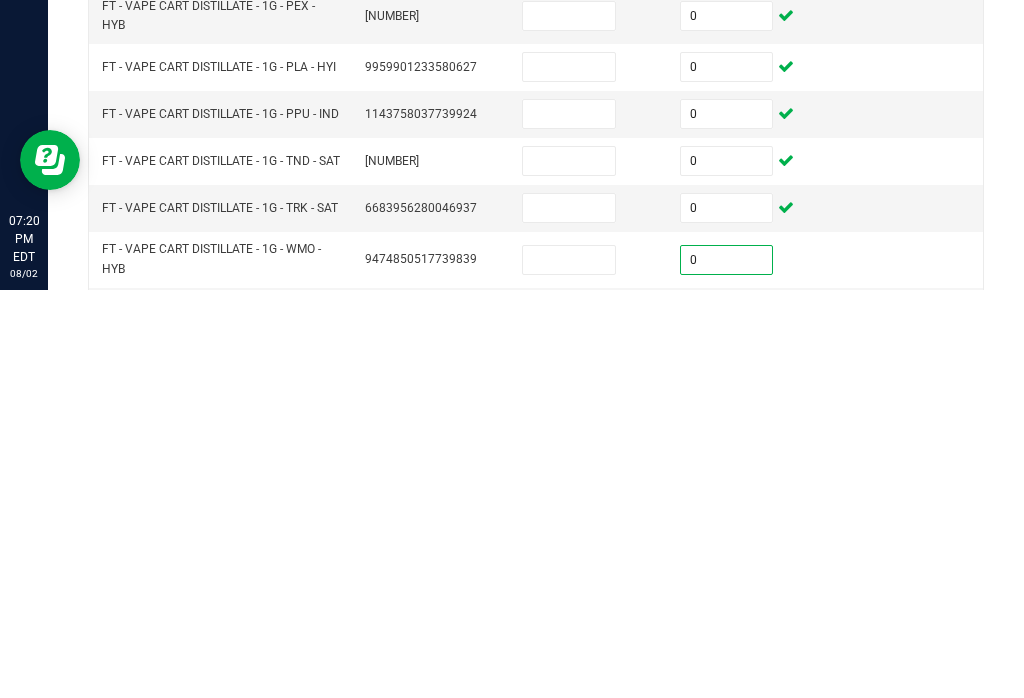 click at bounding box center [727, 723] 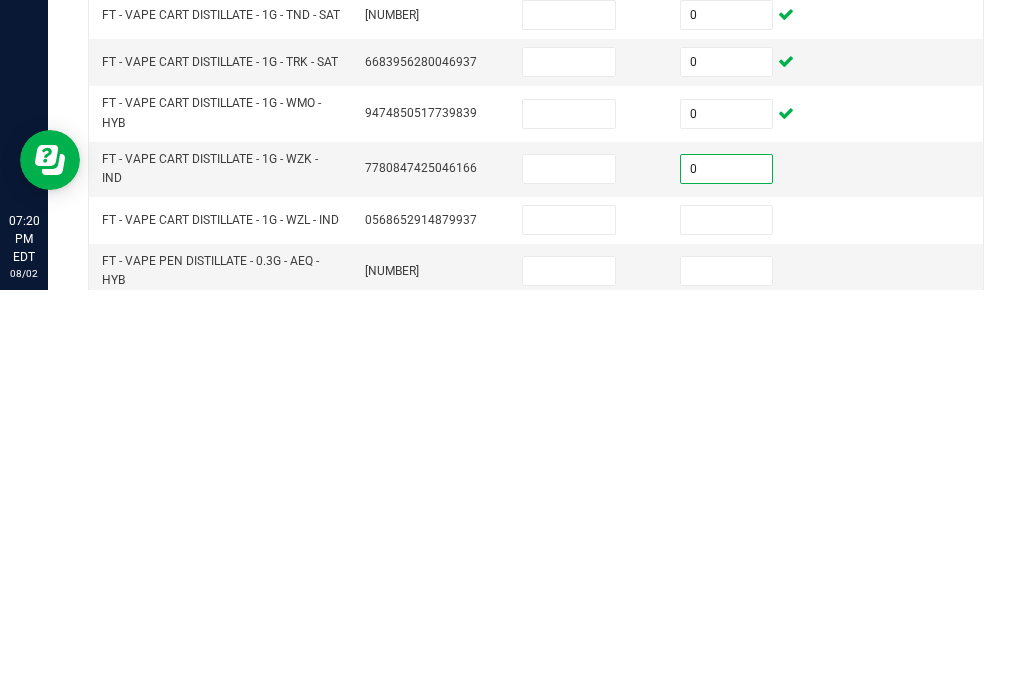 scroll, scrollTop: 433, scrollLeft: 0, axis: vertical 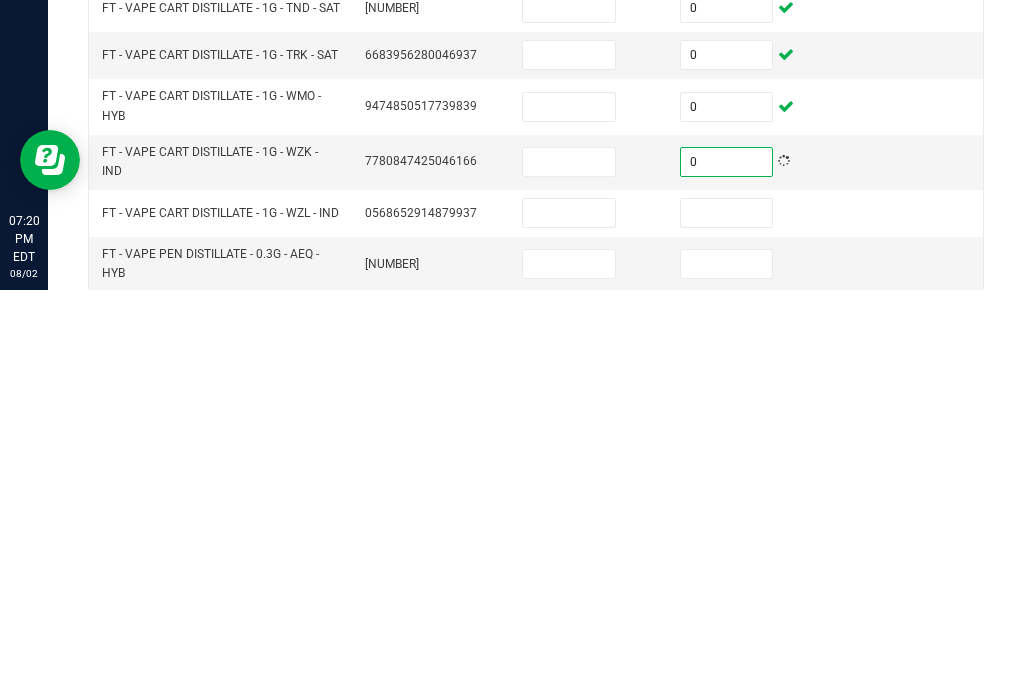 click at bounding box center (727, 621) 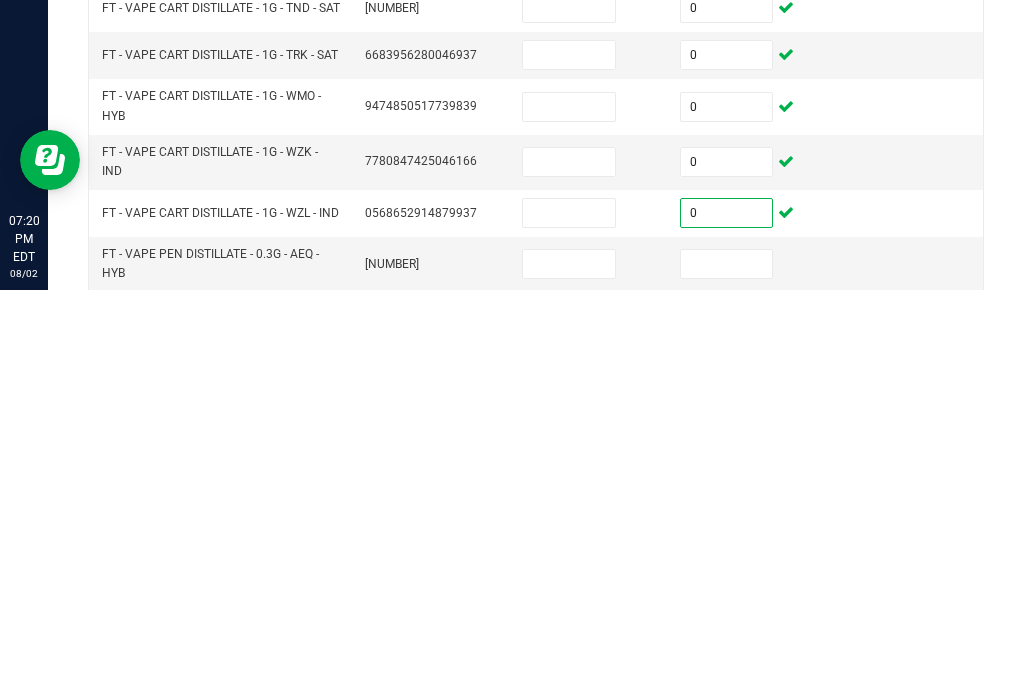 click at bounding box center [569, 672] 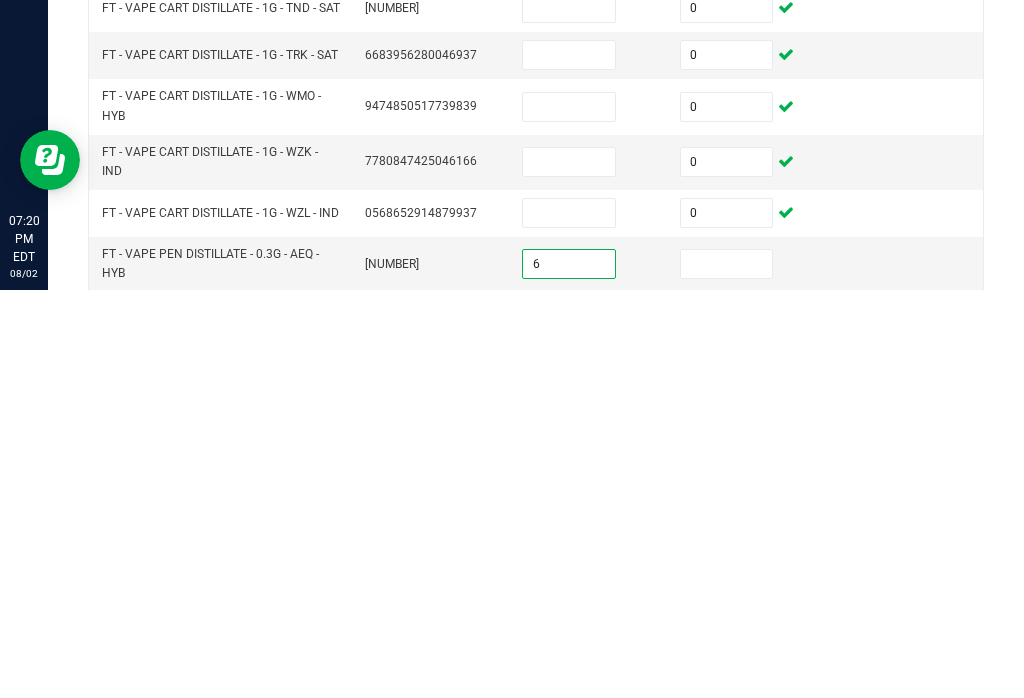 click at bounding box center (727, 672) 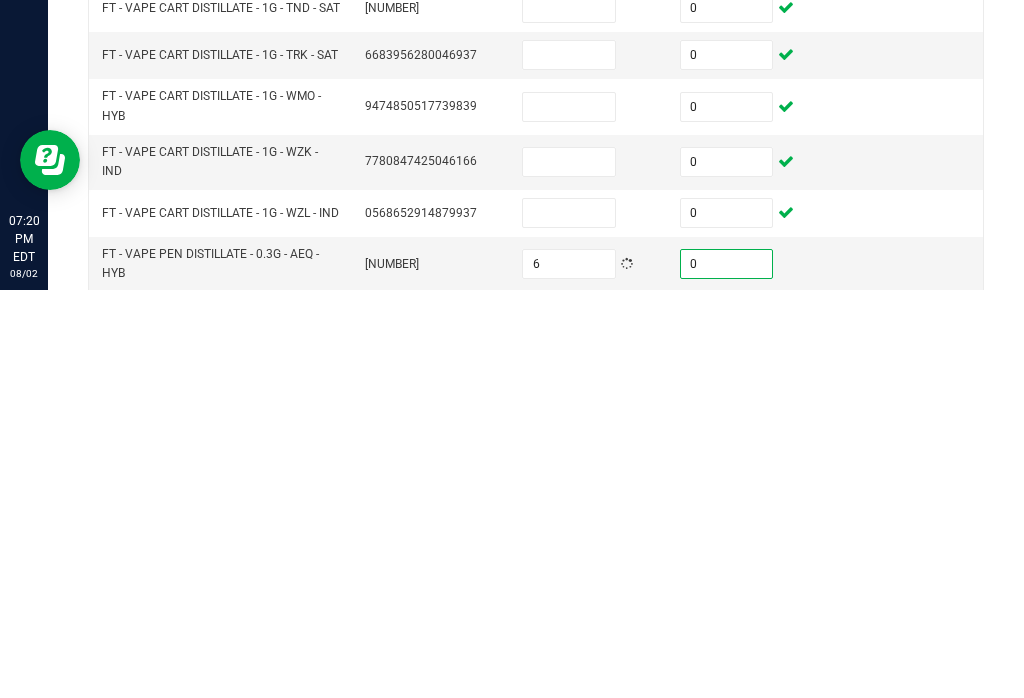click at bounding box center (727, 728) 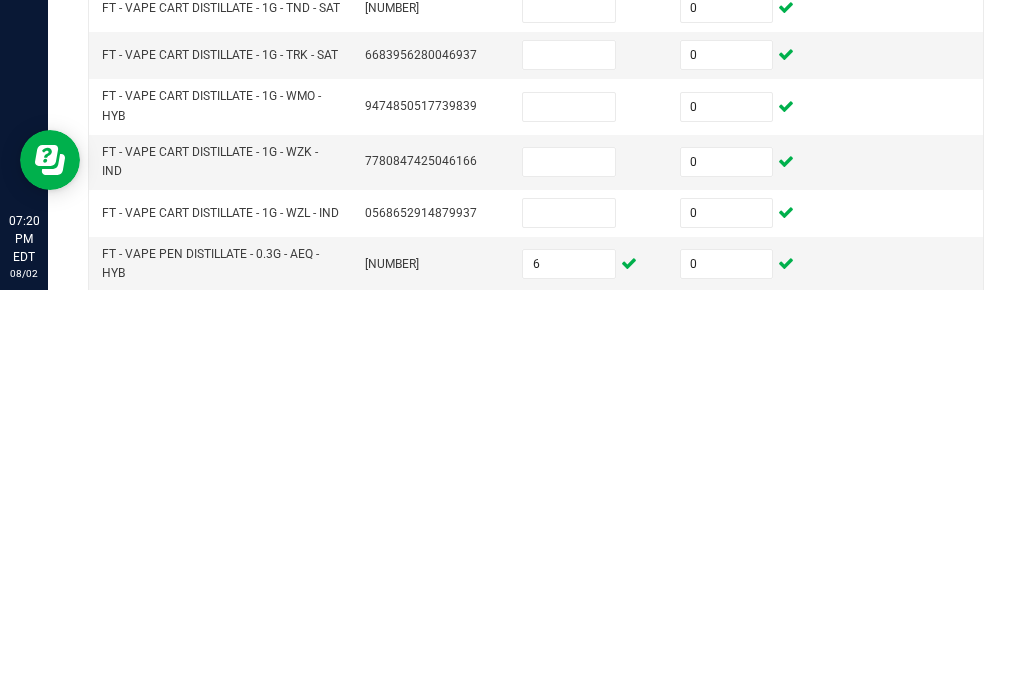 click at bounding box center (569, 728) 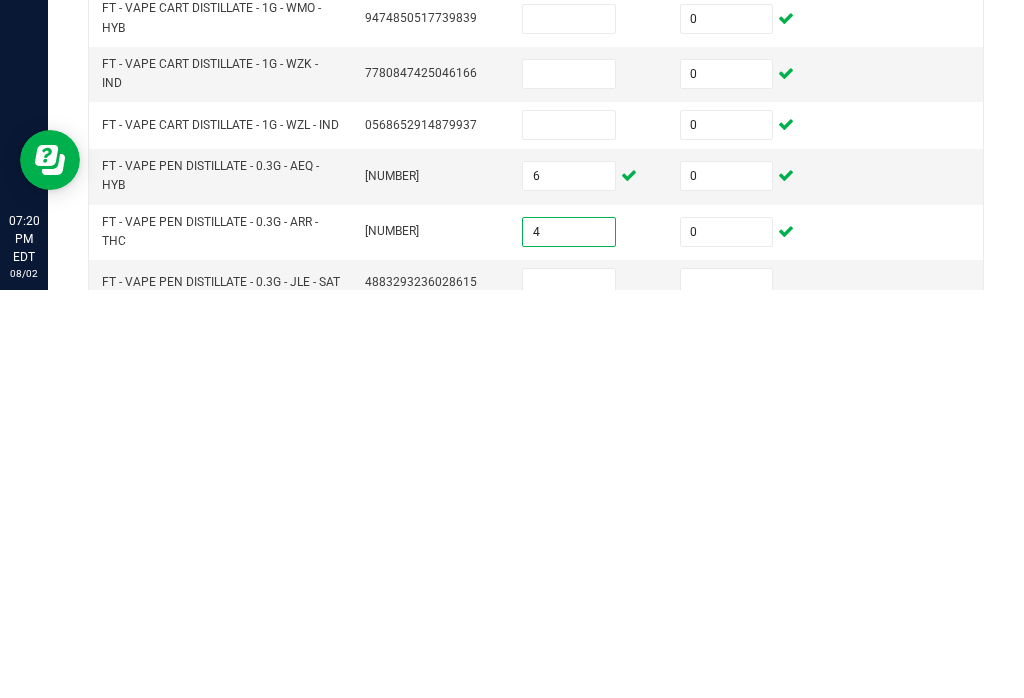scroll, scrollTop: 562, scrollLeft: 0, axis: vertical 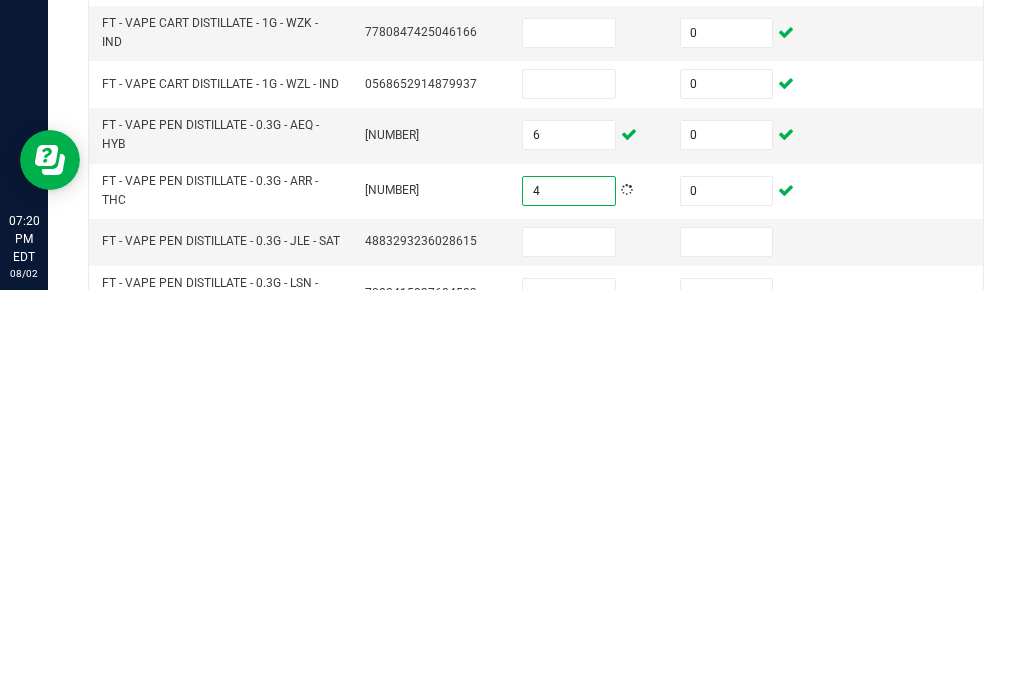 click at bounding box center (569, 650) 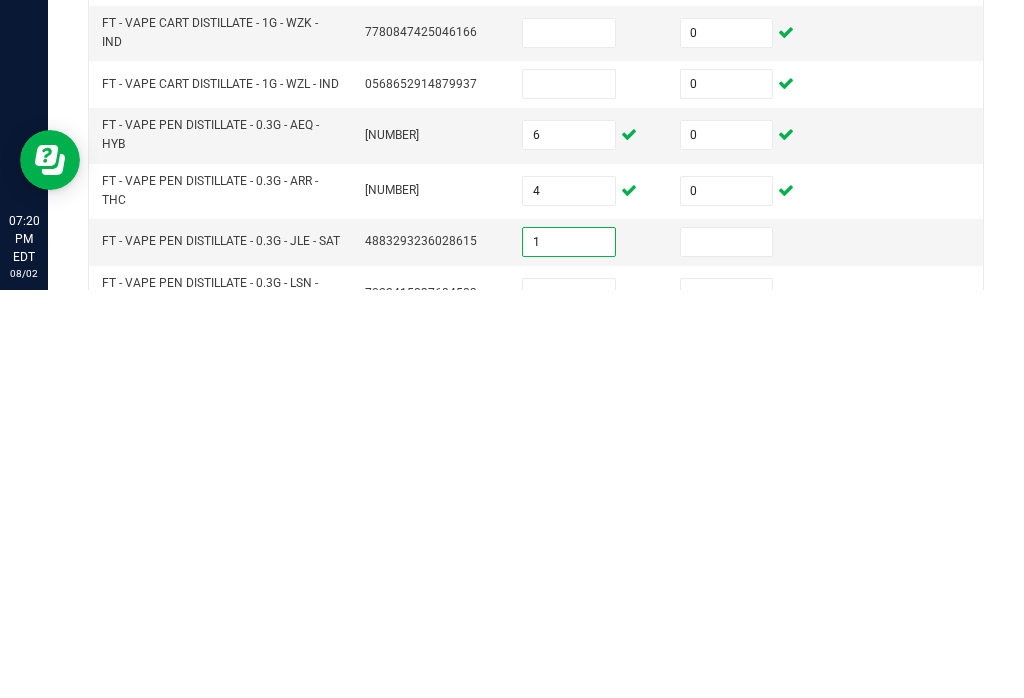 click at bounding box center [727, 650] 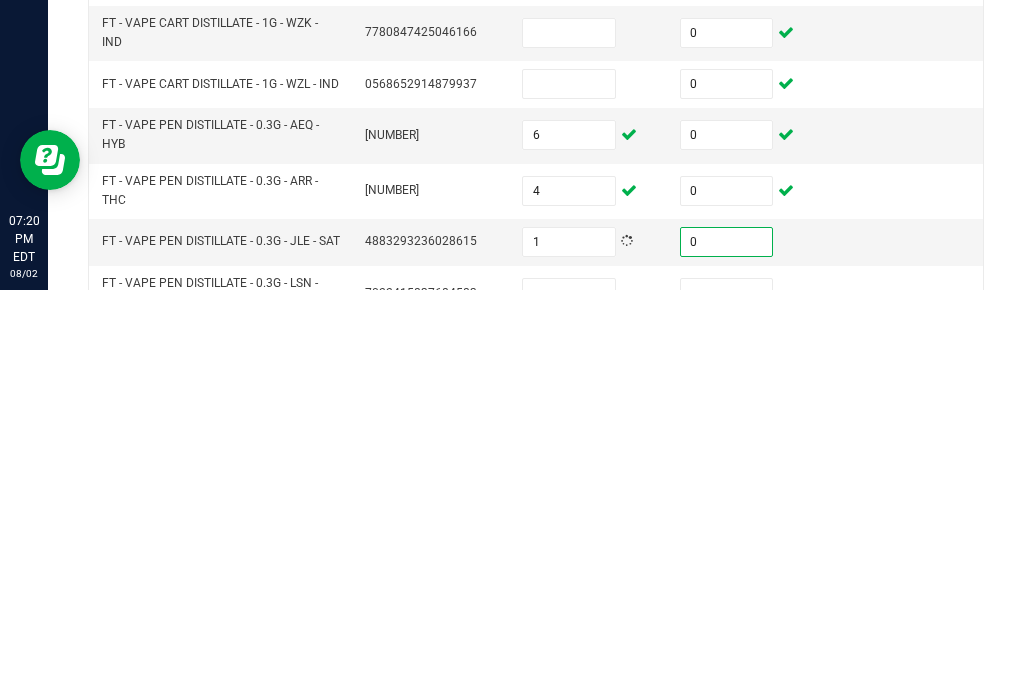 click at bounding box center (727, 701) 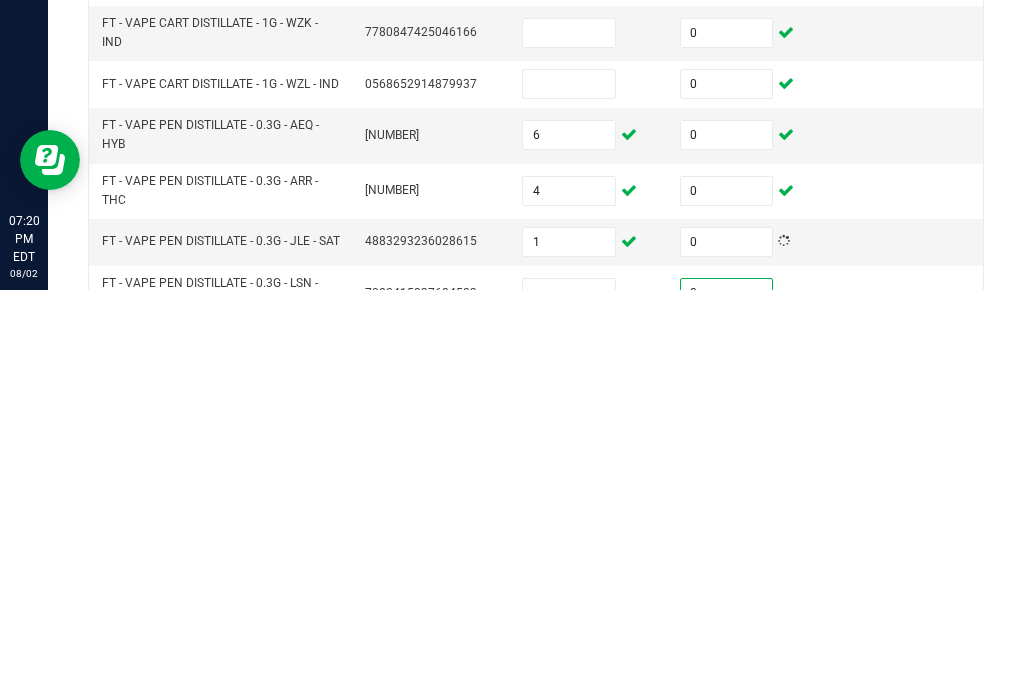click at bounding box center [569, 701] 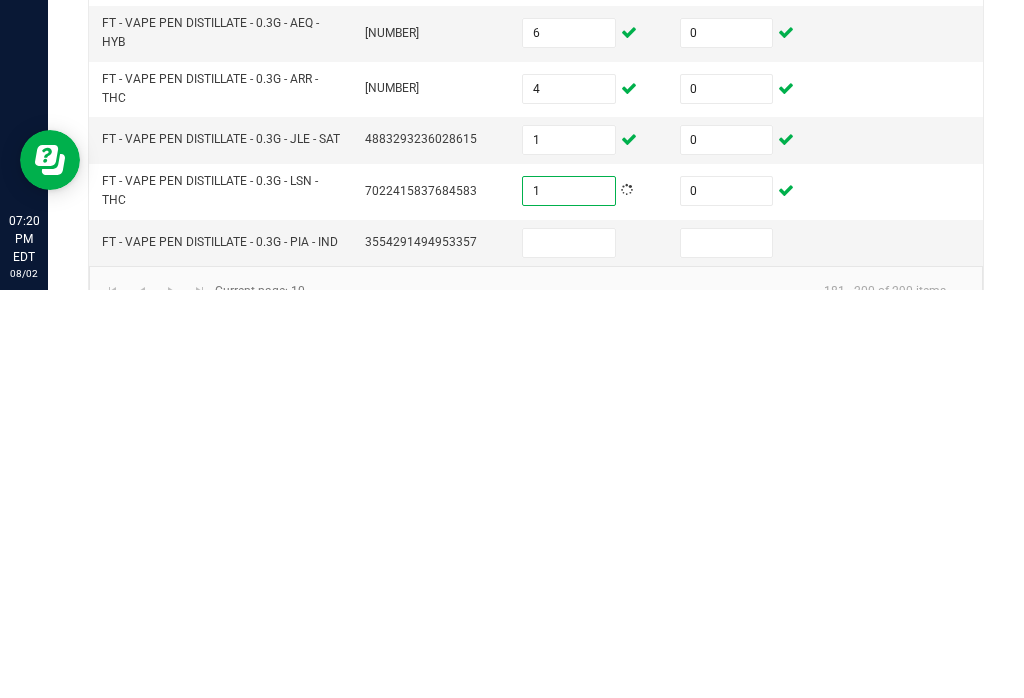 scroll, scrollTop: 661, scrollLeft: 0, axis: vertical 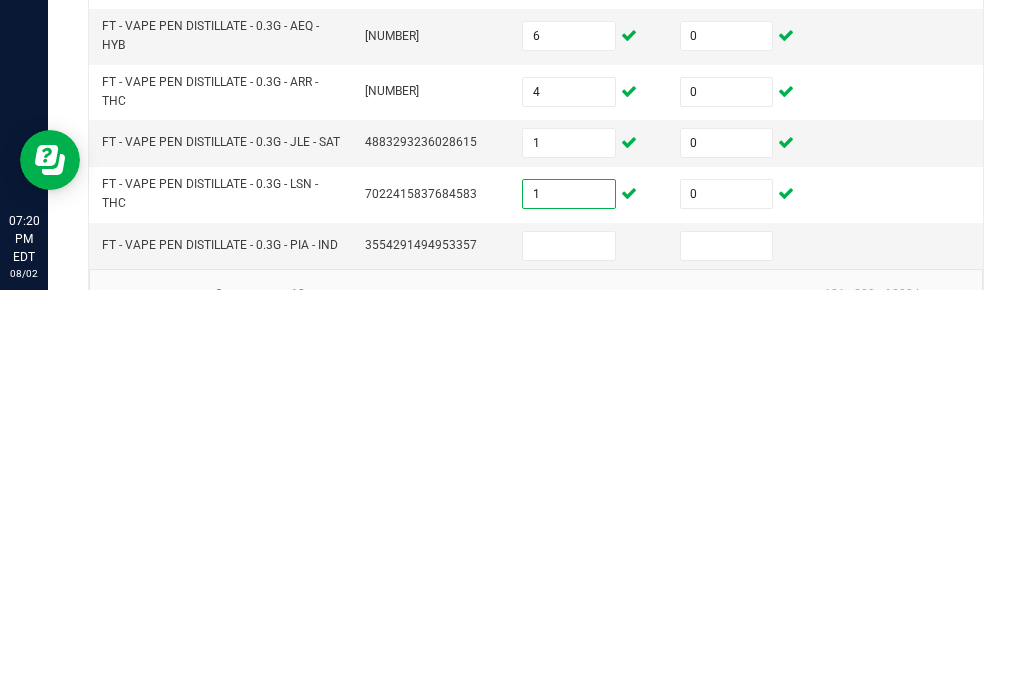 click at bounding box center (727, 654) 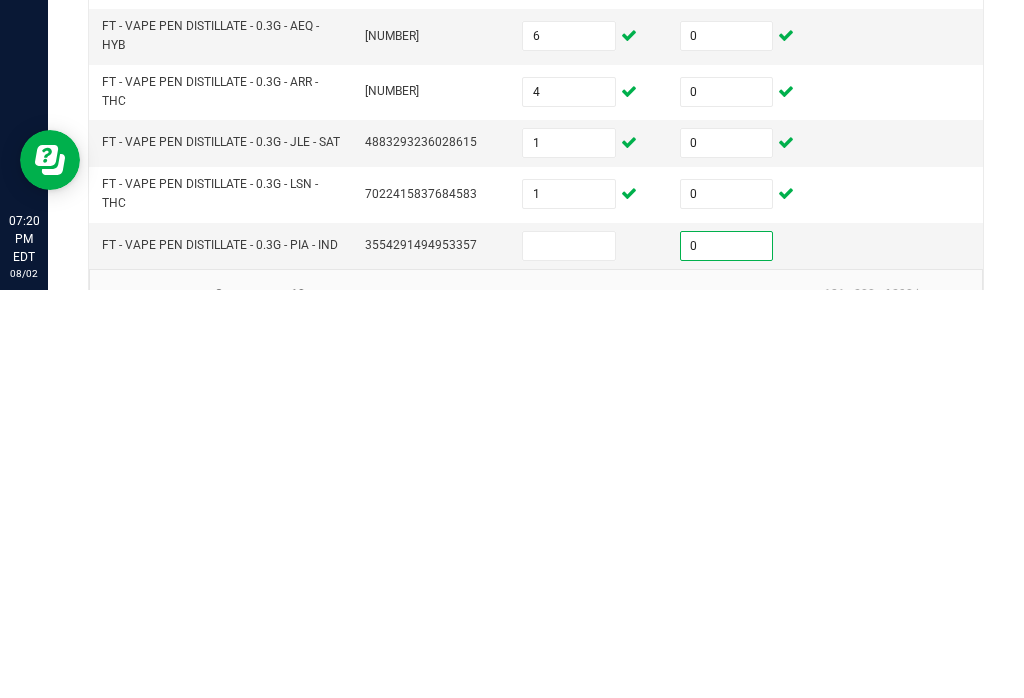 click at bounding box center [569, 654] 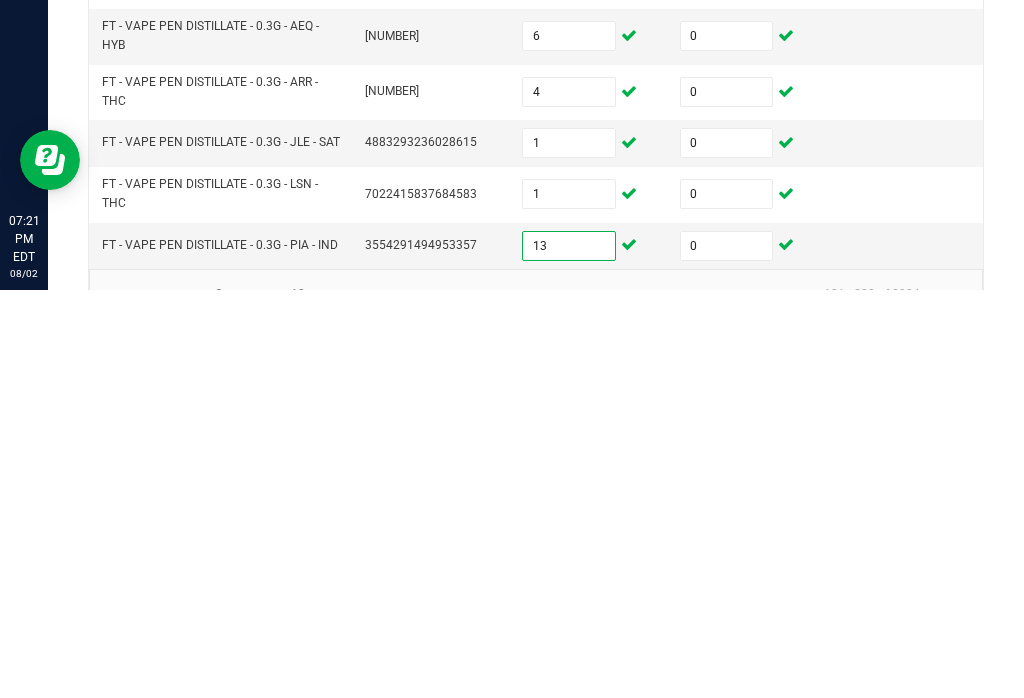 click on "..." 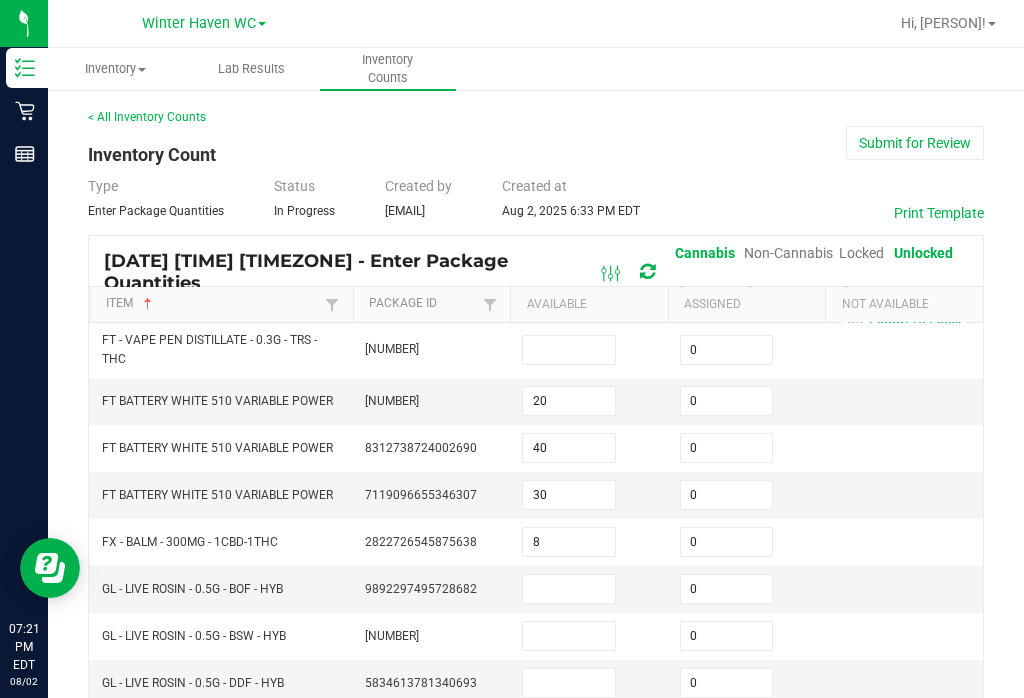 scroll, scrollTop: 0, scrollLeft: 0, axis: both 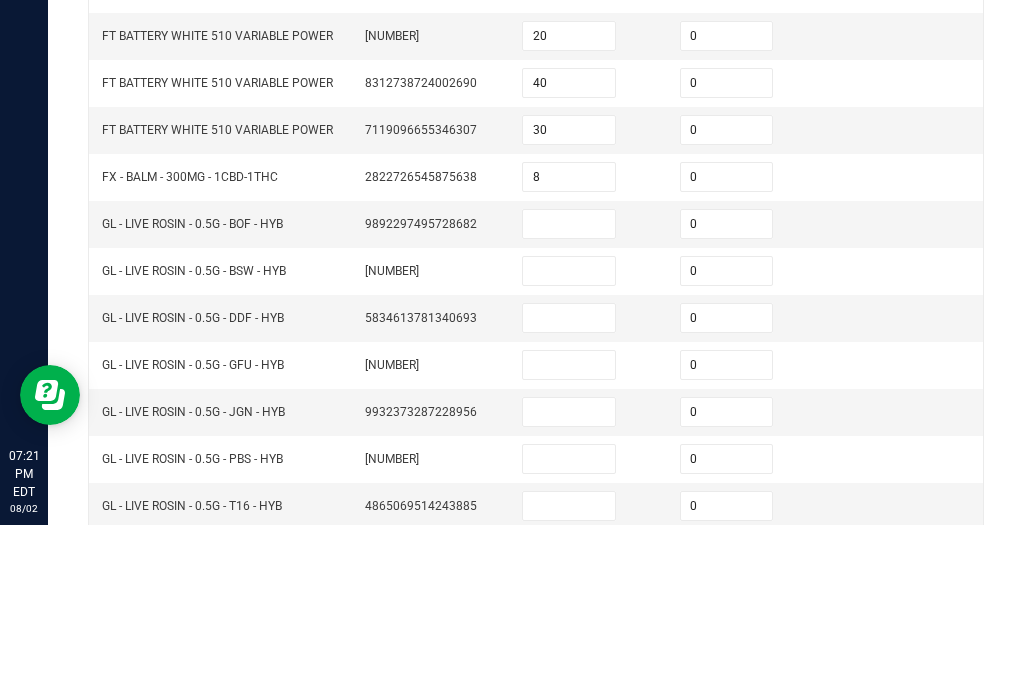 click at bounding box center [569, 397] 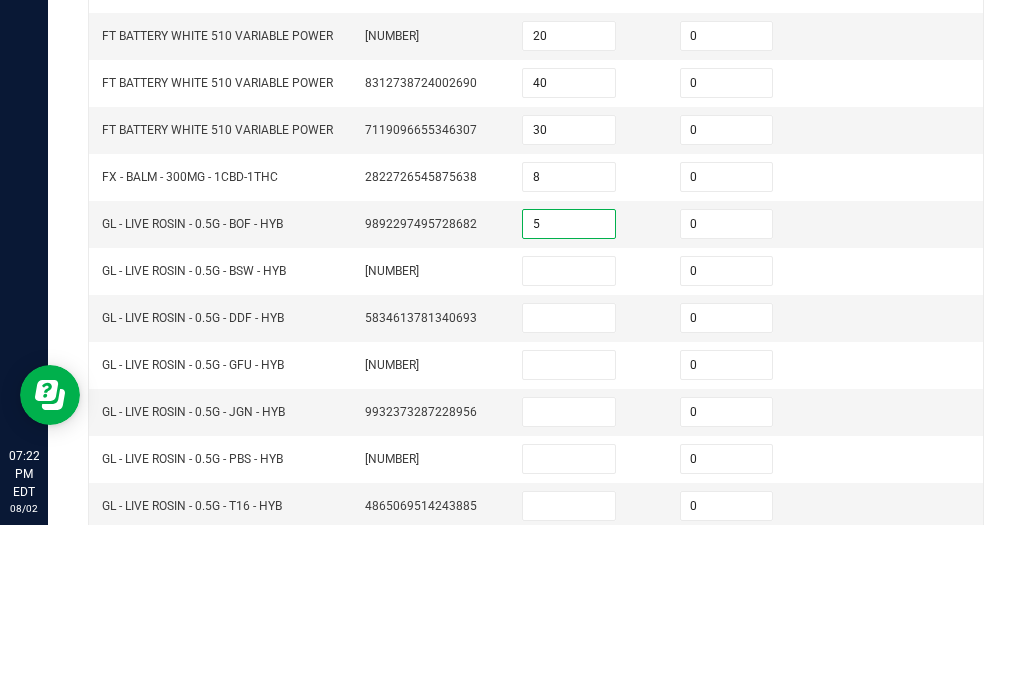 click at bounding box center [569, 444] 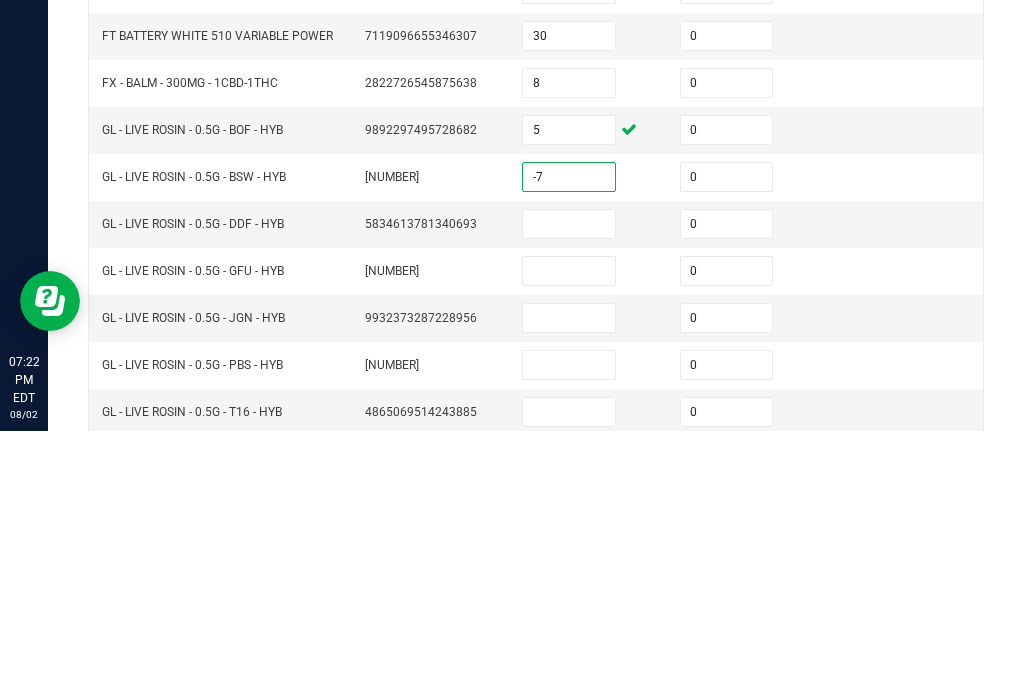 click at bounding box center [569, 491] 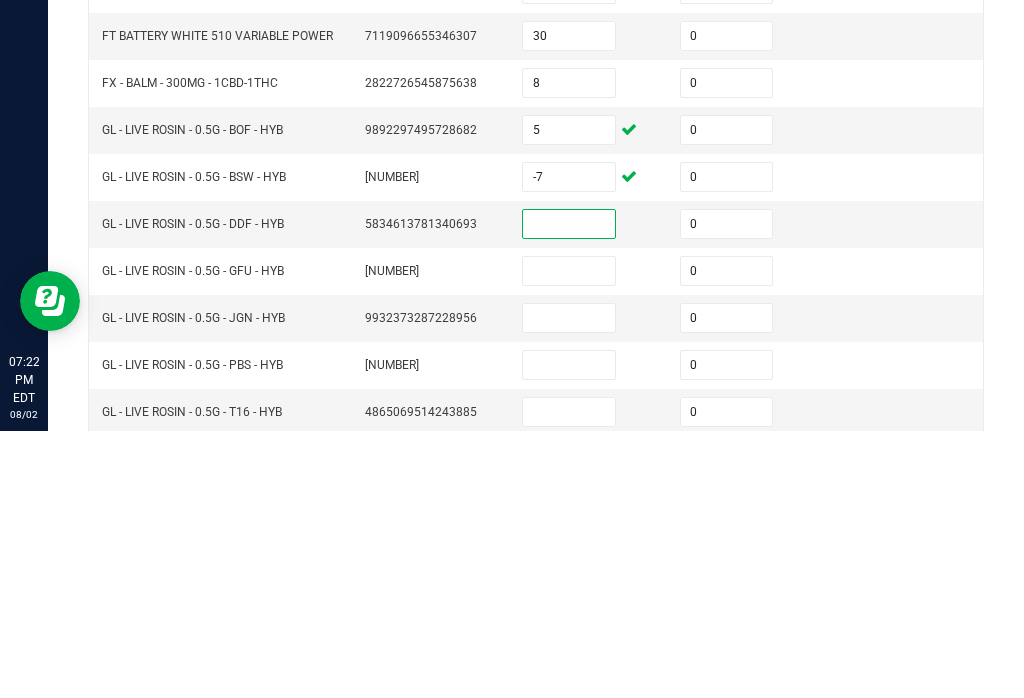 click on "-7" at bounding box center (569, 444) 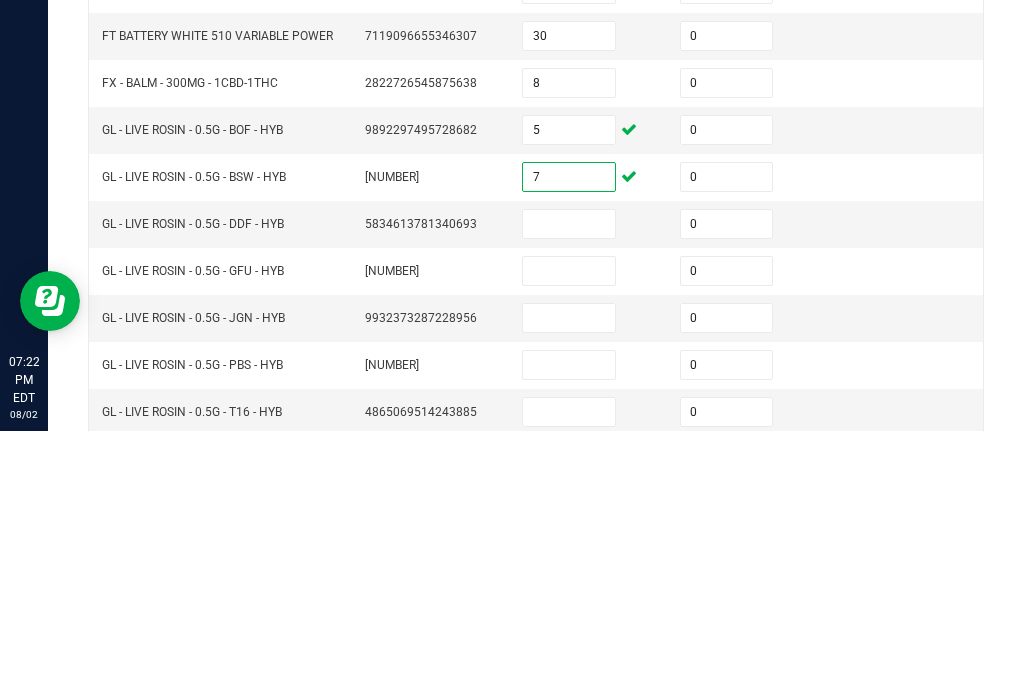 click at bounding box center (569, 491) 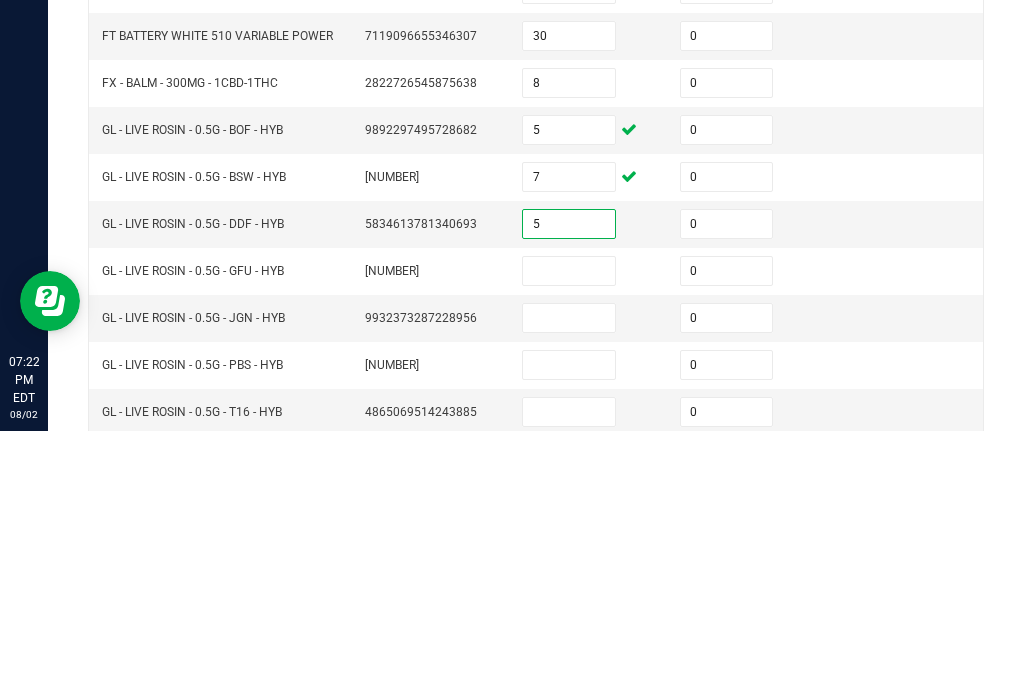 click at bounding box center [569, 538] 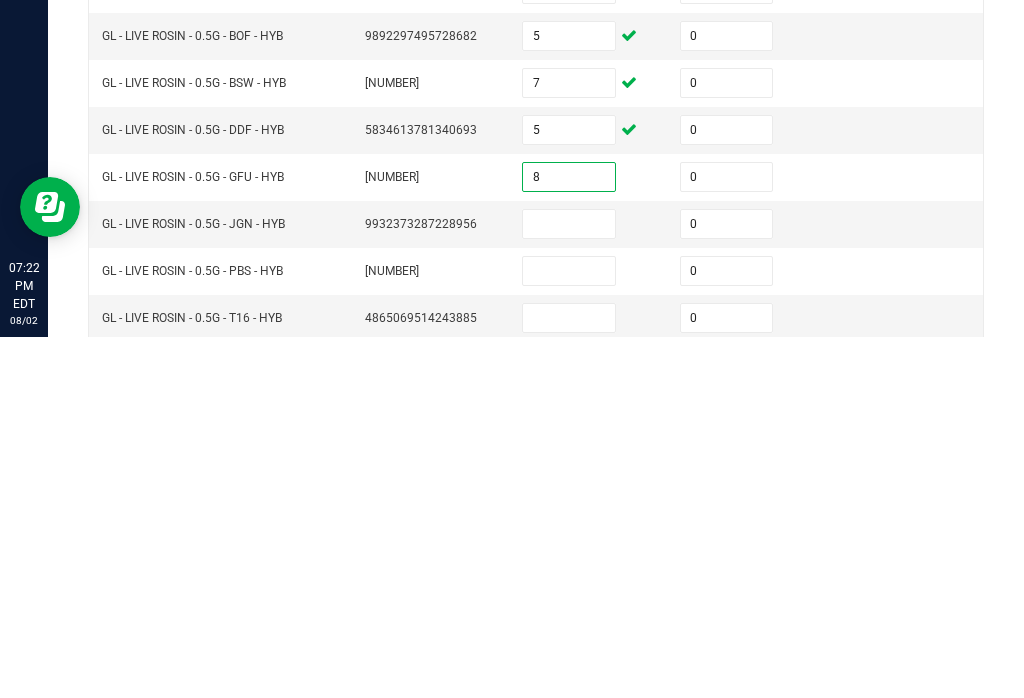 click at bounding box center [569, 585] 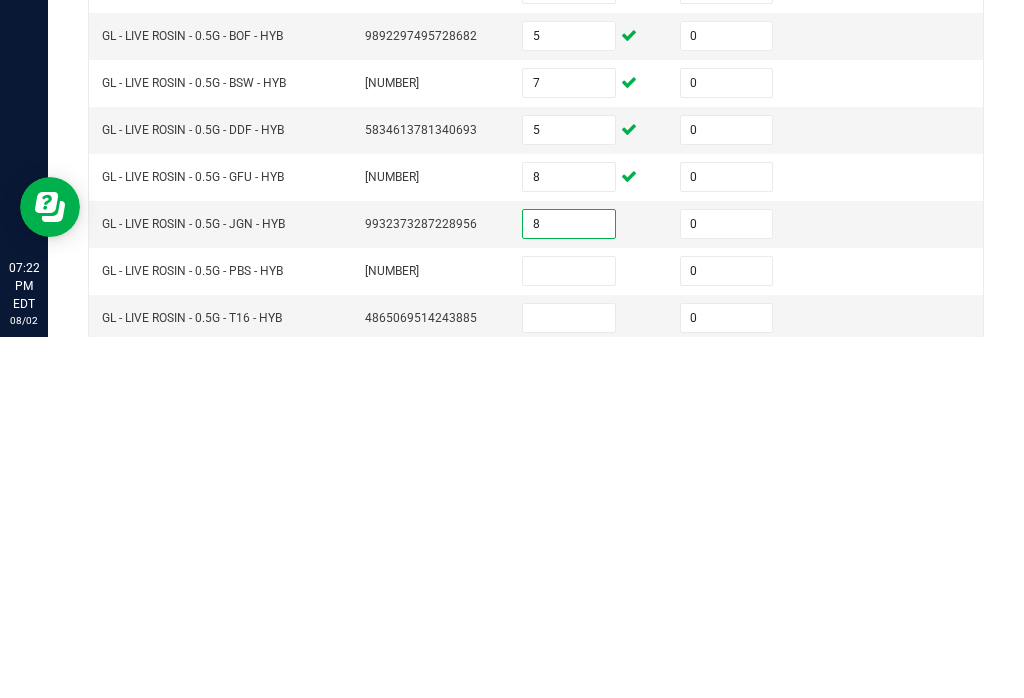click at bounding box center [569, 632] 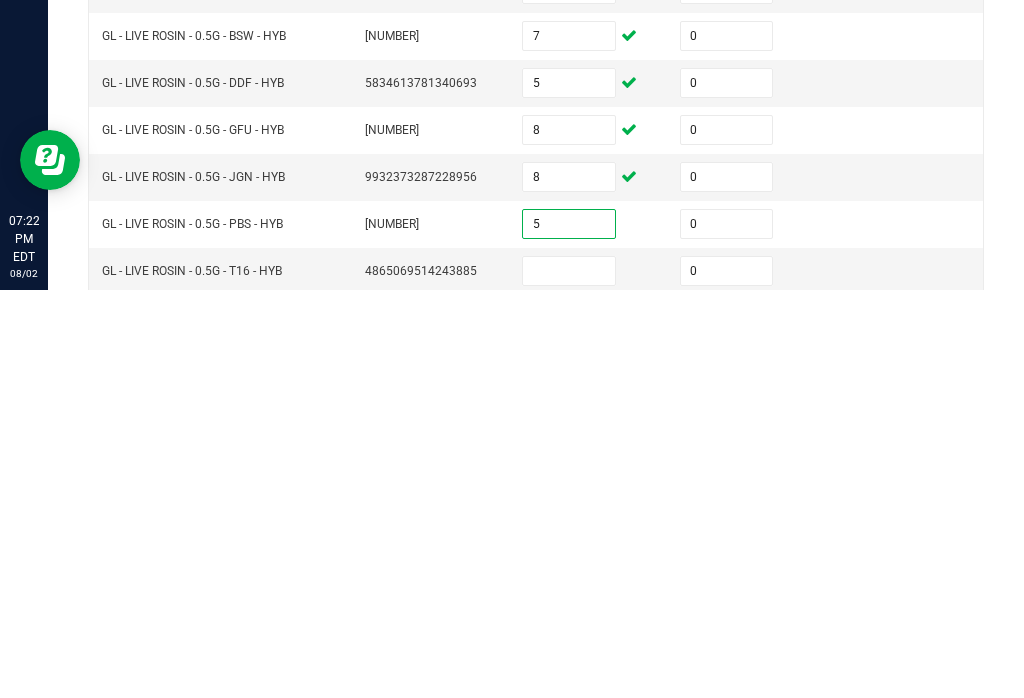 click at bounding box center (569, 679) 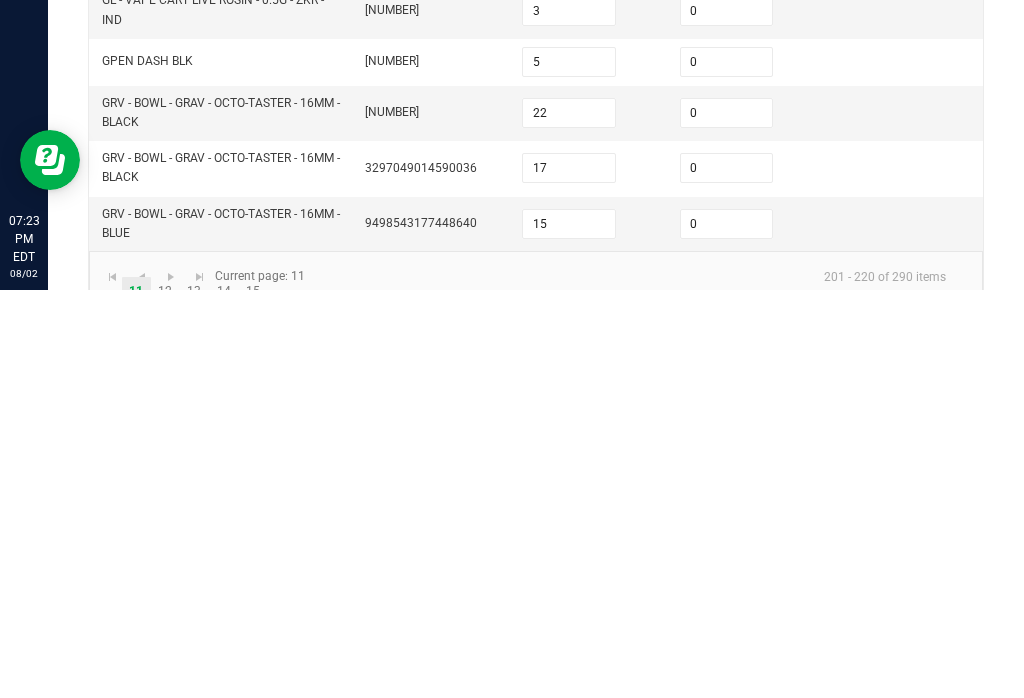 scroll, scrollTop: 669, scrollLeft: 0, axis: vertical 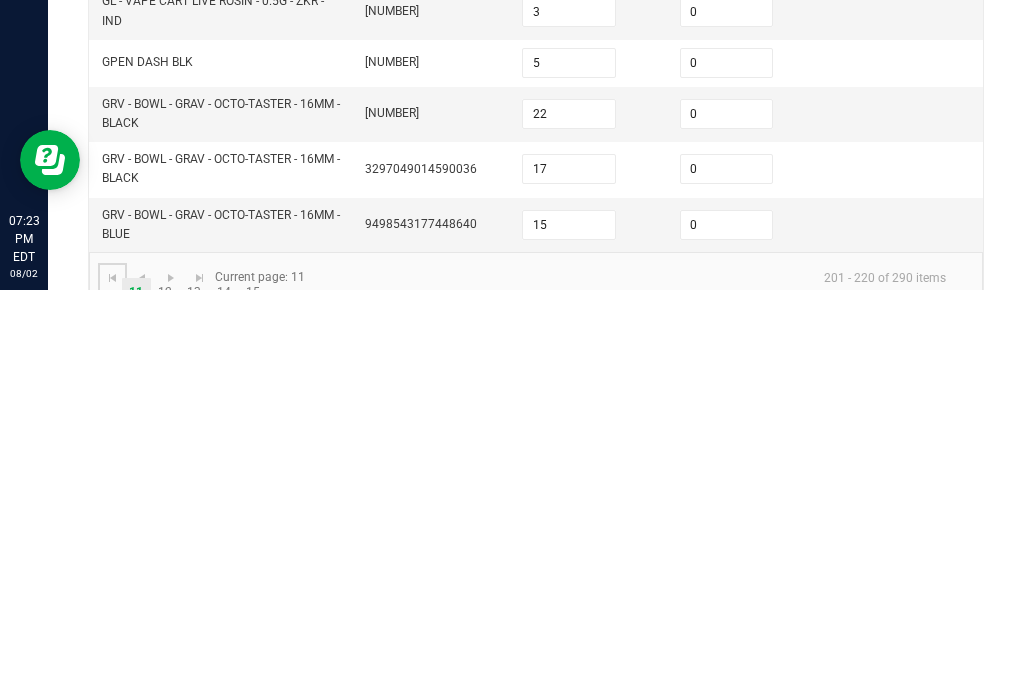 click 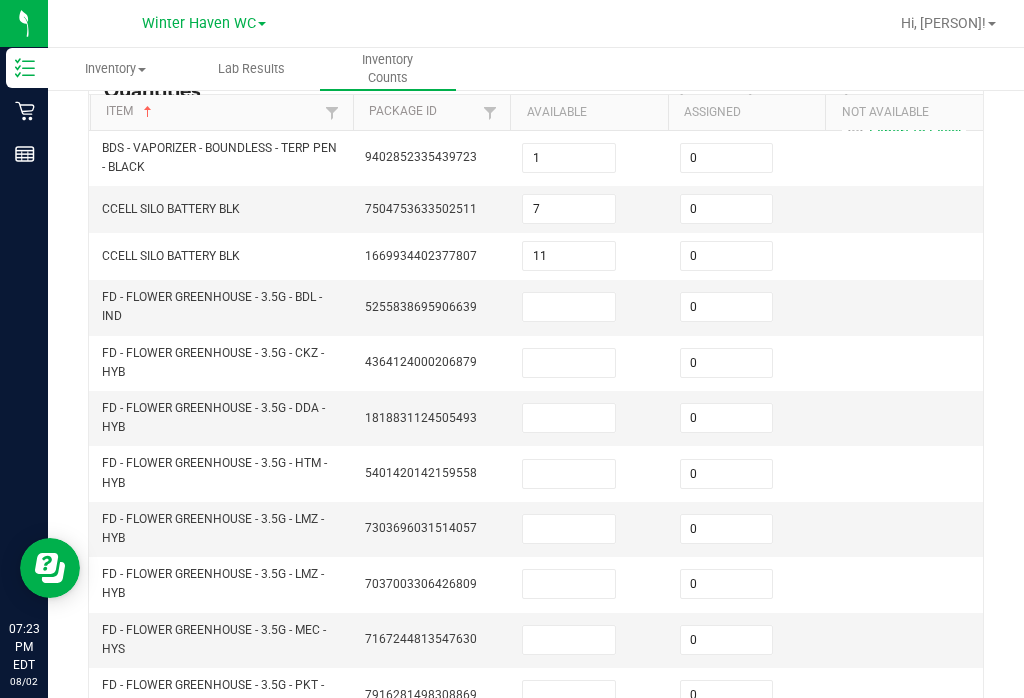 scroll, scrollTop: 211, scrollLeft: 0, axis: vertical 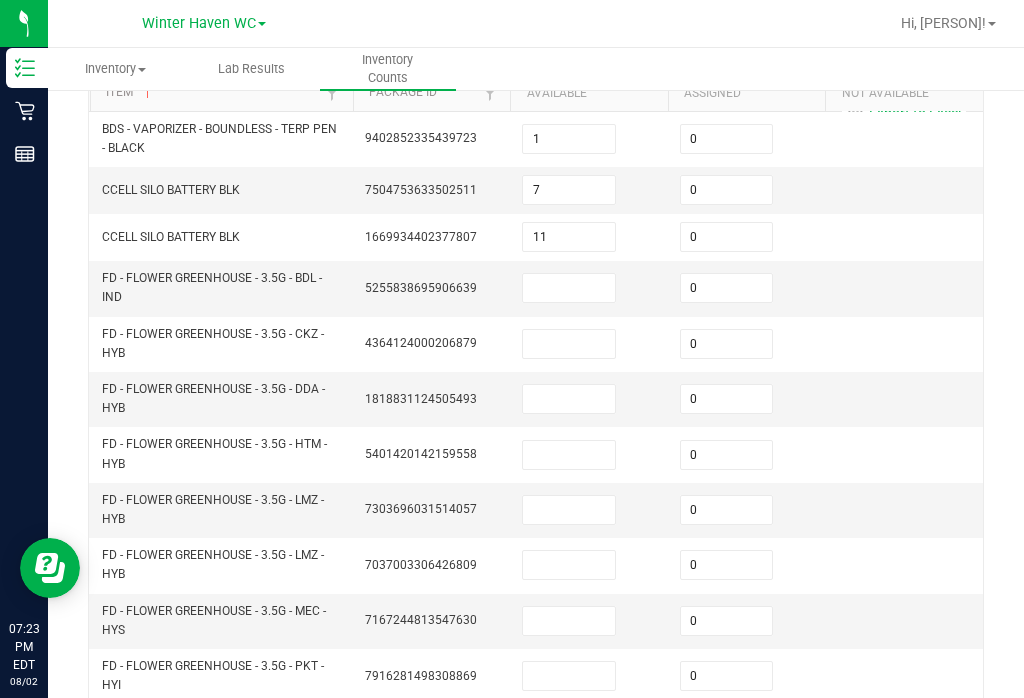 click on "0" at bounding box center (727, 565) 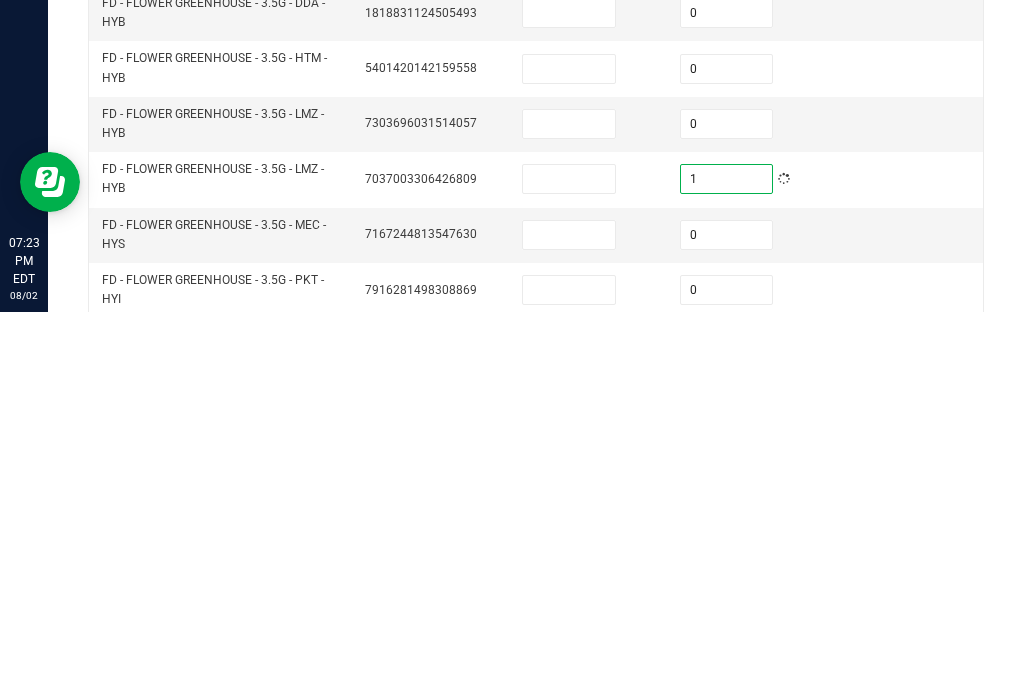 click at bounding box center (569, 565) 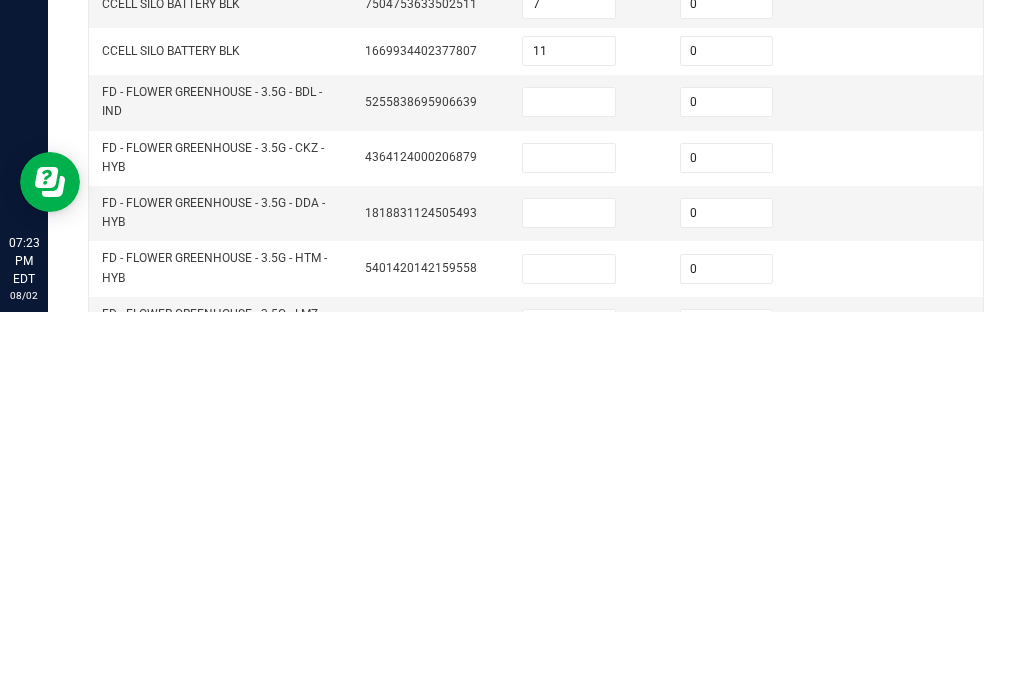 scroll, scrollTop: 9, scrollLeft: 0, axis: vertical 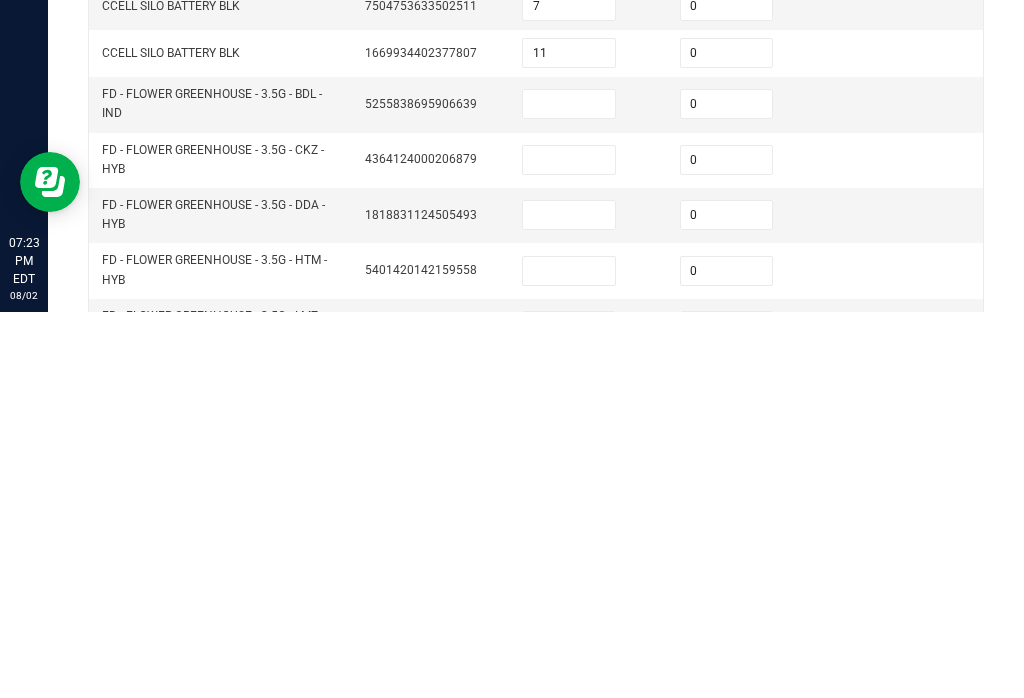 click on "0" at bounding box center (727, 546) 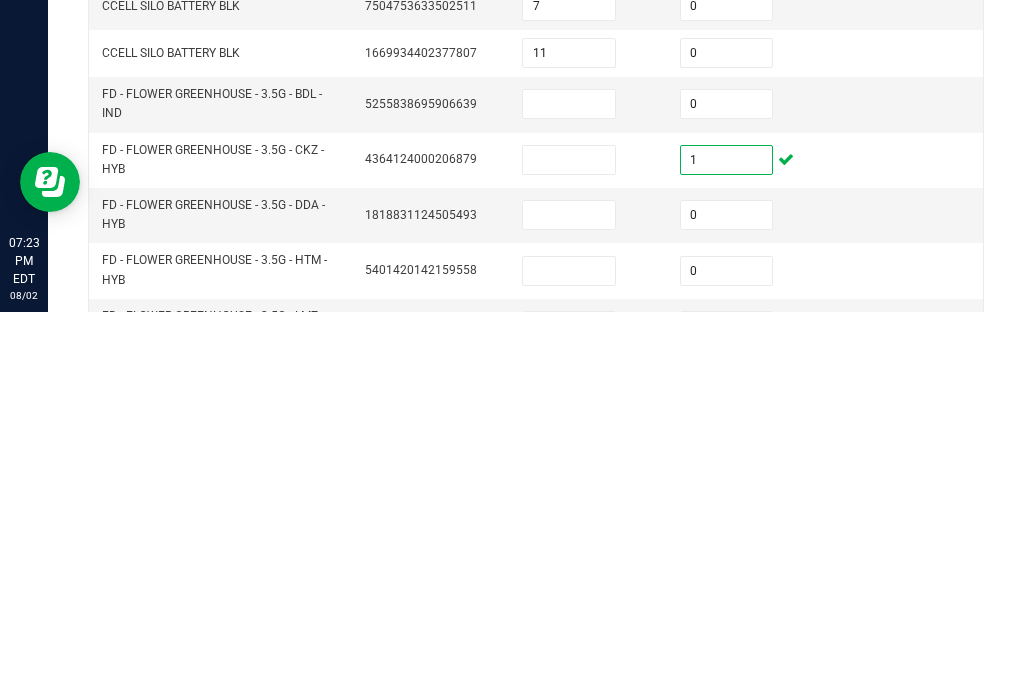 click on "0" at bounding box center (727, 601) 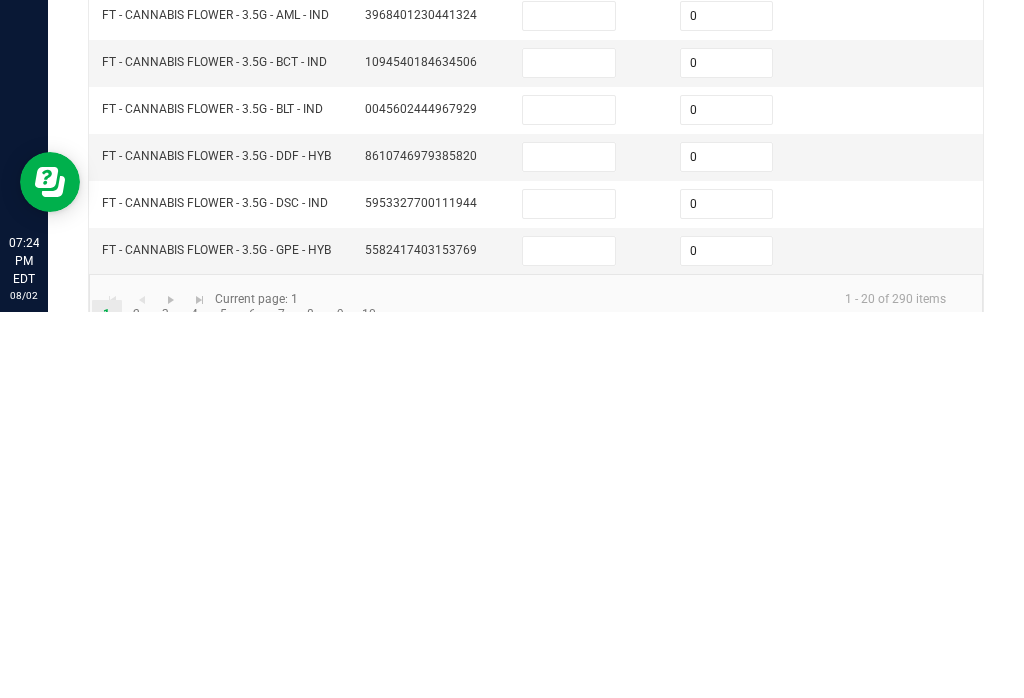 scroll, scrollTop: 685, scrollLeft: 0, axis: vertical 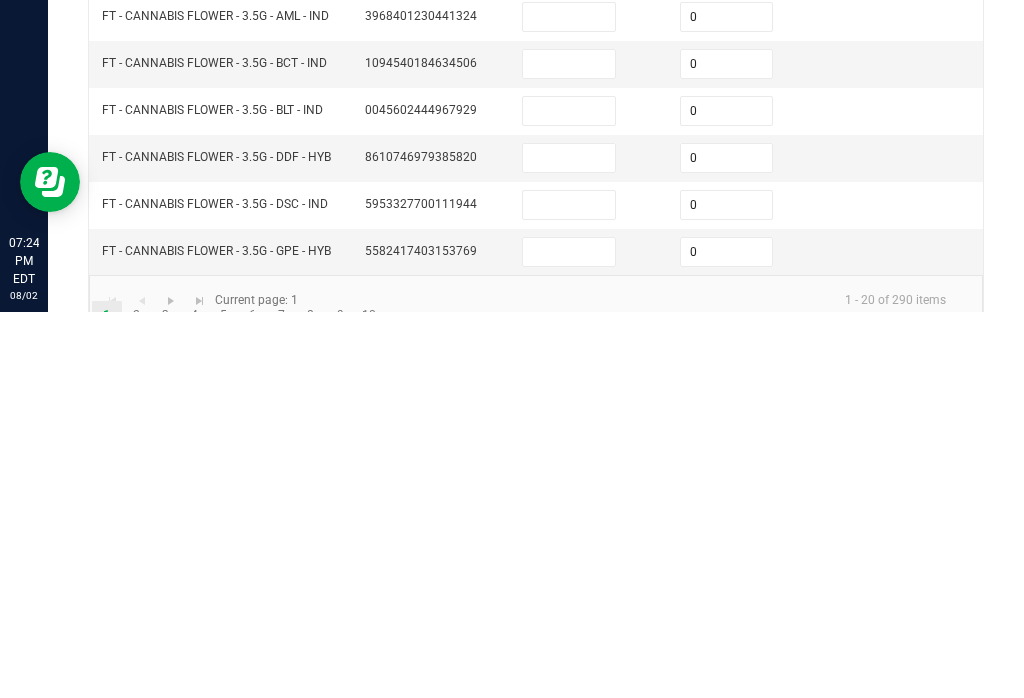 click on "0" at bounding box center (727, 591) 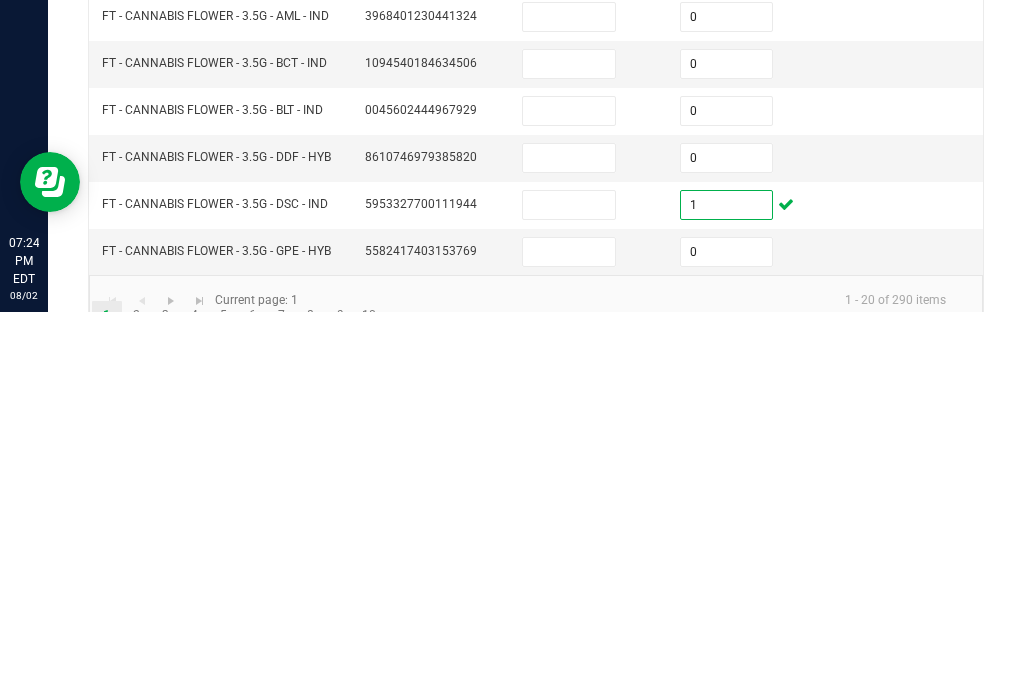 click on "0" at bounding box center [727, 638] 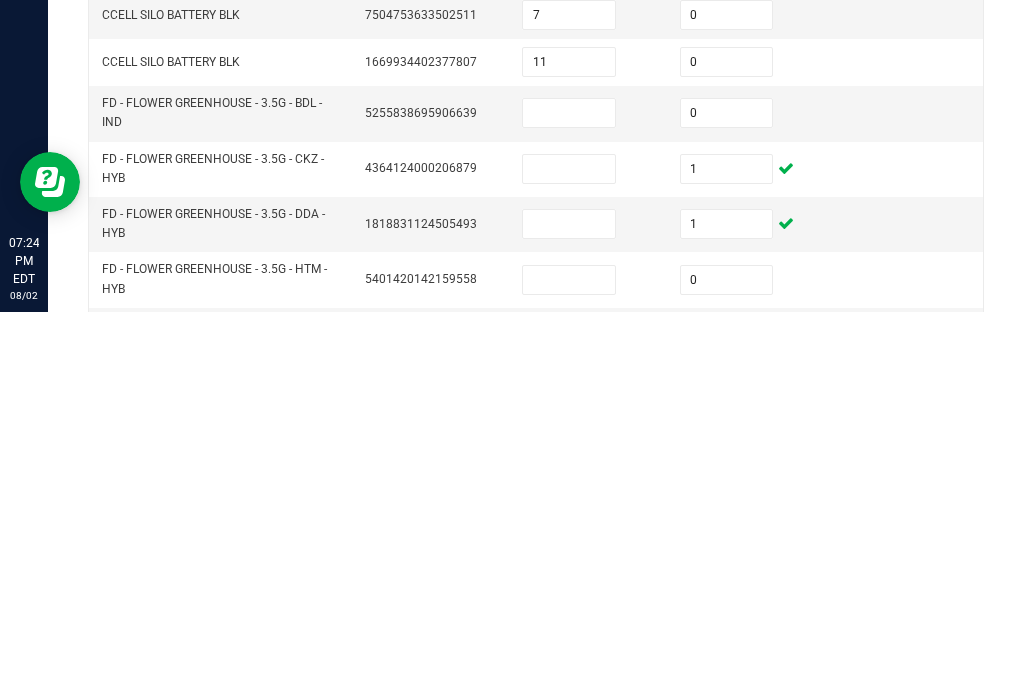 scroll, scrollTop: 0, scrollLeft: 0, axis: both 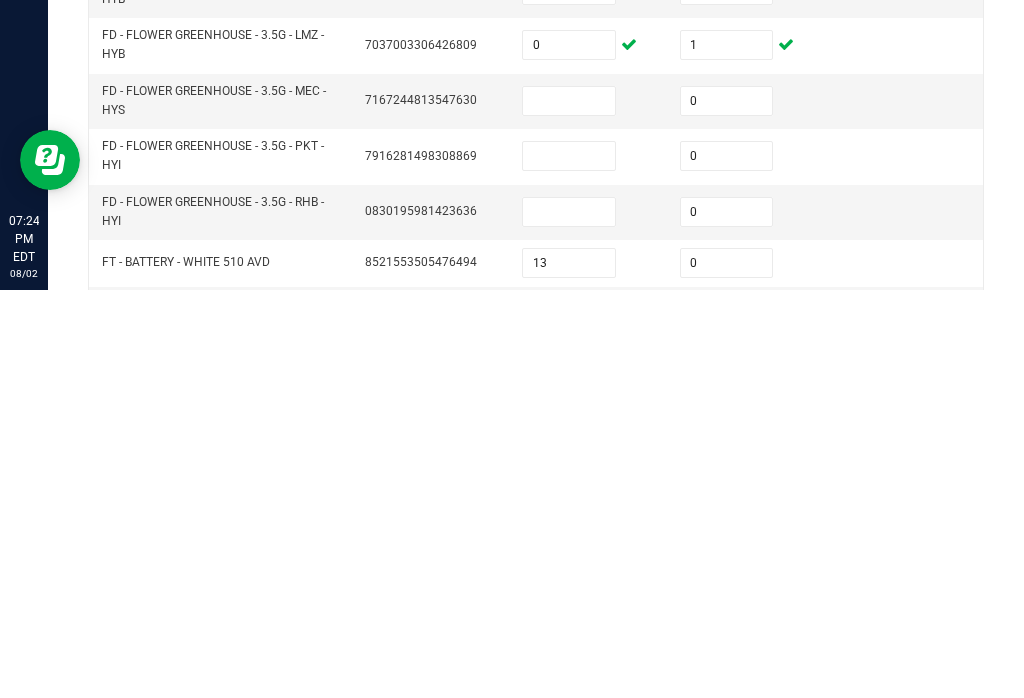 click on "0" at bounding box center (727, 620) 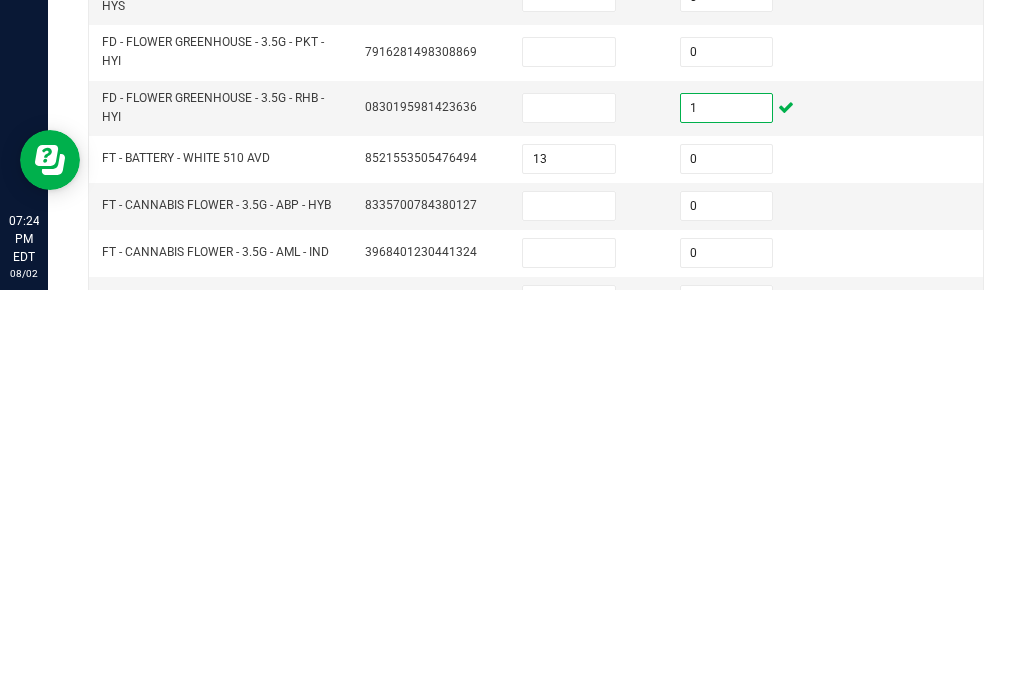 scroll, scrollTop: 424, scrollLeft: 0, axis: vertical 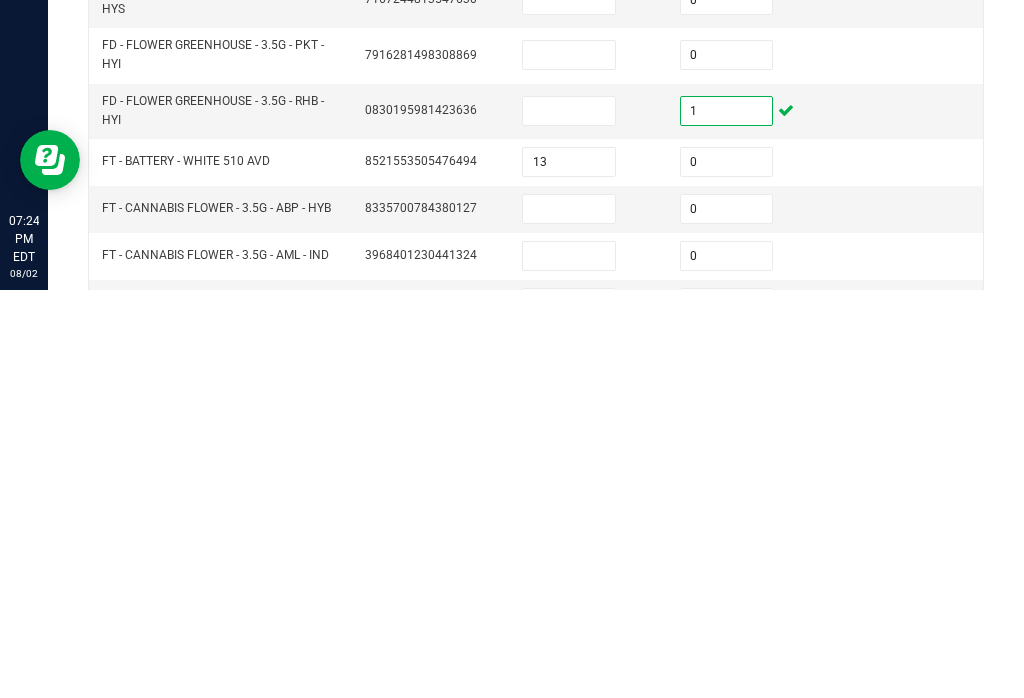click on "0" at bounding box center (727, 617) 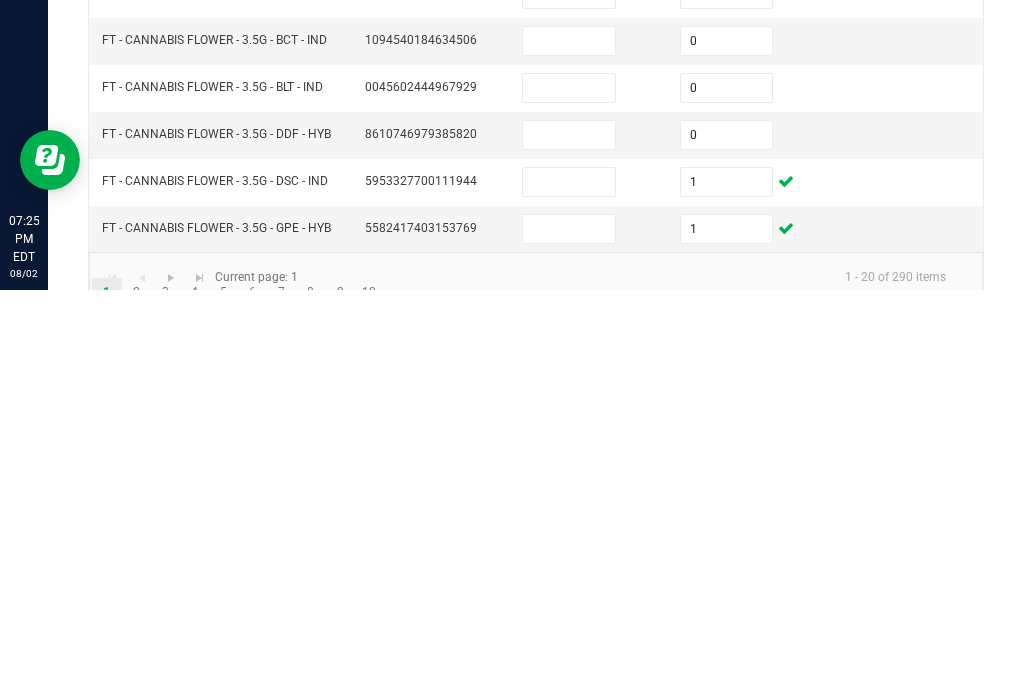 scroll, scrollTop: 685, scrollLeft: 0, axis: vertical 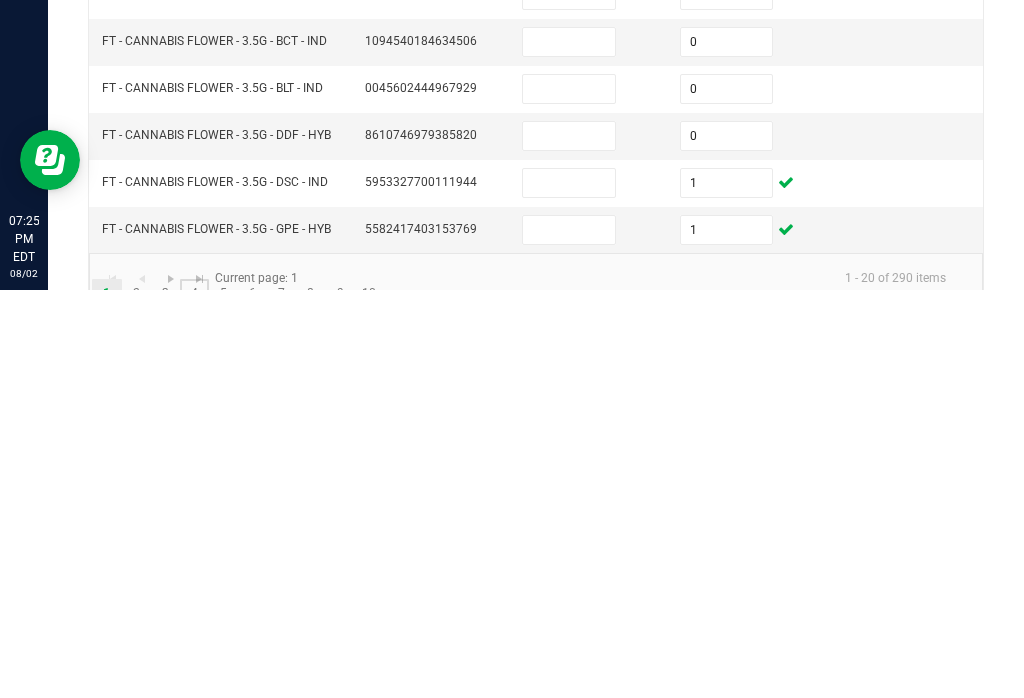 click on "4" 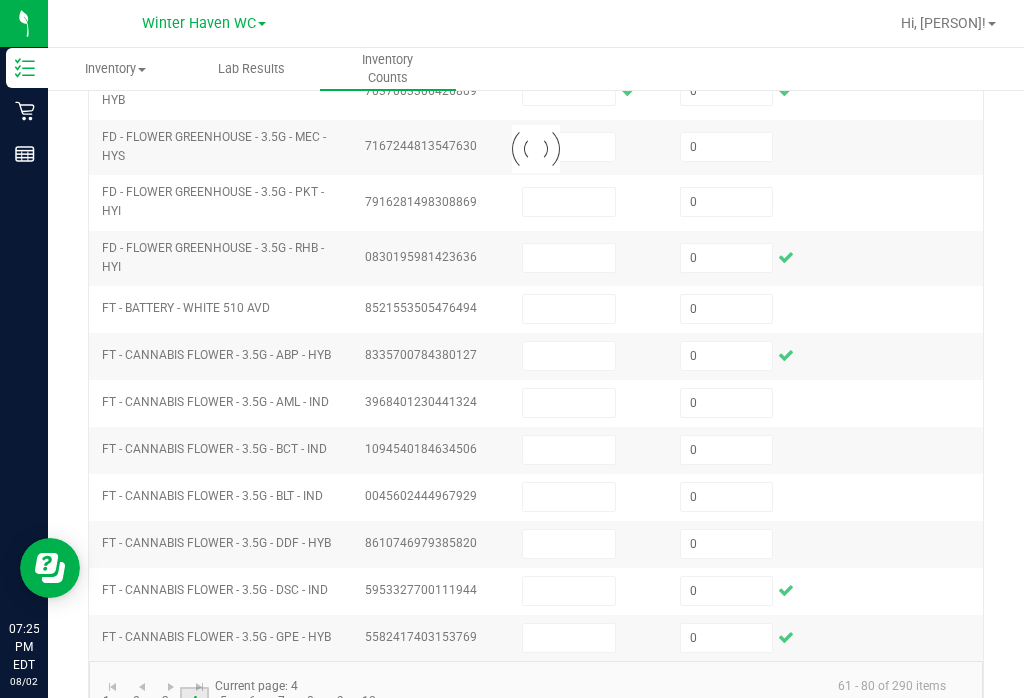 scroll, scrollTop: 605, scrollLeft: 0, axis: vertical 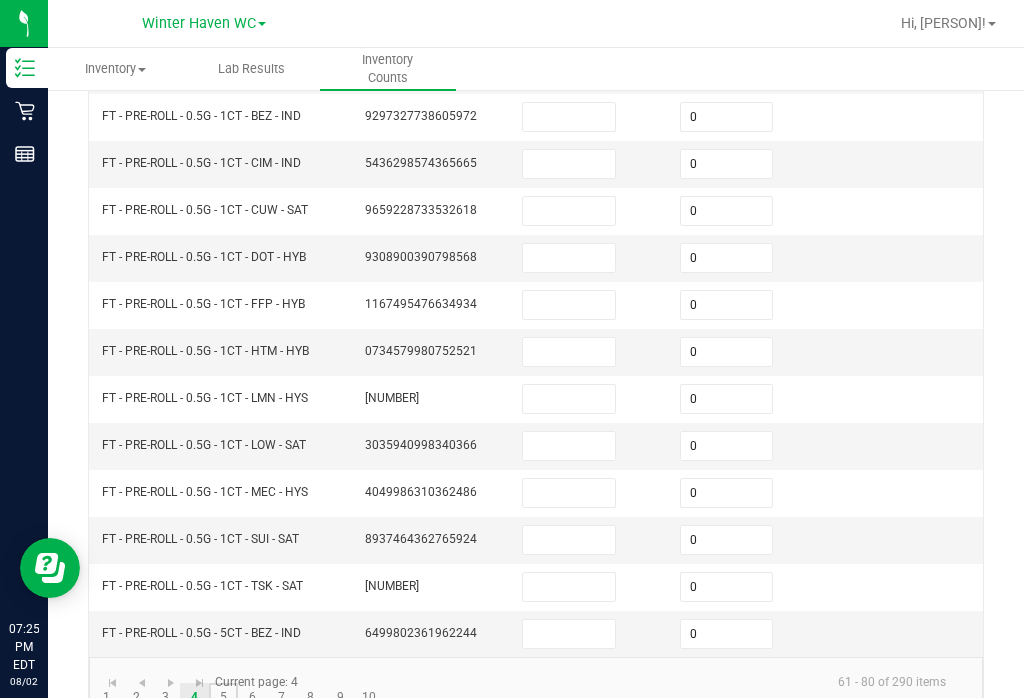 click on "5" 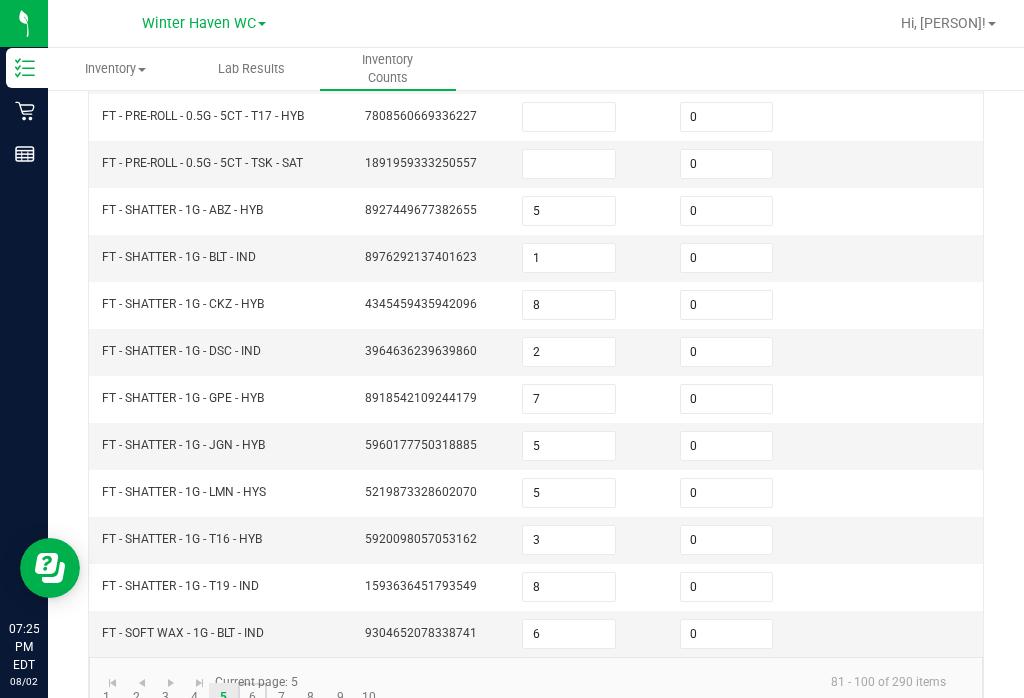 click on "6" 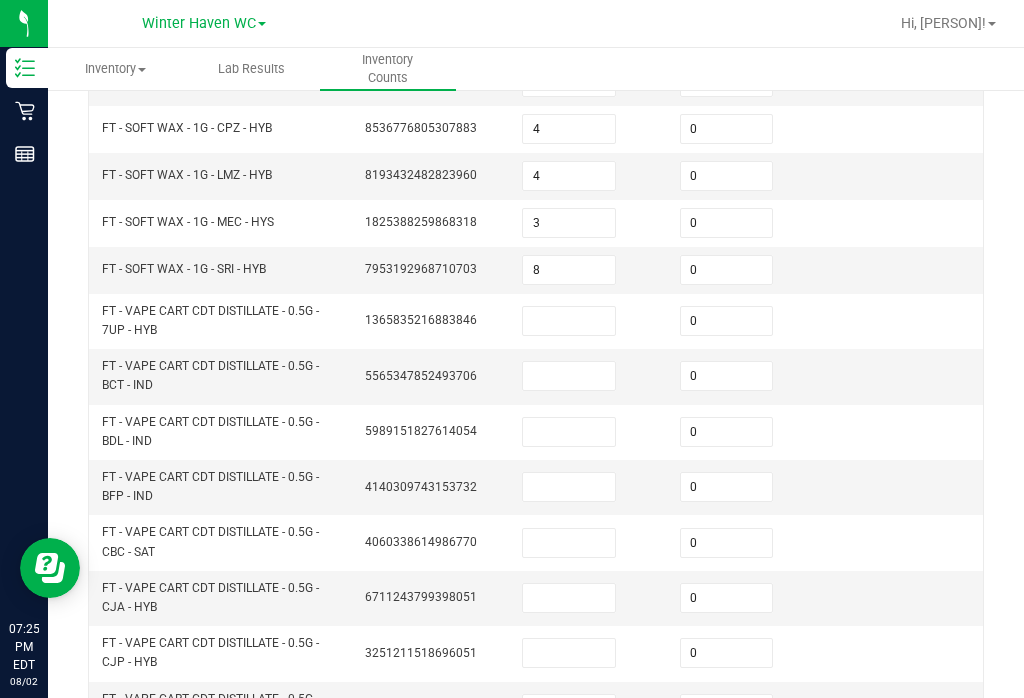 scroll, scrollTop: 285, scrollLeft: 0, axis: vertical 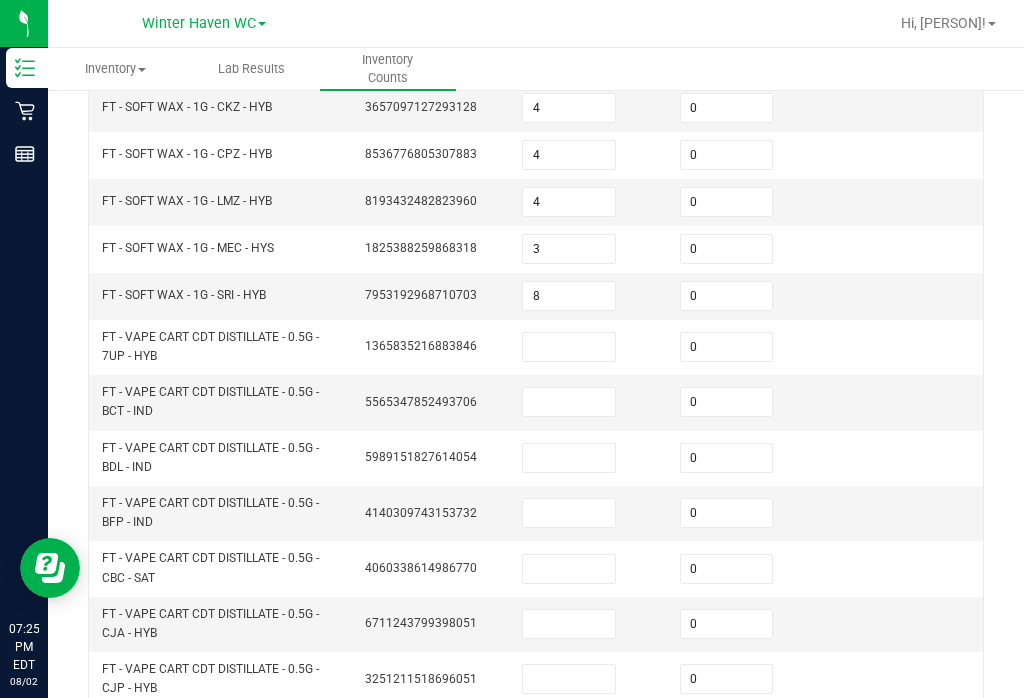 click at bounding box center (569, 347) 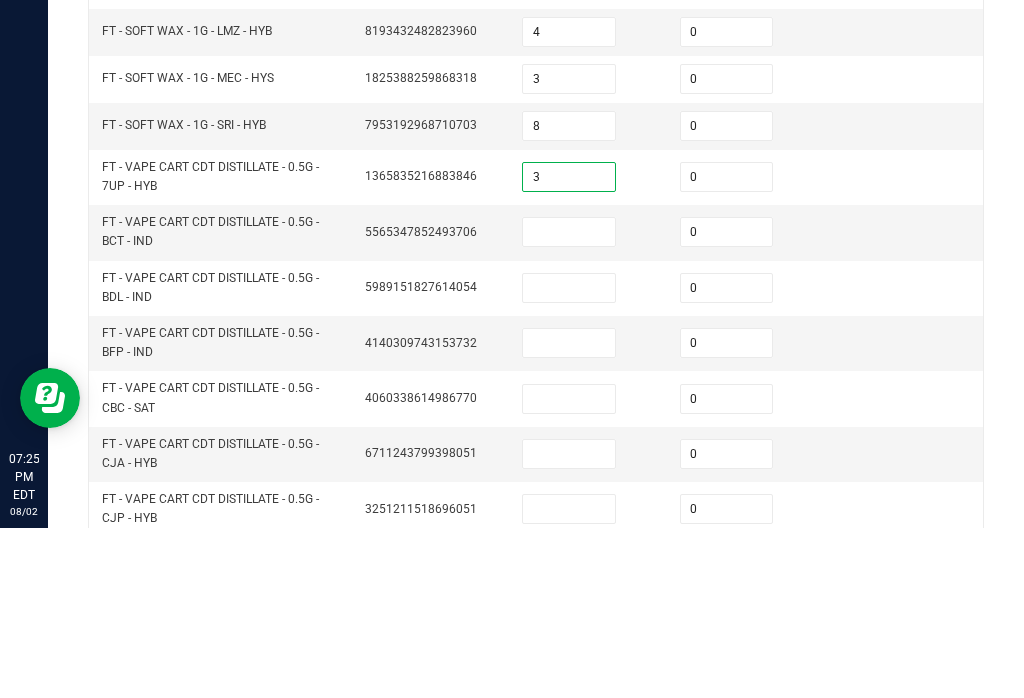 click at bounding box center (569, 402) 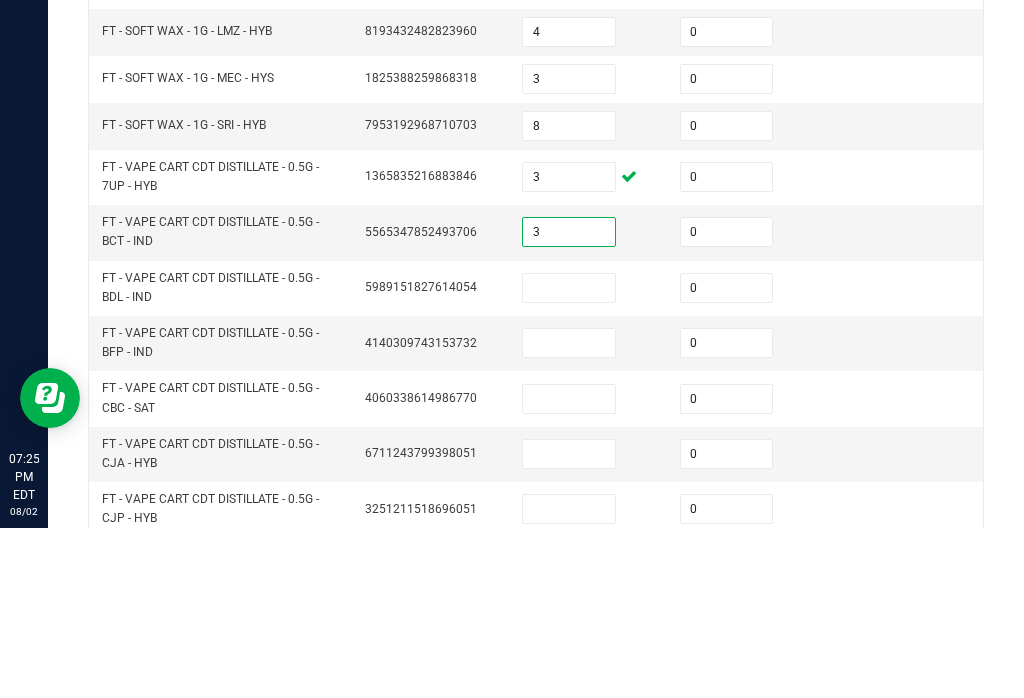 click at bounding box center [569, 458] 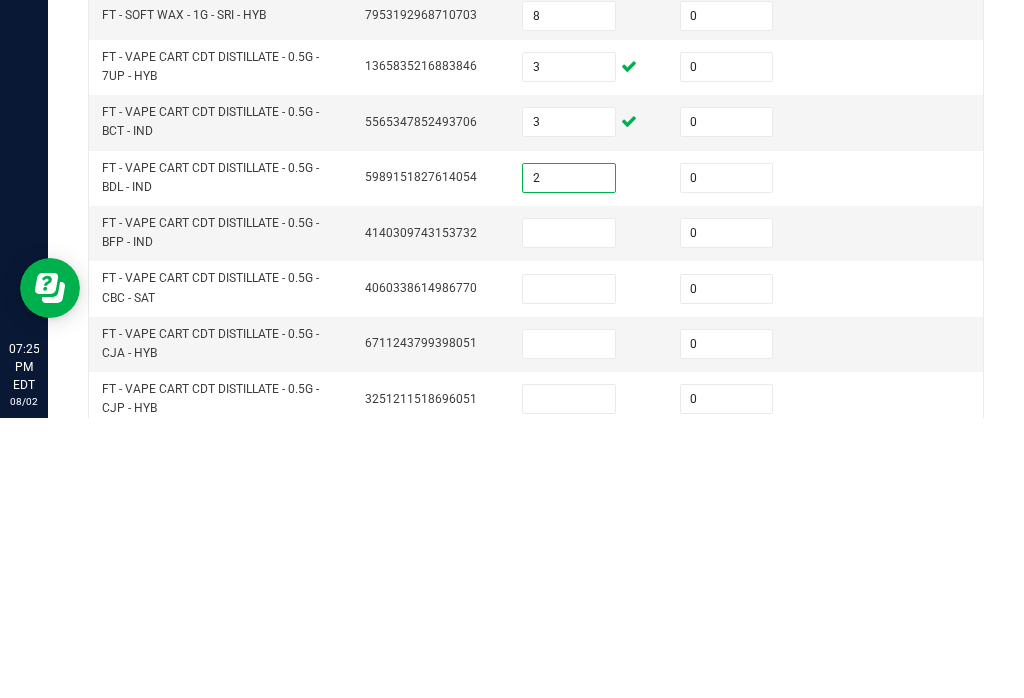 click at bounding box center (569, 513) 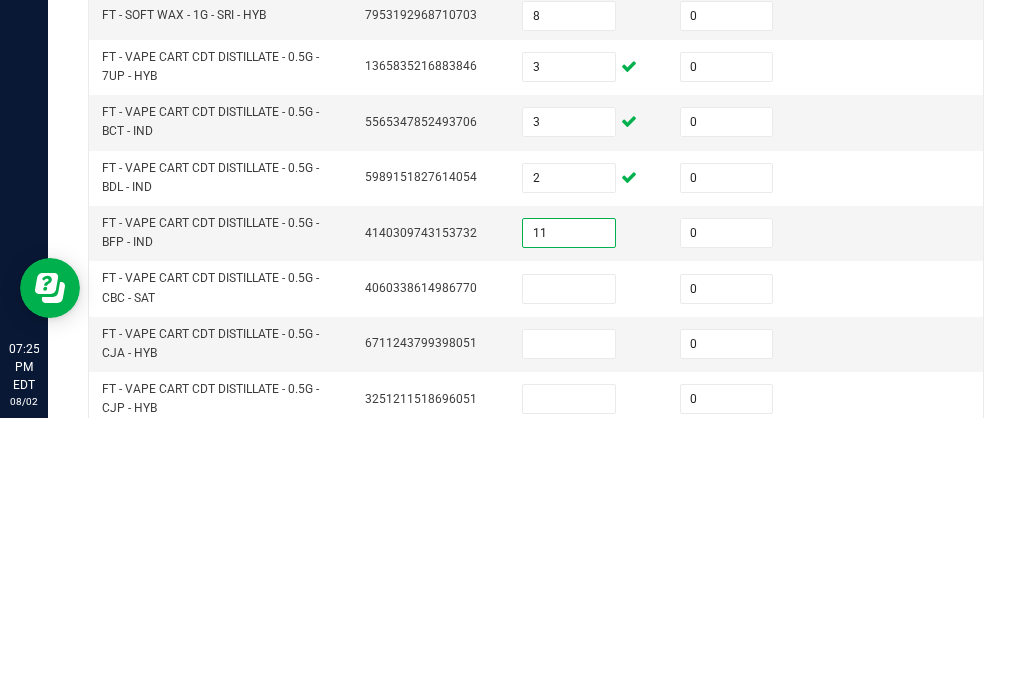 click at bounding box center [569, 569] 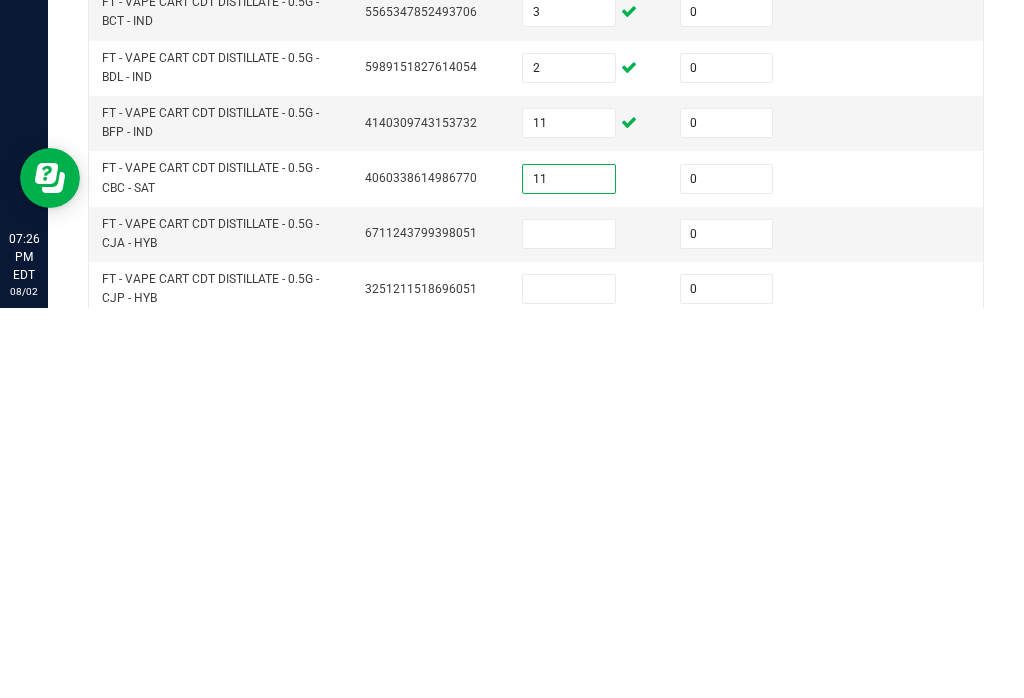 click at bounding box center (569, 624) 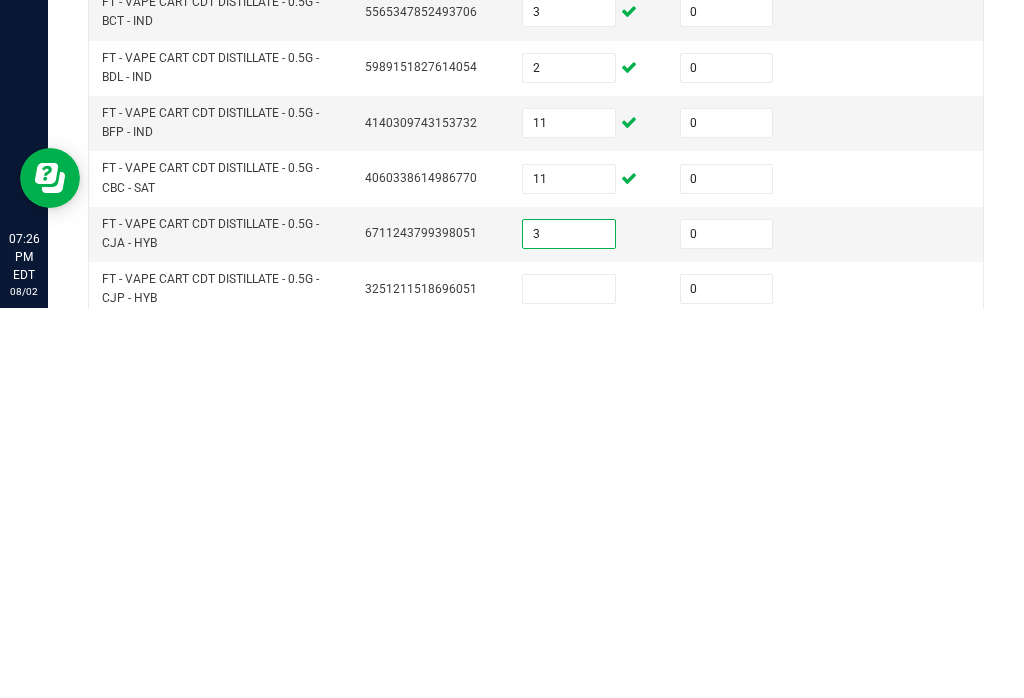 click at bounding box center (569, 679) 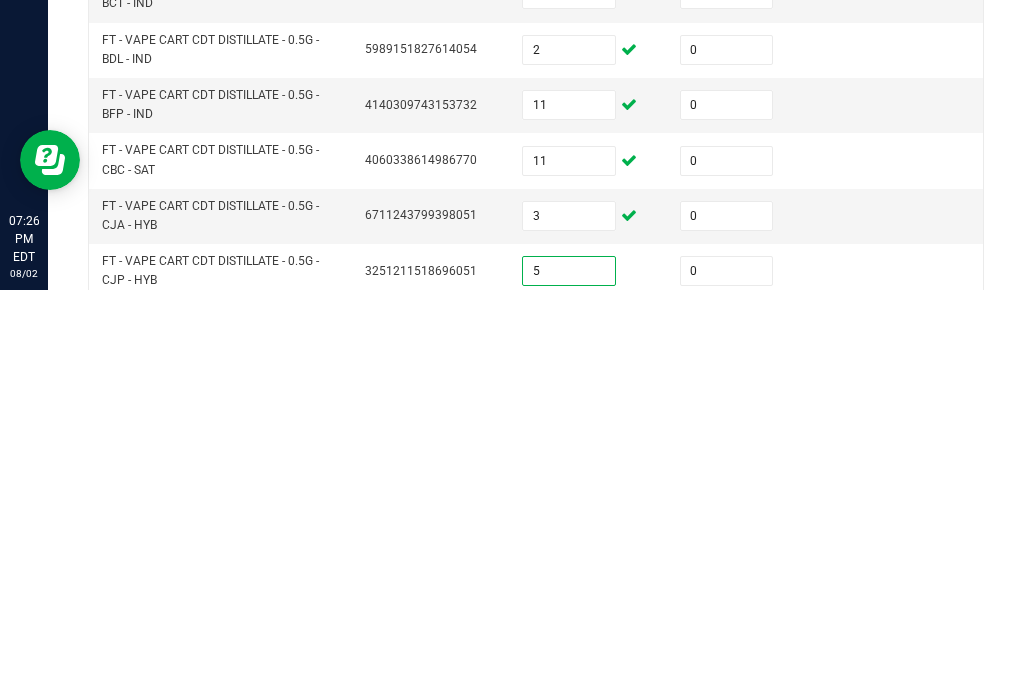 click at bounding box center (569, 735) 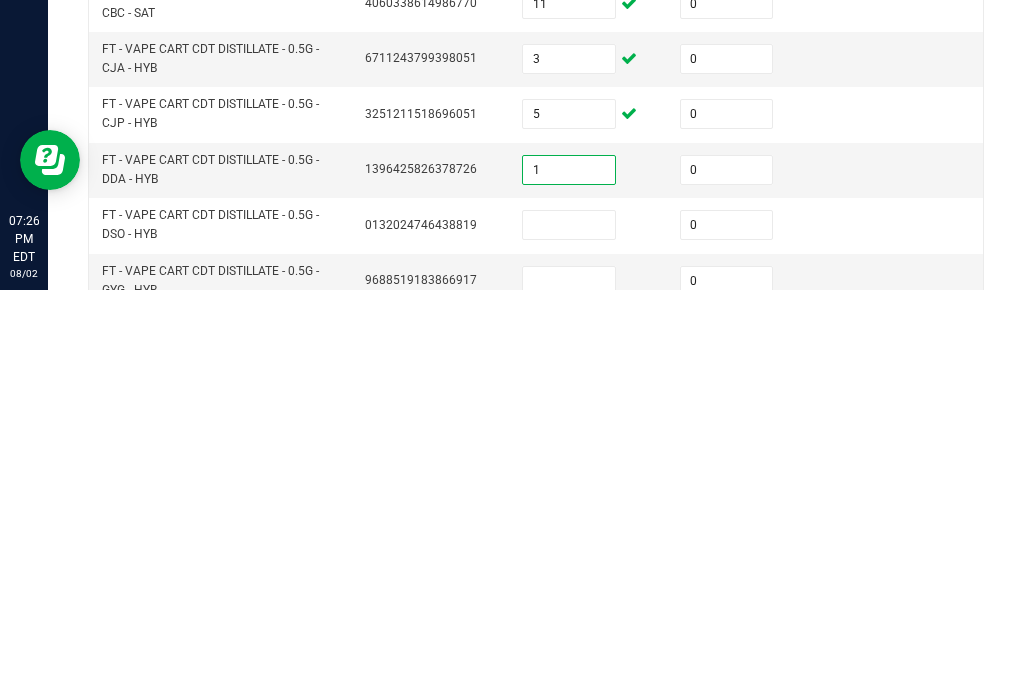 scroll, scrollTop: 440, scrollLeft: 0, axis: vertical 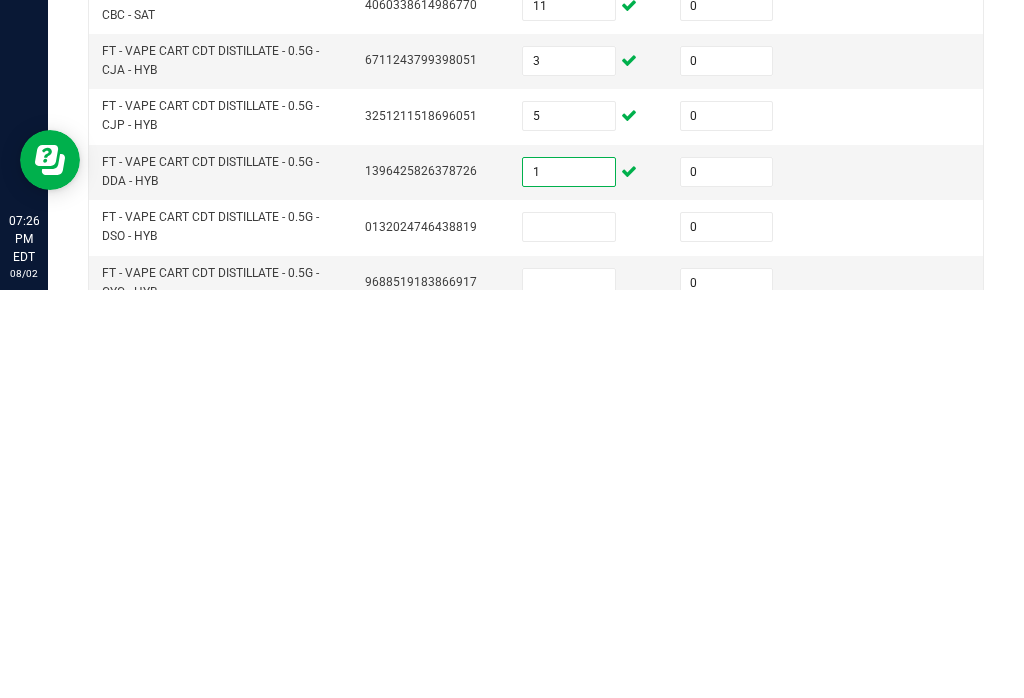 click at bounding box center [569, 635] 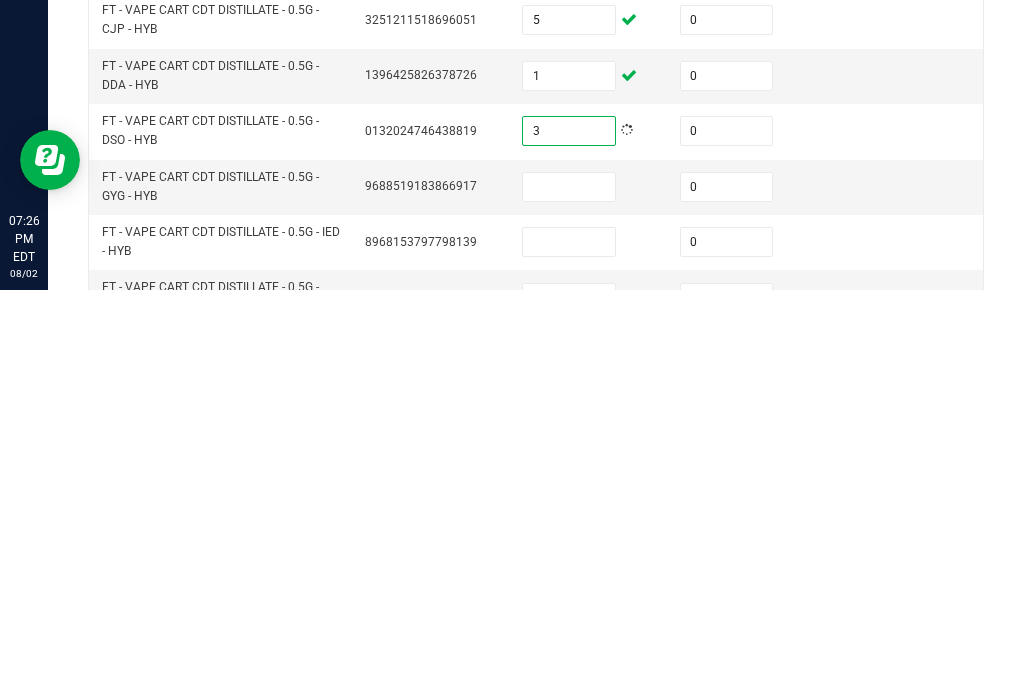 scroll, scrollTop: 536, scrollLeft: 0, axis: vertical 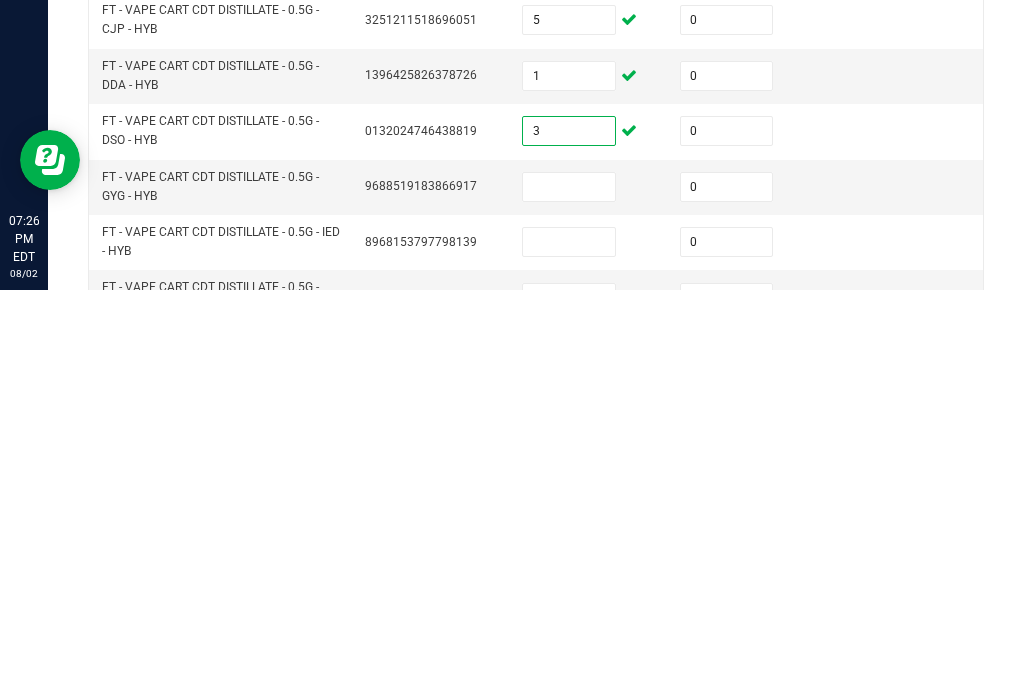 click at bounding box center (569, 595) 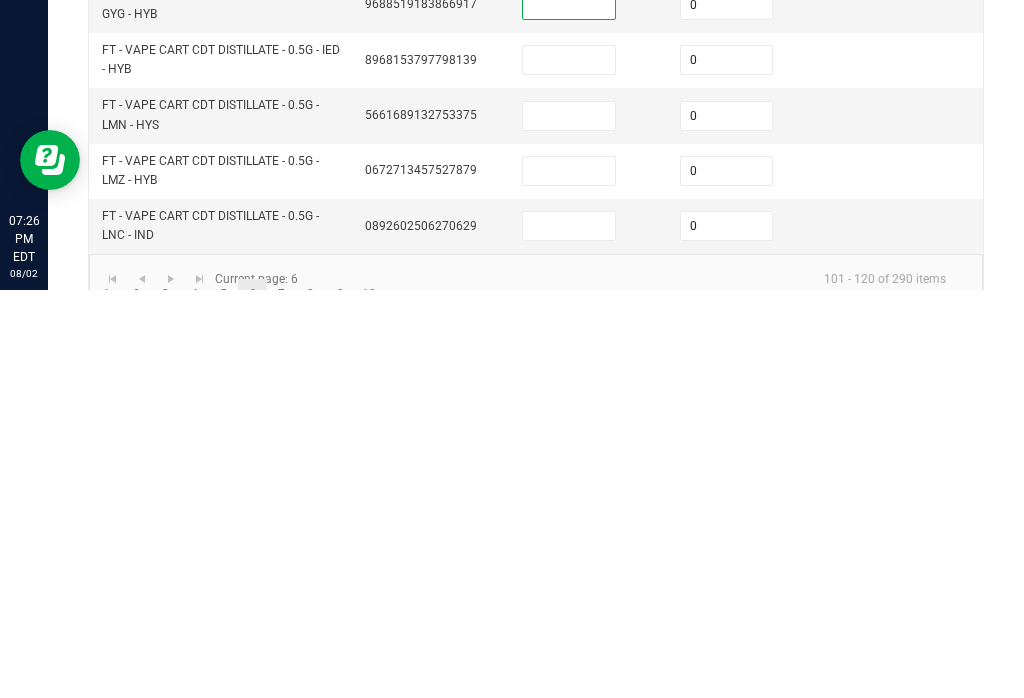 scroll, scrollTop: 717, scrollLeft: 0, axis: vertical 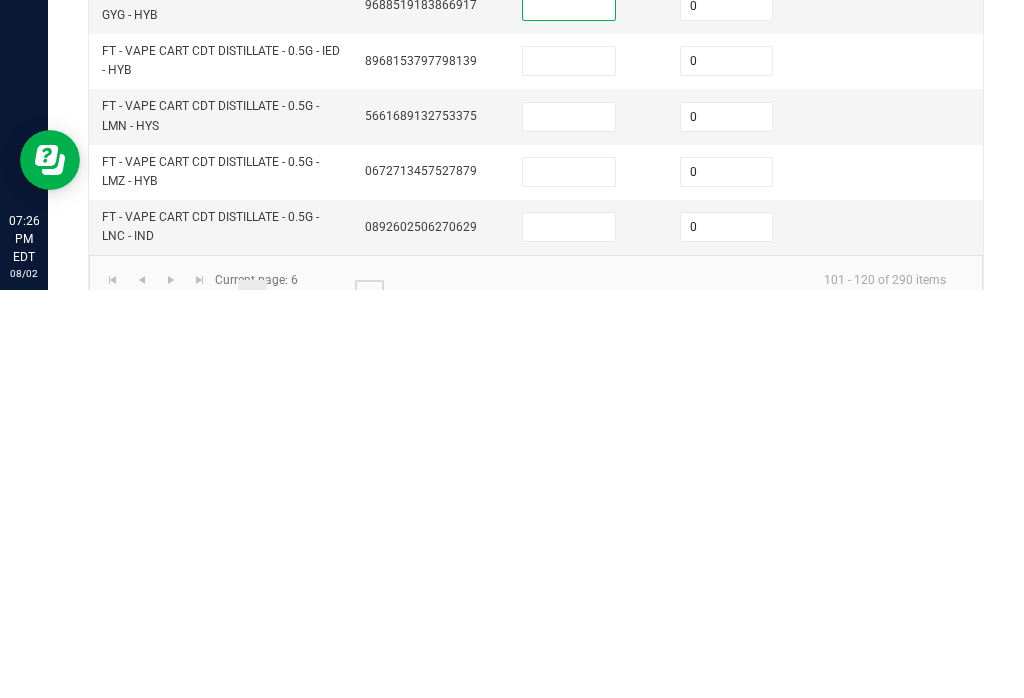 click on "10" 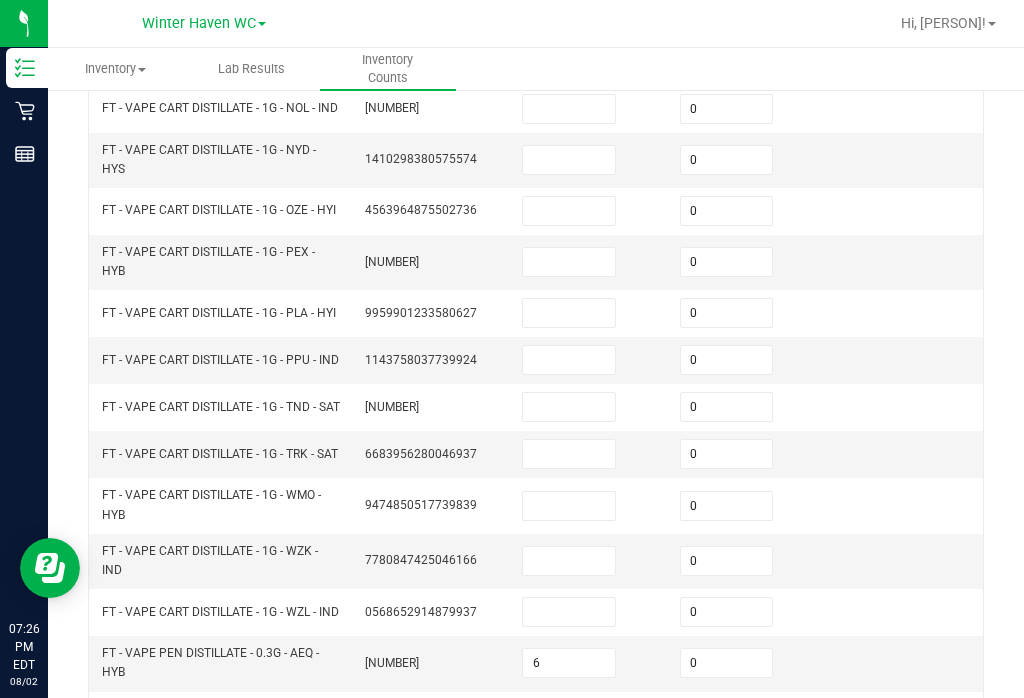 scroll, scrollTop: 440, scrollLeft: 0, axis: vertical 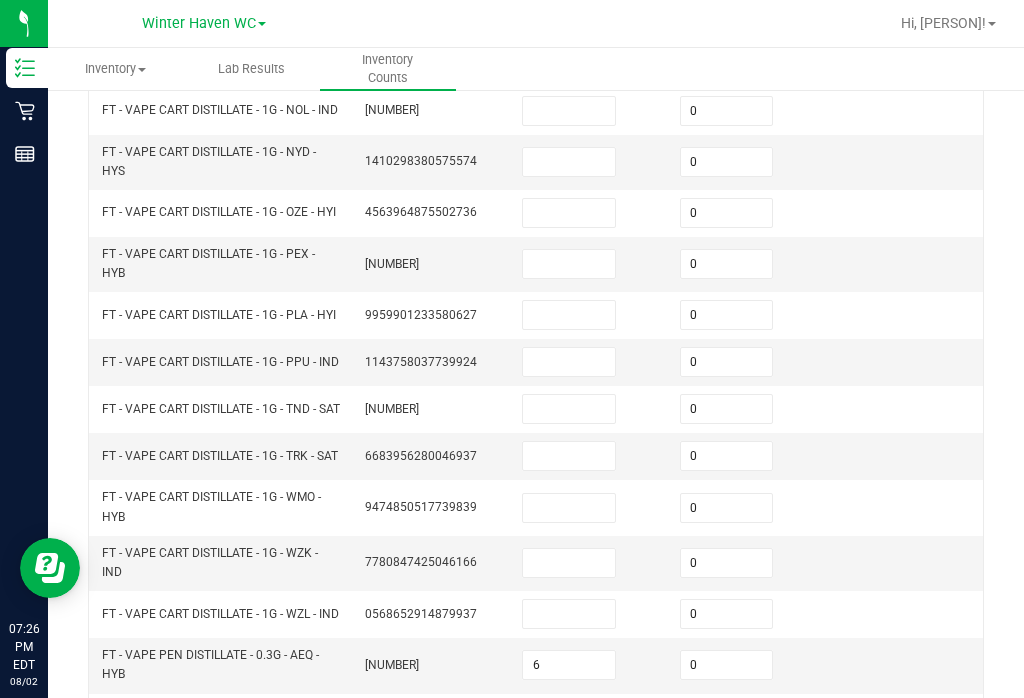 click at bounding box center [569, 614] 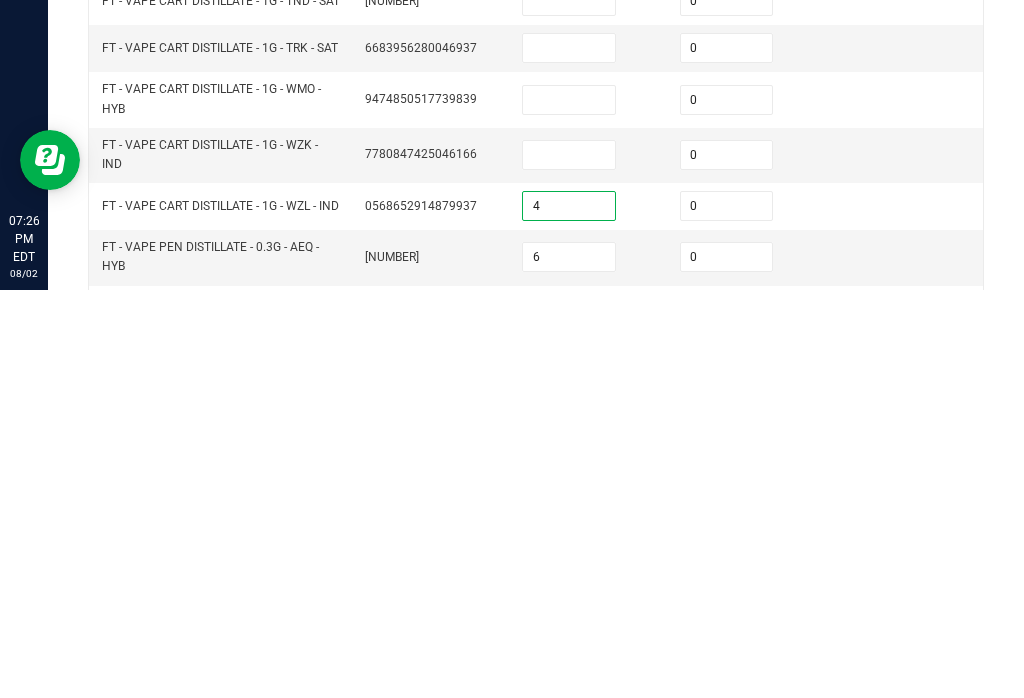 click at bounding box center (569, 563) 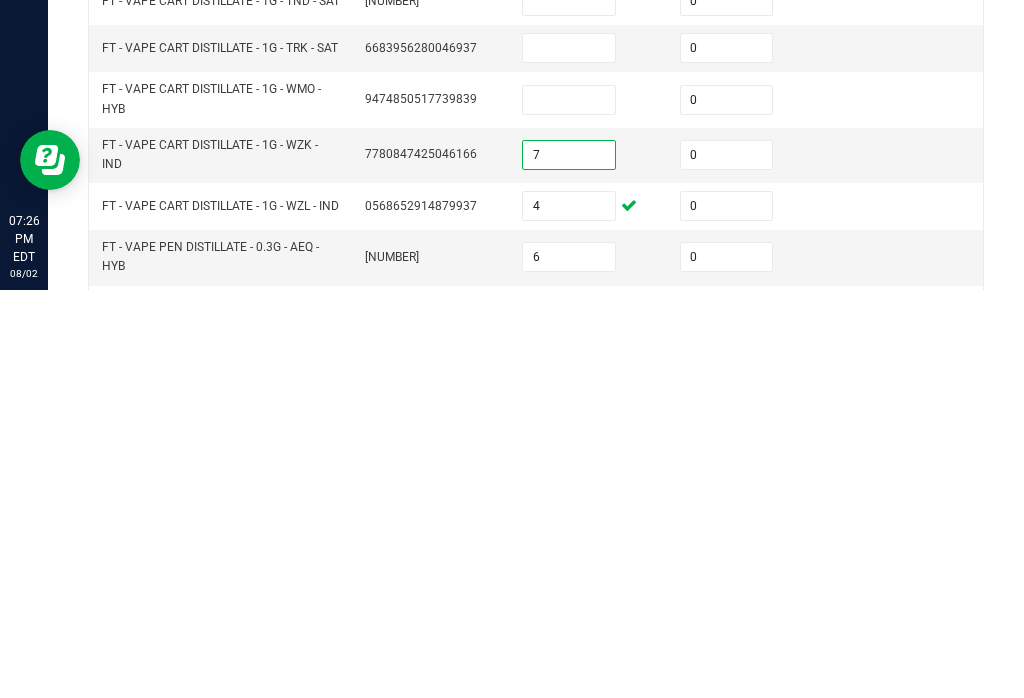 click at bounding box center [569, 508] 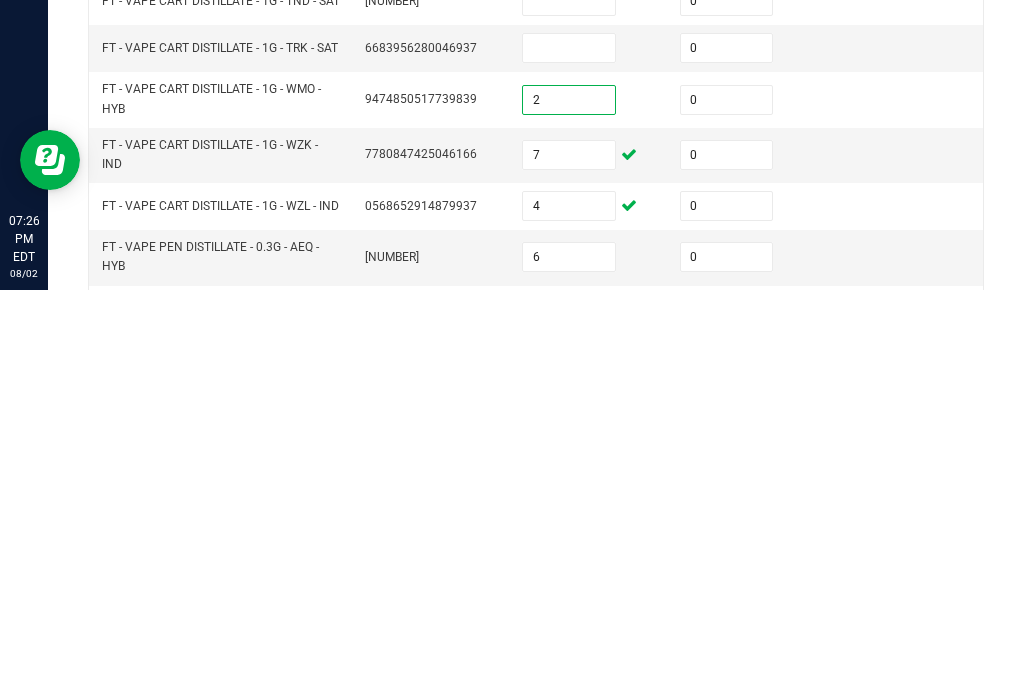 click at bounding box center (569, 456) 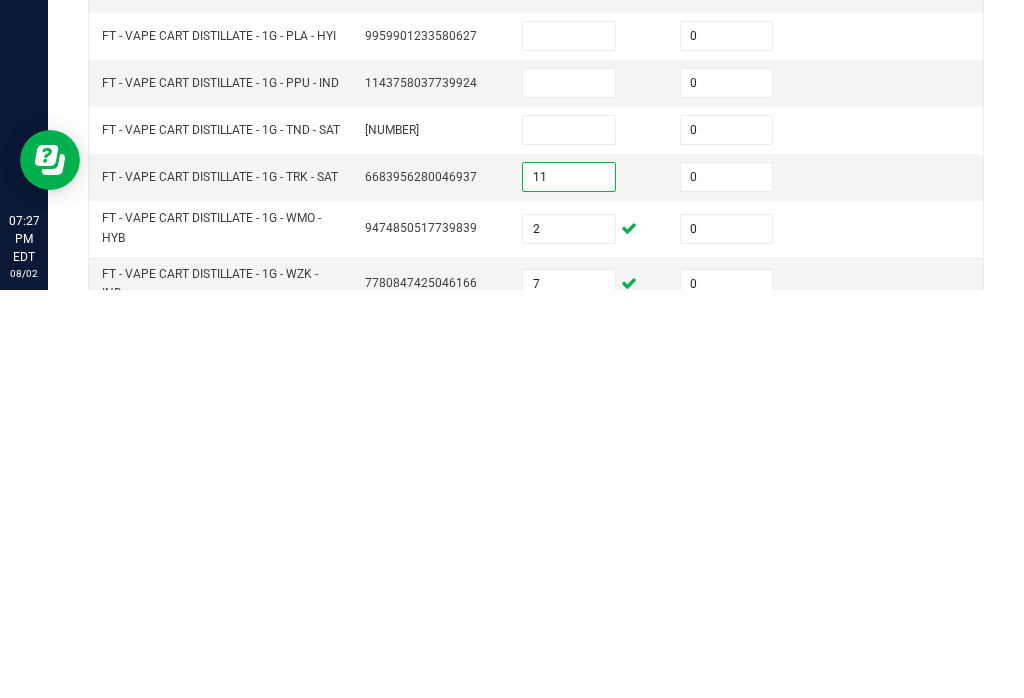 scroll, scrollTop: 305, scrollLeft: 0, axis: vertical 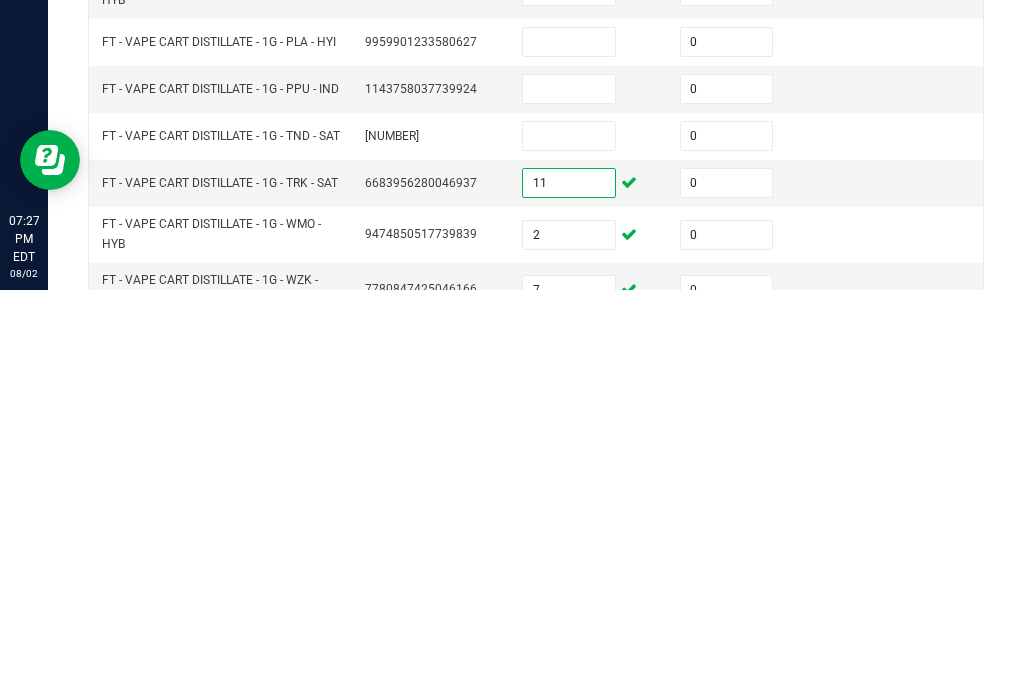 click at bounding box center [569, 544] 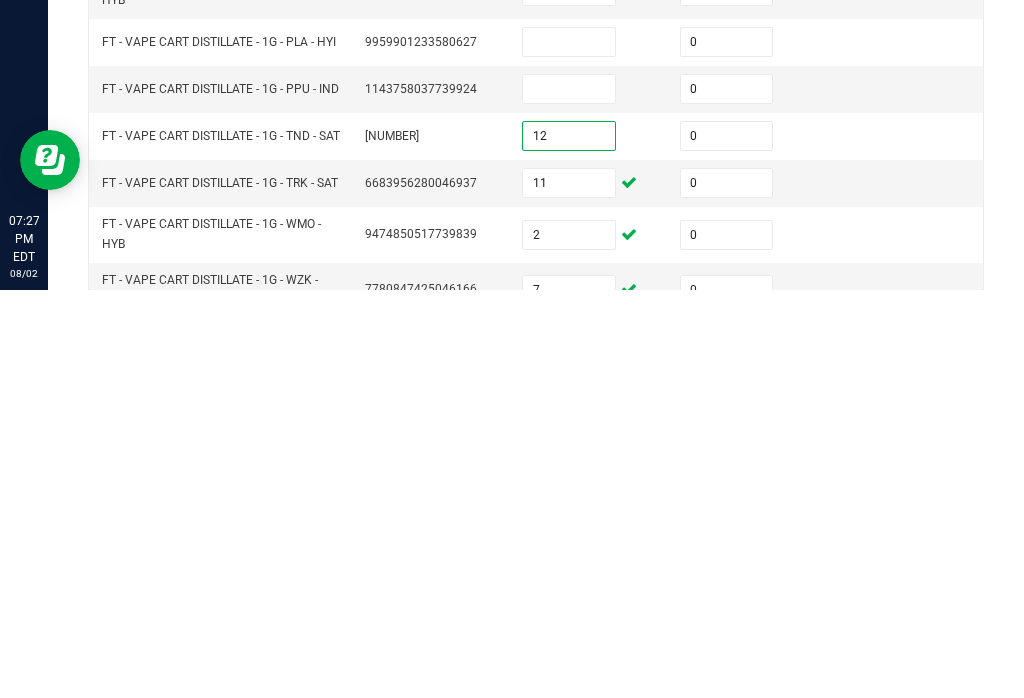 click at bounding box center (569, 497) 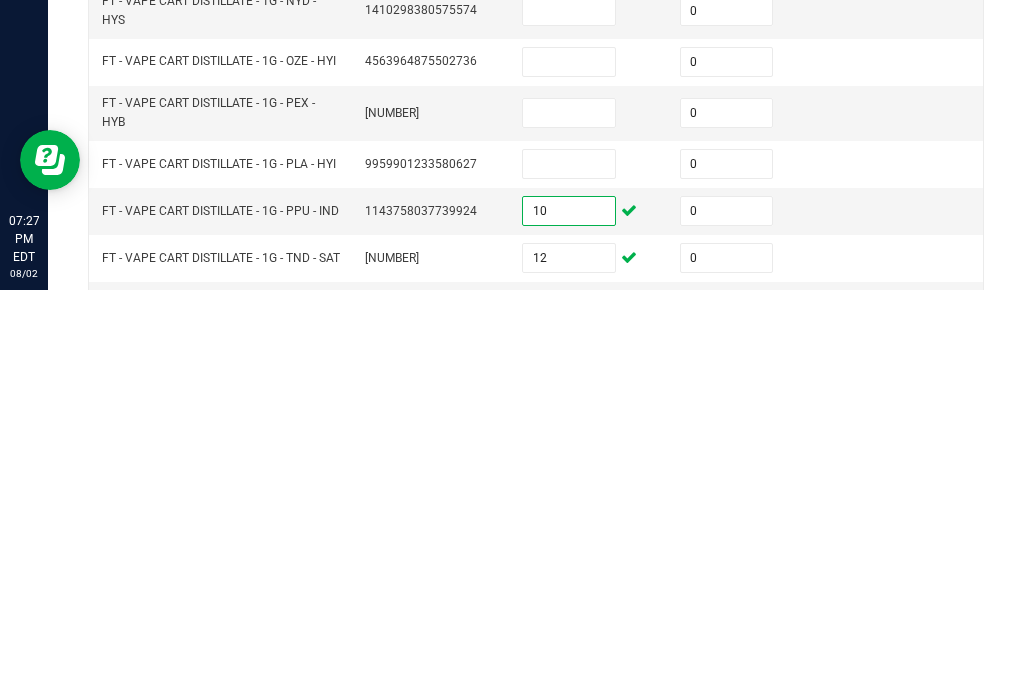 scroll, scrollTop: 180, scrollLeft: 0, axis: vertical 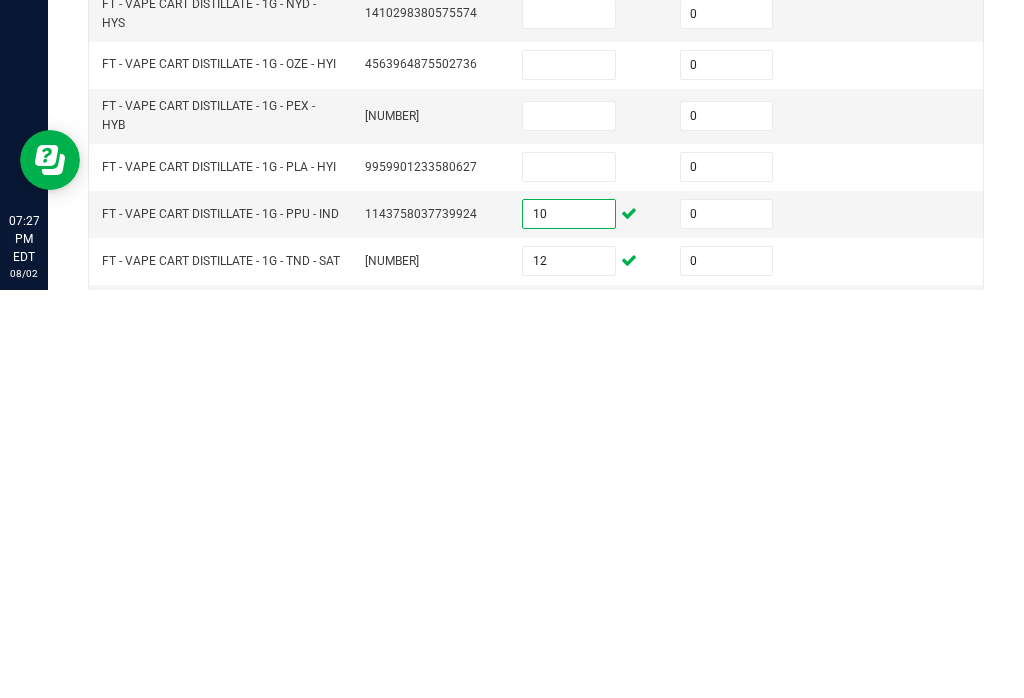 click at bounding box center [569, 575] 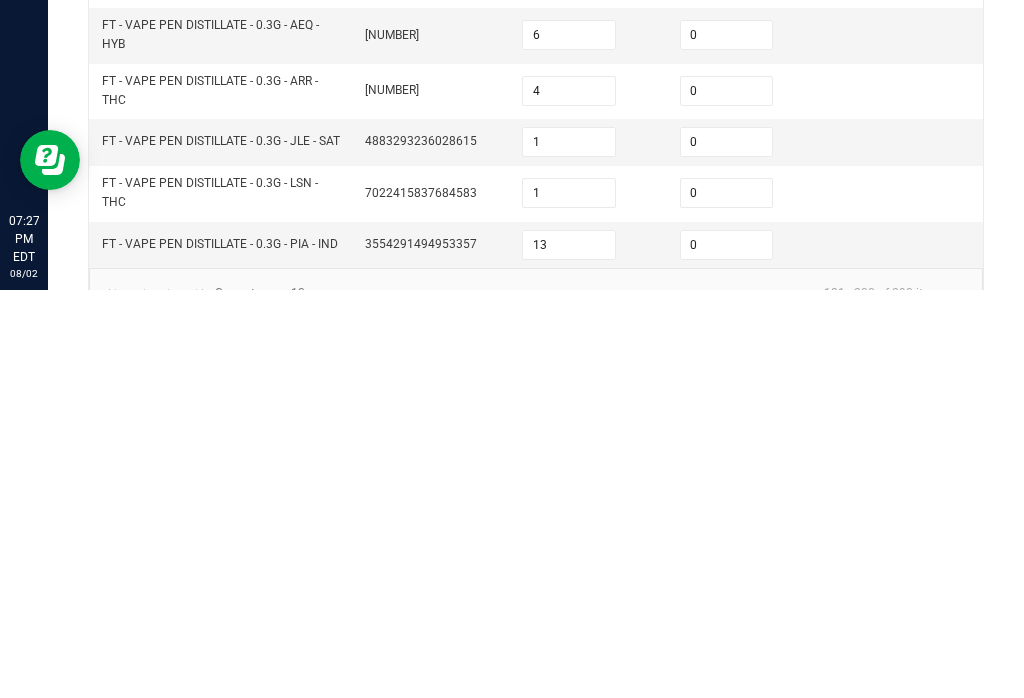scroll, scrollTop: 661, scrollLeft: 0, axis: vertical 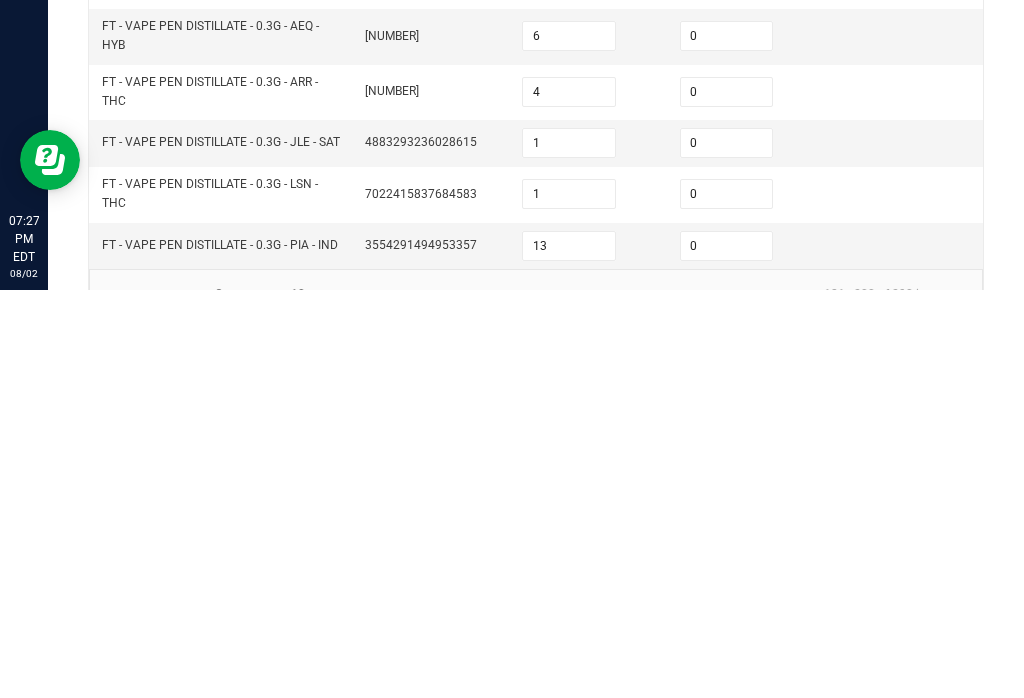 click on "5" 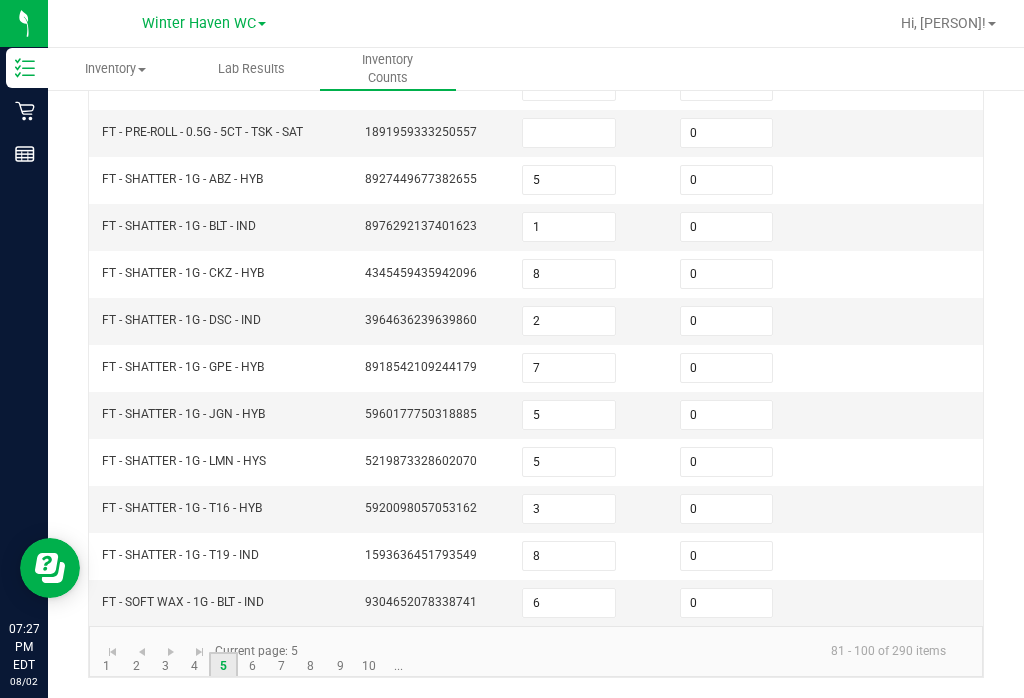 scroll, scrollTop: 605, scrollLeft: 0, axis: vertical 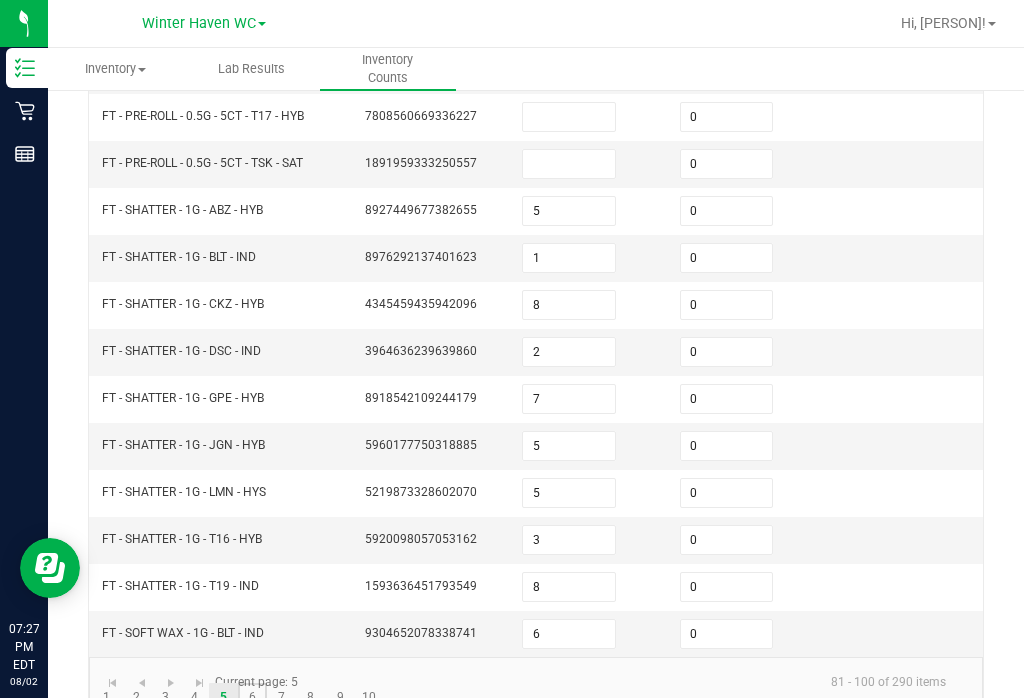 click on "6" 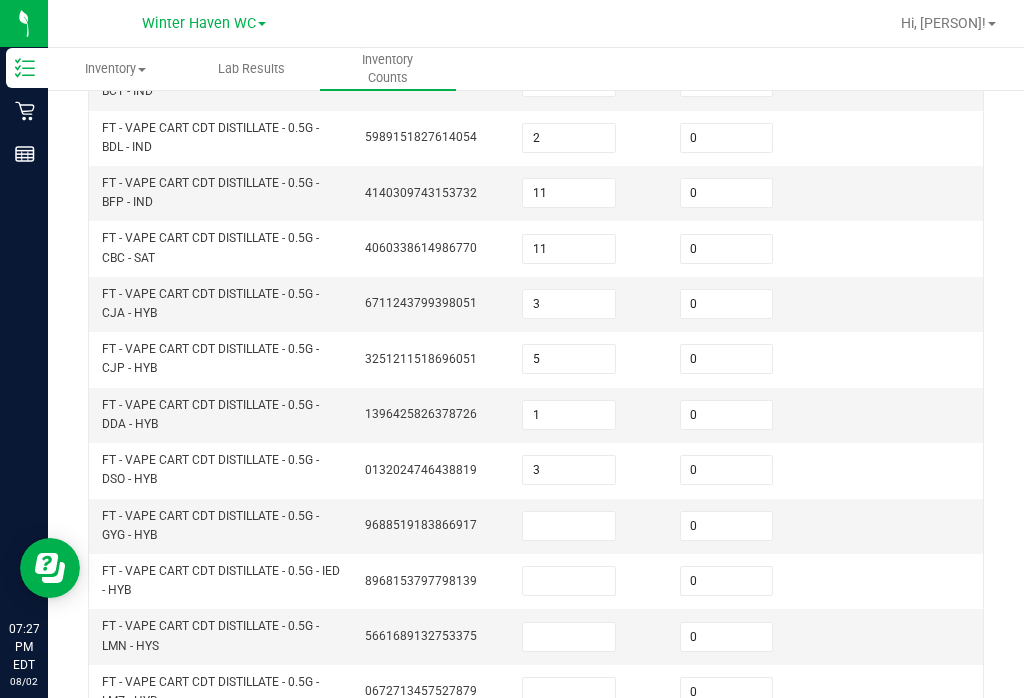 click at bounding box center [569, 526] 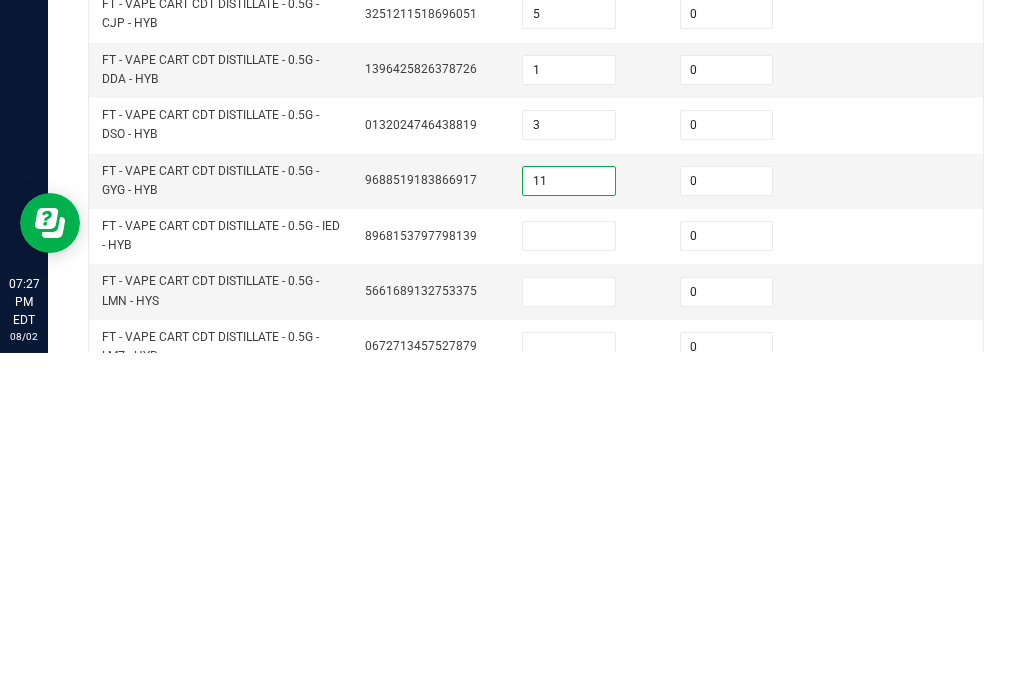 click at bounding box center [569, 581] 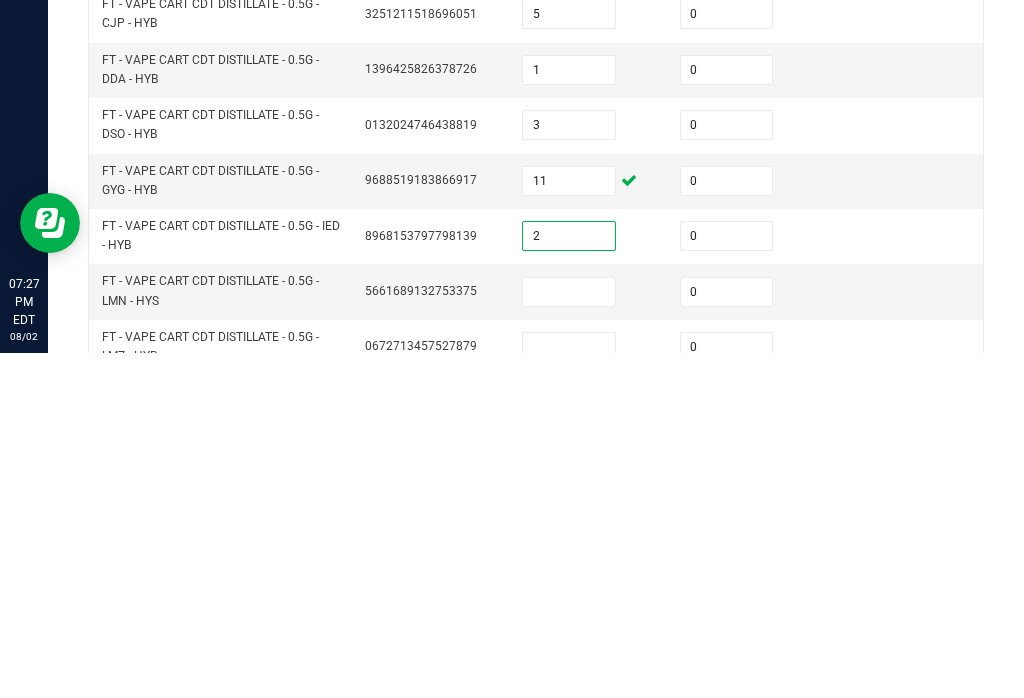 click at bounding box center (569, 637) 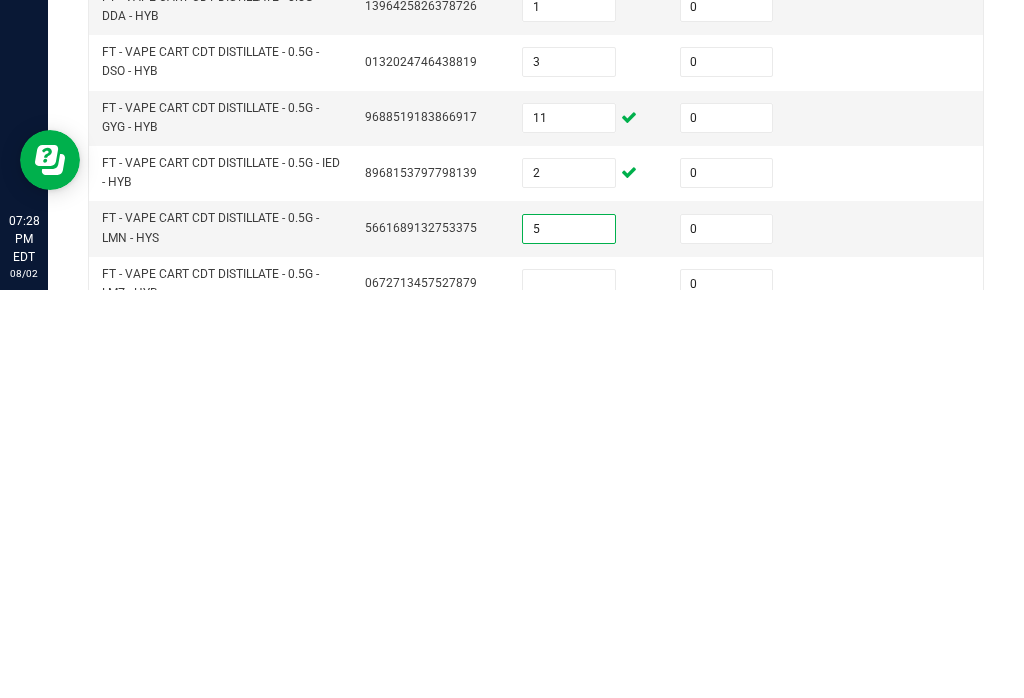 click at bounding box center (569, 692) 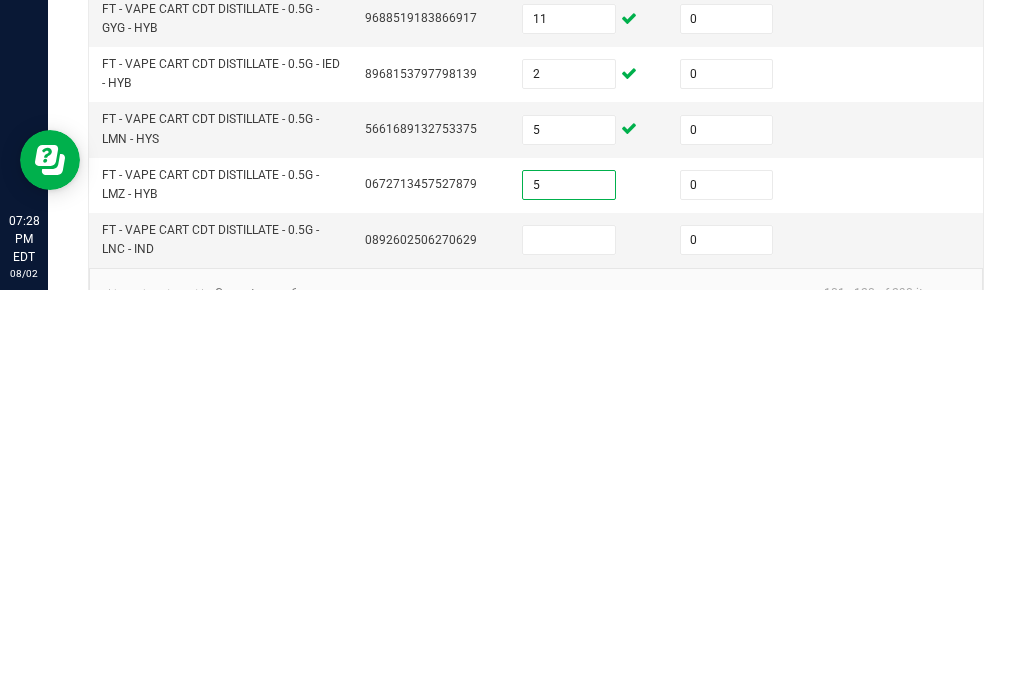 scroll, scrollTop: 708, scrollLeft: 0, axis: vertical 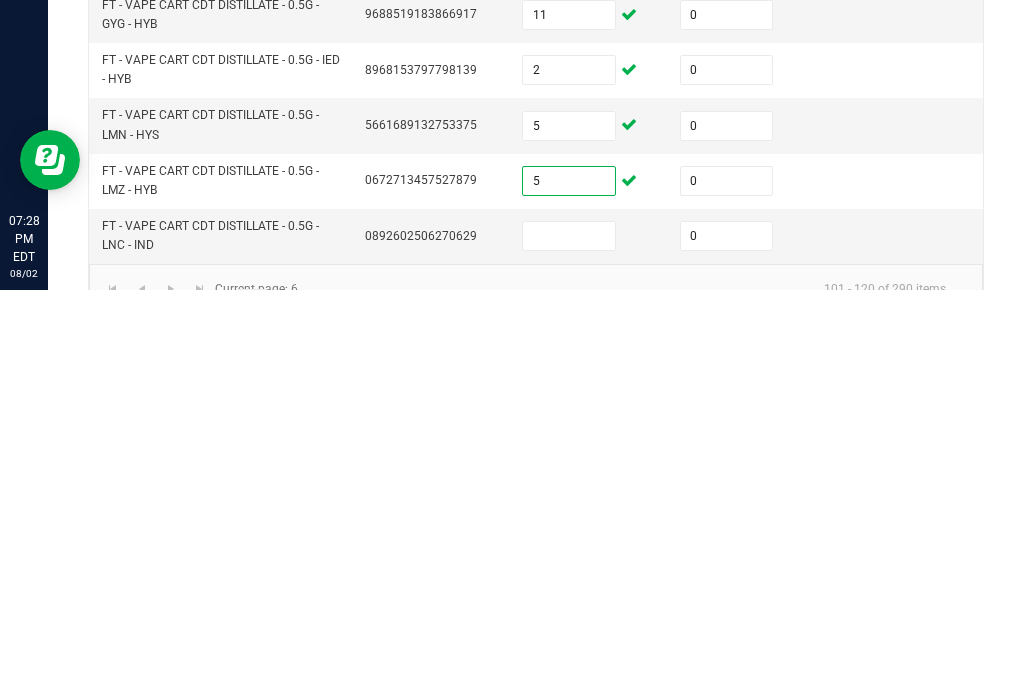 click at bounding box center [569, 644] 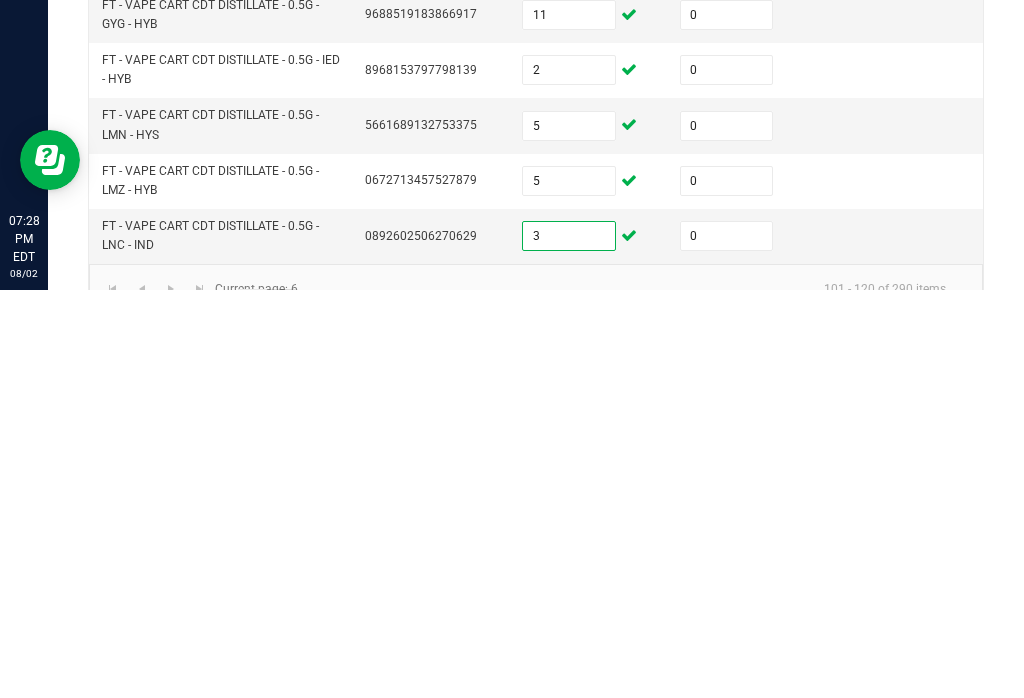 click on "7" 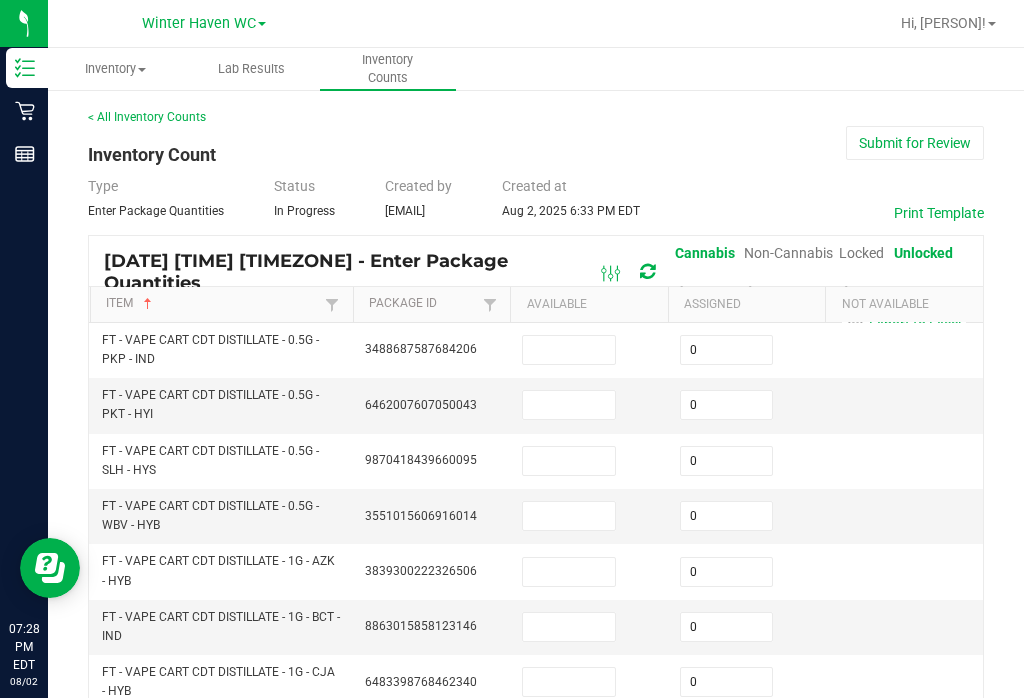 scroll, scrollTop: 0, scrollLeft: 0, axis: both 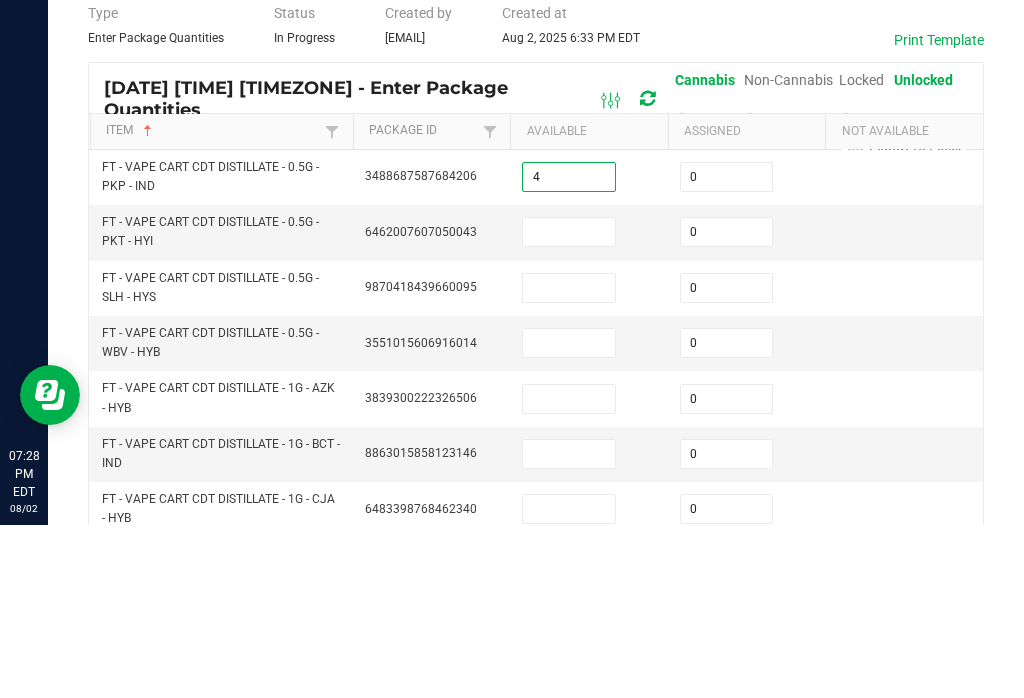 click at bounding box center [569, 405] 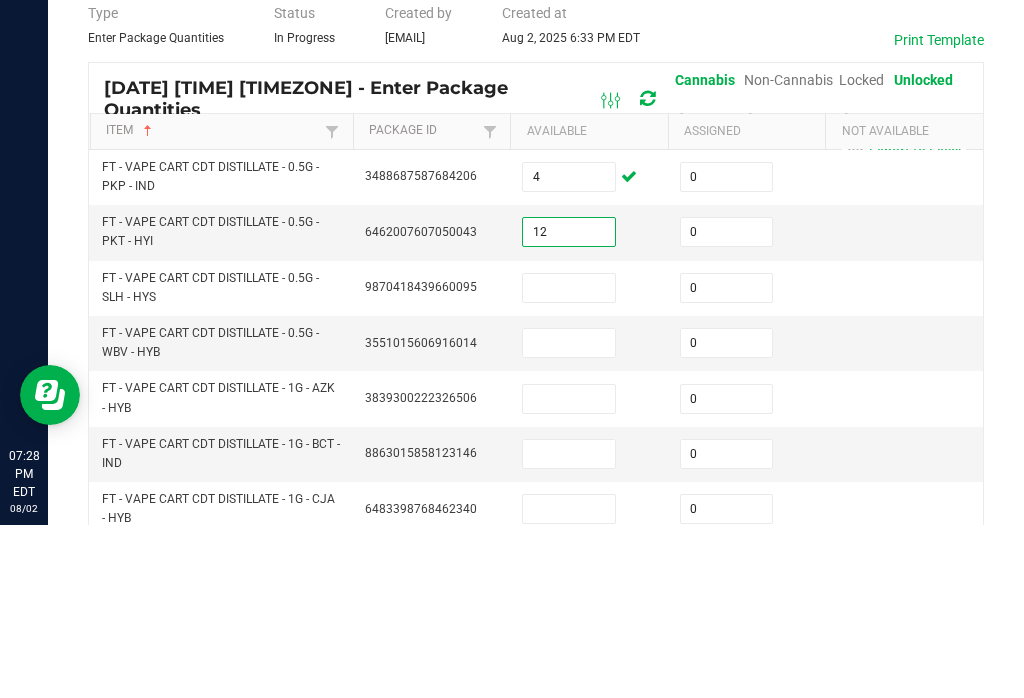 click at bounding box center [569, 461] 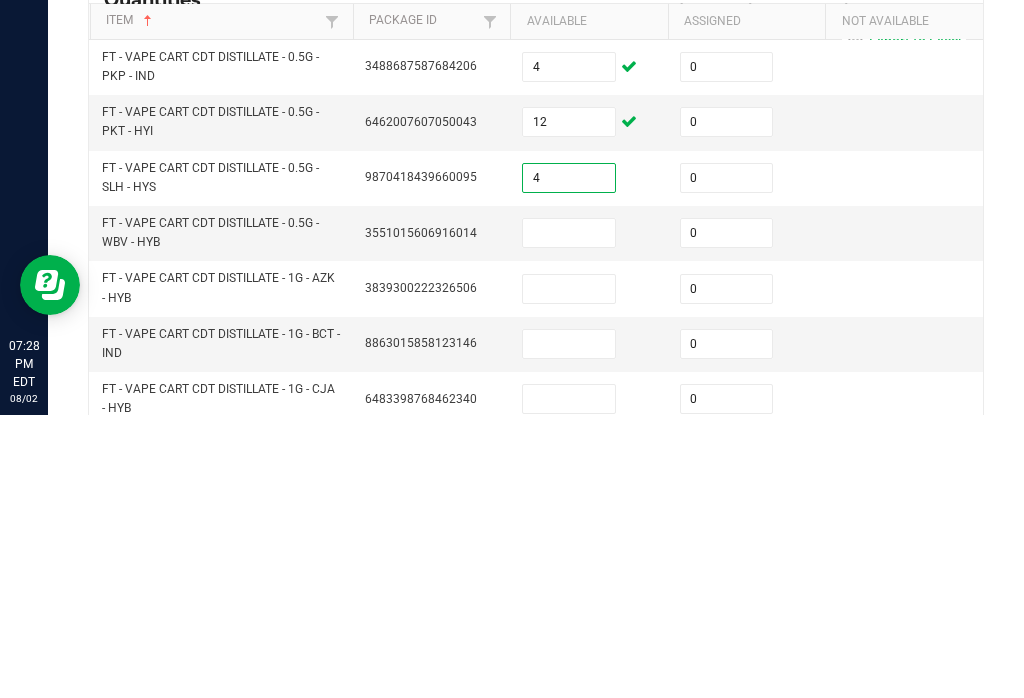 click at bounding box center (569, 516) 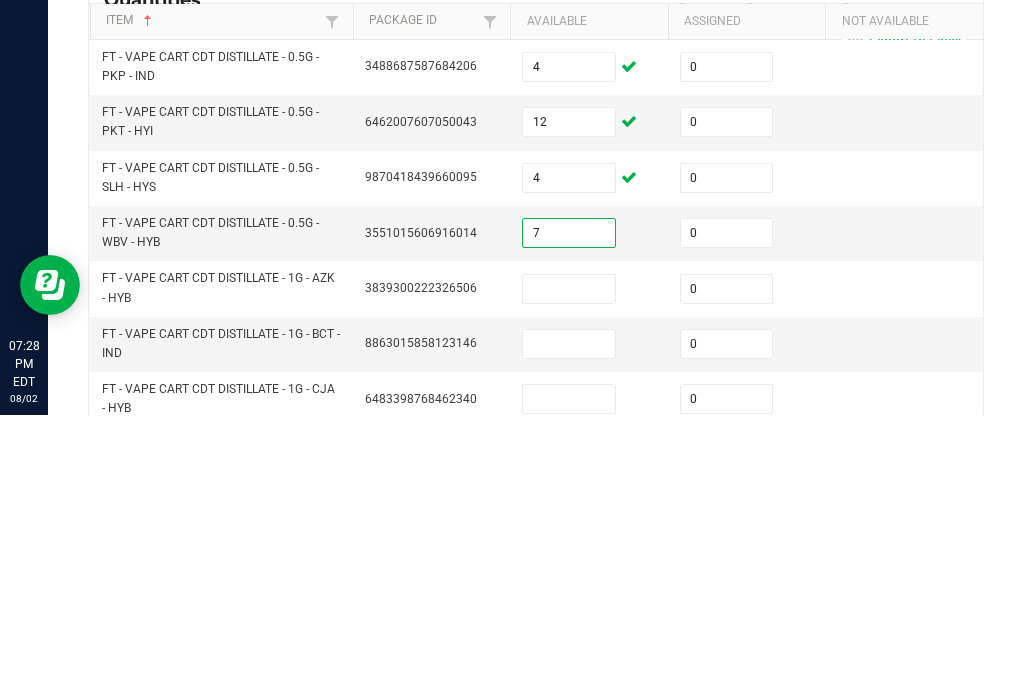 click at bounding box center [569, 572] 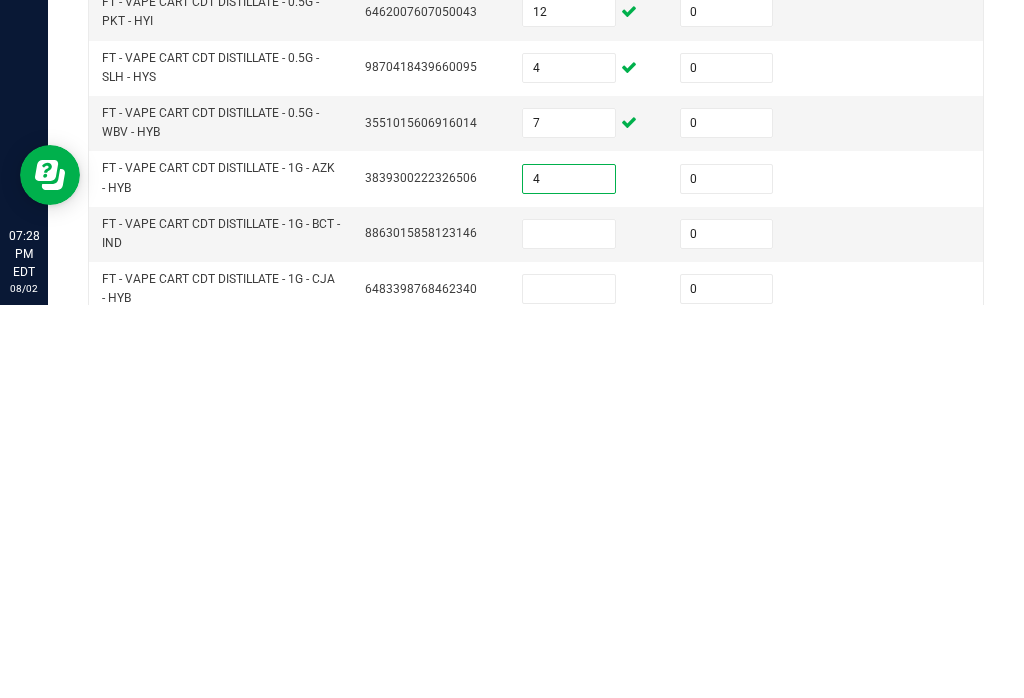 click at bounding box center (569, 627) 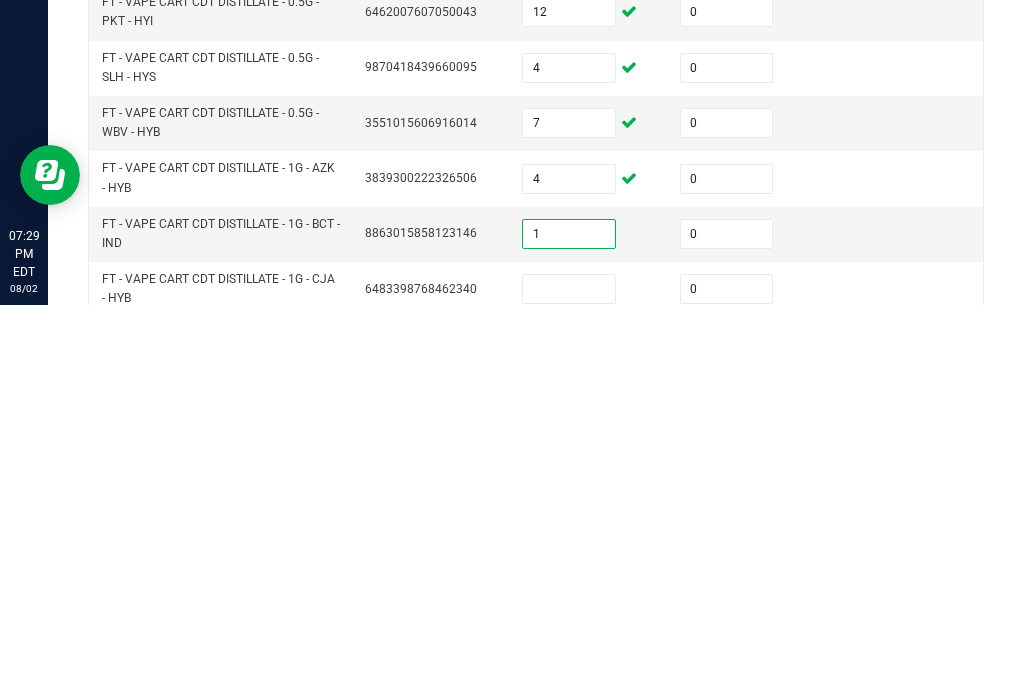 click at bounding box center [569, 682] 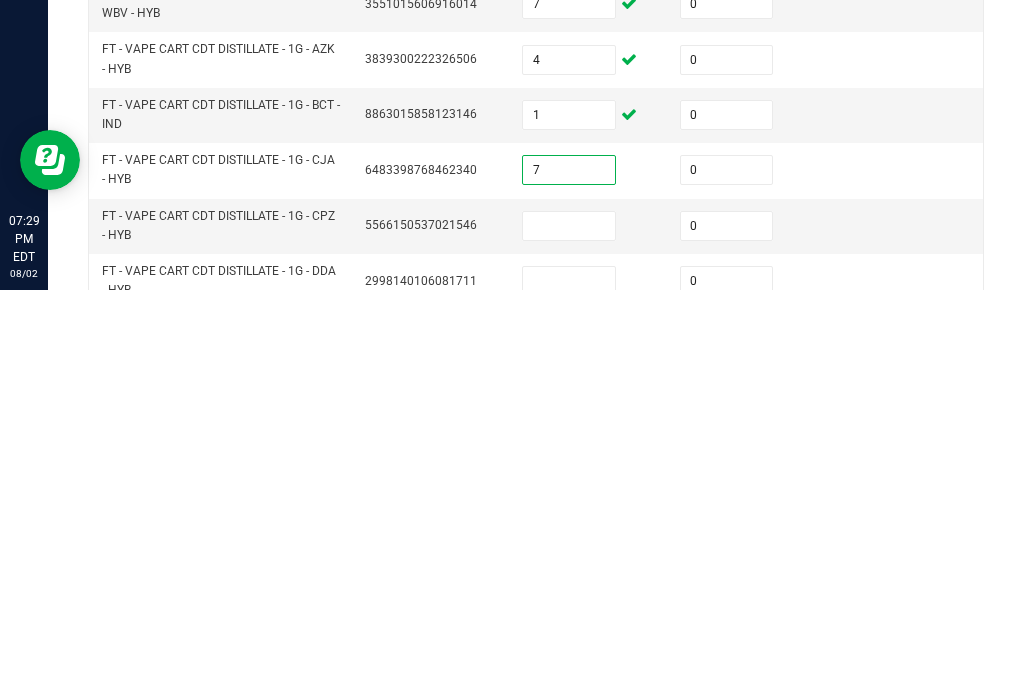 scroll, scrollTop: 107, scrollLeft: 0, axis: vertical 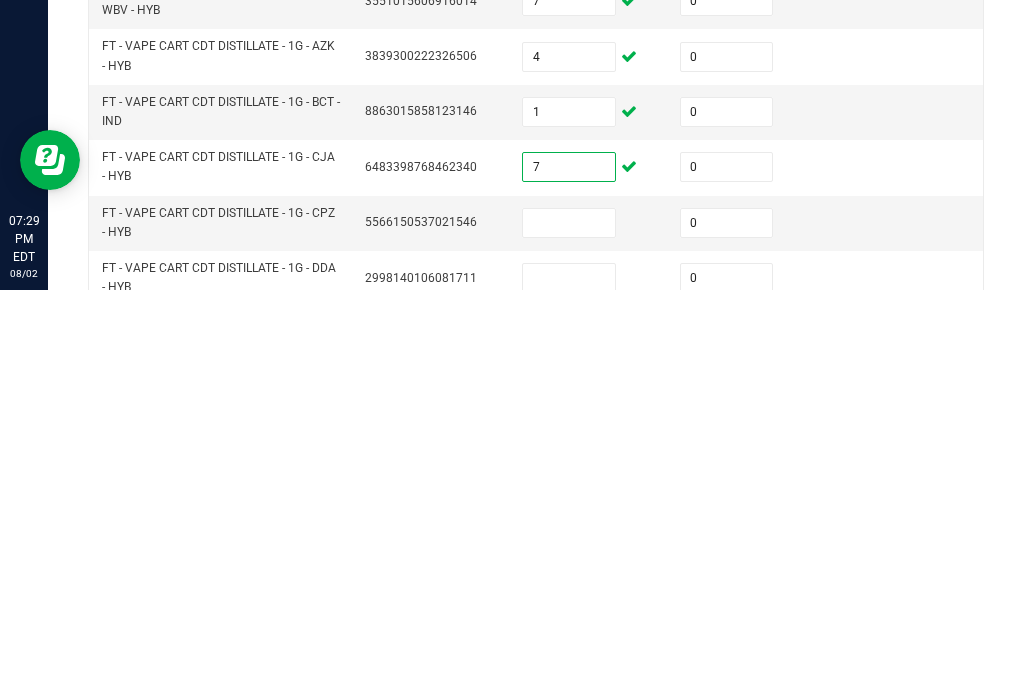 click at bounding box center (569, 631) 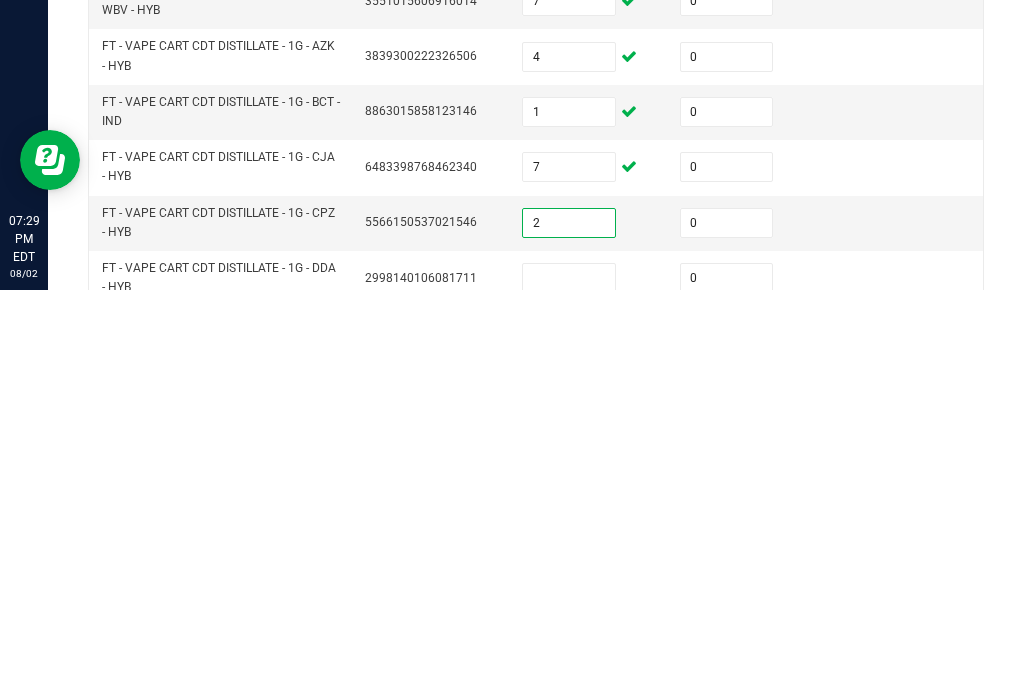 click at bounding box center (569, 686) 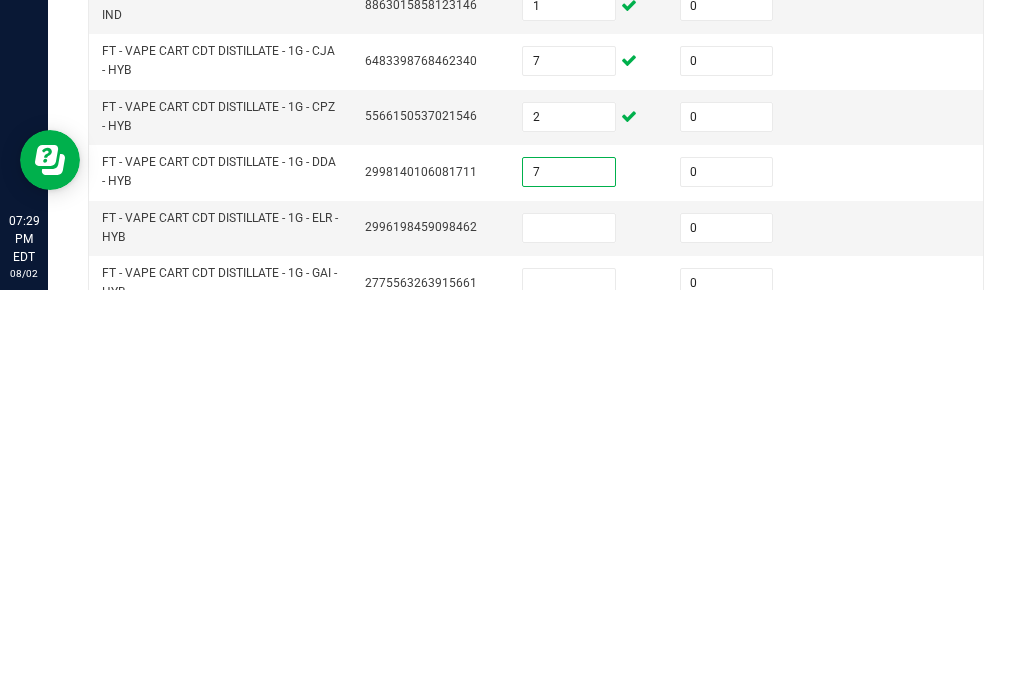 scroll, scrollTop: 237, scrollLeft: 0, axis: vertical 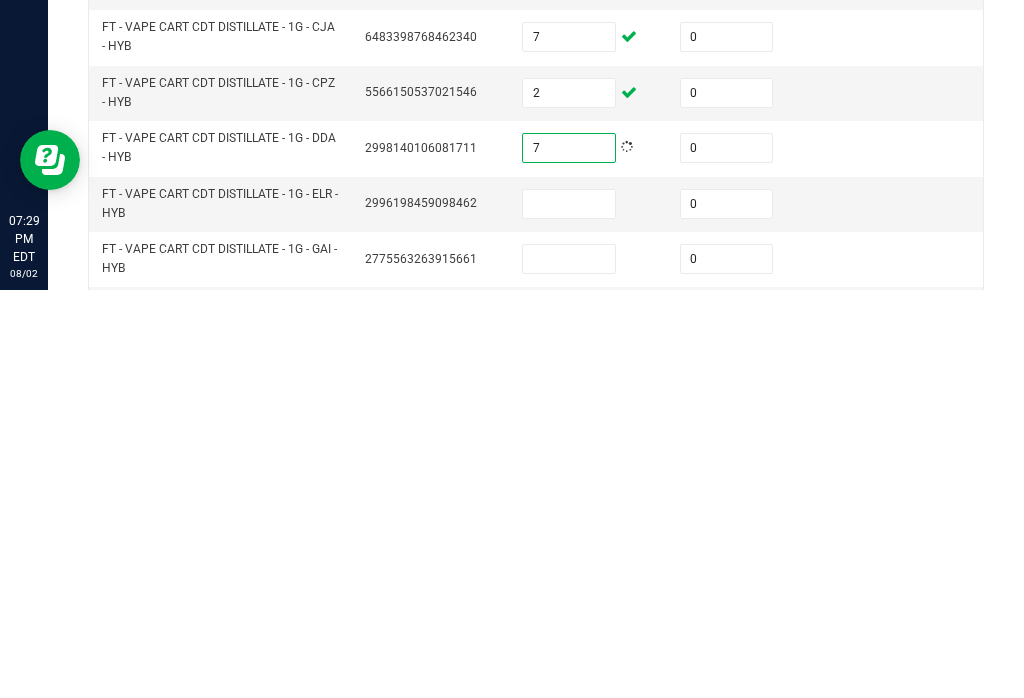 click at bounding box center (569, 612) 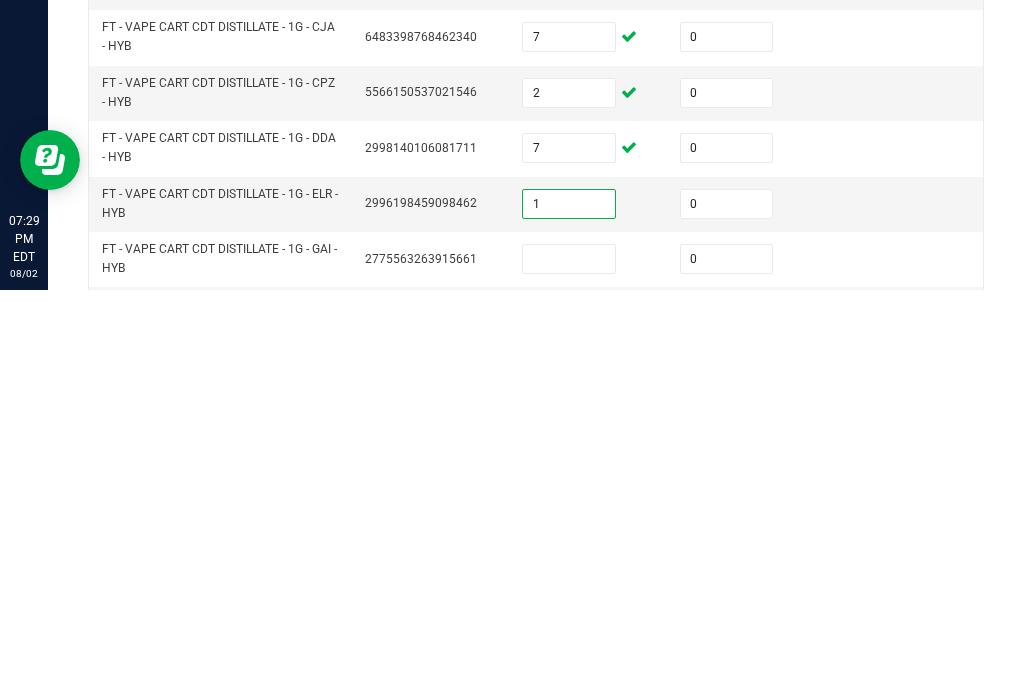 click at bounding box center [569, 667] 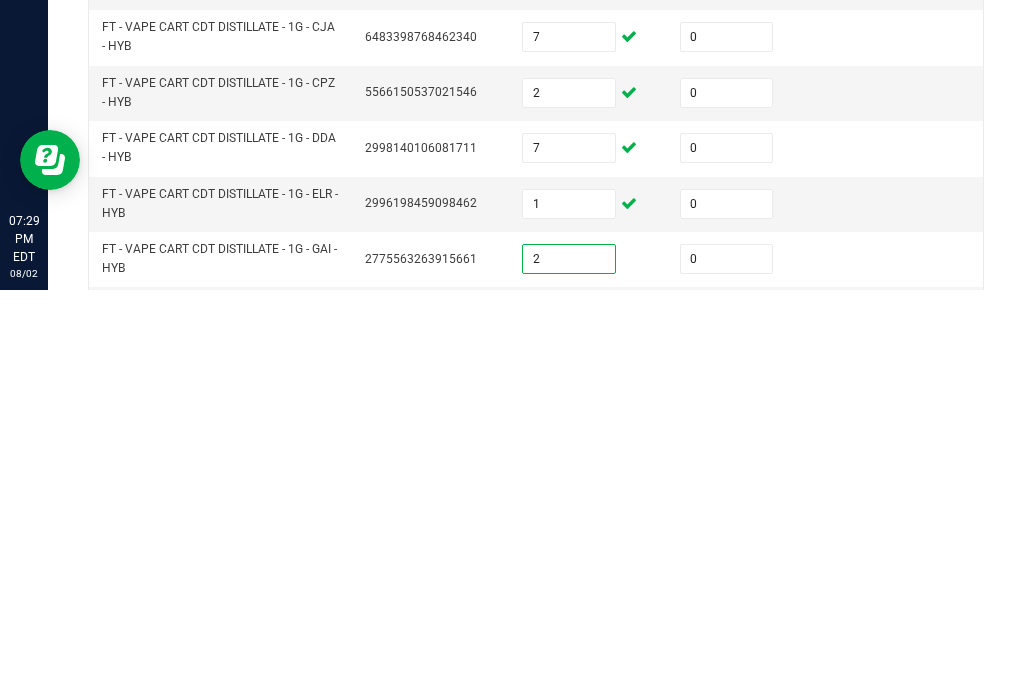 click at bounding box center (569, 723) 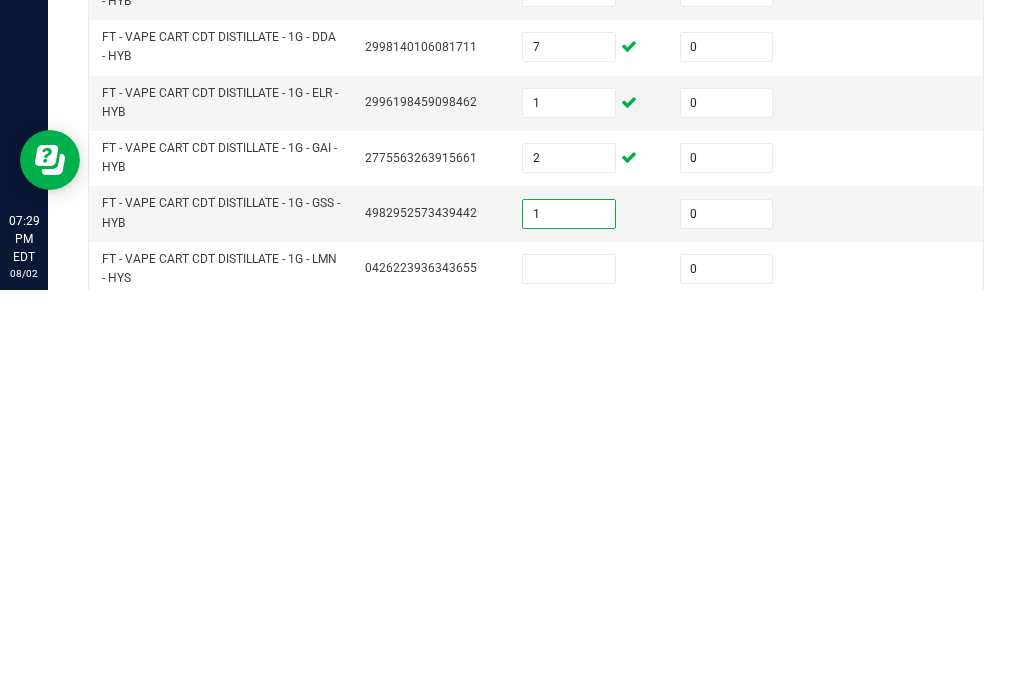 scroll, scrollTop: 338, scrollLeft: 0, axis: vertical 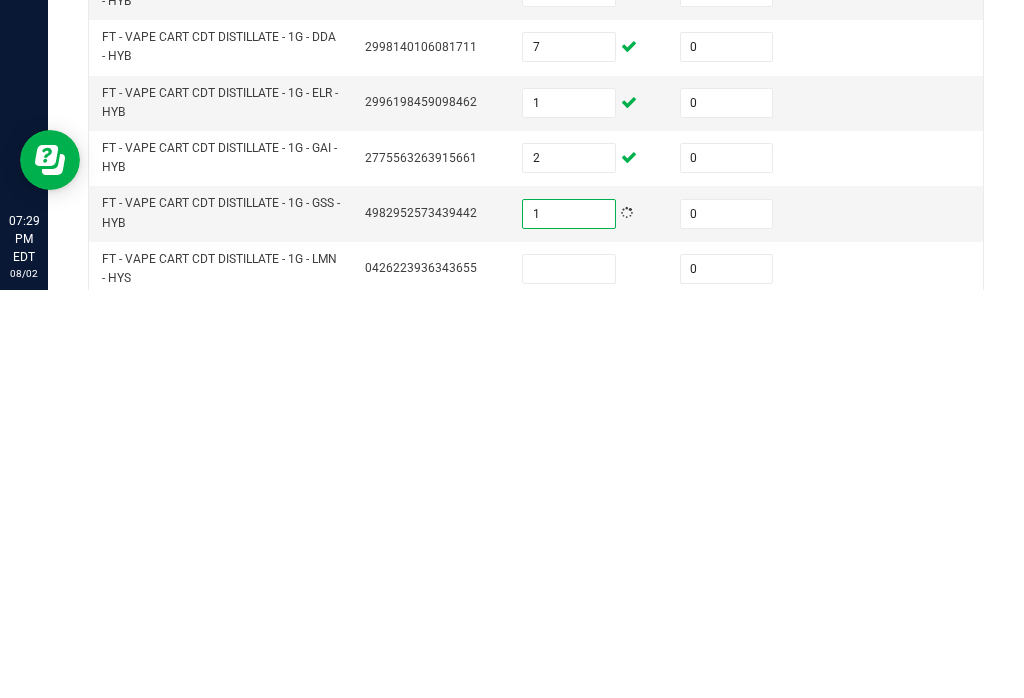 click at bounding box center (569, 677) 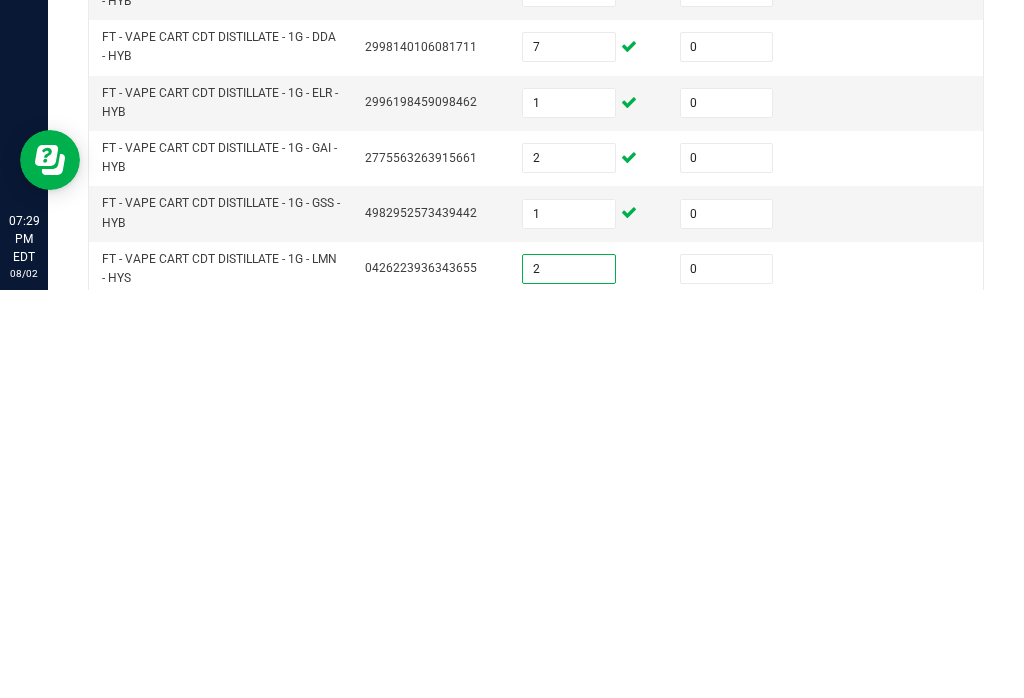 scroll, scrollTop: 445, scrollLeft: 0, axis: vertical 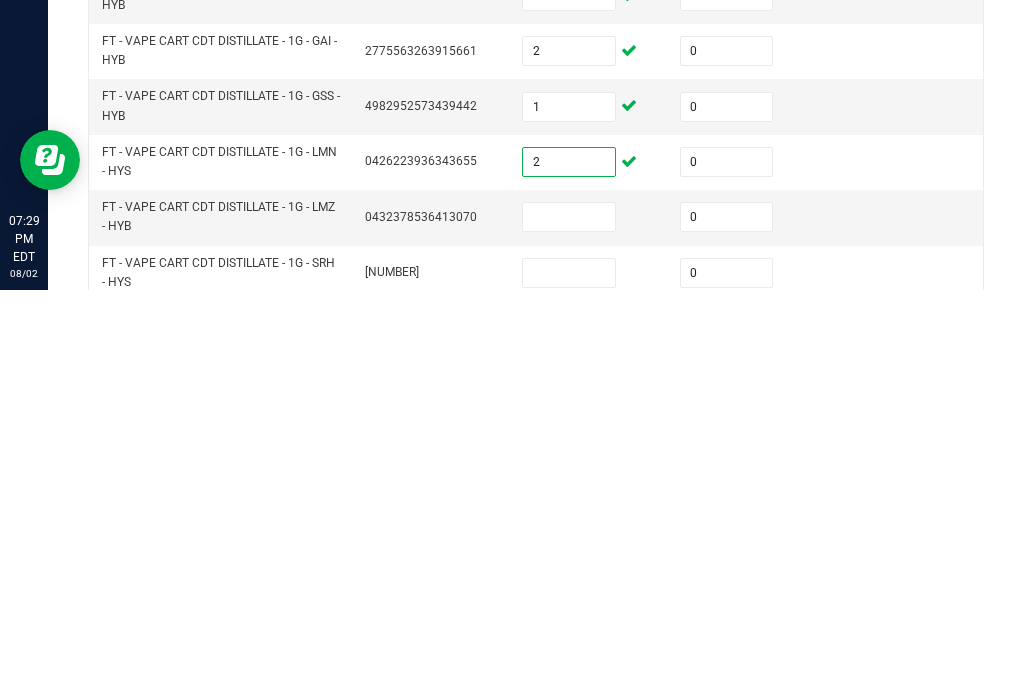 click at bounding box center (569, 625) 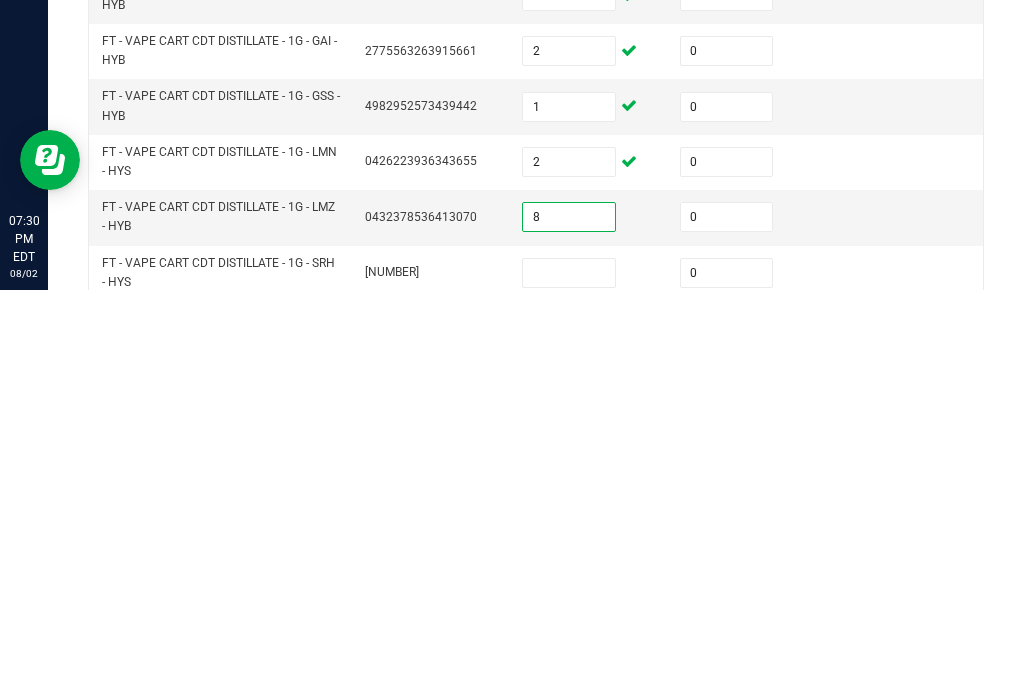 click at bounding box center [569, 681] 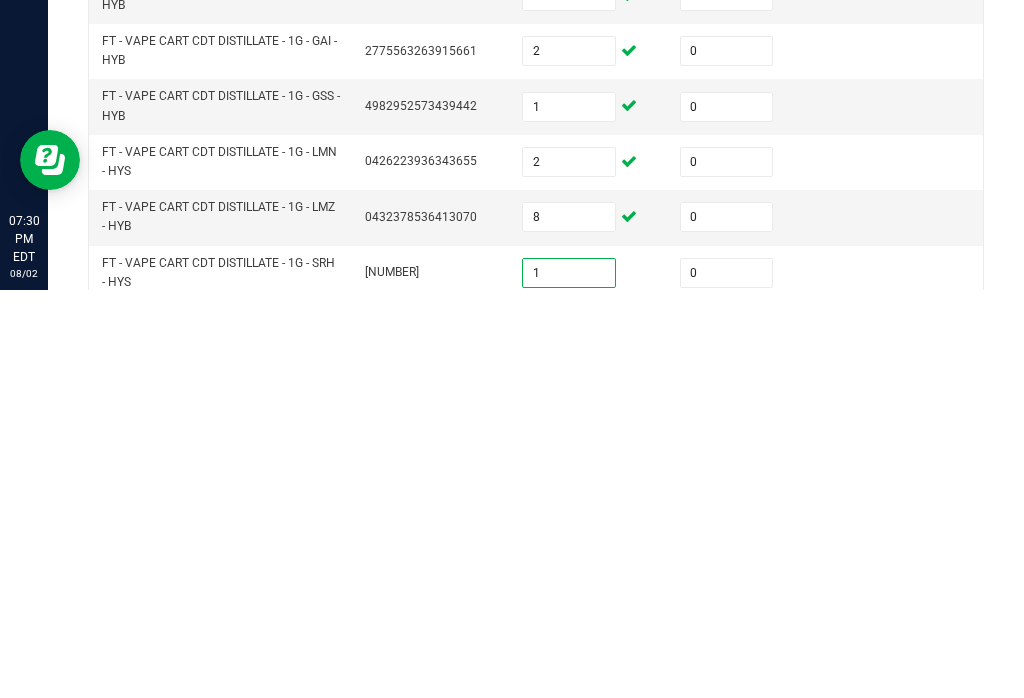 click at bounding box center (569, 736) 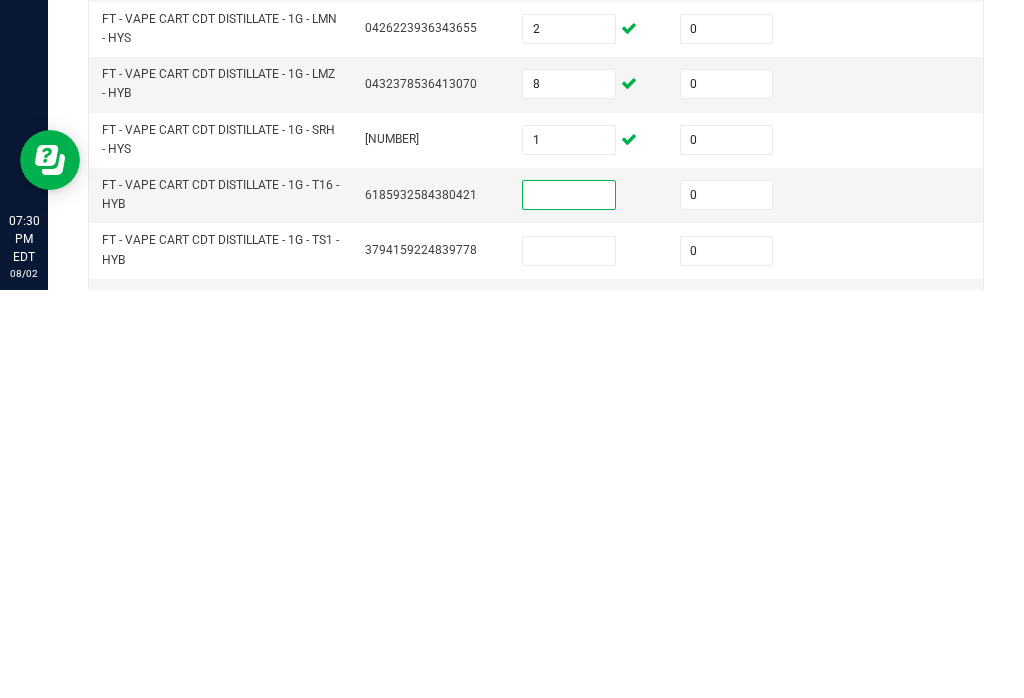 scroll, scrollTop: 591, scrollLeft: 0, axis: vertical 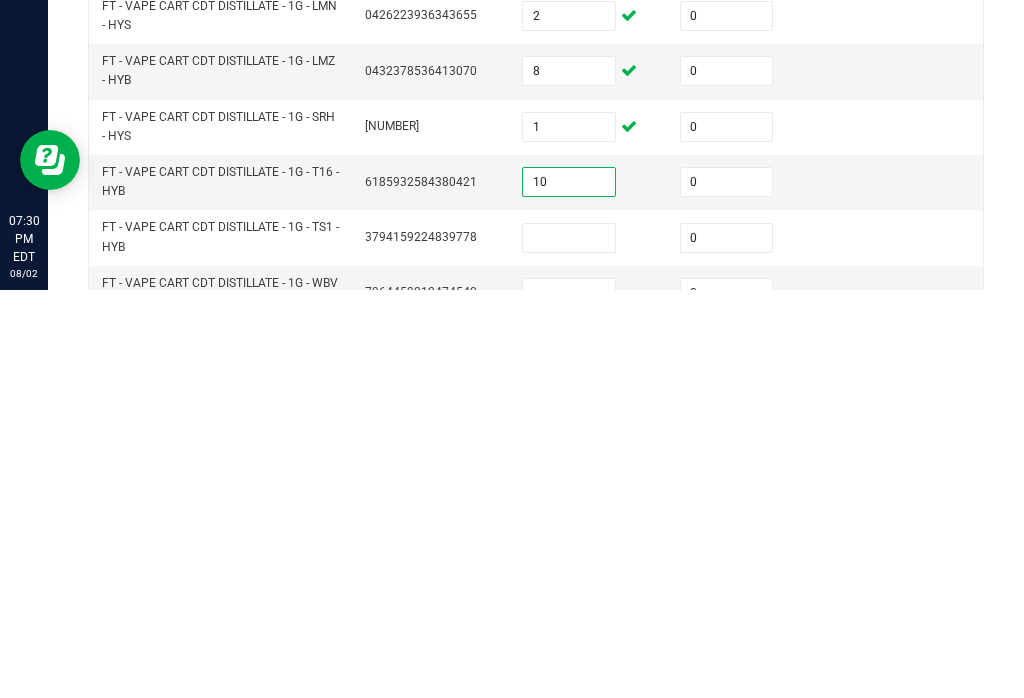 click at bounding box center [569, 646] 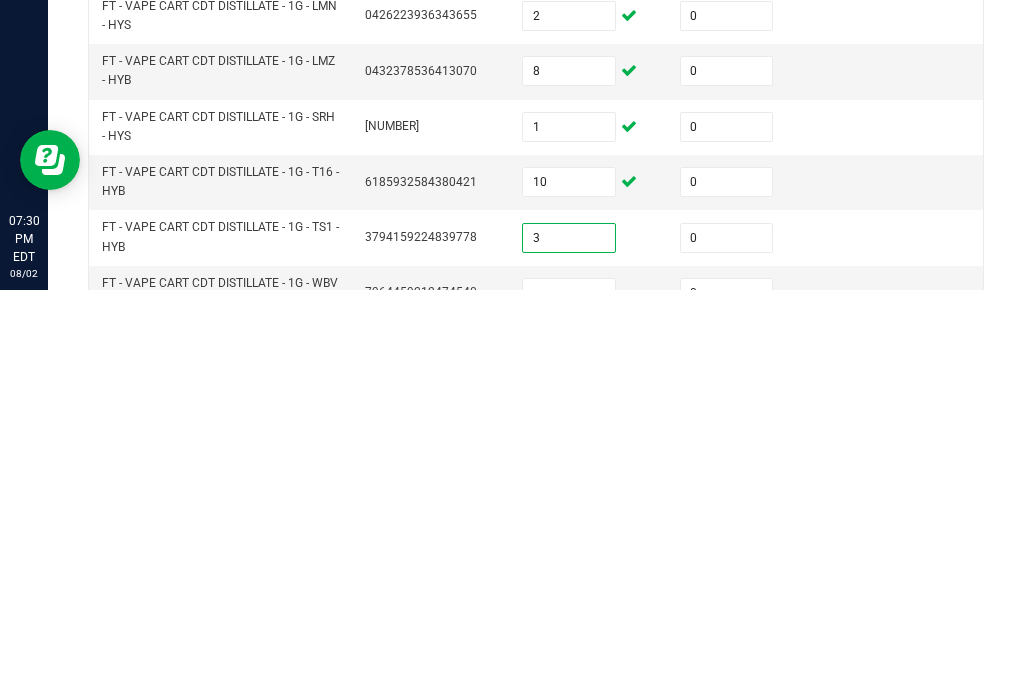 click at bounding box center [569, 701] 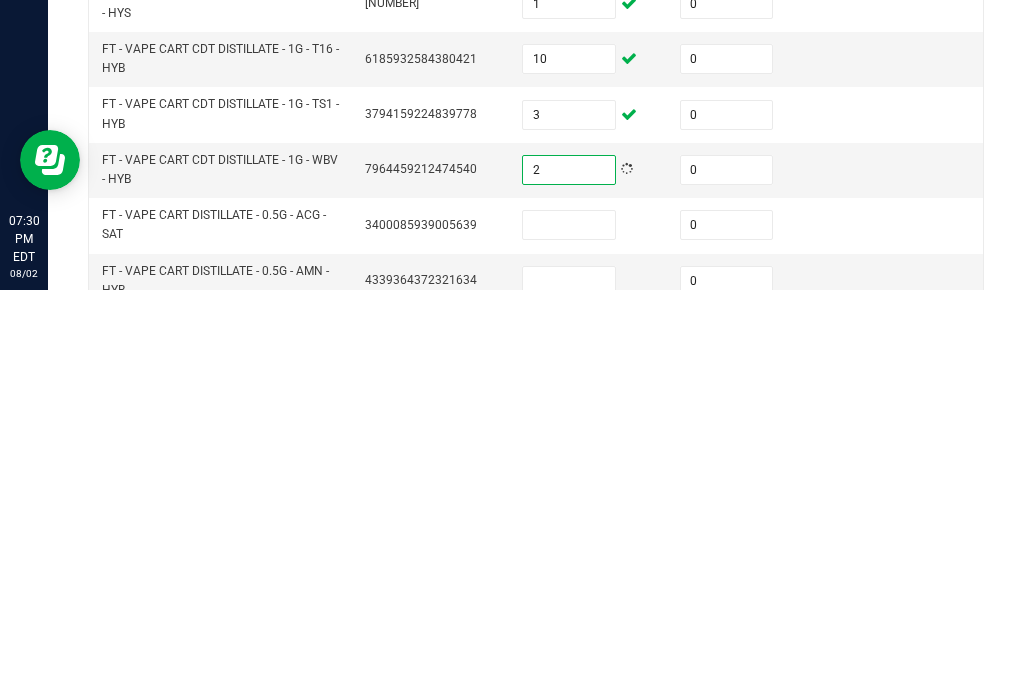 scroll, scrollTop: 713, scrollLeft: 0, axis: vertical 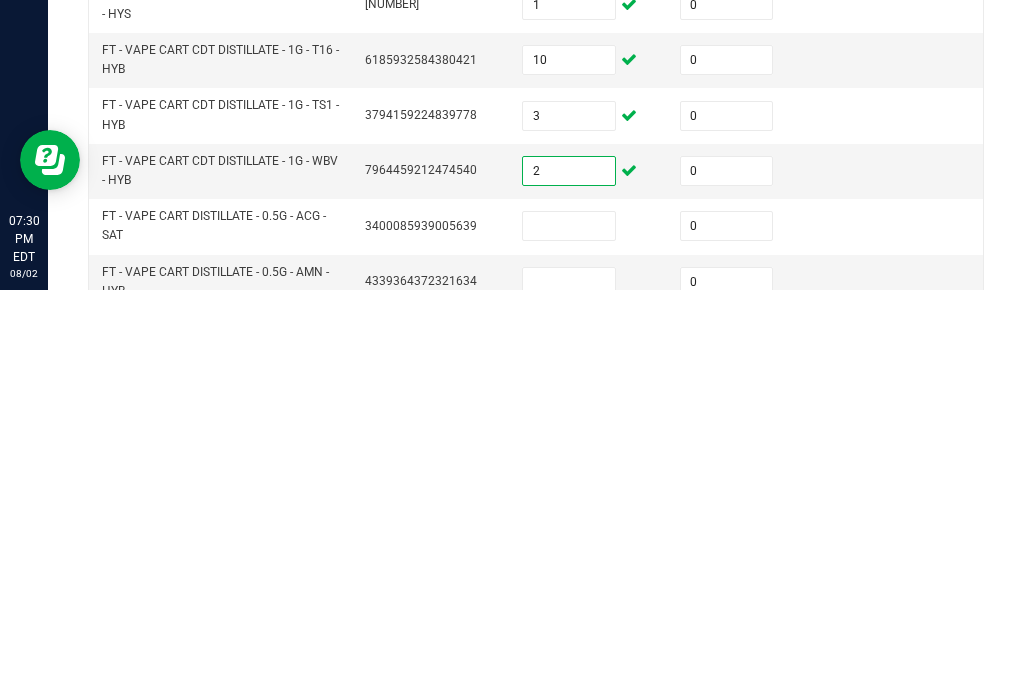 click at bounding box center [569, 634] 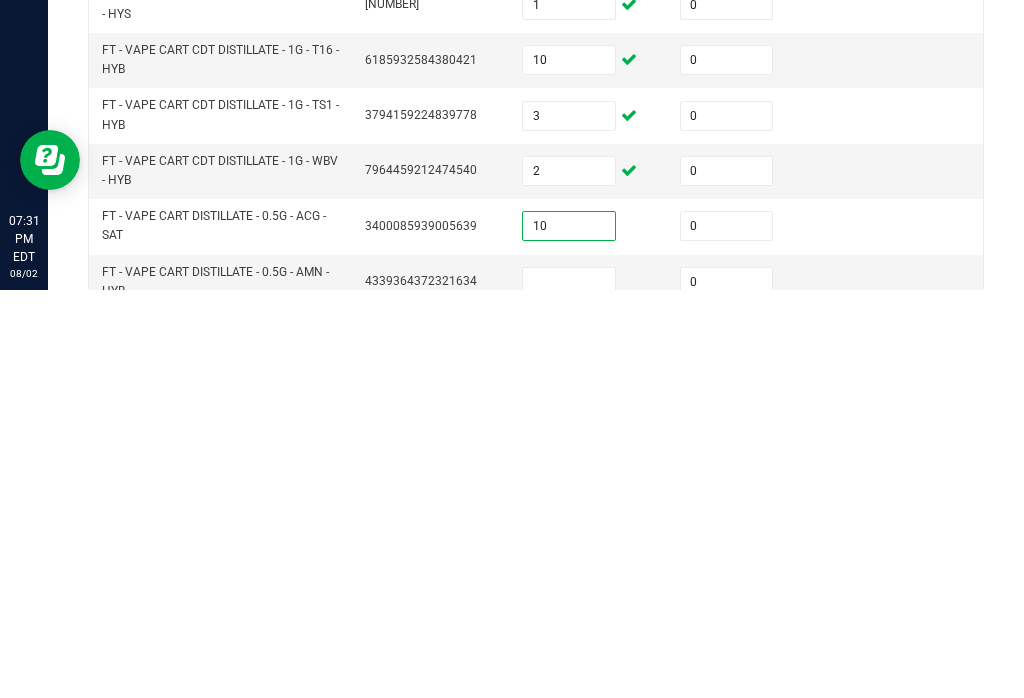 click at bounding box center (569, 690) 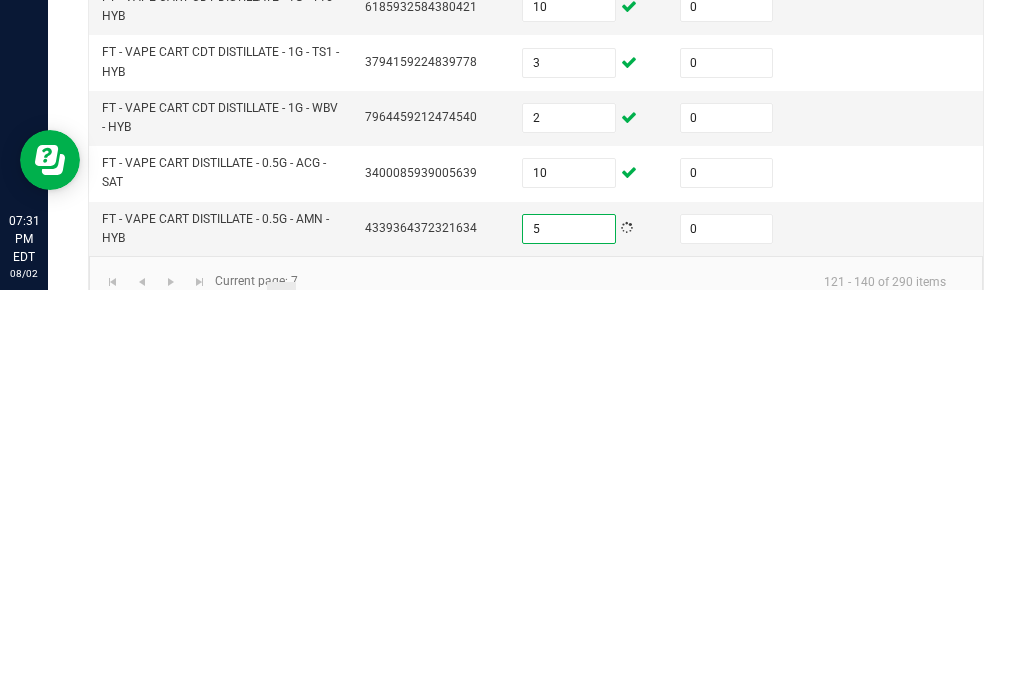 scroll, scrollTop: 765, scrollLeft: 0, axis: vertical 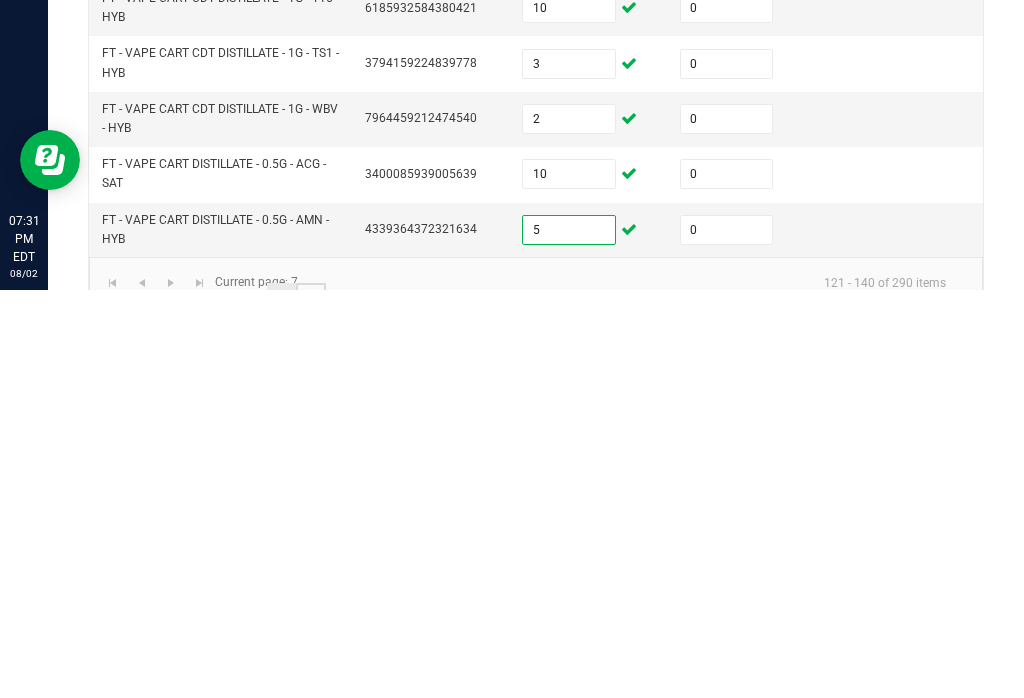 click on "8" 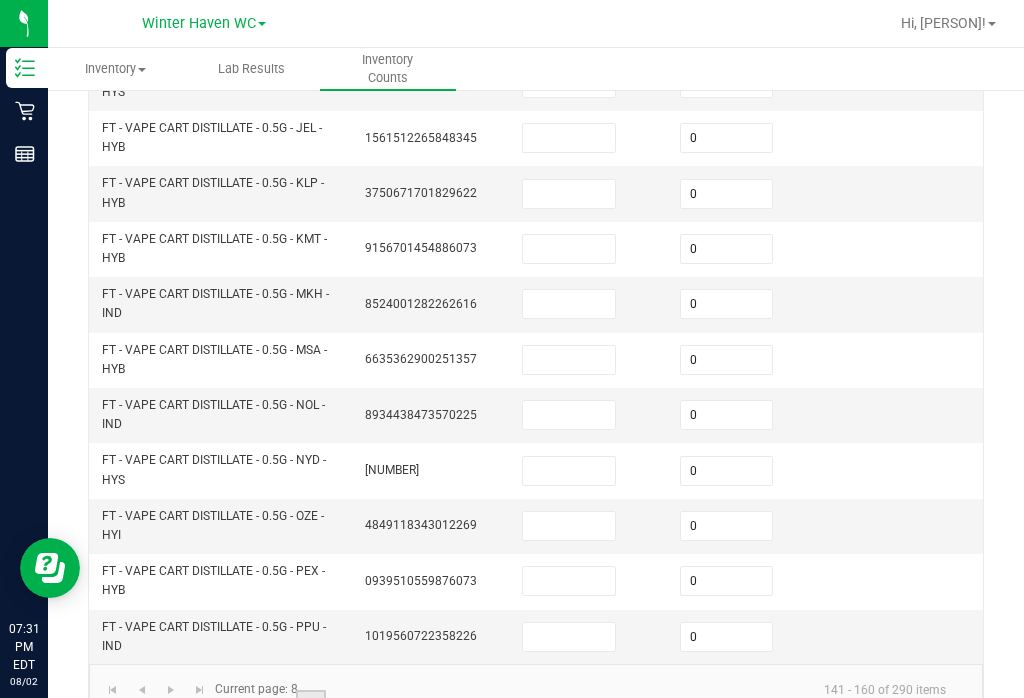 scroll, scrollTop: 765, scrollLeft: 0, axis: vertical 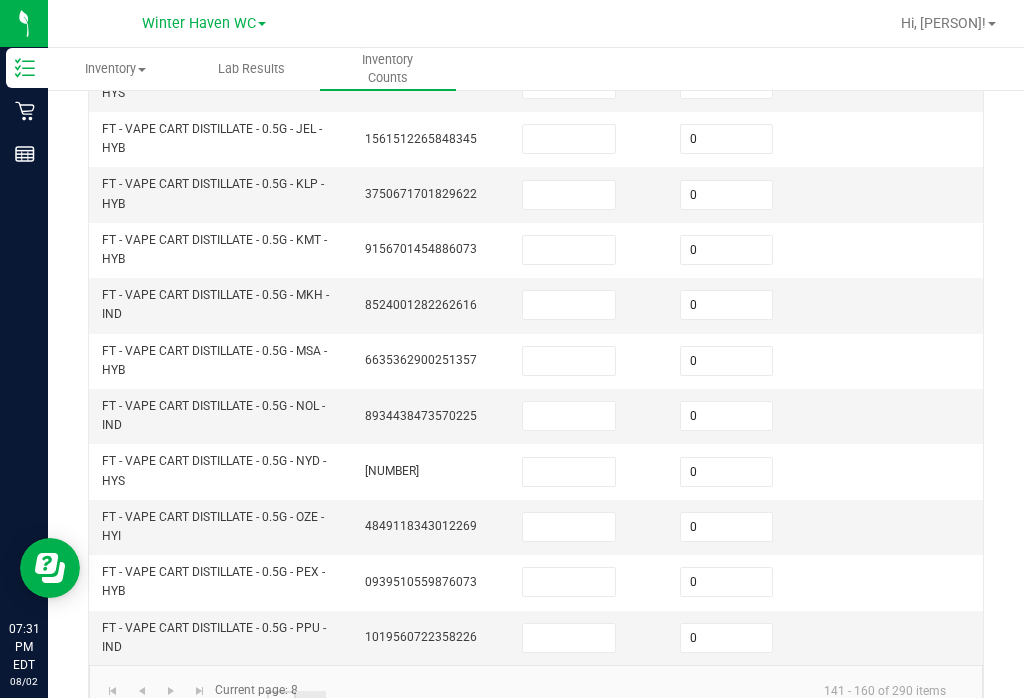 click on "7" 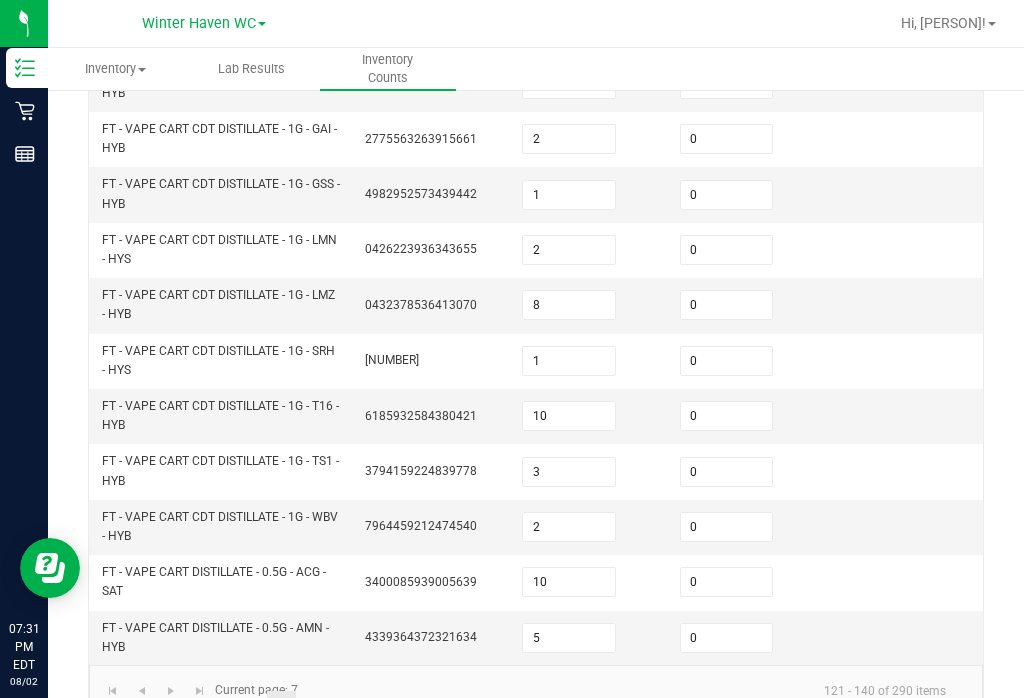 click on "5" at bounding box center [569, 638] 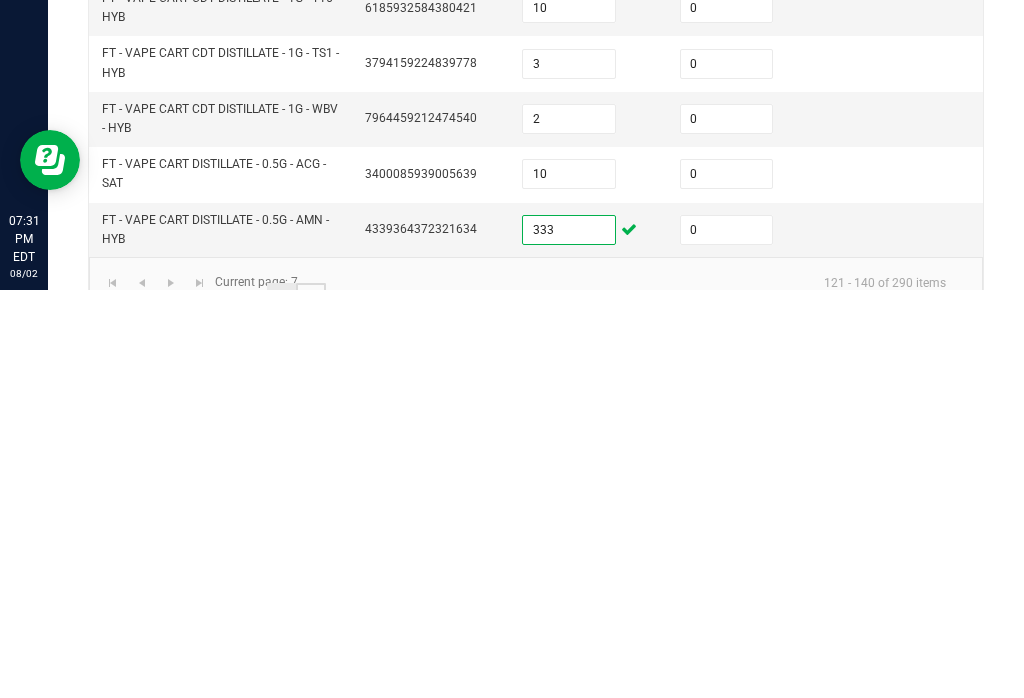 click on "8" 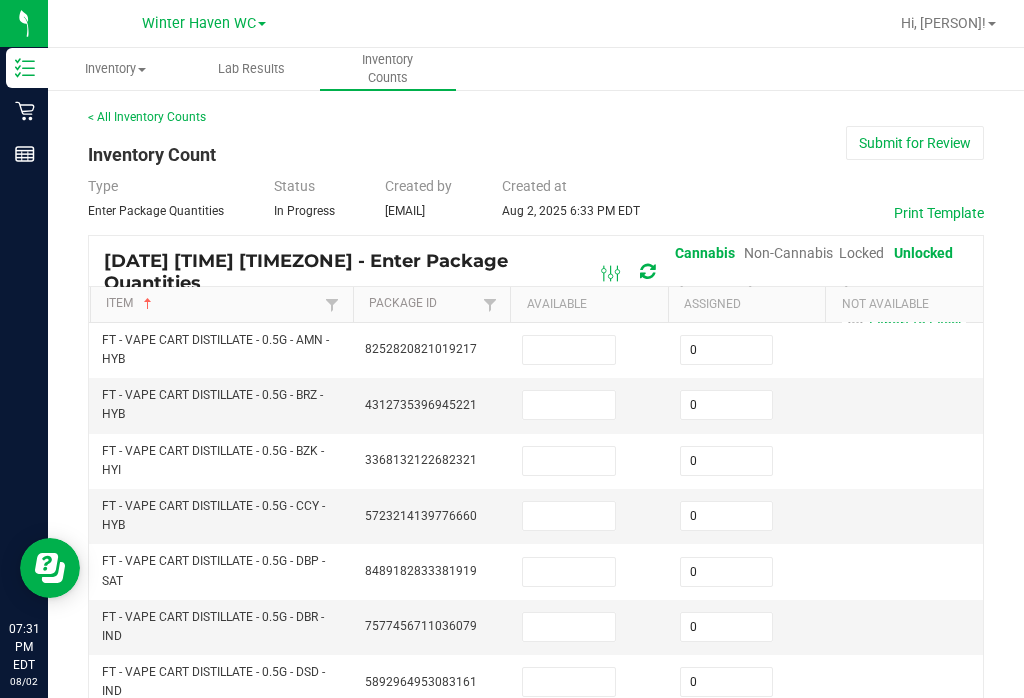 scroll, scrollTop: 0, scrollLeft: 0, axis: both 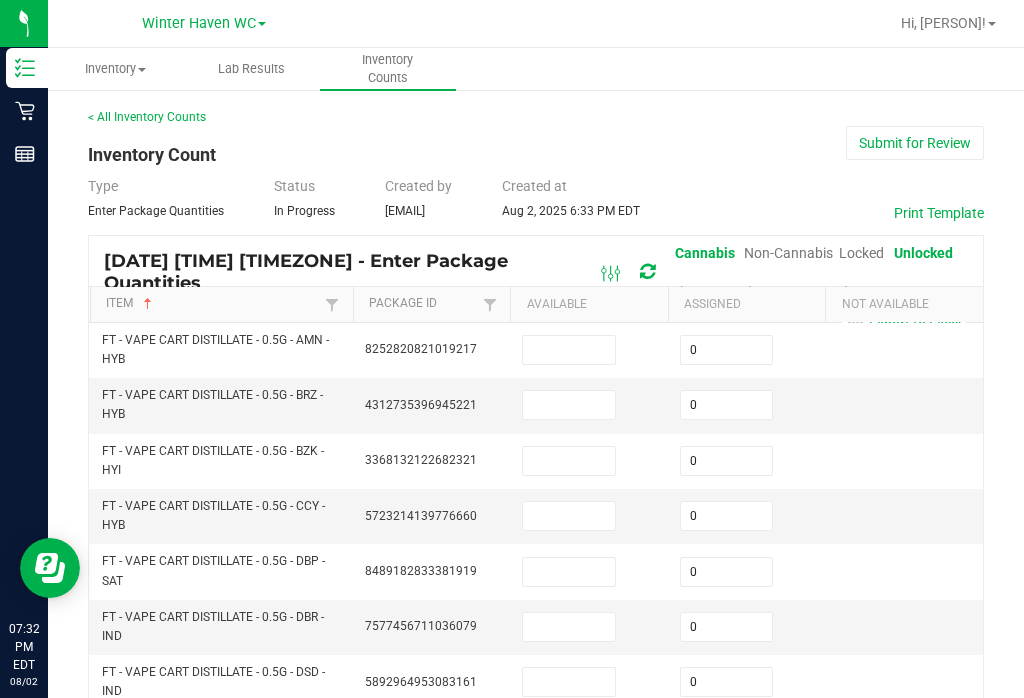 click at bounding box center (569, 350) 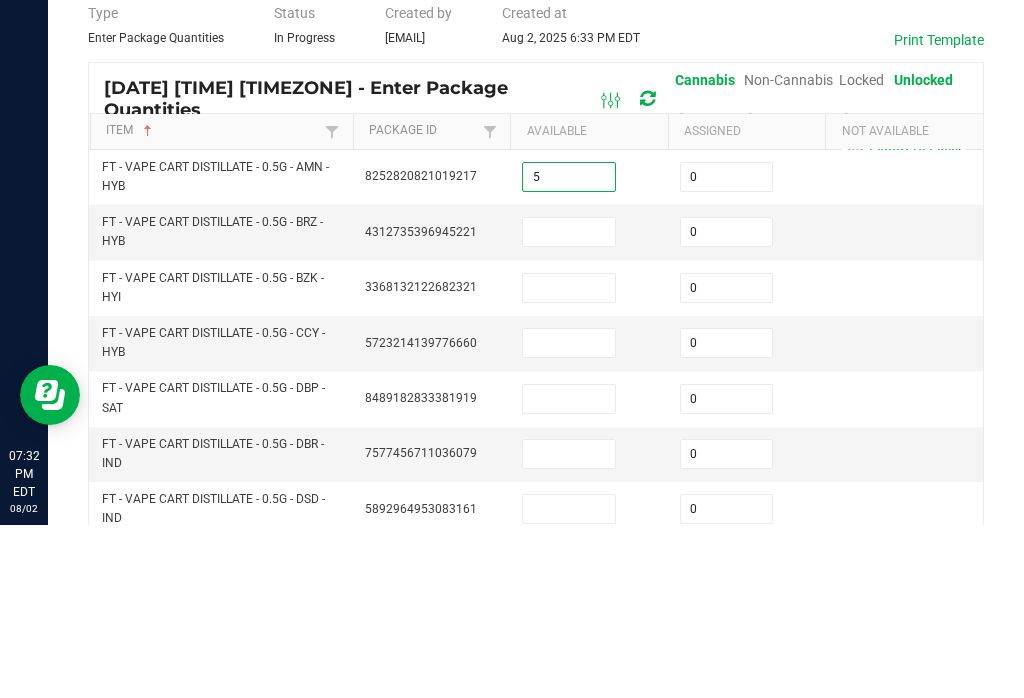 click at bounding box center [569, 405] 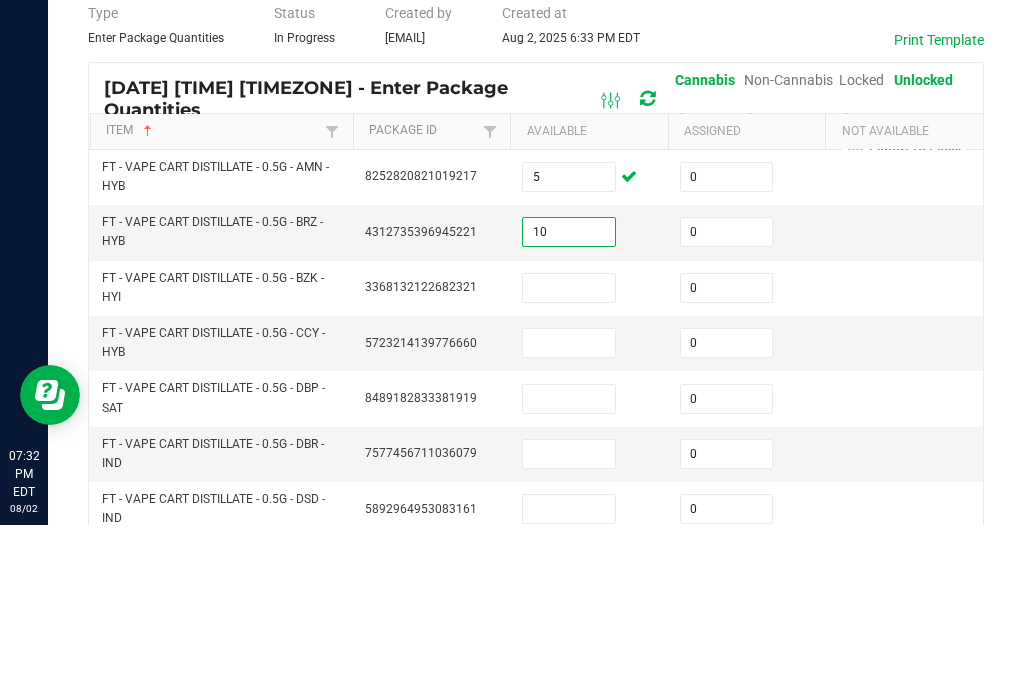 click at bounding box center (569, 461) 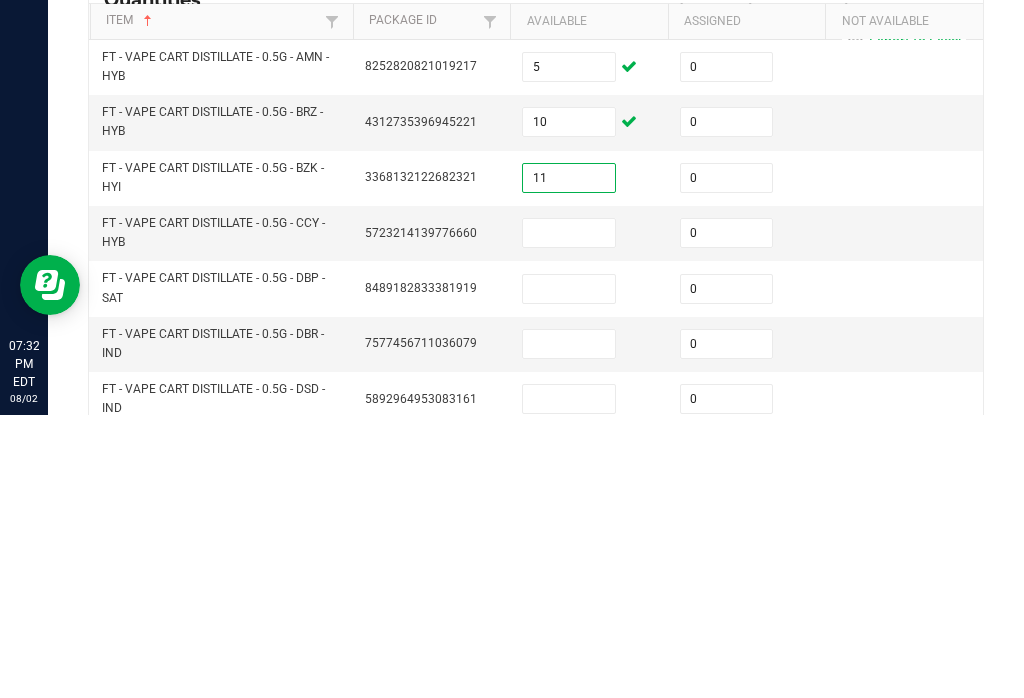 click at bounding box center (569, 516) 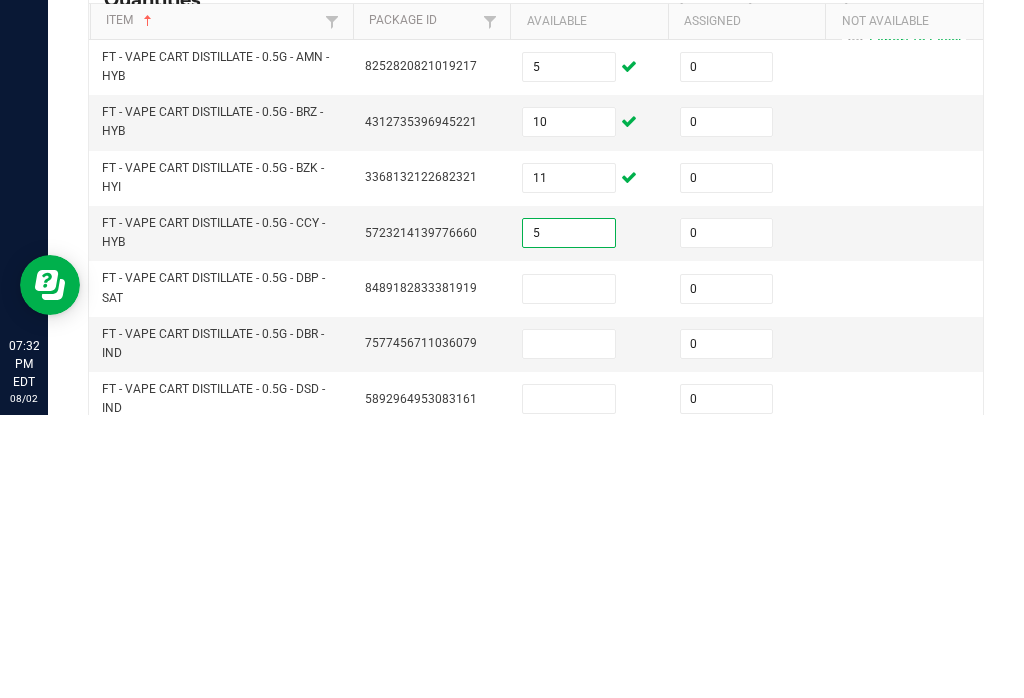 click at bounding box center [569, 572] 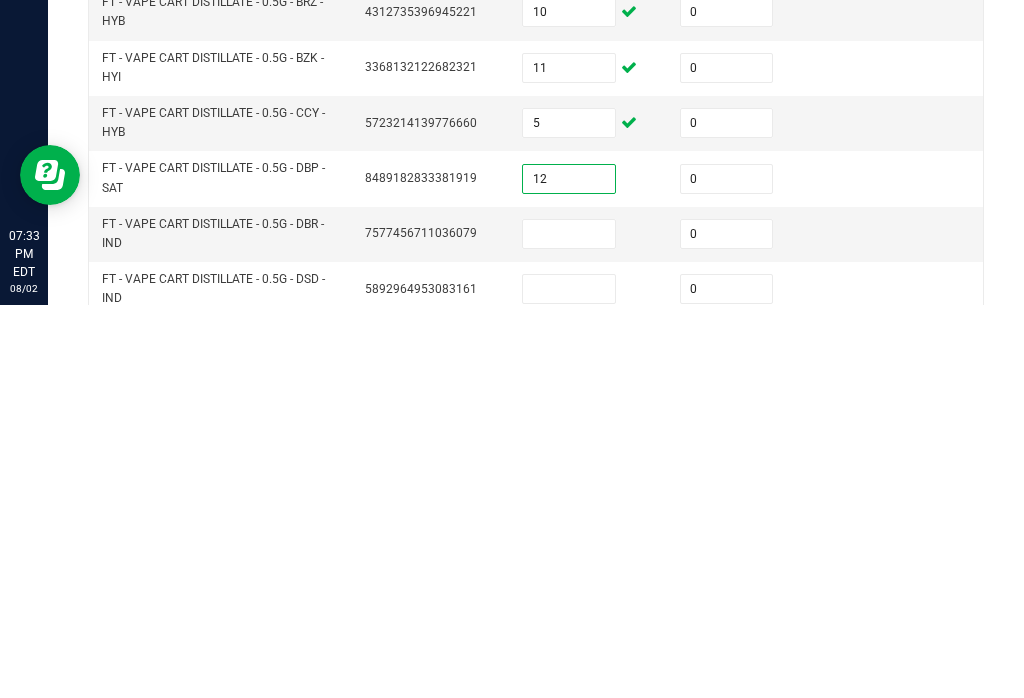 click at bounding box center (569, 627) 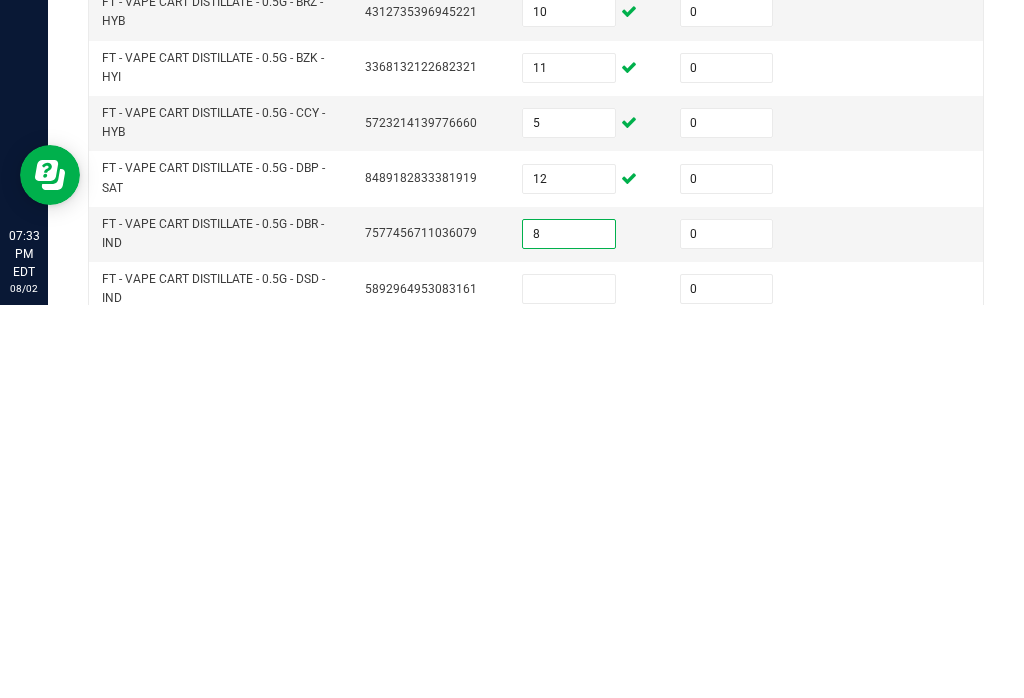 click at bounding box center (569, 682) 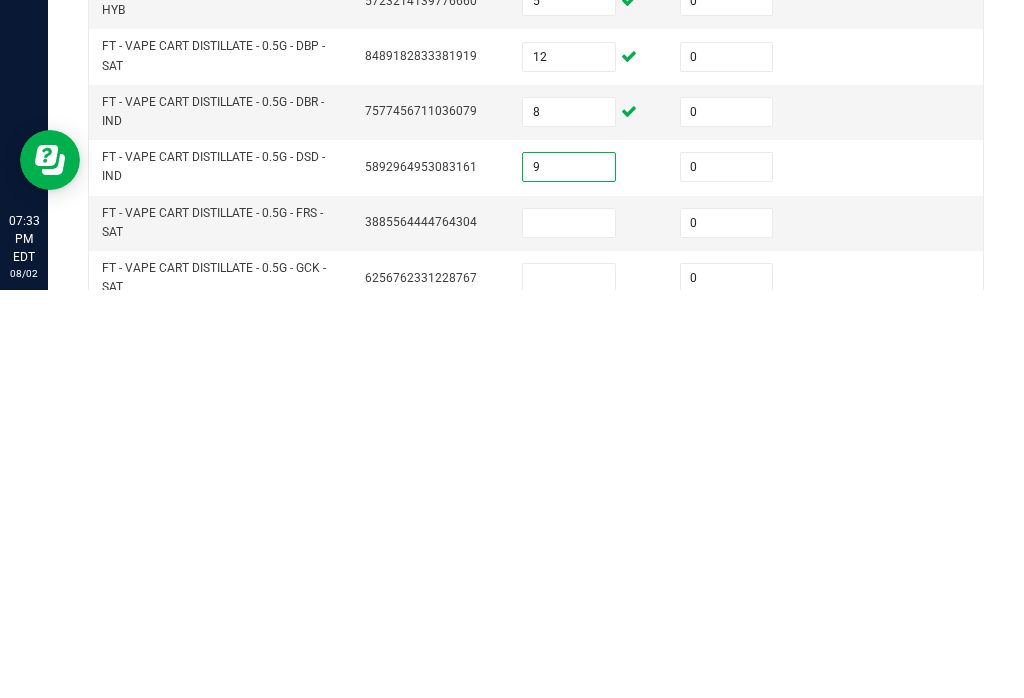 scroll, scrollTop: 124, scrollLeft: 0, axis: vertical 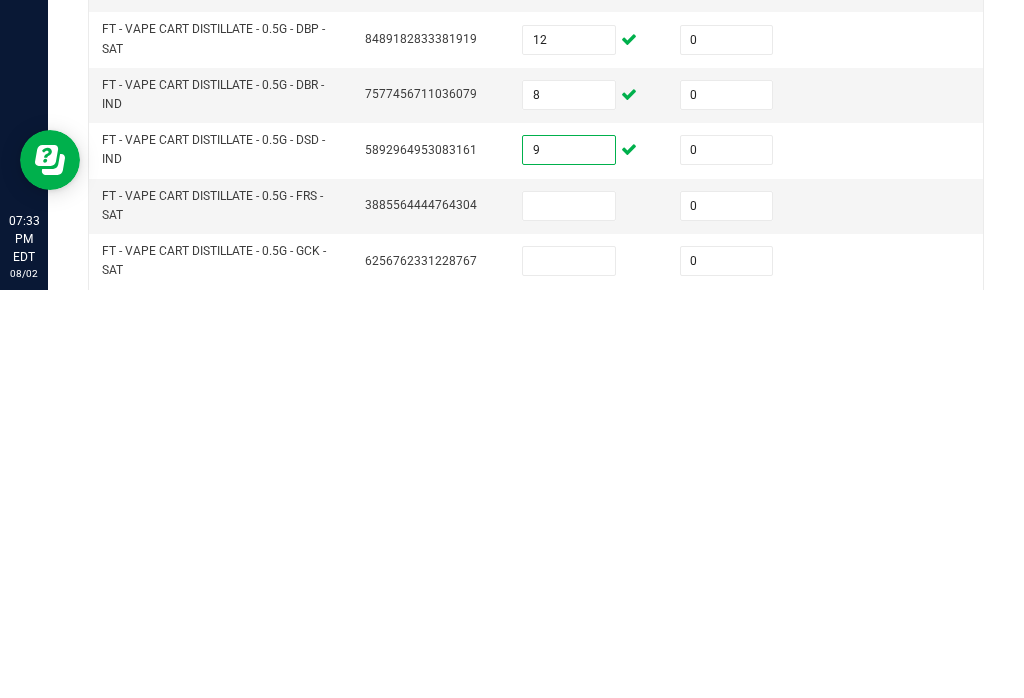 click at bounding box center [569, 614] 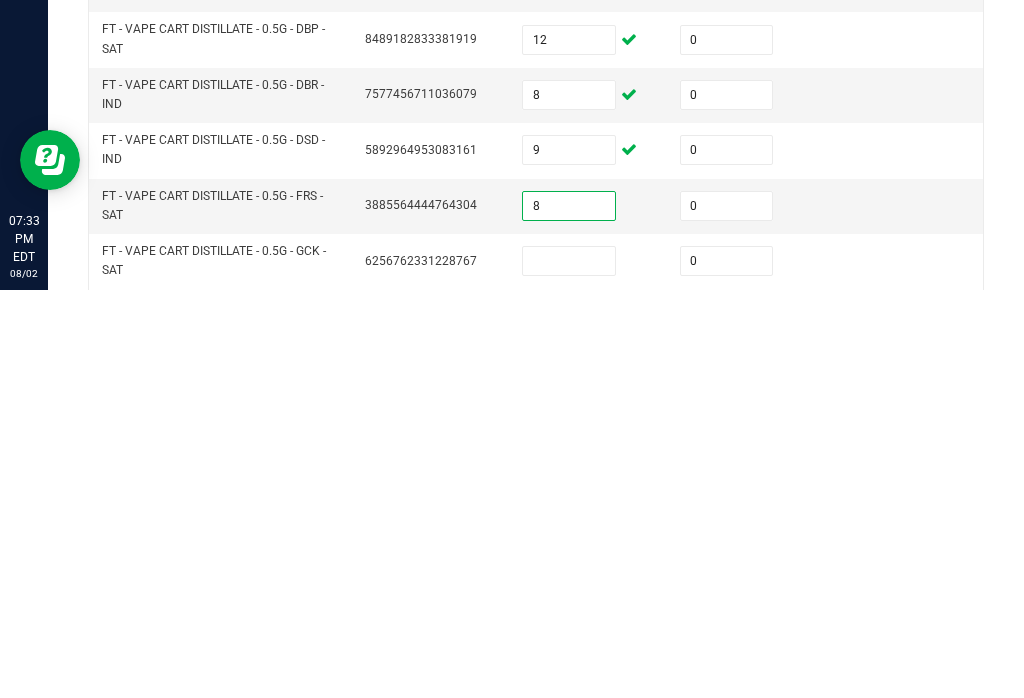 click at bounding box center [569, 669] 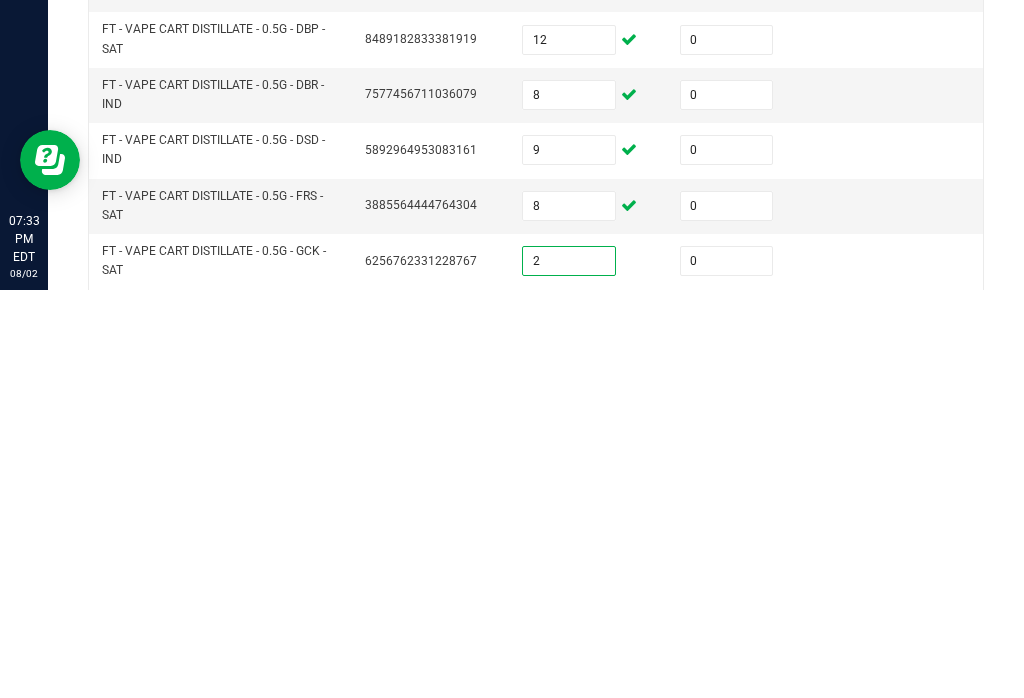 click at bounding box center [569, 725] 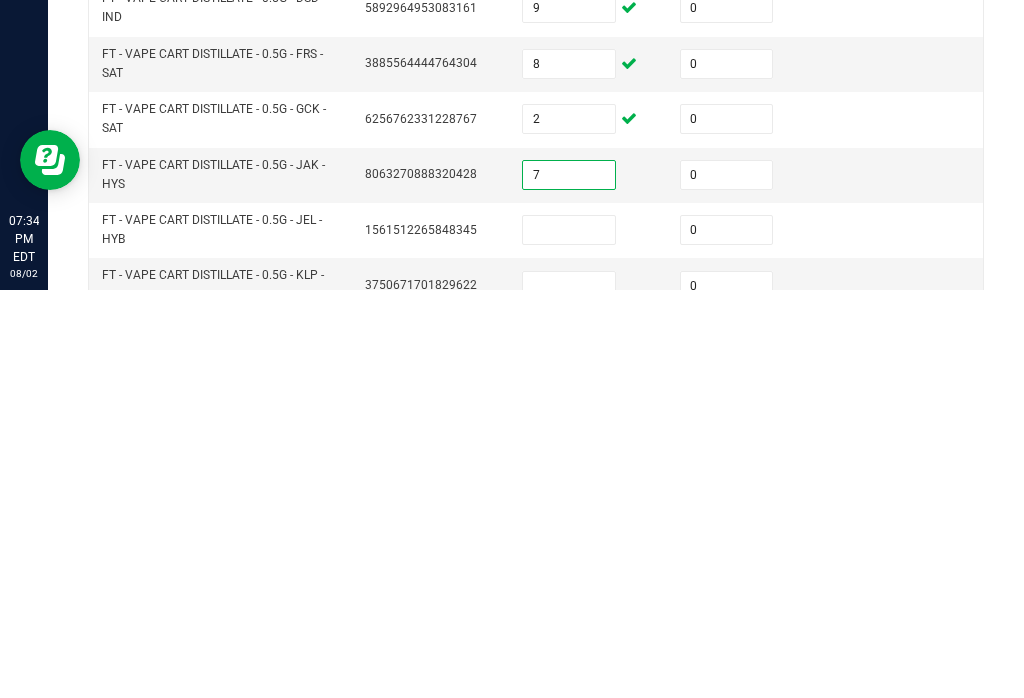 scroll, scrollTop: 267, scrollLeft: 0, axis: vertical 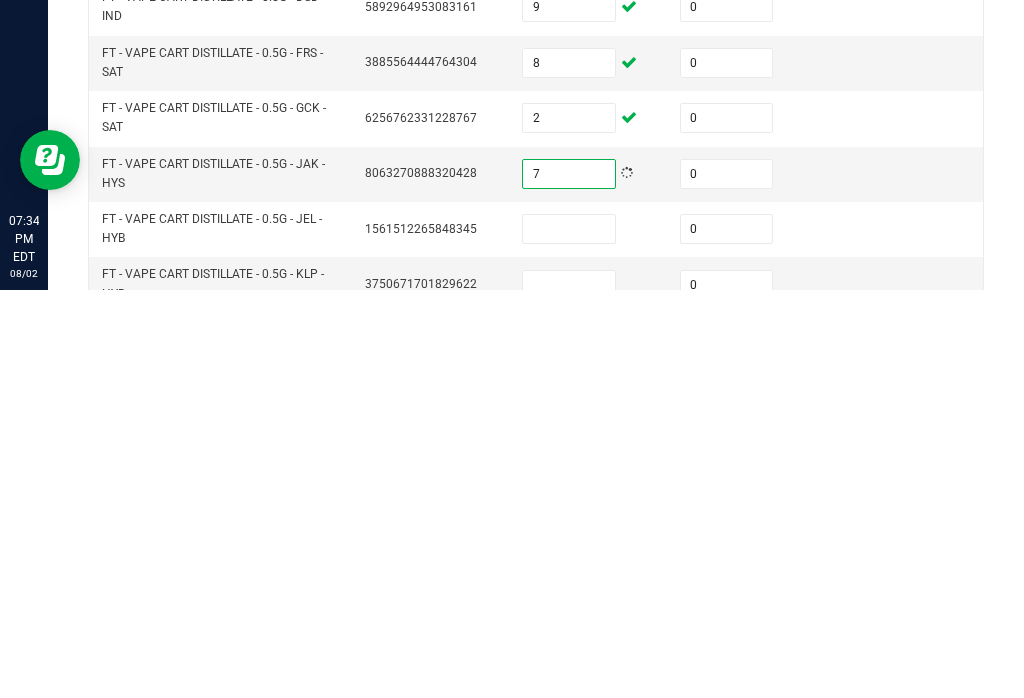 click at bounding box center (569, 637) 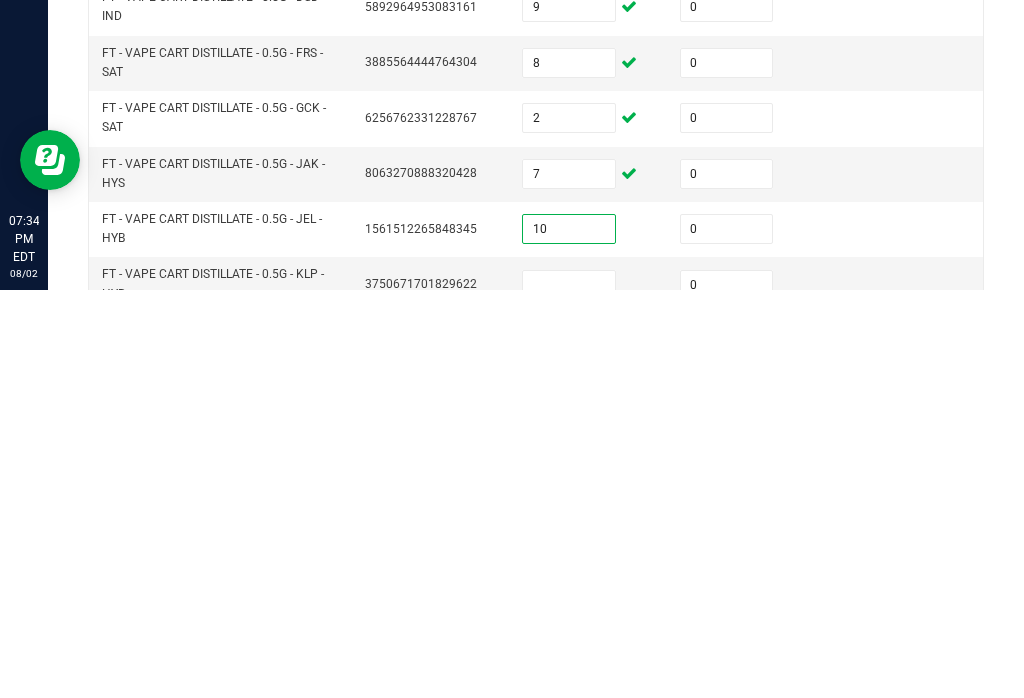 click at bounding box center (569, 693) 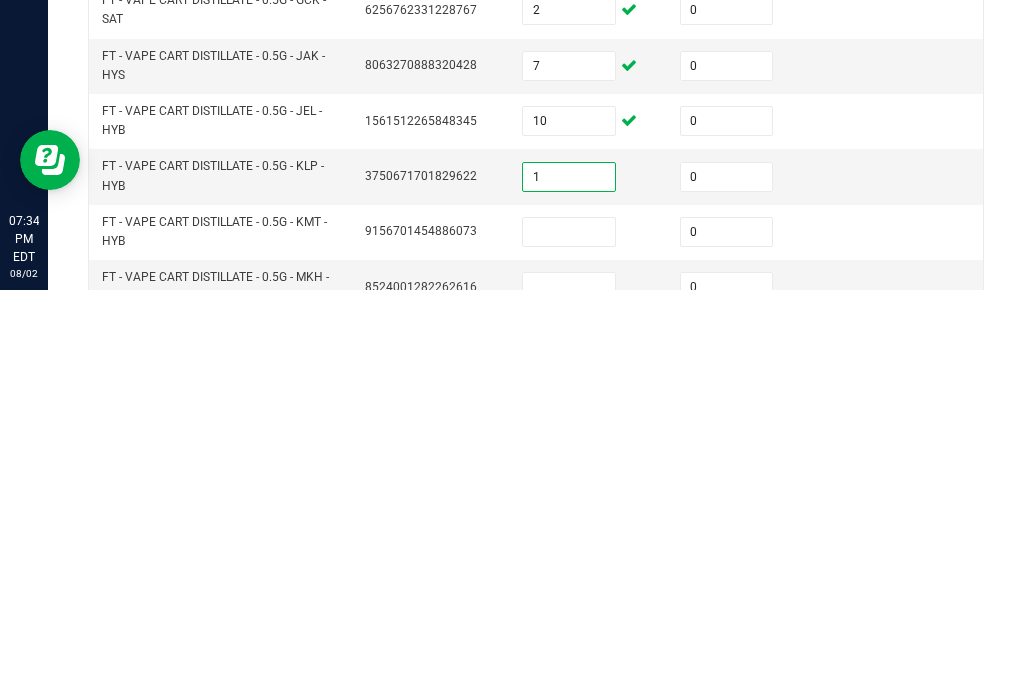 scroll, scrollTop: 380, scrollLeft: 0, axis: vertical 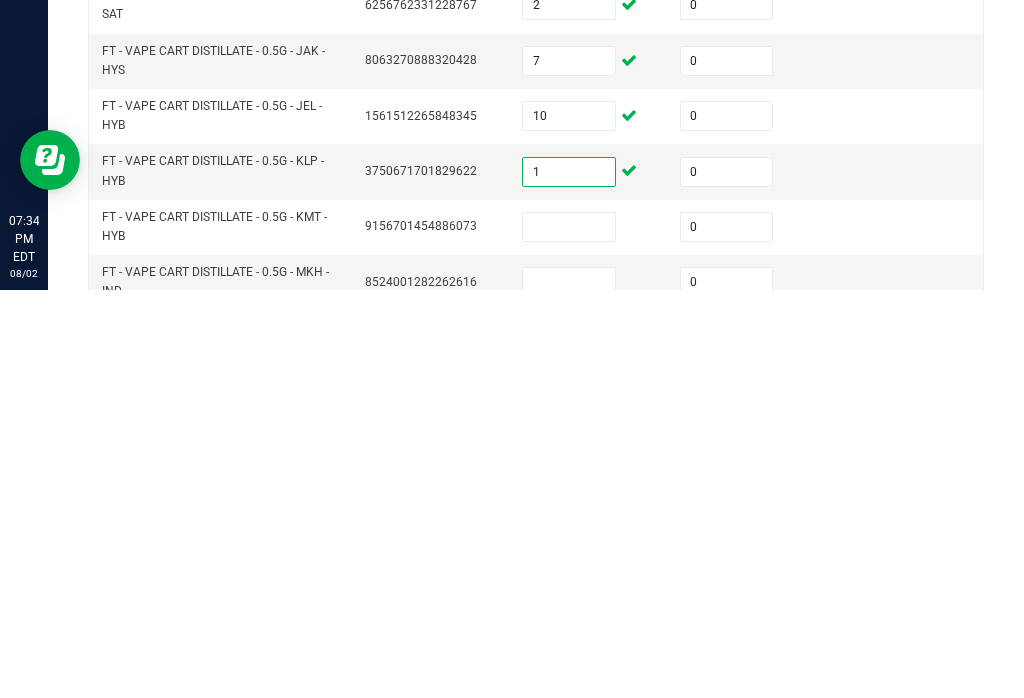 click at bounding box center [569, 635] 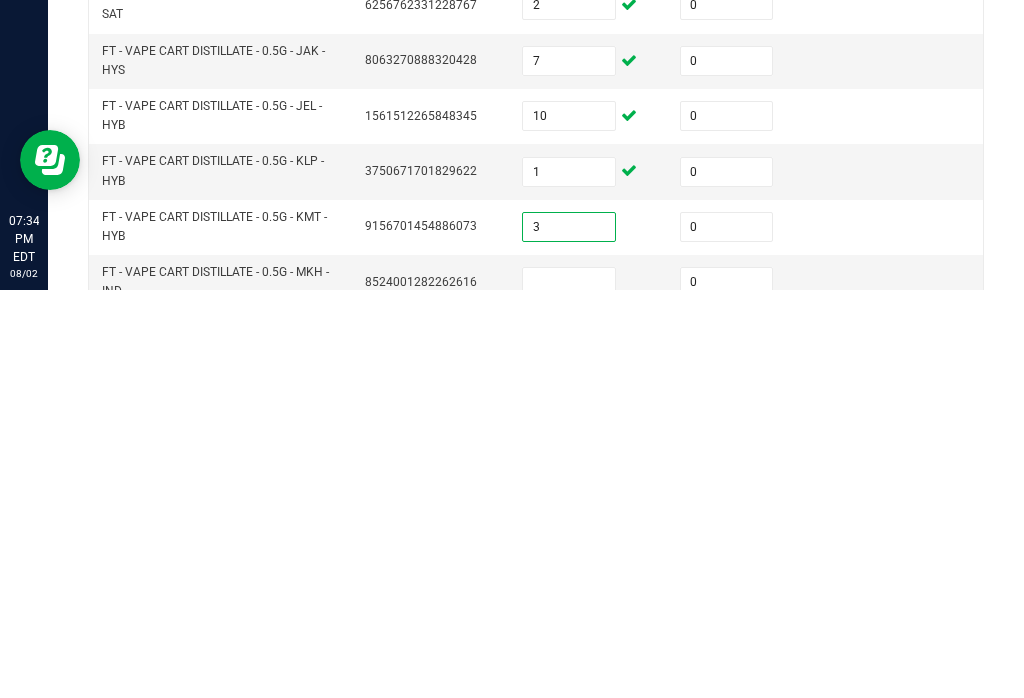 click at bounding box center [569, 690] 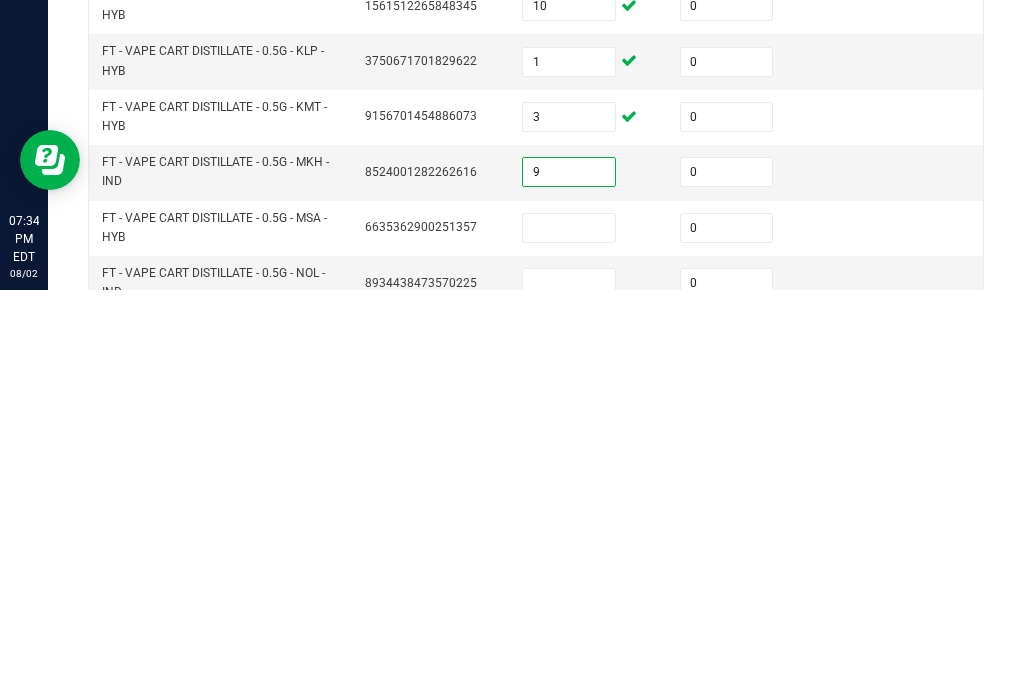 scroll, scrollTop: 496, scrollLeft: 0, axis: vertical 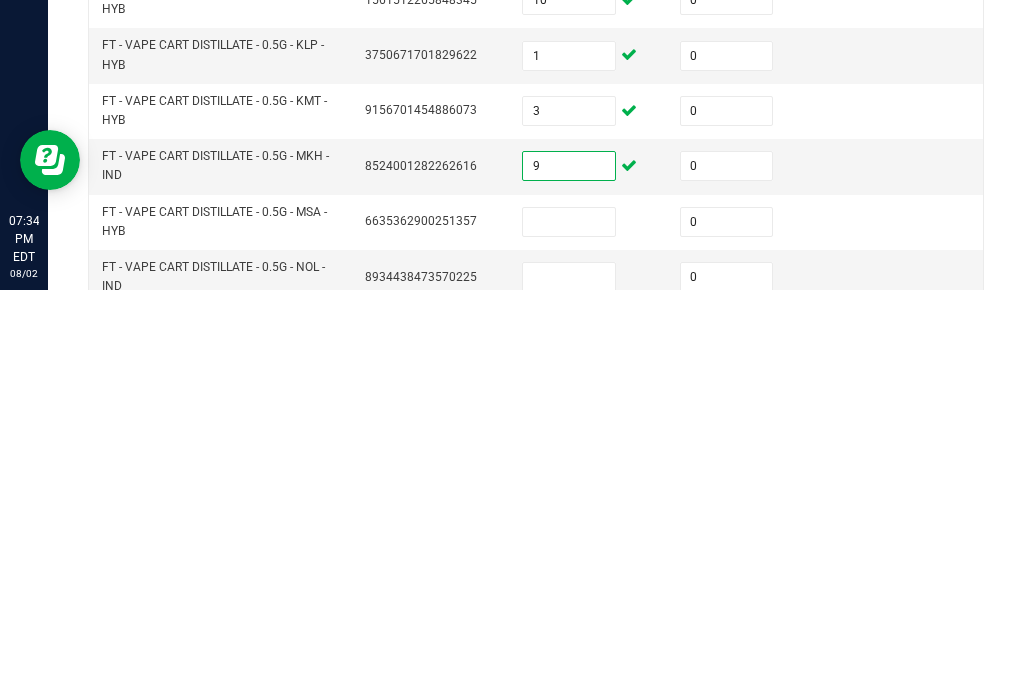 click at bounding box center [569, 630] 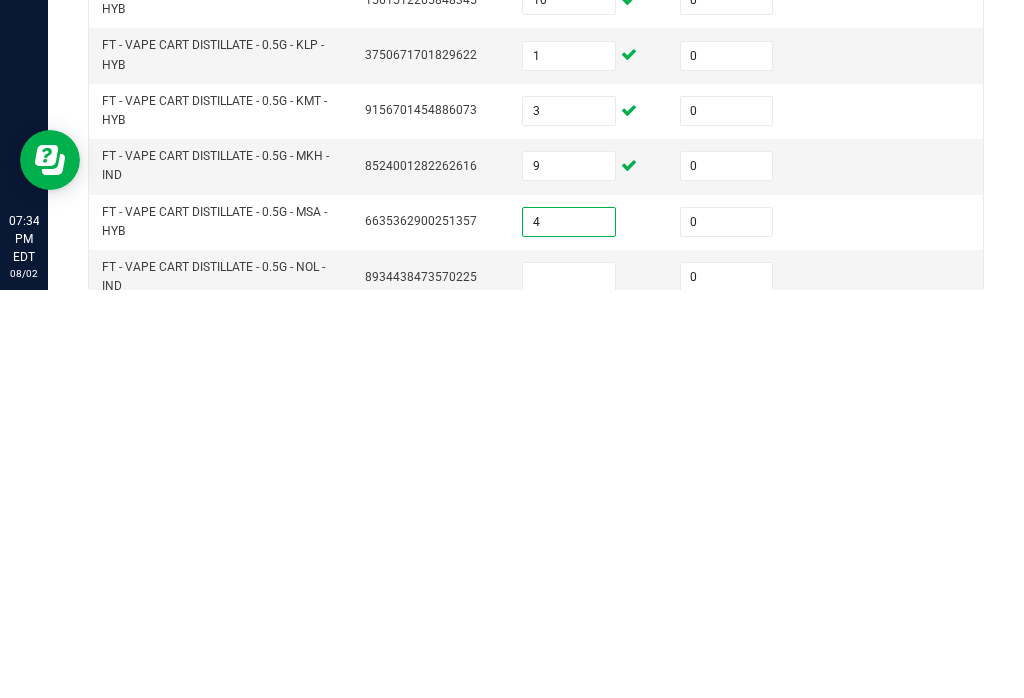 click at bounding box center (569, 685) 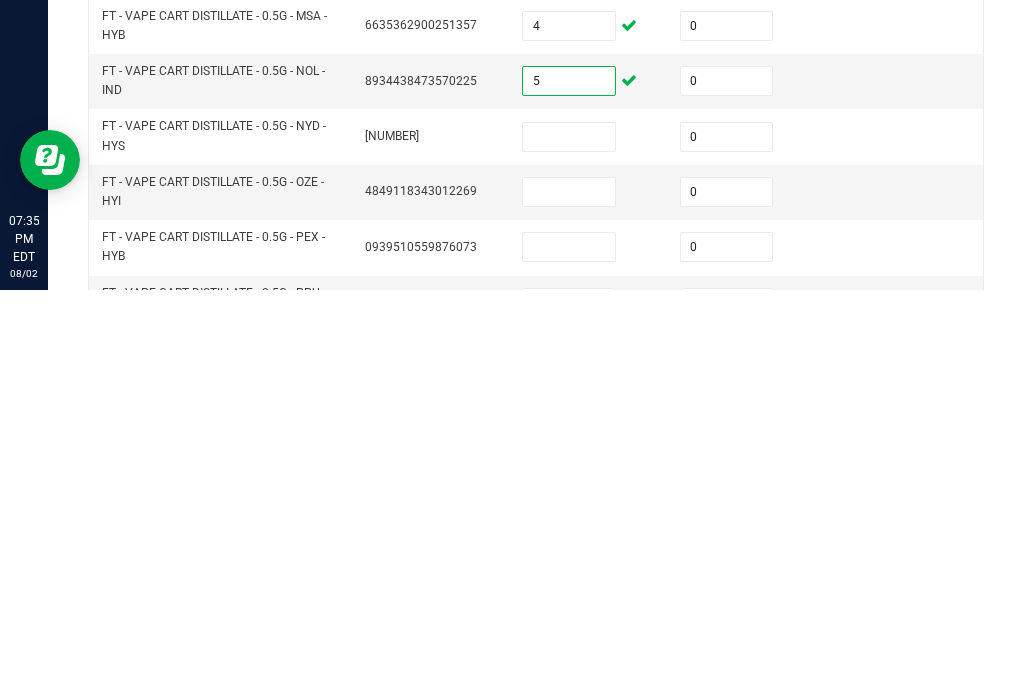 scroll, scrollTop: 700, scrollLeft: 0, axis: vertical 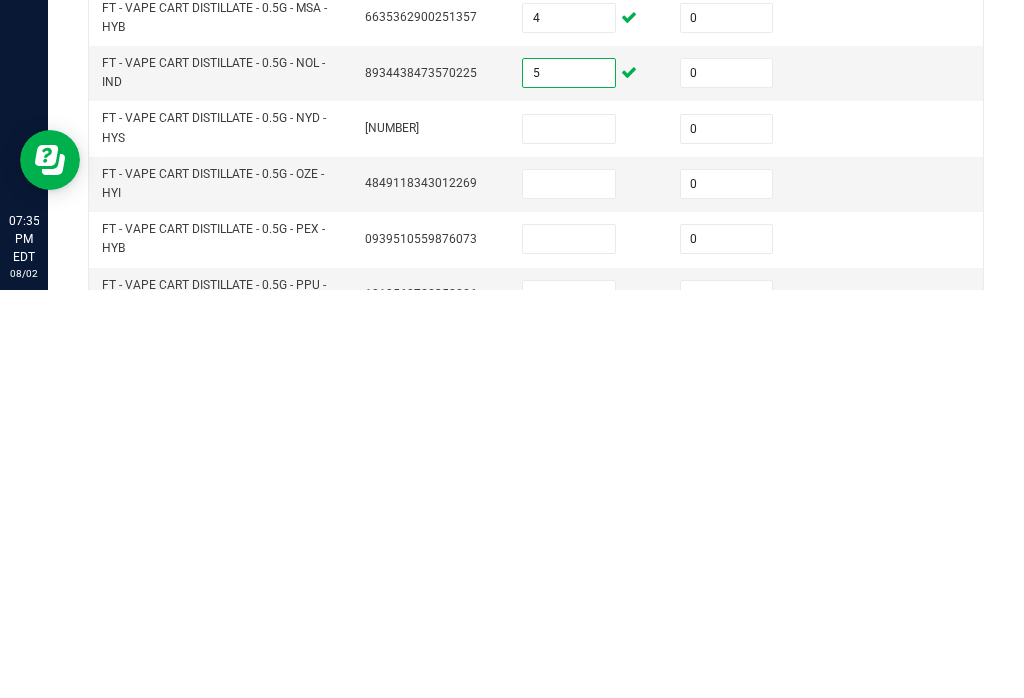 click at bounding box center (569, 537) 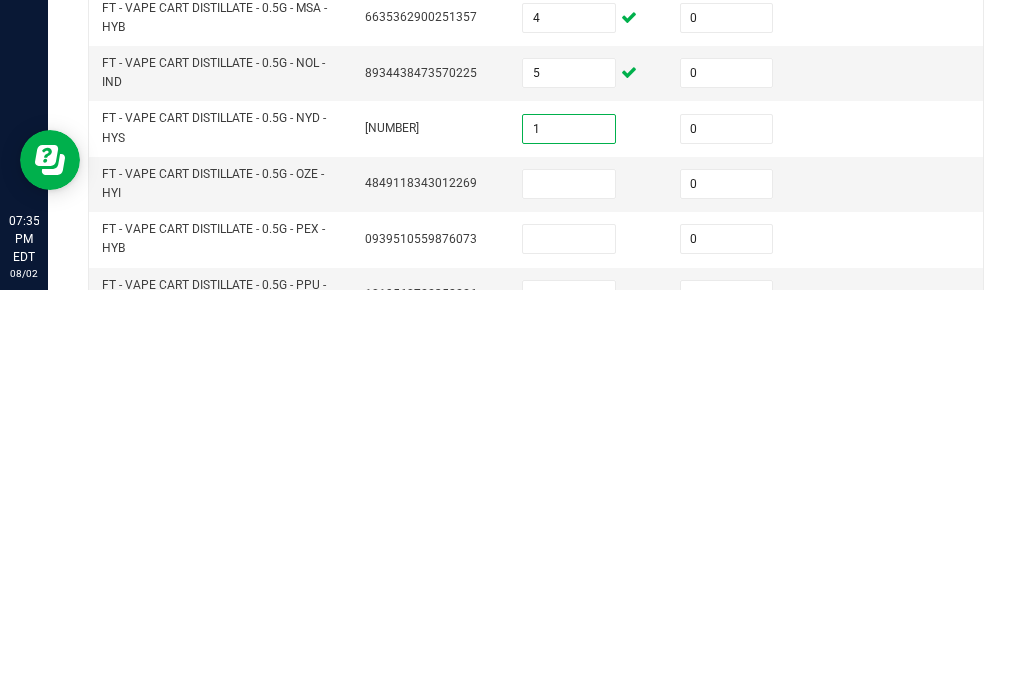 click at bounding box center [569, 592] 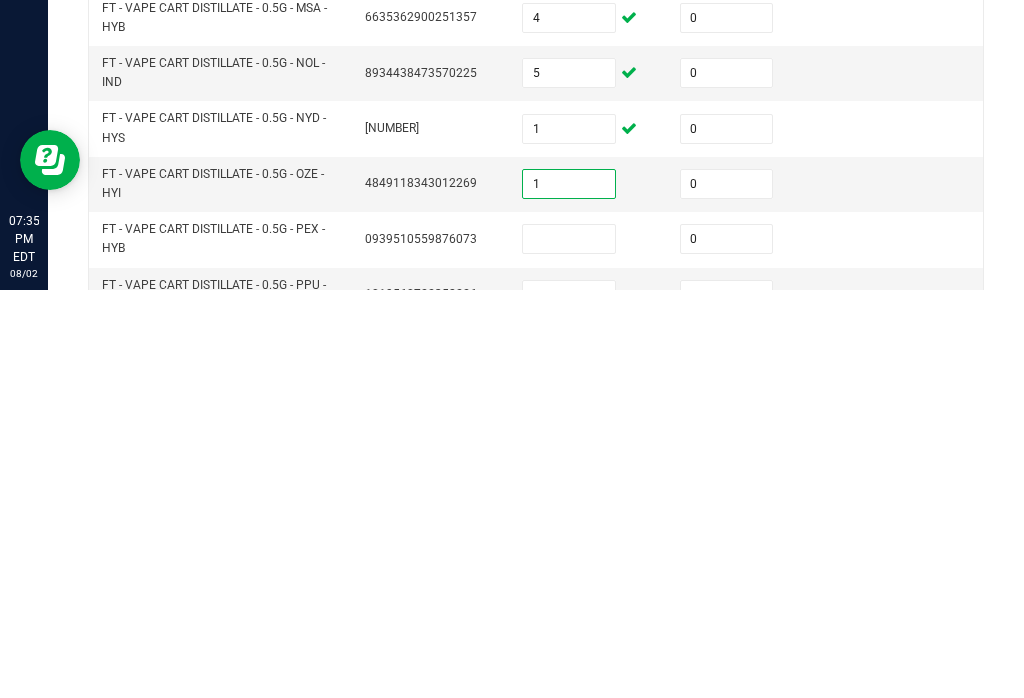 click at bounding box center (569, 647) 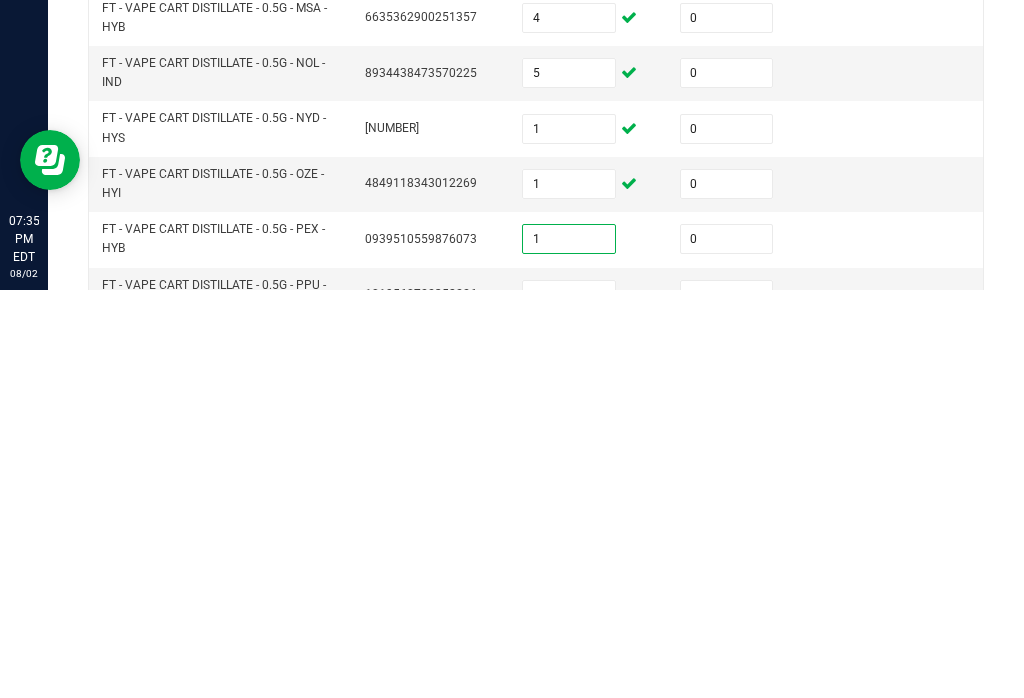 click at bounding box center (569, 703) 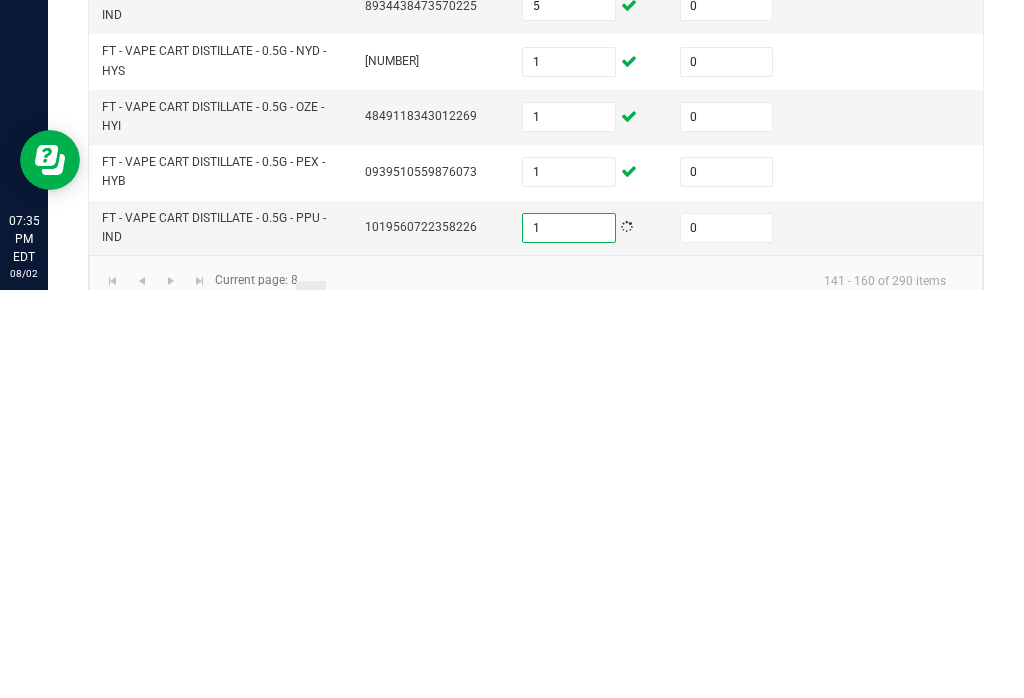 scroll, scrollTop: 765, scrollLeft: 0, axis: vertical 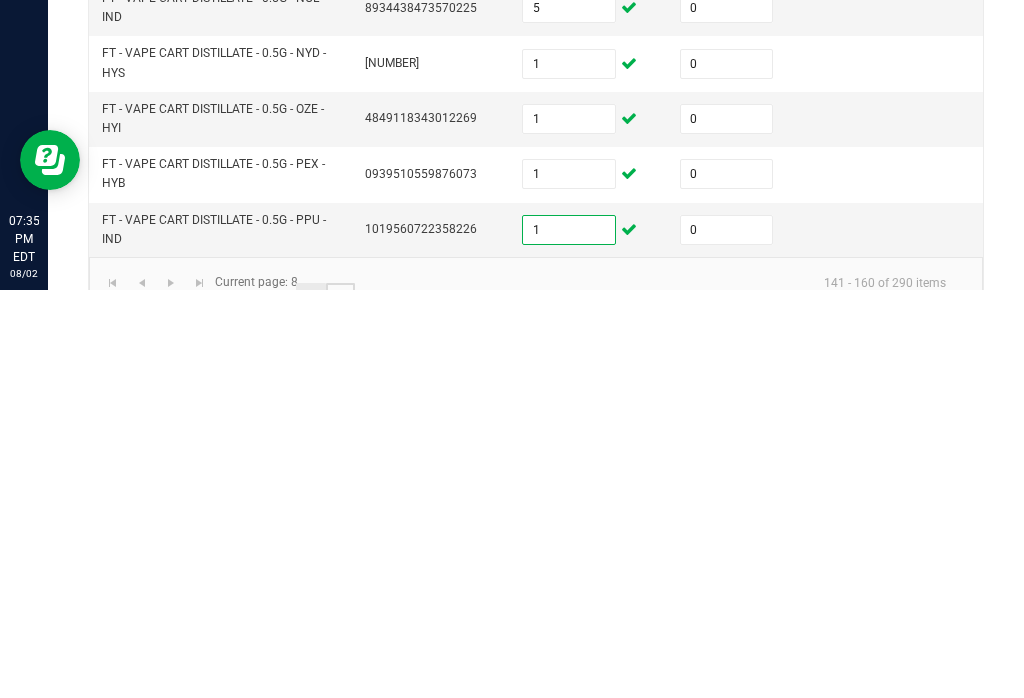 click on "9" 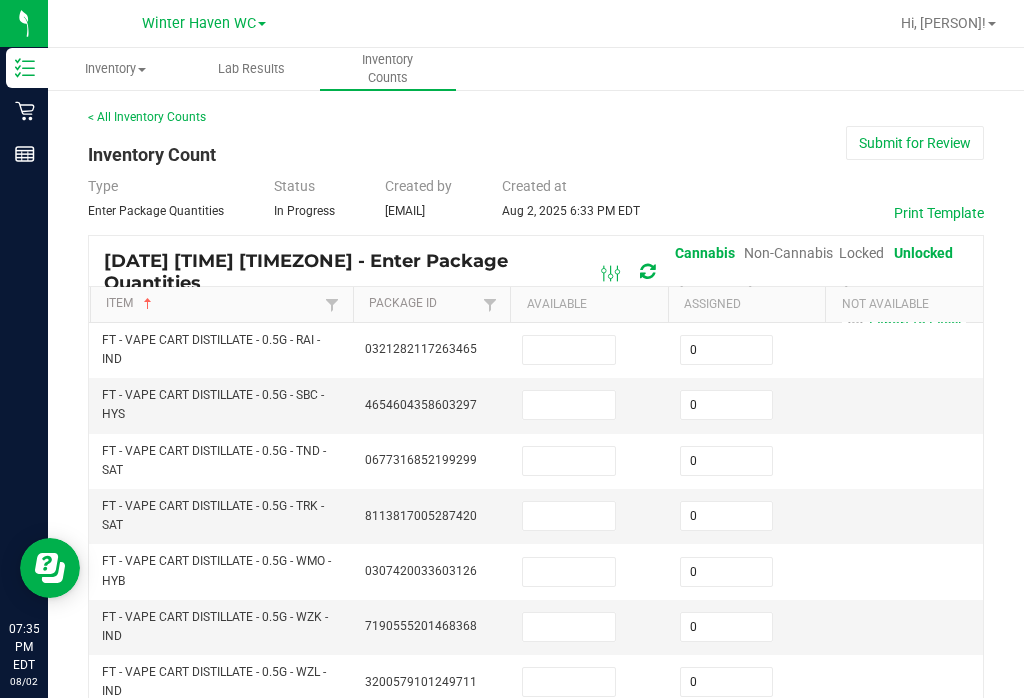 scroll, scrollTop: 0, scrollLeft: 0, axis: both 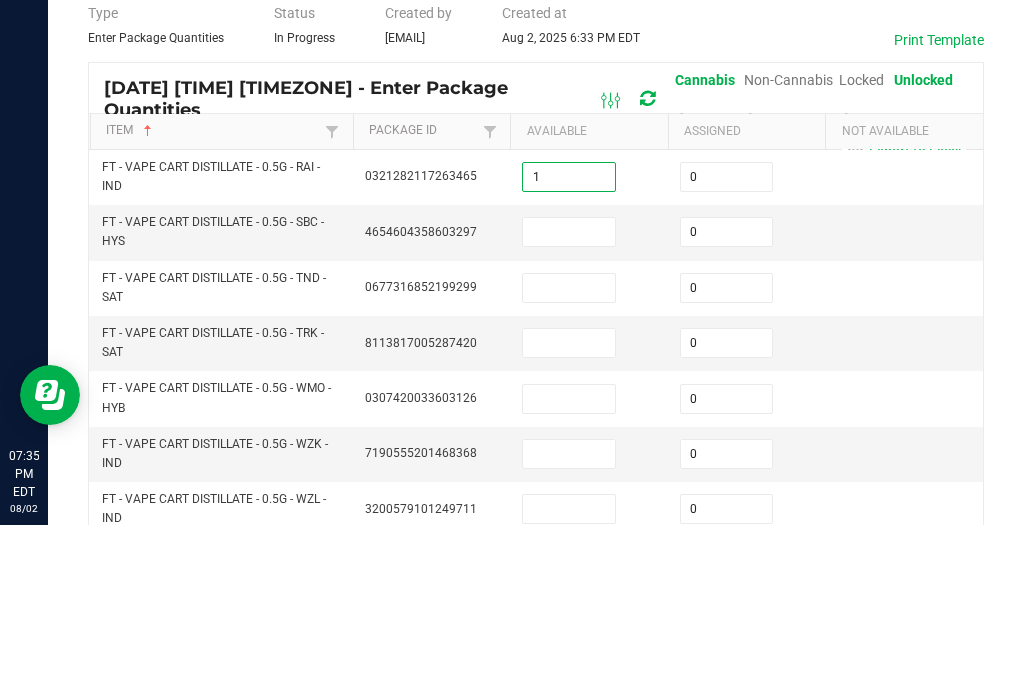 click at bounding box center [569, 405] 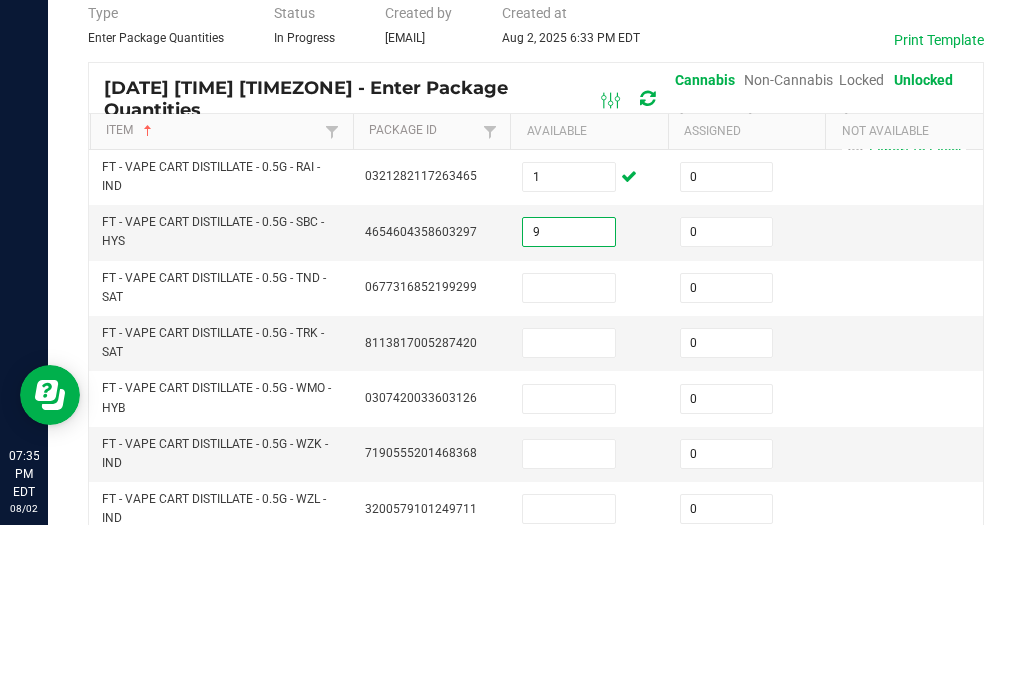 click at bounding box center (569, 461) 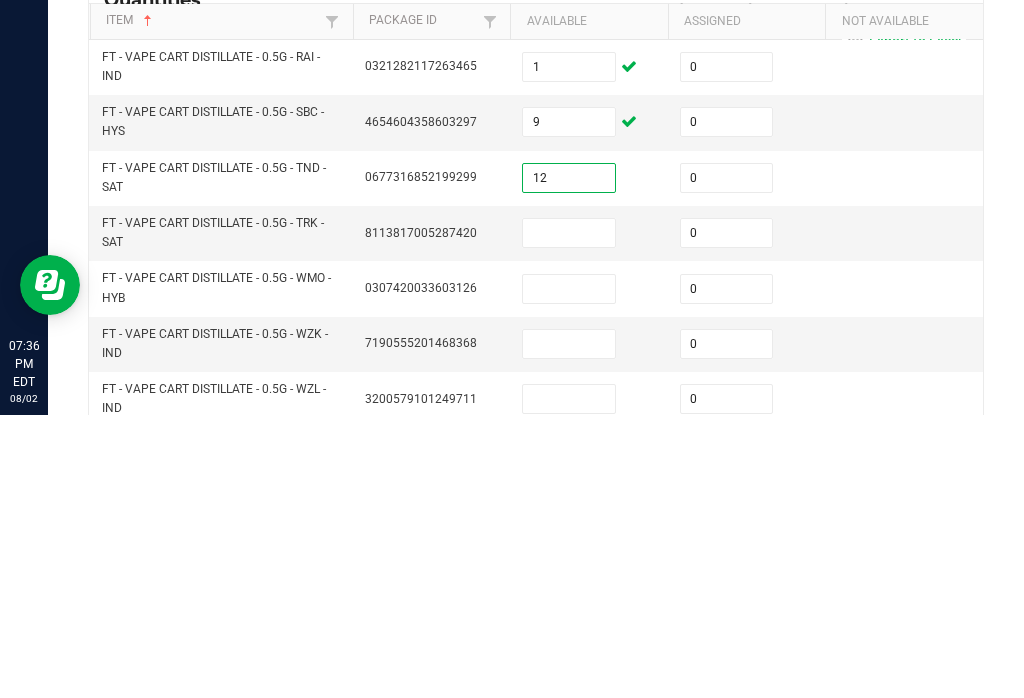 click at bounding box center [569, 516] 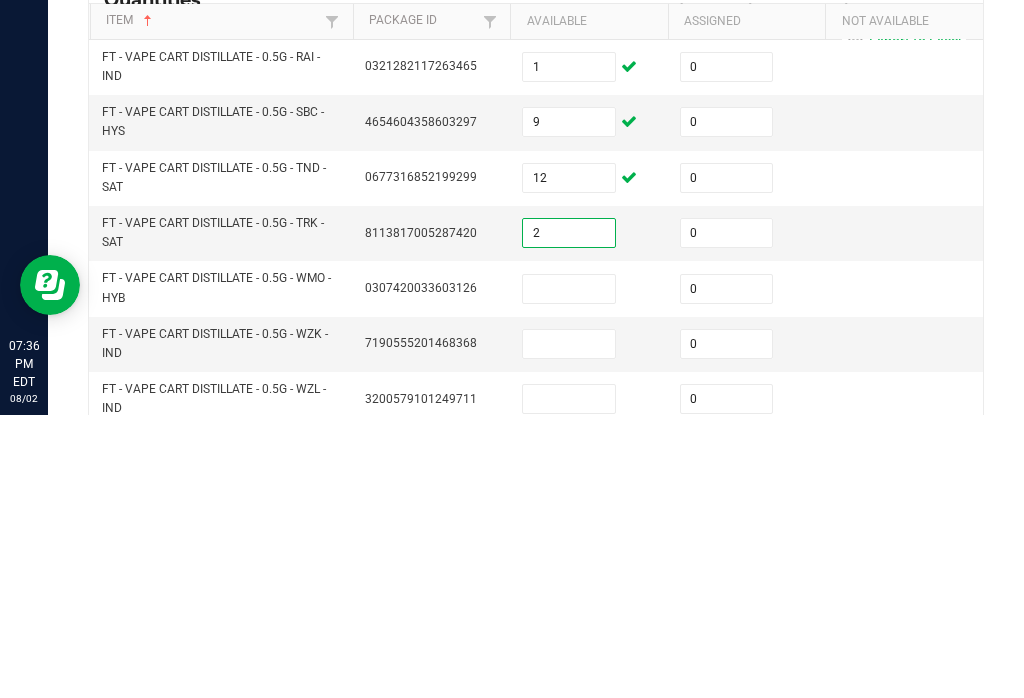 click at bounding box center [569, 572] 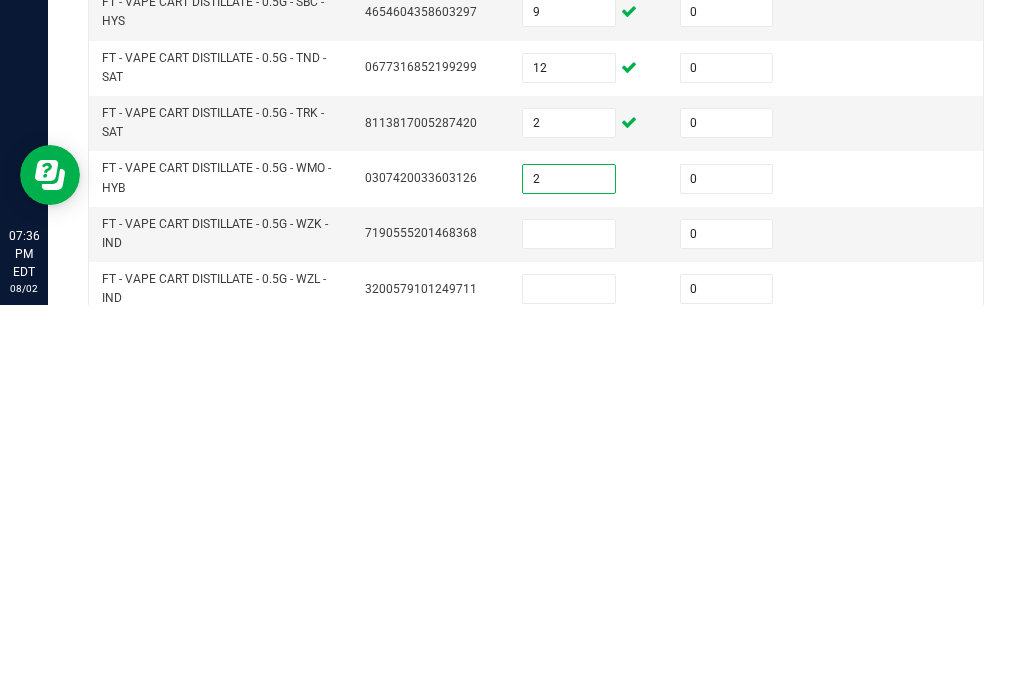 click at bounding box center [569, 627] 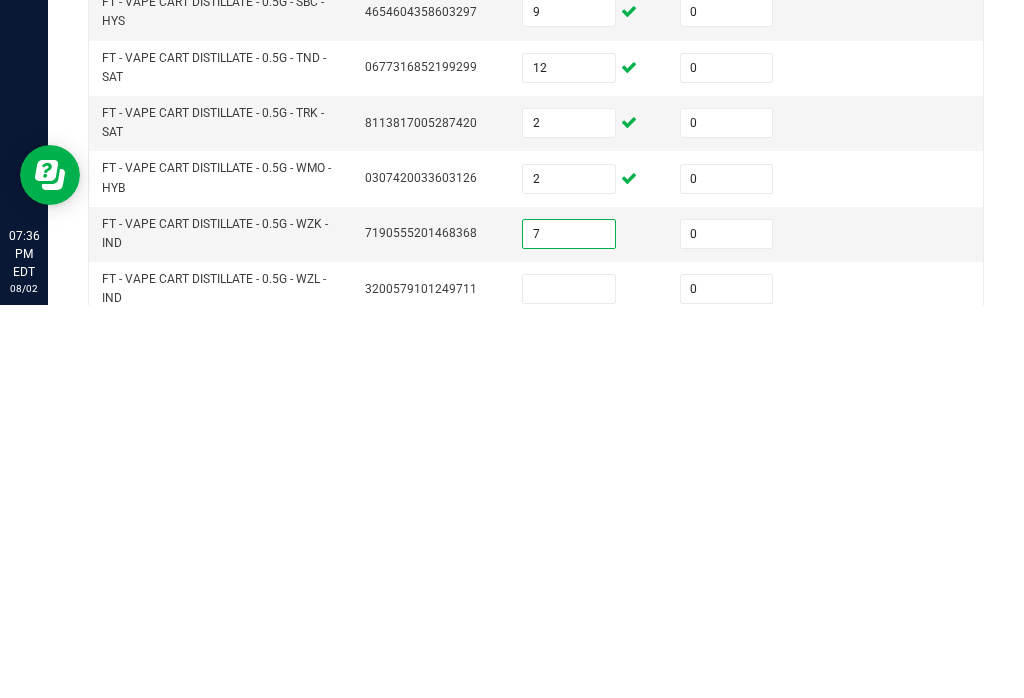 click at bounding box center (569, 682) 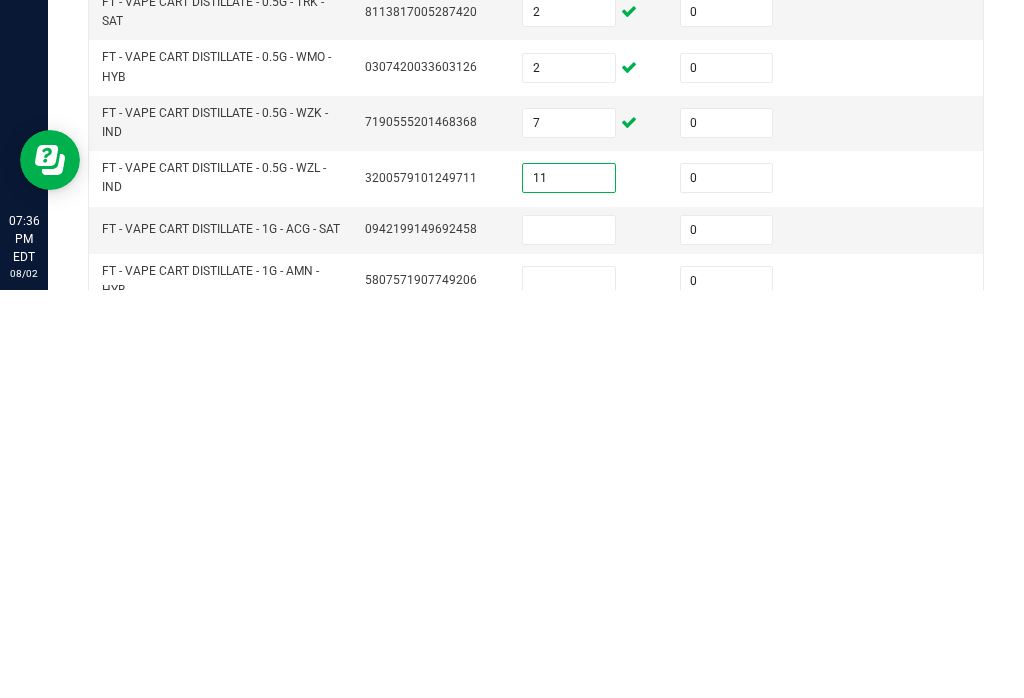 scroll, scrollTop: 101, scrollLeft: 0, axis: vertical 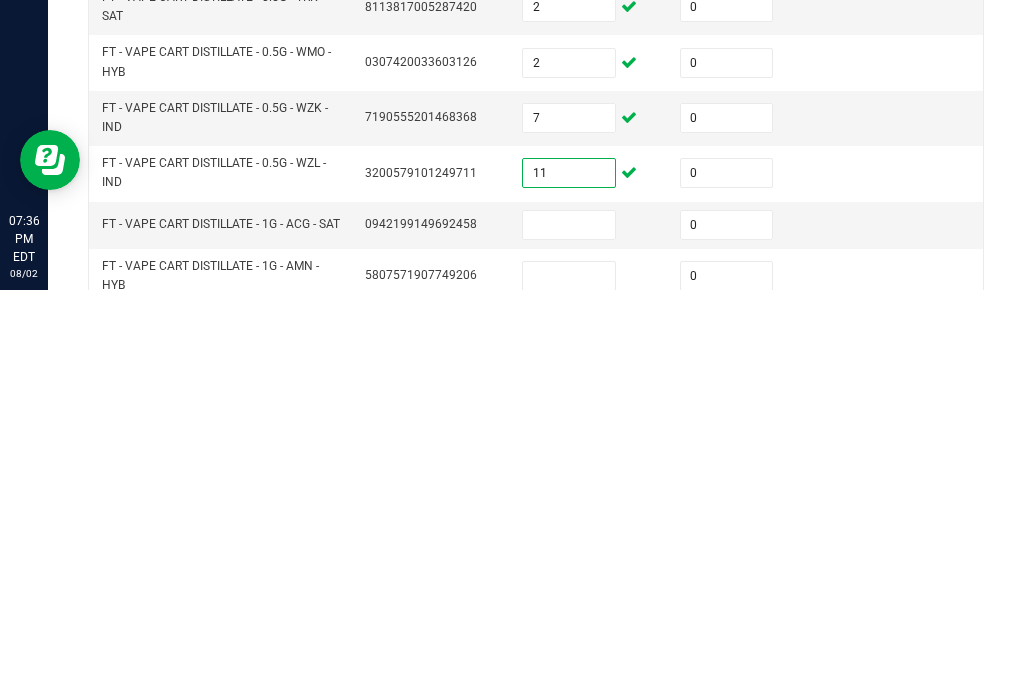 click at bounding box center (569, 633) 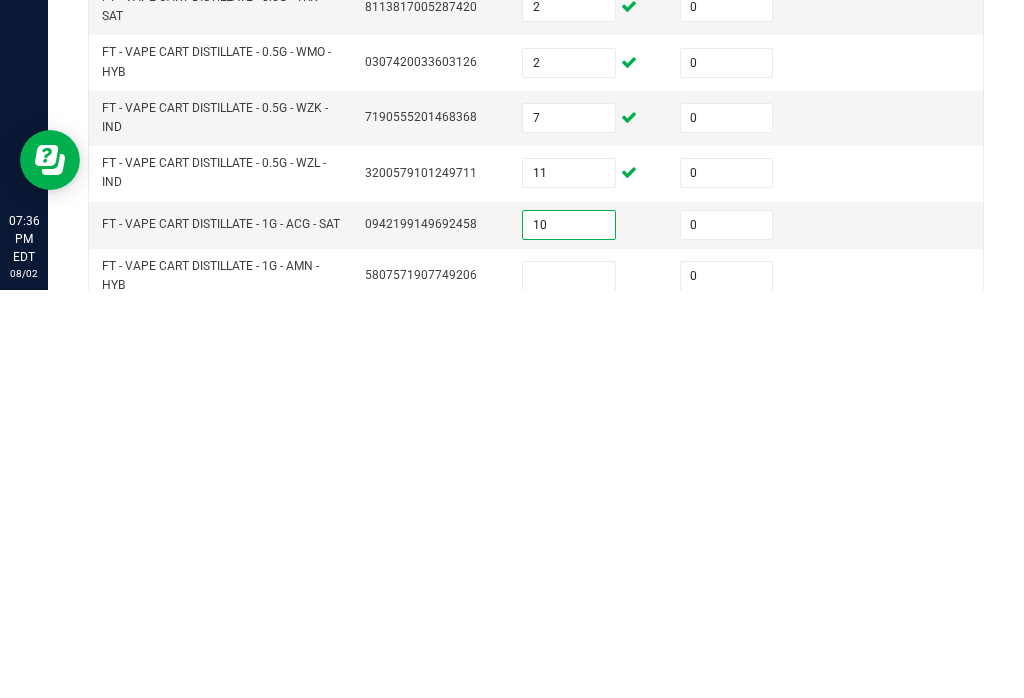 click at bounding box center (569, 684) 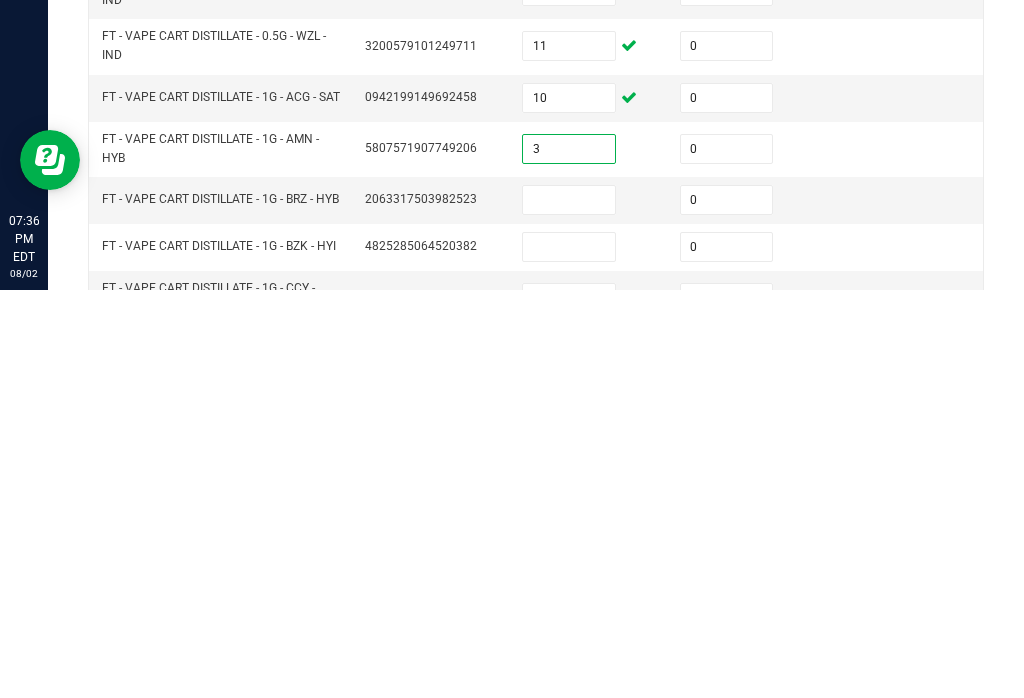 scroll, scrollTop: 228, scrollLeft: 0, axis: vertical 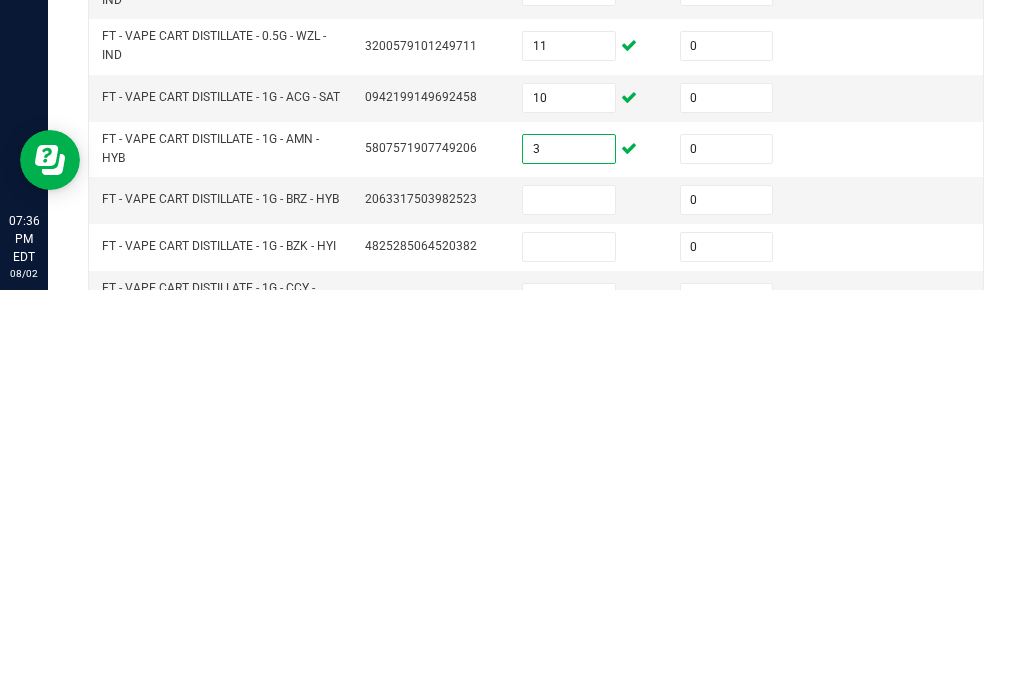 click at bounding box center (569, 608) 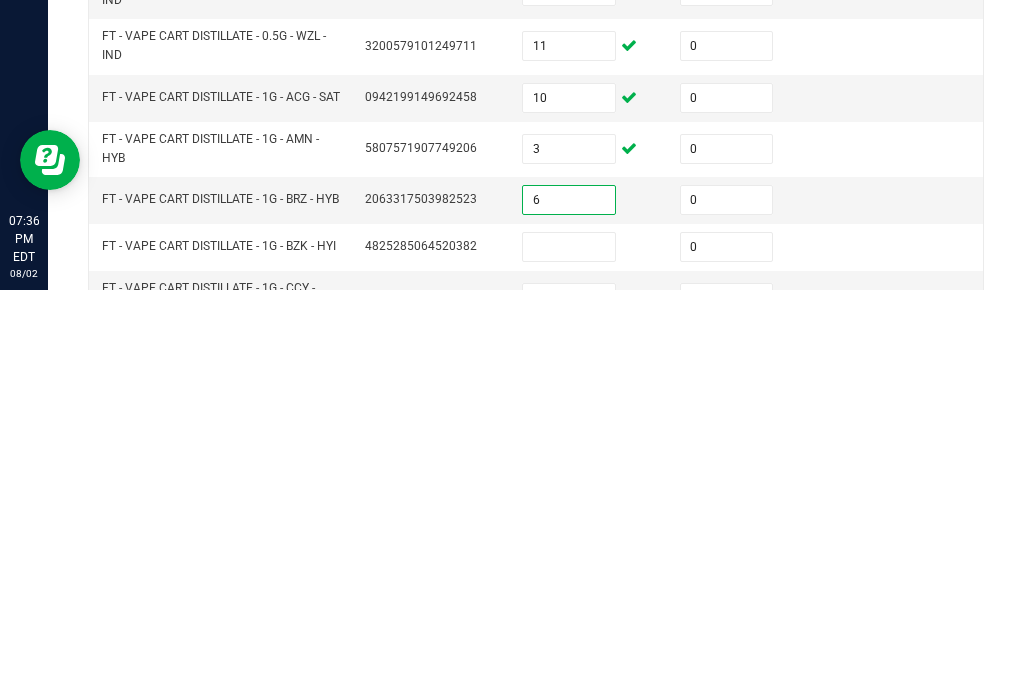 click at bounding box center (569, 655) 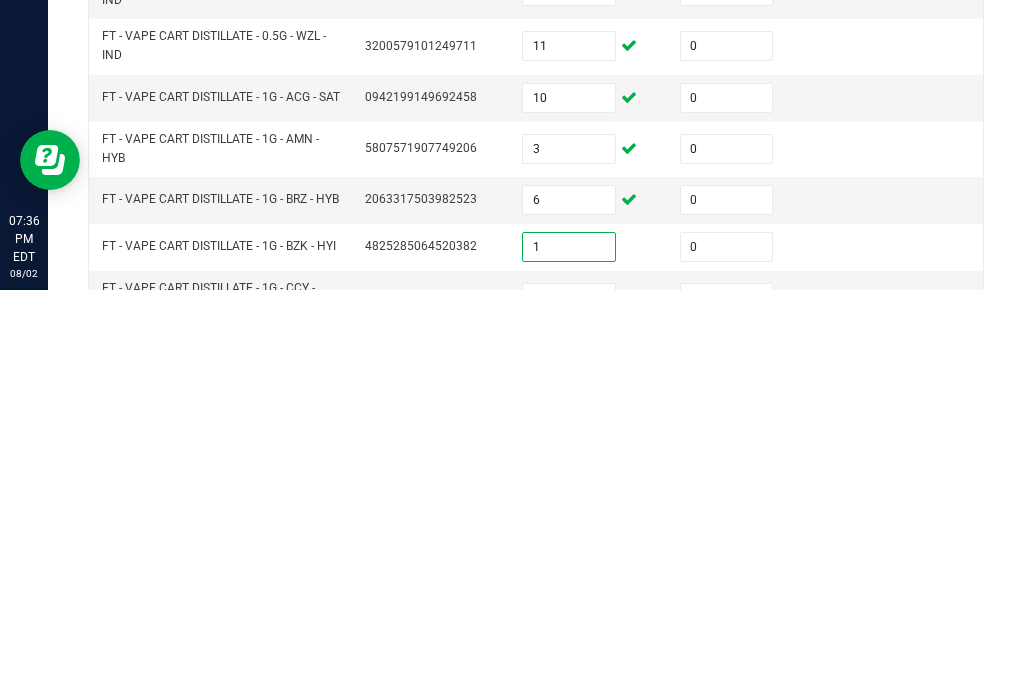 click at bounding box center [569, 706] 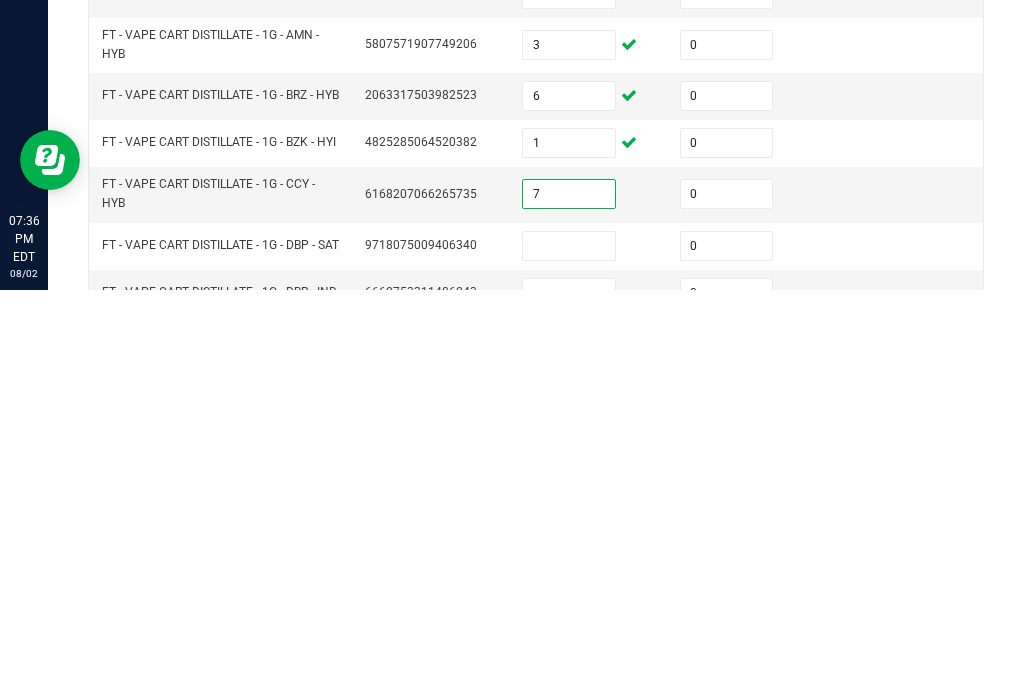 scroll, scrollTop: 336, scrollLeft: 0, axis: vertical 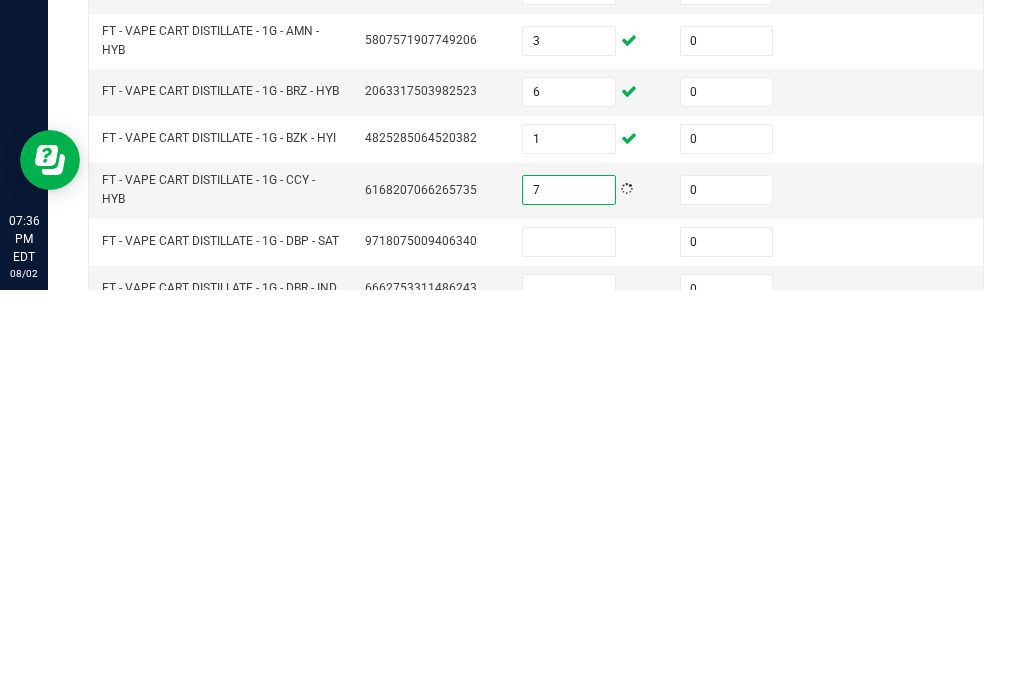 click at bounding box center (569, 650) 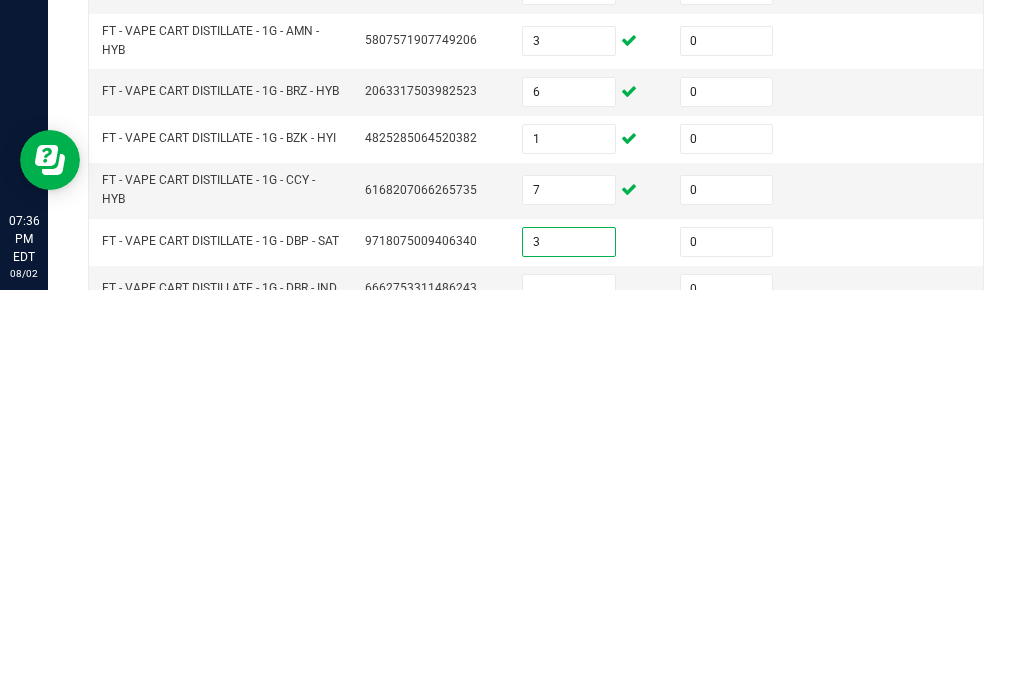 click at bounding box center (569, 697) 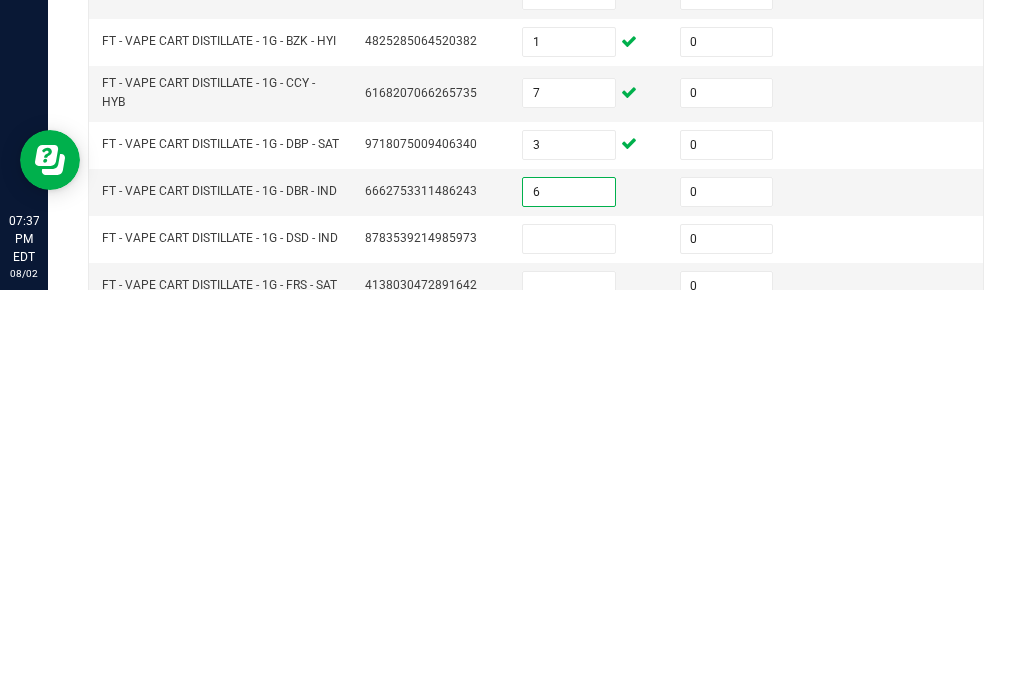 scroll, scrollTop: 436, scrollLeft: 0, axis: vertical 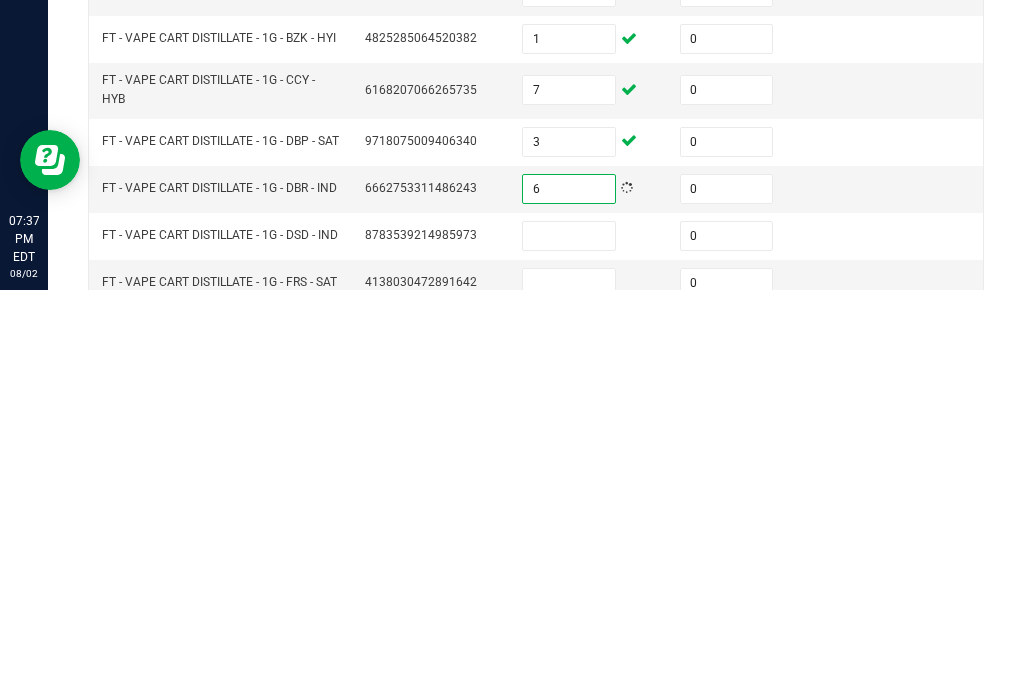 click at bounding box center (569, 644) 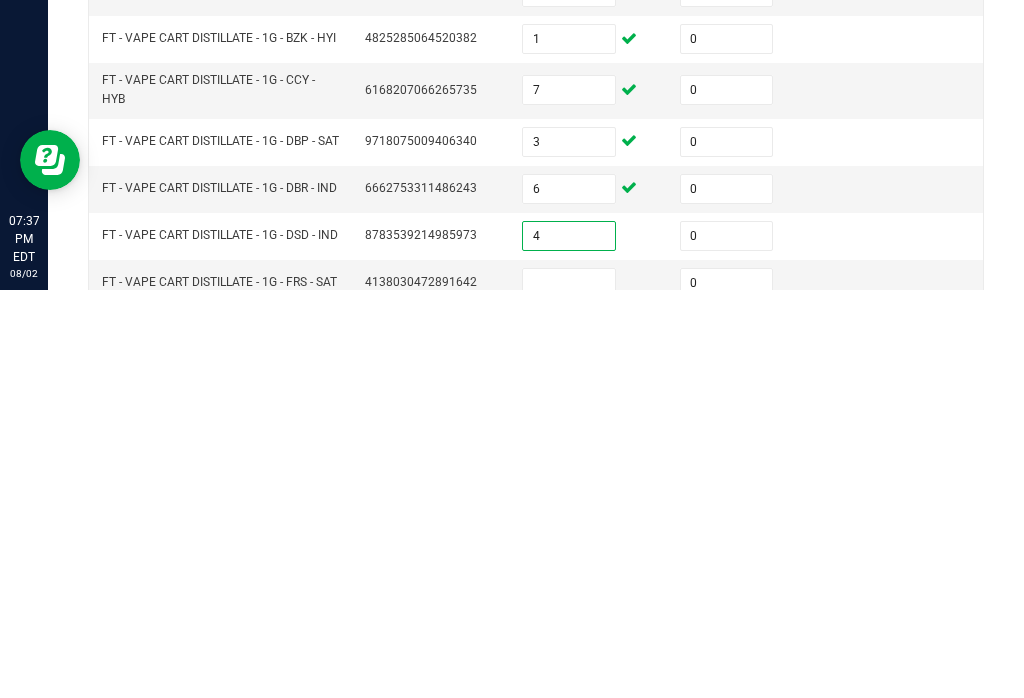 click at bounding box center [569, 691] 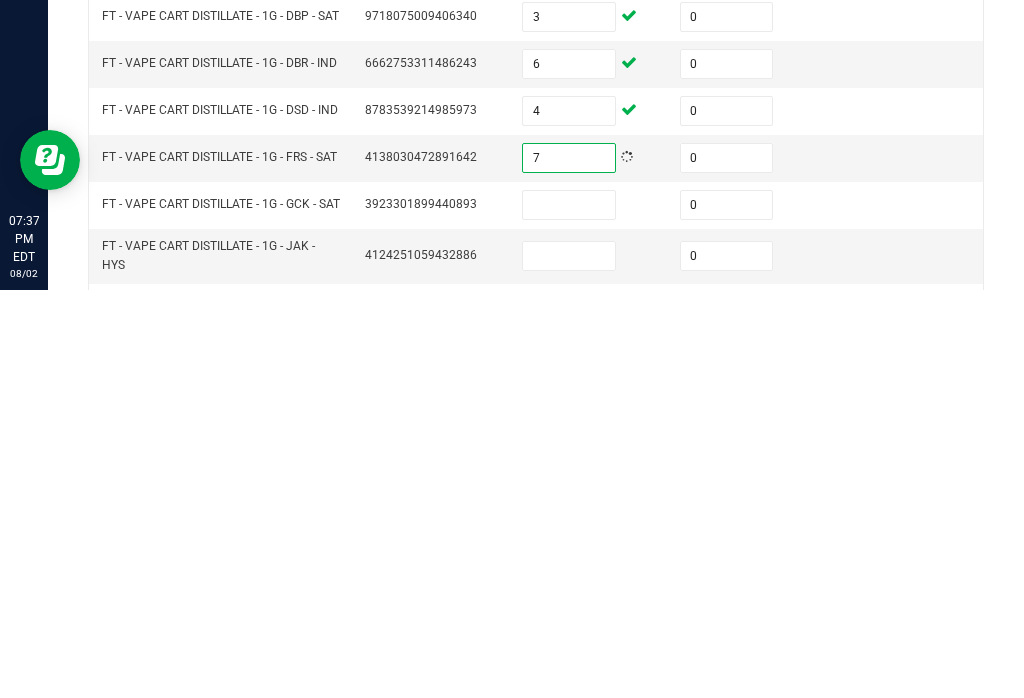 scroll, scrollTop: 563, scrollLeft: 0, axis: vertical 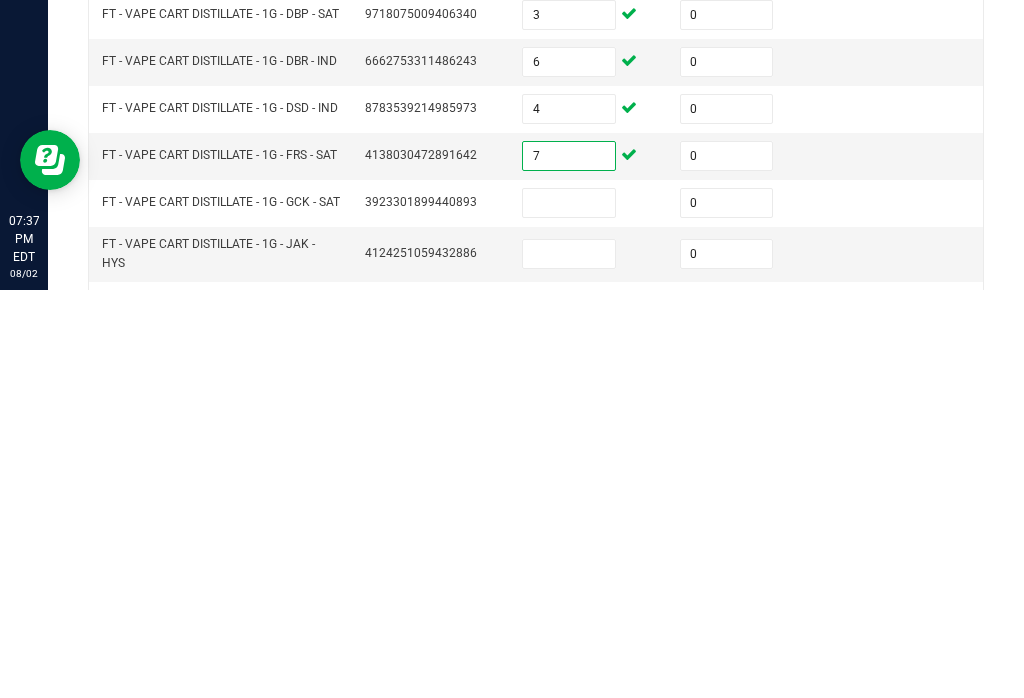 click at bounding box center [569, 611] 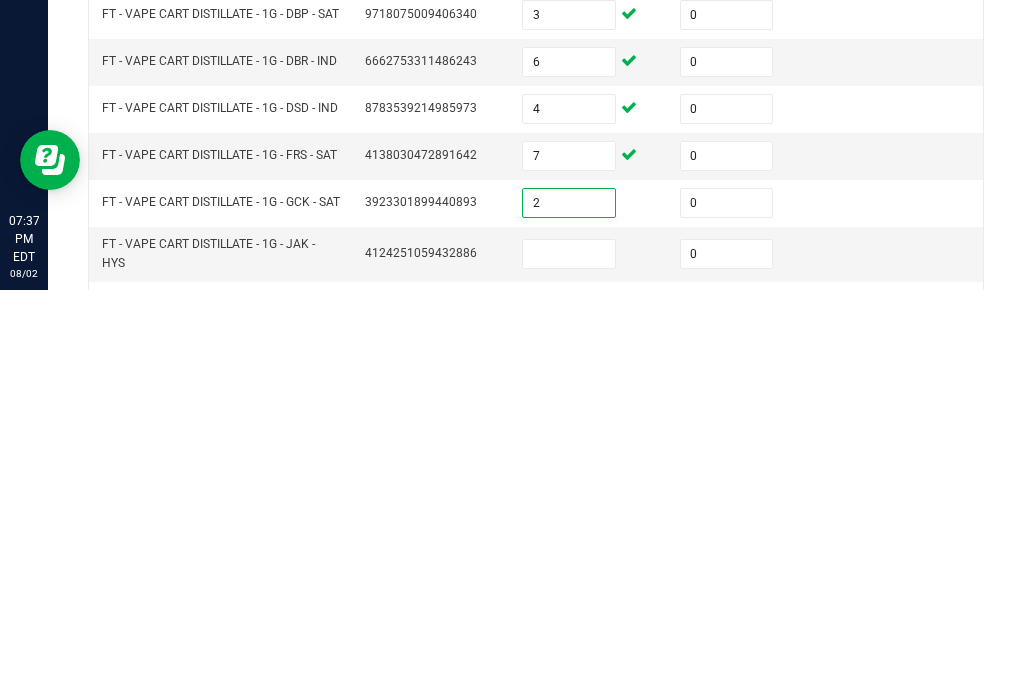 click at bounding box center (569, 662) 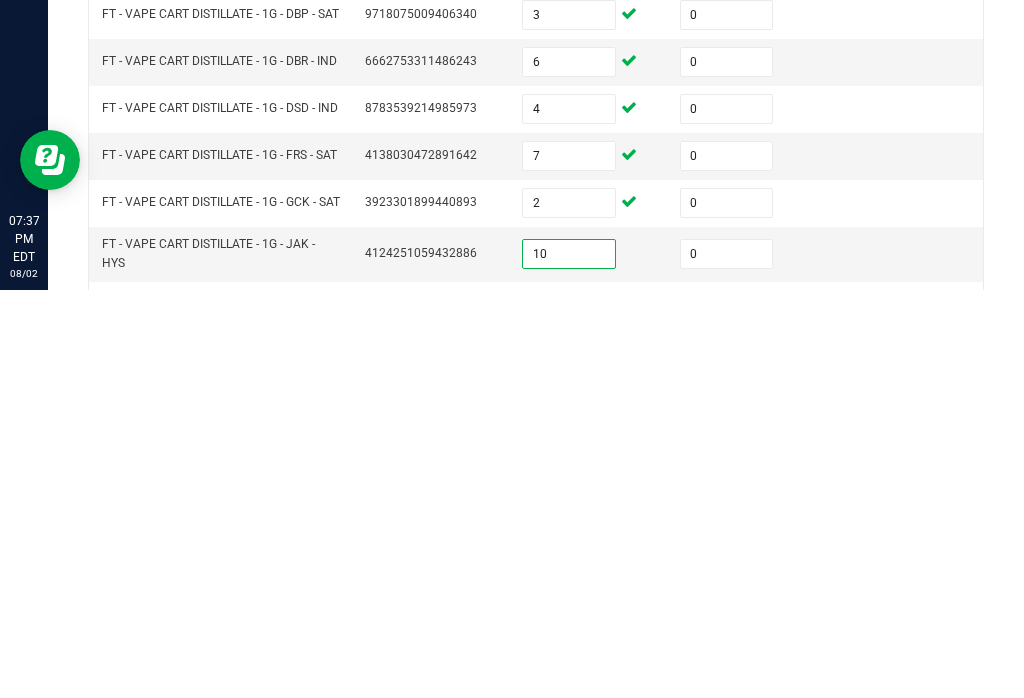 click at bounding box center (569, 713) 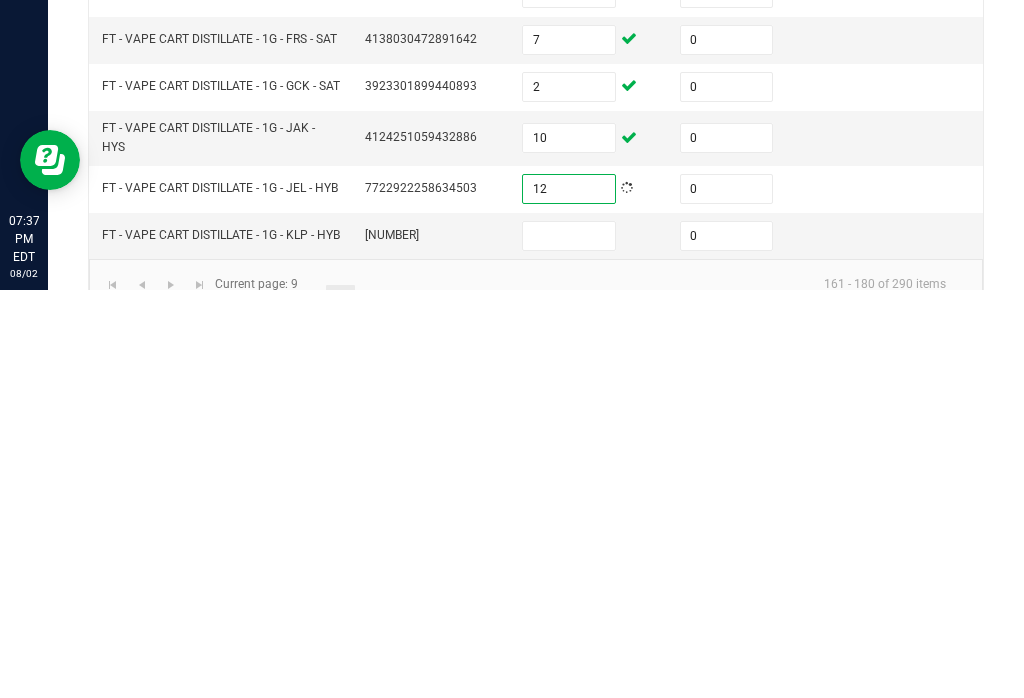 scroll, scrollTop: 677, scrollLeft: 0, axis: vertical 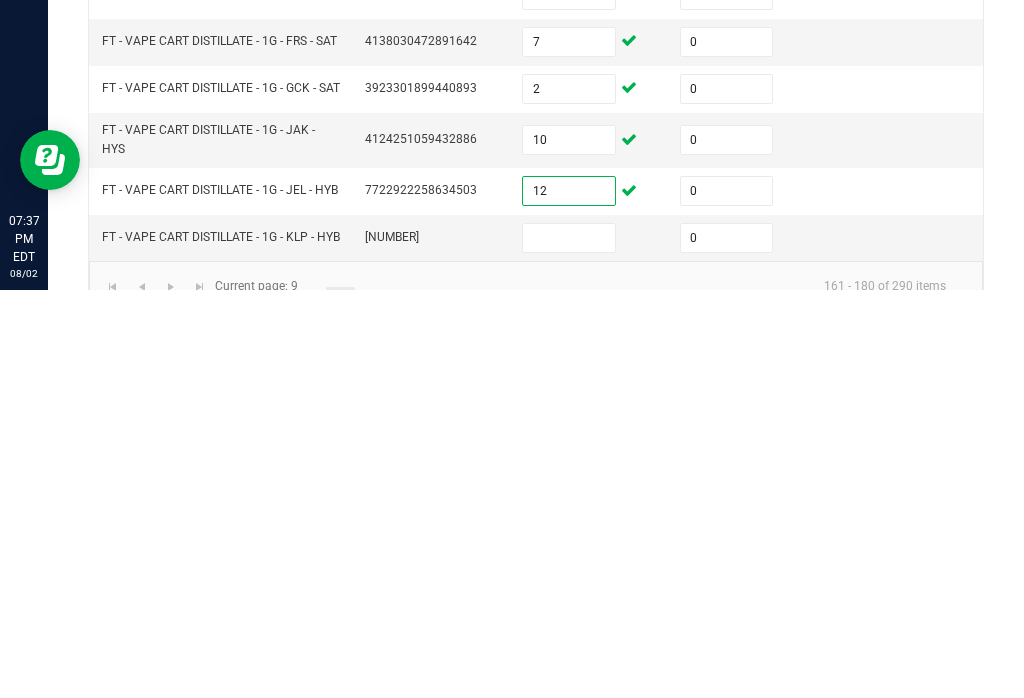 click at bounding box center (569, 646) 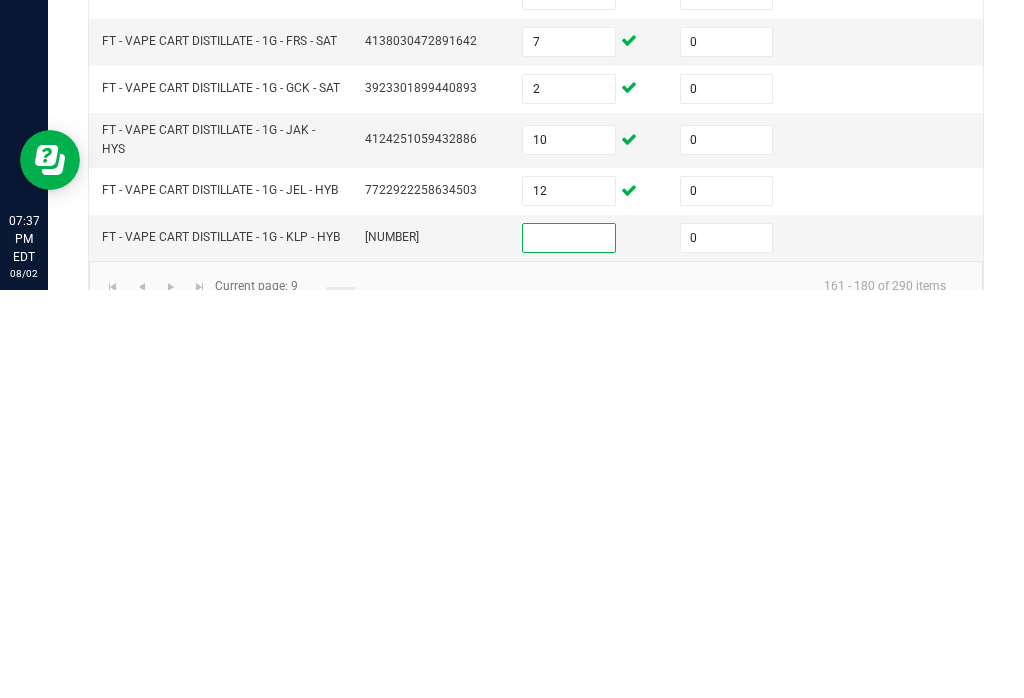 click at bounding box center [569, 646] 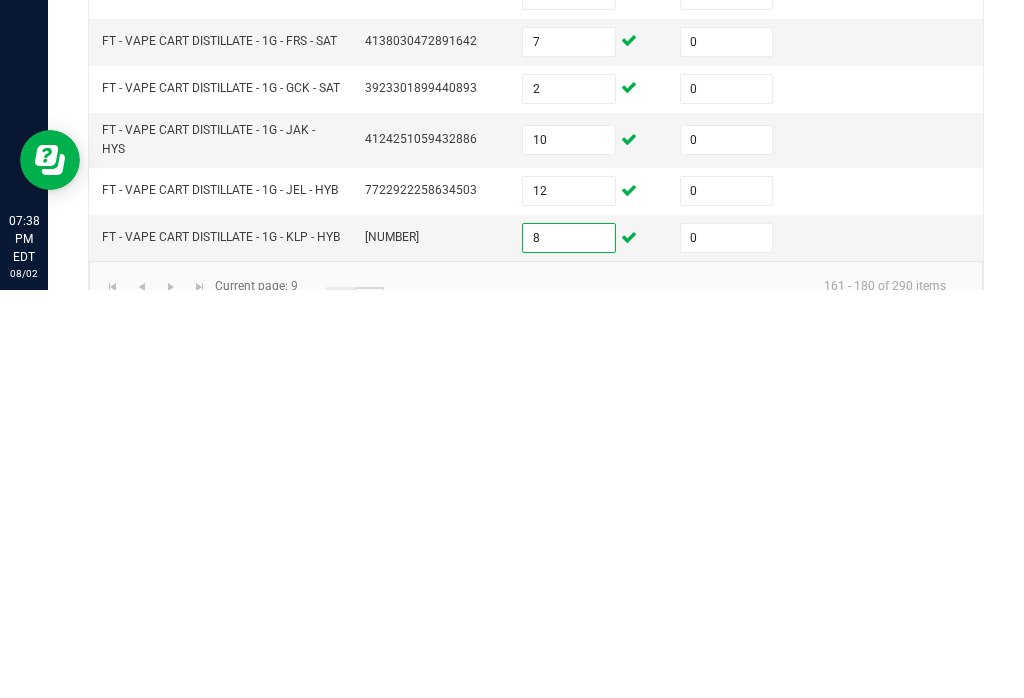 click on "10" 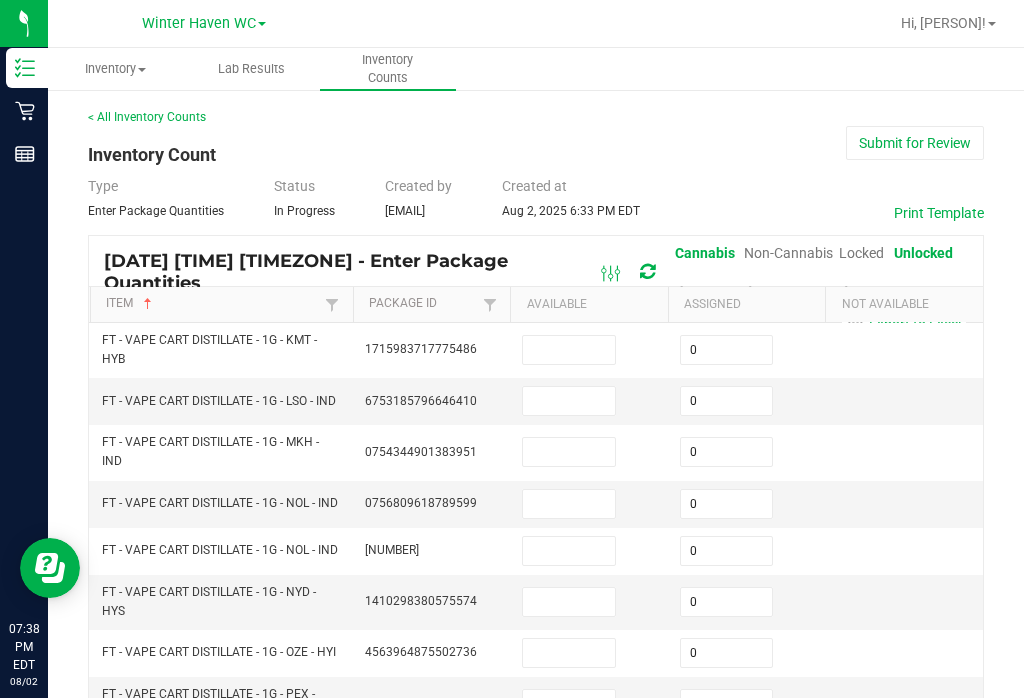 scroll, scrollTop: -1, scrollLeft: 0, axis: vertical 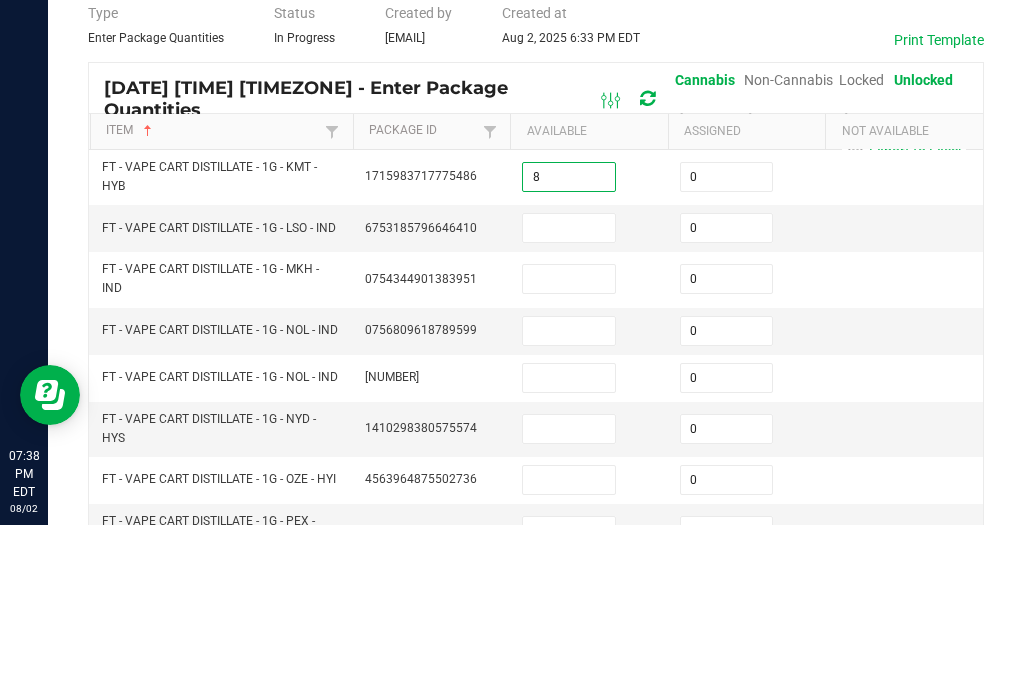 click at bounding box center [569, 401] 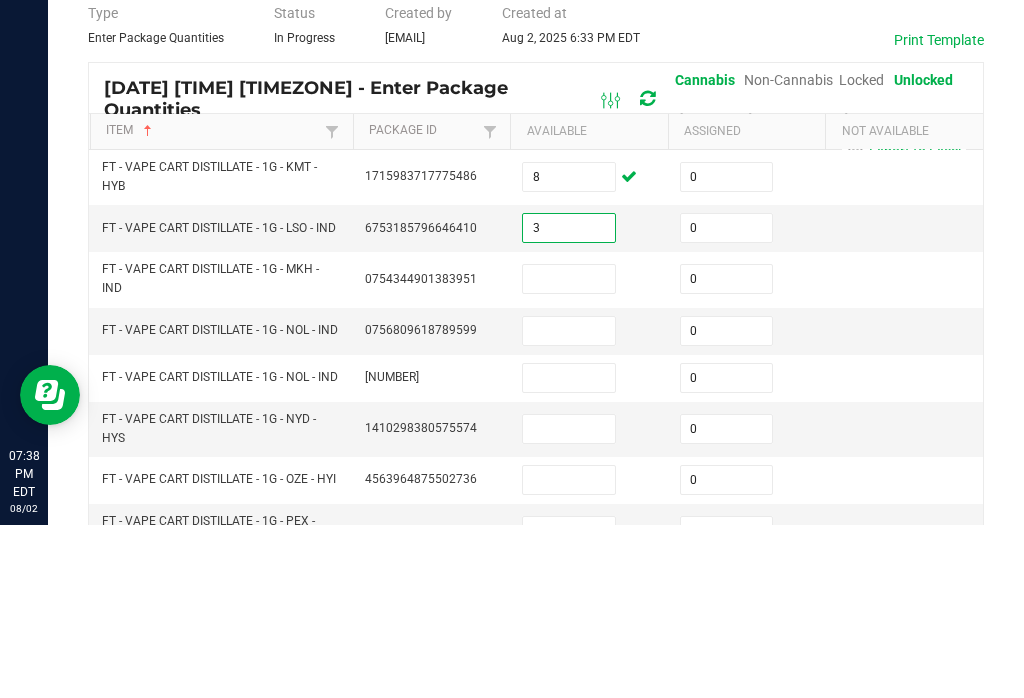 click at bounding box center (569, 452) 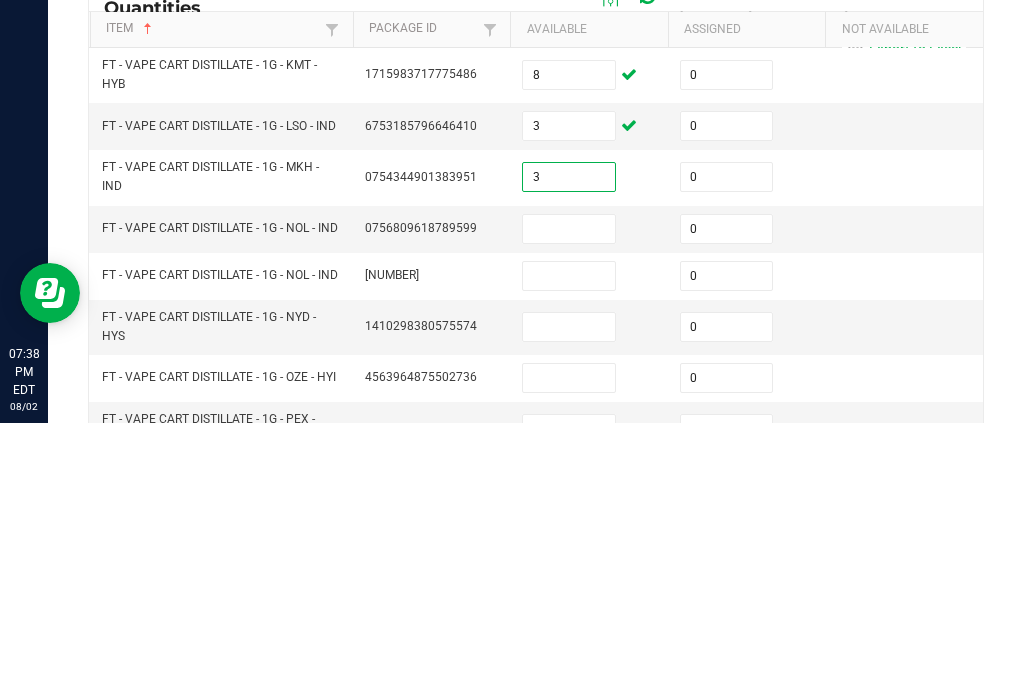 click at bounding box center [569, 504] 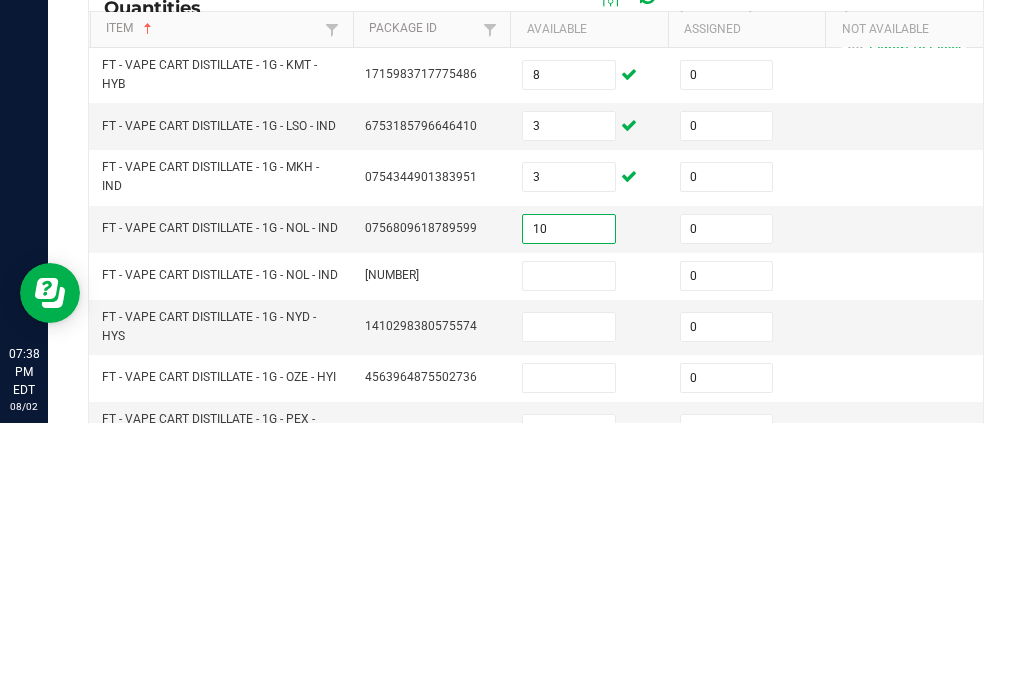 click at bounding box center [569, 551] 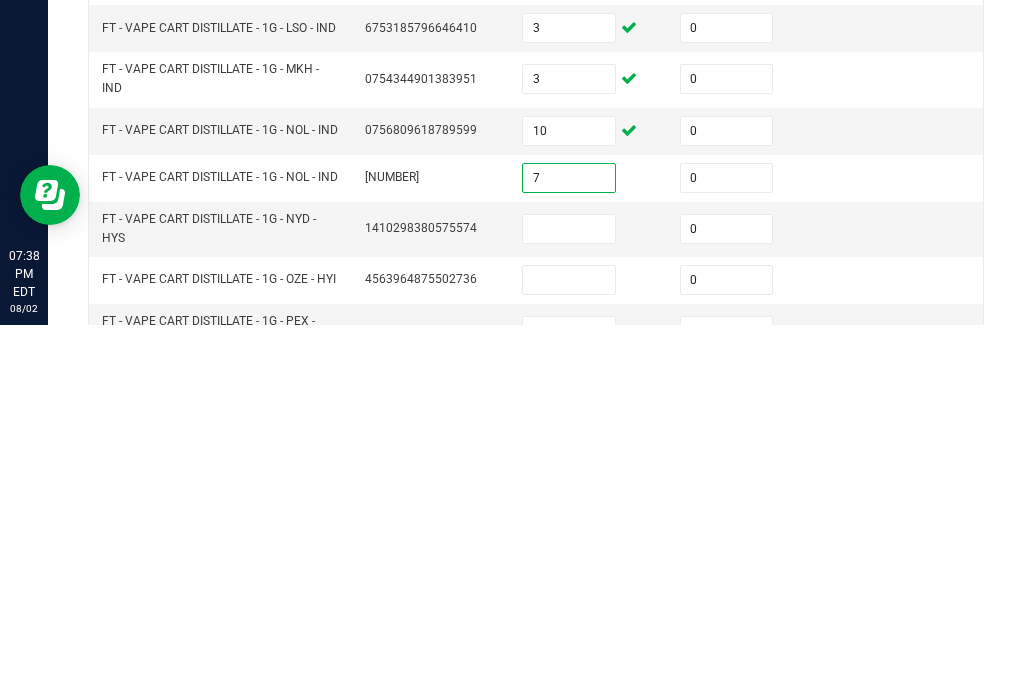 click at bounding box center [569, 602] 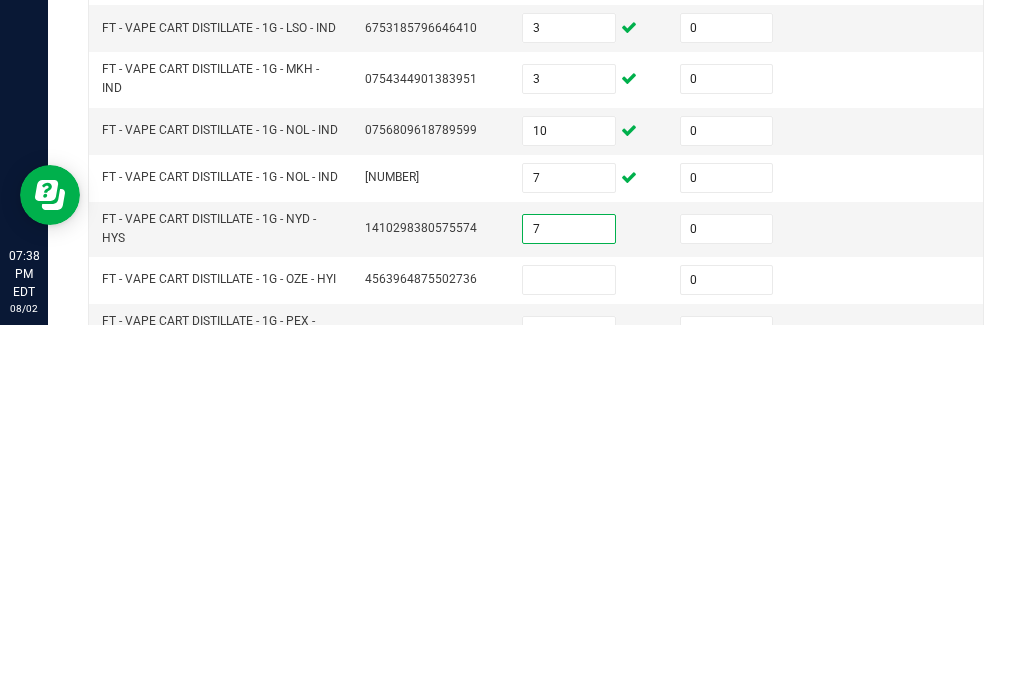 click on "7" at bounding box center (569, 551) 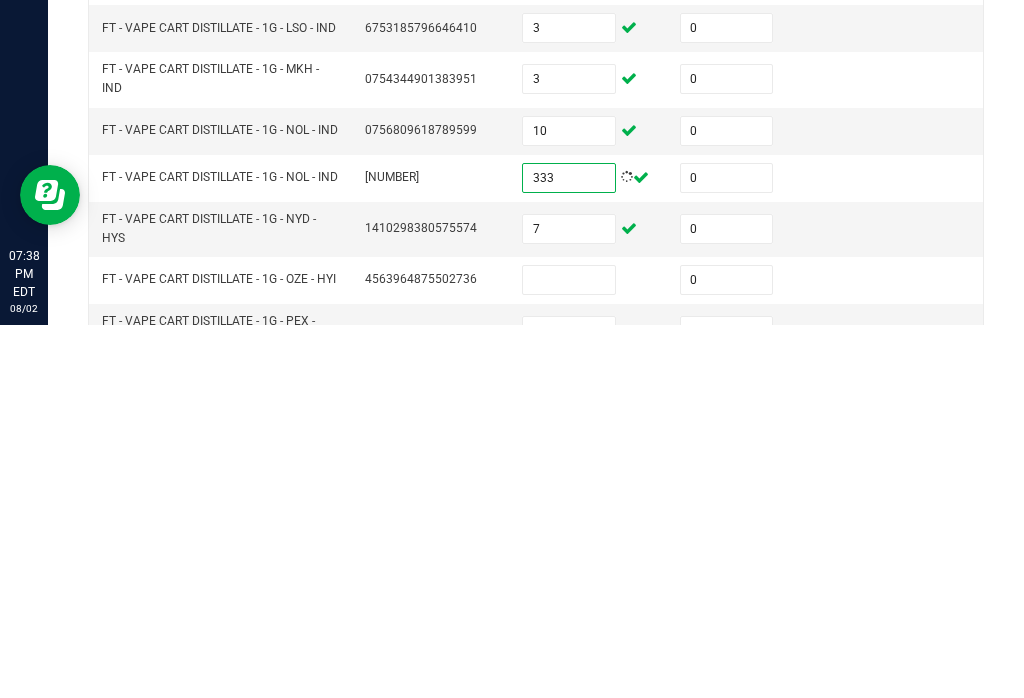 click at bounding box center [569, 653] 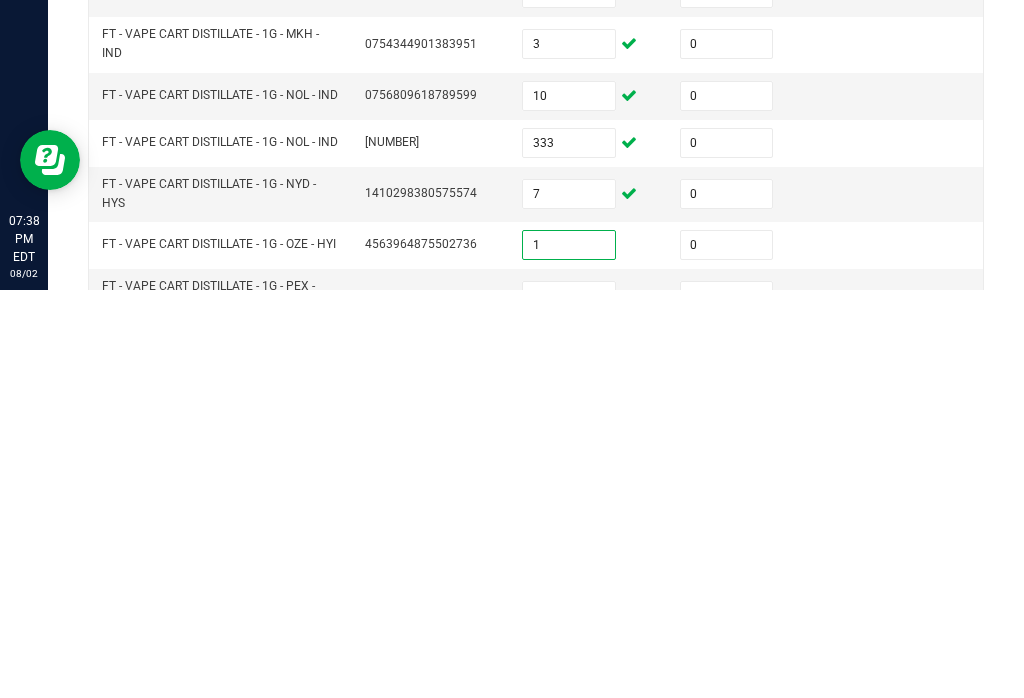 click at bounding box center [569, 704] 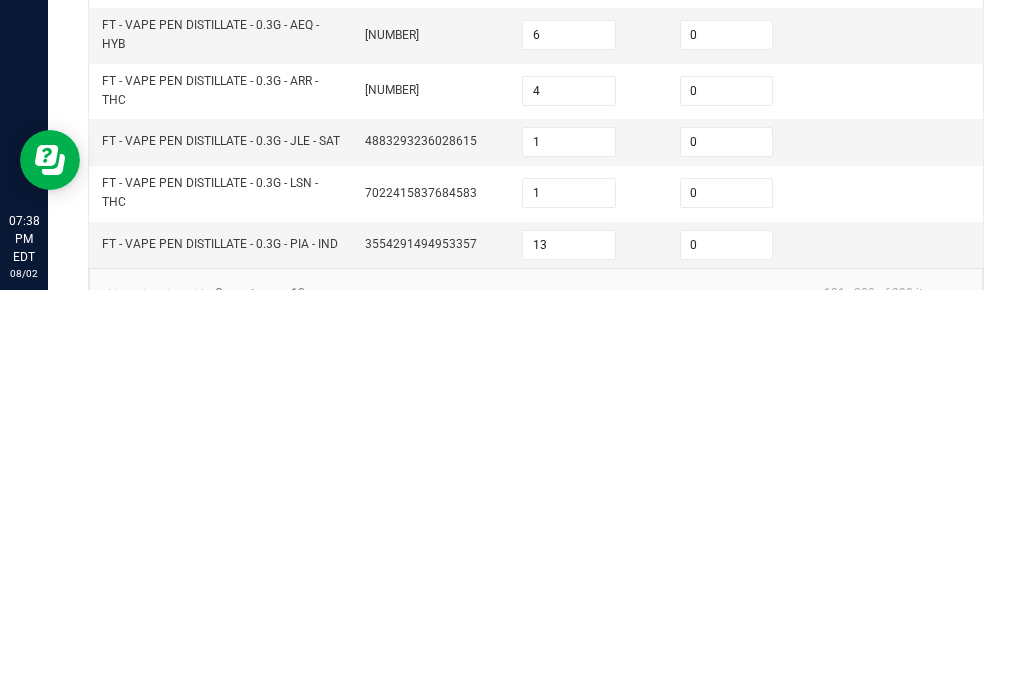scroll, scrollTop: 661, scrollLeft: 0, axis: vertical 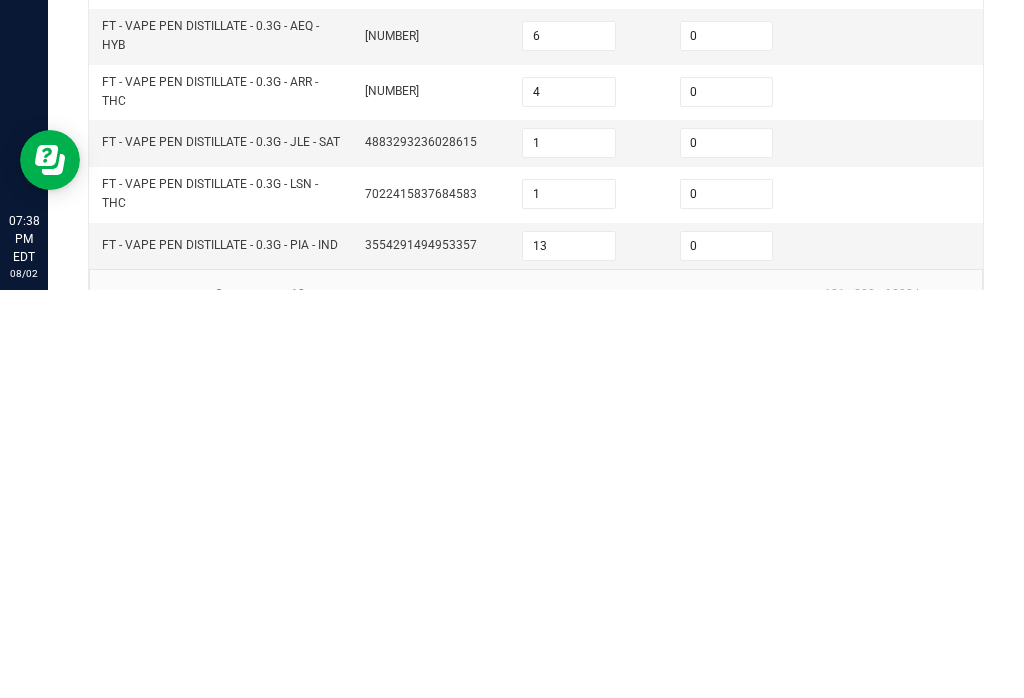 click on "9" 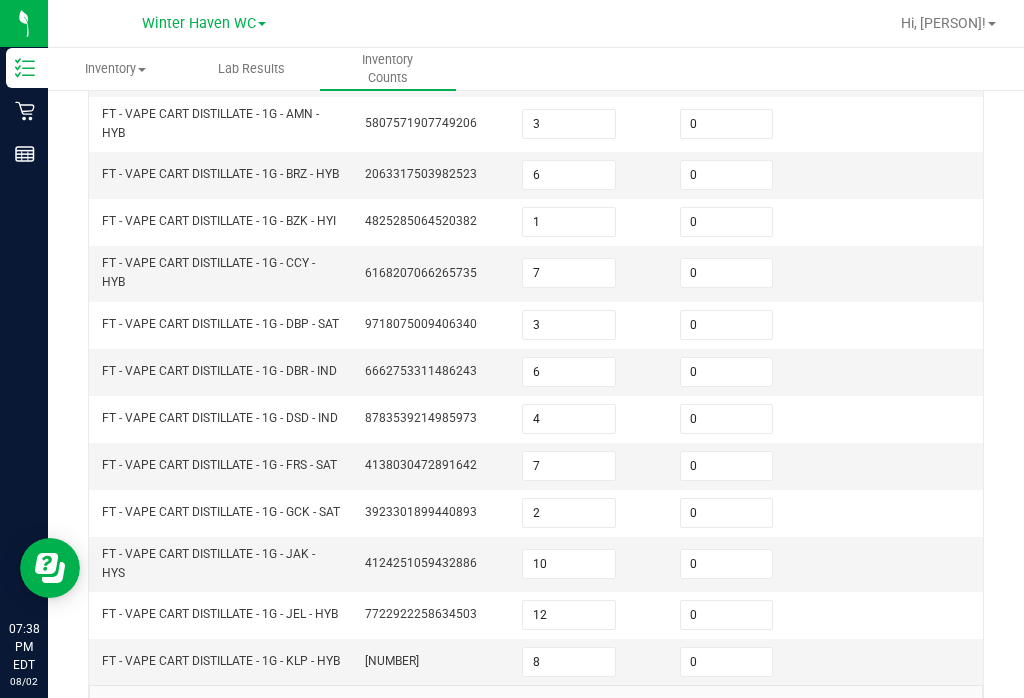 click on "8" 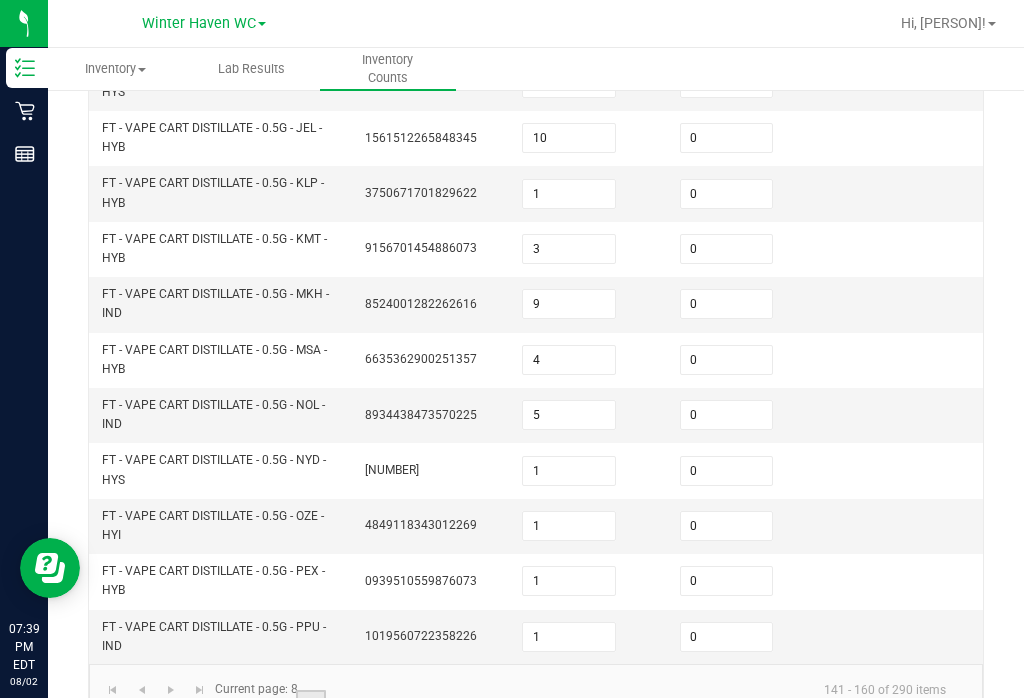 scroll, scrollTop: 765, scrollLeft: 0, axis: vertical 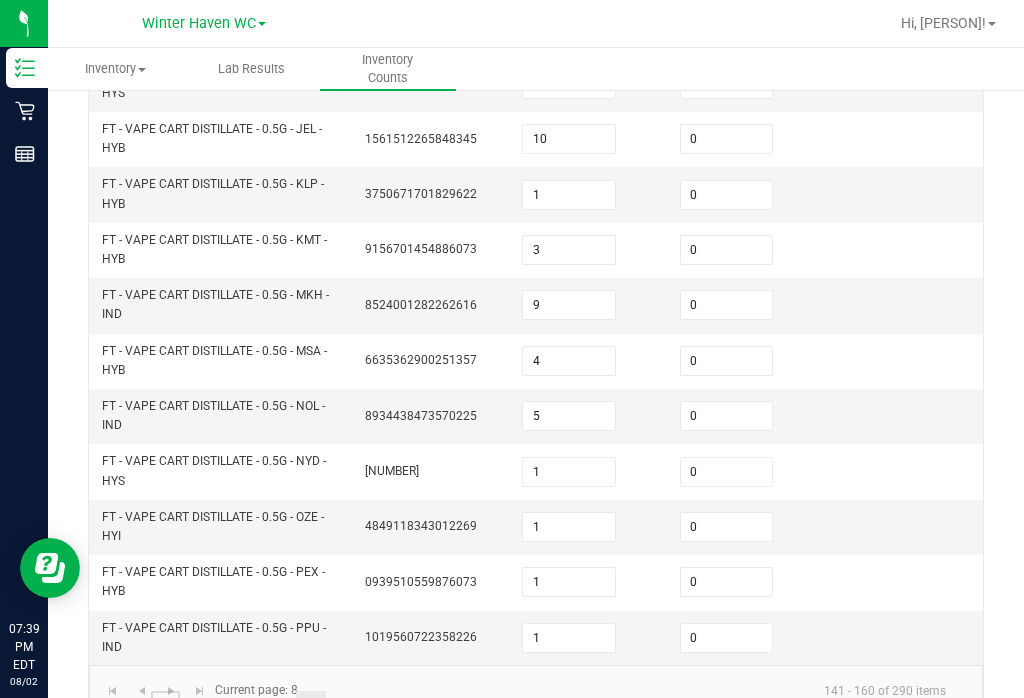 click on "3" 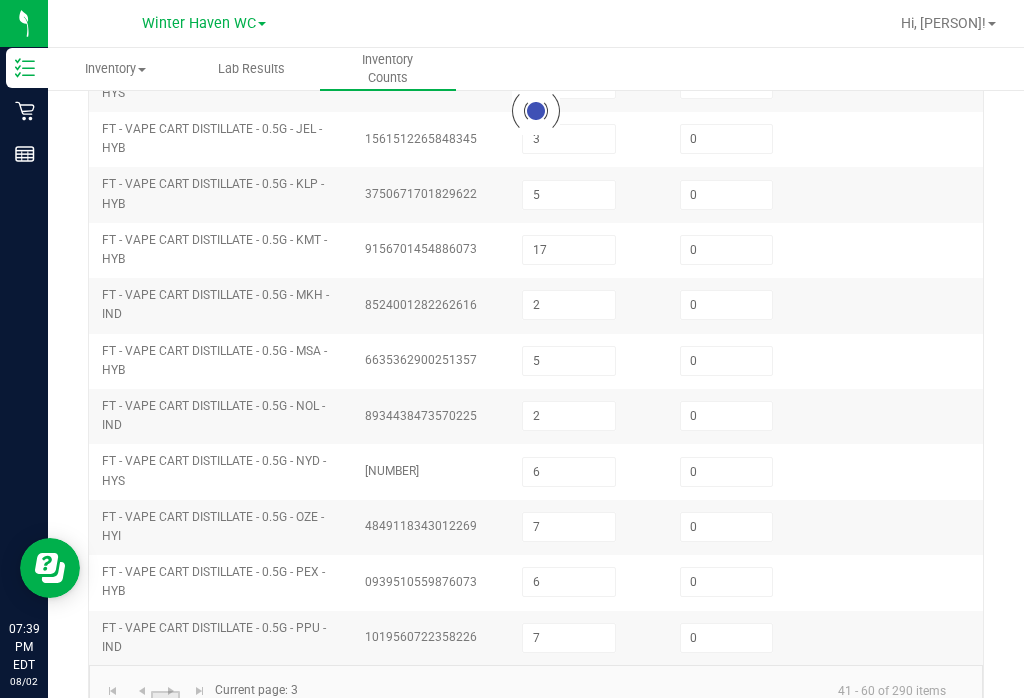 scroll, scrollTop: 605, scrollLeft: 0, axis: vertical 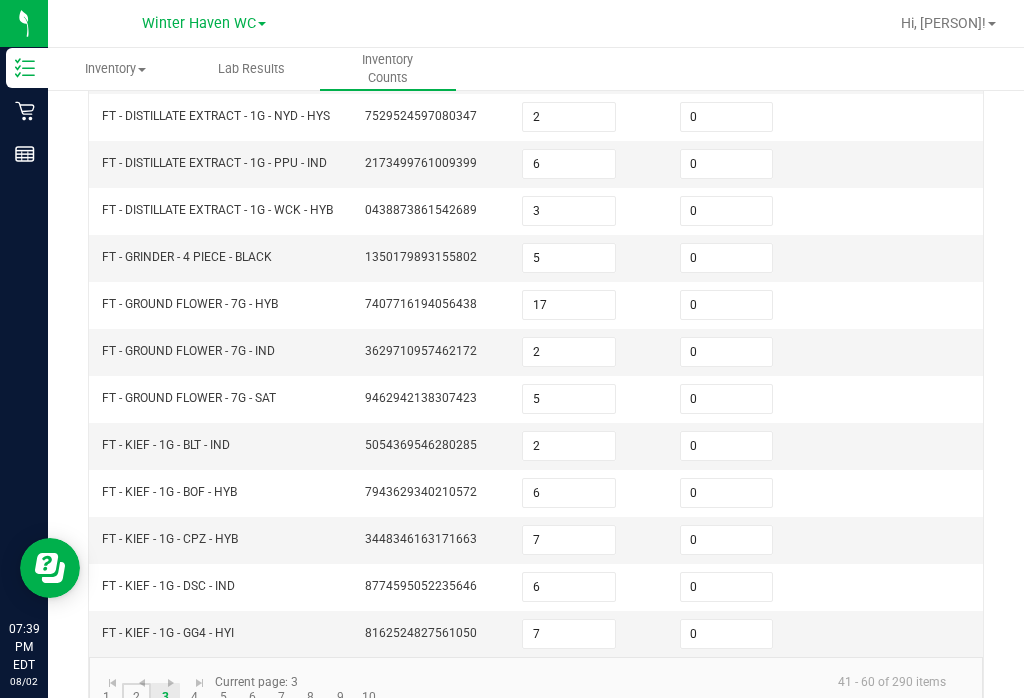 click on "2" 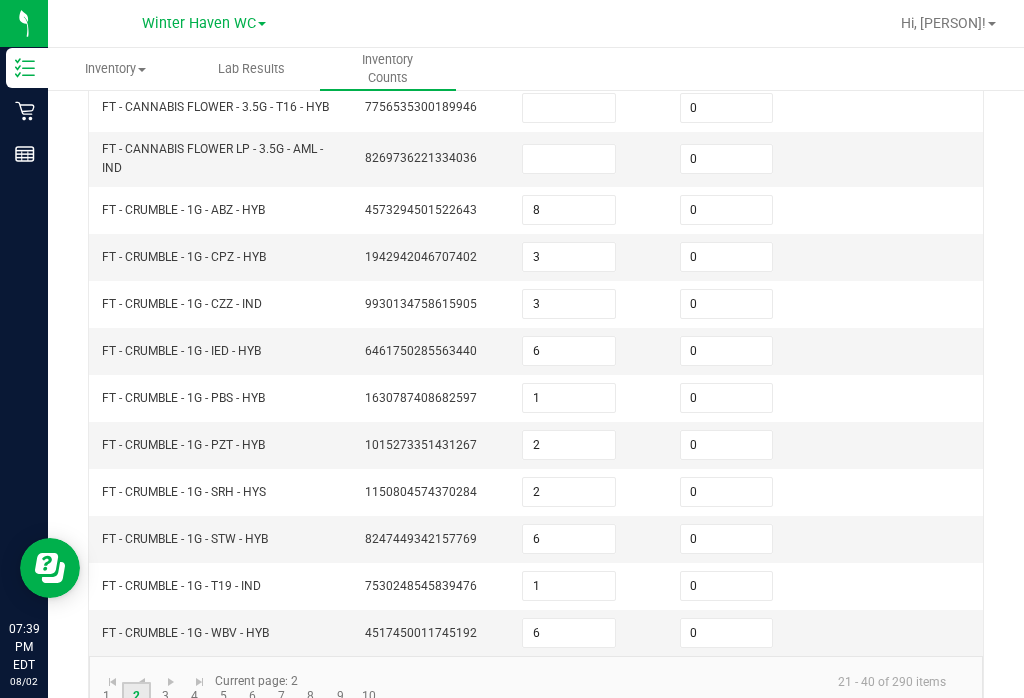 scroll, scrollTop: 613, scrollLeft: 0, axis: vertical 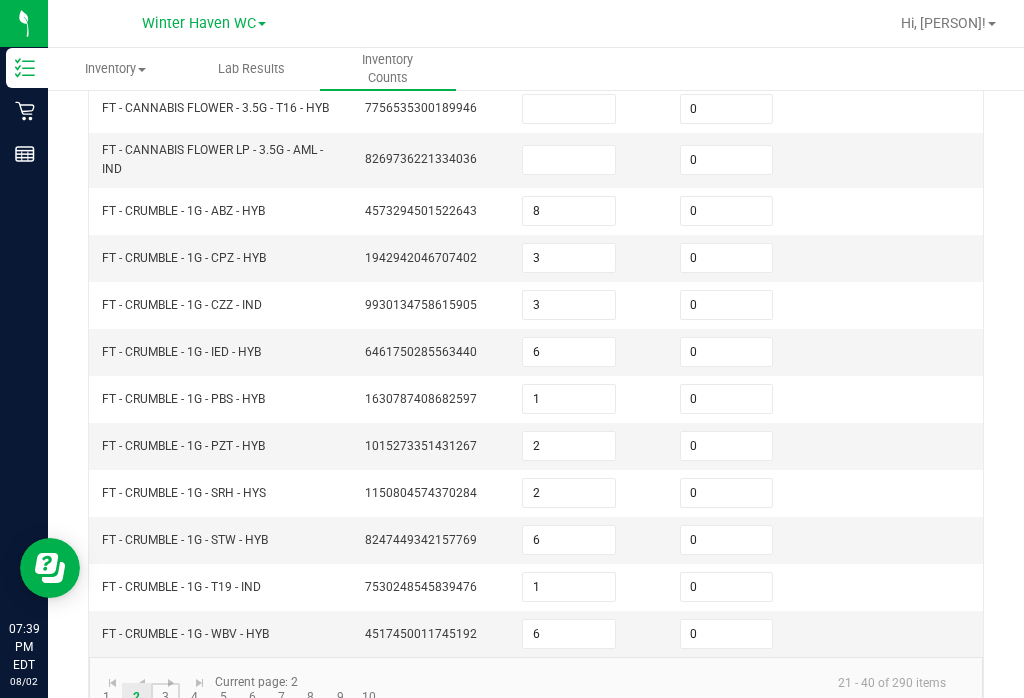 click on "3" 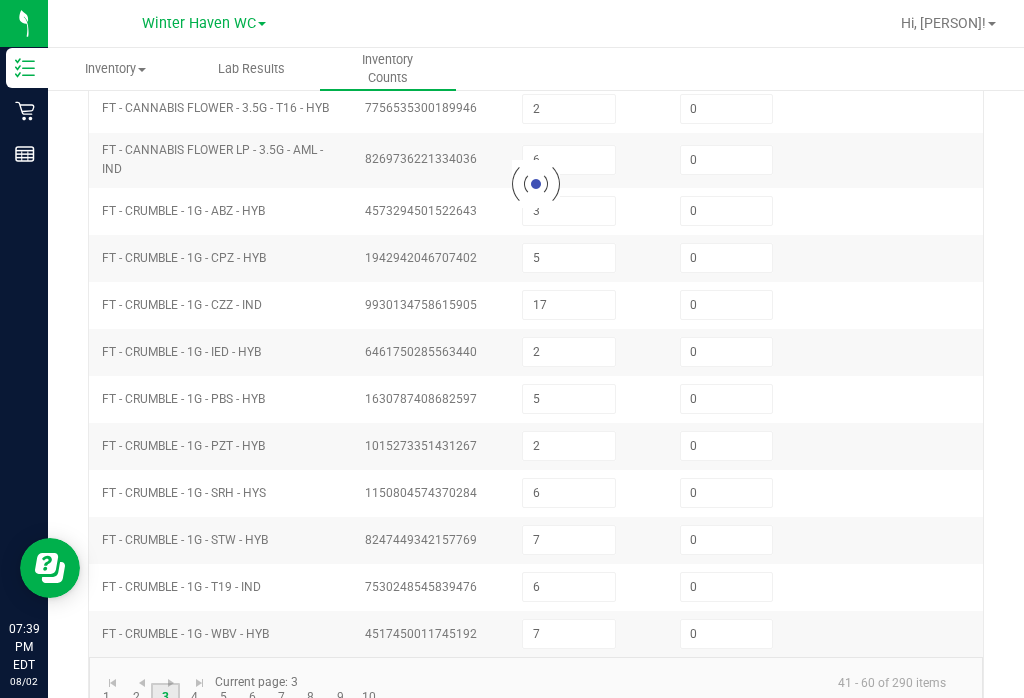 scroll, scrollTop: 605, scrollLeft: 0, axis: vertical 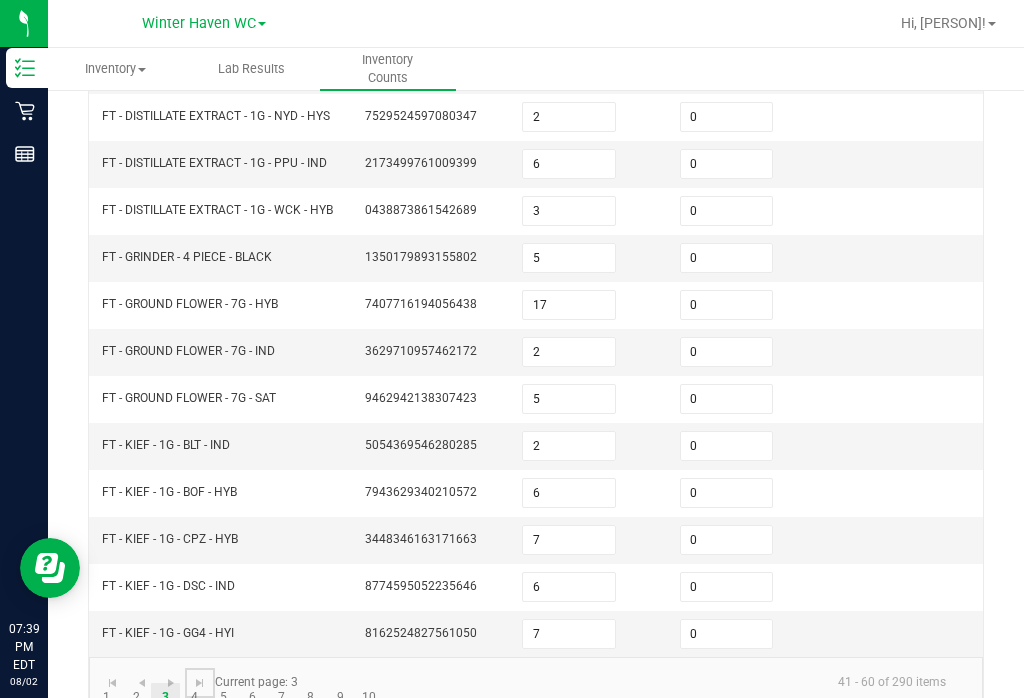 click 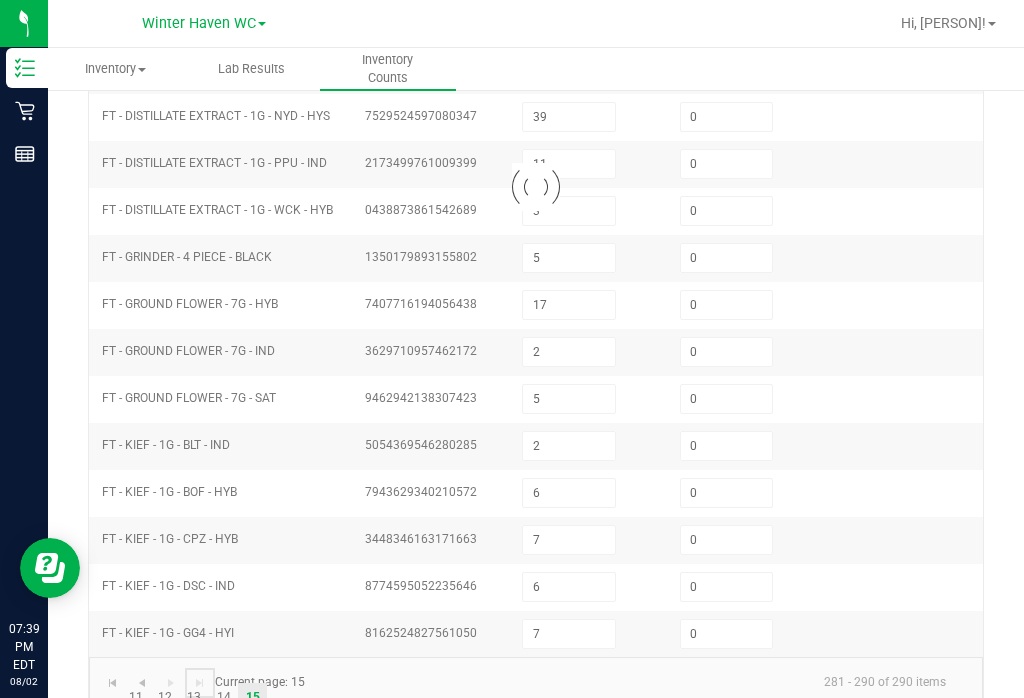 scroll, scrollTop: 215, scrollLeft: 0, axis: vertical 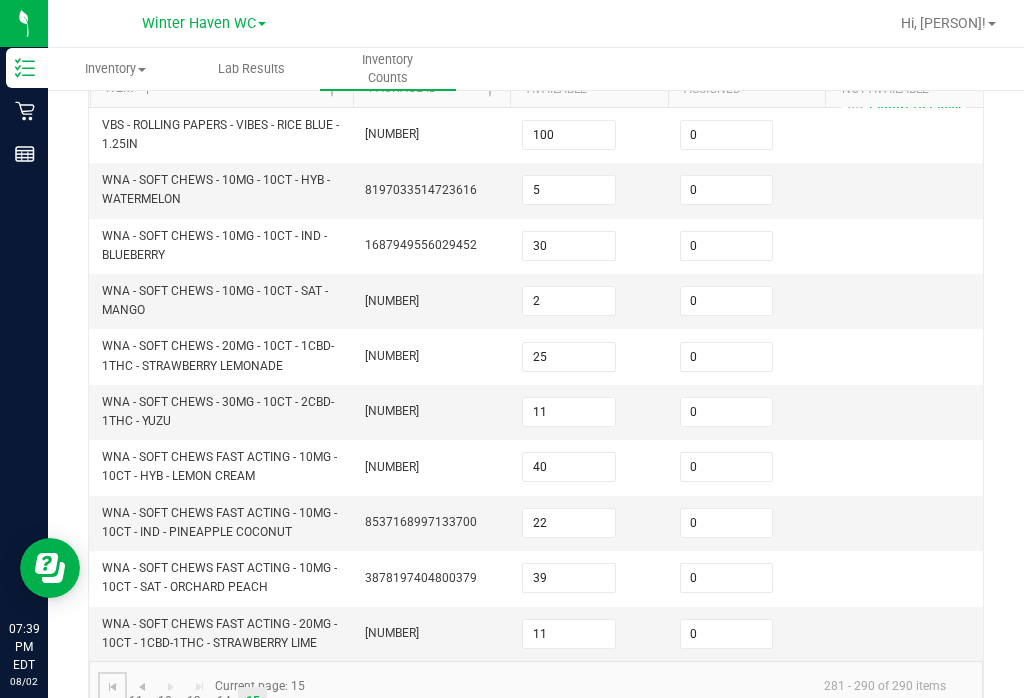 click 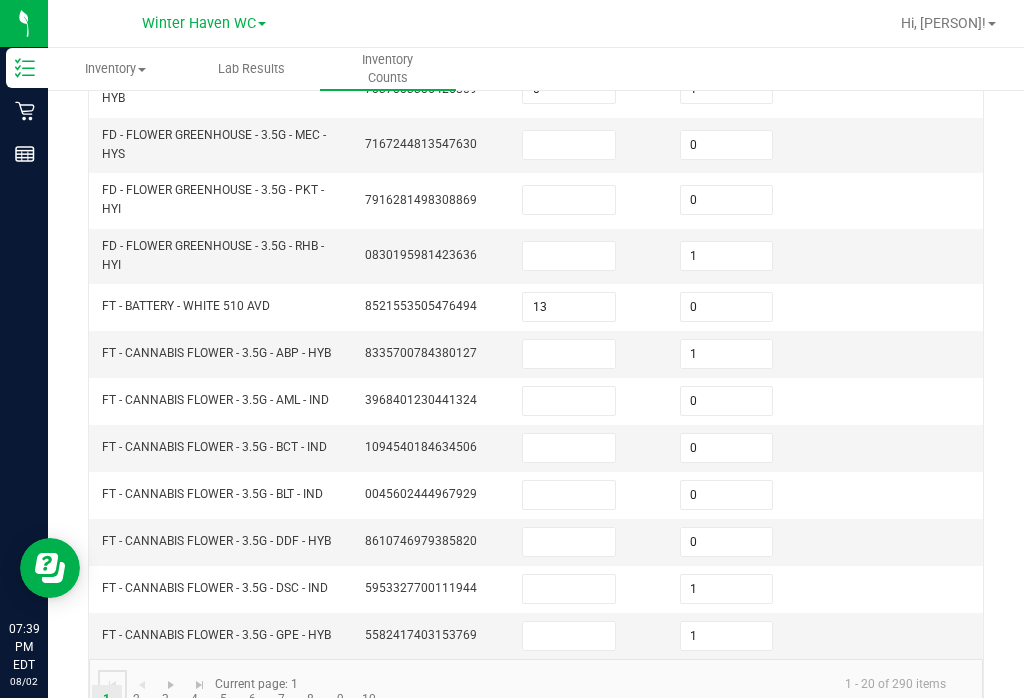 scroll, scrollTop: 685, scrollLeft: 0, axis: vertical 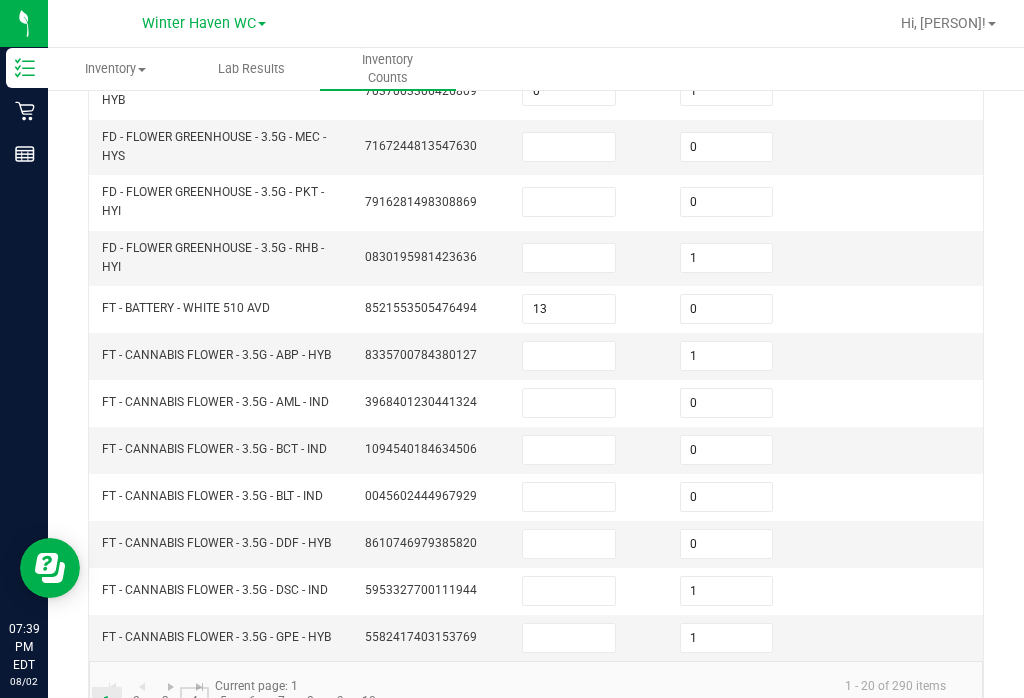 click on "4" 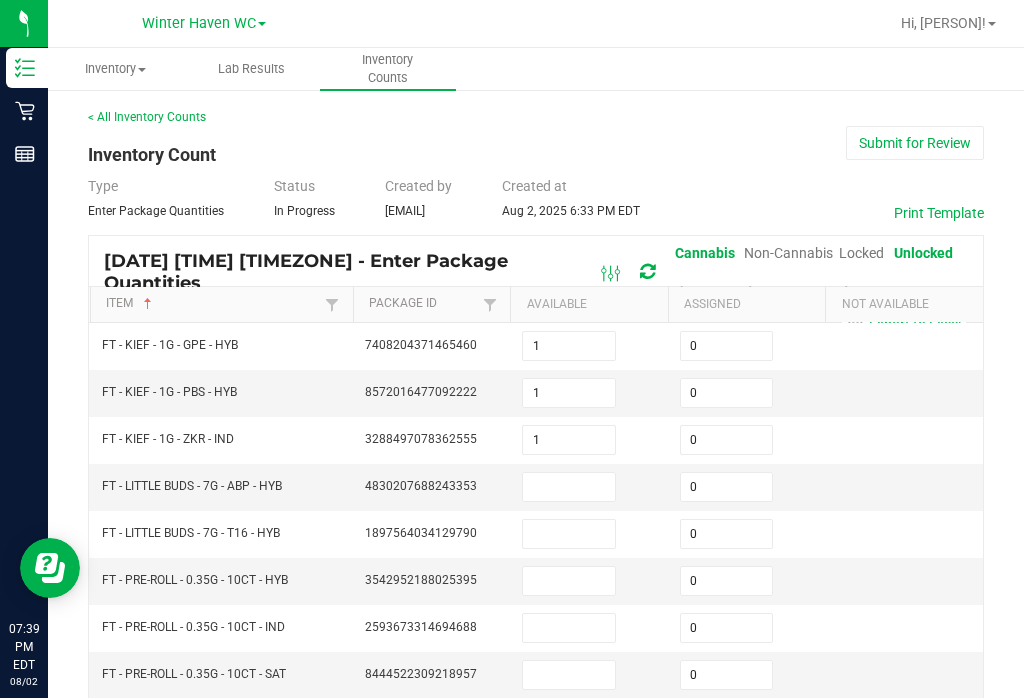 scroll, scrollTop: 0, scrollLeft: 0, axis: both 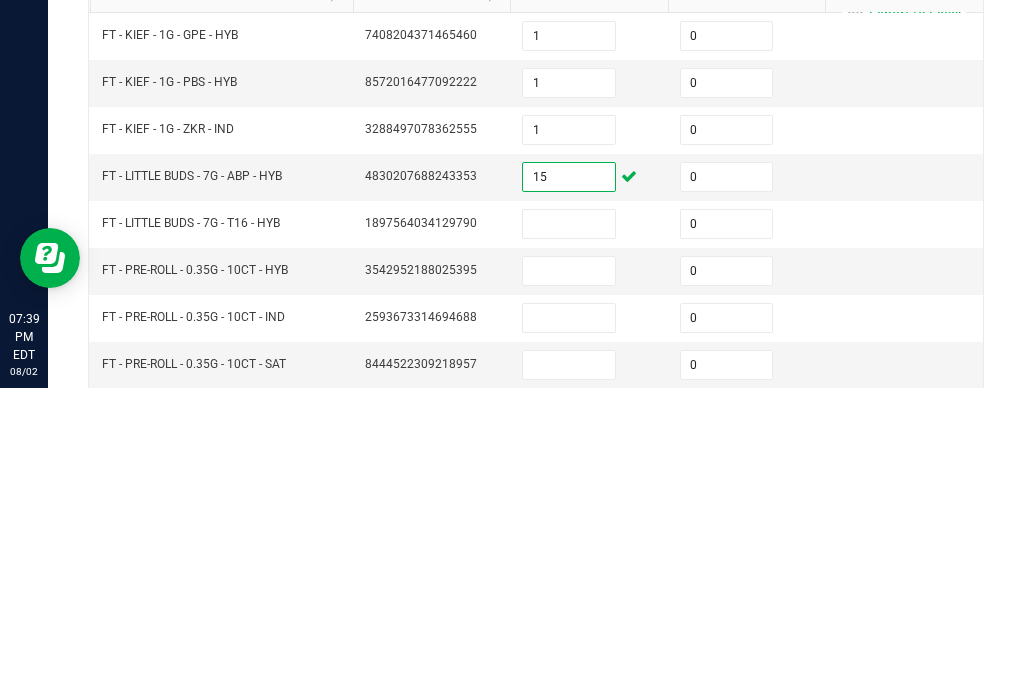 click at bounding box center (569, 534) 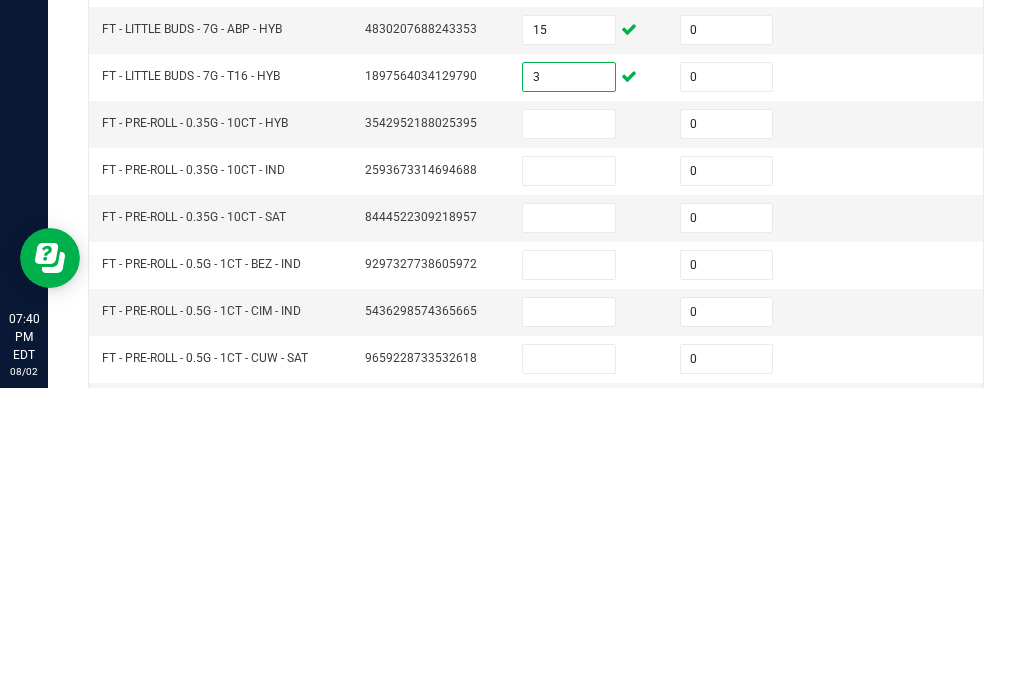 scroll, scrollTop: 146, scrollLeft: 0, axis: vertical 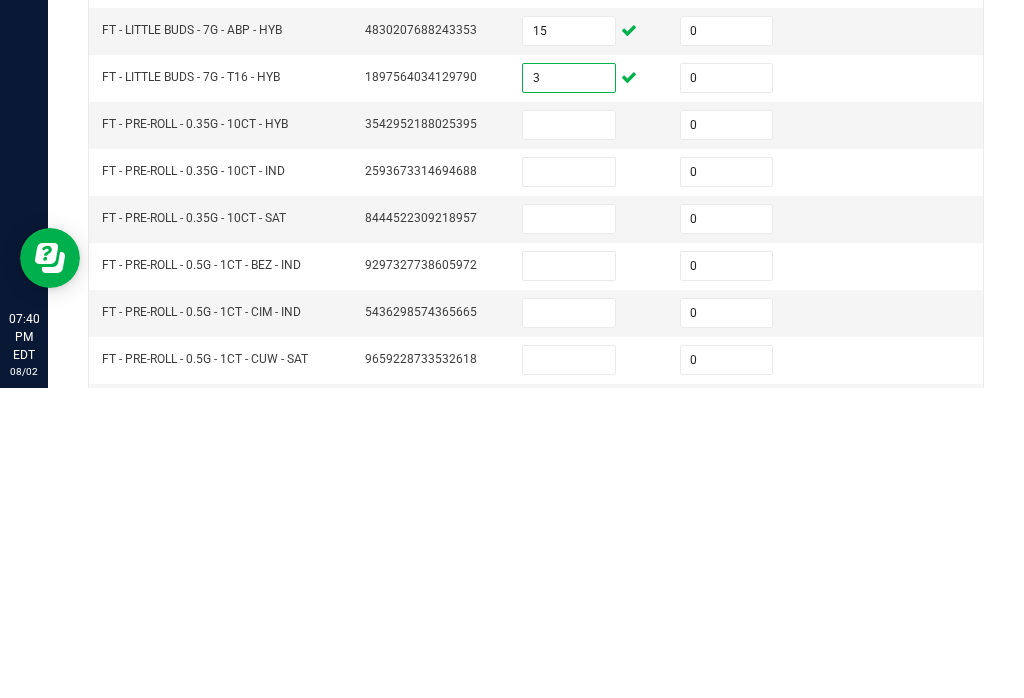 click at bounding box center (569, 435) 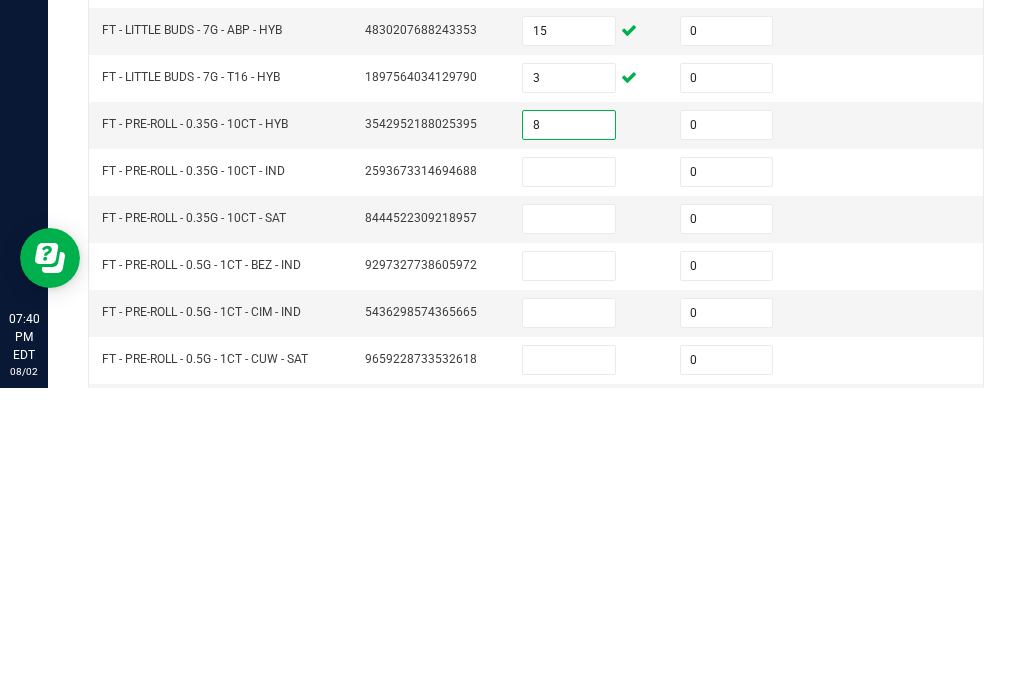 click at bounding box center (569, 482) 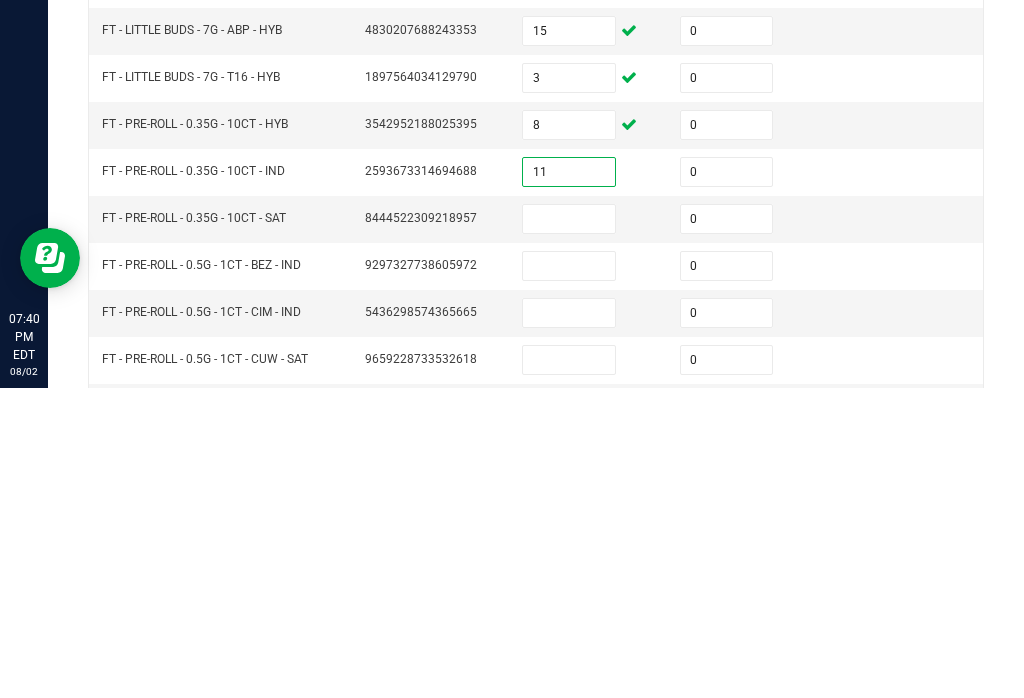 click at bounding box center [569, 529] 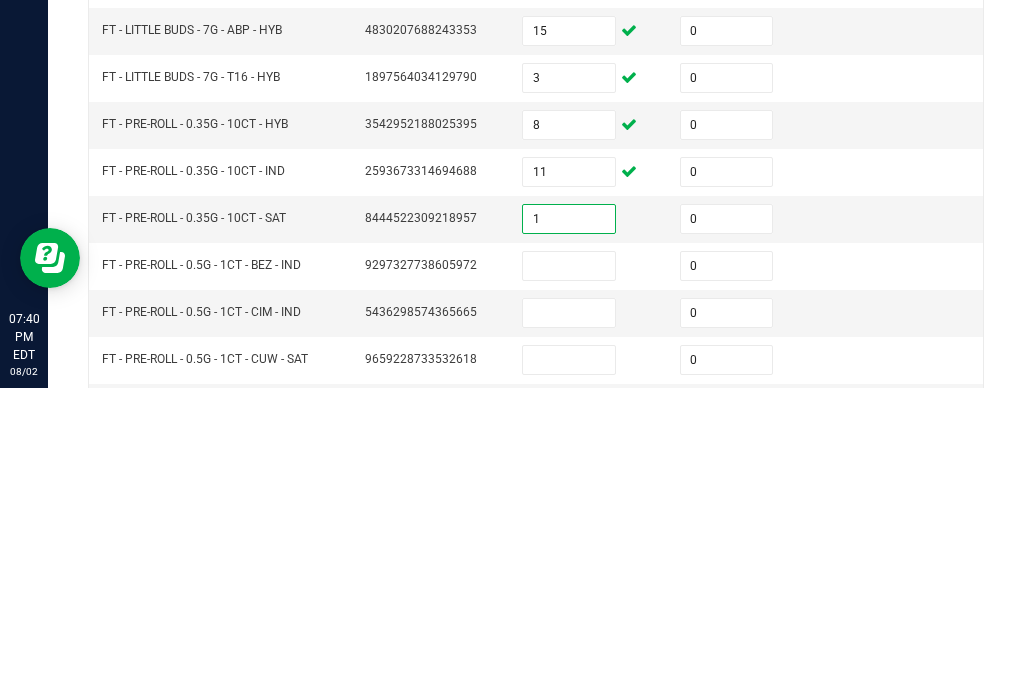 click at bounding box center (569, 576) 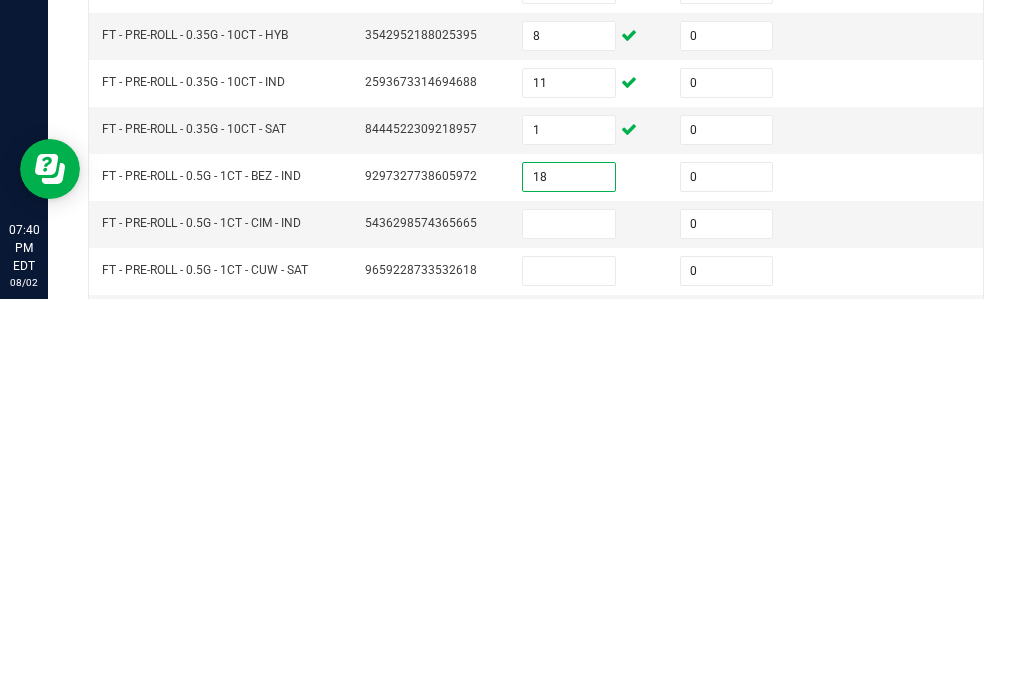 click at bounding box center (569, 623) 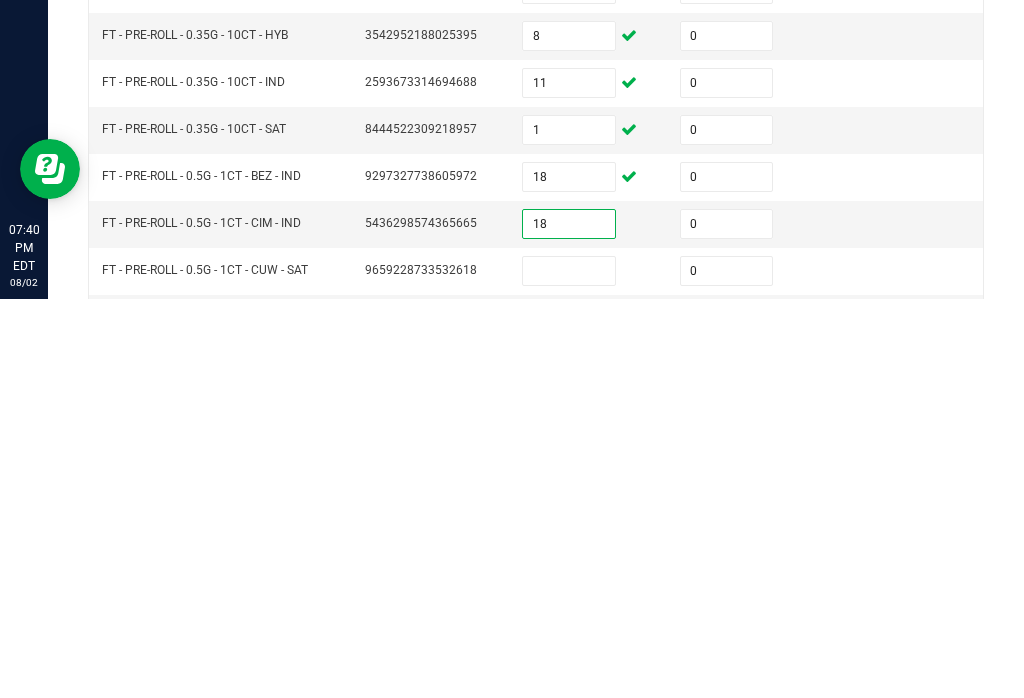 click at bounding box center (569, 670) 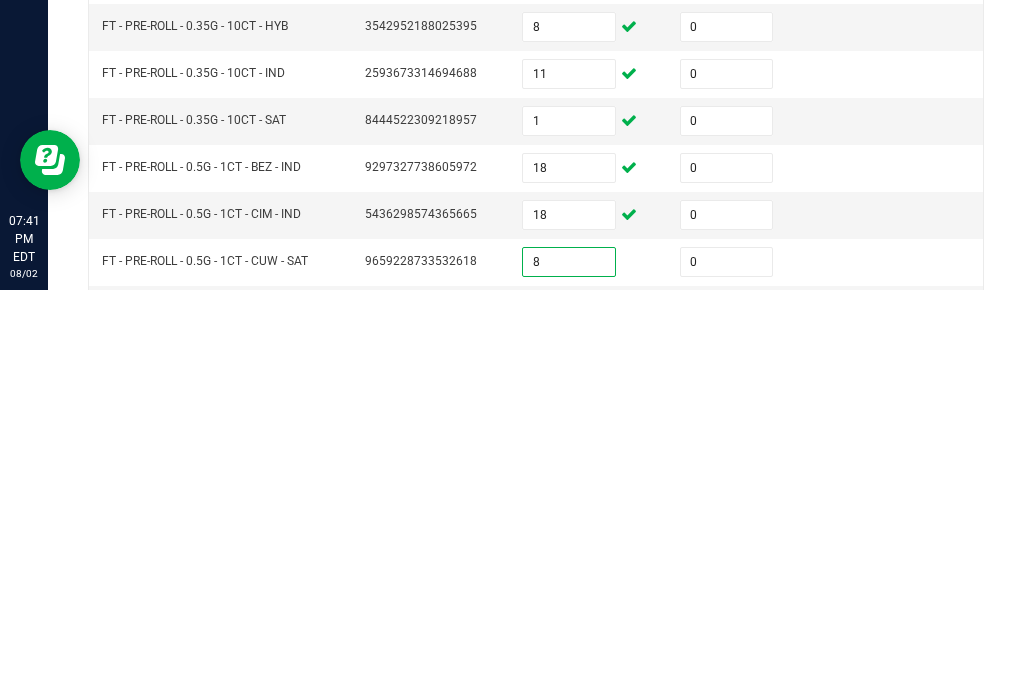 click at bounding box center (569, 717) 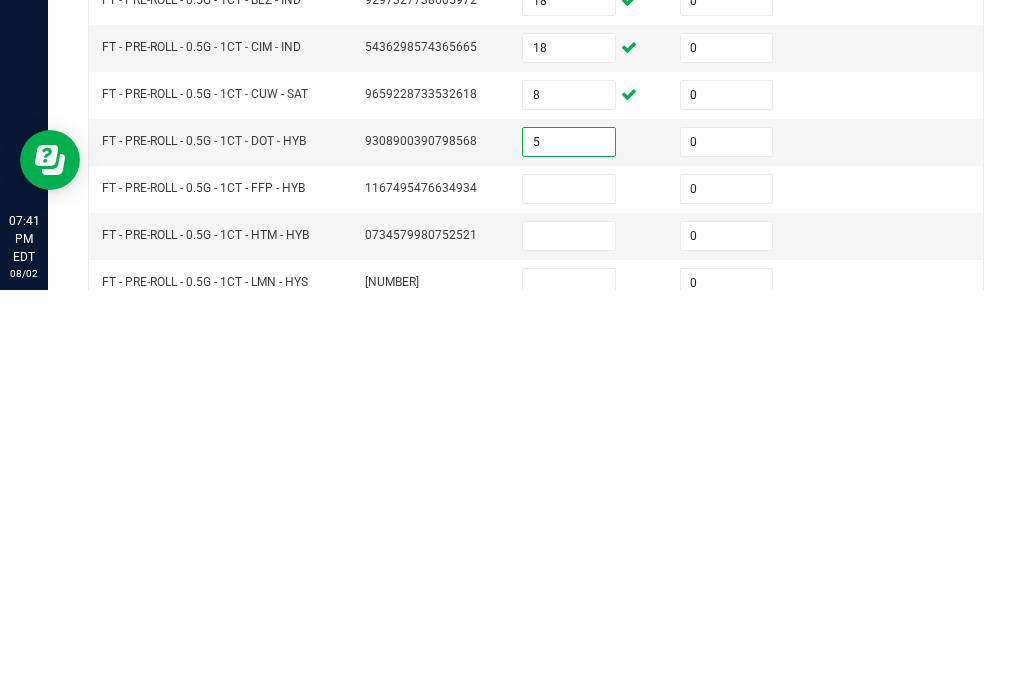 scroll, scrollTop: 318, scrollLeft: 0, axis: vertical 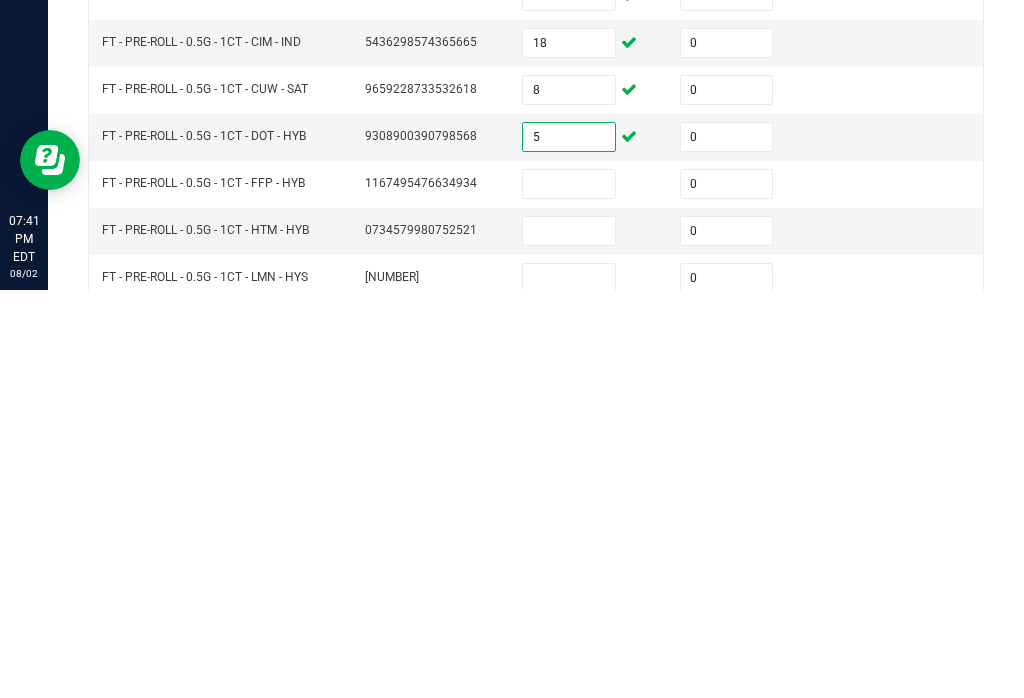 click at bounding box center [569, 592] 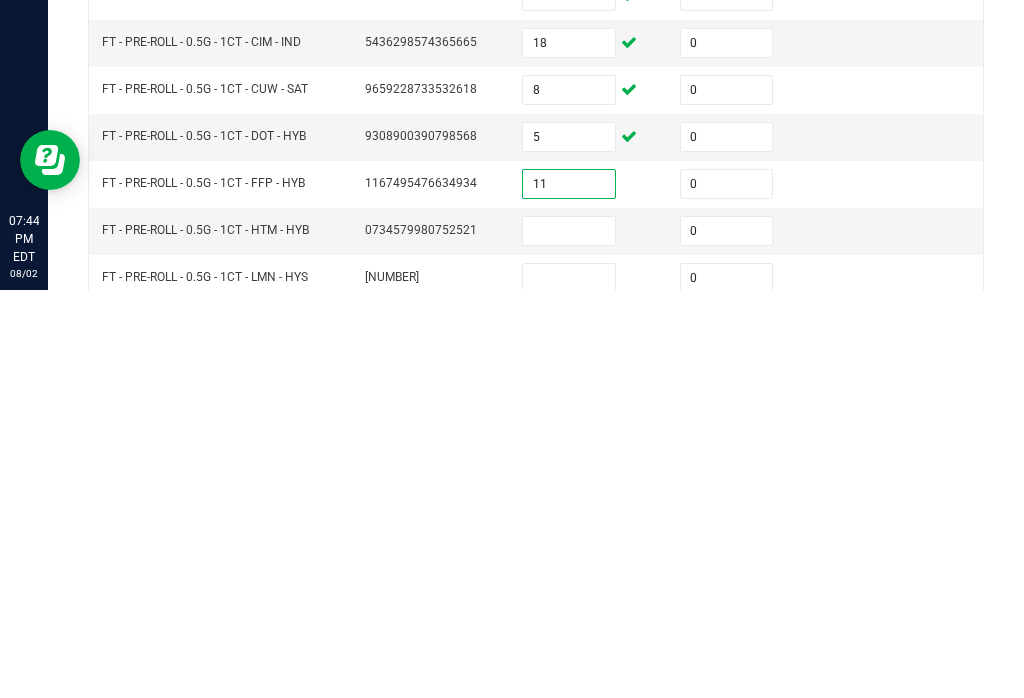click at bounding box center (569, 639) 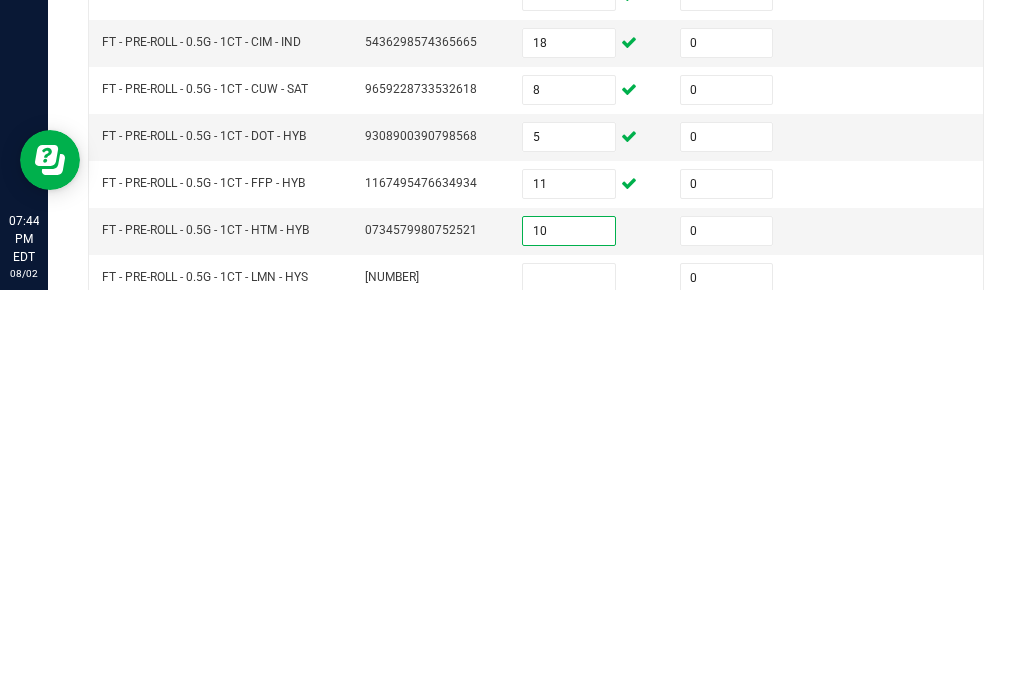 click at bounding box center [569, 686] 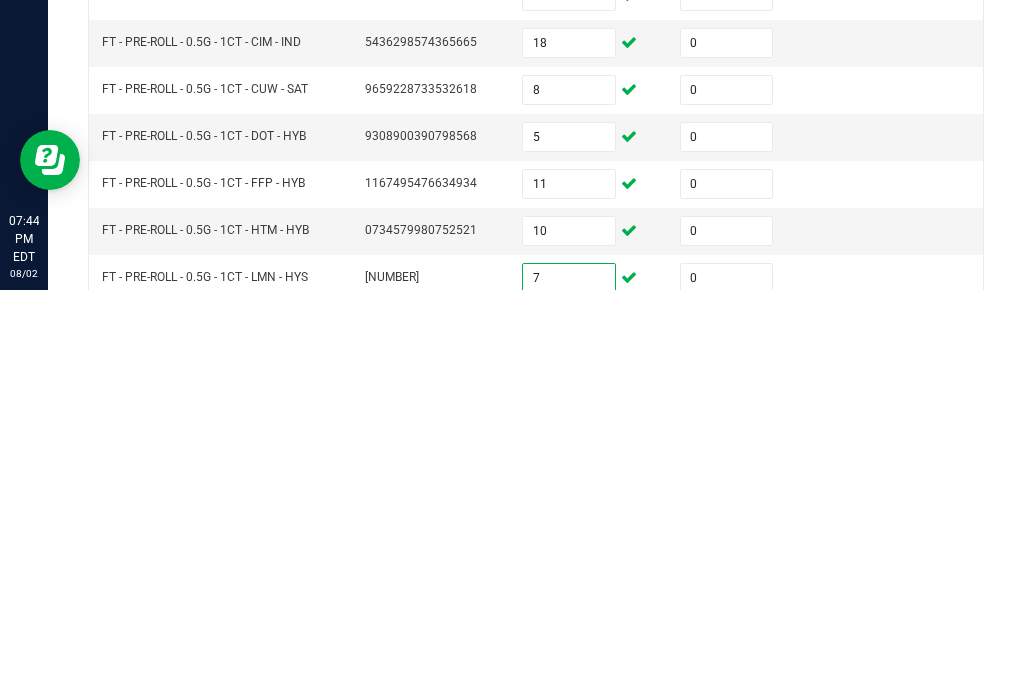 click on "11" at bounding box center (569, 592) 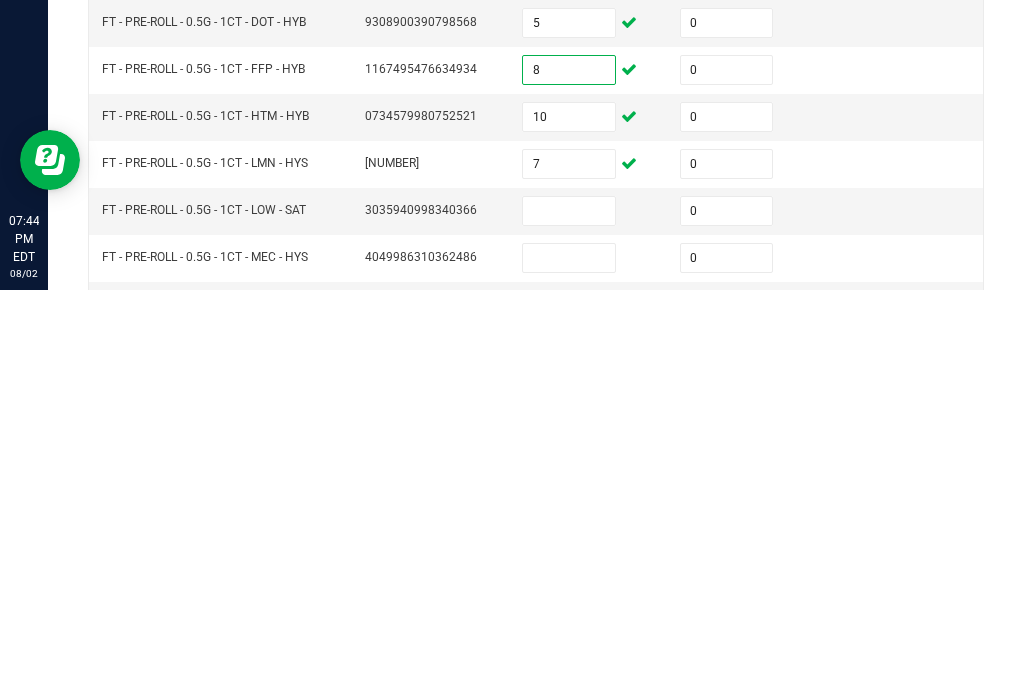 scroll, scrollTop: 457, scrollLeft: 0, axis: vertical 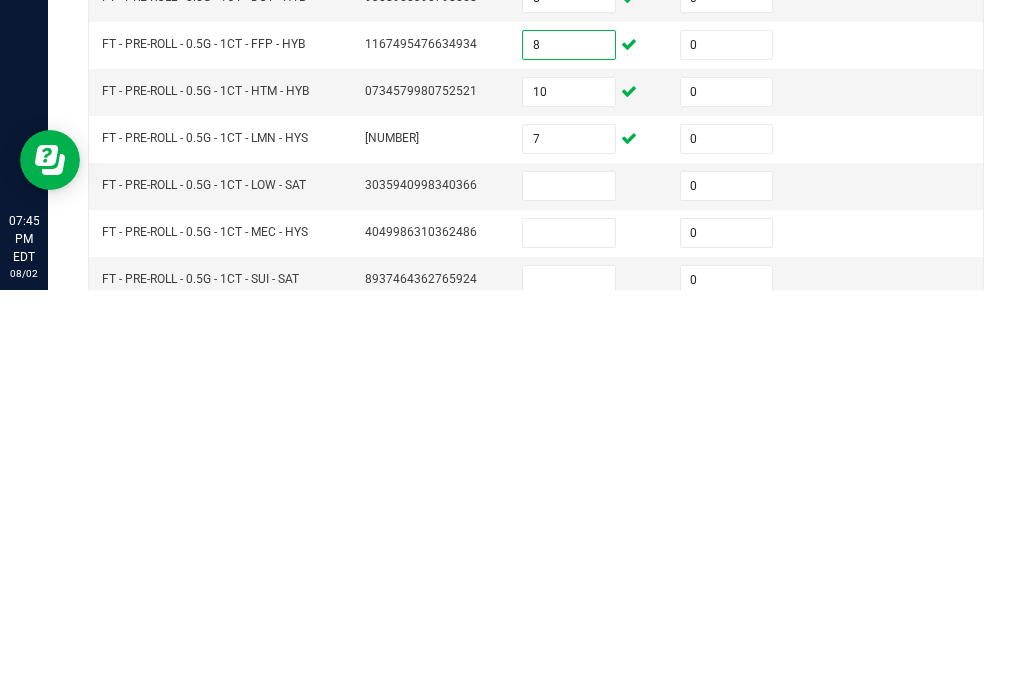 click at bounding box center (569, 594) 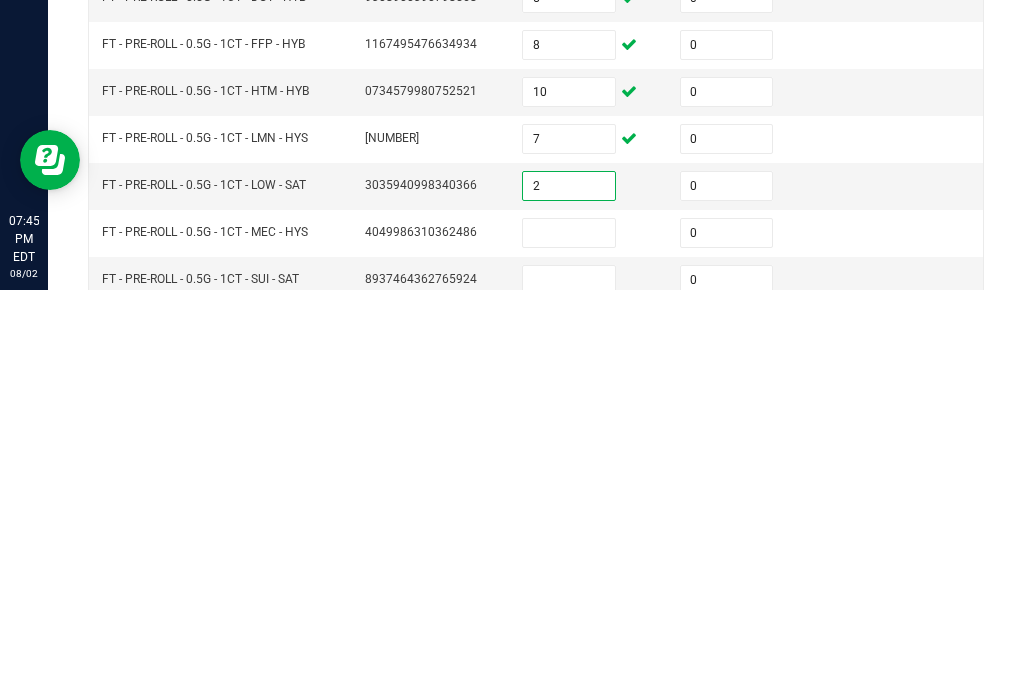 click at bounding box center (569, 641) 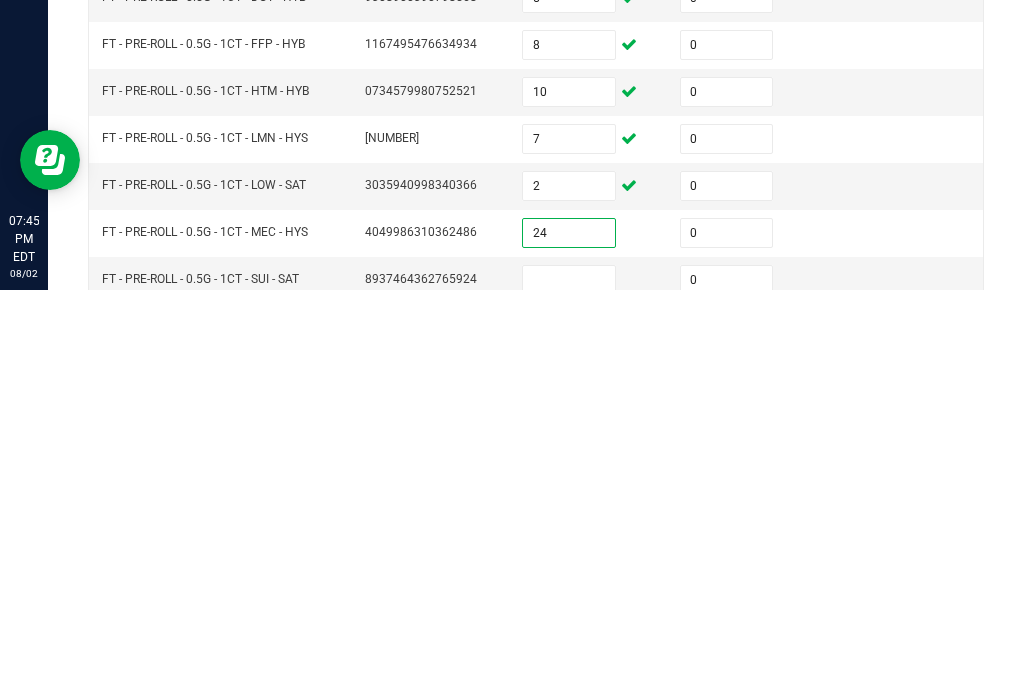 click at bounding box center [569, 688] 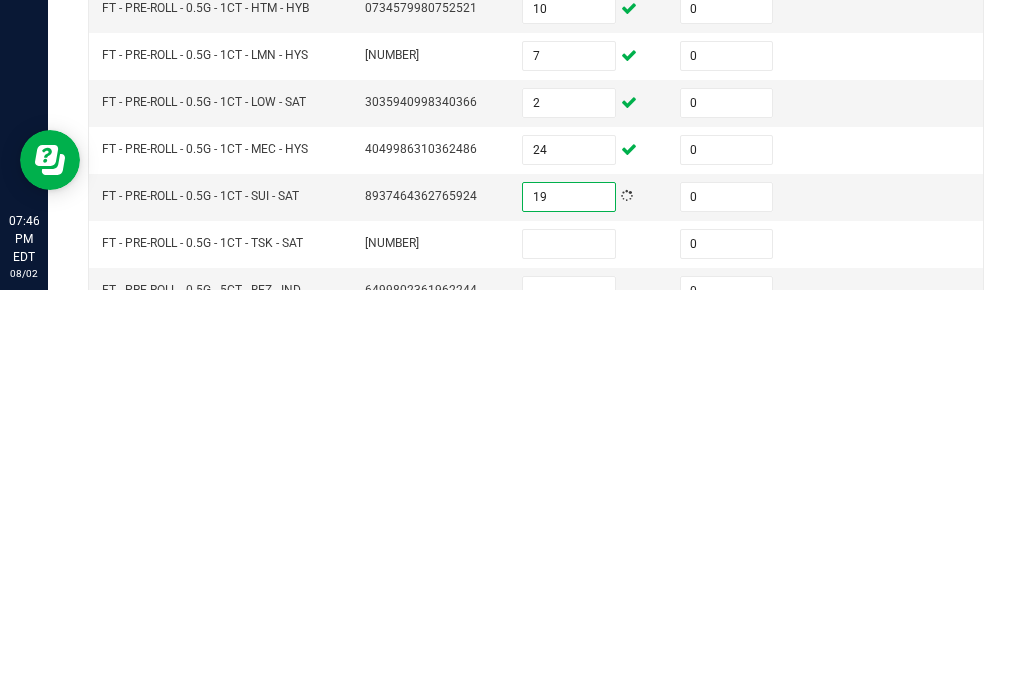 scroll, scrollTop: 571, scrollLeft: 0, axis: vertical 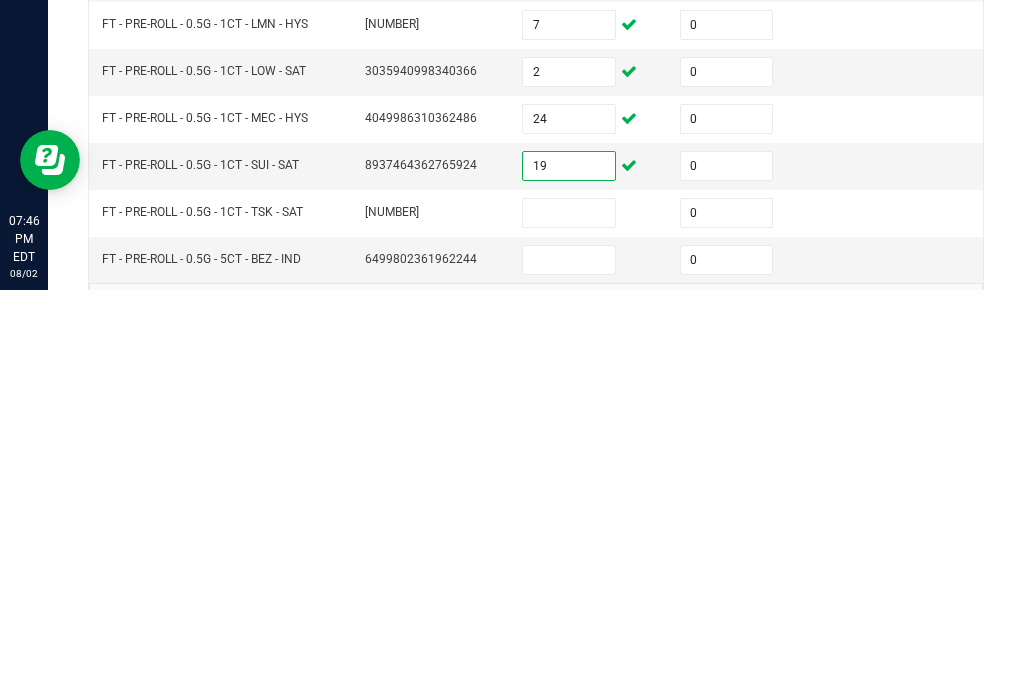 click at bounding box center [569, 621] 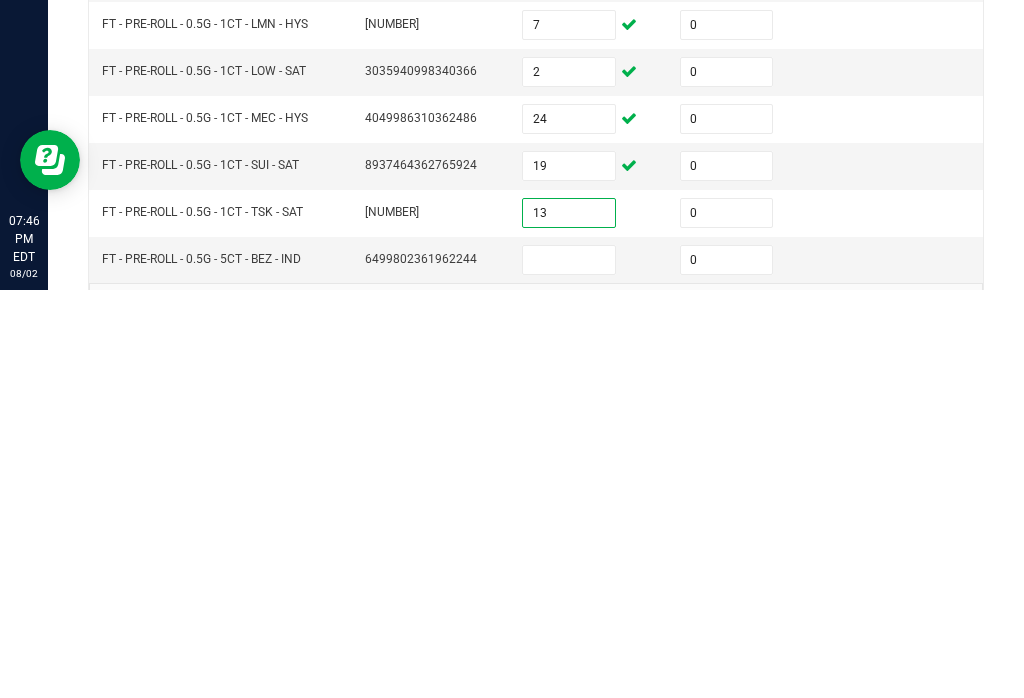 click at bounding box center [569, 668] 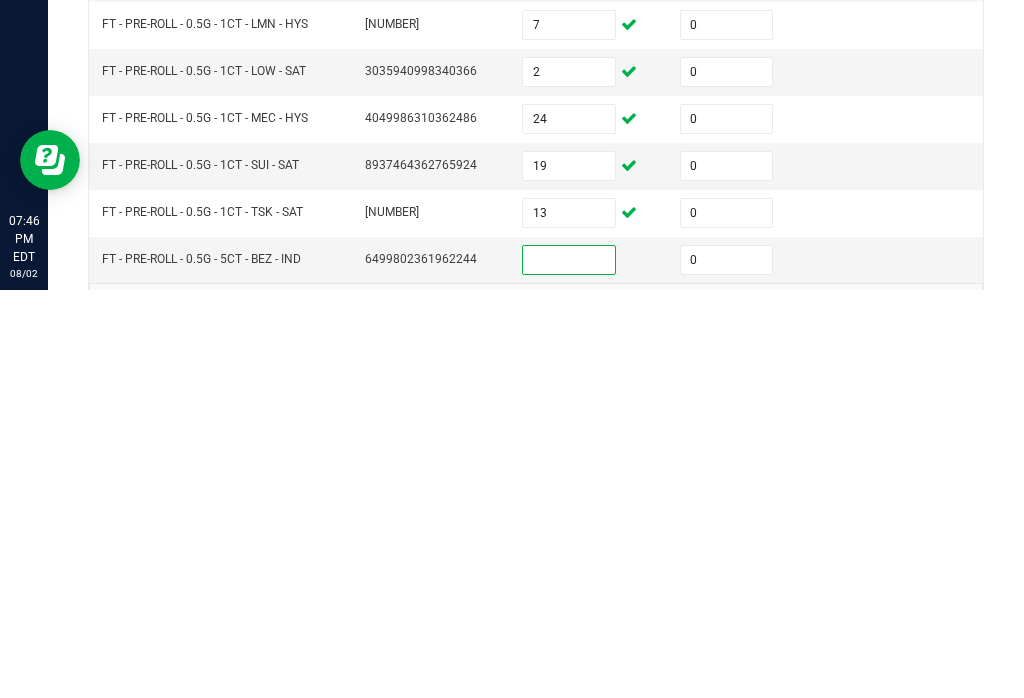 click on "13" at bounding box center (569, 621) 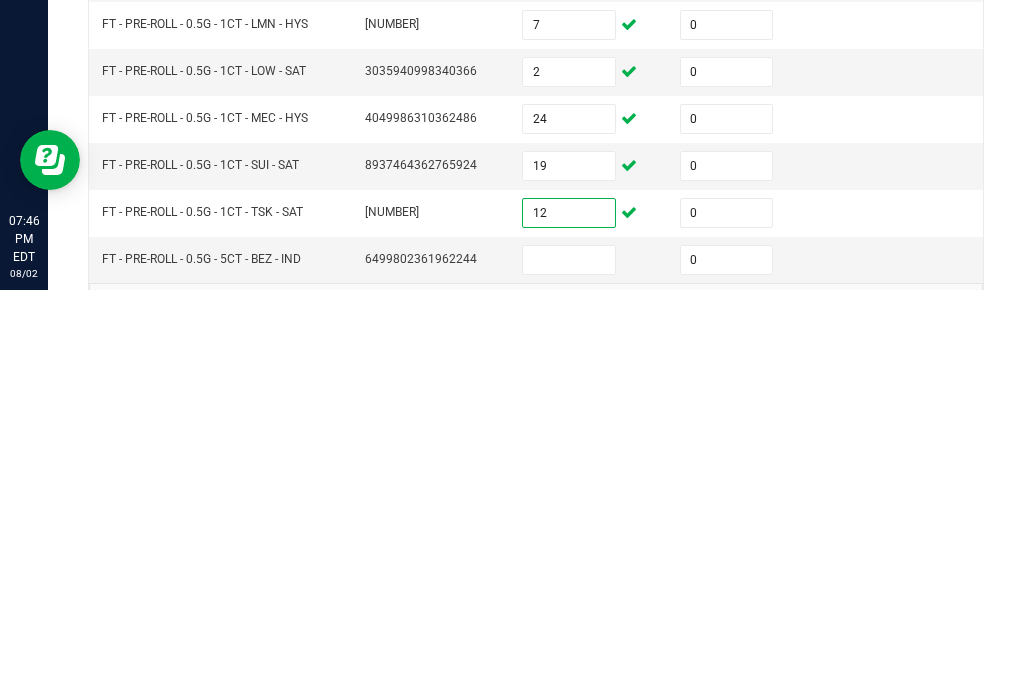 click at bounding box center (569, 668) 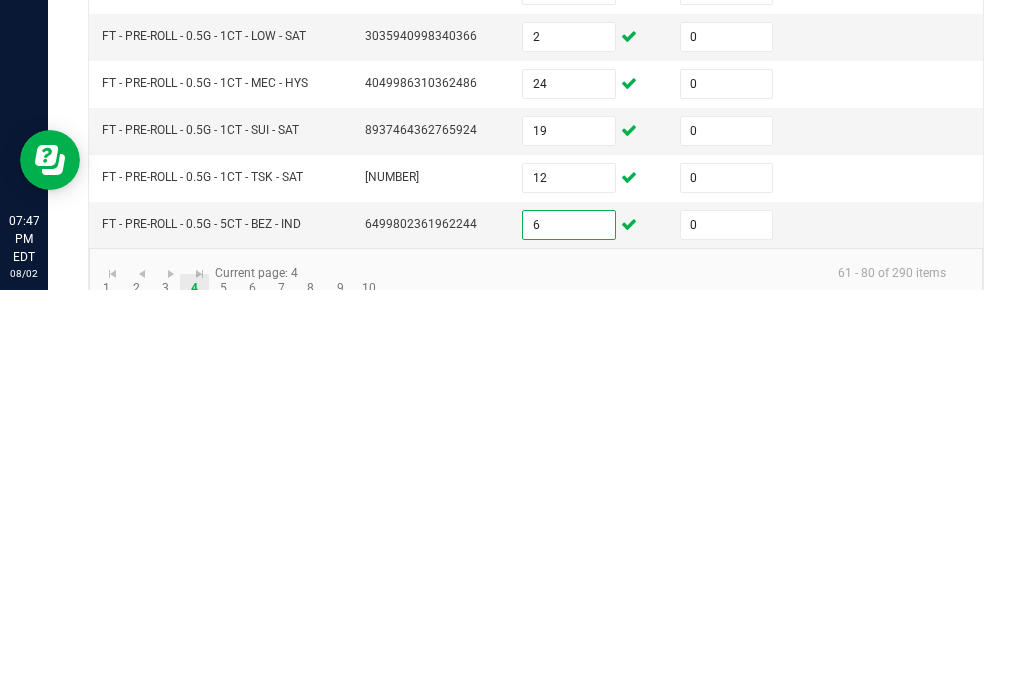 scroll, scrollTop: 605, scrollLeft: 0, axis: vertical 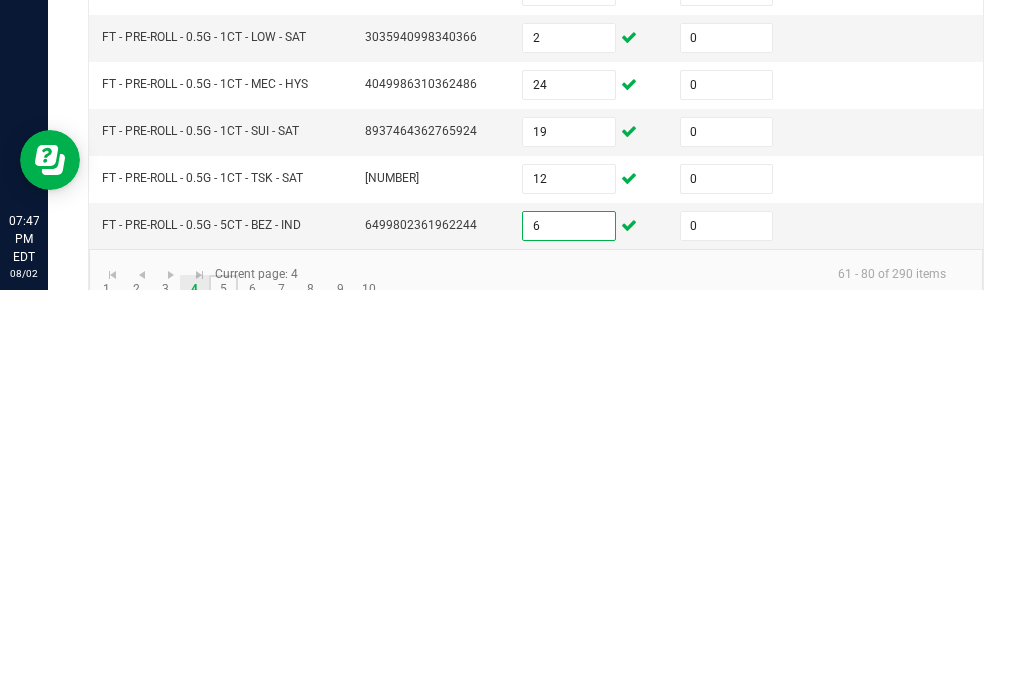 click on "5" 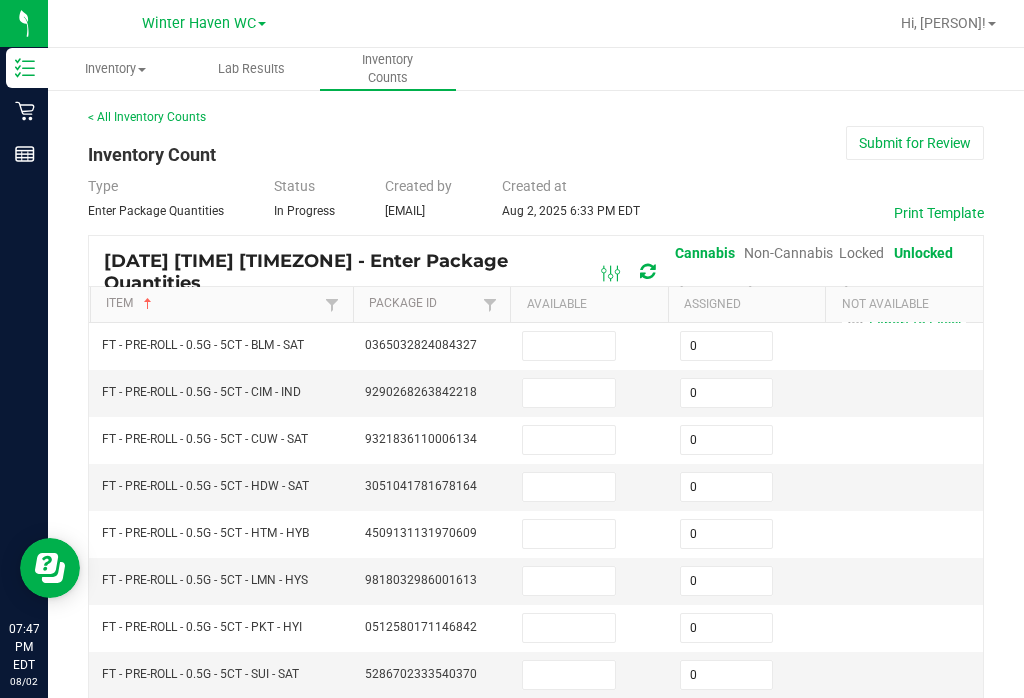 scroll, scrollTop: 0, scrollLeft: 0, axis: both 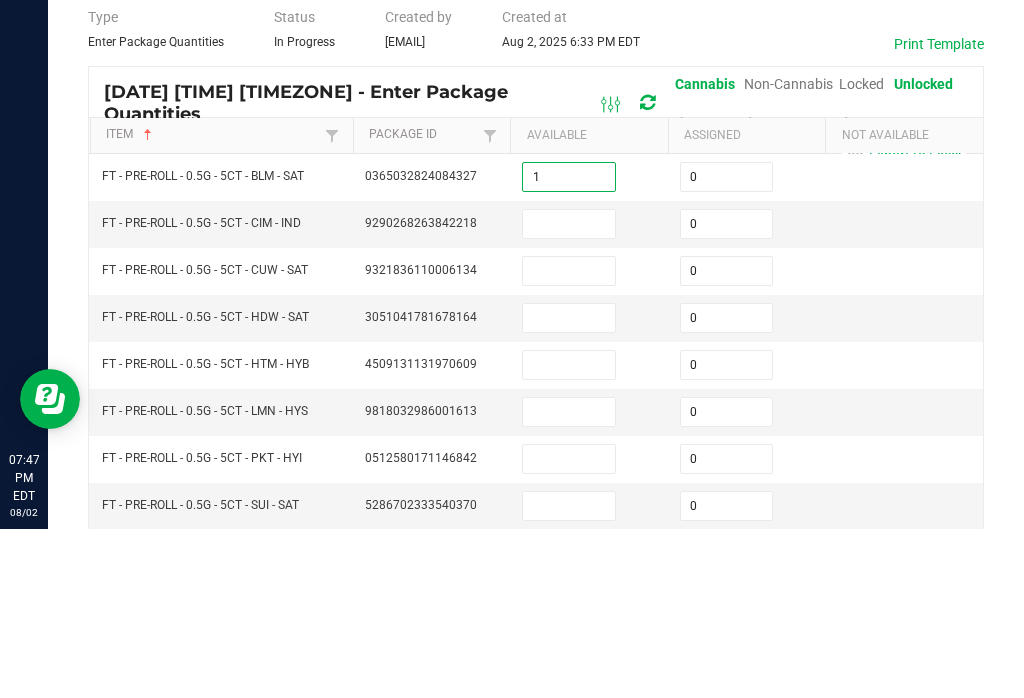 click at bounding box center [569, 393] 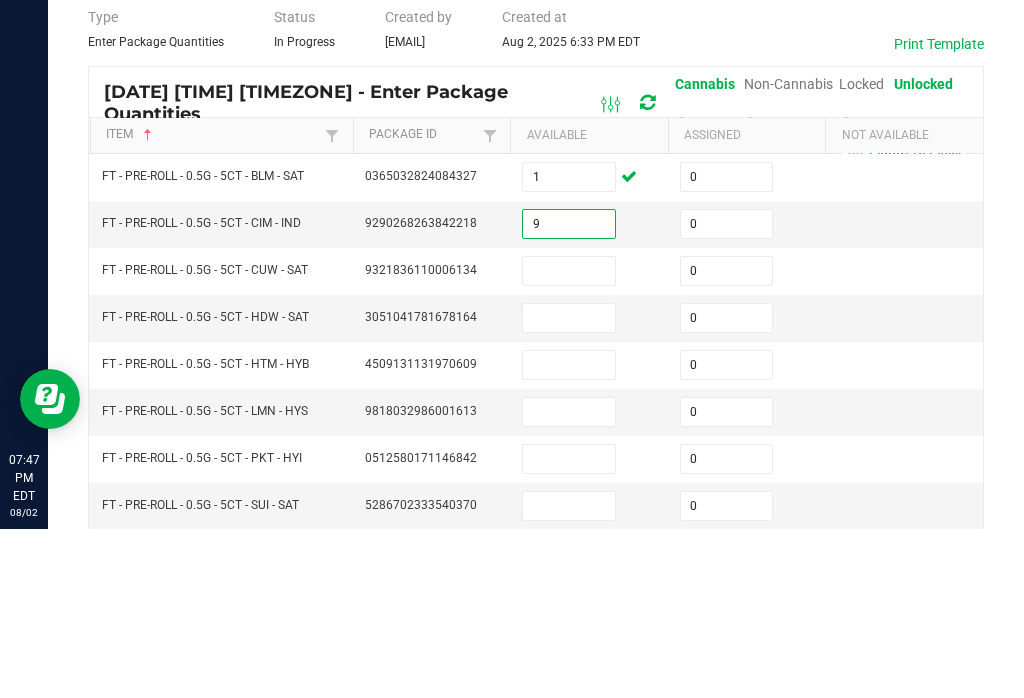 click at bounding box center (569, 440) 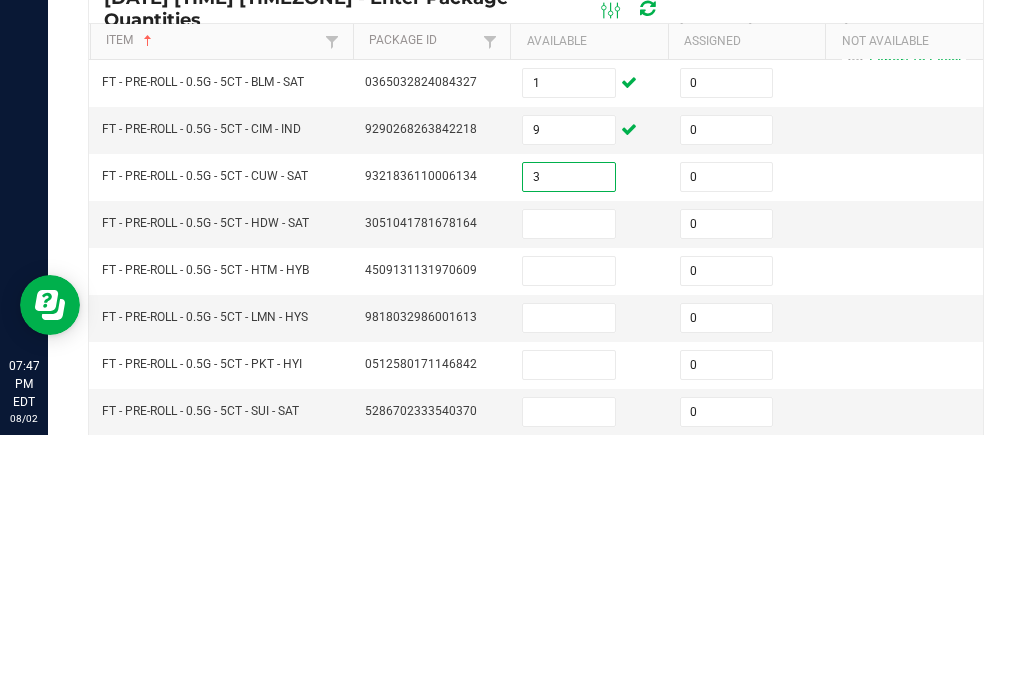 click at bounding box center [569, 487] 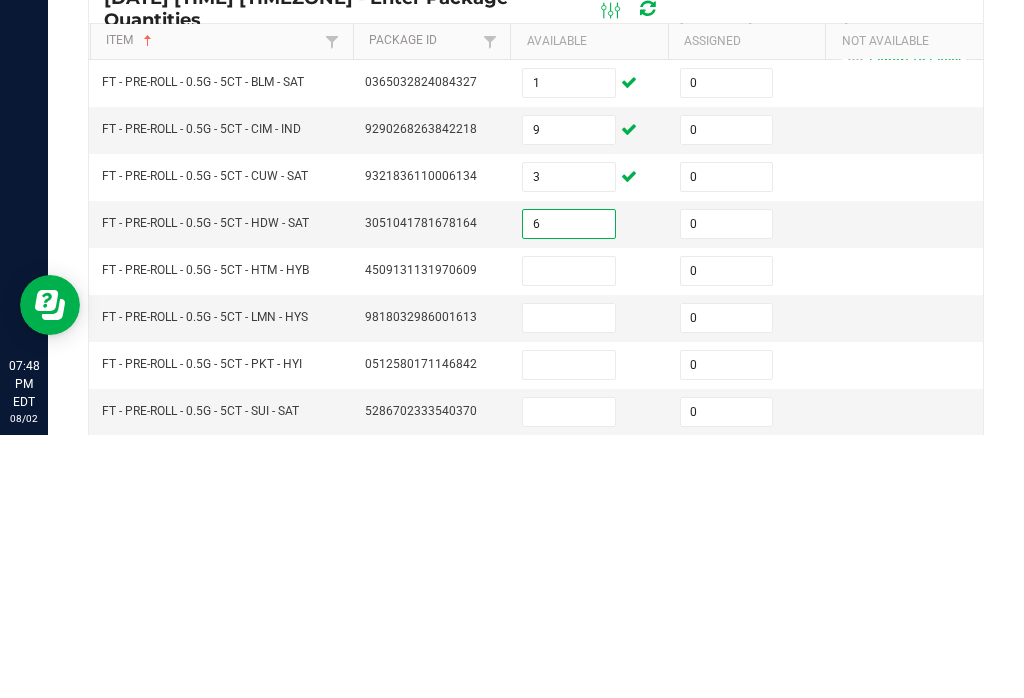 click at bounding box center [569, 534] 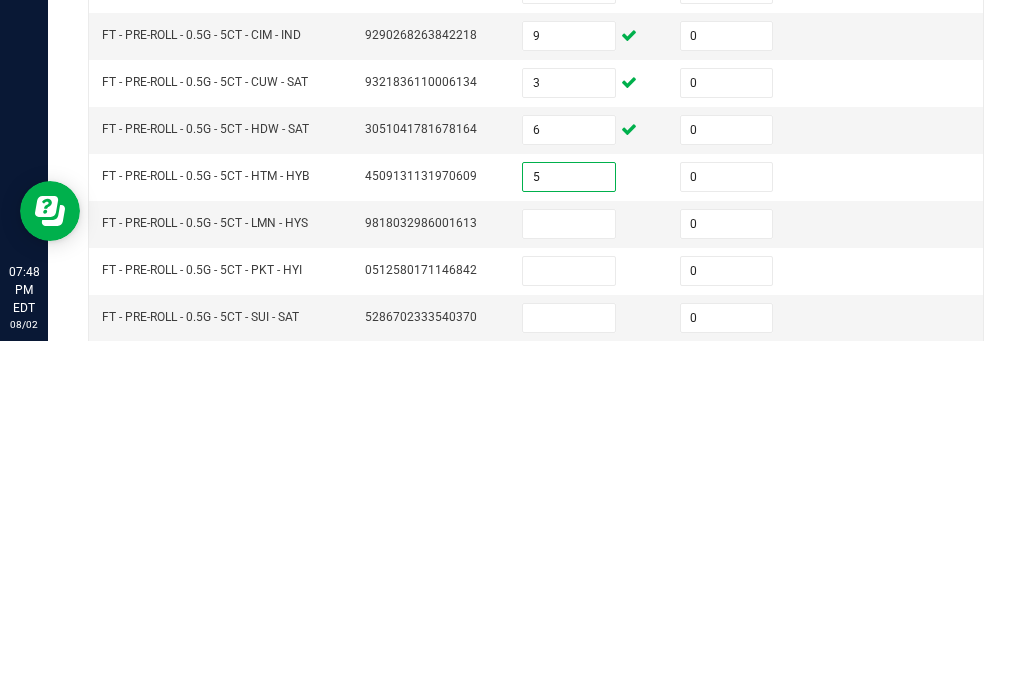click at bounding box center [569, 581] 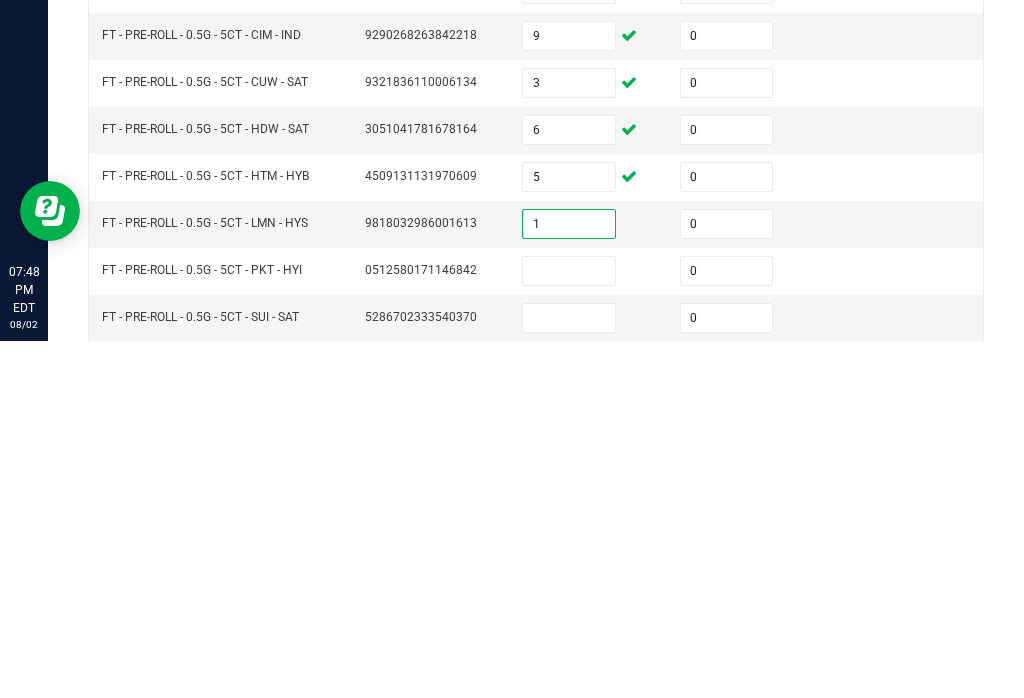 click at bounding box center [569, 628] 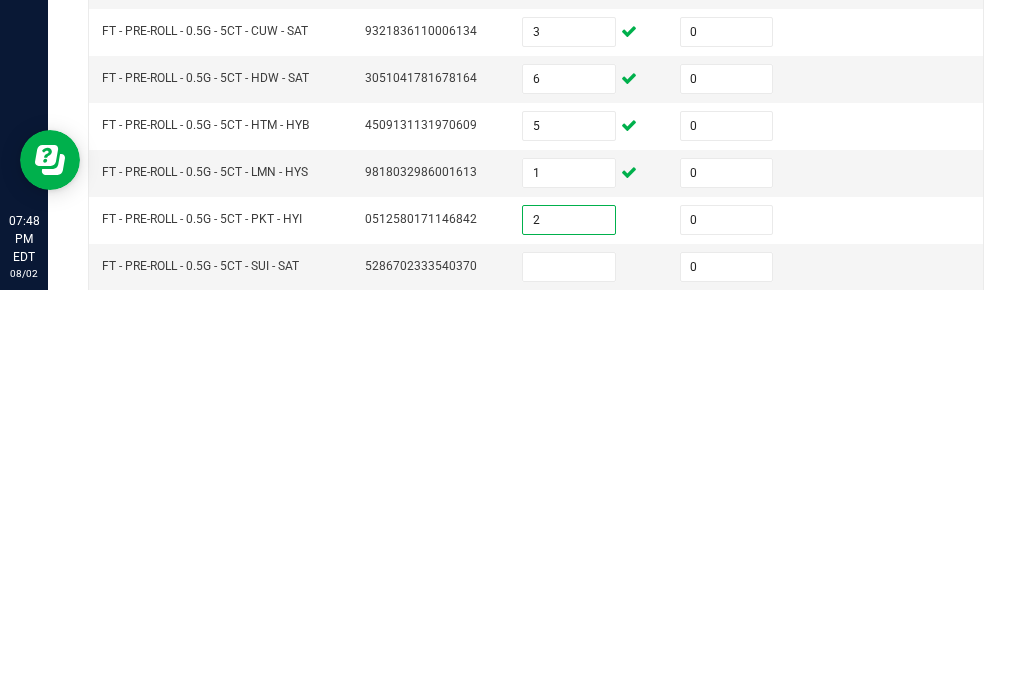 click at bounding box center (569, 675) 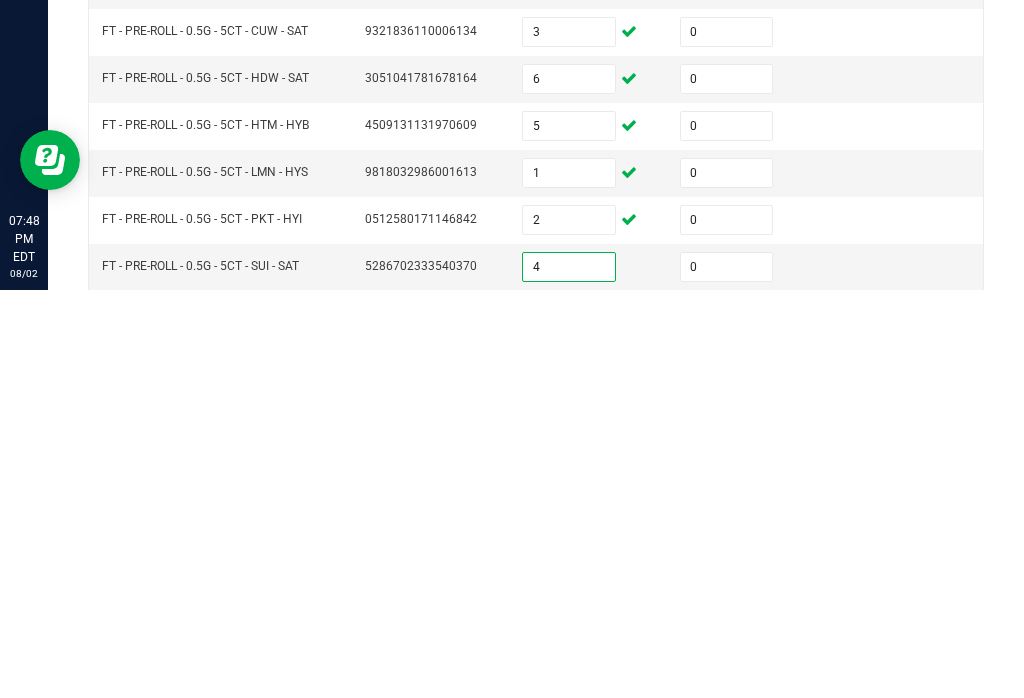click at bounding box center [569, 722] 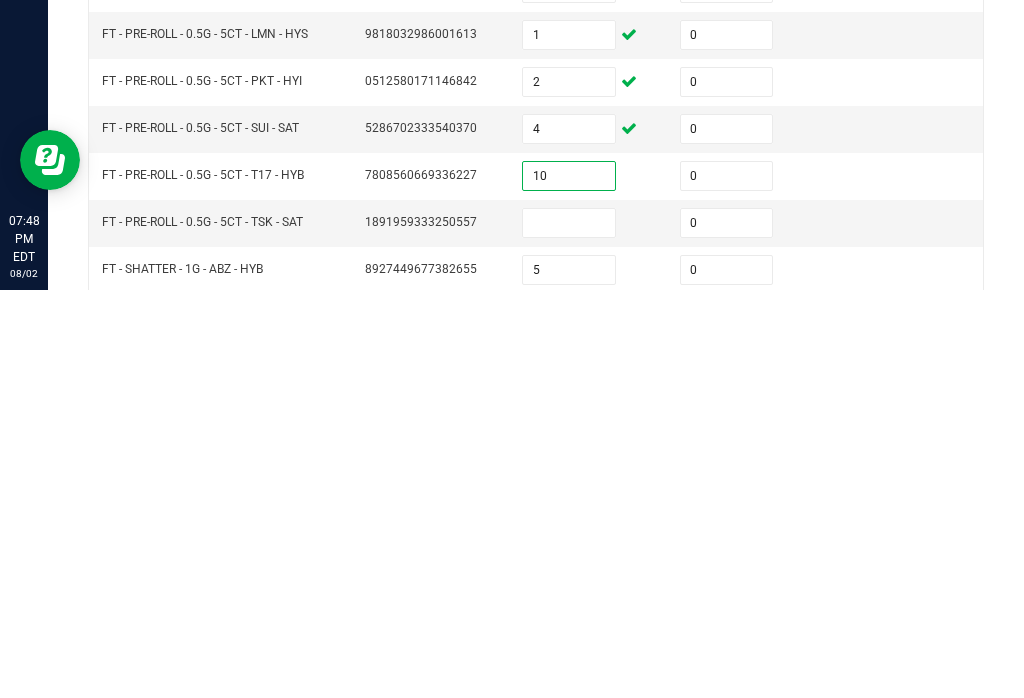 scroll, scrollTop: 136, scrollLeft: 0, axis: vertical 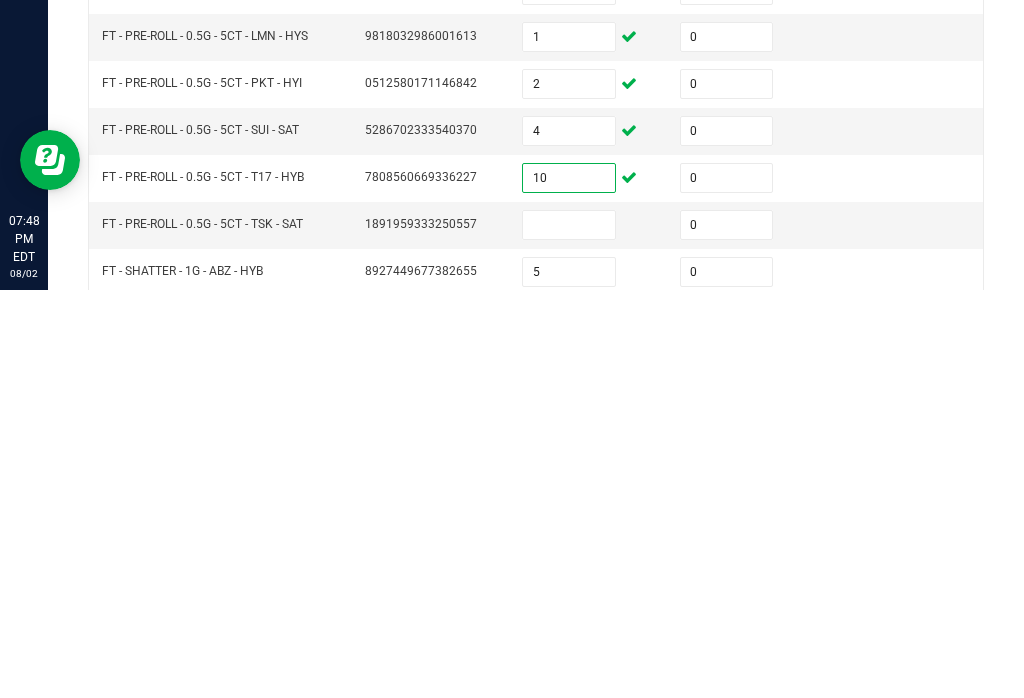 click at bounding box center [569, 633] 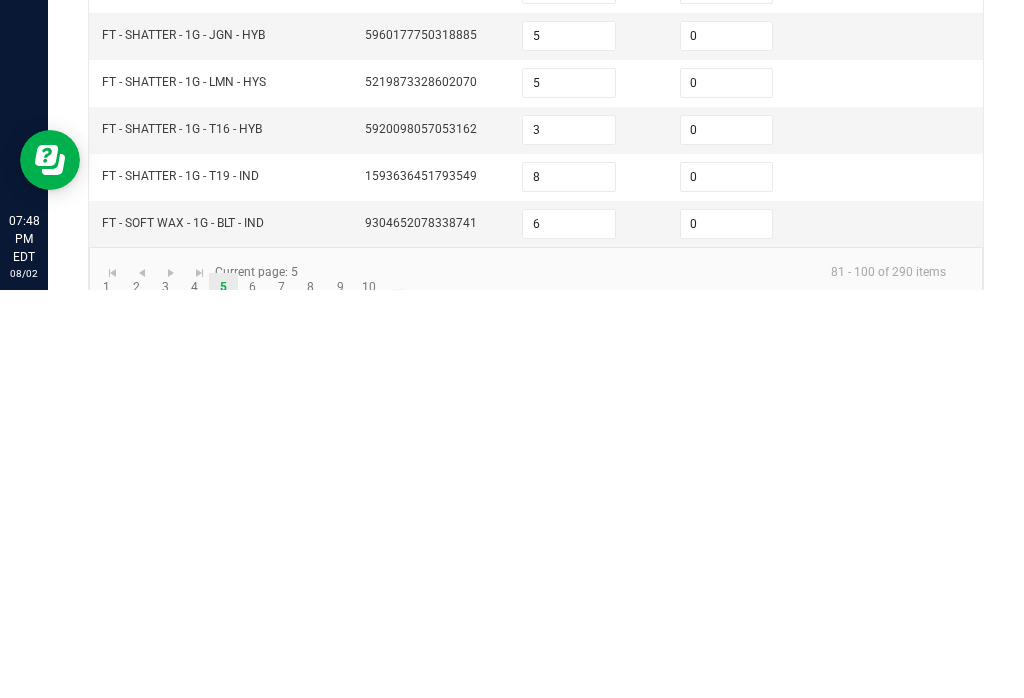 scroll, scrollTop: 605, scrollLeft: 0, axis: vertical 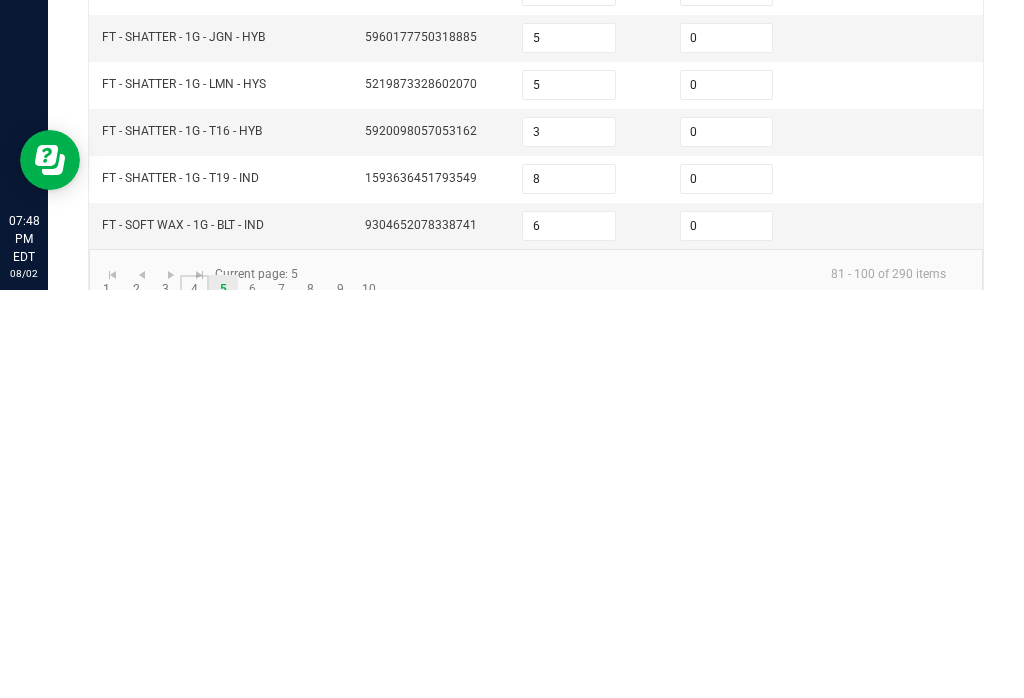 click on "4" 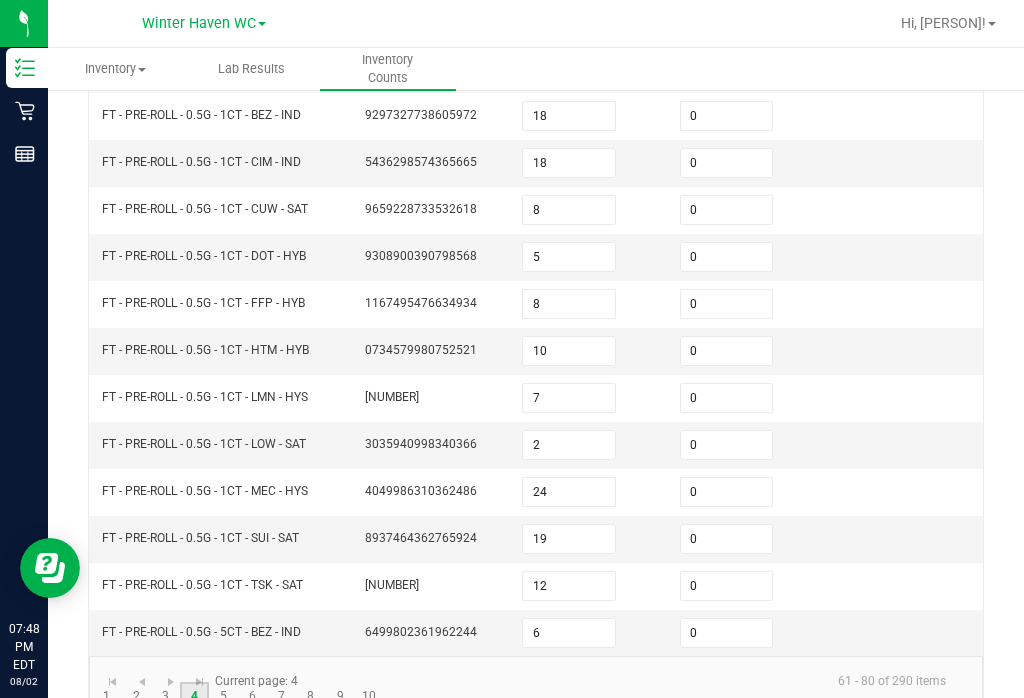 scroll, scrollTop: 605, scrollLeft: 0, axis: vertical 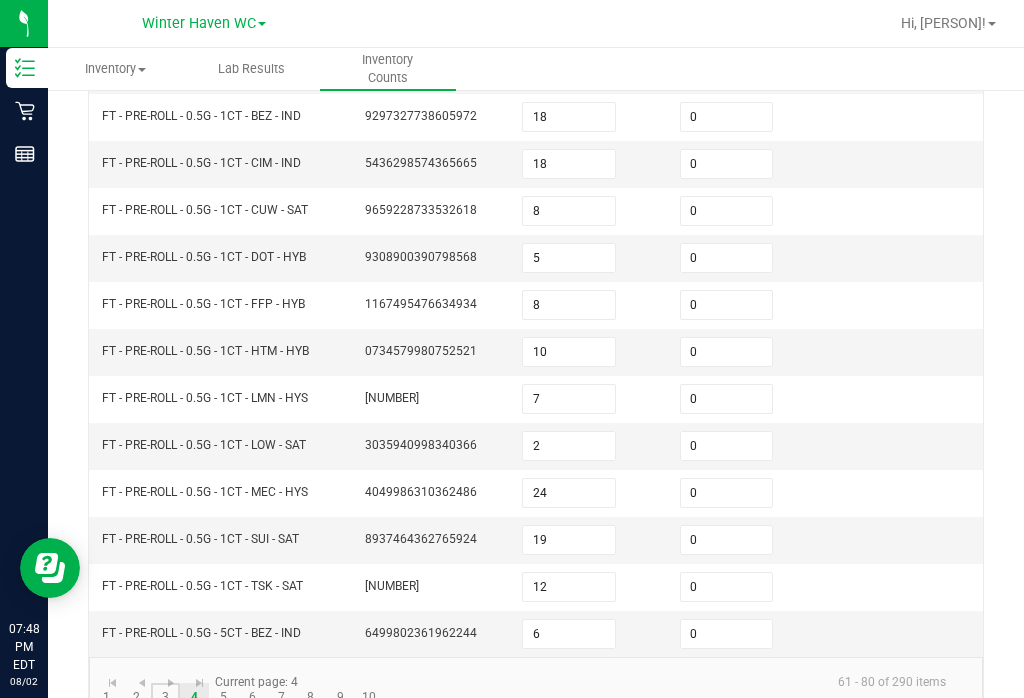 click on "3" 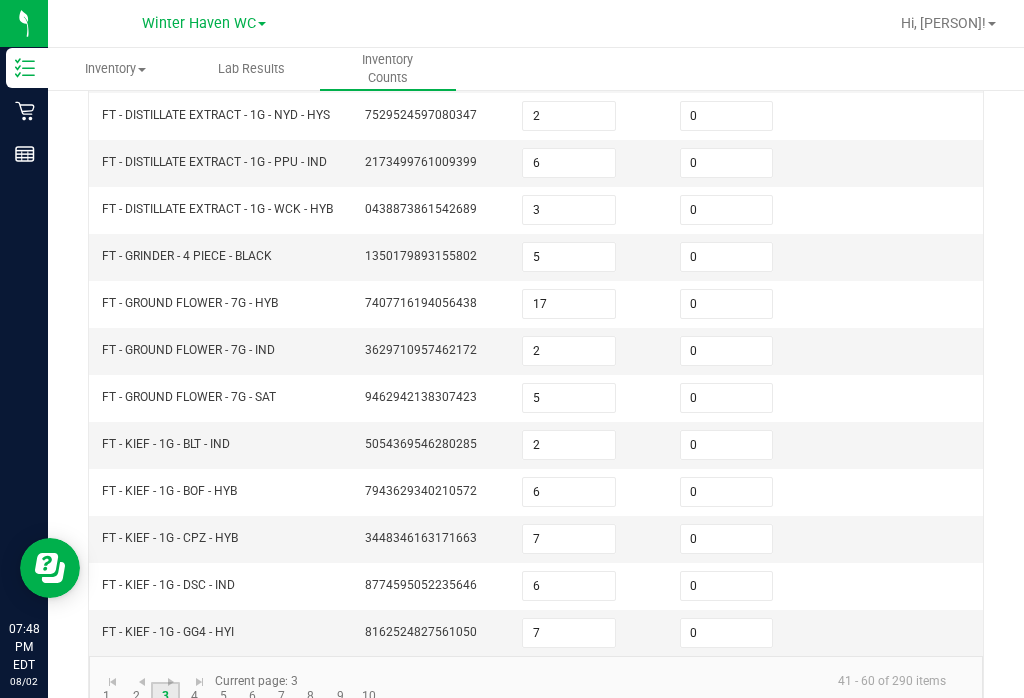 scroll, scrollTop: 605, scrollLeft: 0, axis: vertical 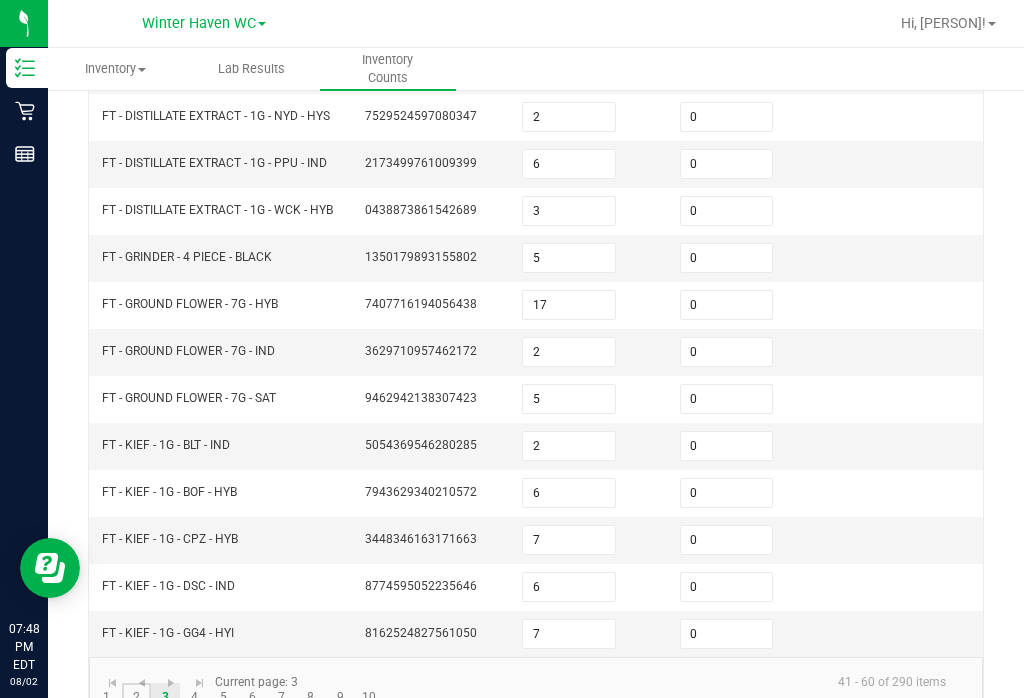 click on "2" 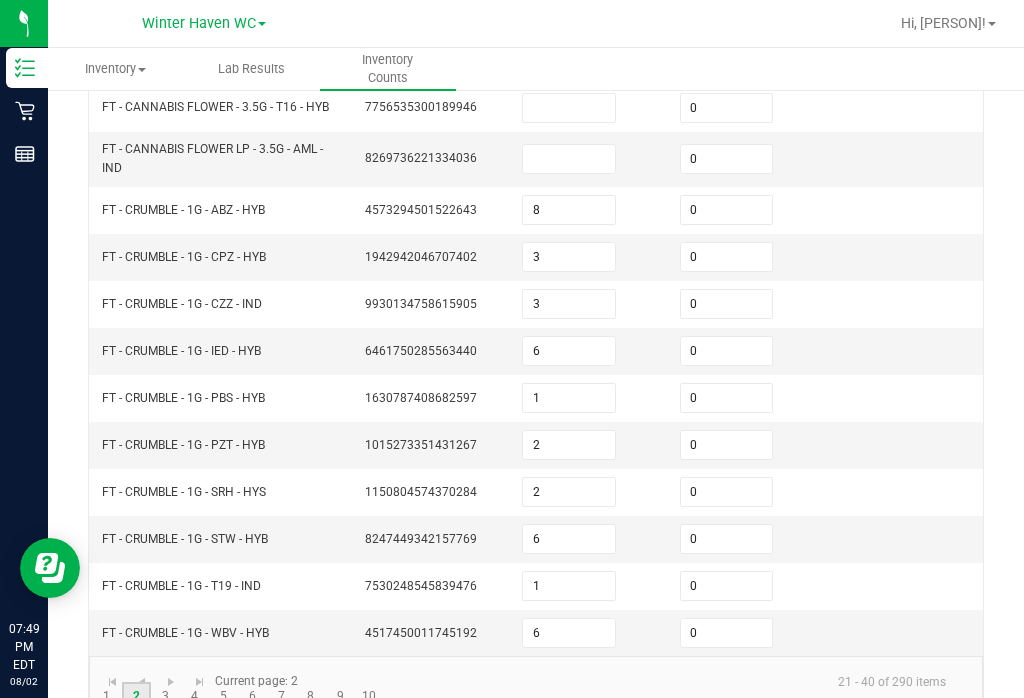 scroll, scrollTop: 613, scrollLeft: 0, axis: vertical 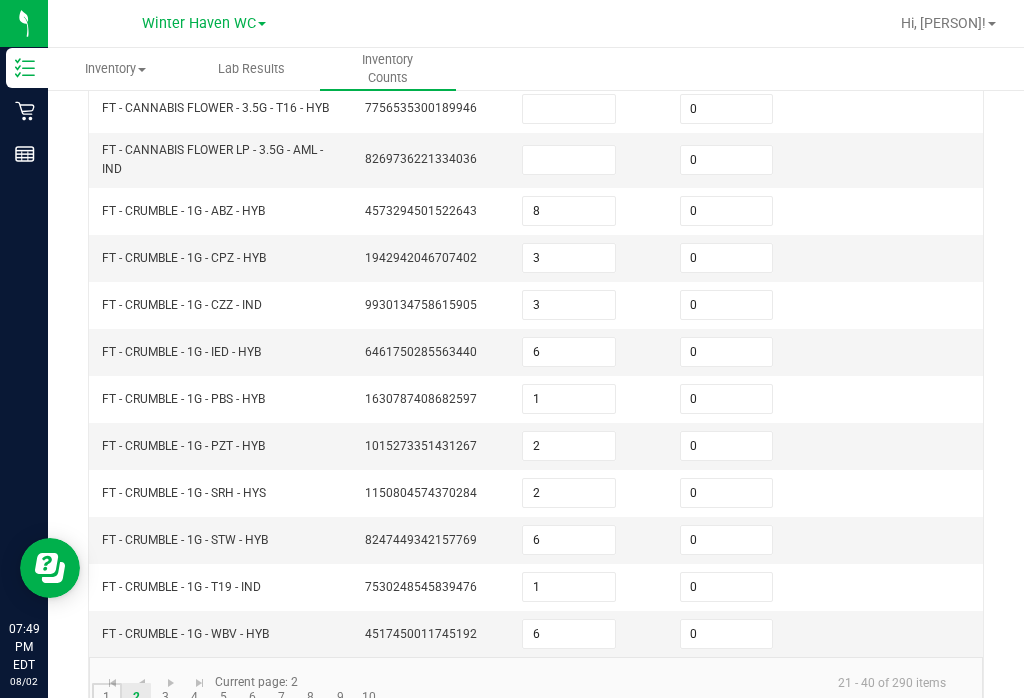 click on "1" 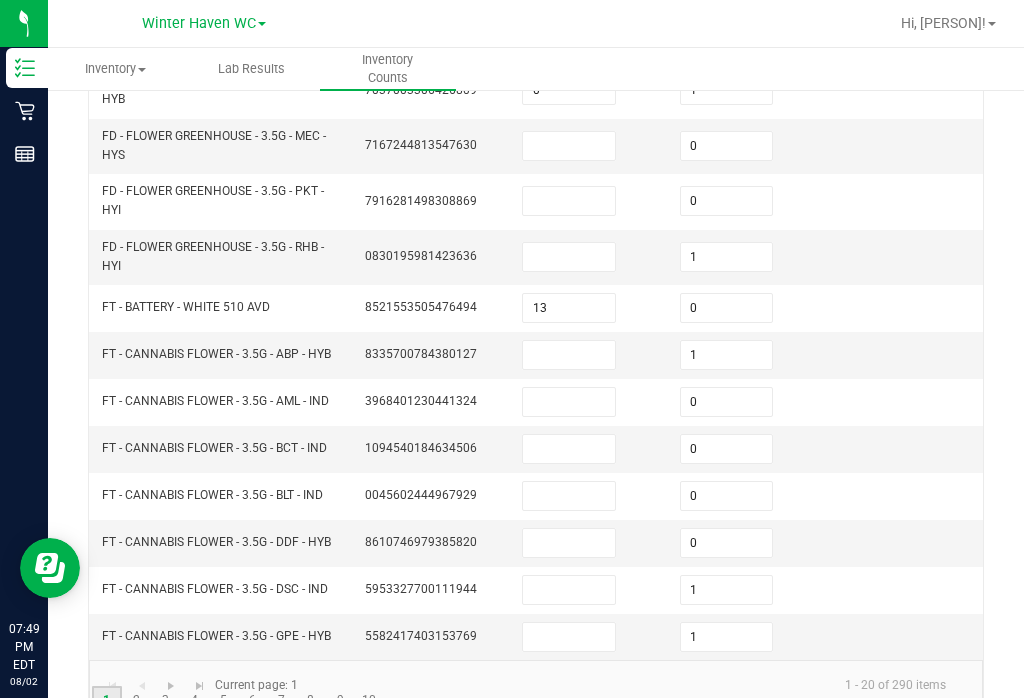 scroll, scrollTop: 685, scrollLeft: 0, axis: vertical 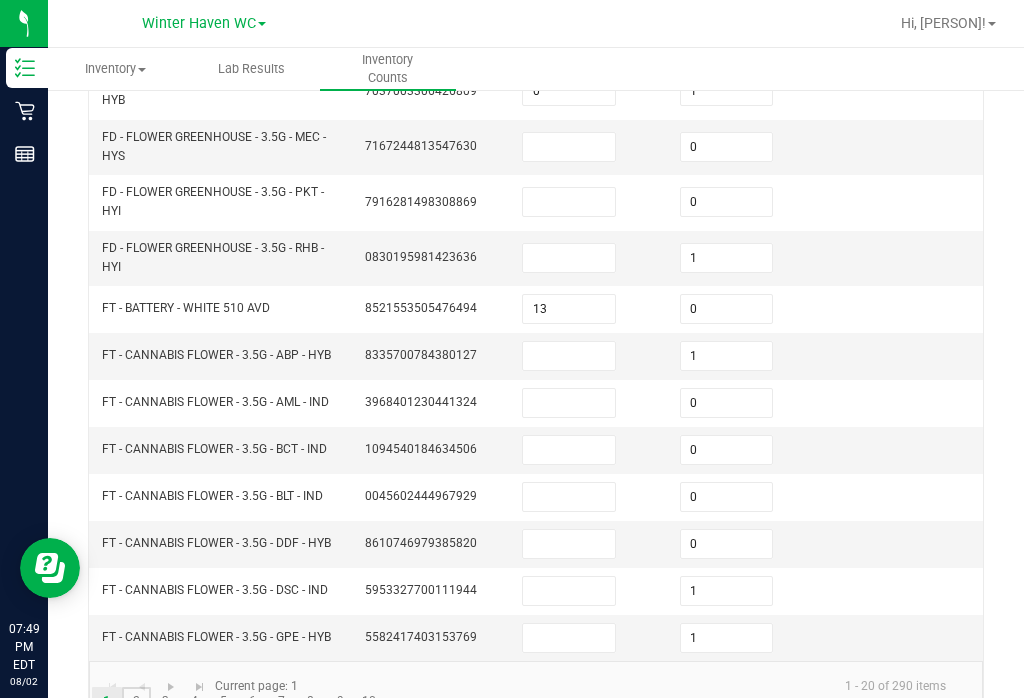 click on "2" 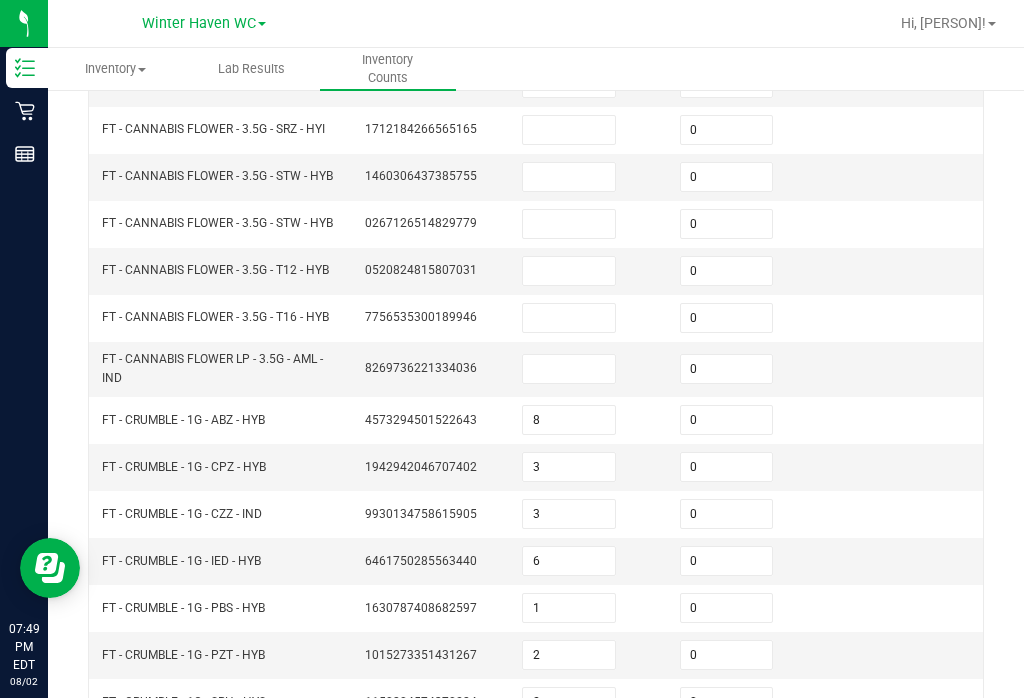 scroll, scrollTop: 402, scrollLeft: 0, axis: vertical 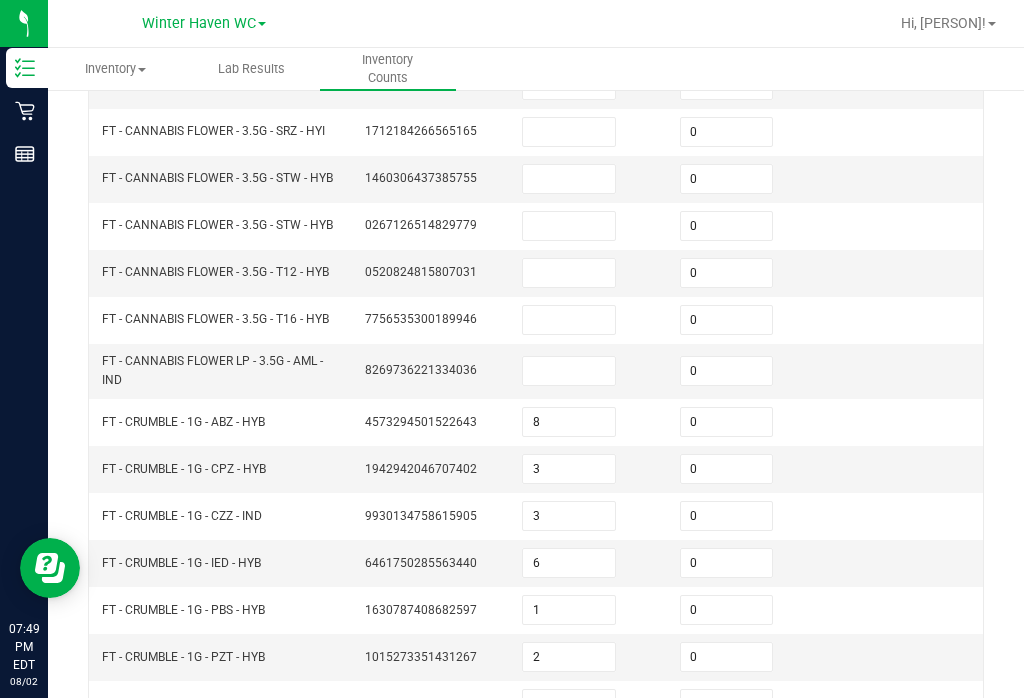 click at bounding box center (569, 371) 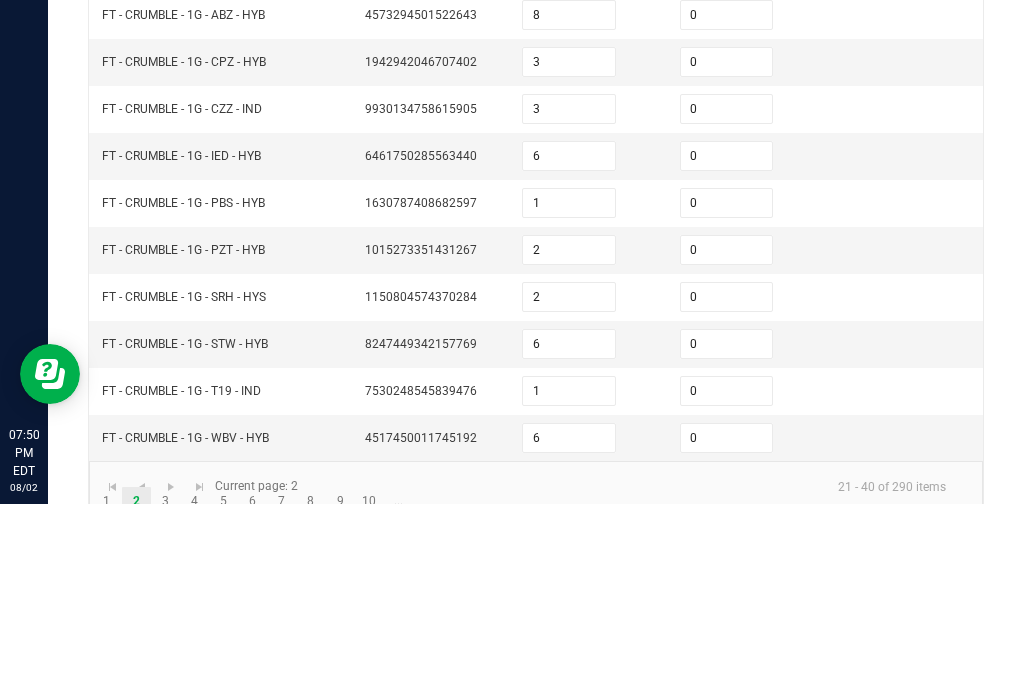 scroll, scrollTop: 613, scrollLeft: 0, axis: vertical 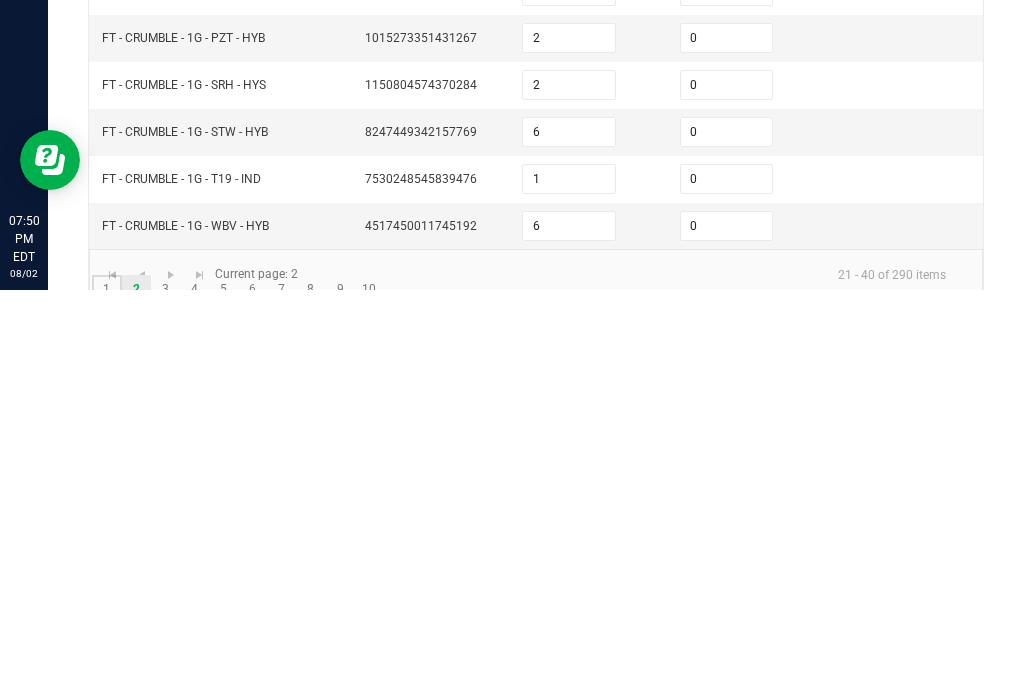 click on "1" 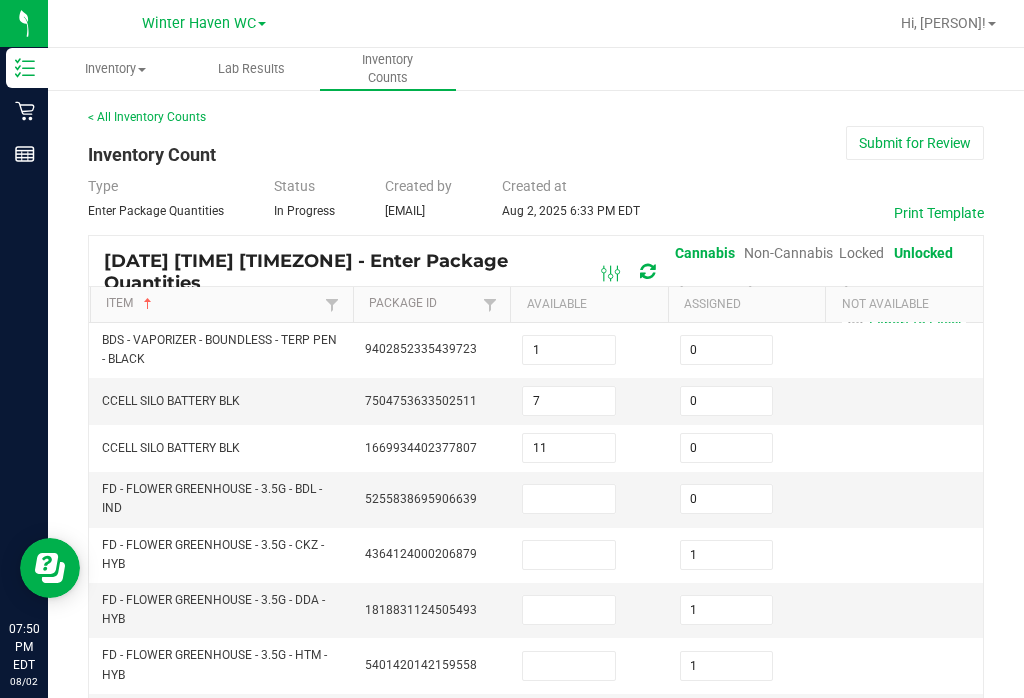 scroll, scrollTop: 0, scrollLeft: 0, axis: both 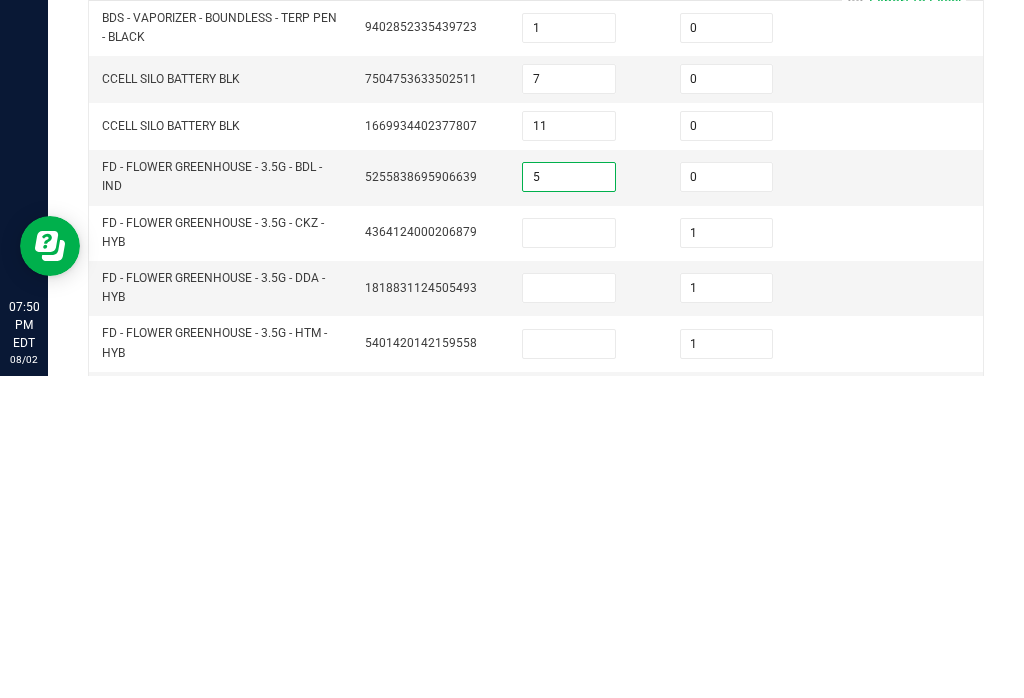 click at bounding box center [569, 555] 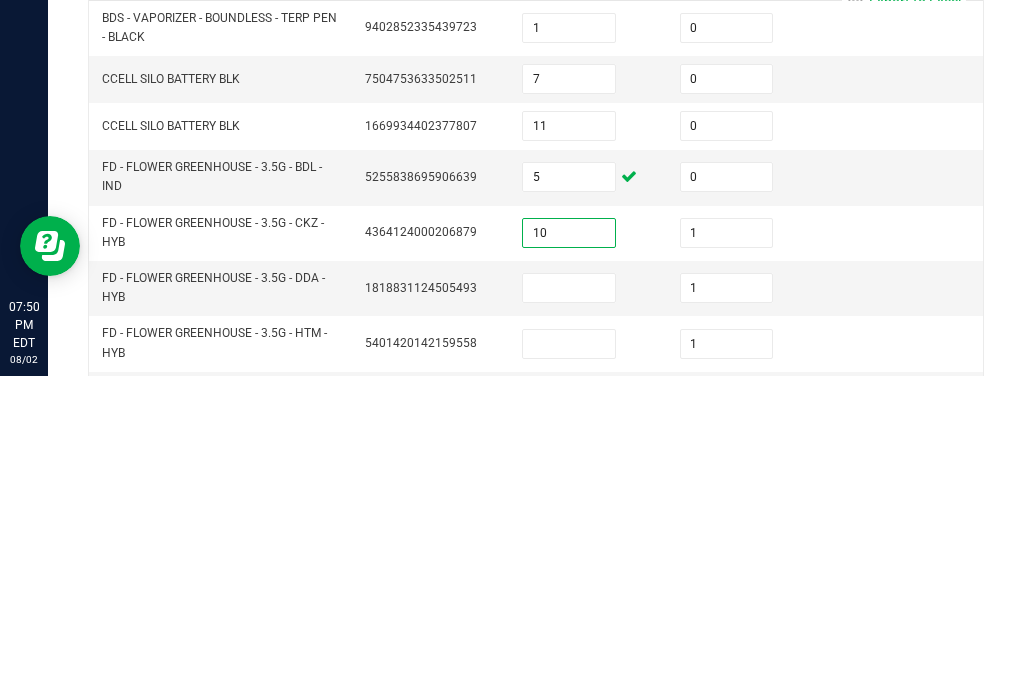 click at bounding box center [569, 610] 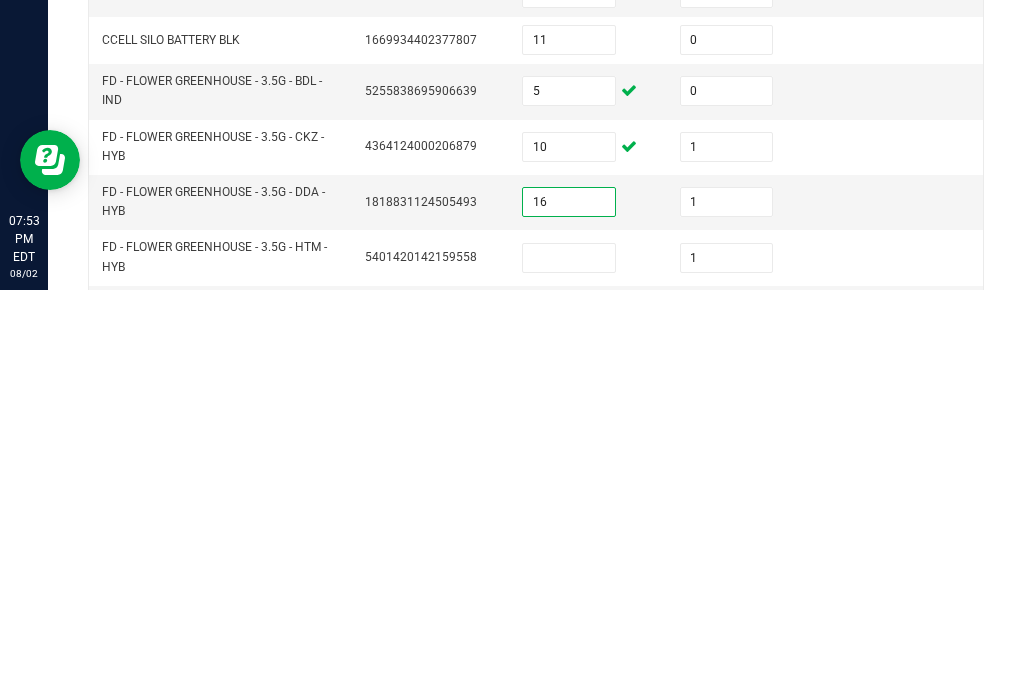 click at bounding box center [569, 666] 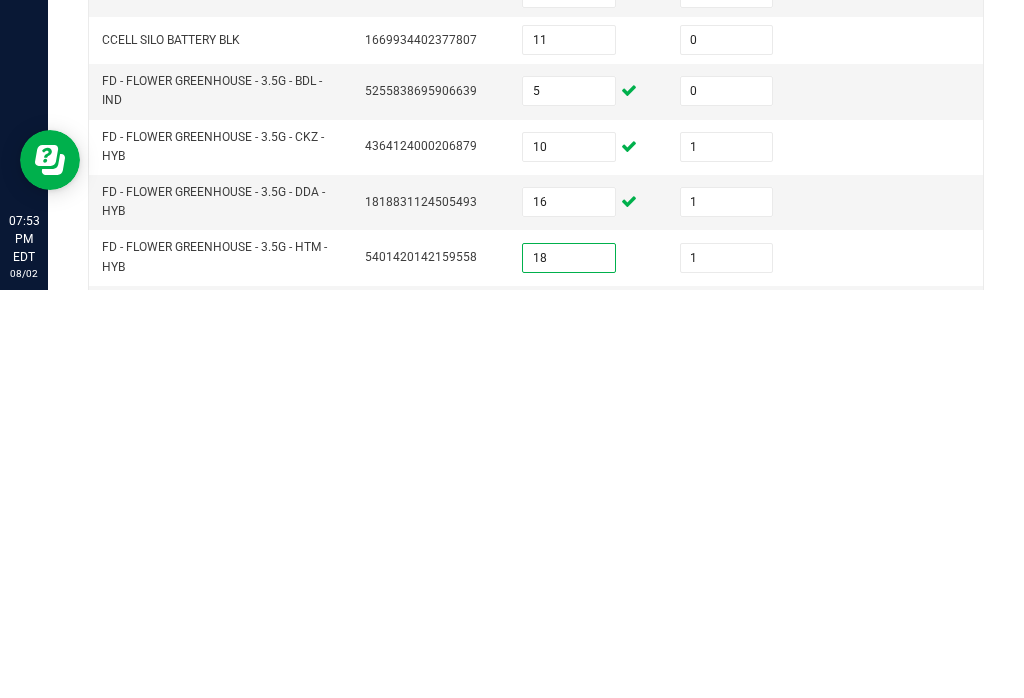 click at bounding box center [569, 721] 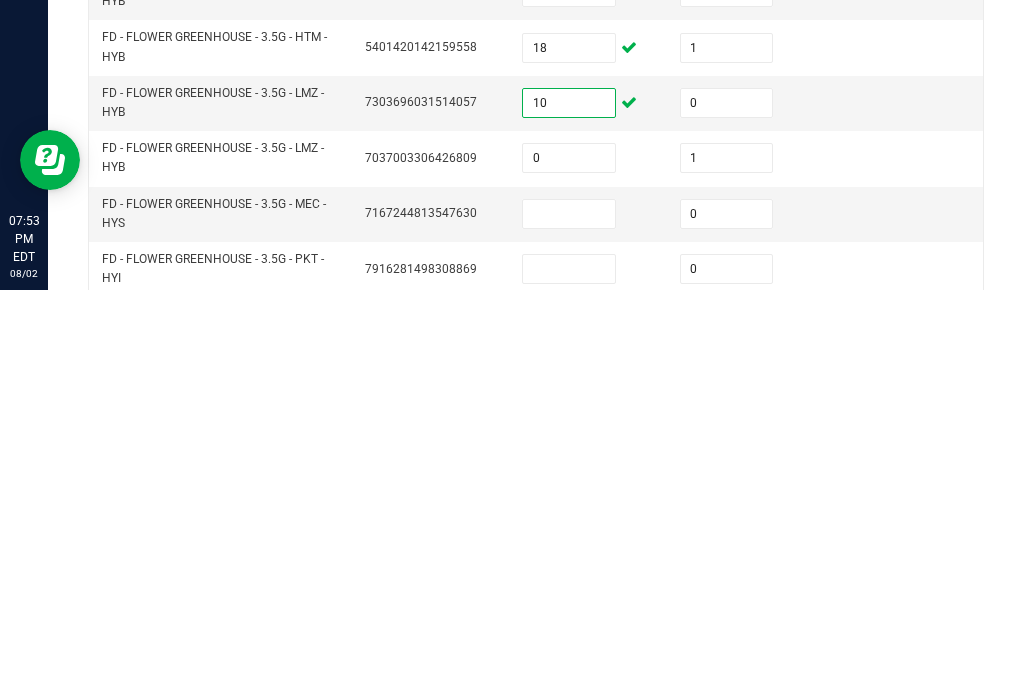 scroll, scrollTop: 217, scrollLeft: 0, axis: vertical 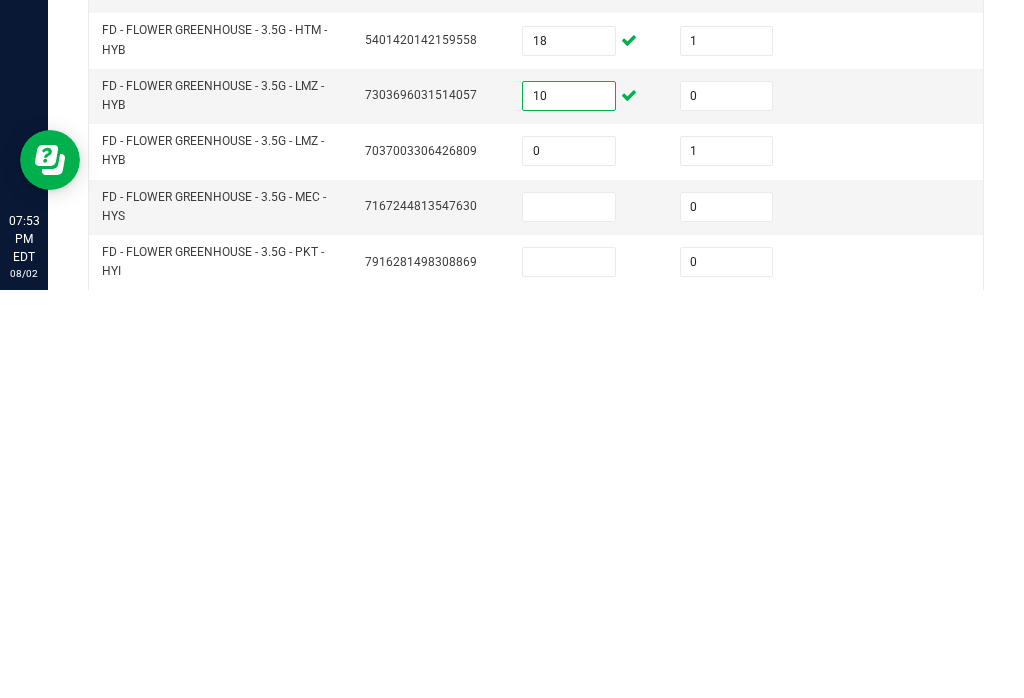 click at bounding box center [569, 615] 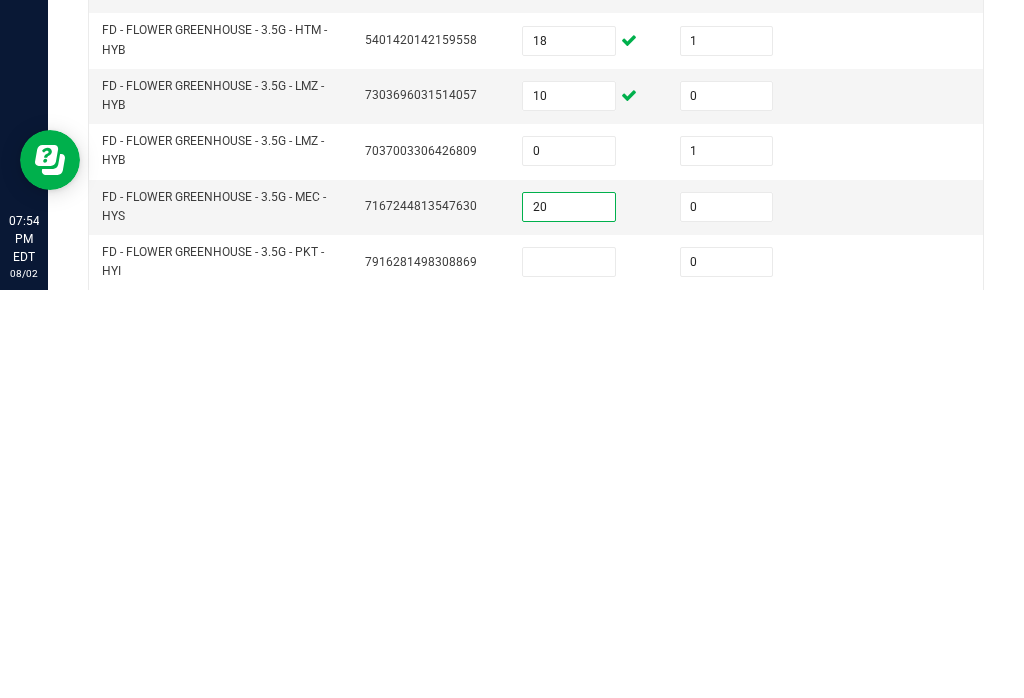 click at bounding box center (569, 670) 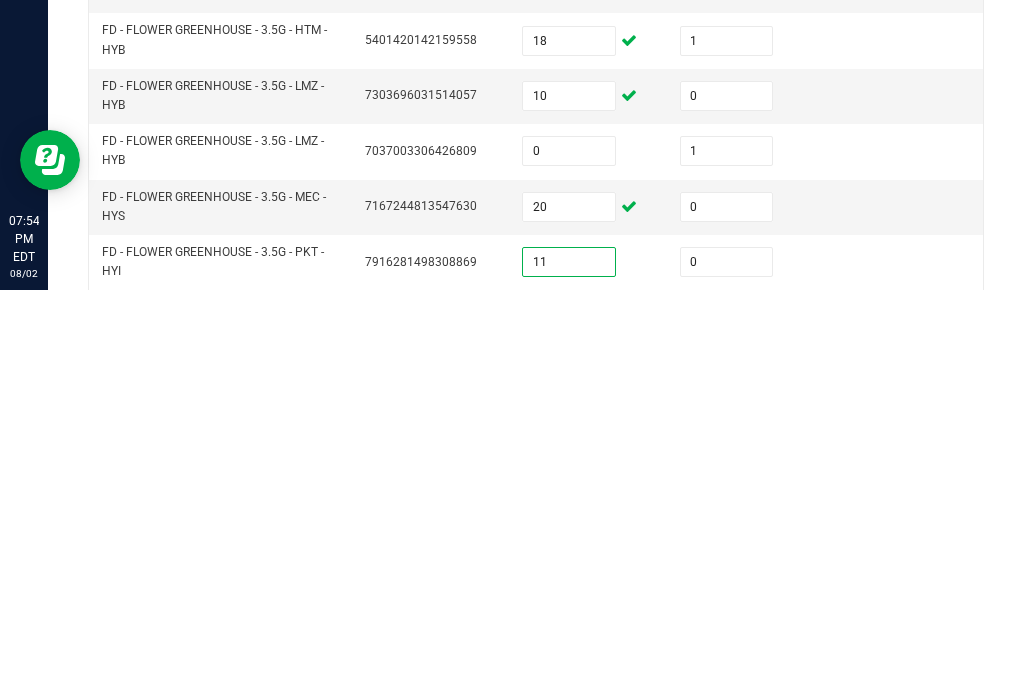click at bounding box center [569, 726] 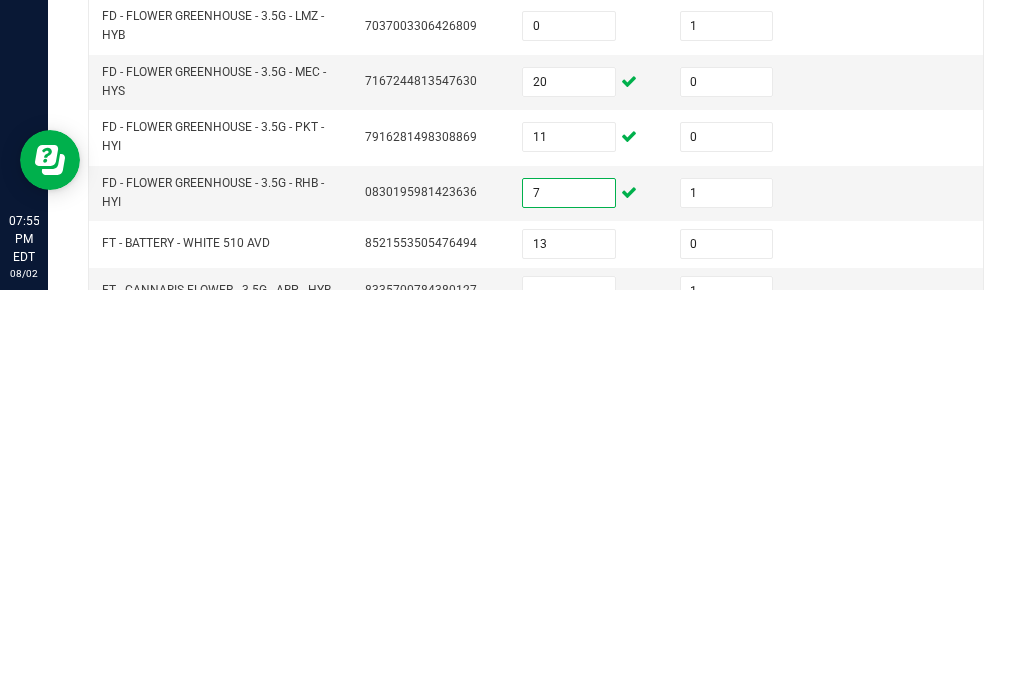 scroll, scrollTop: 343, scrollLeft: 0, axis: vertical 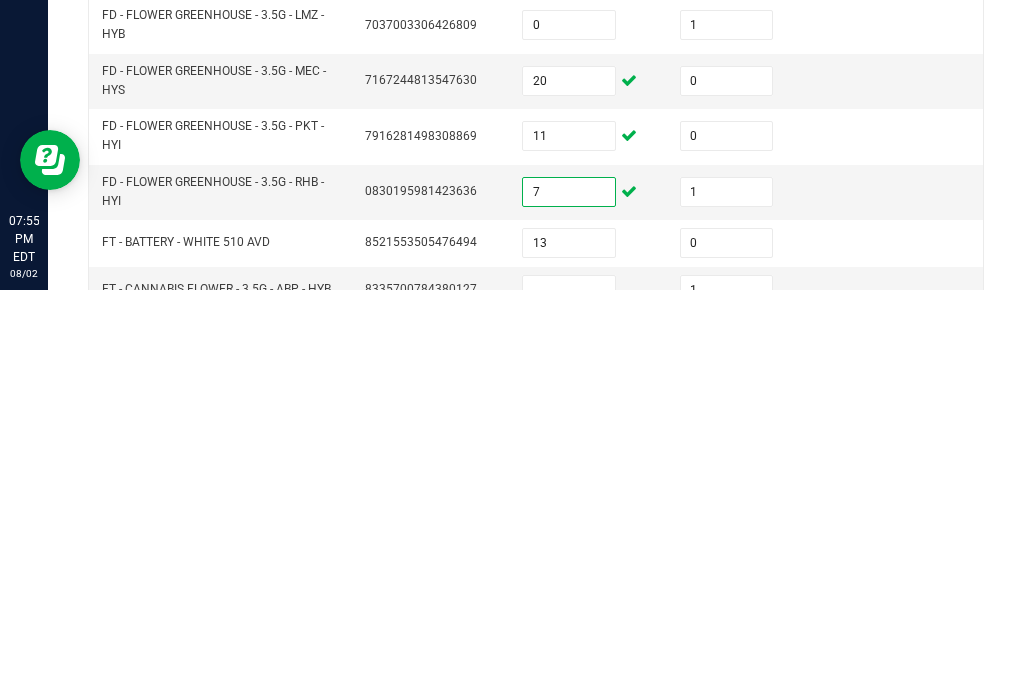 click at bounding box center [569, 698] 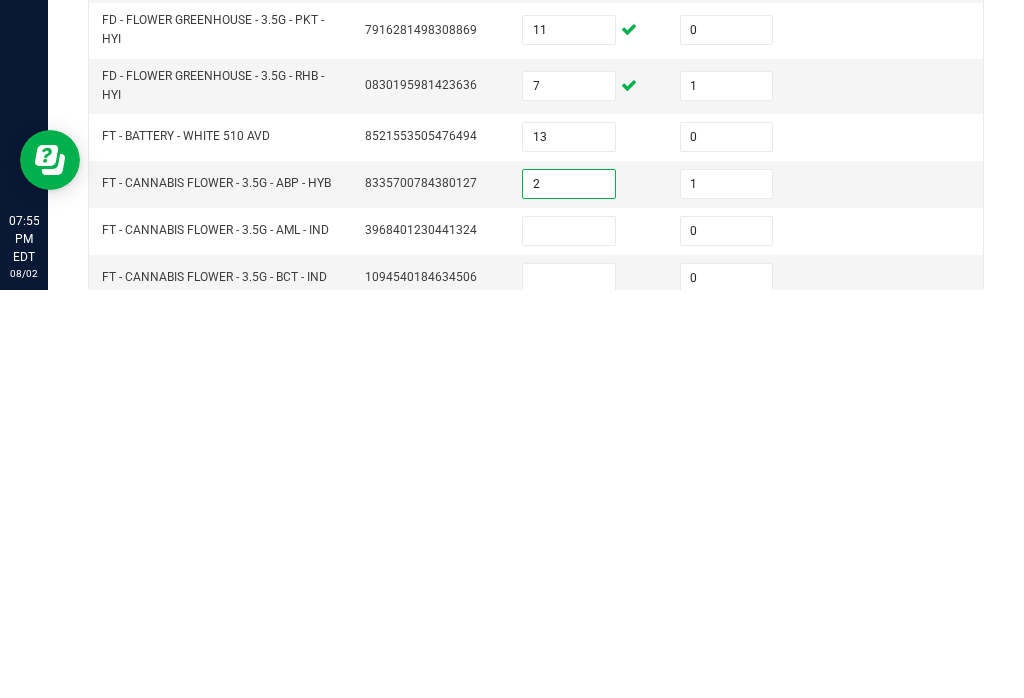 scroll, scrollTop: 472, scrollLeft: 0, axis: vertical 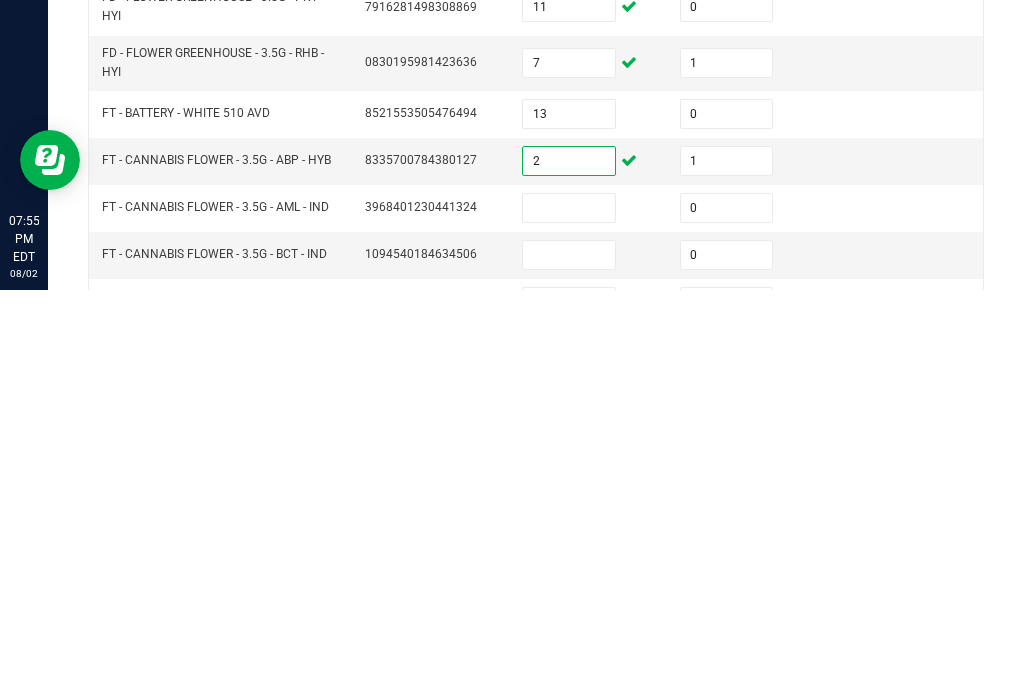 click at bounding box center [569, 616] 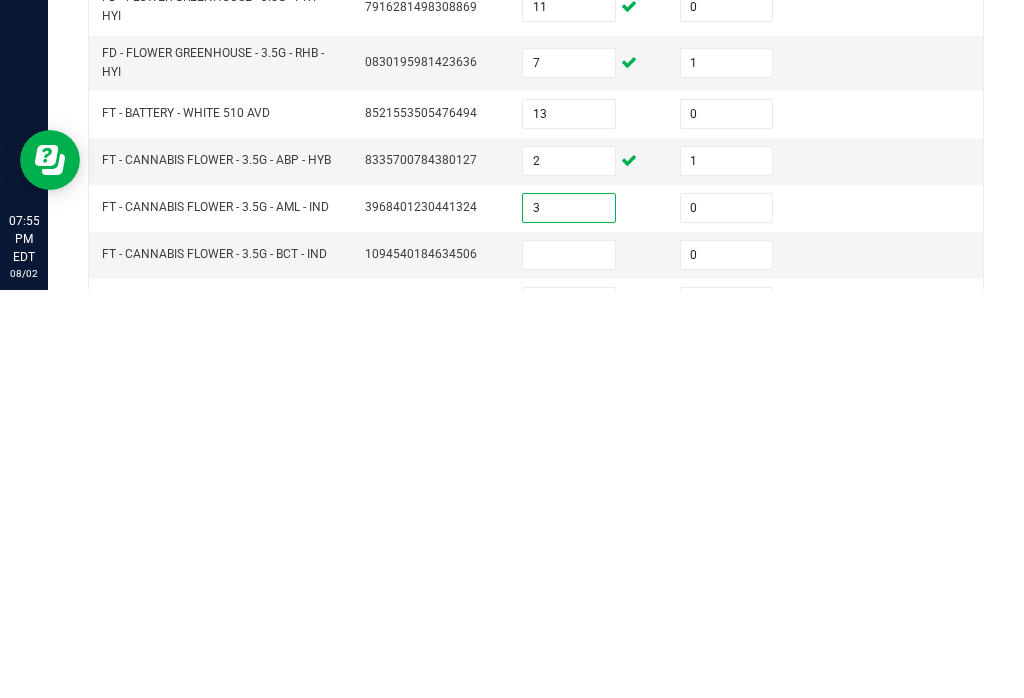 click at bounding box center (569, 663) 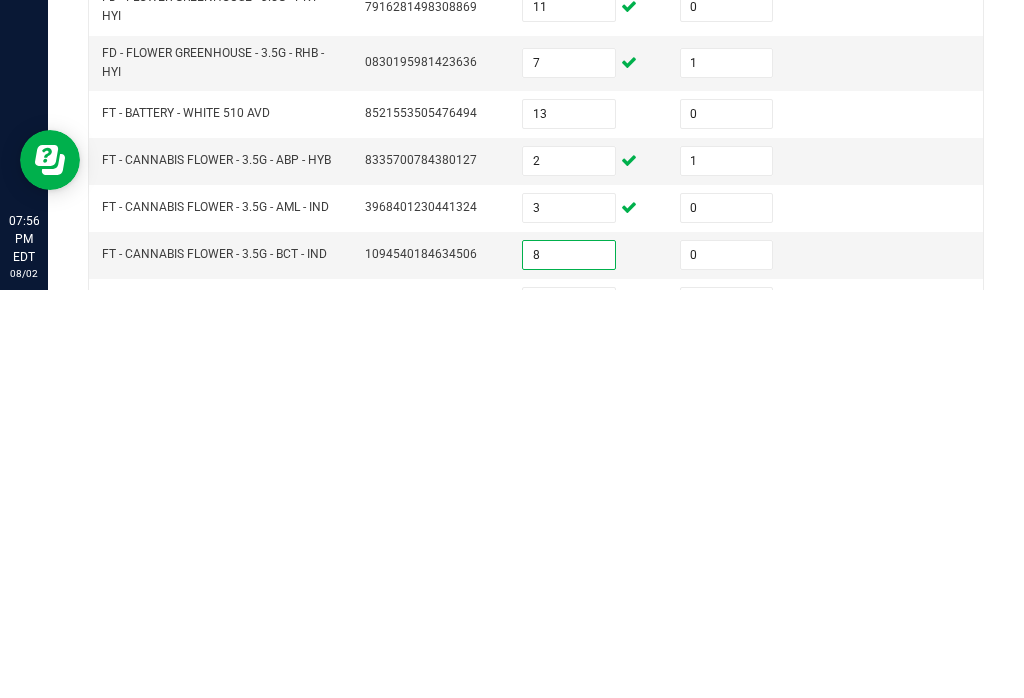 click at bounding box center (569, 710) 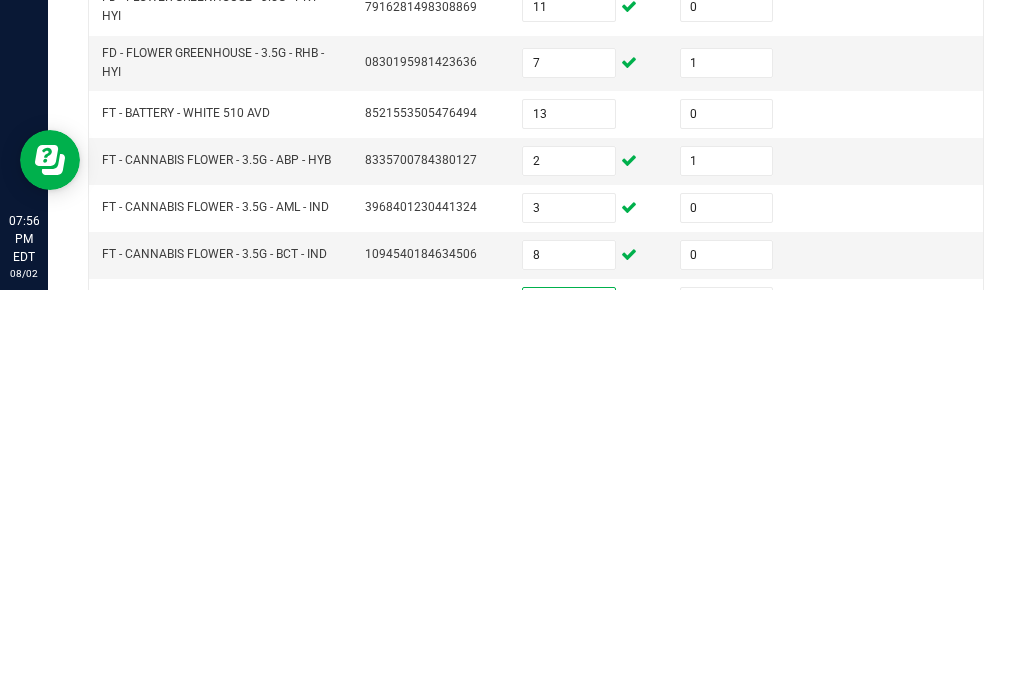 scroll, scrollTop: 580, scrollLeft: 0, axis: vertical 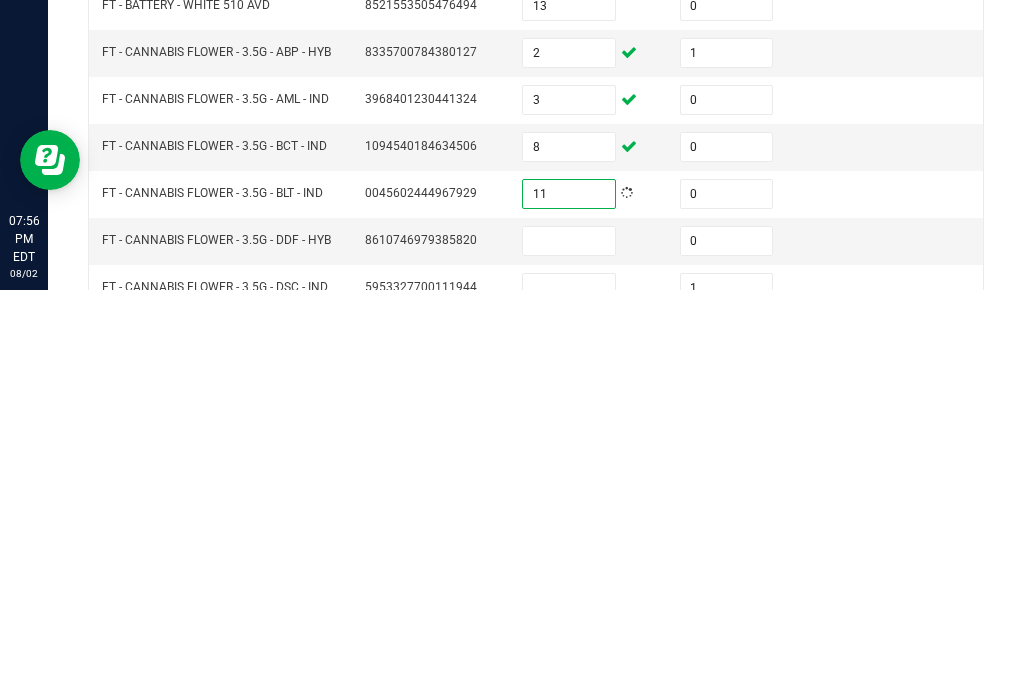 click at bounding box center [569, 649] 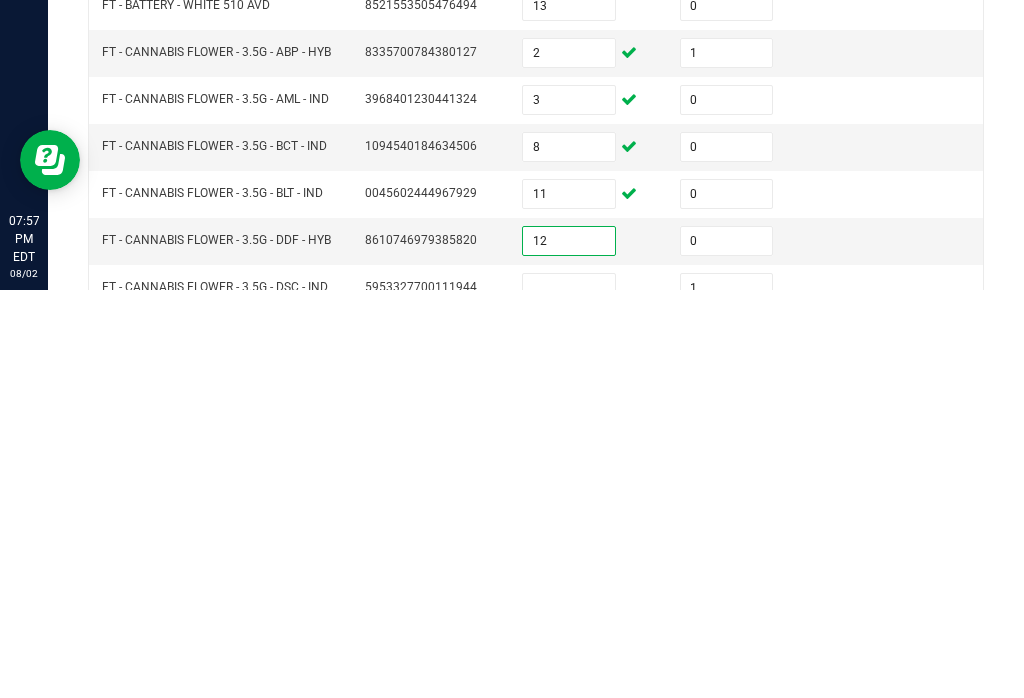 click at bounding box center [569, 696] 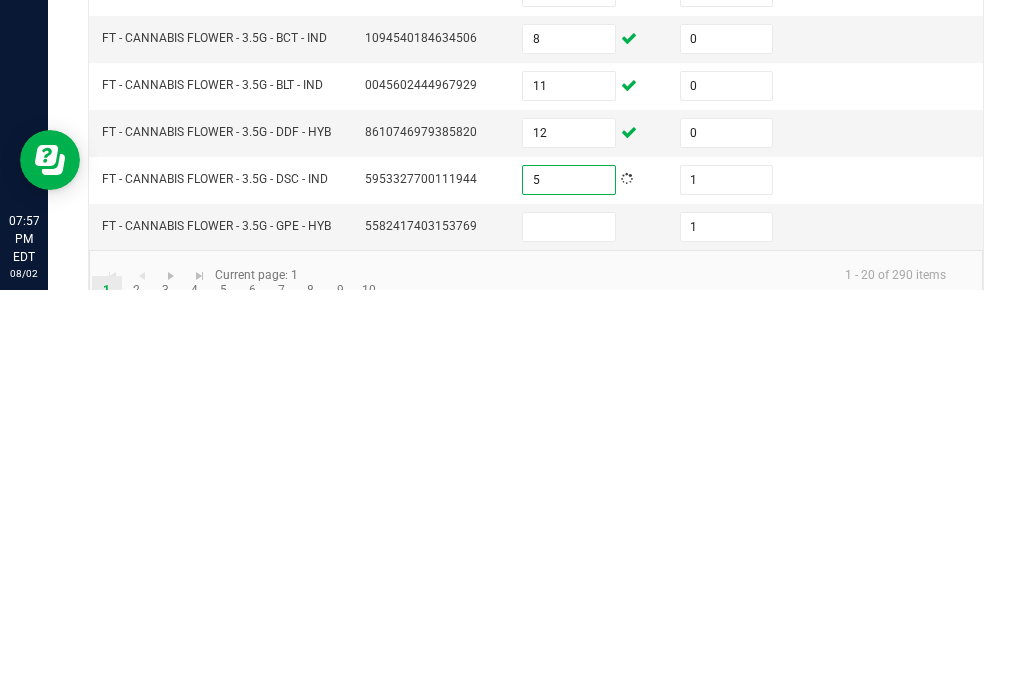 scroll, scrollTop: 685, scrollLeft: 0, axis: vertical 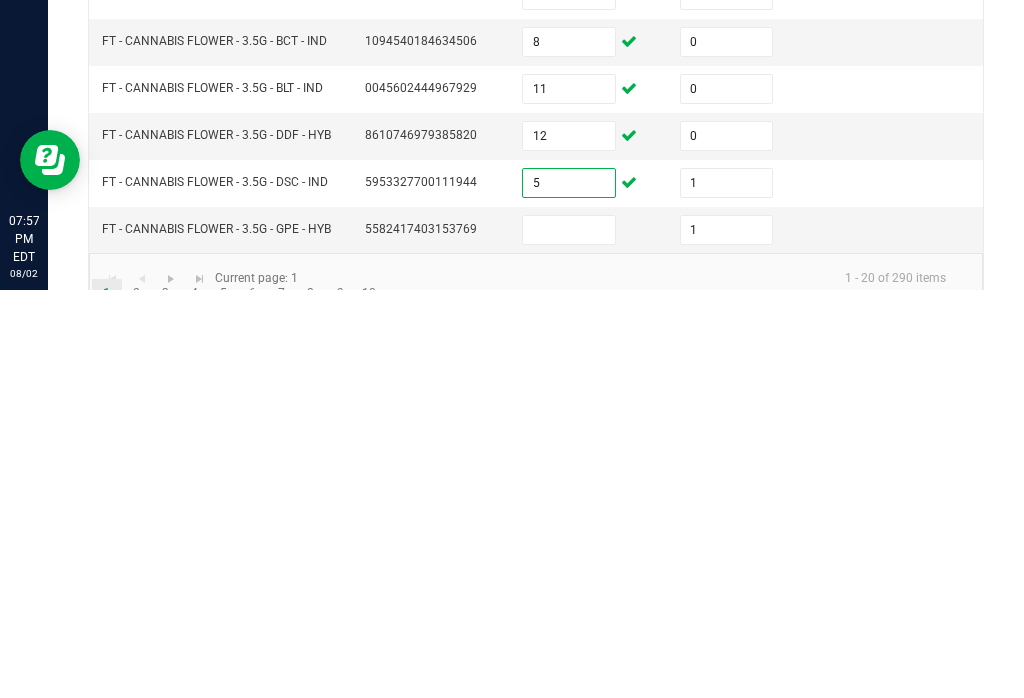 click at bounding box center [569, 638] 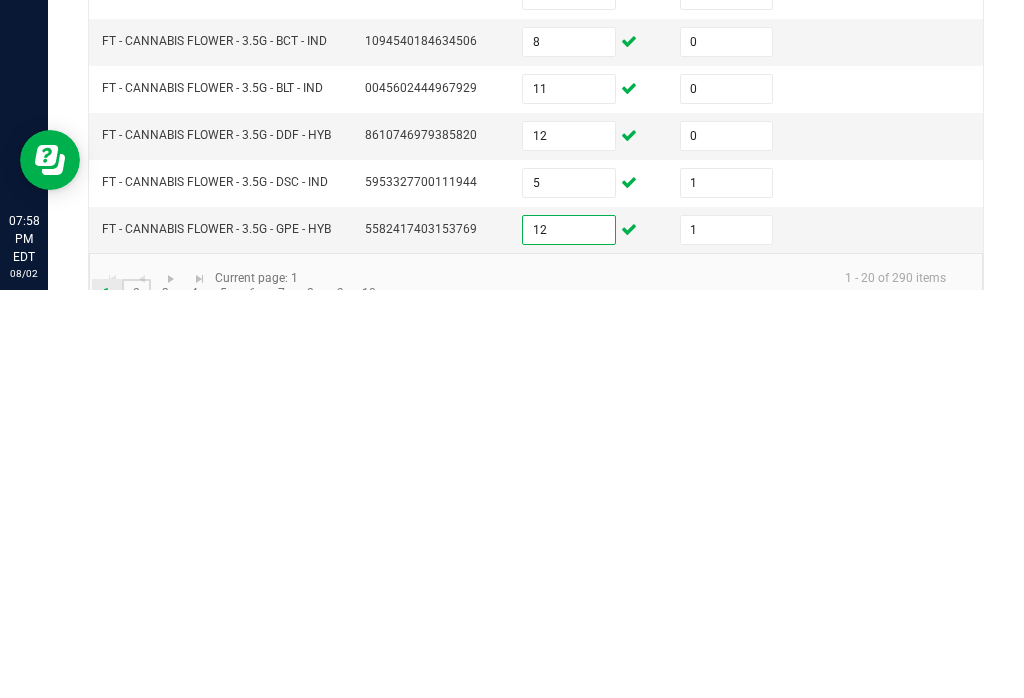 click on "2" 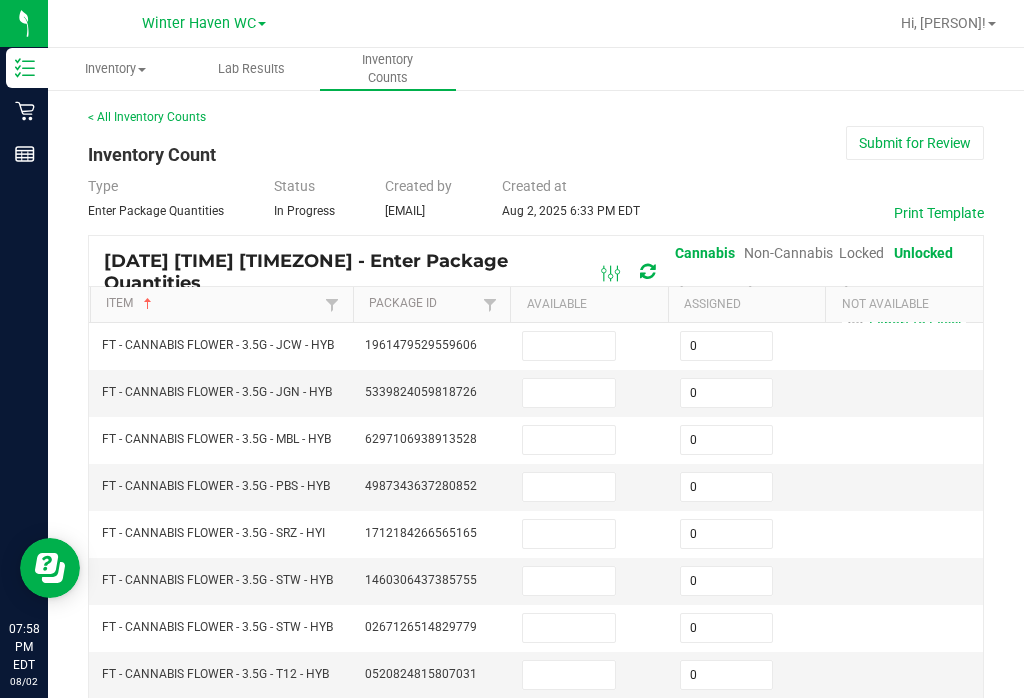 scroll, scrollTop: 0, scrollLeft: 0, axis: both 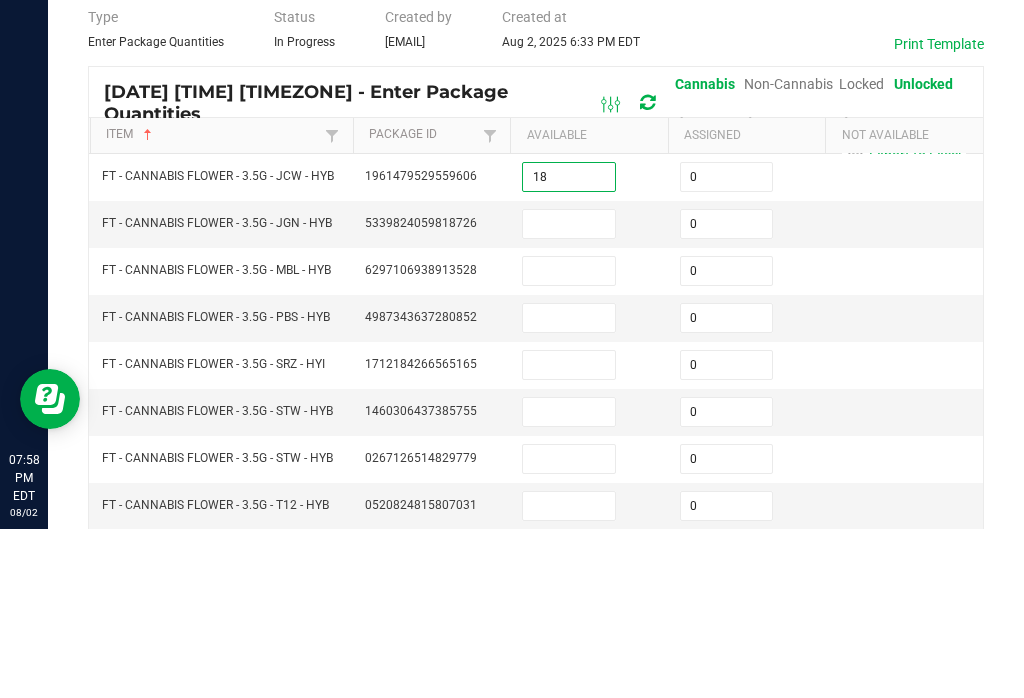 click at bounding box center (569, 393) 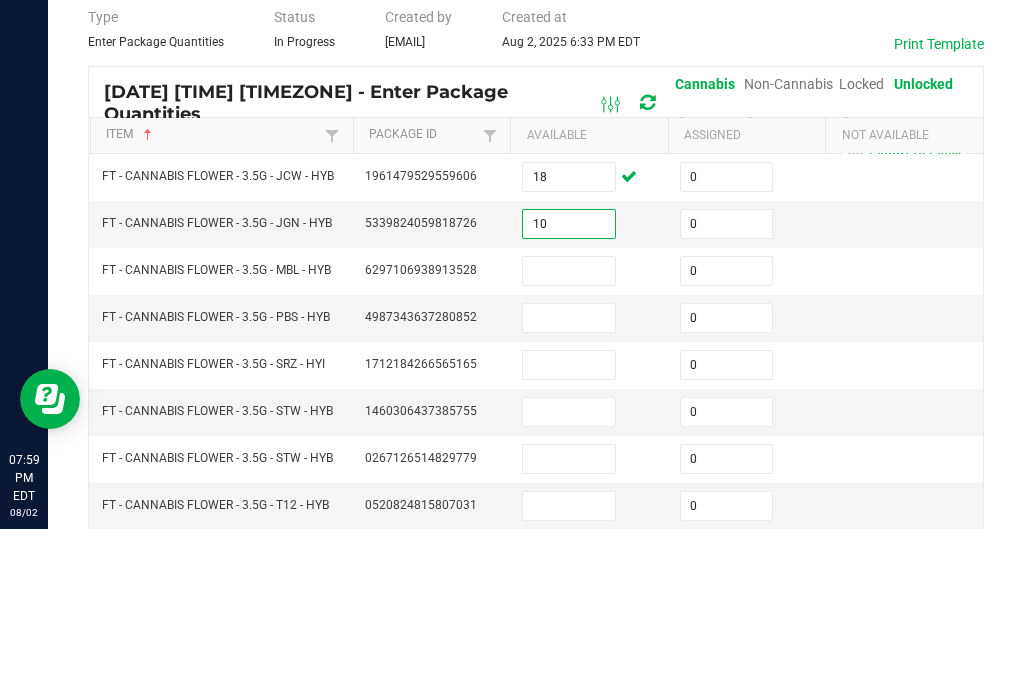 click at bounding box center [569, 440] 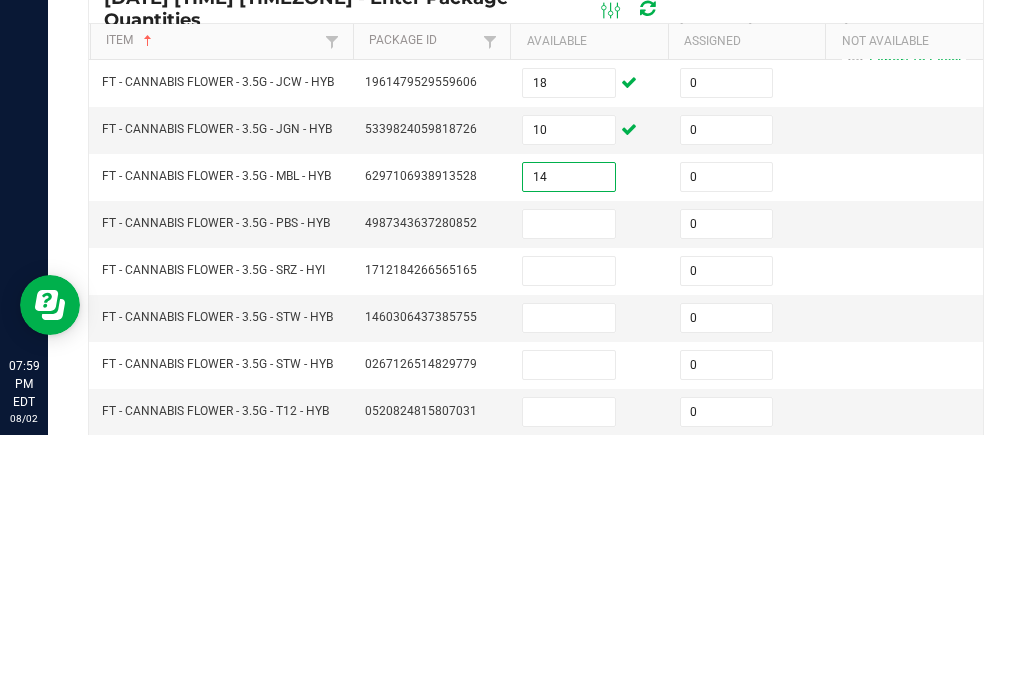 click at bounding box center [569, 487] 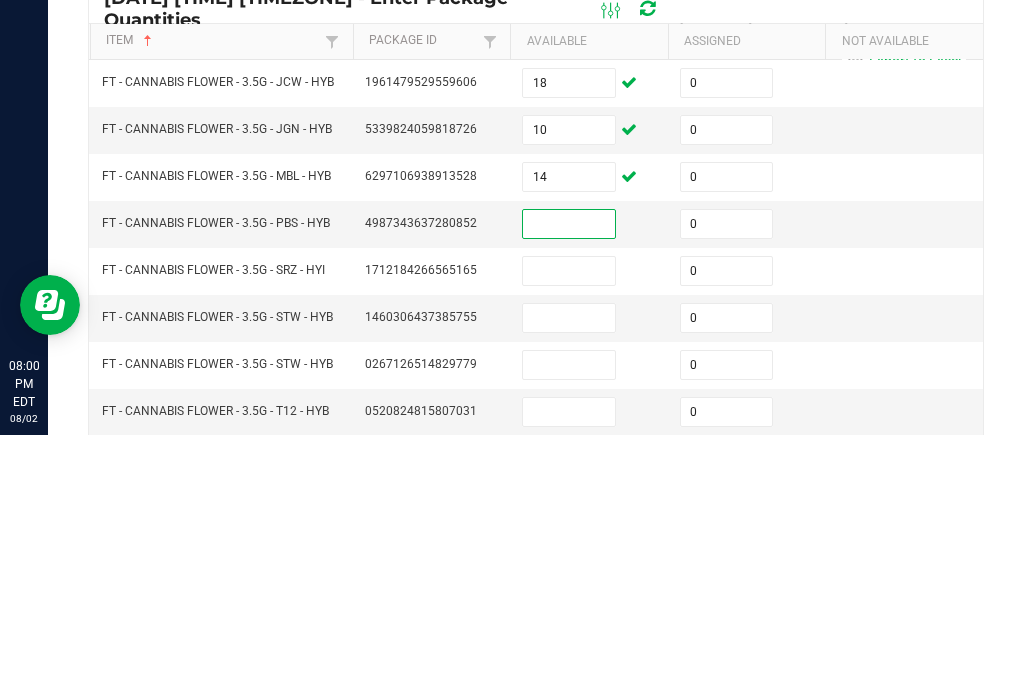 scroll, scrollTop: 0, scrollLeft: 0, axis: both 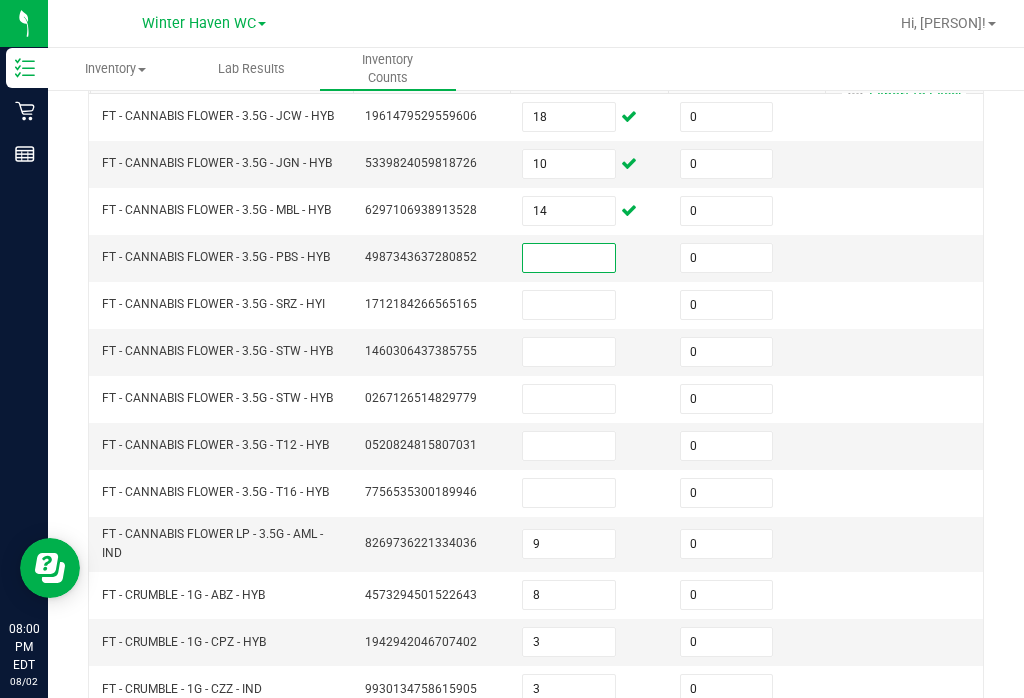 click on "14" at bounding box center [569, 211] 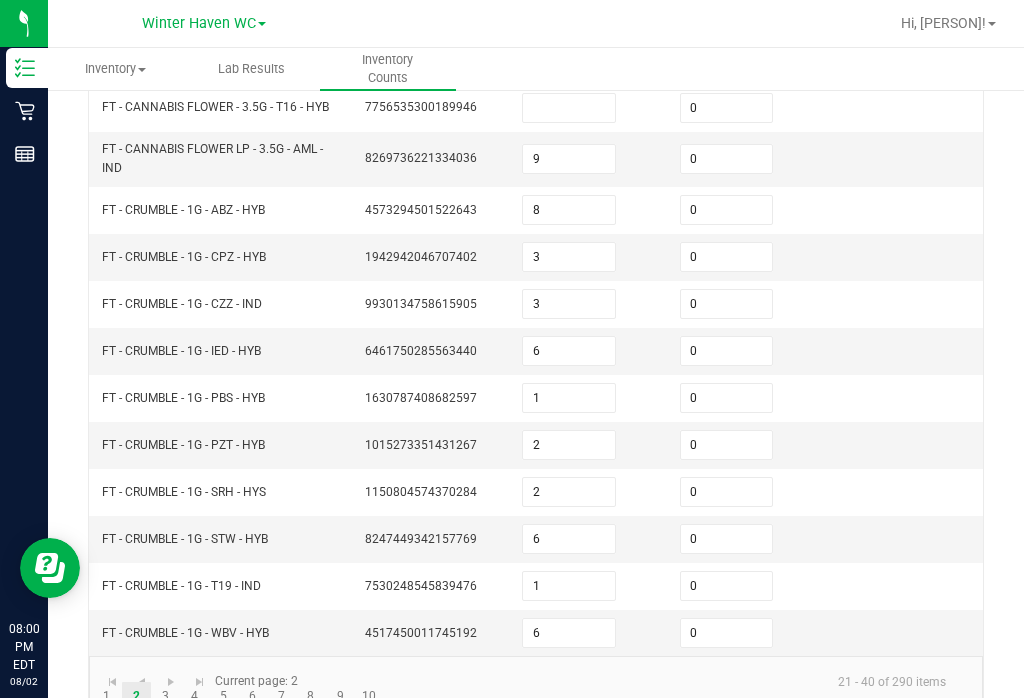 scroll, scrollTop: 613, scrollLeft: 0, axis: vertical 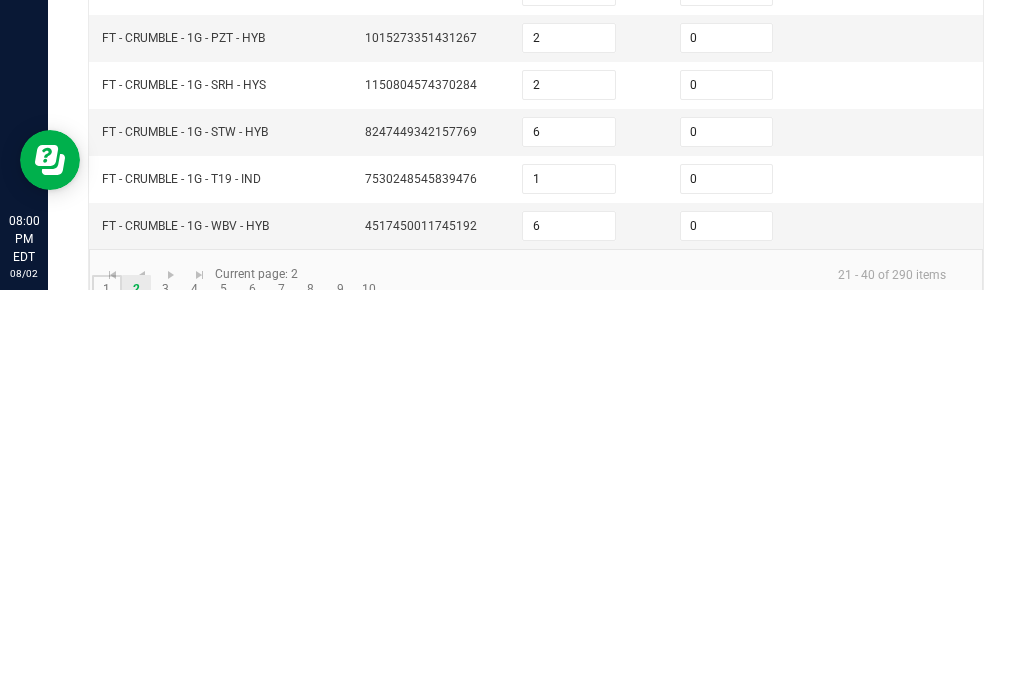 click on "1" 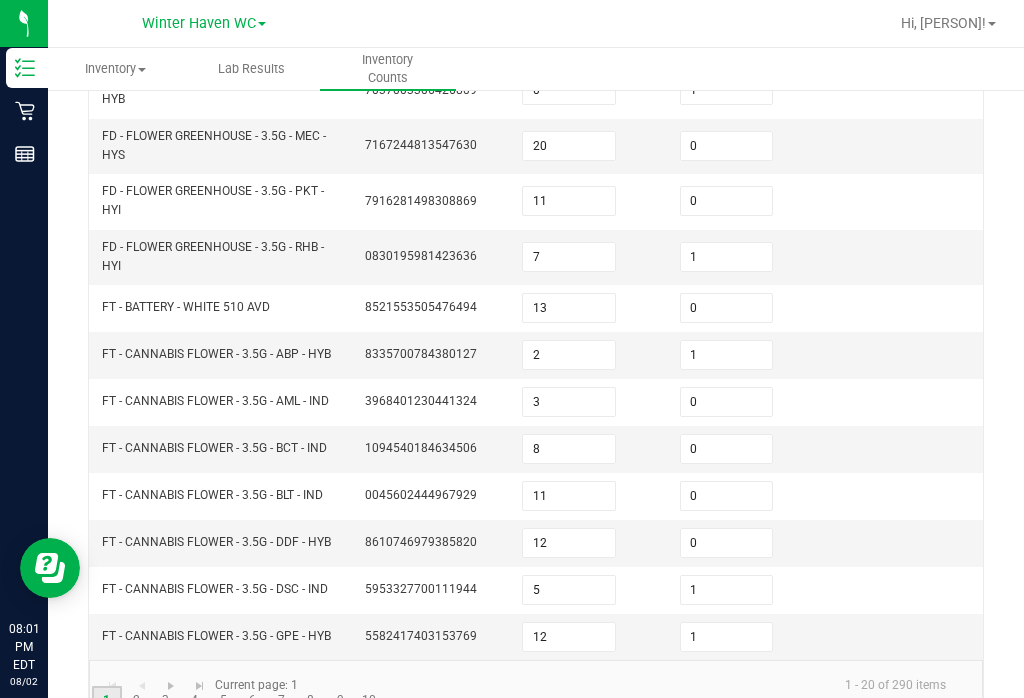 scroll, scrollTop: 685, scrollLeft: 0, axis: vertical 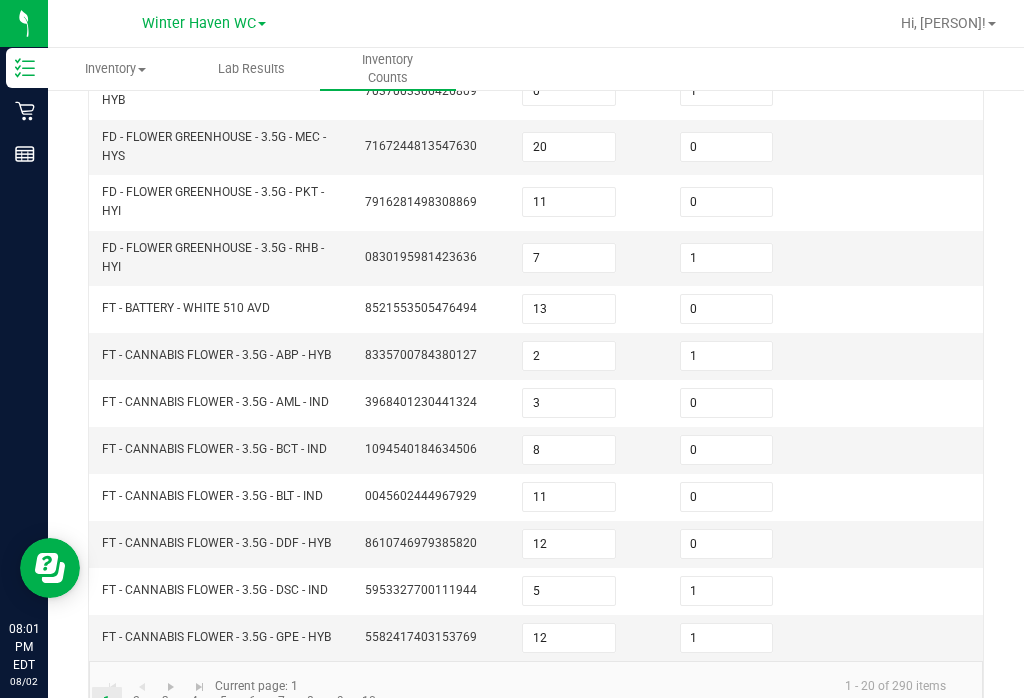 click on "5" at bounding box center [569, 591] 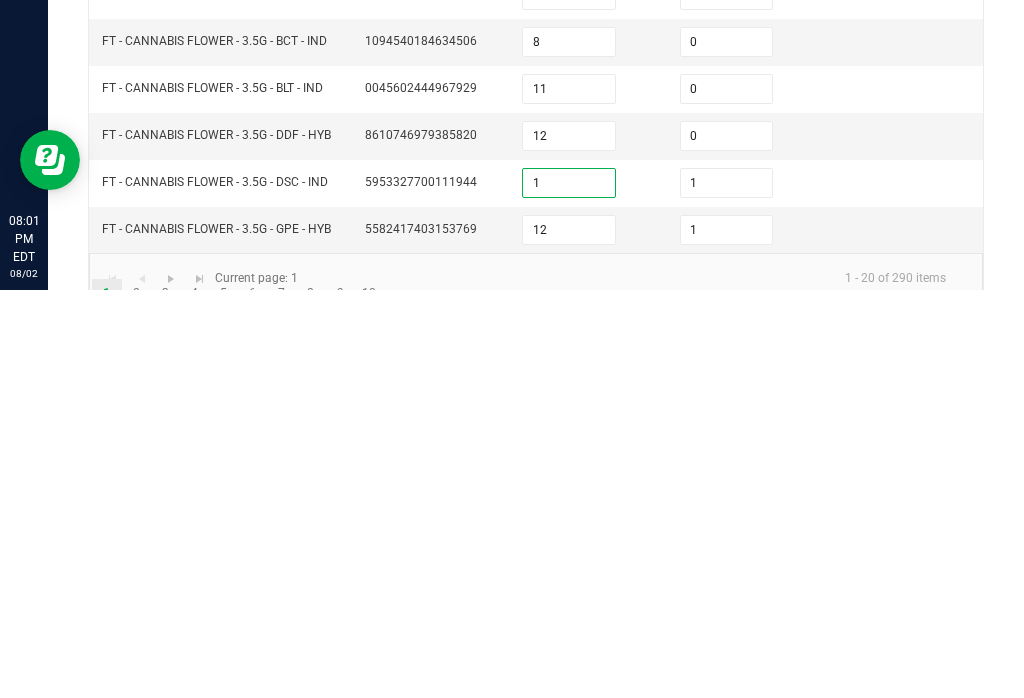 click on "12" at bounding box center (569, 638) 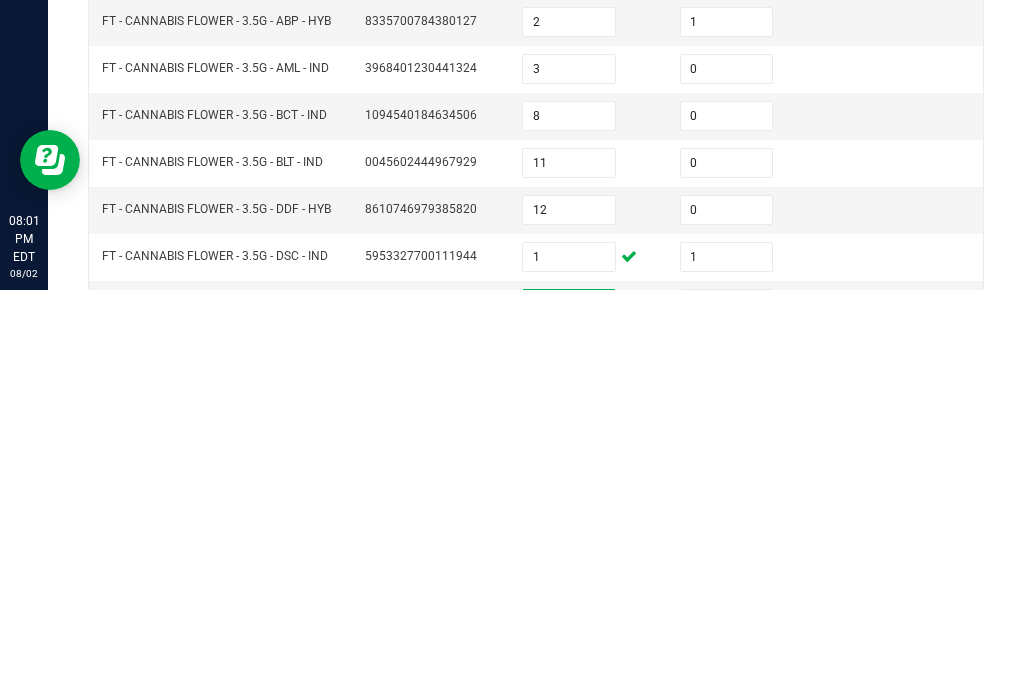 scroll, scrollTop: 604, scrollLeft: 0, axis: vertical 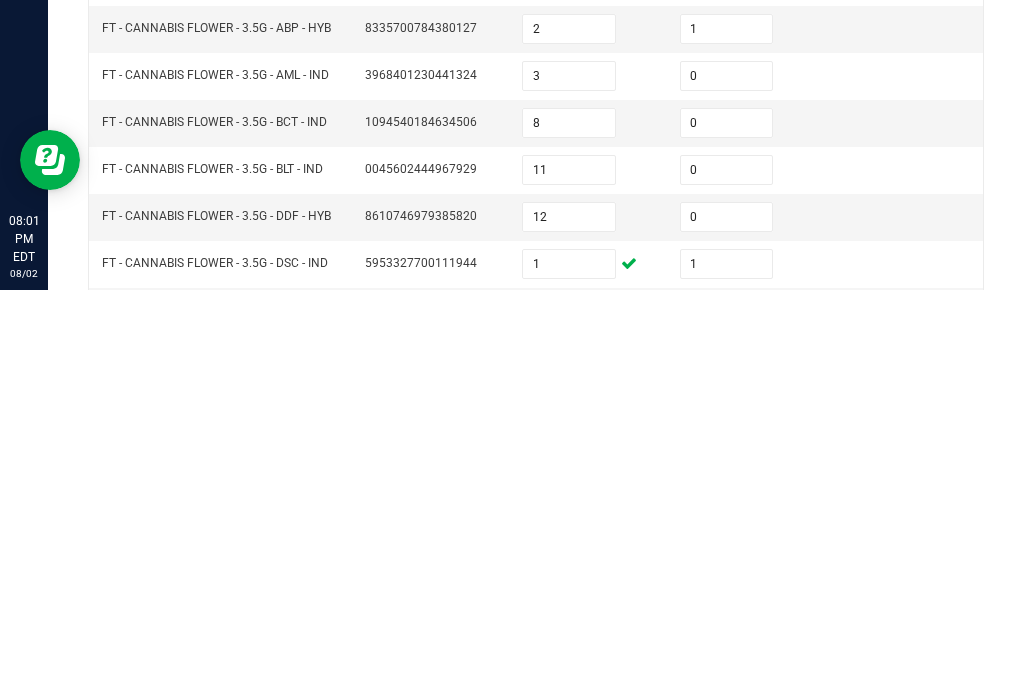 click on "8" at bounding box center [569, 531] 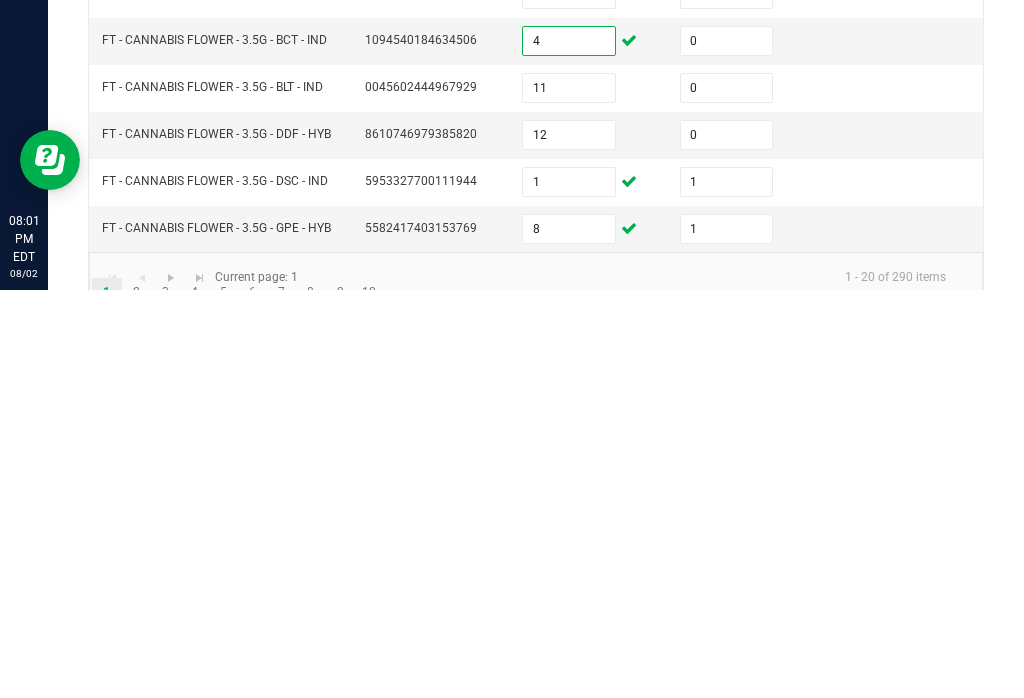 scroll, scrollTop: 685, scrollLeft: 0, axis: vertical 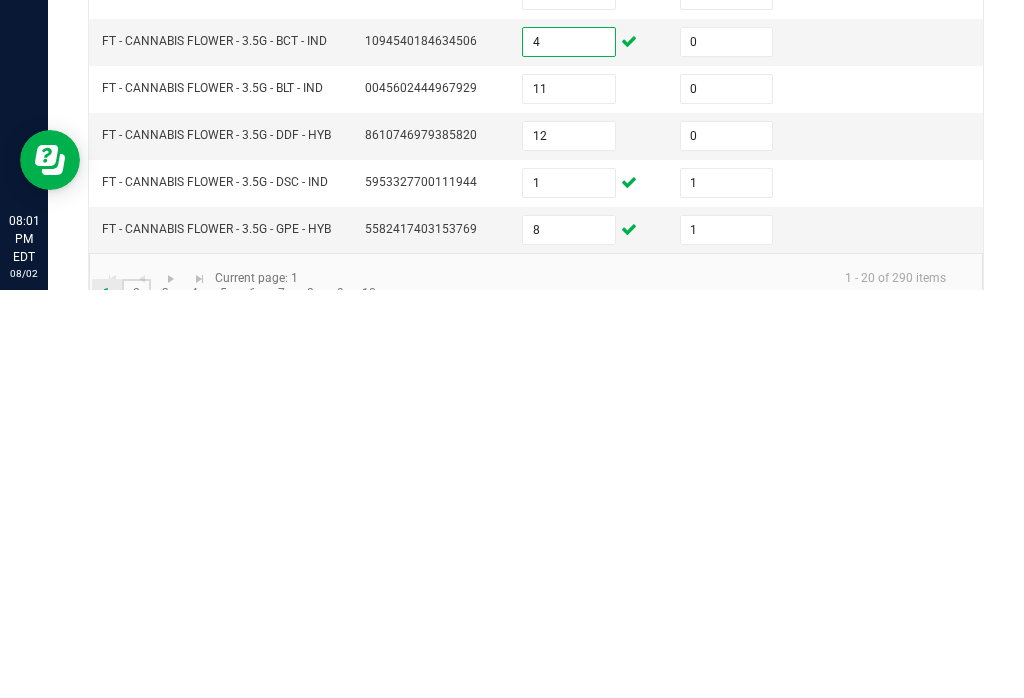 click on "2" 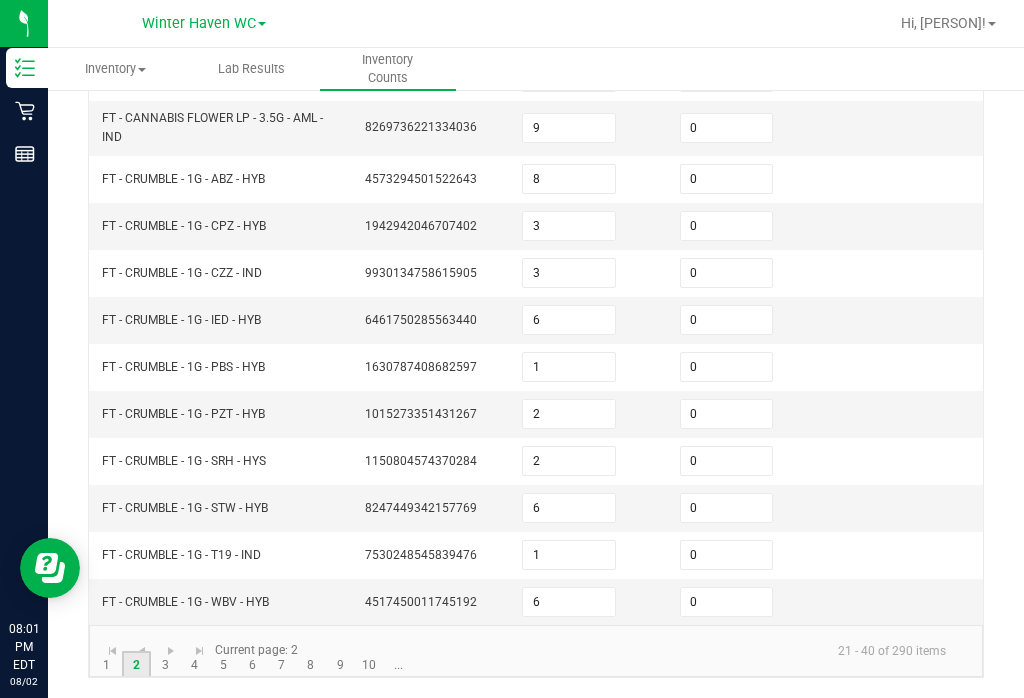 scroll, scrollTop: 613, scrollLeft: 0, axis: vertical 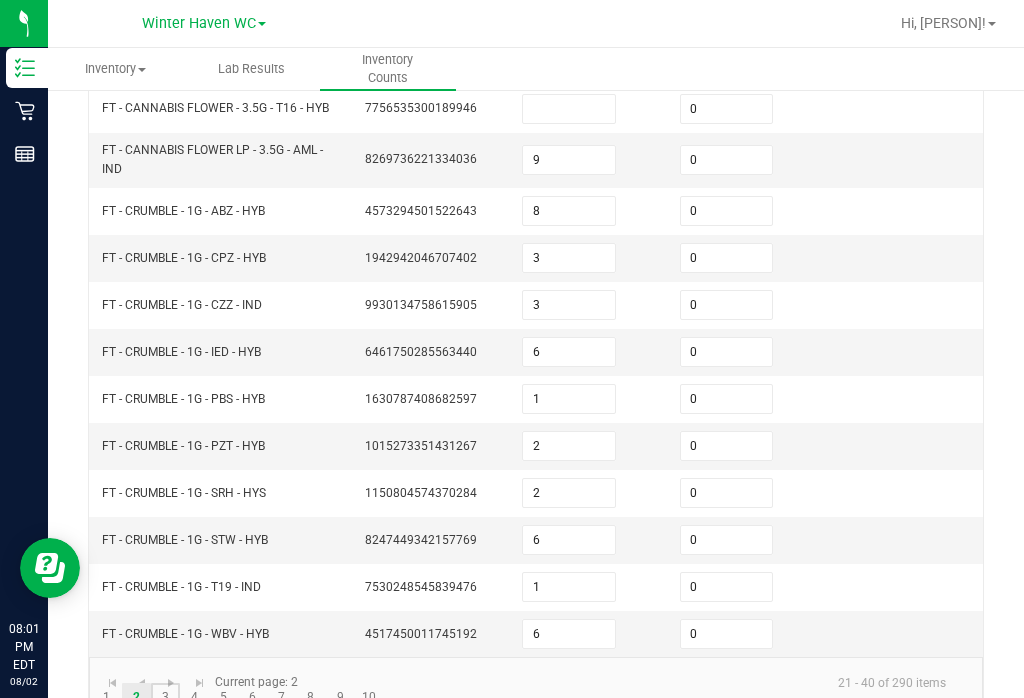 click on "3" 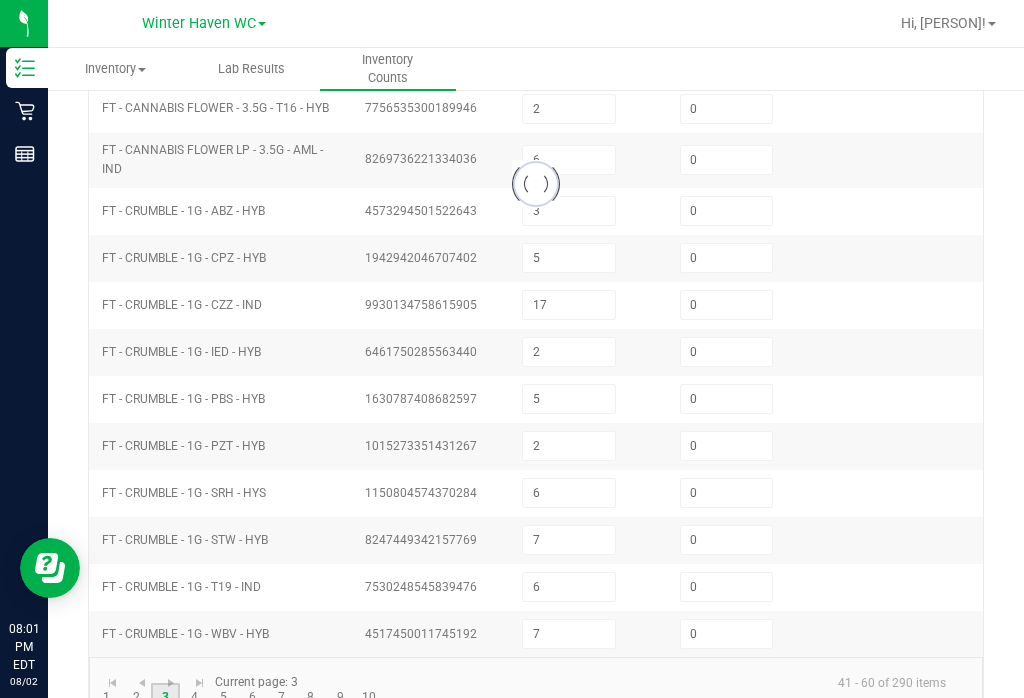 scroll, scrollTop: 605, scrollLeft: 0, axis: vertical 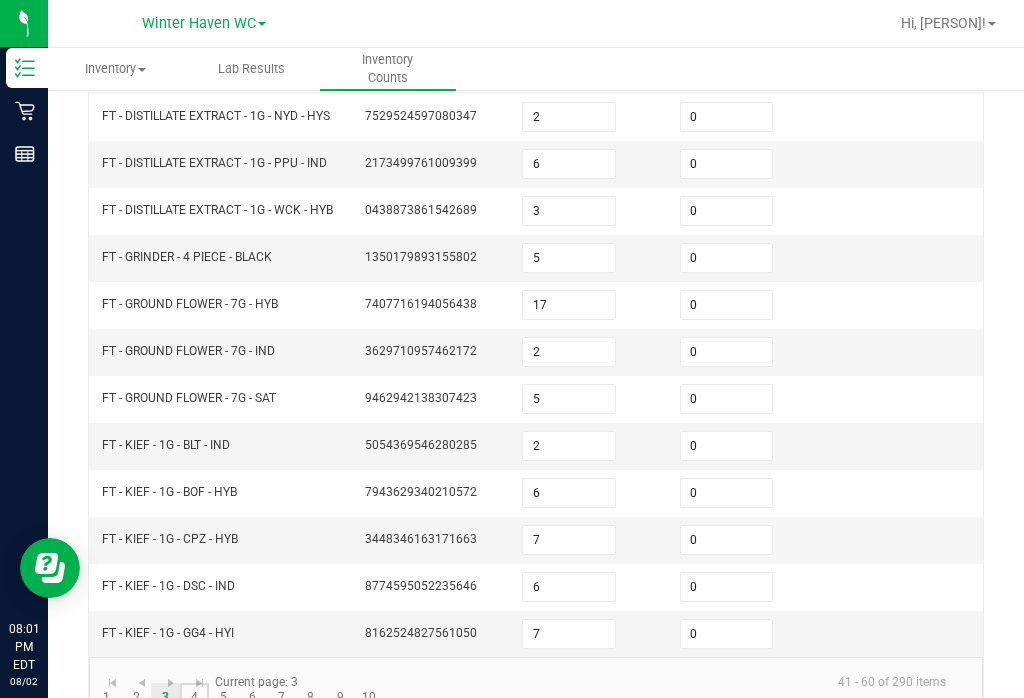 click on "4" 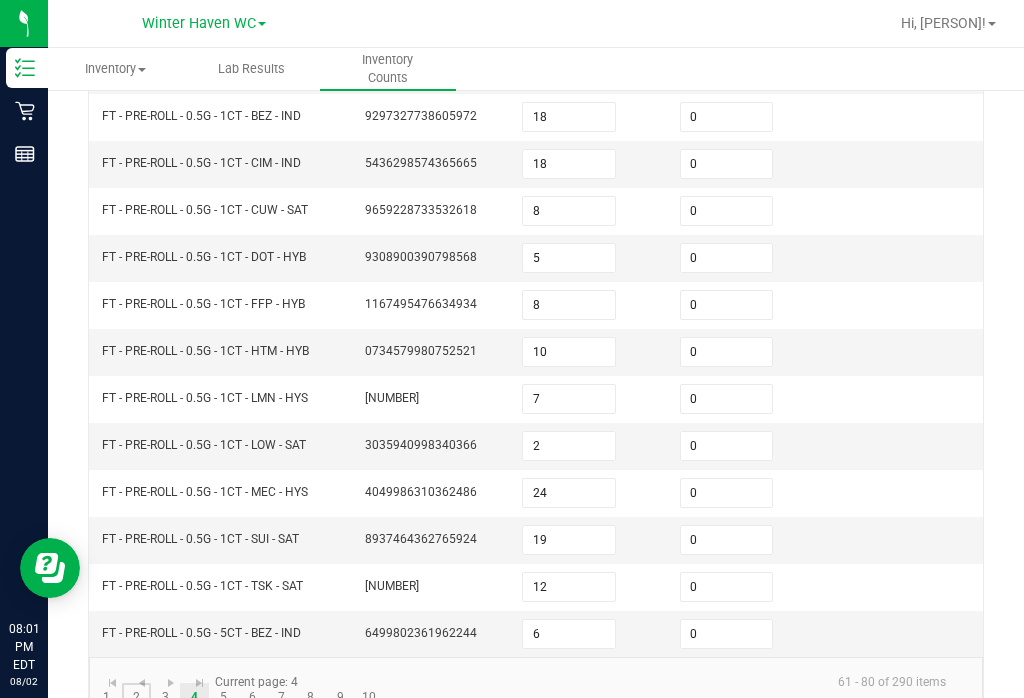 click on "2" 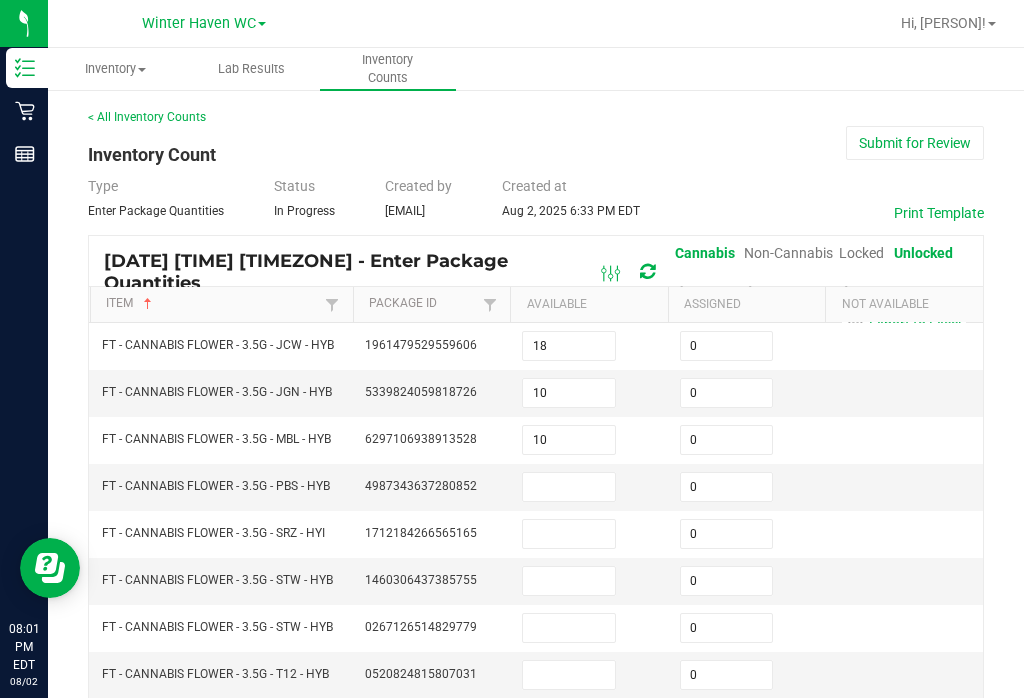 scroll, scrollTop: 0, scrollLeft: 0, axis: both 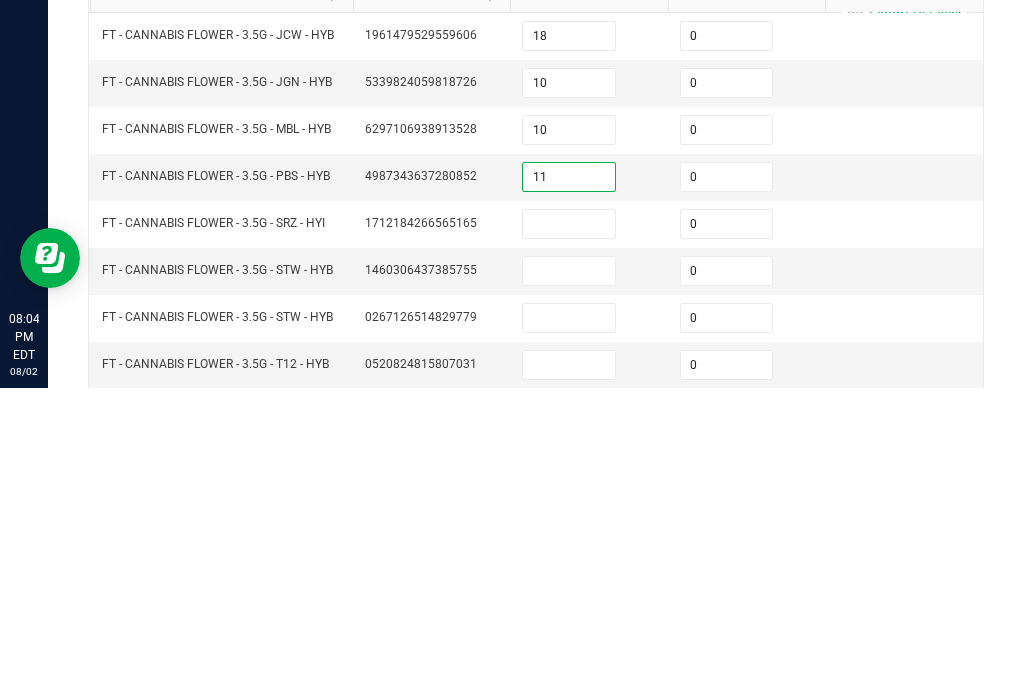 click at bounding box center [569, 534] 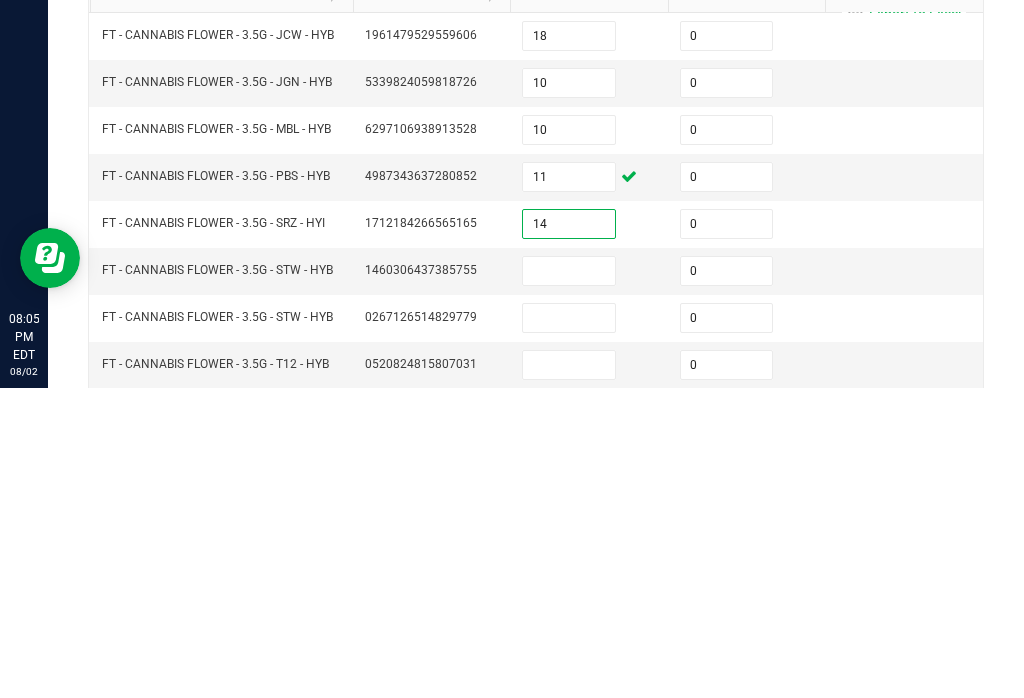 click at bounding box center [569, 581] 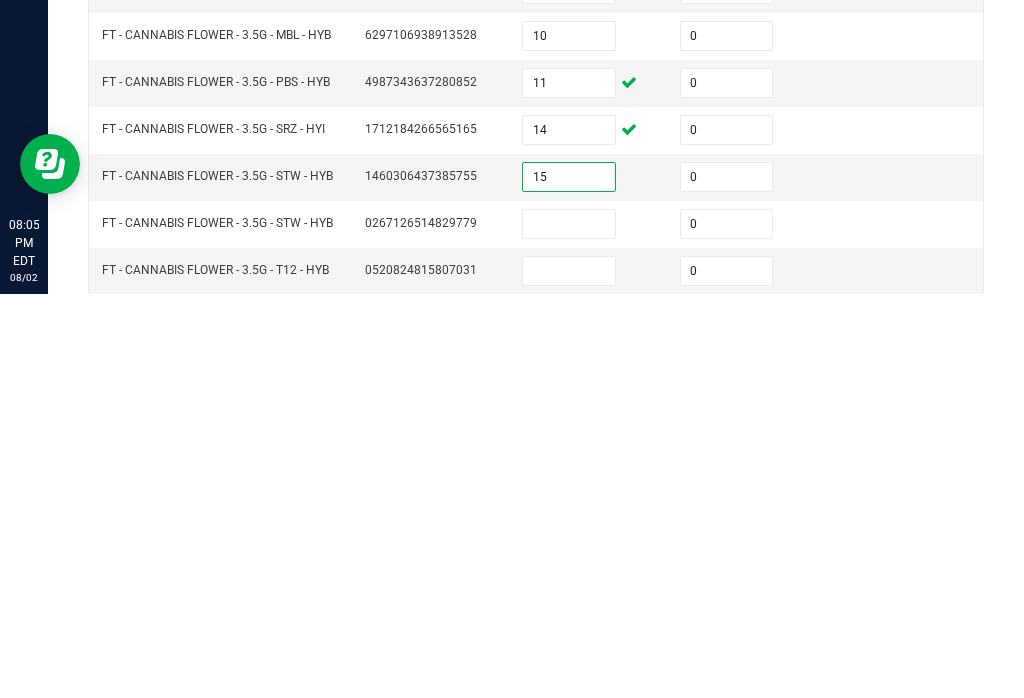 click at bounding box center [569, 628] 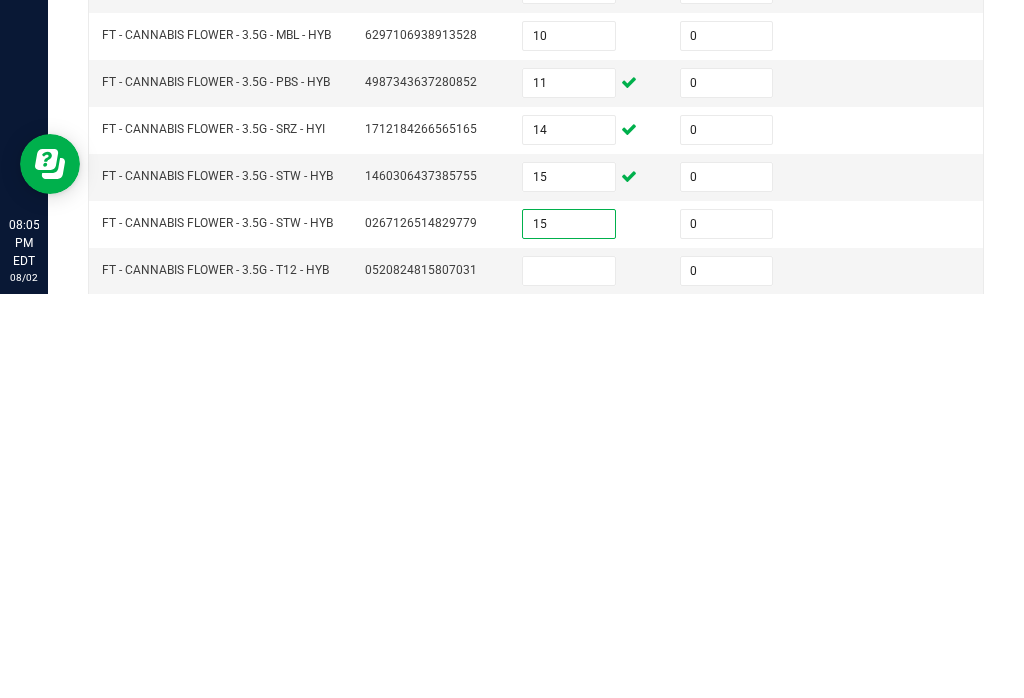 click on "15" at bounding box center [569, 581] 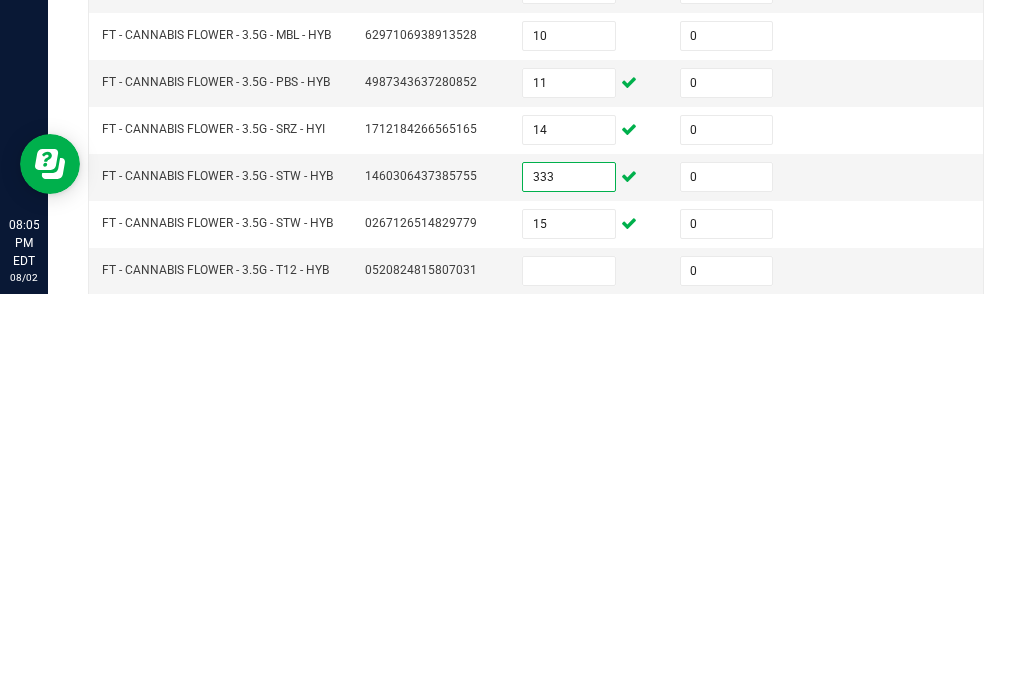 click at bounding box center [569, 675] 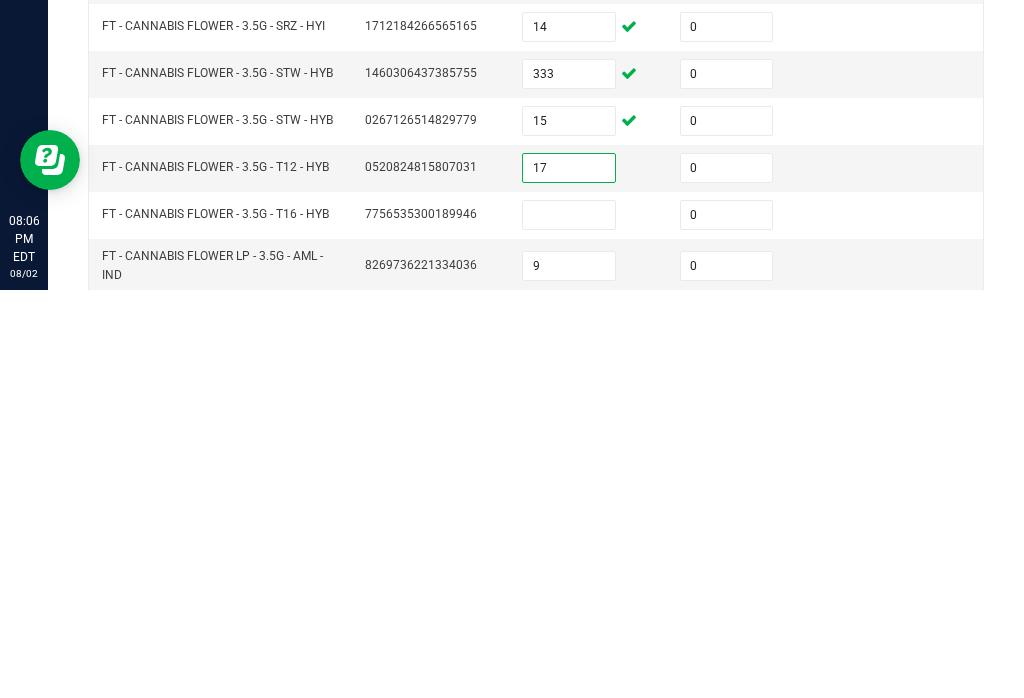 scroll, scrollTop: 101, scrollLeft: 0, axis: vertical 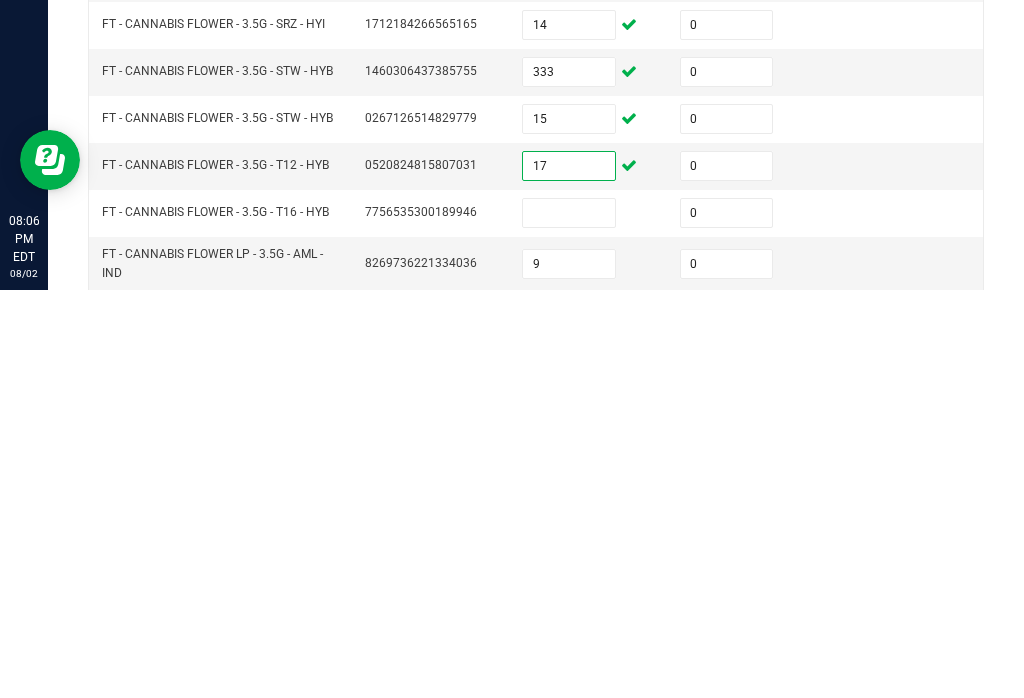 click at bounding box center [569, 621] 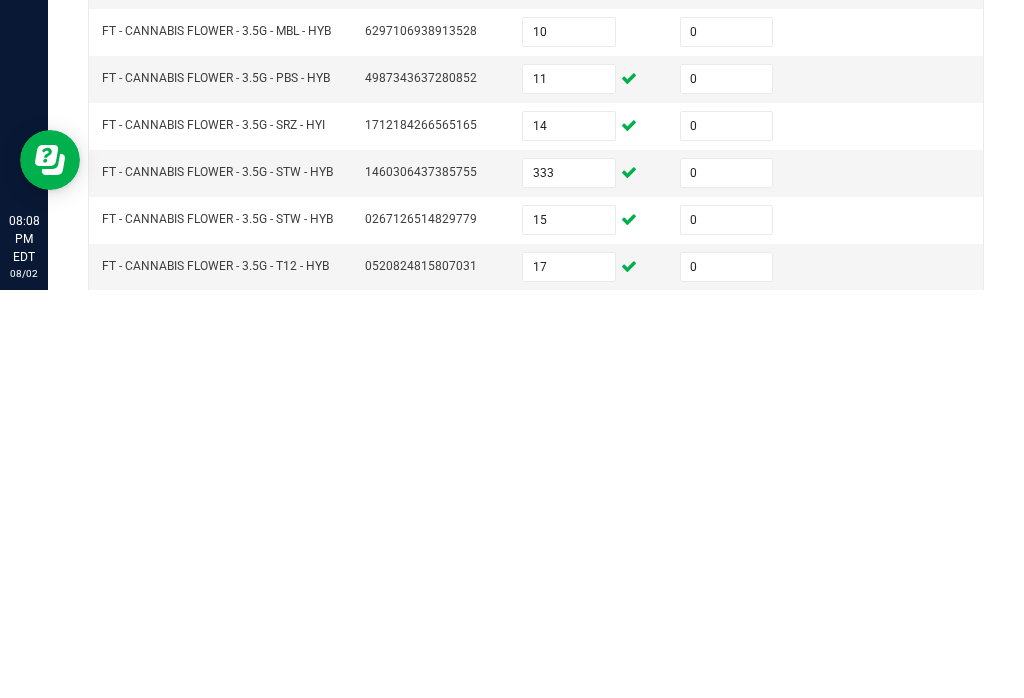 scroll, scrollTop: 0, scrollLeft: 0, axis: both 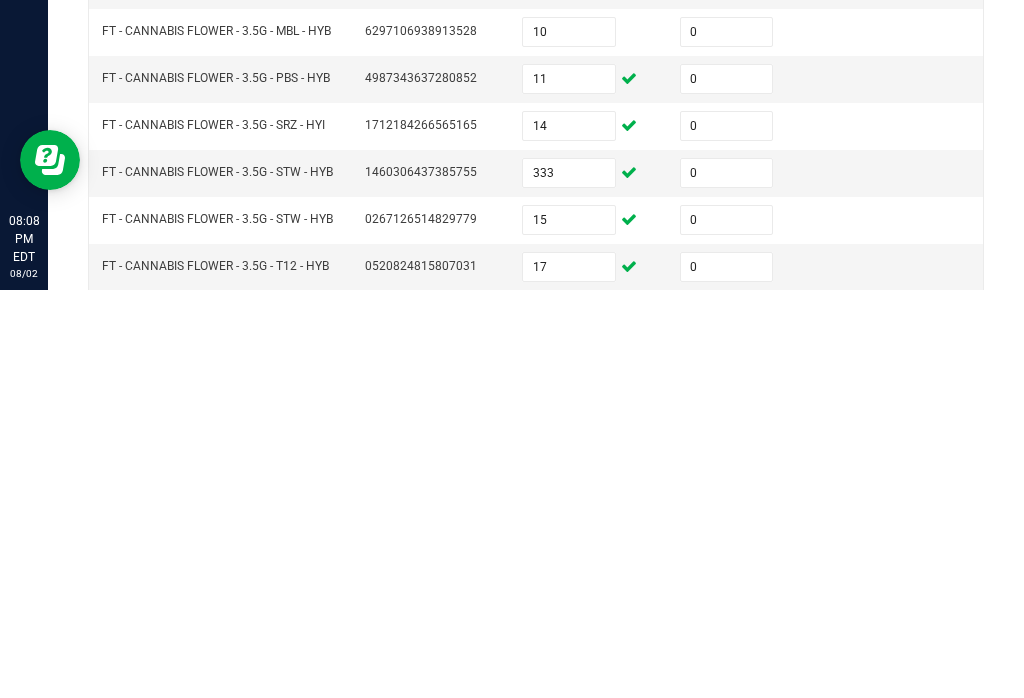 click on "333" at bounding box center (569, 581) 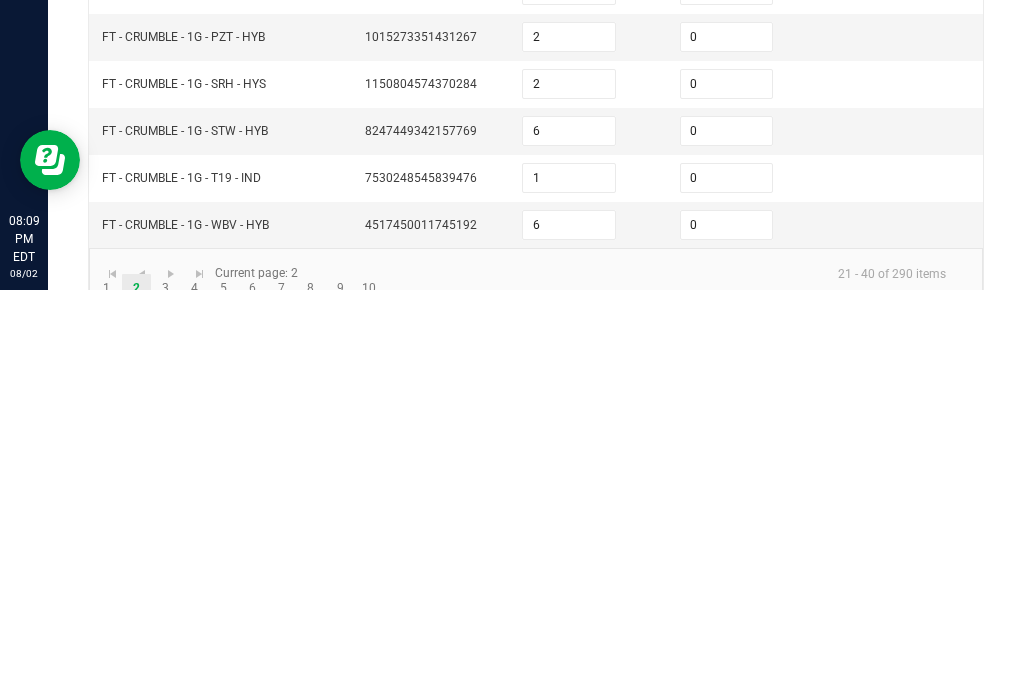 scroll, scrollTop: 613, scrollLeft: 0, axis: vertical 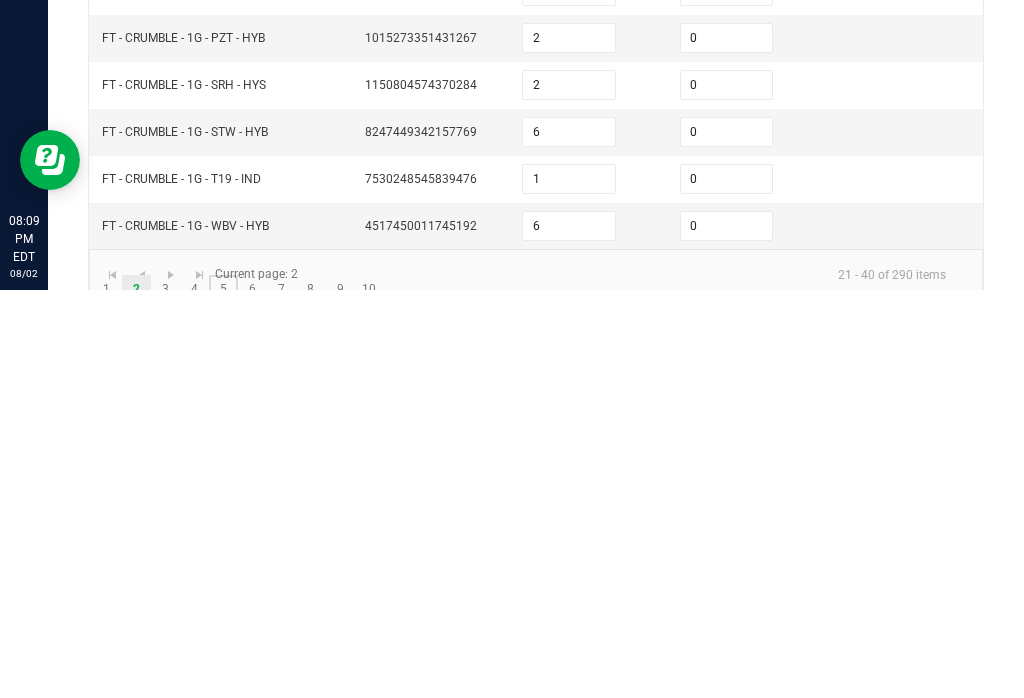 click on "5" 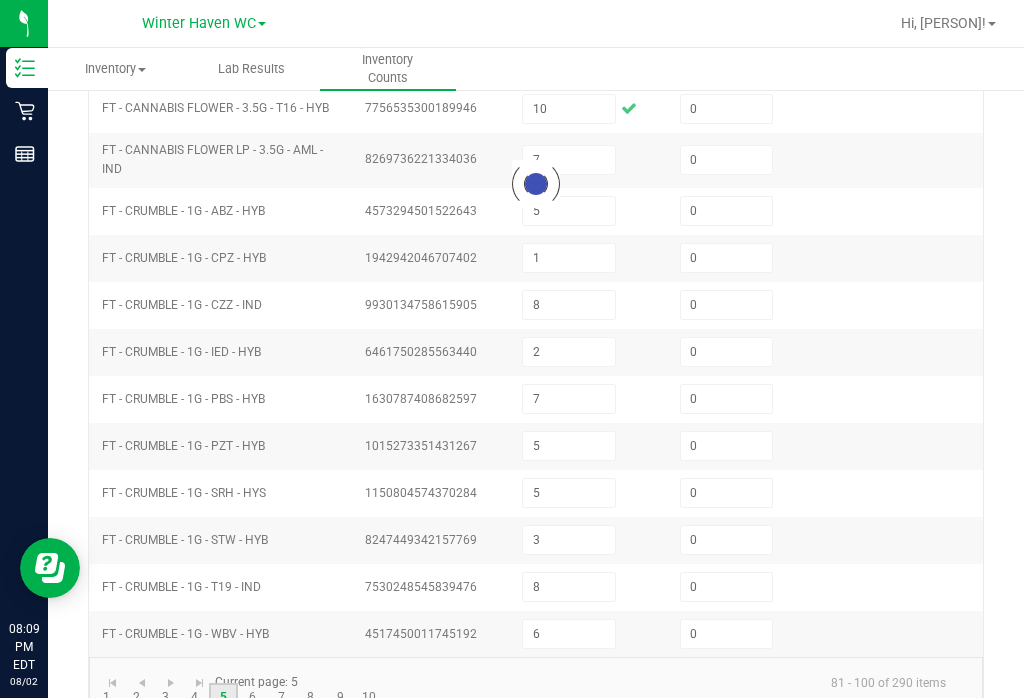 scroll, scrollTop: 605, scrollLeft: 0, axis: vertical 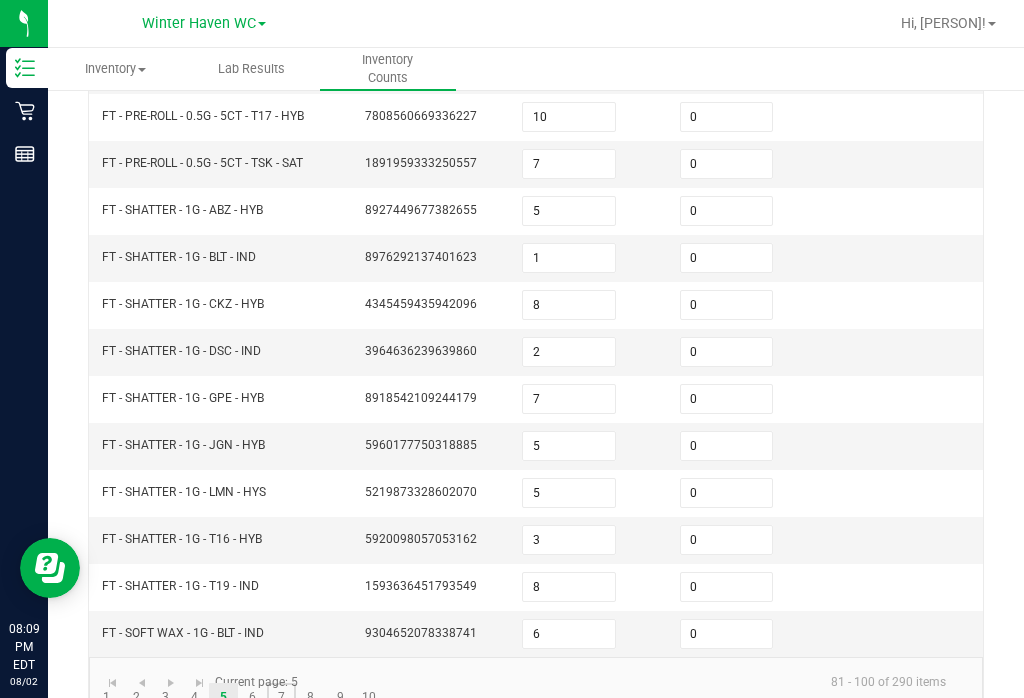 click on "7" 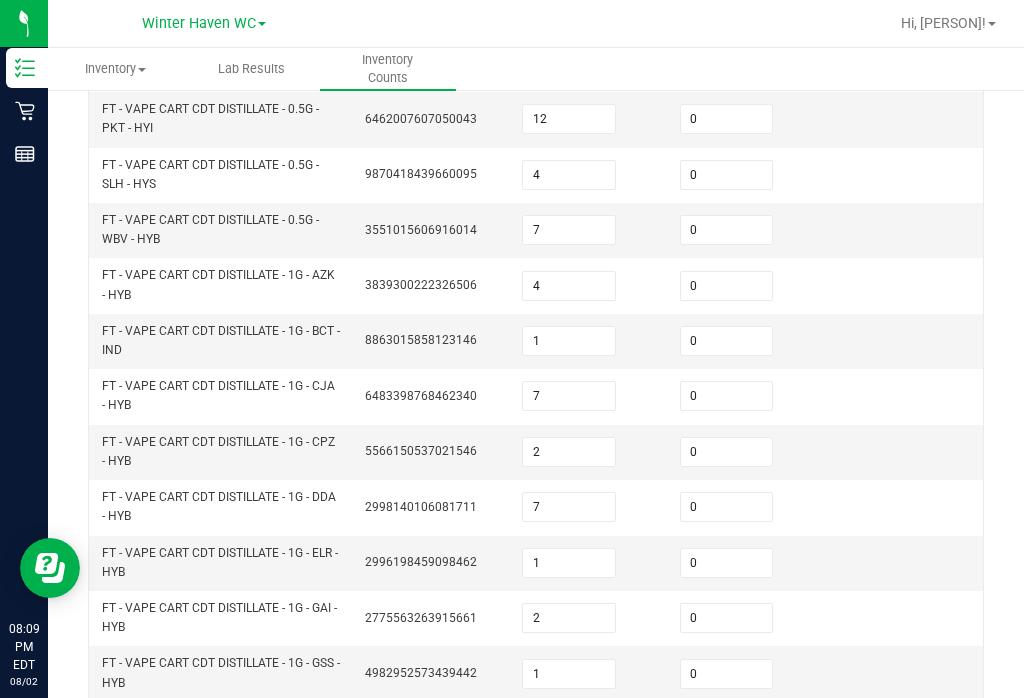 scroll, scrollTop: 283, scrollLeft: 0, axis: vertical 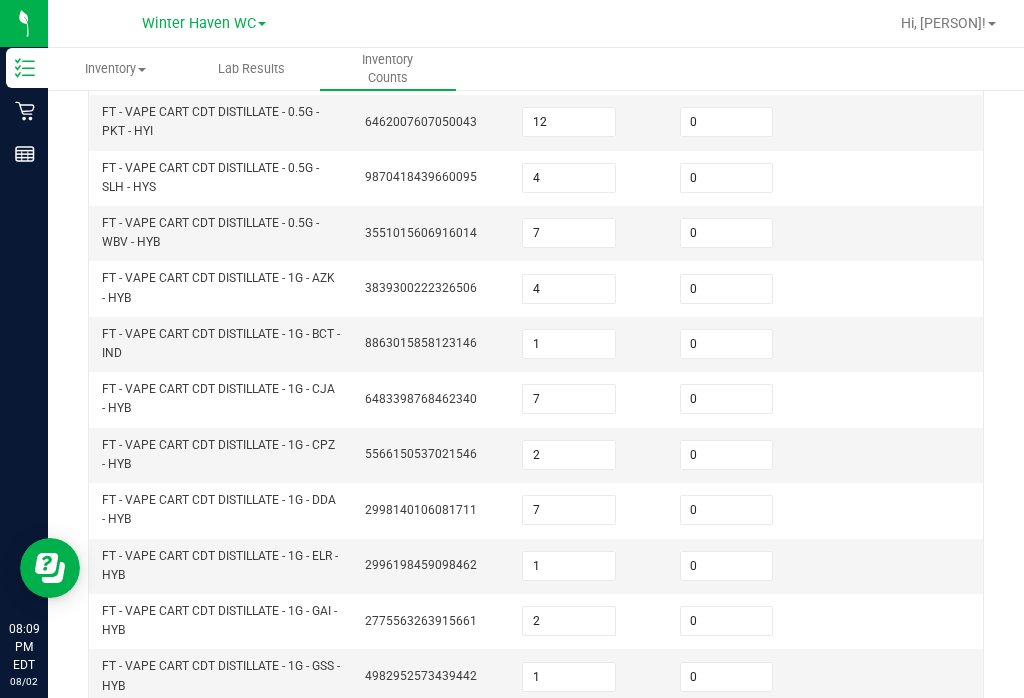 click on "4" at bounding box center [569, 289] 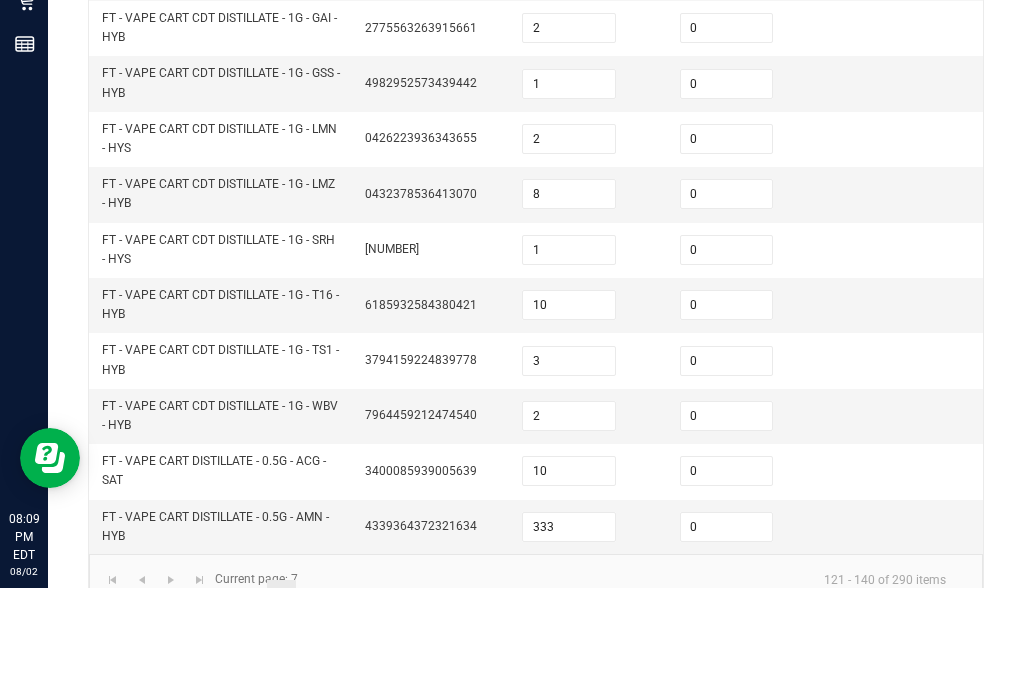 scroll, scrollTop: 765, scrollLeft: 0, axis: vertical 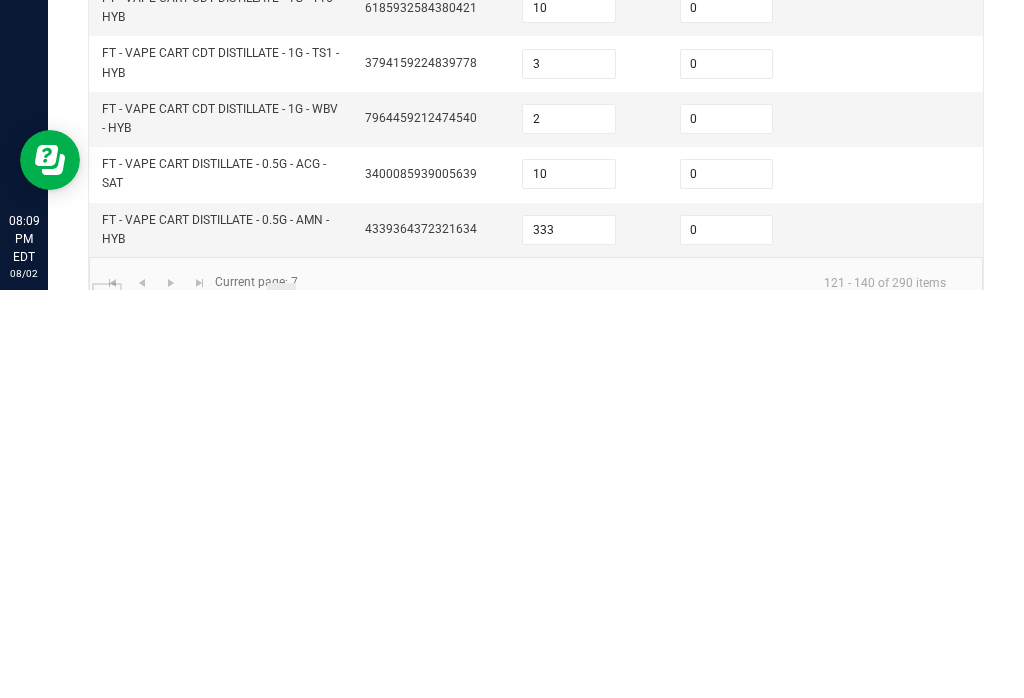 click on "1" 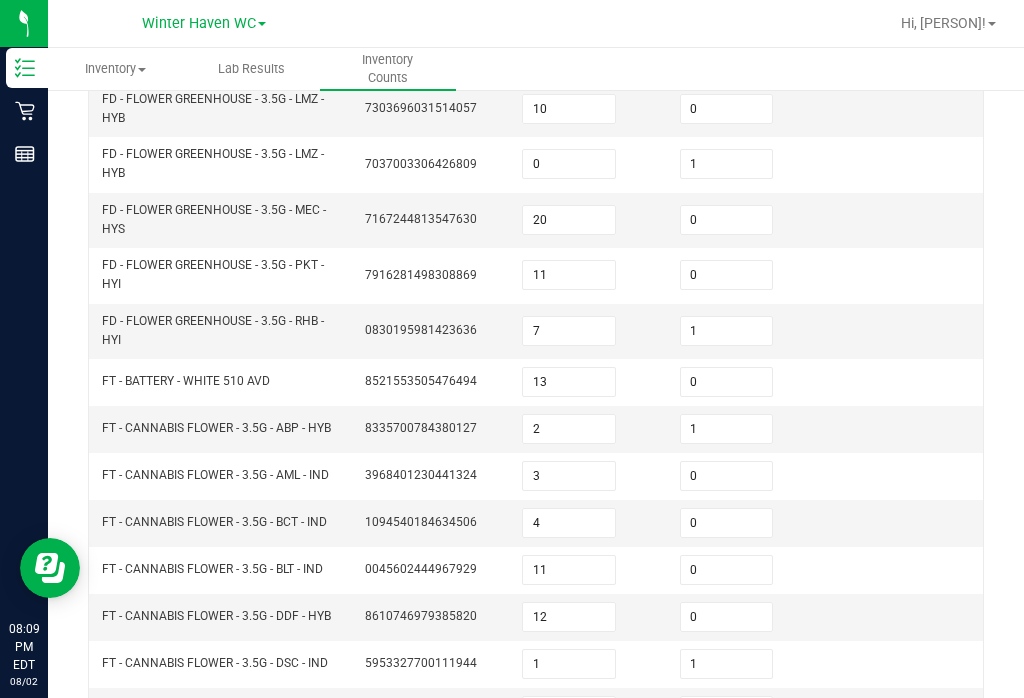 scroll, scrollTop: 607, scrollLeft: 0, axis: vertical 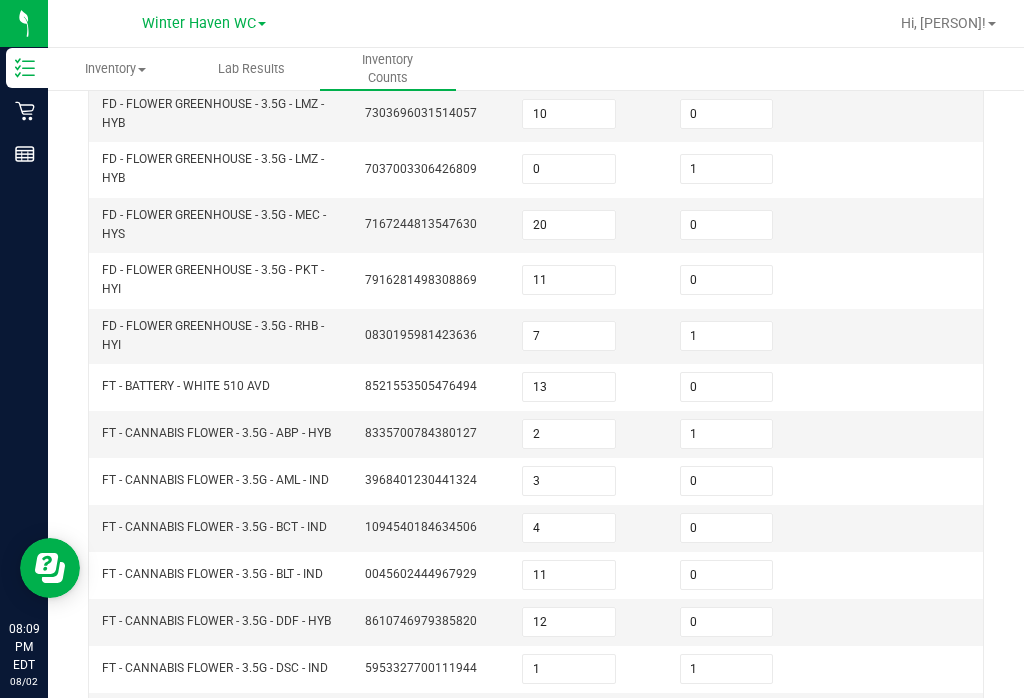 click on "7" at bounding box center (569, 336) 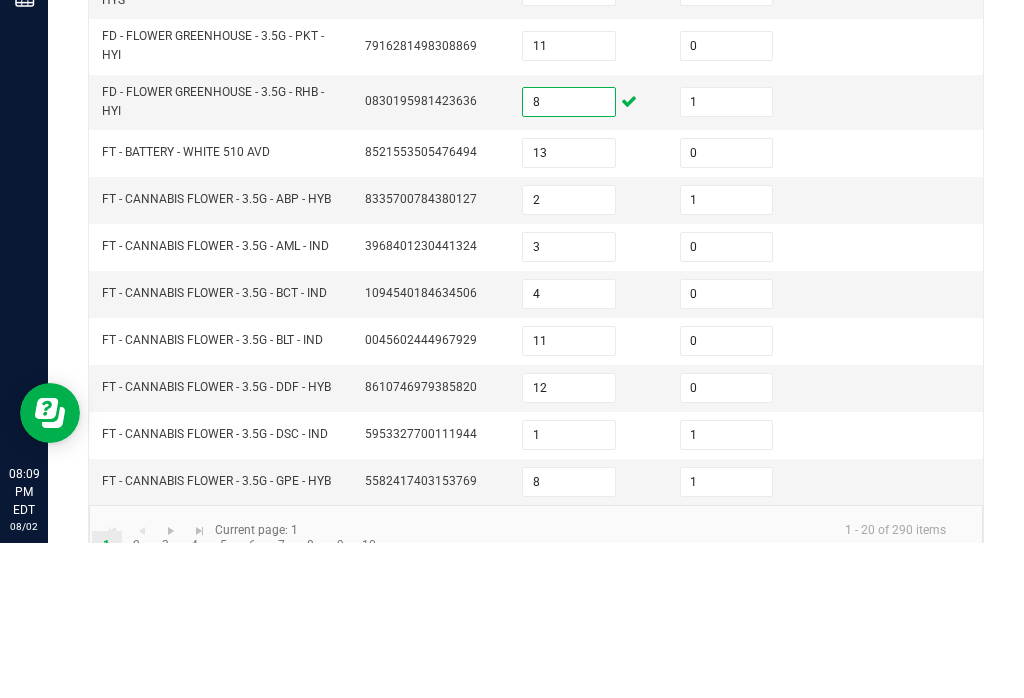 scroll, scrollTop: 685, scrollLeft: 0, axis: vertical 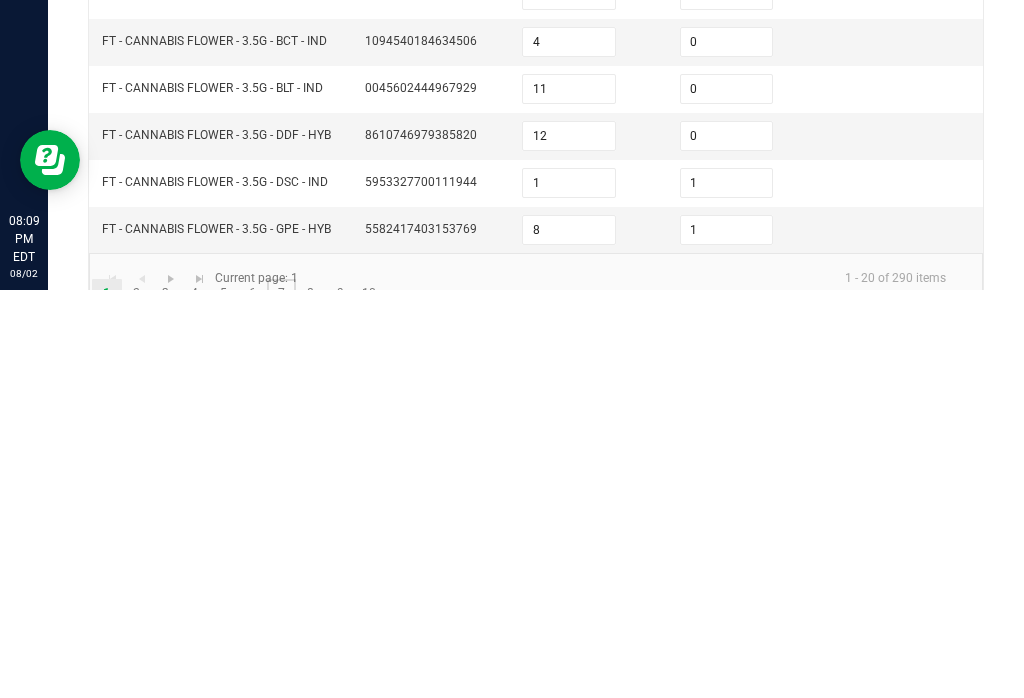 click on "7" 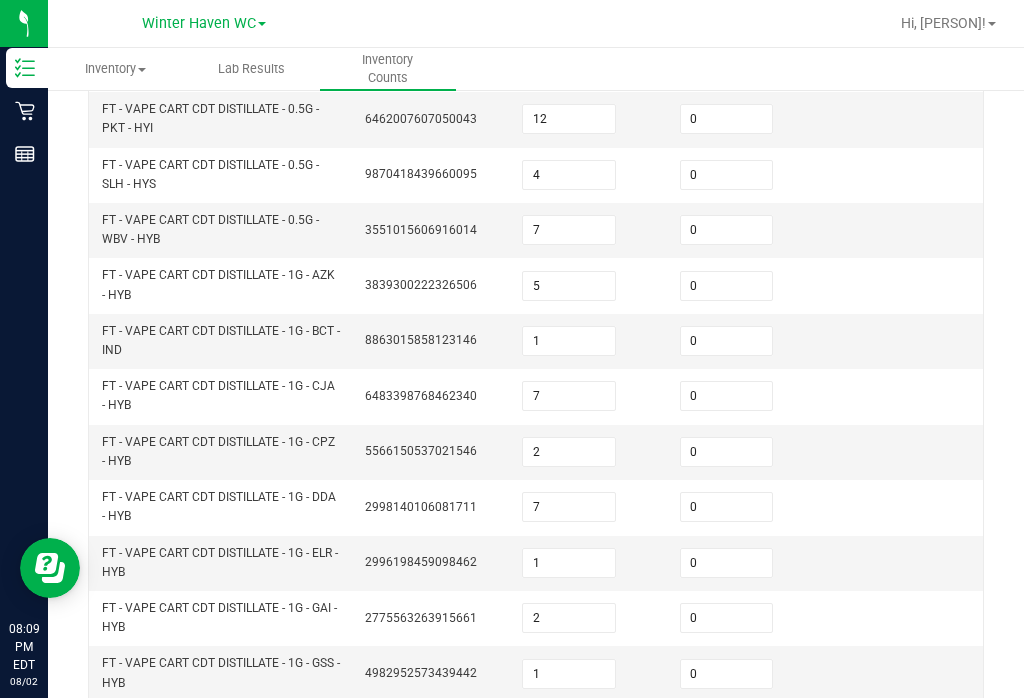 scroll, scrollTop: 286, scrollLeft: 0, axis: vertical 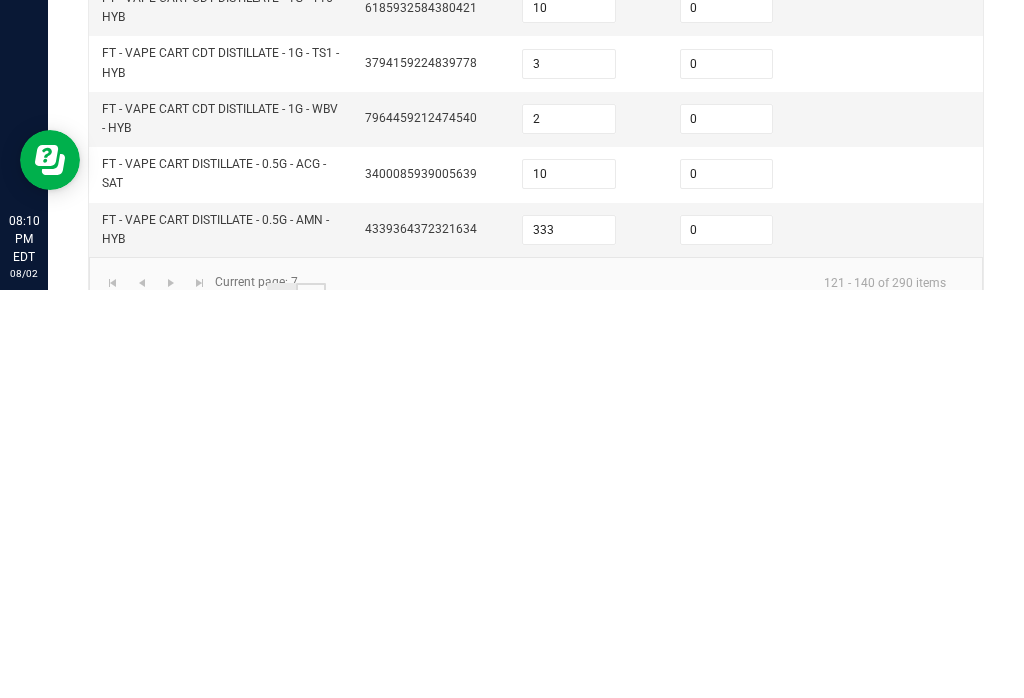 click on "8" 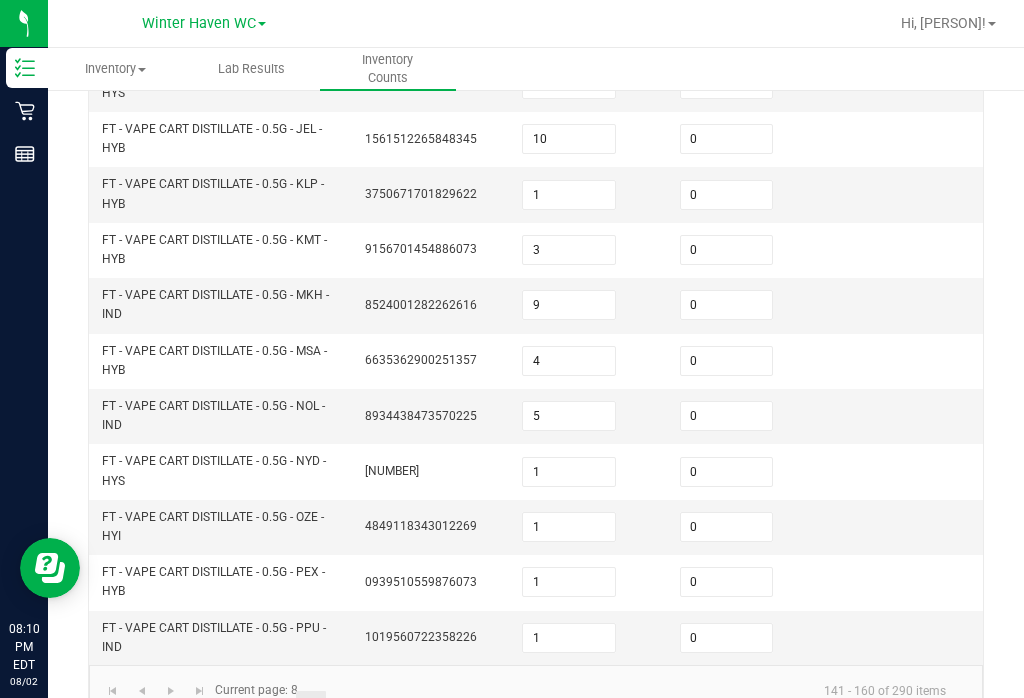 click on "9" at bounding box center [569, 305] 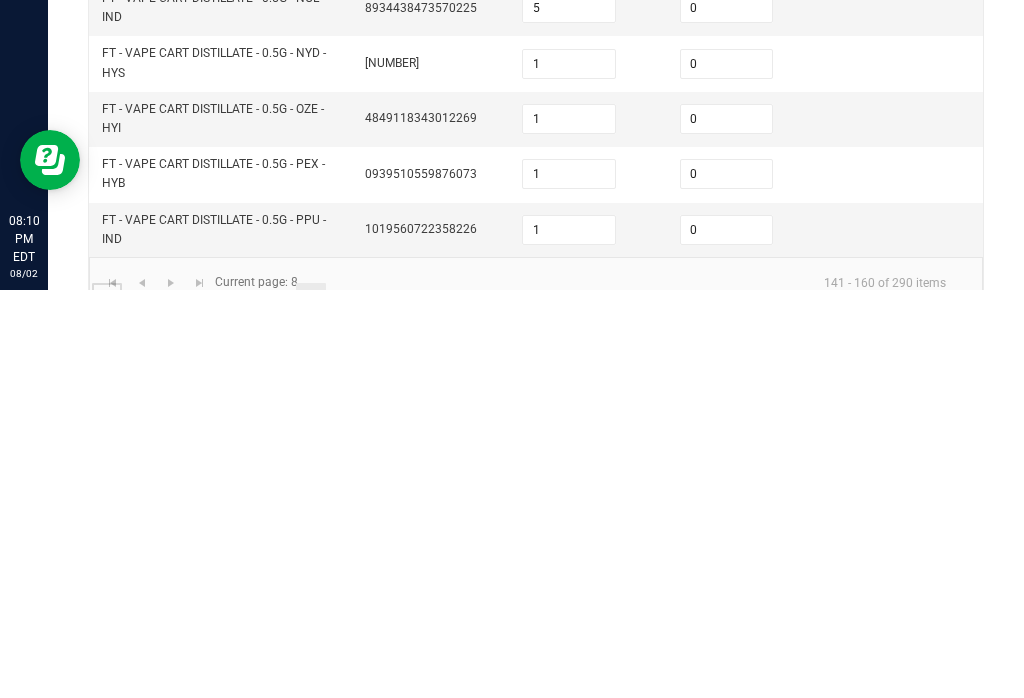 click on "1" 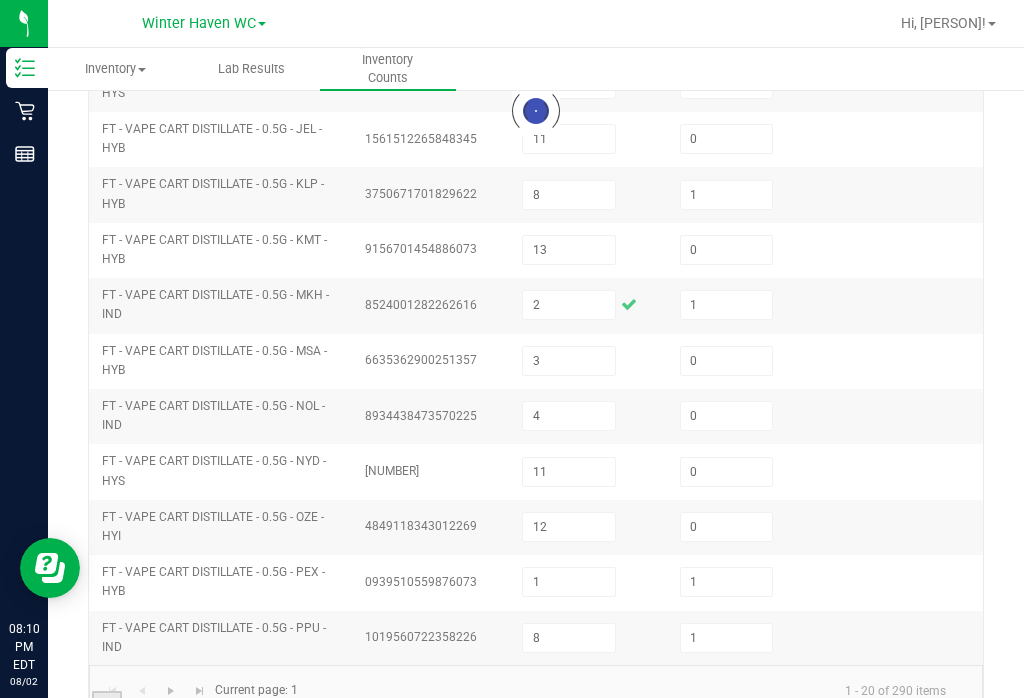 scroll, scrollTop: 685, scrollLeft: 0, axis: vertical 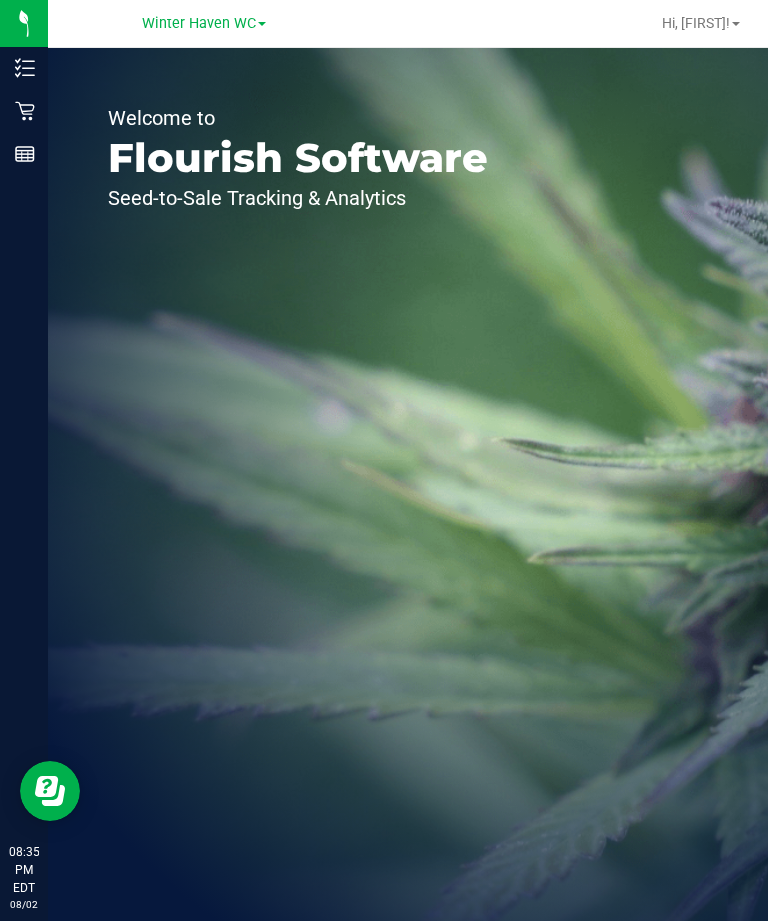 click on "Inventory" at bounding box center [0, 0] 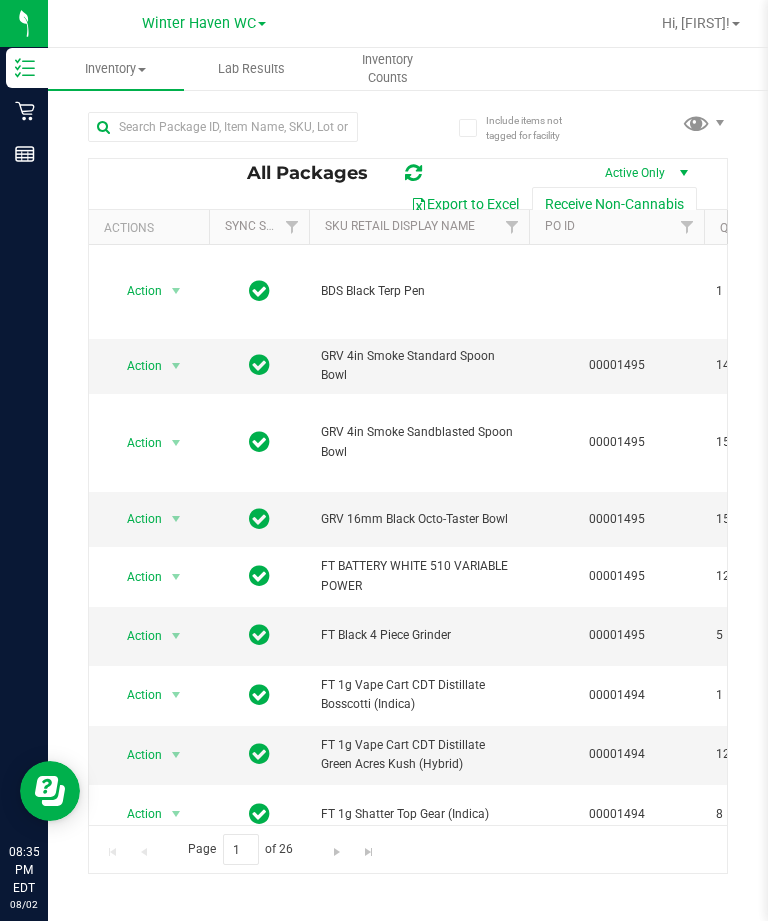 click on "Inventory Counts" at bounding box center [388, 69] 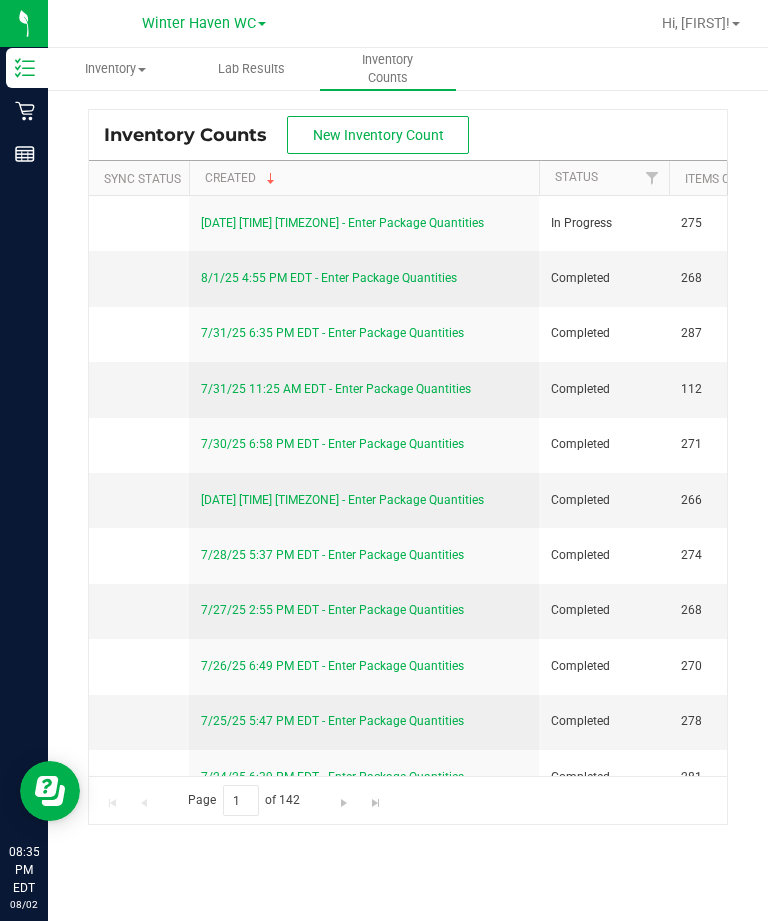 click on "[DATE] [TIME] [TIMEZONE] - Enter Package Quantities" at bounding box center [342, 223] 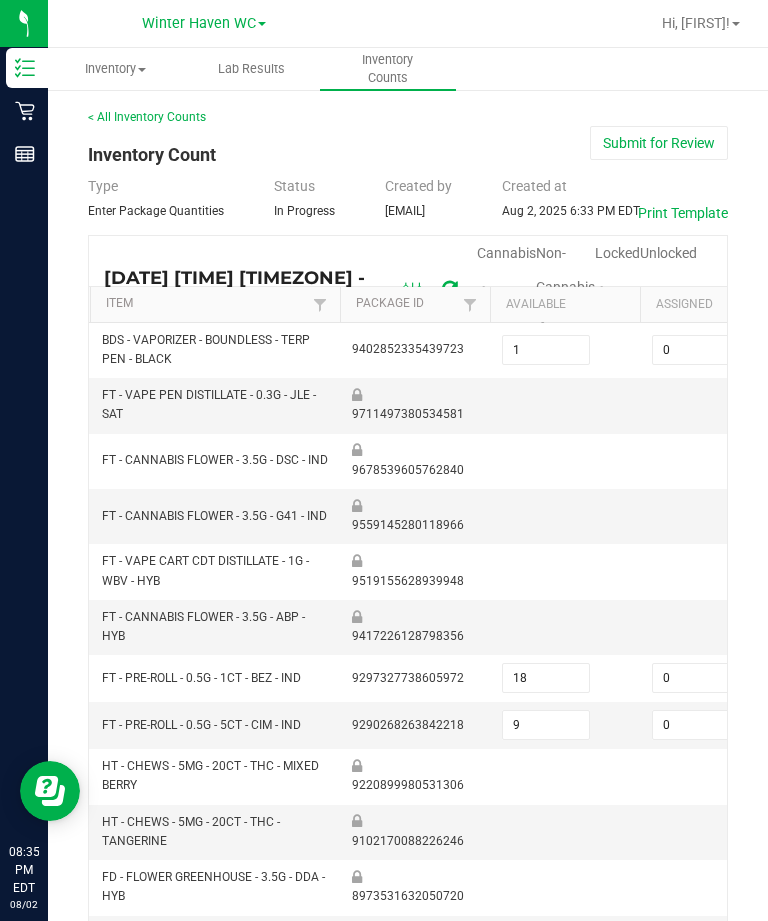 click on "Cannabis" at bounding box center (506, 253) 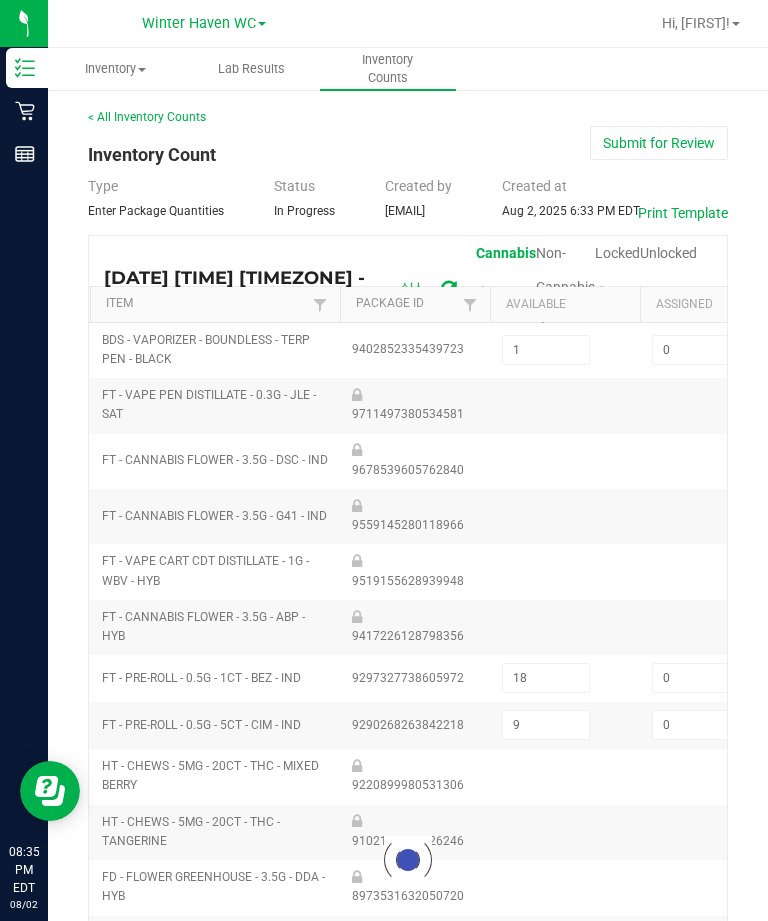 type on "6" 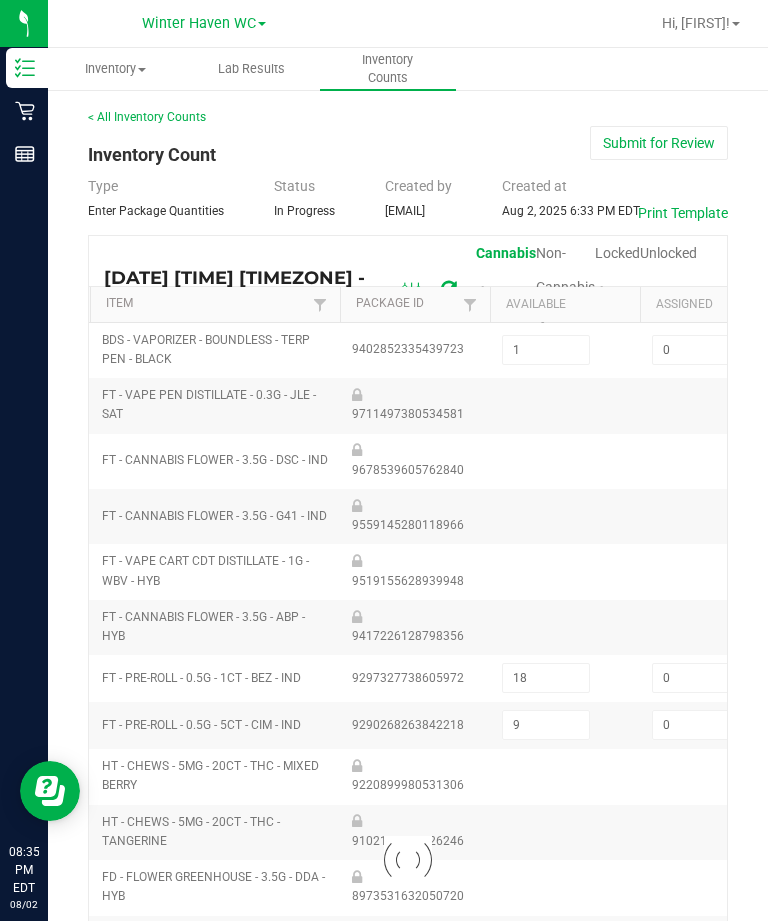 type on "2" 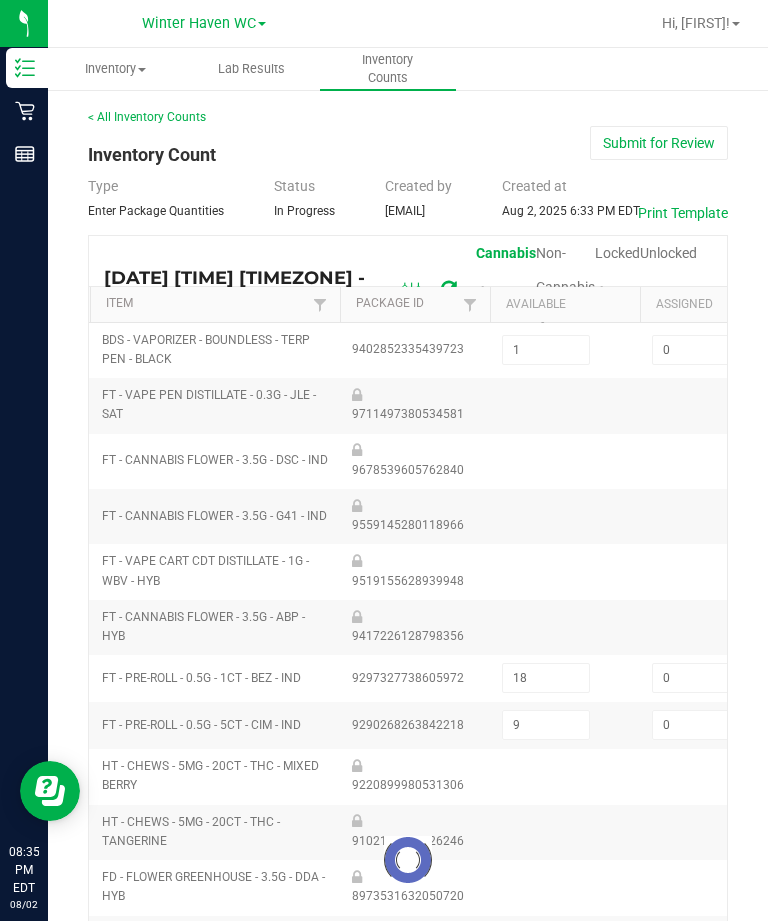 type on "2" 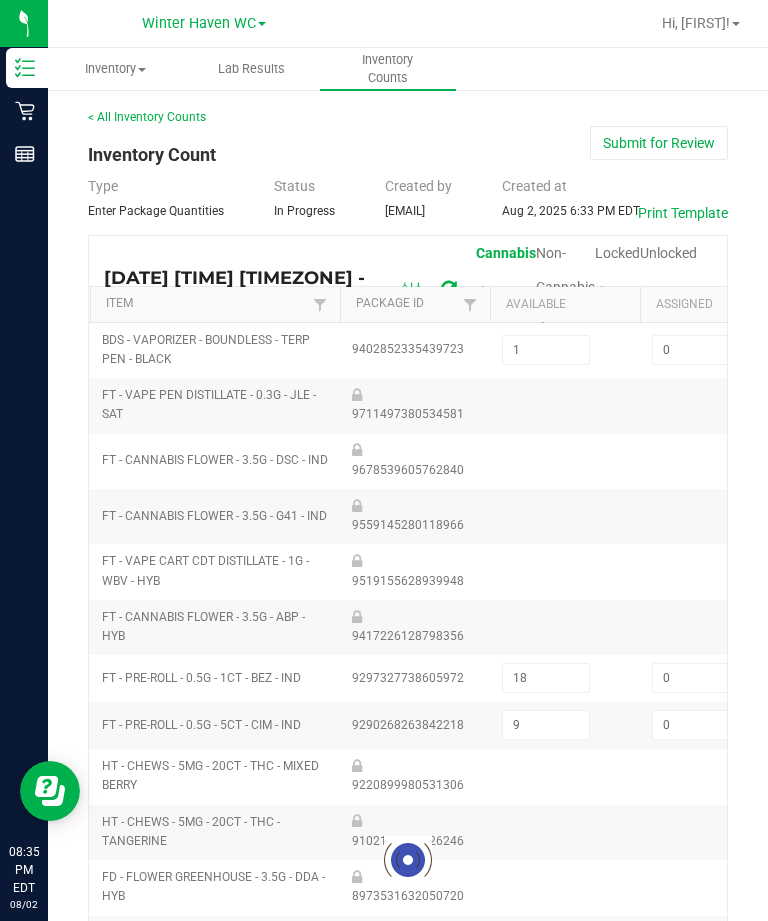 type on "17" 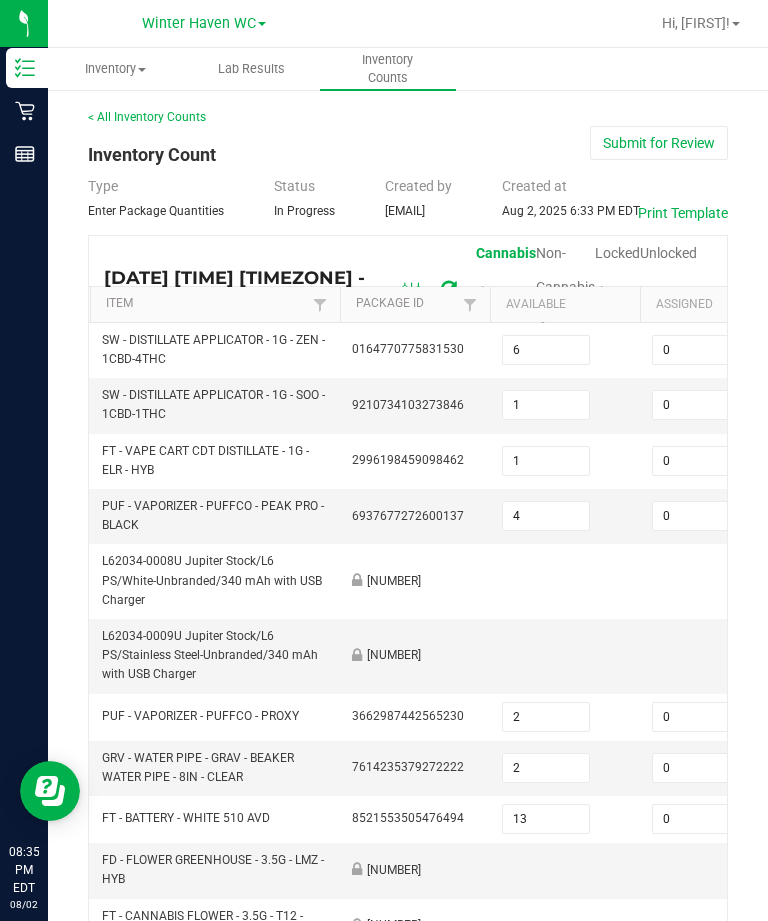 click on "Unlocked" at bounding box center (668, 253) 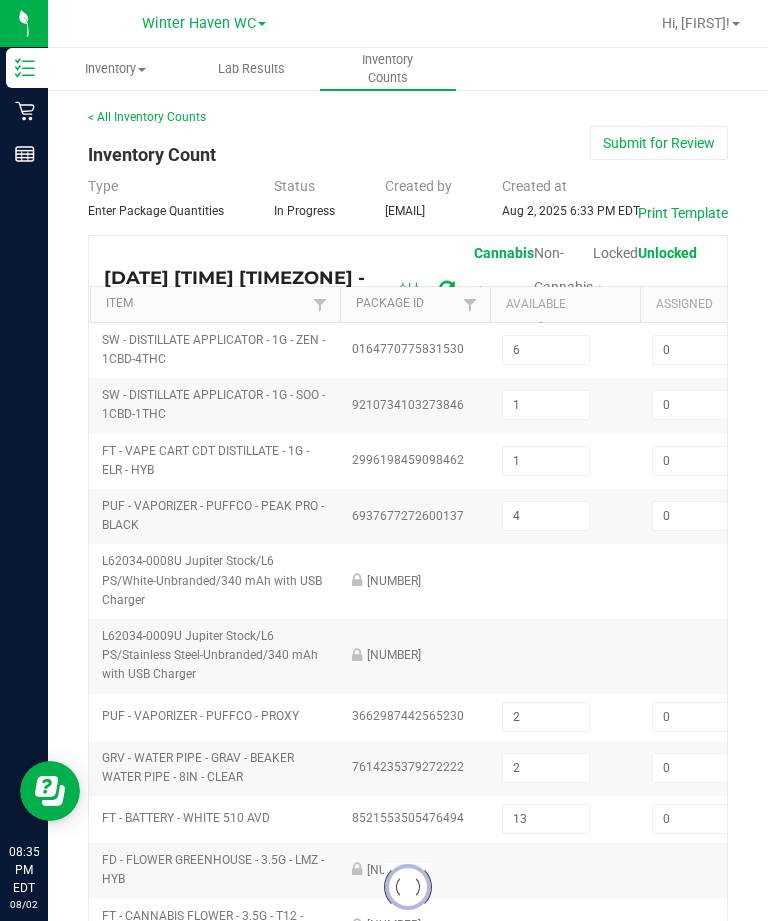 type on "13" 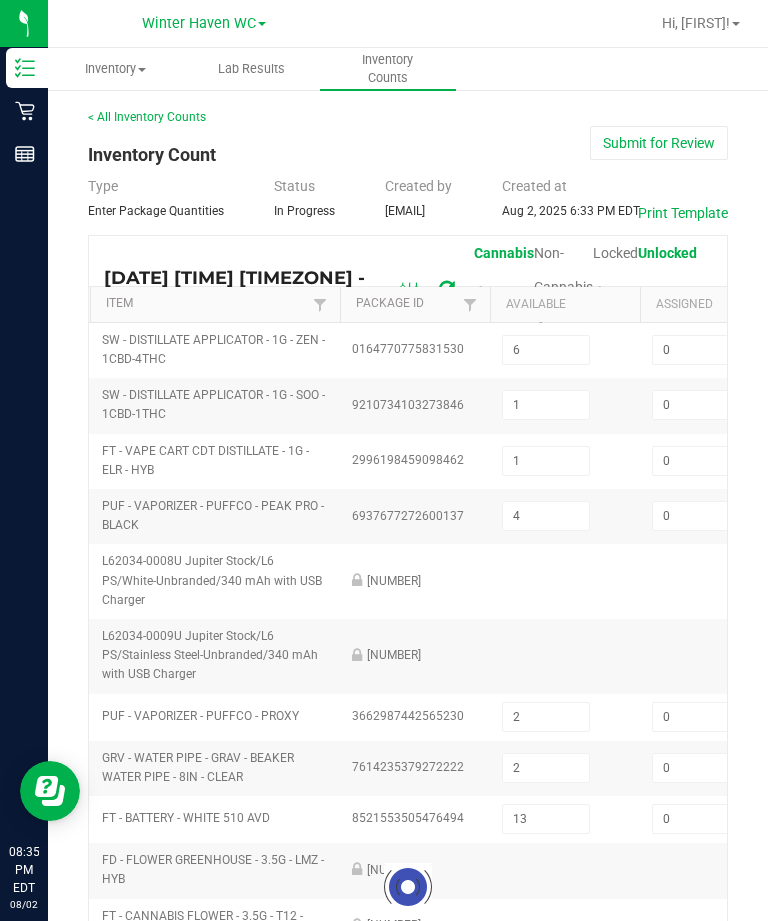 type on "17" 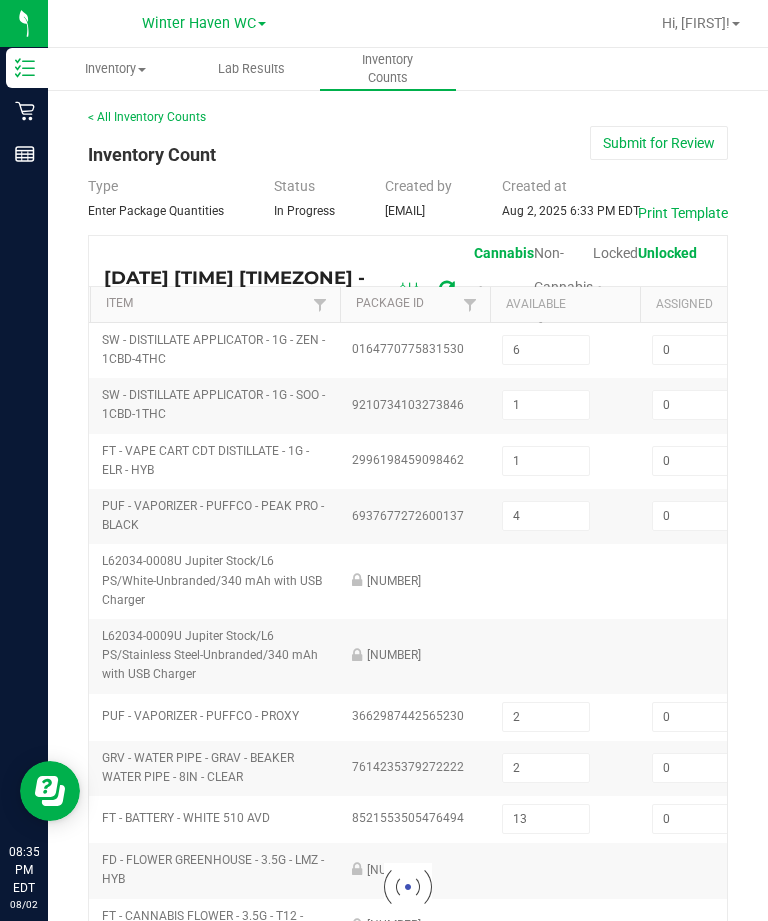 type on "2" 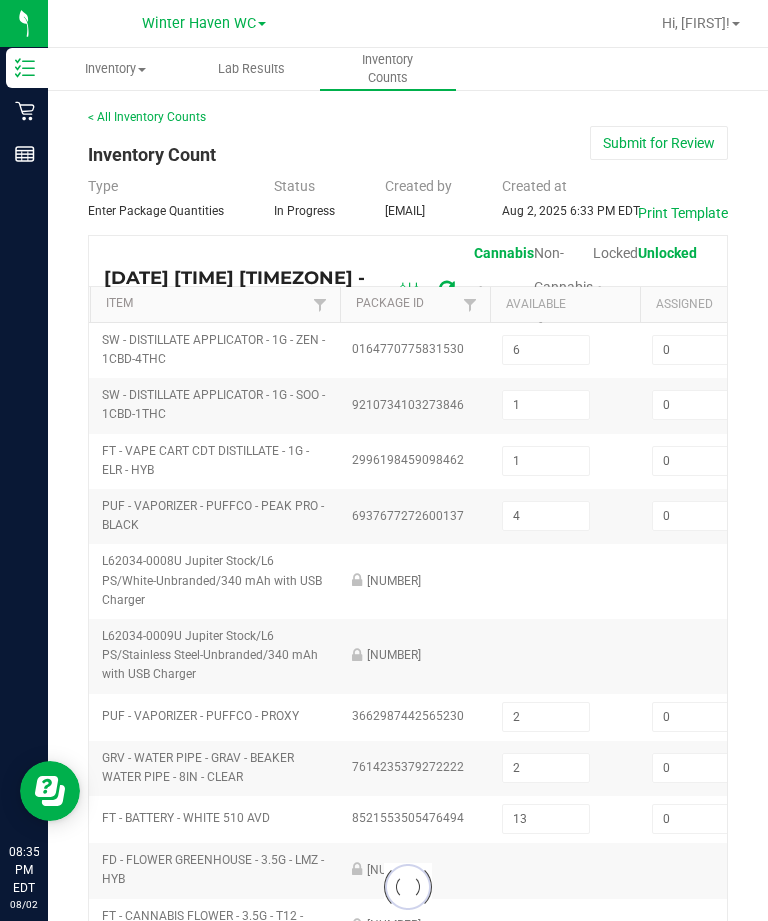 type on "1" 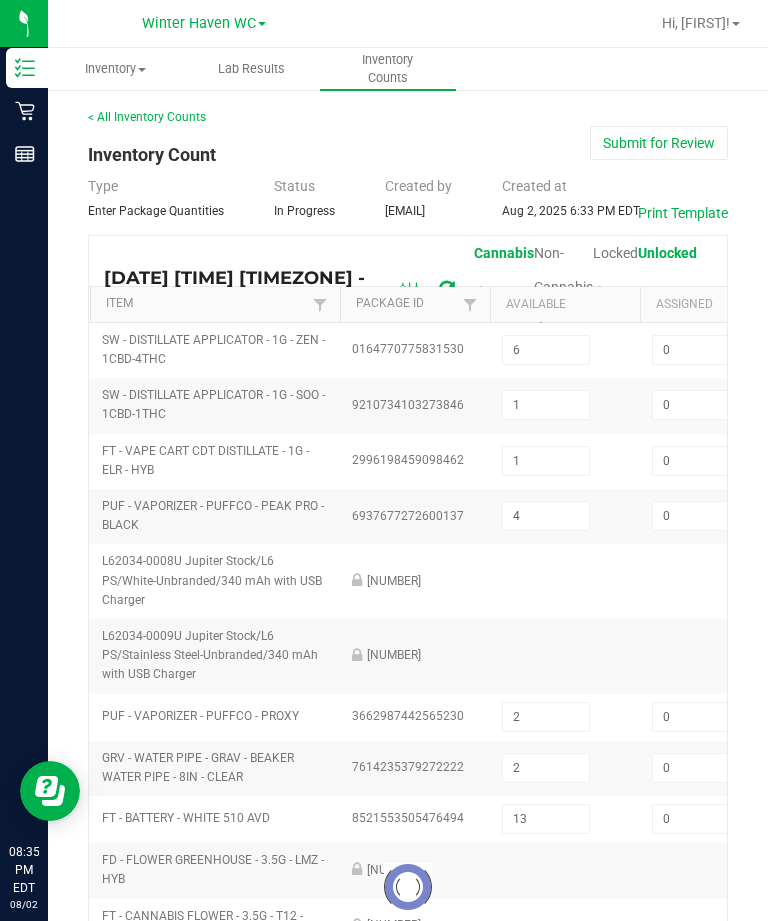 type on "5" 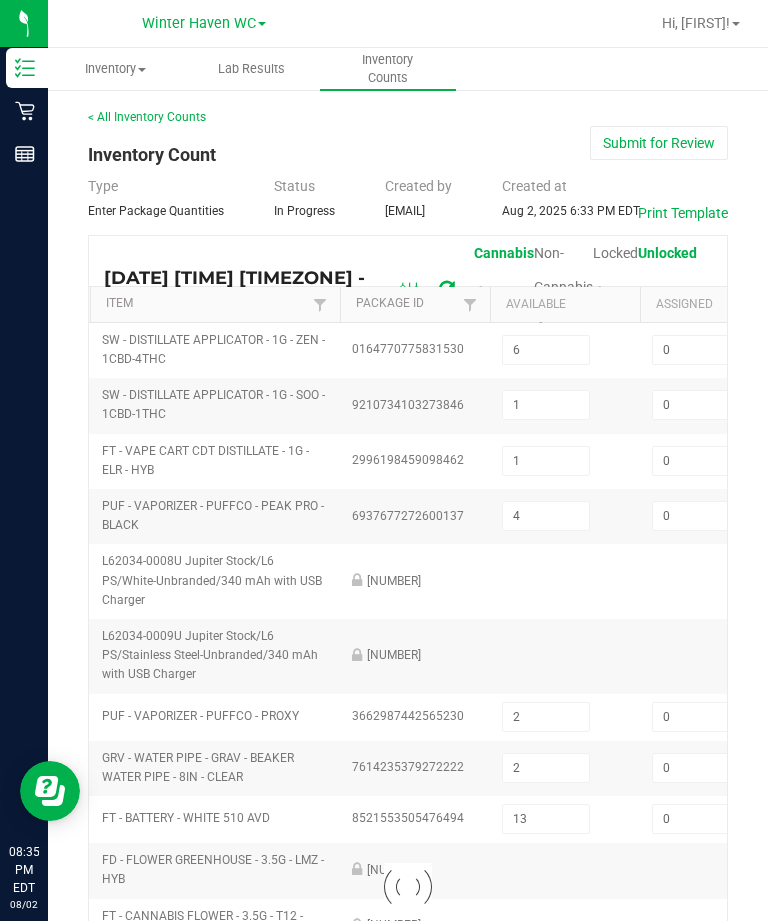 type on "12" 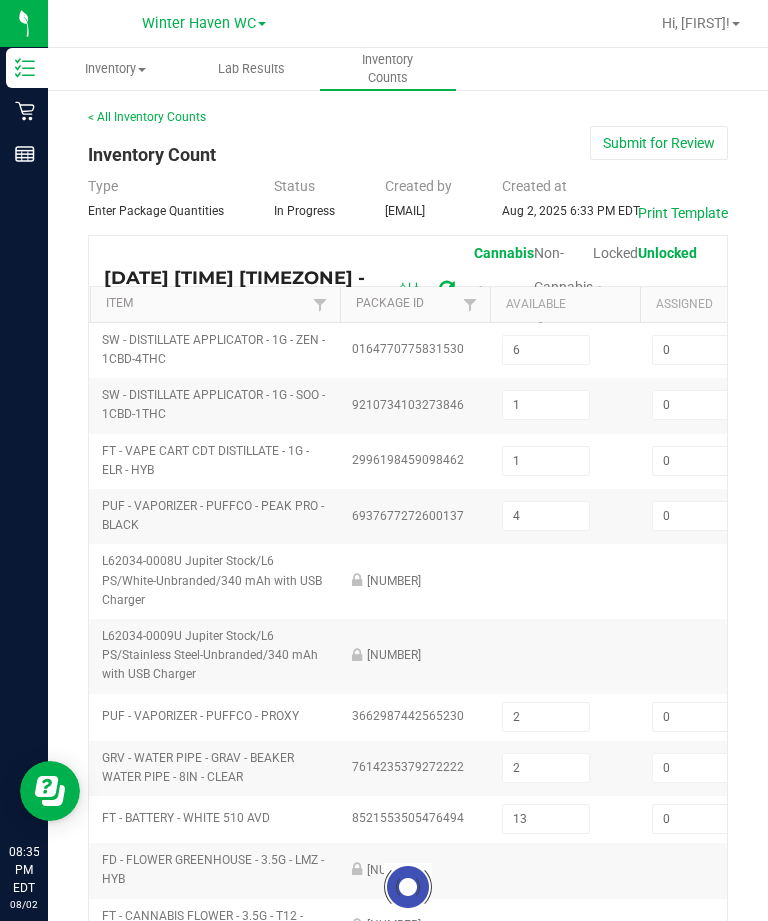type on "14" 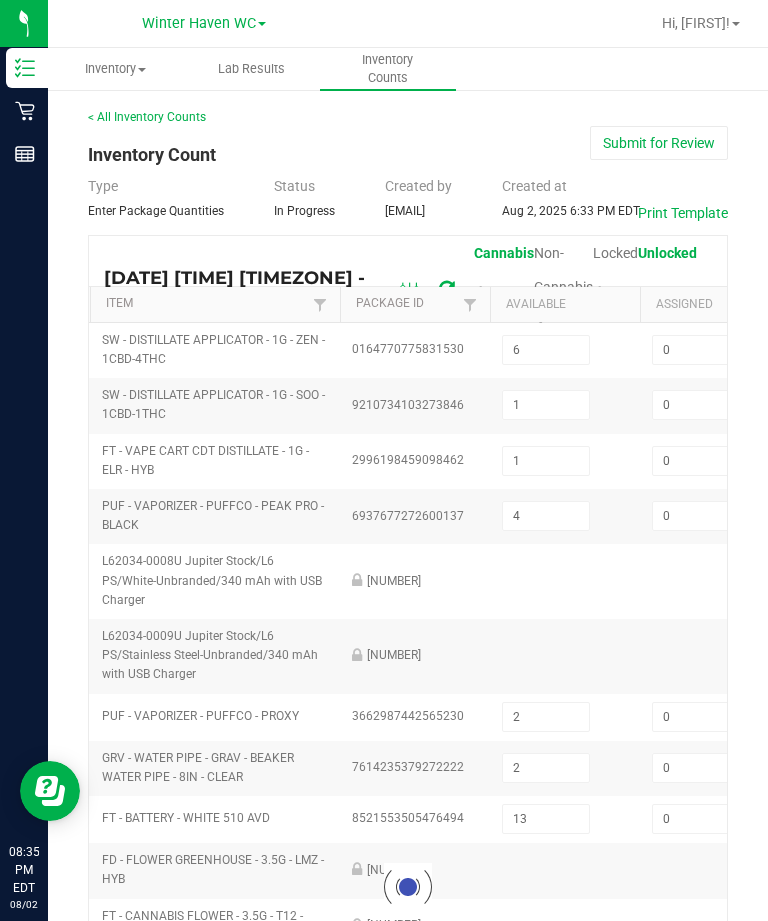 type on "6" 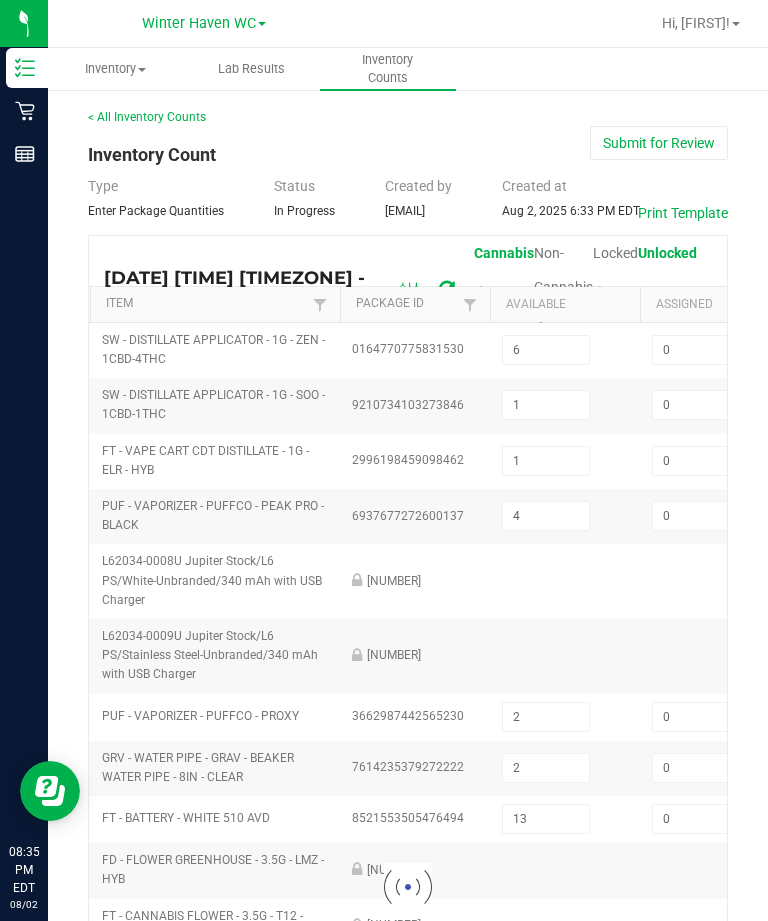 type on "1" 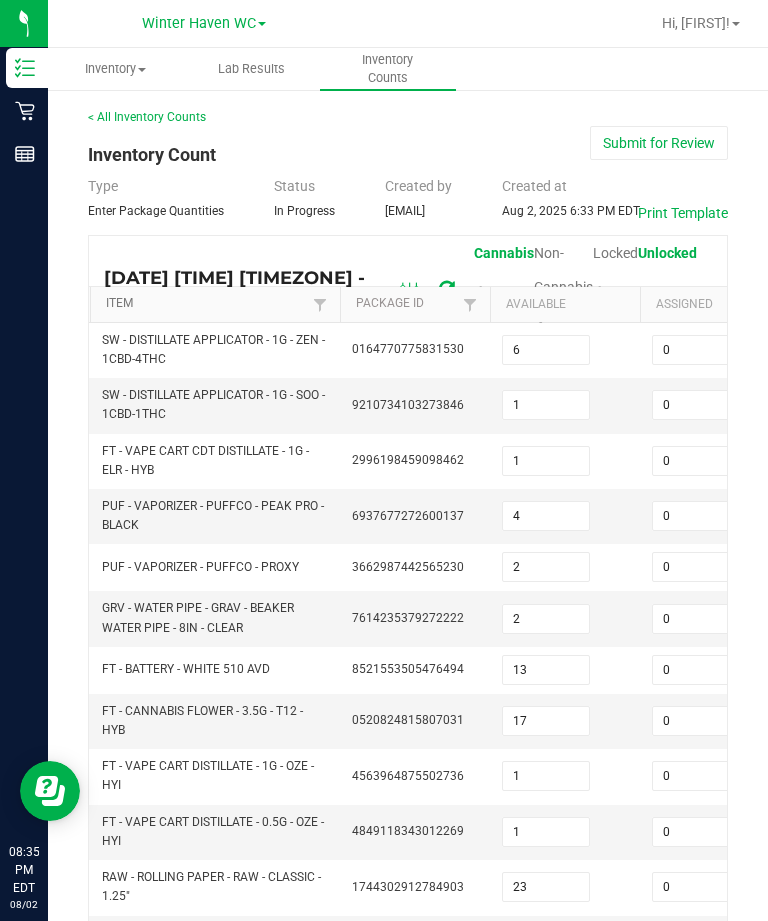 click on "Item" at bounding box center (206, 304) 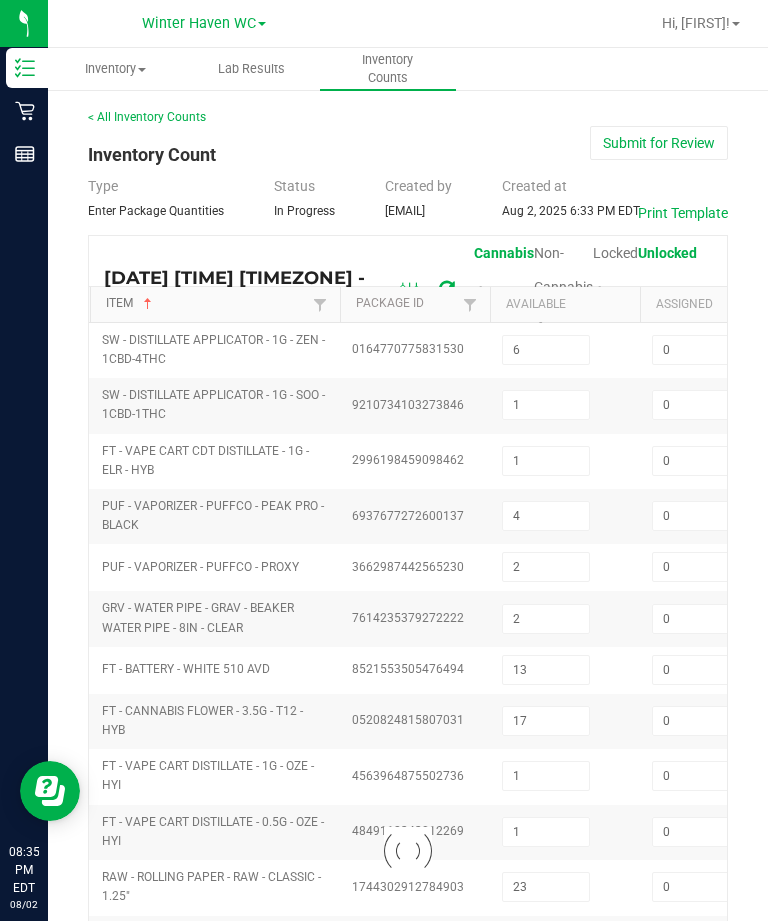 type on "1" 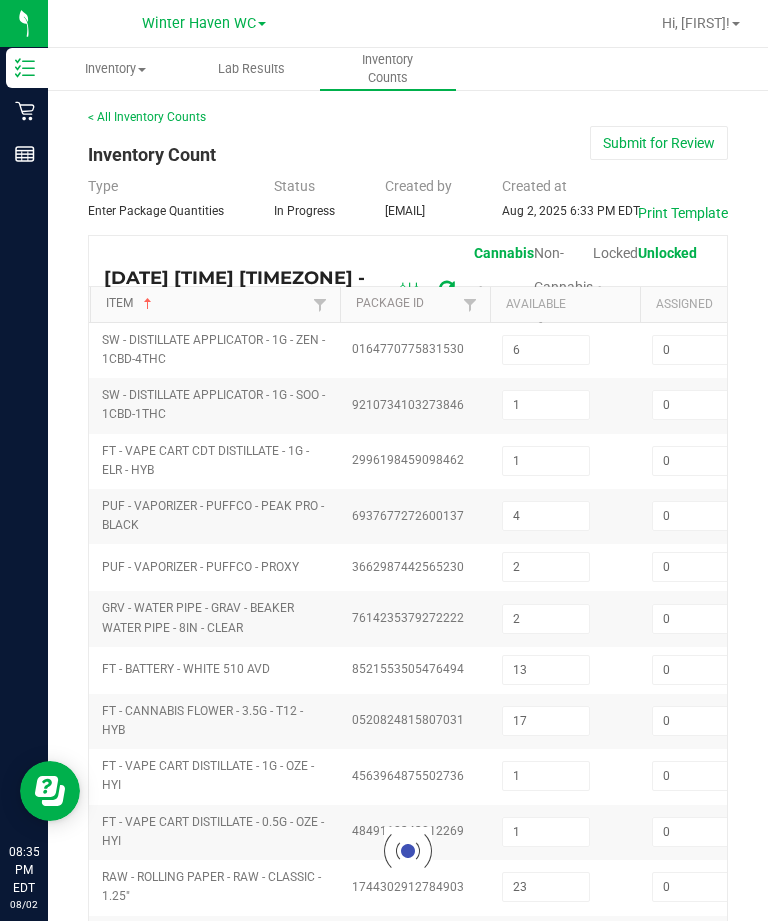 type on "1" 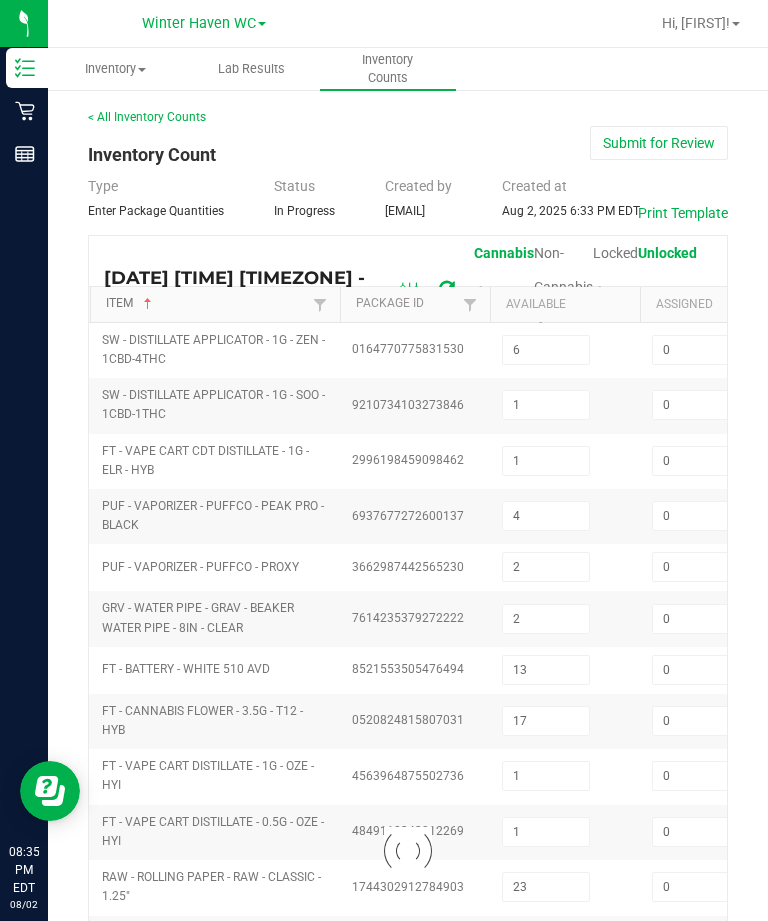 type on "13" 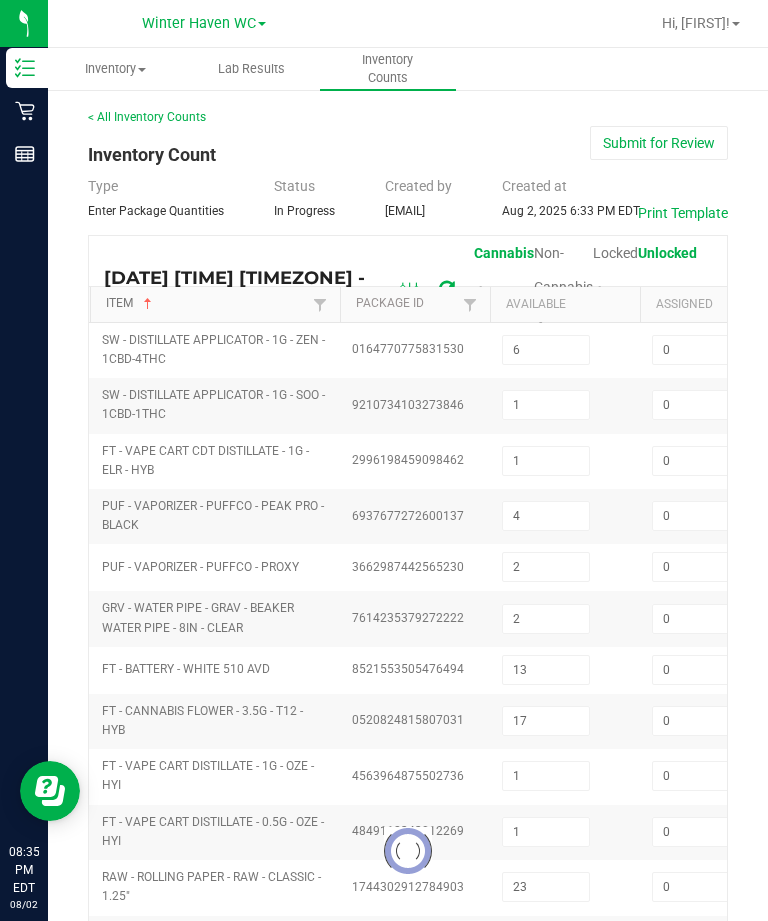type on "11" 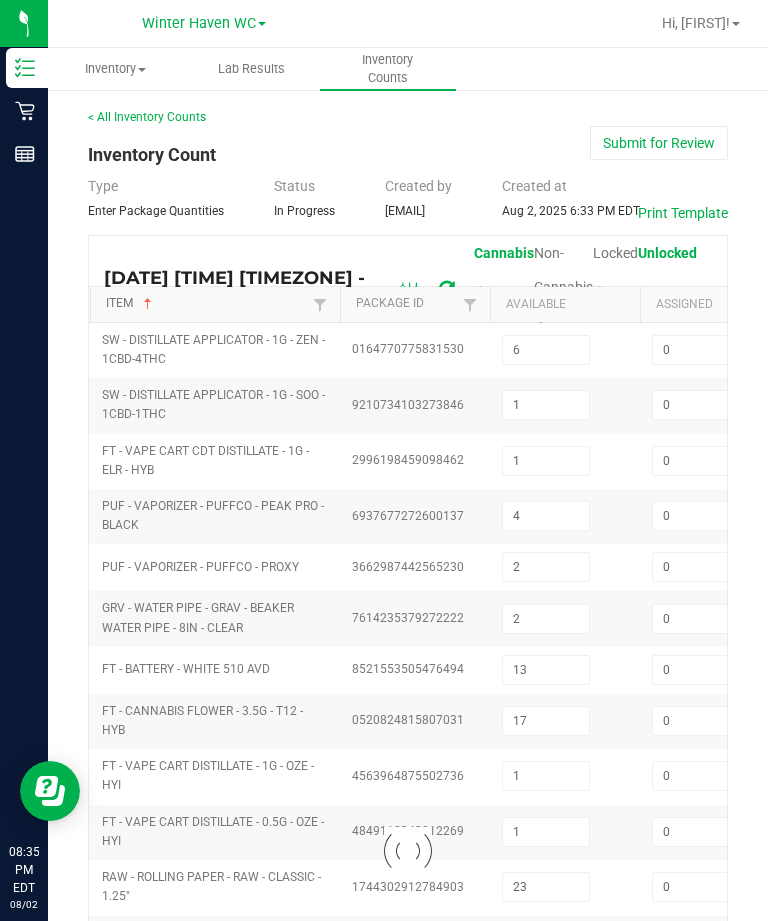 type on "5" 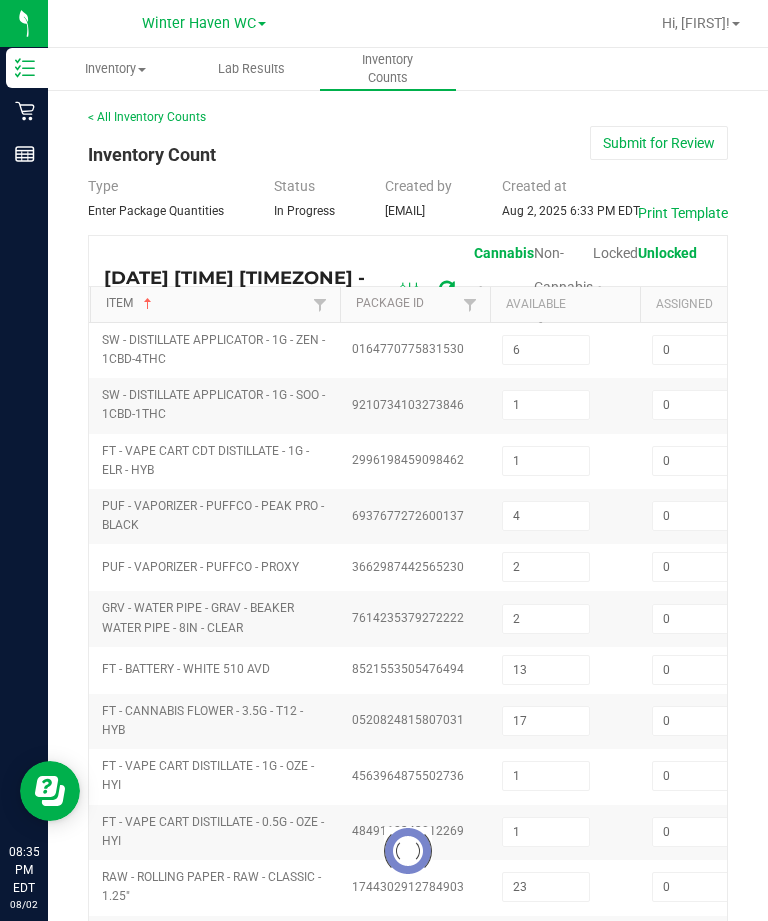 type on "1" 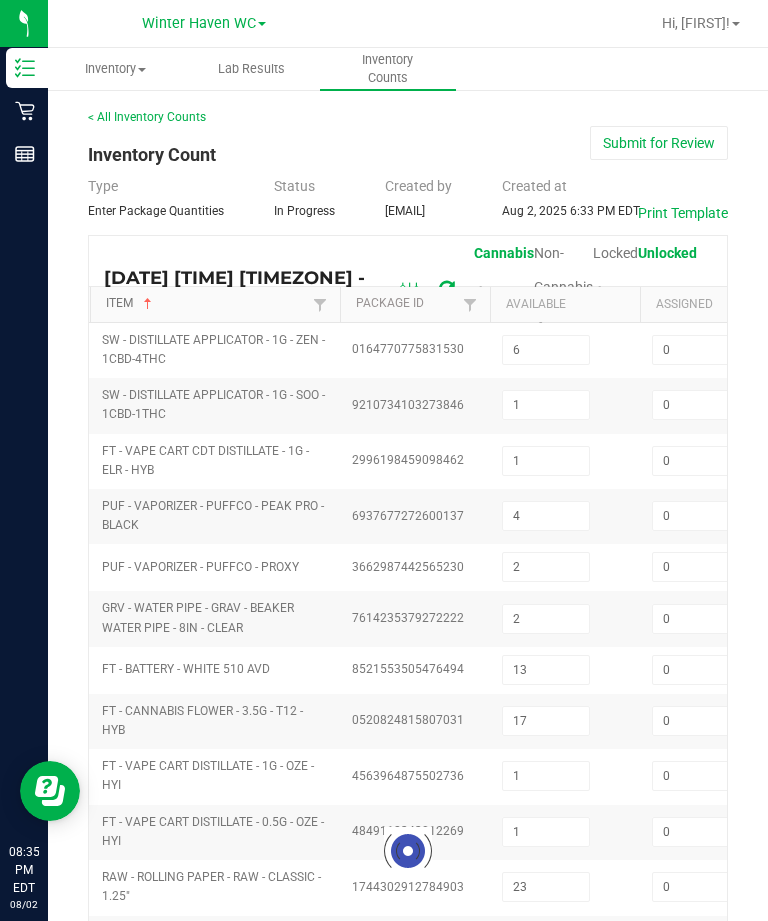 type on "3" 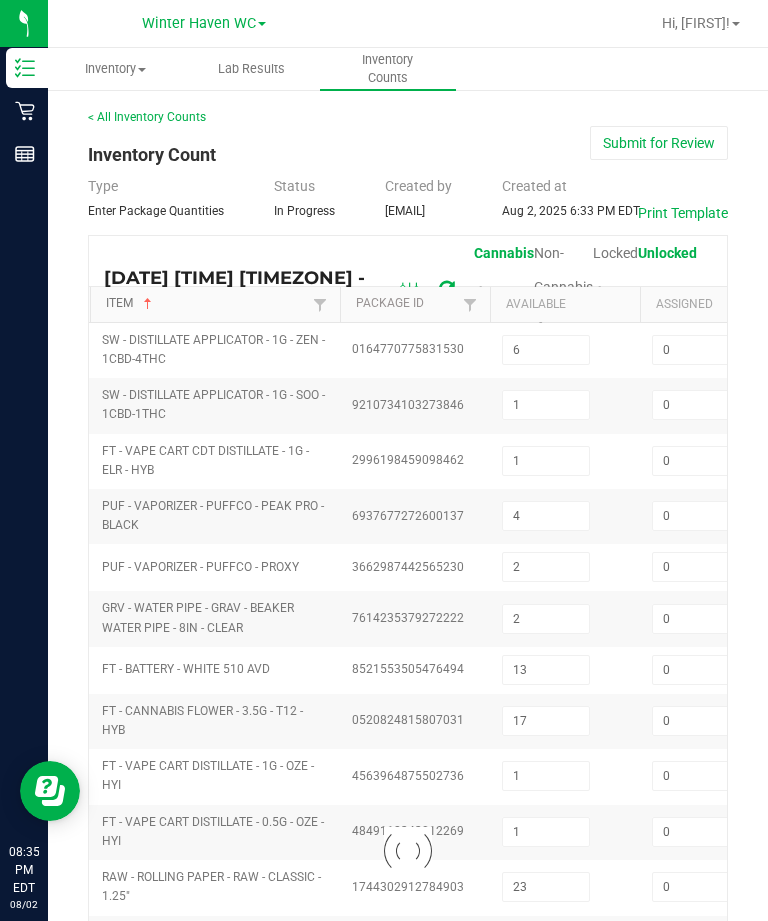 type on "4" 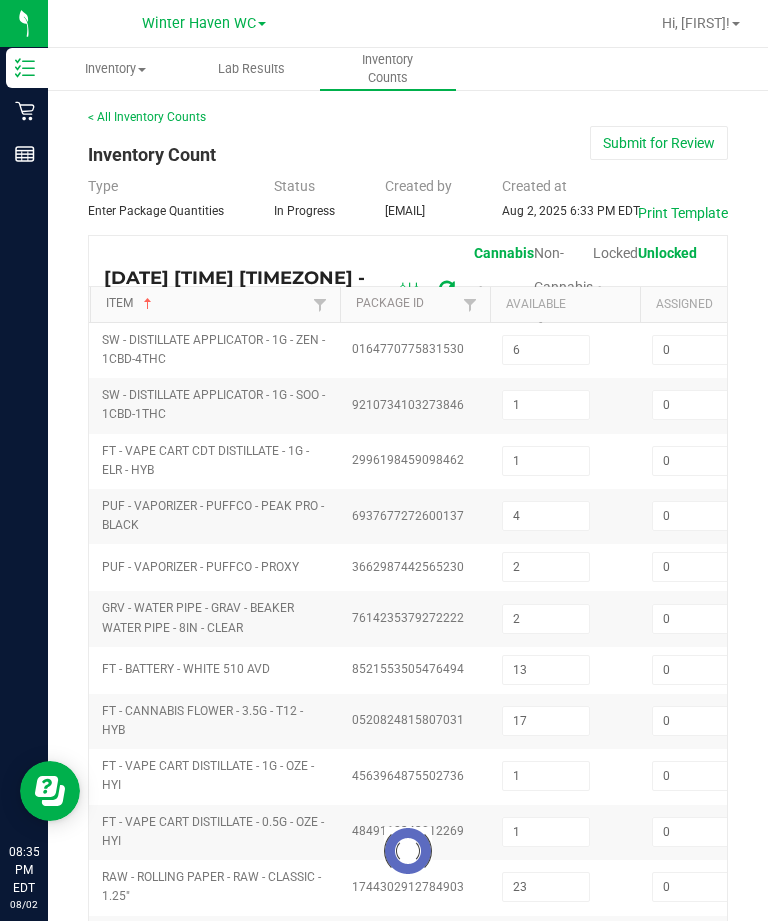 type on "11" 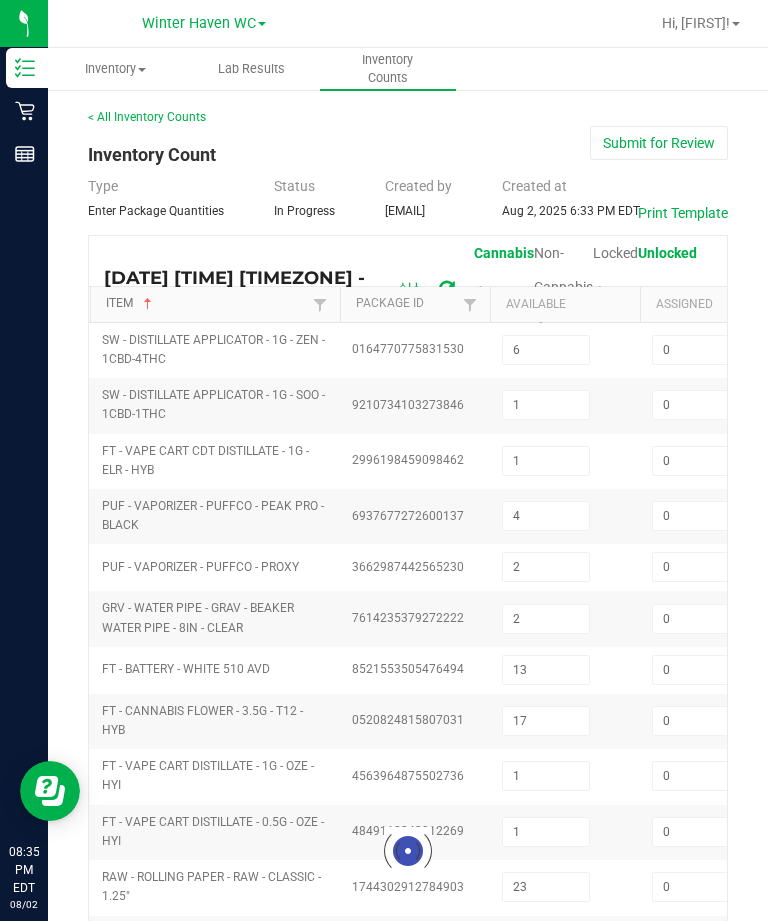 type on "12" 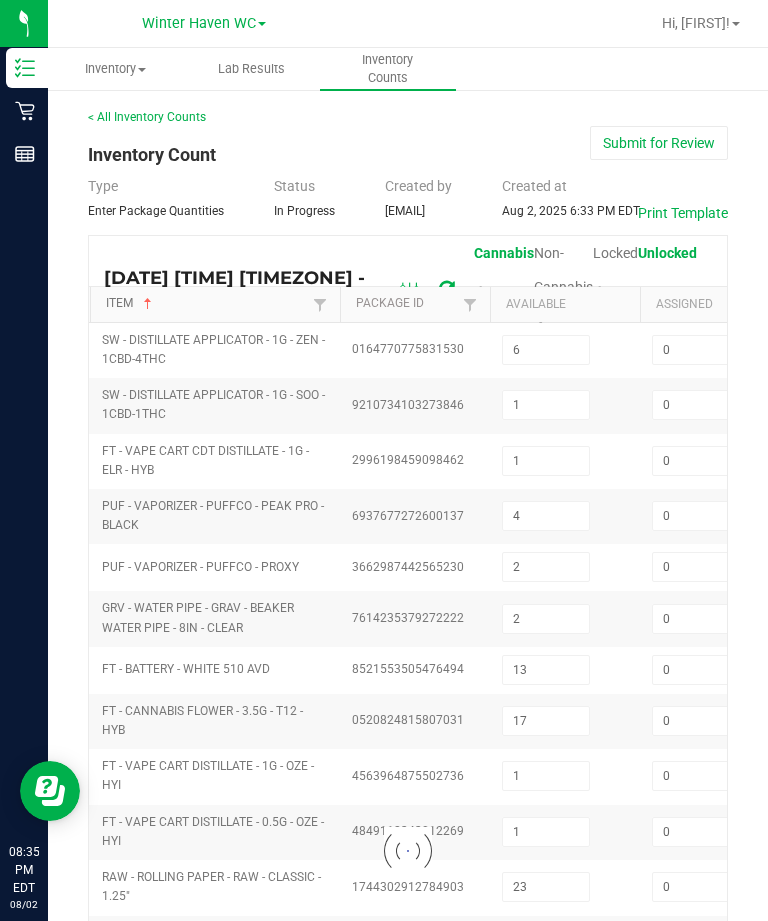 type on "1" 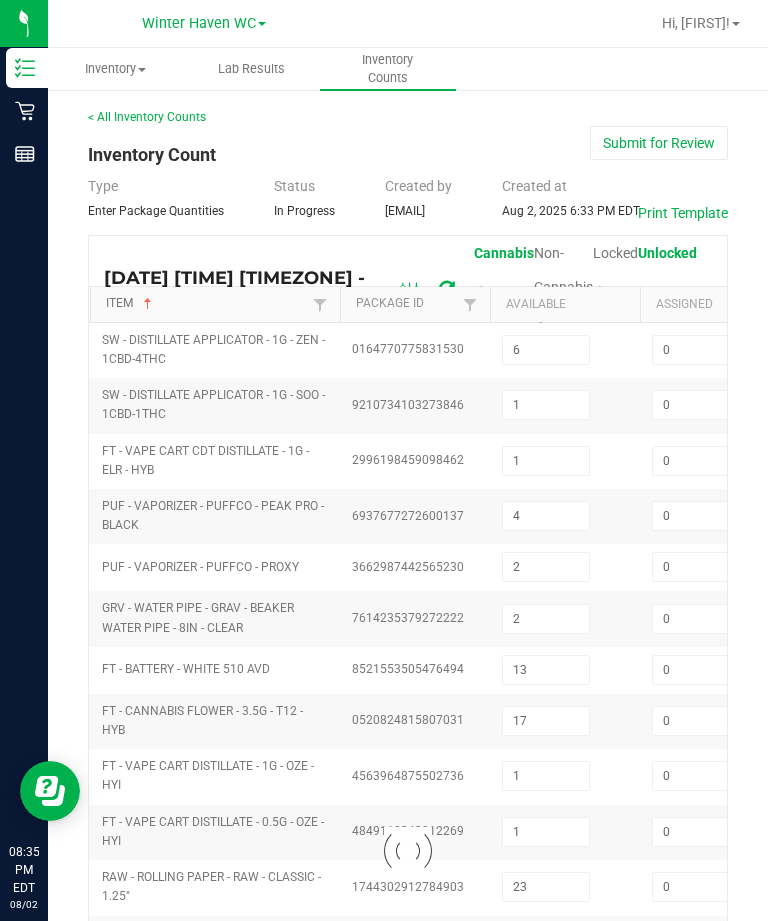 type on "10" 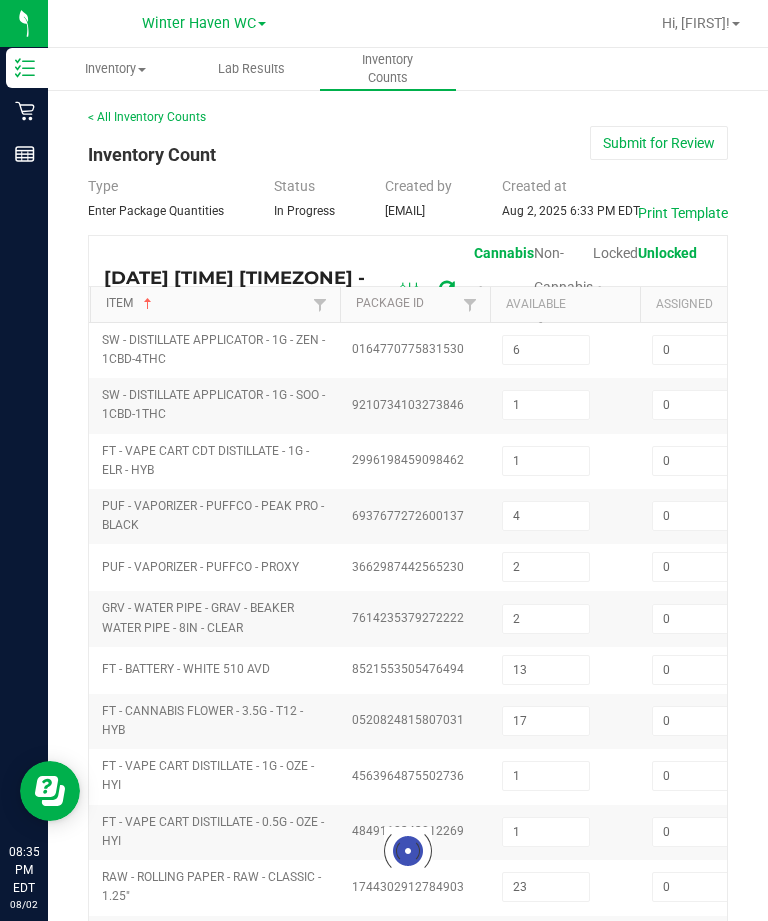 type on "1" 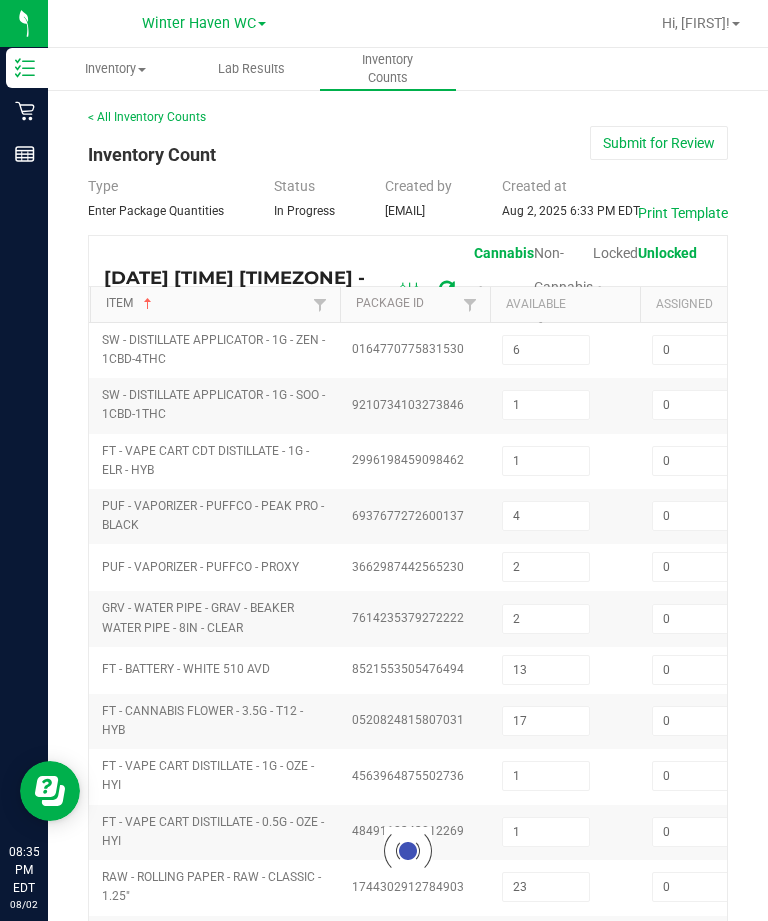 type on "16" 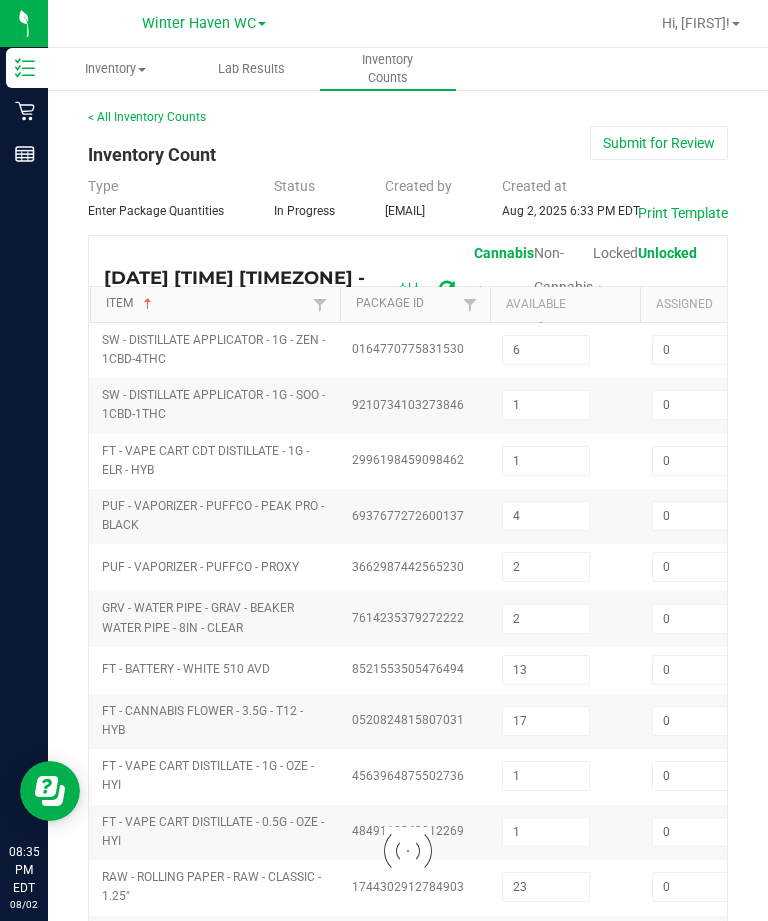 type on "1" 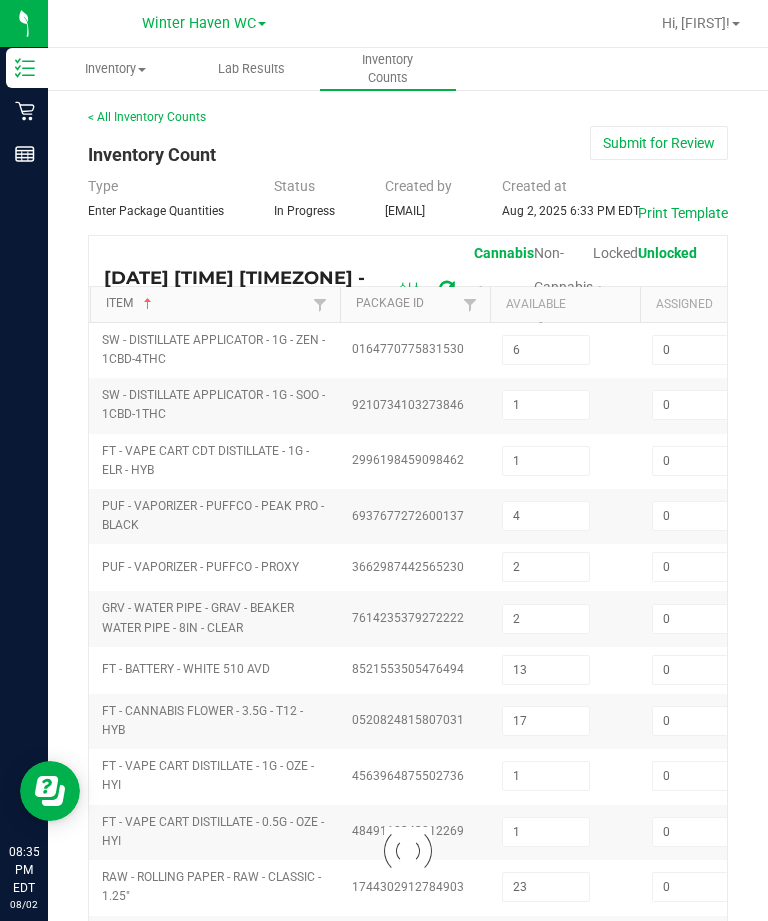 type on "20" 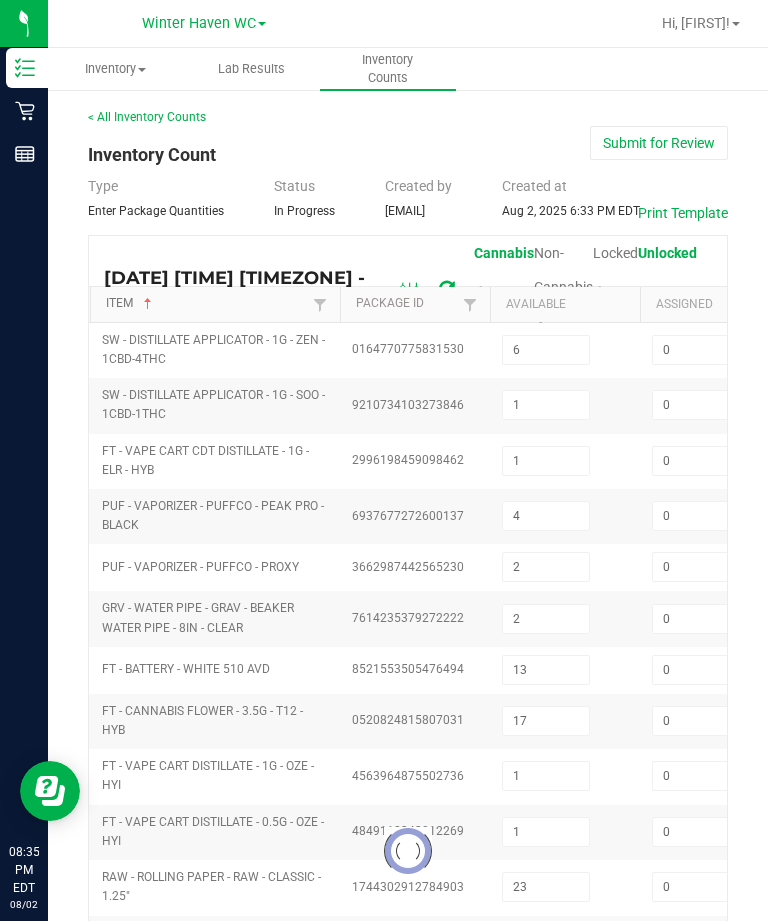 type on "8" 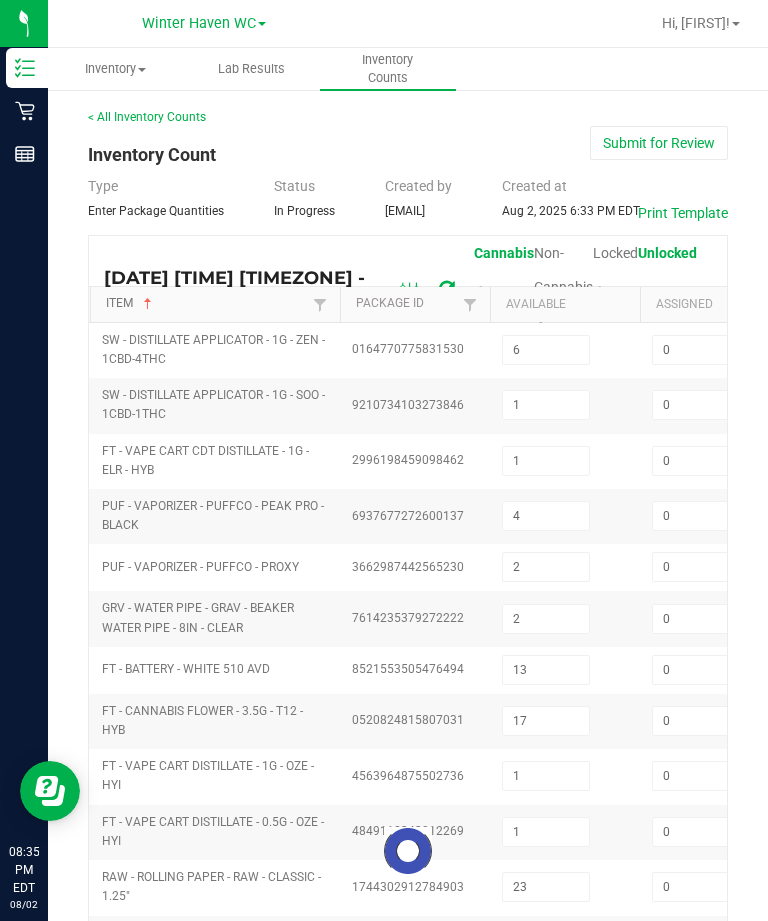 type on "1" 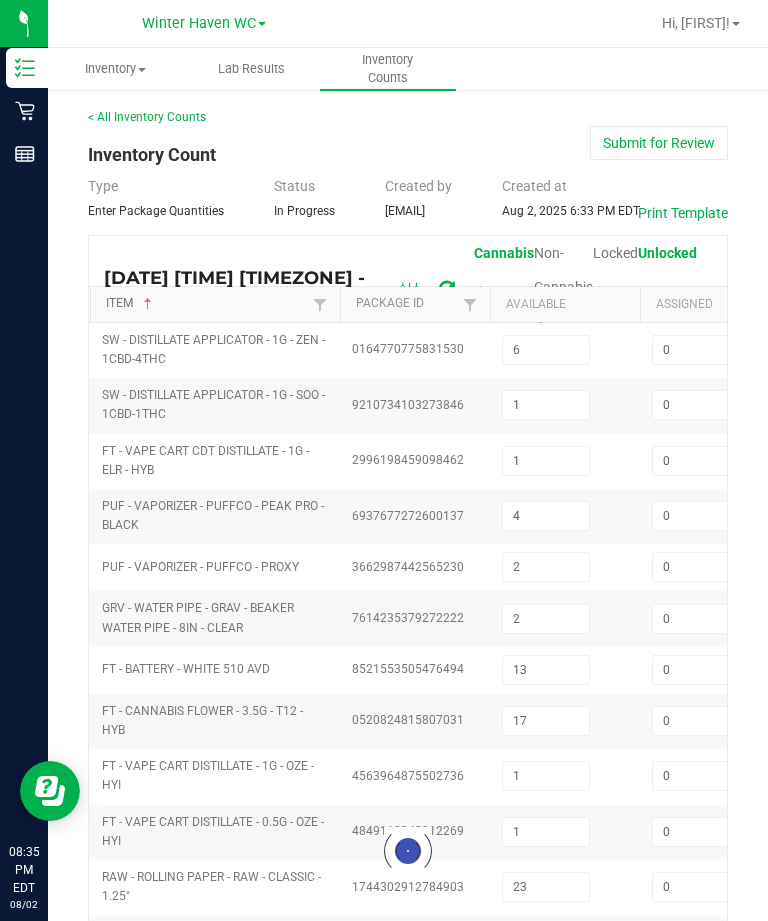 type on "1" 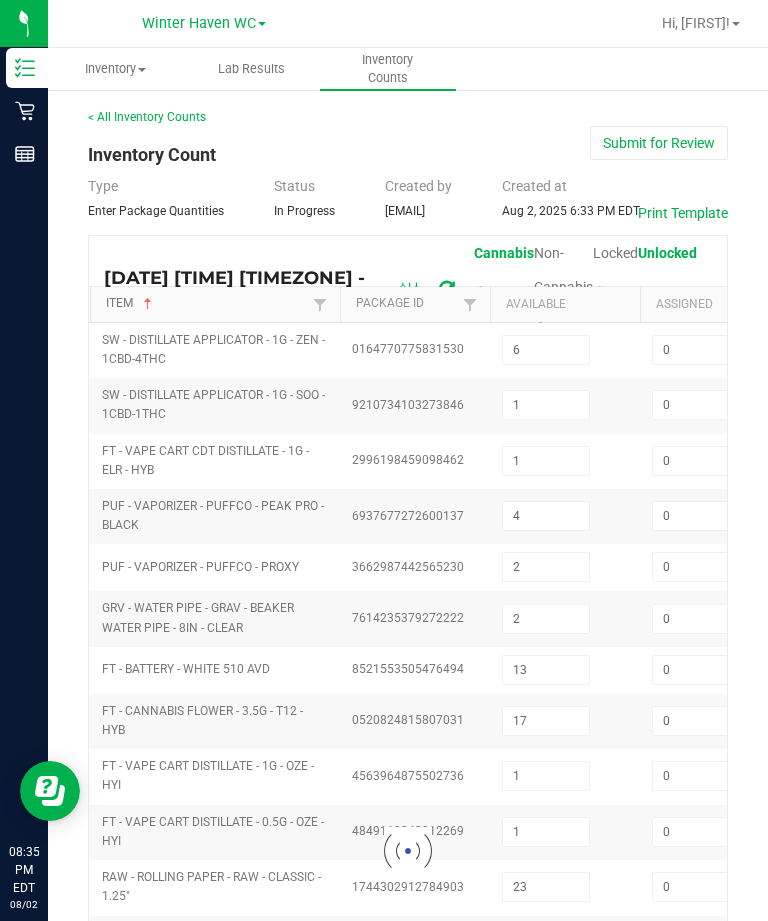 type on "8" 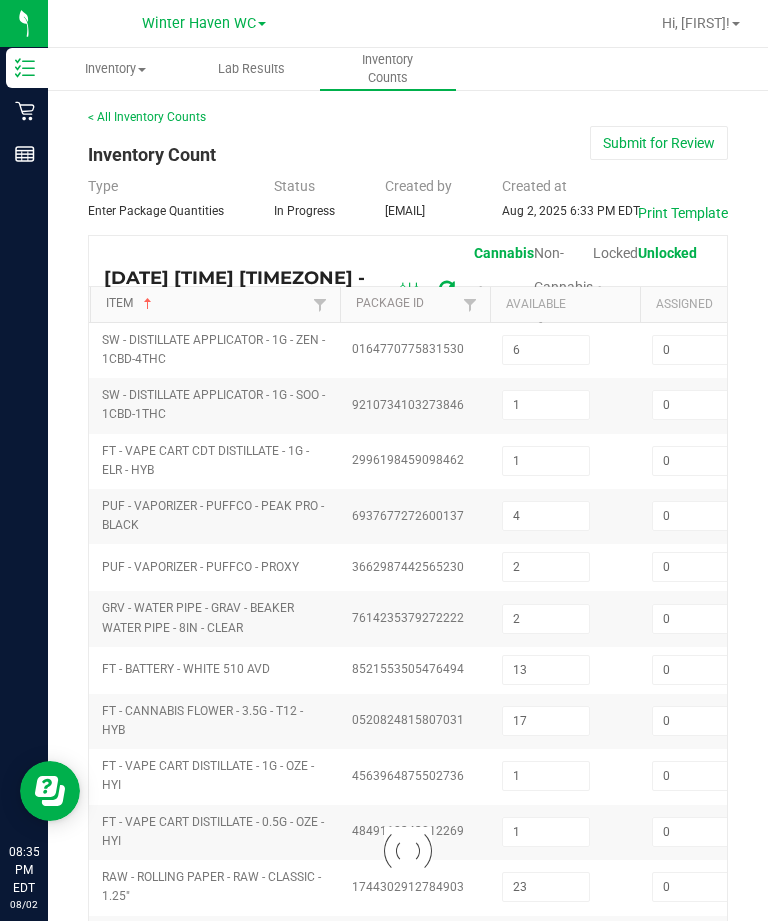 type on "1" 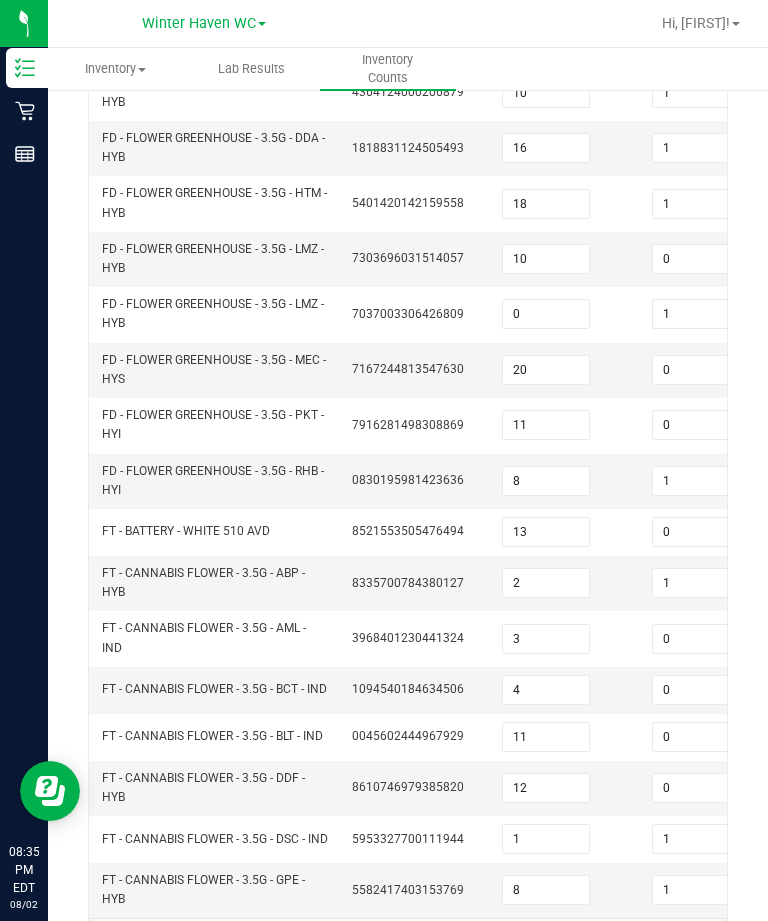 scroll, scrollTop: 461, scrollLeft: 0, axis: vertical 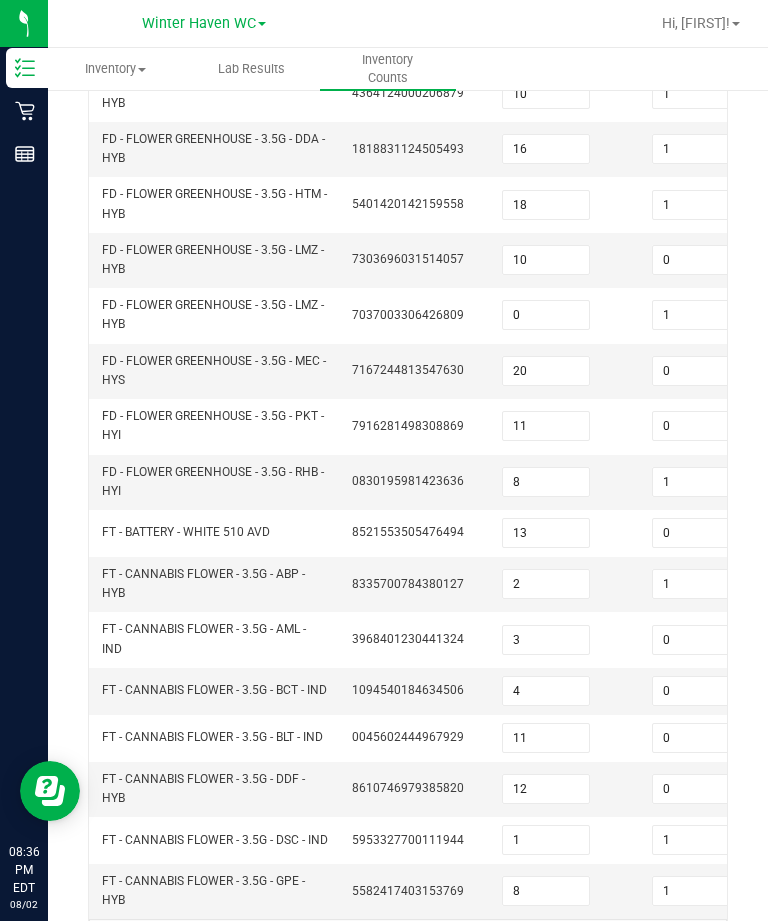 click on "4" at bounding box center (546, 691) 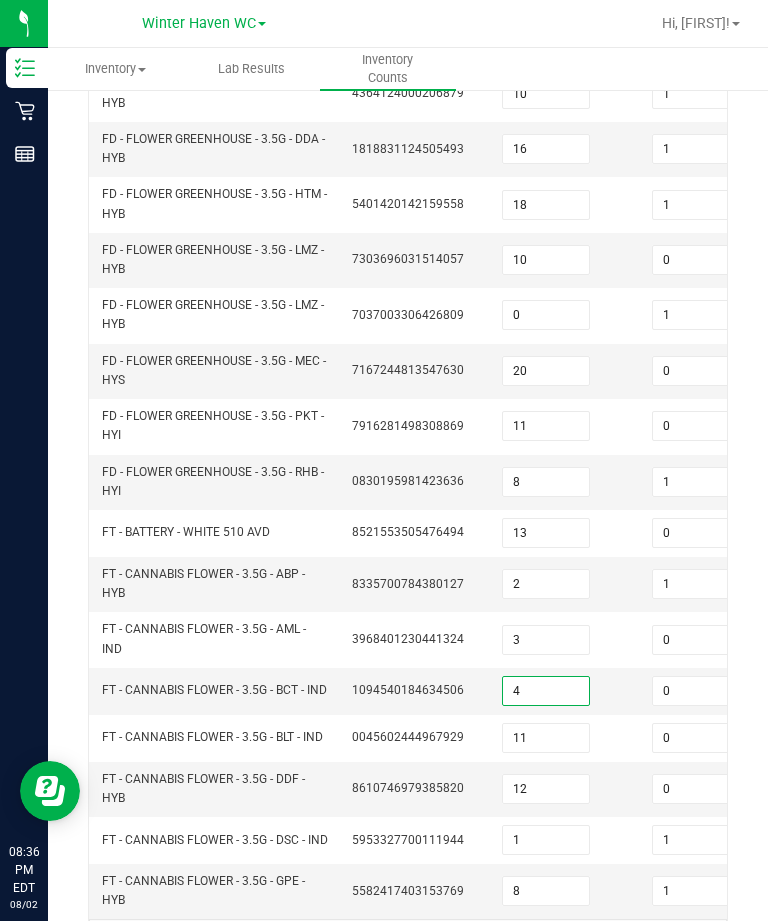 scroll, scrollTop: 64, scrollLeft: 0, axis: vertical 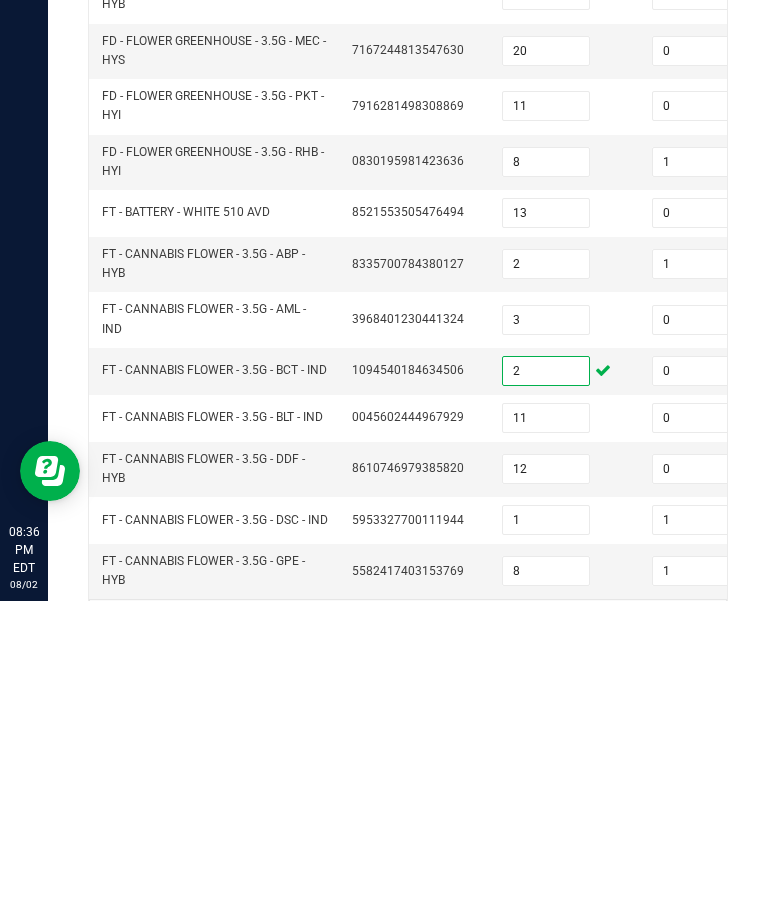 type on "2" 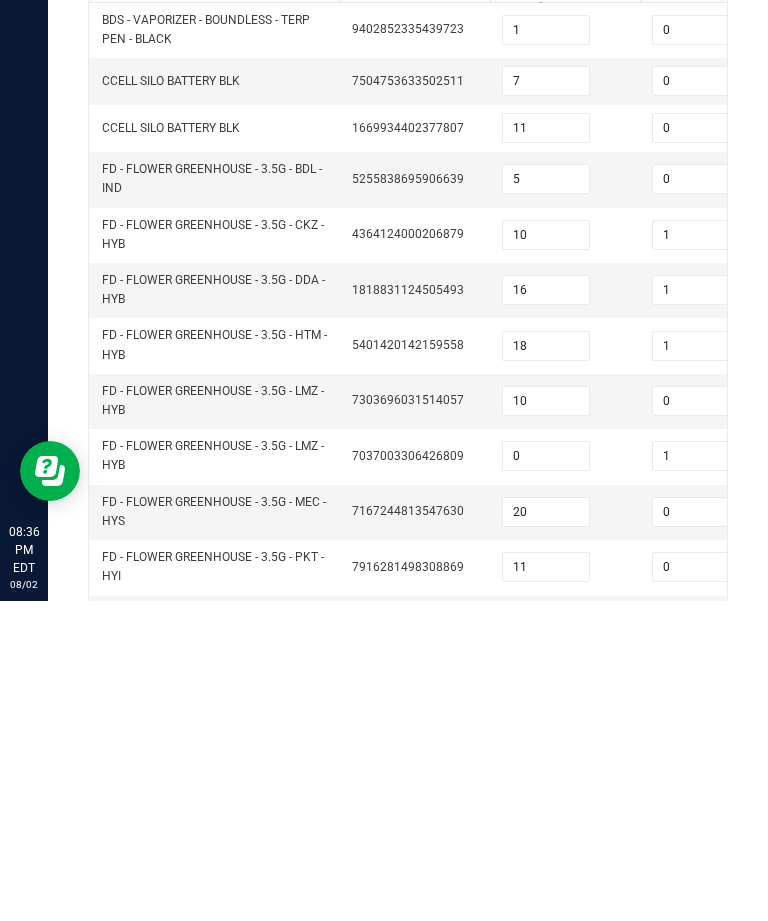 scroll, scrollTop: 0, scrollLeft: 0, axis: both 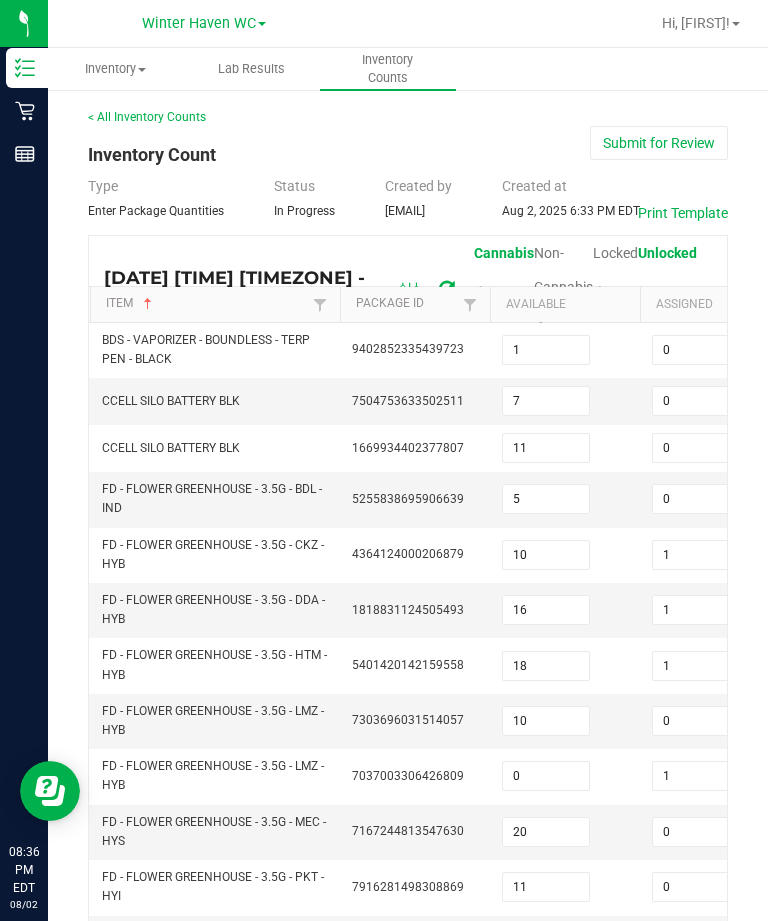 type on "11" 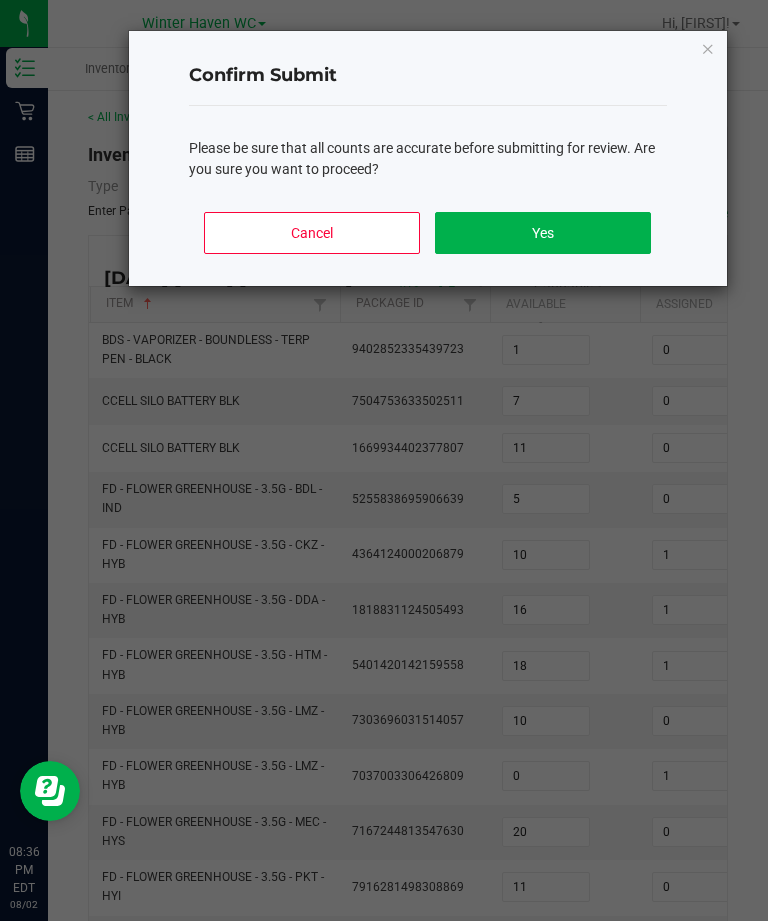 click on "Yes" 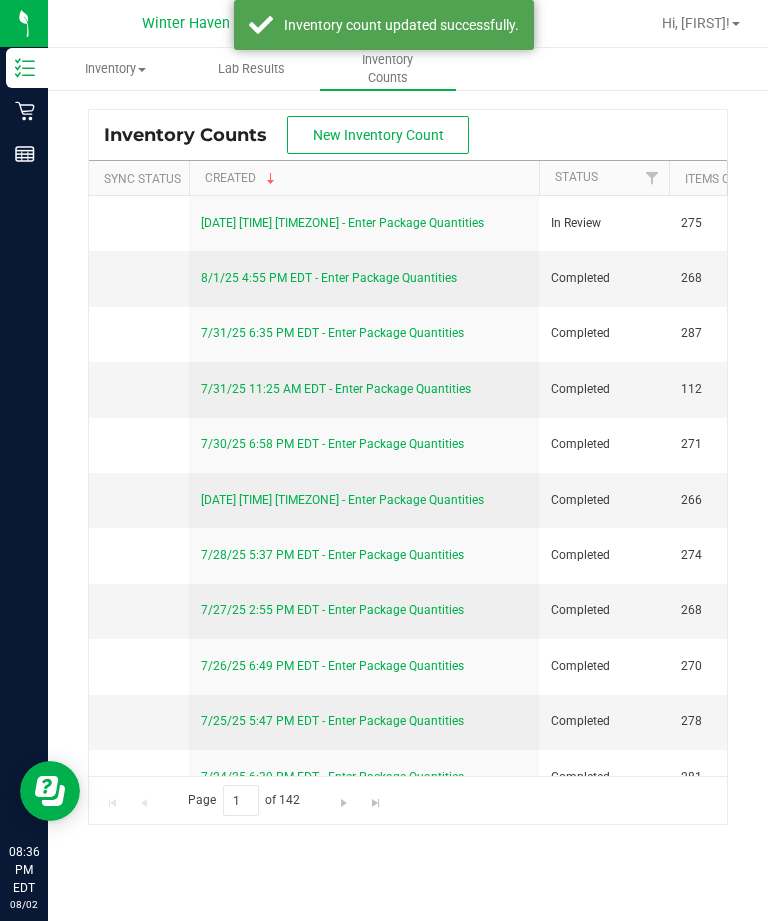 click on "8/2/25 6:33 PM EDT - Enter Package Quantities" at bounding box center (342, 223) 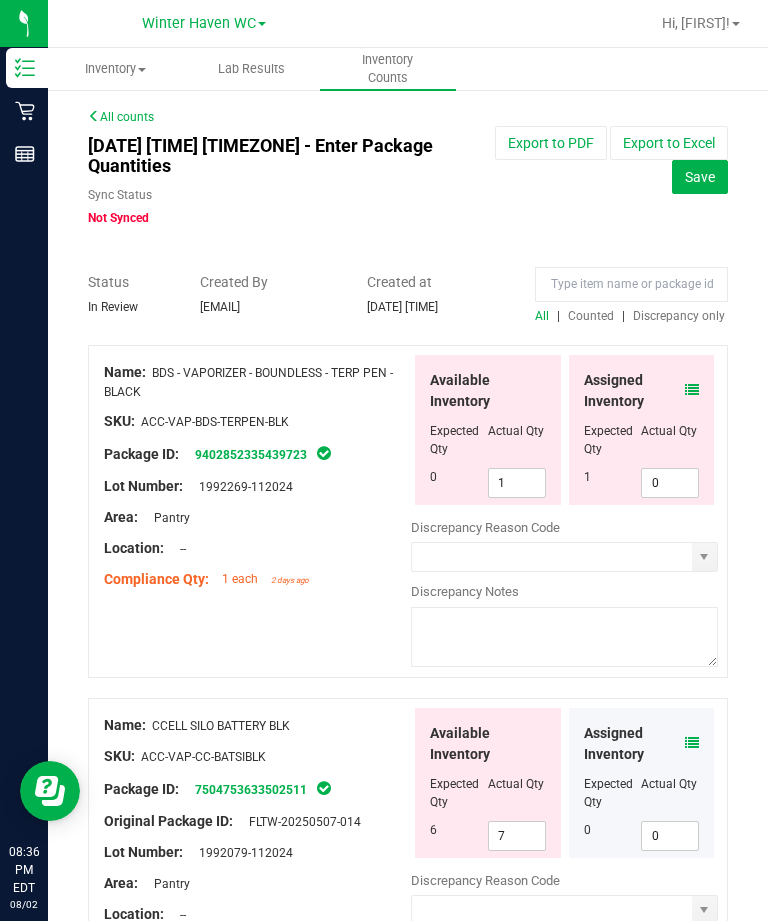 click on "Discrepancy only" at bounding box center [679, 316] 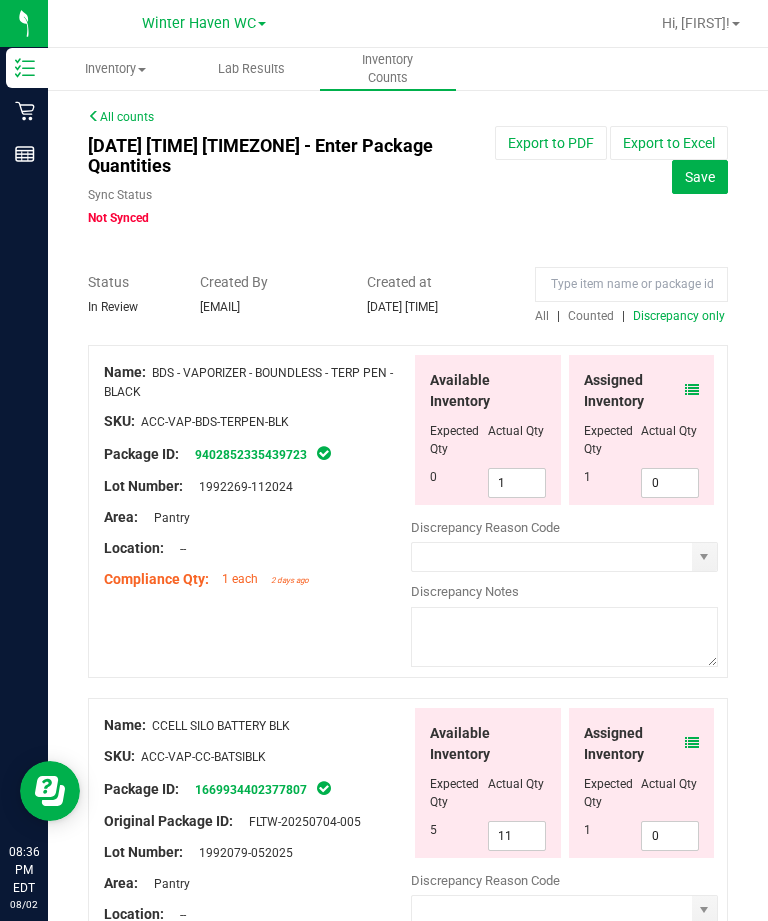 click on "1" at bounding box center (517, 483) 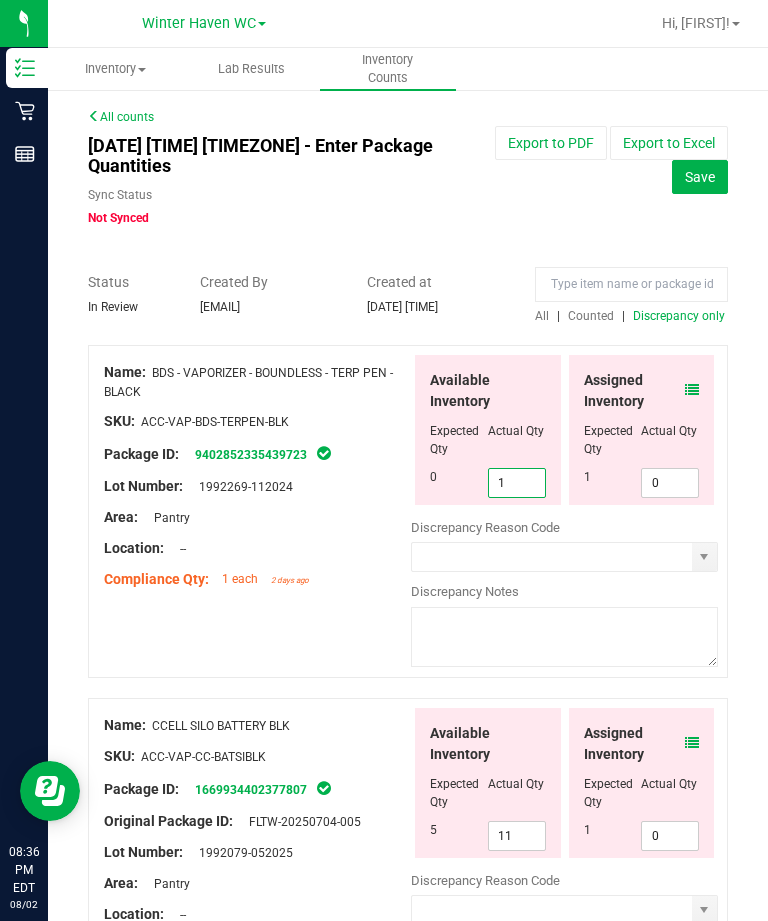 click on "0" at bounding box center (670, 483) 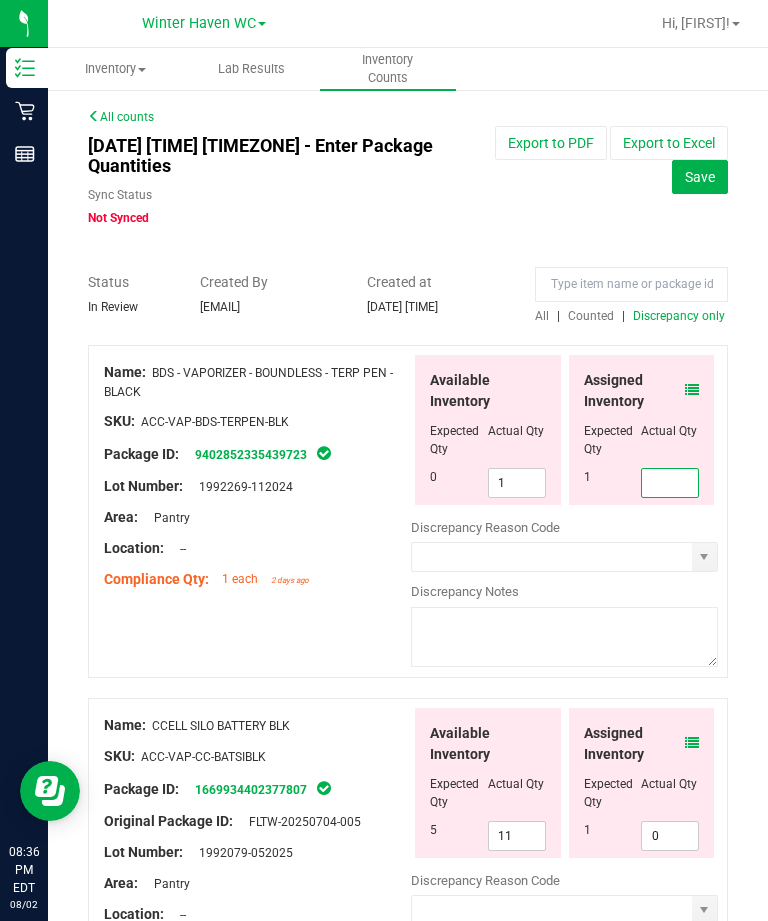 type on "1" 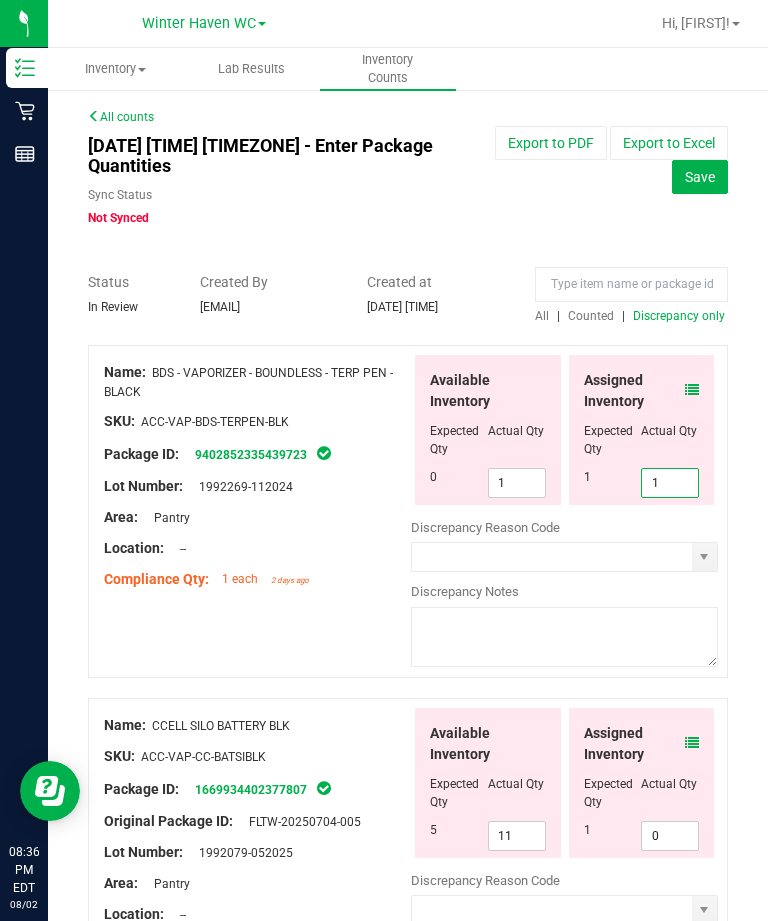 click on "1" at bounding box center (517, 483) 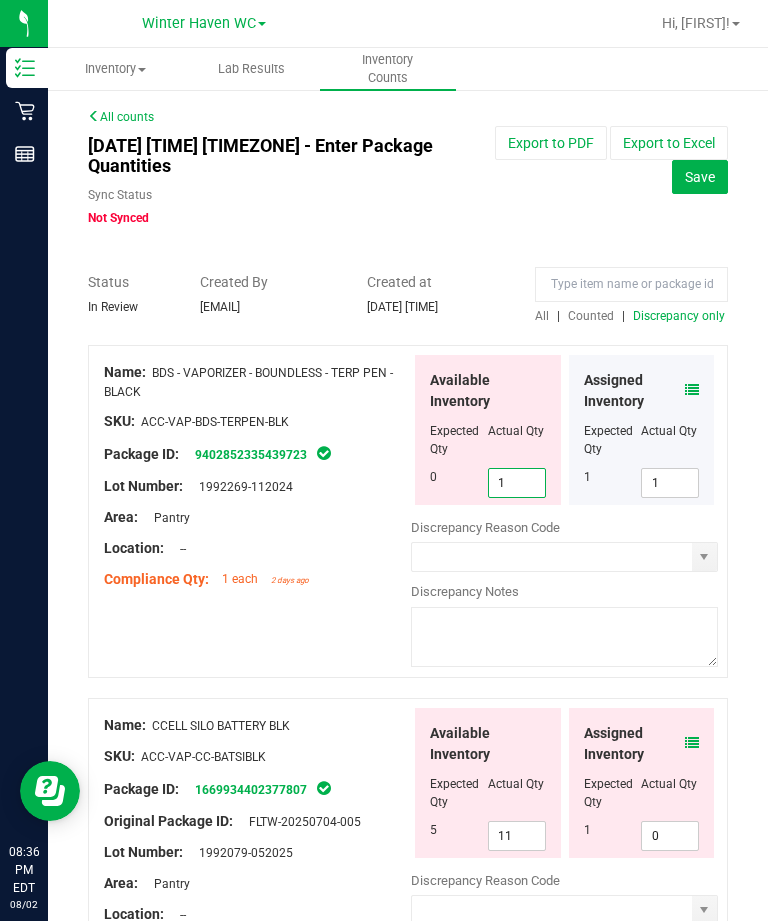 click on "1" at bounding box center [517, 483] 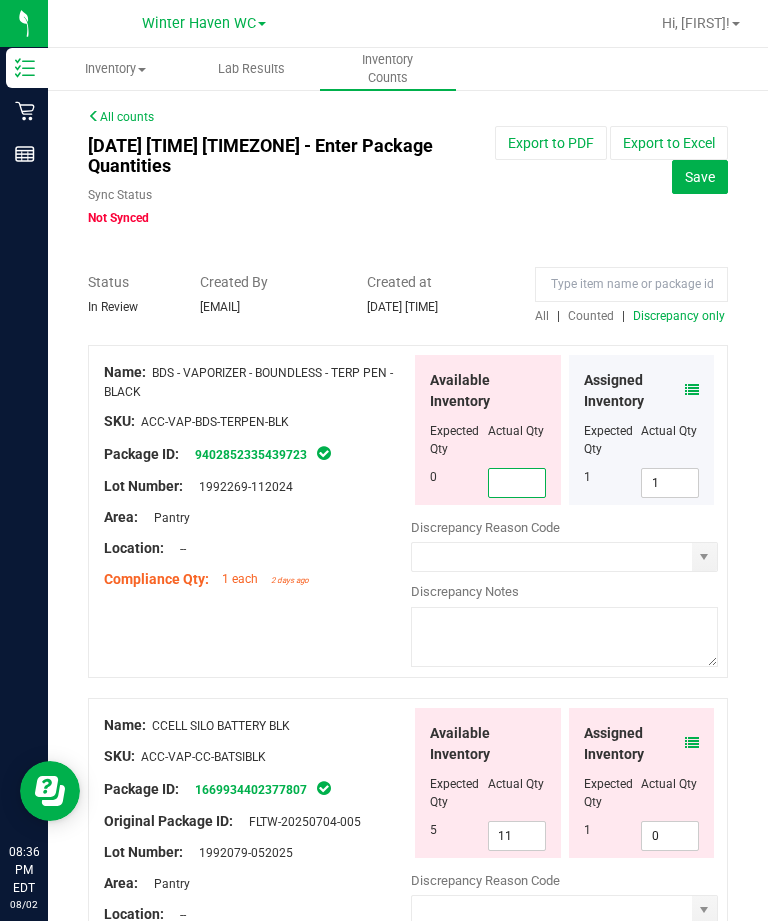 type on "0" 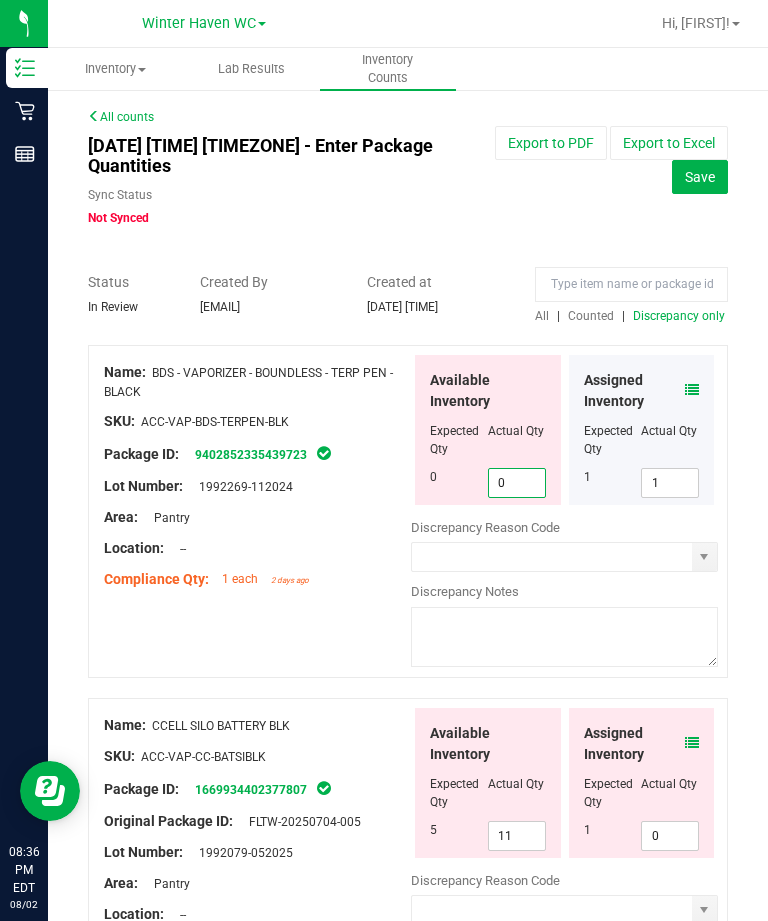 click on "Area:
Pantry" at bounding box center [257, 517] 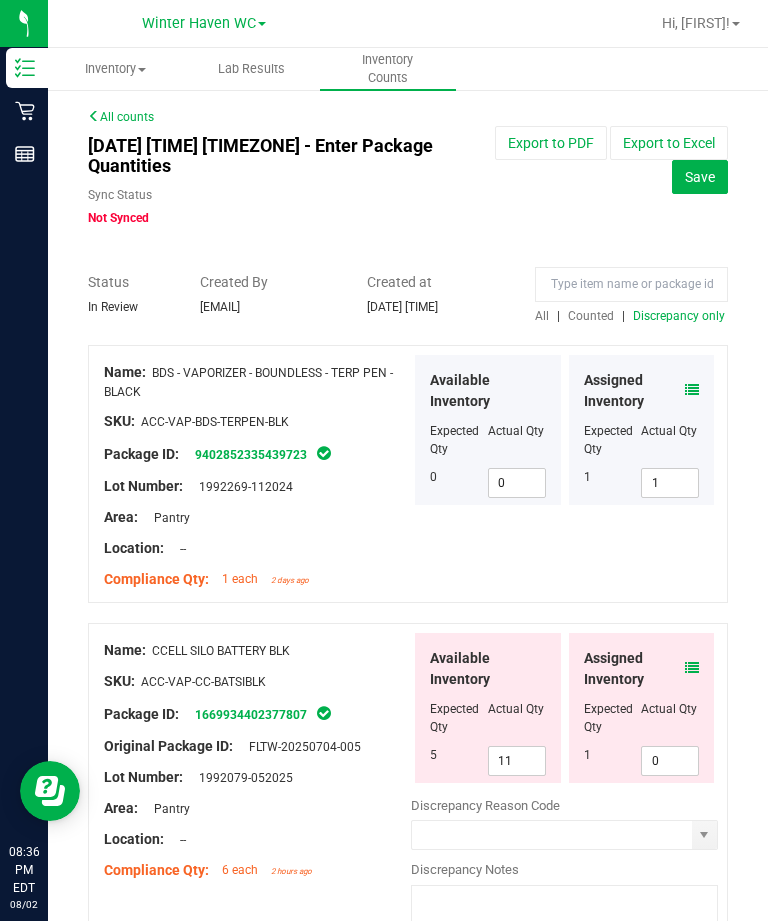 click at bounding box center (692, 668) 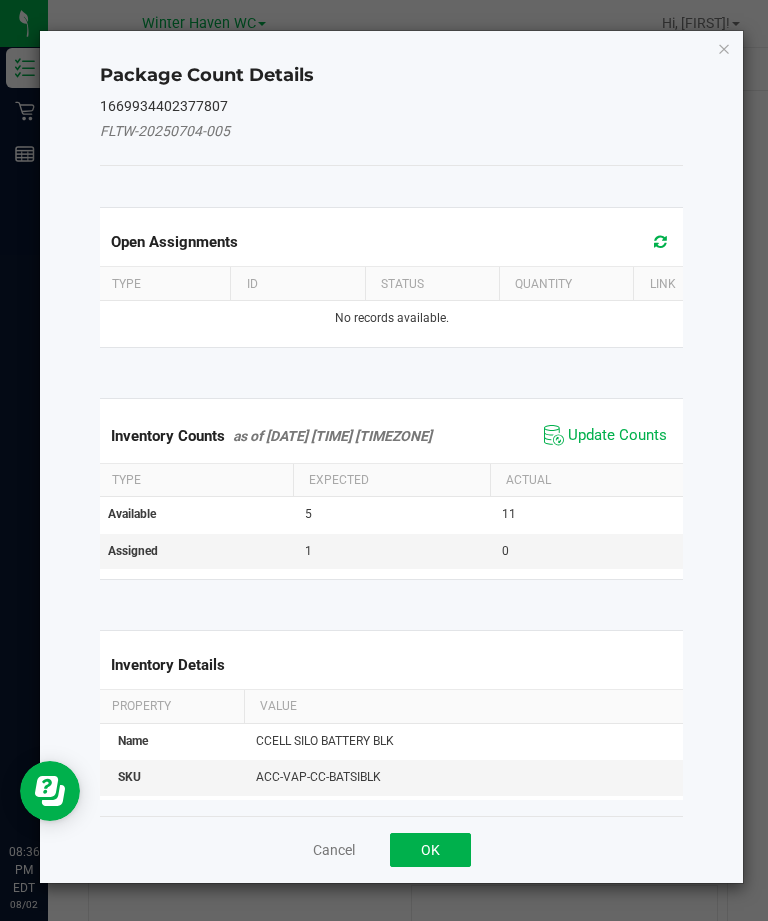 click on "Update Counts" 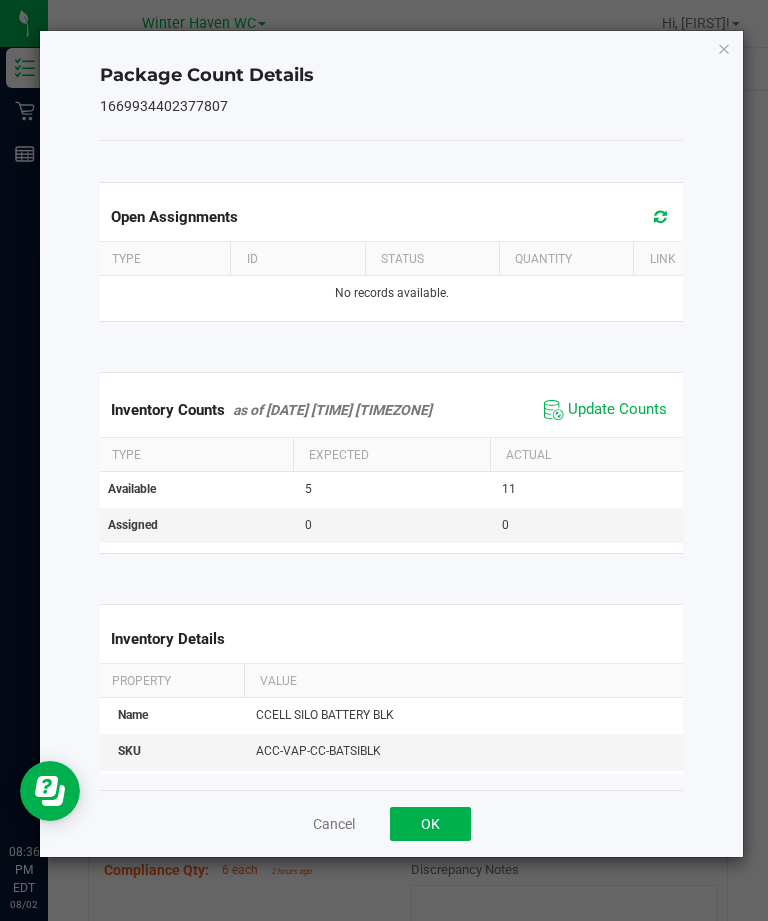 click on "OK" 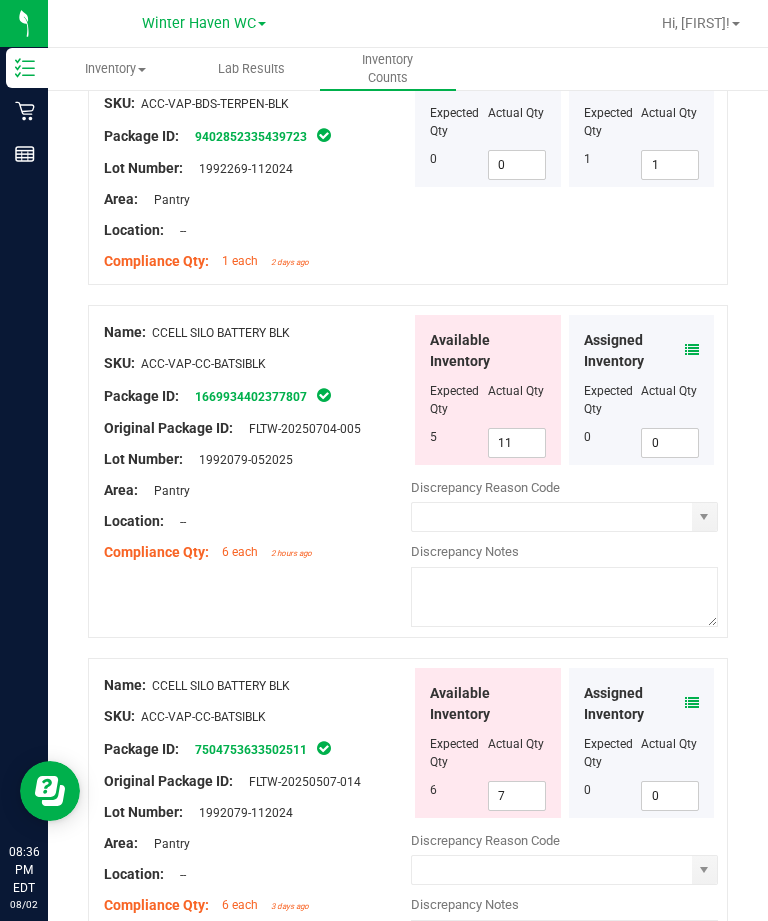 scroll, scrollTop: 326, scrollLeft: 0, axis: vertical 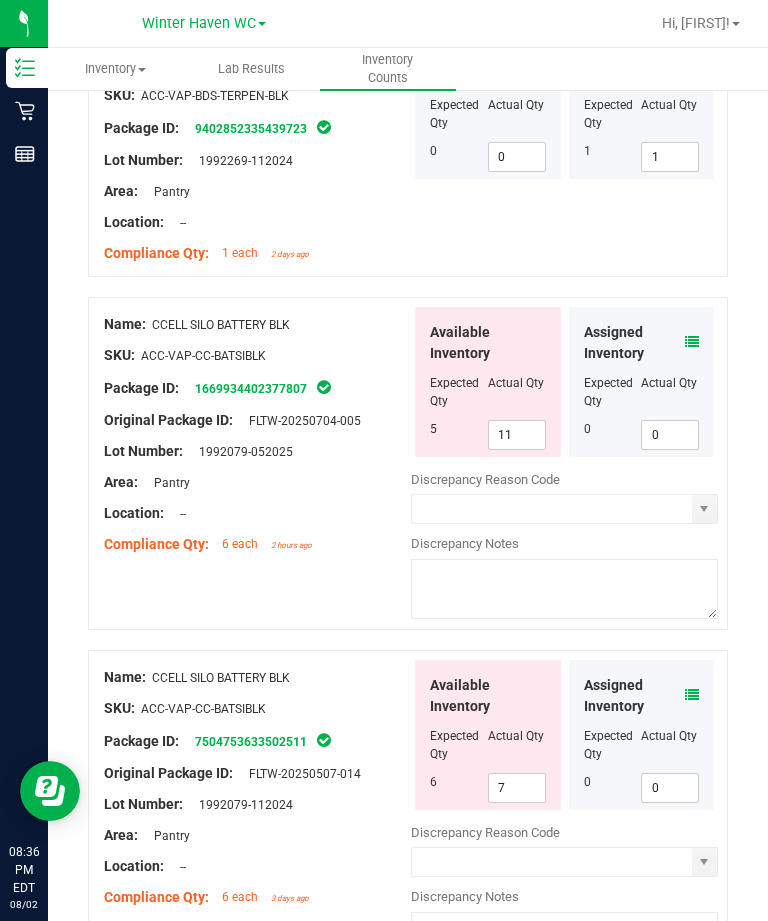 click on "11" at bounding box center (517, 435) 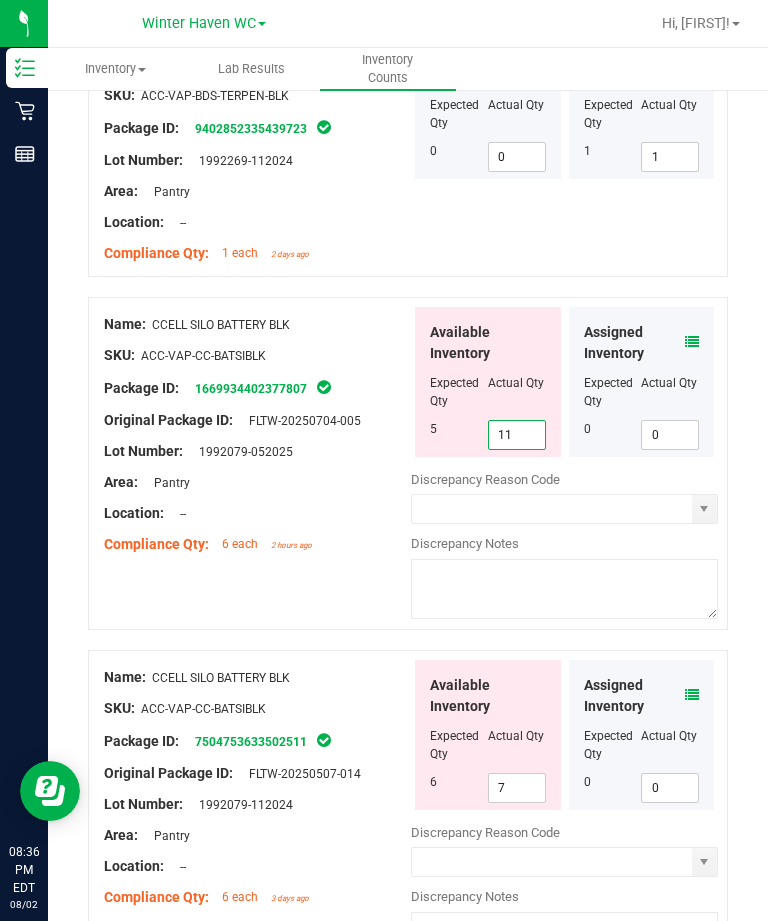 type on "1" 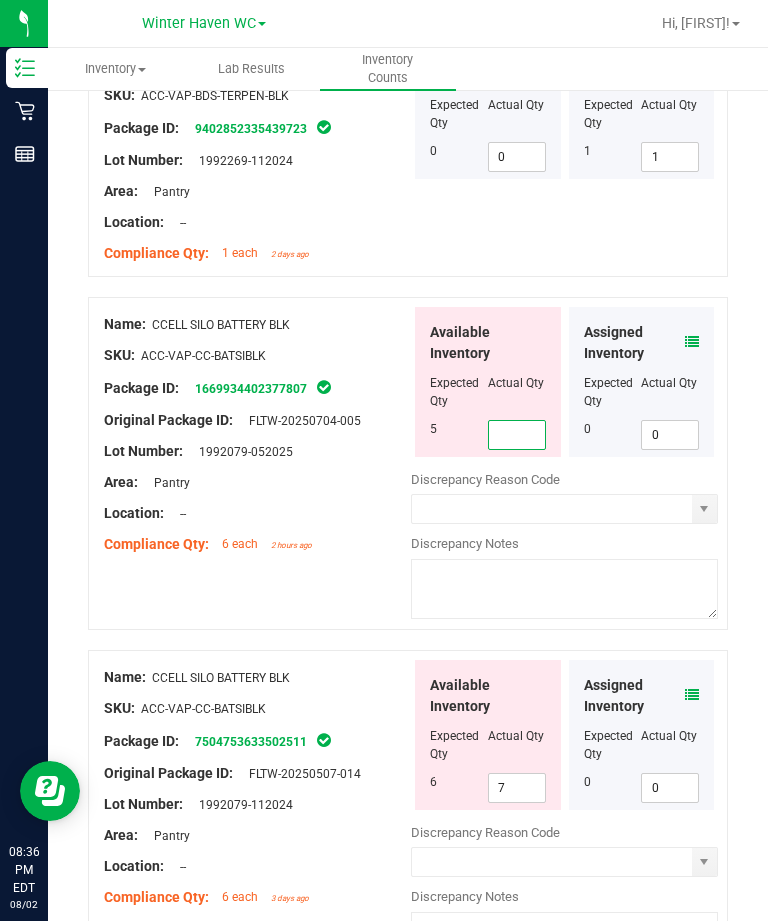 type on "5" 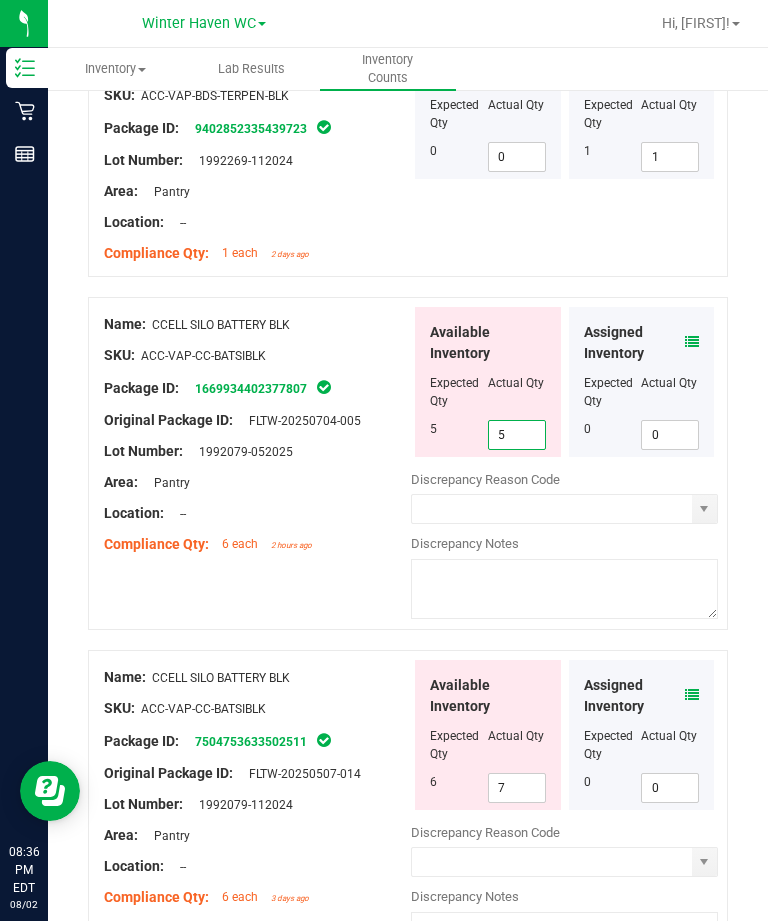 click on "Location:
--" at bounding box center (257, 513) 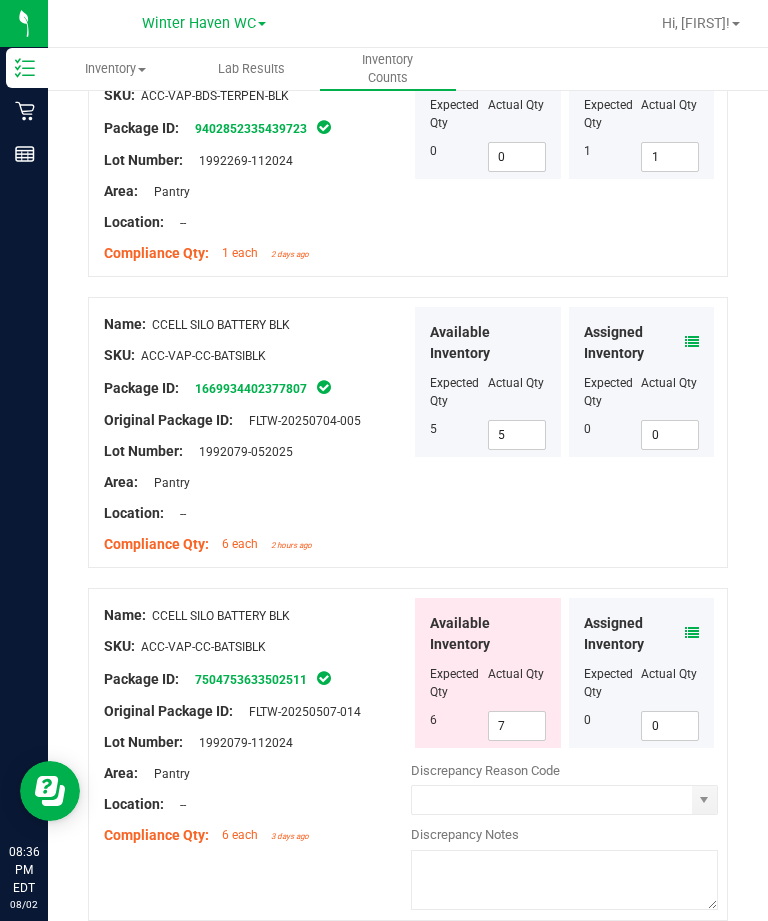 click on "7" at bounding box center (517, 726) 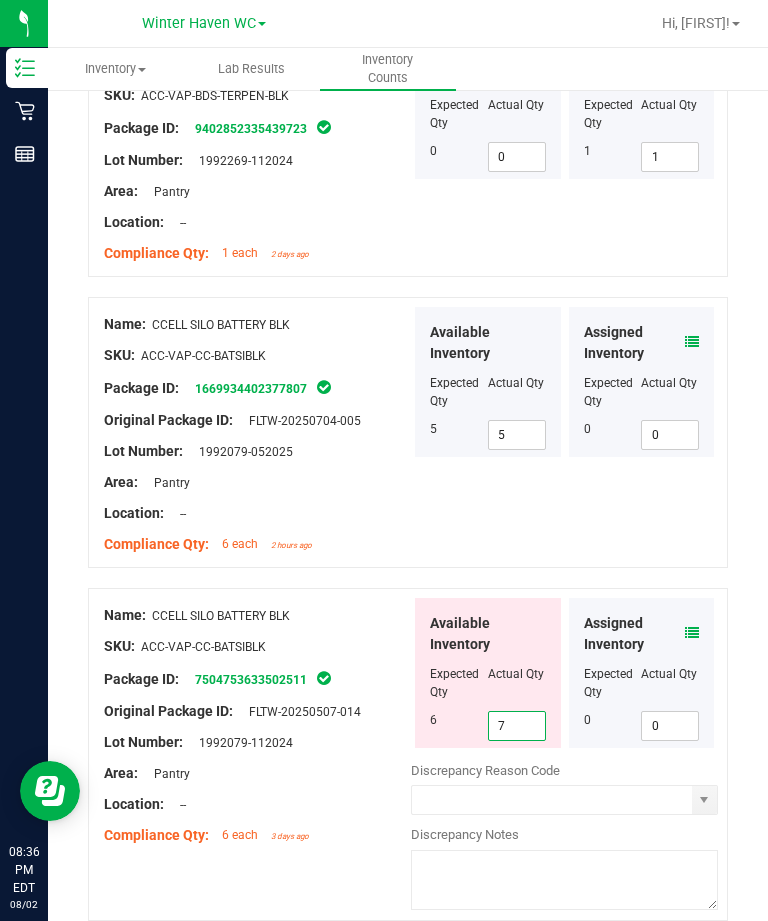 scroll, scrollTop: 64, scrollLeft: 0, axis: vertical 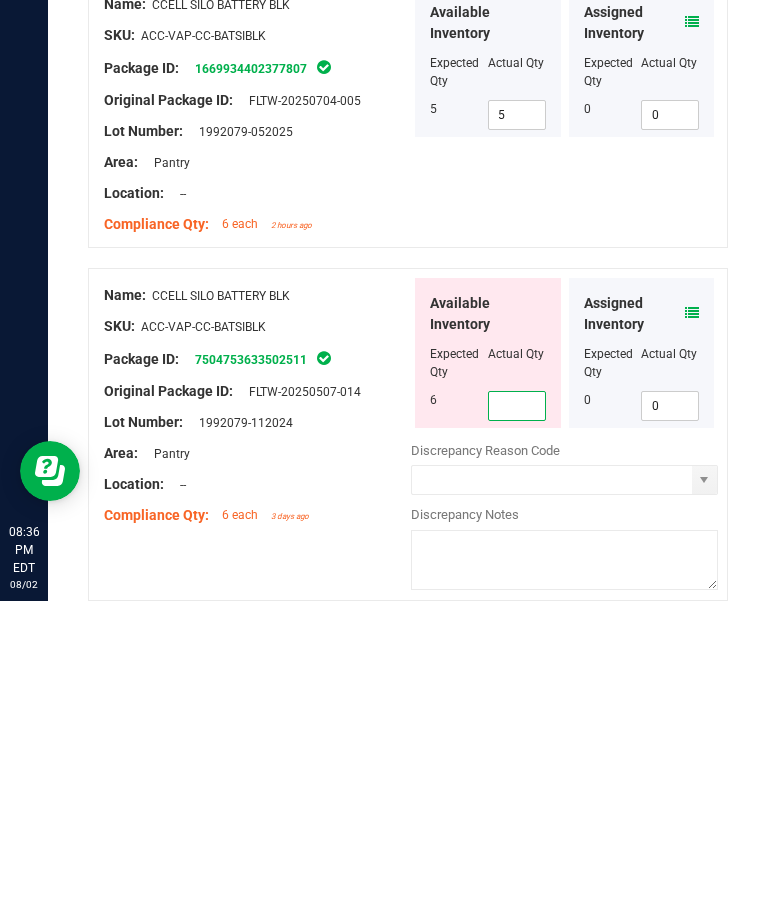 type on "6" 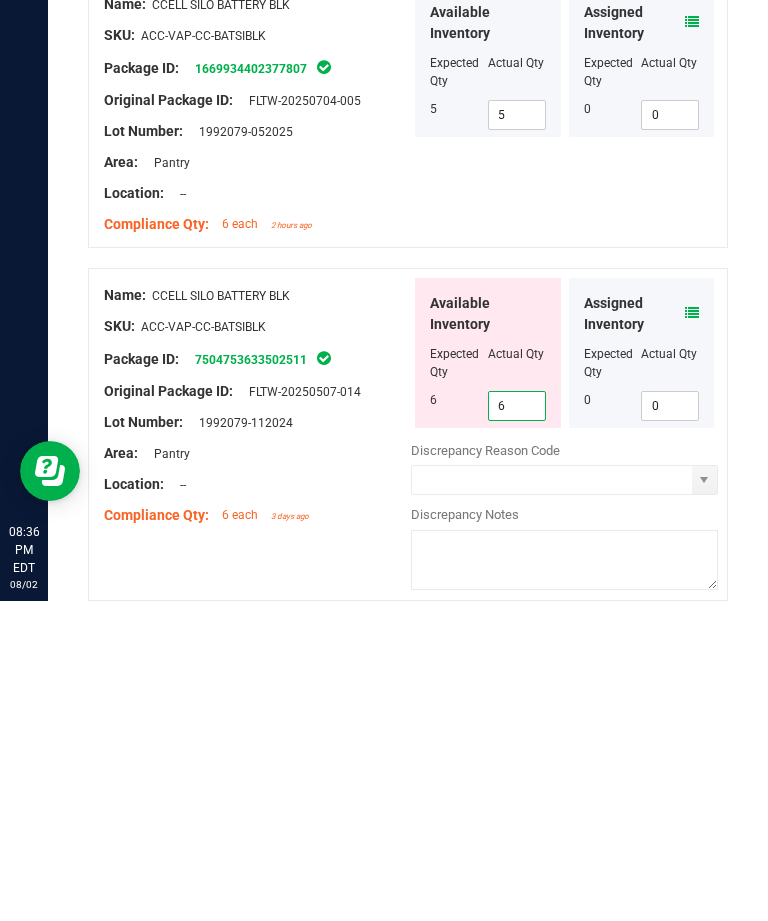click on "Compliance Qty:
6 each
3 days ago" at bounding box center [257, 835] 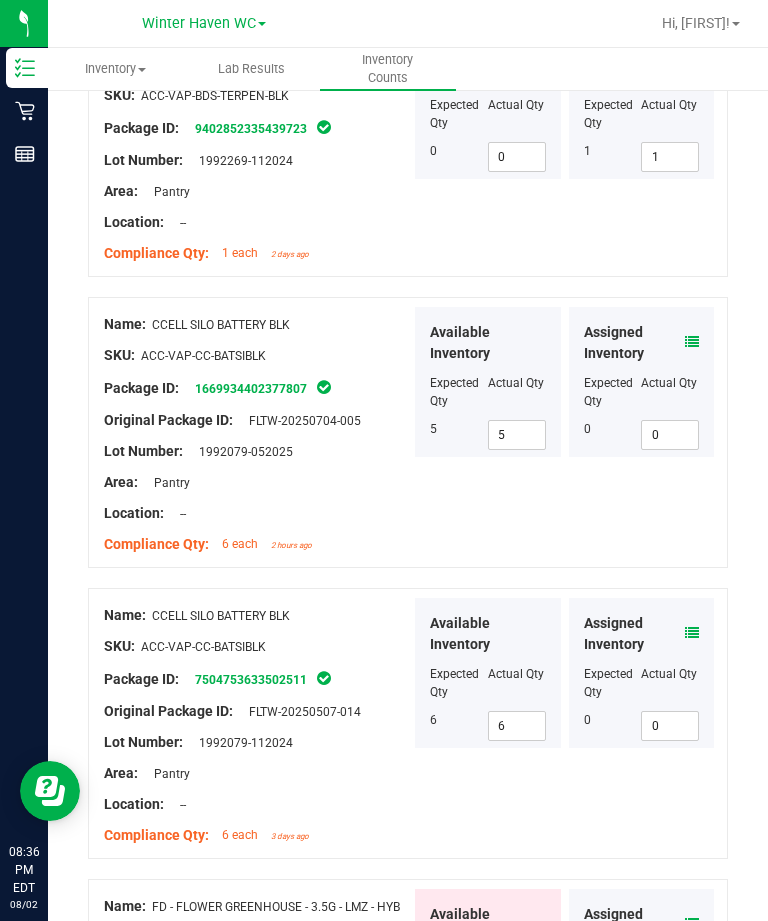 click on "Assigned Inventory" at bounding box center [642, 925] 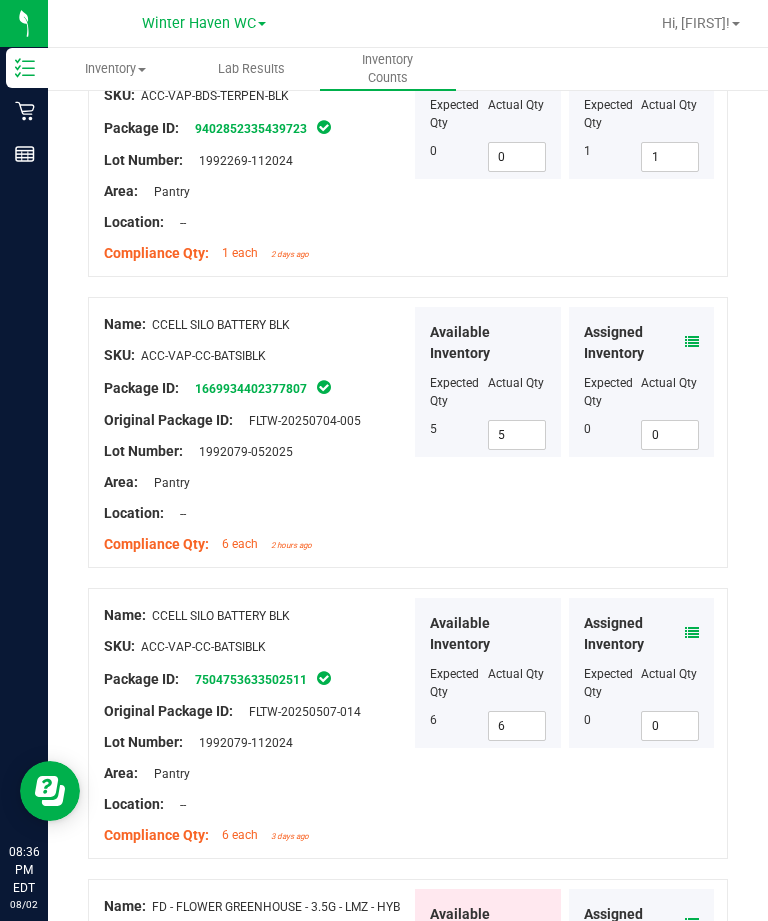 click at bounding box center (692, 924) 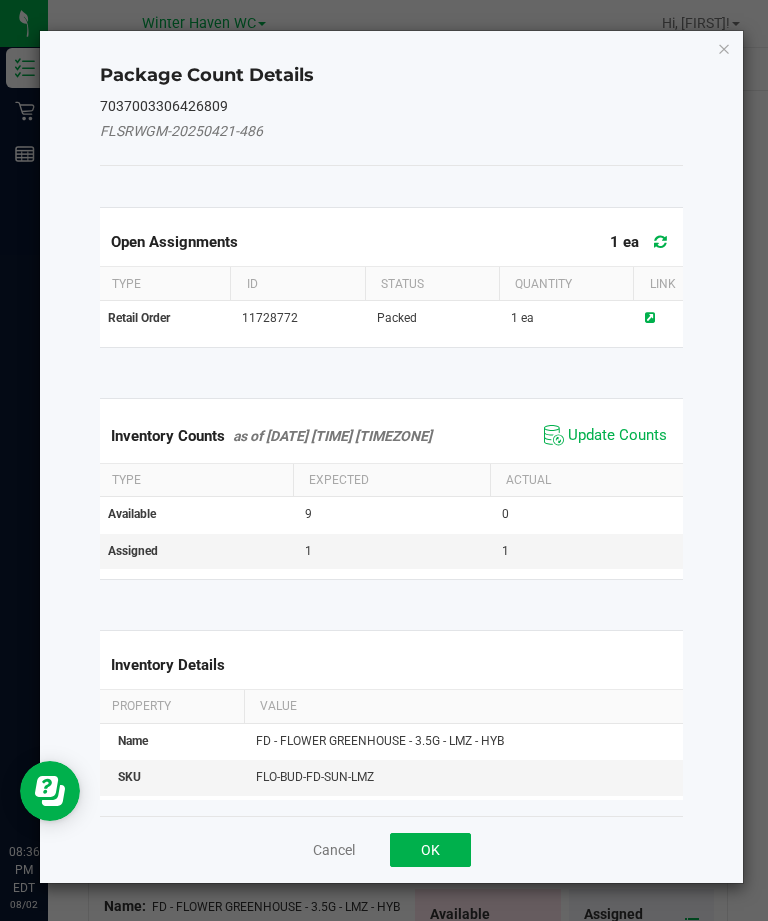 click on "Update Counts" 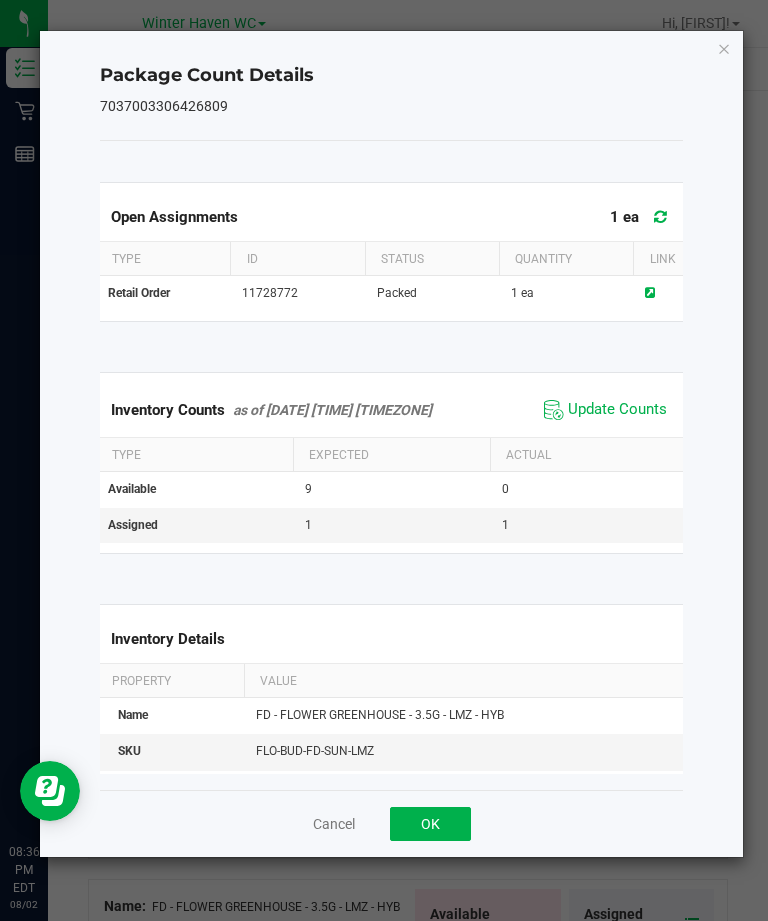 click on "OK" 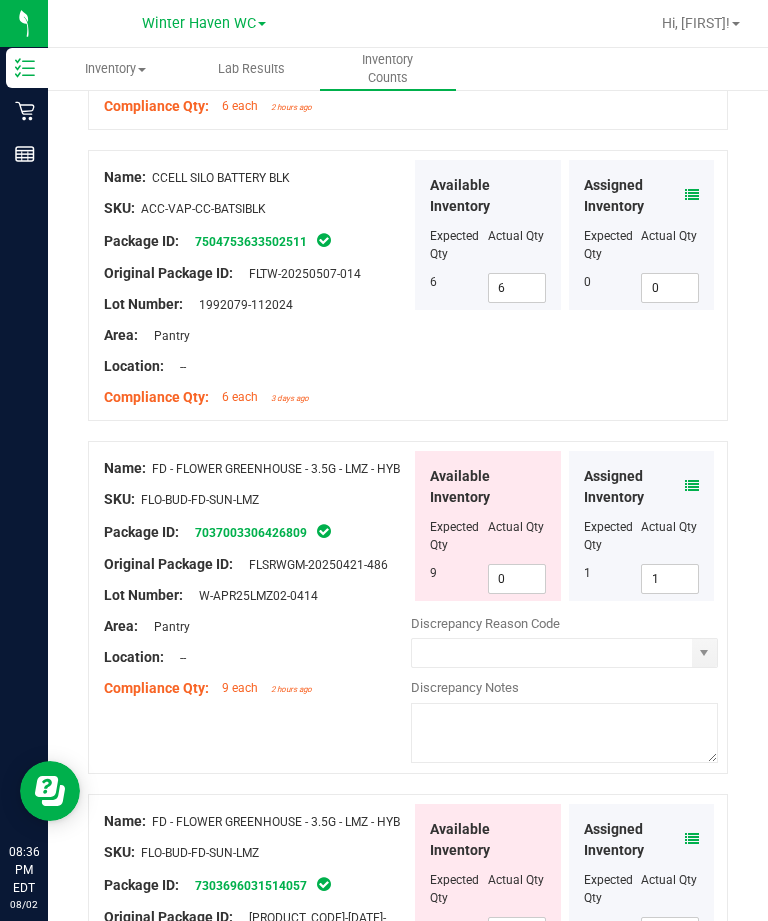 scroll, scrollTop: 766, scrollLeft: 0, axis: vertical 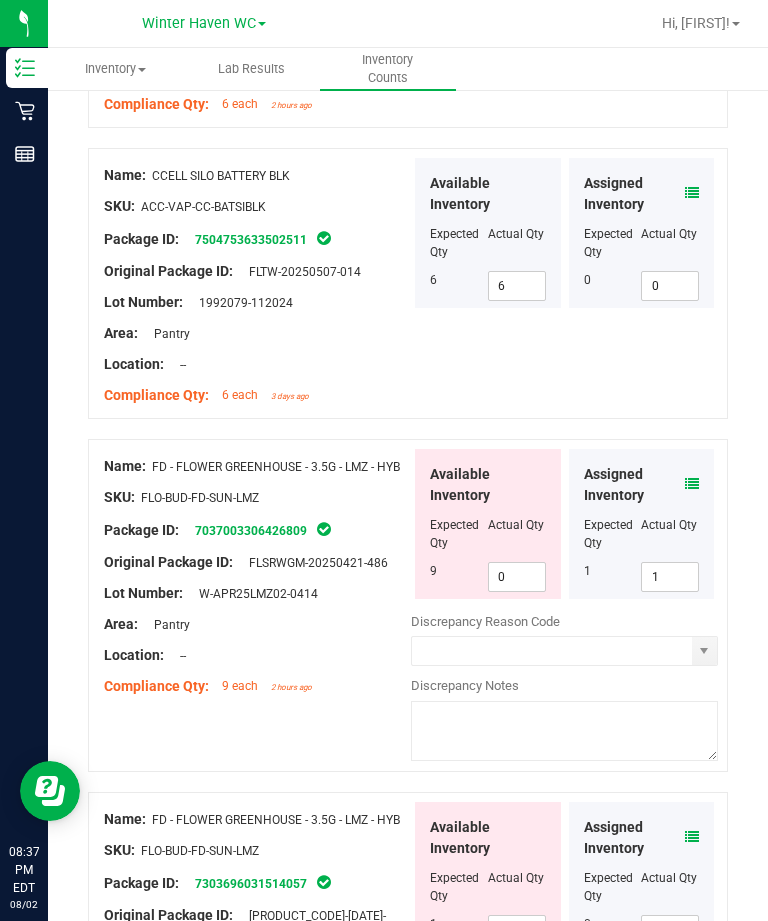 click on "0" at bounding box center [517, 577] 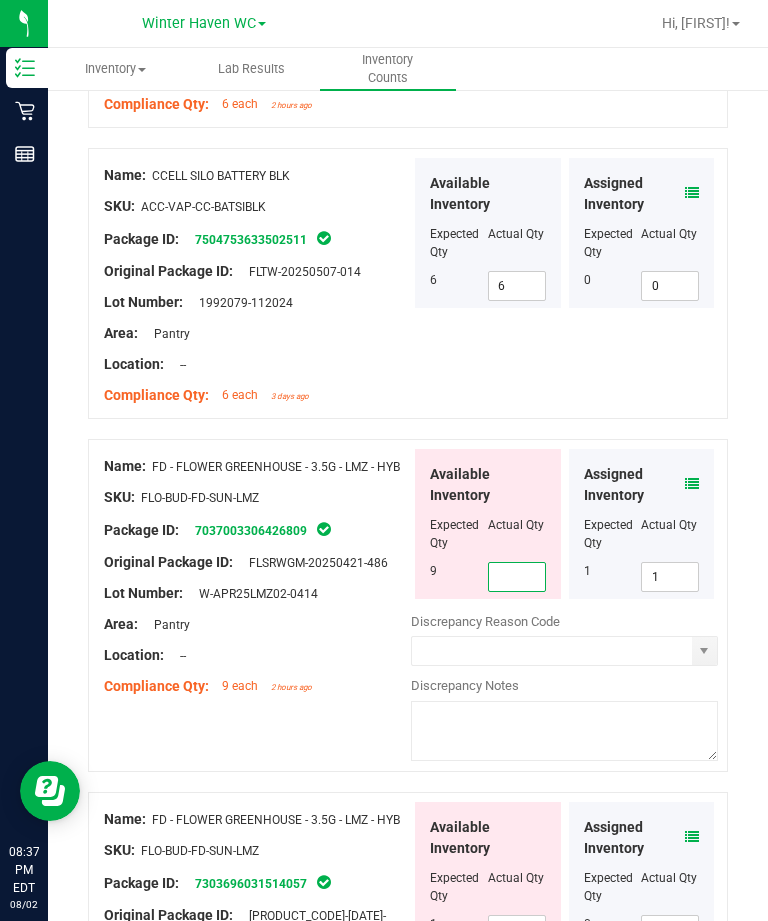 type on "9" 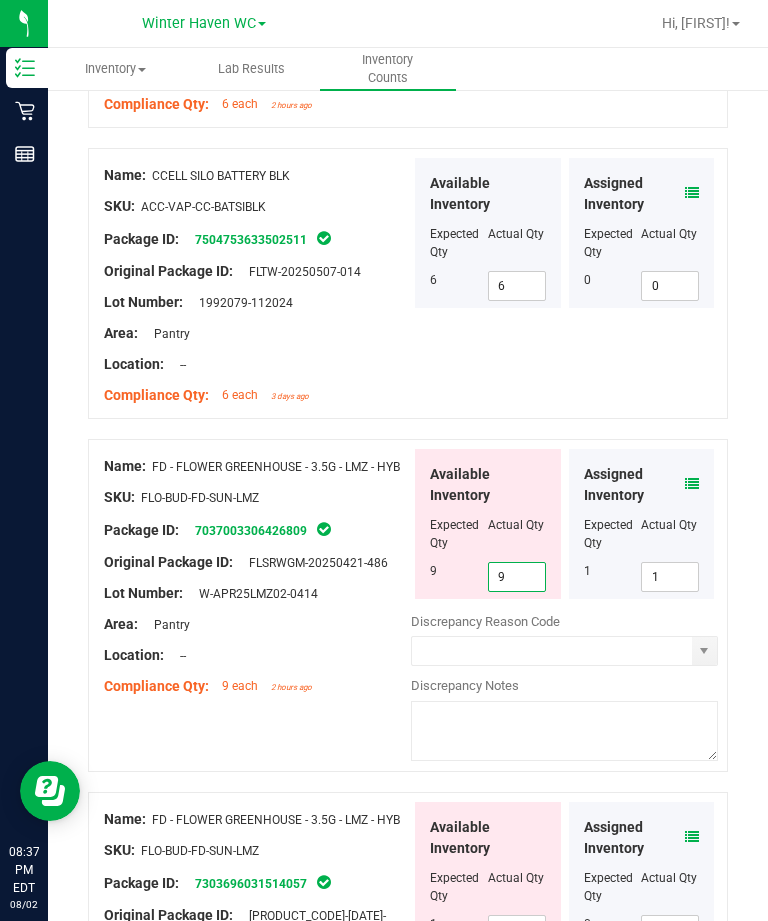 click on "Lot Number:
W-APR25LMZ02-0414" at bounding box center (257, 593) 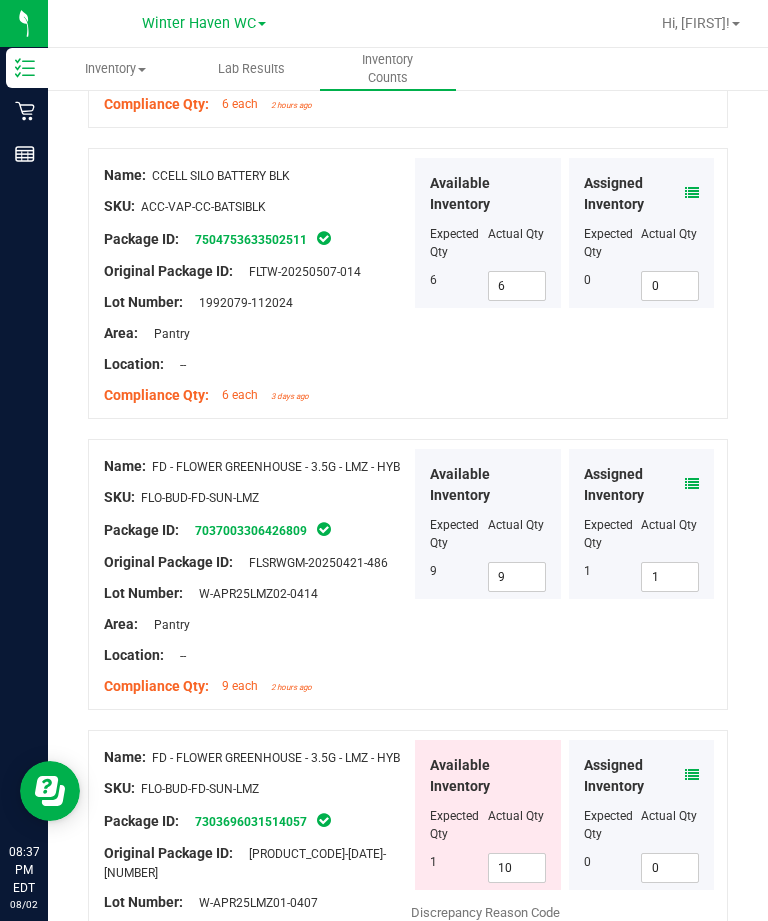 click on "10" at bounding box center (517, 868) 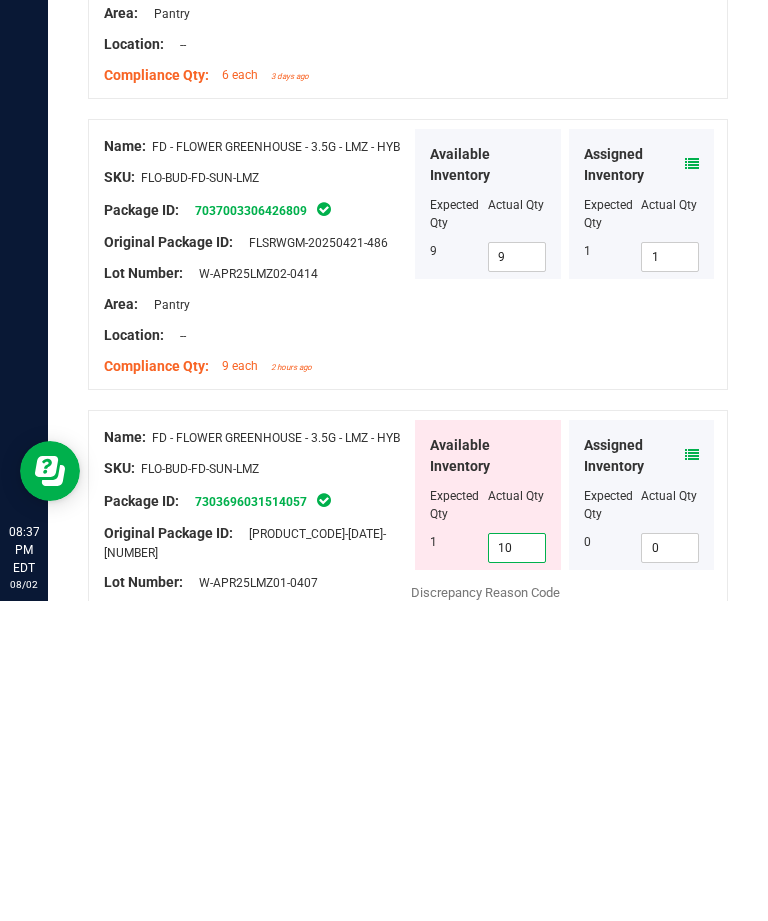 type on "1" 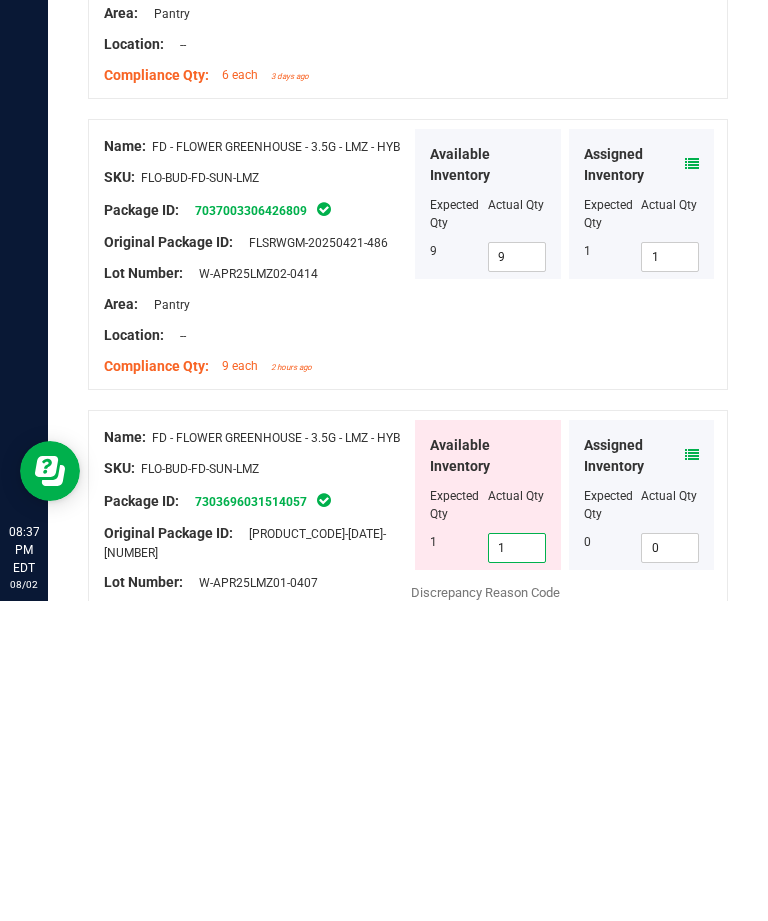 click at bounding box center [257, 918] 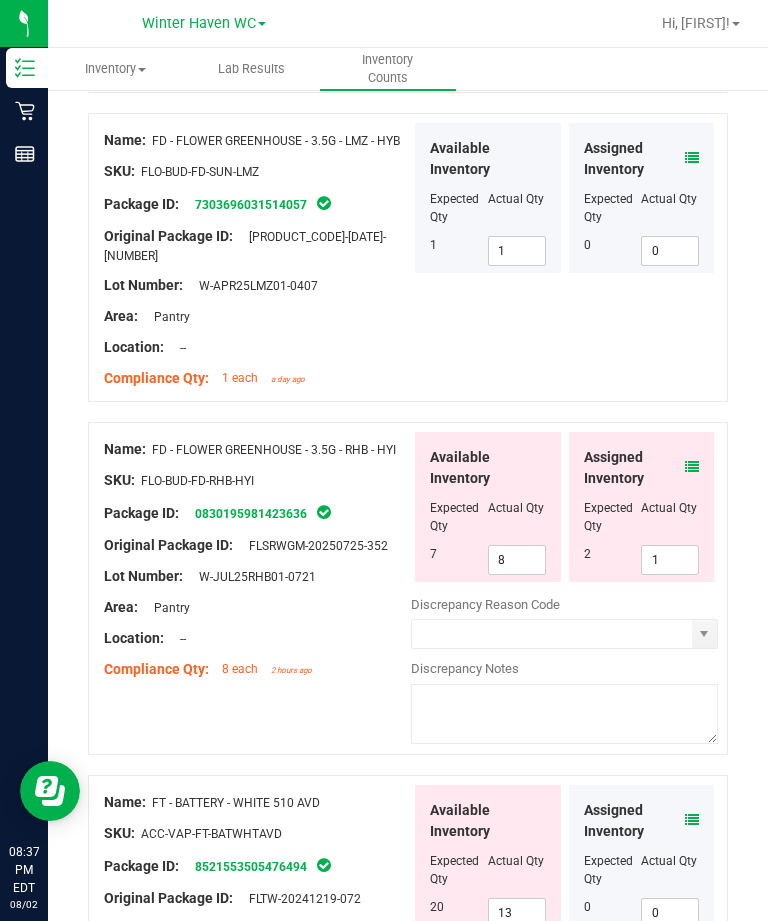 scroll, scrollTop: 1393, scrollLeft: 0, axis: vertical 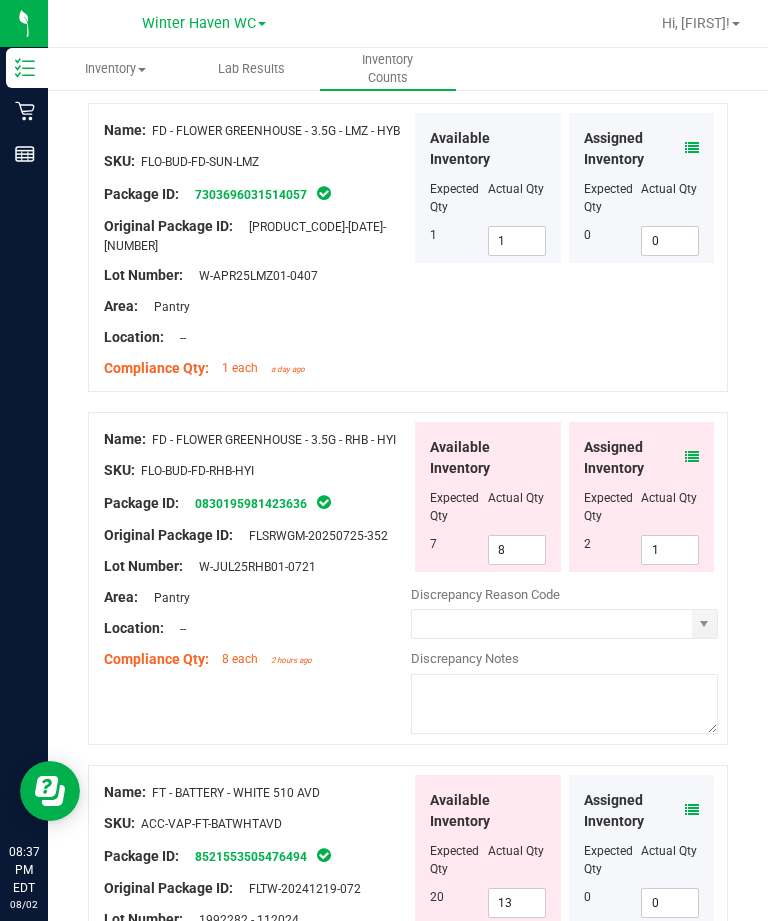 click at bounding box center (692, 457) 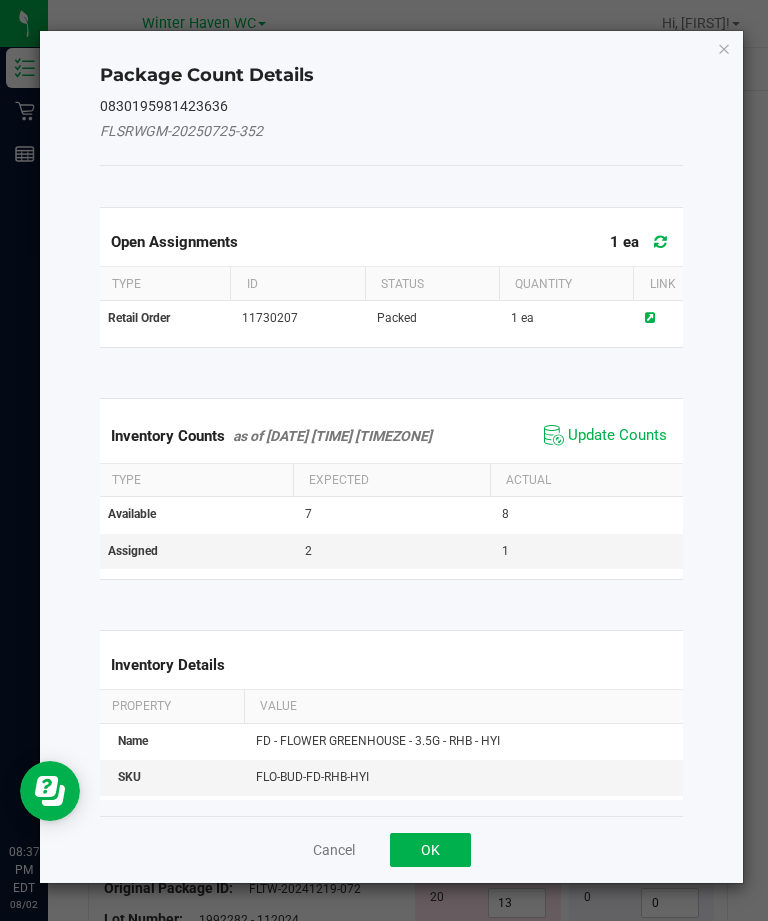 click on "Update Counts" 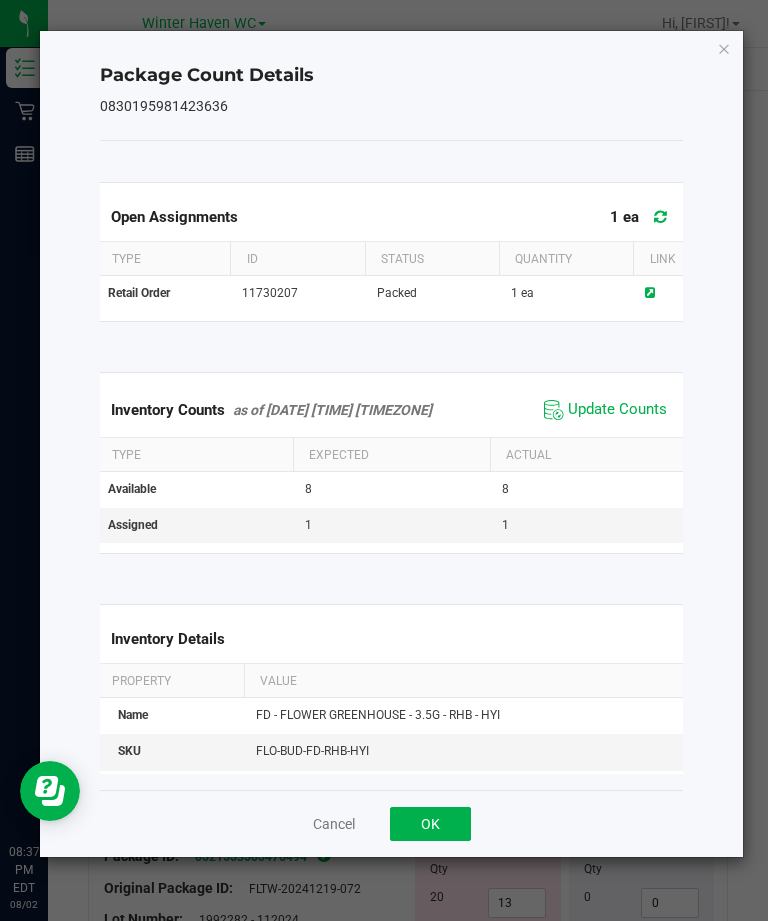 click on "OK" 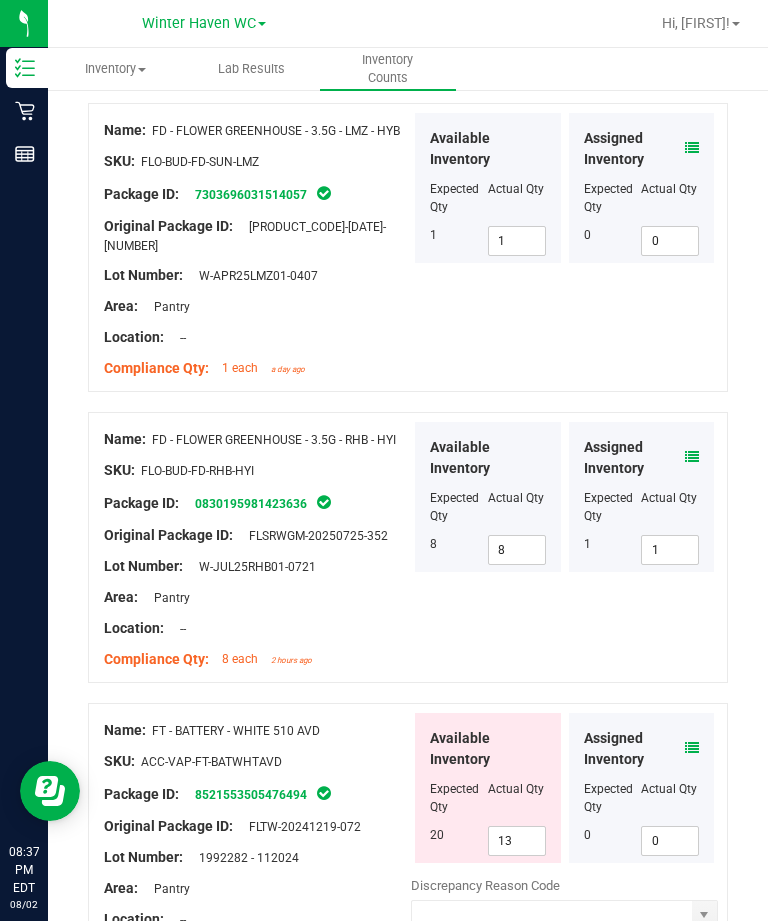 click at bounding box center (692, 748) 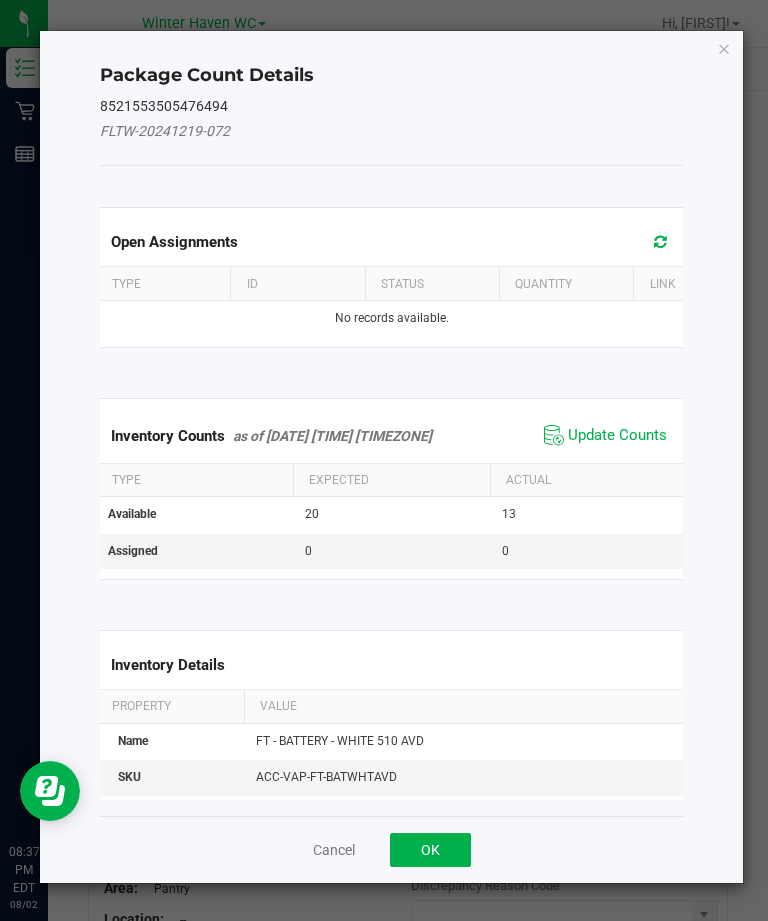 click on "Update Counts" 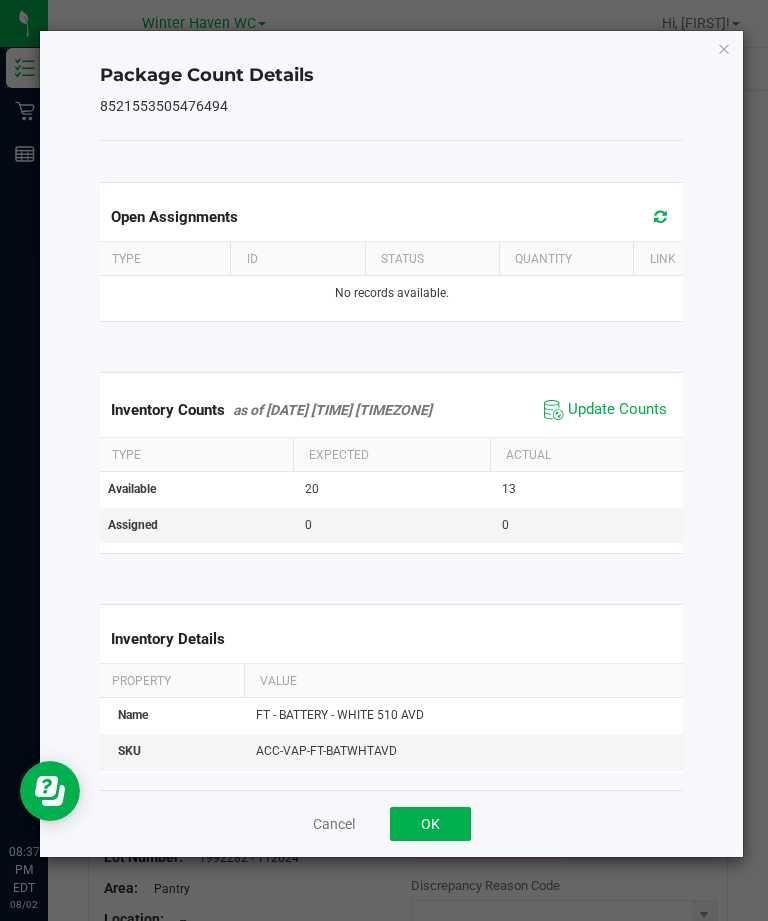 click on "OK" 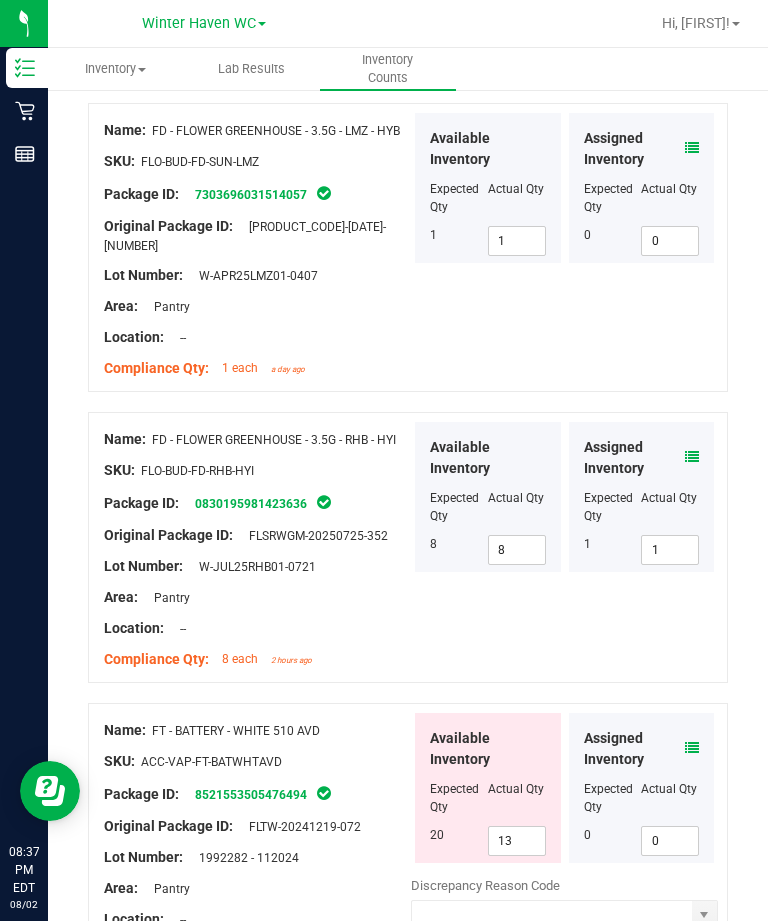 click on "13" at bounding box center (517, 841) 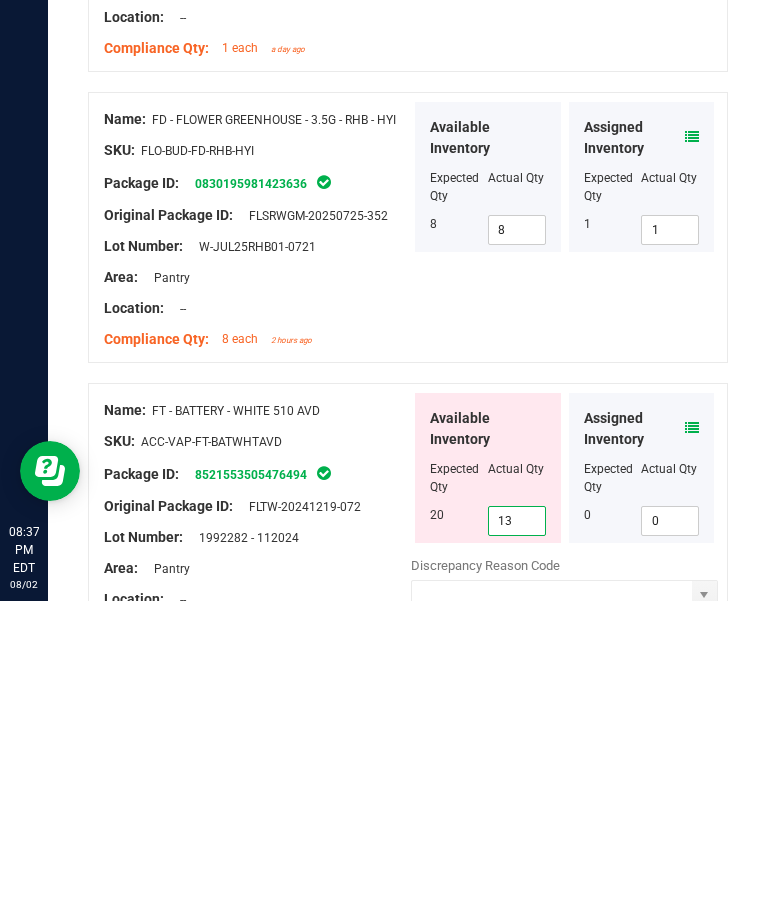 type on "1" 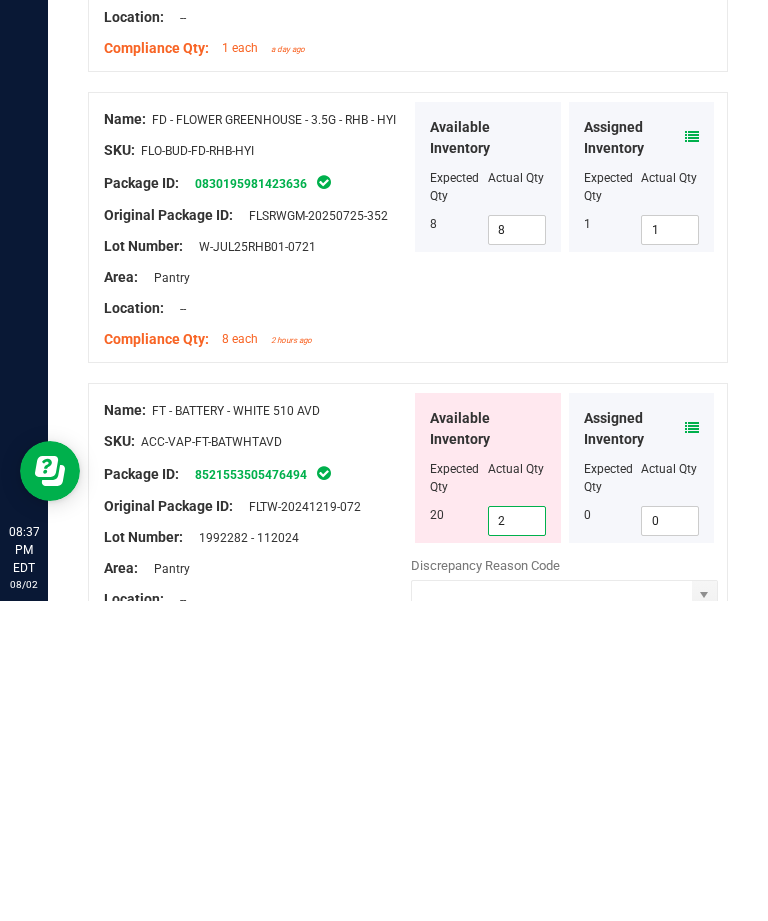 type on "20" 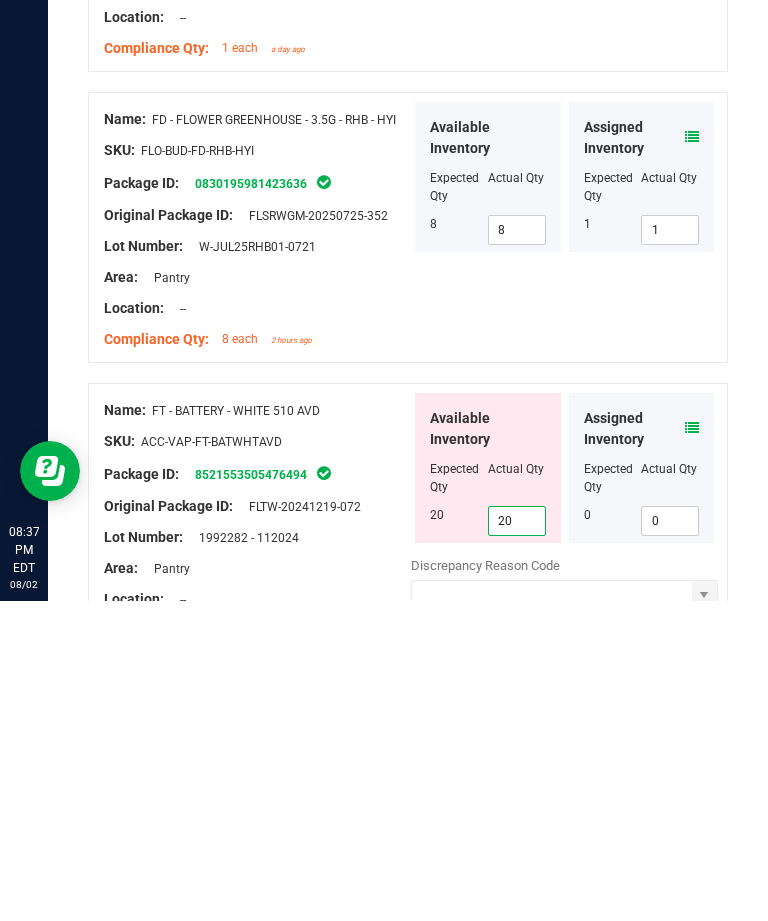 click on "Location:
--" at bounding box center [257, 919] 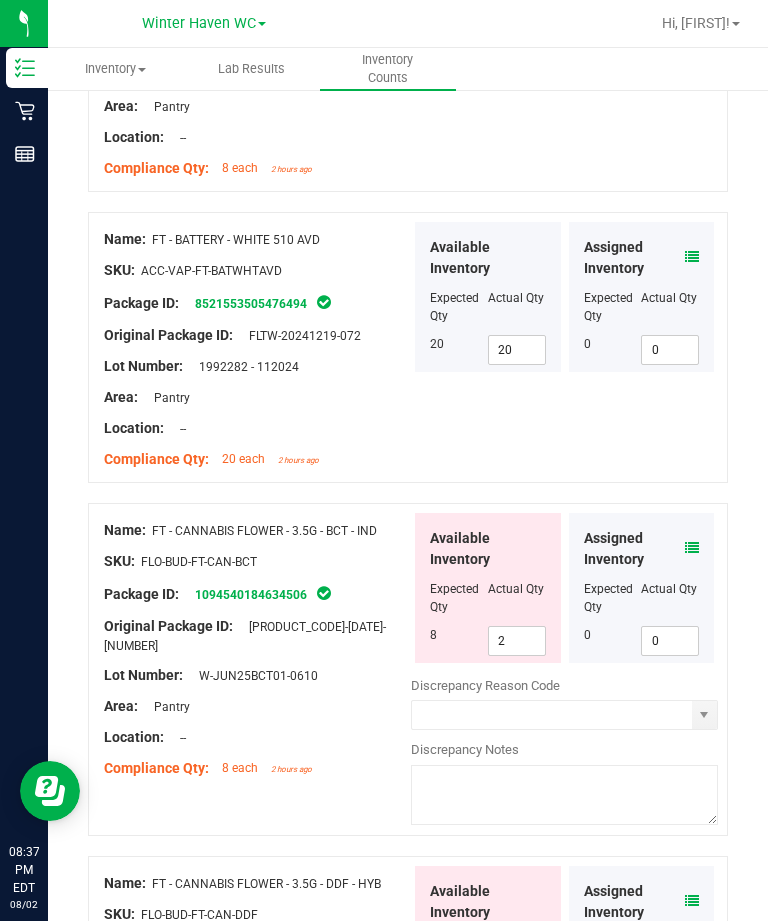 scroll, scrollTop: 1893, scrollLeft: 0, axis: vertical 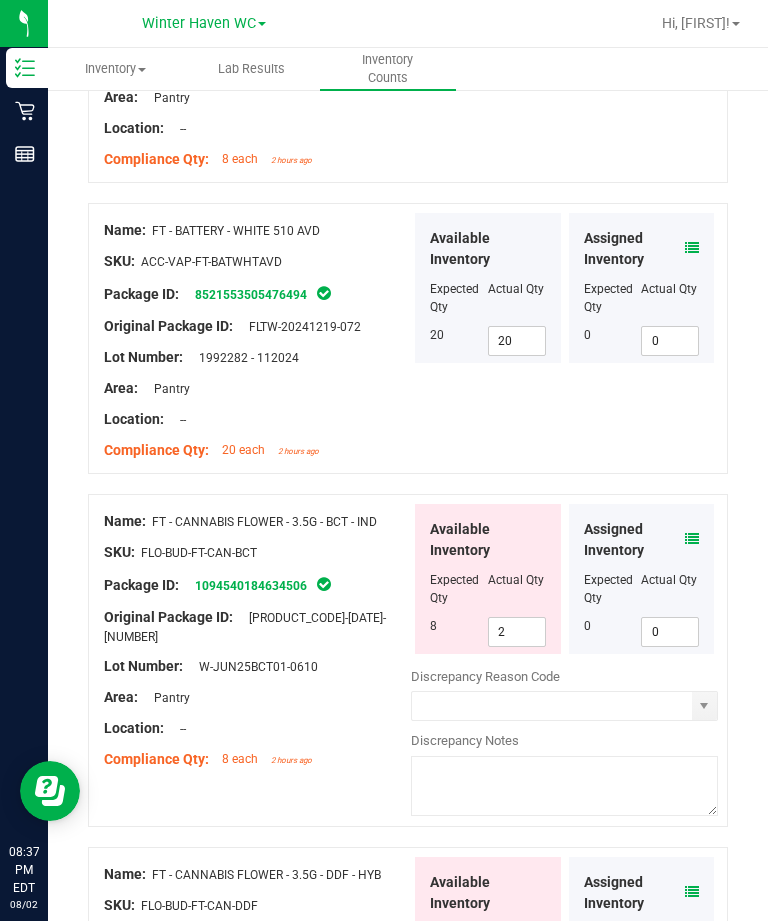 click at bounding box center (692, 539) 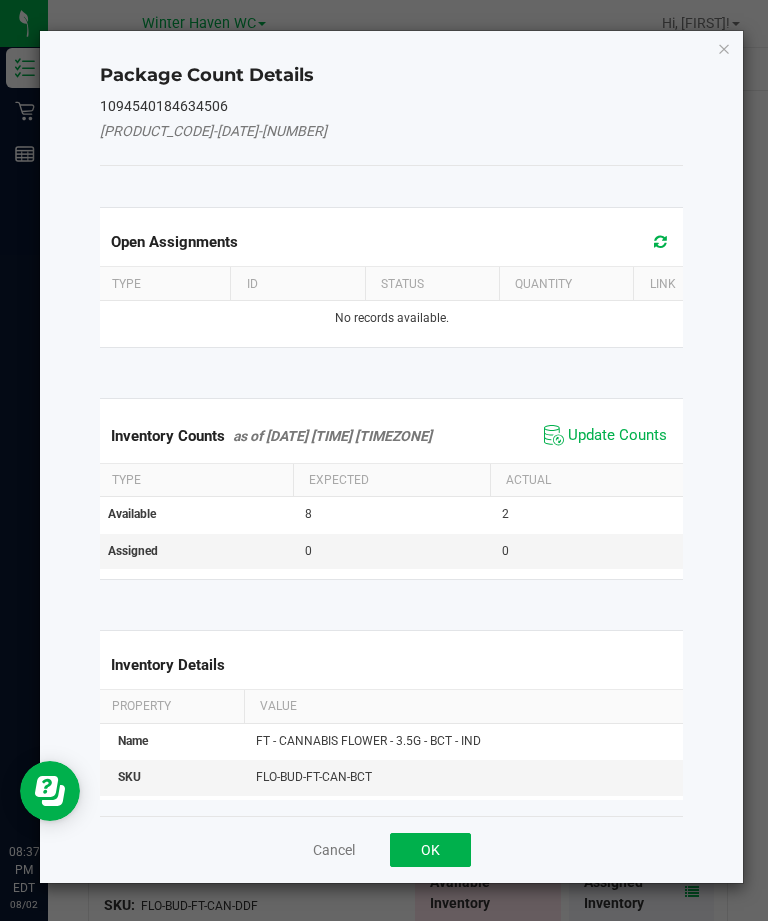 click on "Update Counts" 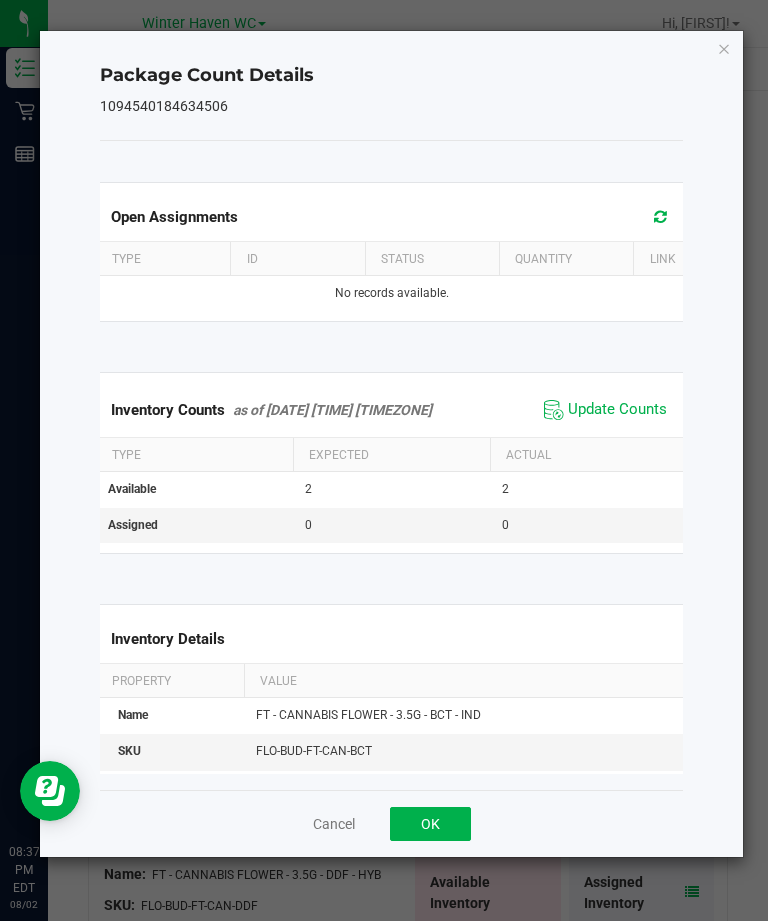 click on "OK" 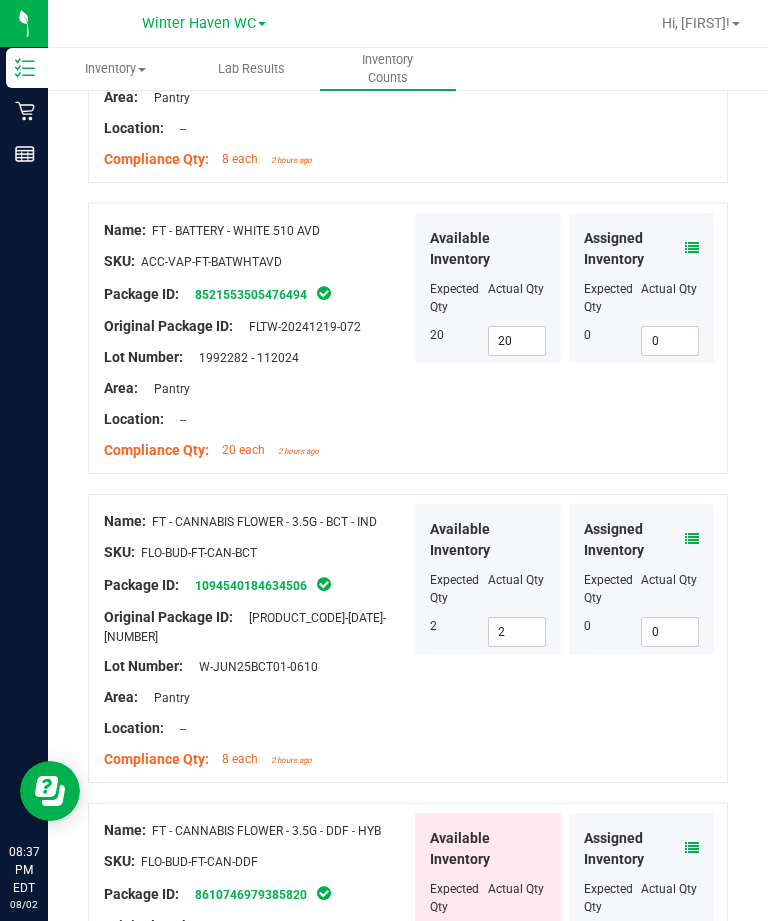 click at bounding box center (692, 848) 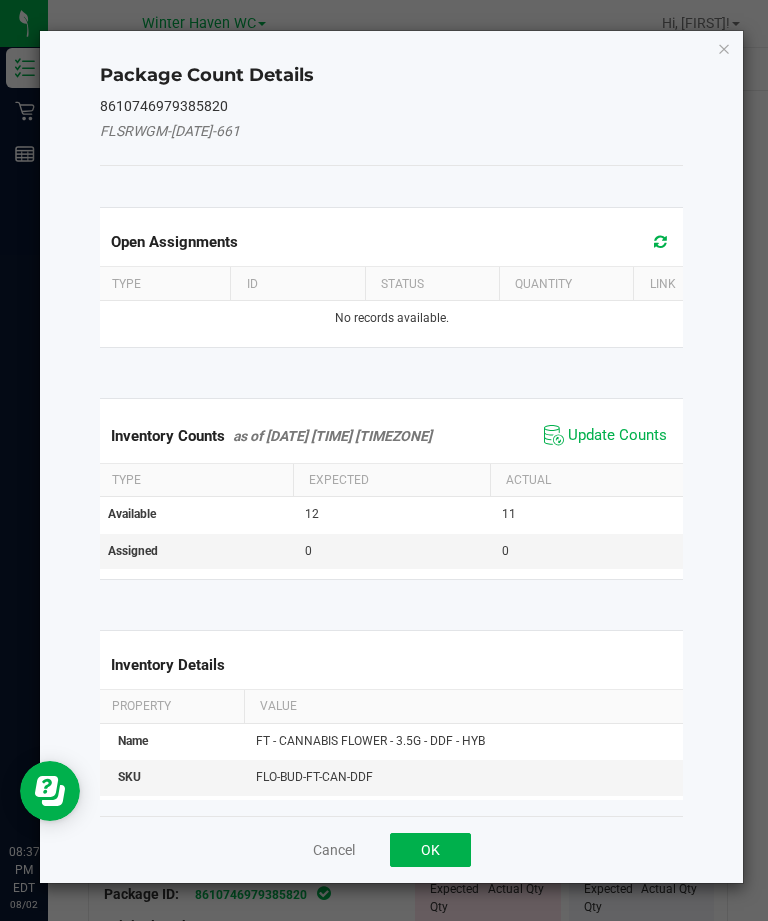 click on "Update Counts" 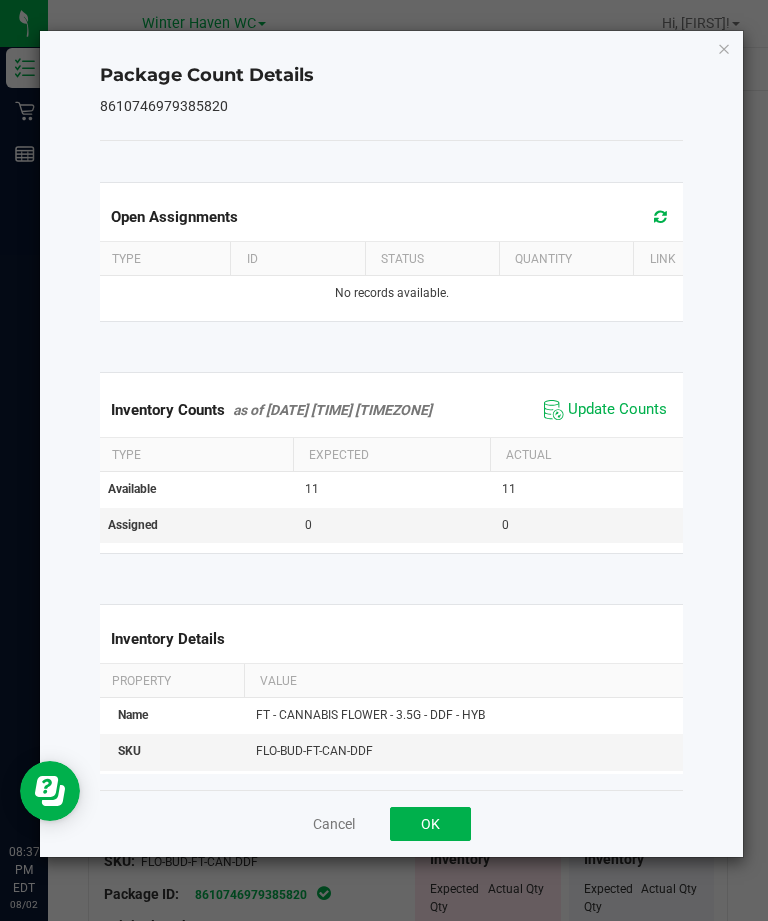 click on "OK" 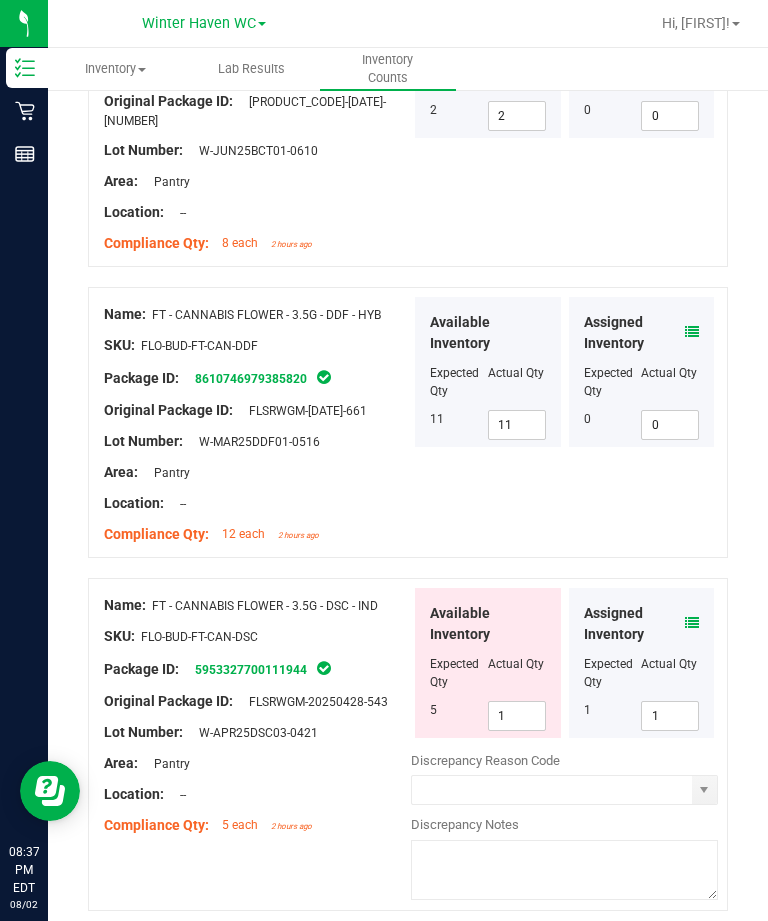 scroll, scrollTop: 2409, scrollLeft: 0, axis: vertical 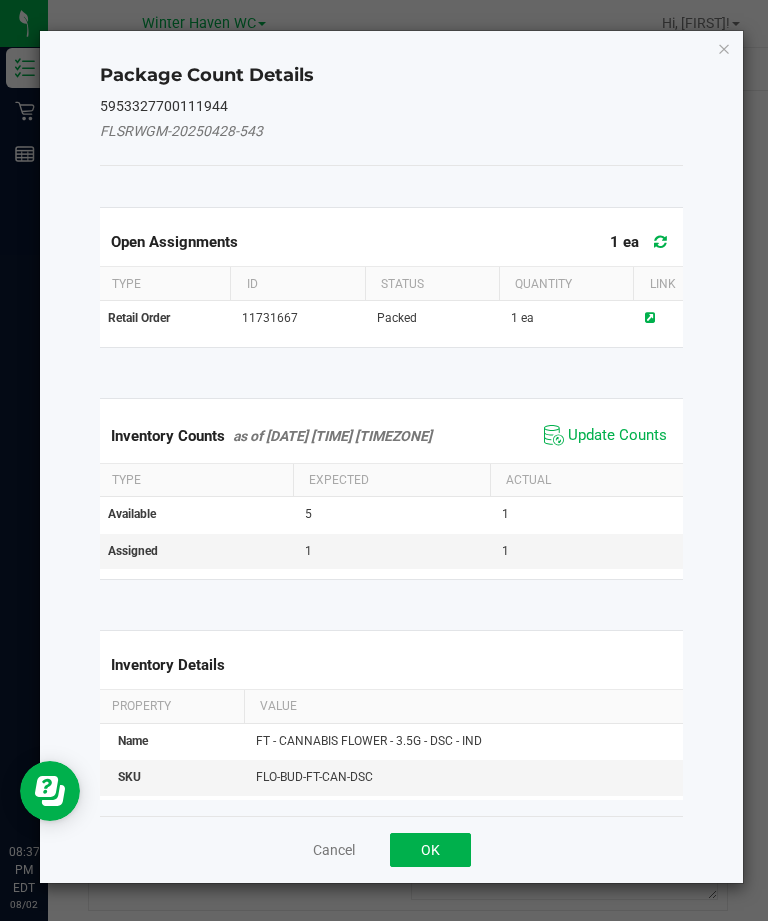 click on "Update Counts" 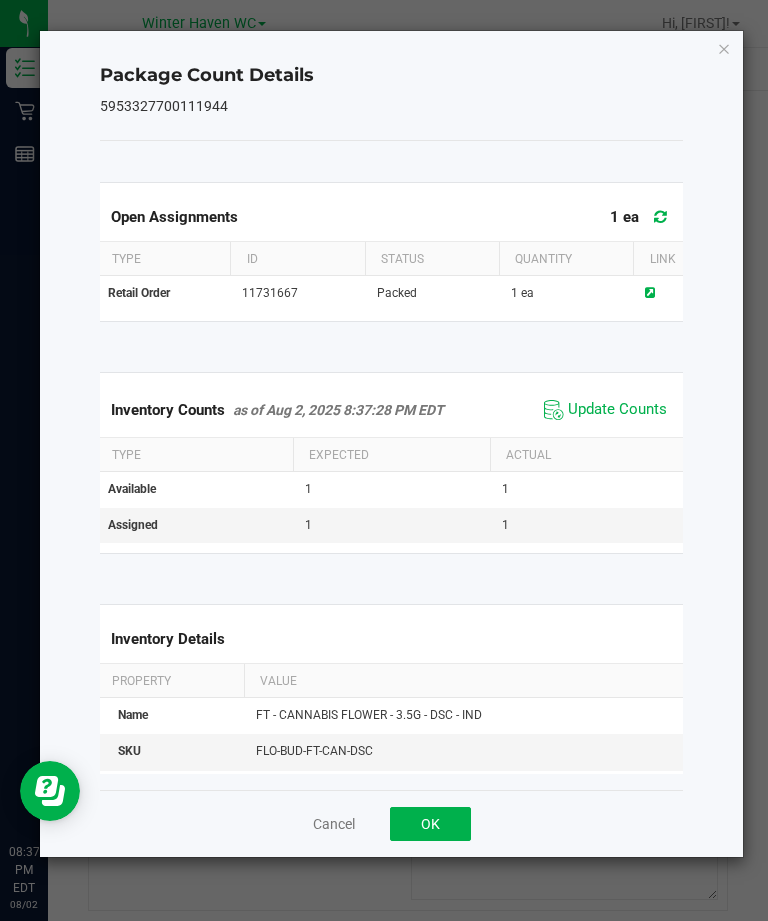 click on "OK" 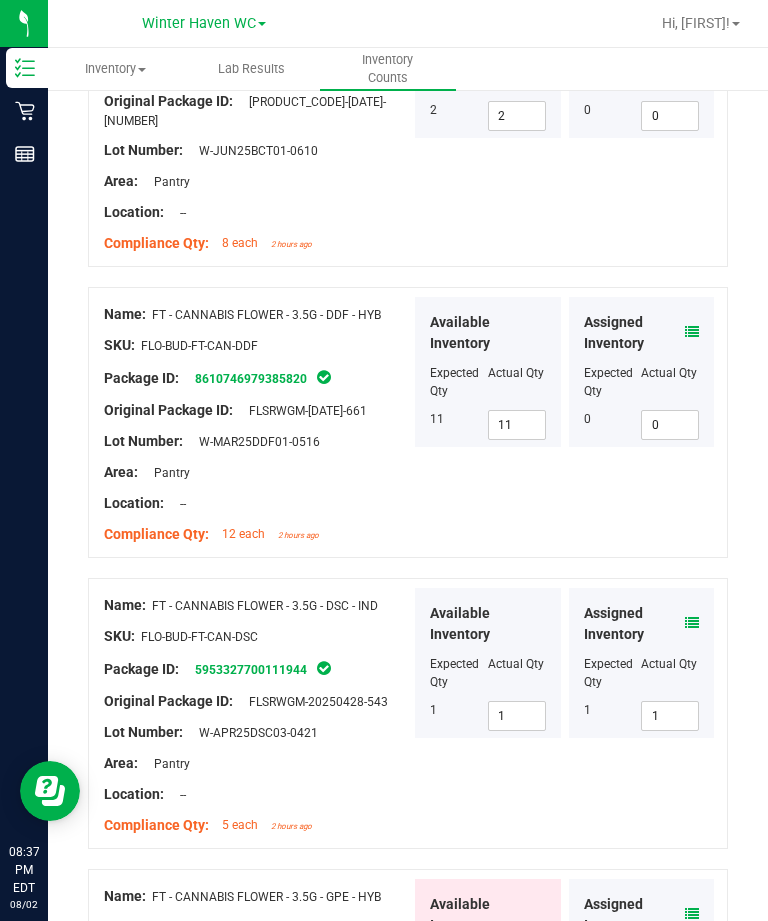 click at bounding box center [692, 914] 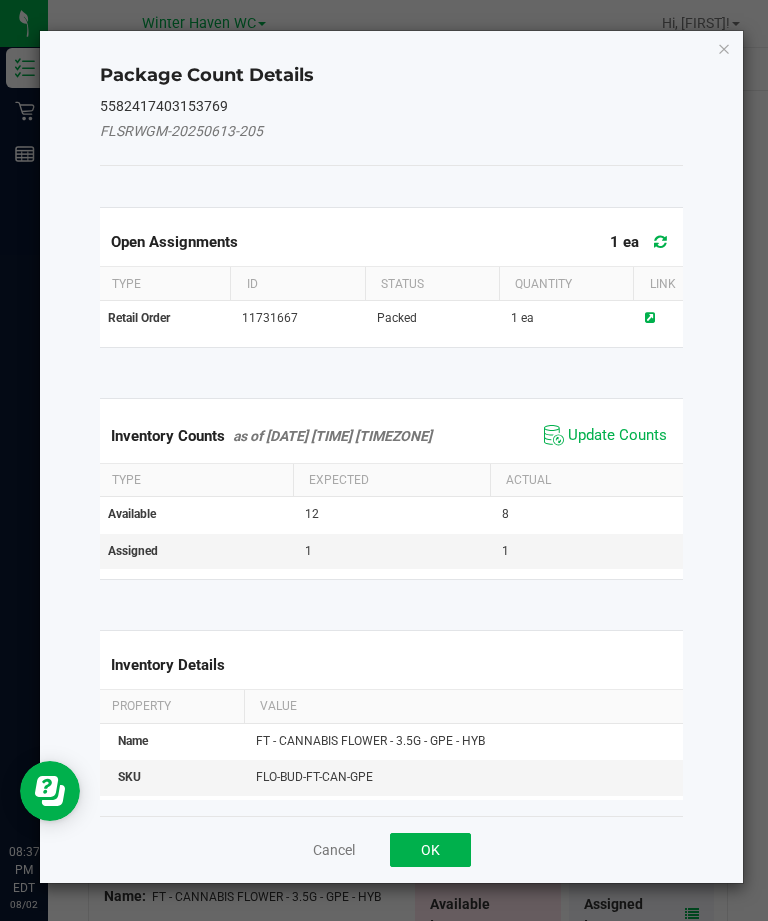 click on "Update Counts" 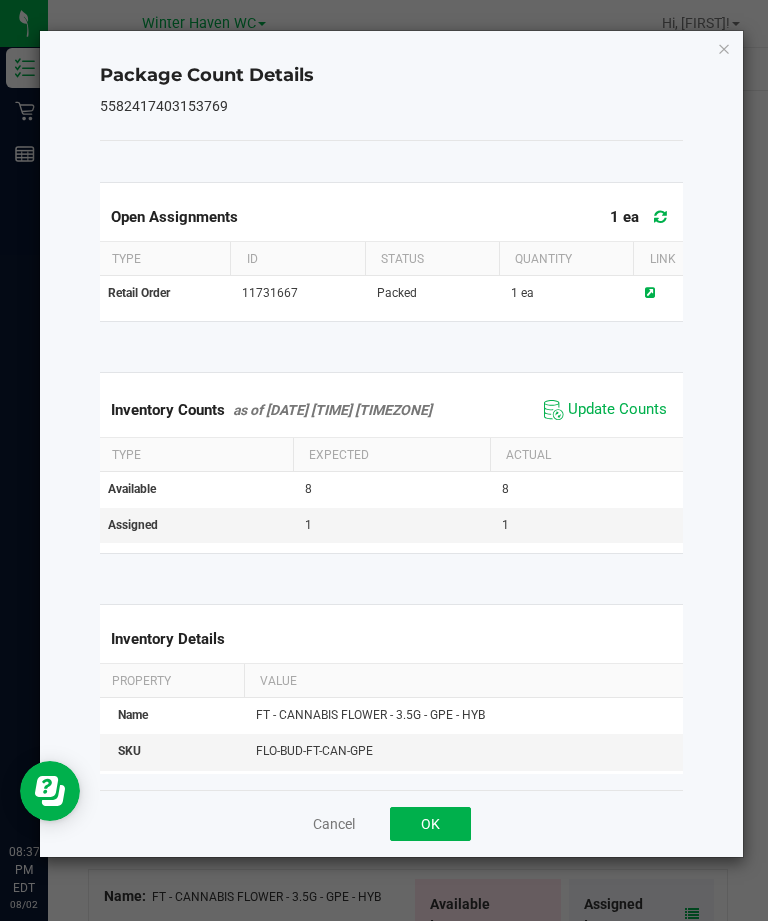 click on "OK" 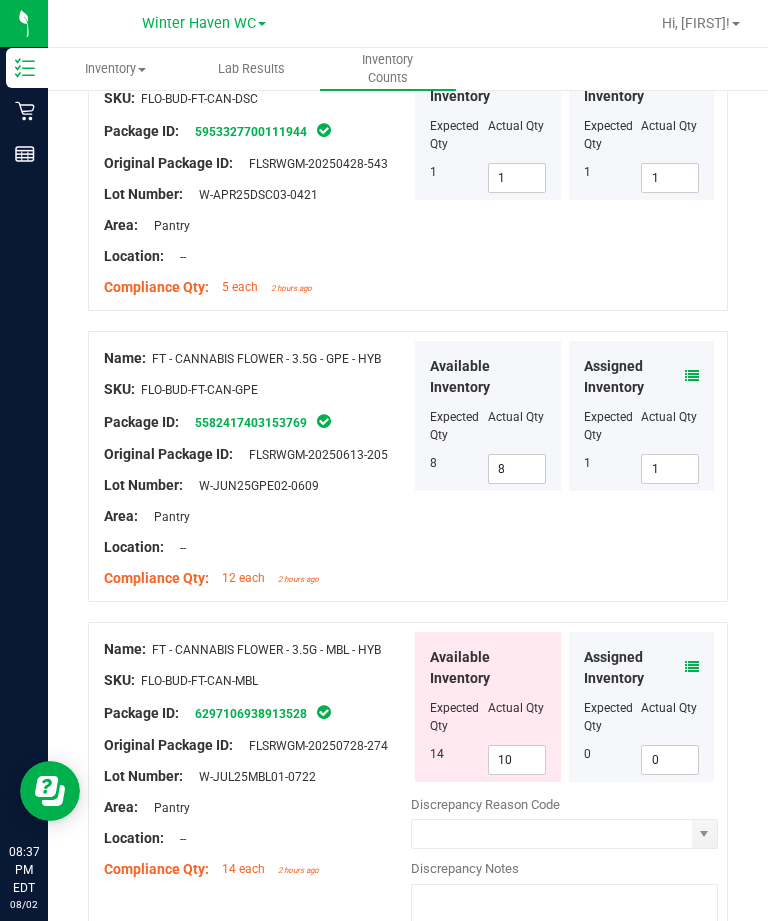 scroll, scrollTop: 2948, scrollLeft: 0, axis: vertical 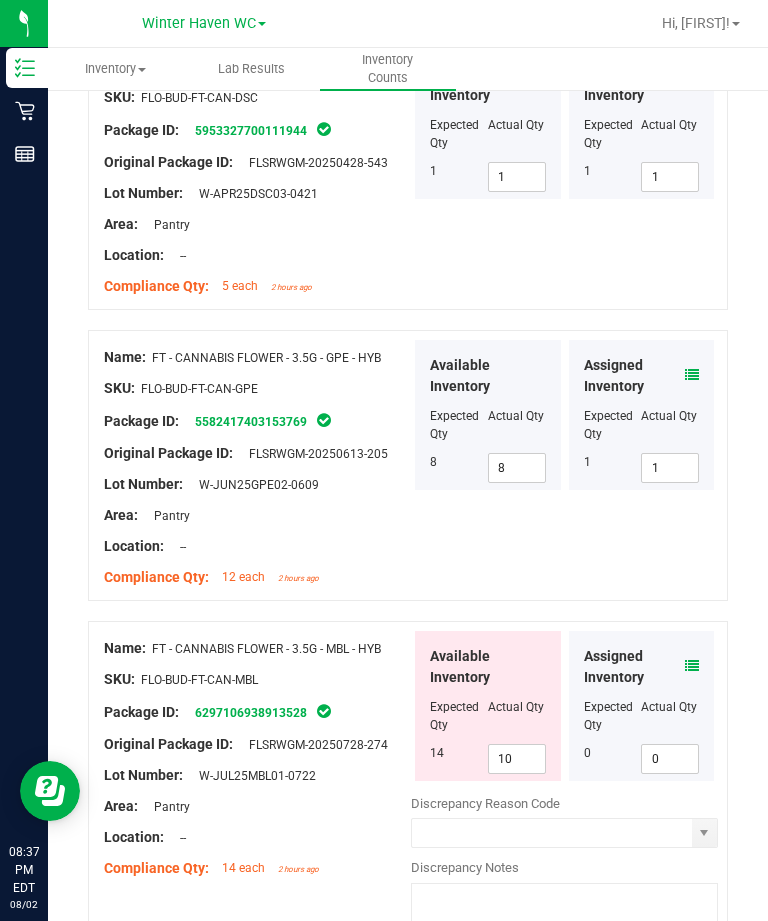 click at bounding box center [692, 666] 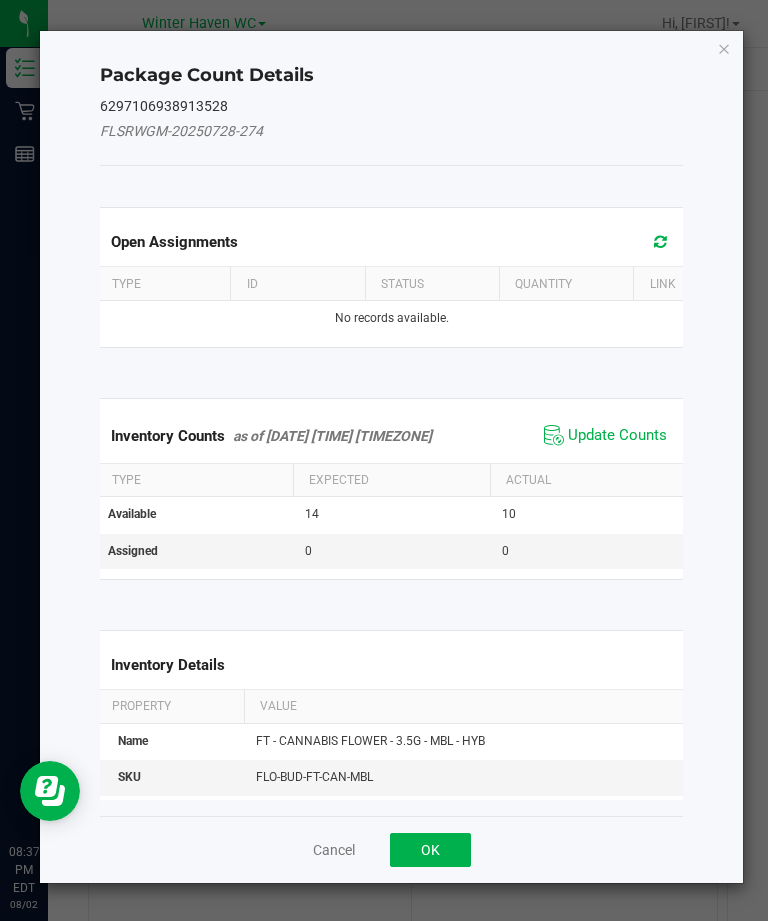 click on "Update Counts" 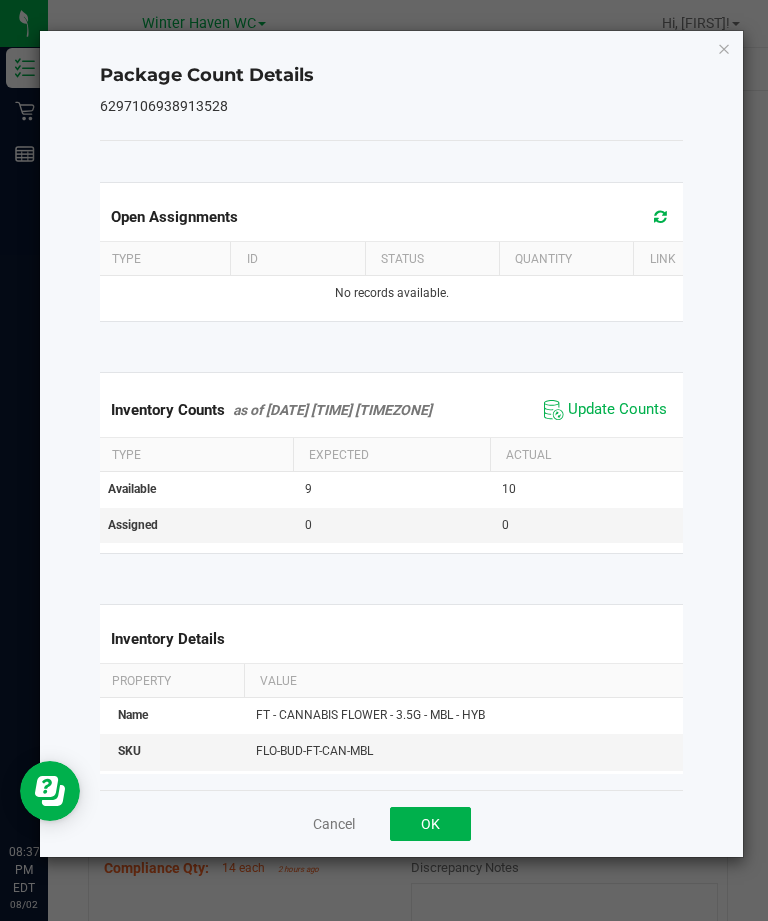 click on "OK" 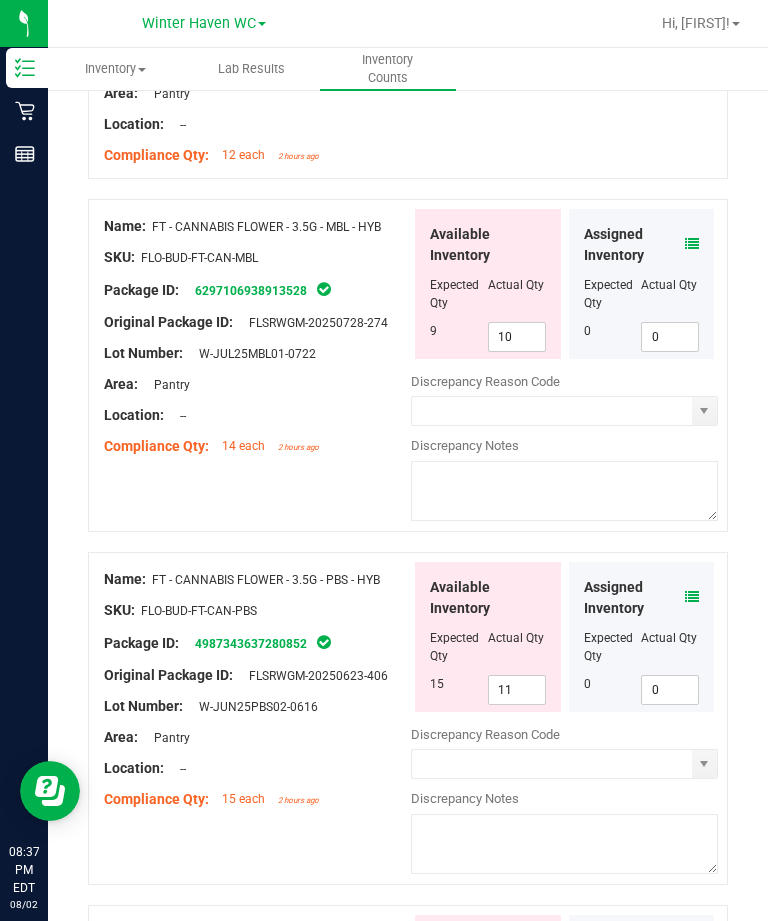 scroll, scrollTop: 3371, scrollLeft: 0, axis: vertical 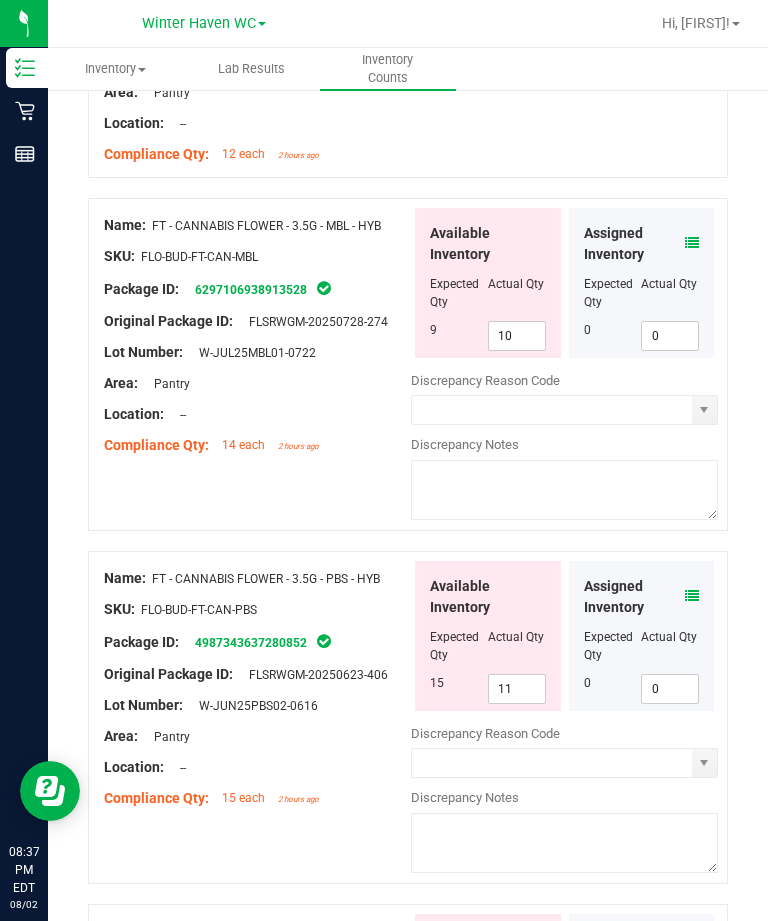 click on "10" at bounding box center [517, 336] 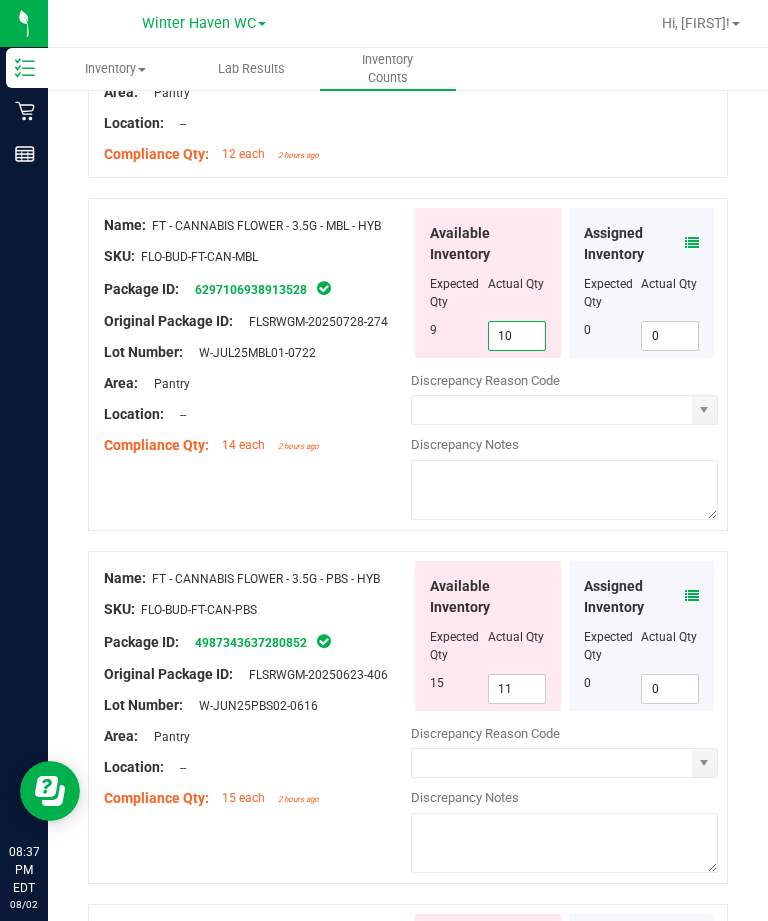 type on "1" 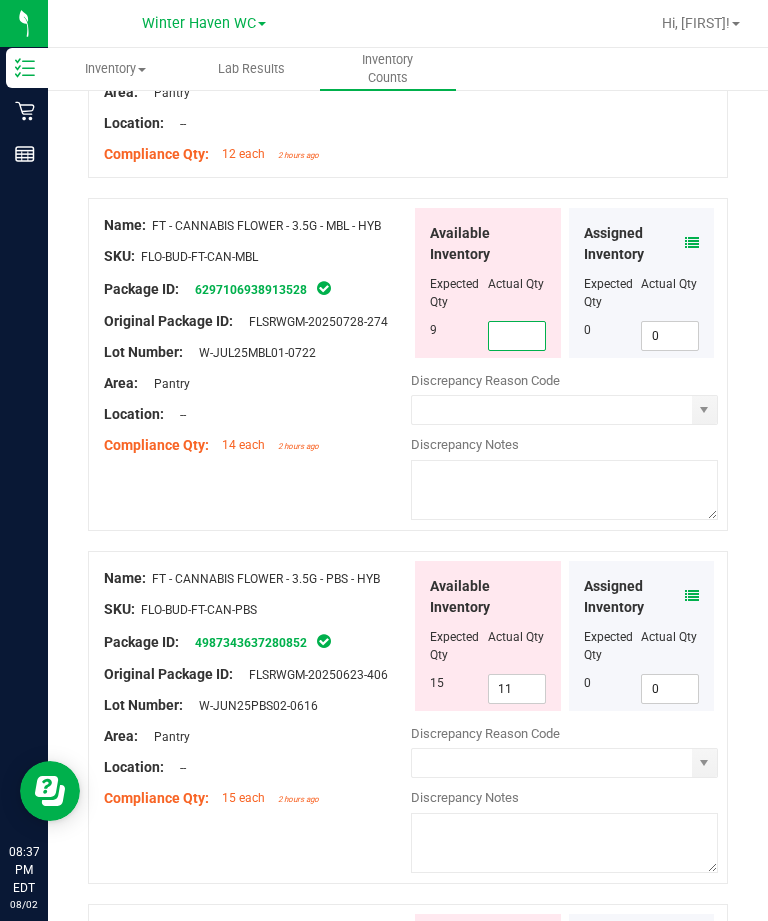 type on "9" 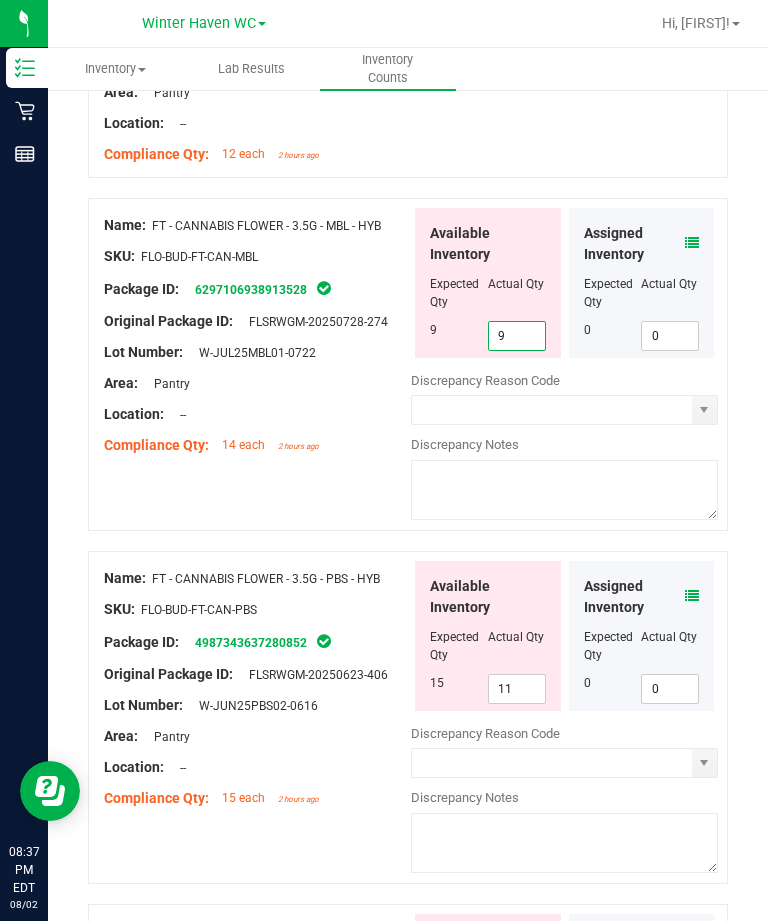 click on "Name:
FT - CANNABIS FLOWER - 3.5G - MBL - HYB
SKU:
FLO-BUD-FT-CAN-MBL
Package ID:
6297106938913528
Original Package ID:
FLSRWGM-20250728-274
Lot Number:
W-JUL25MBL01-0722" at bounding box center [408, 374] 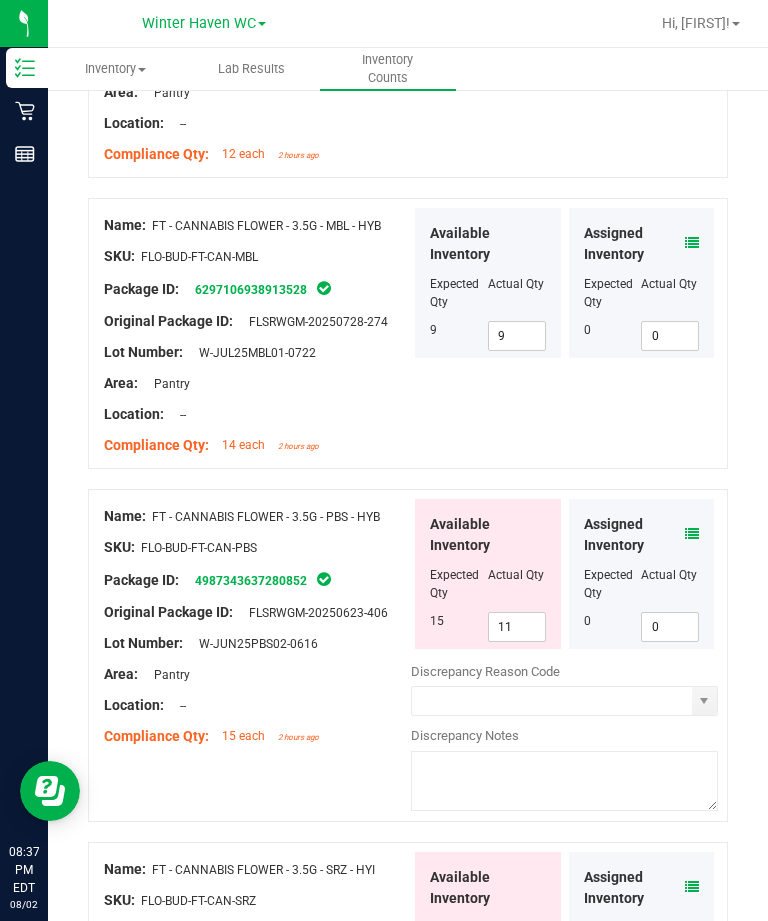 click at bounding box center (692, 534) 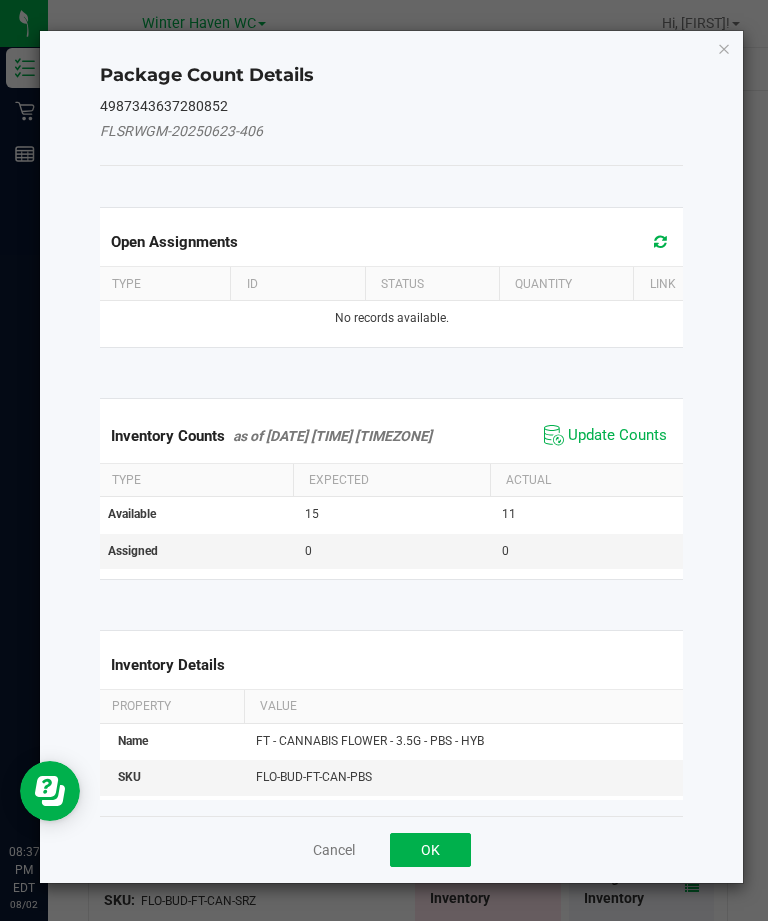 click on "Update Counts" 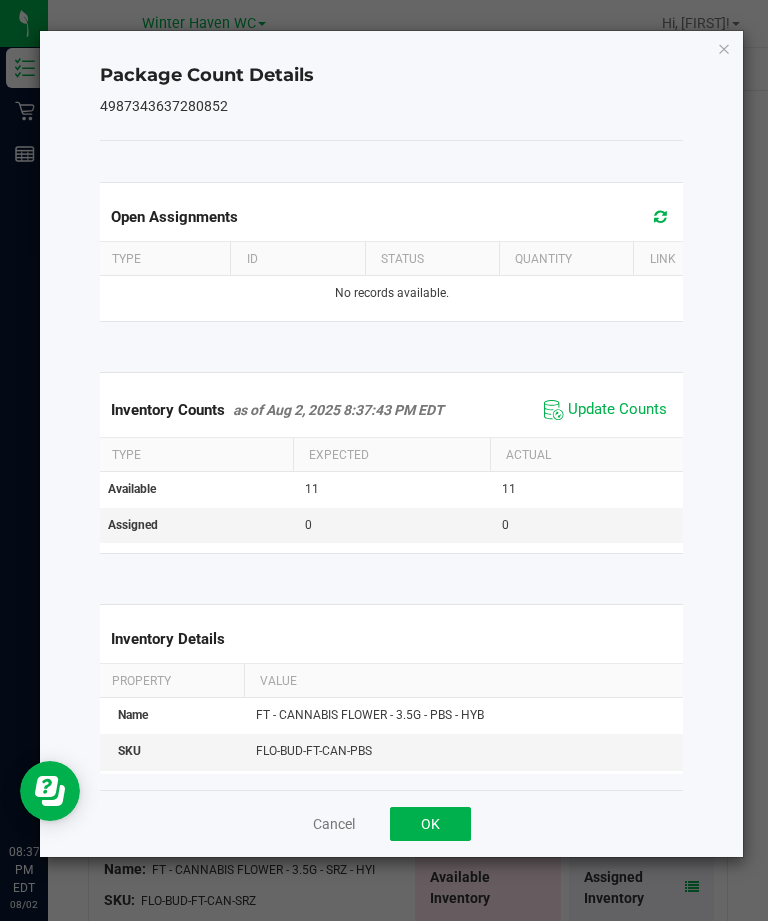 click on "OK" 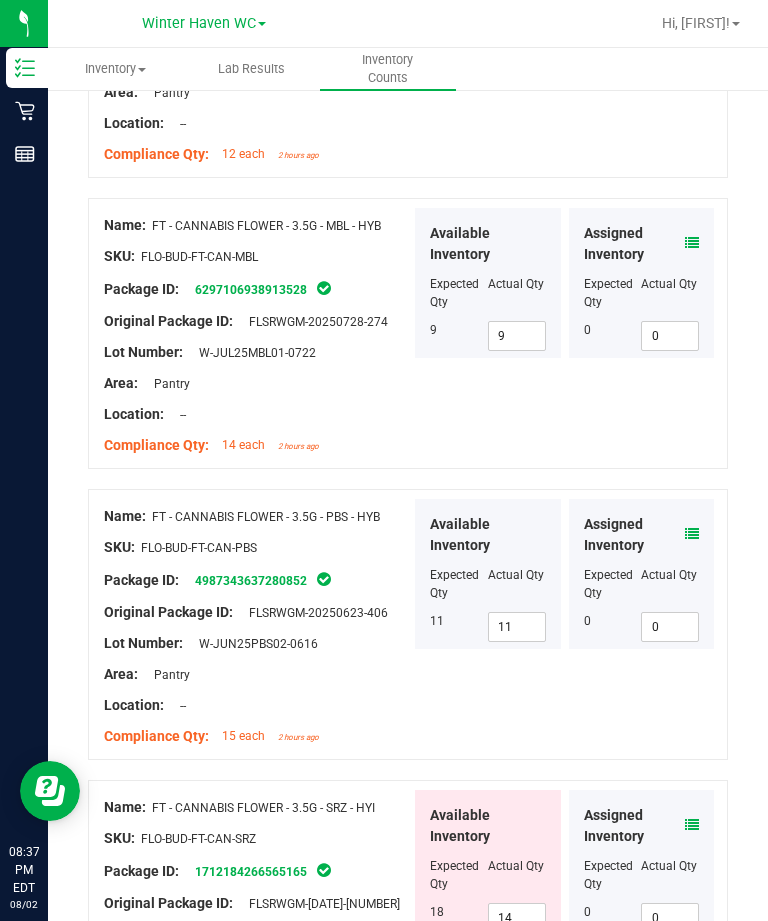 click at bounding box center (692, 825) 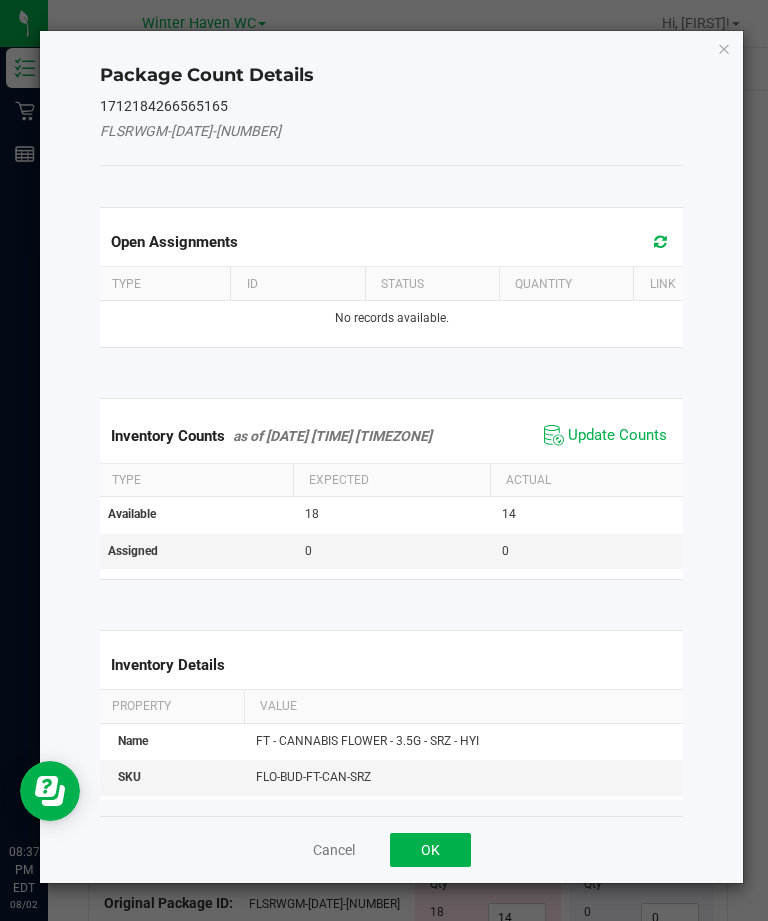 click on "Update Counts" 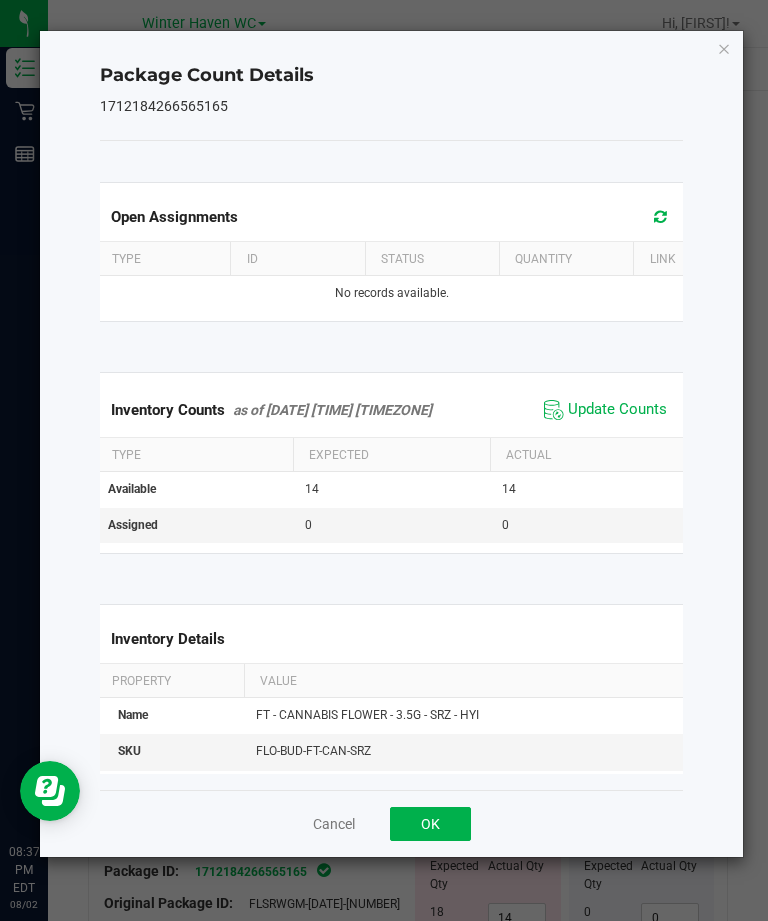click on "OK" 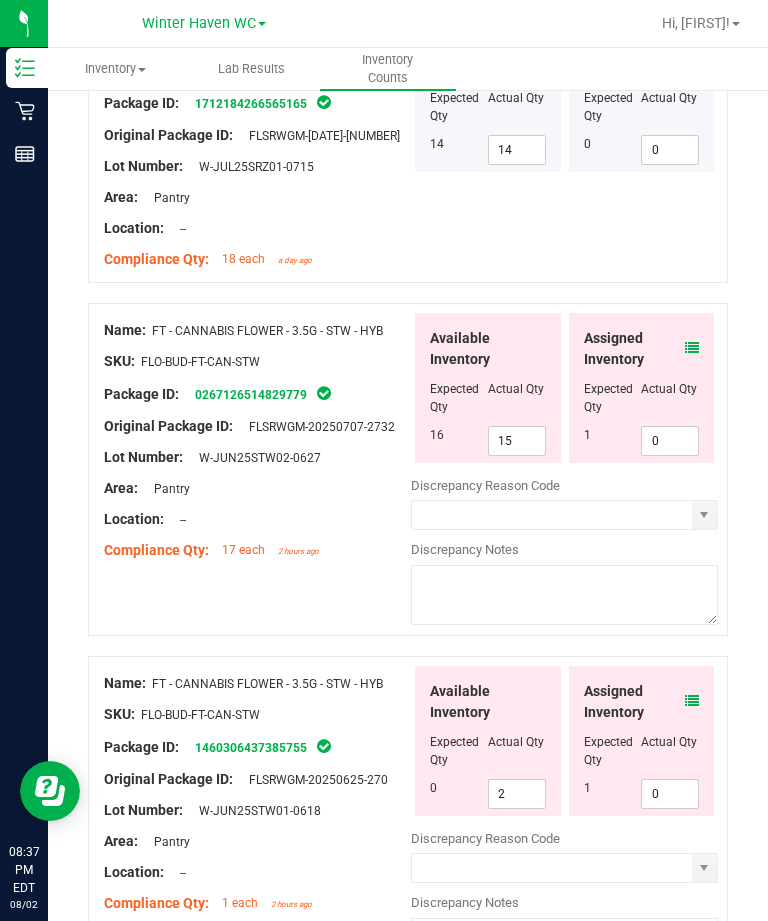 scroll, scrollTop: 4141, scrollLeft: 0, axis: vertical 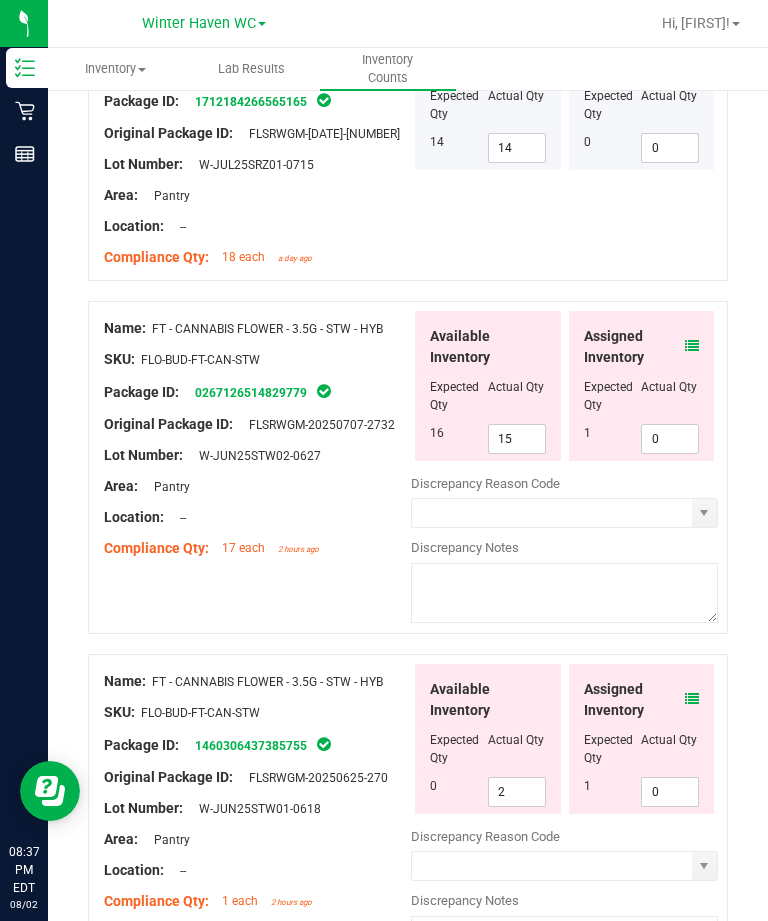 click at bounding box center [692, 346] 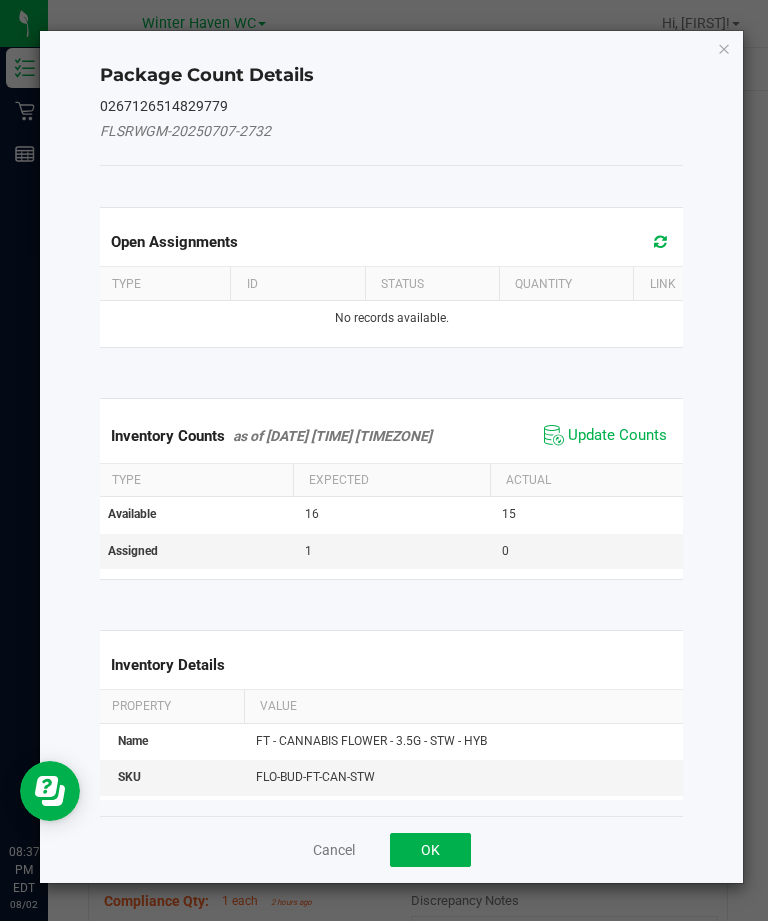 click on "Update Counts" 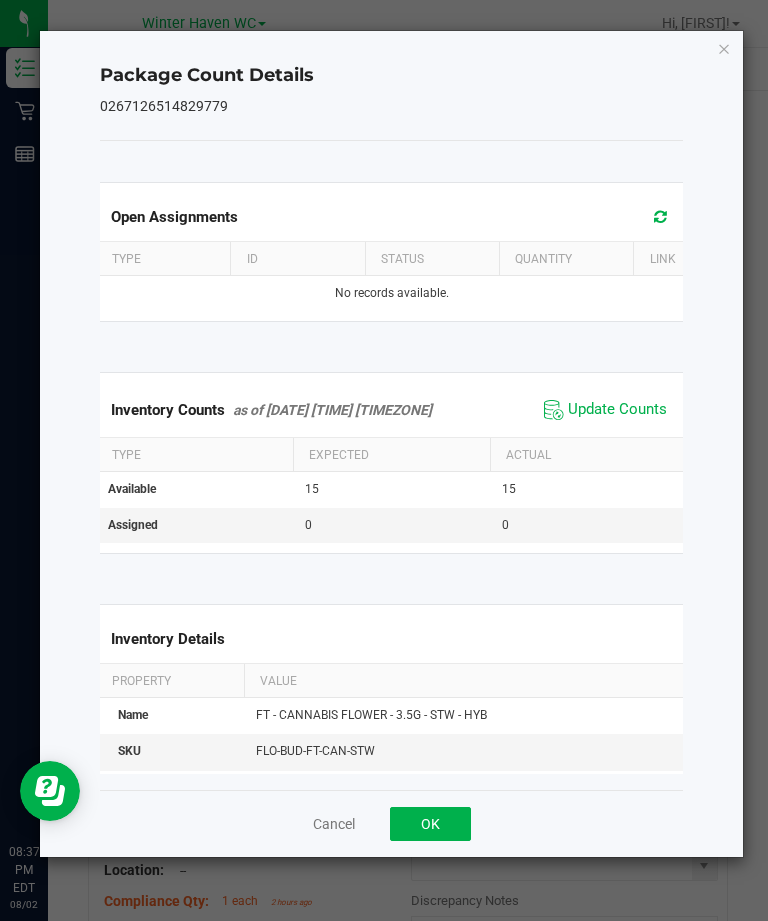 click on "OK" 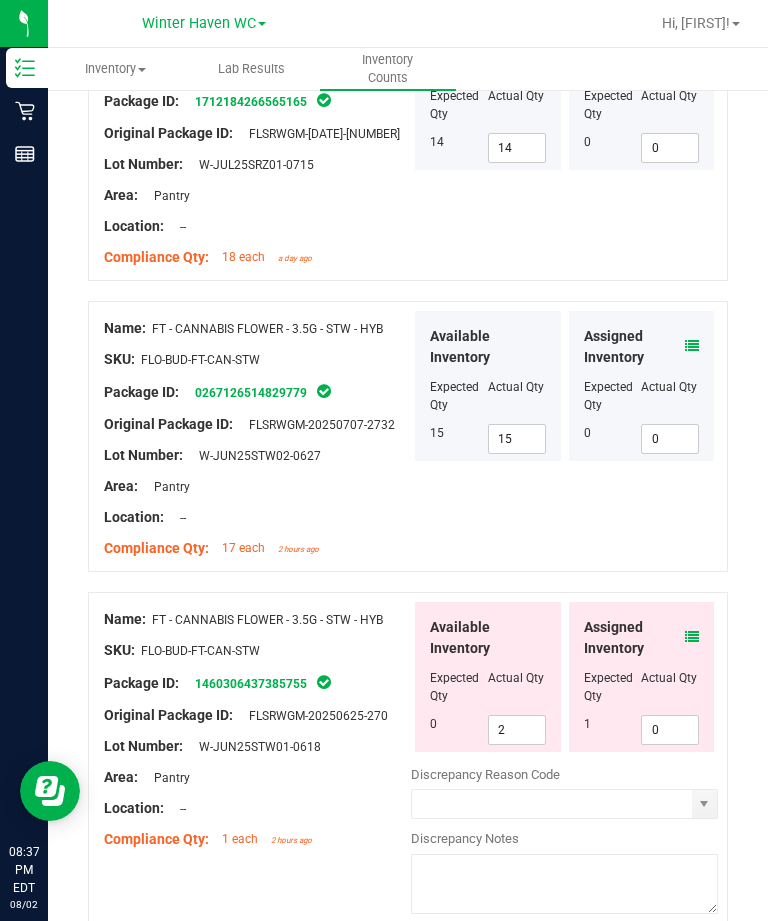click at bounding box center [692, 637] 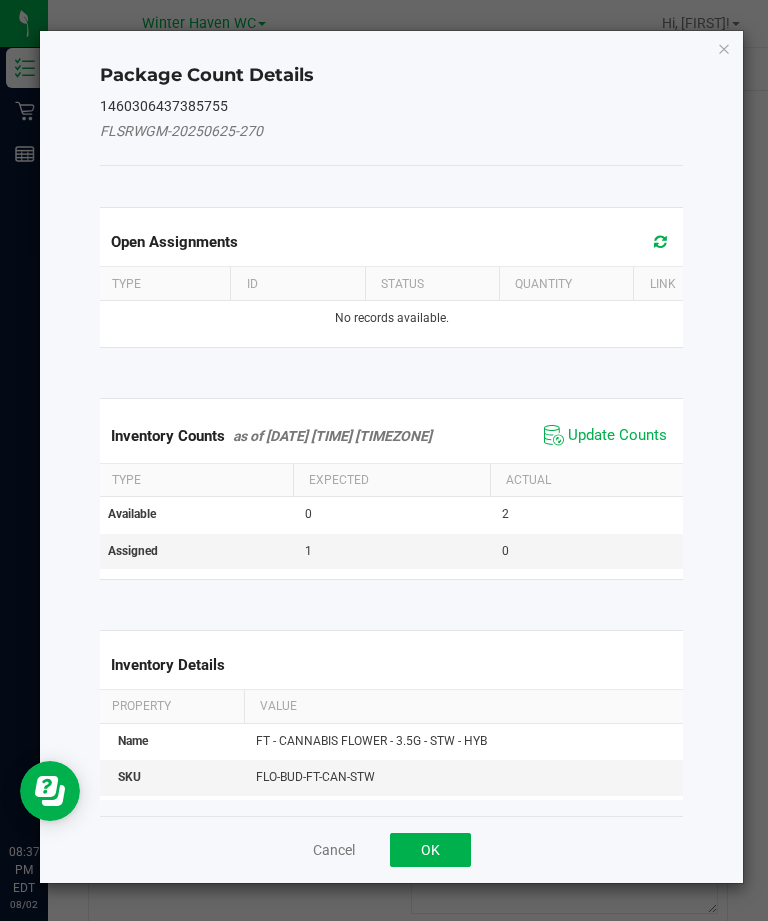 click on "Update Counts" 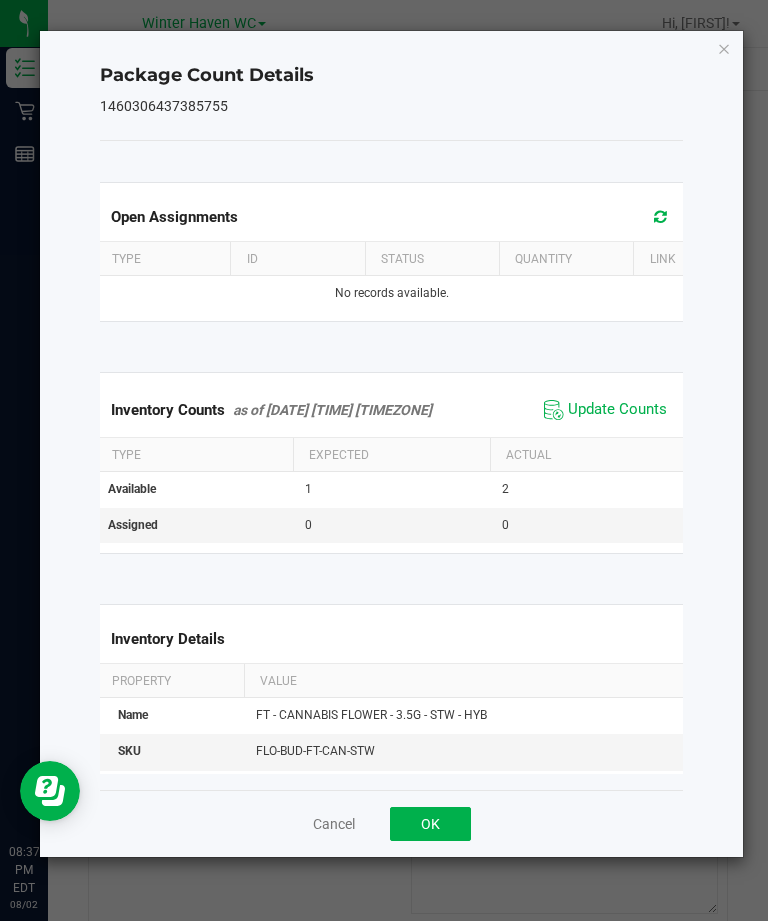 click on "OK" 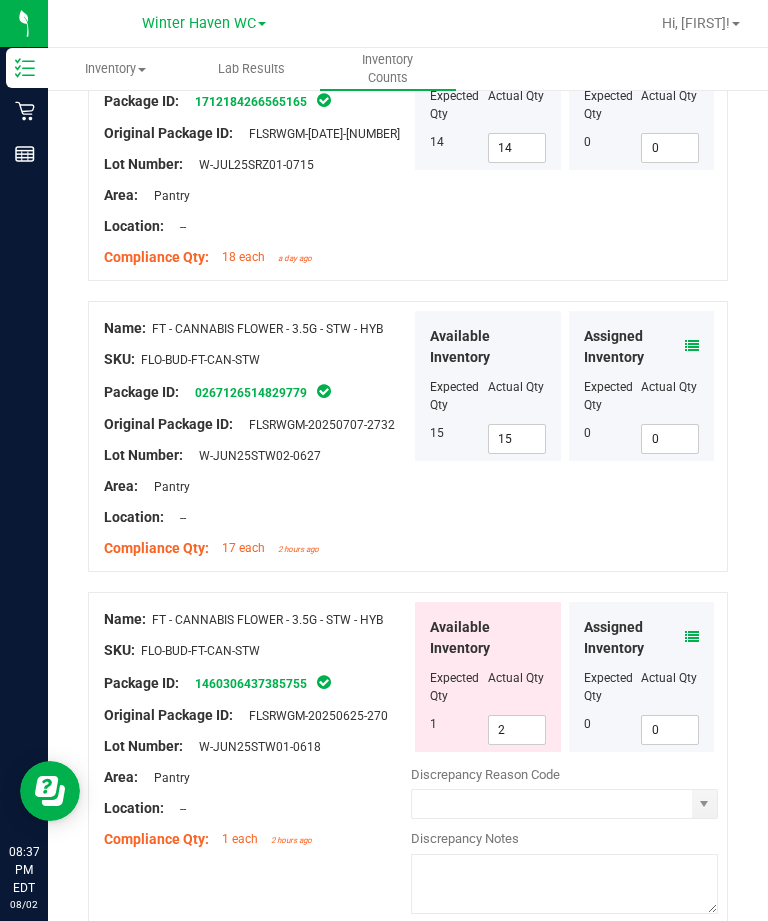click on "2" at bounding box center [517, 730] 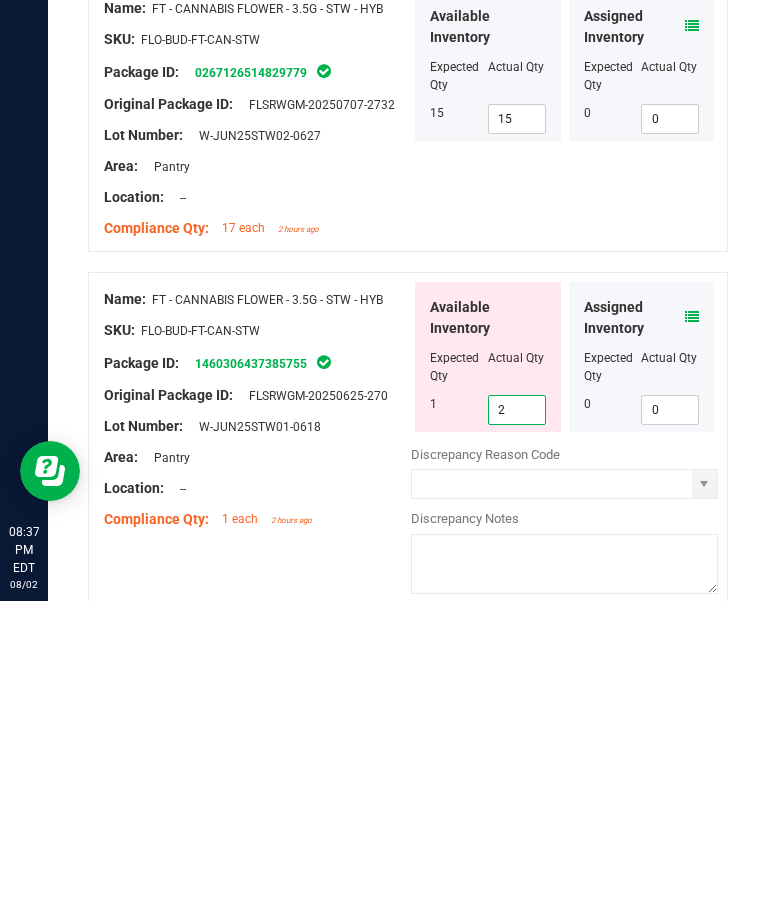 click on "2" at bounding box center (517, 730) 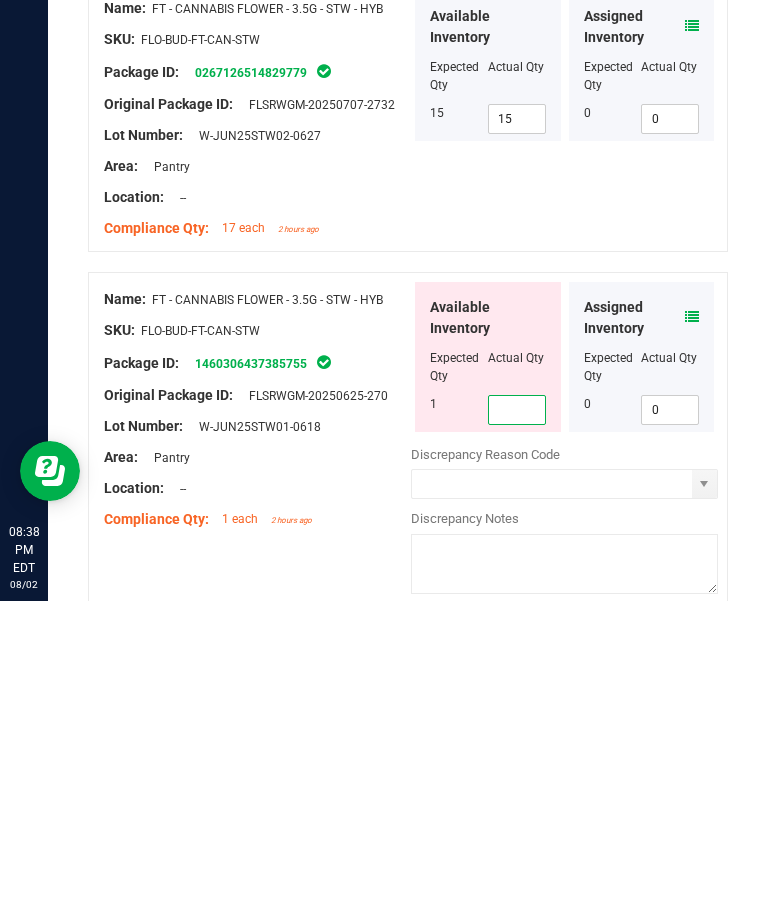 type on "1" 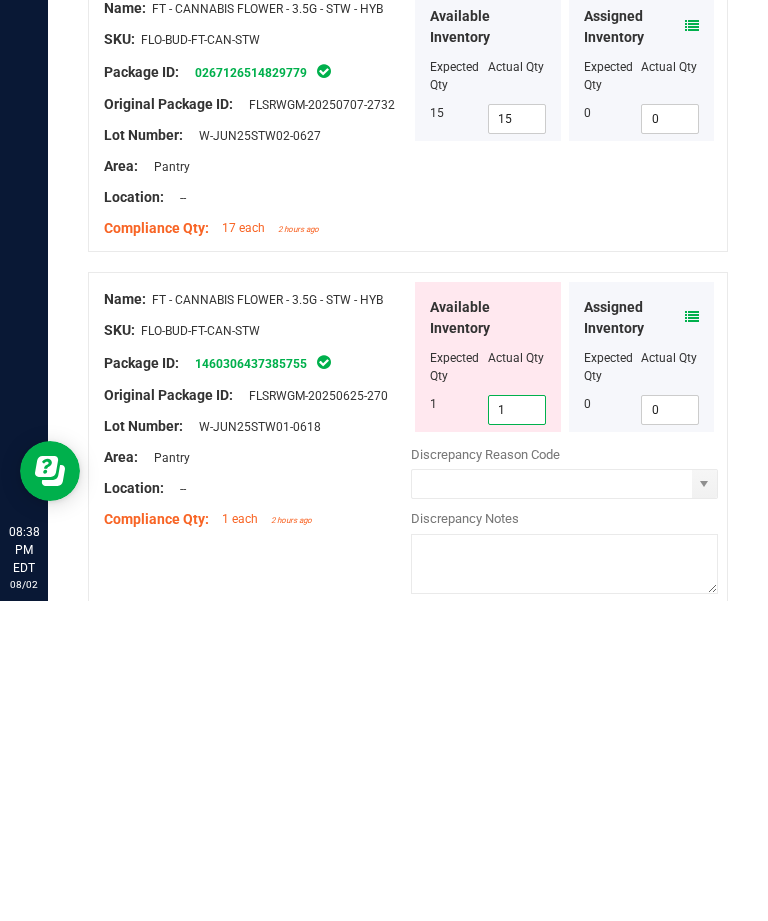 click on "Name:
FT - CANNABIS FLOWER - 3.5G - STW - HYB
SKU:
FLO-BUD-FT-CAN-STW
Package ID:
1460306437385755
Original Package ID:
FLSRWGM-20250625-270
Lot Number:
W-JUN25STW01-0618
2 1 0 0" at bounding box center (408, 758) 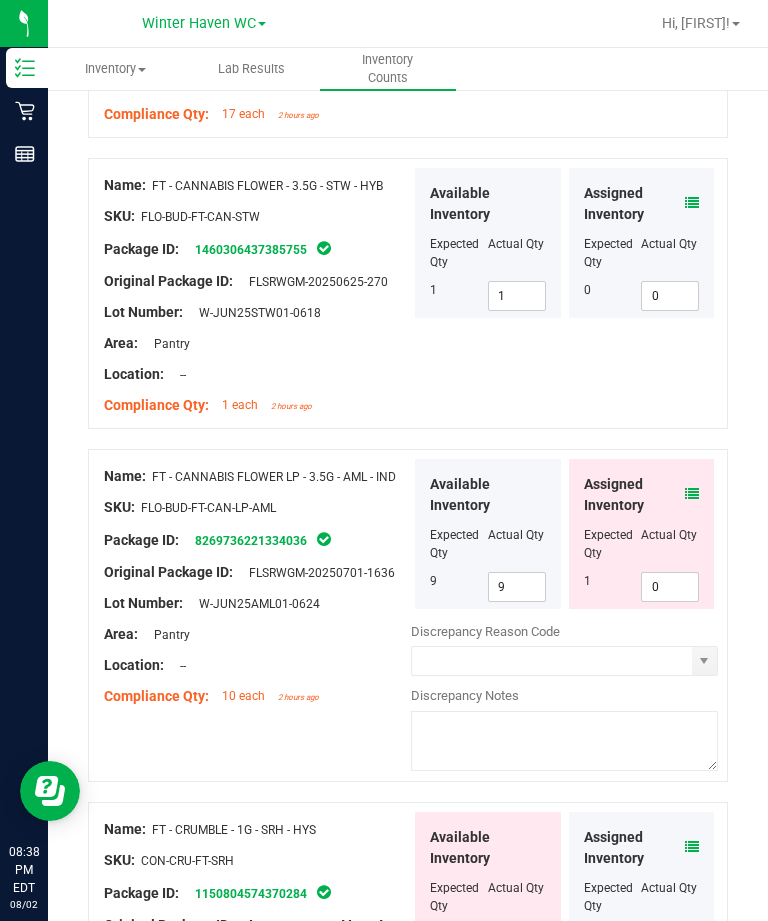 scroll, scrollTop: 4585, scrollLeft: 0, axis: vertical 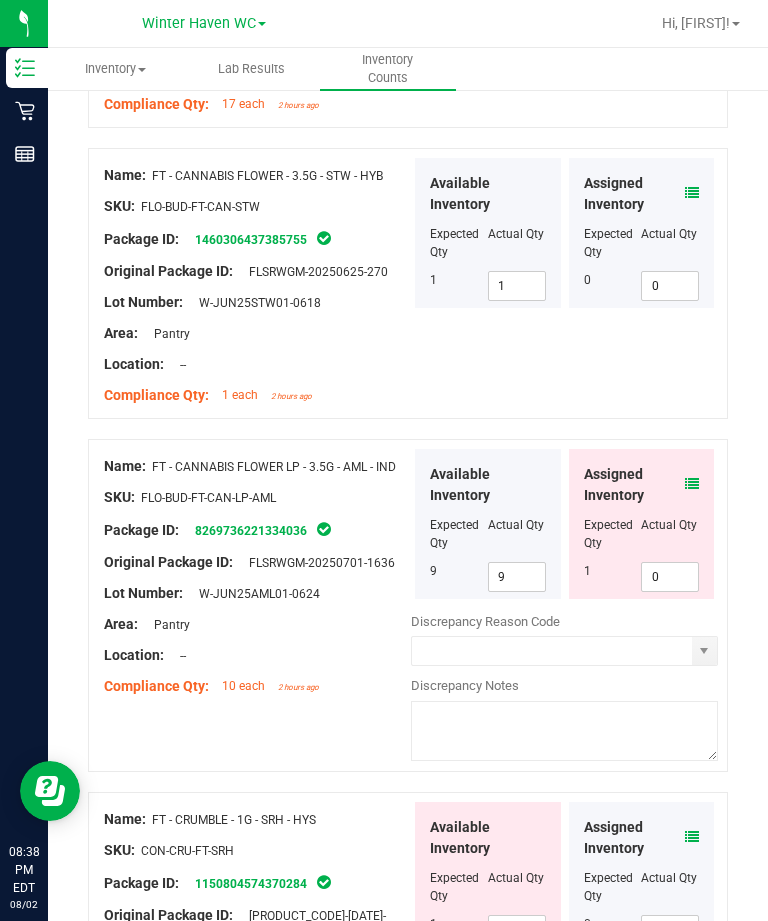 click at bounding box center [692, 484] 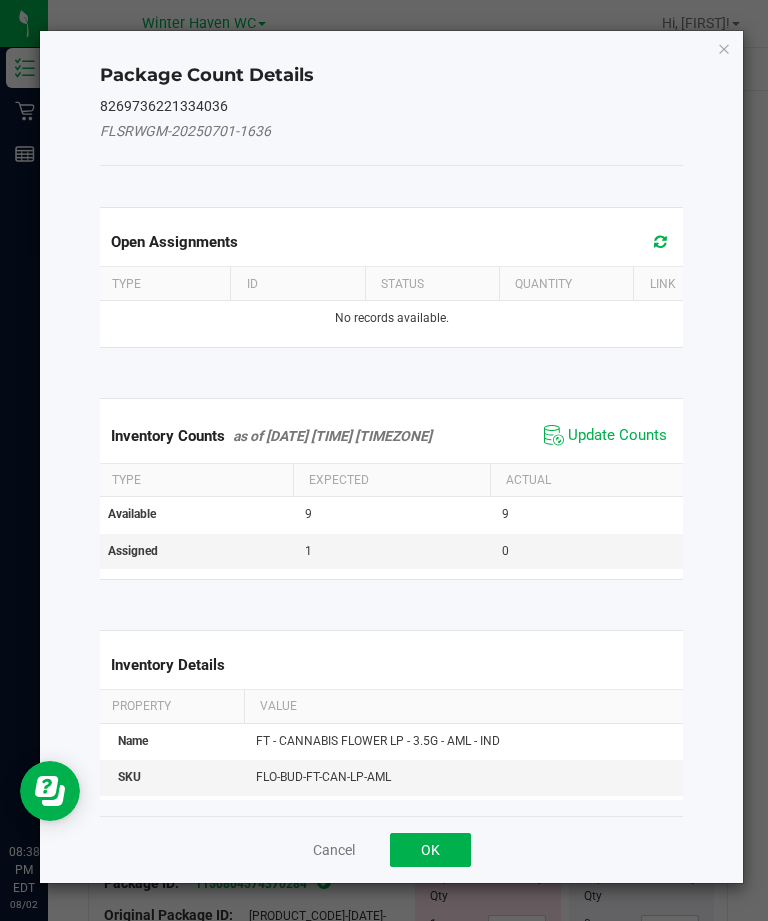 click on "Update Counts" 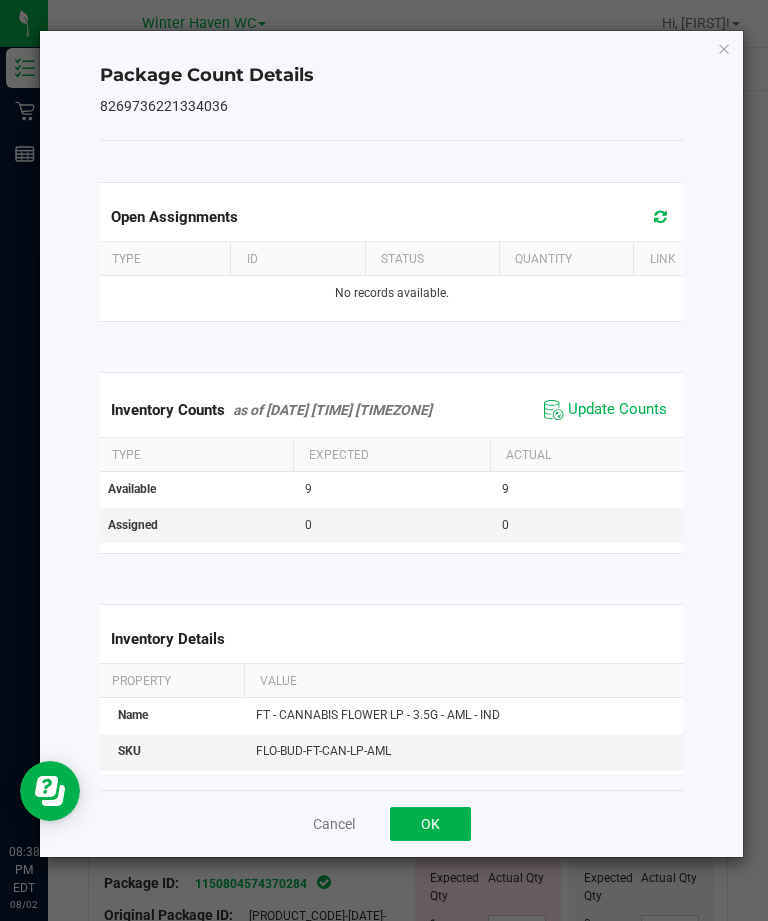 click on "OK" 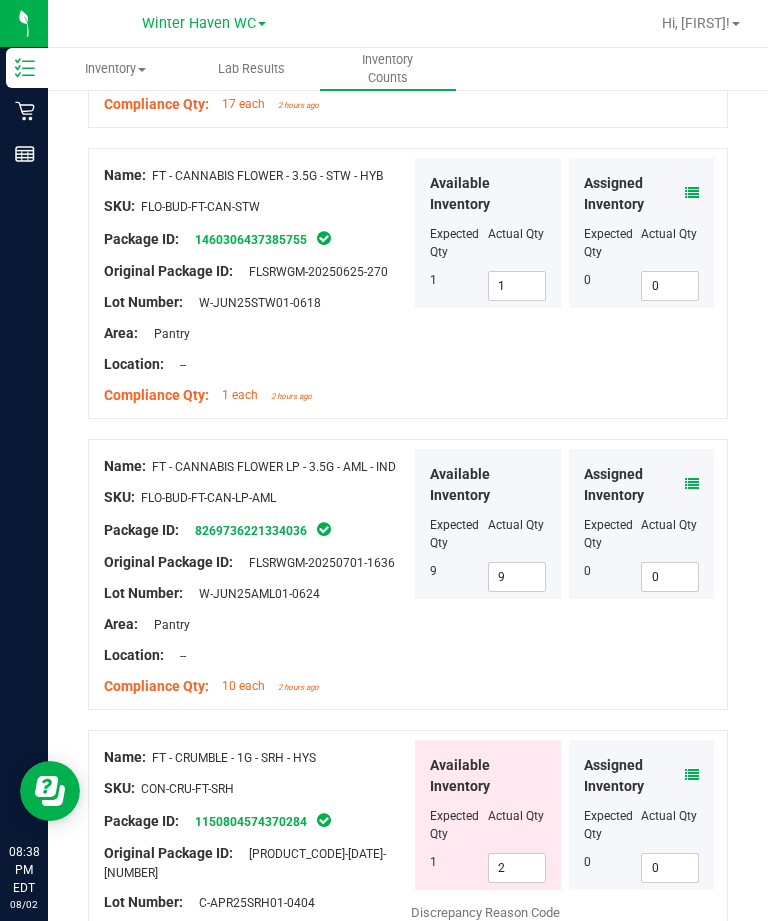 click on "Assigned Inventory" at bounding box center (642, 776) 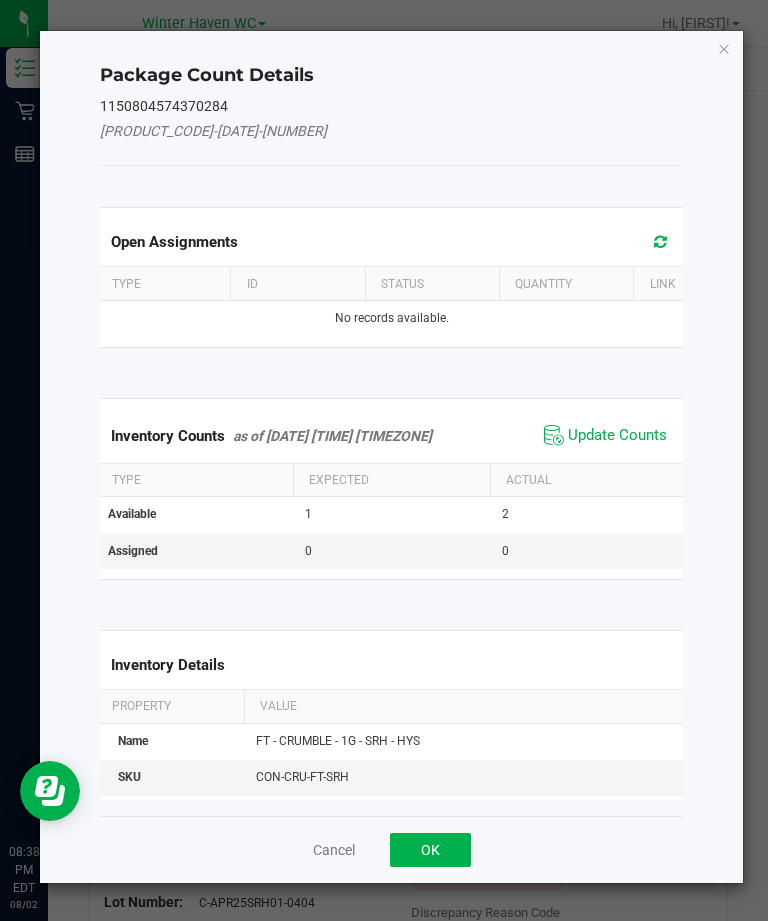 click on "Update Counts" 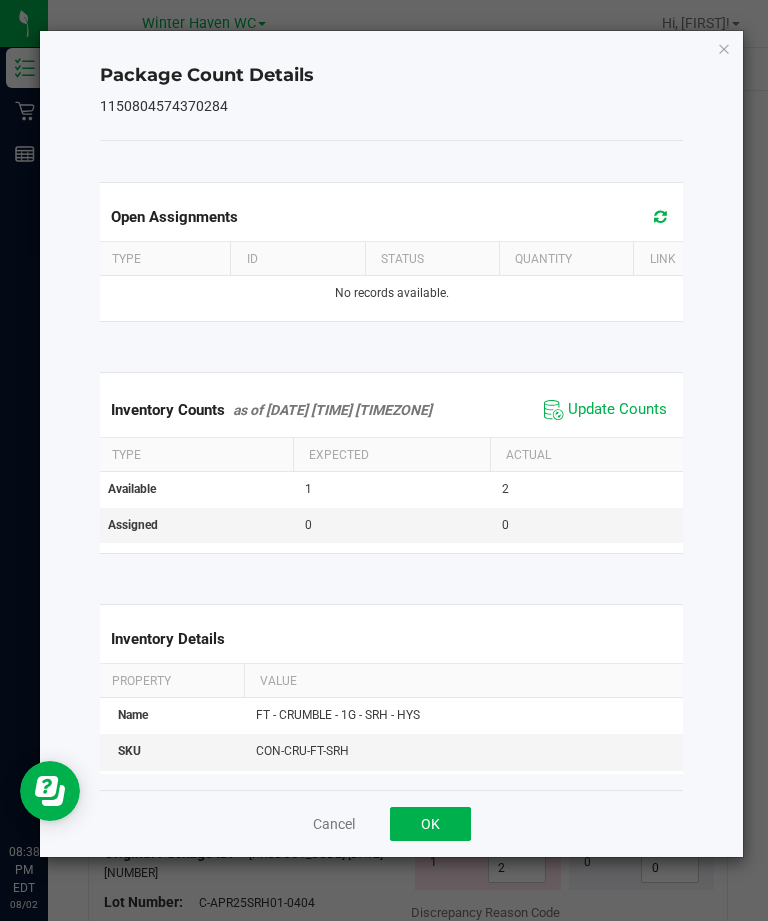 click on "OK" 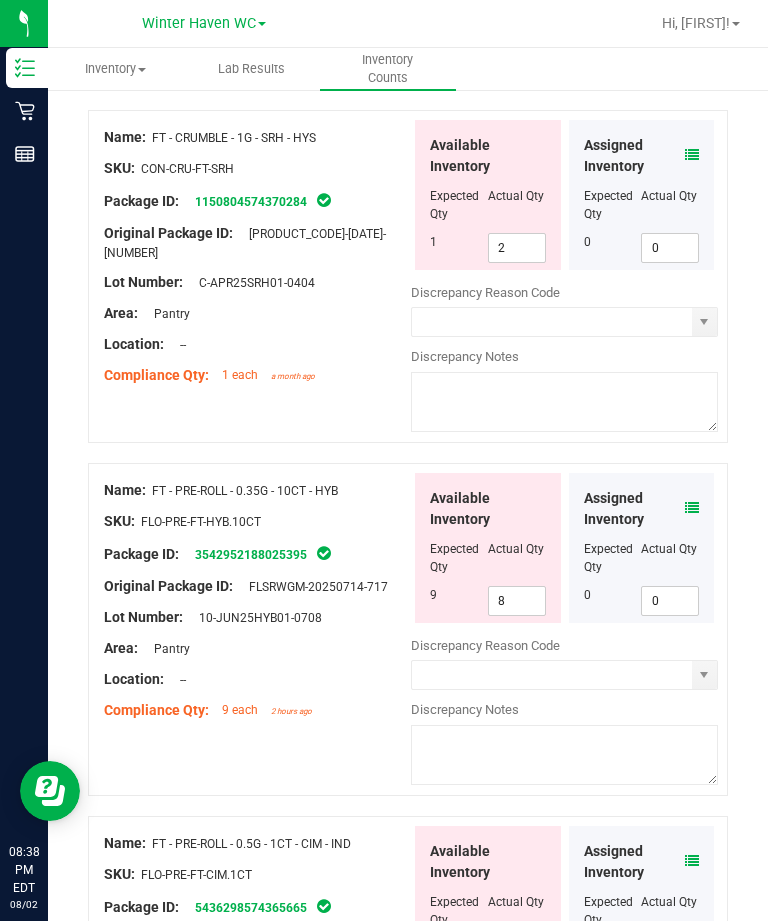 scroll, scrollTop: 5205, scrollLeft: 0, axis: vertical 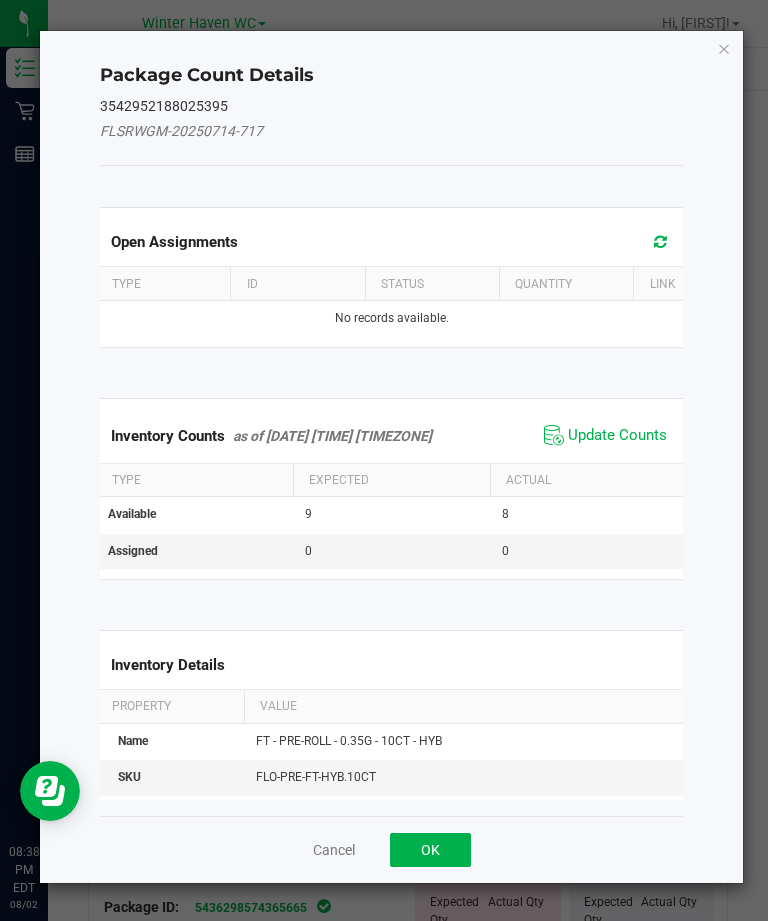 click on "Update Counts" 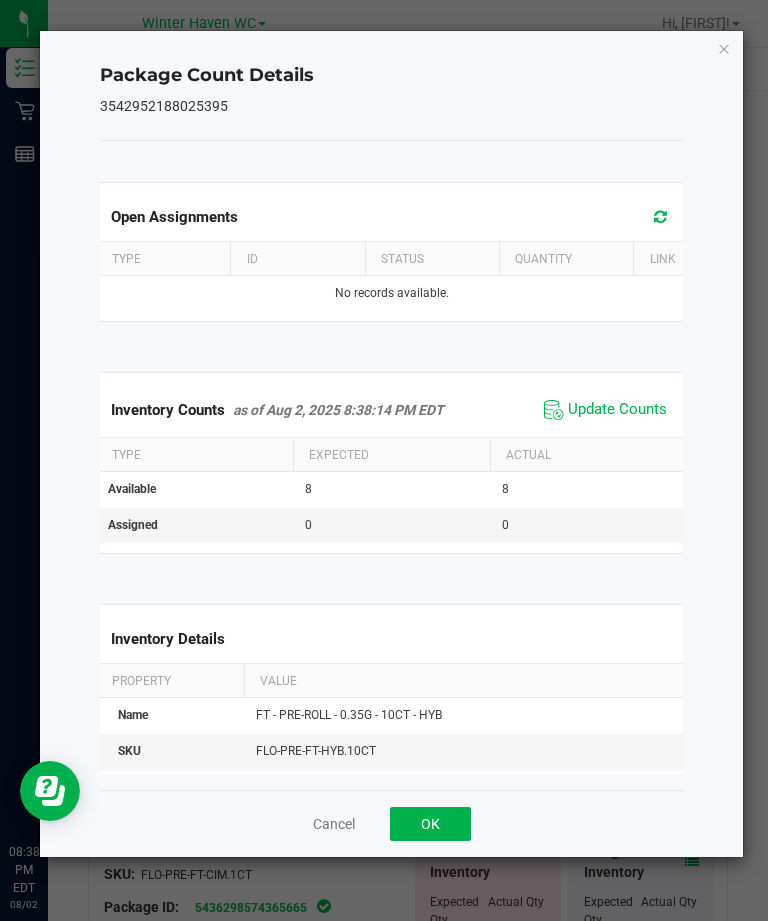 click on "OK" 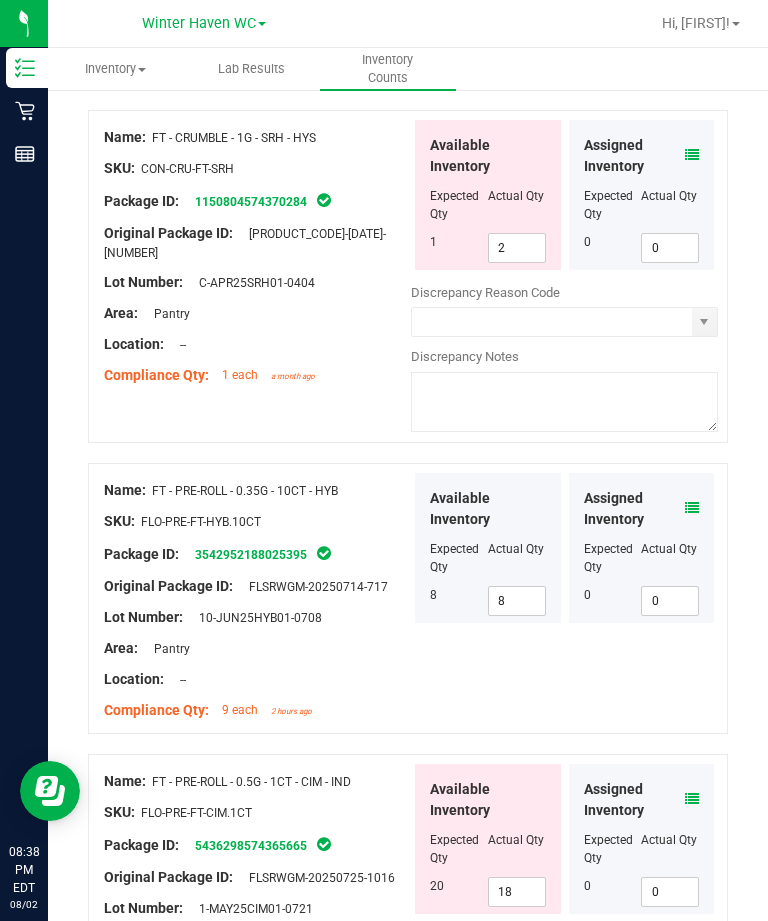 click at bounding box center (692, 799) 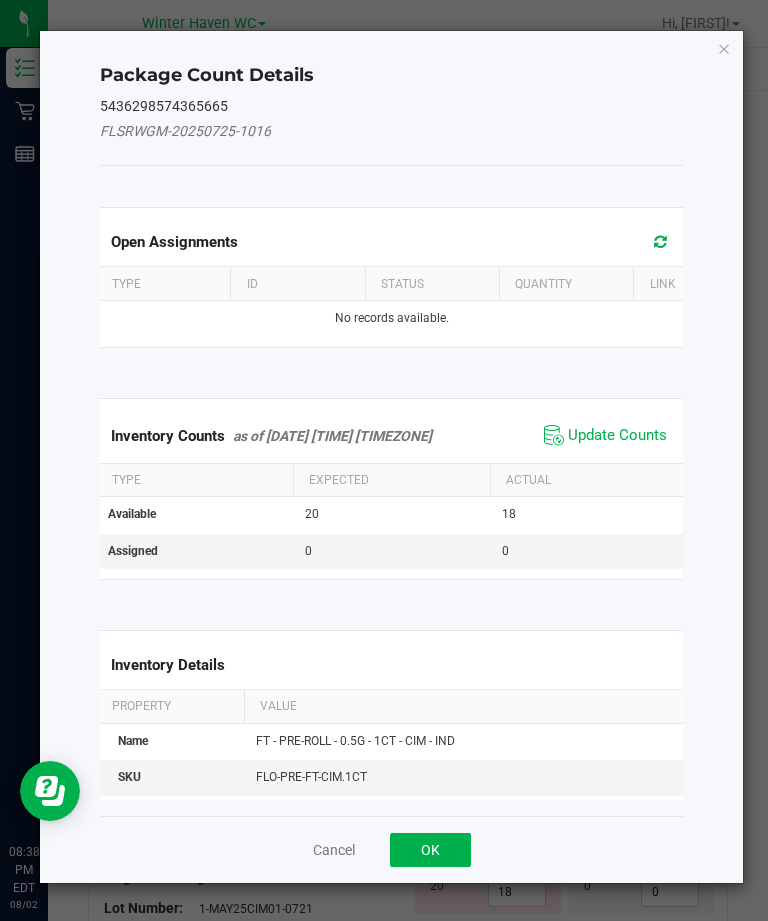 click on "Update Counts" 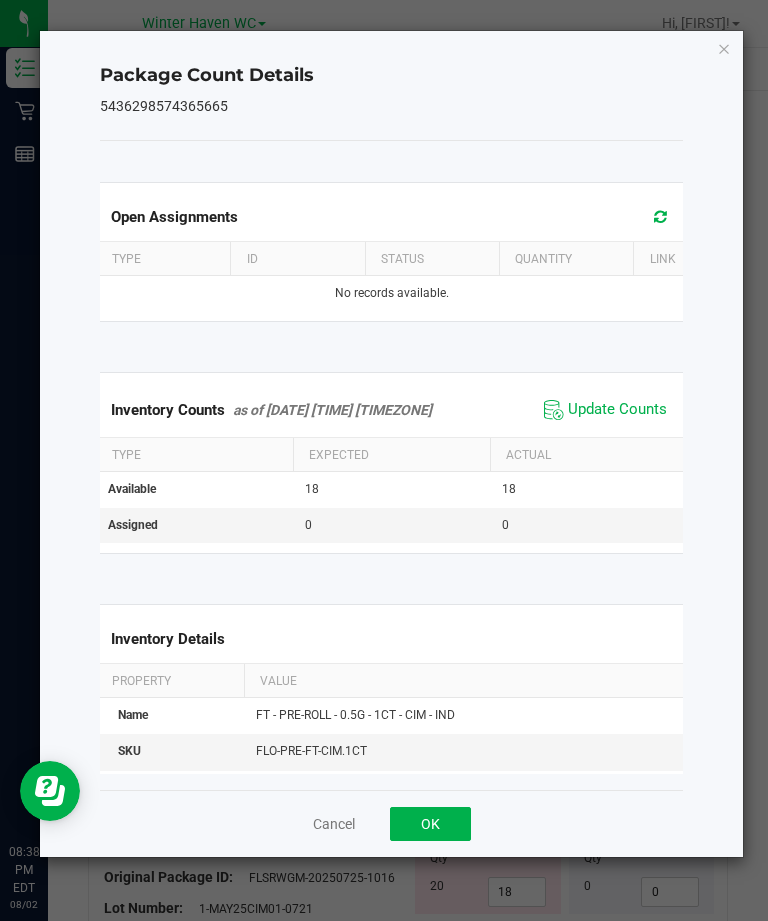 click on "OK" 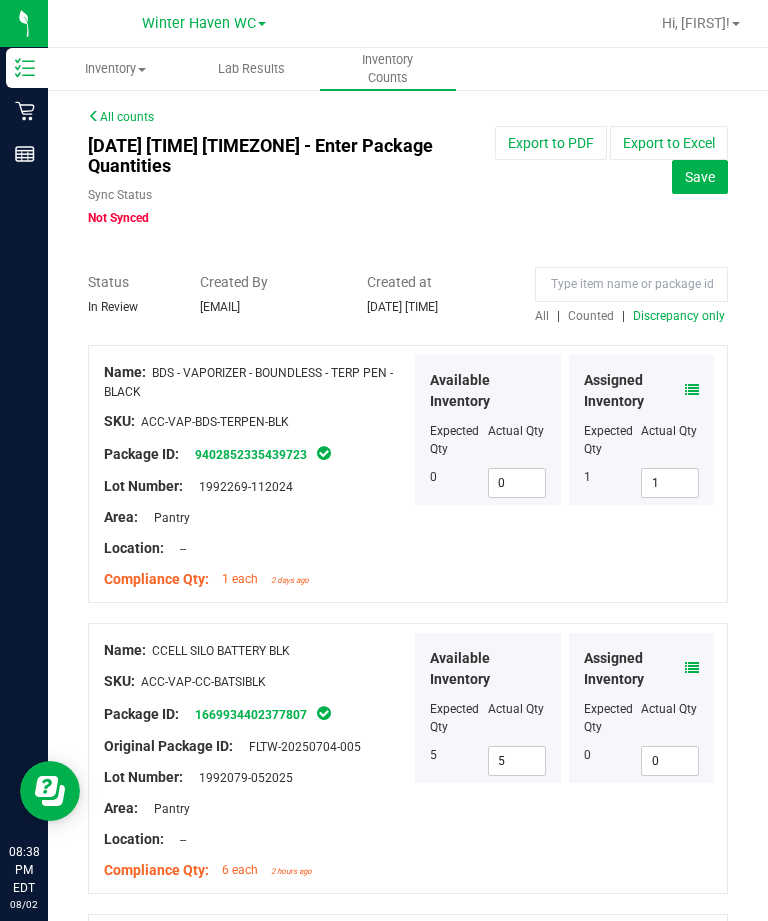 scroll, scrollTop: 0, scrollLeft: 0, axis: both 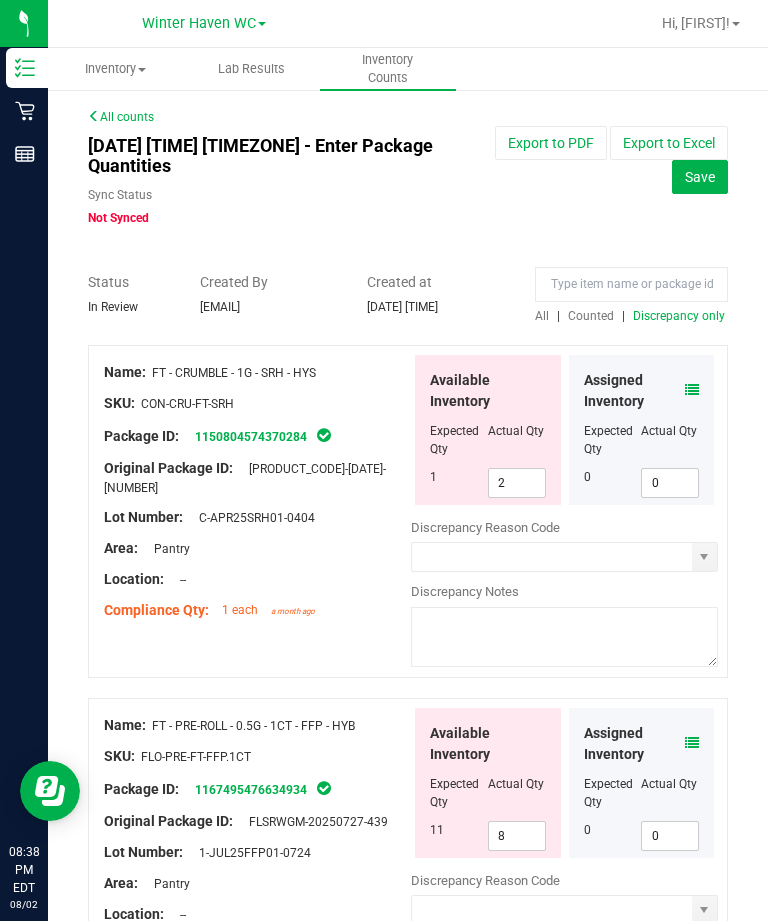 click at bounding box center [692, 743] 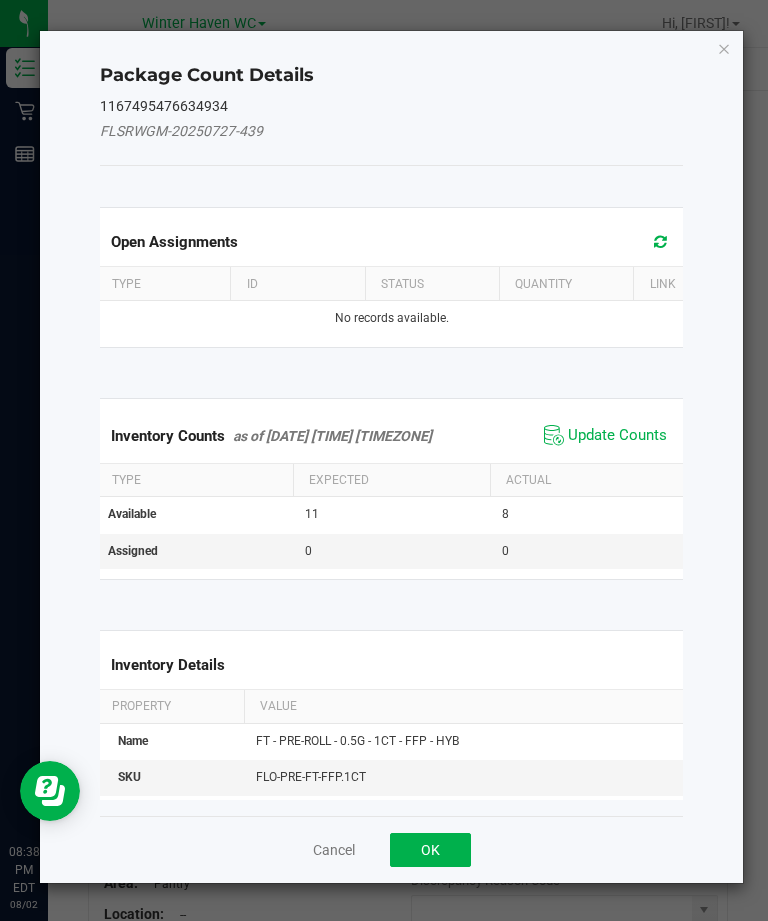 click on "Update Counts" 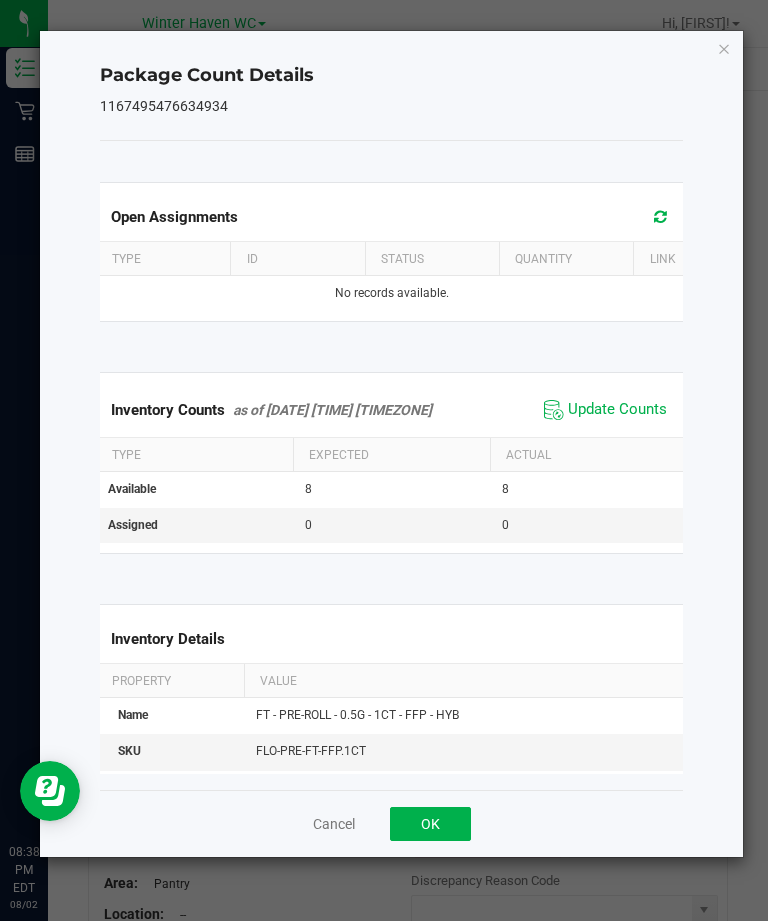 click on "OK" 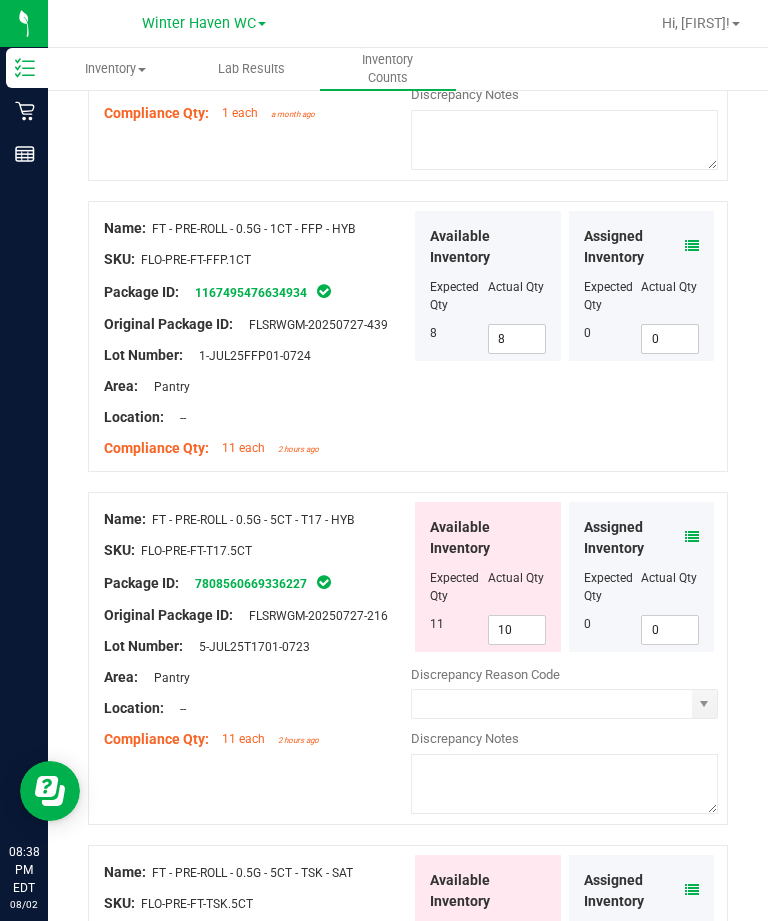 scroll, scrollTop: 496, scrollLeft: 0, axis: vertical 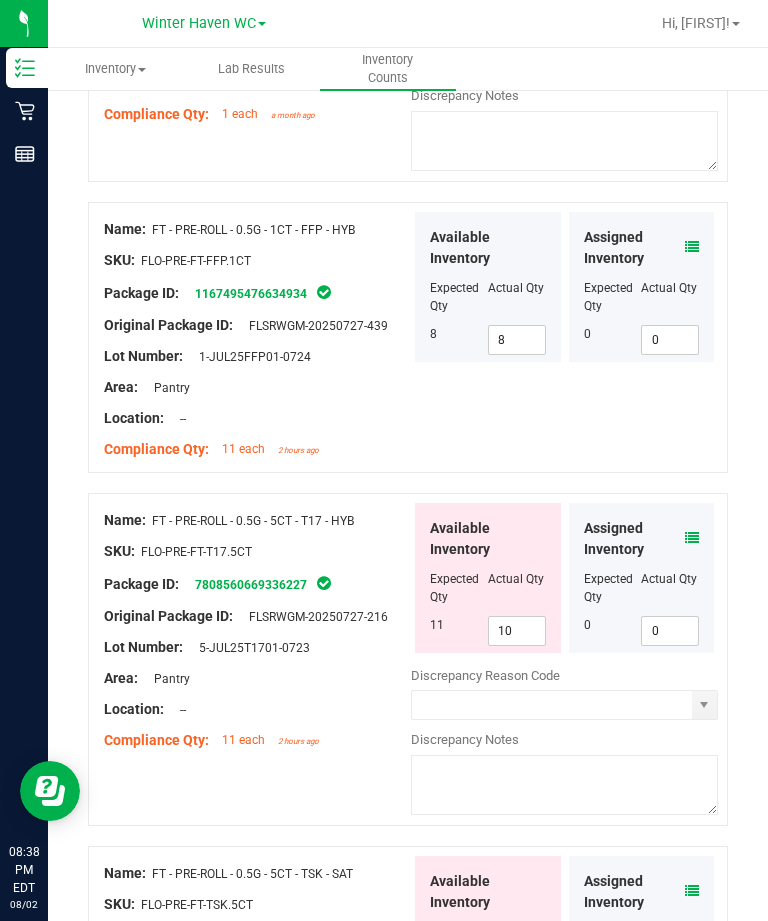 click at bounding box center [692, 538] 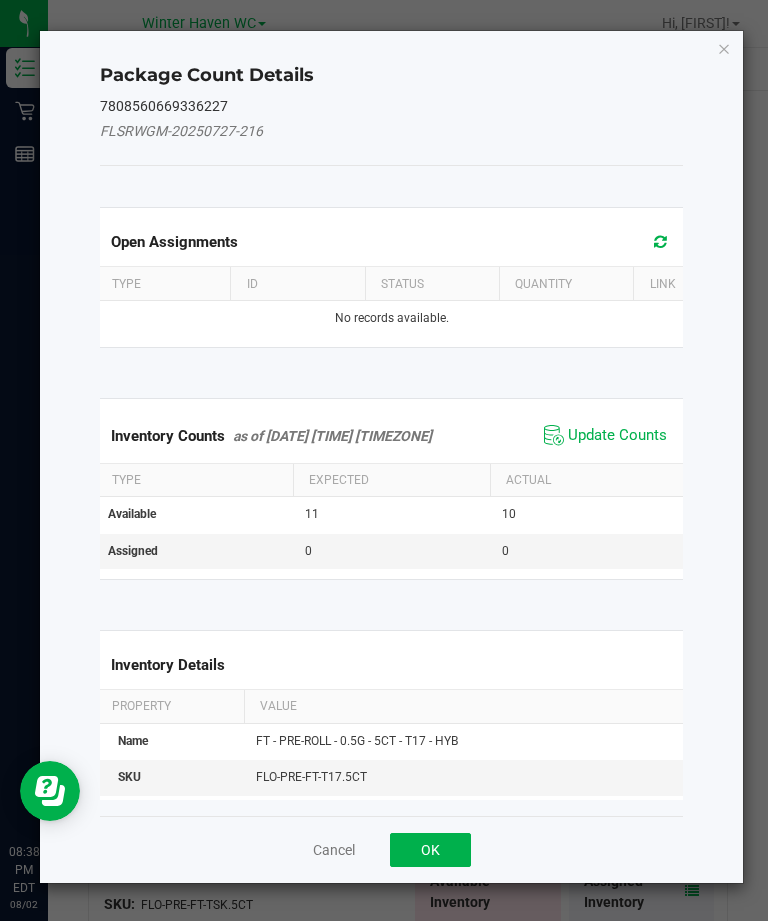 click on "Update Counts" 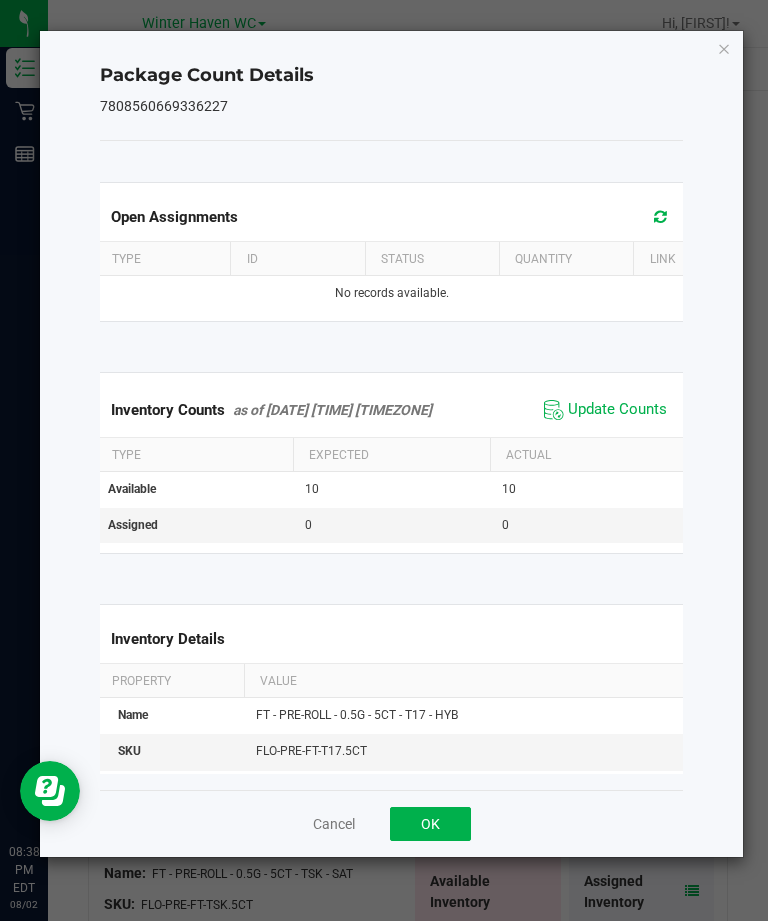 click on "OK" 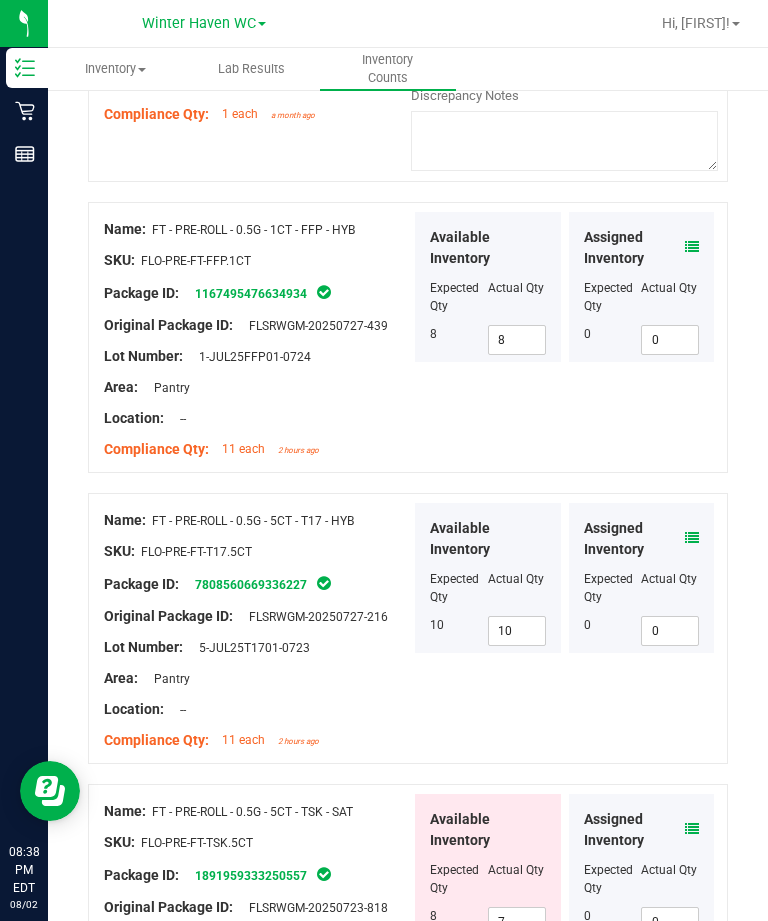 click at bounding box center [692, 829] 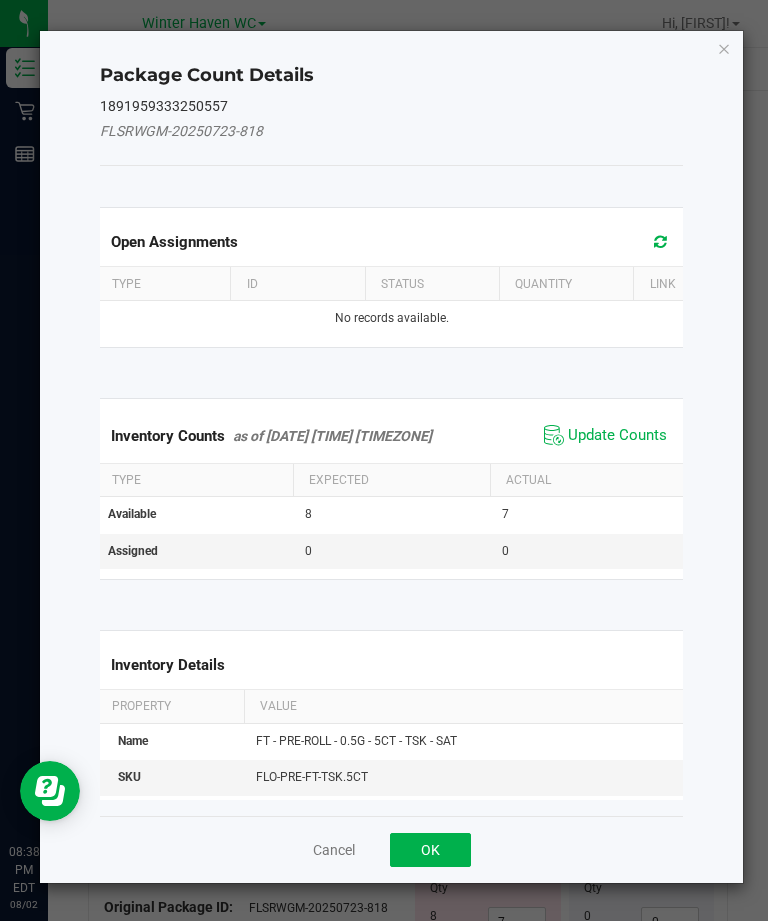 click on "Update Counts" 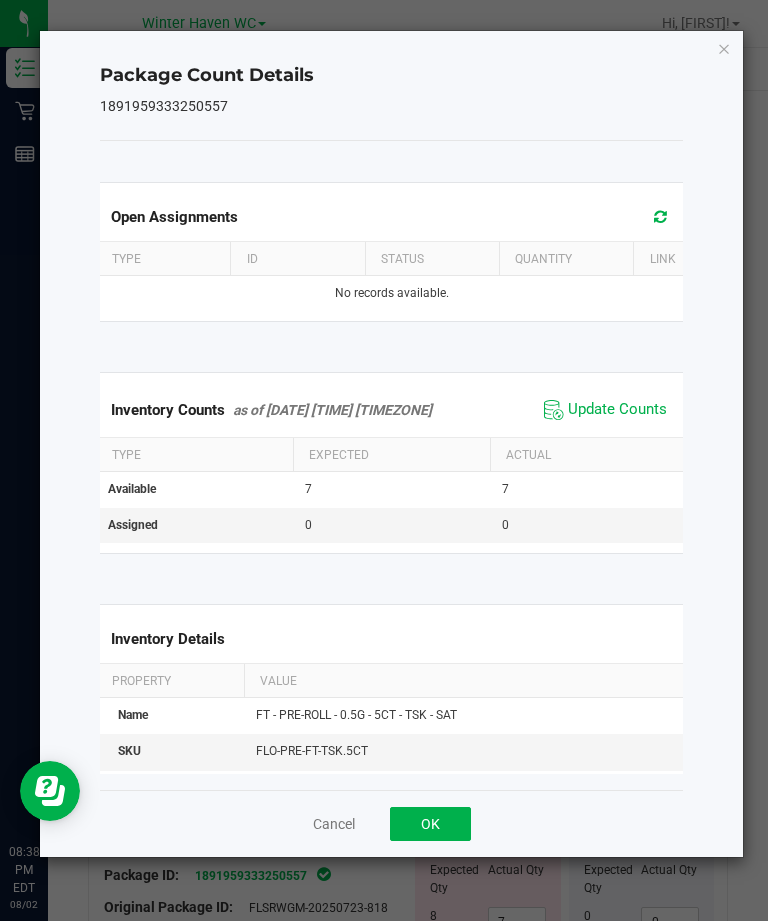 click on "OK" 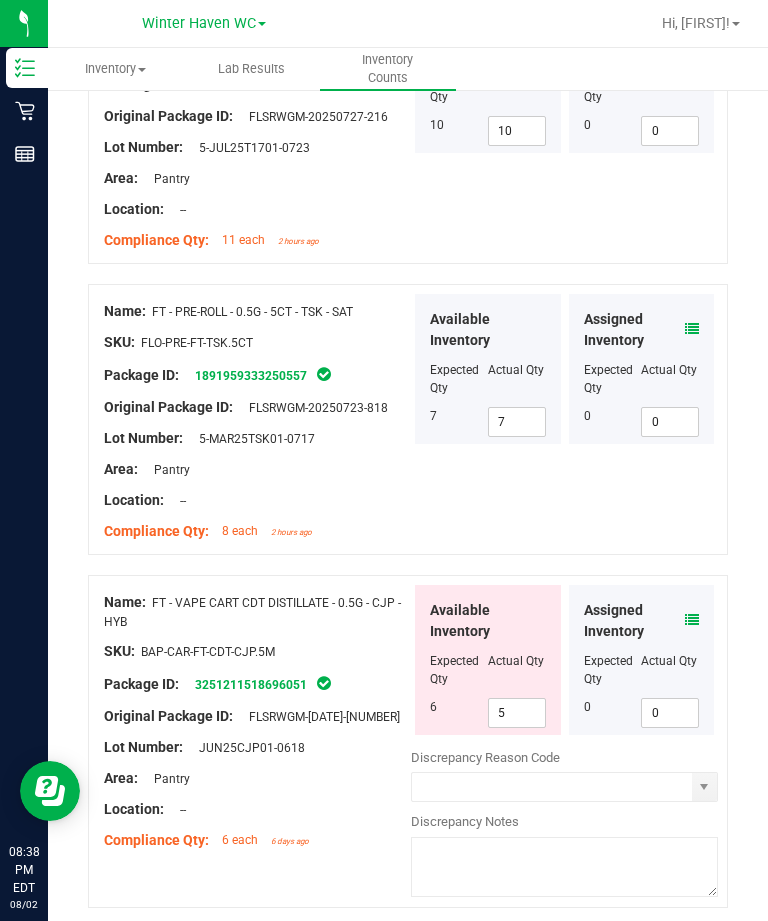 scroll, scrollTop: 1024, scrollLeft: 0, axis: vertical 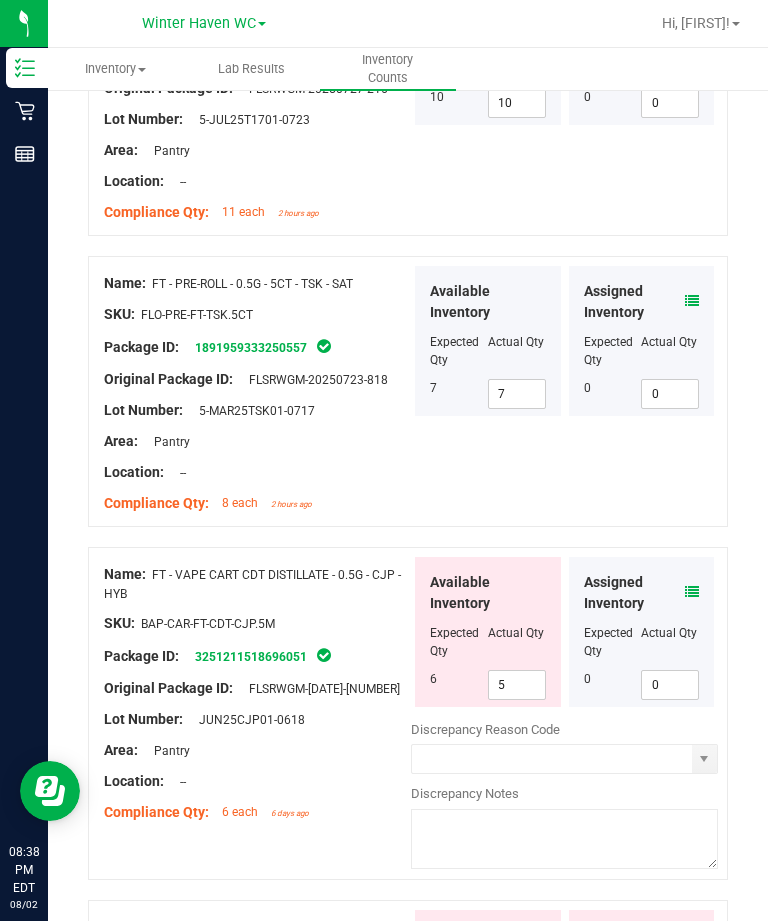 click at bounding box center (692, 592) 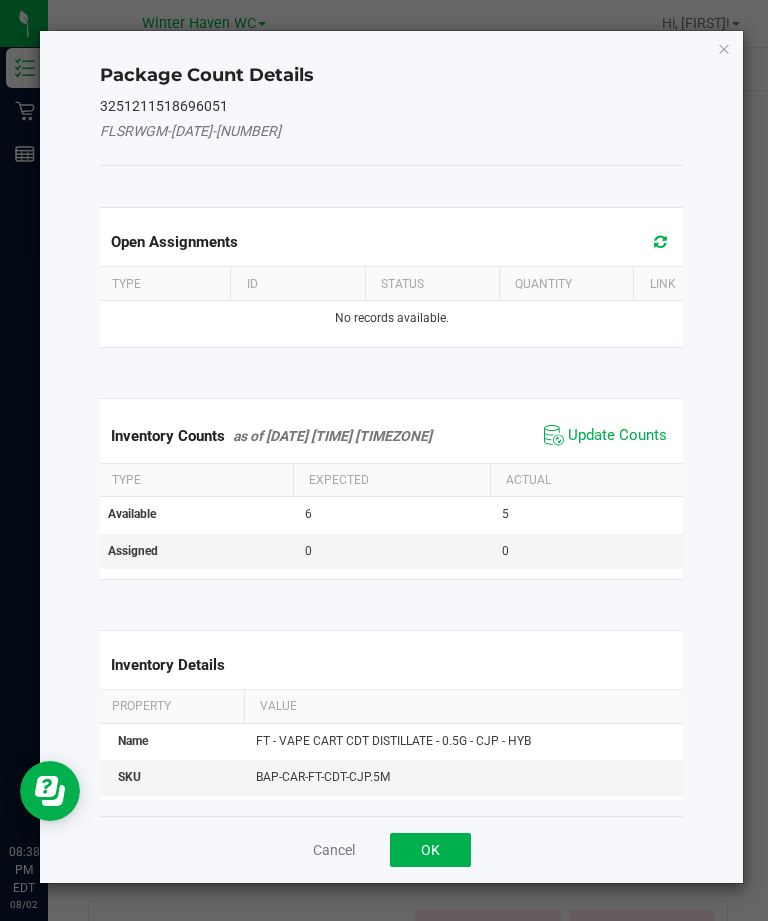 click on "Update Counts" 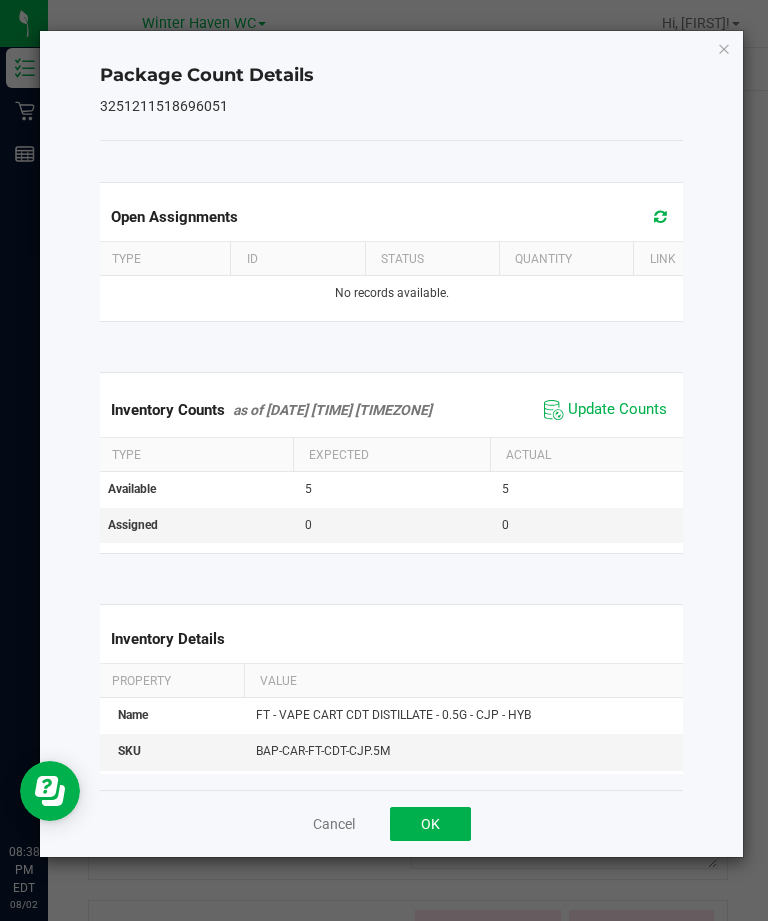 click on "OK" 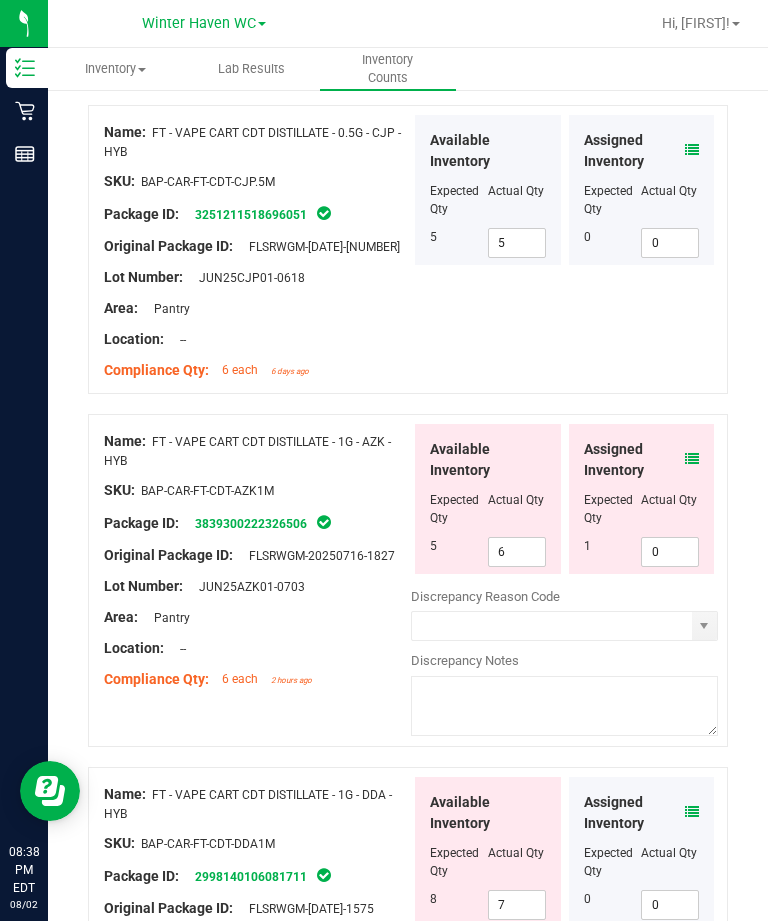 scroll, scrollTop: 1470, scrollLeft: 0, axis: vertical 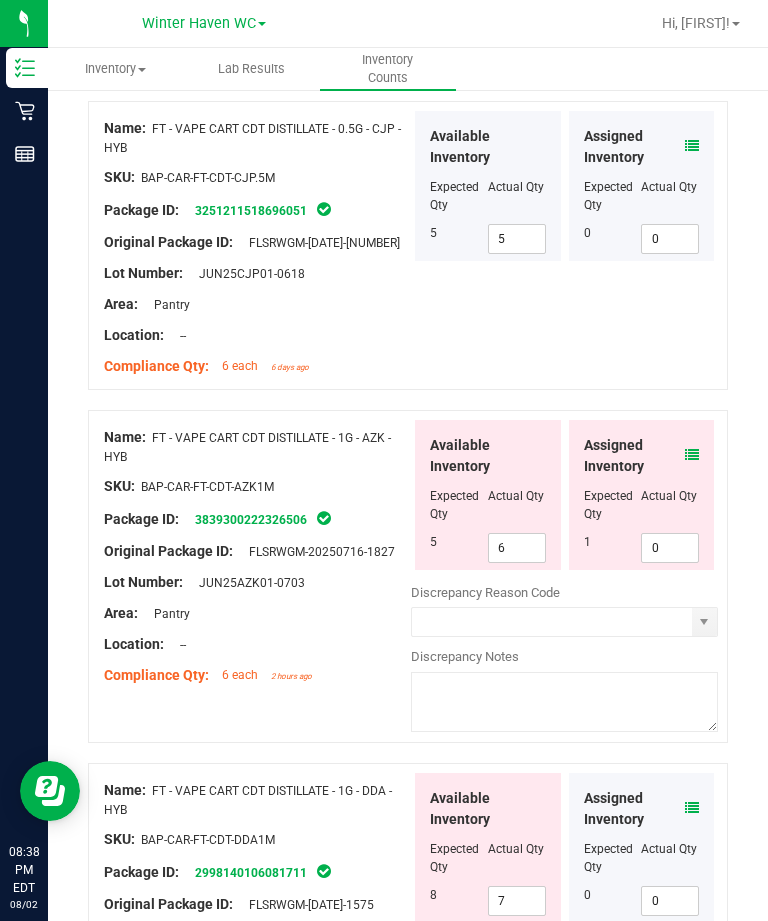 click at bounding box center (692, 455) 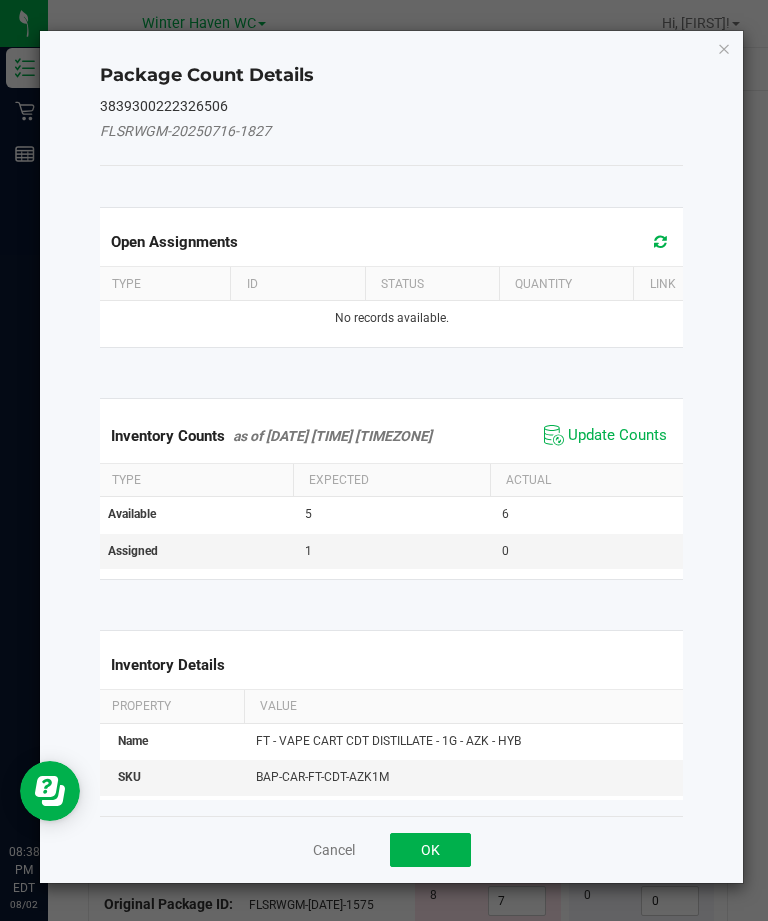 click on "Update Counts" 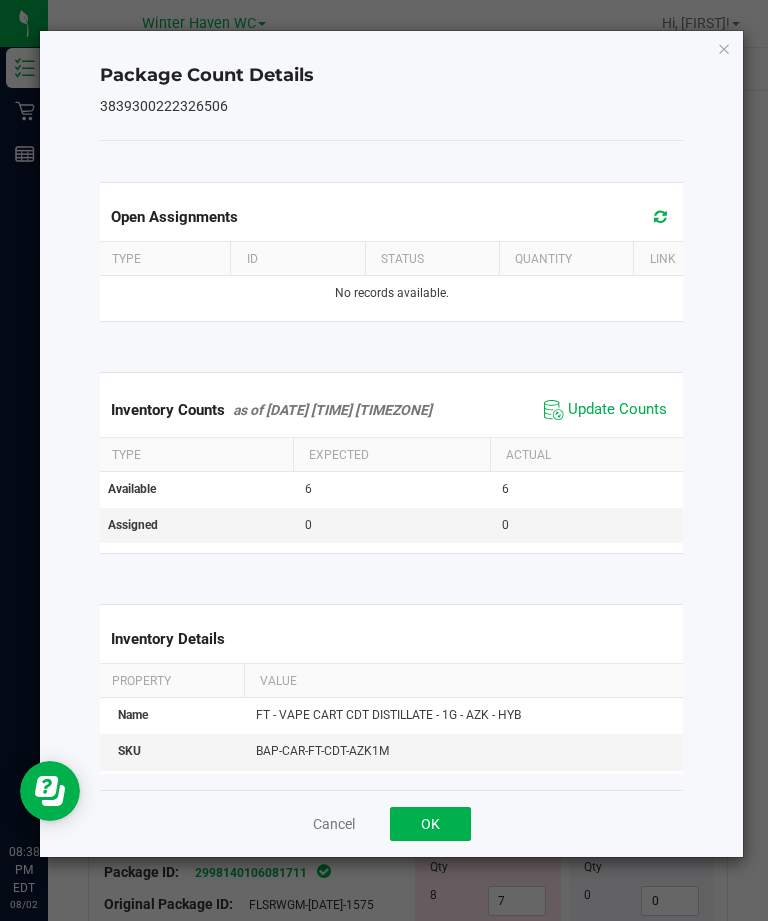 click on "OK" 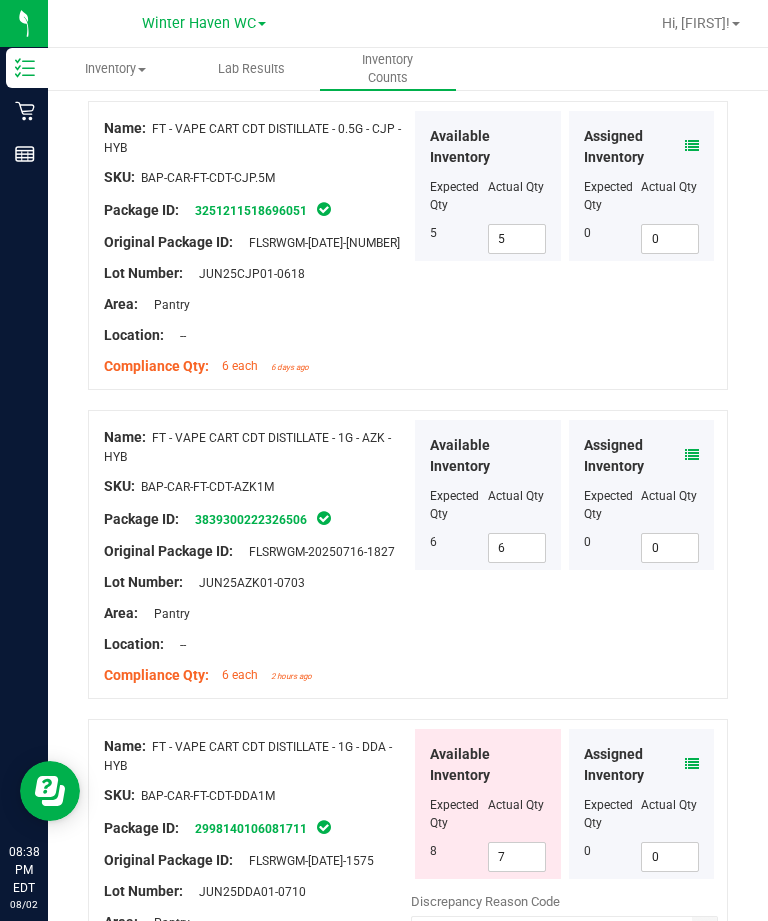click at bounding box center (692, 764) 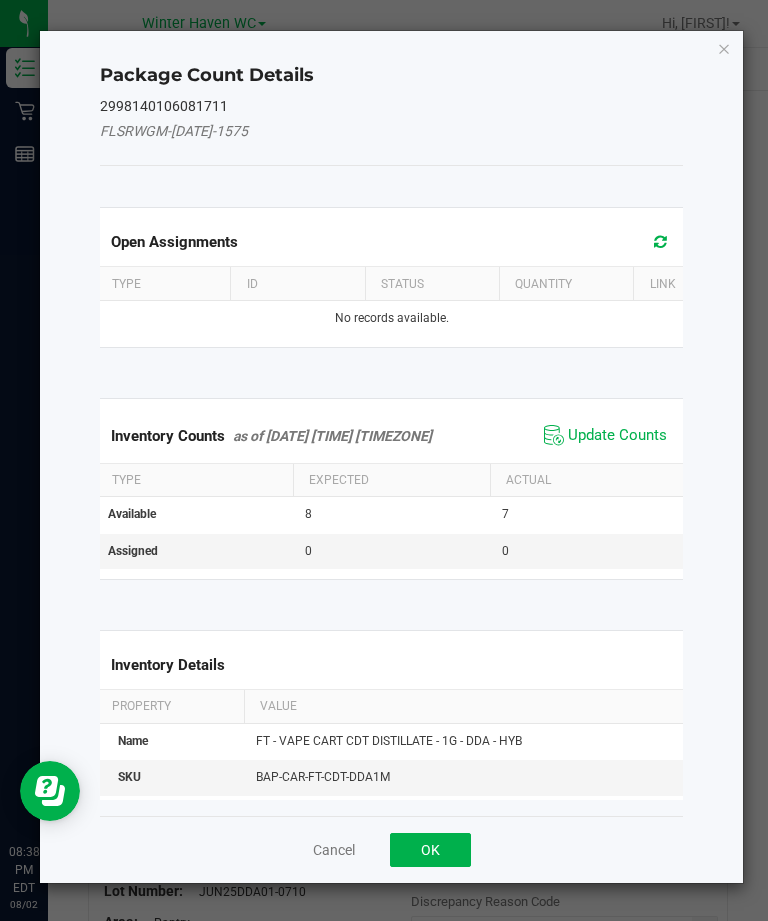 click on "Update Counts" 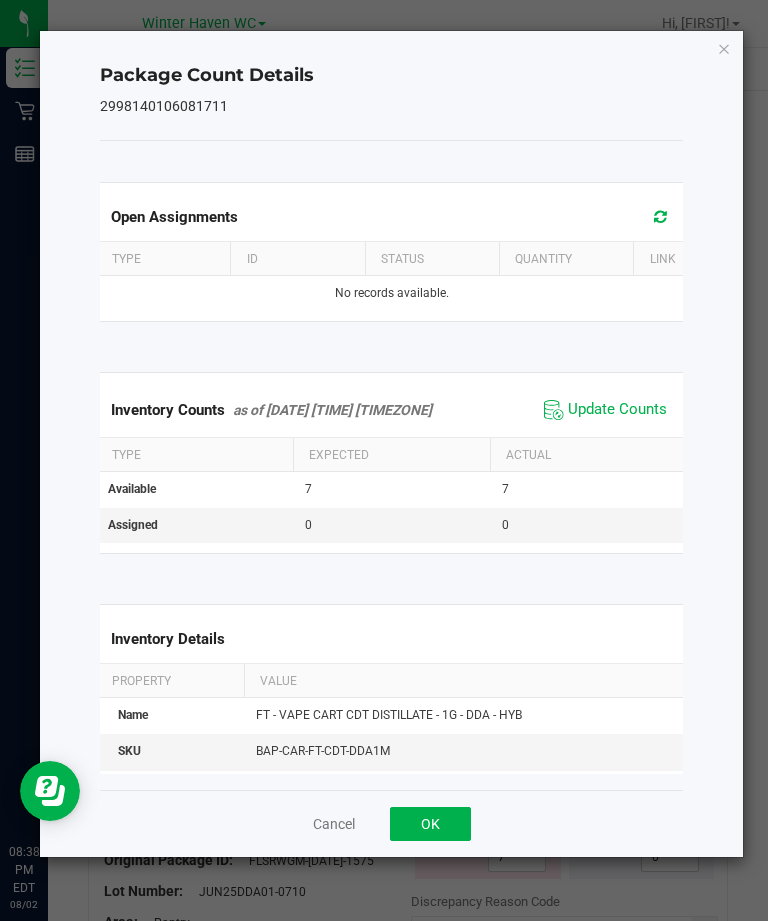 click on "OK" 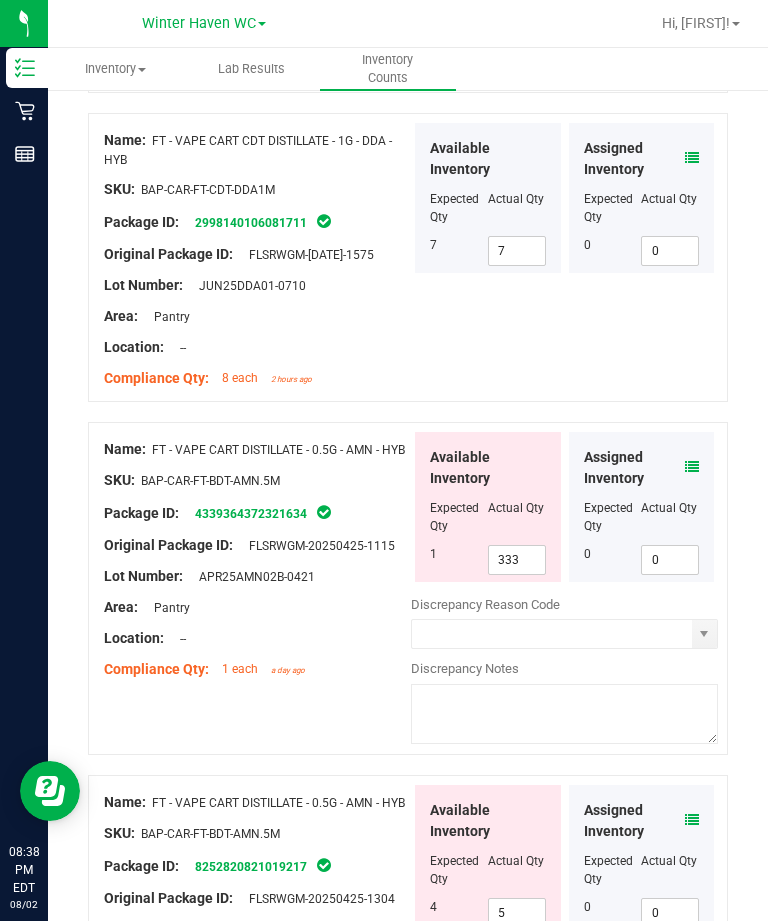 scroll, scrollTop: 2082, scrollLeft: 0, axis: vertical 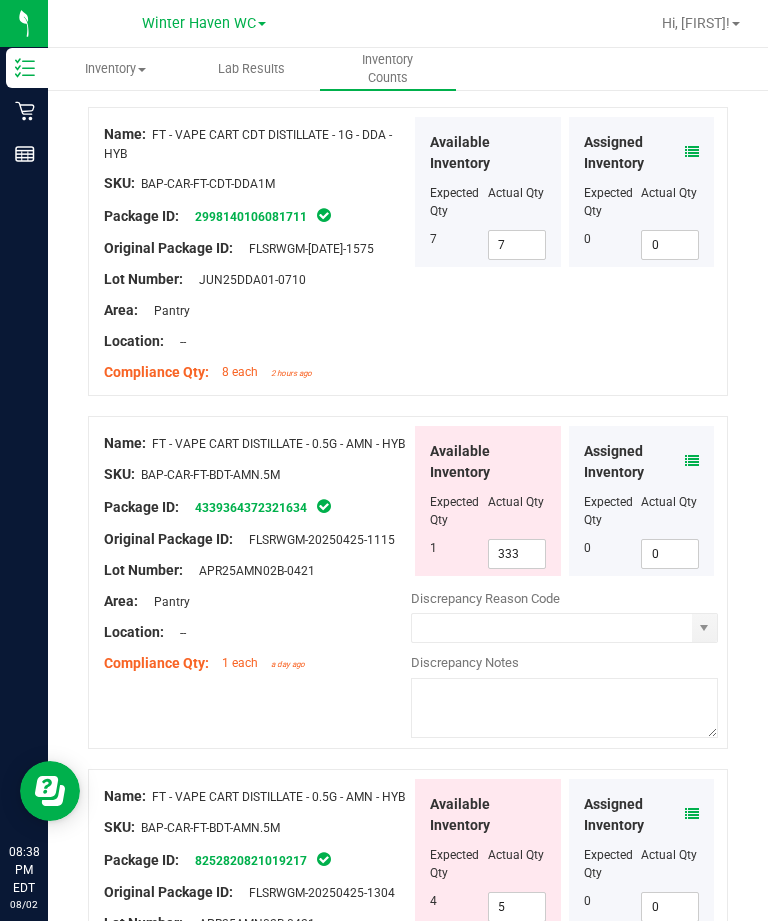click at bounding box center (692, 461) 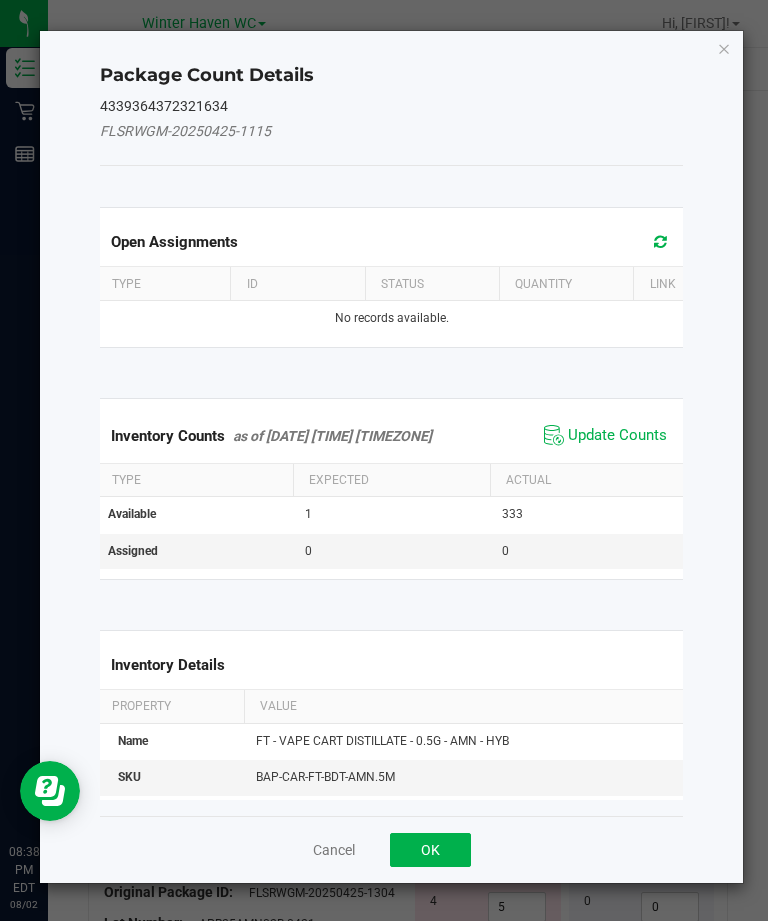 click on "Update Counts" 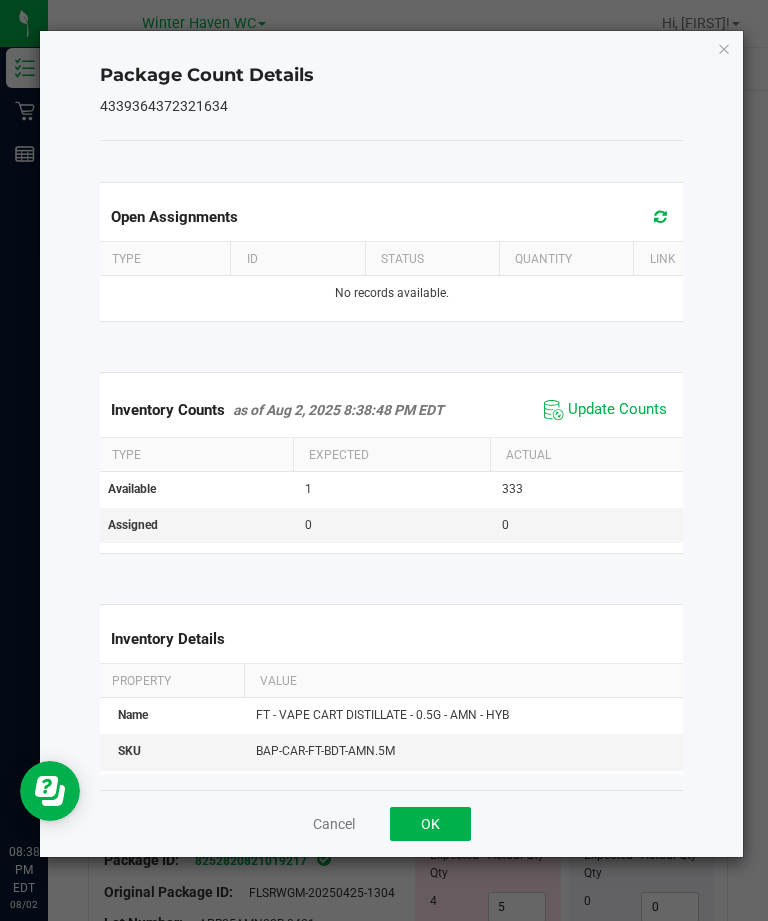 click on "OK" 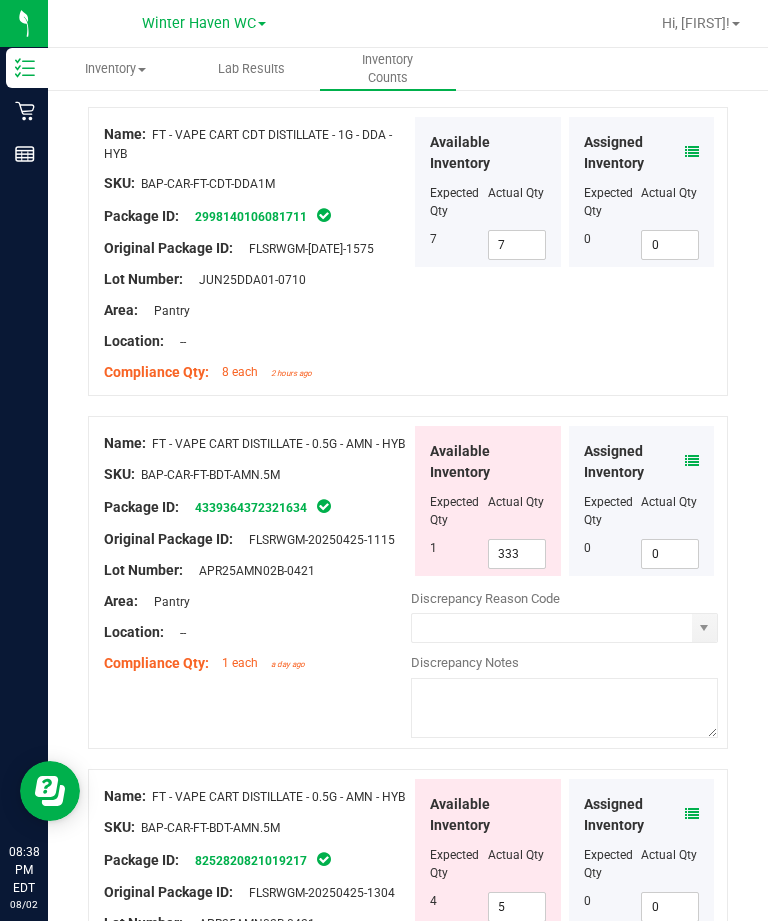 click on "5" at bounding box center [517, 907] 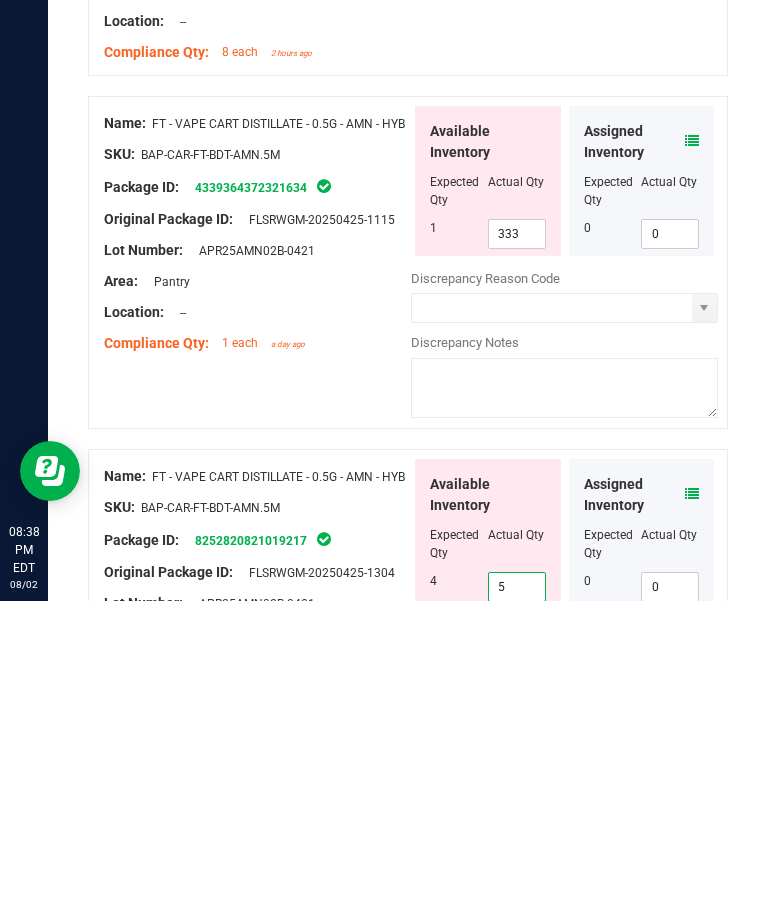 click on "5" at bounding box center [517, 907] 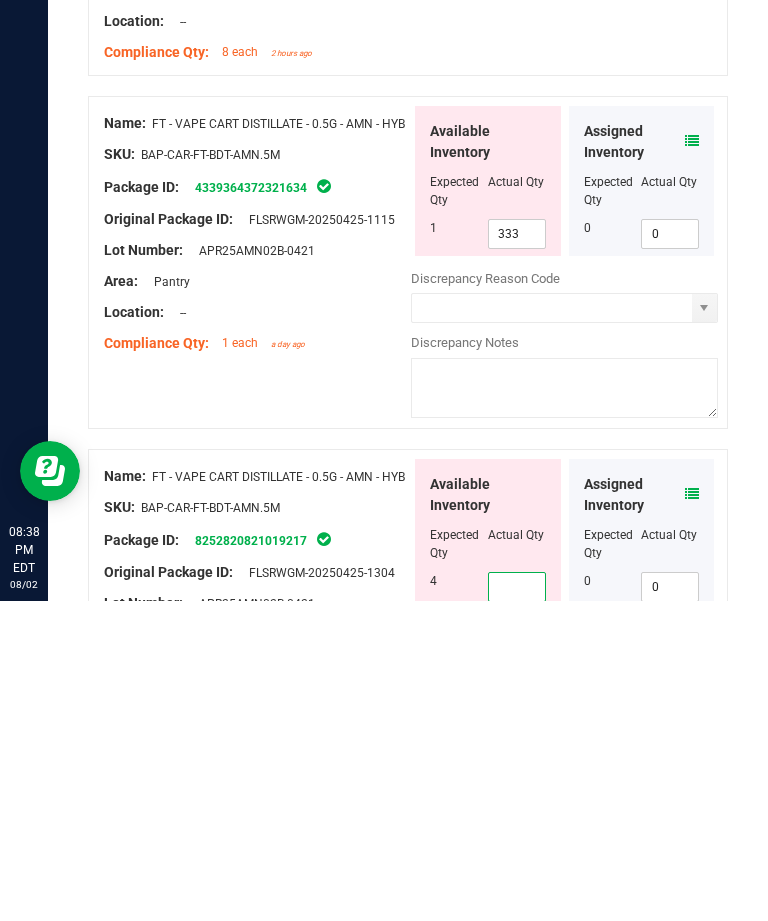 type on "4" 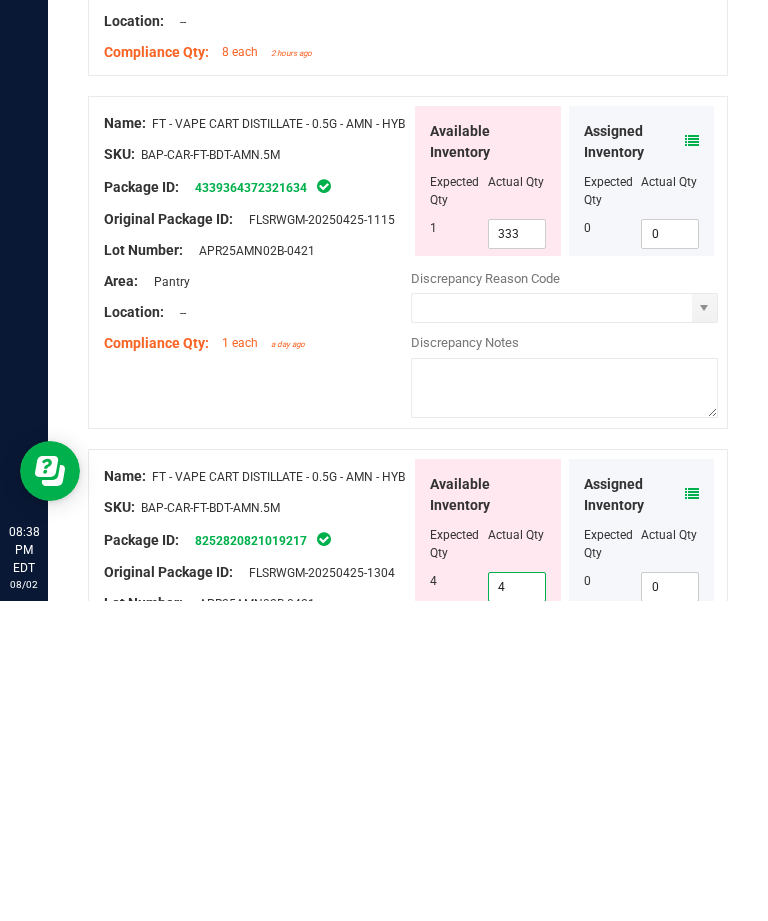 click on "333" at bounding box center [517, 554] 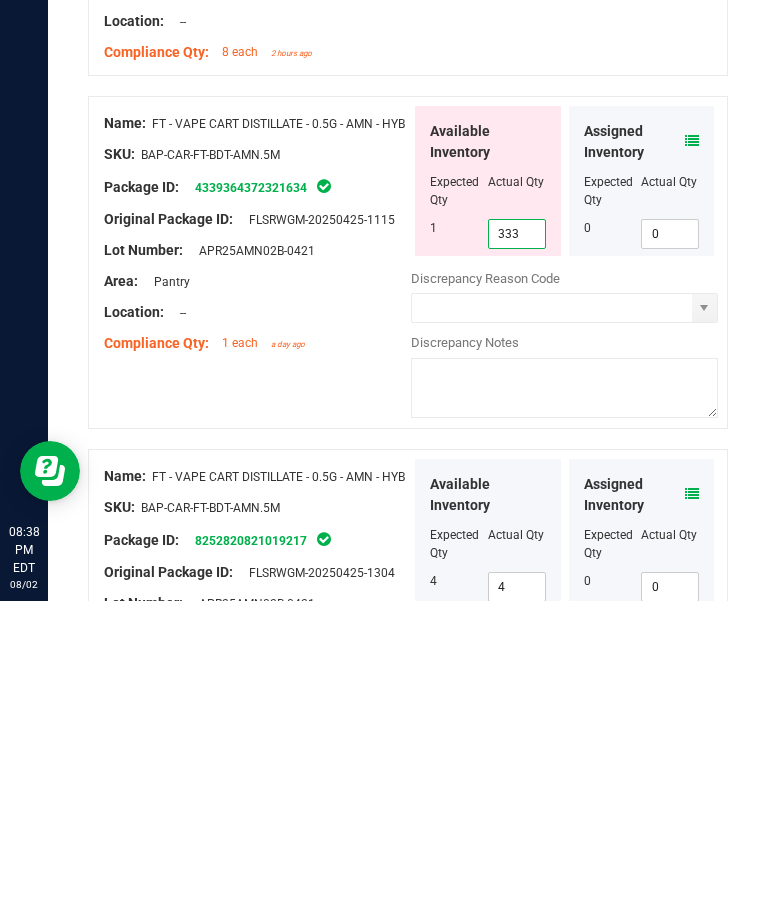 click on "333" at bounding box center [517, 554] 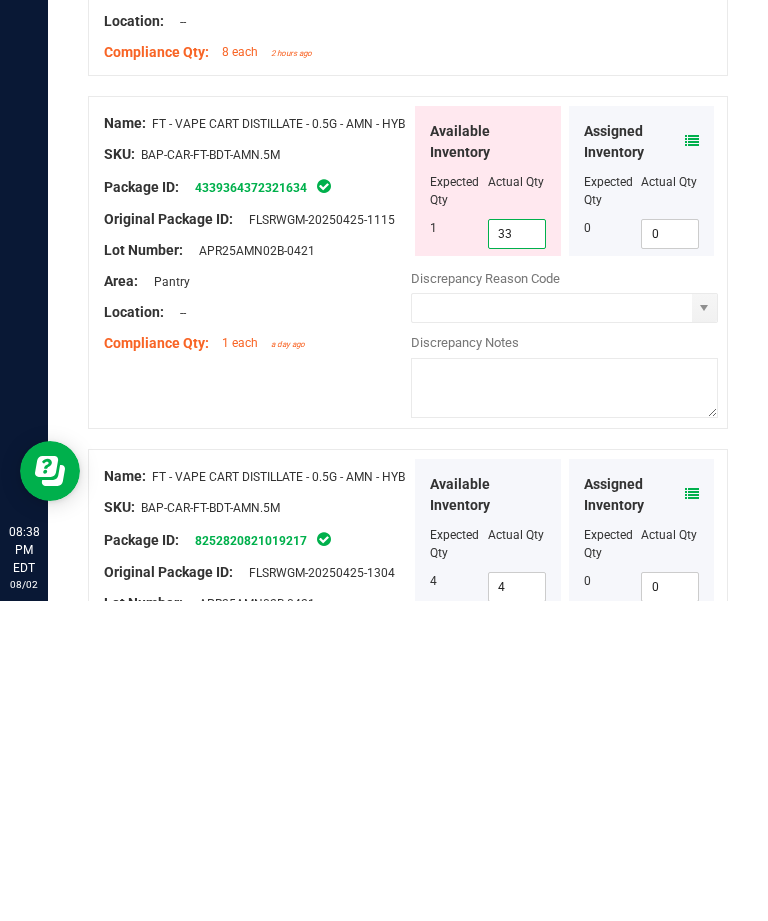 type on "3" 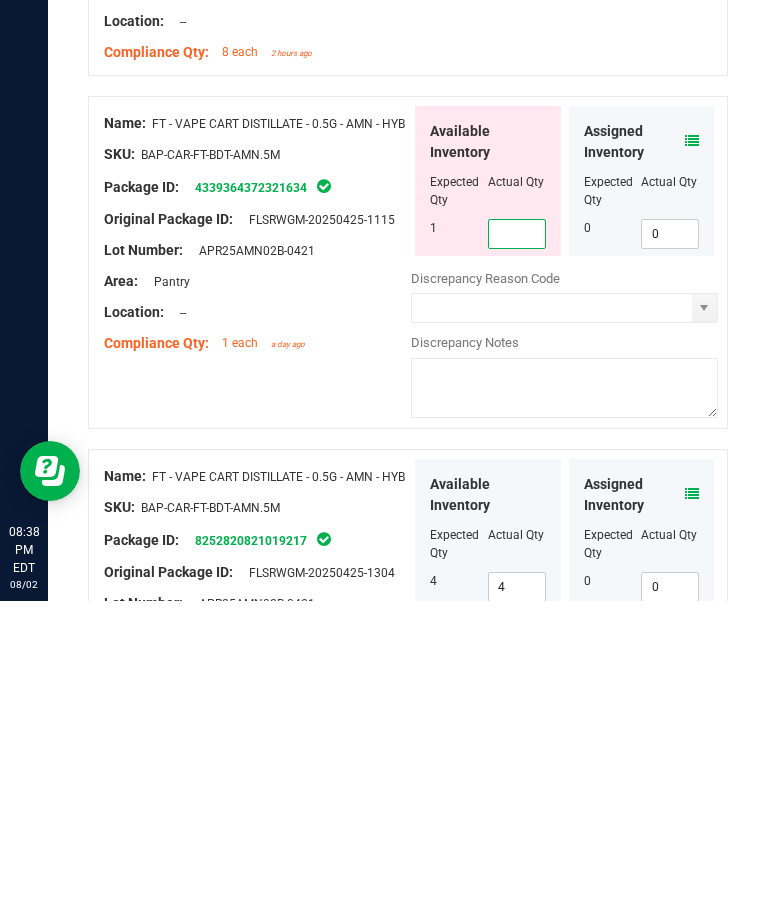 type on "1" 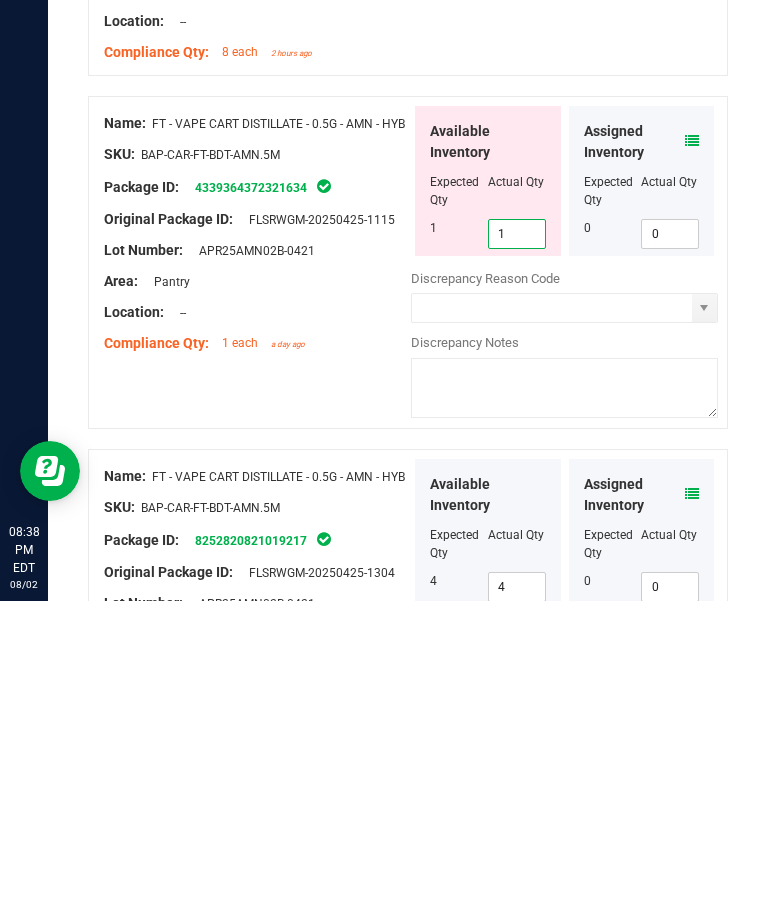 click on "Name:
FT - VAPE CART DISTILLATE - 0.5G - AMN - HYB
SKU:
BAP-CAR-FT-BDT-AMN.5M
Package ID:
8252820821019217
Original Package ID:
FLSRWGM-20250425-1304
Lot Number:
APR25AMN02B-0421" at bounding box center [257, 906] 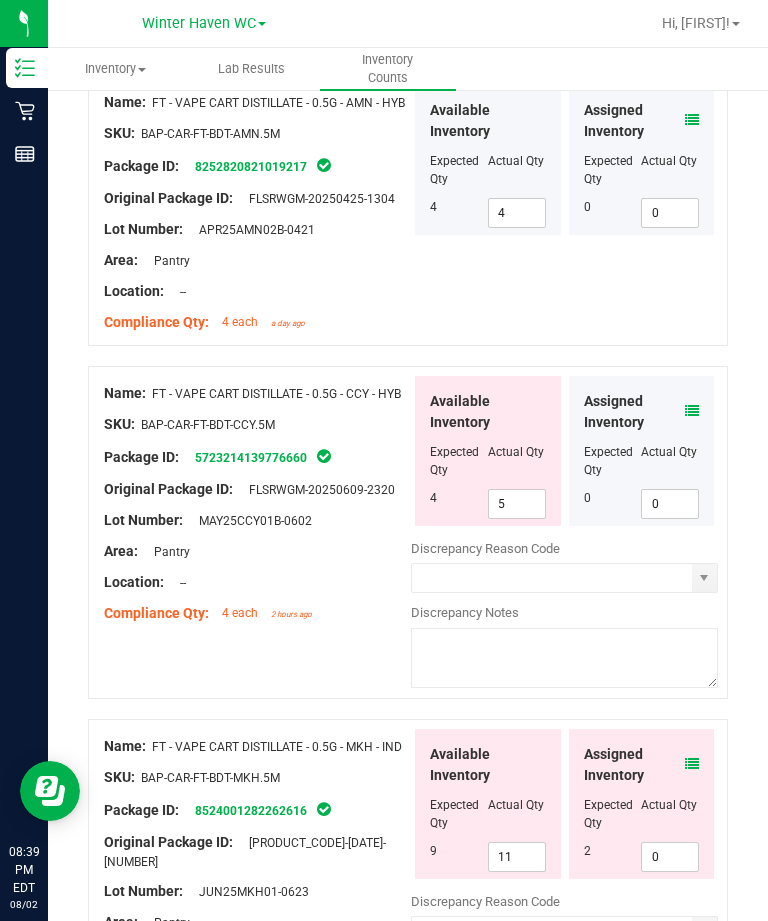 scroll, scrollTop: 2713, scrollLeft: 0, axis: vertical 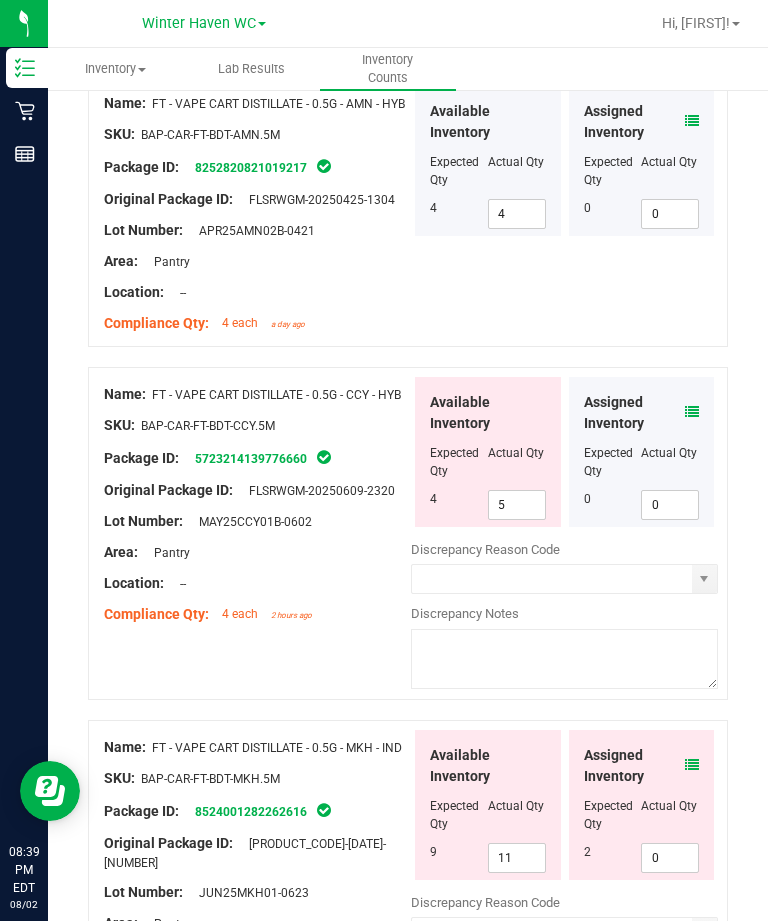click at bounding box center [692, 412] 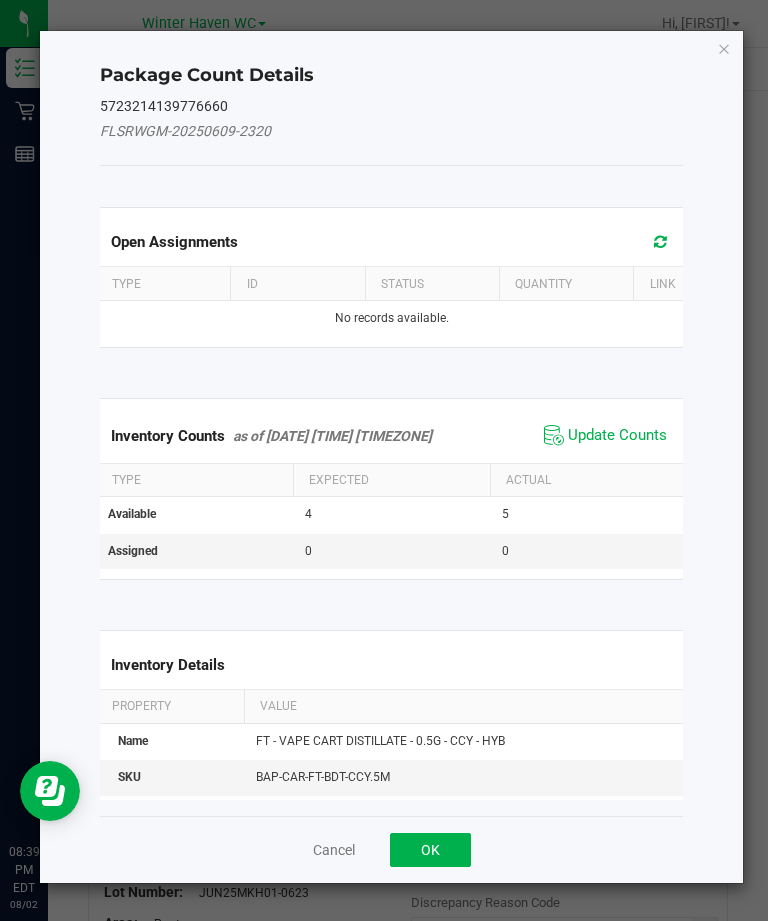 click on "Update Counts" 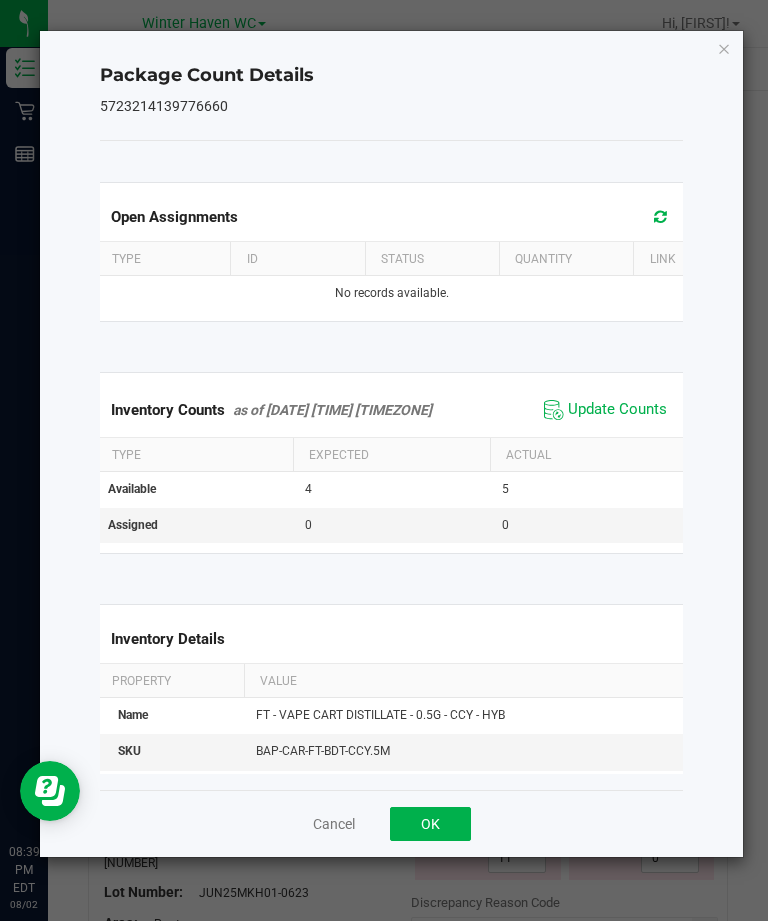 click on "OK" 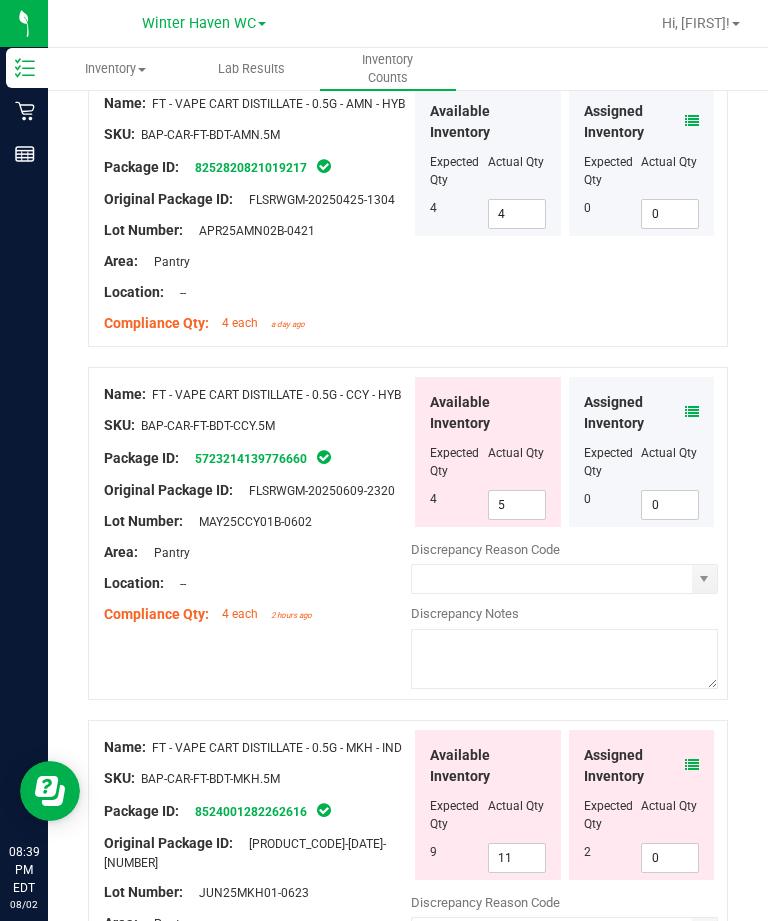 click at bounding box center (692, 765) 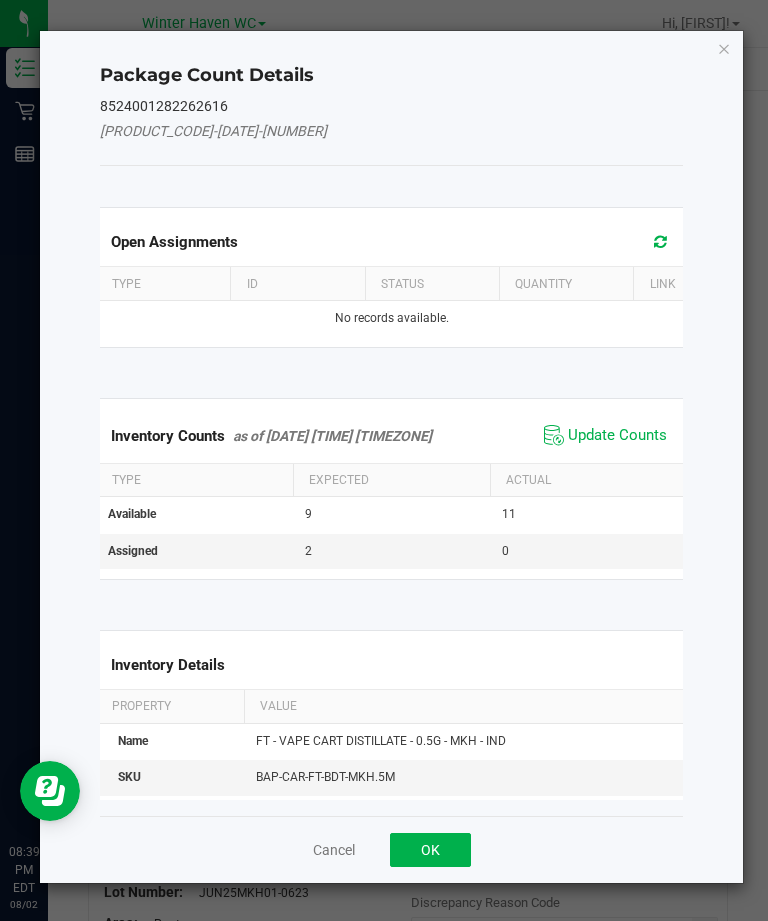 click on "Update Counts" 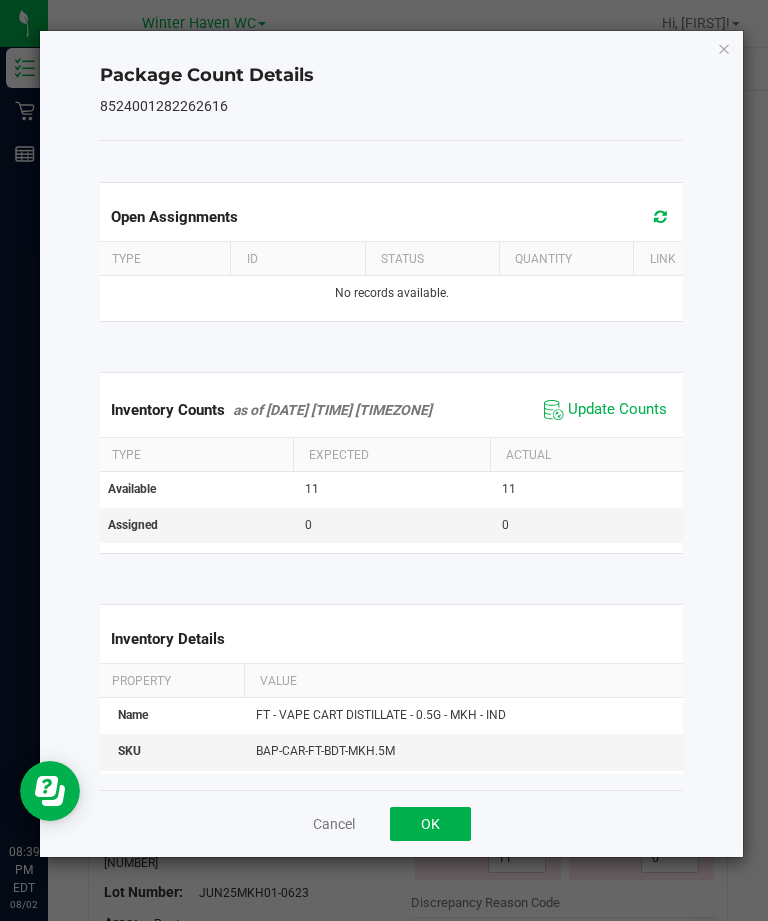 click on "OK" 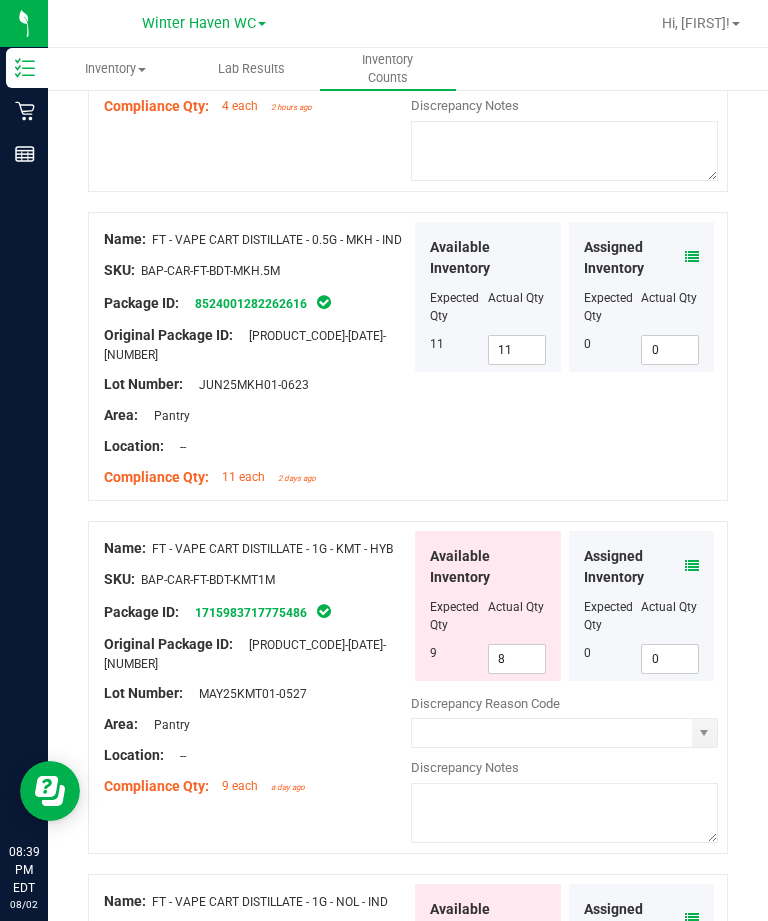 scroll, scrollTop: 3228, scrollLeft: 0, axis: vertical 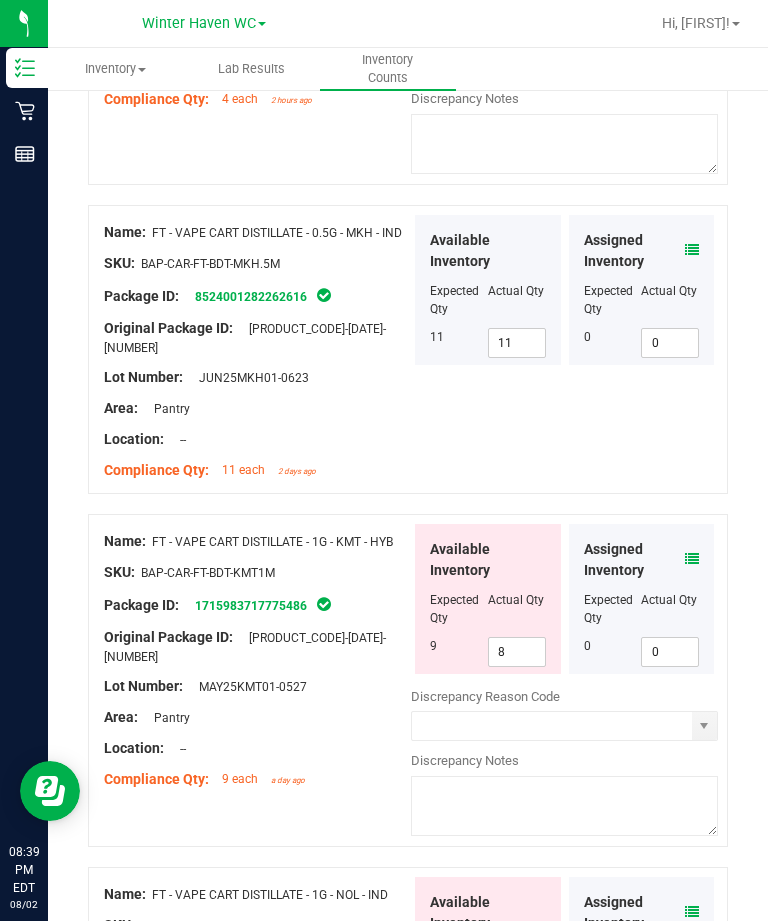 click at bounding box center (692, 559) 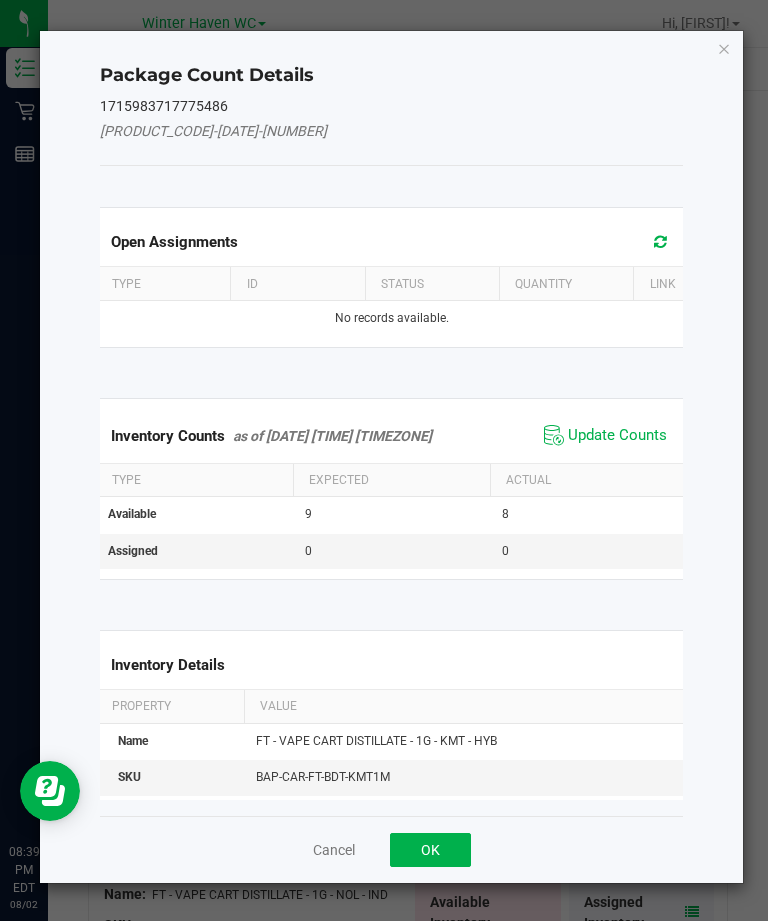 click on "Update Counts" 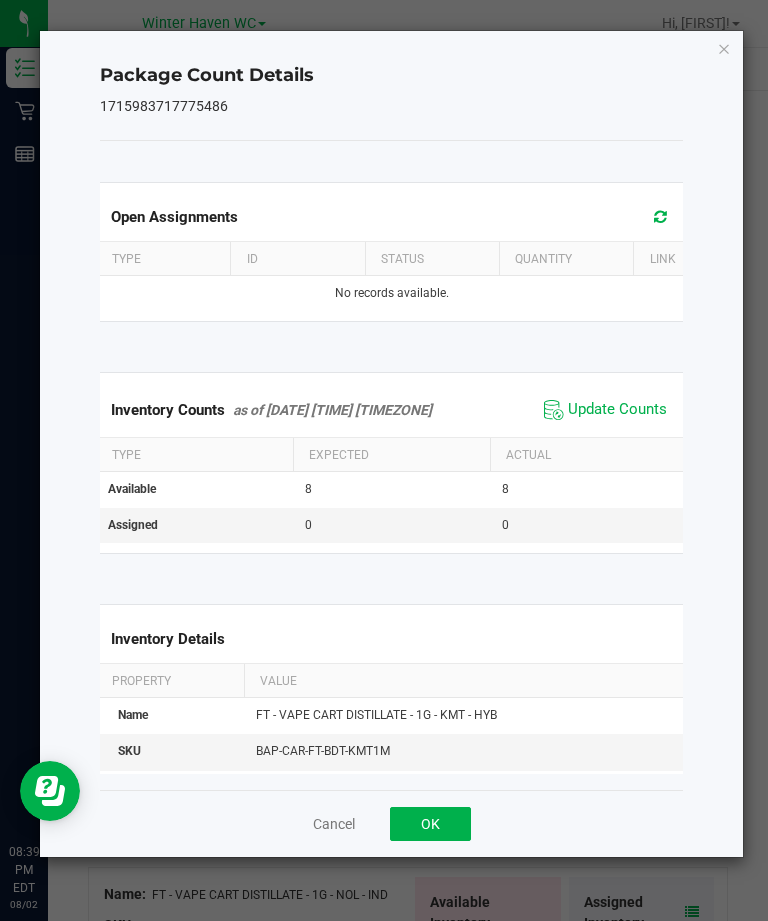 click on "OK" 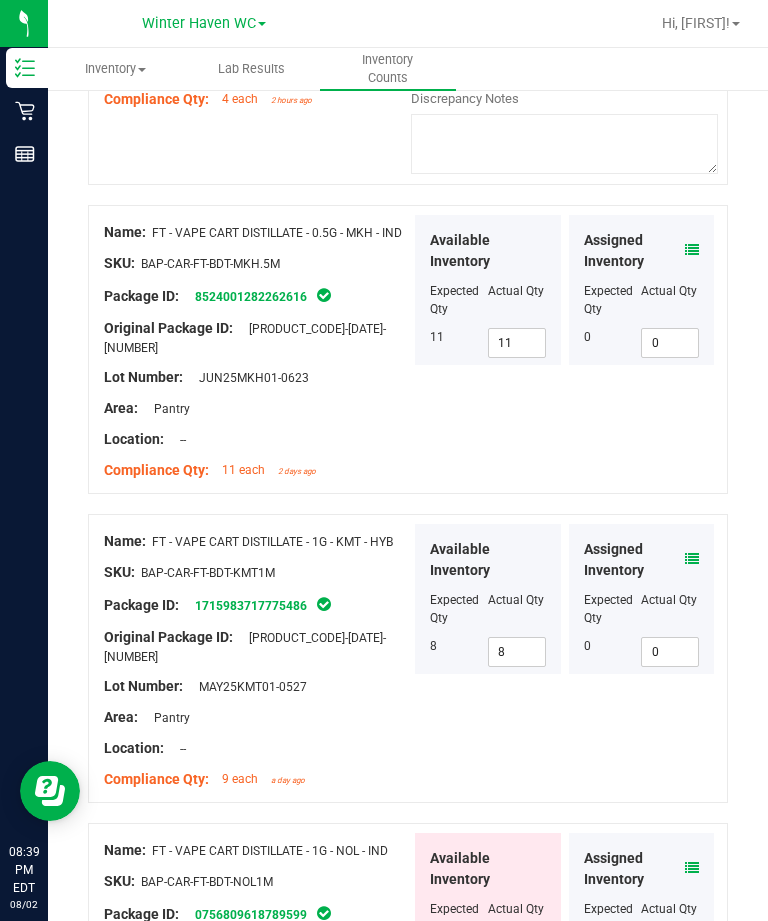 click on "Assigned Inventory
Expected Qty
Actual Qty
0
0 0" at bounding box center [642, 908] 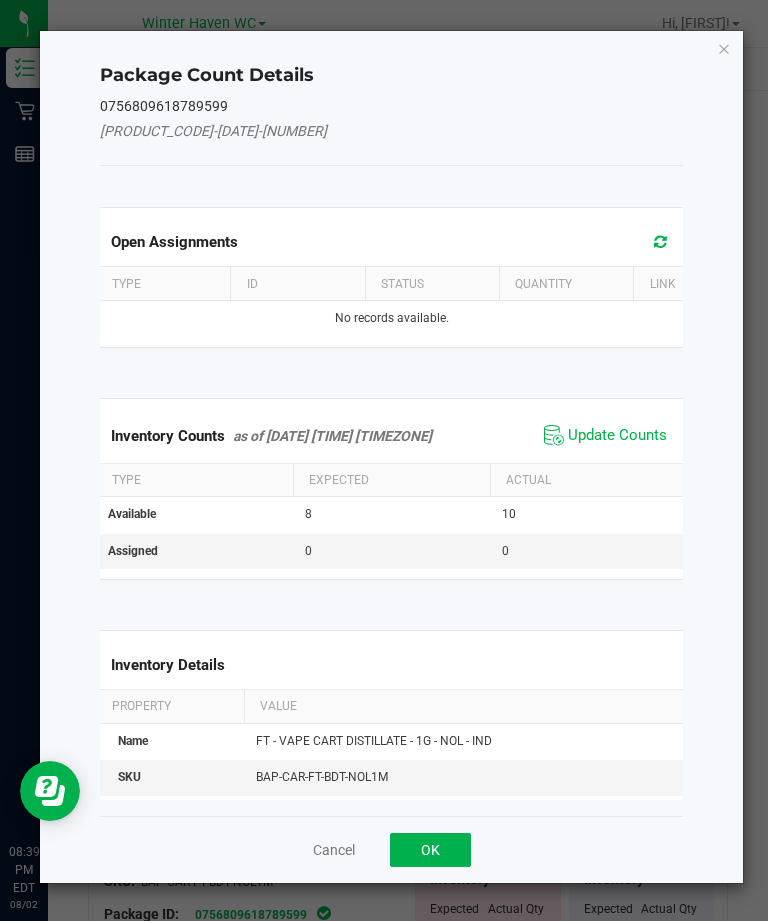 click on "Update Counts" 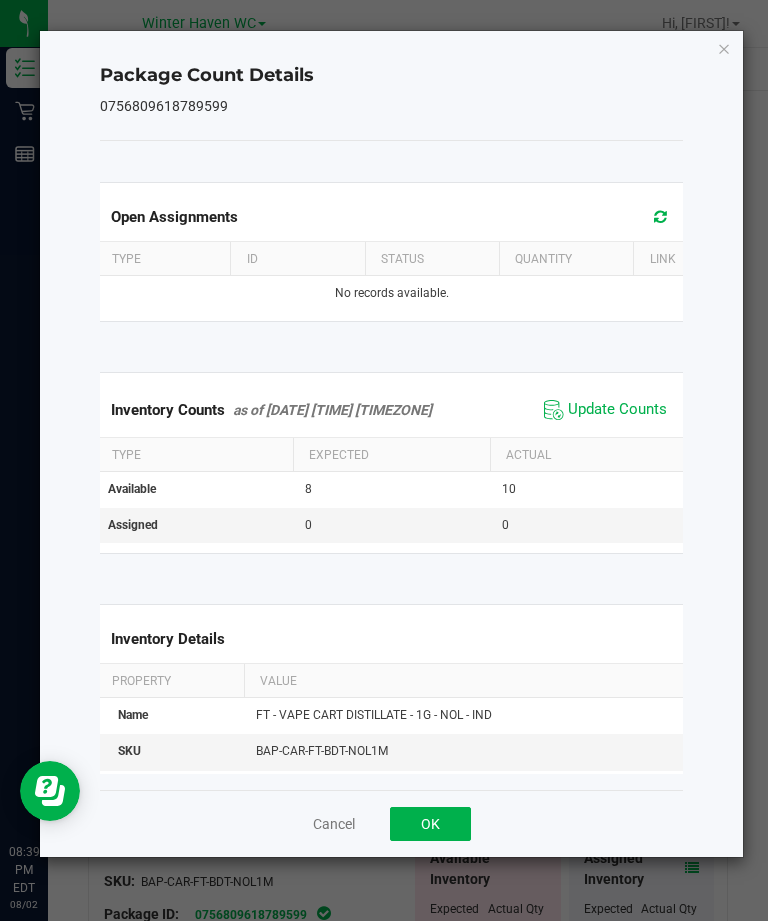 click on "OK" 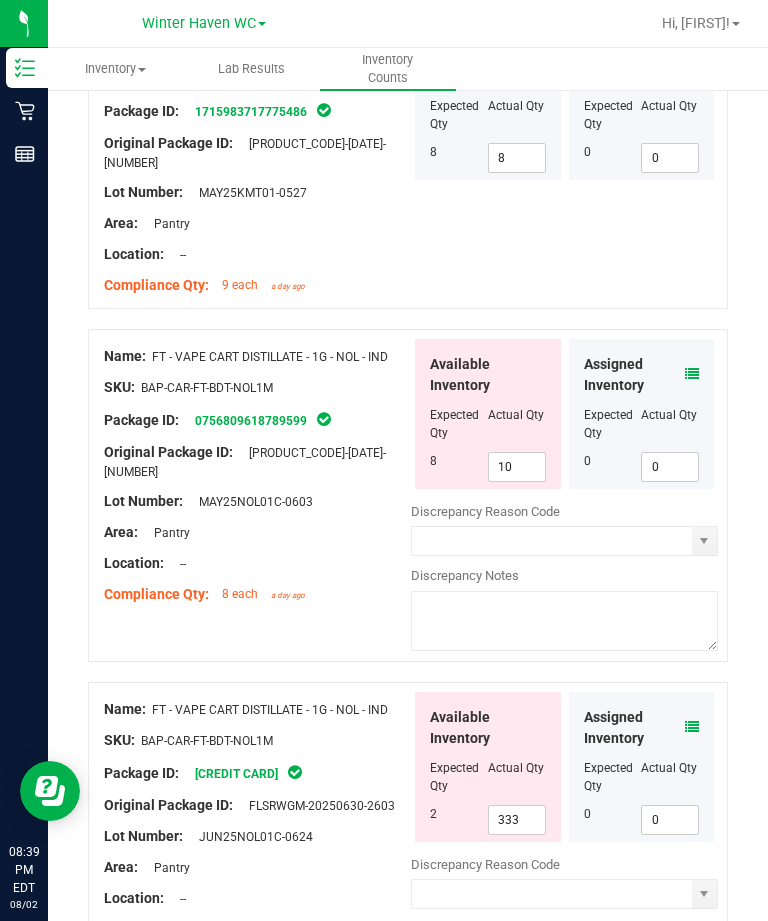 scroll, scrollTop: 3722, scrollLeft: 0, axis: vertical 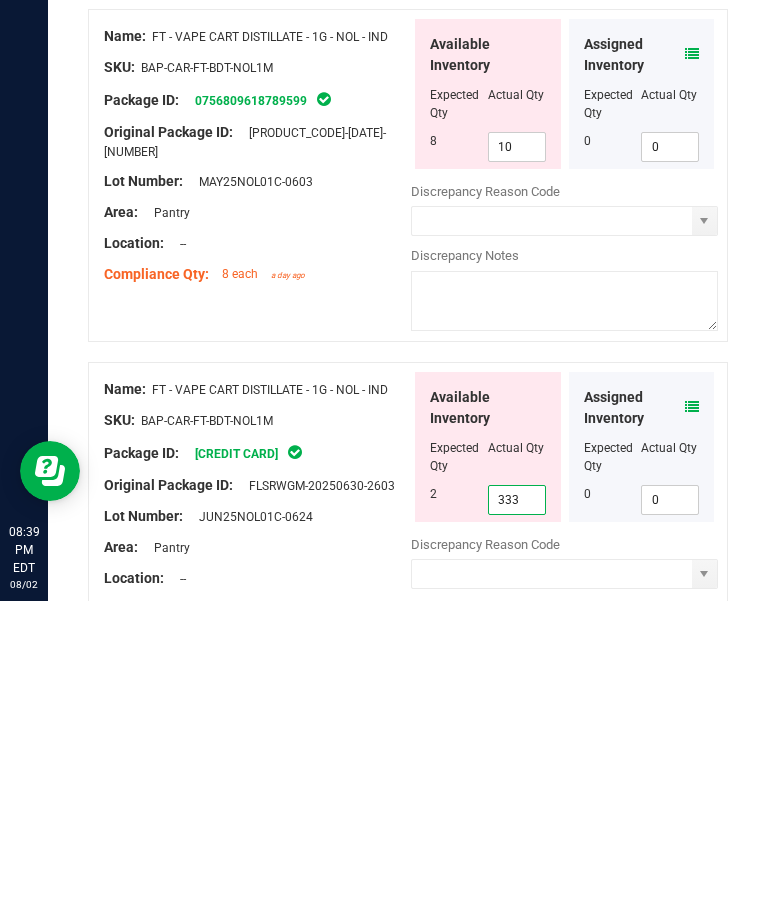 click on "333" at bounding box center [517, 820] 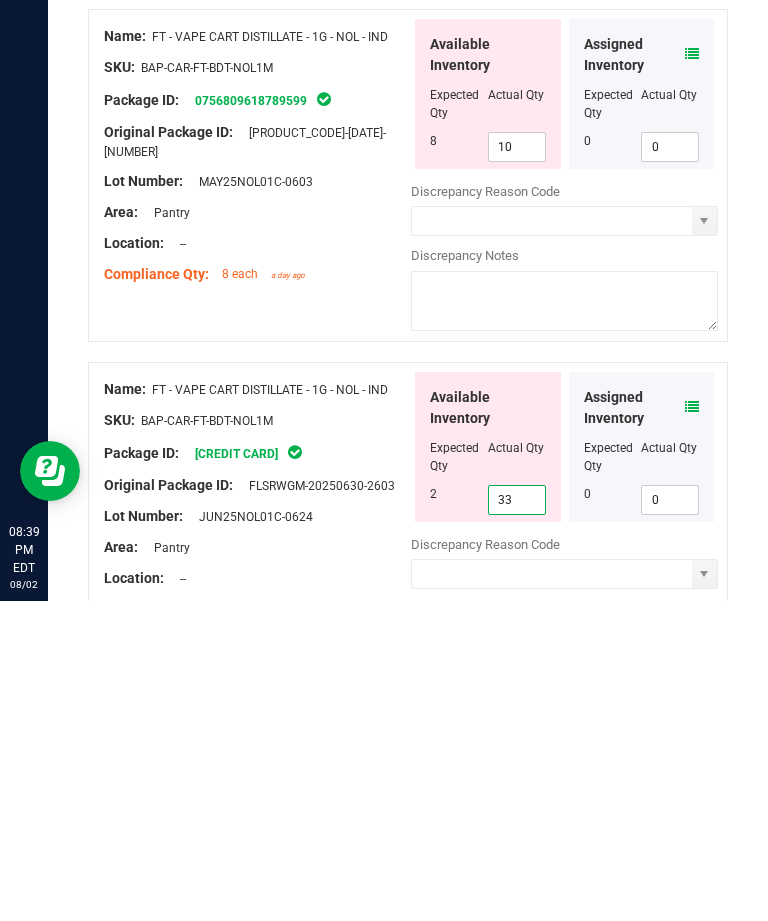 type on "3" 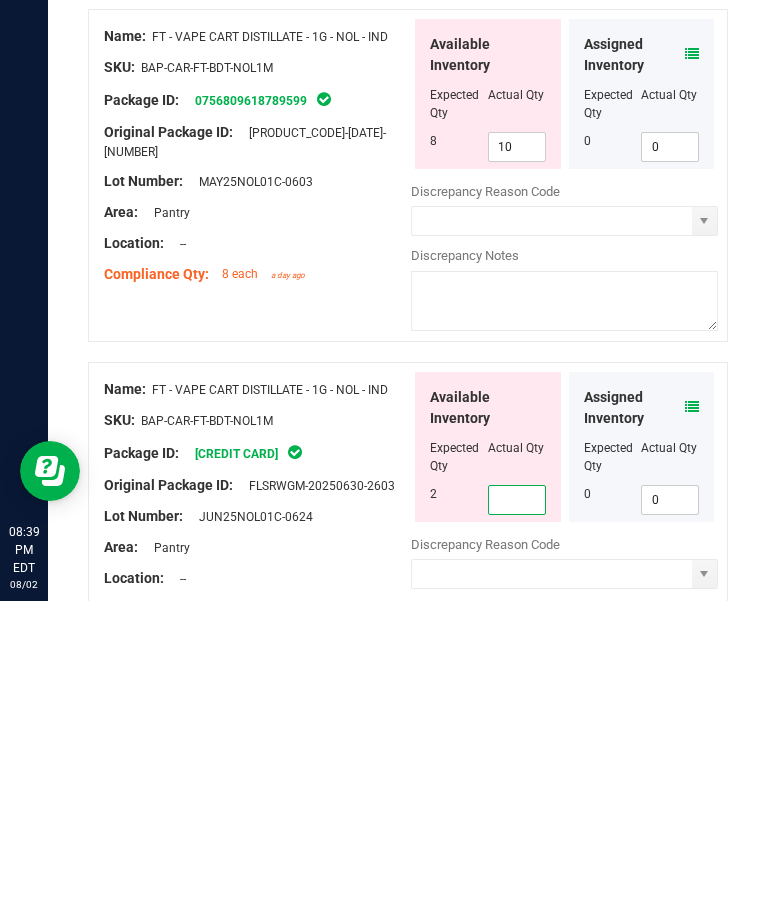 type on "2" 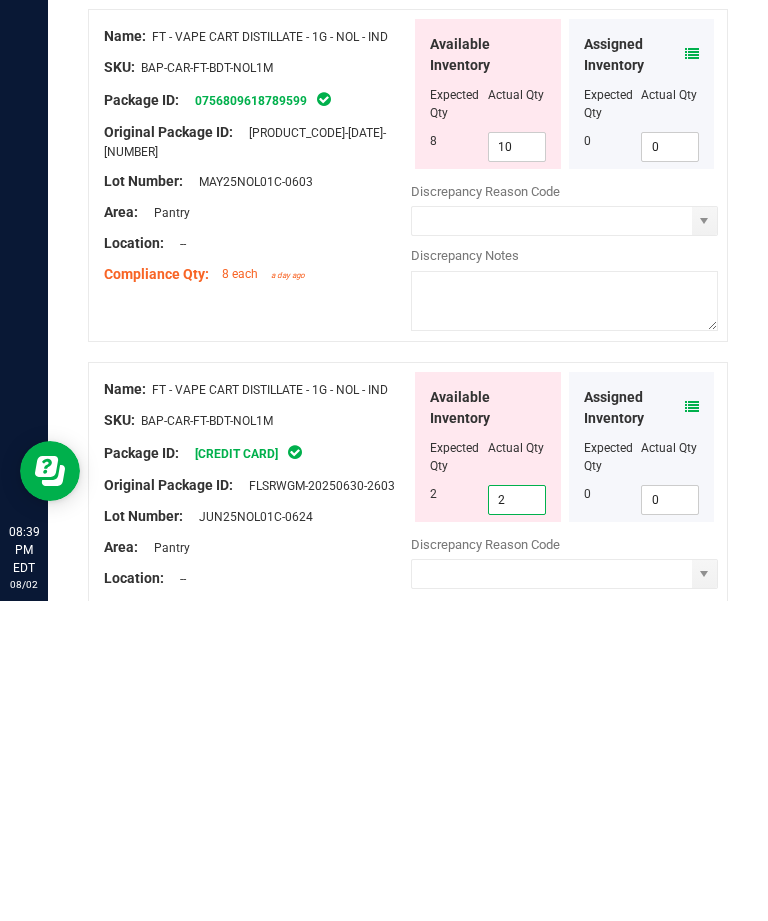click on "10" at bounding box center [517, 467] 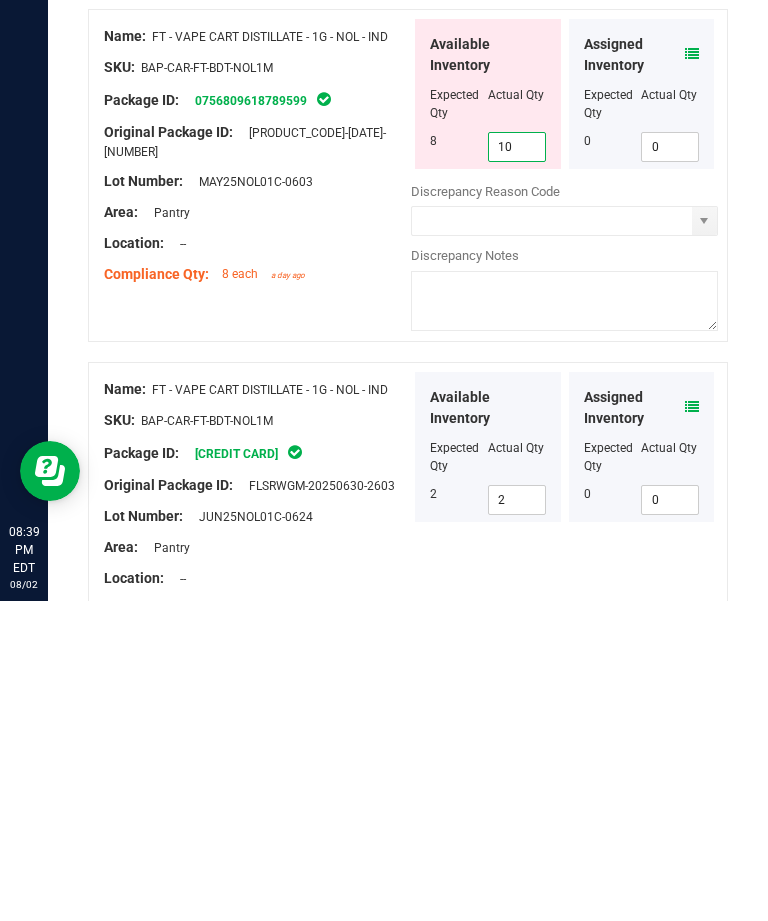 type on "1" 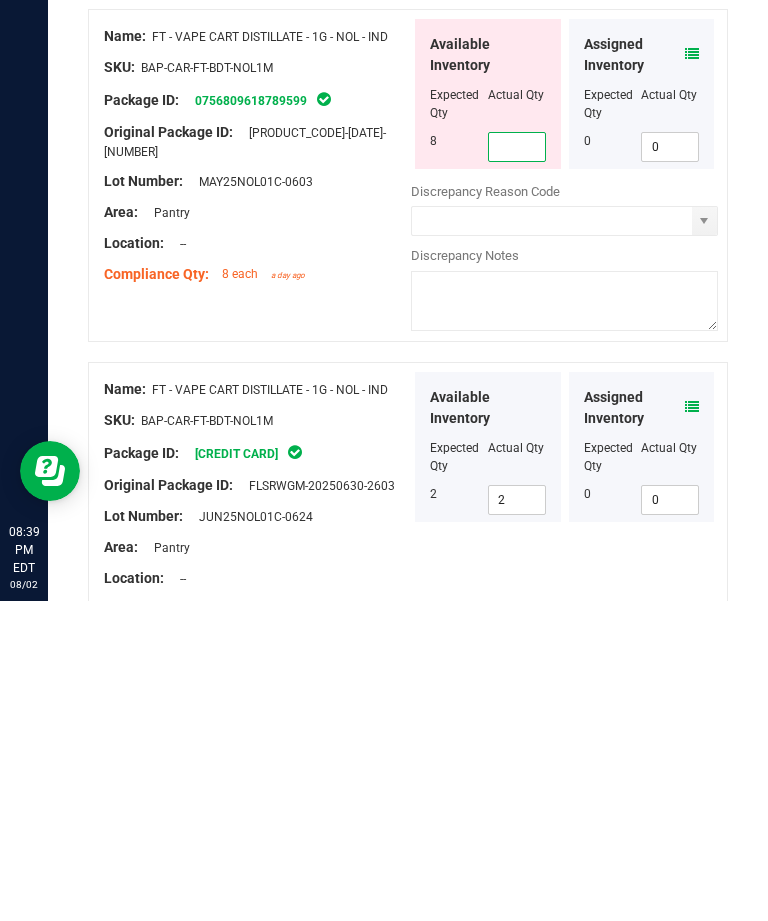 type on "8" 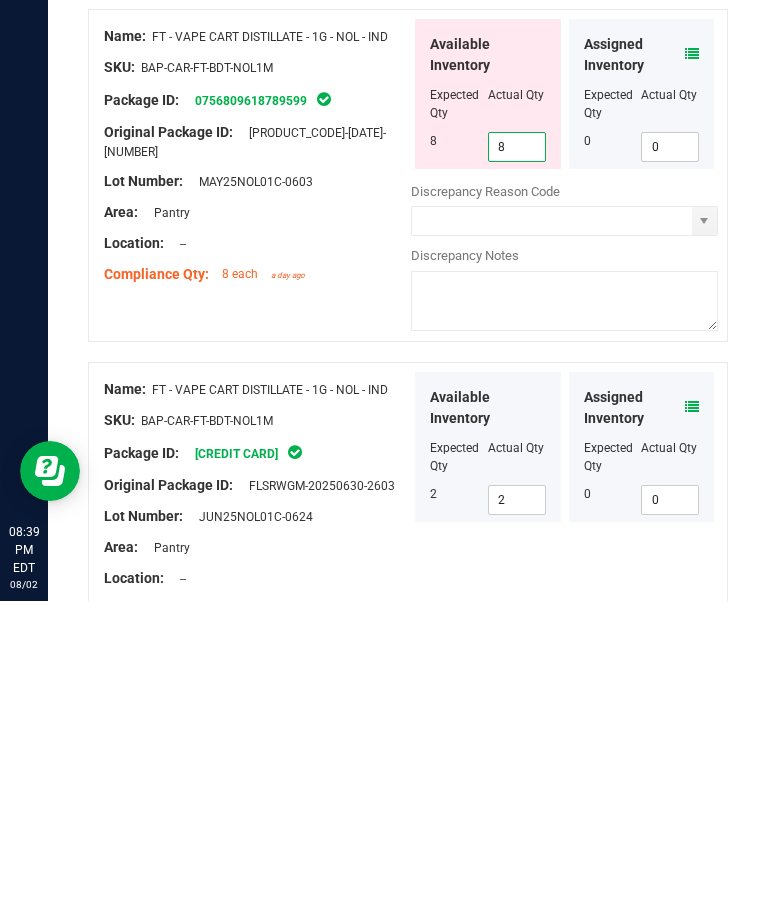 click on "Name:
FT - VAPE CART DISTILLATE - 1G - NOL - IND
SKU:
BAP-CAR-FT-BDT-NOL1M
Package ID:
3769946862530161
Original Package ID:
FLSRWGM-20250630-2603
Lot Number:
JUN25NOL01C-0624
2 2 0" at bounding box center [408, 827] 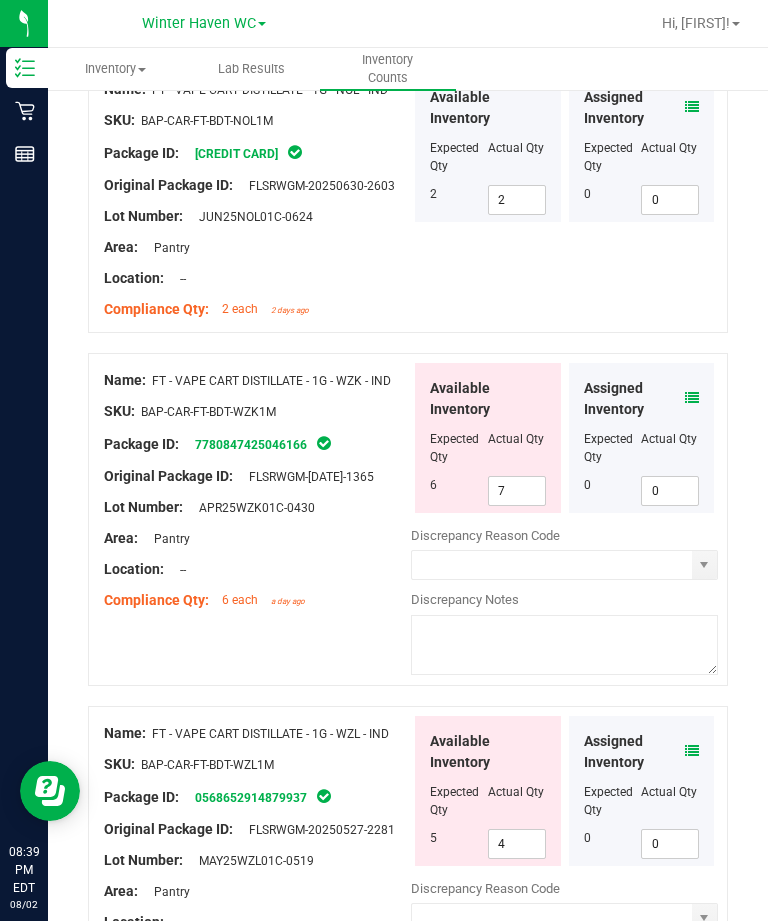 scroll, scrollTop: 4296, scrollLeft: 0, axis: vertical 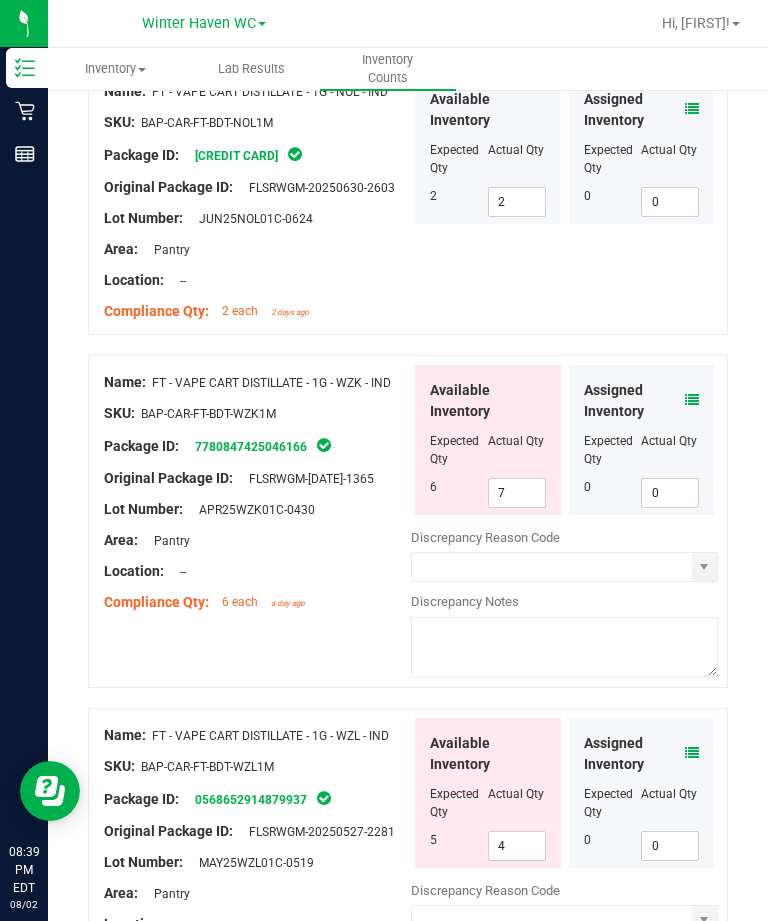 click at bounding box center [692, 400] 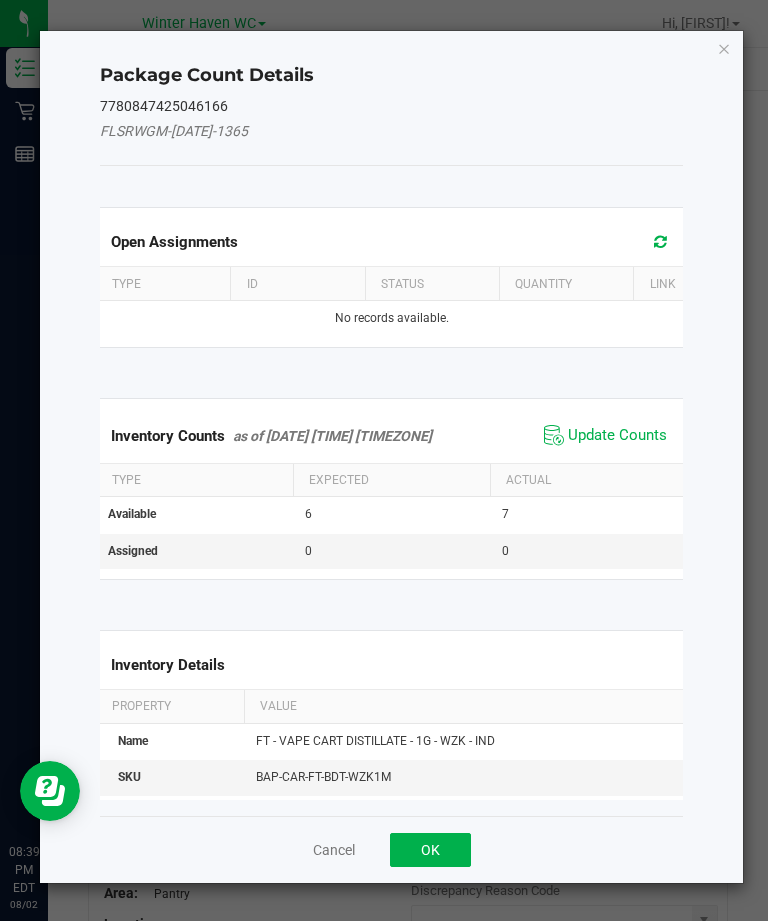 click on "Update Counts" 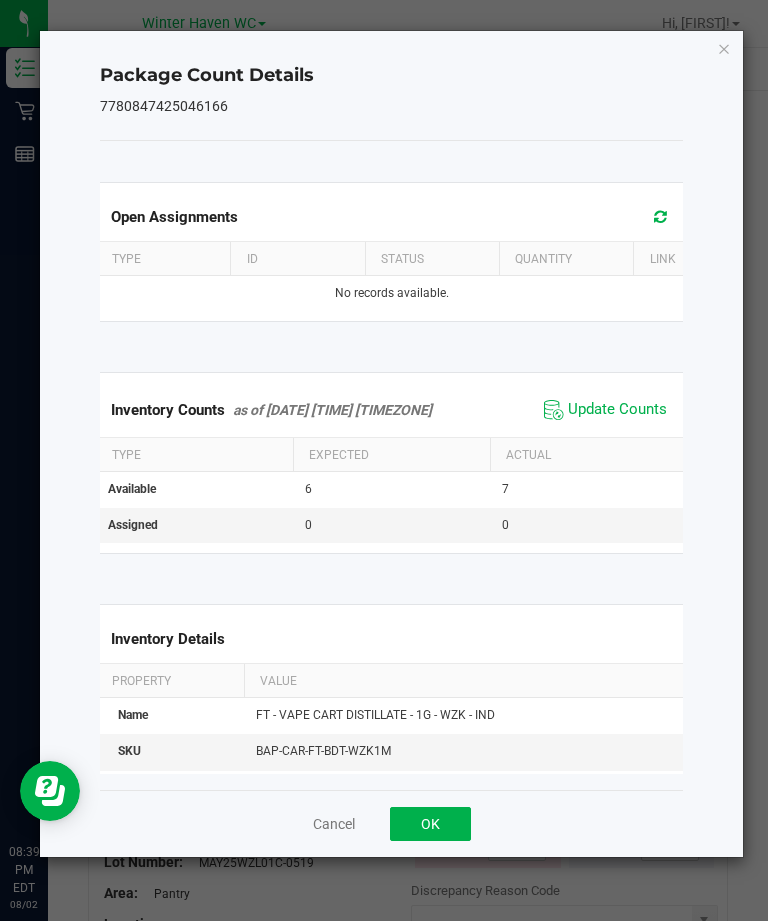 click on "OK" 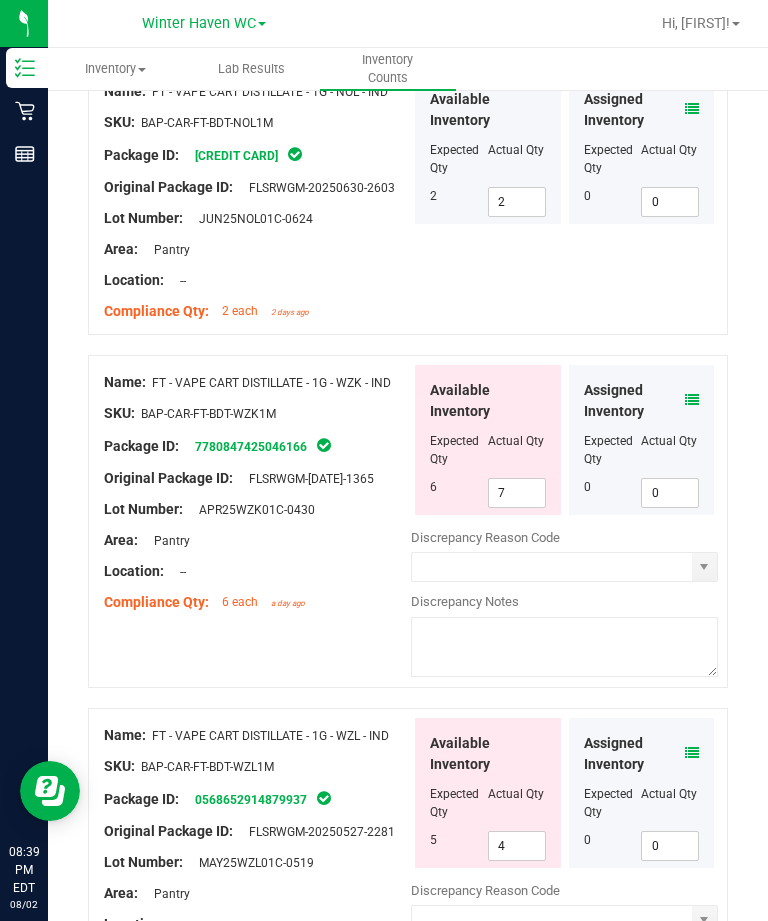 click at bounding box center [692, 753] 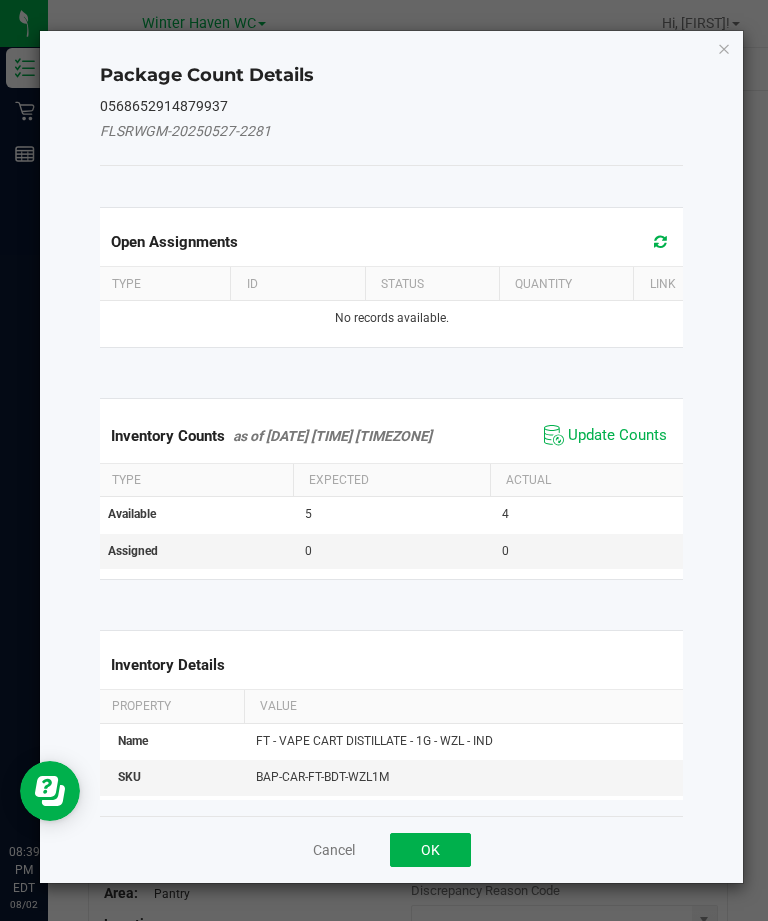 click on "Update Counts" 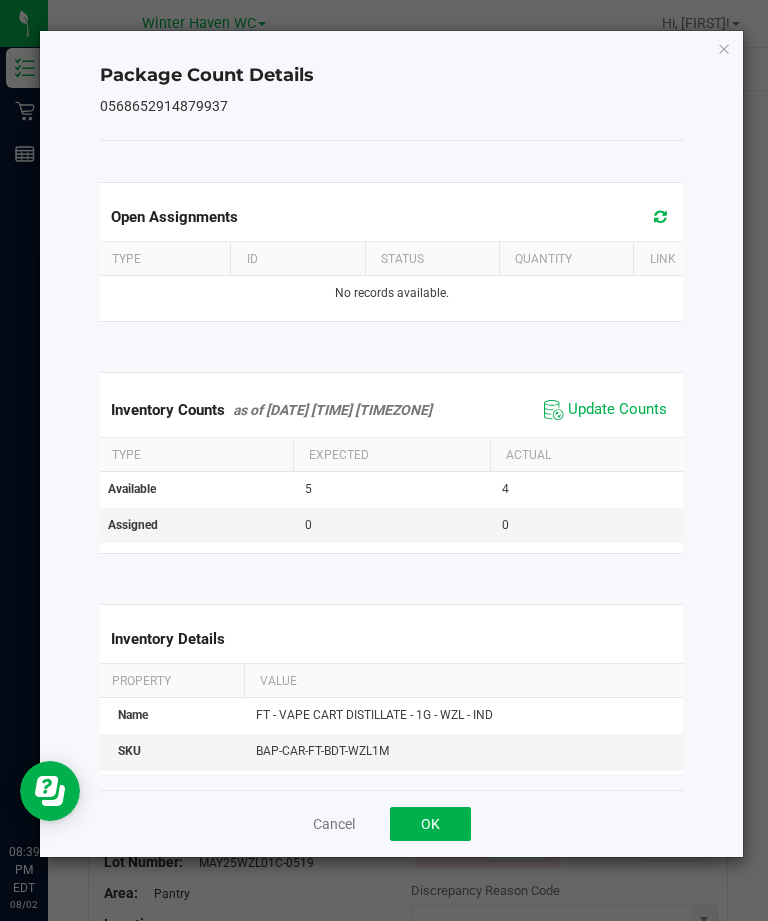 click on "OK" 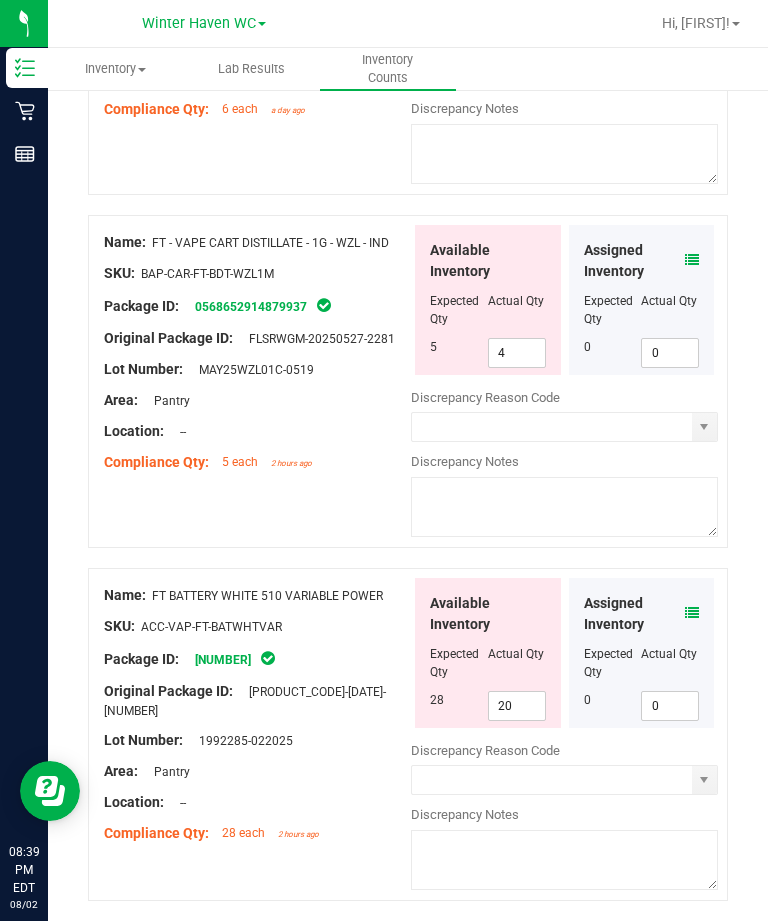 scroll, scrollTop: 4795, scrollLeft: 0, axis: vertical 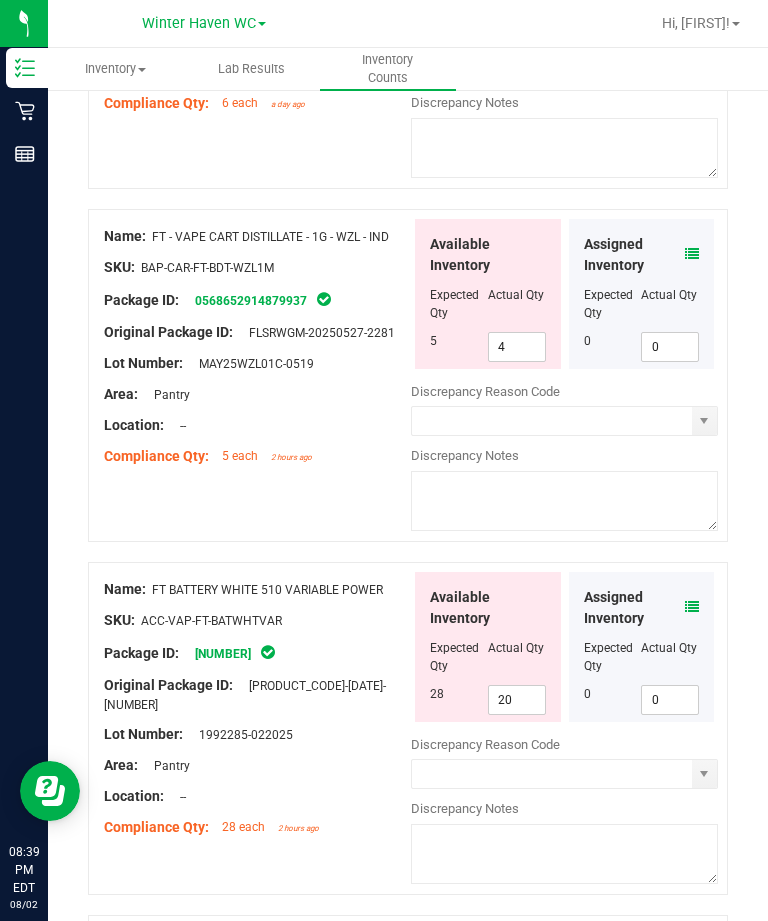 click on "Available Inventory
Expected Qty
Actual Qty
28
20 20" at bounding box center [488, 647] 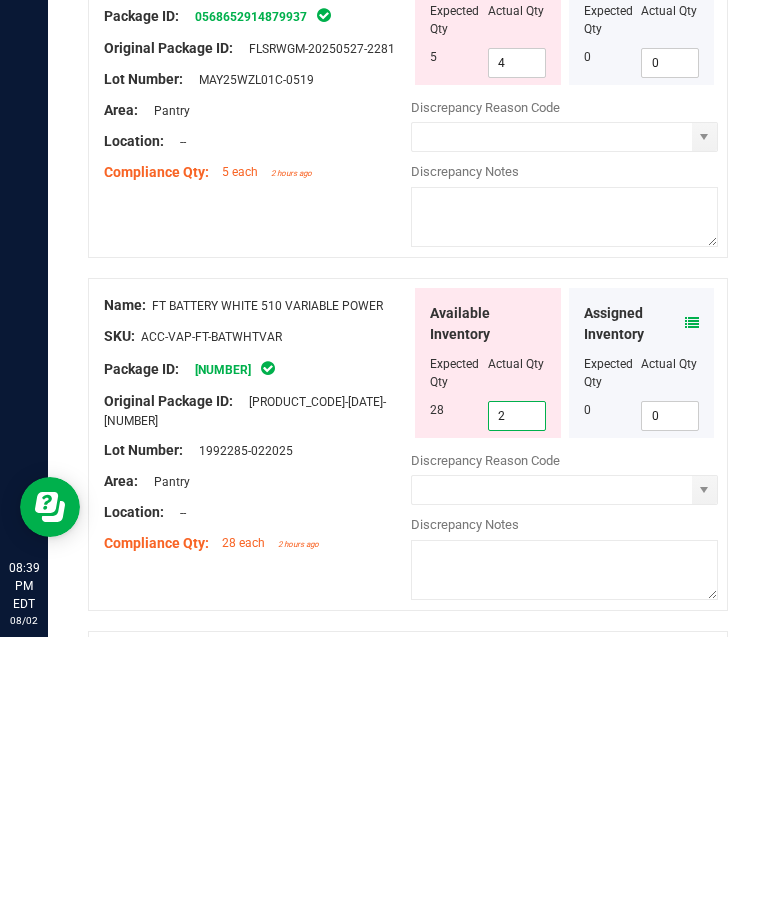 type on "28" 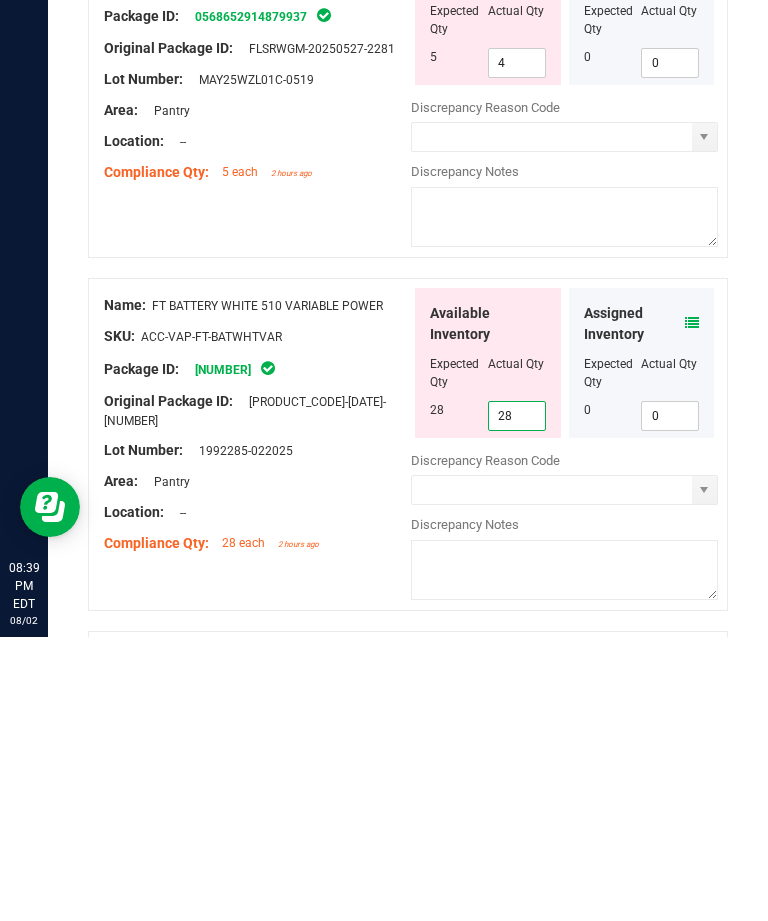 click on "Name:
FT BATTERY WHITE 510 VARIABLE POWER
SKU:
ACC-VAP-FT-BATWHTVAR
Package ID:
7119096655346307
Original Package ID:
FLTW-20250730-030
Lot Number:
1992285-072025" at bounding box center [257, 1052] 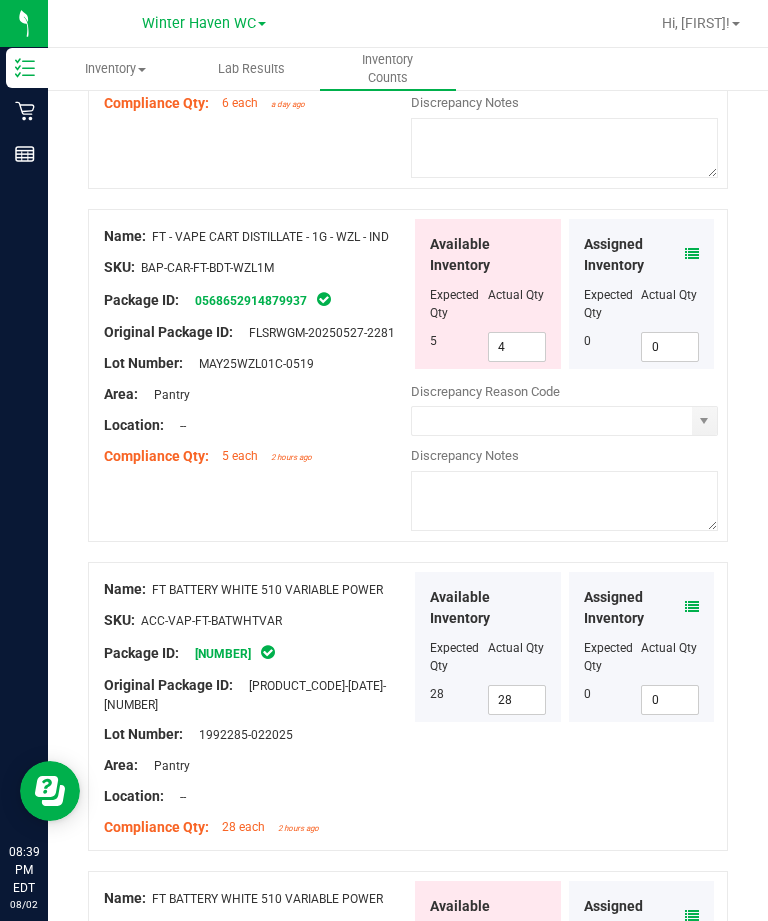 click on "30" at bounding box center (517, 1009) 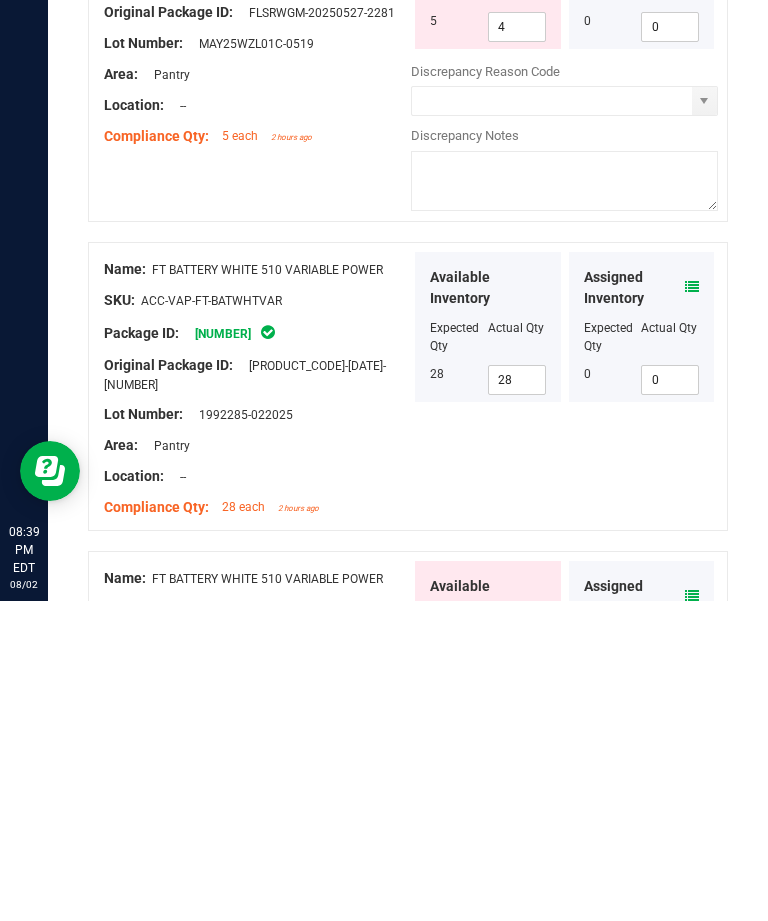 type on "3" 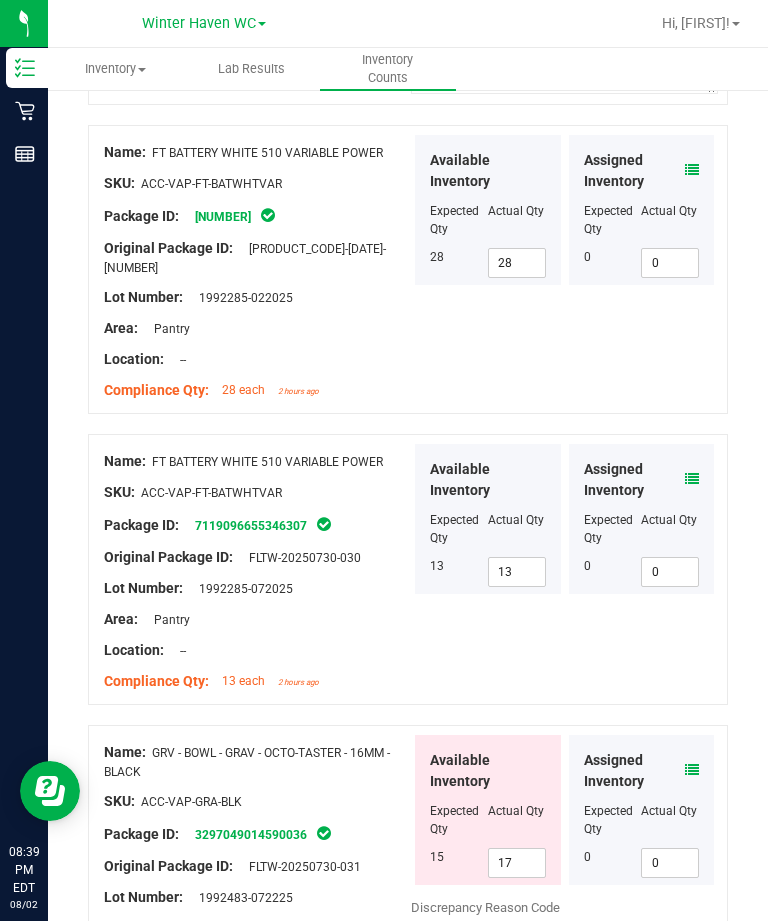 scroll, scrollTop: 5250, scrollLeft: 0, axis: vertical 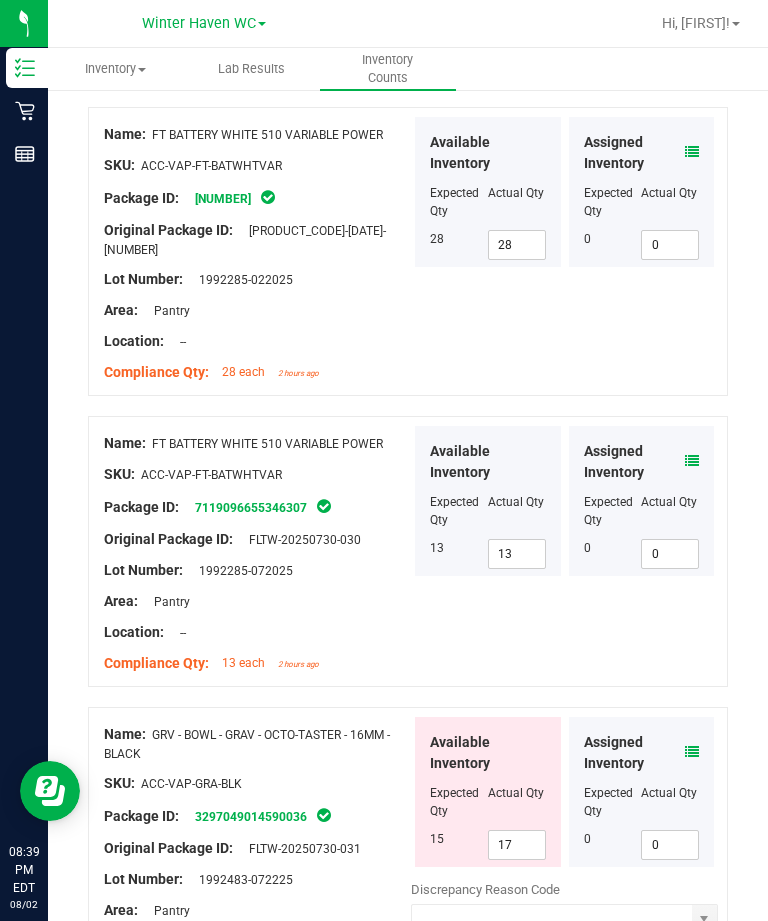 click on "17" at bounding box center (517, 845) 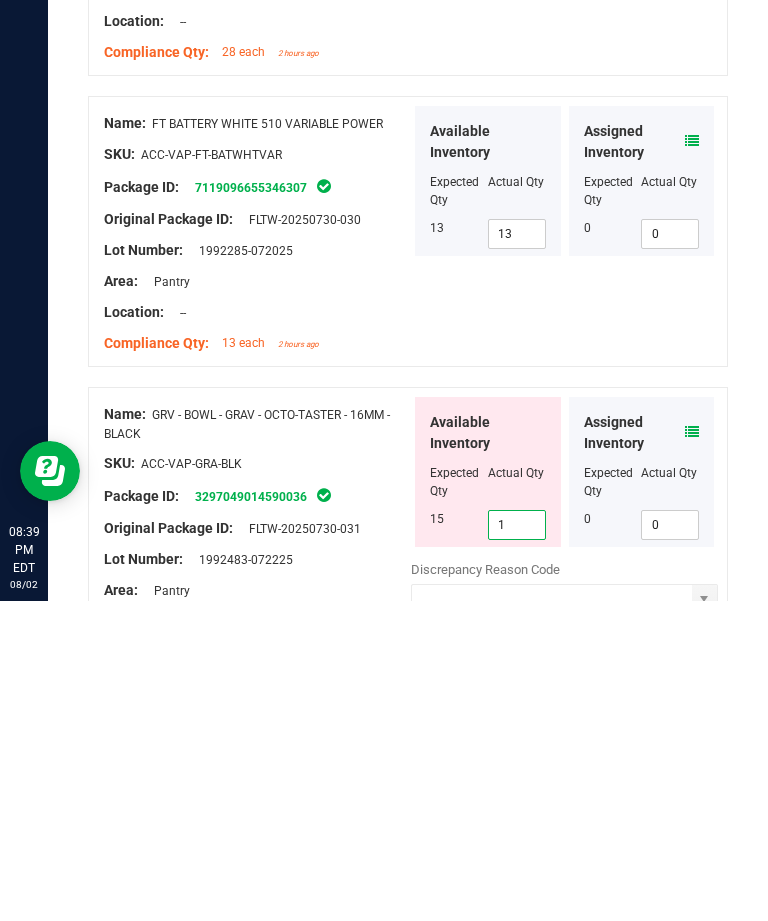 type on "15" 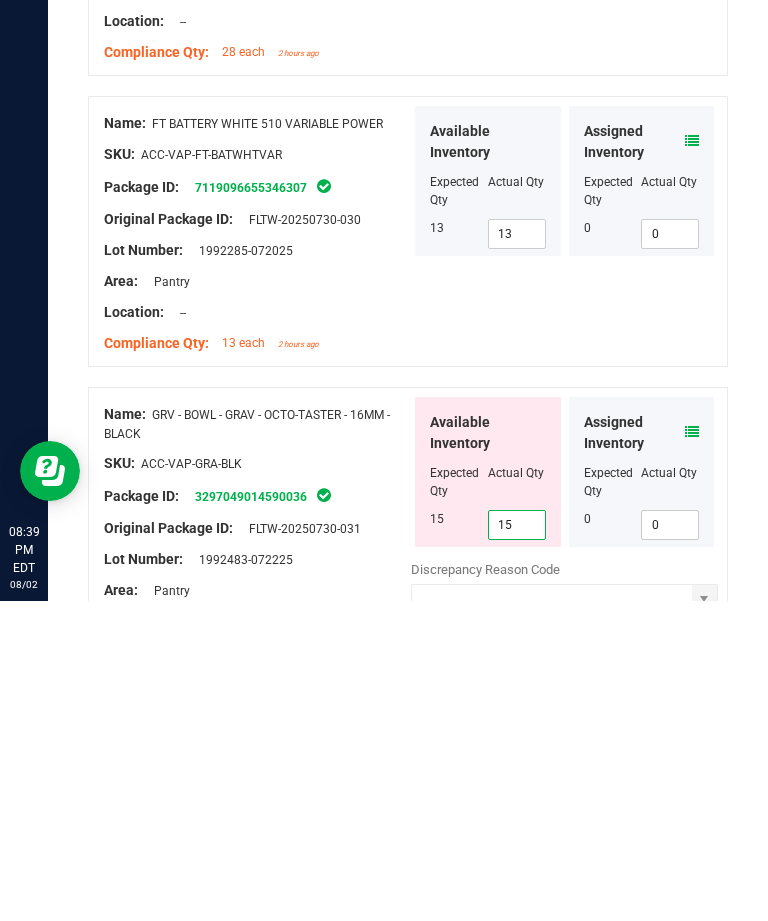 click on "Compliance Qty:
15 each
2 days ago" at bounding box center [257, 972] 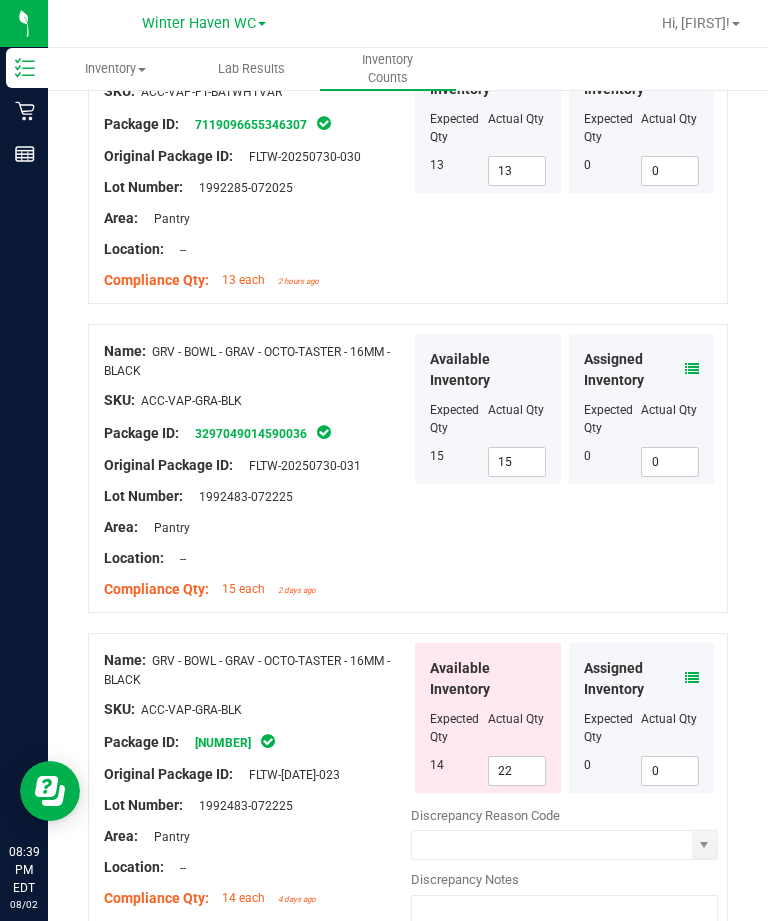scroll, scrollTop: 5632, scrollLeft: 0, axis: vertical 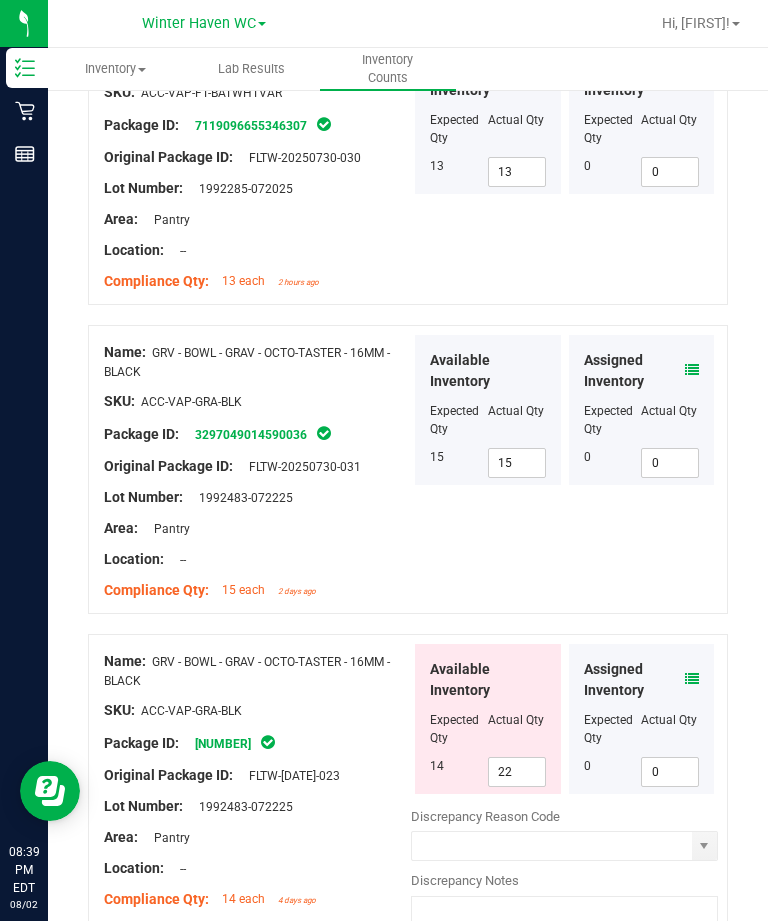 click on "22" at bounding box center [517, 772] 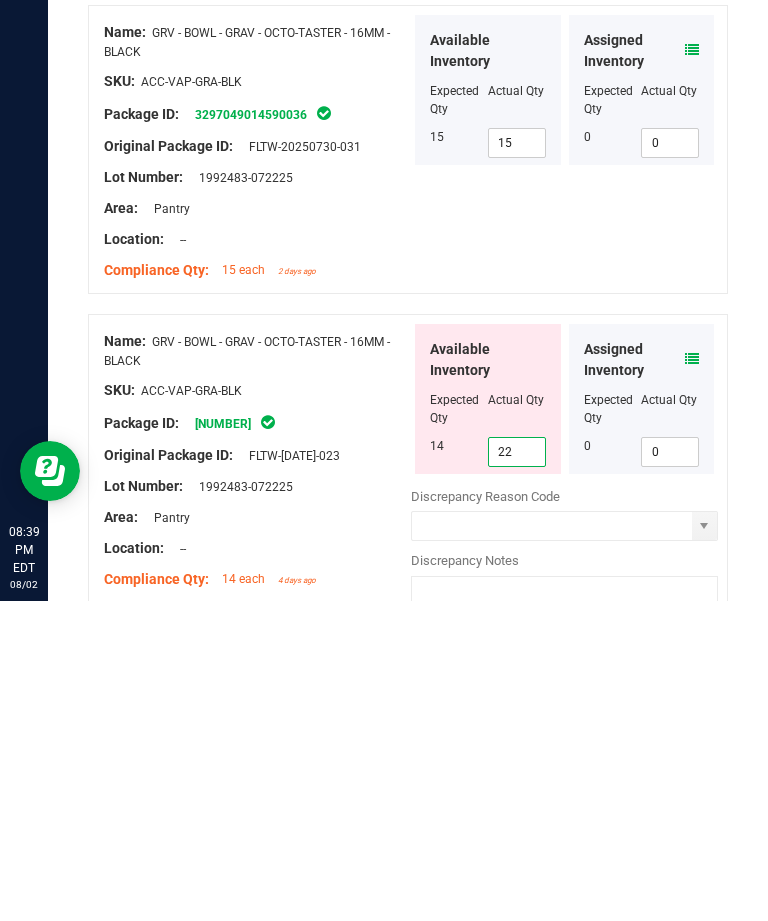 type on "2" 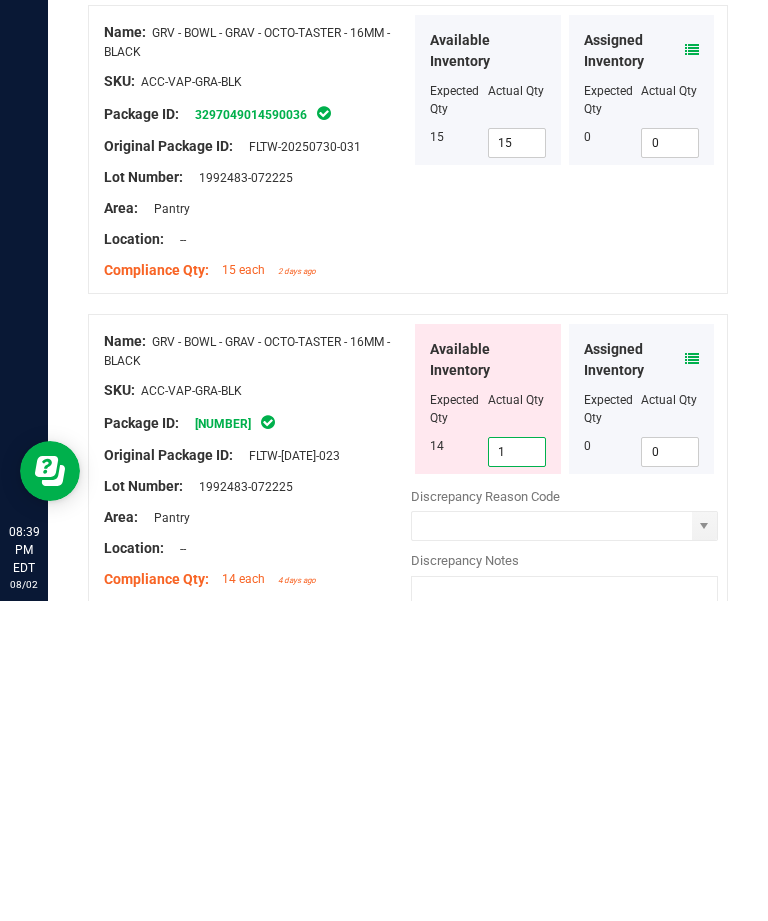type on "14" 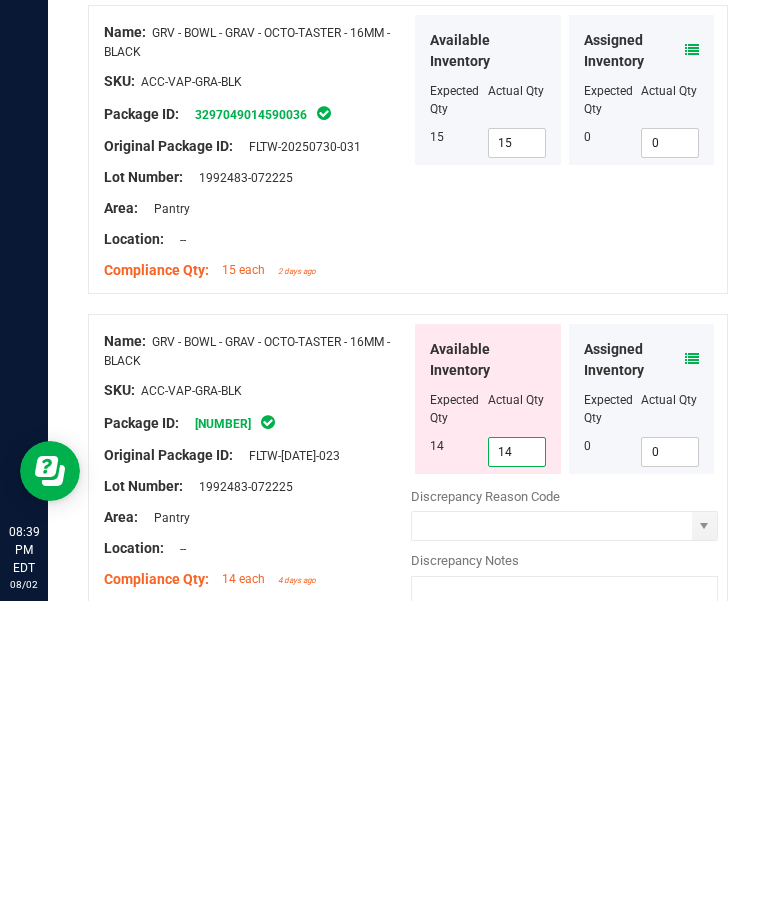 click on "Name:
GRV - BOWL - GRAV - OCTO-TASTER - 16MM - BLACK
SKU:
ACC-VAP-GRA-BLK
Package ID:
6188504385697082
Original Package ID:
FLTW-20250723-023
Lot Number:
1992483-072225" at bounding box center (408, 800) 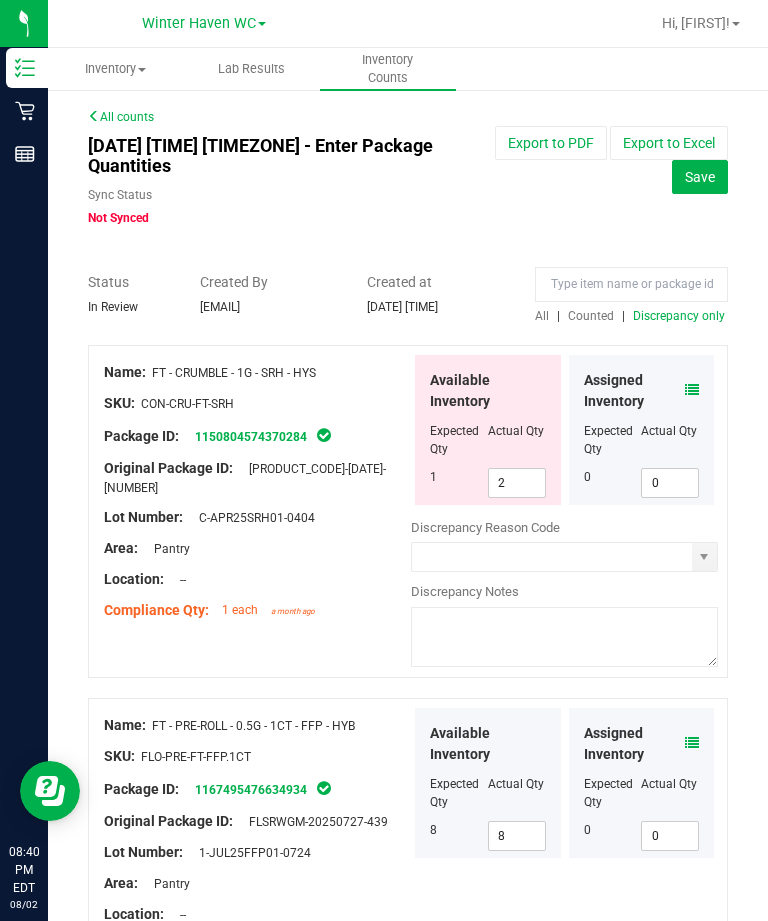 scroll, scrollTop: 0, scrollLeft: 0, axis: both 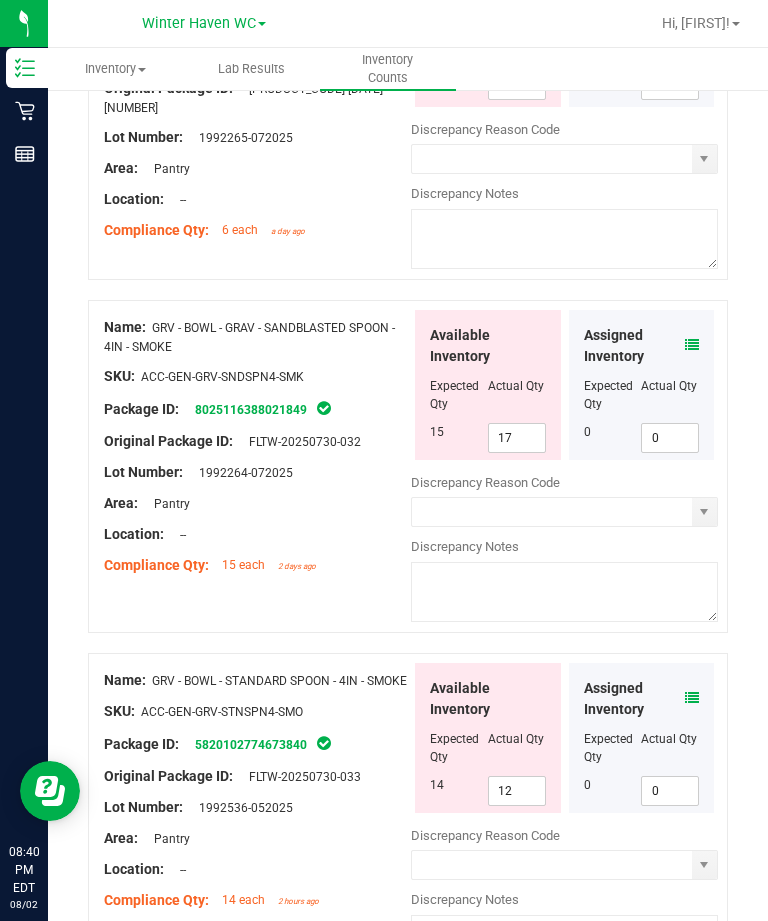 click on "17" at bounding box center (517, 438) 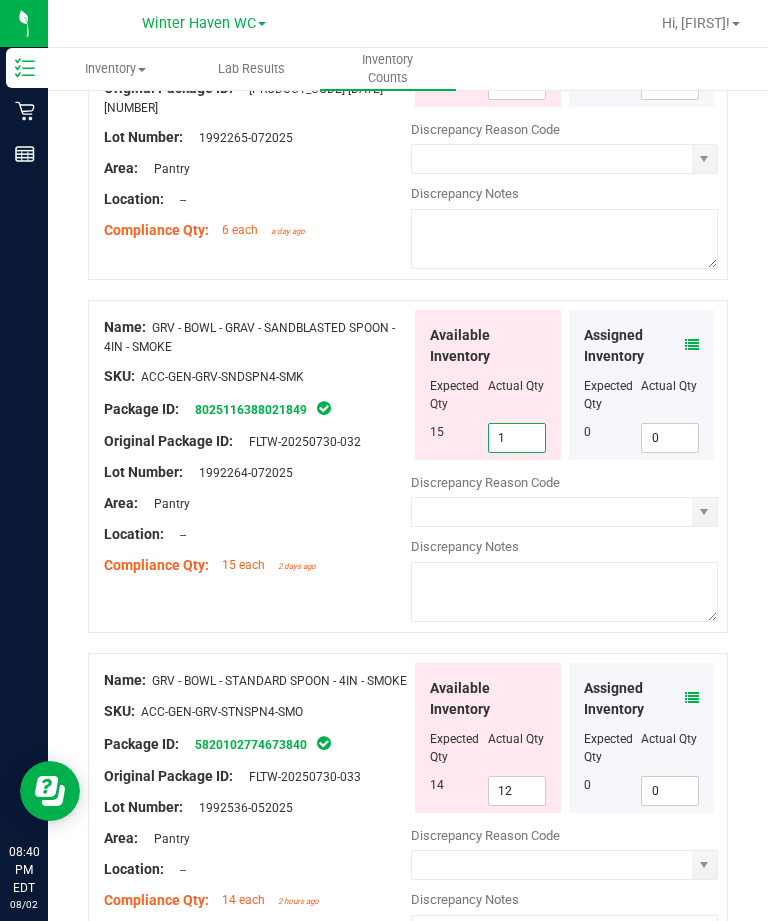 type on "15" 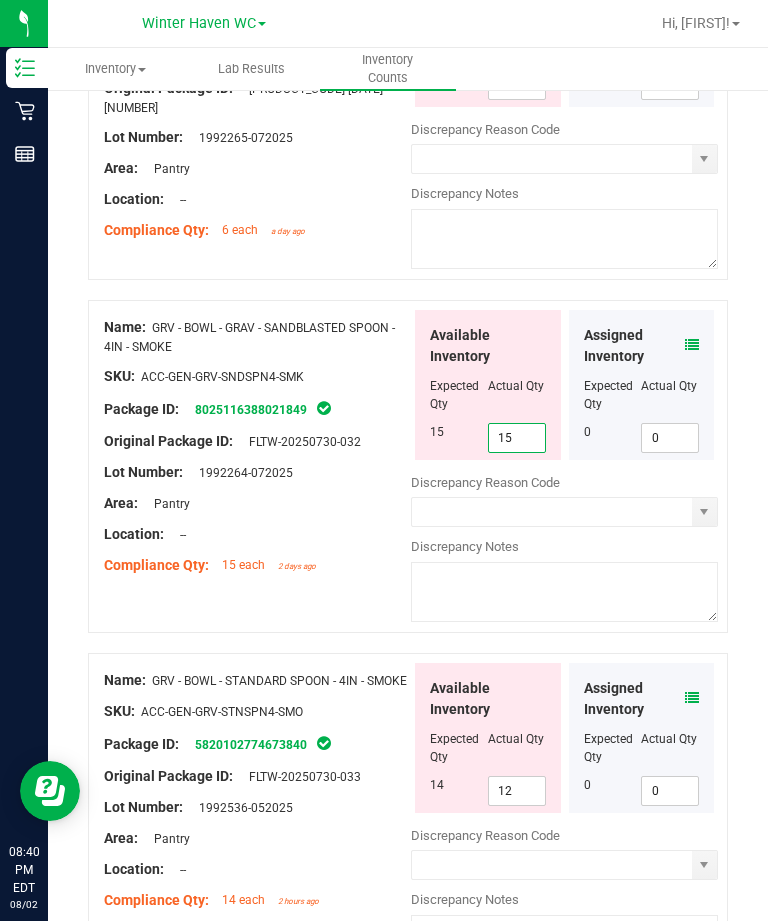 click on "Name:
GRV - BOWL - GRAV - SANDBLASTED SPOON - 4IN - SMOKE
SKU:
ACC-GEN-GRV-SNDSPN4-SMK
Package ID:
8025116388021849
Original Package ID:
FLTW-20250730-032
Lot Number:
1992264-072025" at bounding box center (408, 476) 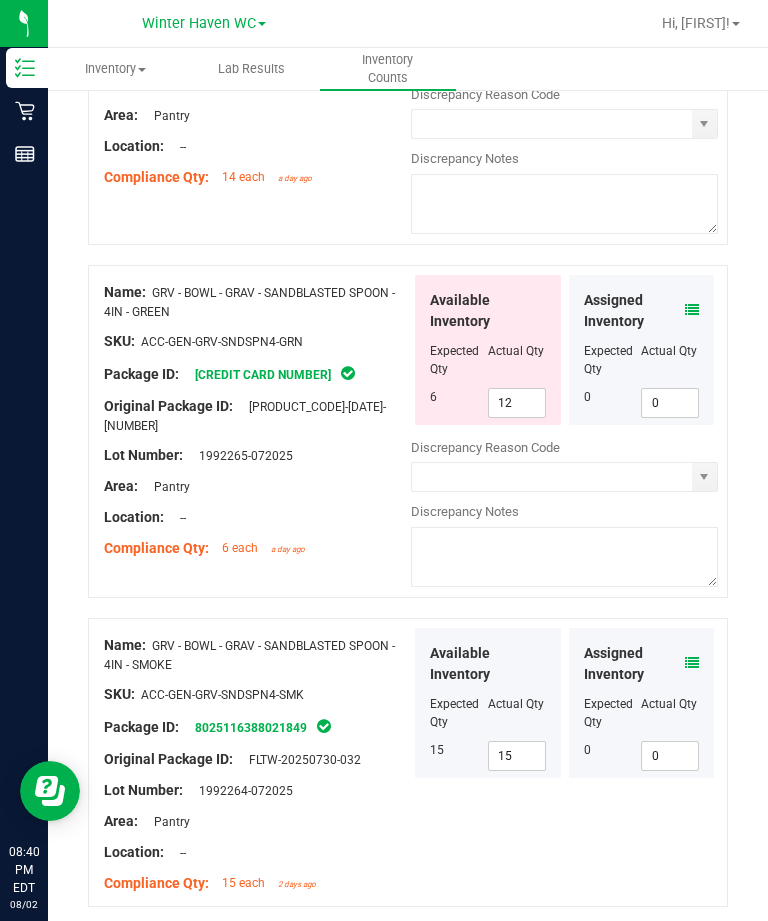 scroll, scrollTop: 2200, scrollLeft: 0, axis: vertical 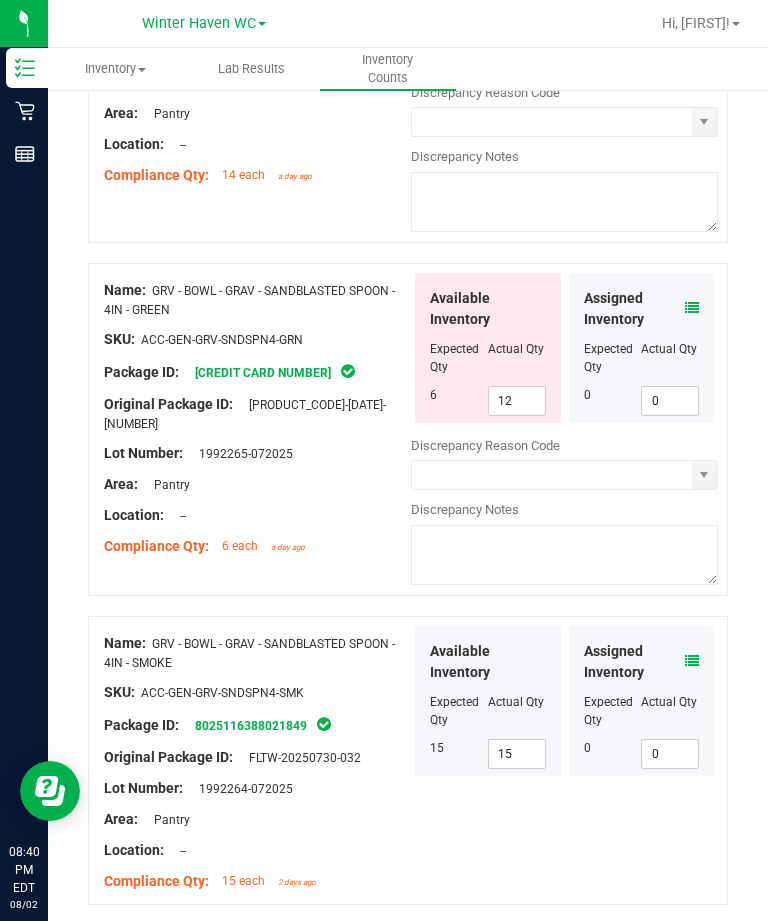 click on "12" at bounding box center [517, 401] 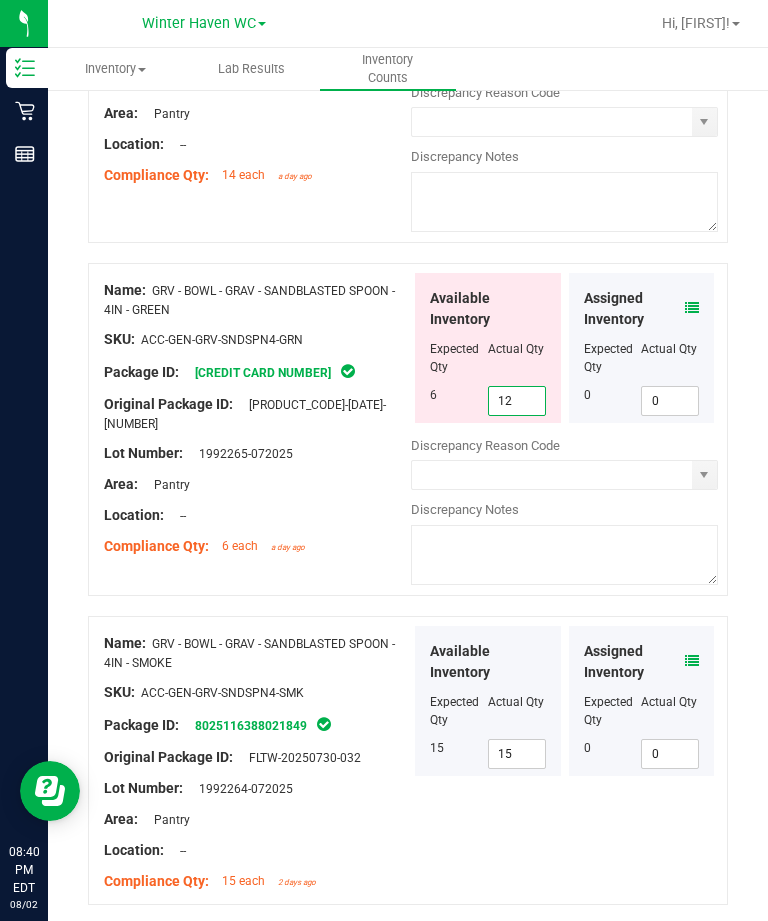 type on "1" 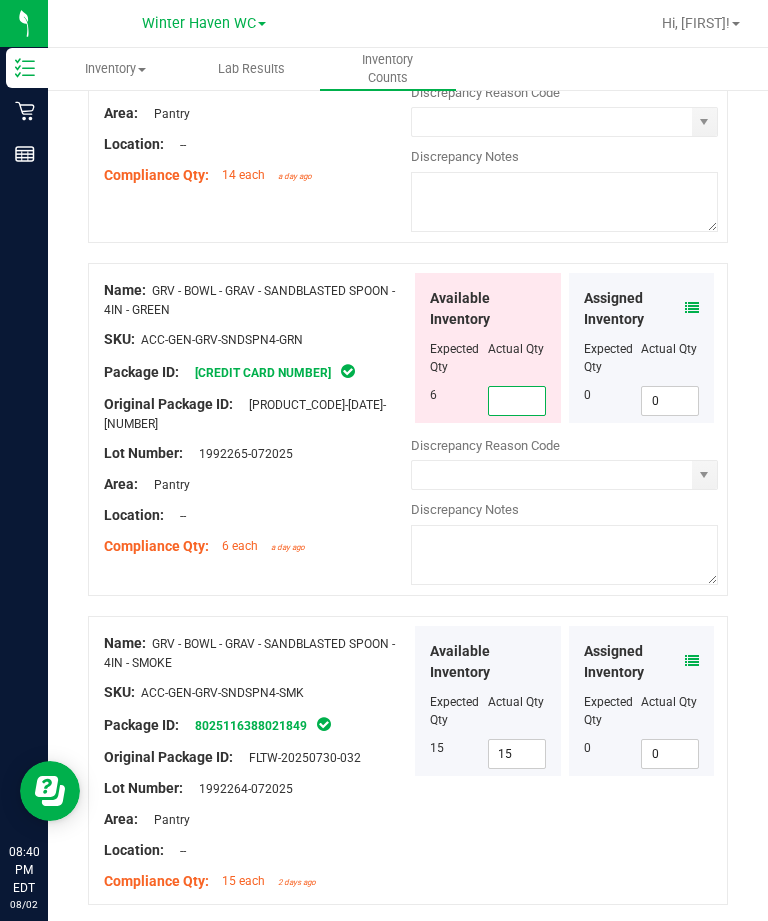 type on "6" 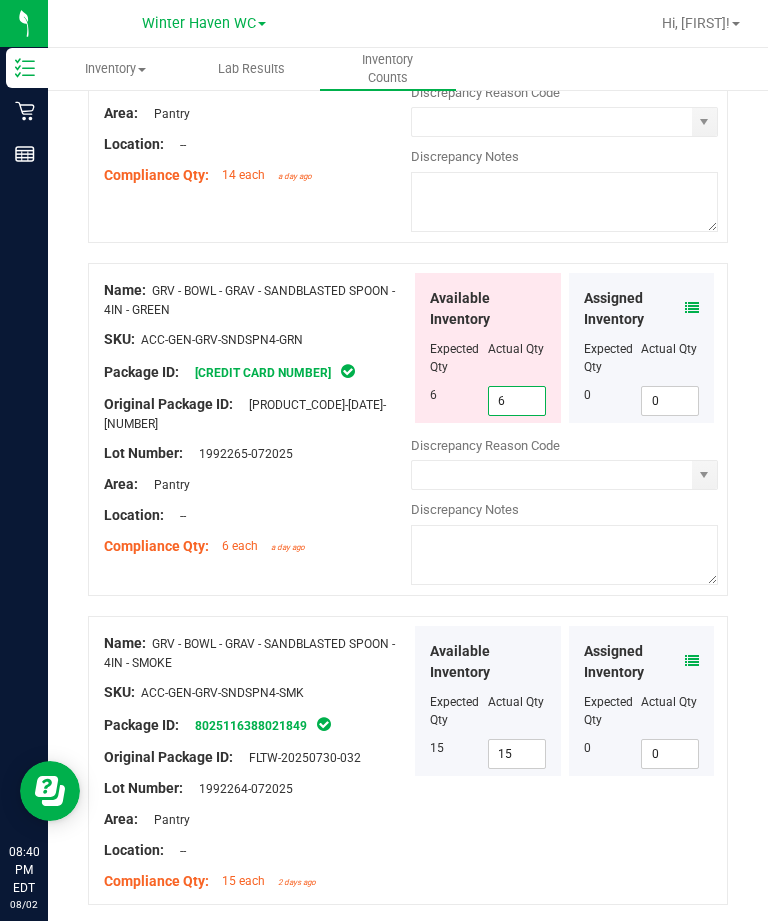 click at bounding box center (257, 531) 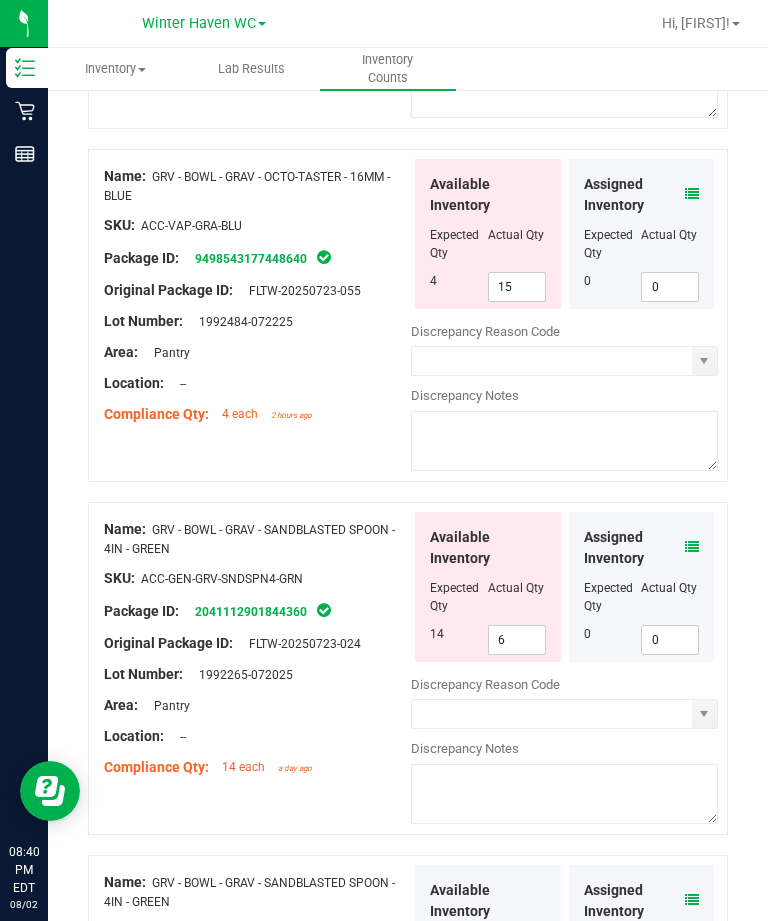 scroll, scrollTop: 1602, scrollLeft: 0, axis: vertical 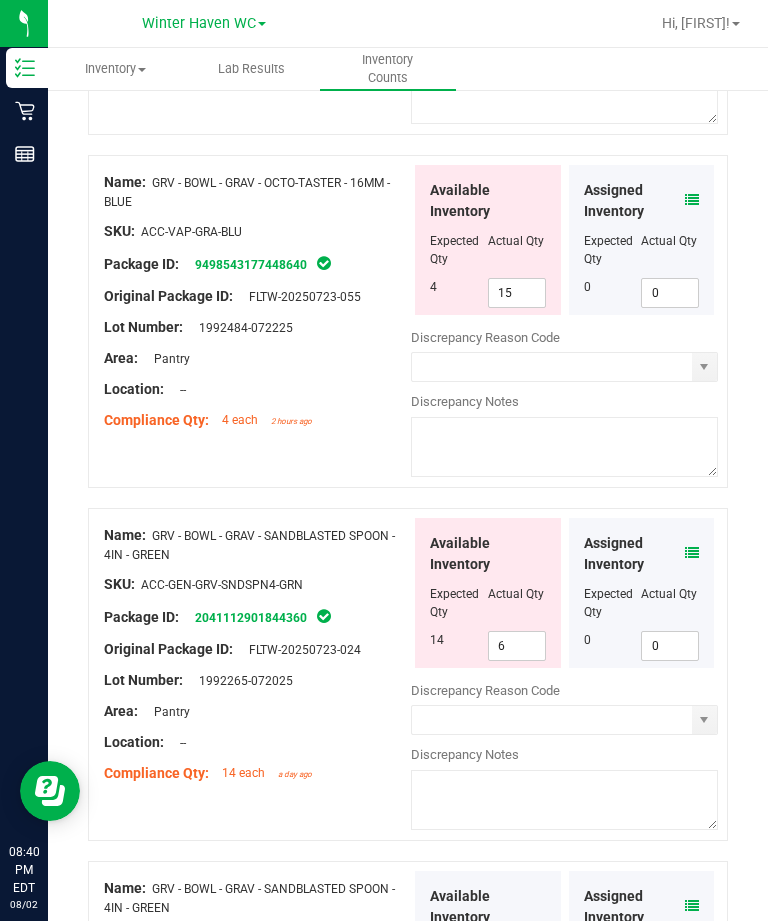 click on "6" at bounding box center (517, 646) 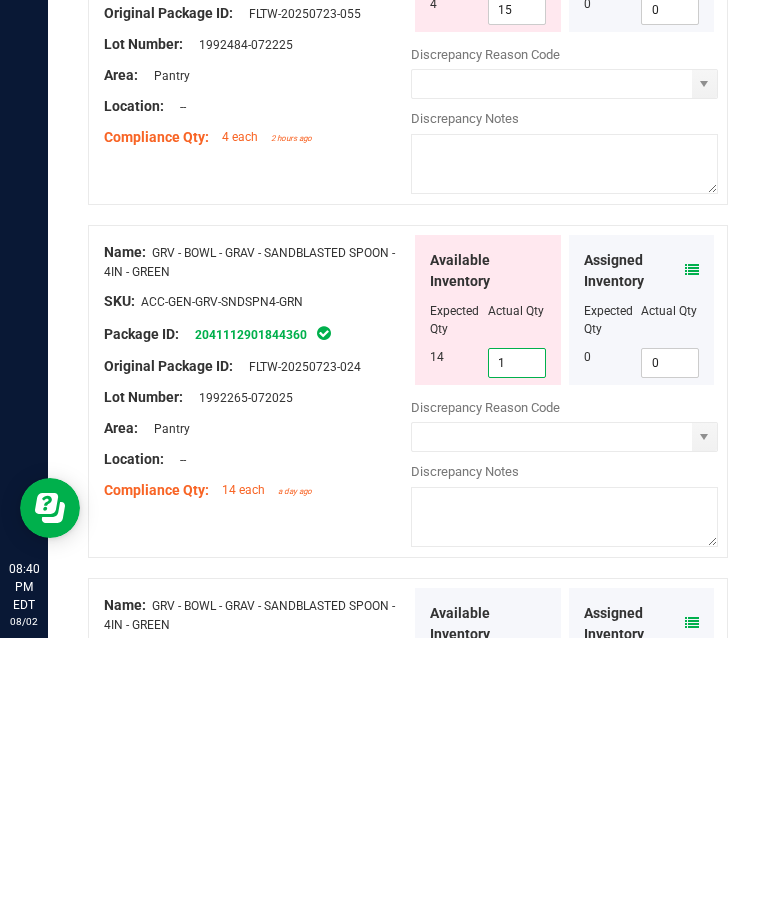 type on "14" 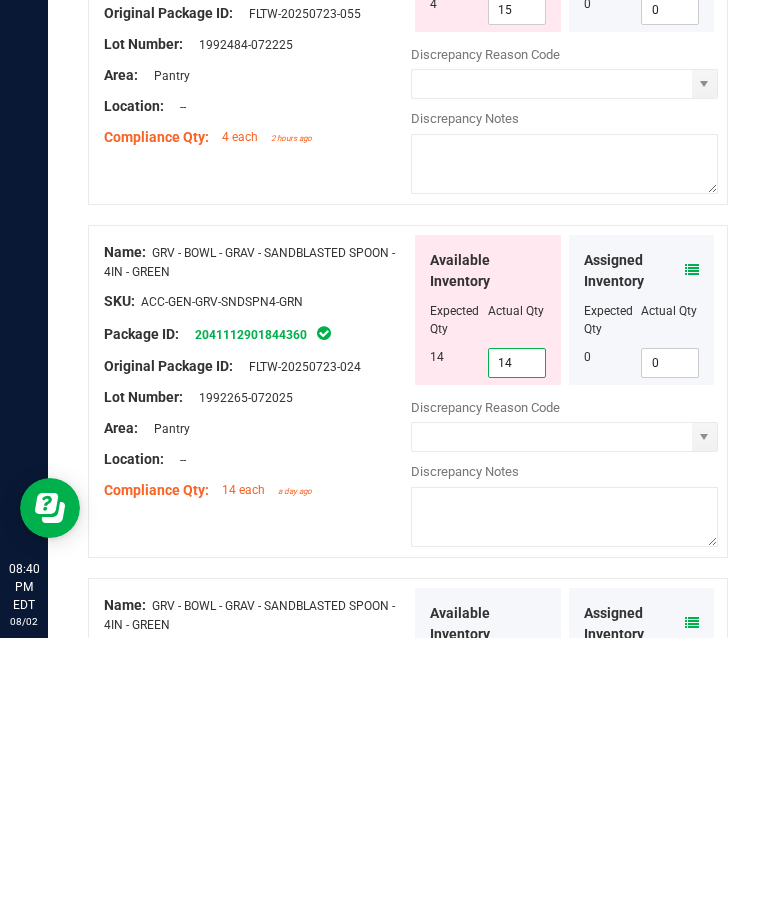 click on "Name:
GRV - BOWL - GRAV - SANDBLASTED SPOON - 4IN - GREEN
SKU:
ACC-GEN-GRV-SNDSPN4-GRN
Package ID:
2041112901844360
Original Package ID:
FLTW-20250723-024
Lot Number:
1992265-072025" at bounding box center [408, 684] 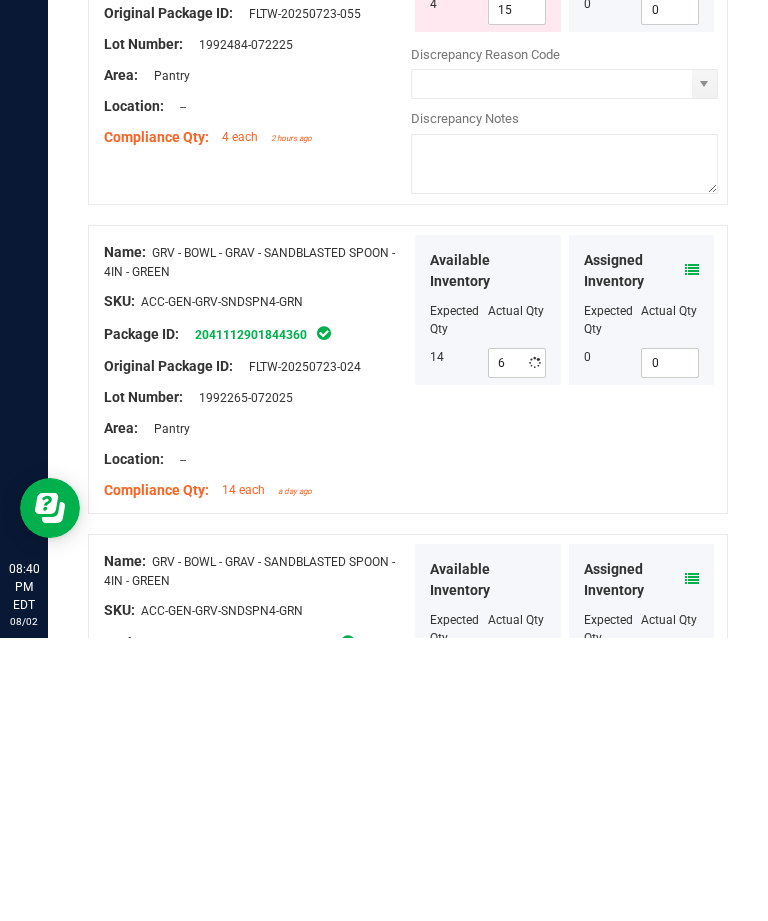 type on "14" 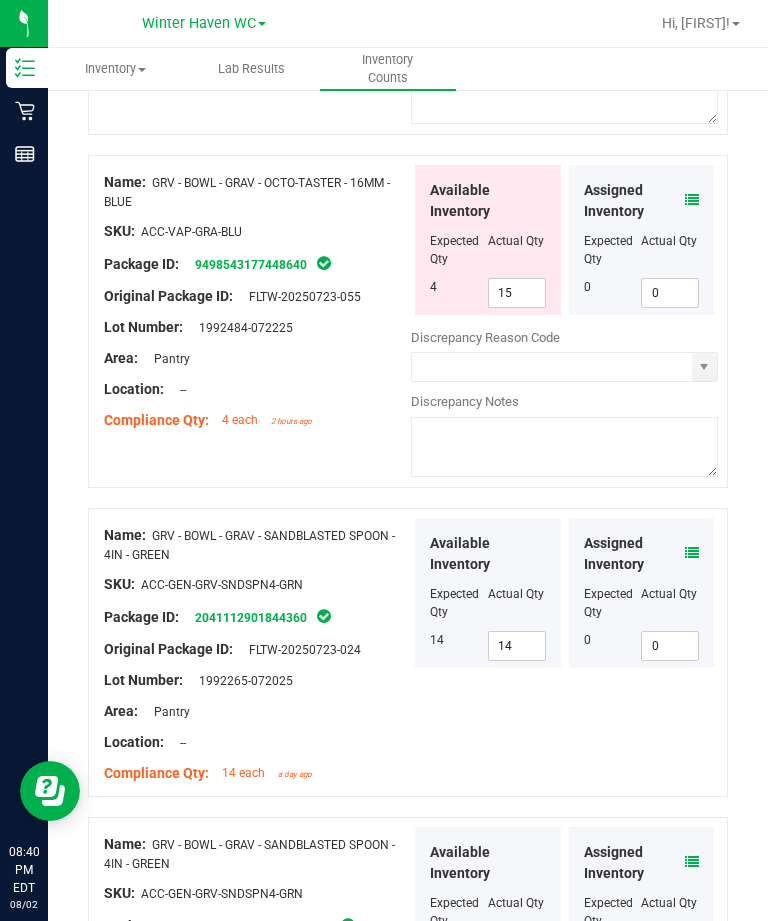 click on "15" at bounding box center [517, 293] 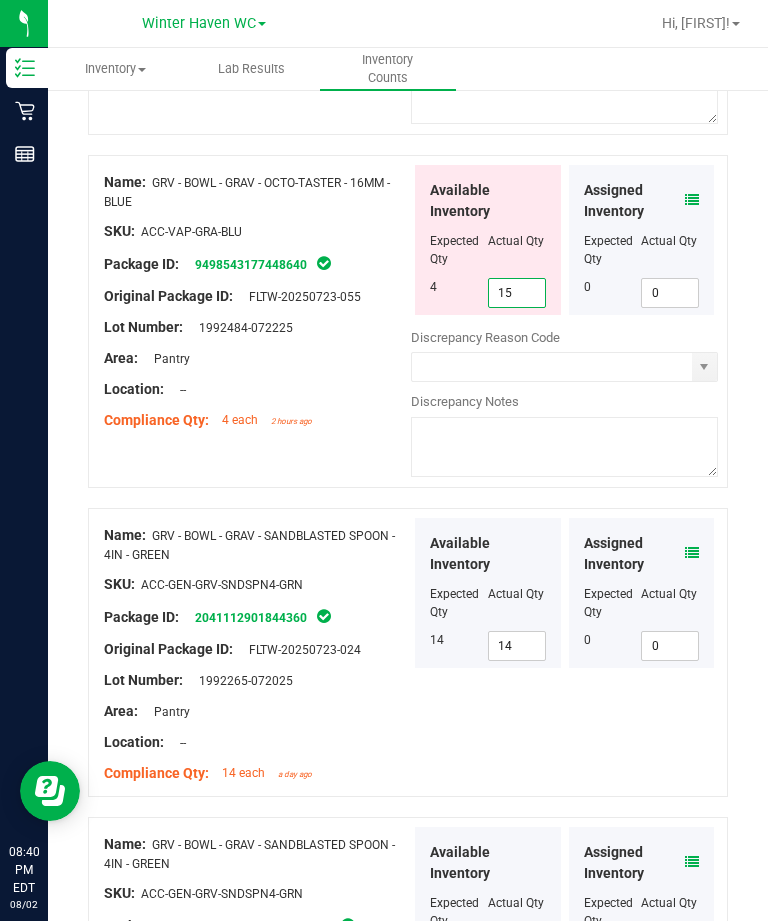 type on "1" 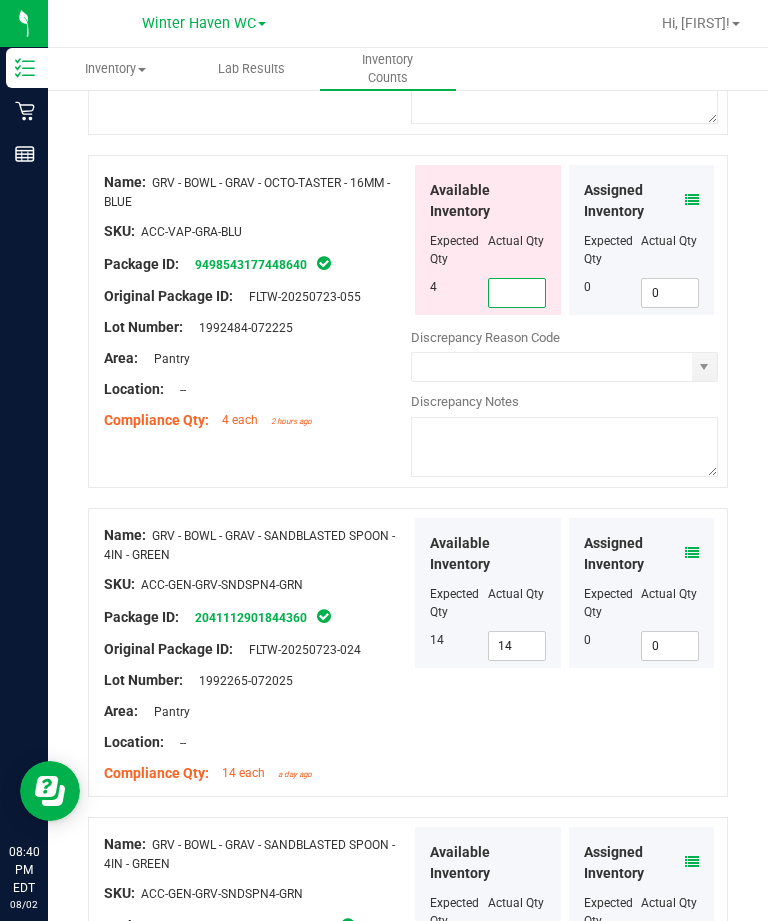 type on "4" 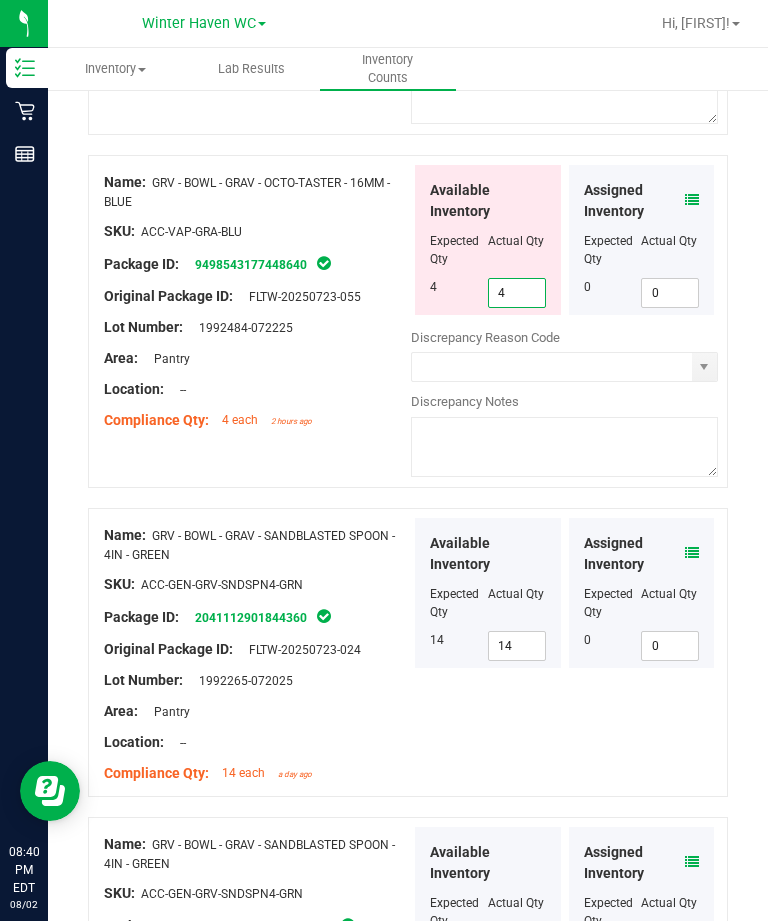 click on "Name:
GRV - BOWL - GRAV - SANDBLASTED SPOON - 4IN - GREEN
SKU:
ACC-GEN-GRV-SNDSPN4-GRN
Package ID:
2041112901844360
Original Package ID:
FLTW-20250723-024
Lot Number:
1992265-072025" at bounding box center (257, 654) 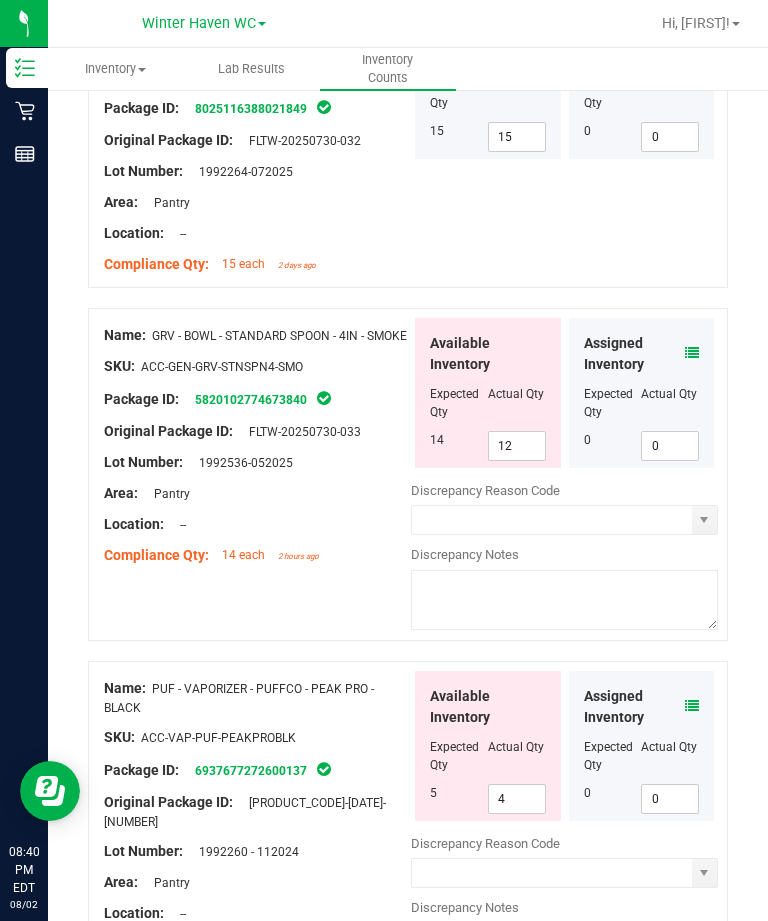 scroll, scrollTop: 2710, scrollLeft: 0, axis: vertical 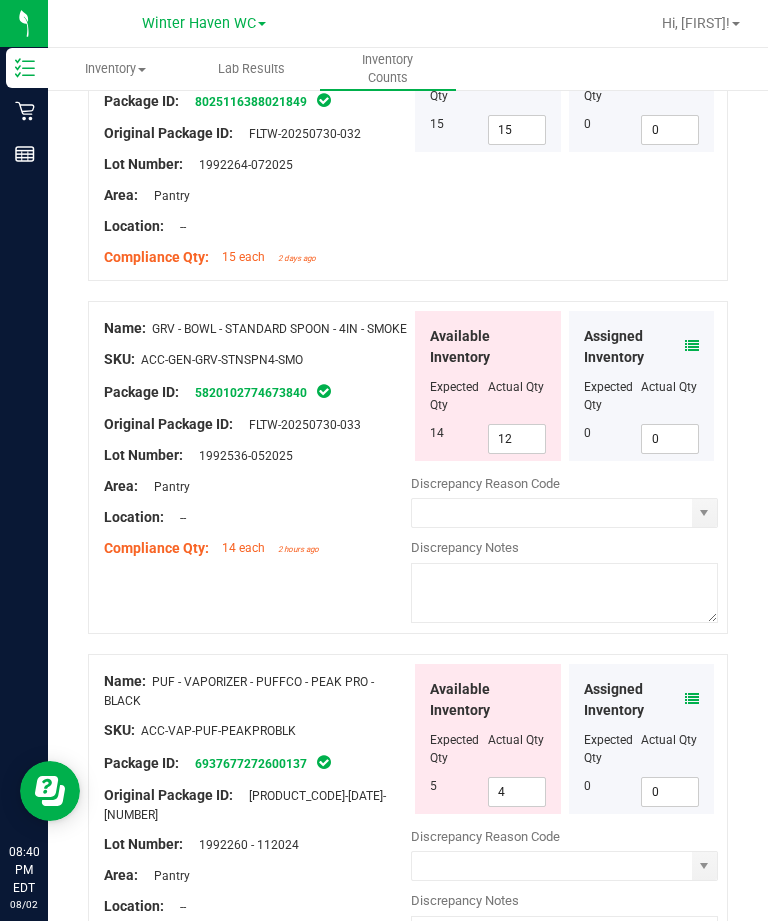 click on "12" at bounding box center [517, 439] 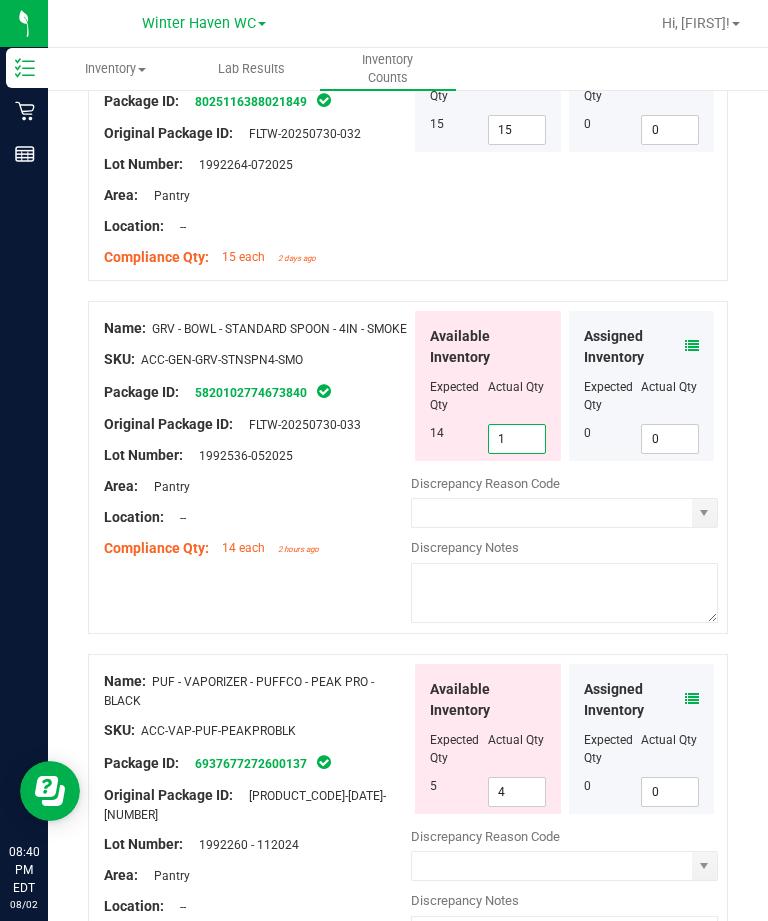 type on "14" 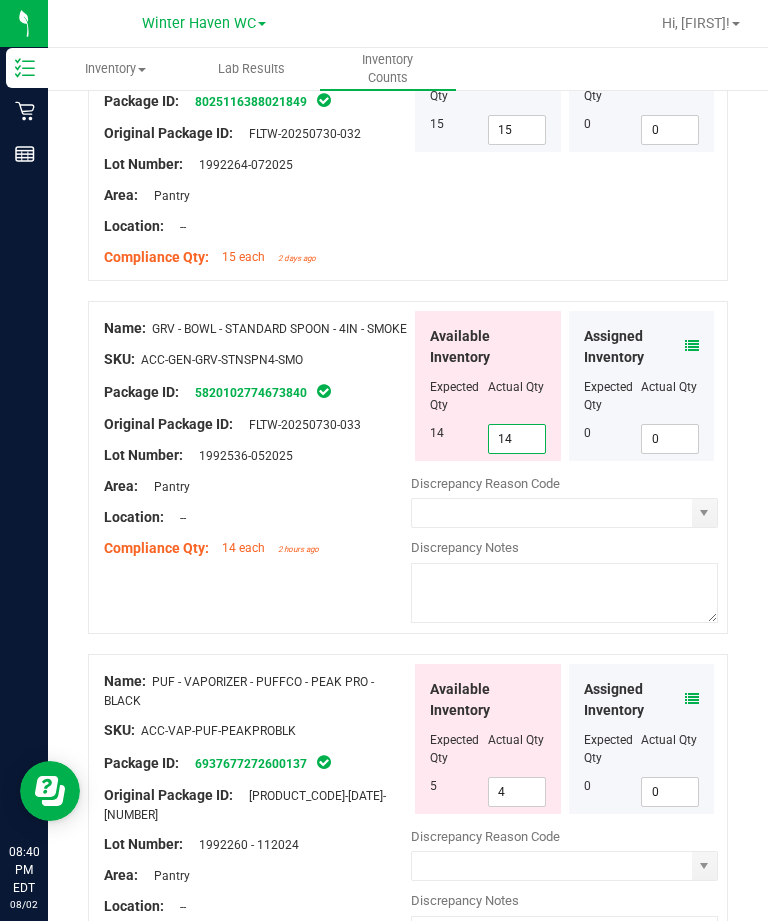 click on "Name:
GRV - BOWL - STANDARD SPOON - 4IN - SMOKE
SKU:
ACC-GEN-GRV-STNSPN4-SMO
Package ID:
5820102774673840
Original Package ID:
FLTW-20250730-033
Lot Number:
1992536-052025" at bounding box center [408, 477] 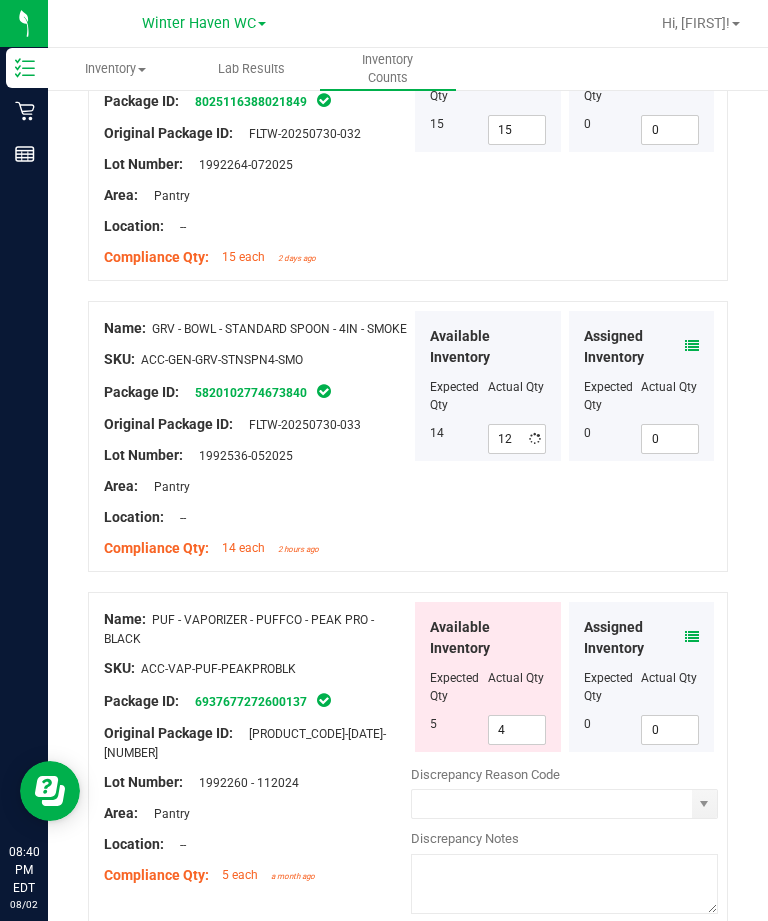 type on "14" 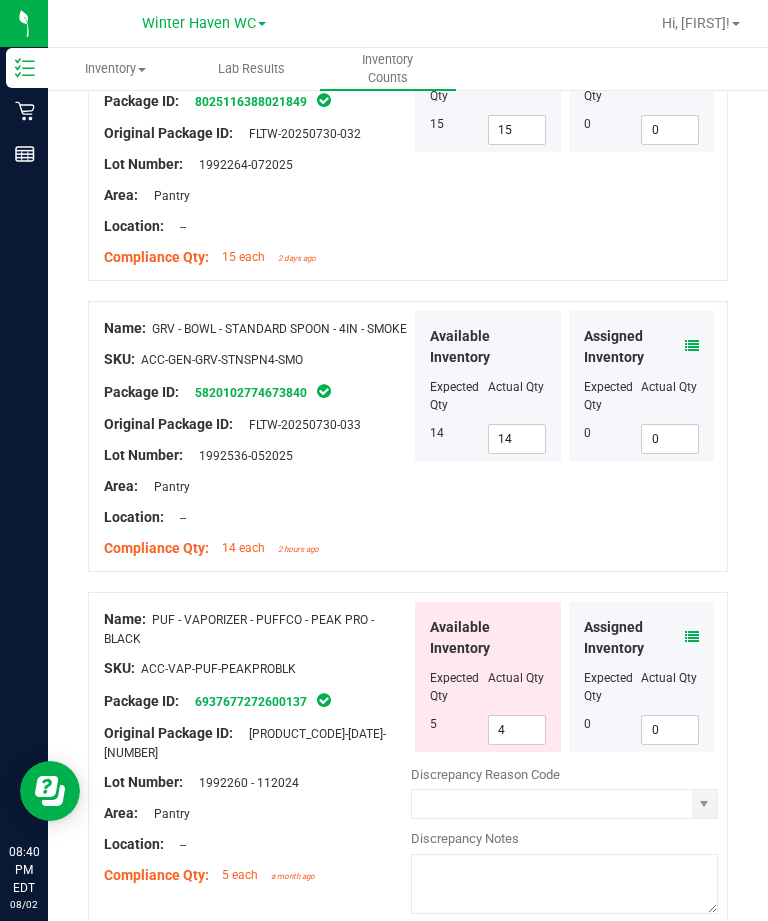 click on "4" at bounding box center (517, 730) 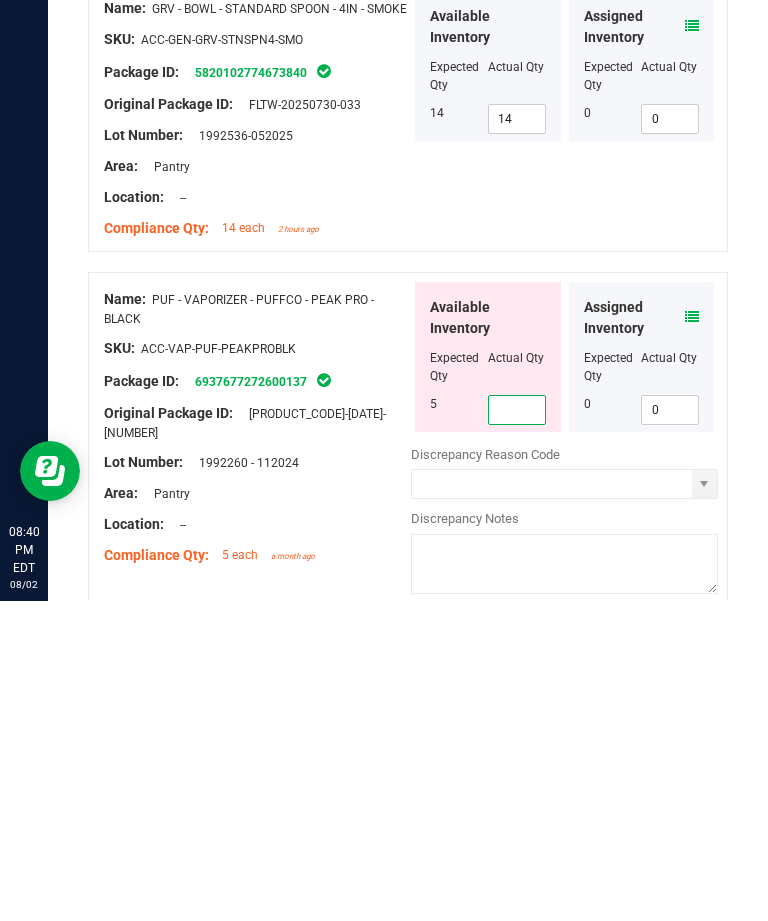 type on "5" 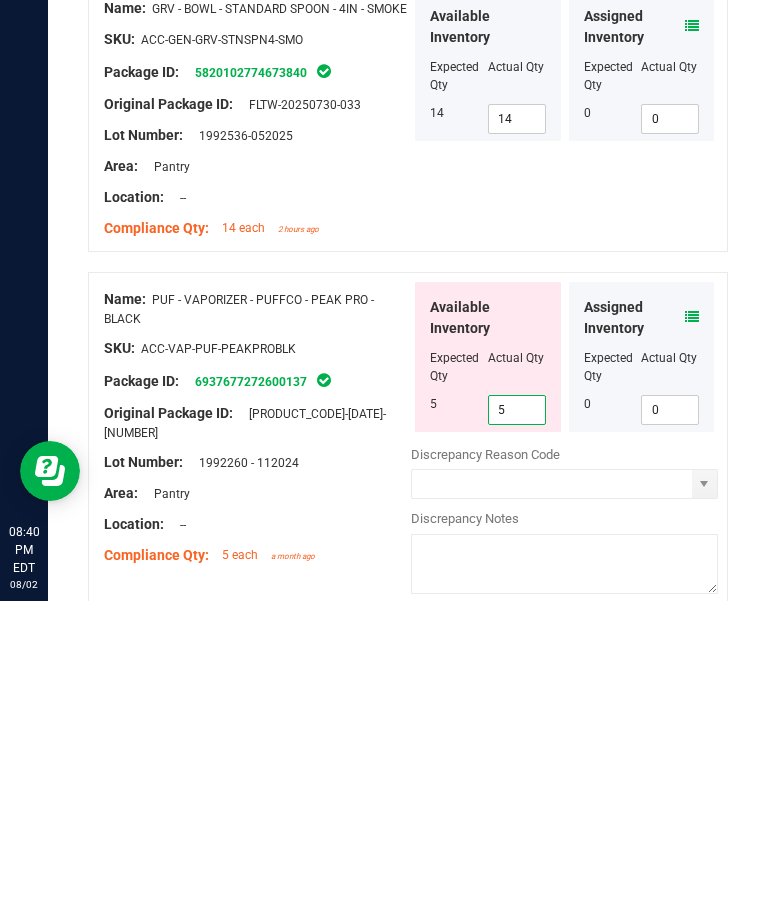 click on "Name:
PUF - VAPORIZER - PUFFCO - PEAK PRO - BLACK
SKU:
ACC-VAP-PUF-PEAKPROBLK
Package ID:
6937677272600137
Original Package ID:
FLSRWWH-20241119-001
Lot Number:
1992260 - 112024" at bounding box center (408, 758) 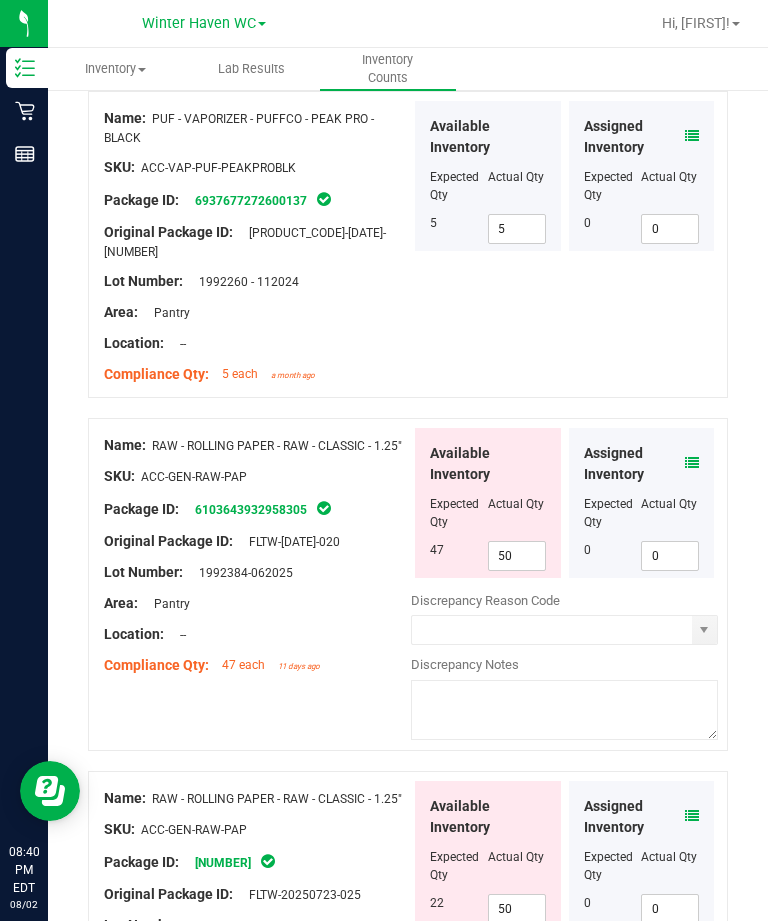 scroll, scrollTop: 3216, scrollLeft: 0, axis: vertical 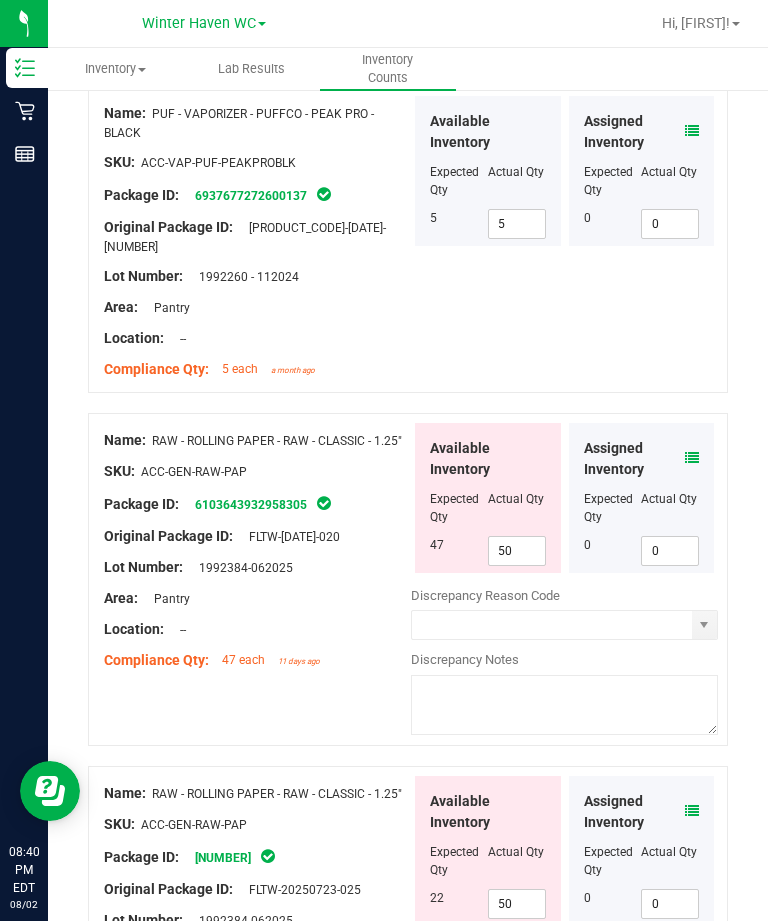 click on "50" at bounding box center [517, 551] 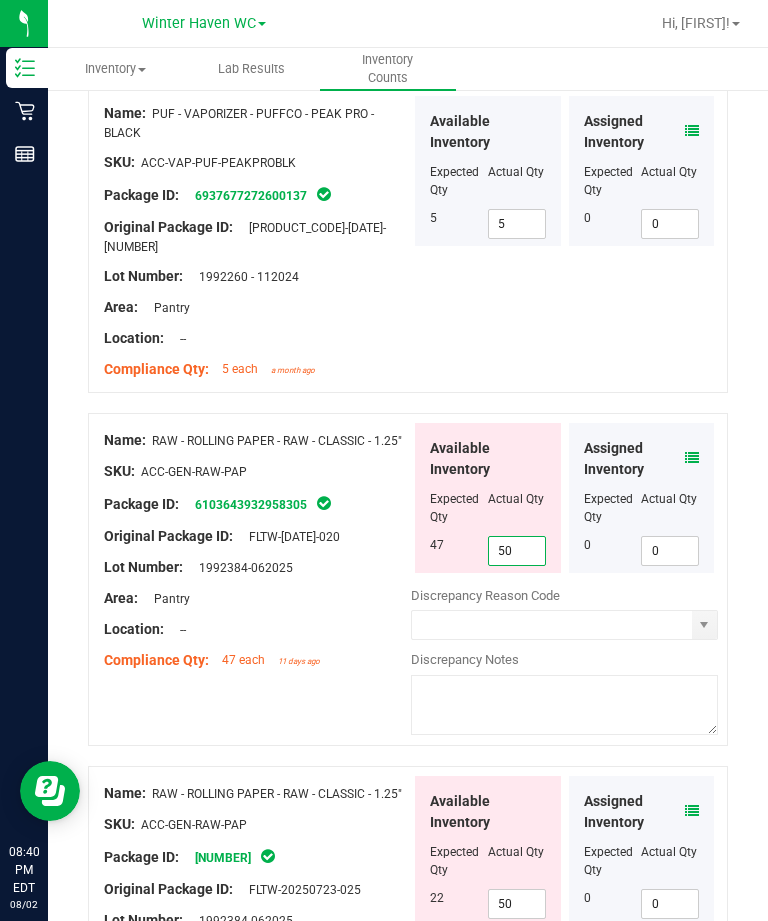 type on "5" 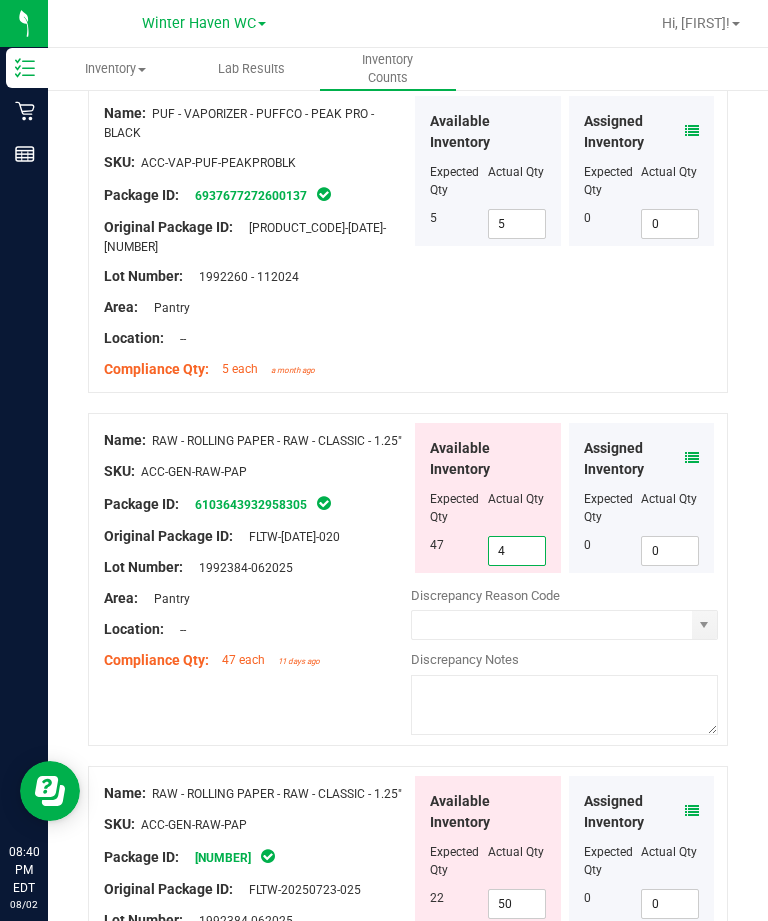 type on "47" 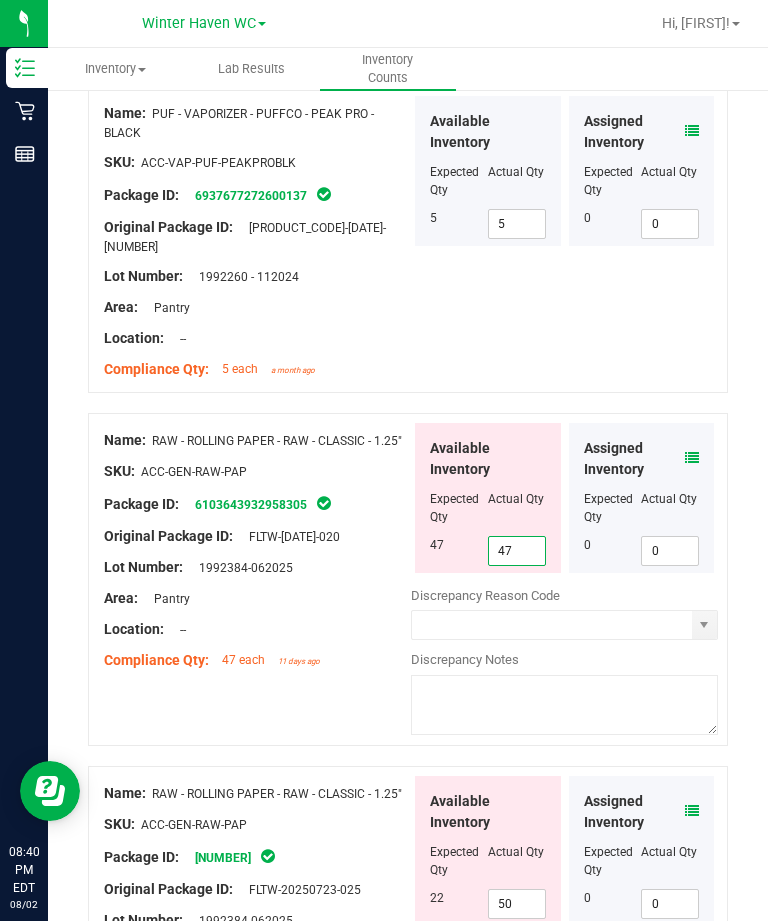 click on "Location:
--" at bounding box center [257, 629] 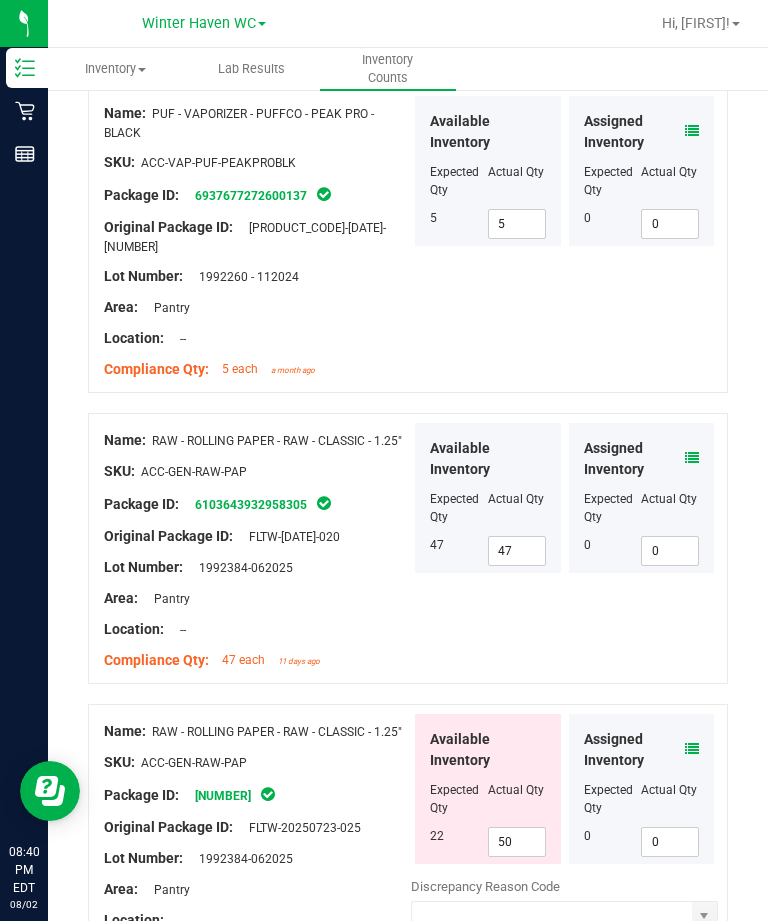 click on "50" at bounding box center (517, 842) 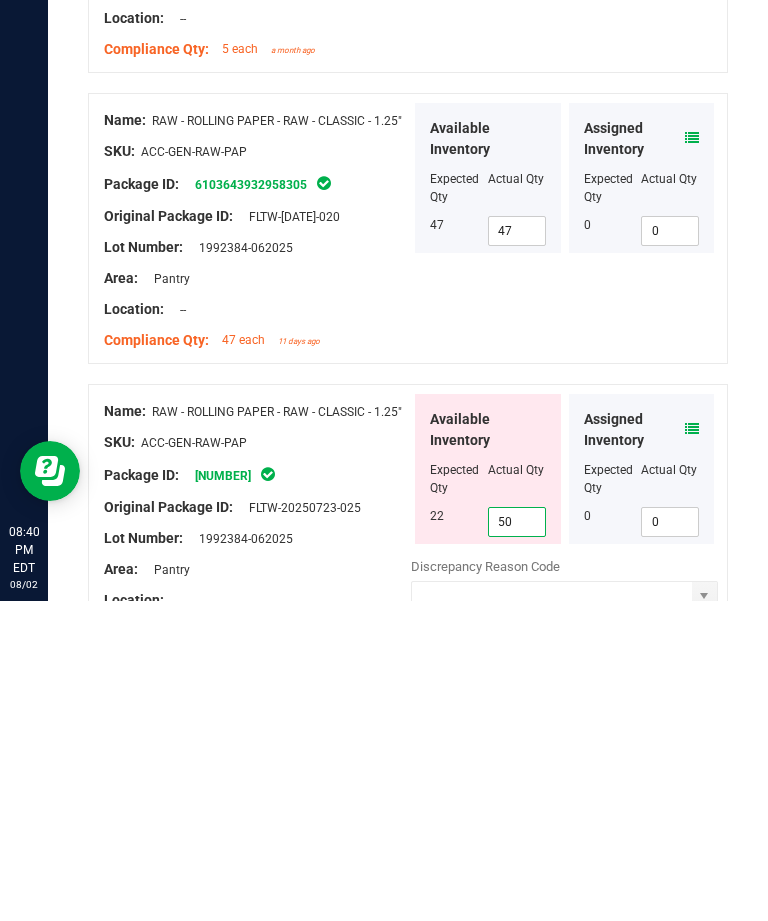 type on "5" 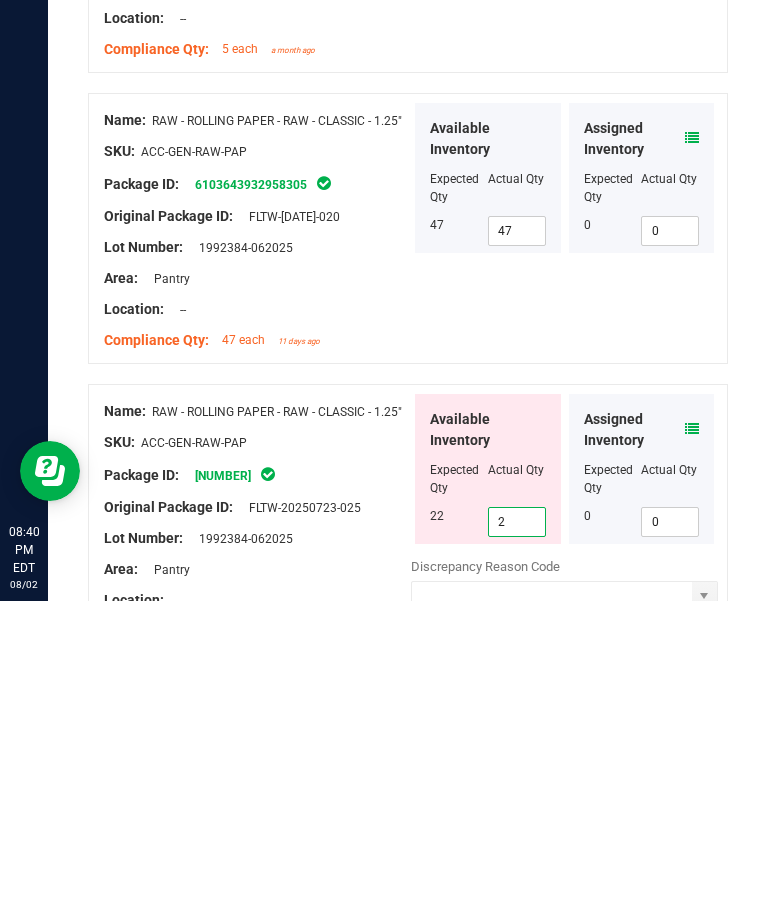 type on "22" 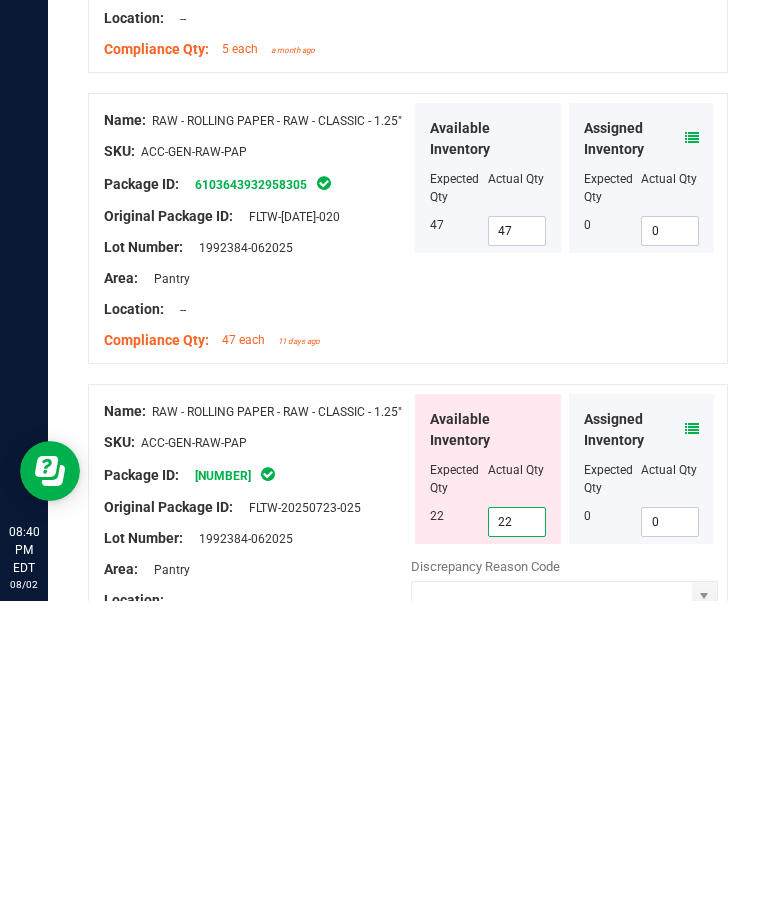 click at bounding box center (257, 905) 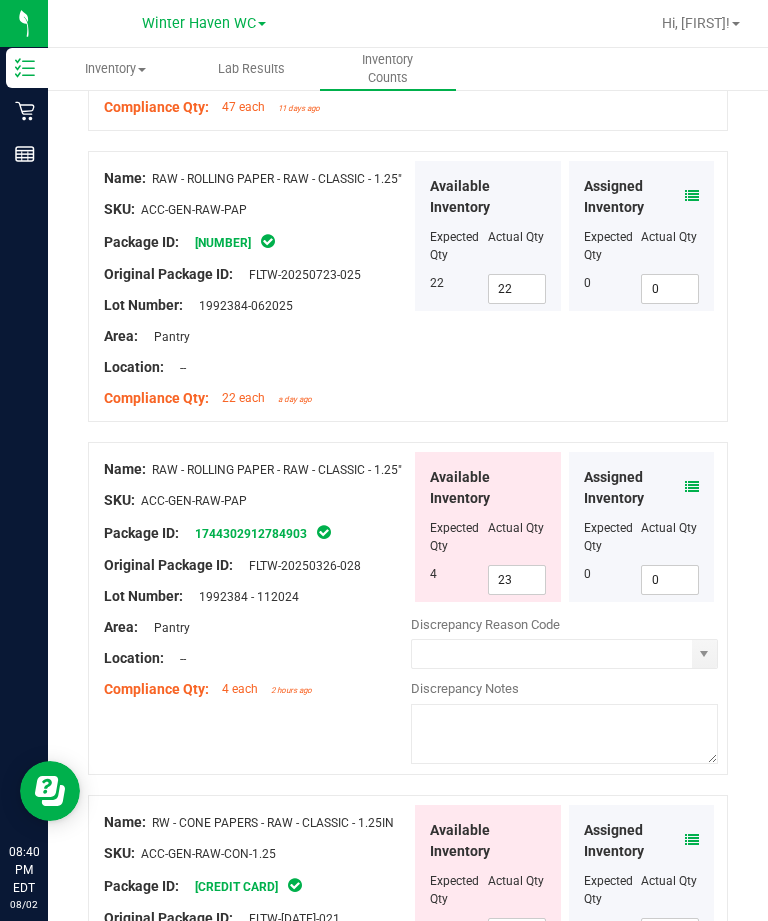 scroll, scrollTop: 3774, scrollLeft: 0, axis: vertical 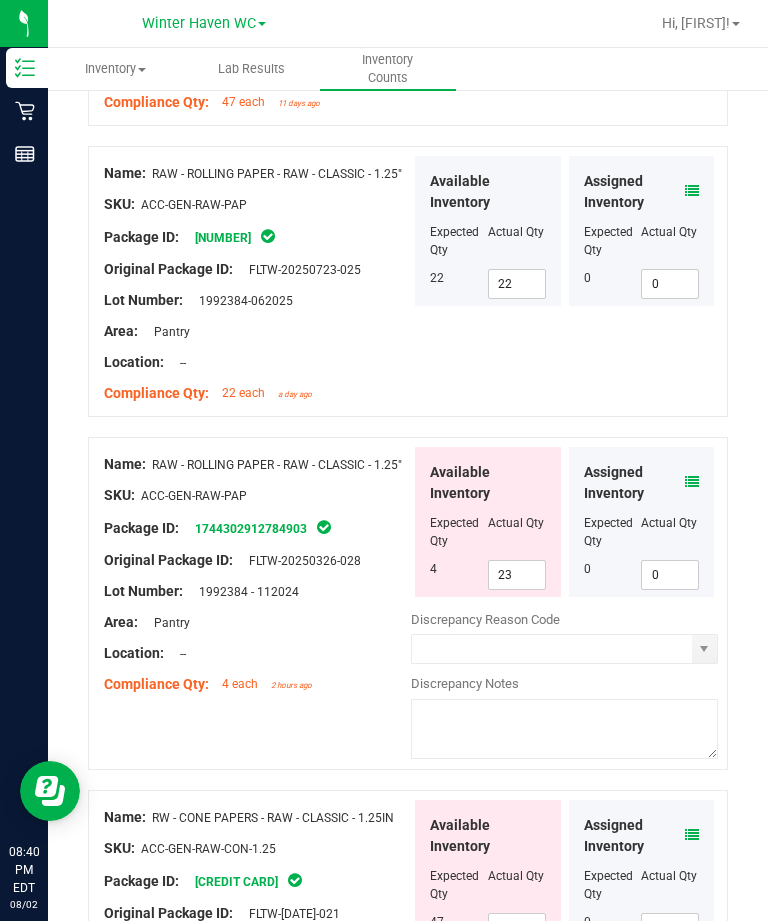 click on "23" at bounding box center [517, 575] 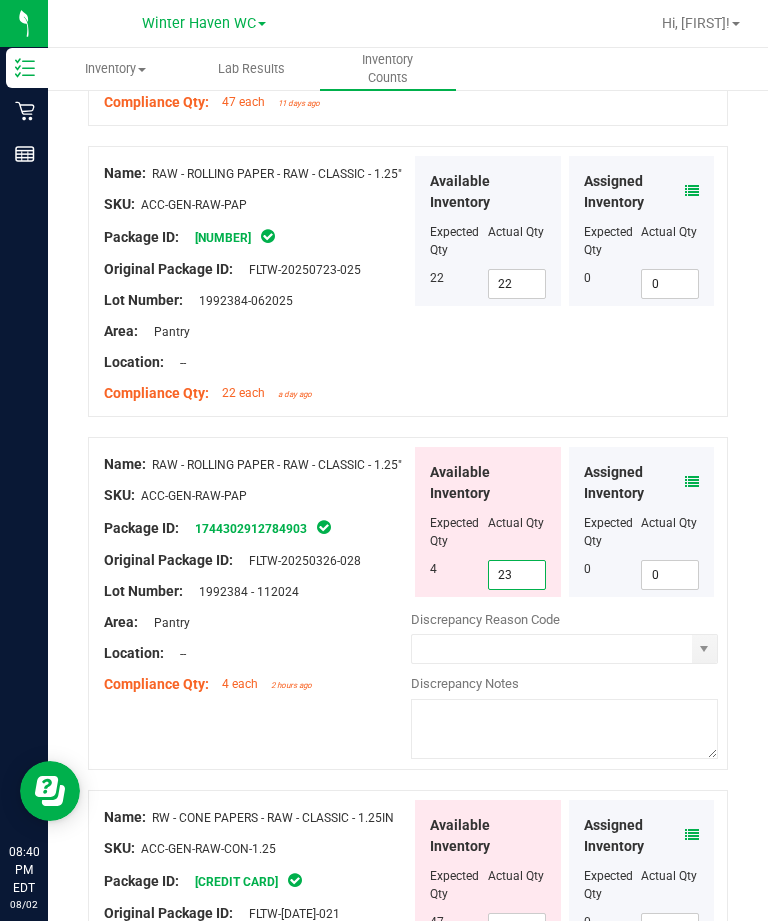 type on "2" 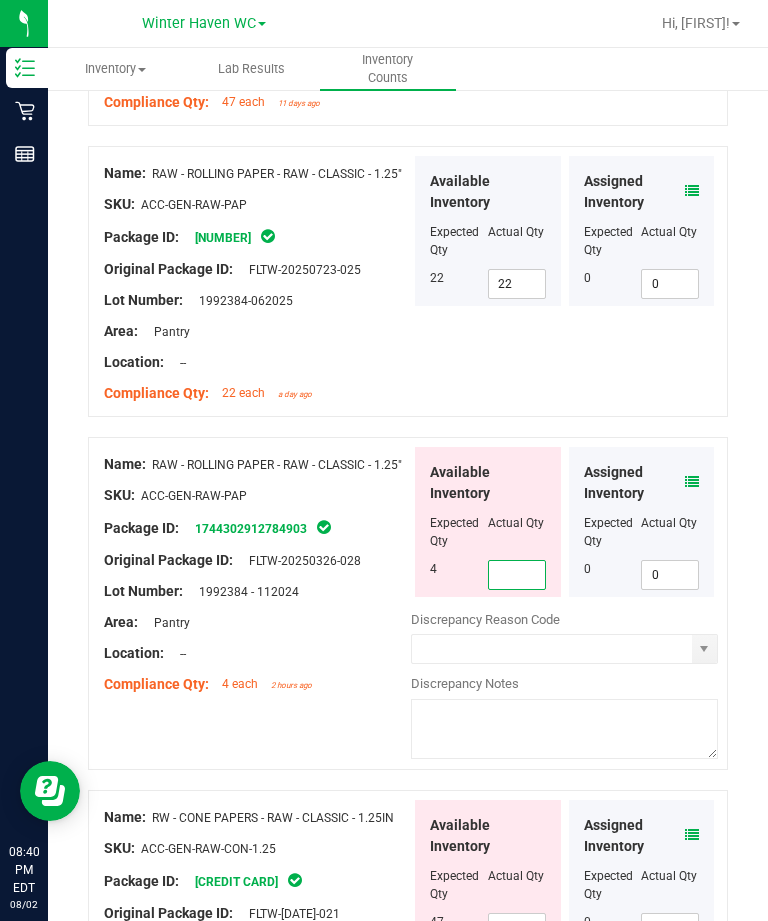 type on "4" 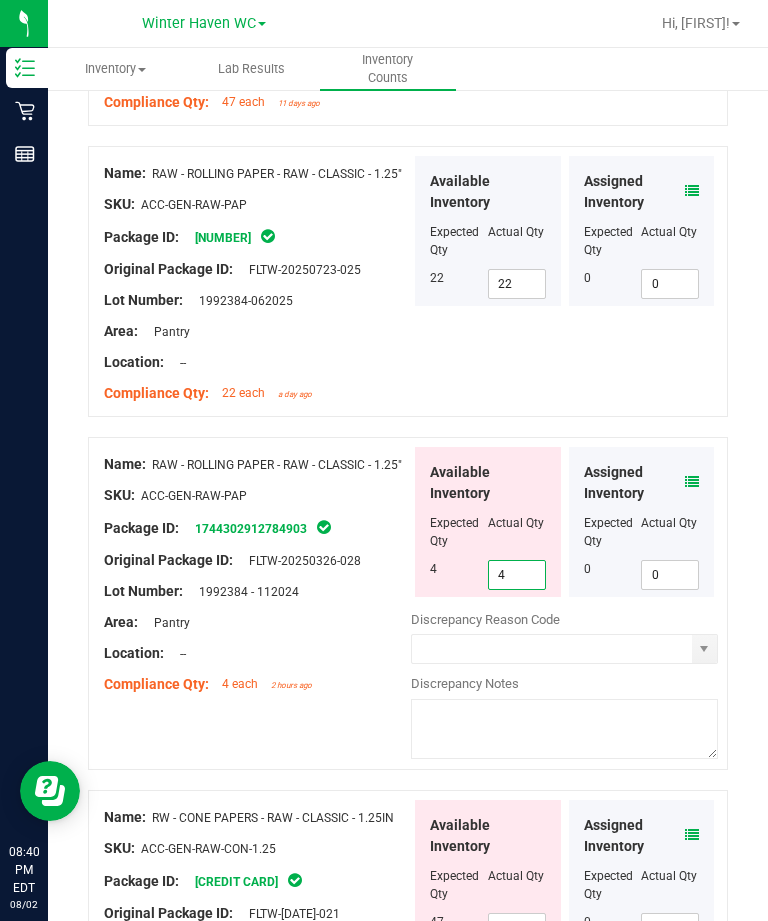 click on "Area:
Pantry" at bounding box center [257, 622] 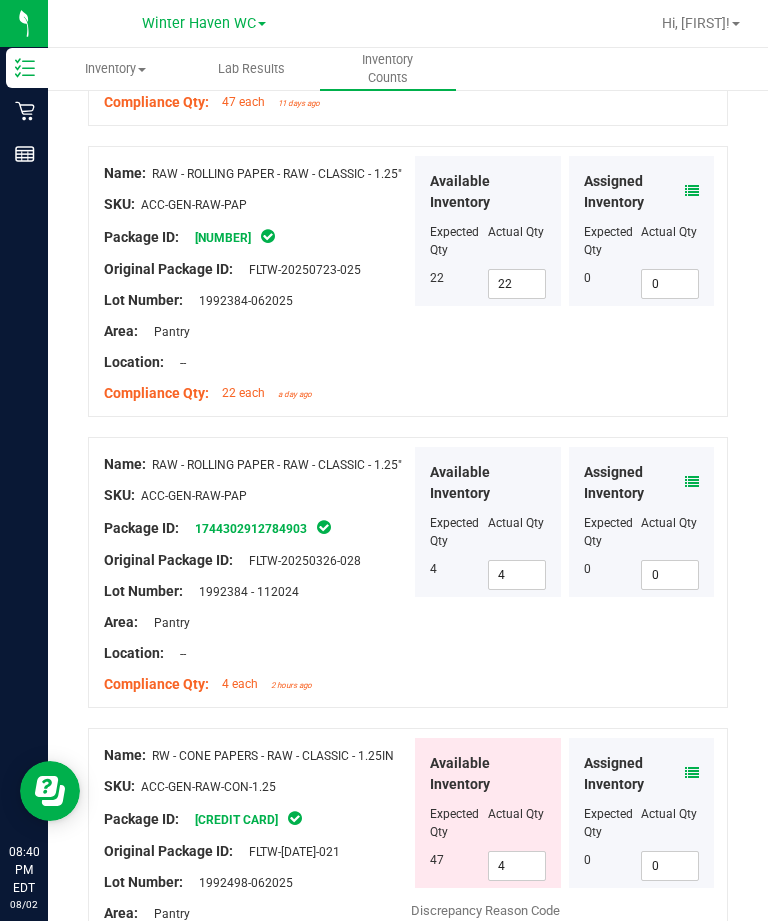 click on "4" at bounding box center [517, 866] 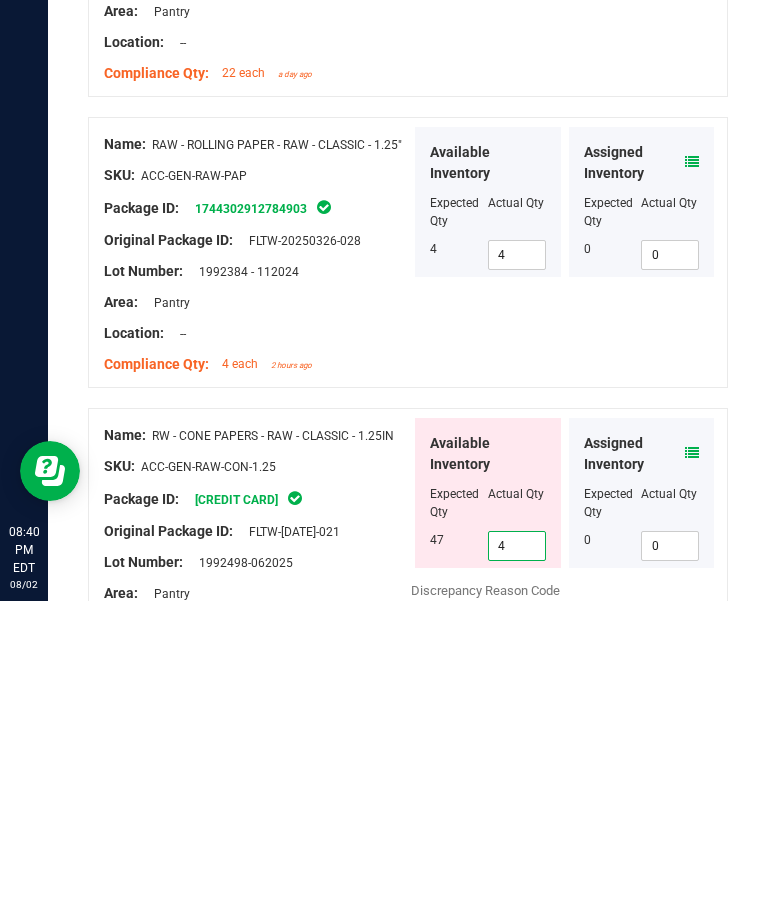 click on "4" at bounding box center [517, 866] 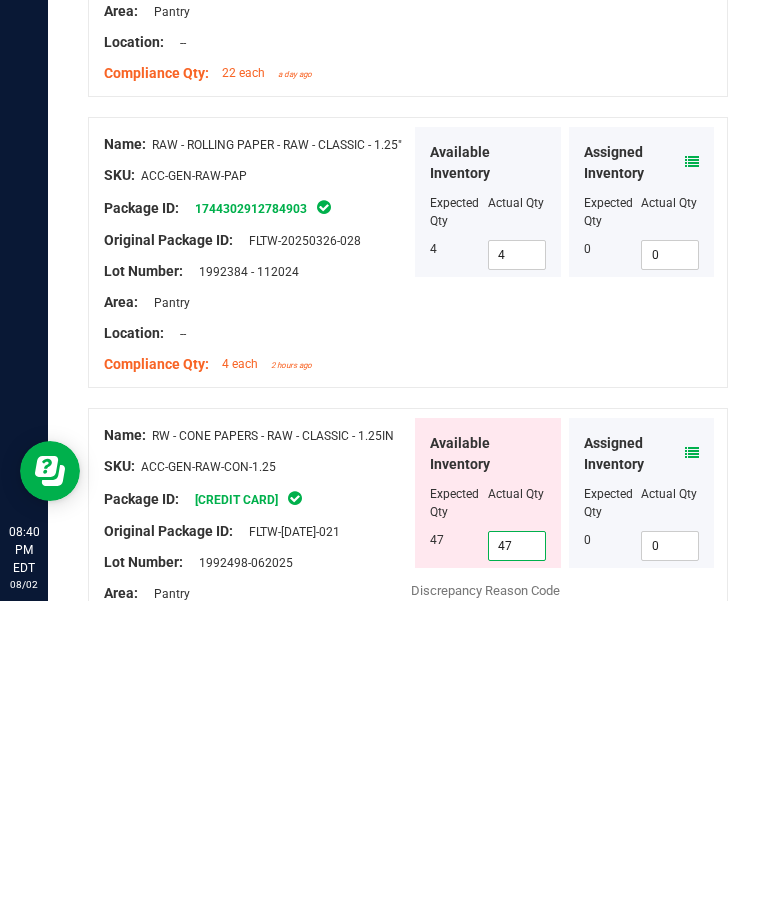 click at bounding box center (257, 929) 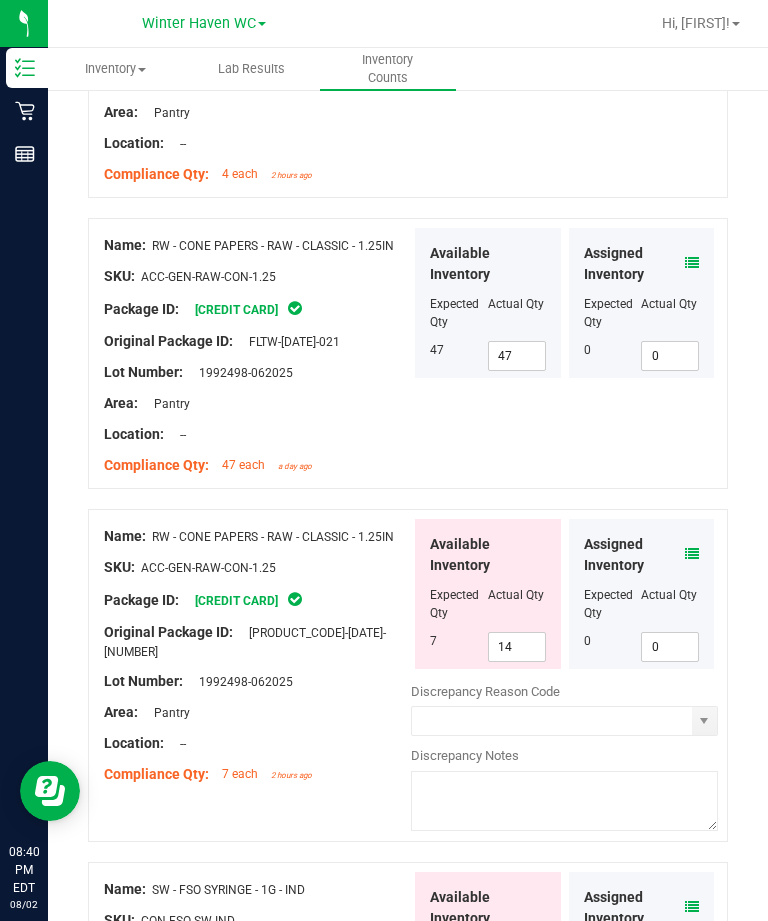 scroll, scrollTop: 4306, scrollLeft: 0, axis: vertical 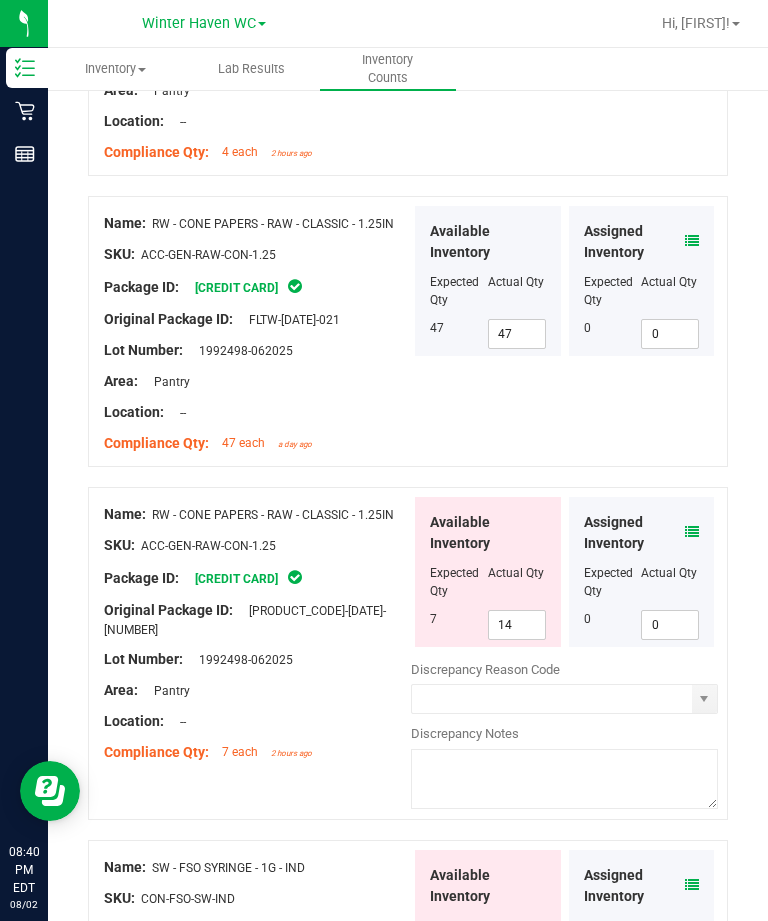 click on "14" at bounding box center [517, 625] 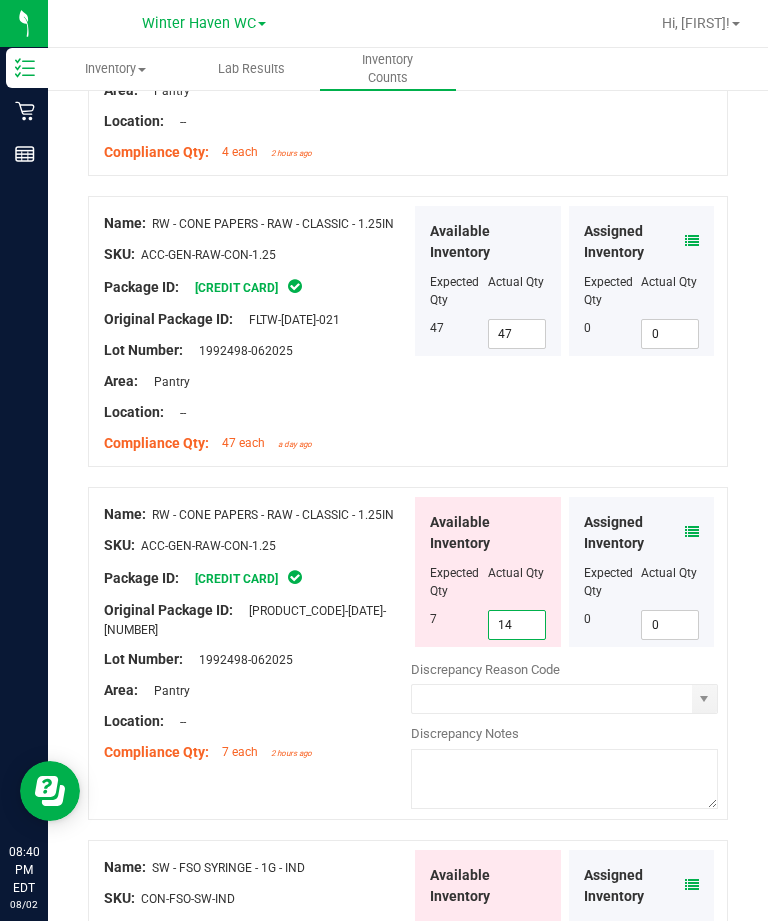 type on "1" 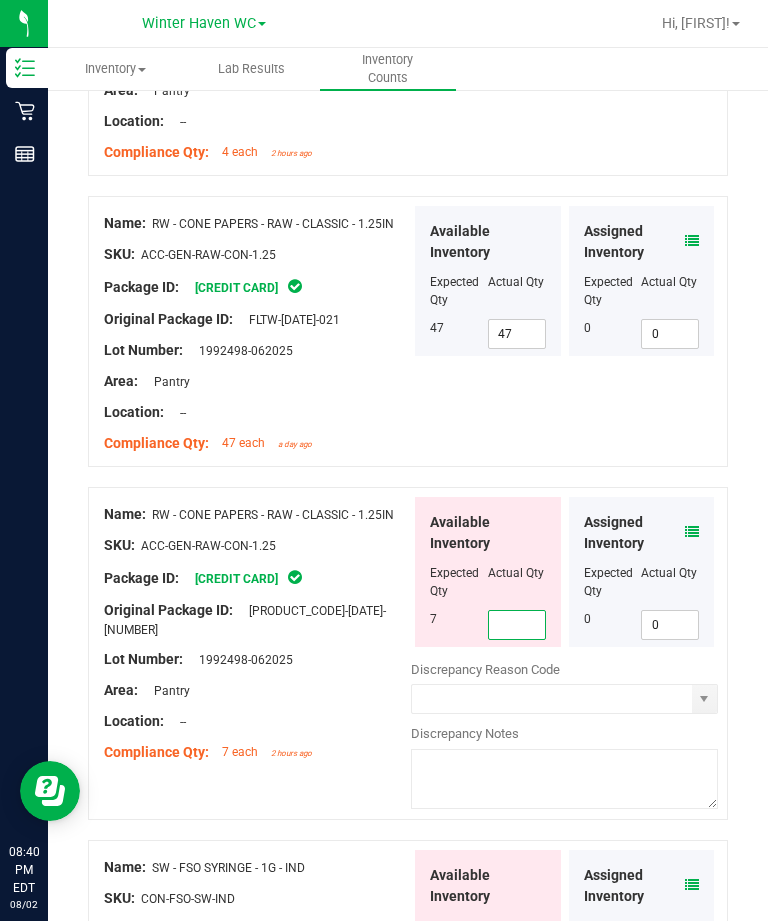 type on "7" 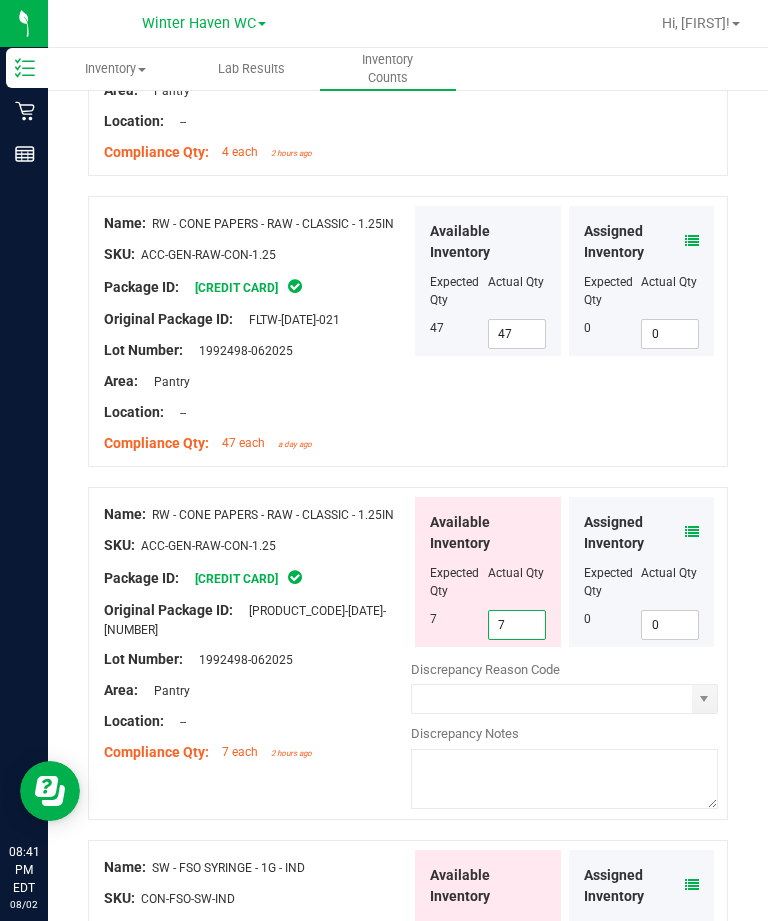 click at bounding box center (257, 675) 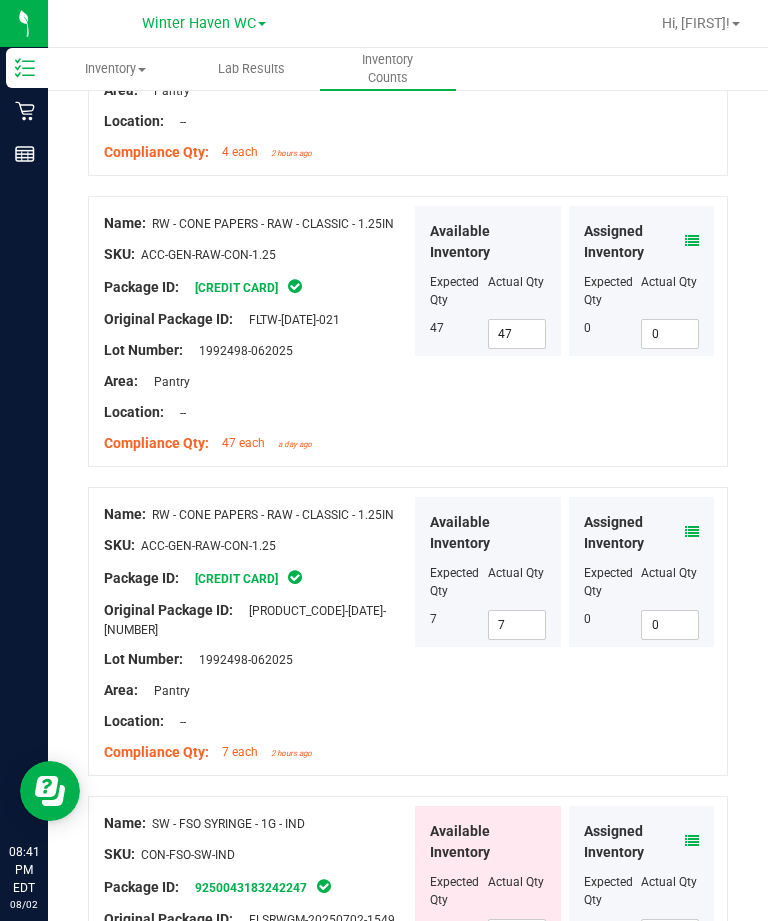 click at bounding box center (692, 841) 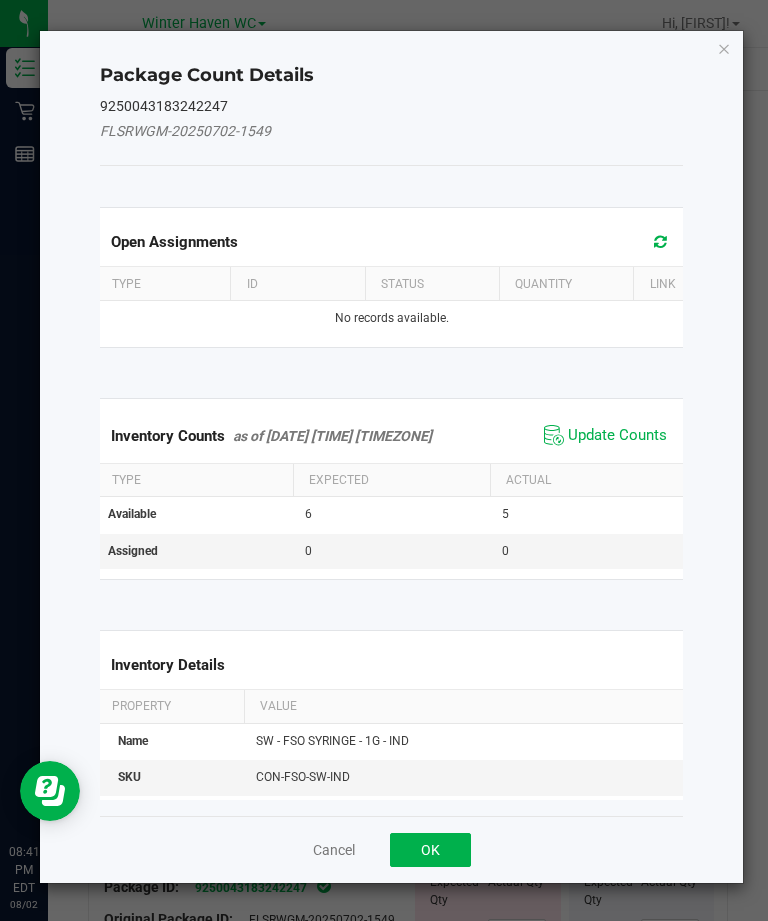 click on "Update Counts" 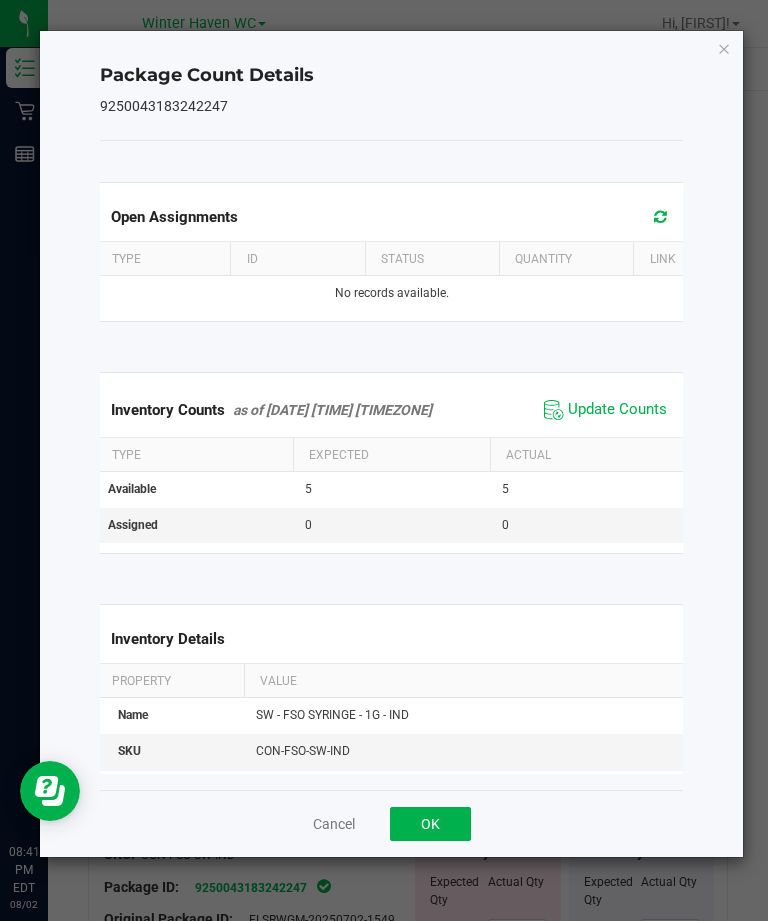 click on "OK" 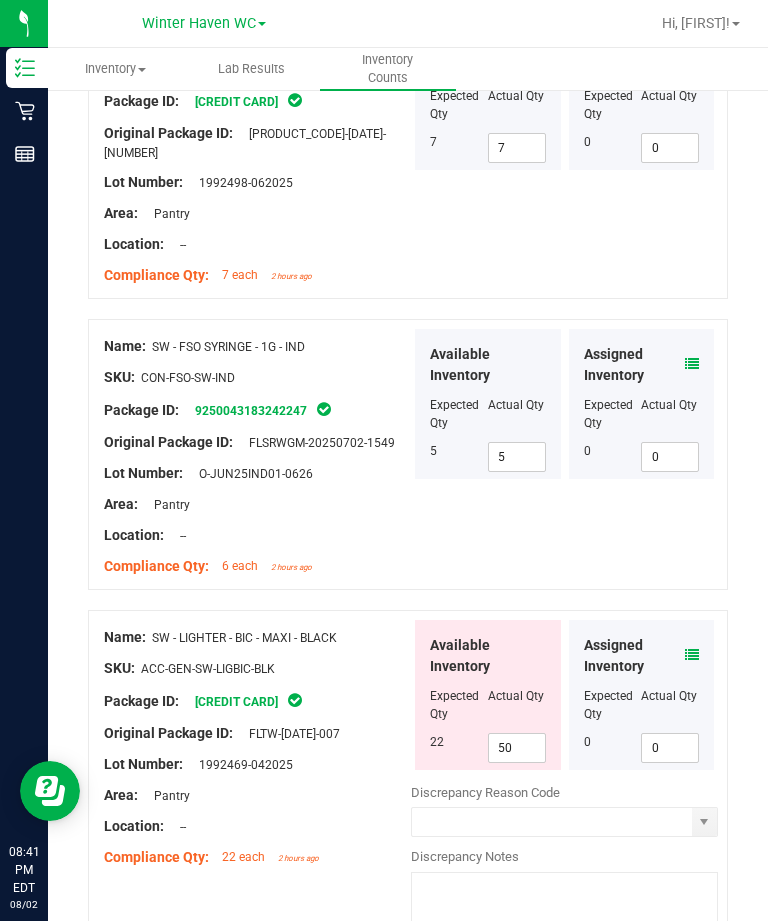 scroll, scrollTop: 4795, scrollLeft: 0, axis: vertical 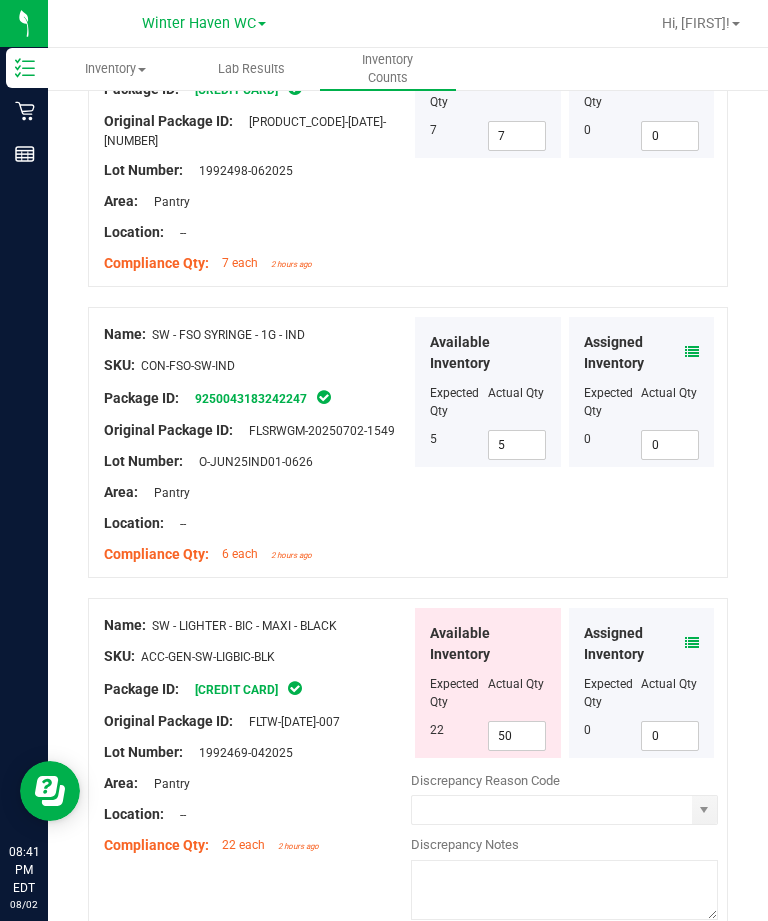 click on "50" at bounding box center (517, 736) 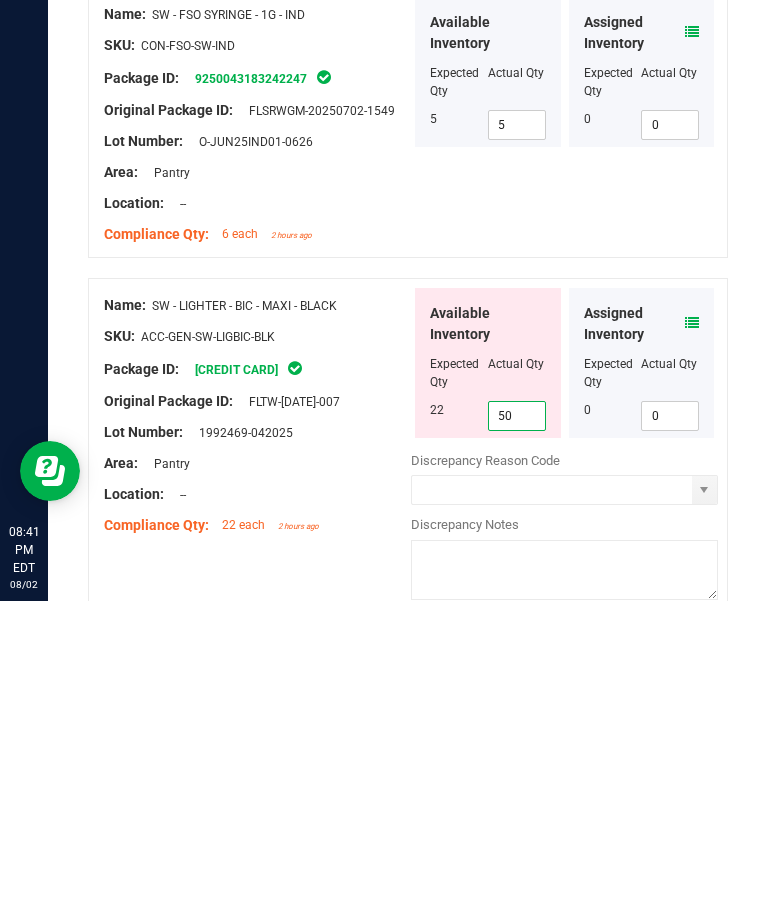 type on "5" 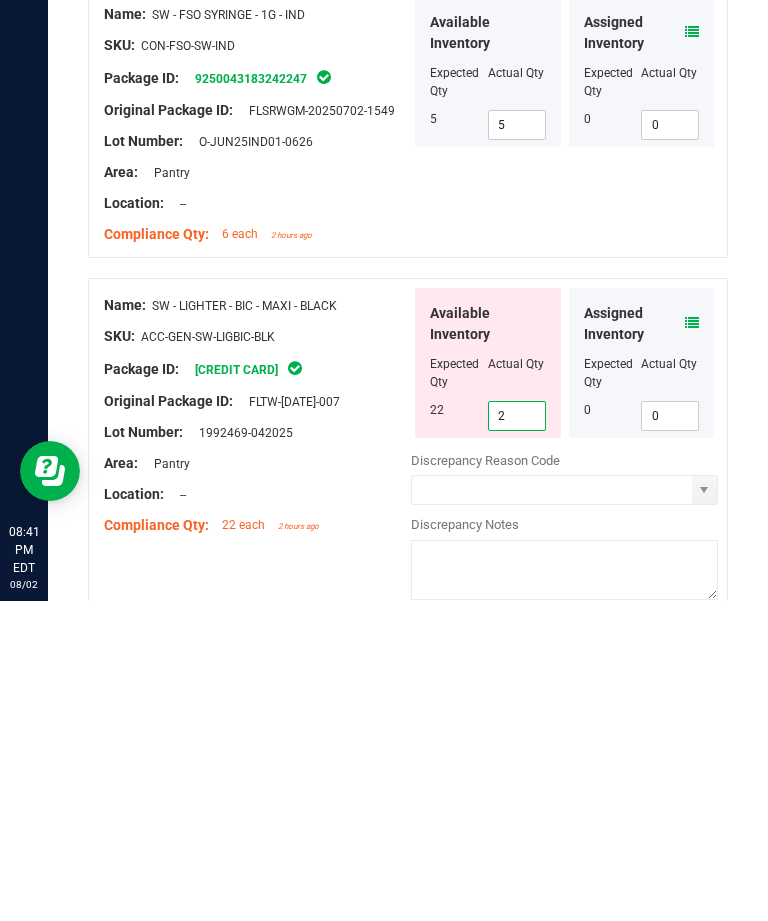 type on "22" 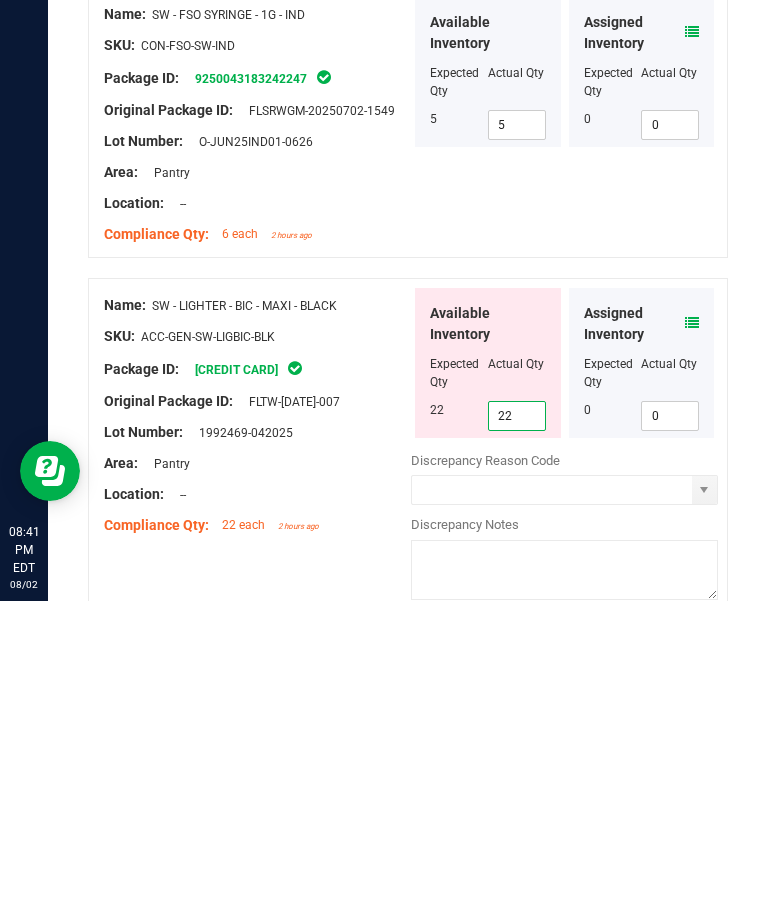 click on "Name:
SW - LIGHTER - BIC - MAXI - BLACK
SKU:
ACC-GEN-SW-LIGBIC-BLK
Package ID:
8169737352383746
Original Package ID:
FLTW-20250501-010
Lot Number:
1992469-042025" at bounding box center [257, 1088] 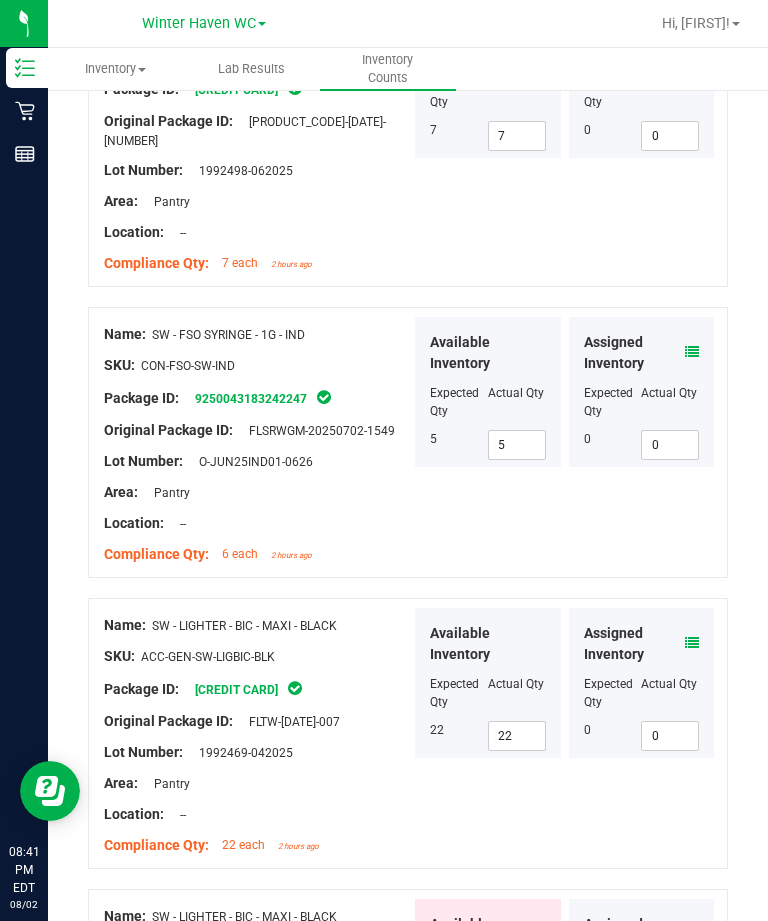 click on "26" at bounding box center [517, 1027] 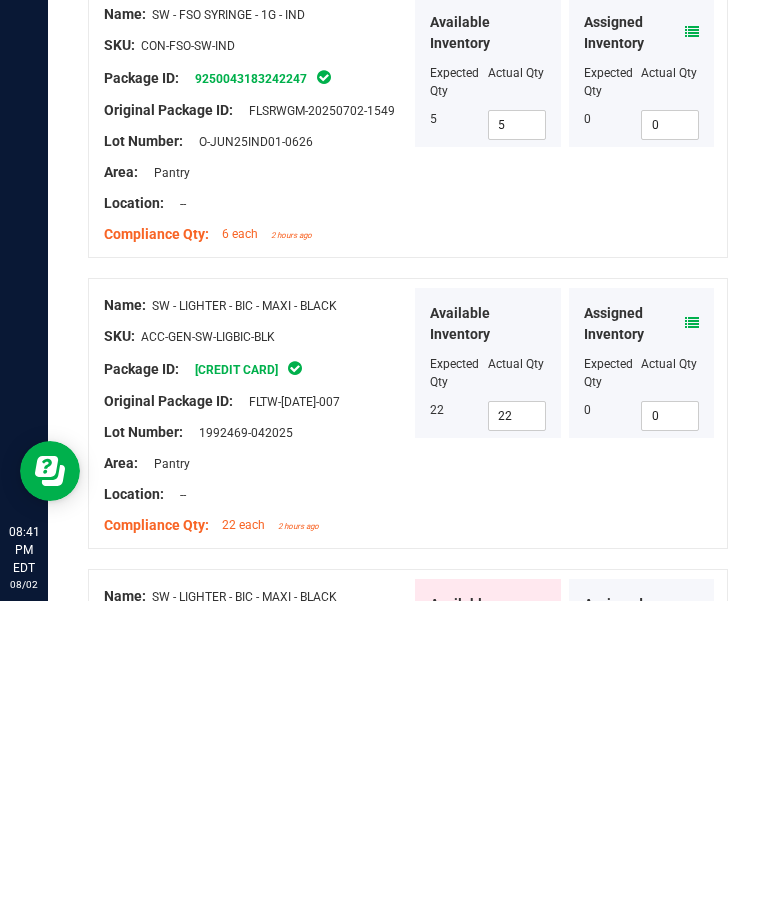 click on "26" at bounding box center [517, 1027] 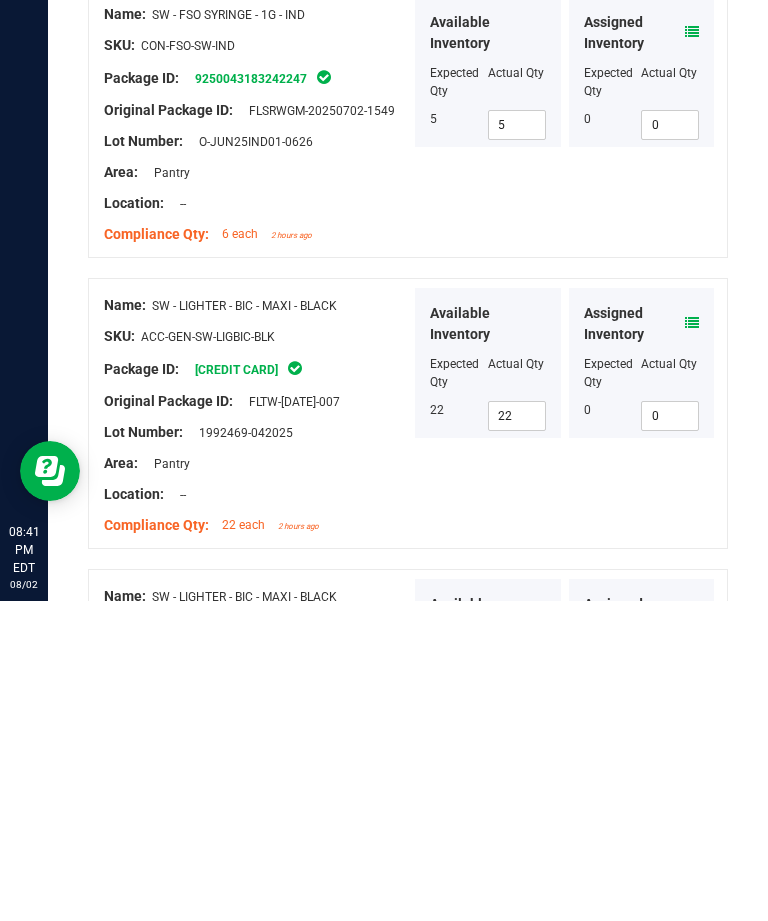 type on "50" 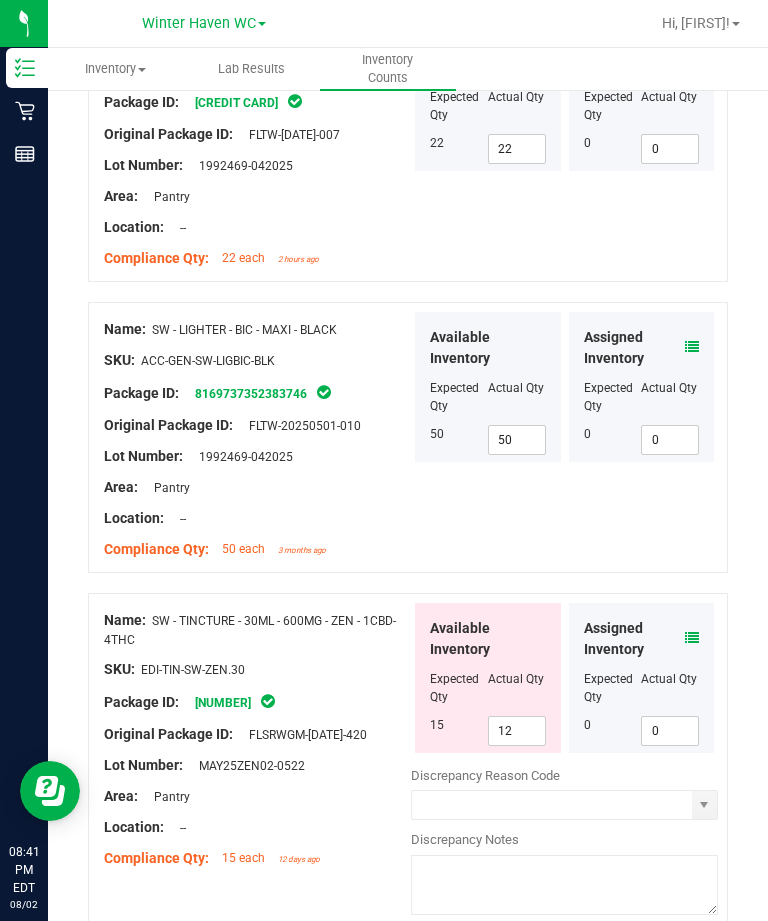 scroll, scrollTop: 5389, scrollLeft: 0, axis: vertical 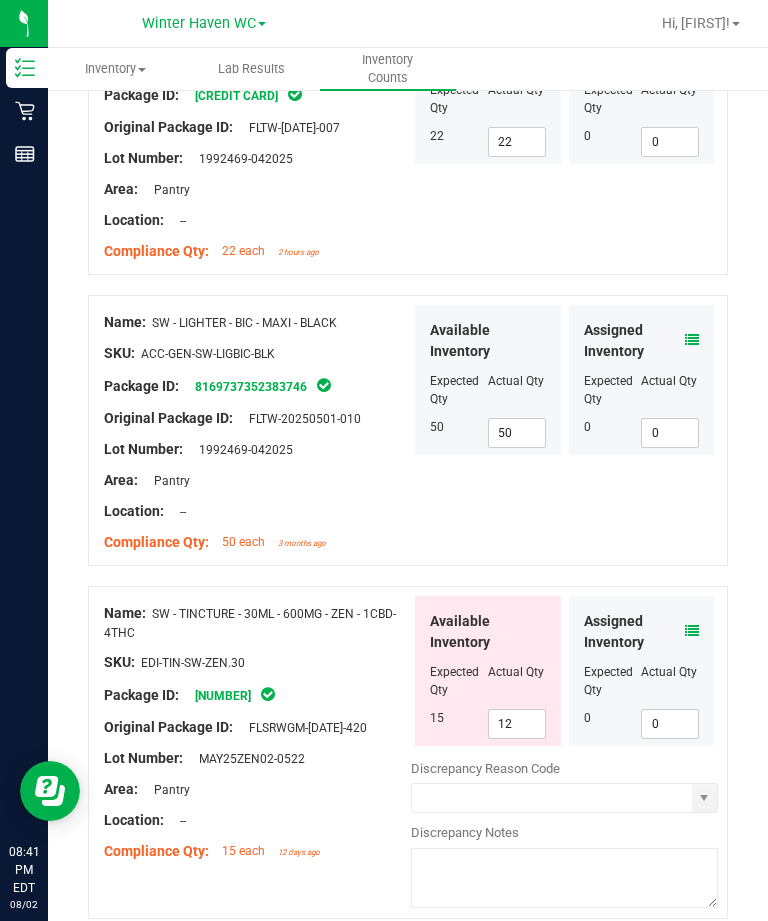 click at bounding box center (692, 631) 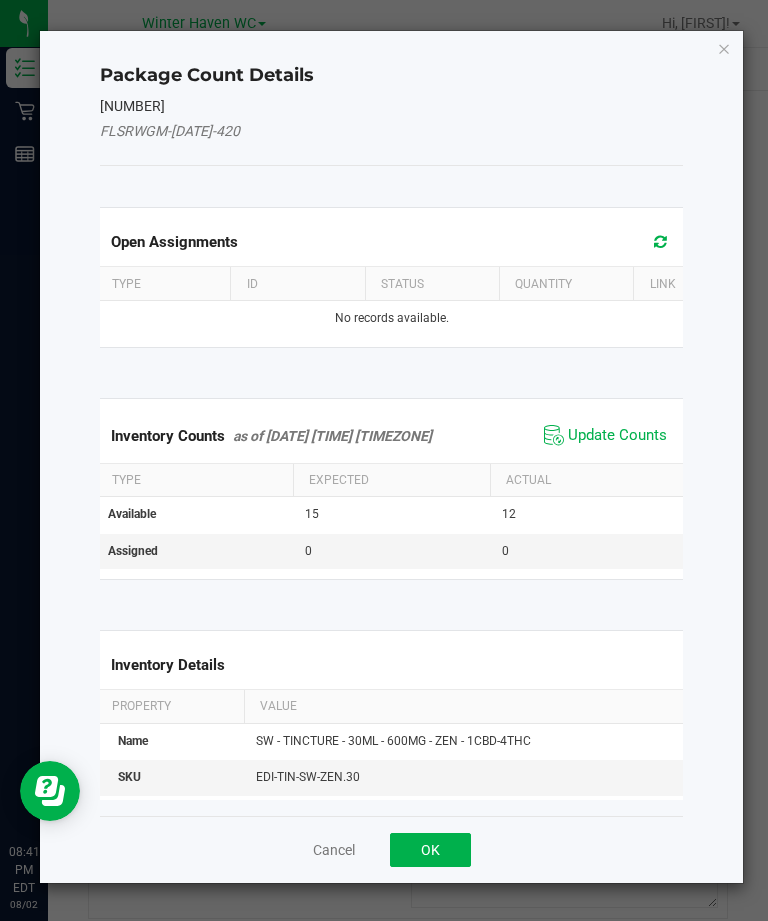 click on "Update Counts" 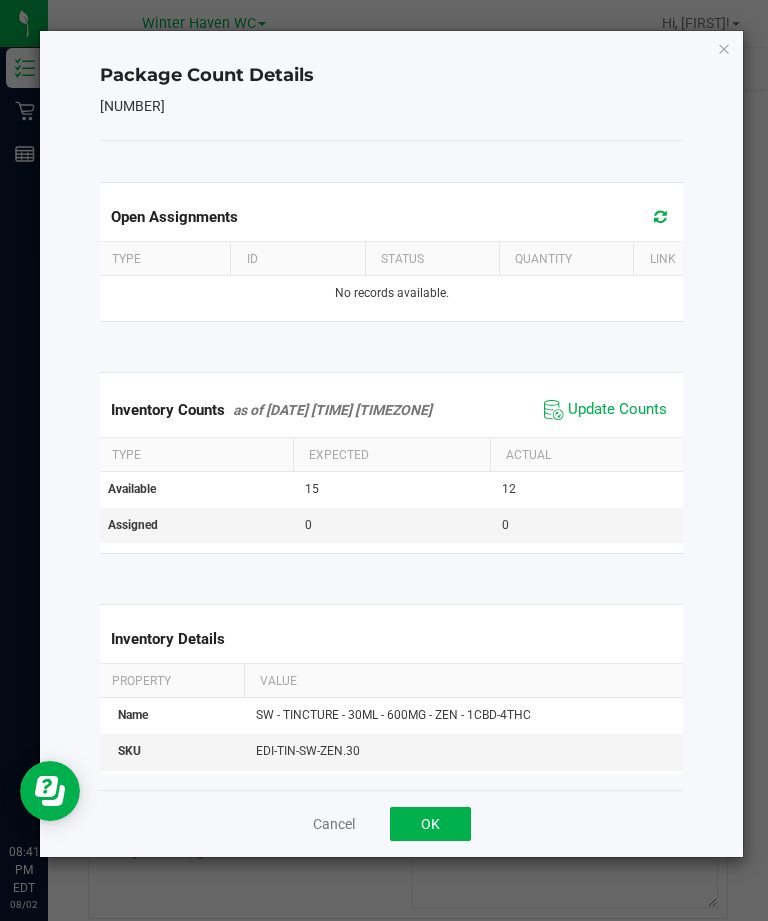 click on "OK" 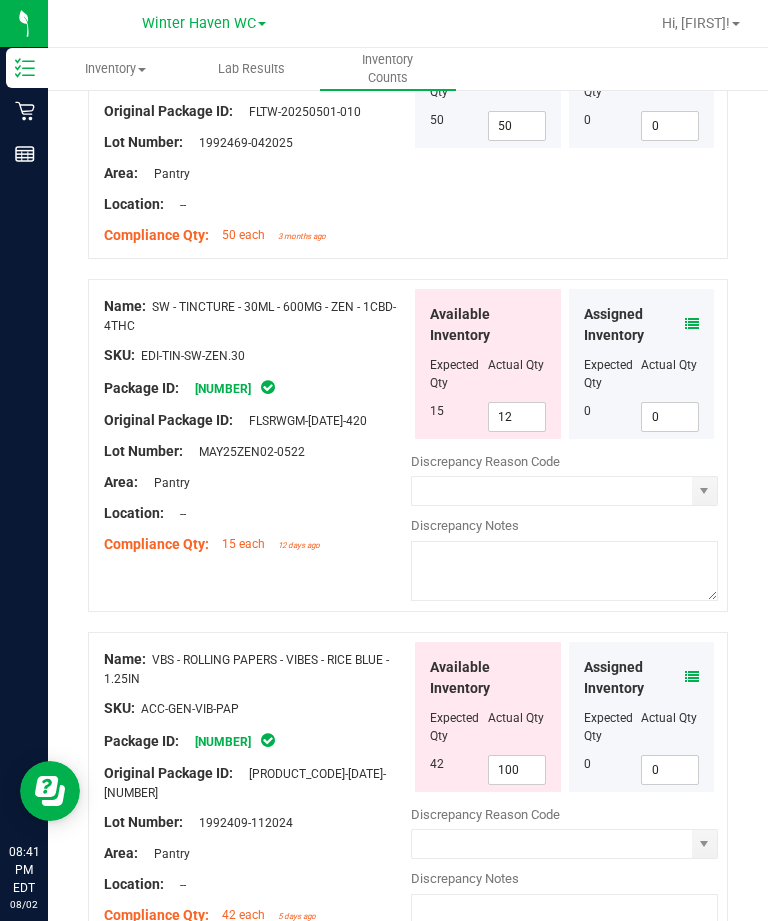 scroll, scrollTop: 5697, scrollLeft: 0, axis: vertical 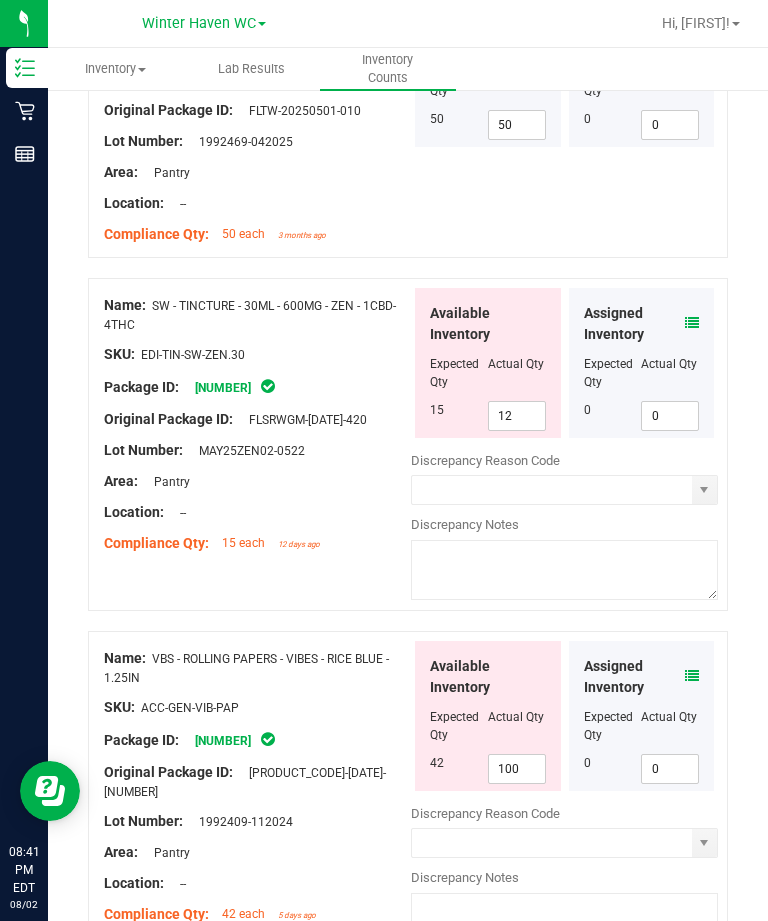 click on "100" at bounding box center (517, 769) 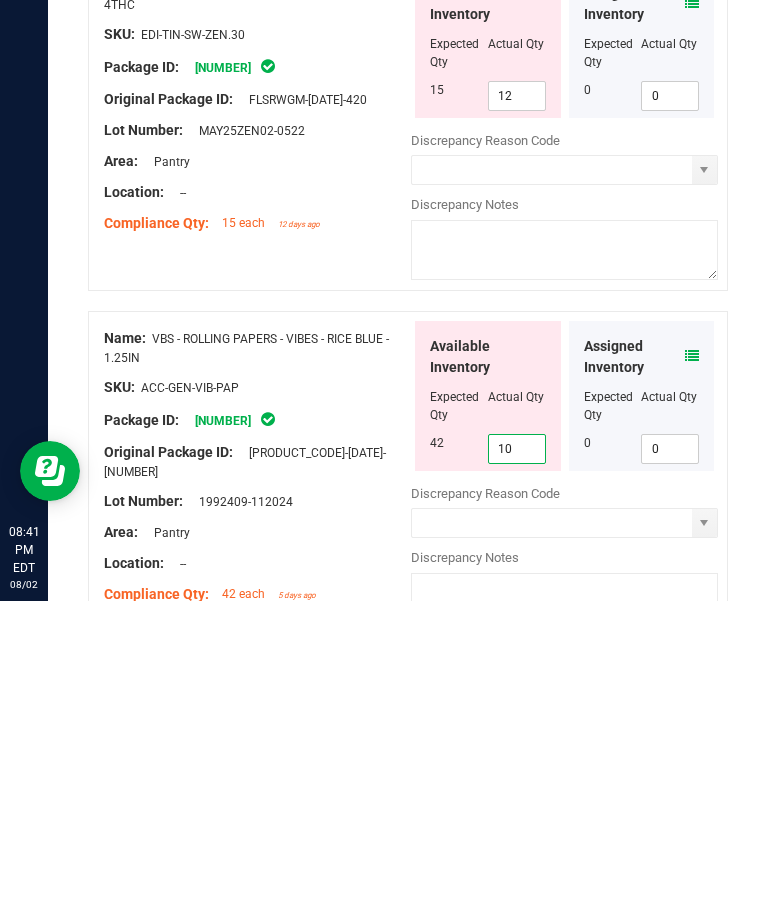 type on "1" 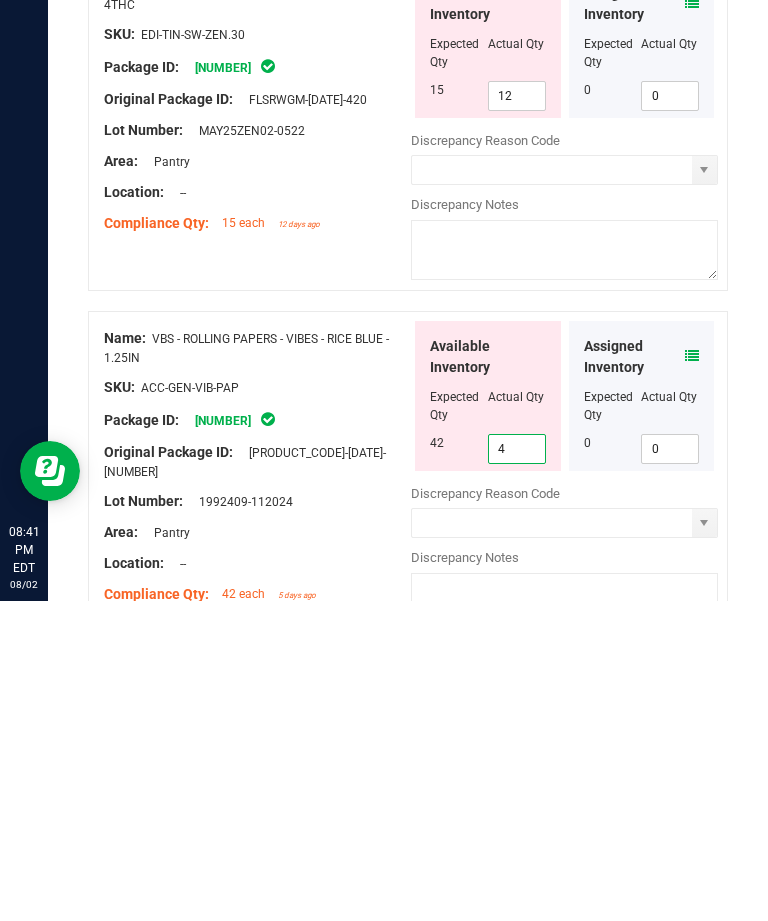 type on "42" 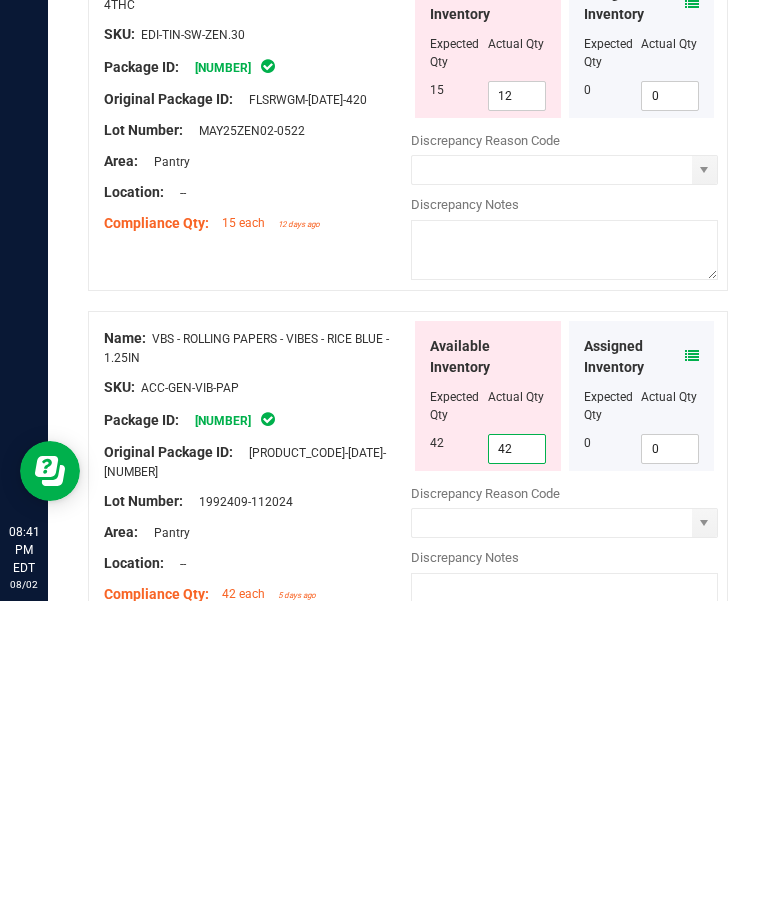 click on "Name:
VBS - ROLLING PAPERS - VIBES - RICE BLUE - 1.25IN
SKU:
ACC-GEN-VIB-PAP
Package ID:
4095403786587624
Original Package ID:
FLTW-20250606-003
Lot Number:
1992409-112024
100 42" at bounding box center [408, 797] 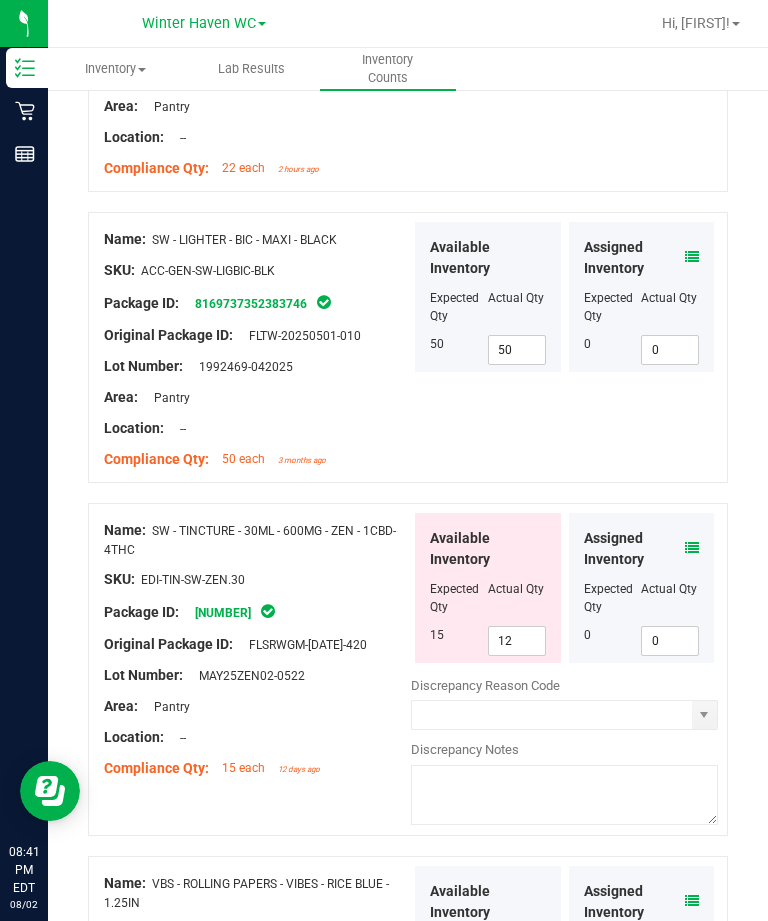 scroll, scrollTop: 5461, scrollLeft: 0, axis: vertical 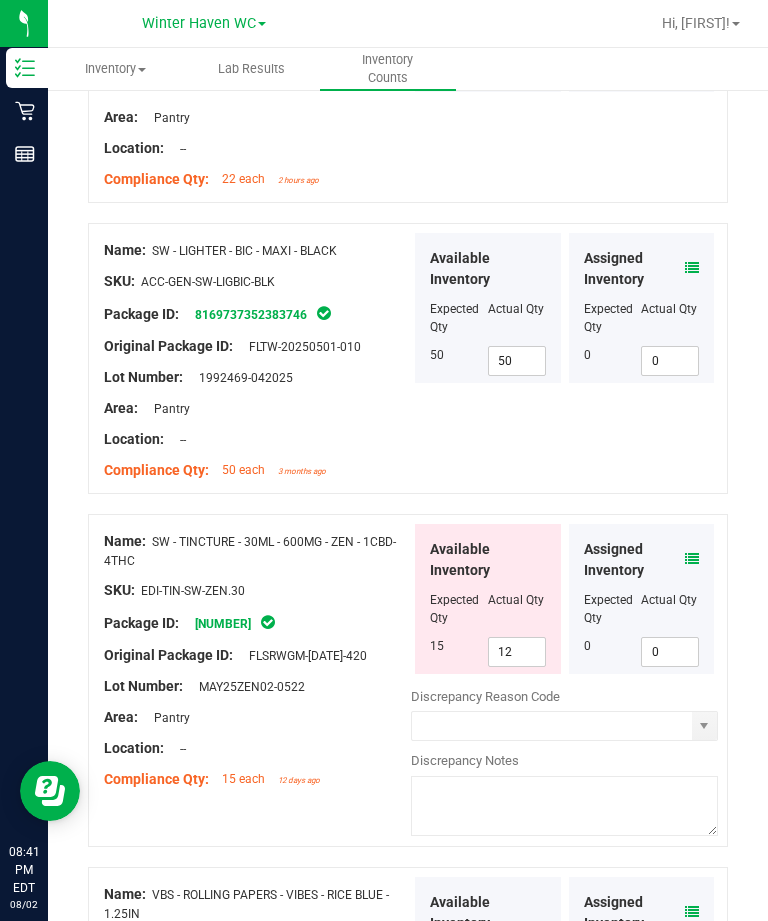 click on "12" at bounding box center [517, 652] 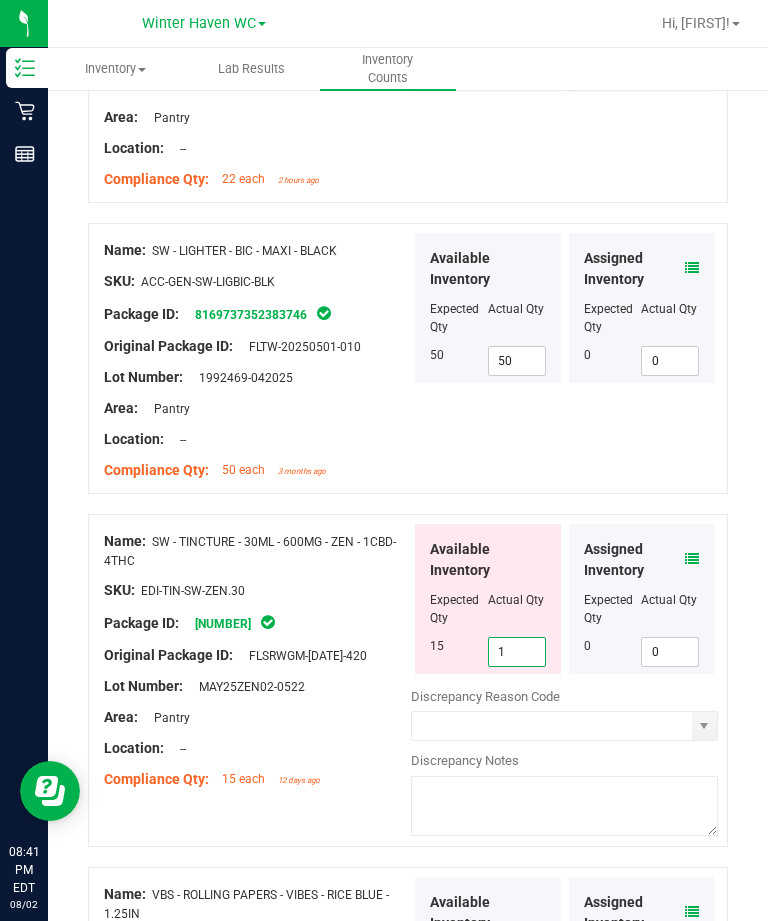 type on "15" 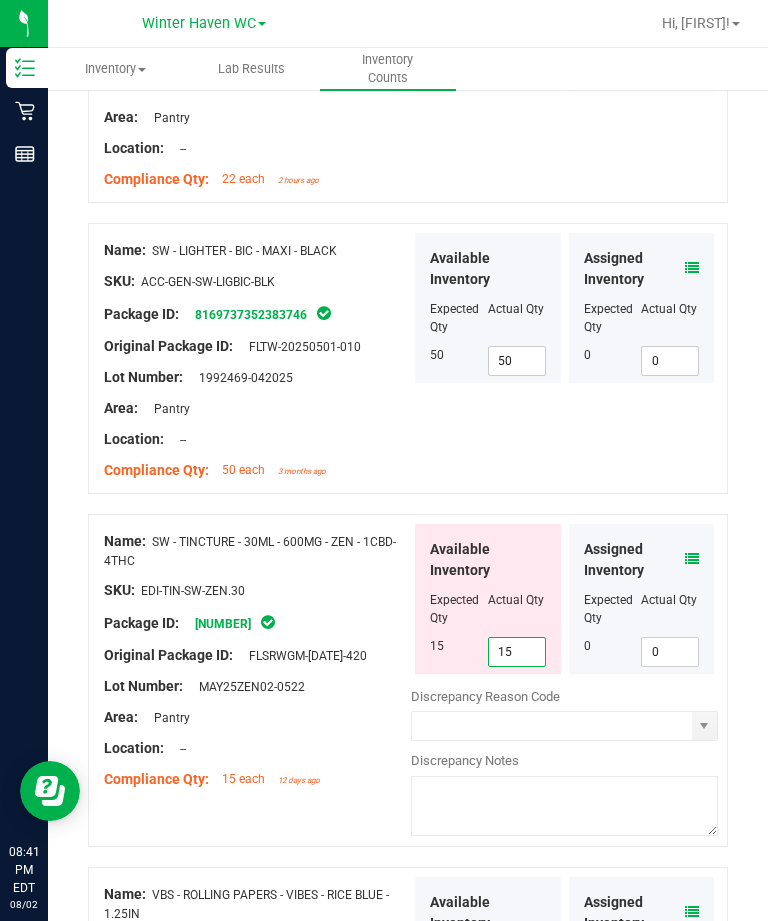 click at bounding box center (257, 606) 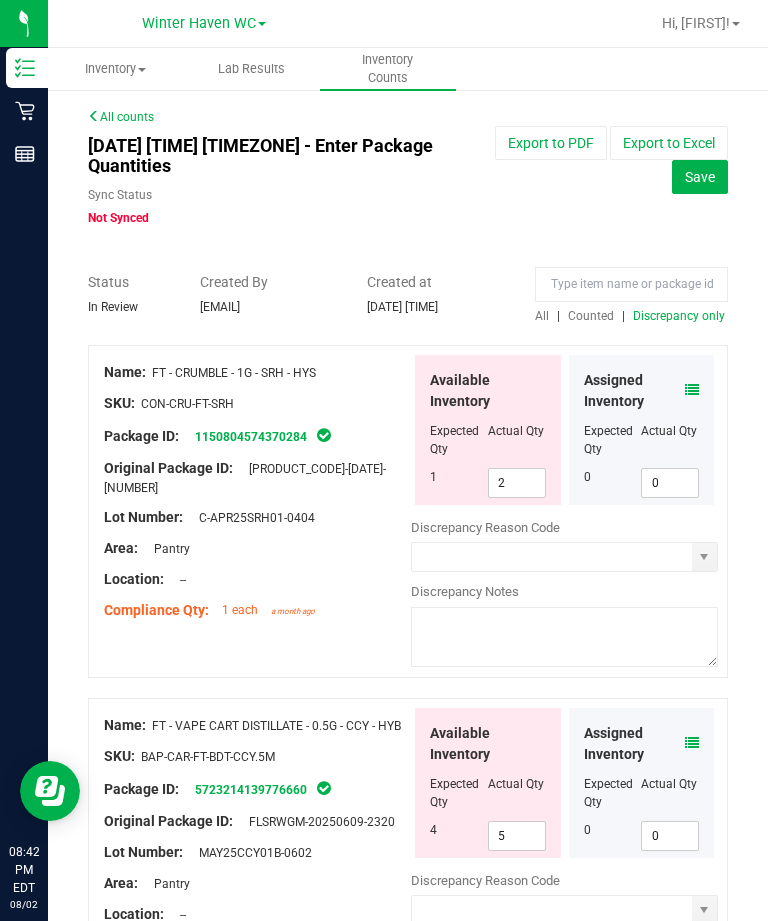 scroll, scrollTop: 0, scrollLeft: 0, axis: both 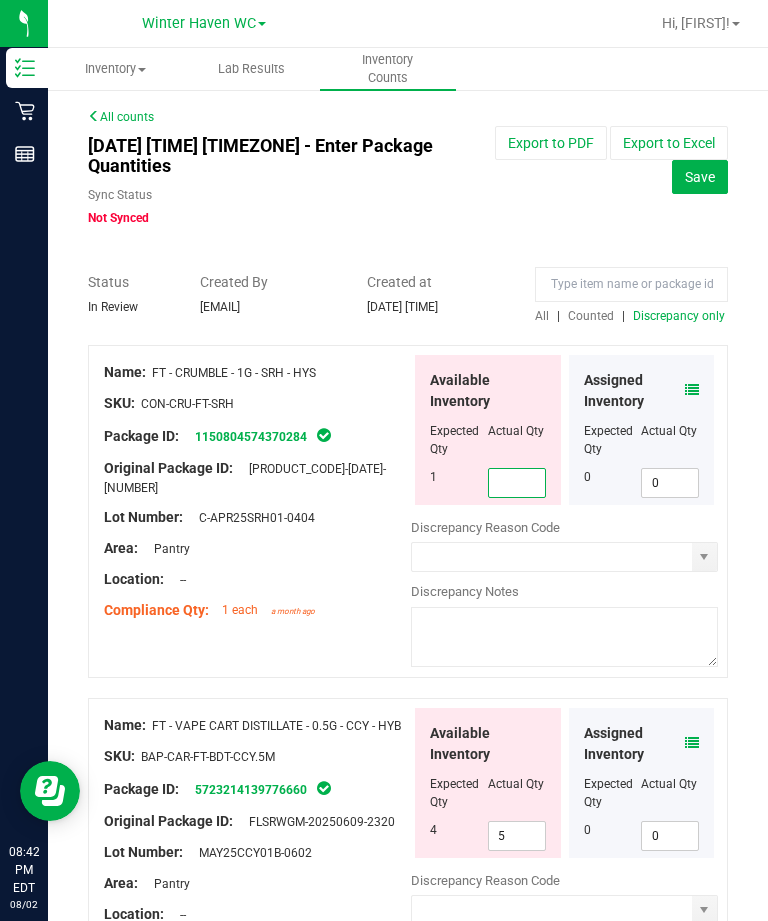 type on "1" 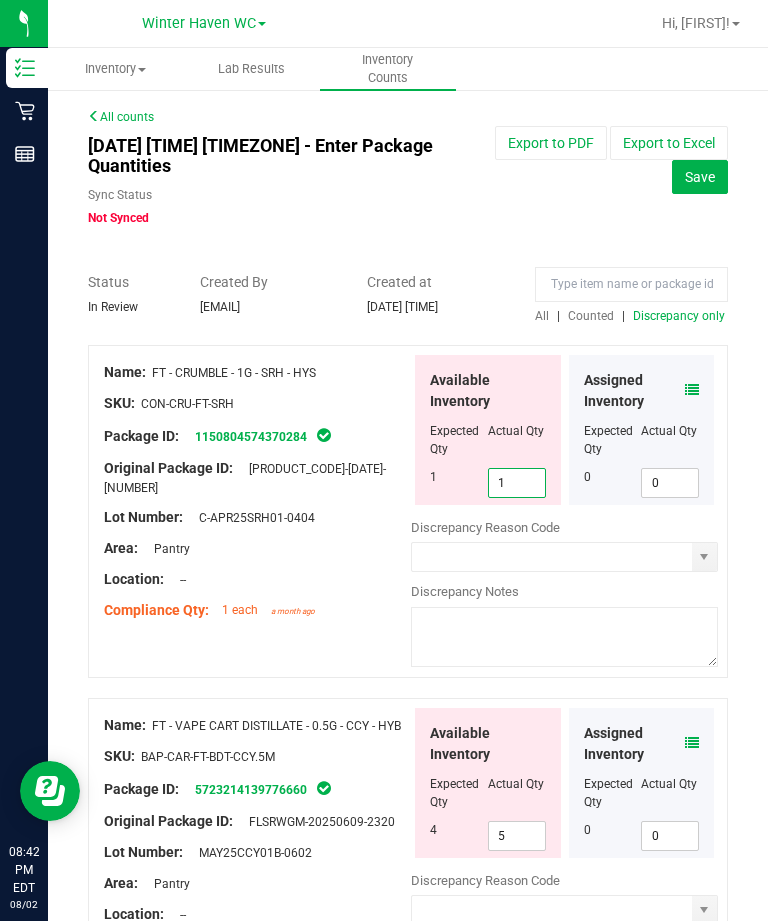 click on "Compliance Qty:
1 each
a month ago" at bounding box center [257, 610] 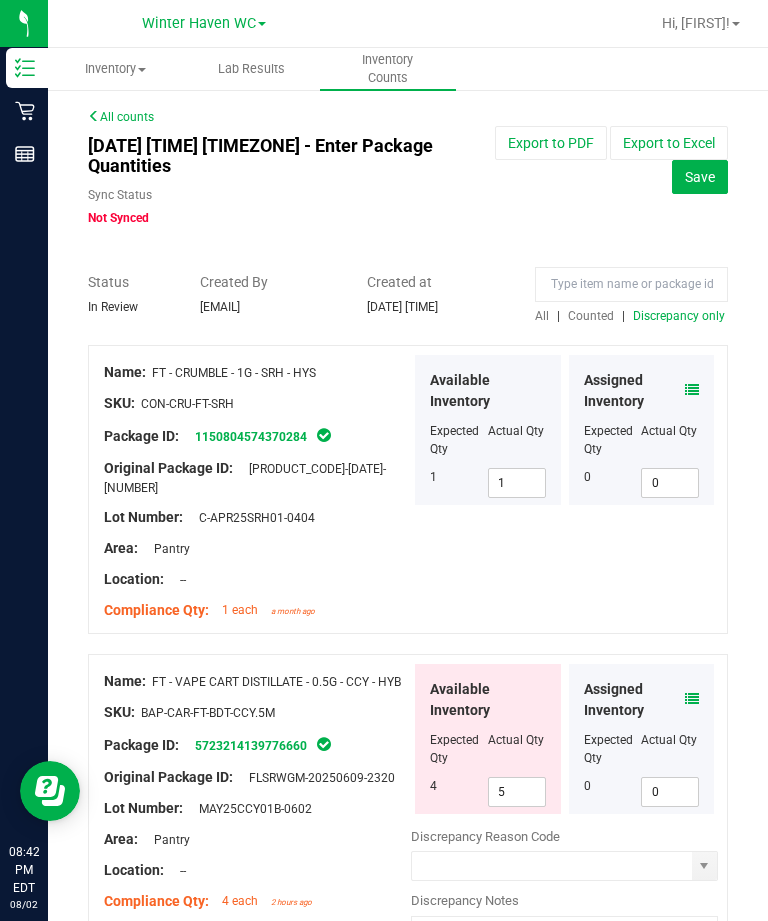 click on "5" at bounding box center [517, 792] 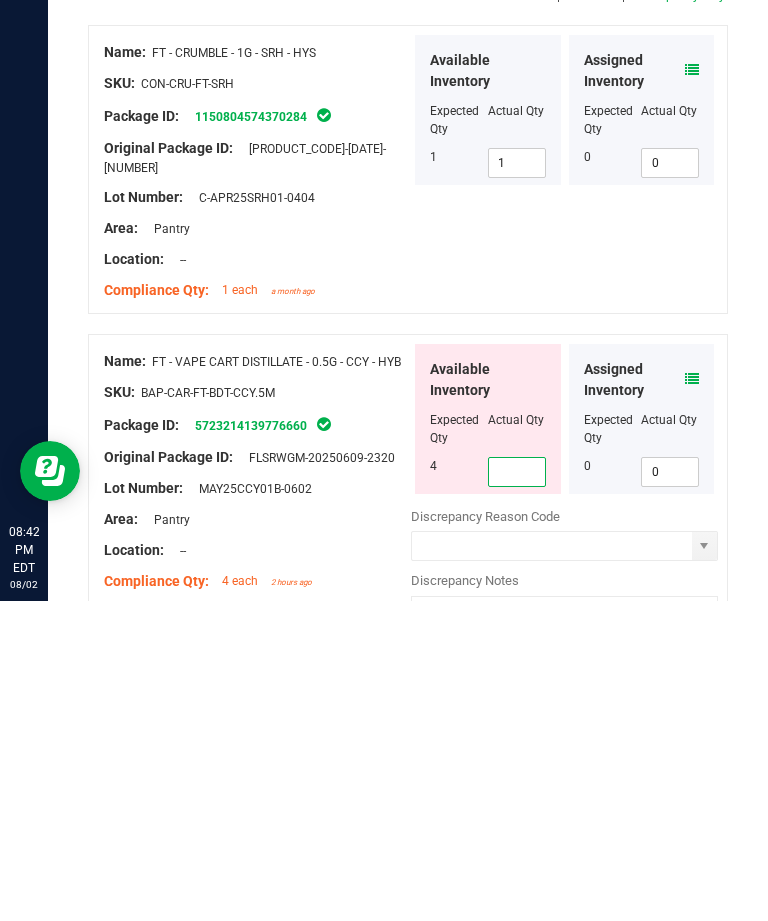type on "4" 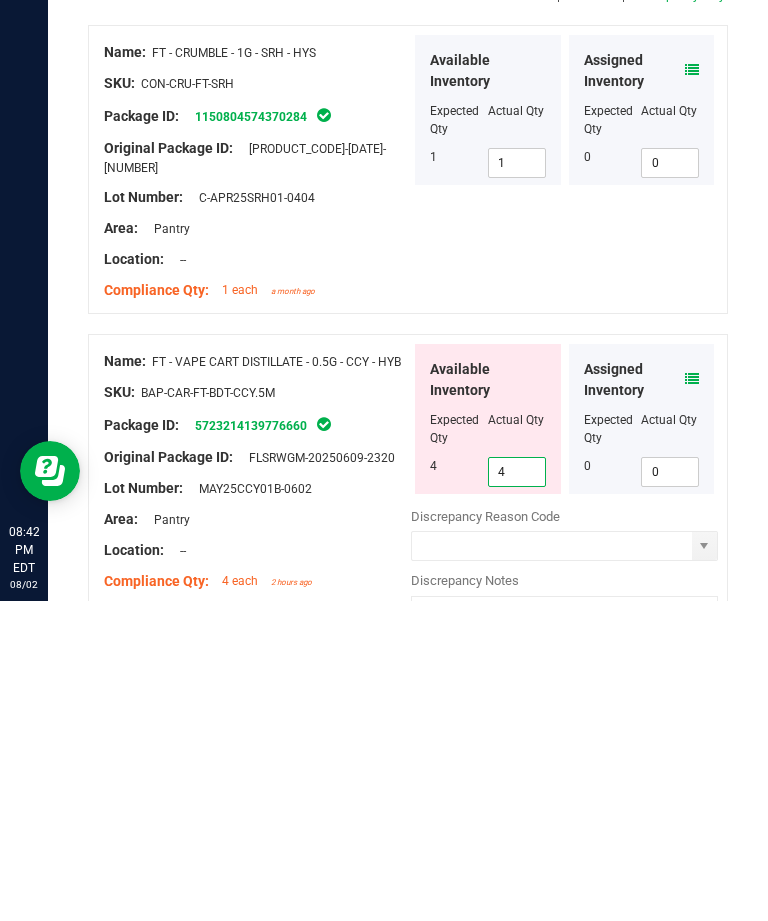 click on "Name:
FT - VAPE CART DISTILLATE - 0.5G - CCY - HYB
SKU:
BAP-CAR-FT-BDT-CCY.5M
Package ID:
5723214139776660
Original Package ID:
FLSRWGM-20250609-2320
Lot Number:
MAY25CCY01B-0602
5 4" at bounding box center [408, 830] 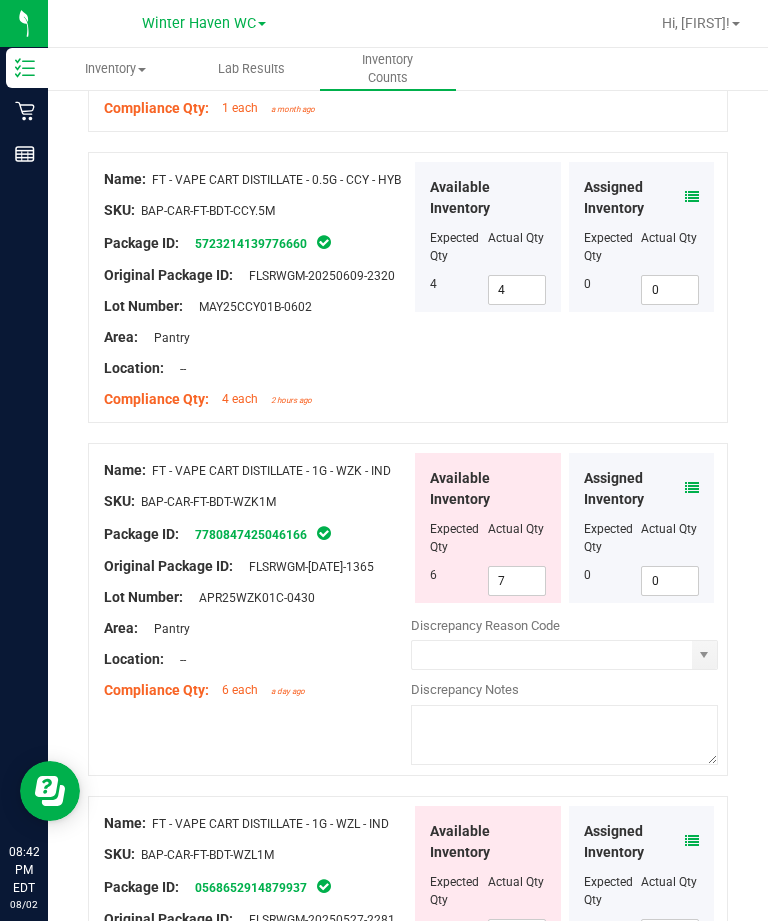 scroll, scrollTop: 503, scrollLeft: 0, axis: vertical 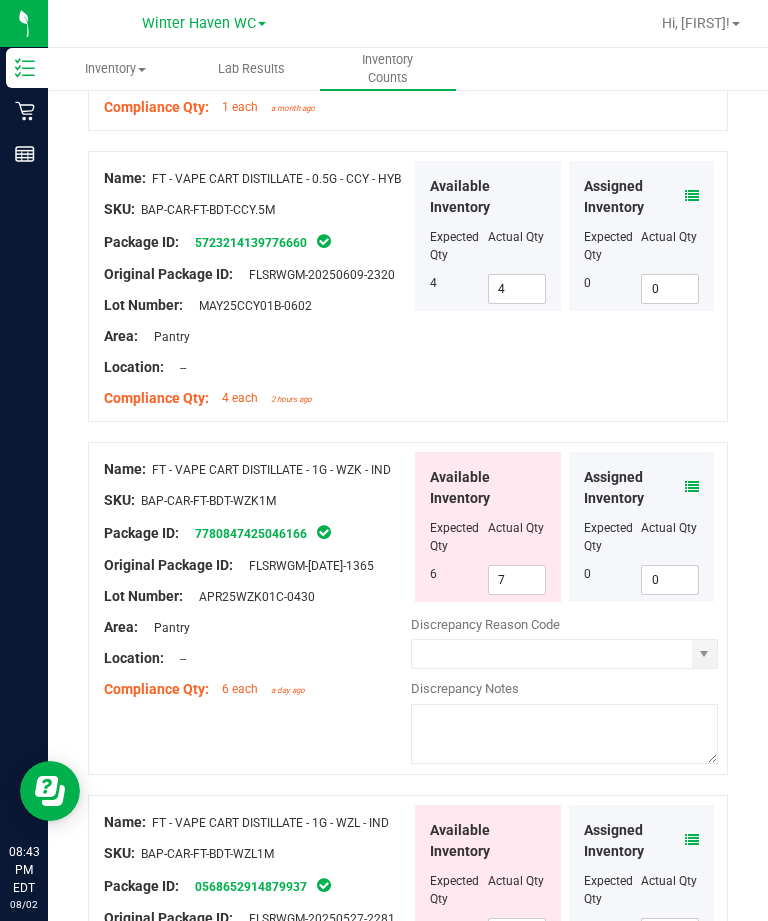 click on "7" at bounding box center (517, 580) 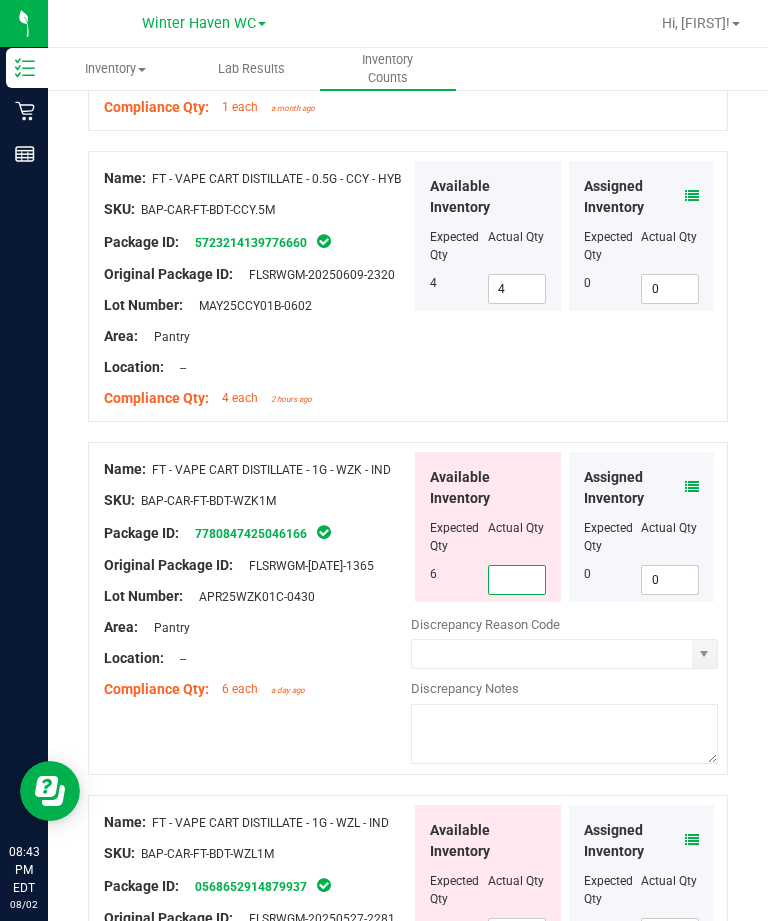 type on "6" 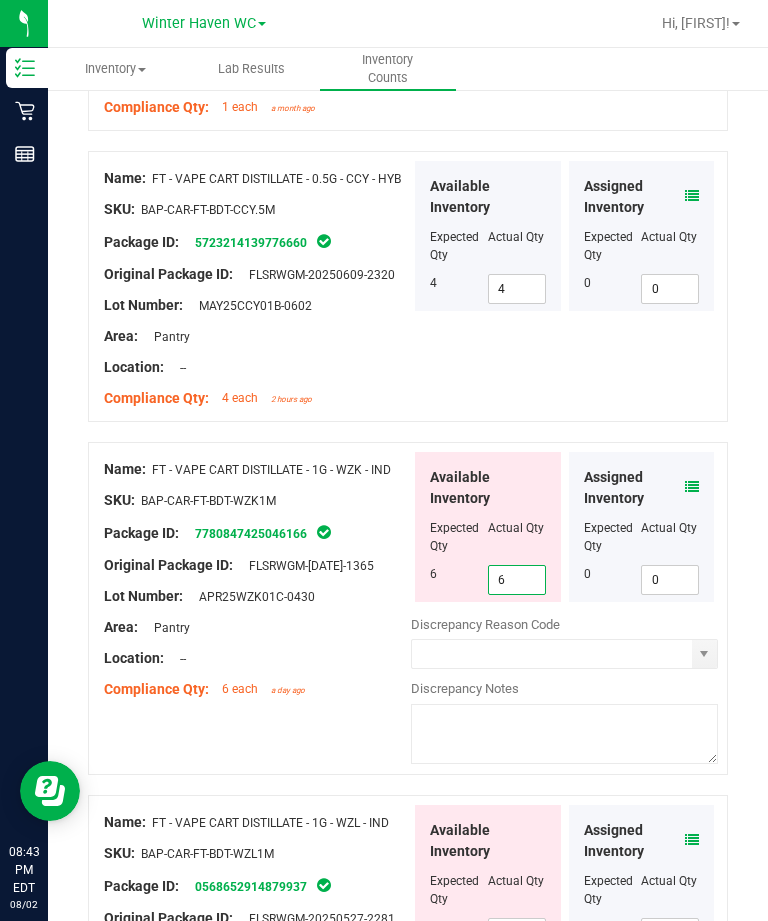 click on "Name:
FT - VAPE CART DISTILLATE - 0.5G - CCY - HYB
SKU:
BAP-CAR-FT-BDT-CCY.5M
Package ID:
5723214139776660
Original Package ID:
FLSRWGM-20250609-2320
Lot Number:
MAY25CCY01B-0602" at bounding box center [408, 286] 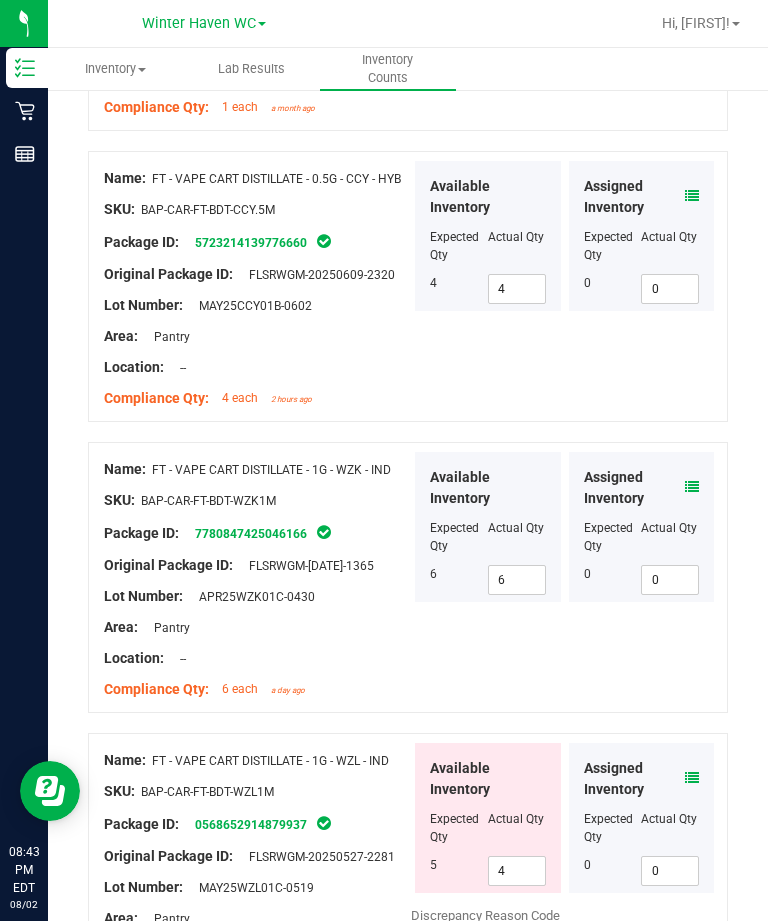click on "4" at bounding box center (517, 871) 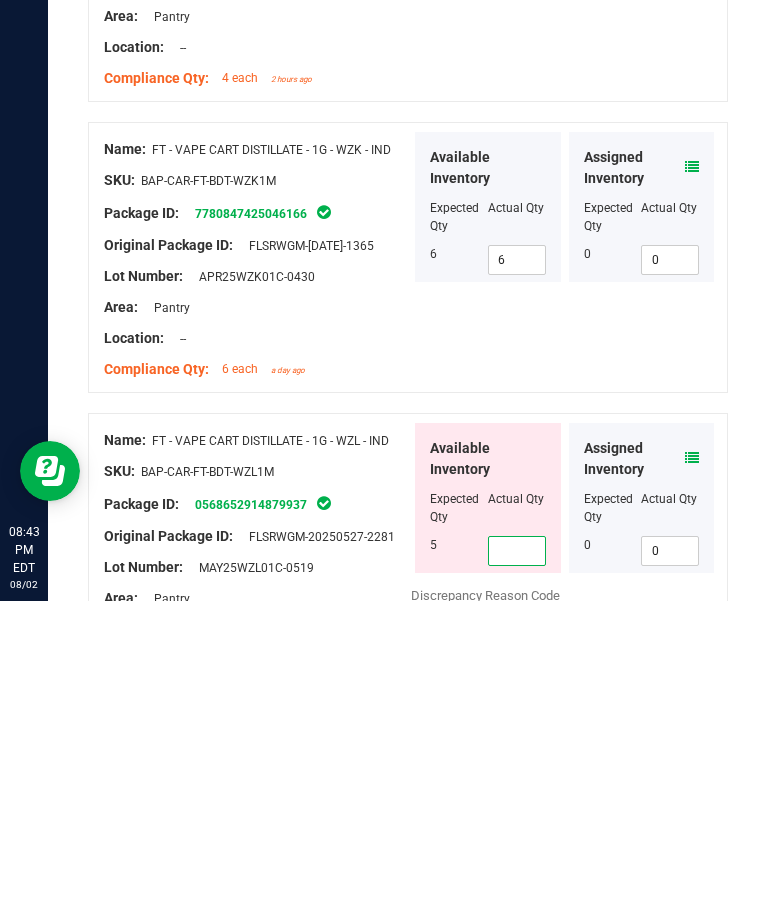 type on "5" 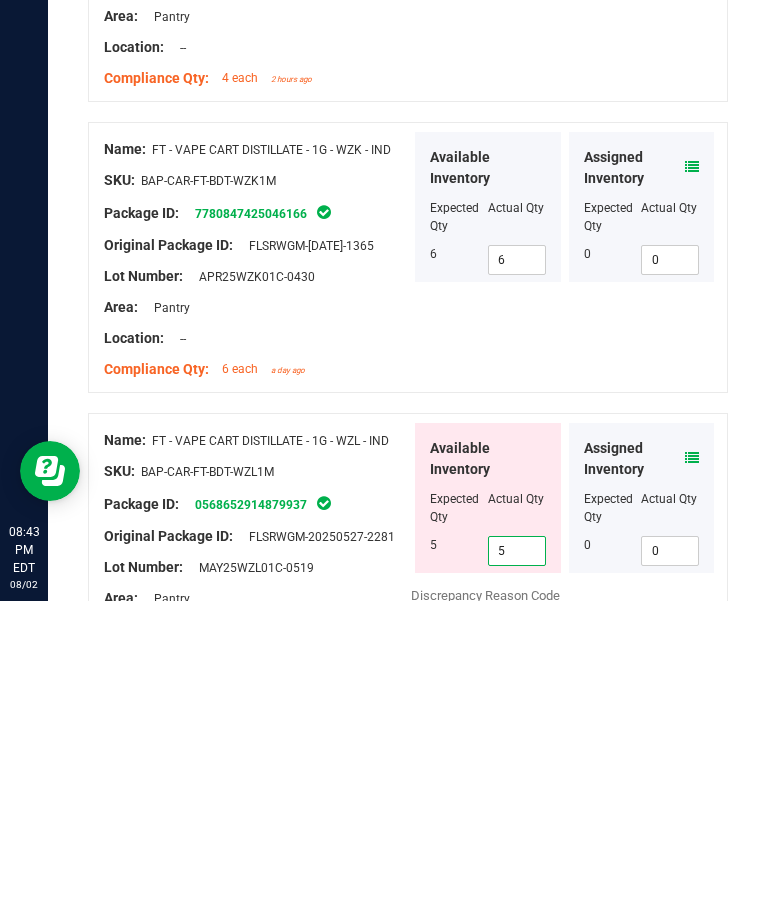 click at bounding box center (257, 934) 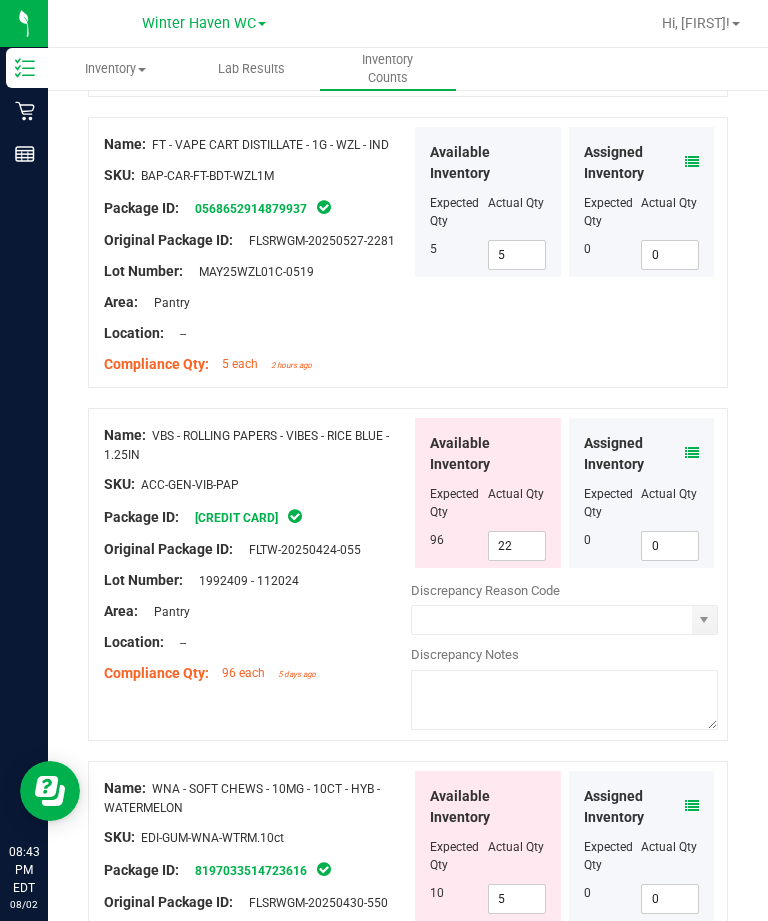scroll, scrollTop: 1119, scrollLeft: 0, axis: vertical 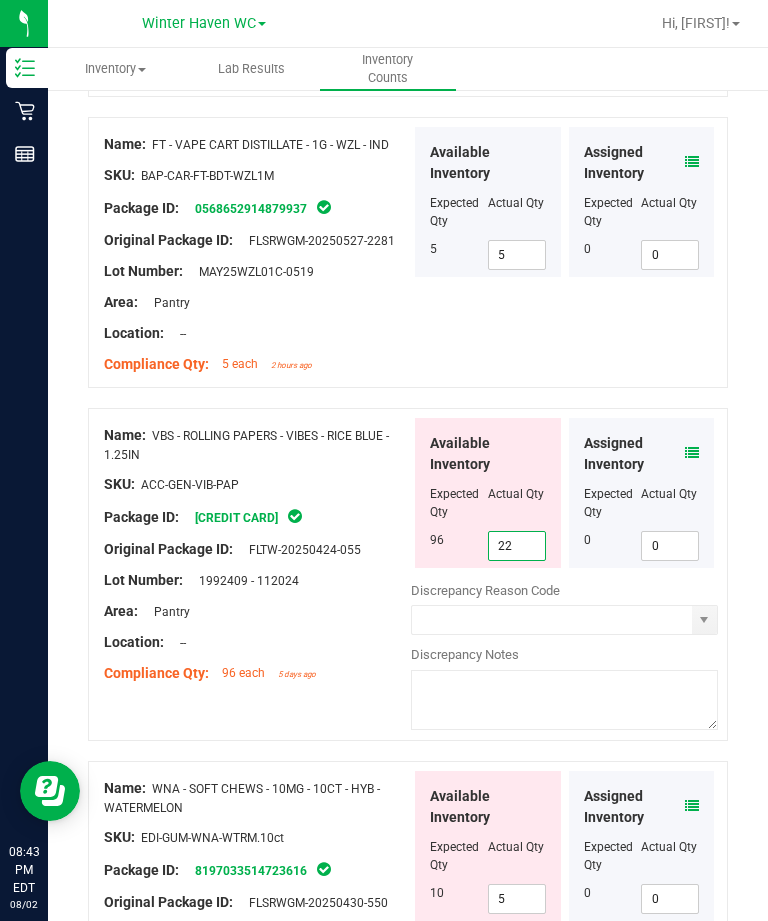 type on "2" 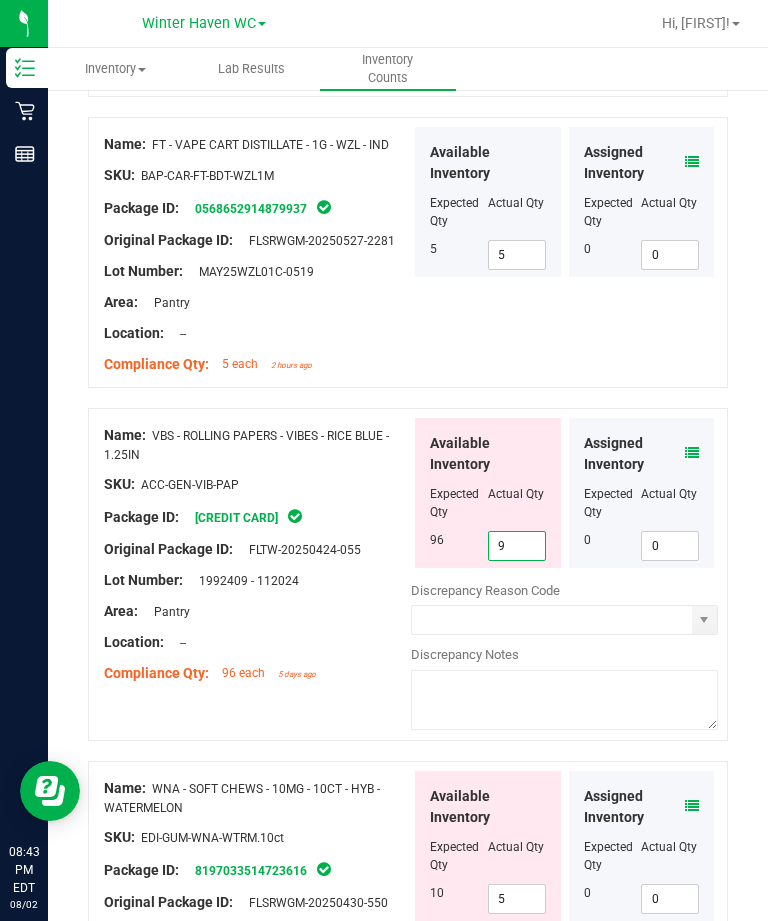 type on "96" 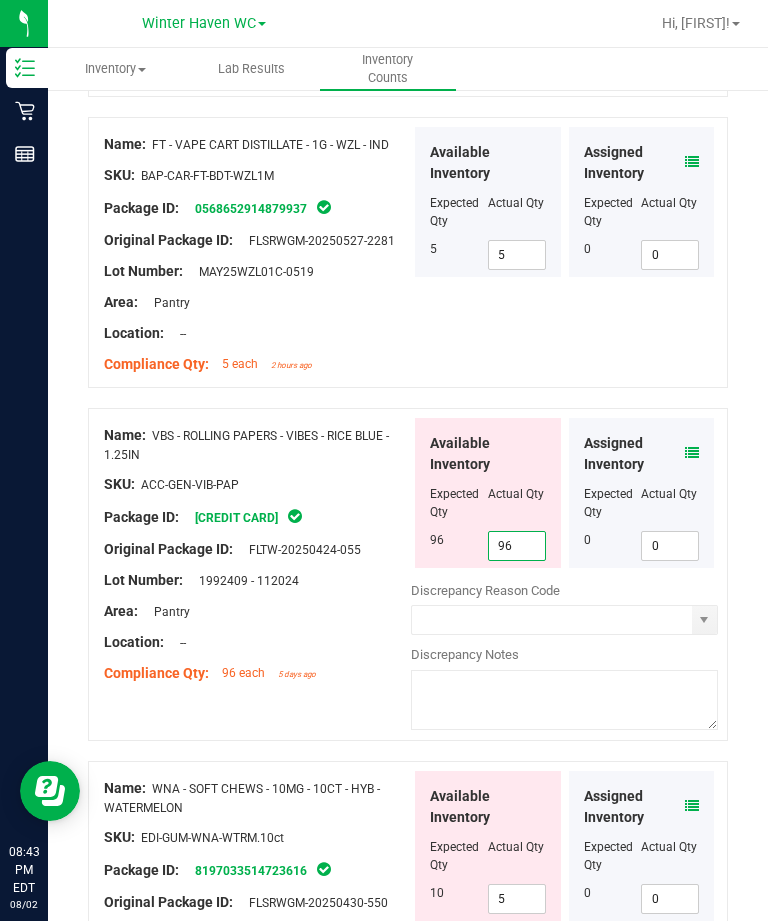 click on "Area:
Pantry" at bounding box center (257, 611) 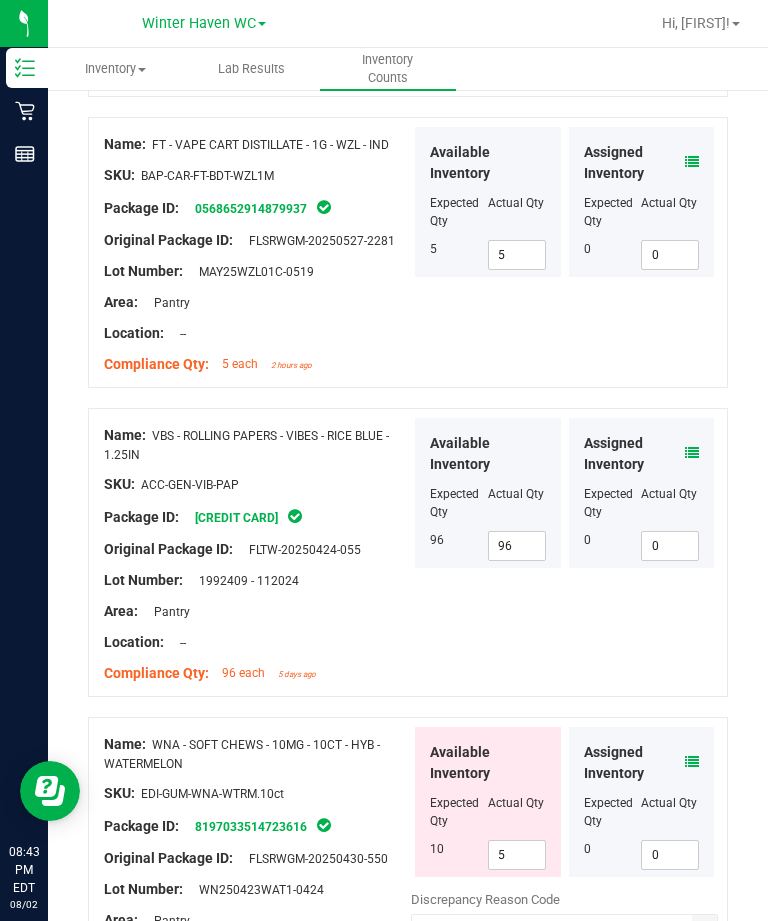 click at bounding box center [692, 762] 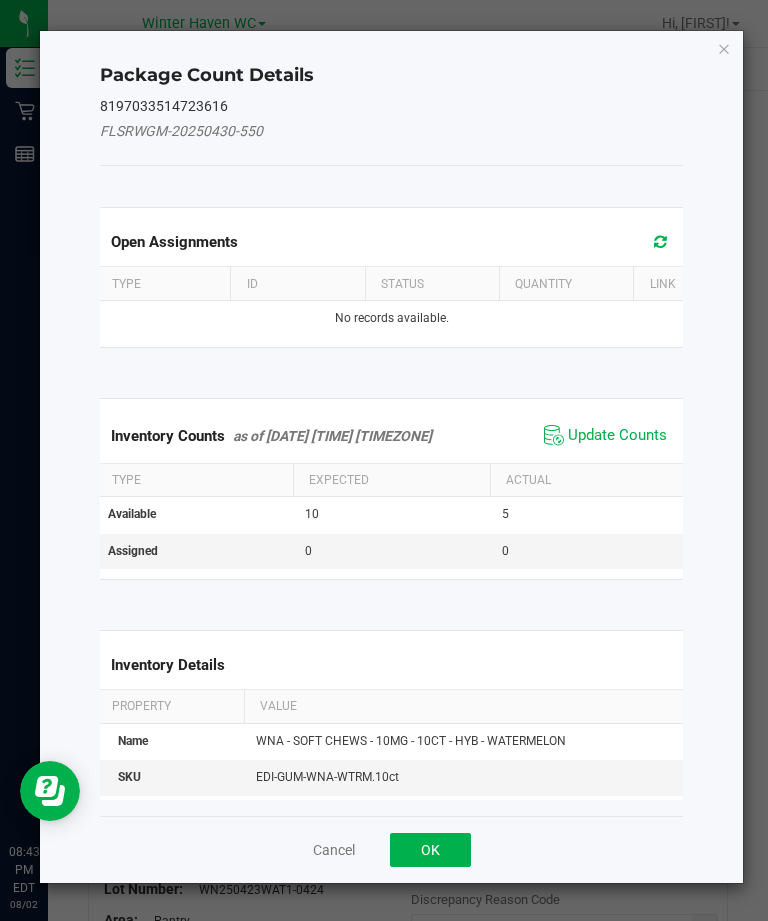 click on "Update Counts" 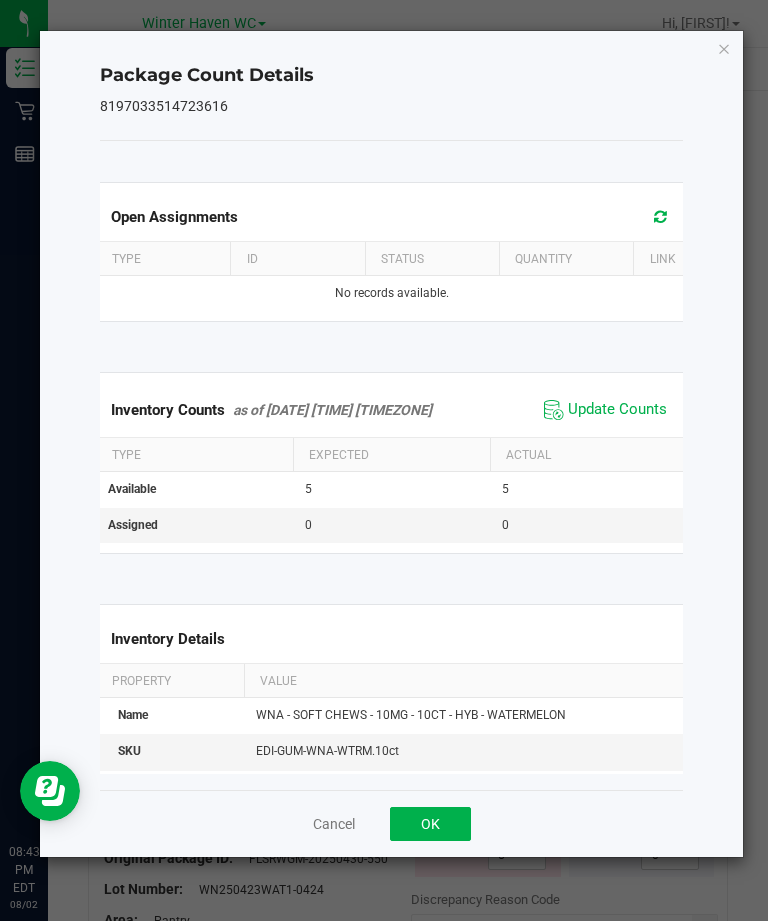 click on "Cancel   OK" 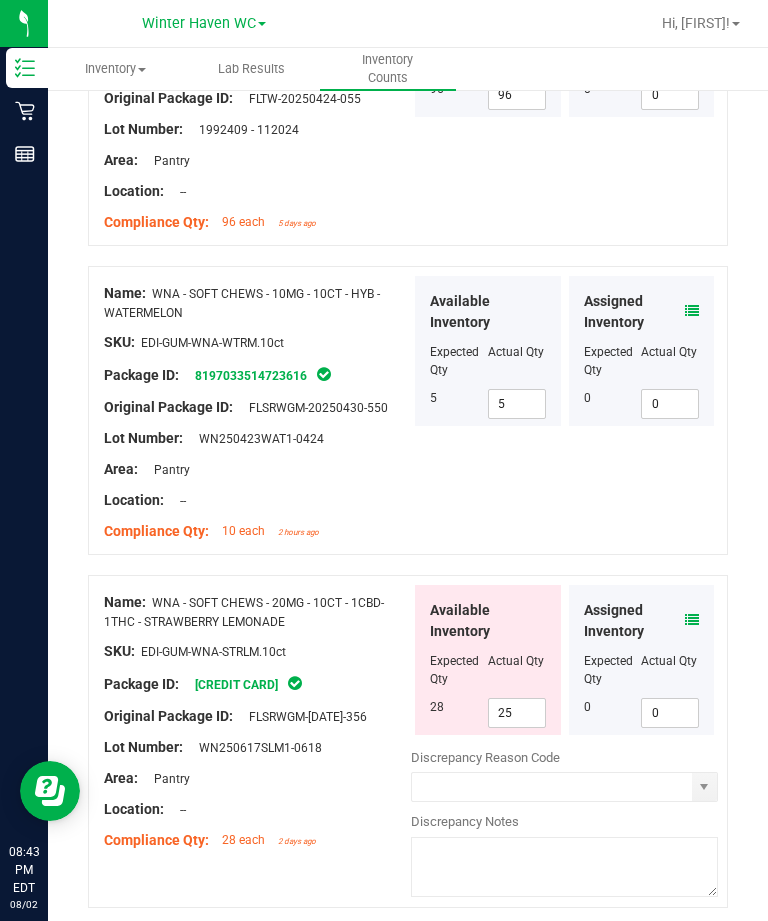 scroll, scrollTop: 1569, scrollLeft: 0, axis: vertical 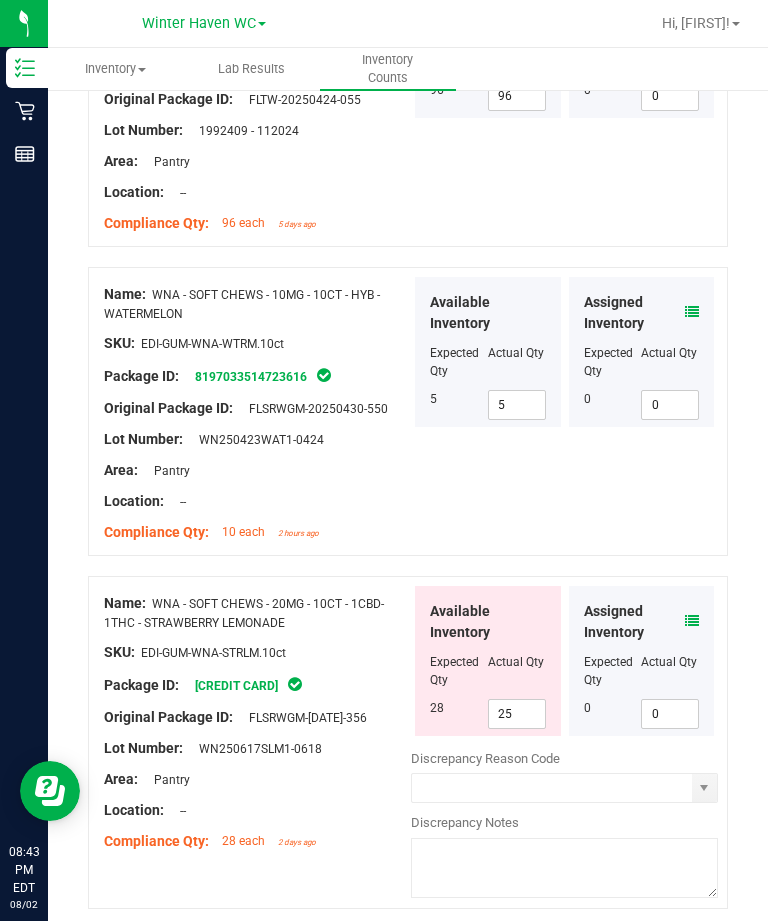 click at bounding box center (692, 621) 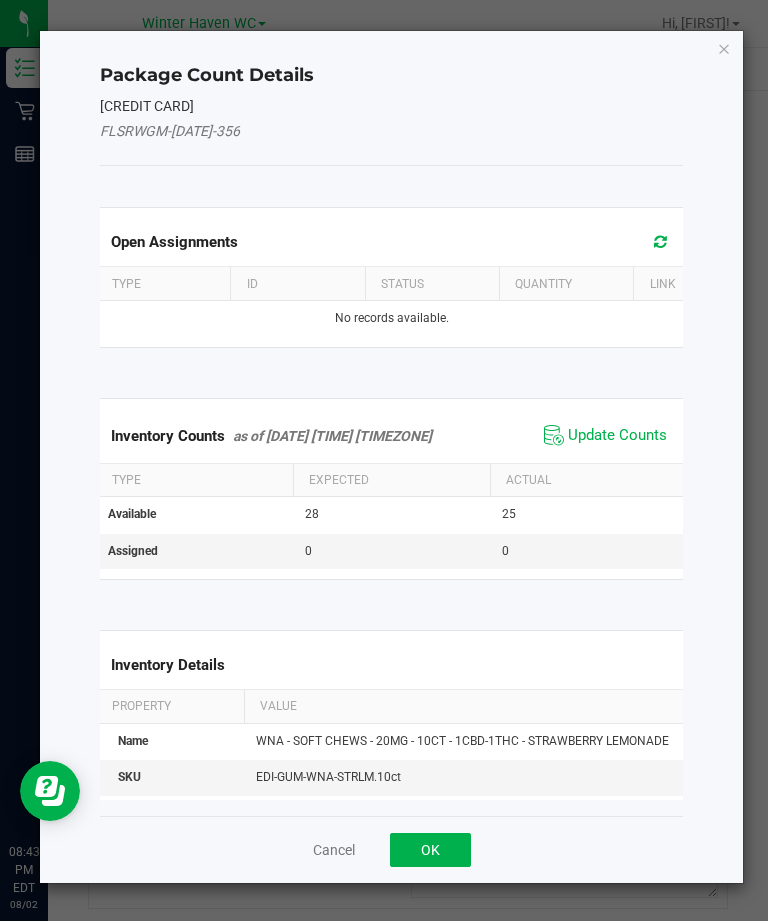 click on "Update Counts" 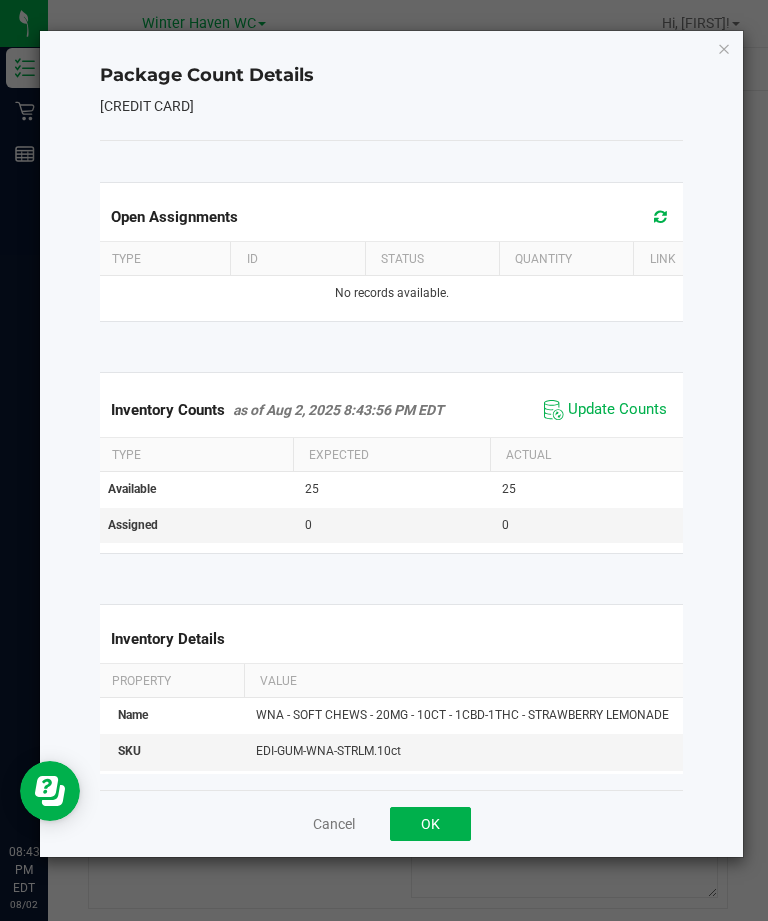 click on "OK" 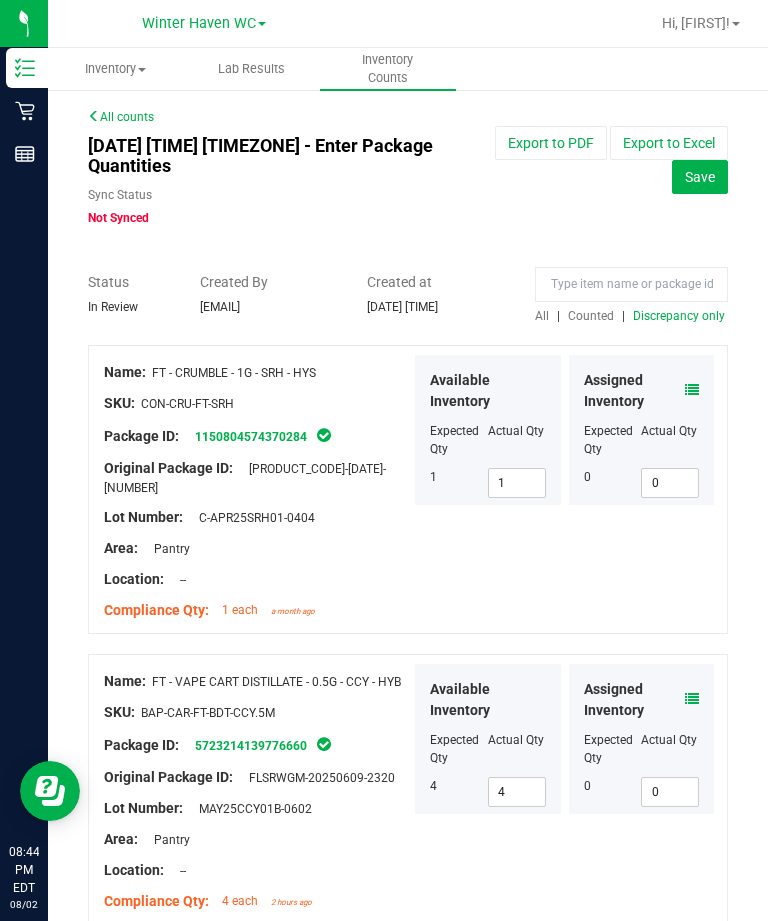 scroll, scrollTop: 0, scrollLeft: 0, axis: both 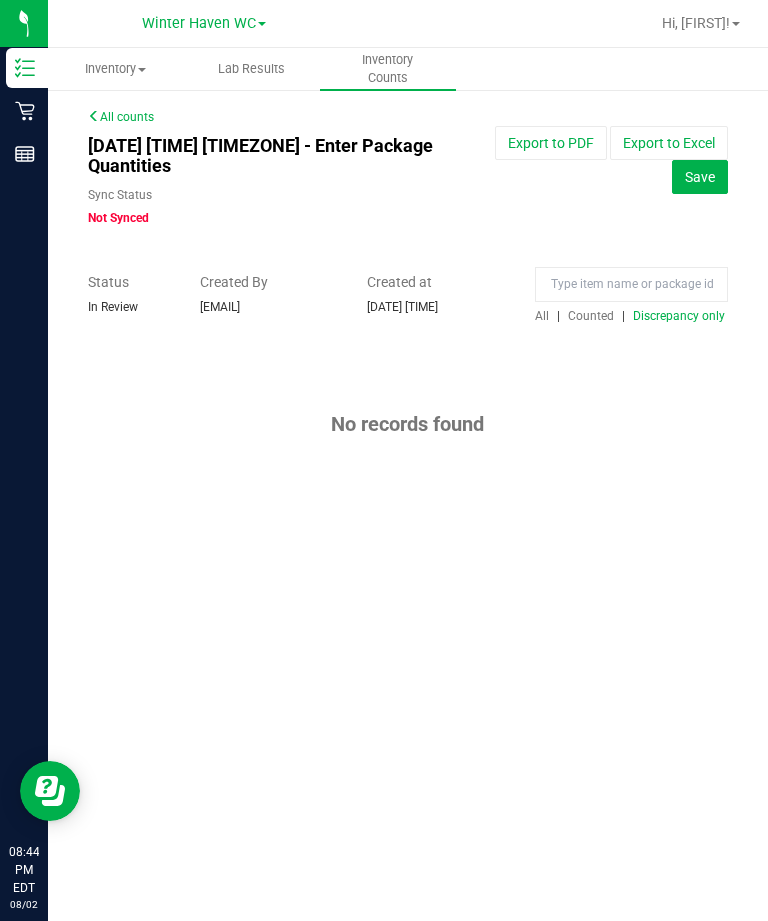 click on "Save" at bounding box center (700, 177) 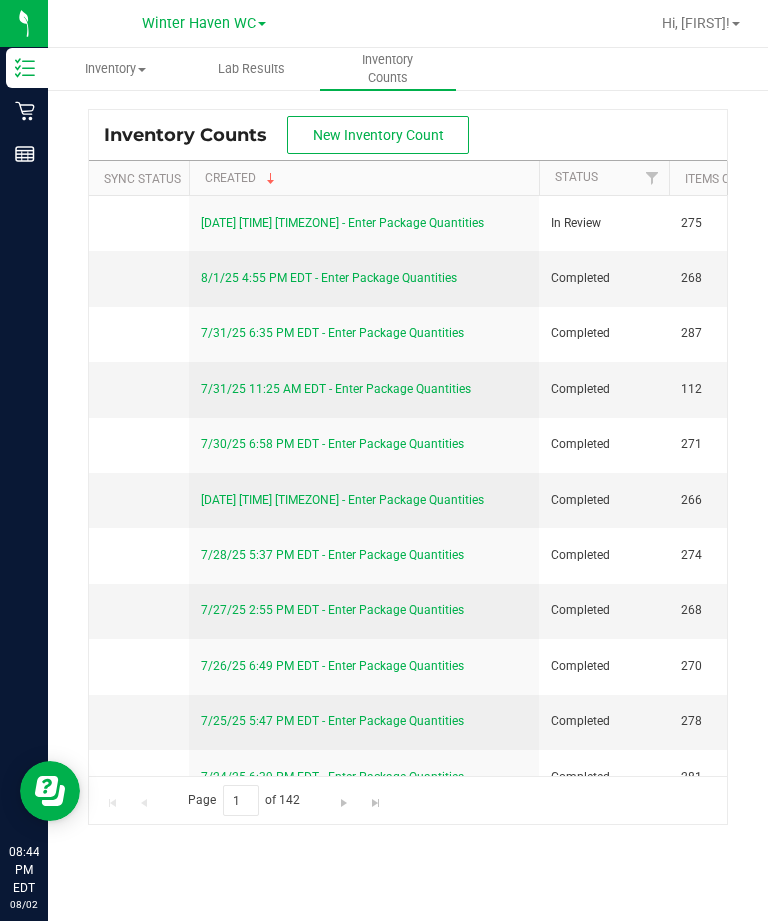 scroll, scrollTop: 1, scrollLeft: 0, axis: vertical 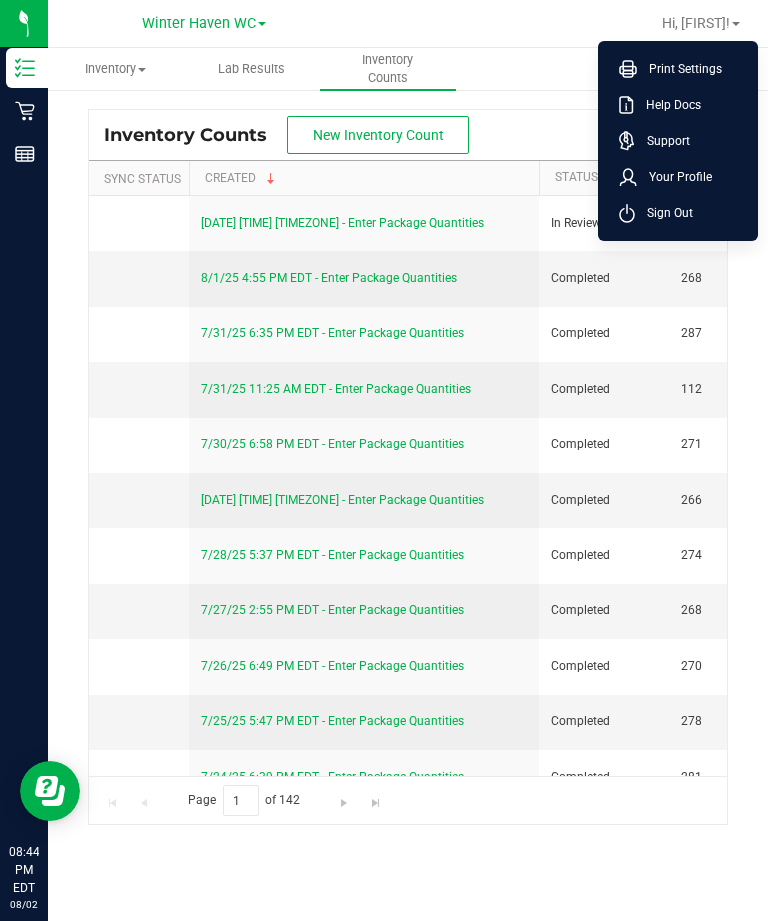 click on "Sign Out" at bounding box center [664, 213] 